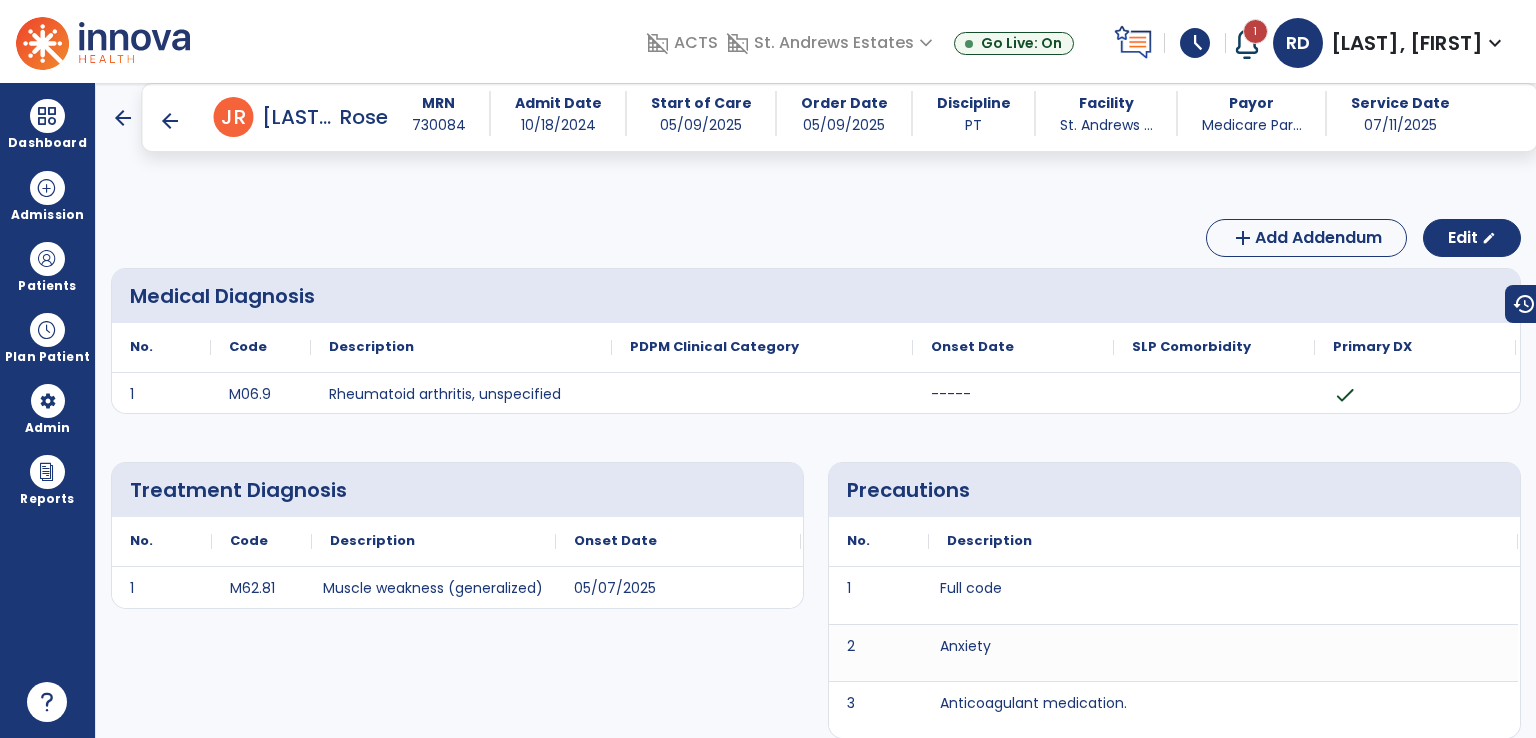 scroll, scrollTop: 0, scrollLeft: 0, axis: both 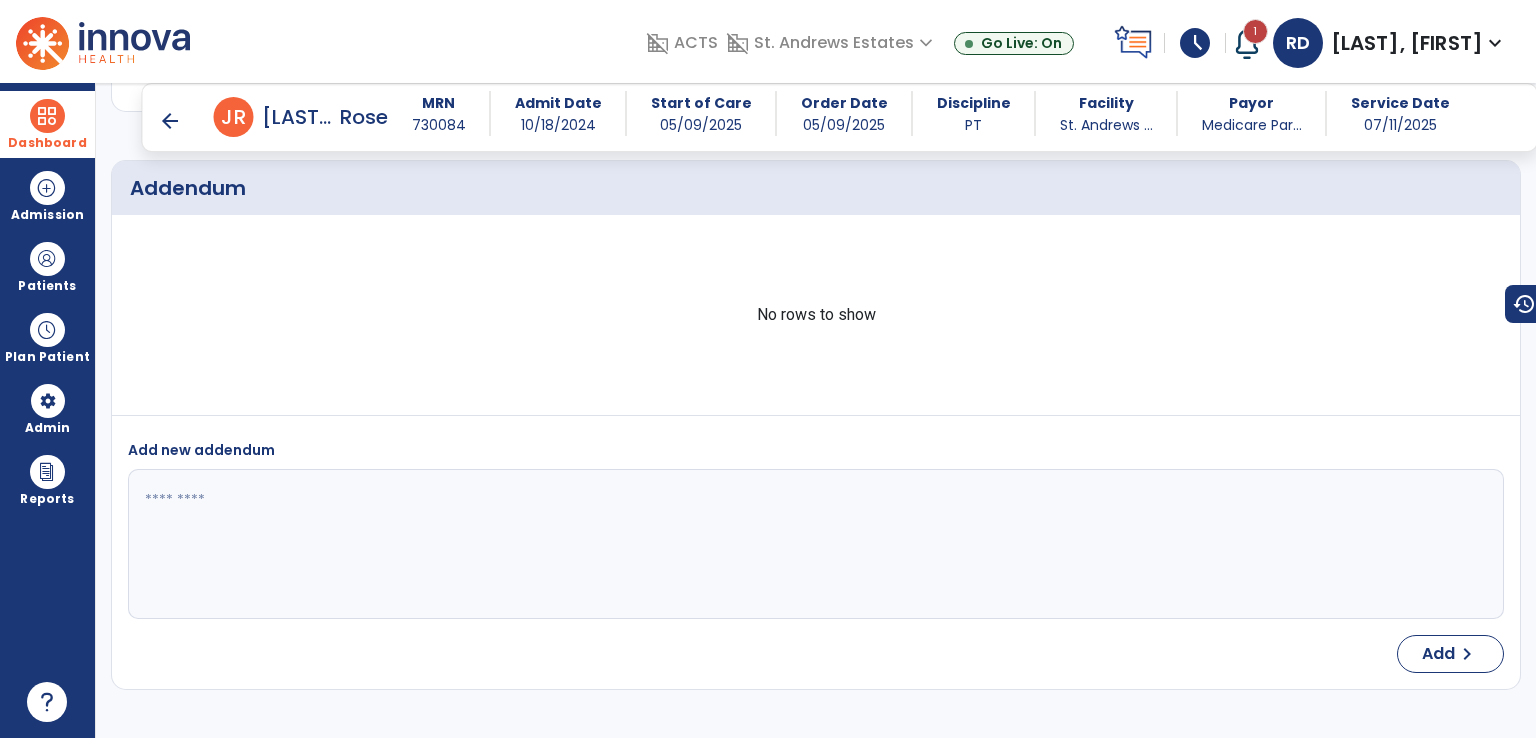 click at bounding box center [47, 116] 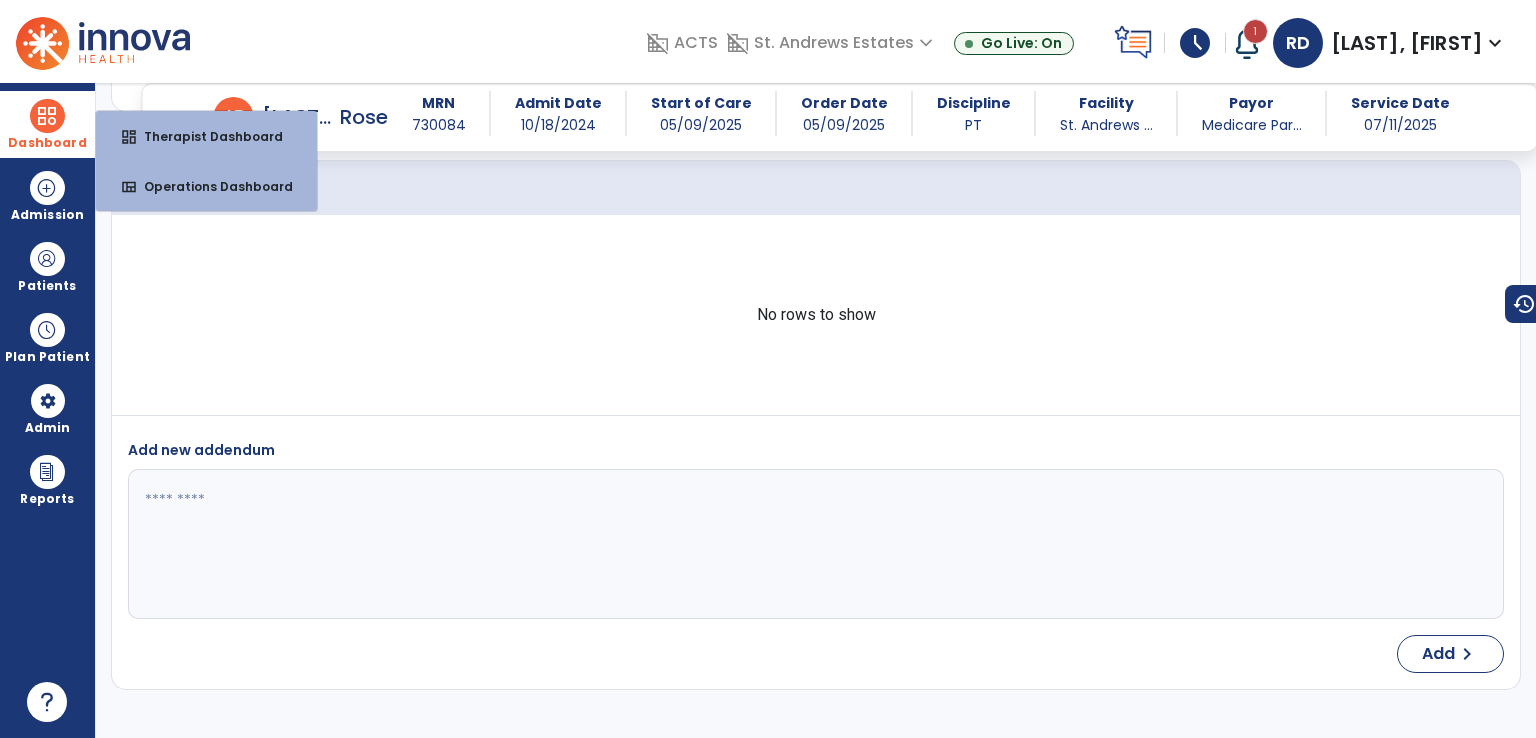 click at bounding box center (47, 116) 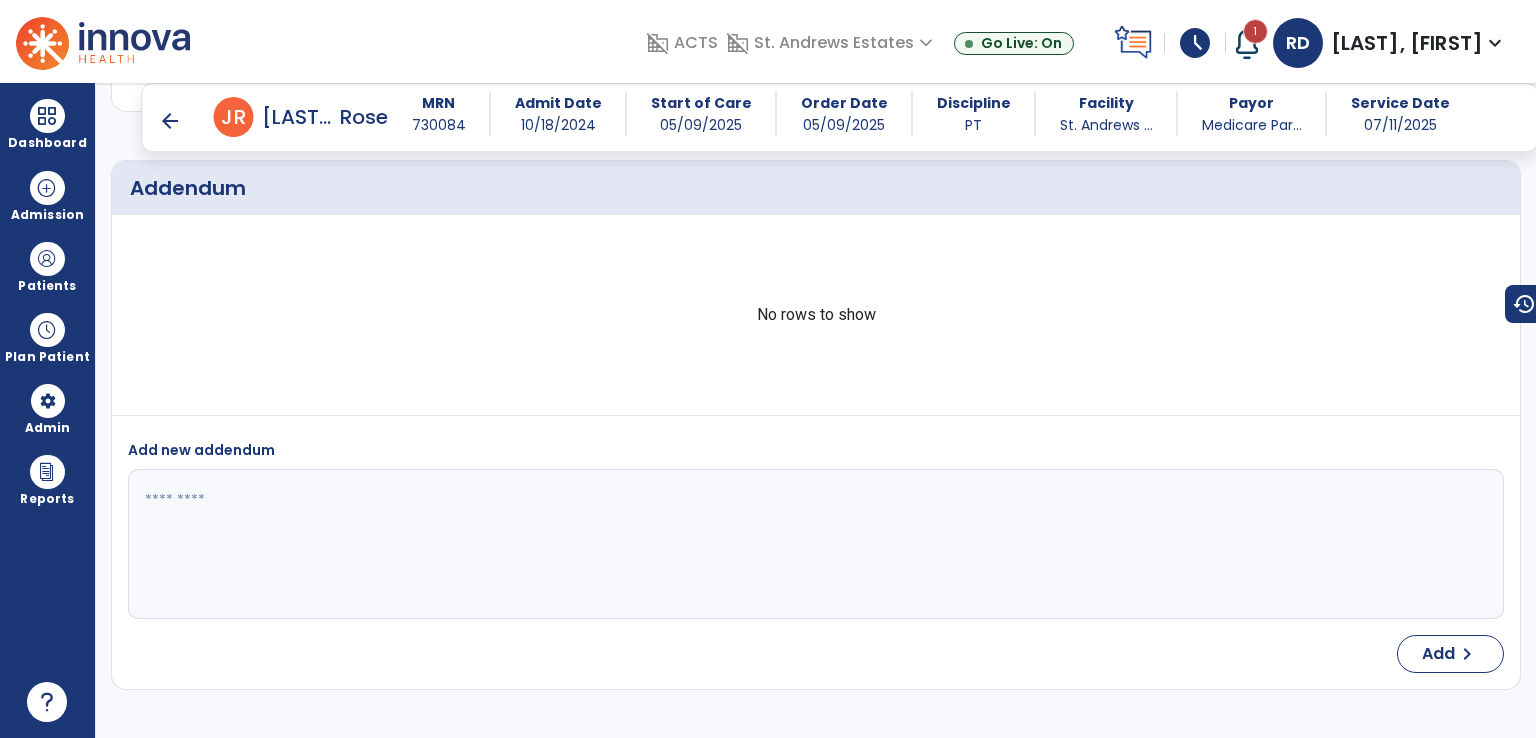 click on "schedule" at bounding box center (1195, 43) 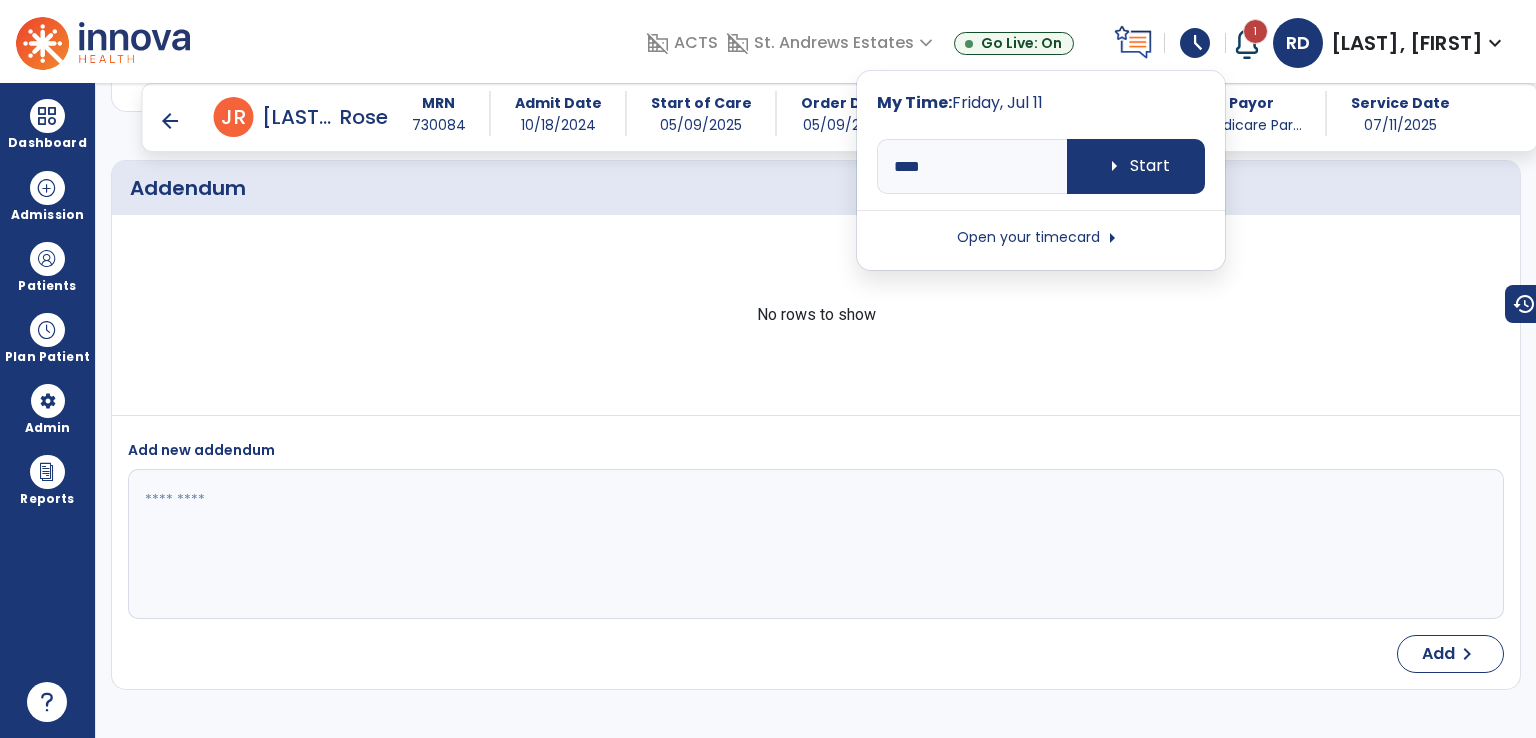click on "Go Live: On" at bounding box center (916, 43) 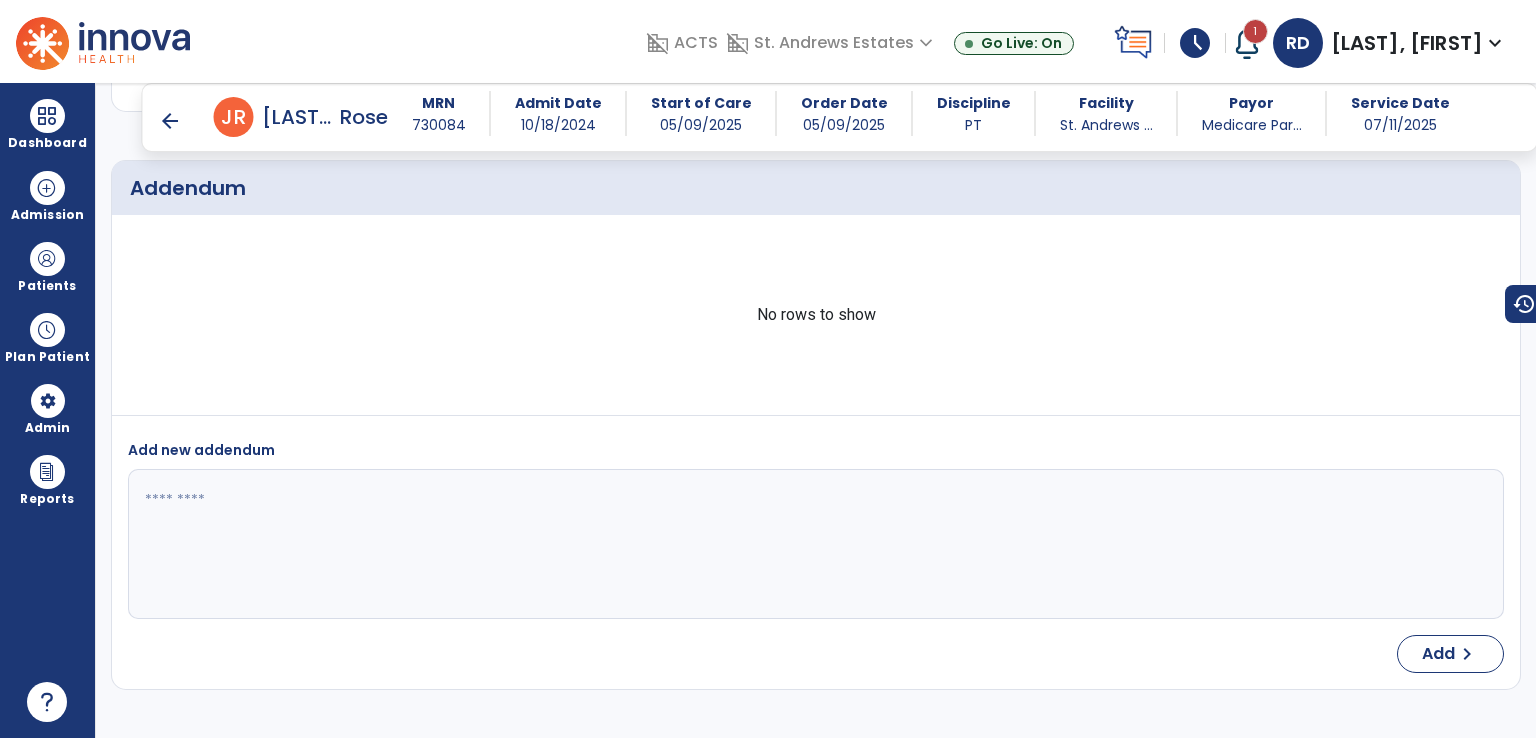 click on "schedule" at bounding box center [1195, 43] 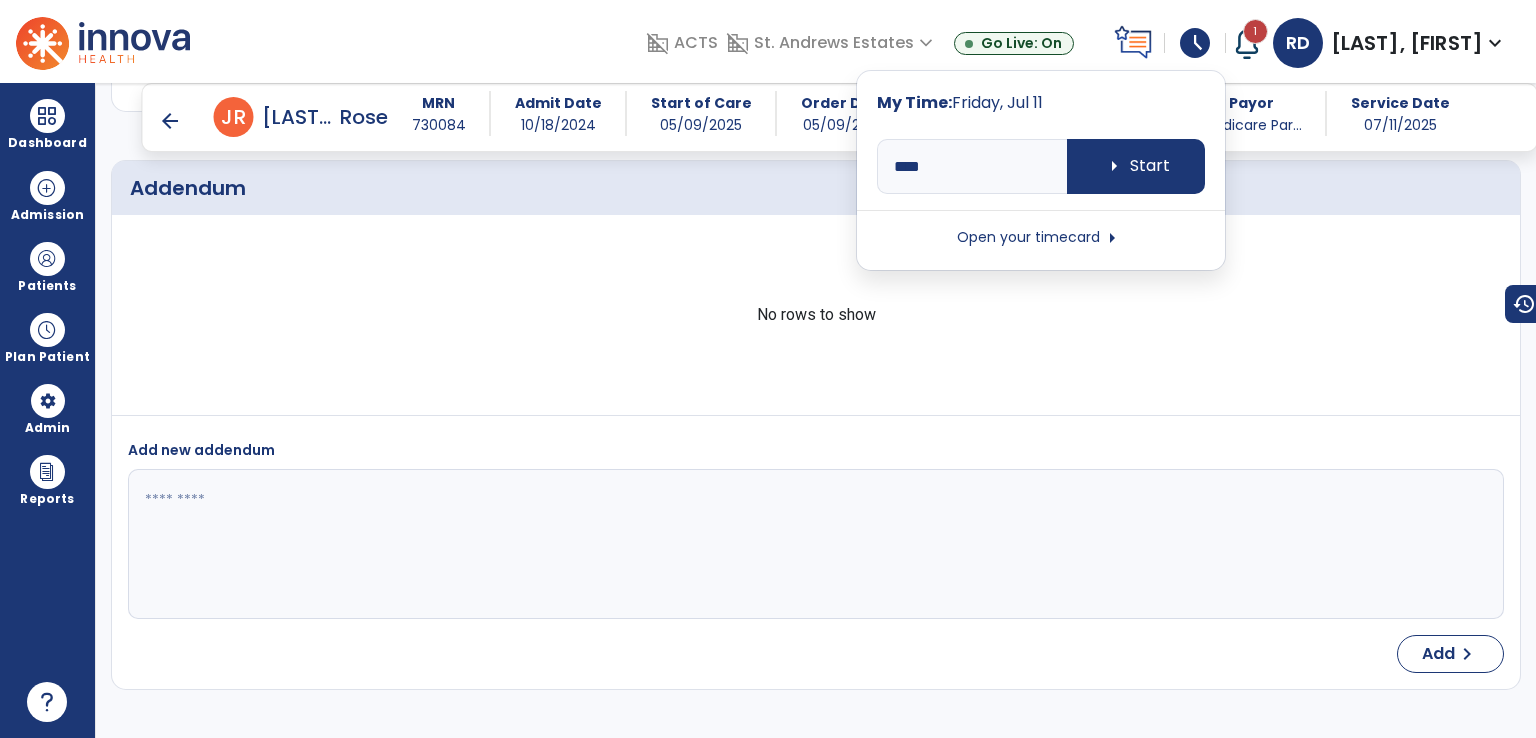 click on "Open your timecard  arrow_right" at bounding box center [1041, 238] 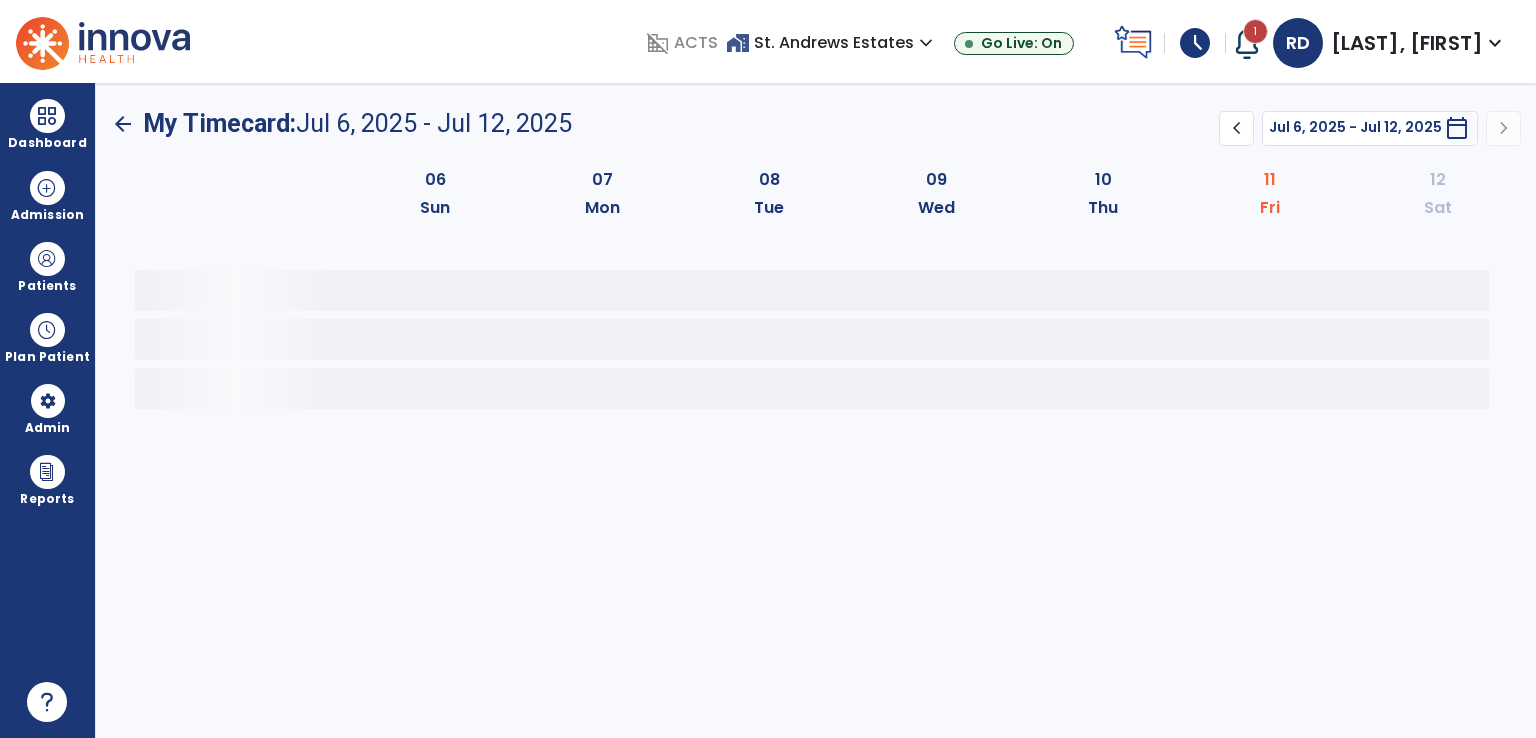 scroll, scrollTop: 0, scrollLeft: 0, axis: both 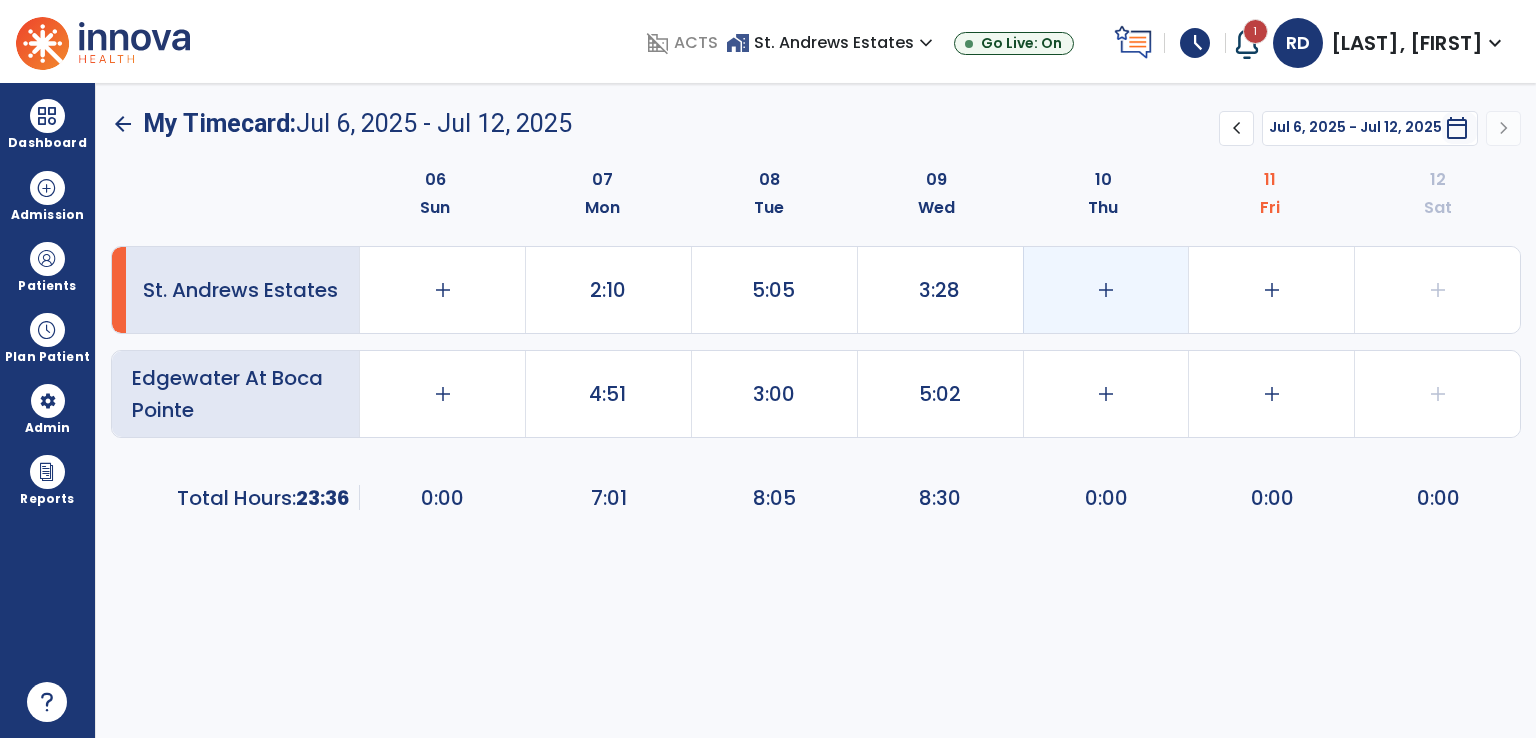 click on "add" 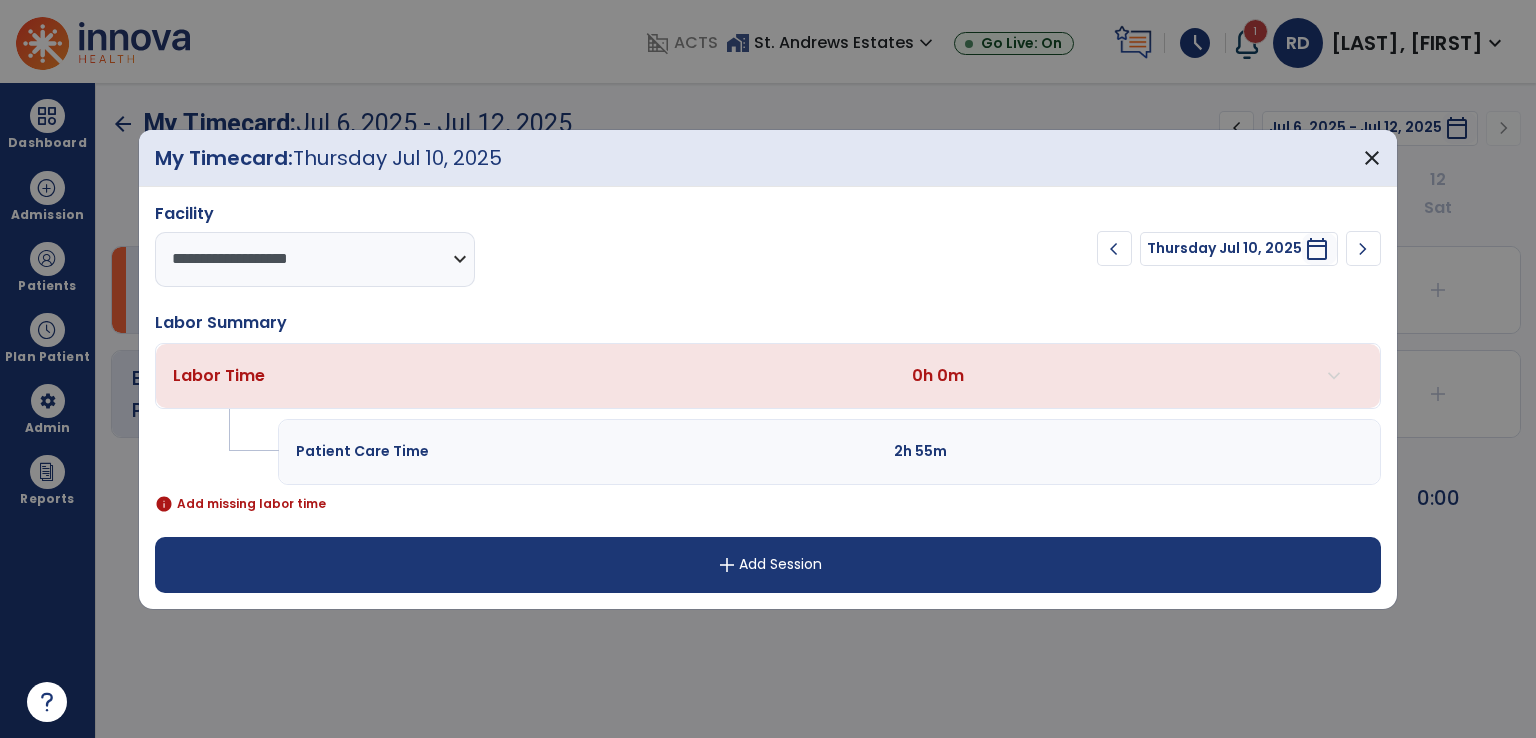 click on "add  Add Session" at bounding box center [768, 565] 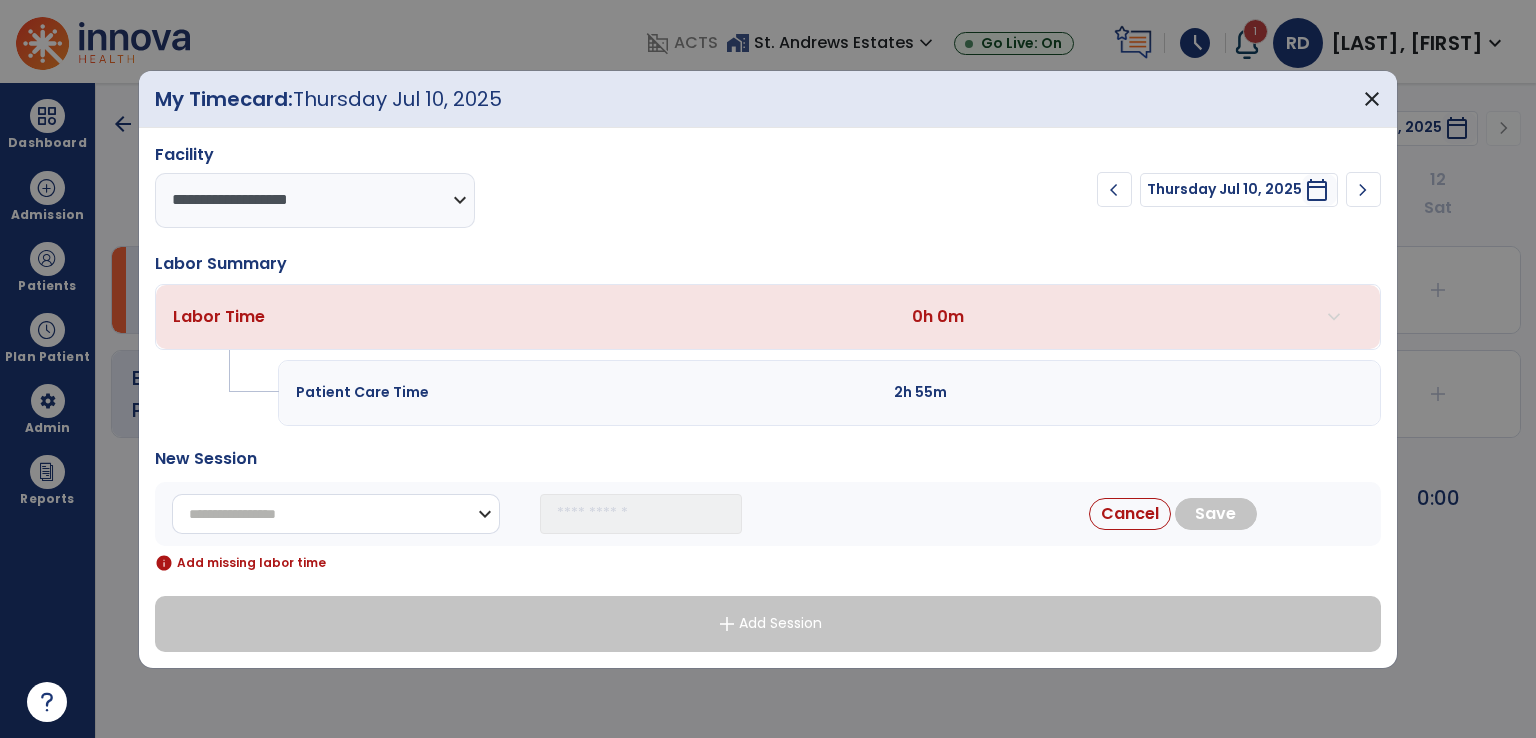 click on "**********" at bounding box center (336, 514) 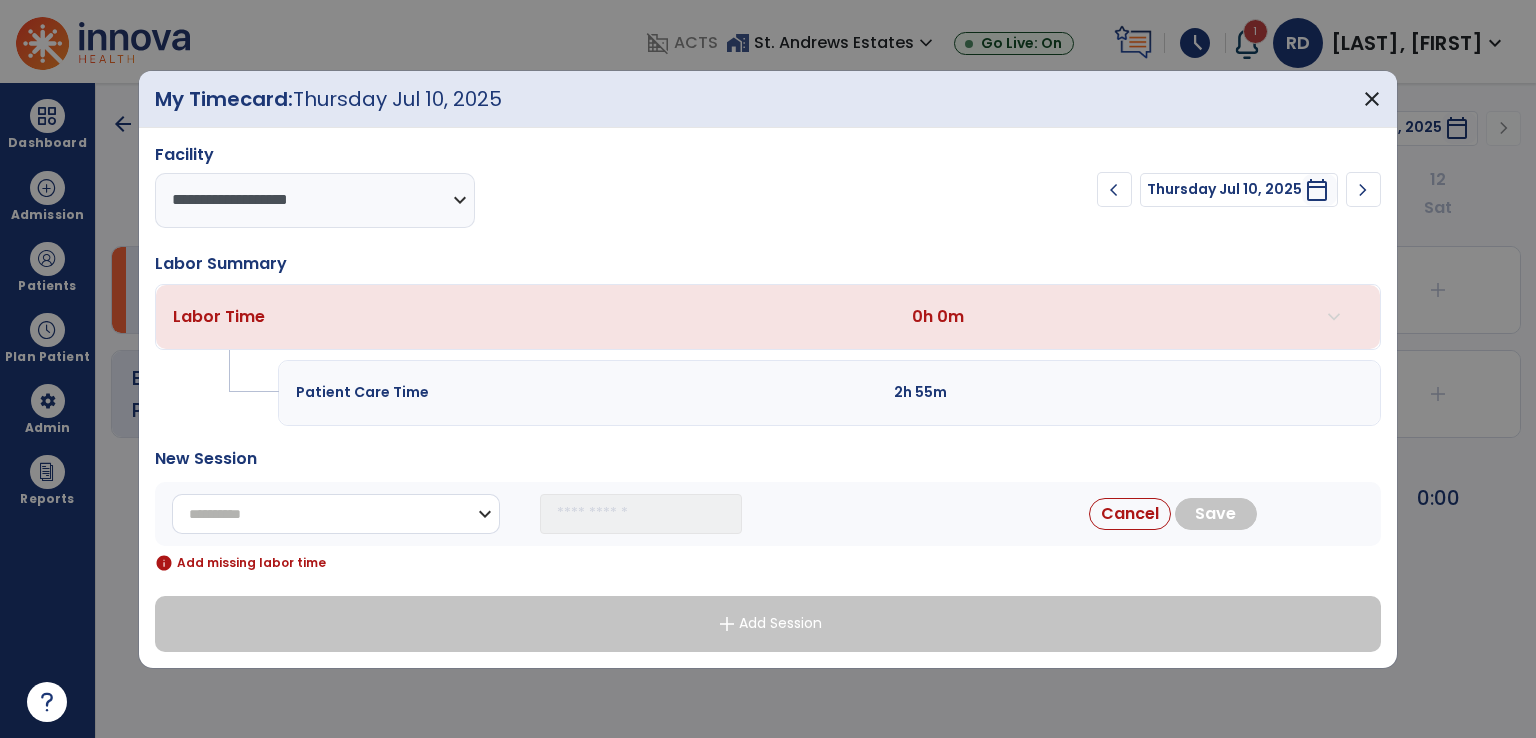 click on "**********" at bounding box center [336, 514] 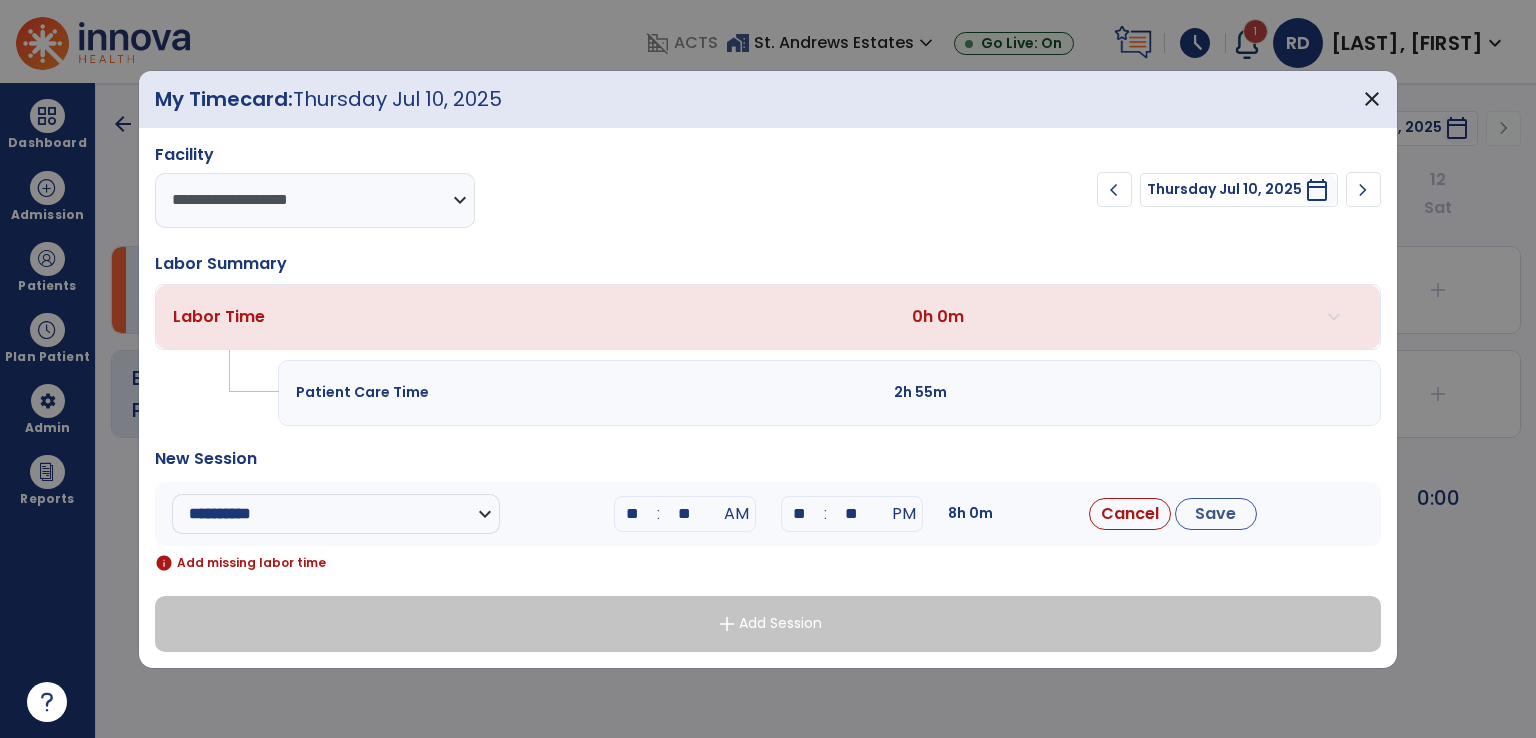 click on "**" at bounding box center [633, 514] 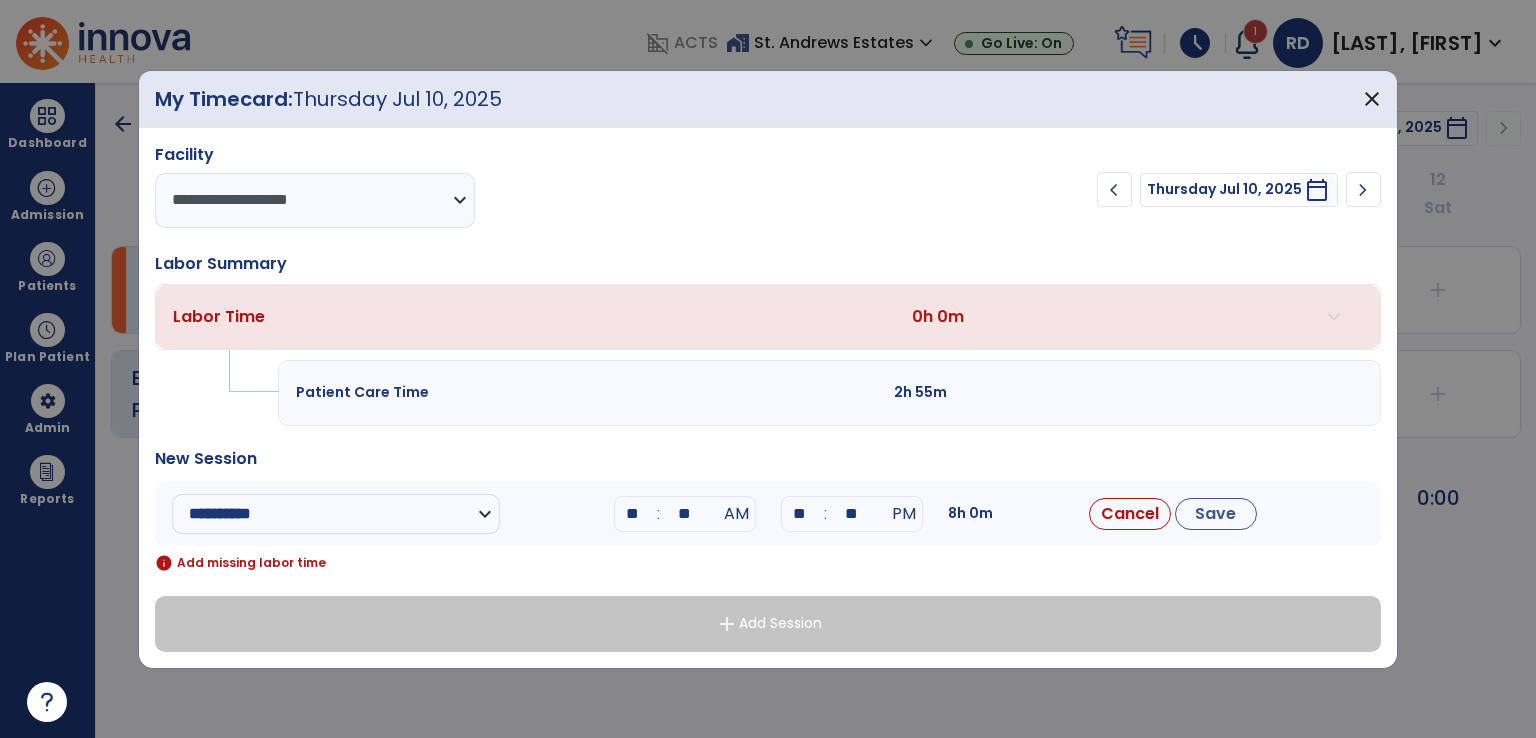 type on "**" 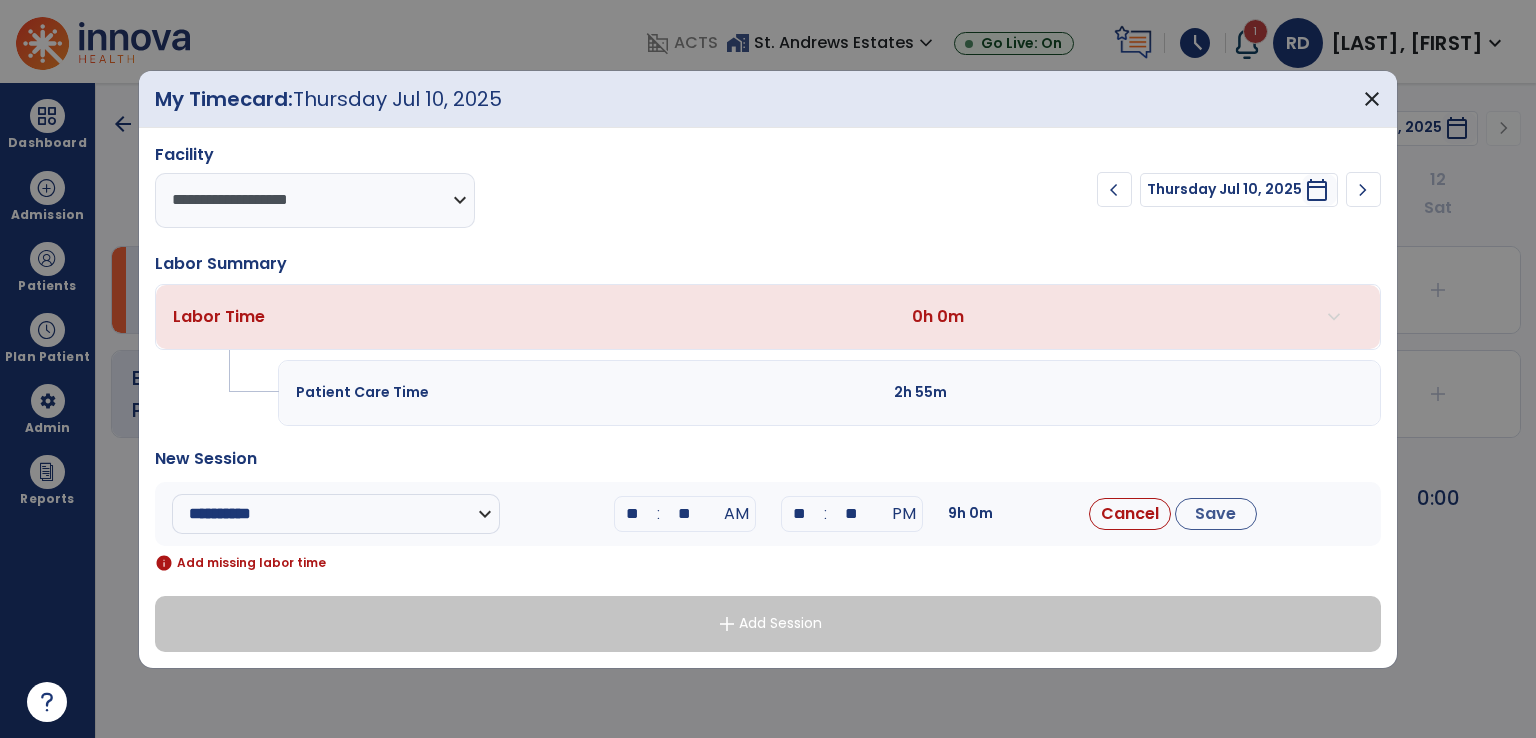 click on "**" at bounding box center (685, 514) 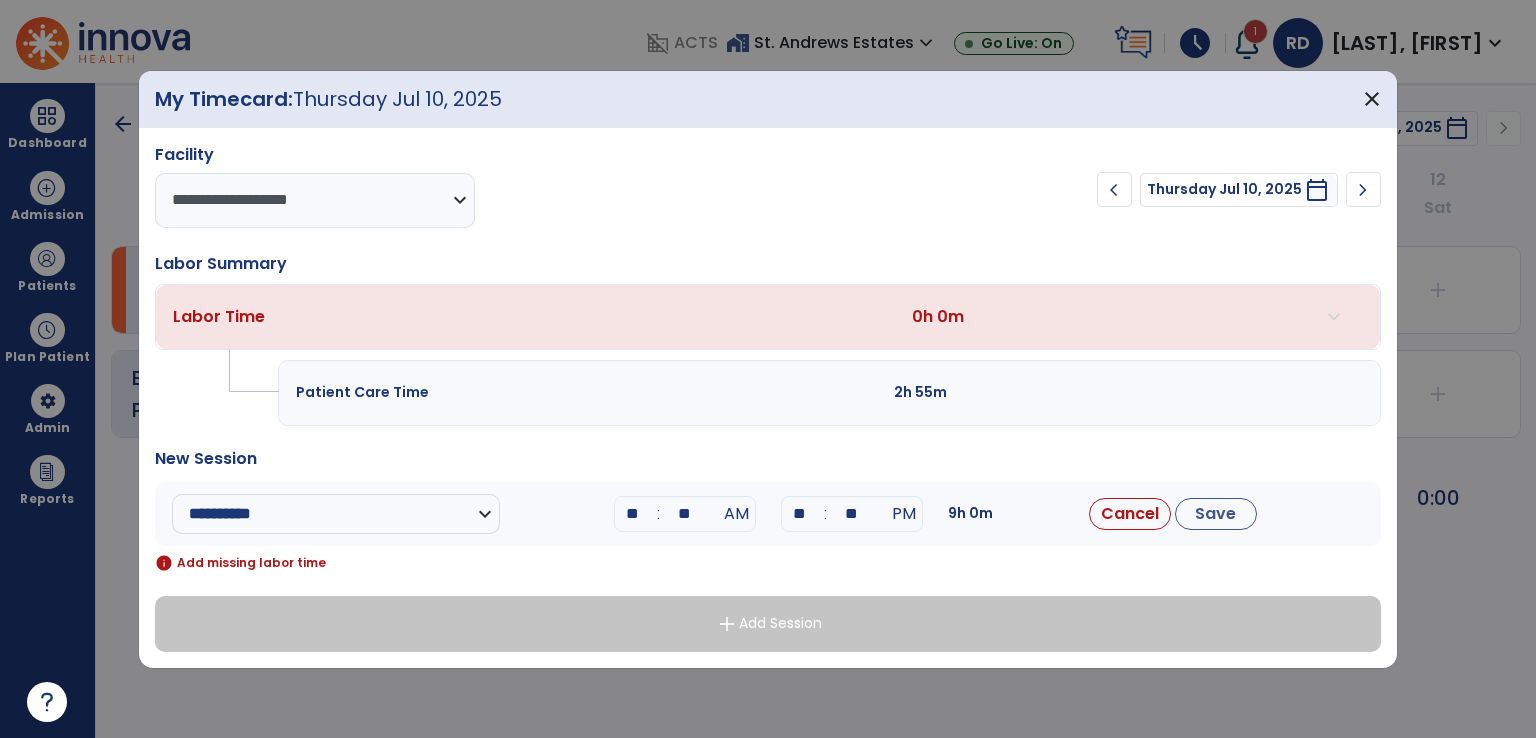 type on "**" 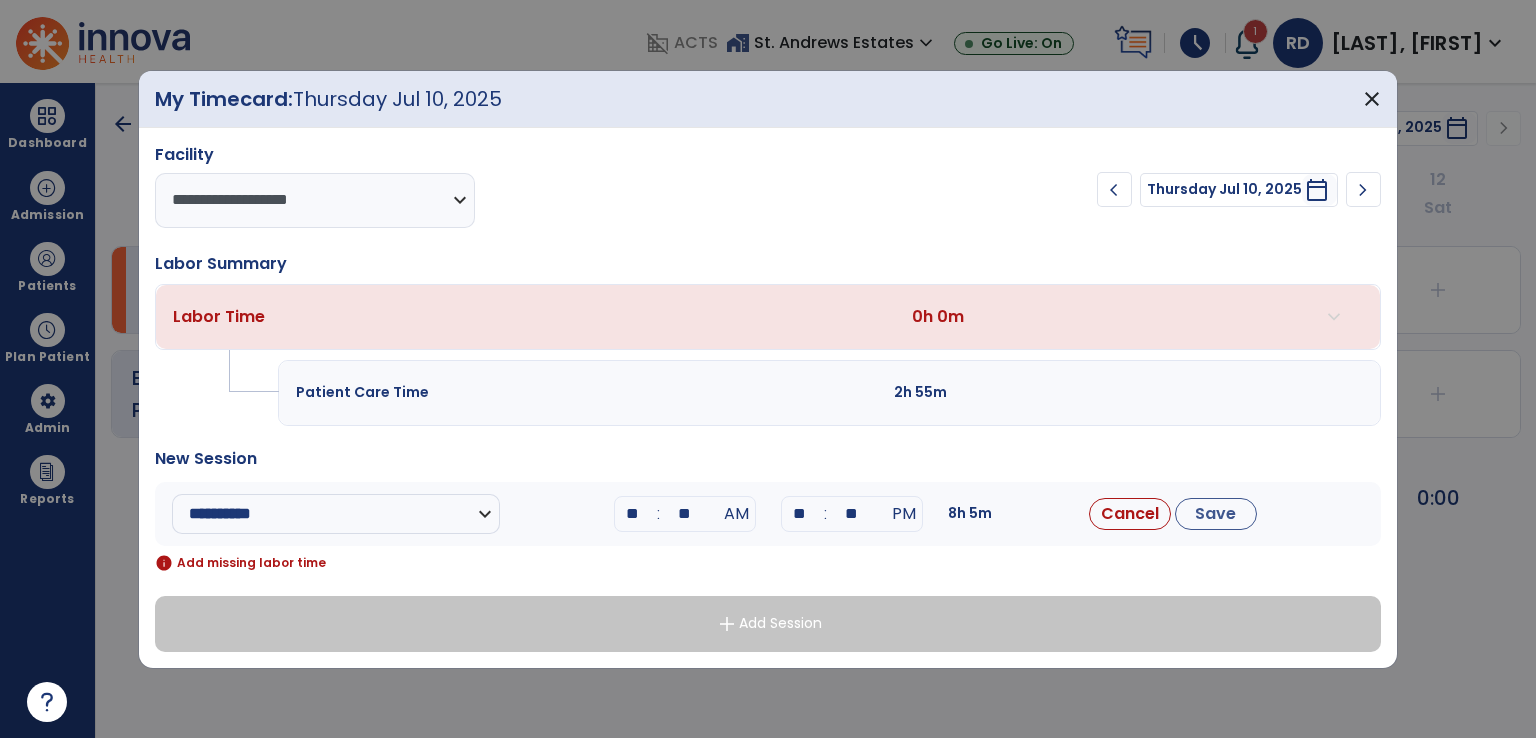 type on "**" 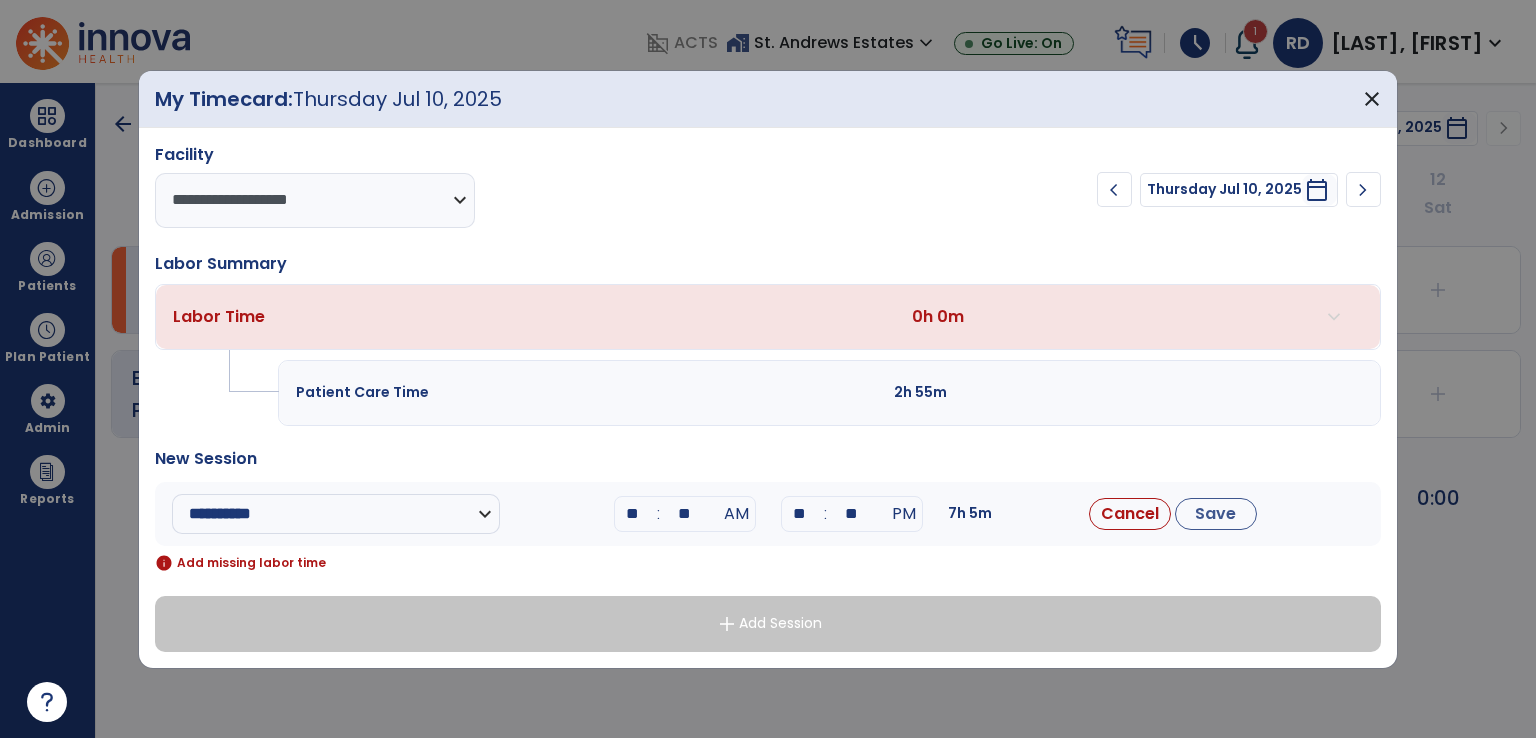 click on "**" at bounding box center (852, 514) 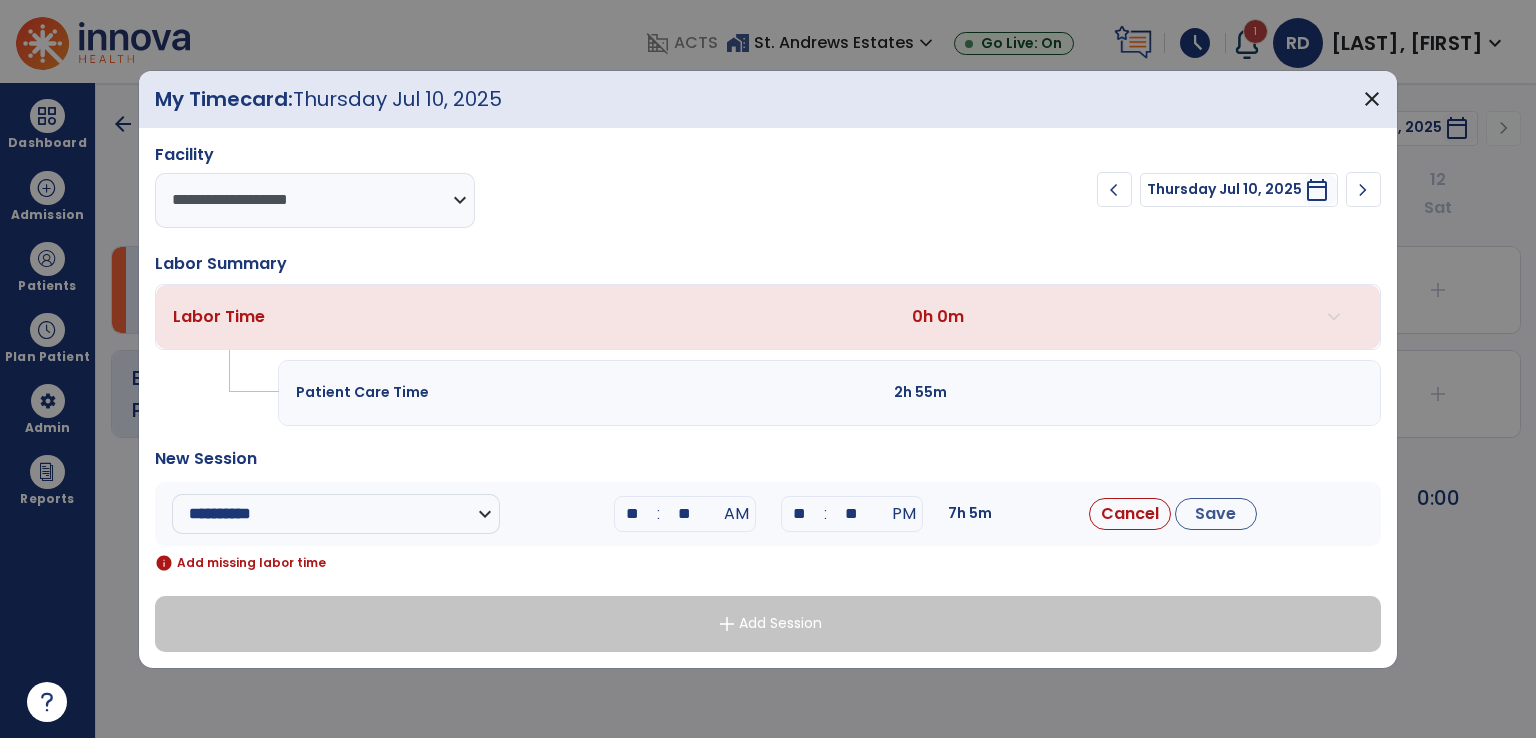 type on "**" 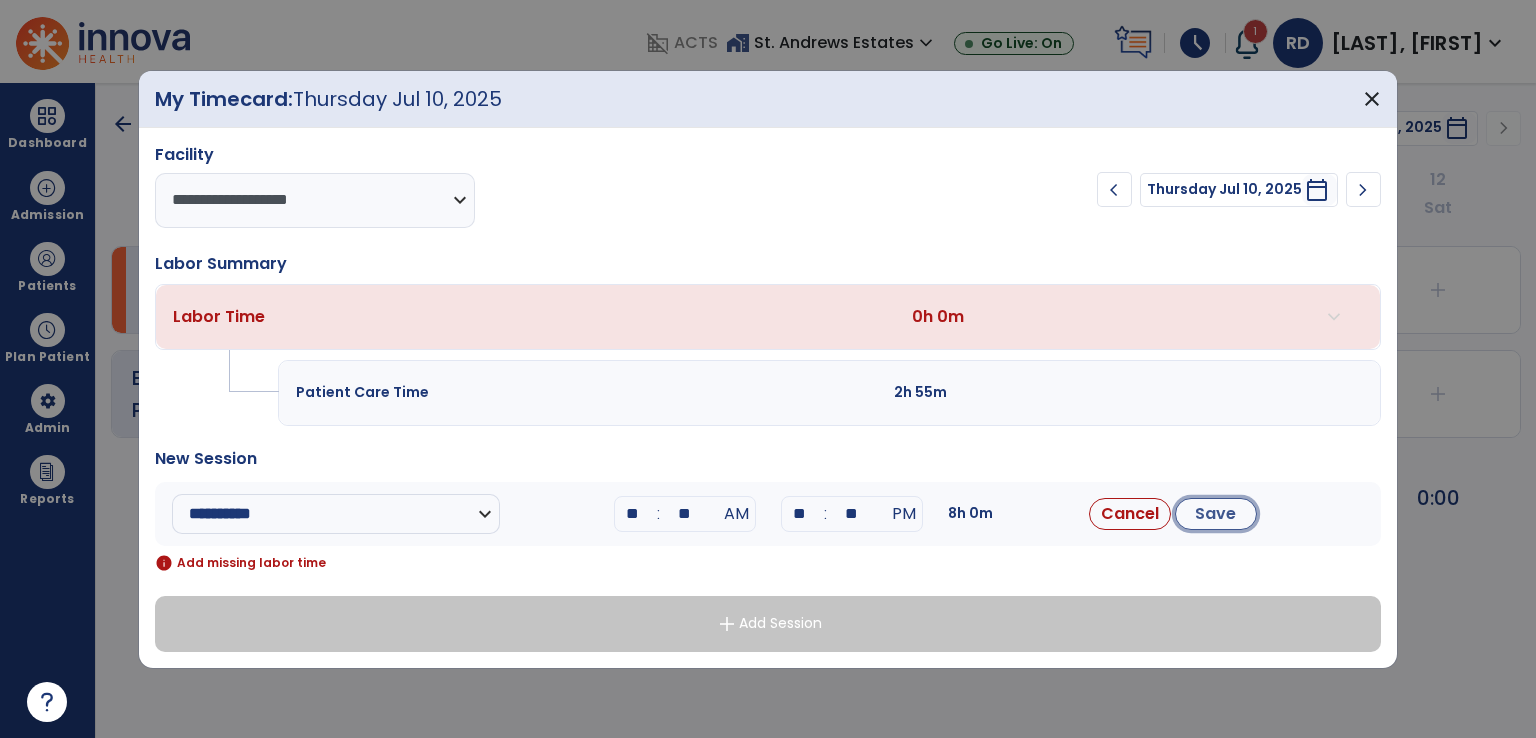 click on "Save" at bounding box center [1216, 514] 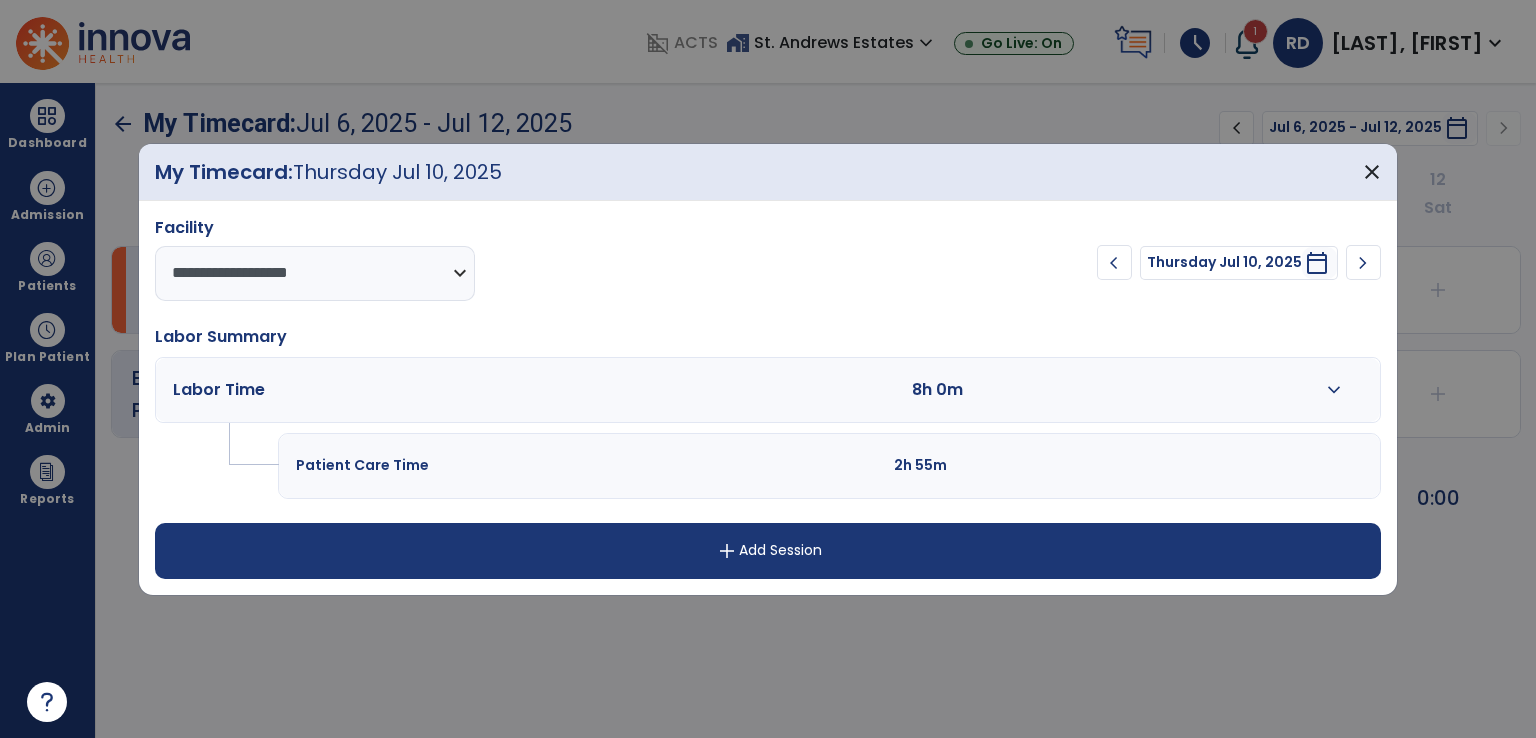 click on "add  Add Session" at bounding box center (768, 551) 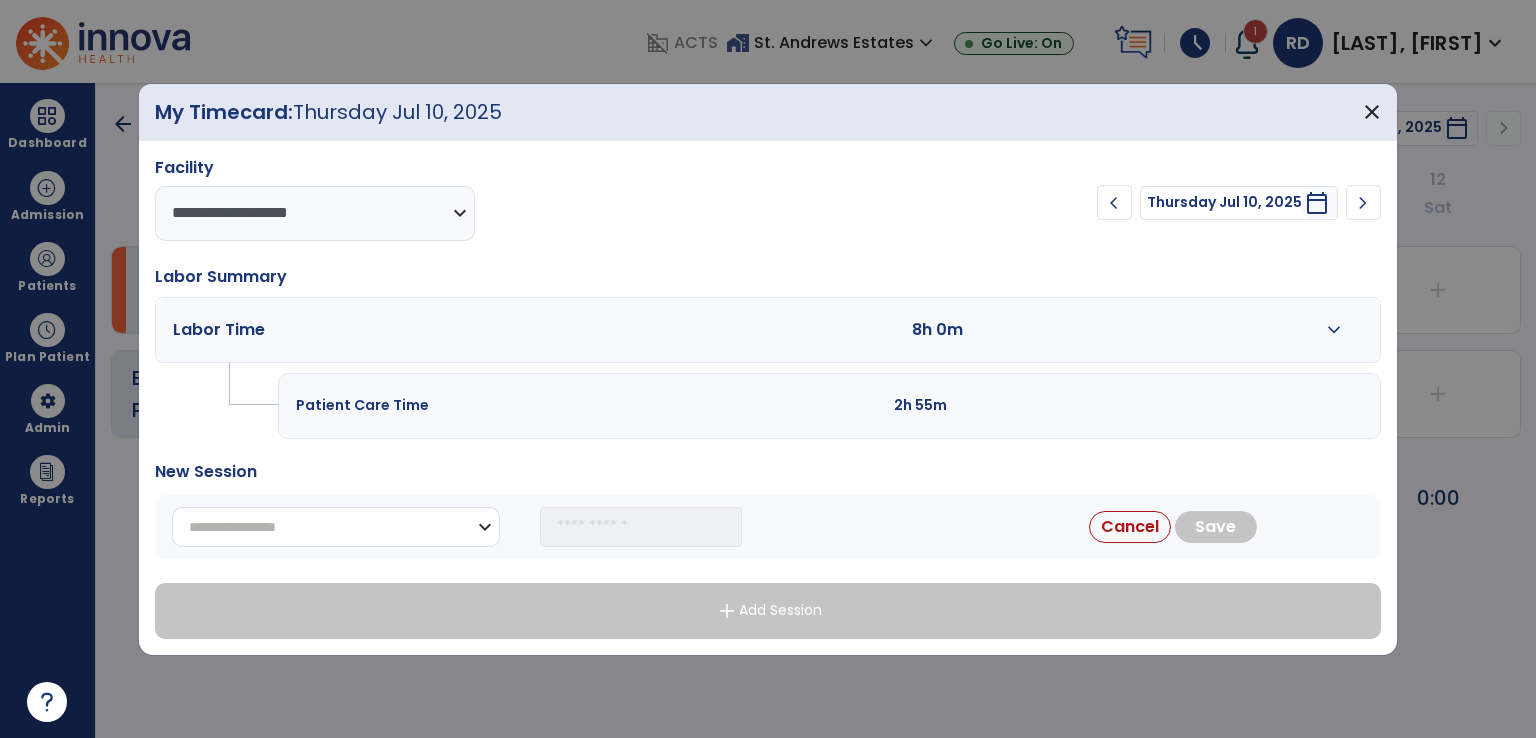 click on "**********" at bounding box center (336, 527) 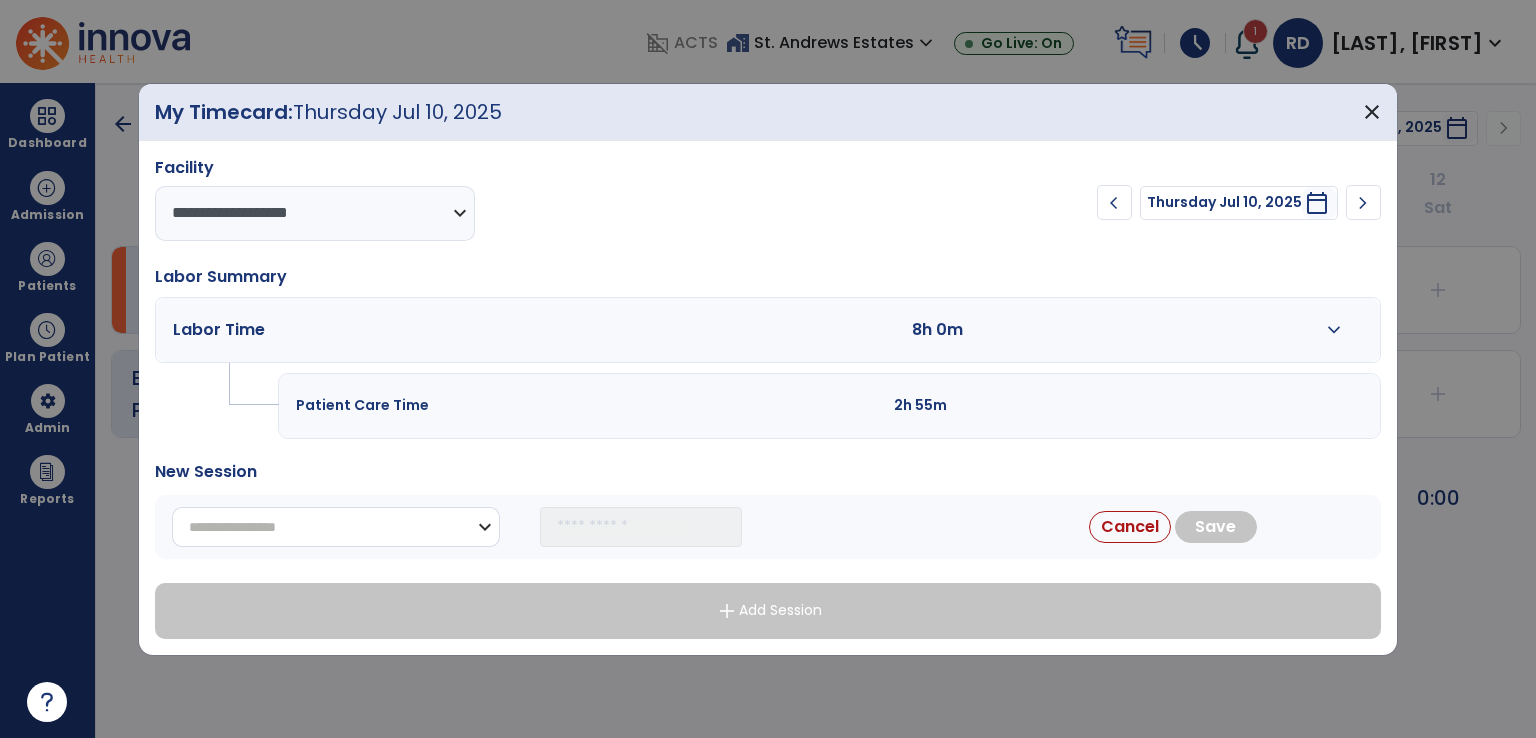 select on "**********" 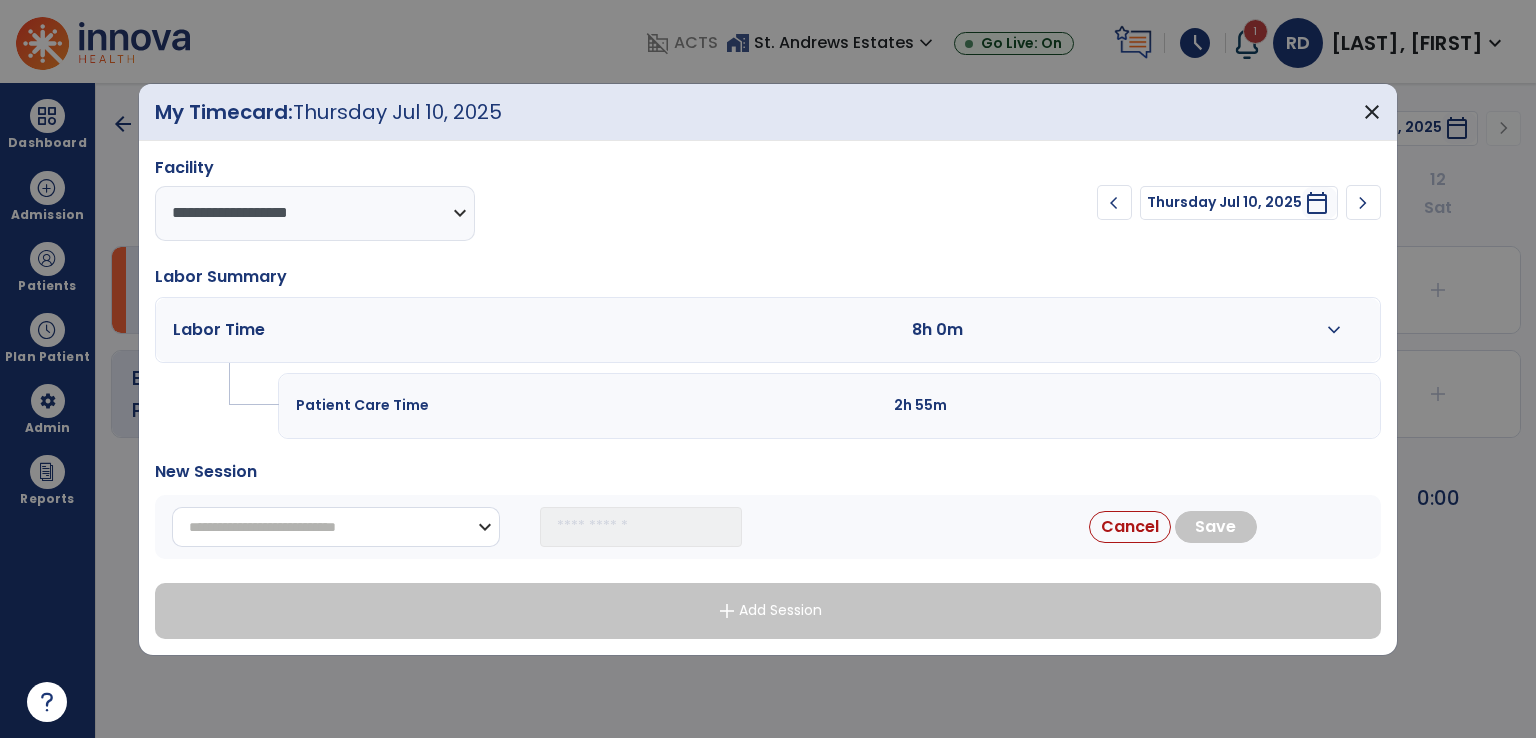 click on "**********" at bounding box center (336, 527) 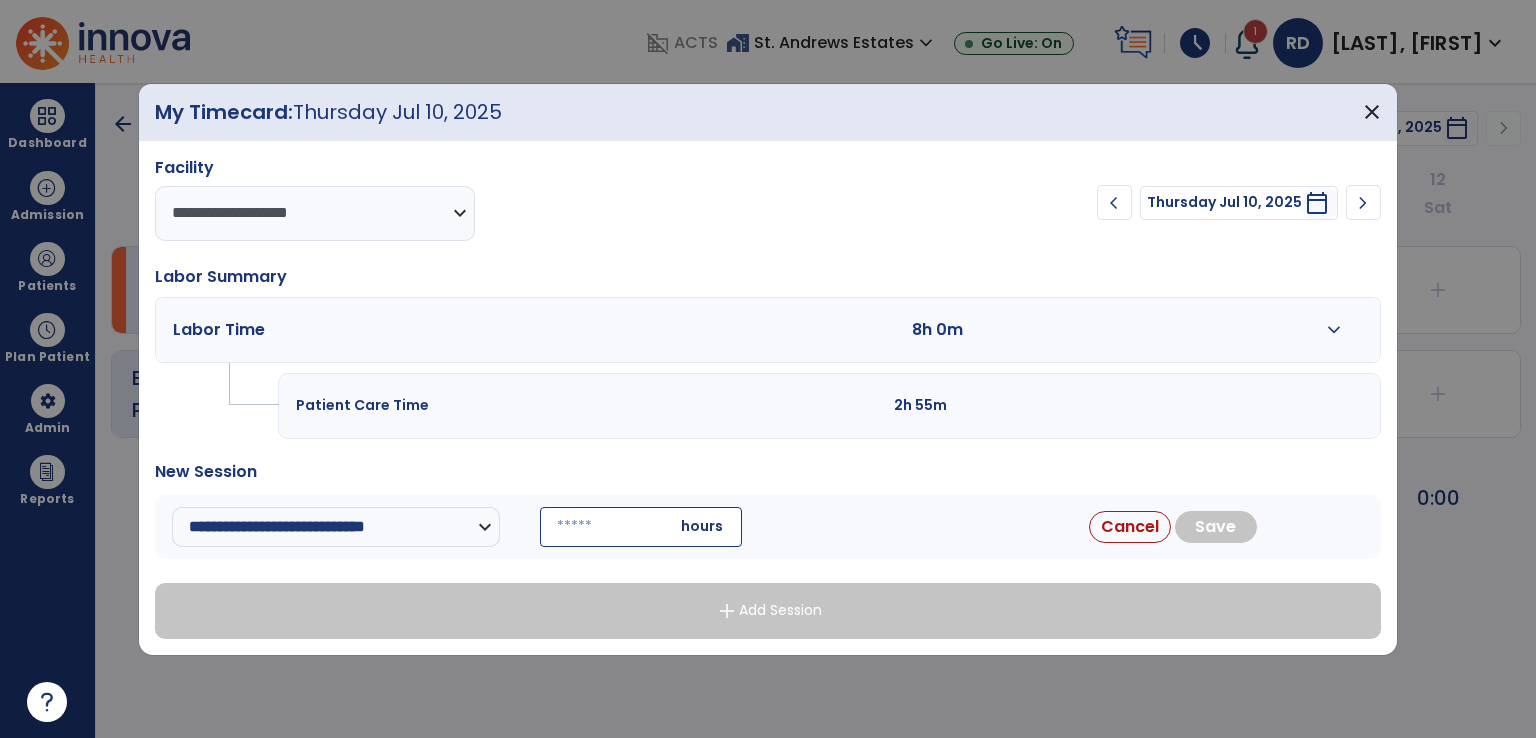 click at bounding box center [641, 527] 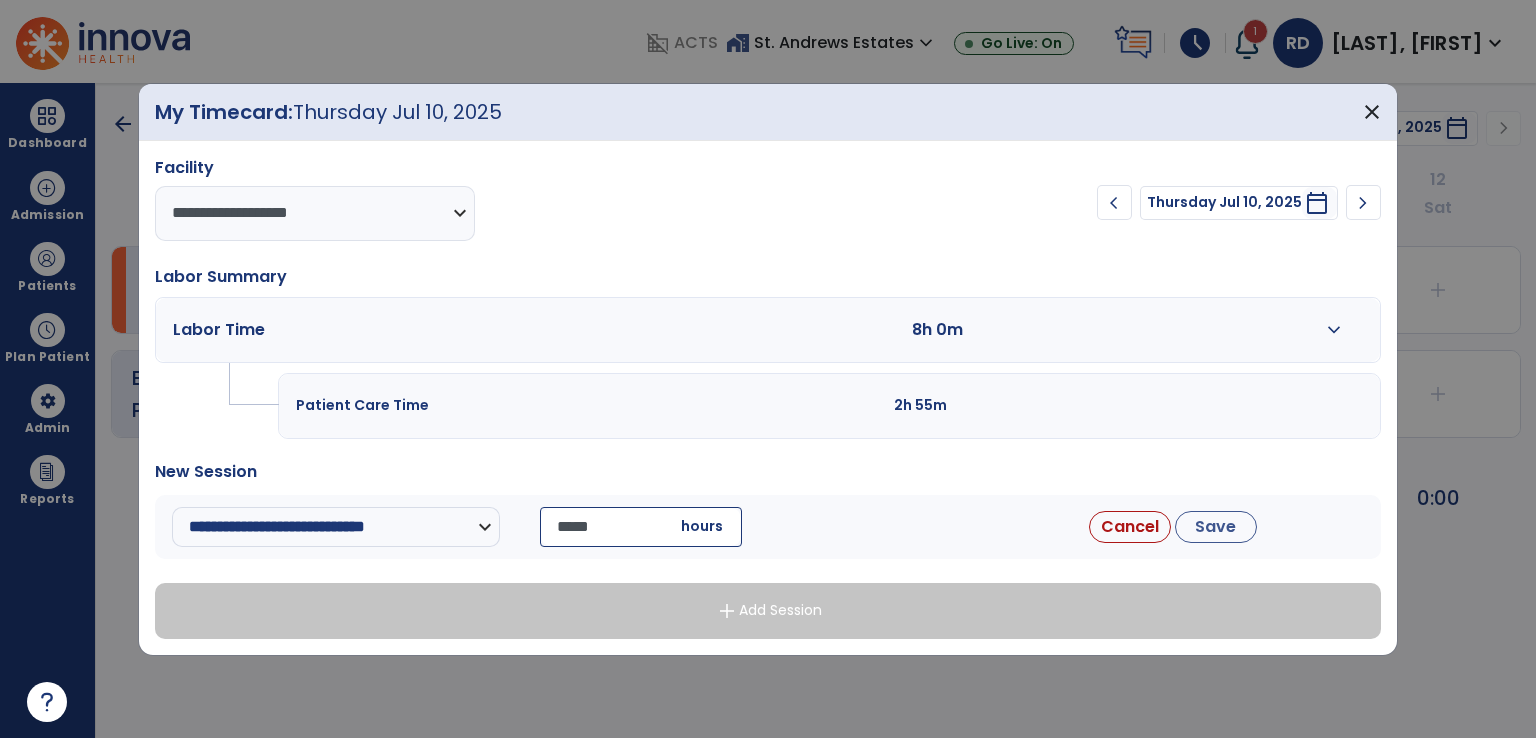 type on "*****" 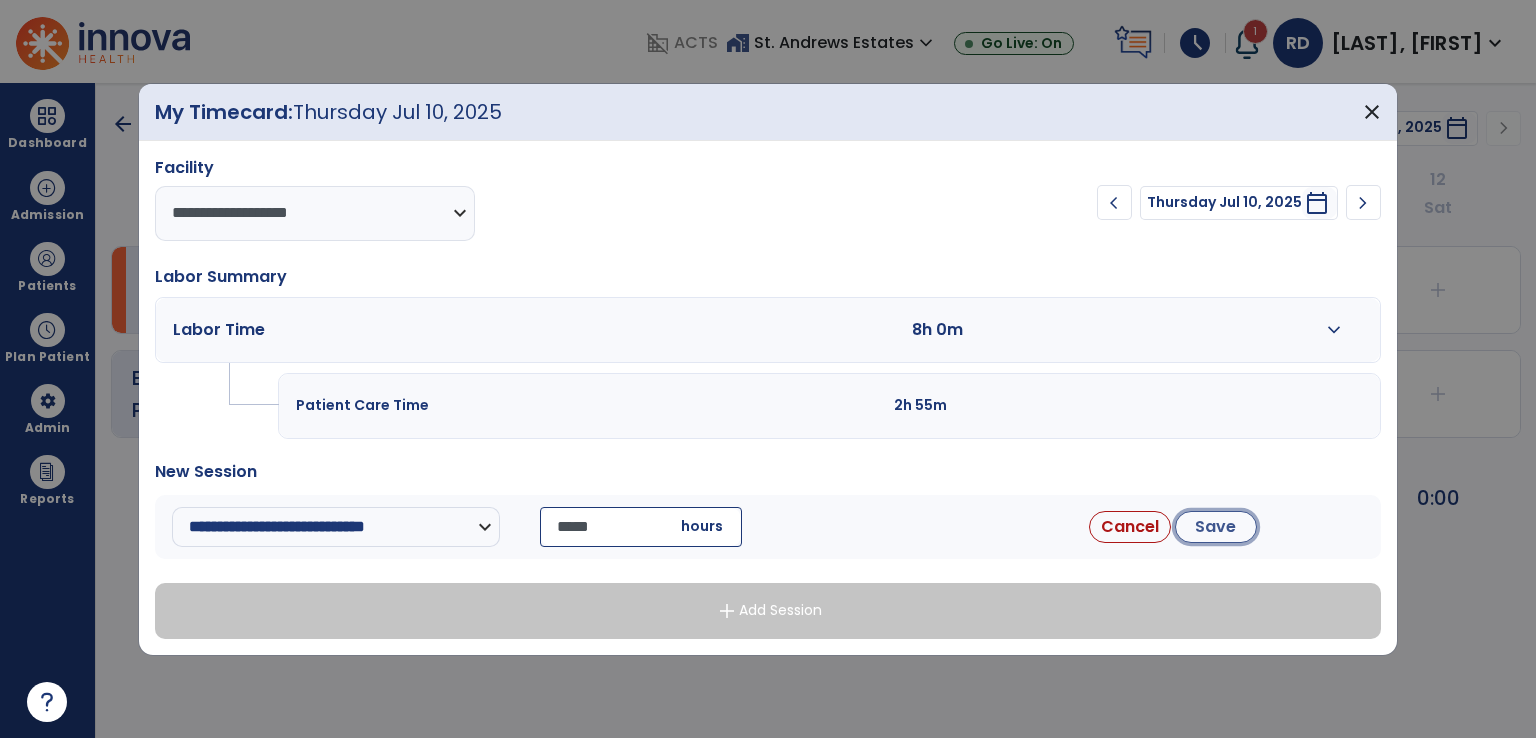 click on "Save" at bounding box center (1216, 527) 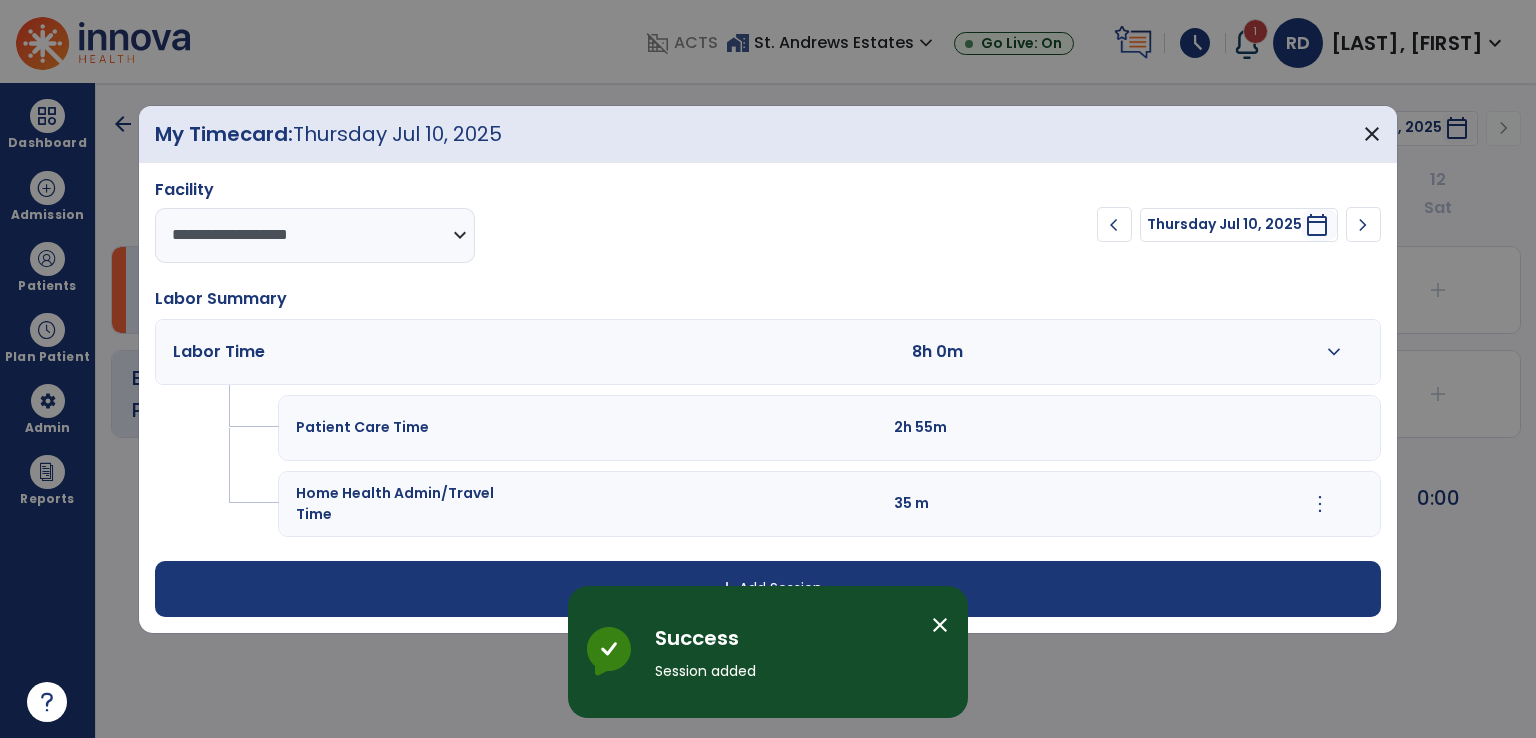 click on "add  Add Session" at bounding box center (768, 589) 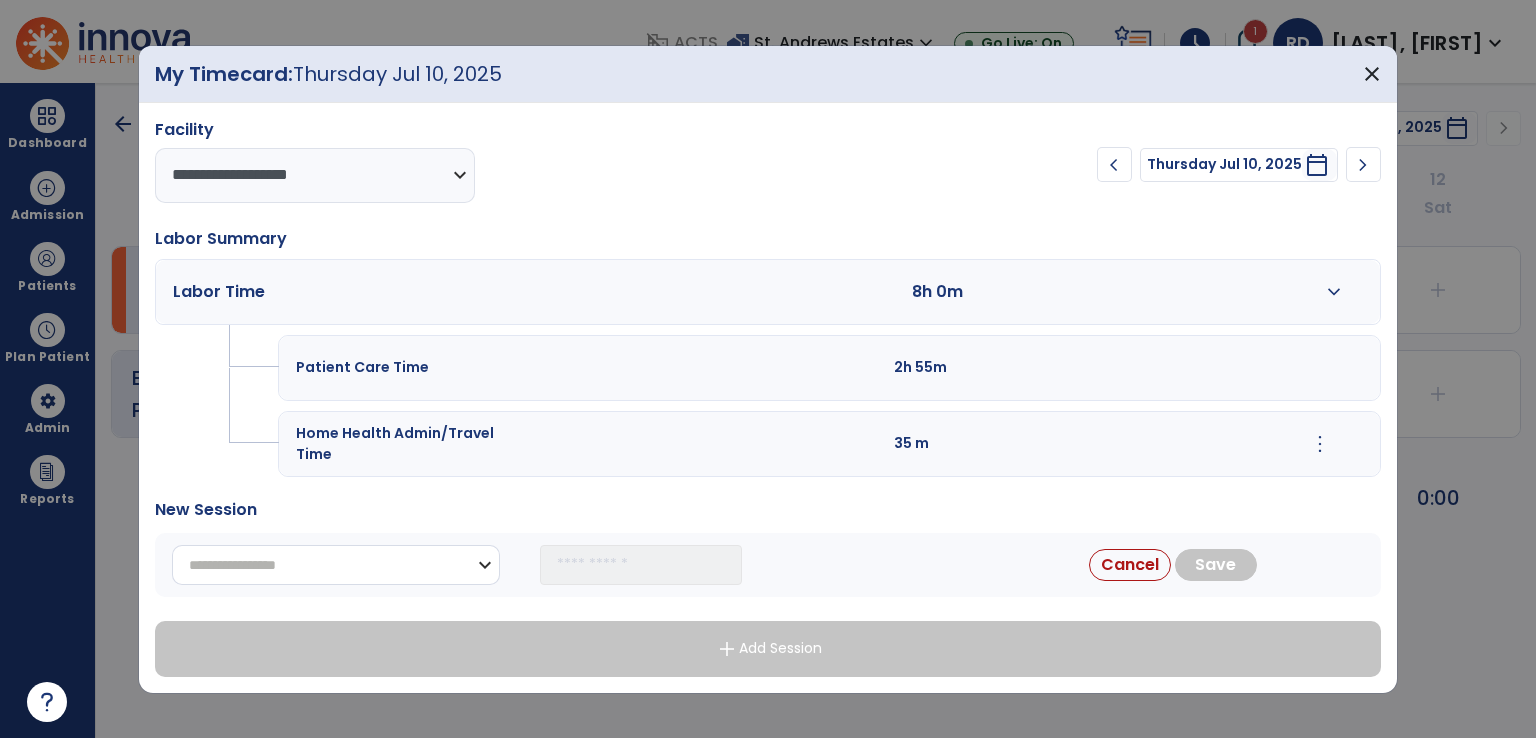 click on "**********" at bounding box center [336, 565] 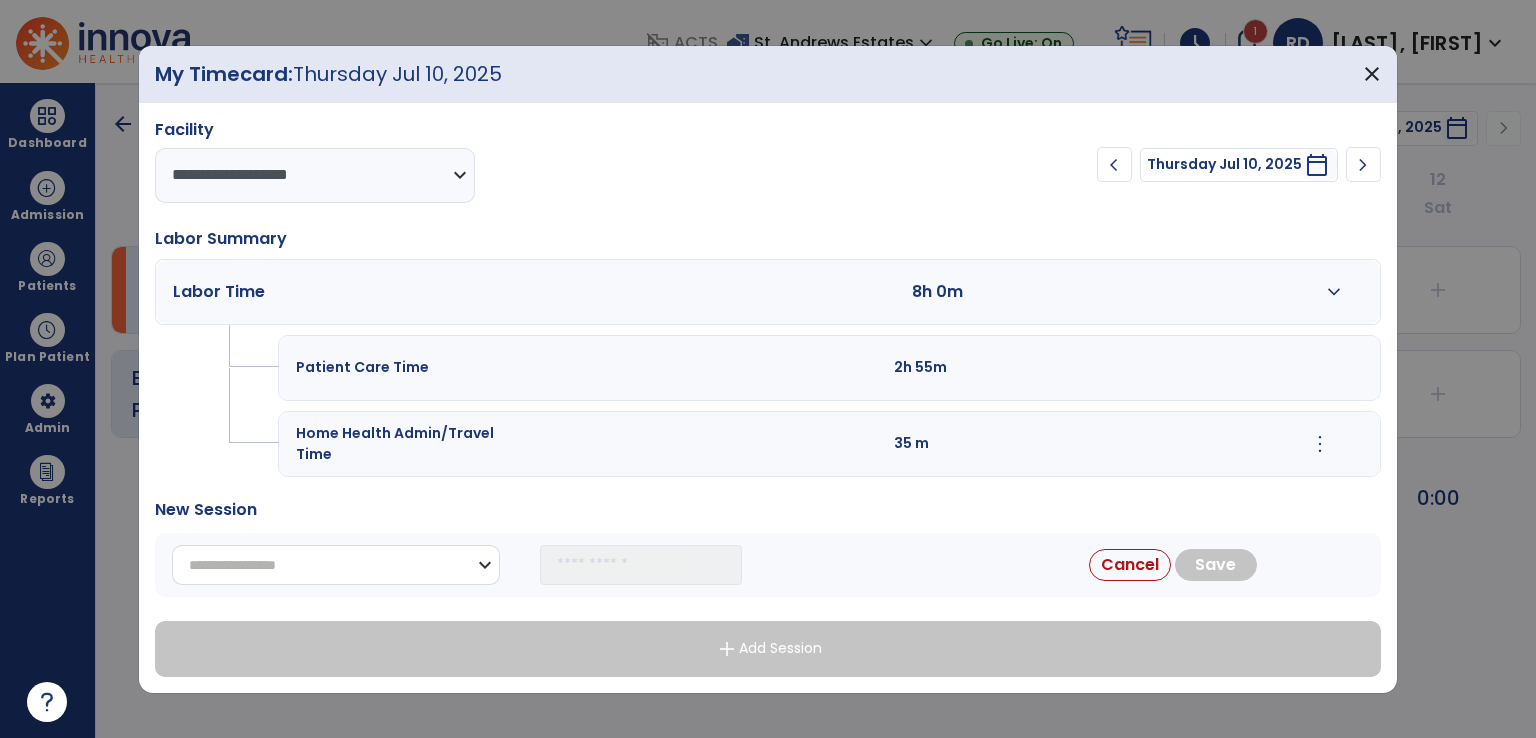 select on "**********" 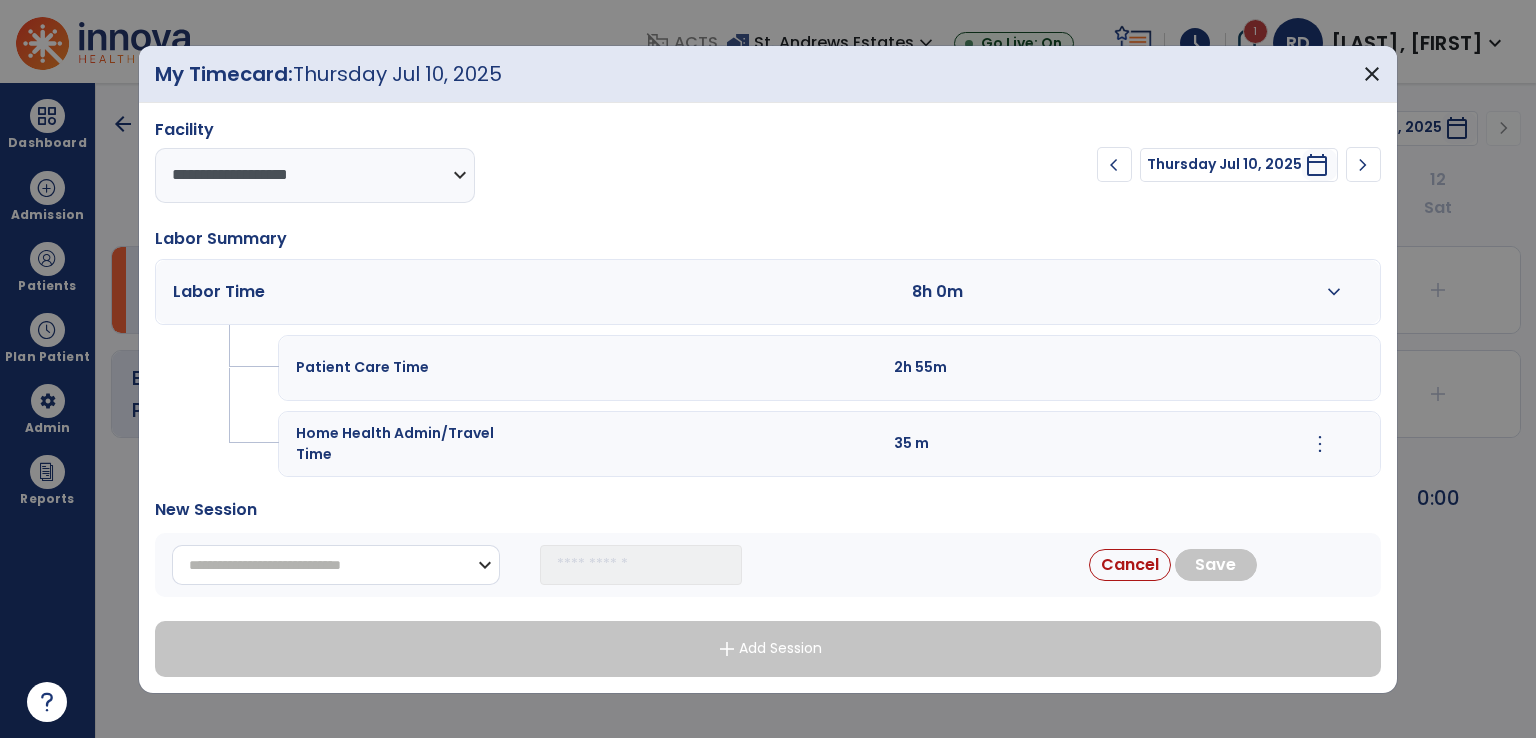 click on "**********" at bounding box center (336, 565) 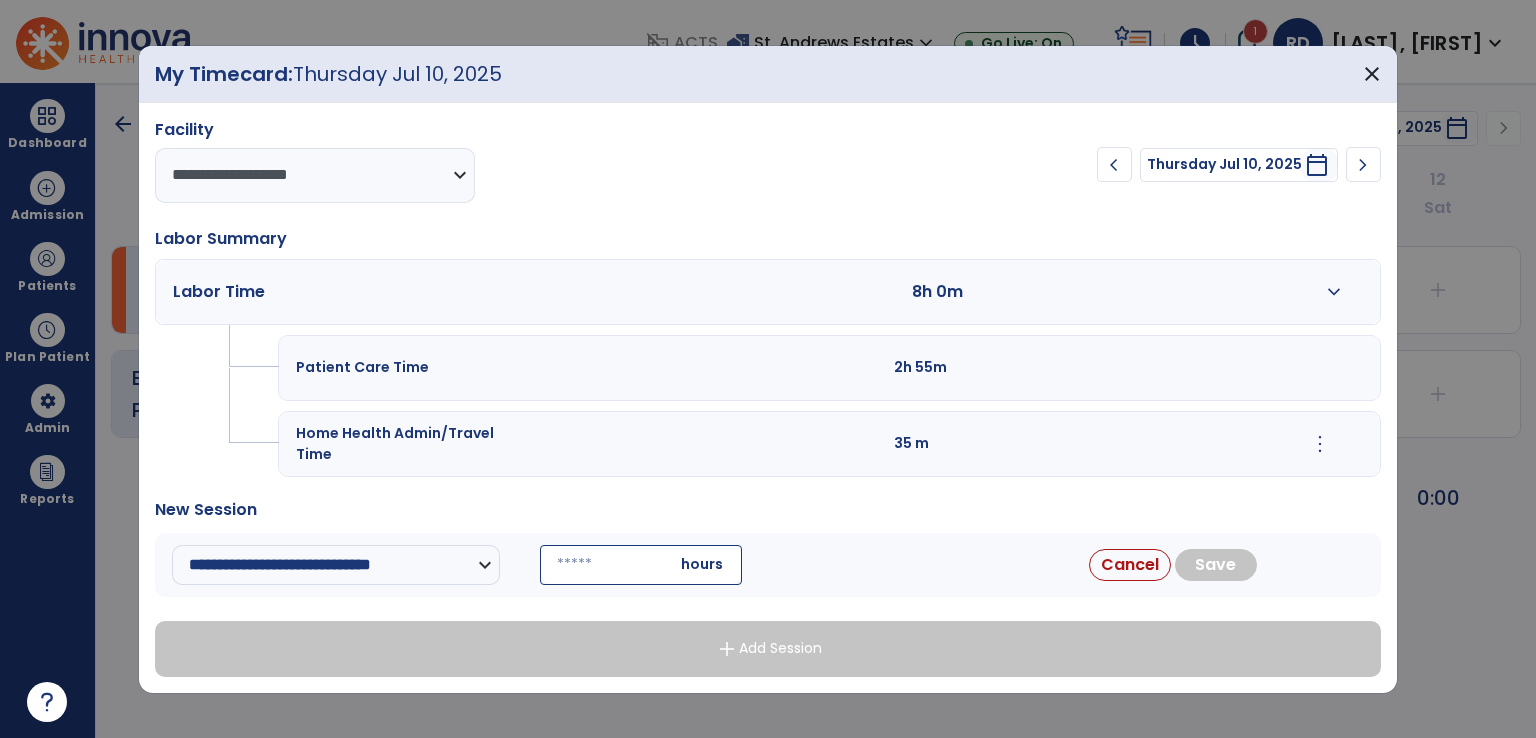 click at bounding box center (641, 565) 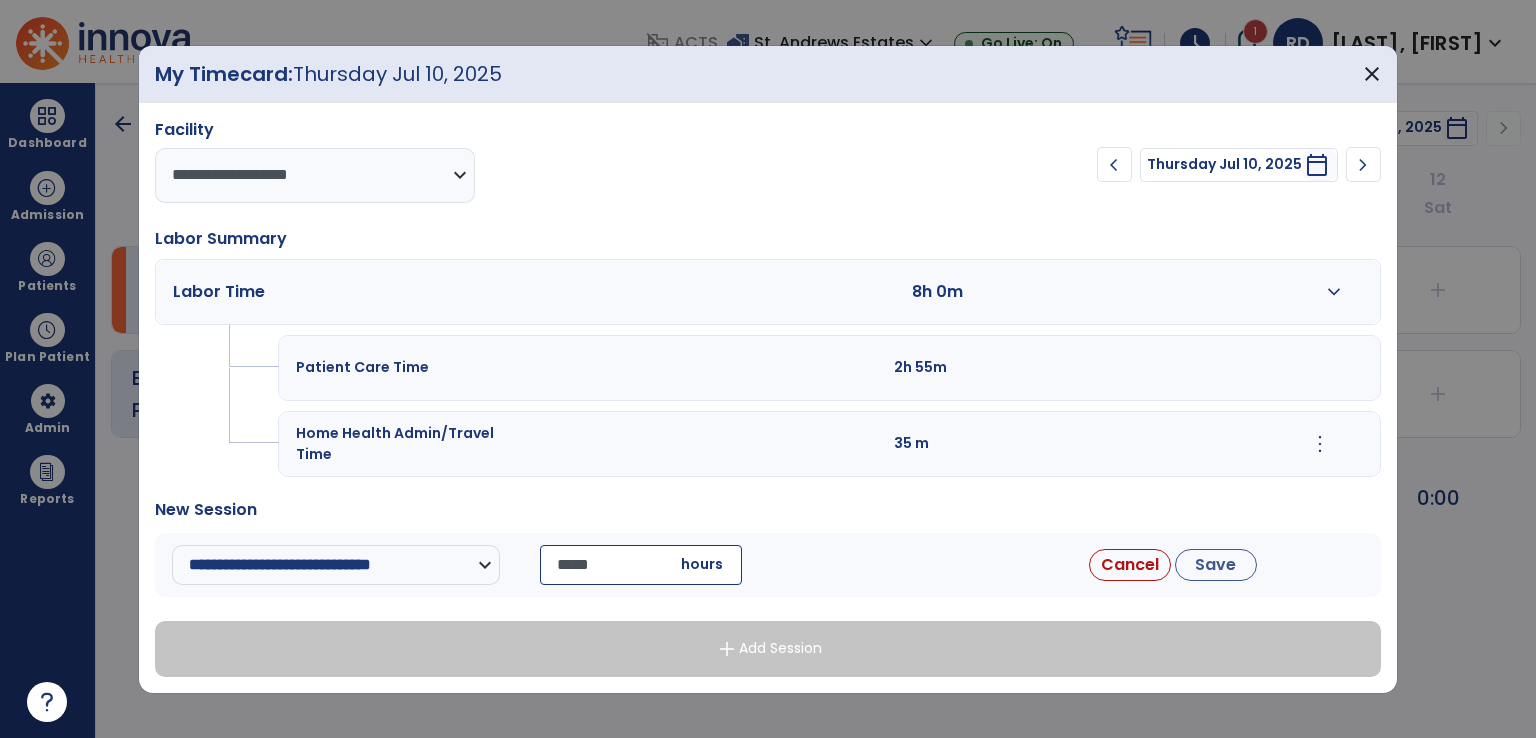 type on "*****" 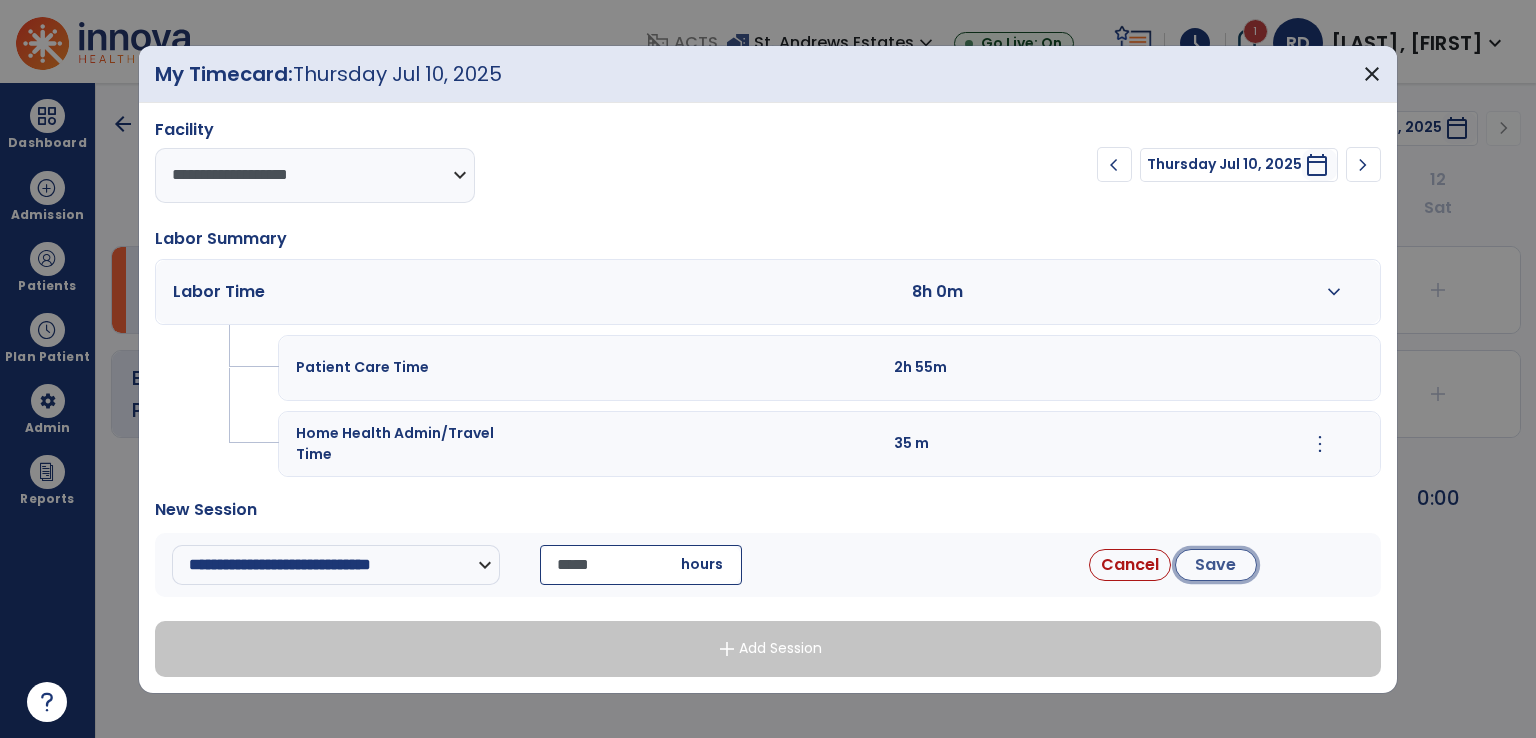 click on "Save" at bounding box center (1216, 565) 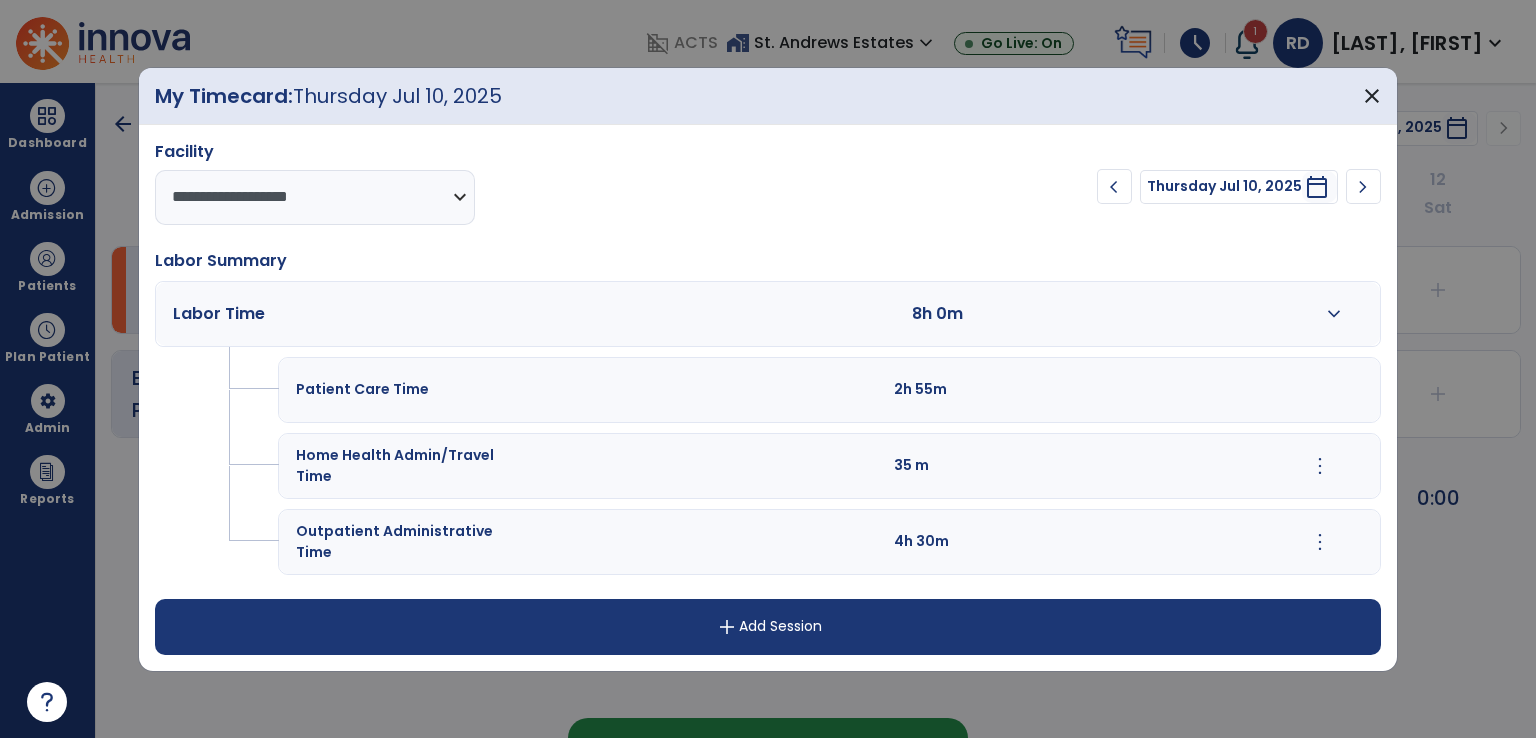 click on "Success Session added  close   Innova Health  Success" at bounding box center [768, 652] 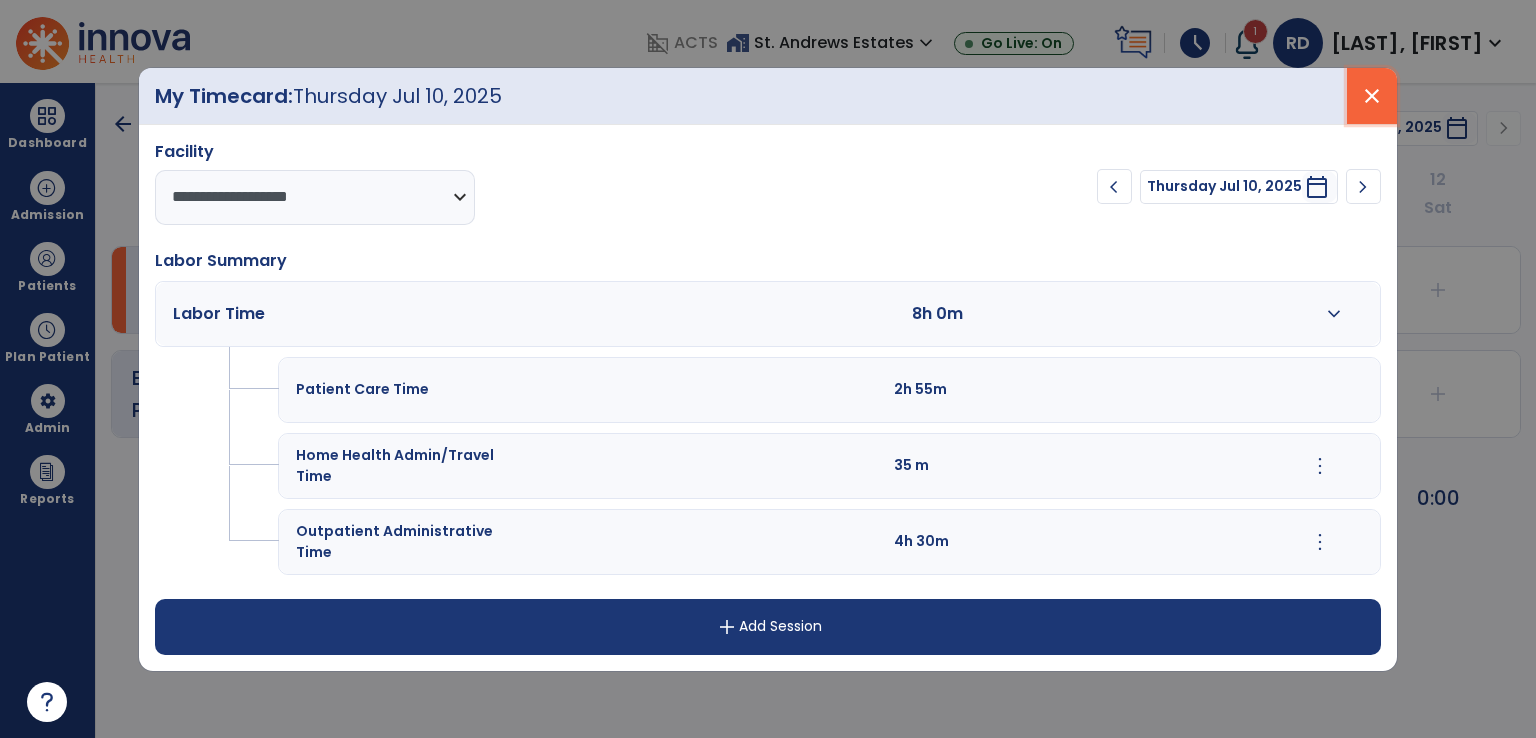 click on "close" at bounding box center (1372, 96) 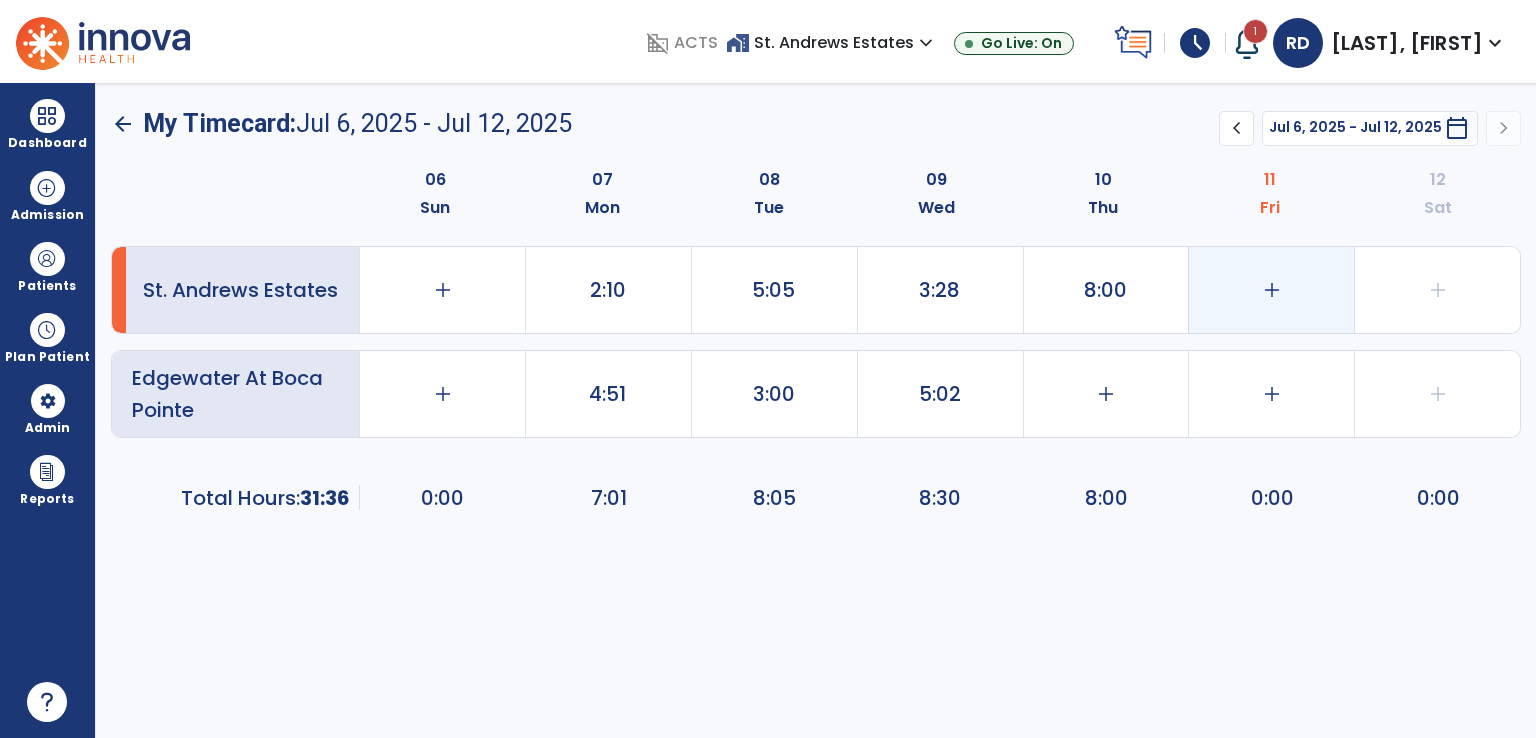 click on "add" 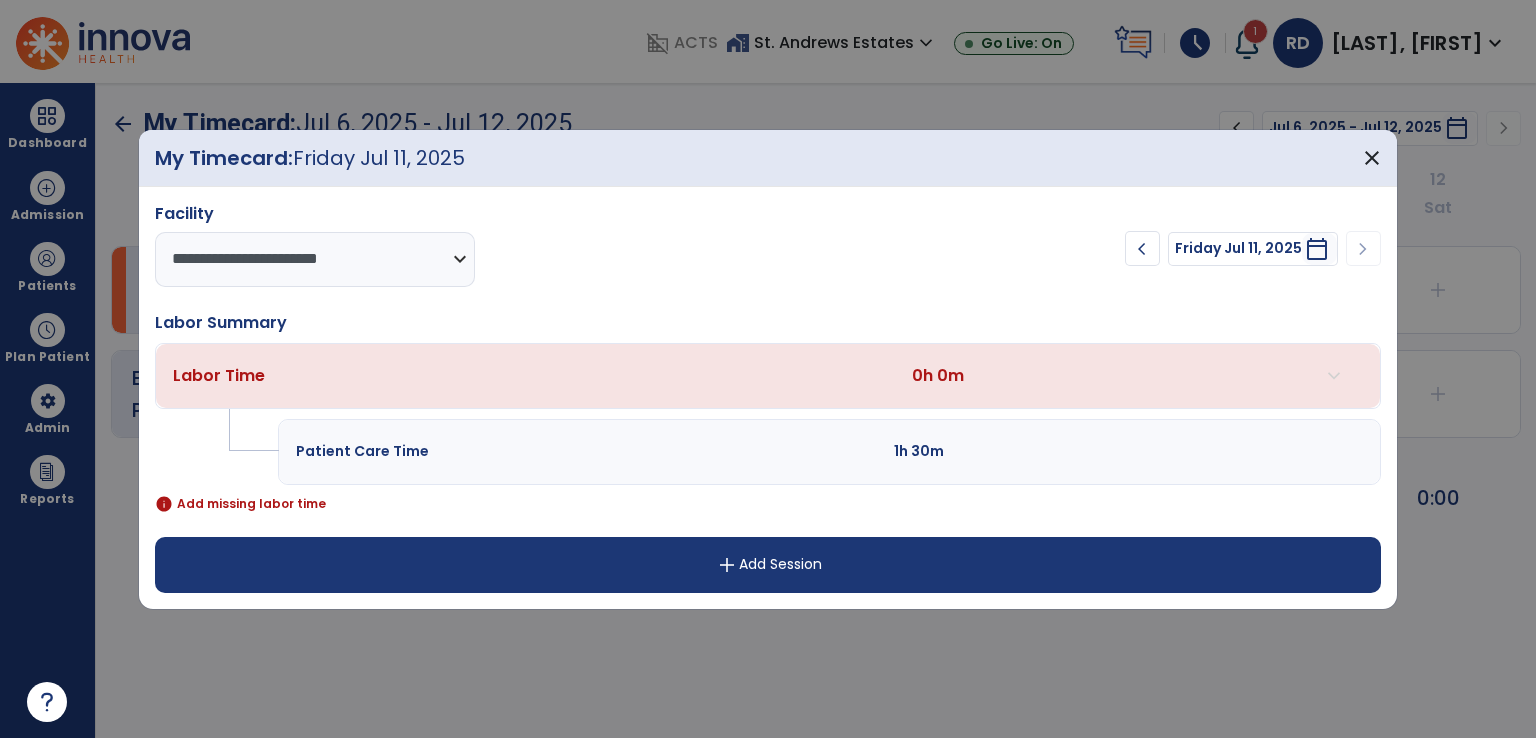 click on "add  Add Session" at bounding box center (768, 565) 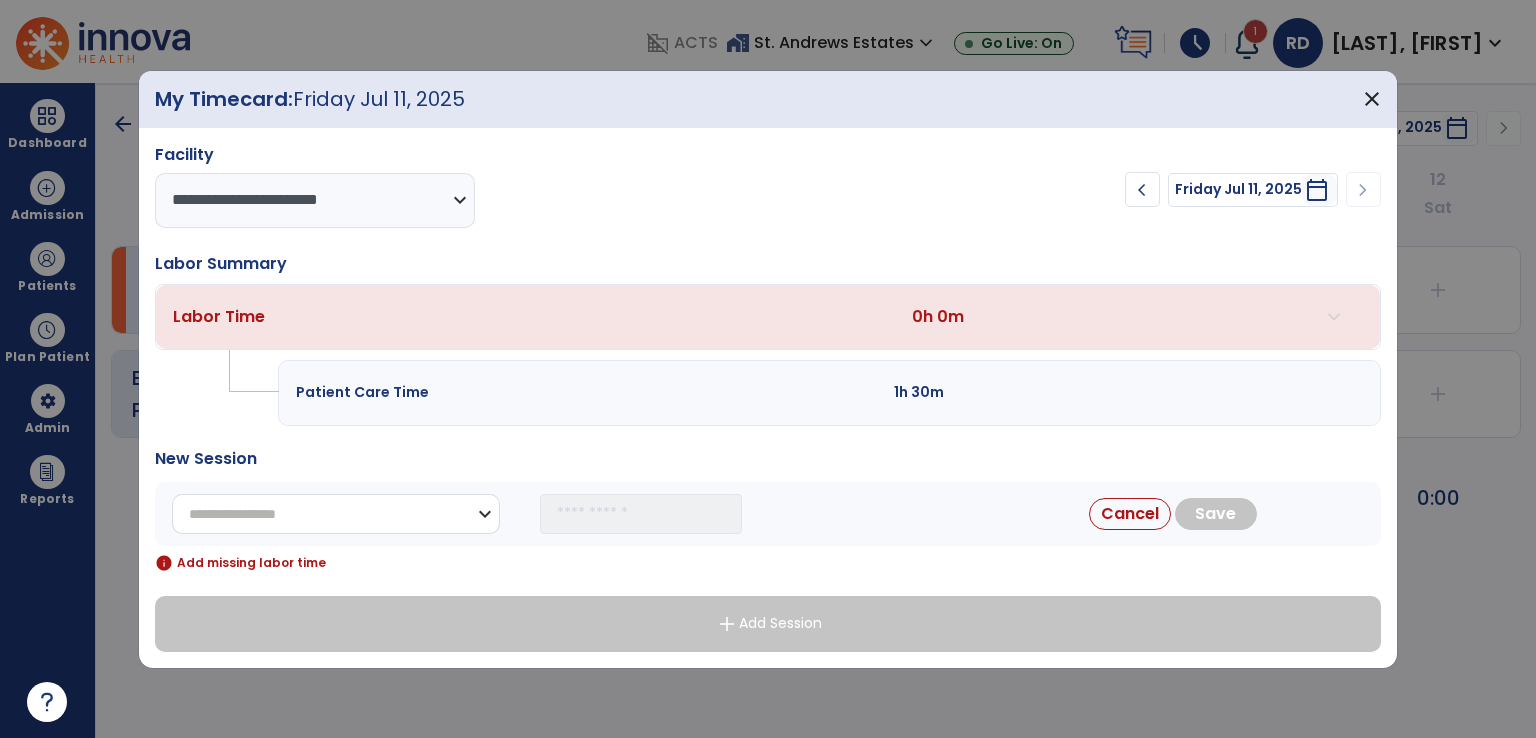 click on "**********" at bounding box center [336, 514] 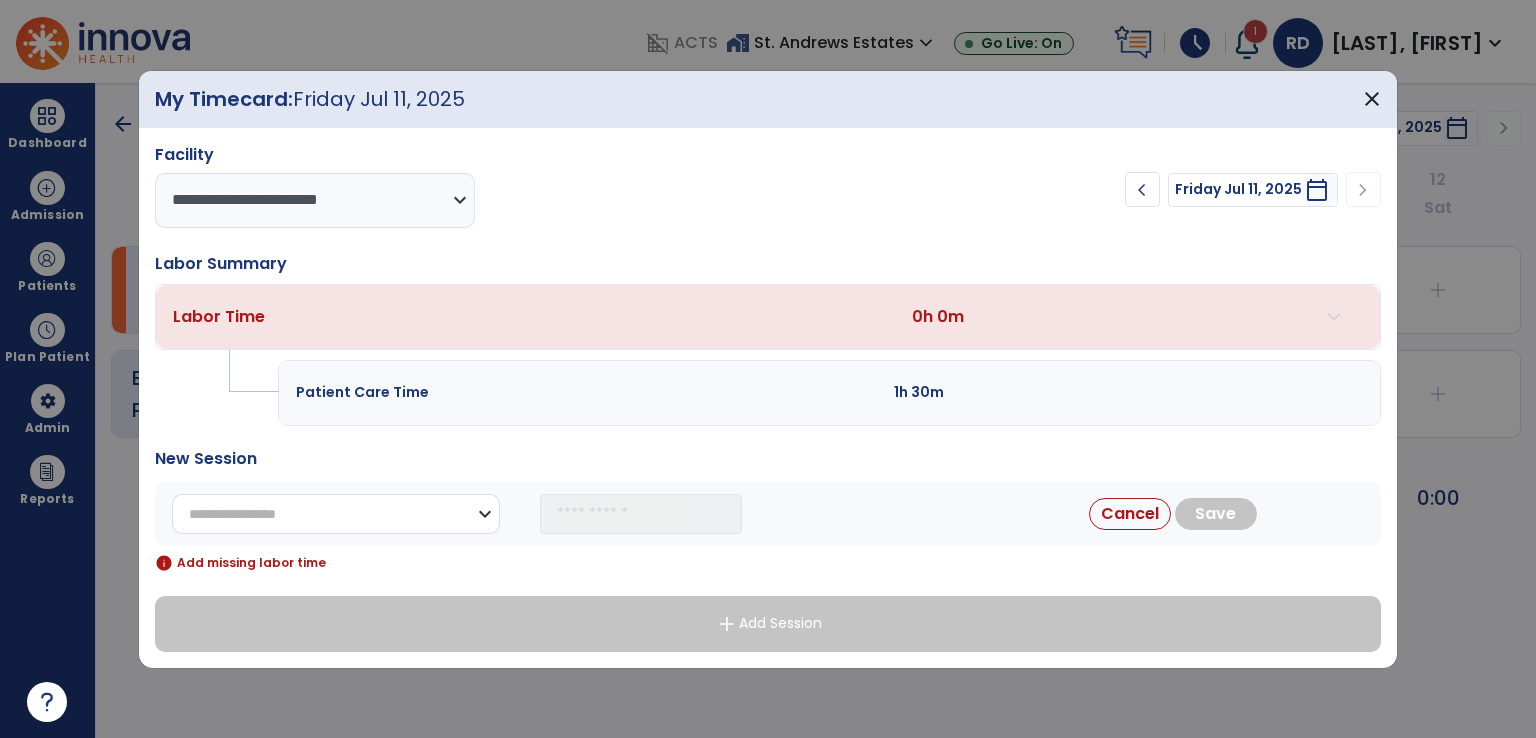 select on "**********" 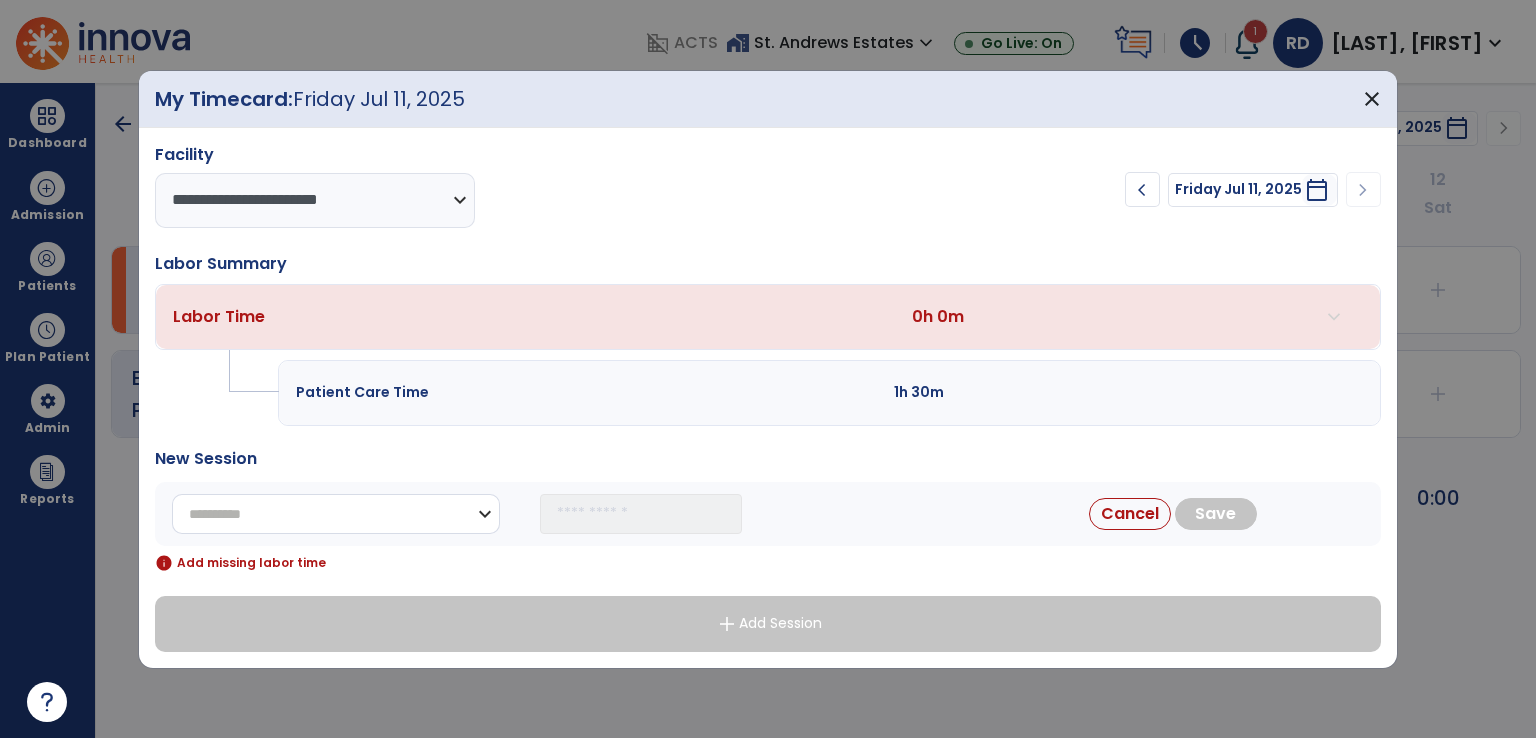 click on "**********" at bounding box center (336, 514) 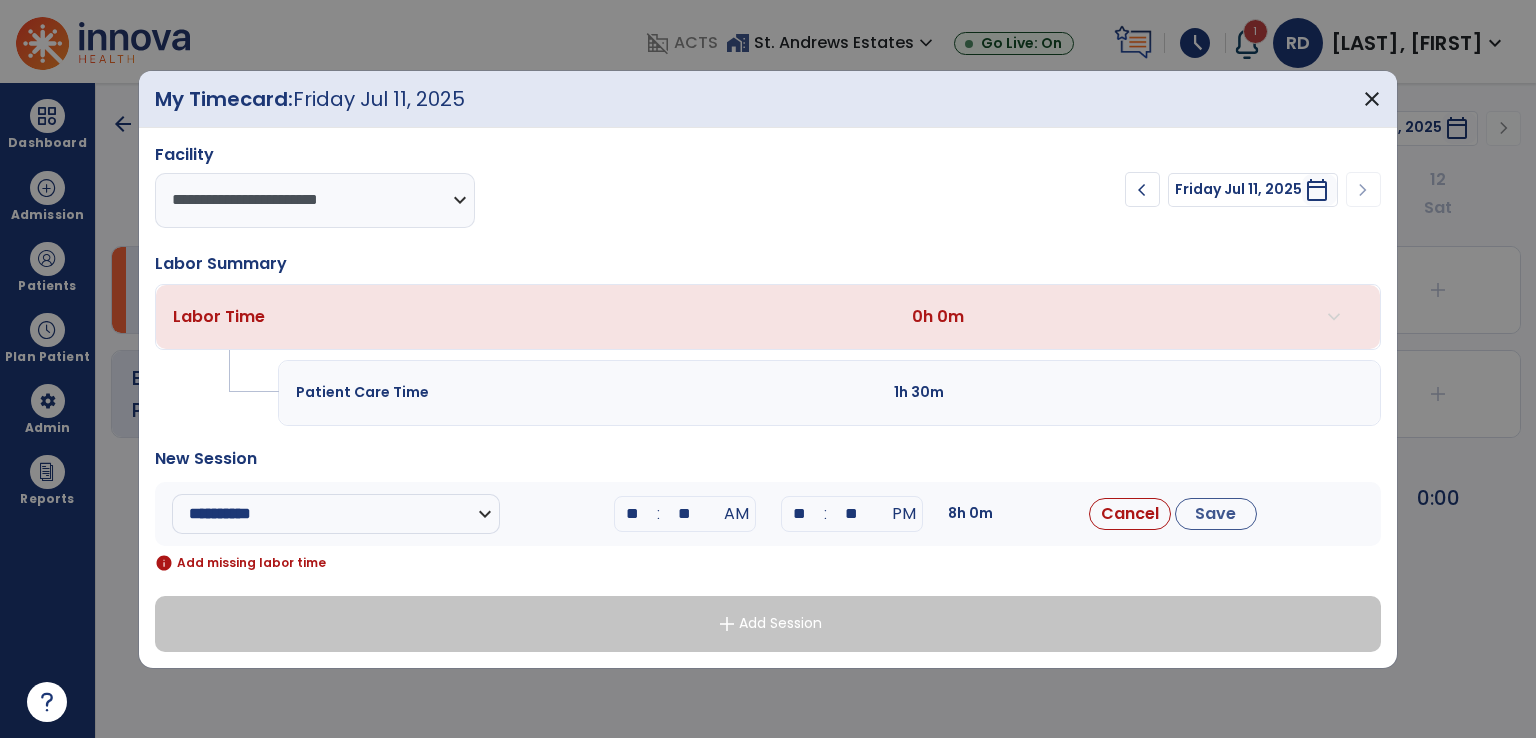 click on "**" at bounding box center [633, 514] 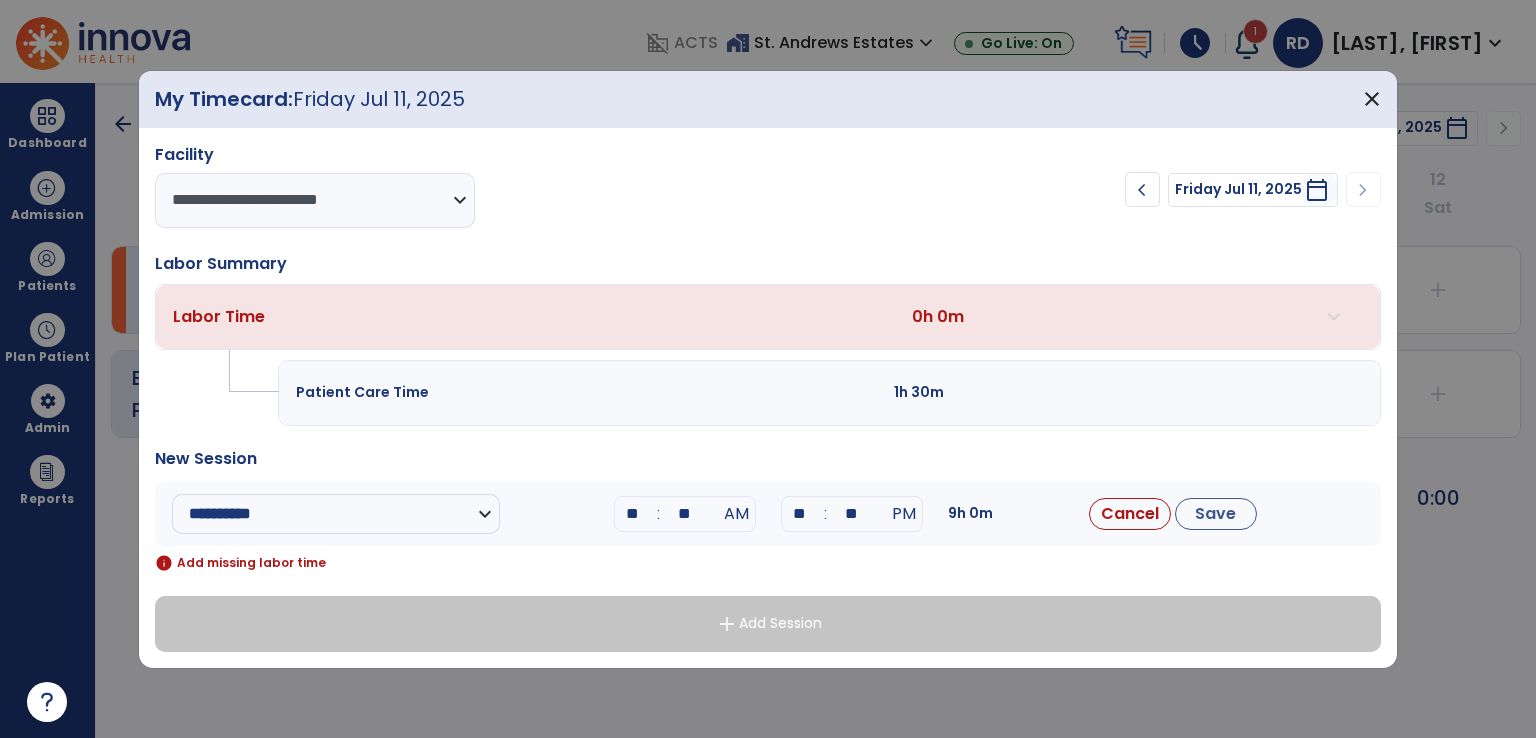 type on "*" 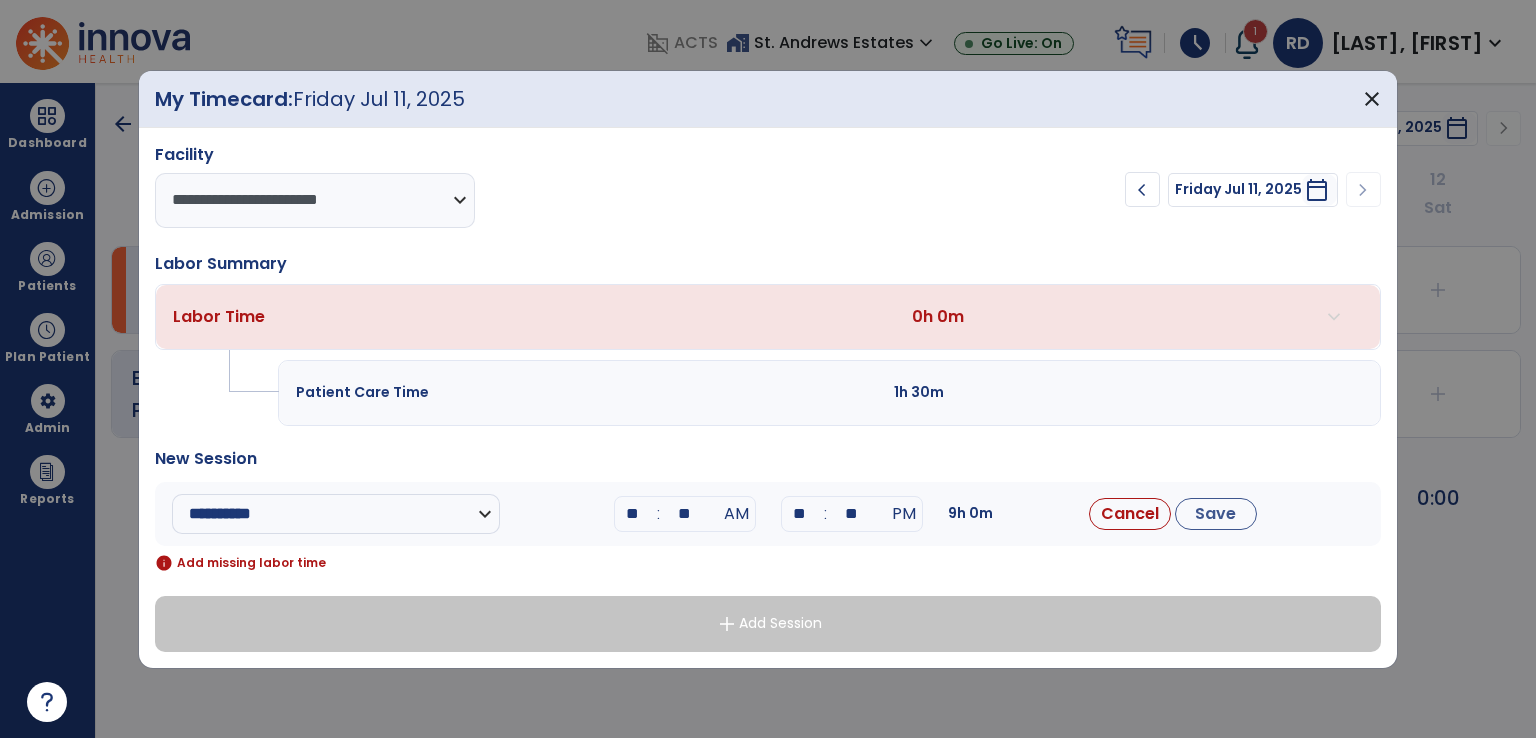 type on "**" 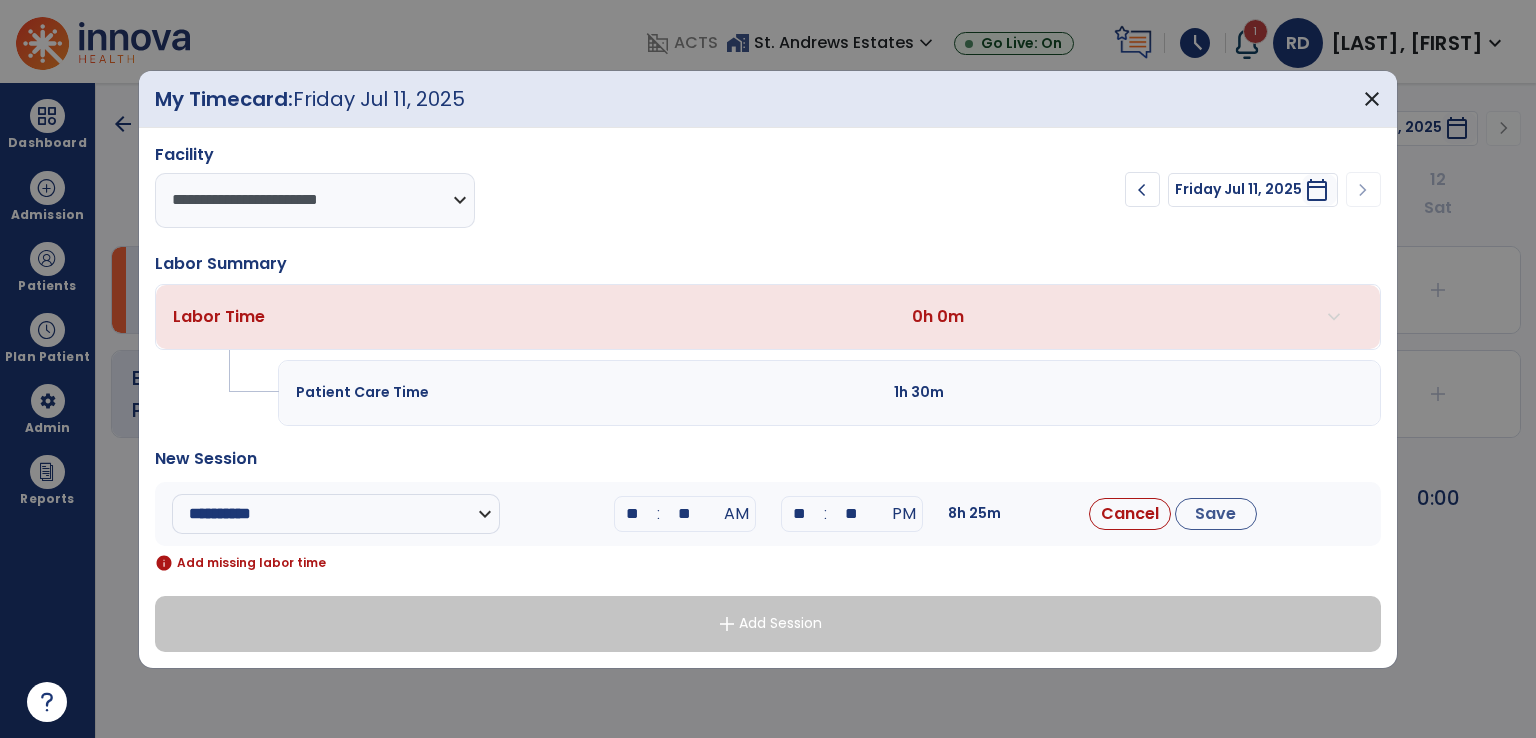 click on "**" at bounding box center [800, 514] 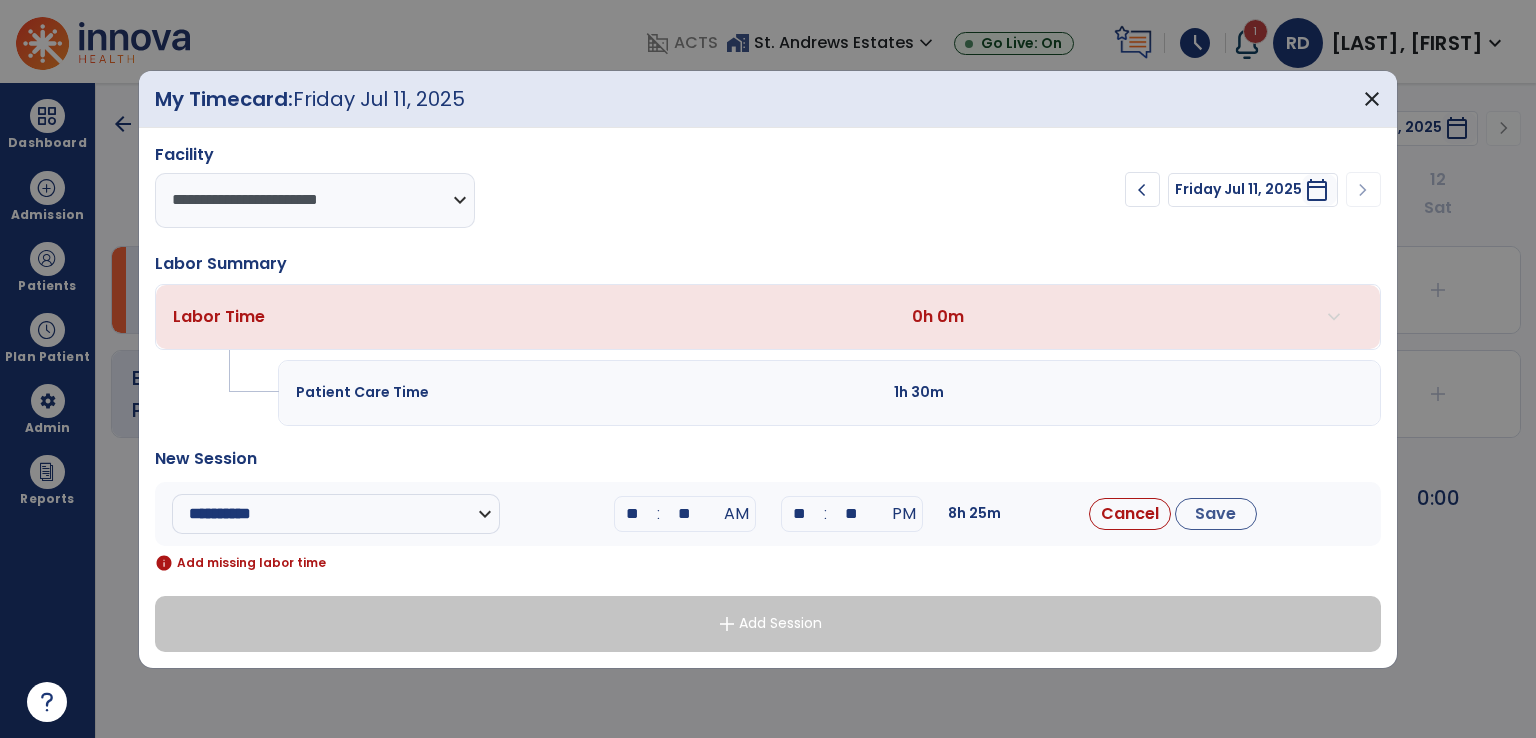 type on "**" 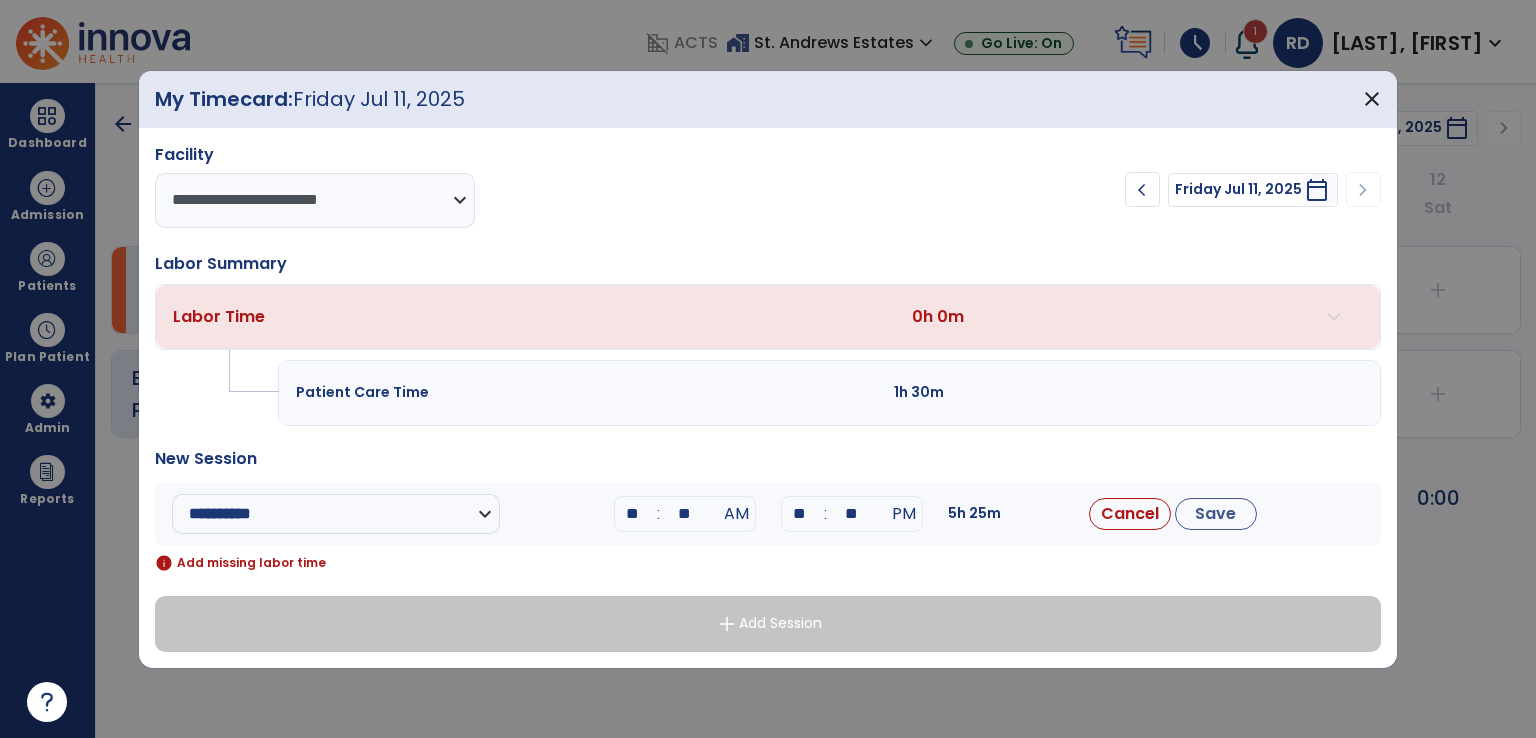 type on "*" 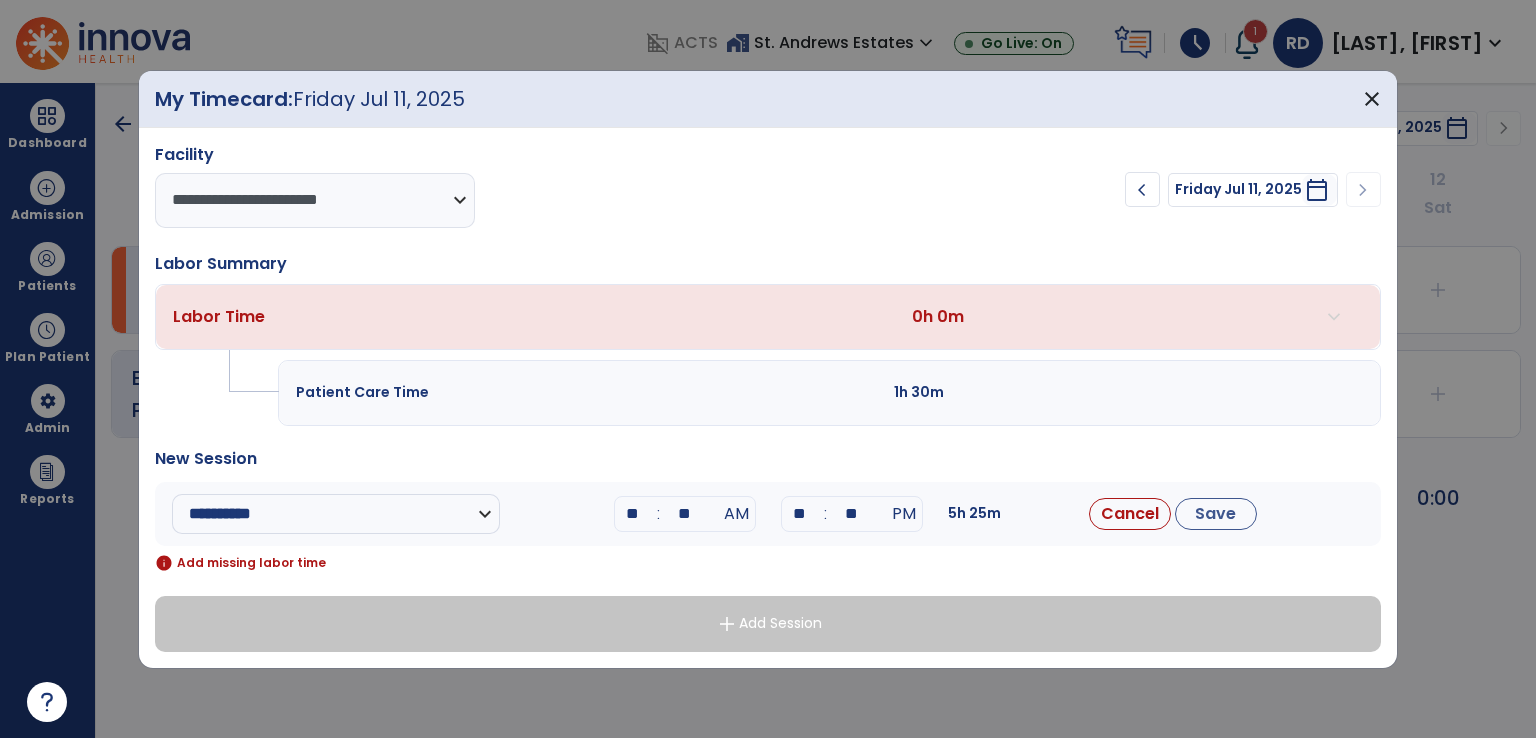 type on "**" 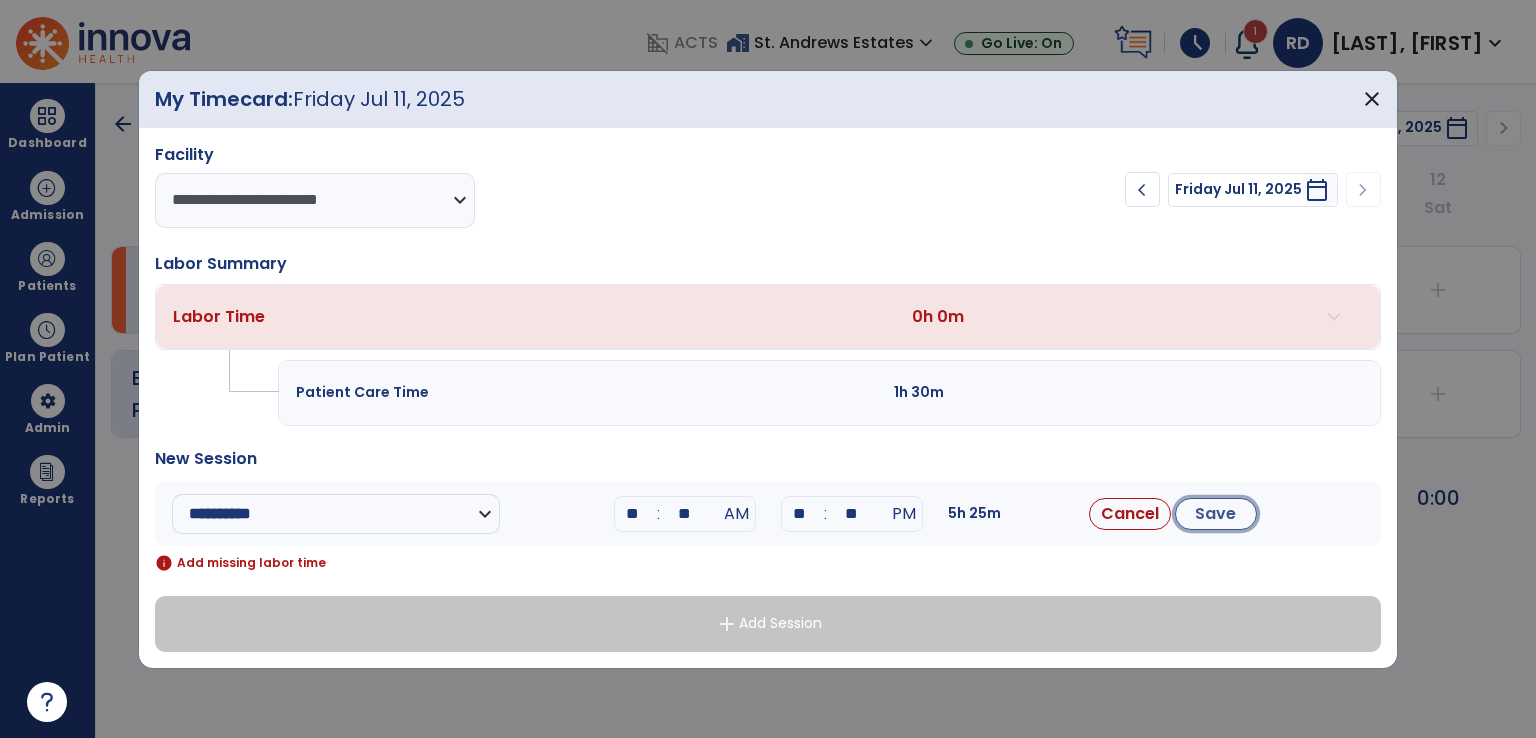 click on "Save" at bounding box center [1216, 514] 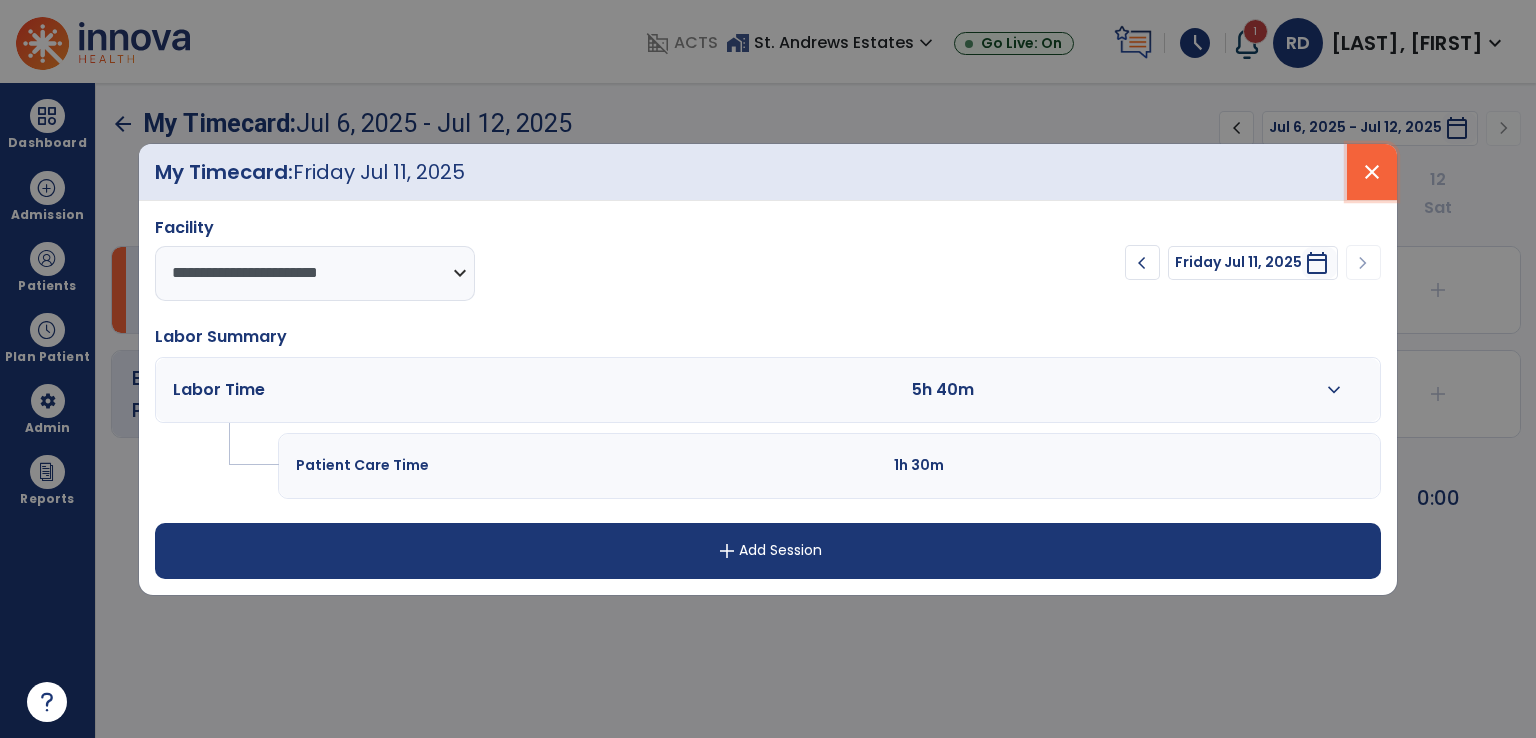 click on "close" at bounding box center (1372, 172) 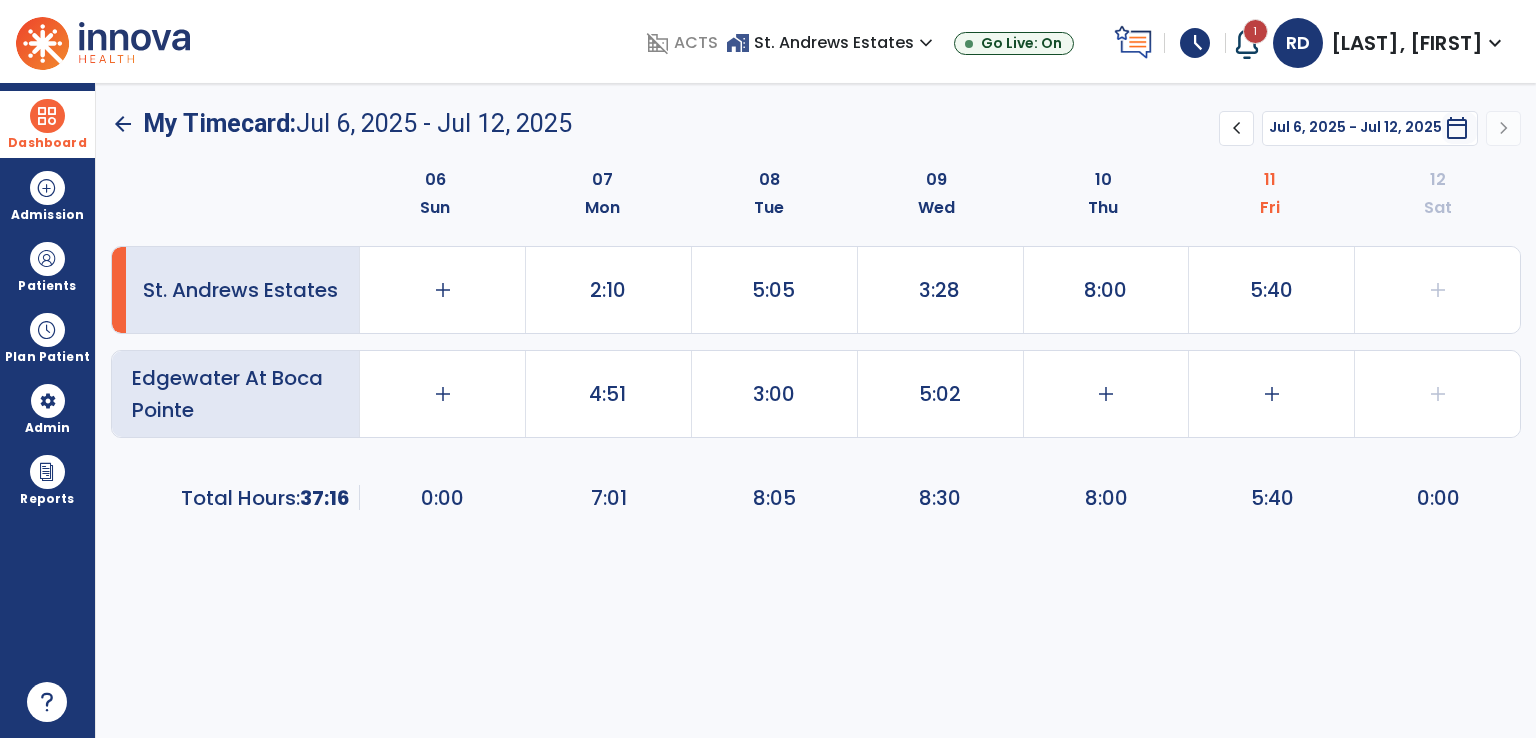 click at bounding box center (47, 116) 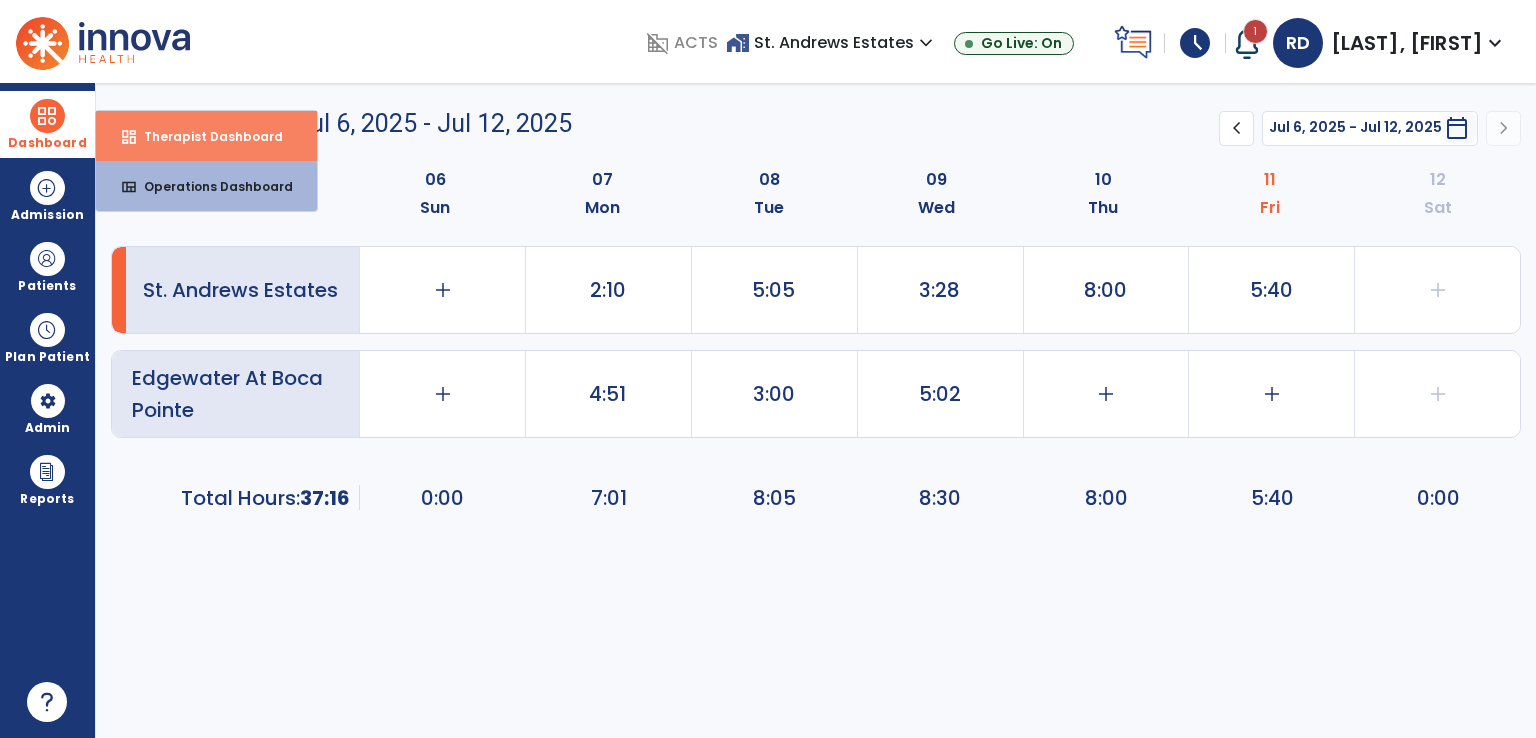 click on "Therapist Dashboard" at bounding box center [205, 136] 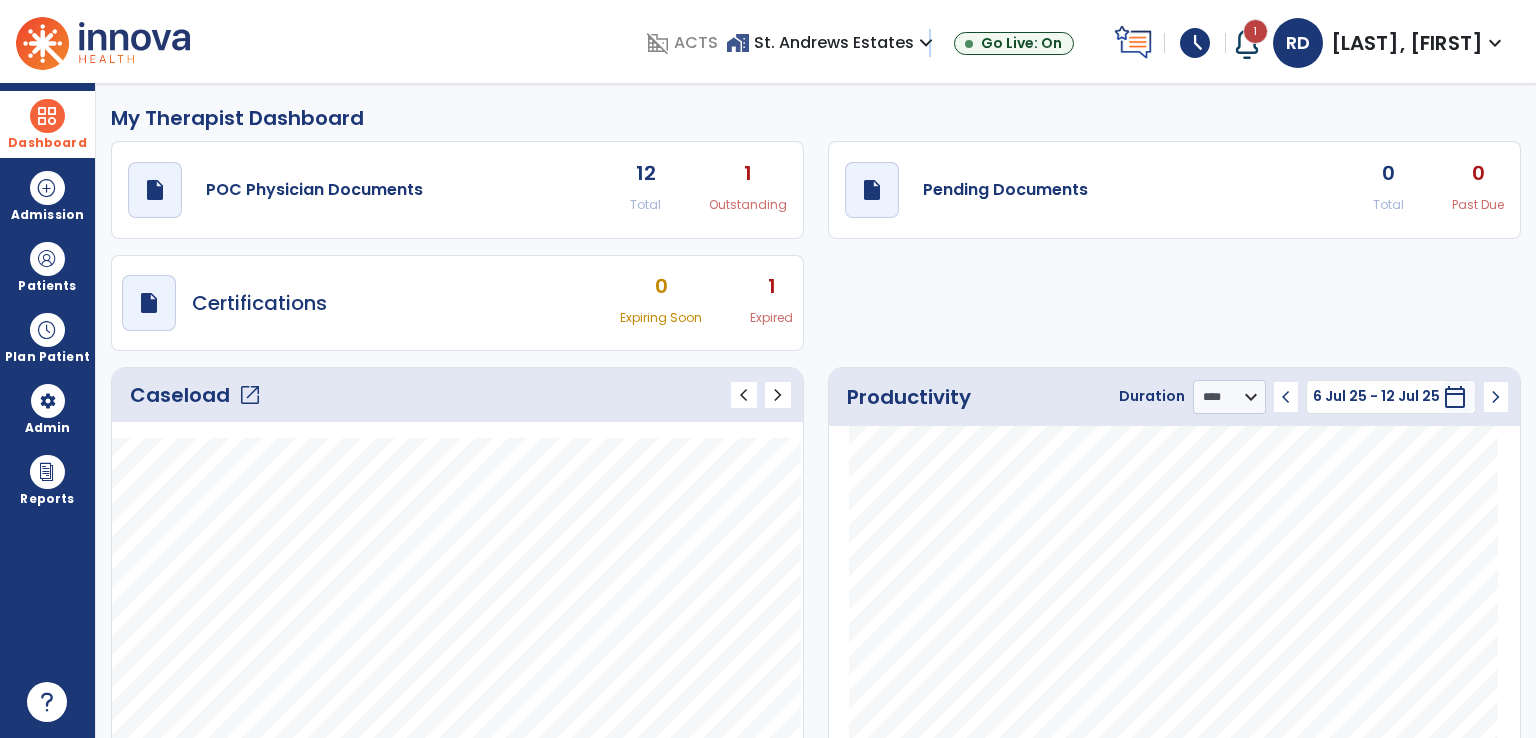 click on "expand_more" at bounding box center (926, 43) 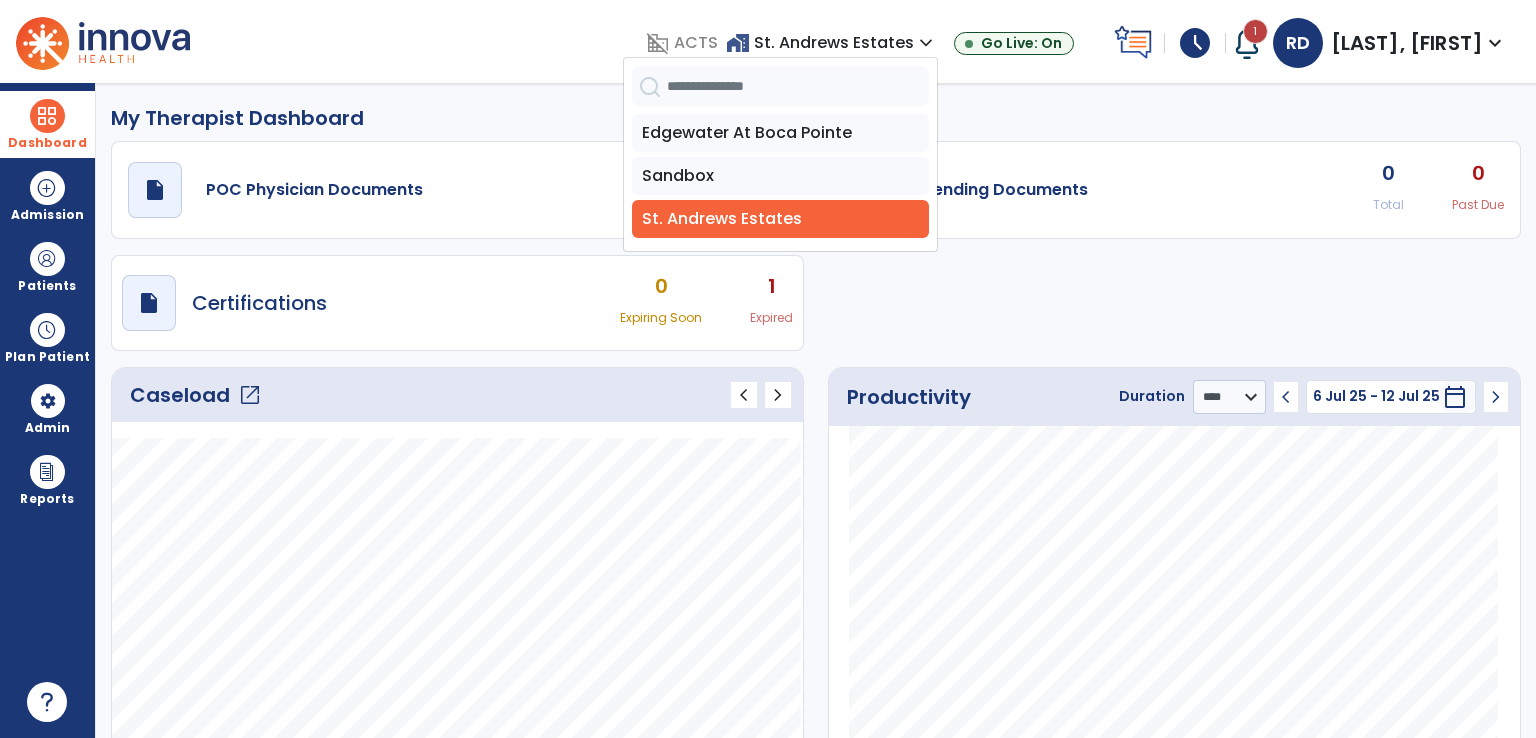 click on "Edgewater At Boca Pointe    Sandbox   St. Andrews Estates" at bounding box center (780, 176) 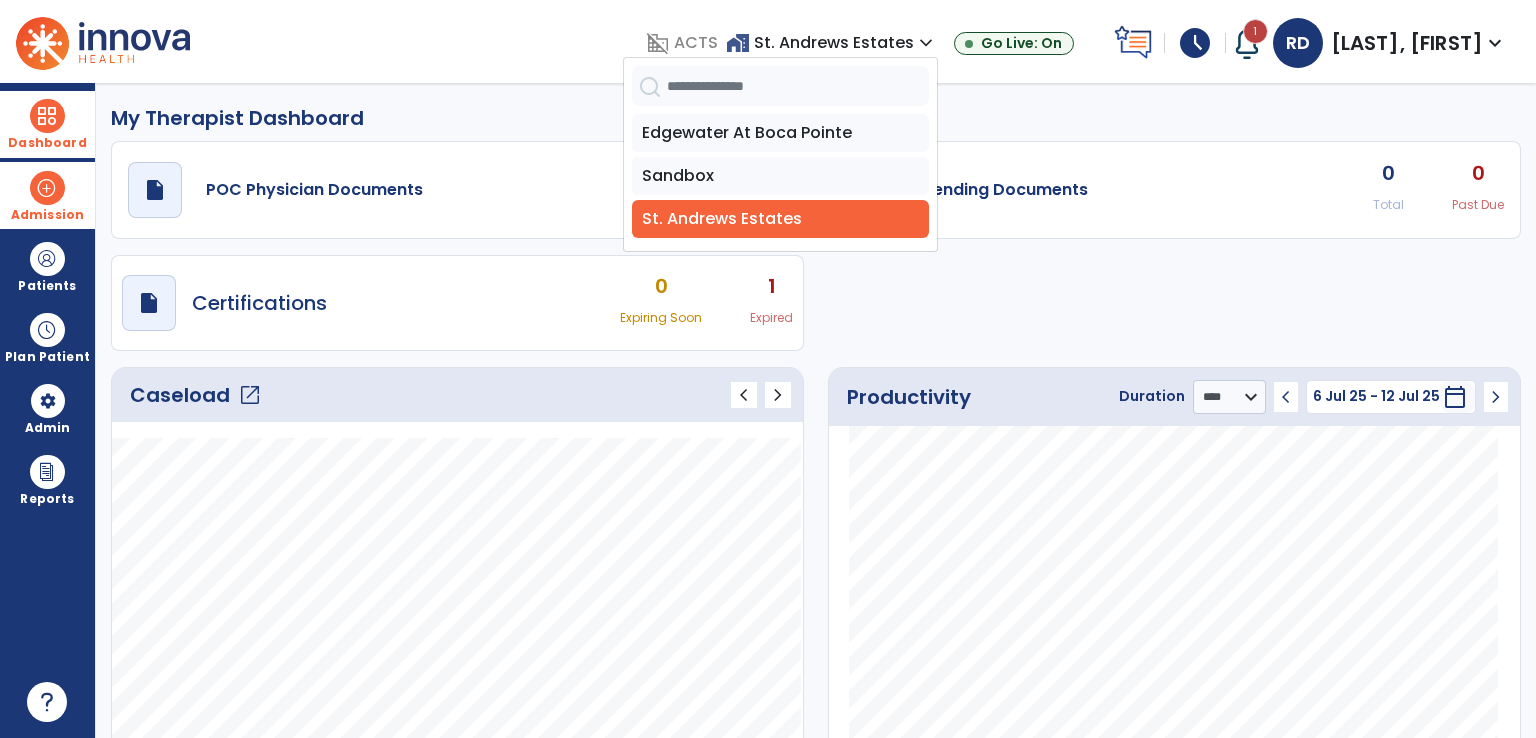 click at bounding box center [47, 188] 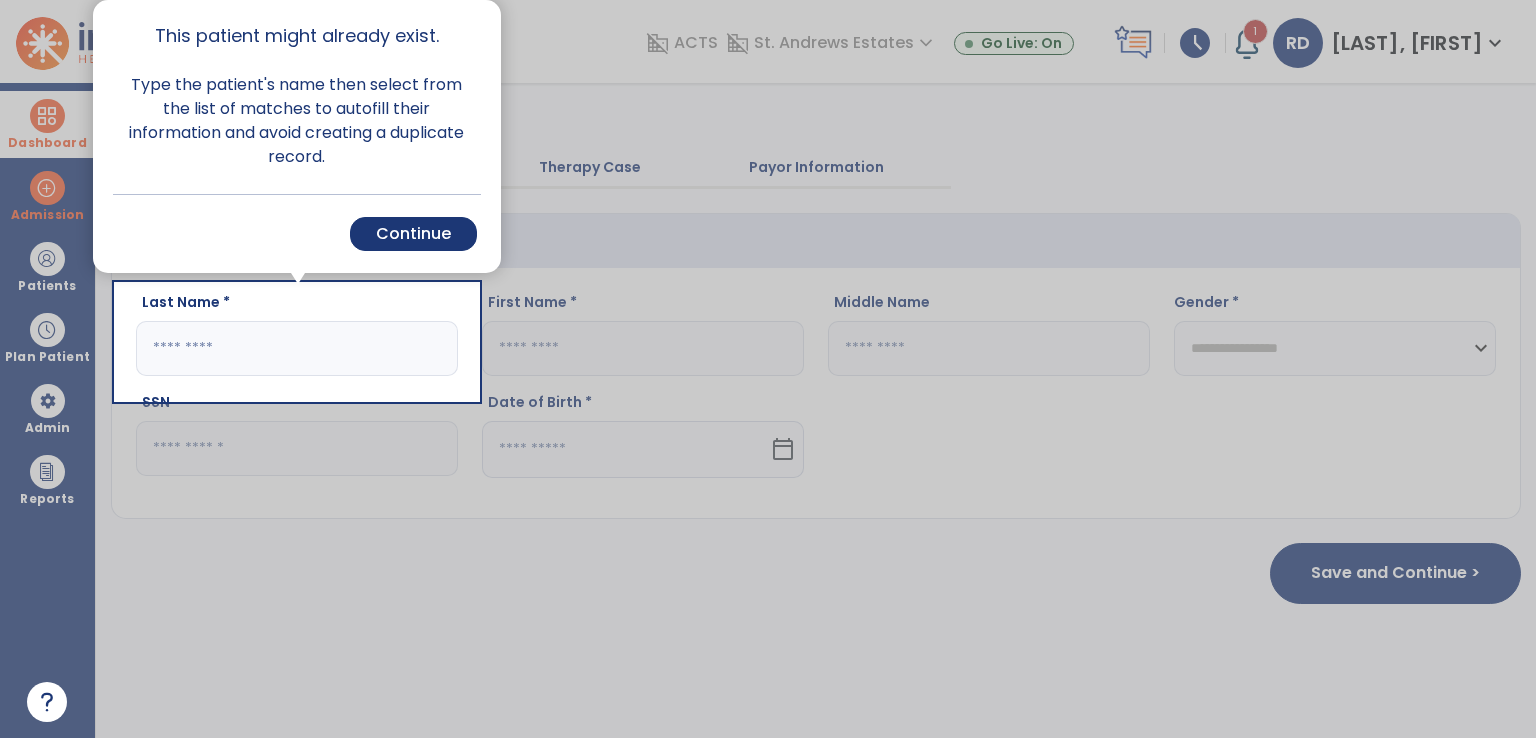 click on "Continue" at bounding box center [413, 234] 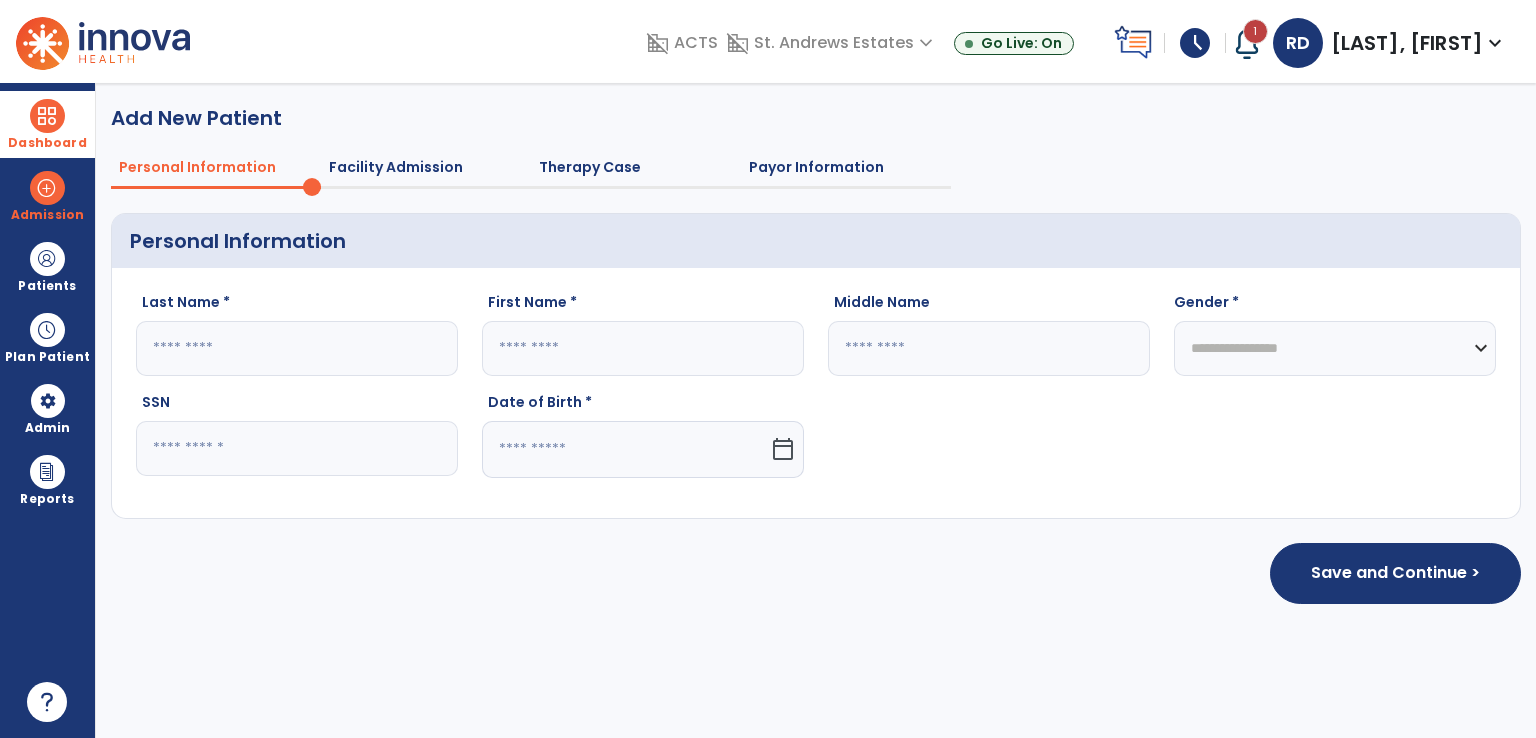 click 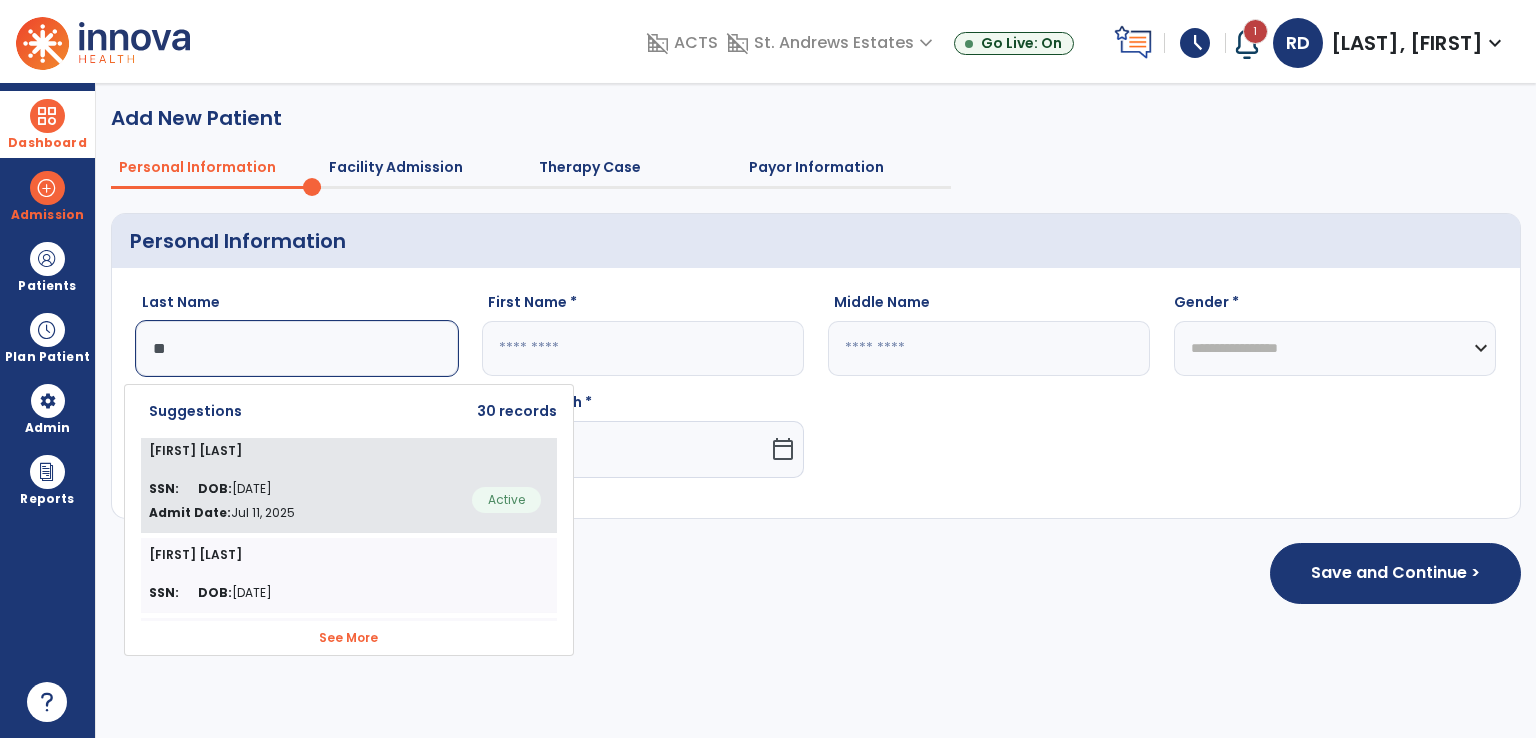 click on "[FIRST] [LAST]" 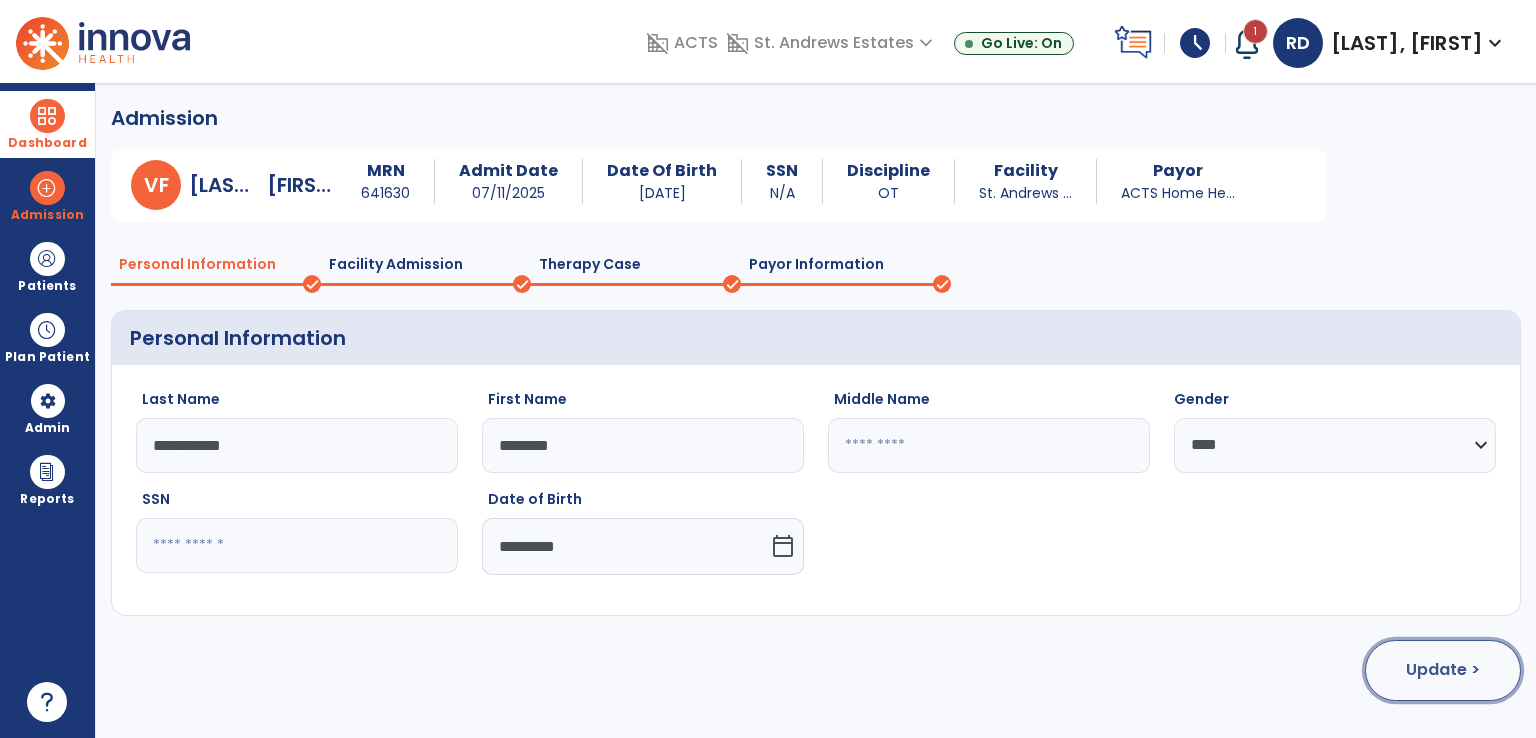 click on "Update >" 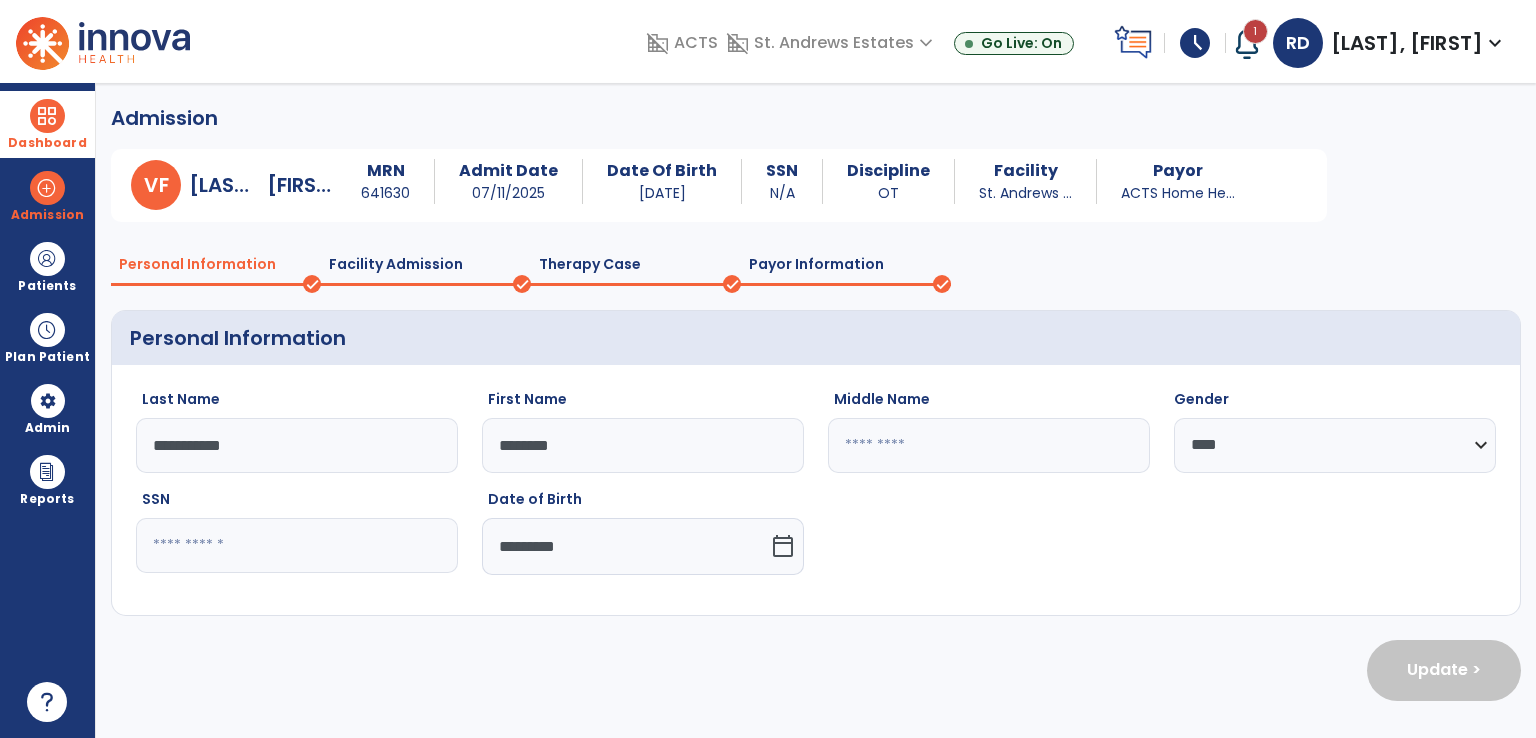 select on "**********" 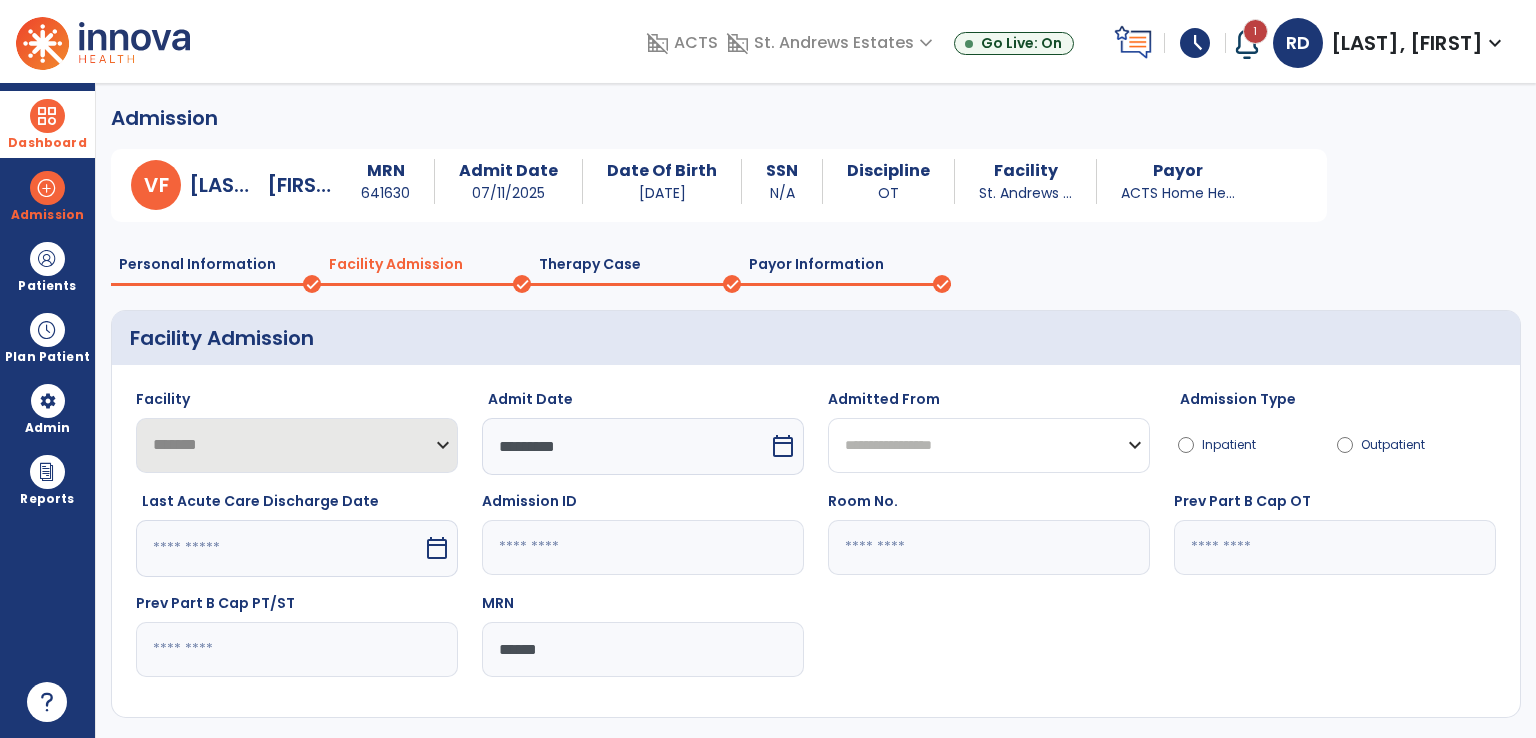 click on "**********" 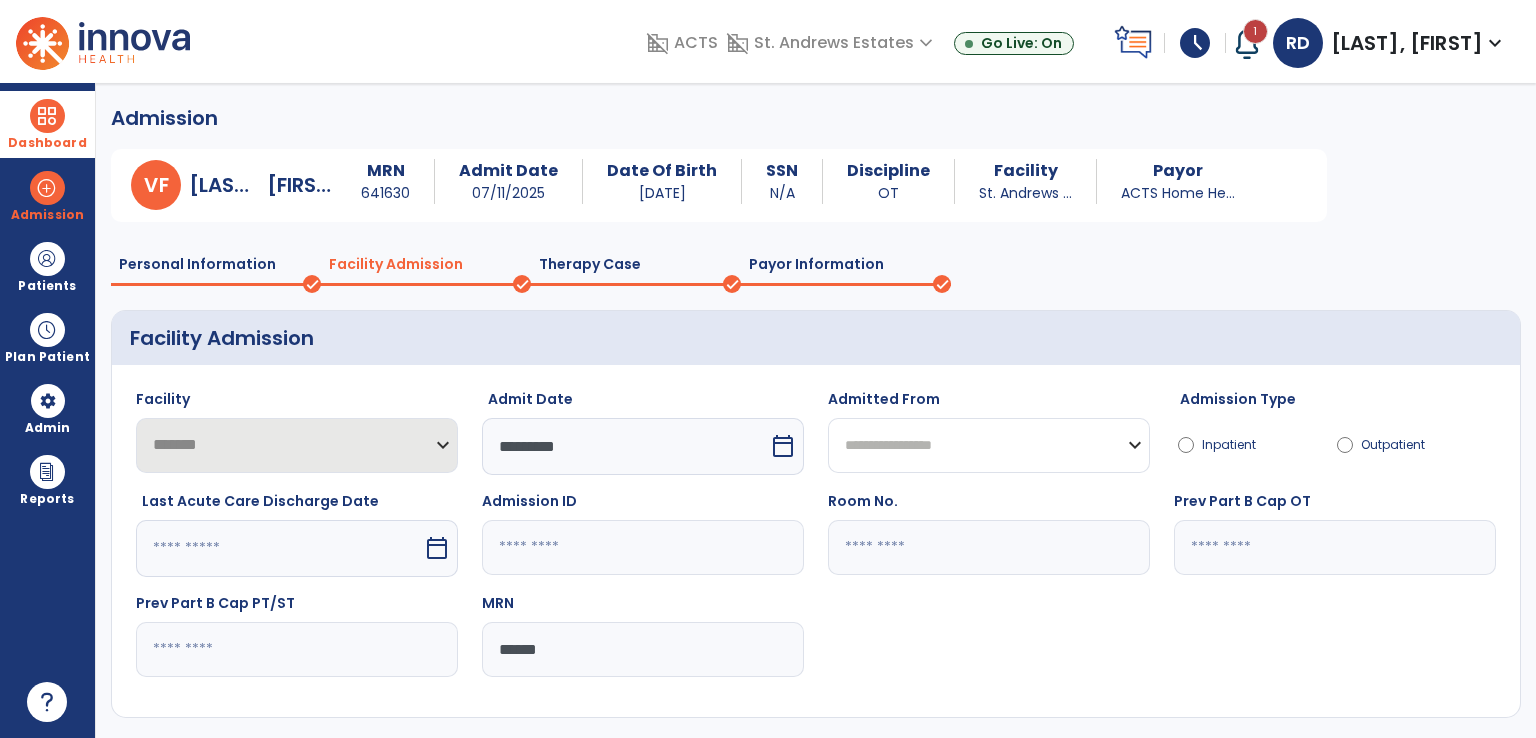 select on "***" 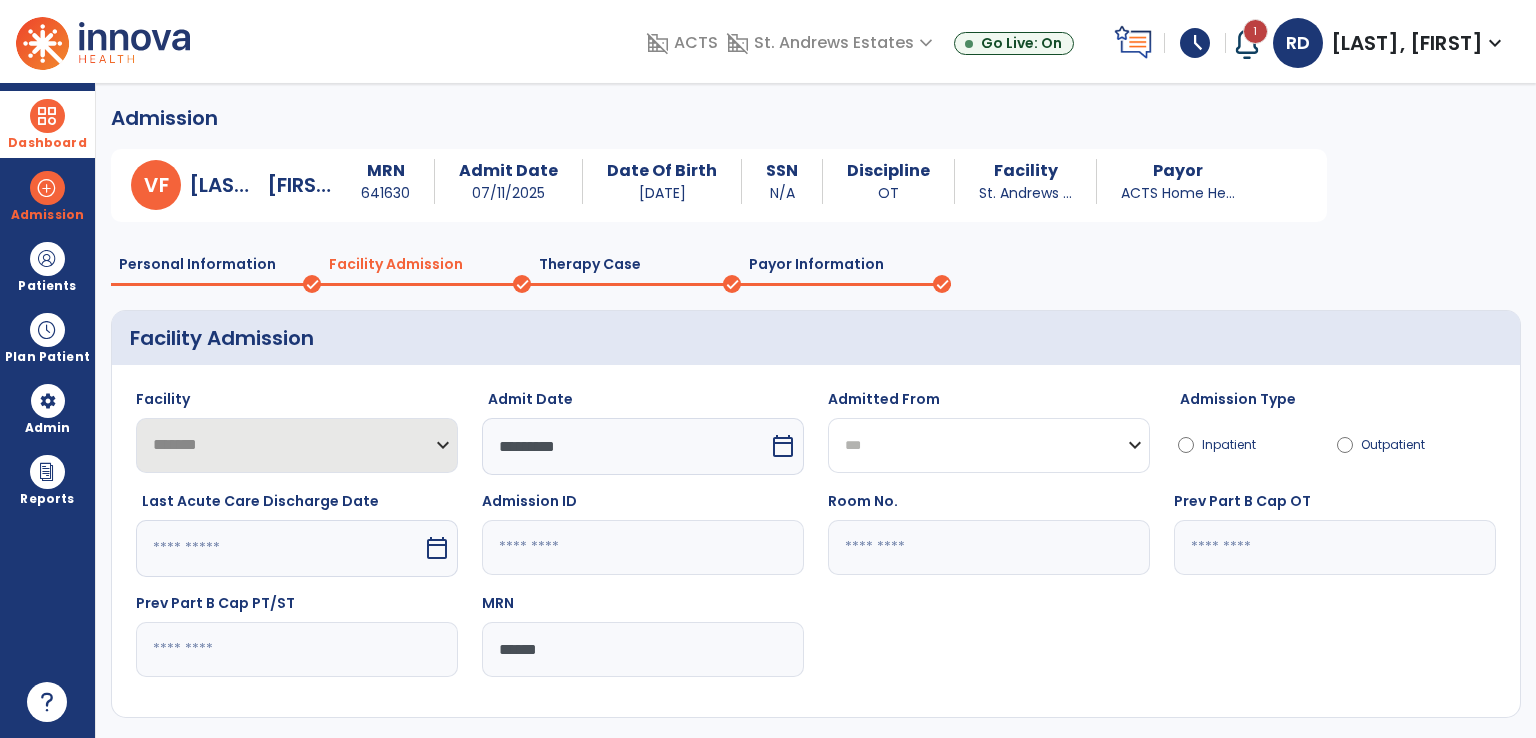 click on "**********" 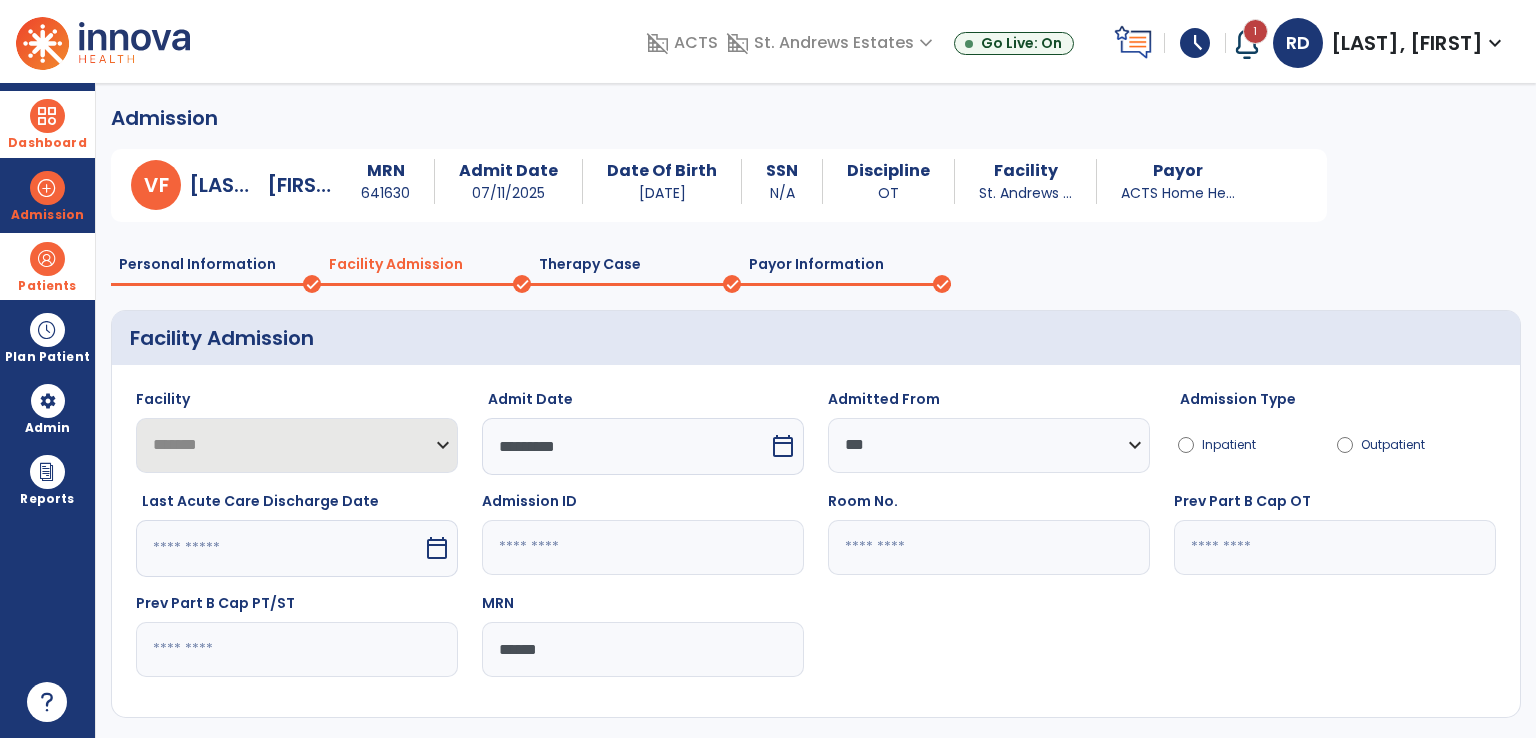 click at bounding box center [47, 259] 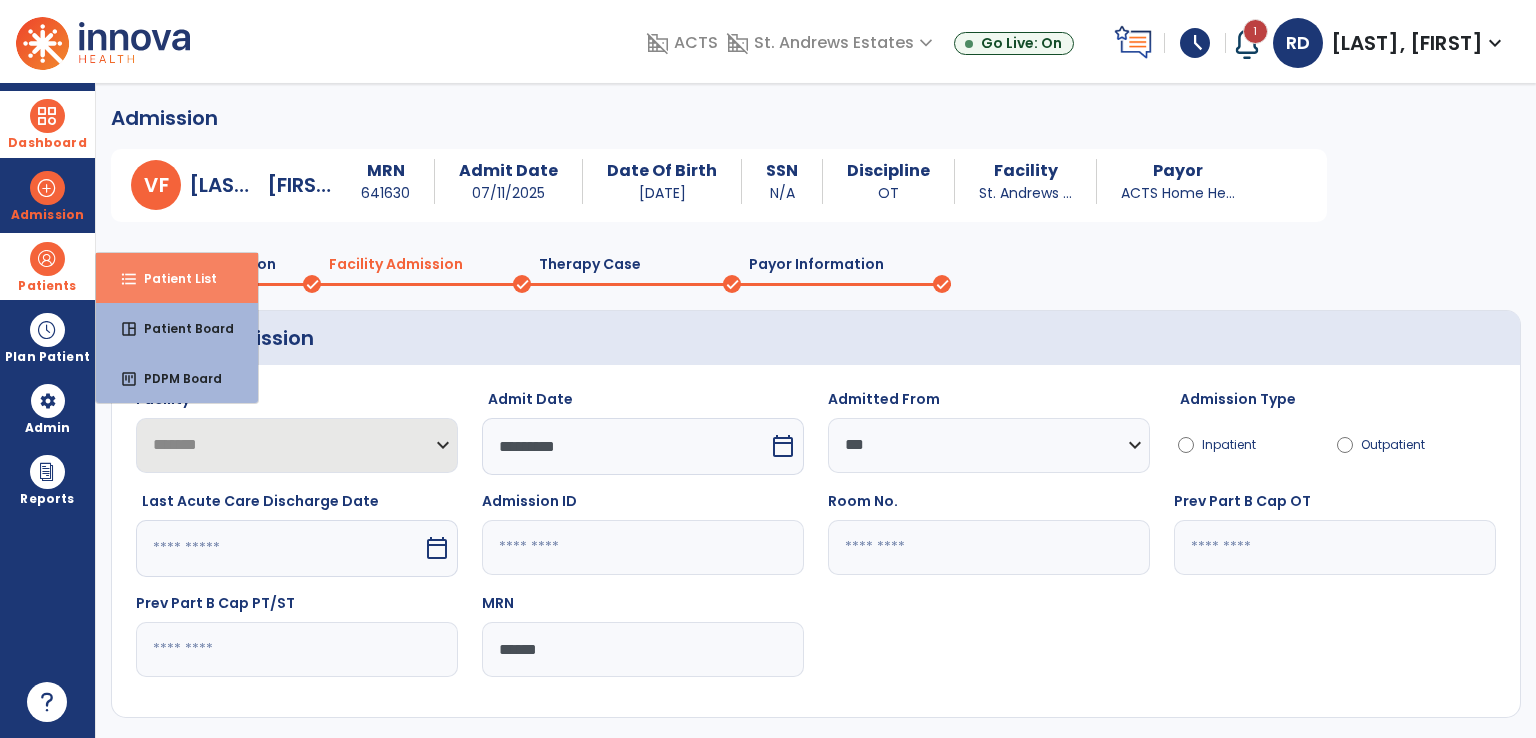 click on "Patient List" at bounding box center [172, 278] 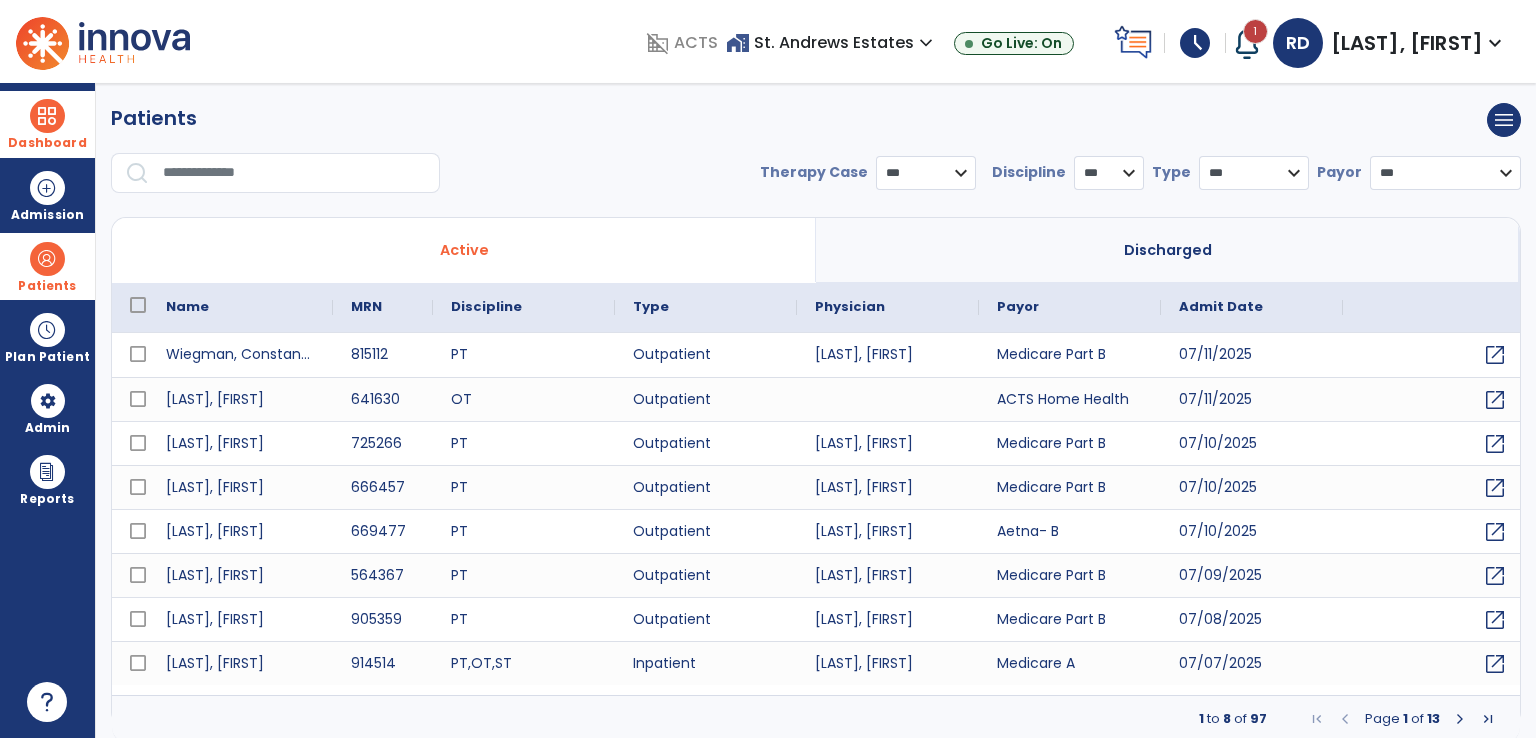 select on "***" 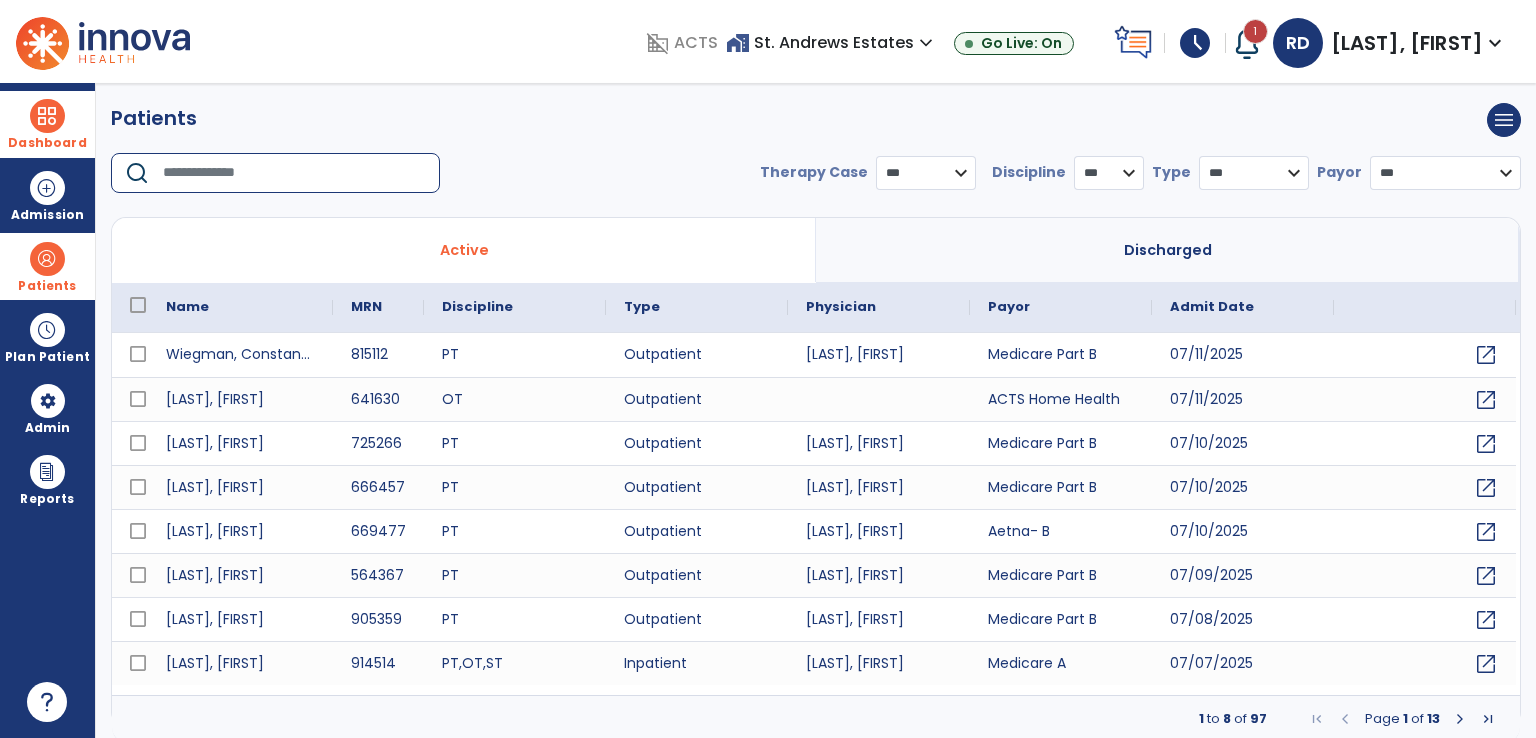 click at bounding box center (294, 173) 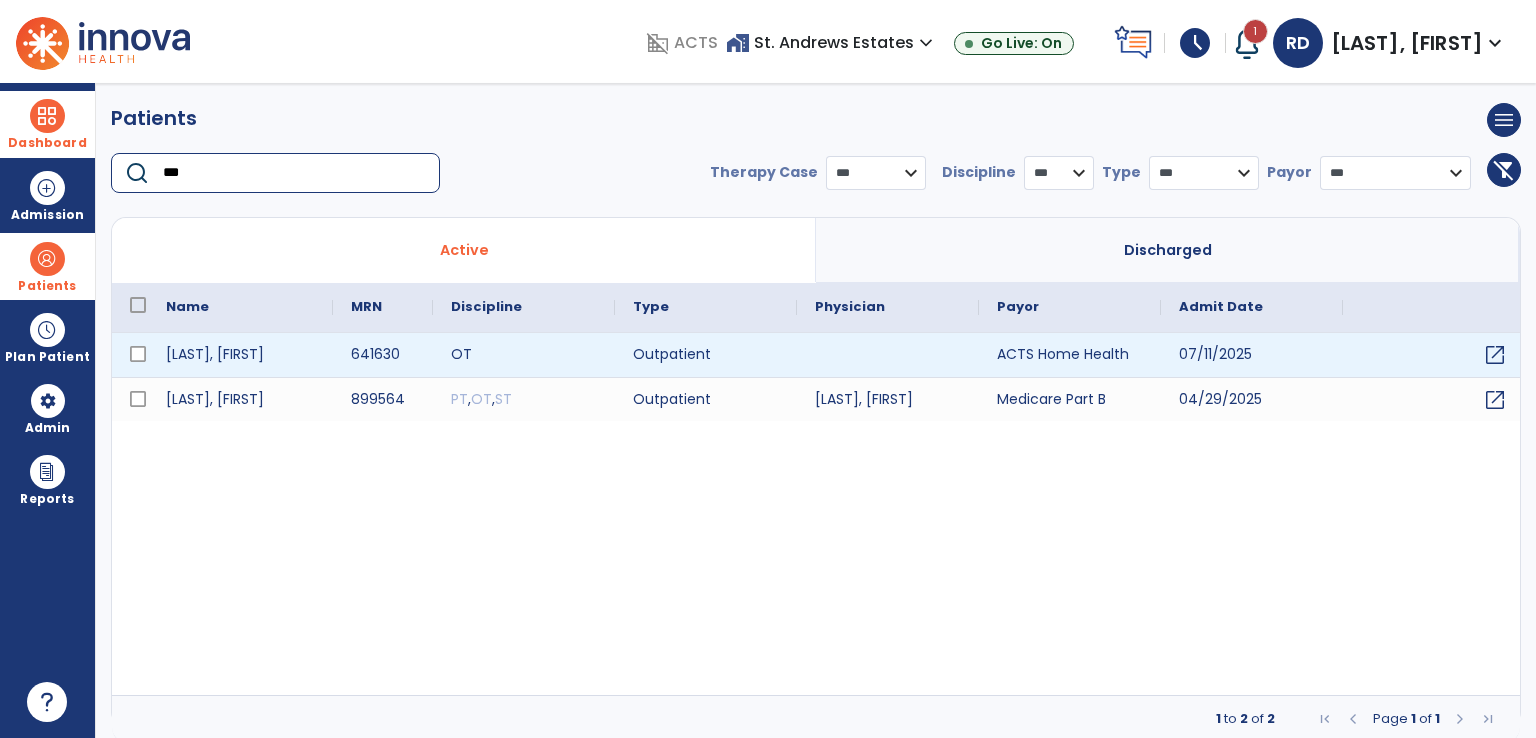 type on "***" 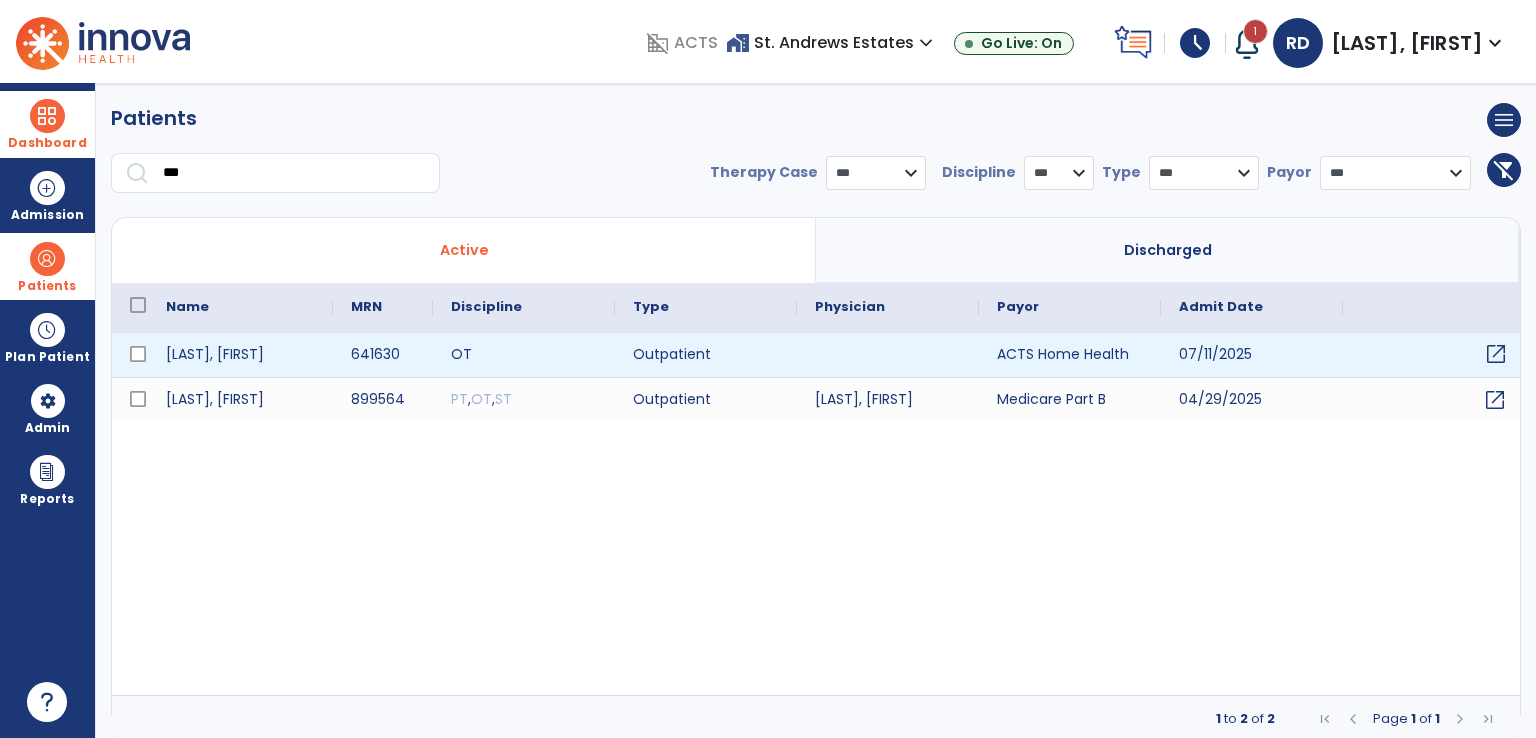 click on "open_in_new" at bounding box center (1496, 354) 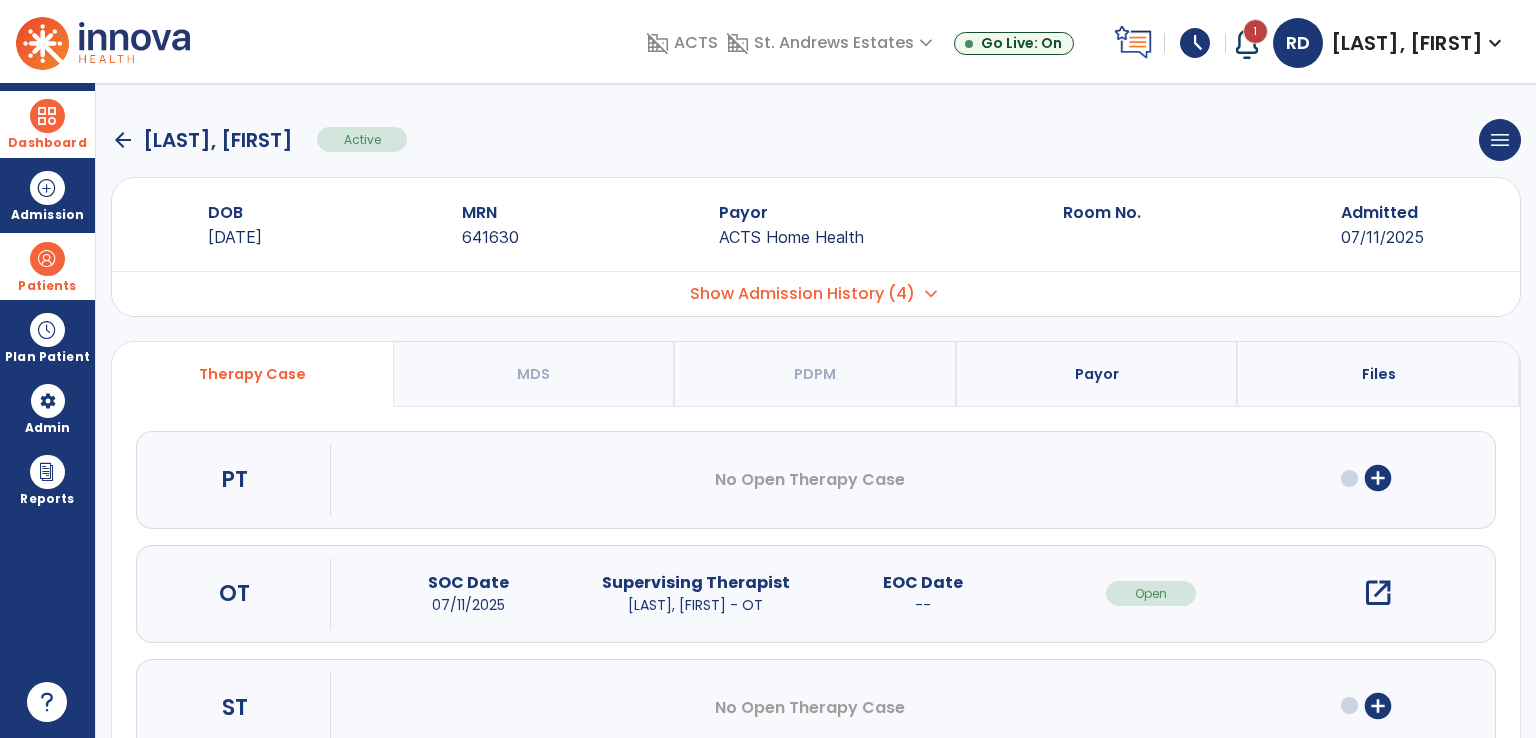 click on "add_circle" at bounding box center [1378, 478] 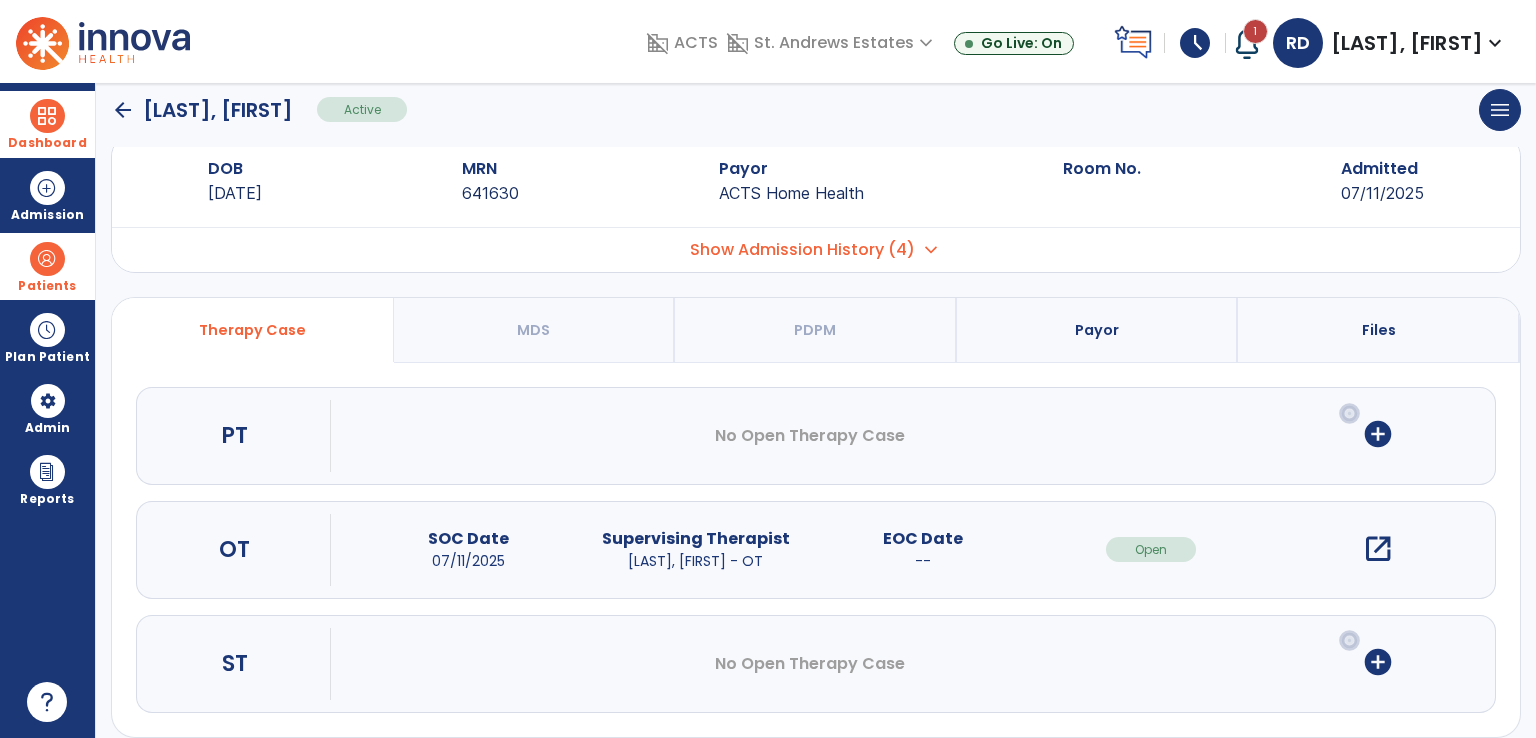 scroll, scrollTop: 64, scrollLeft: 0, axis: vertical 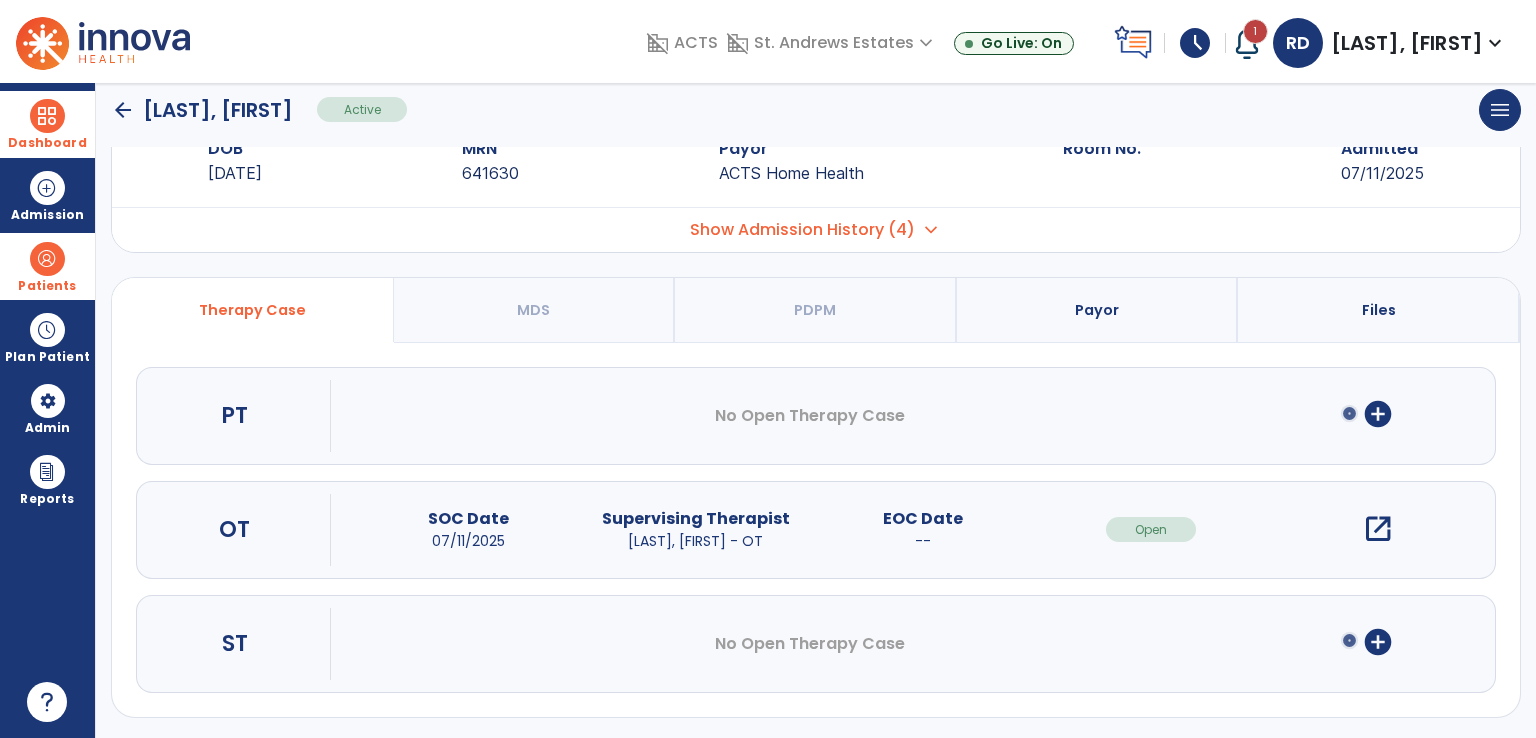 click on "arrow_back" 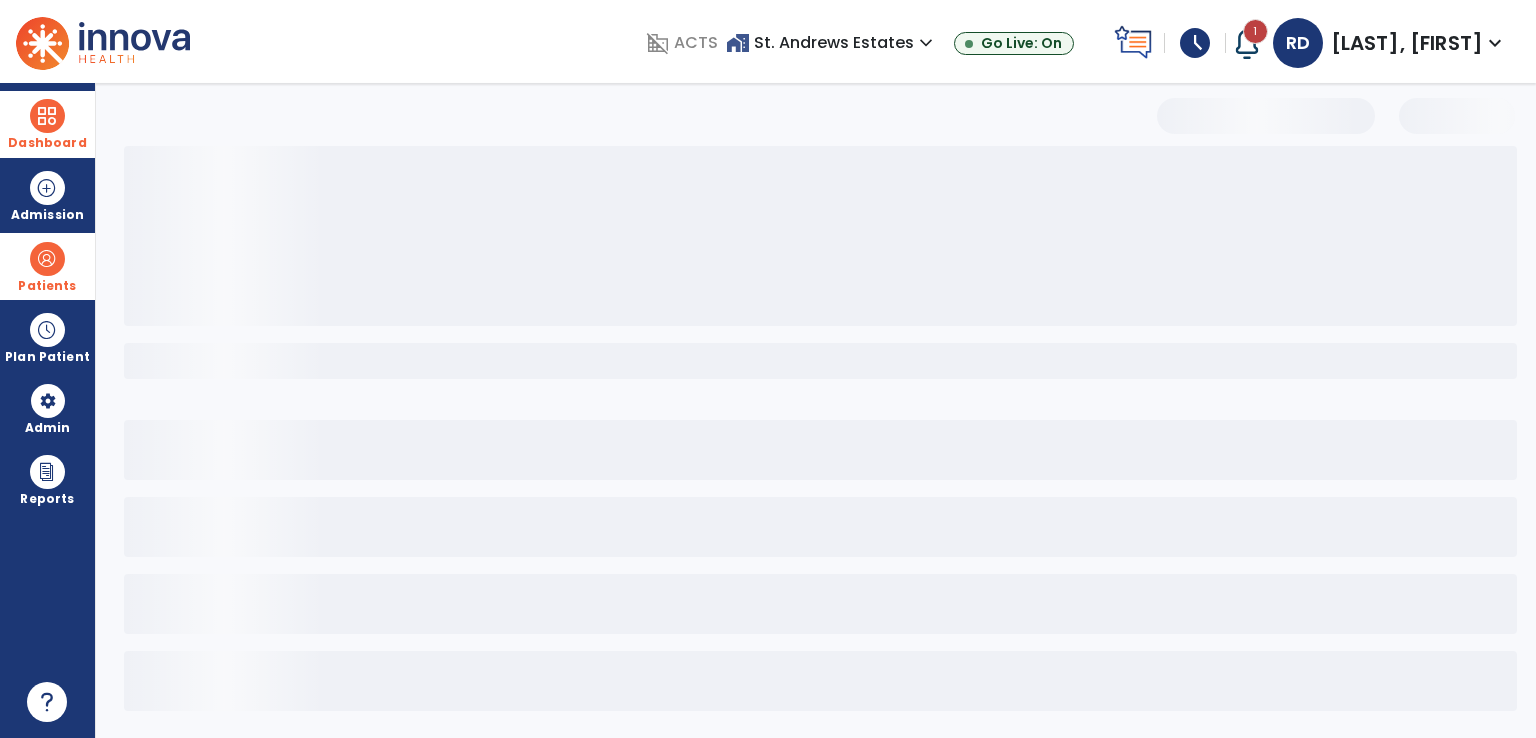 scroll, scrollTop: 4, scrollLeft: 0, axis: vertical 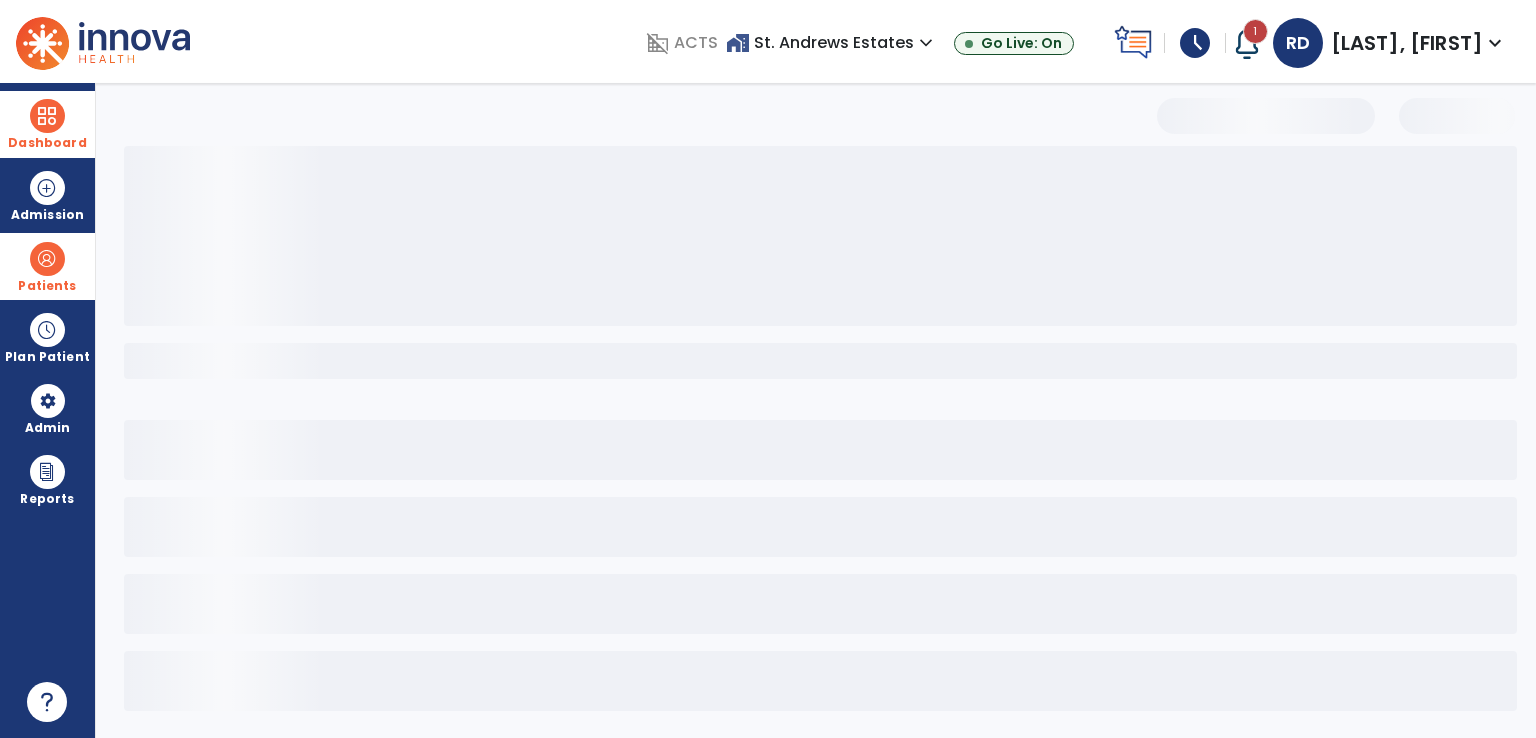 select on "***" 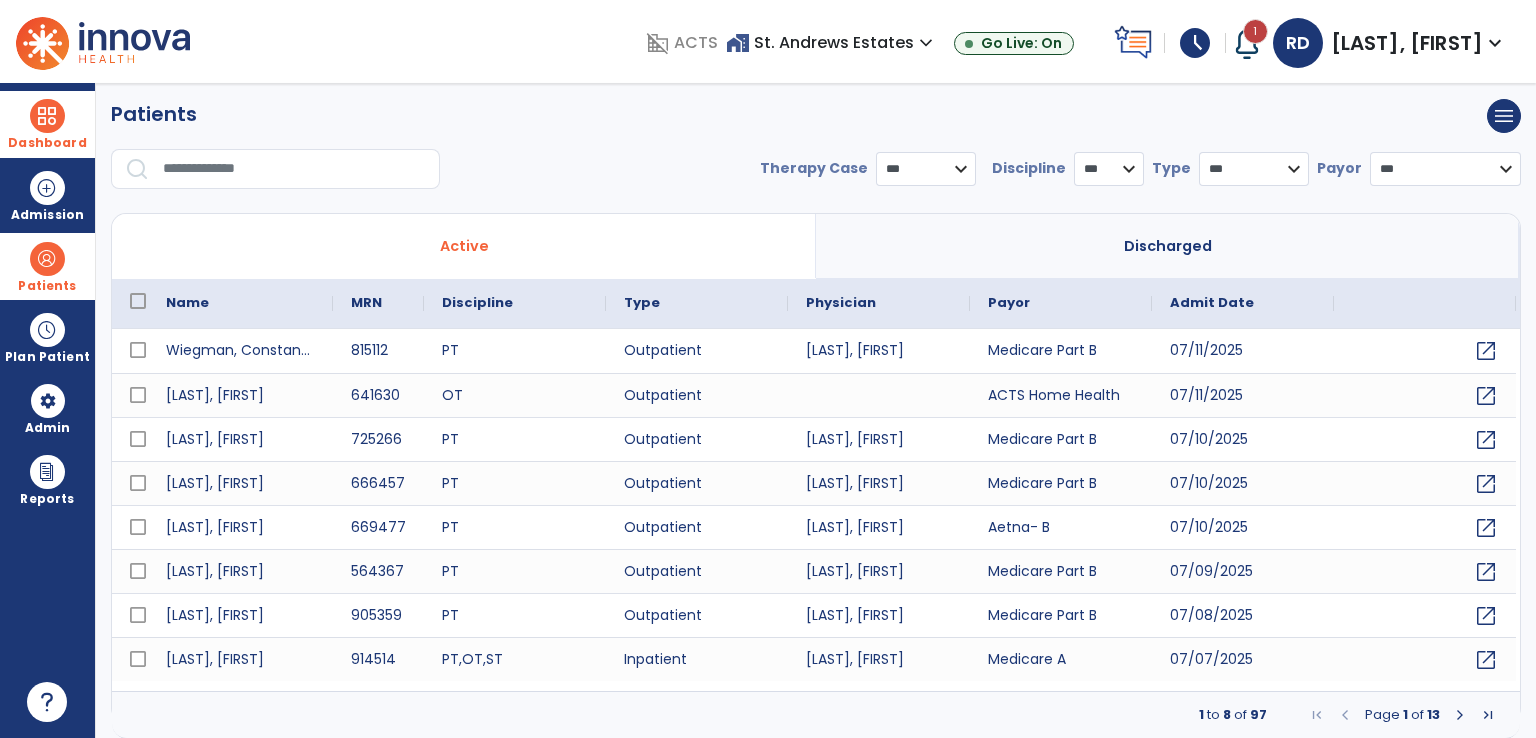 click at bounding box center [294, 169] 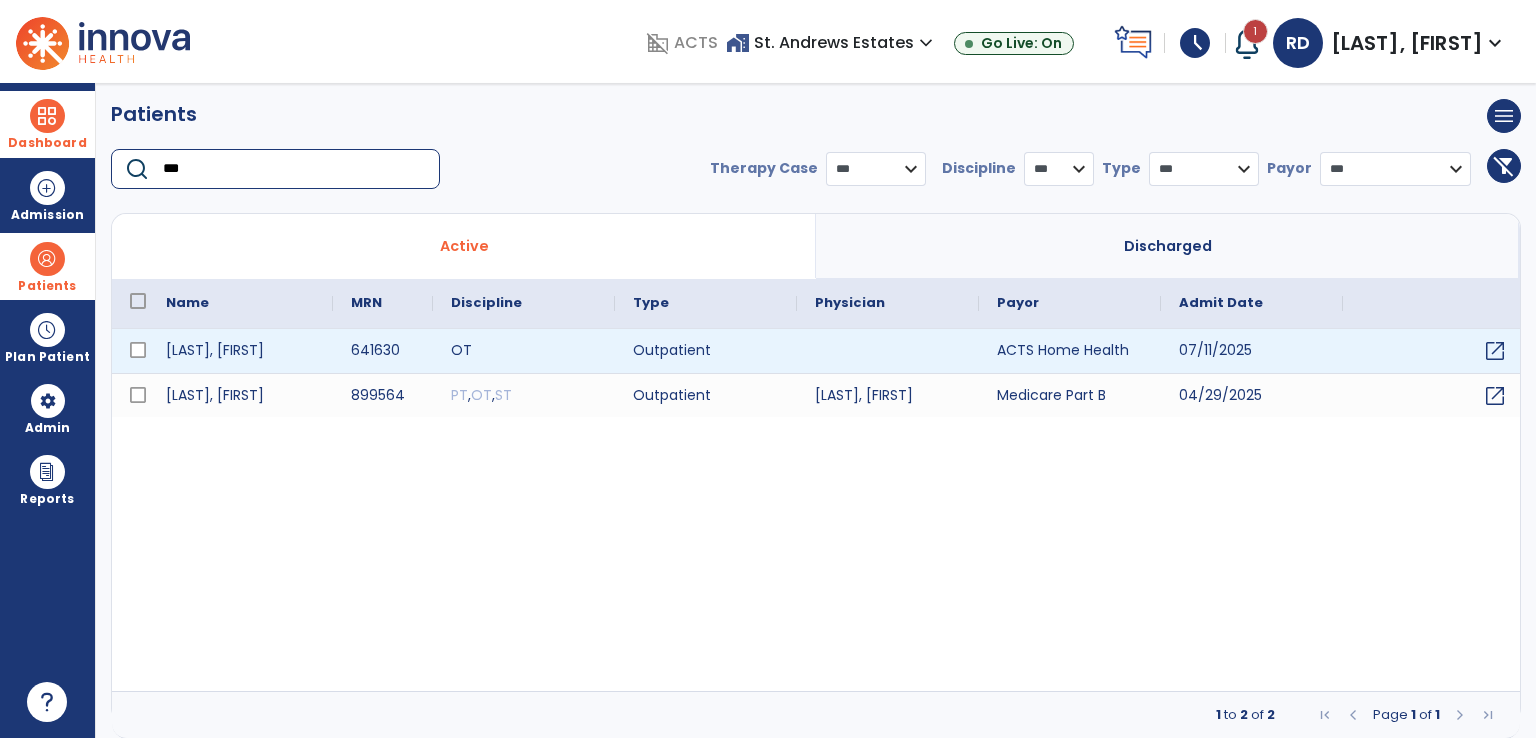type on "***" 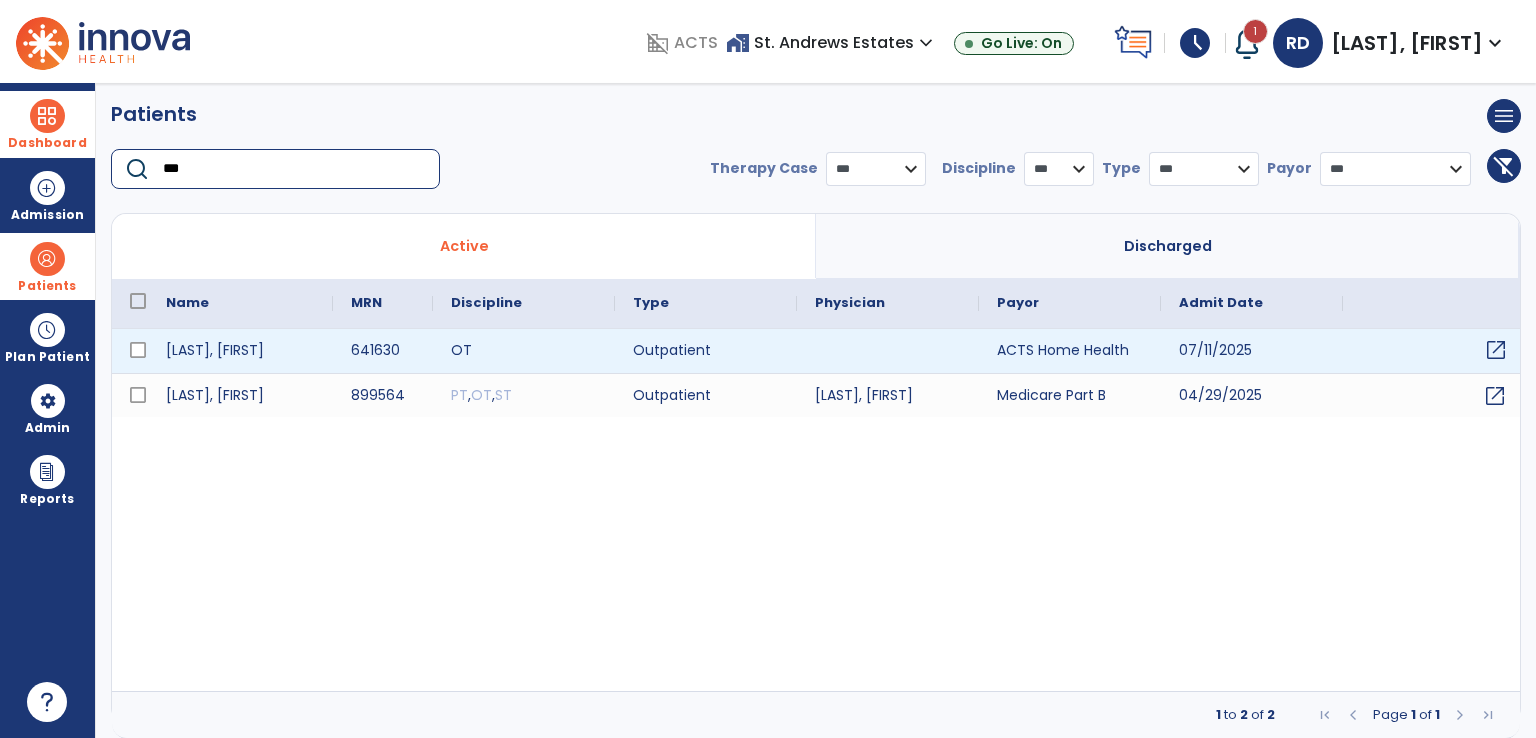 click on "open_in_new" at bounding box center [1496, 350] 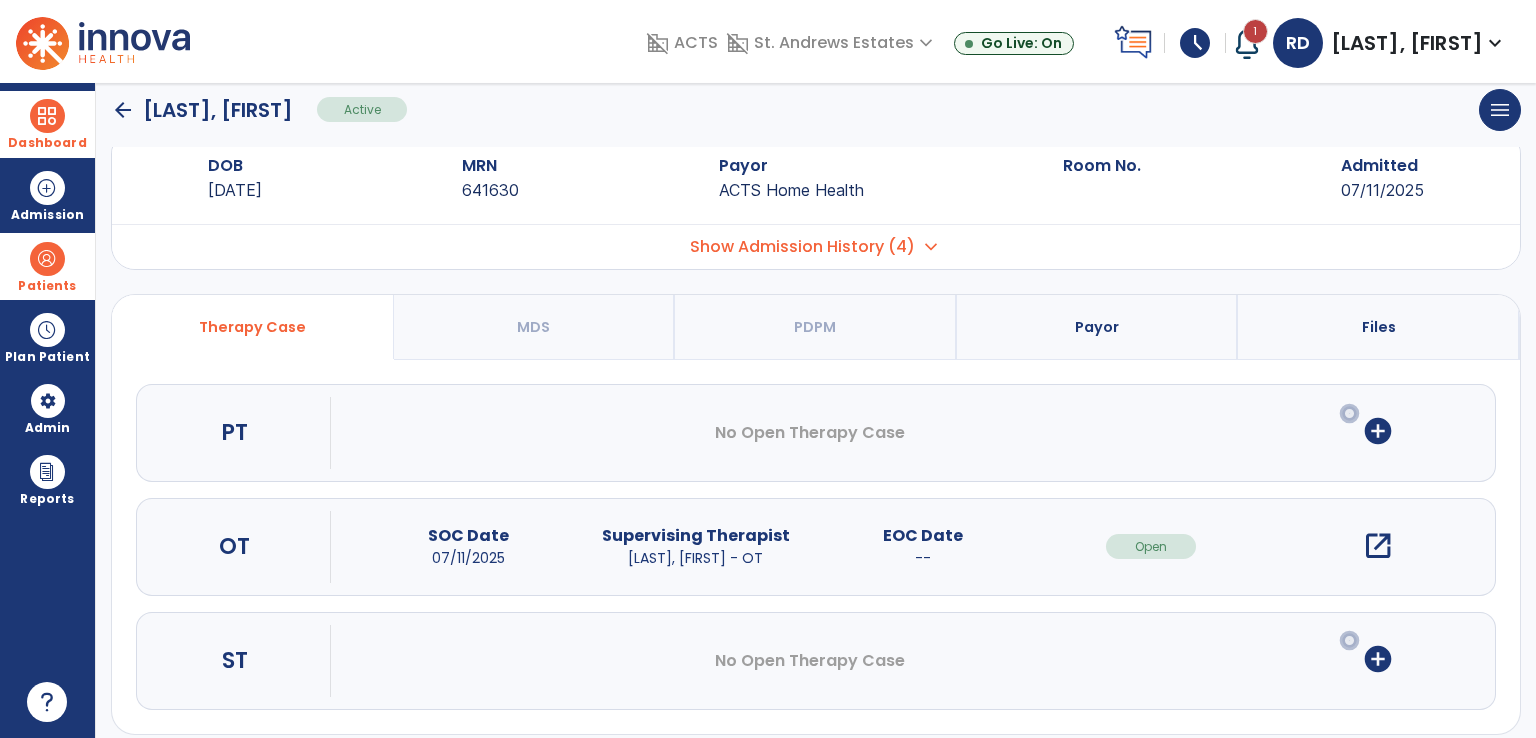 scroll, scrollTop: 64, scrollLeft: 0, axis: vertical 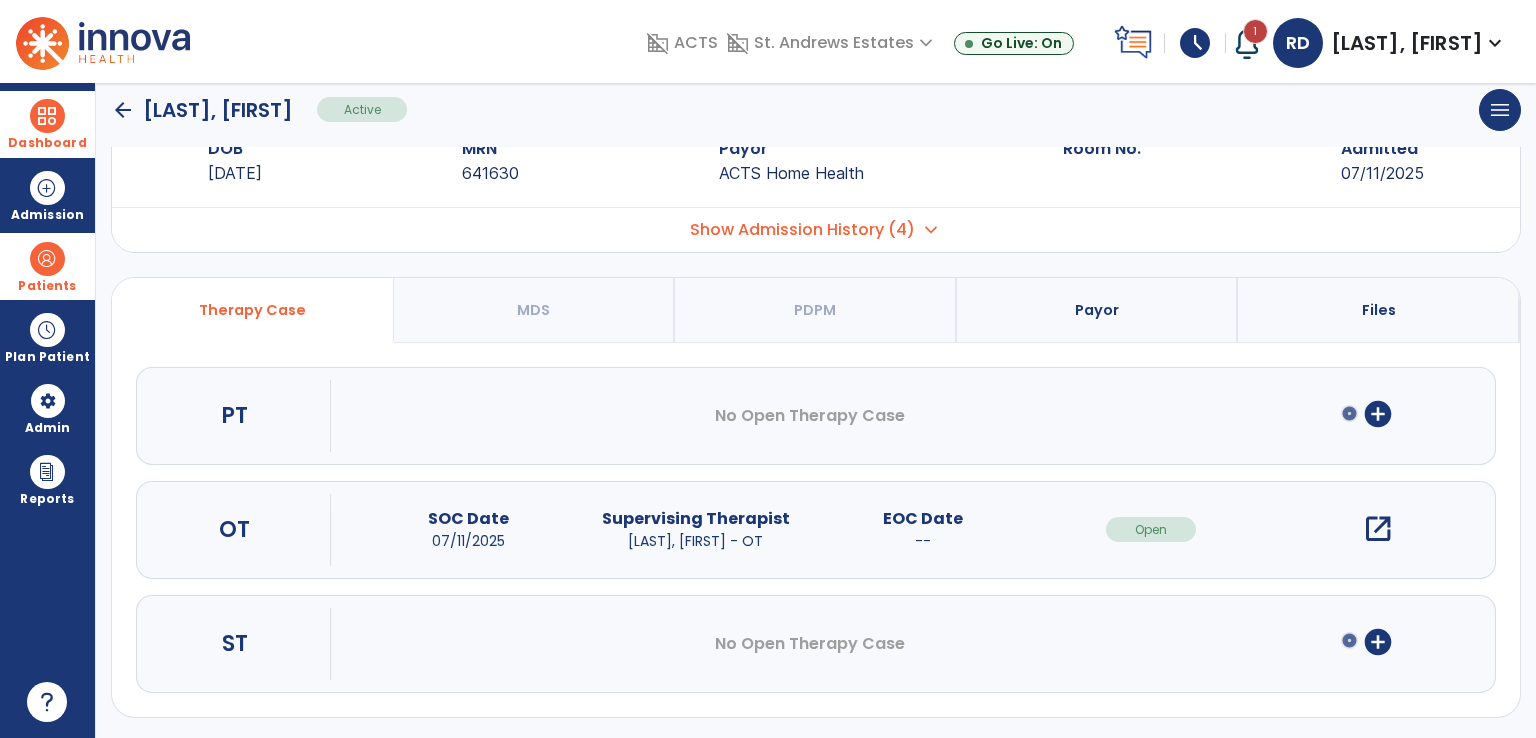 click on "Show Admission History (4)     expand_more" at bounding box center (816, 229) 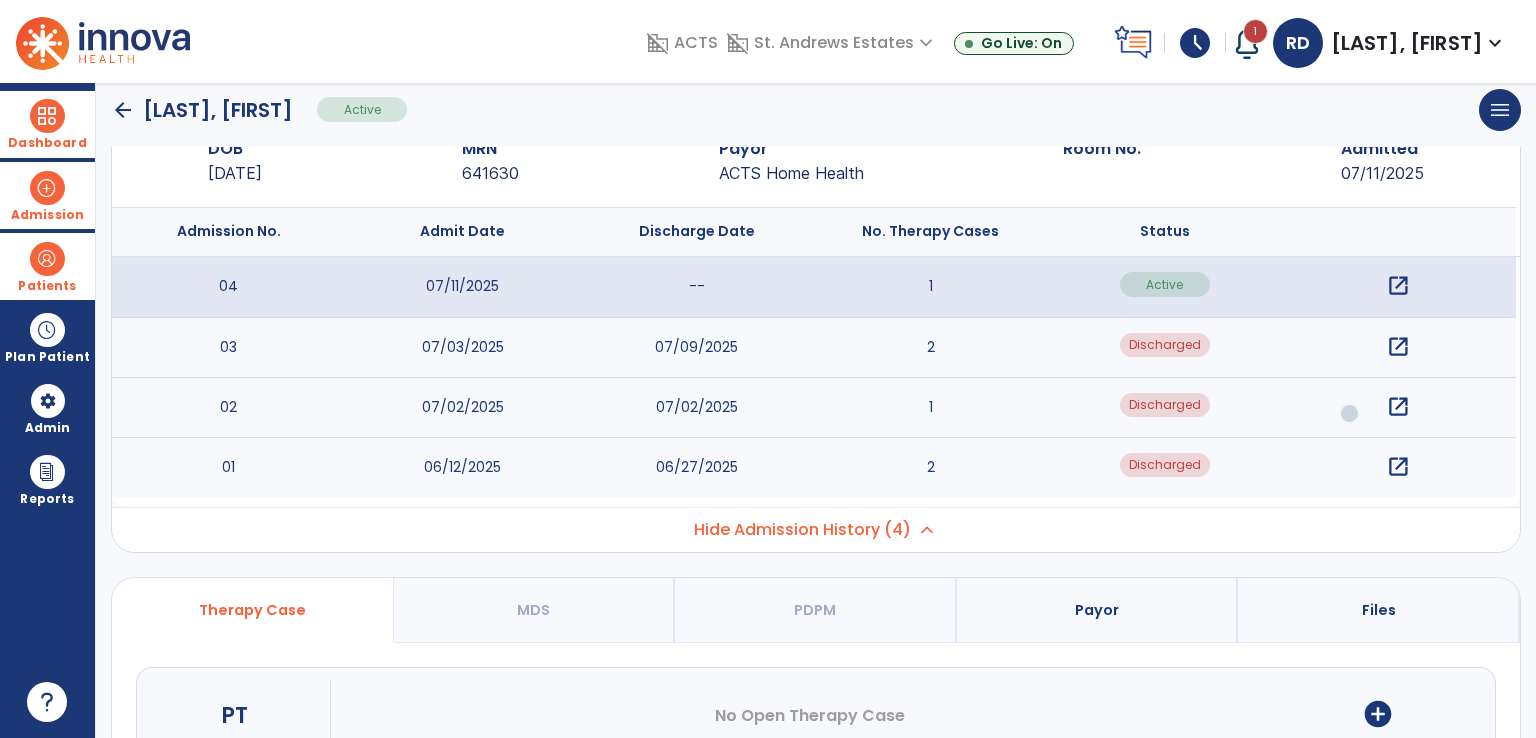 click at bounding box center [47, 188] 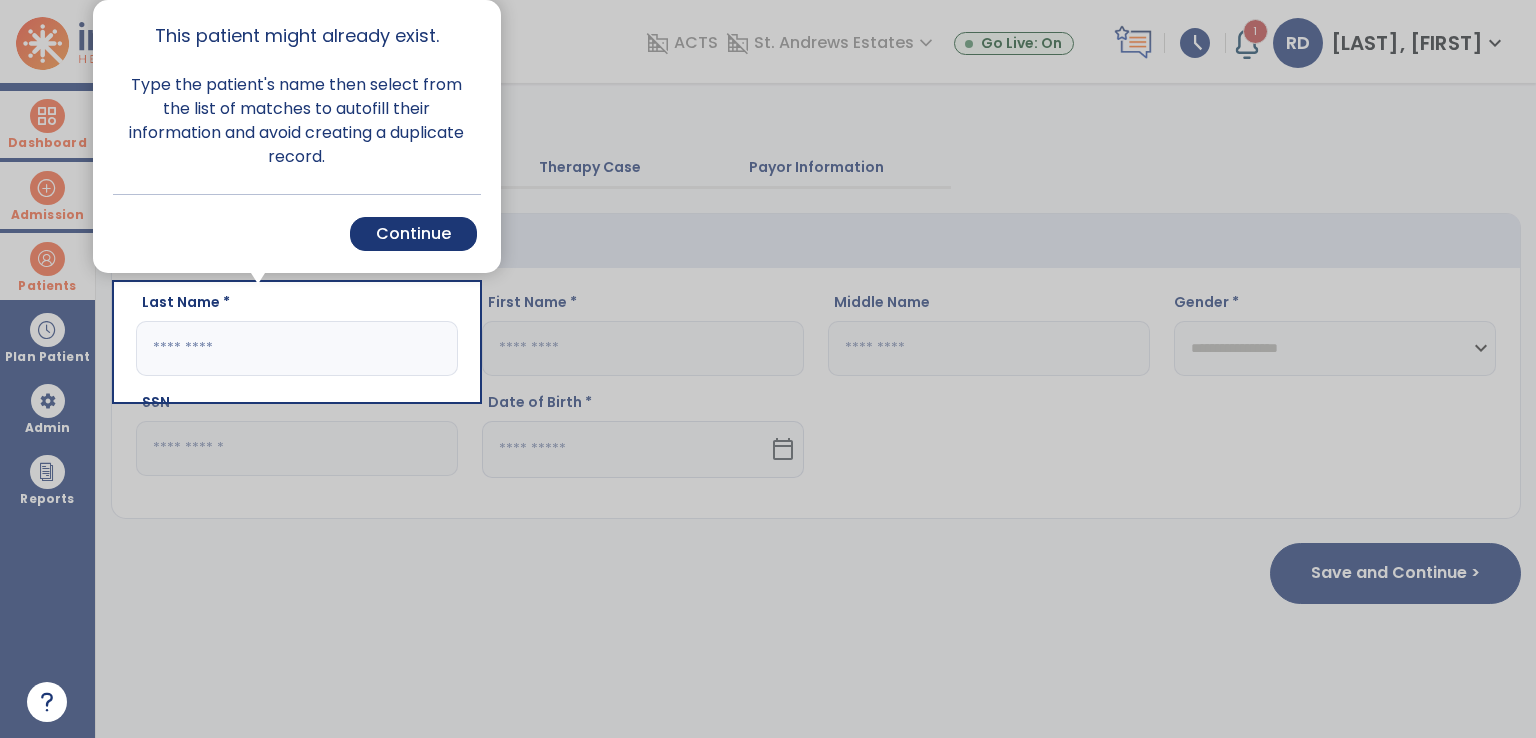 scroll, scrollTop: 0, scrollLeft: 0, axis: both 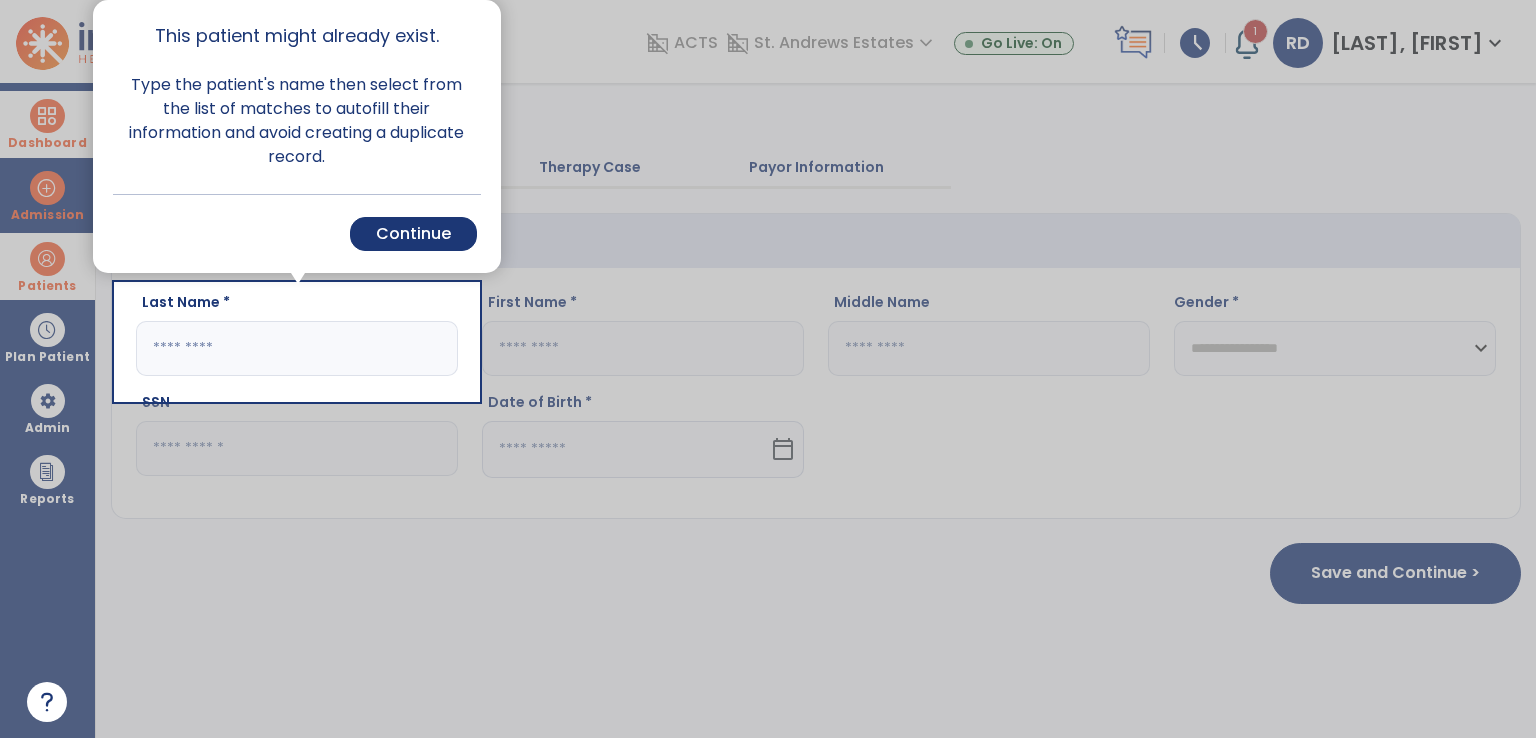 click on "Type the patient's name then select from the list of matches to autofill their information and avoid creating a duplicate record." at bounding box center (297, 127) 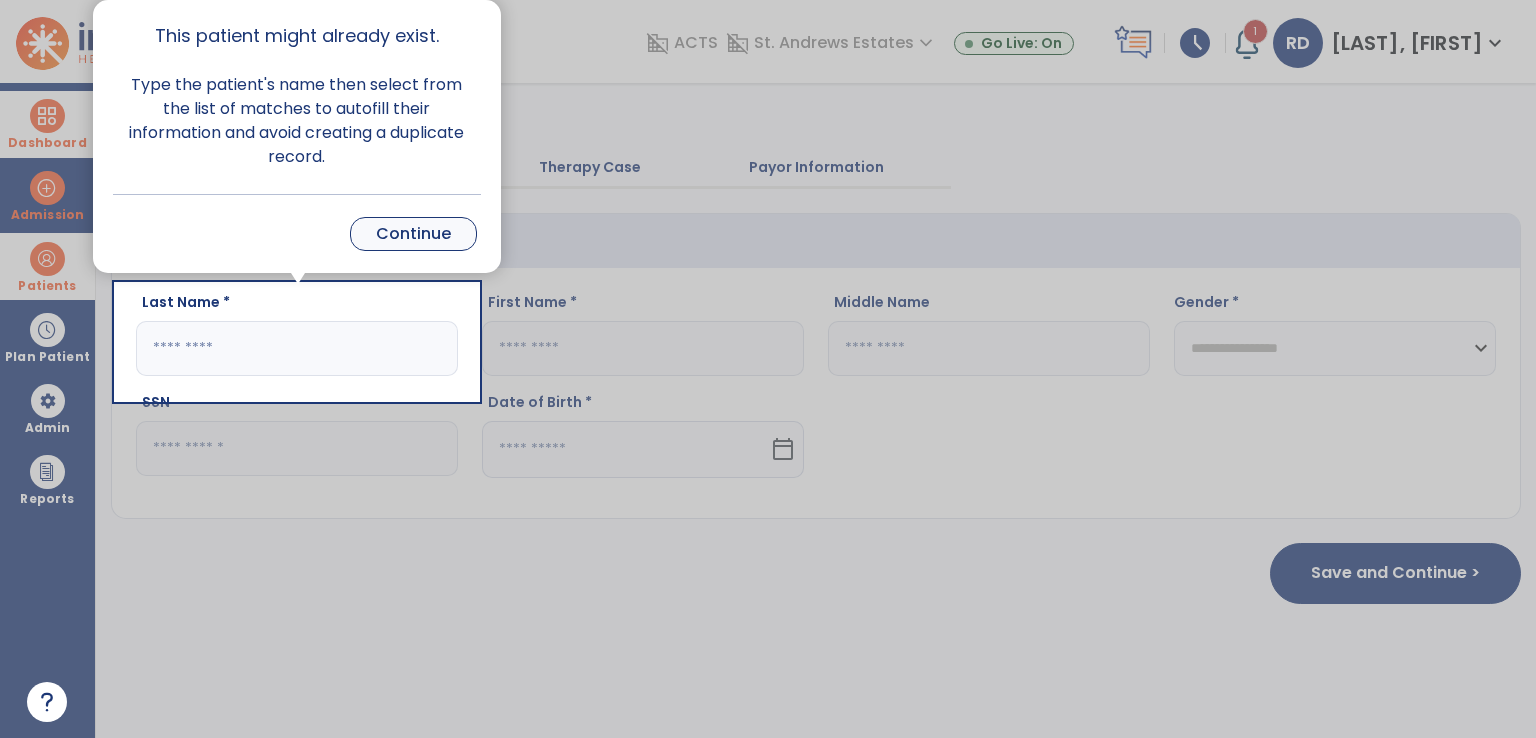 click on "Continue" at bounding box center [413, 234] 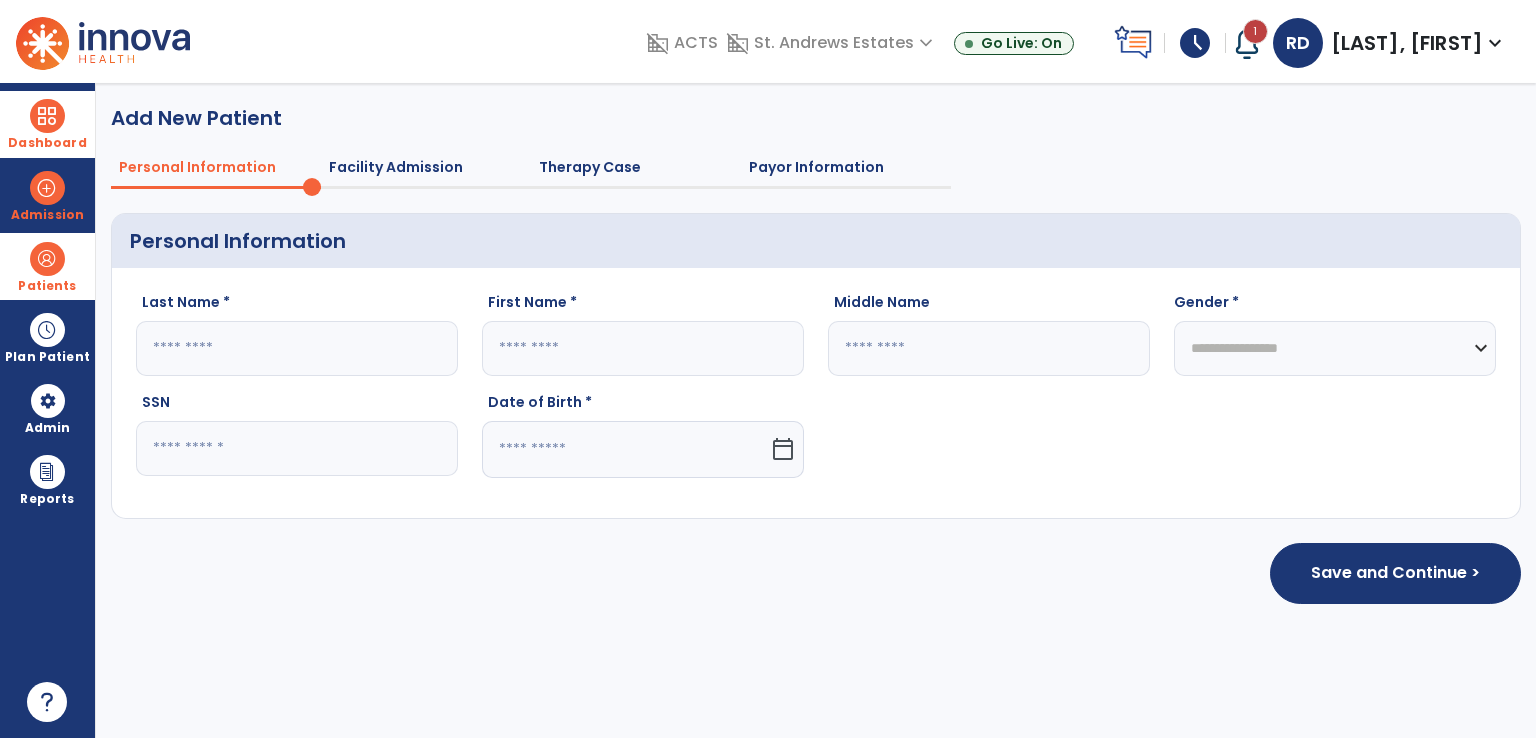 click 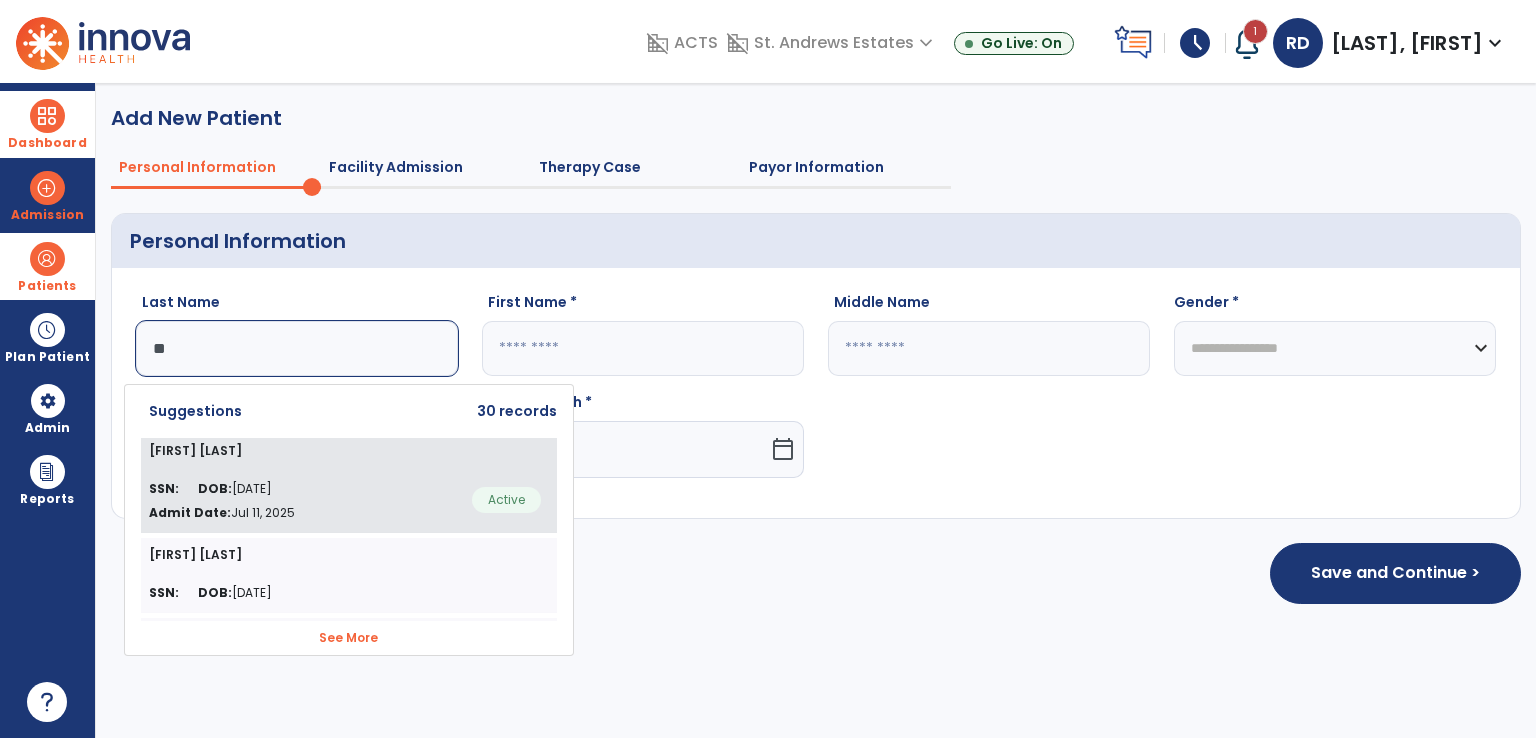 click on "[FIRST] [LAST]" 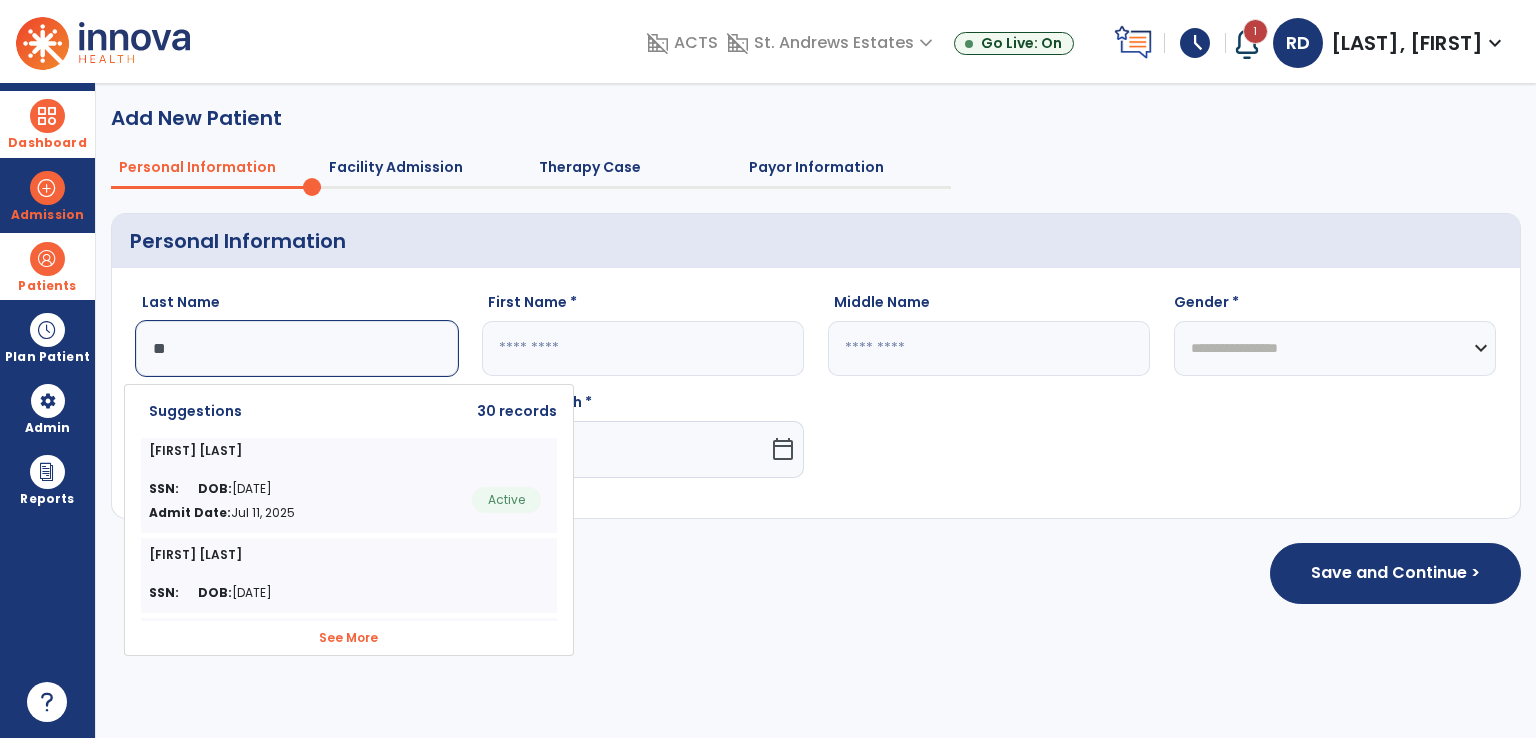 type on "**********" 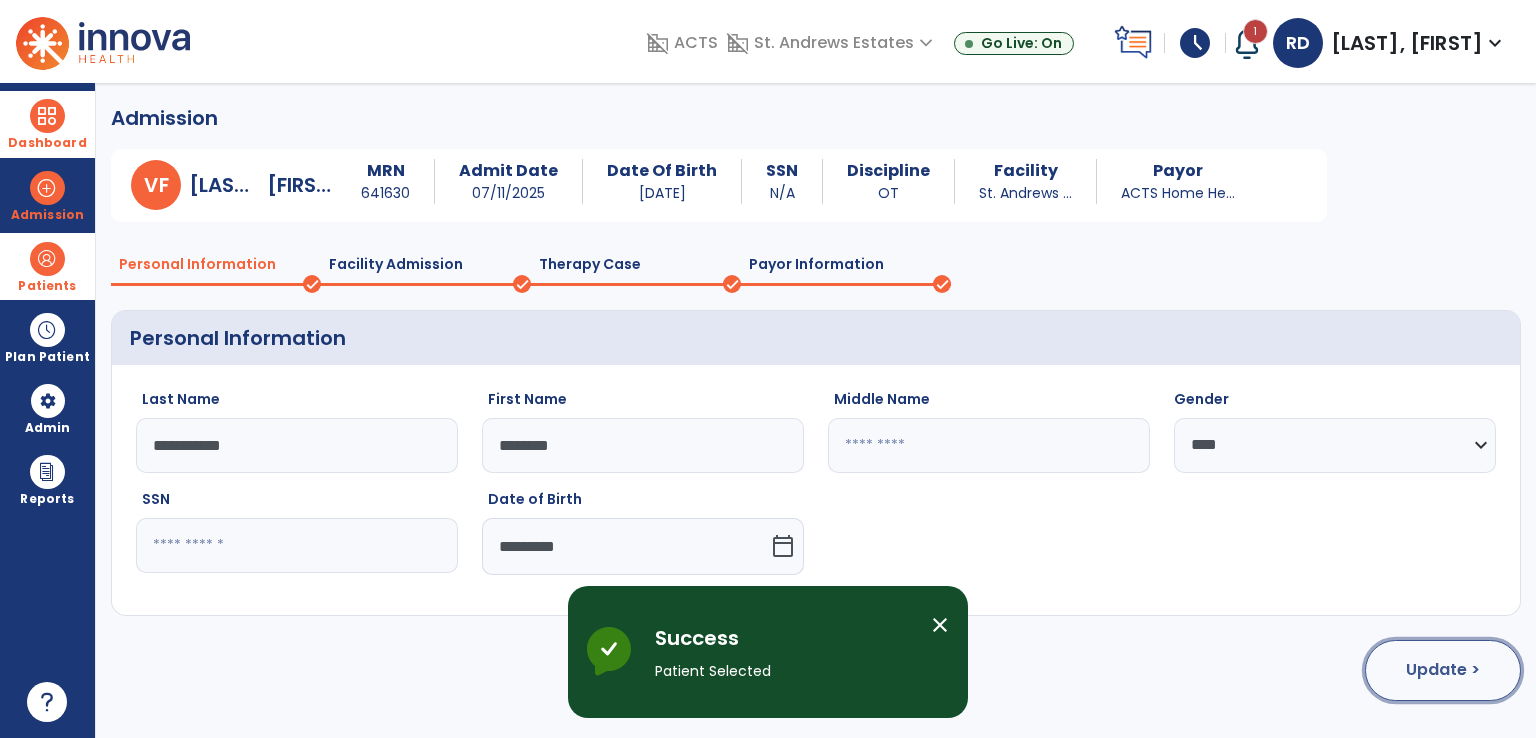 click on "Update >" 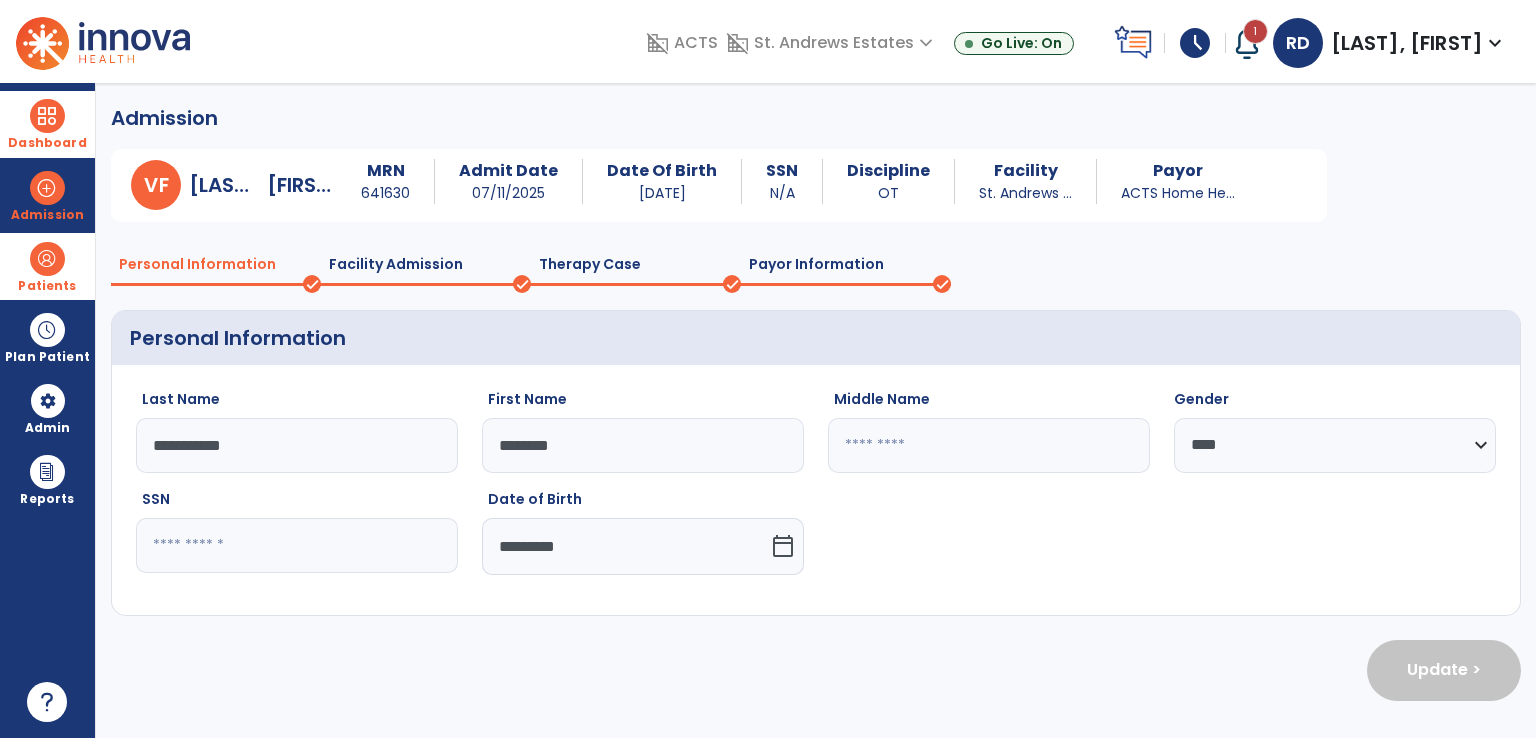 select on "**********" 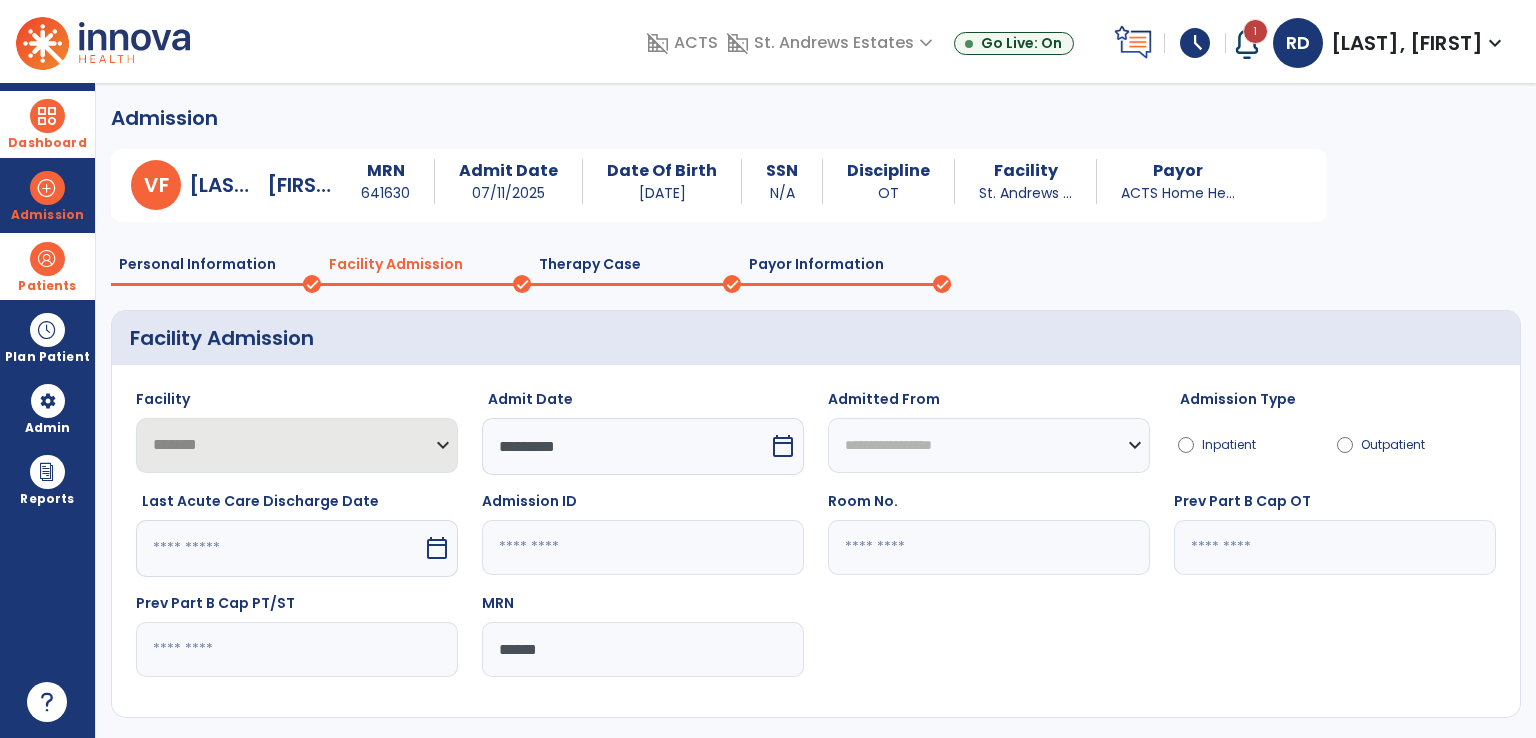 click on "calendar_today" at bounding box center (783, 446) 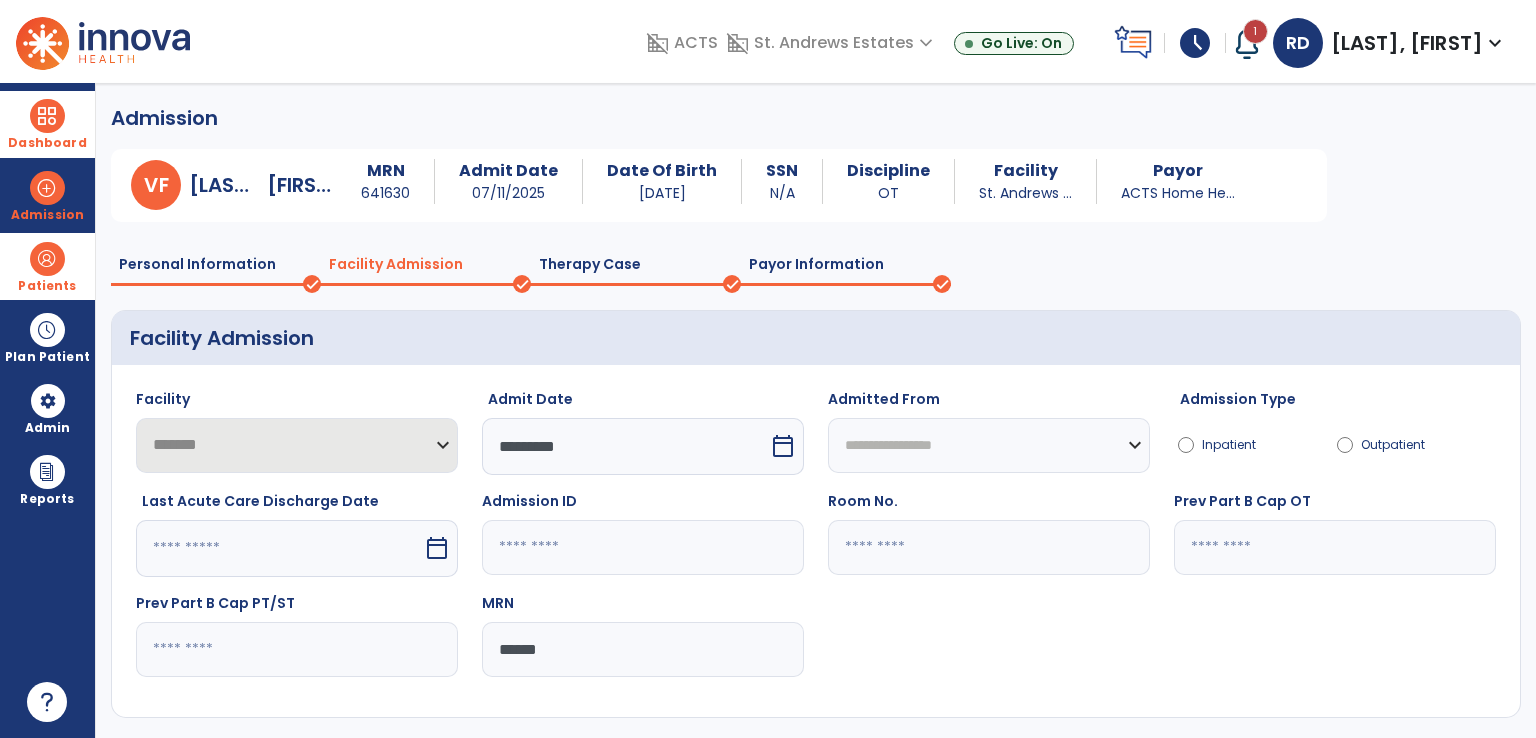 select on "*" 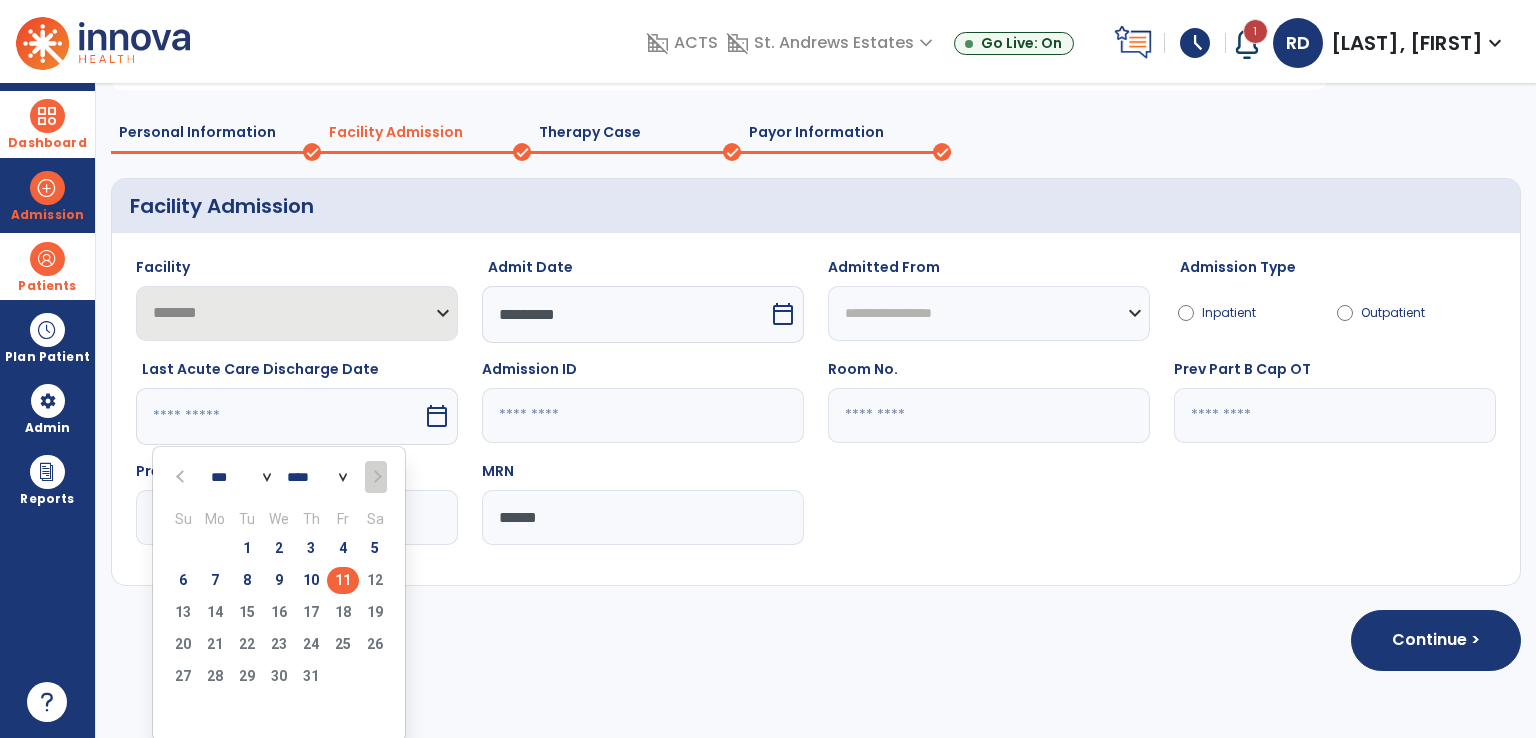 scroll, scrollTop: 134, scrollLeft: 0, axis: vertical 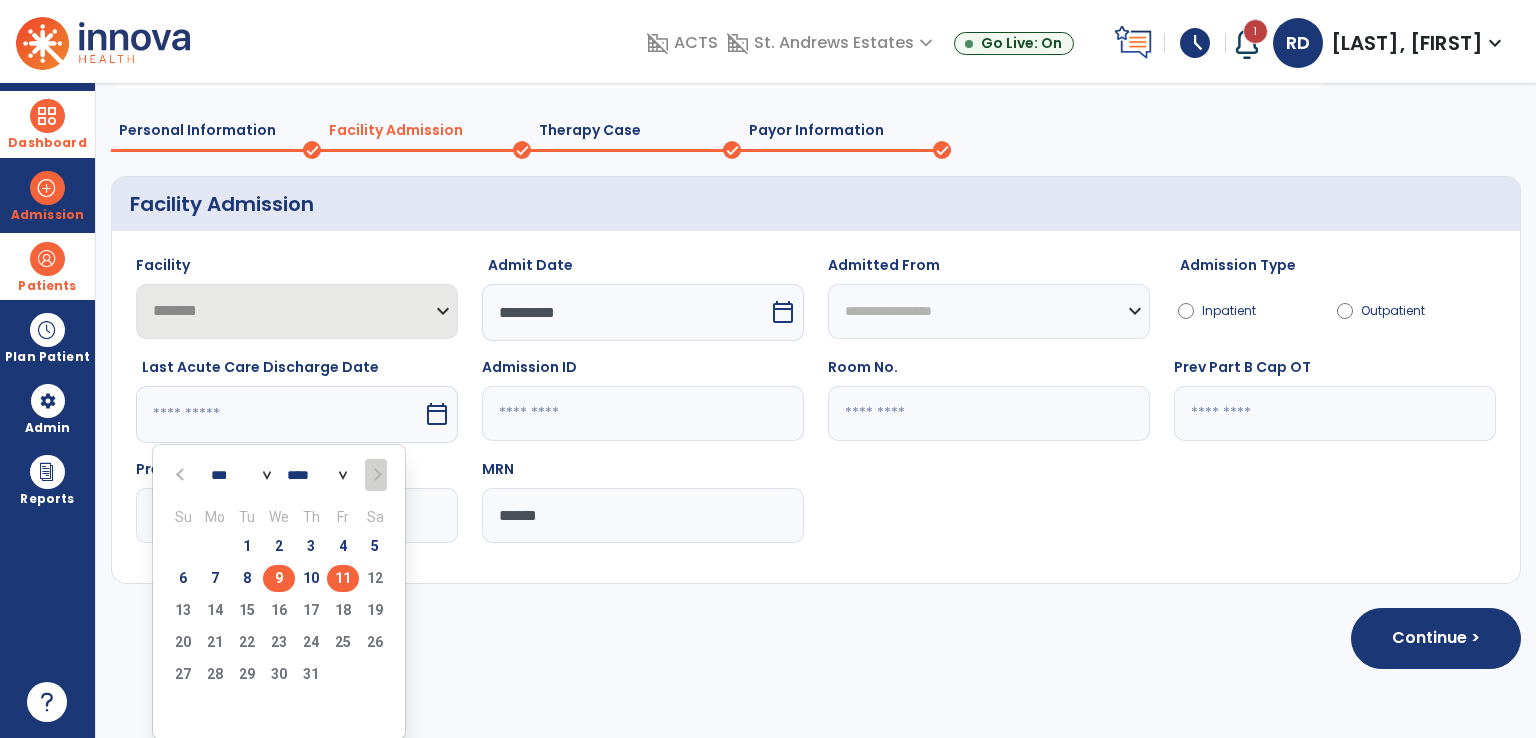 click on "9" at bounding box center (279, 578) 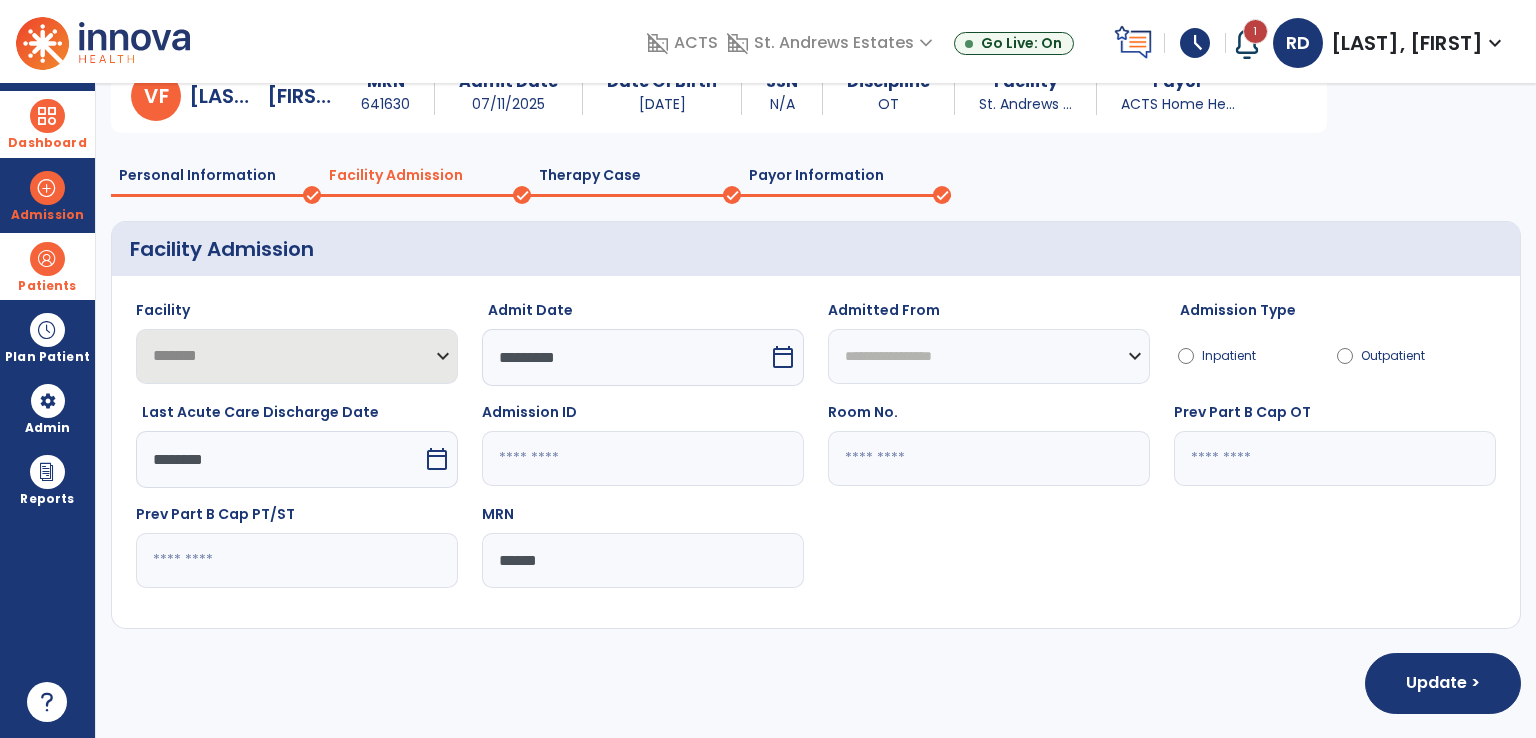 scroll, scrollTop: 88, scrollLeft: 0, axis: vertical 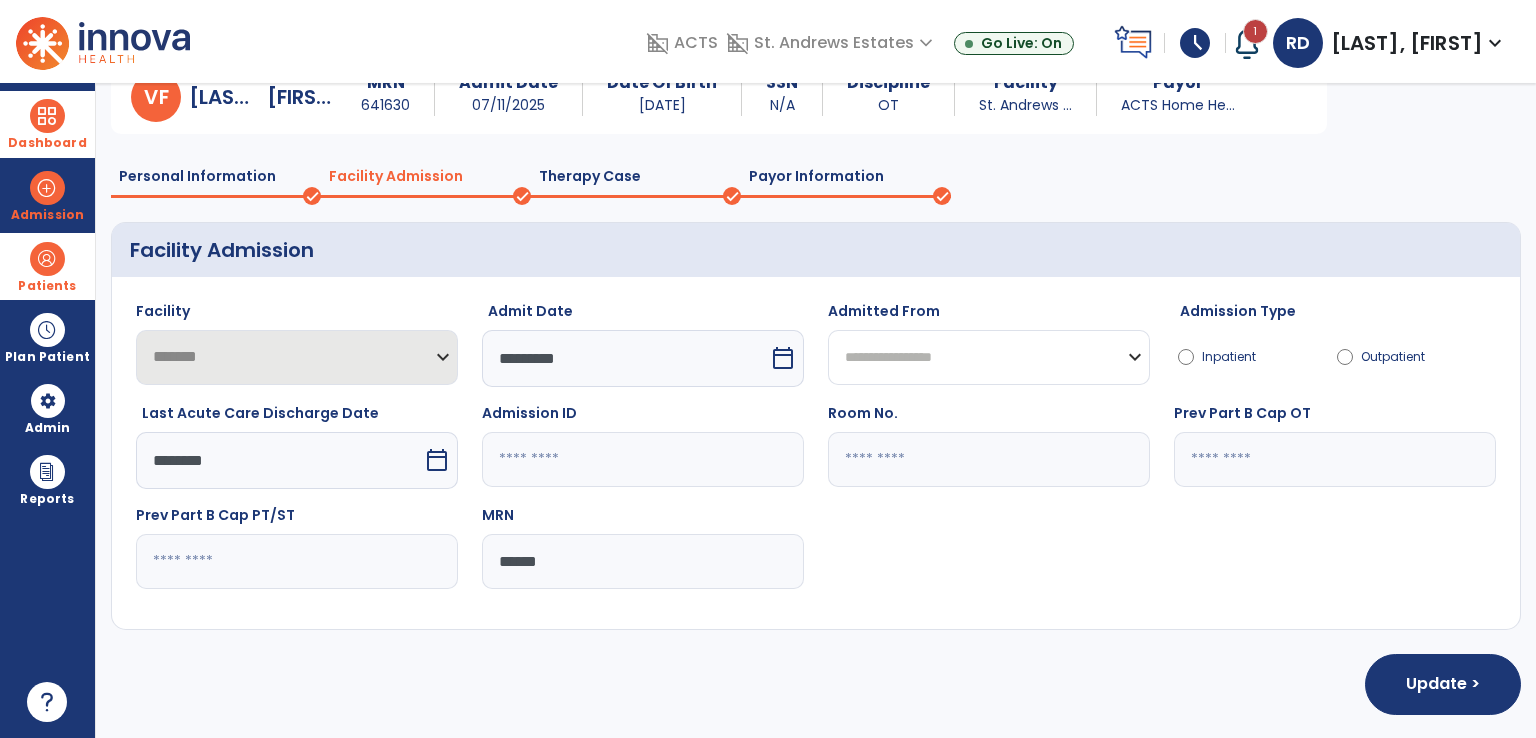 click on "**********" 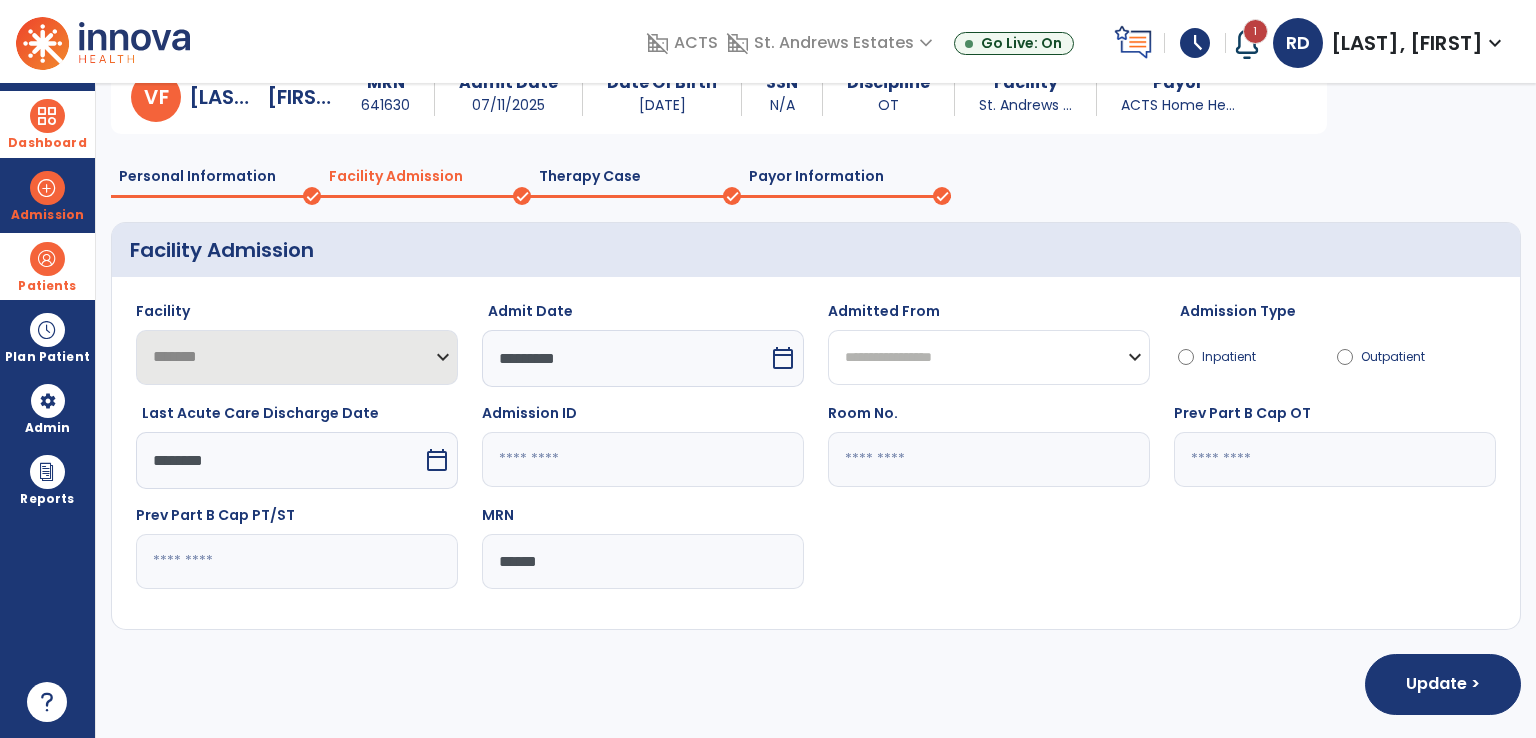 select on "***" 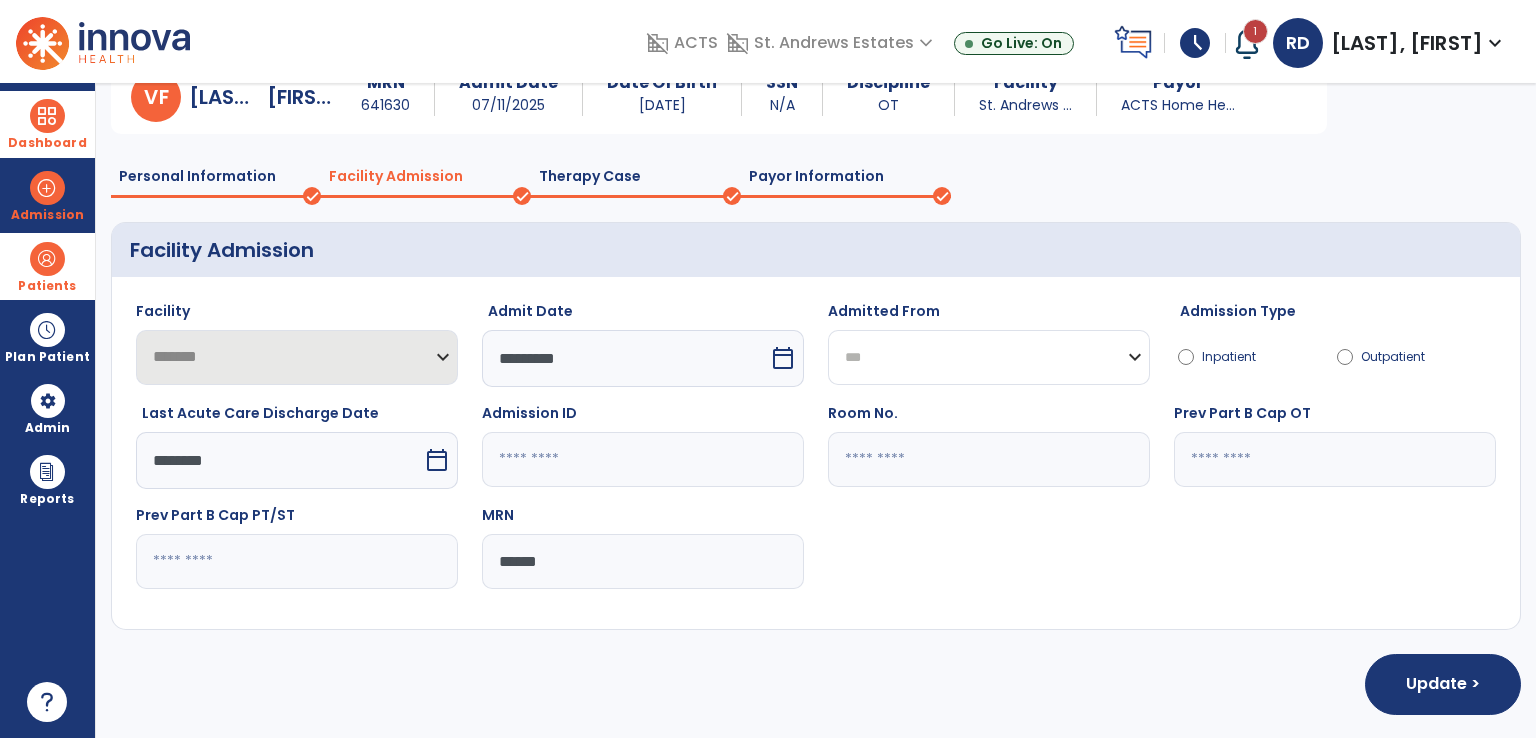 click on "**********" 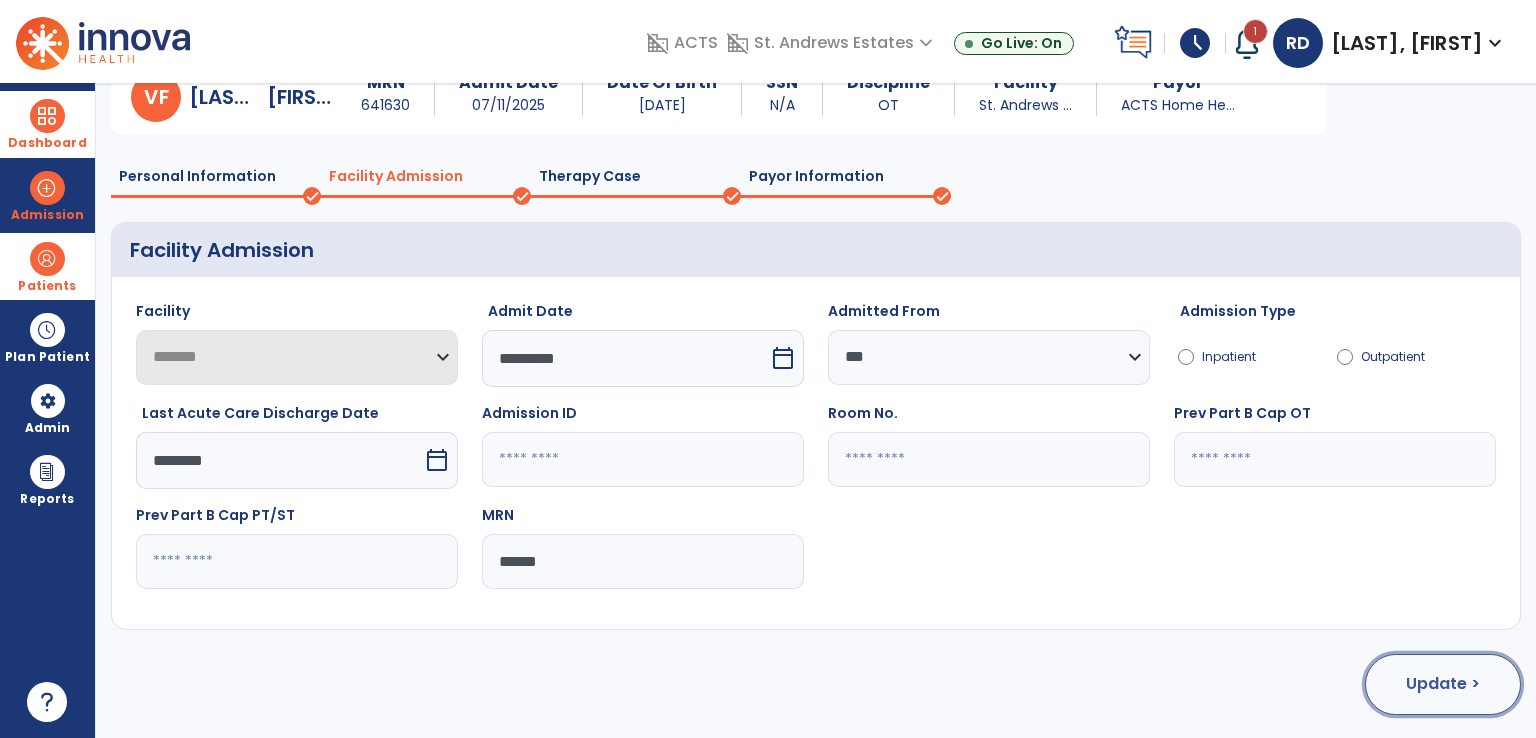 click on "Update >" 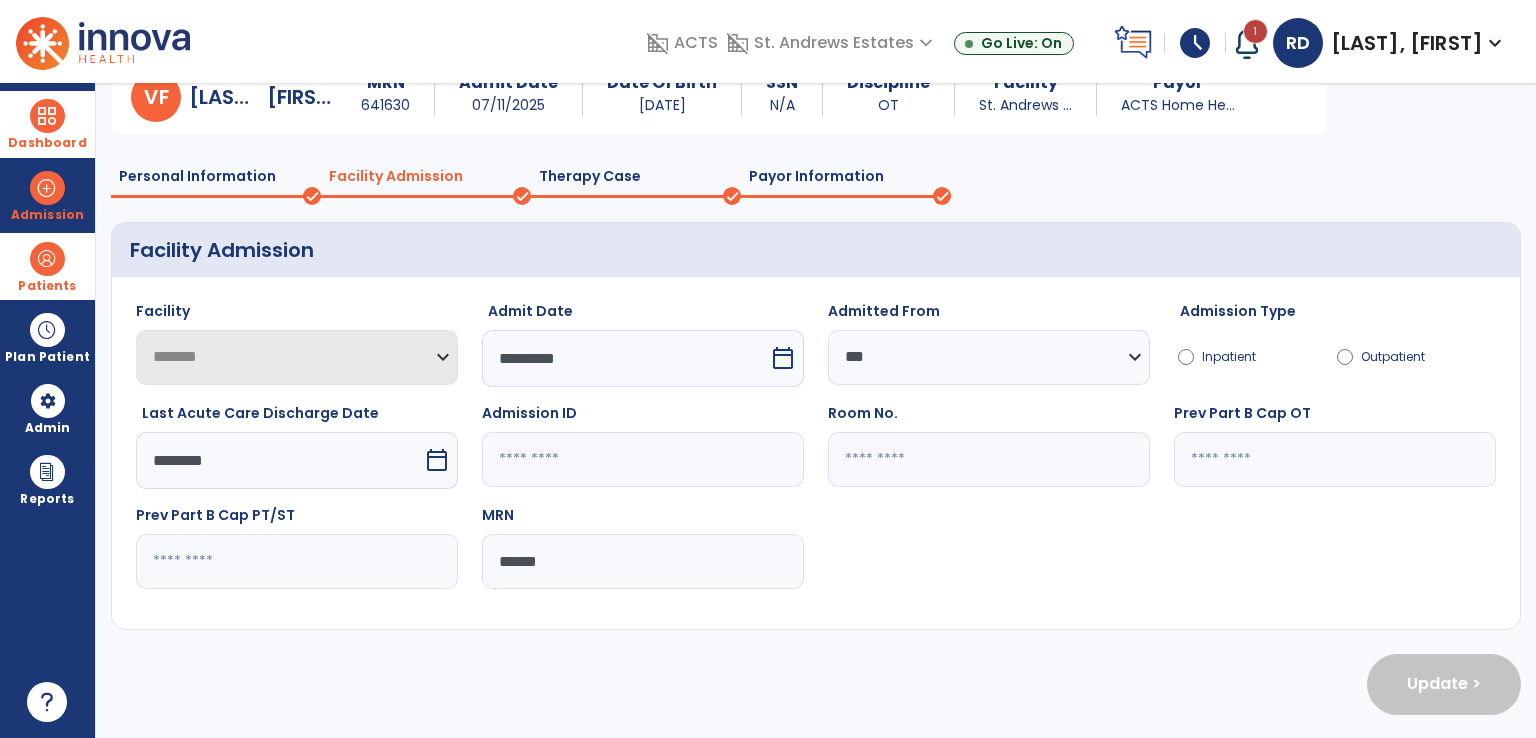 scroll, scrollTop: 0, scrollLeft: 0, axis: both 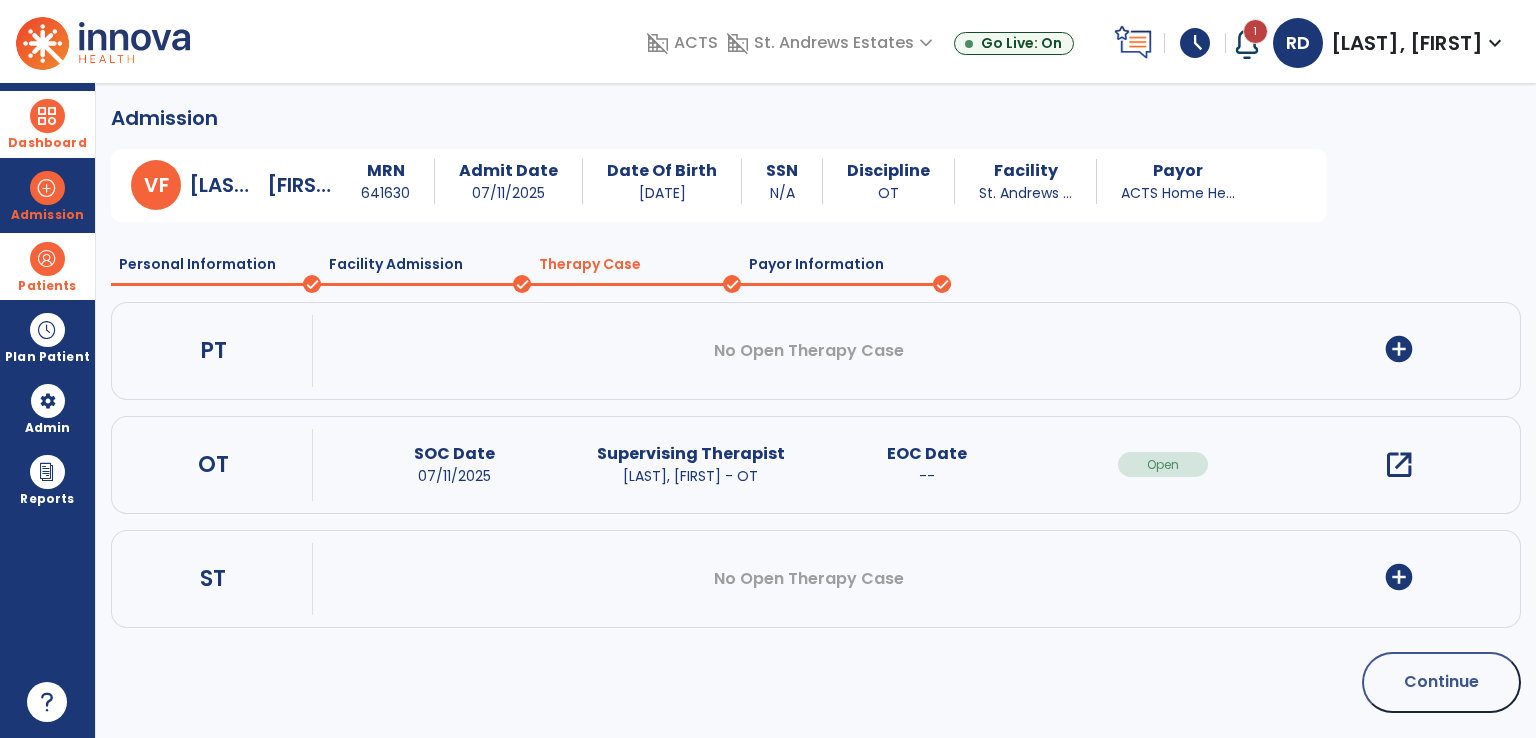 click on "add_circle" at bounding box center [1399, 349] 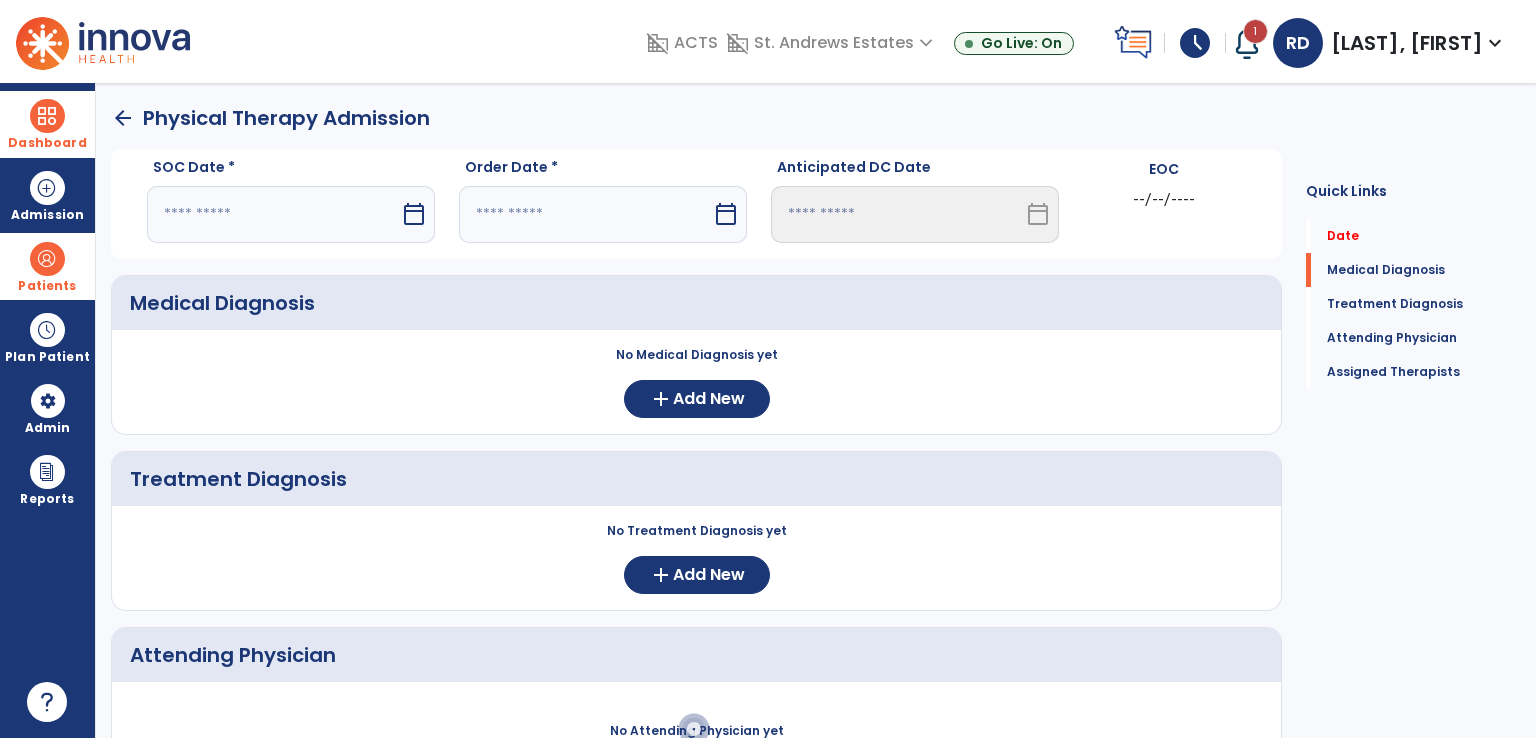 click on "calendar_today" at bounding box center [414, 214] 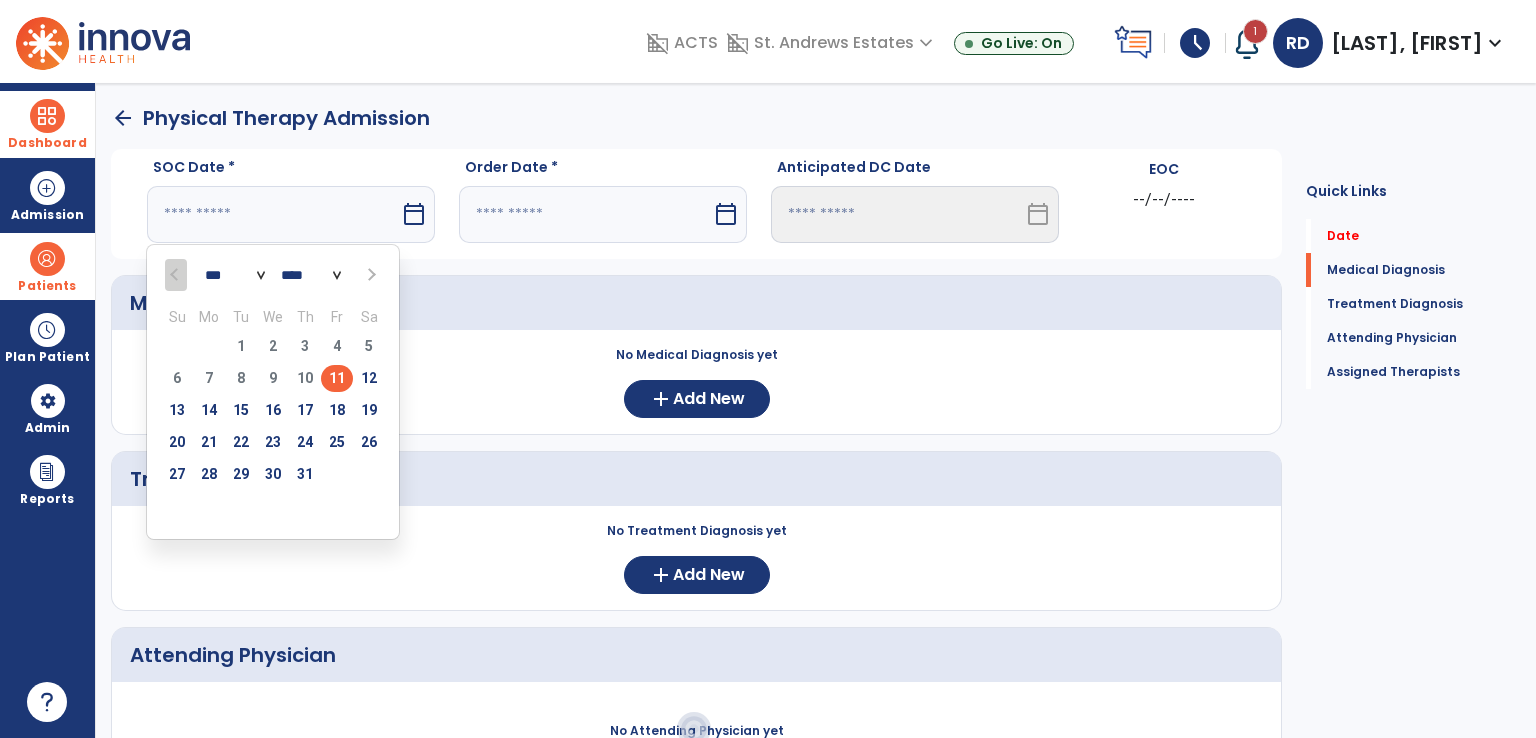 click on "11" at bounding box center [337, 378] 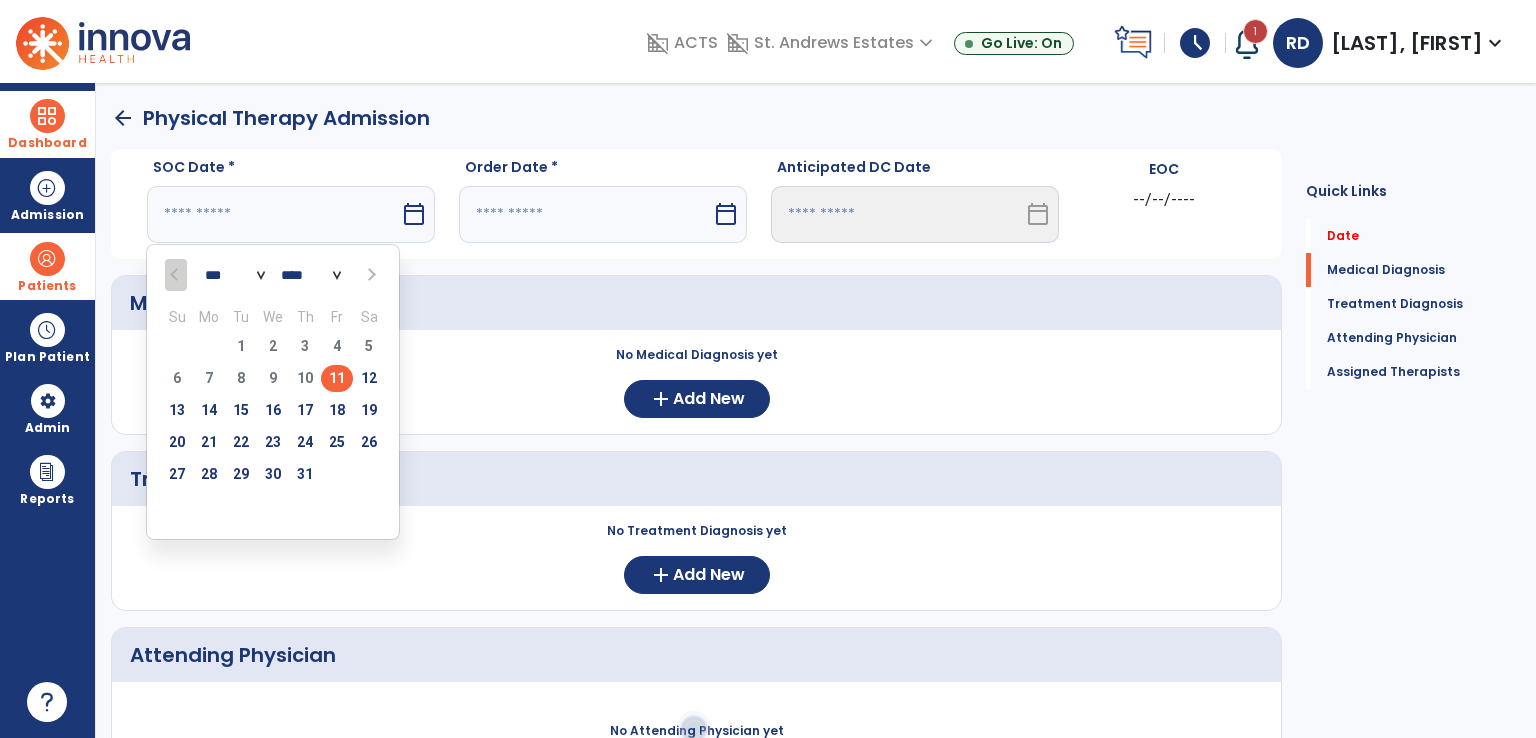 type on "*********" 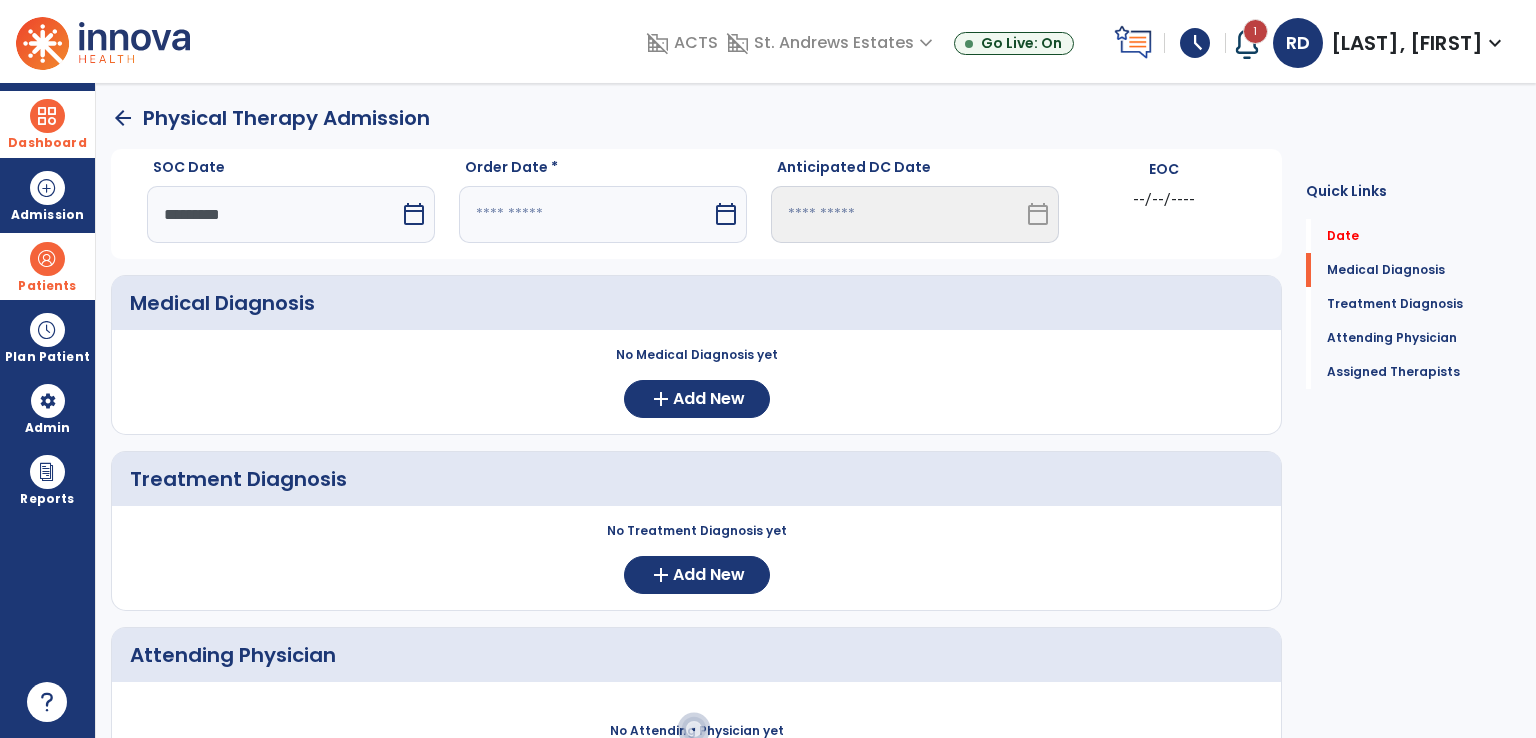 click on "calendar_today" at bounding box center [726, 214] 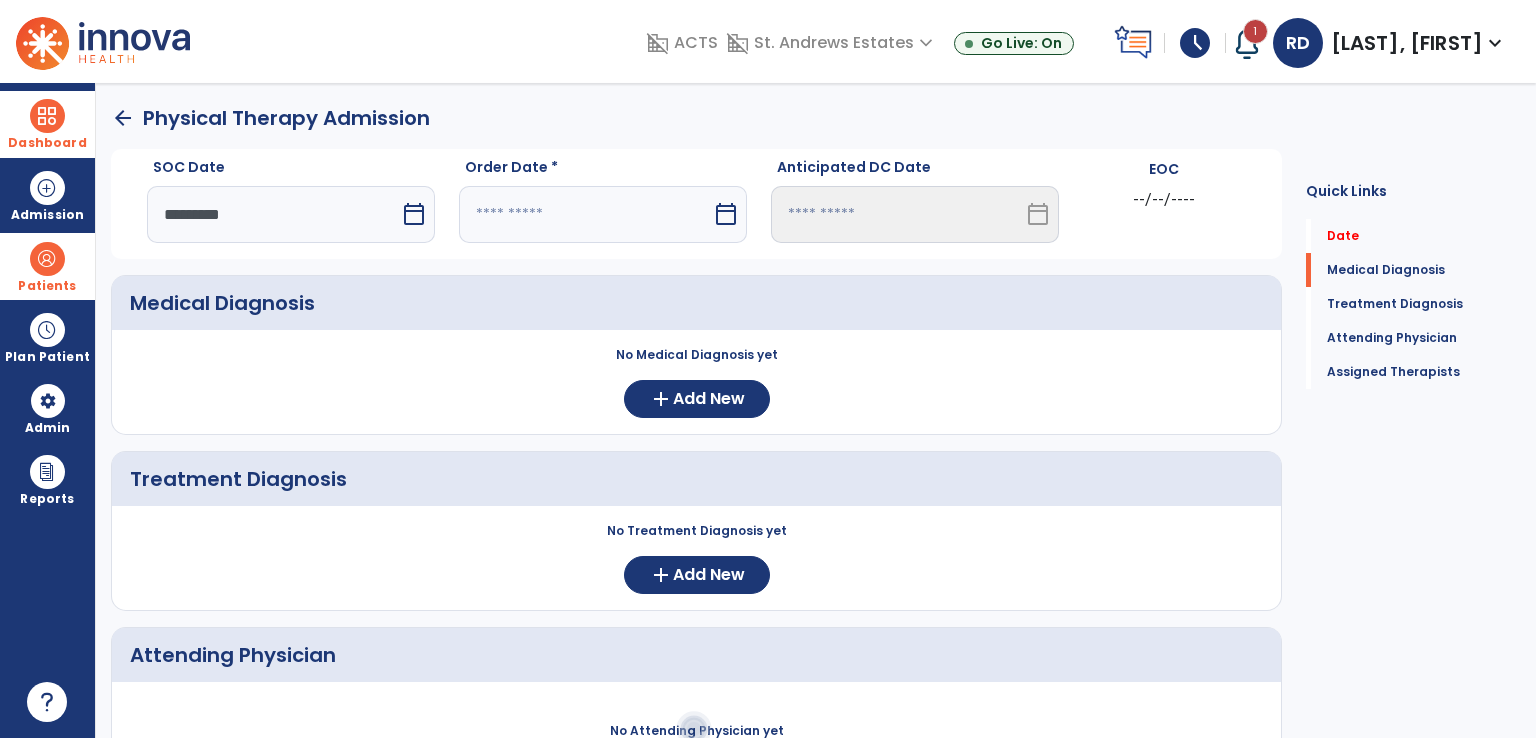 select on "*" 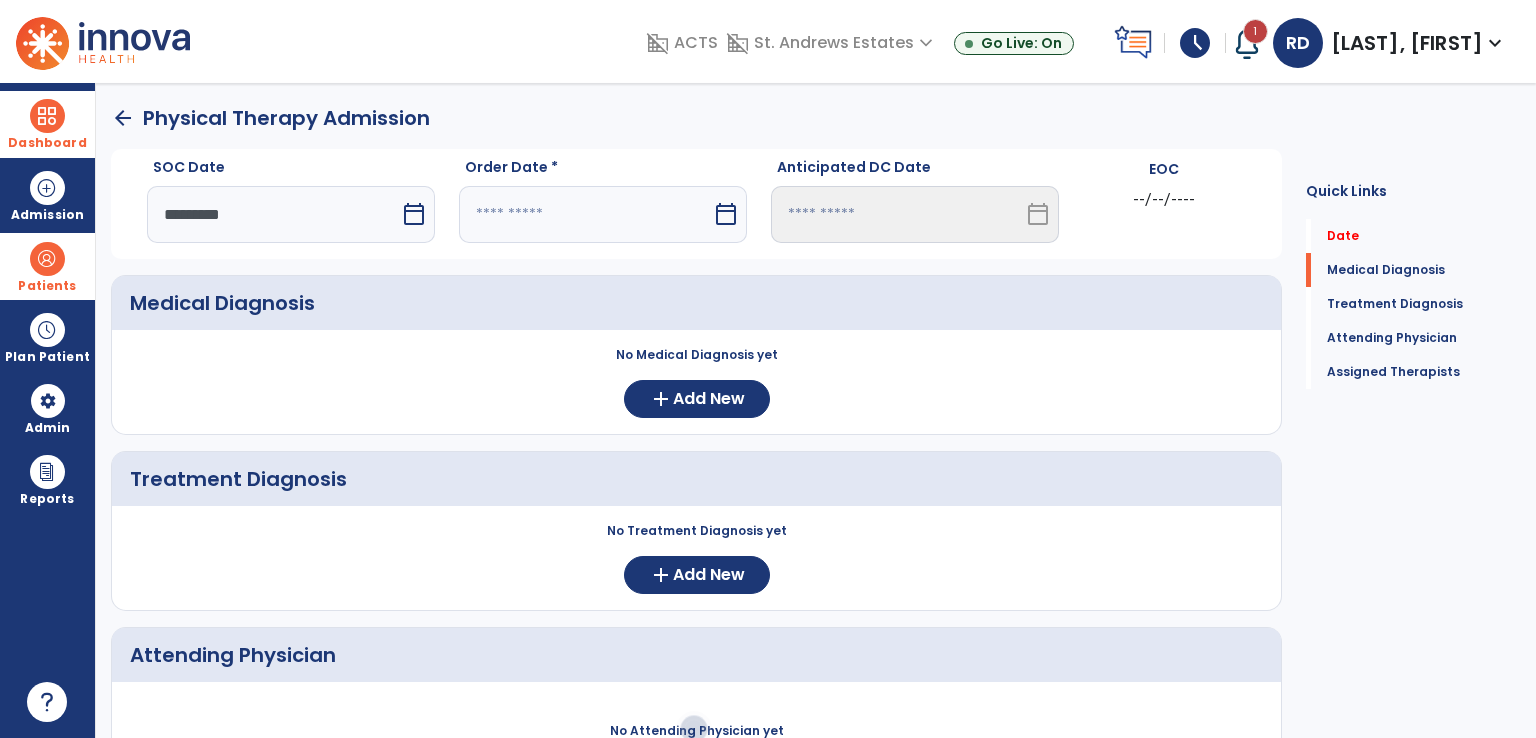 select on "****" 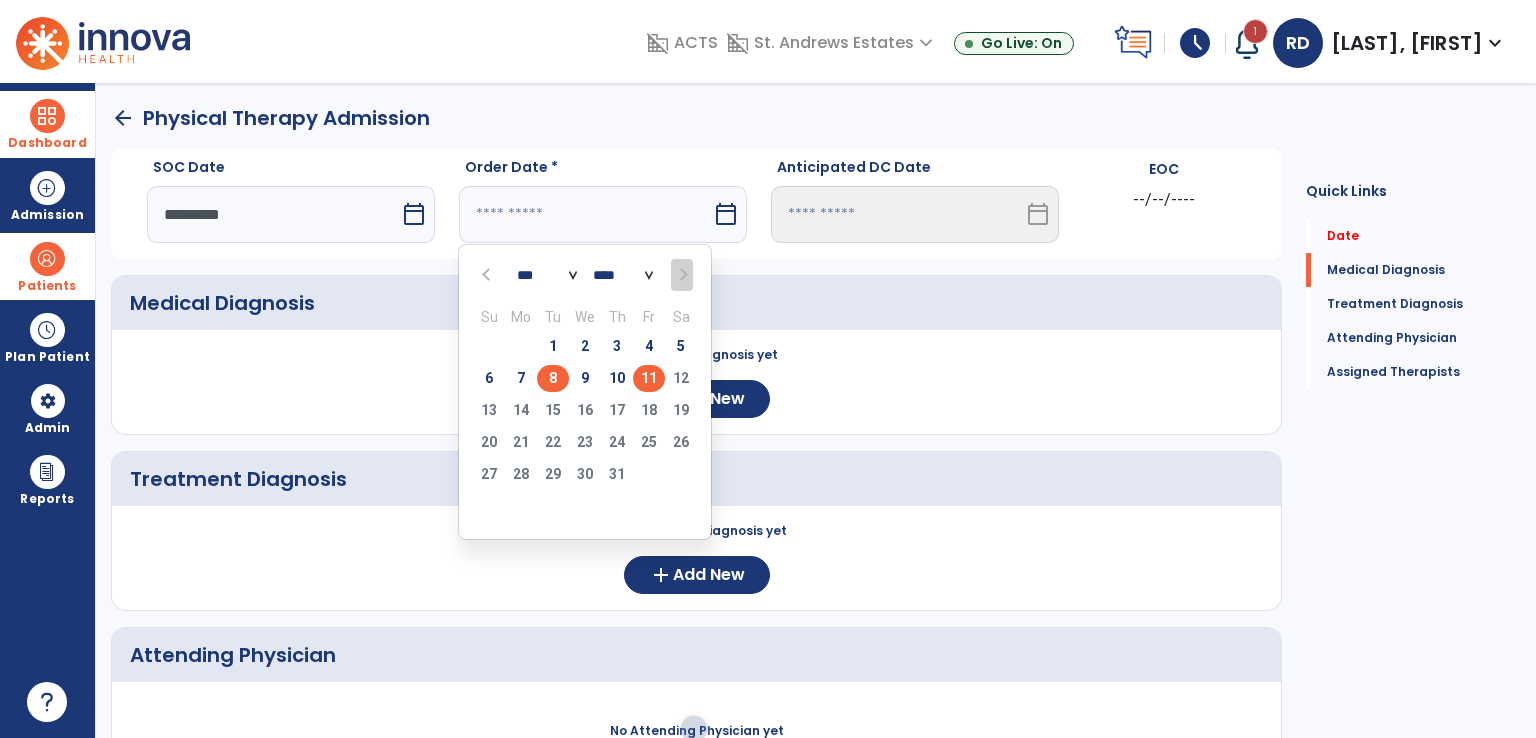 click on "8" at bounding box center (553, 378) 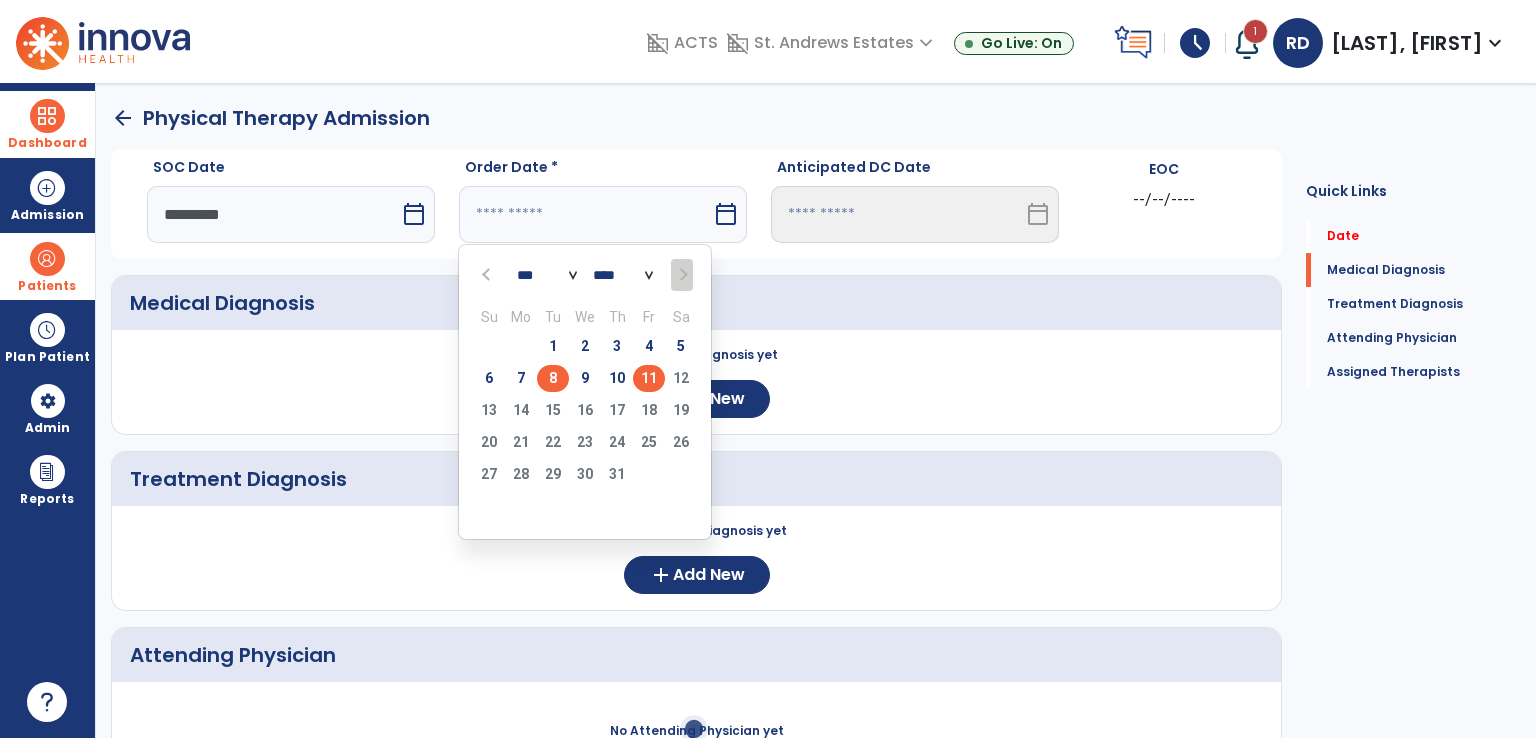 type on "********" 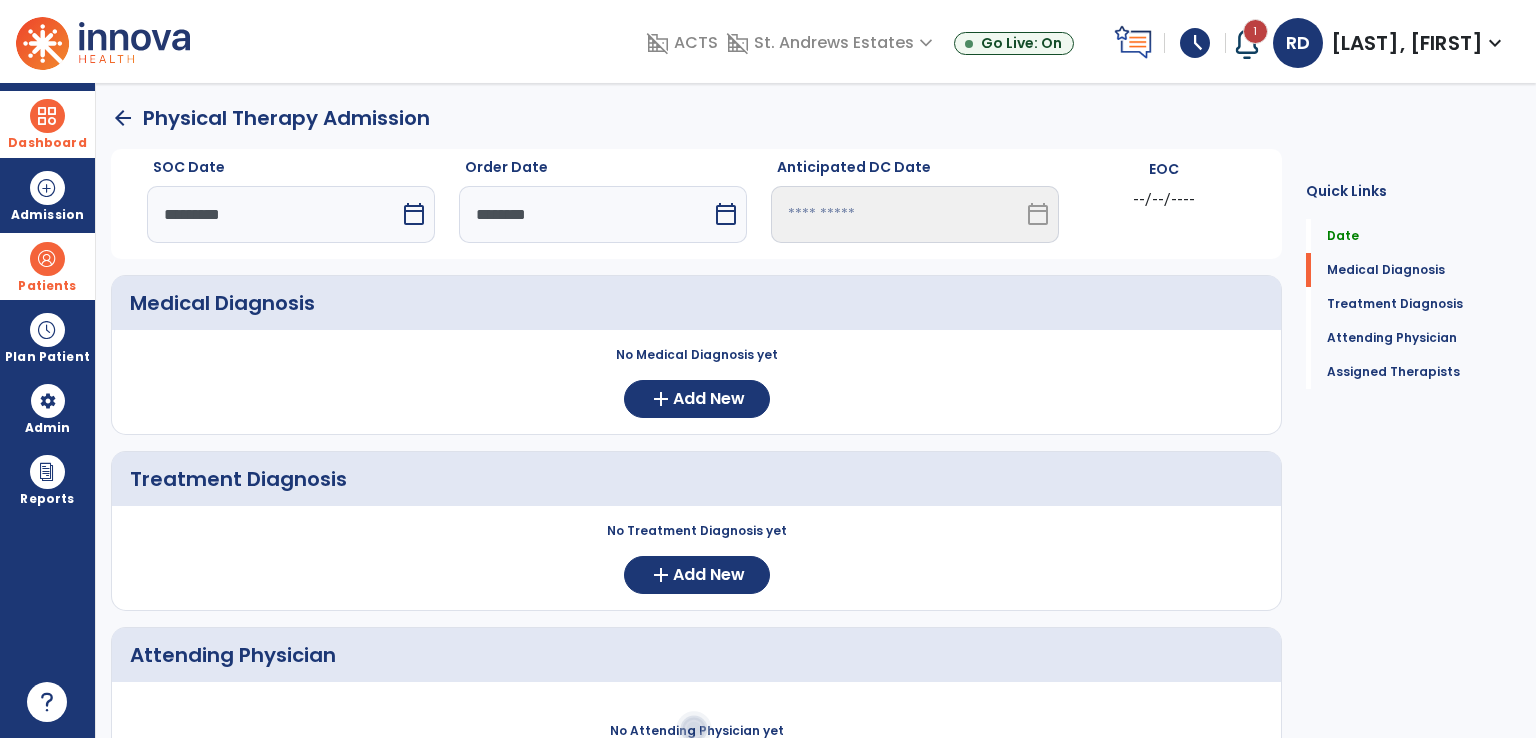 click at bounding box center [47, 259] 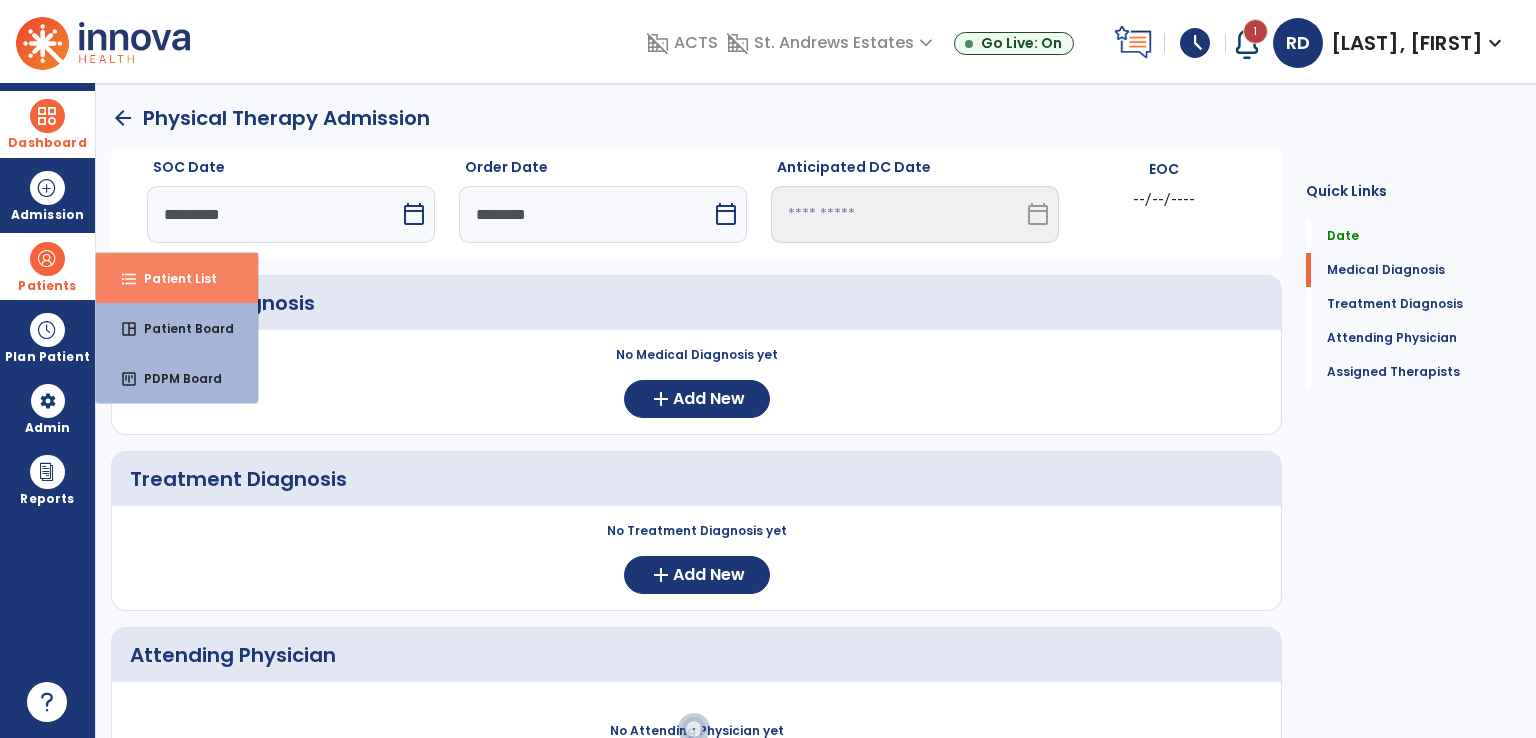 click on "Patient List" at bounding box center (172, 278) 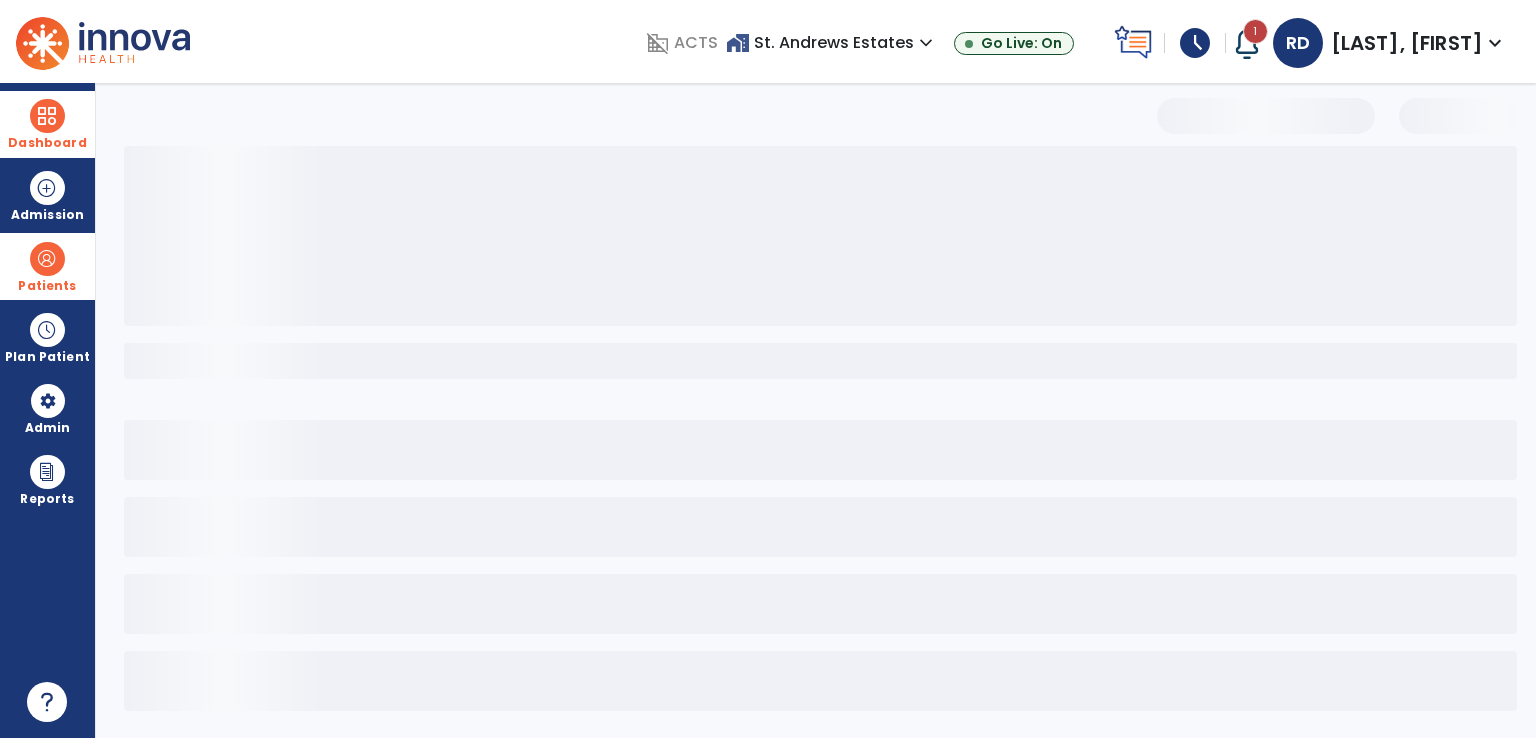 select on "***" 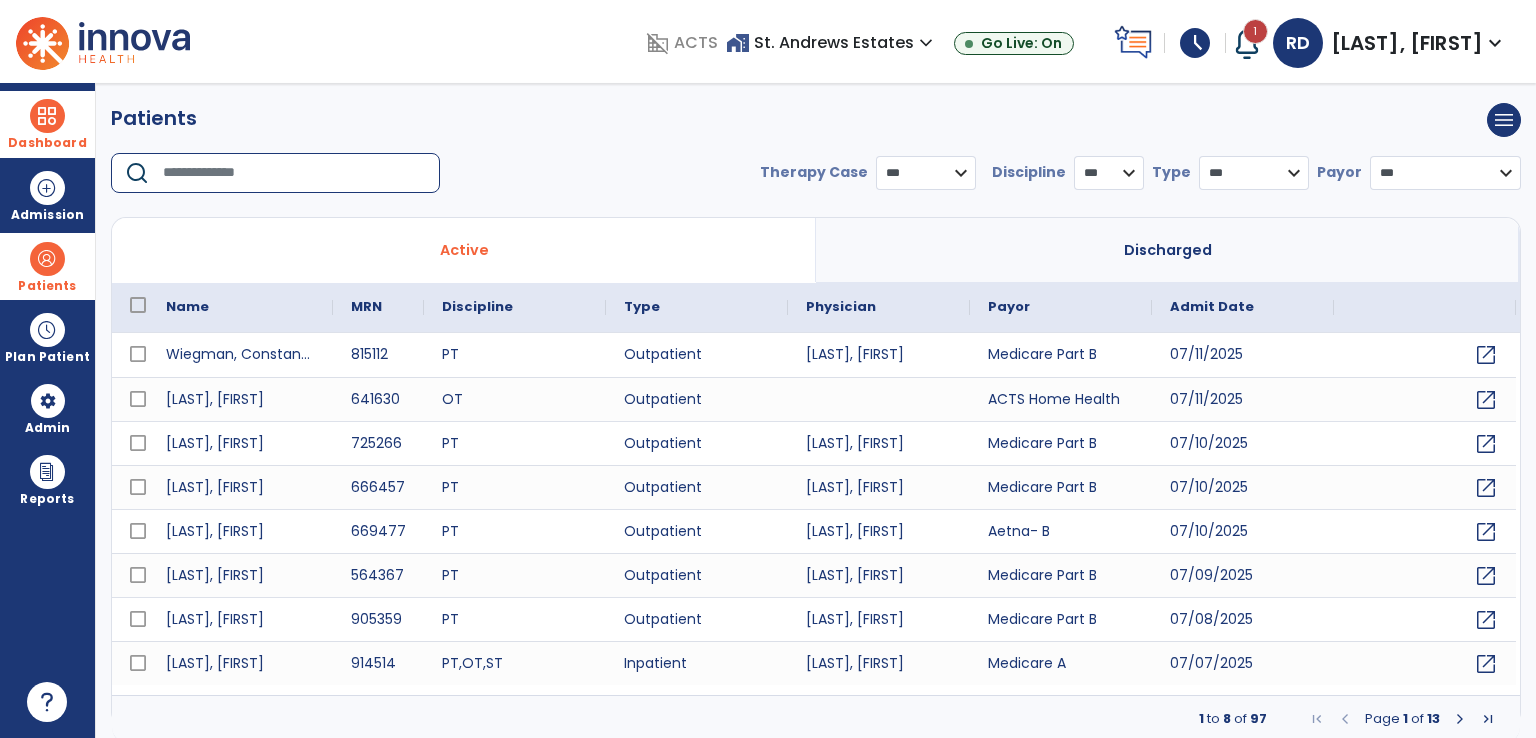 click at bounding box center (294, 173) 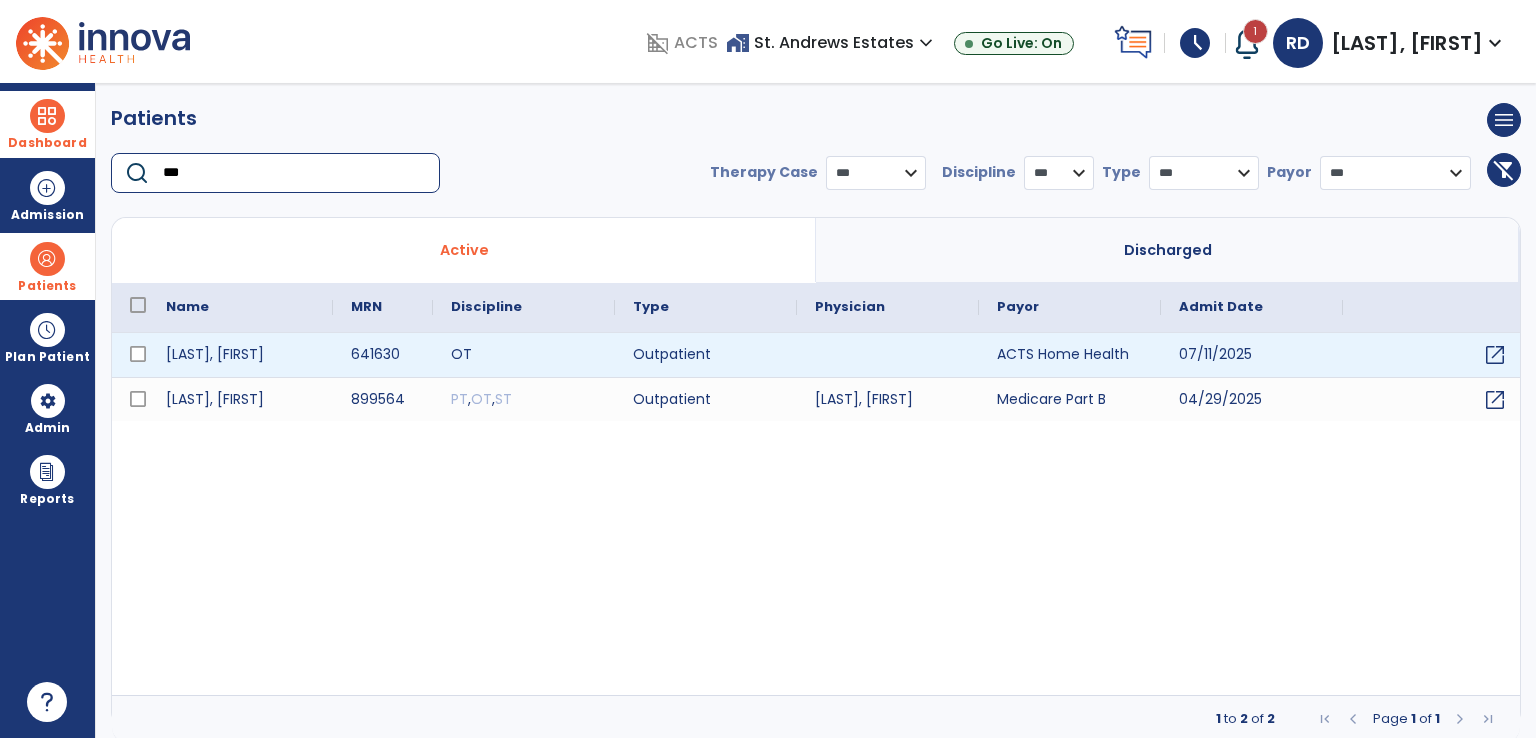 type on "***" 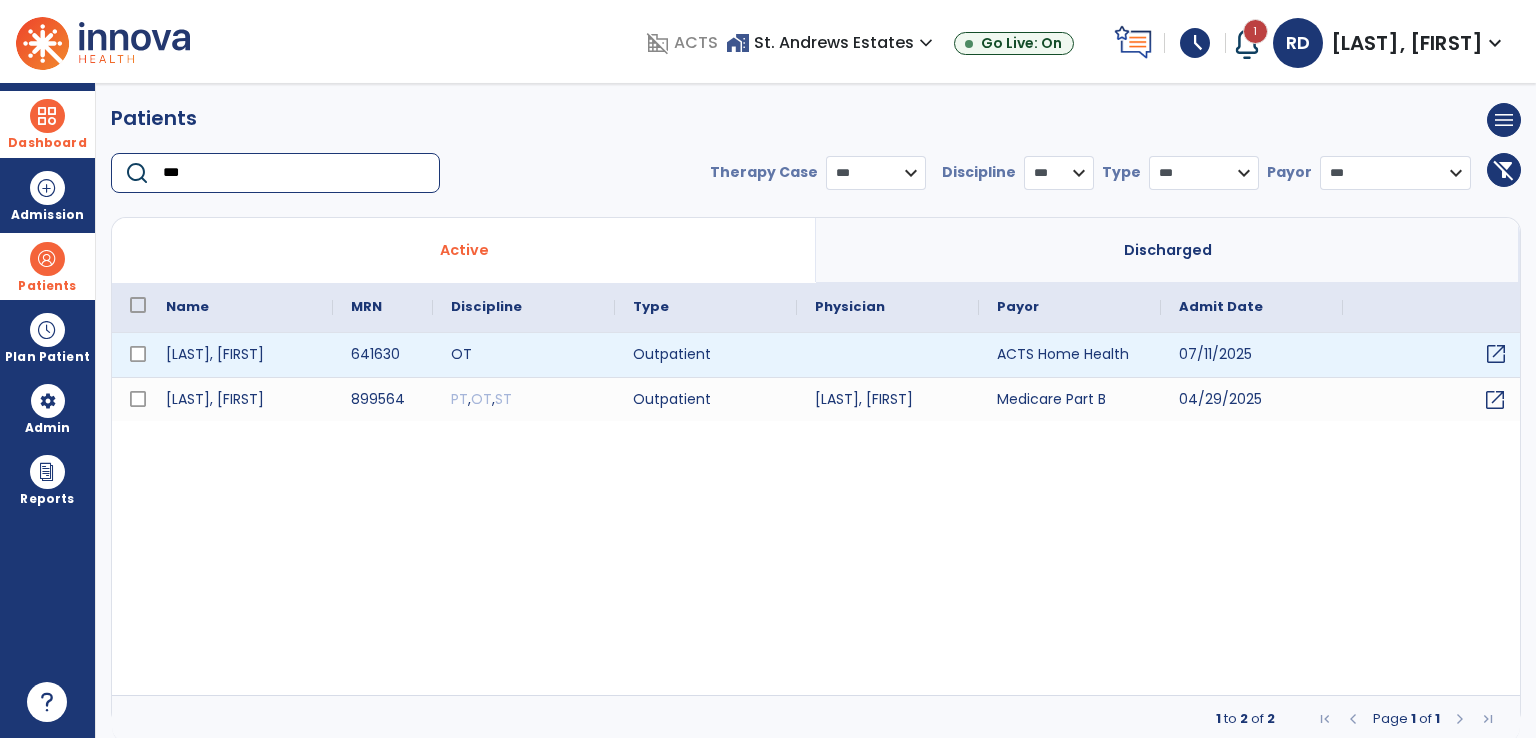click on "open_in_new" at bounding box center [1496, 354] 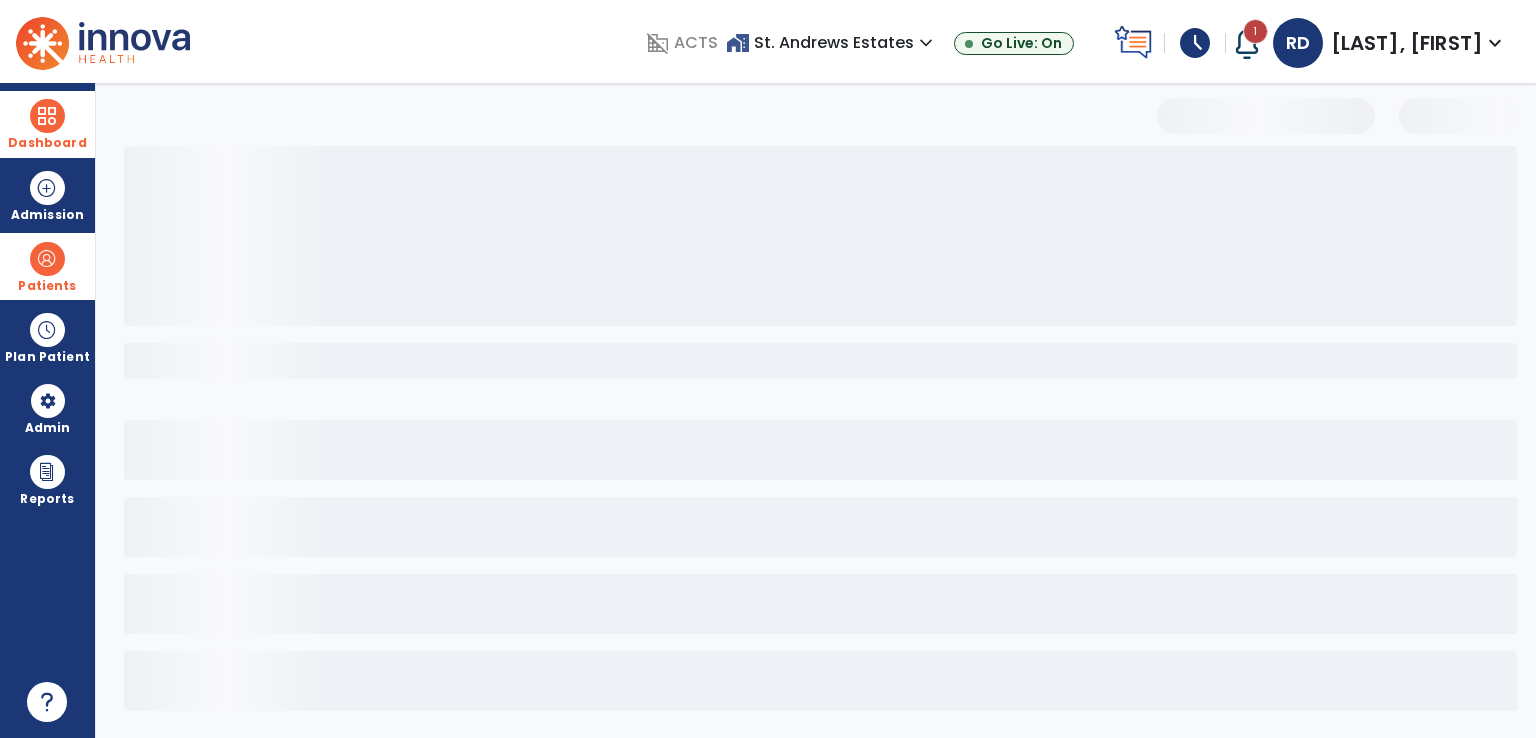 select on "***" 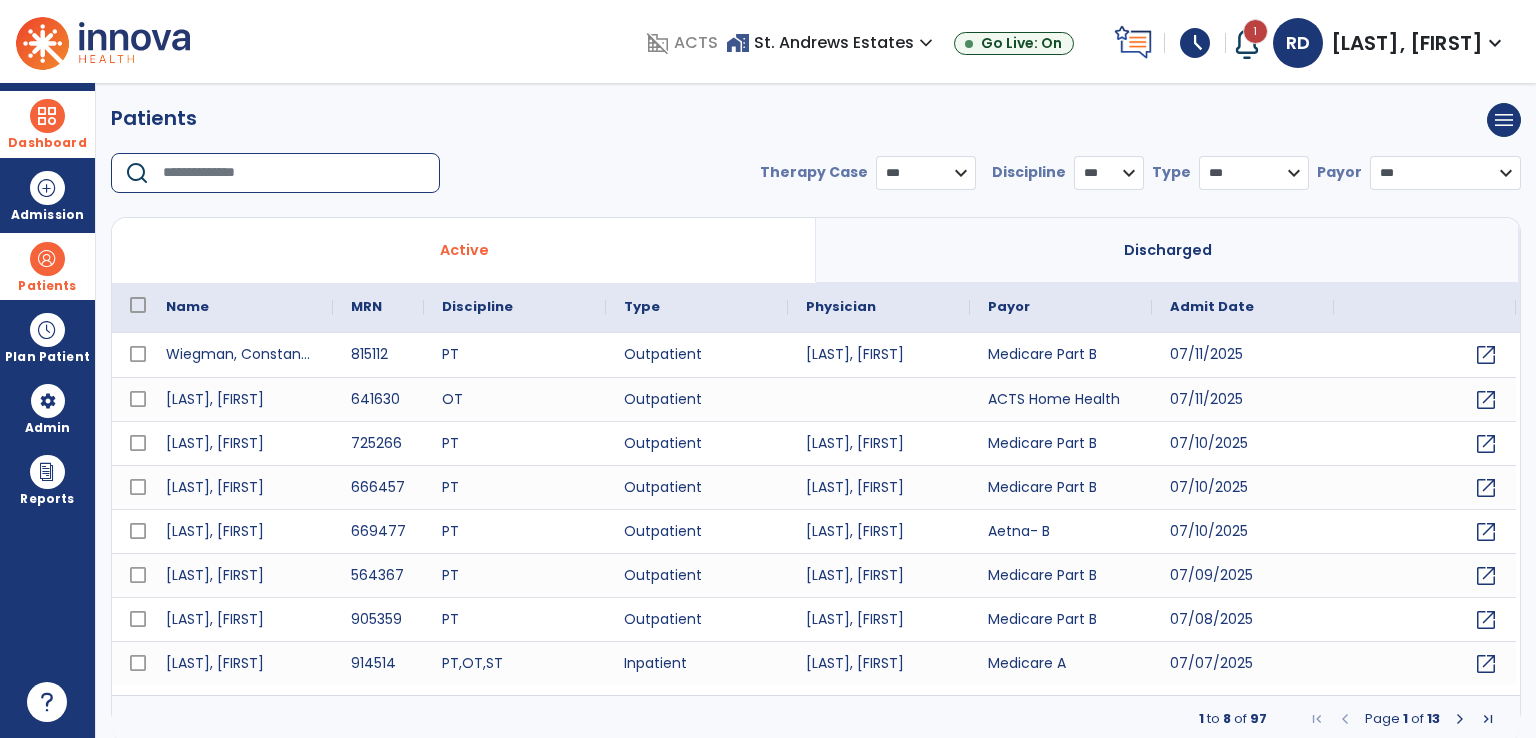 click at bounding box center (294, 173) 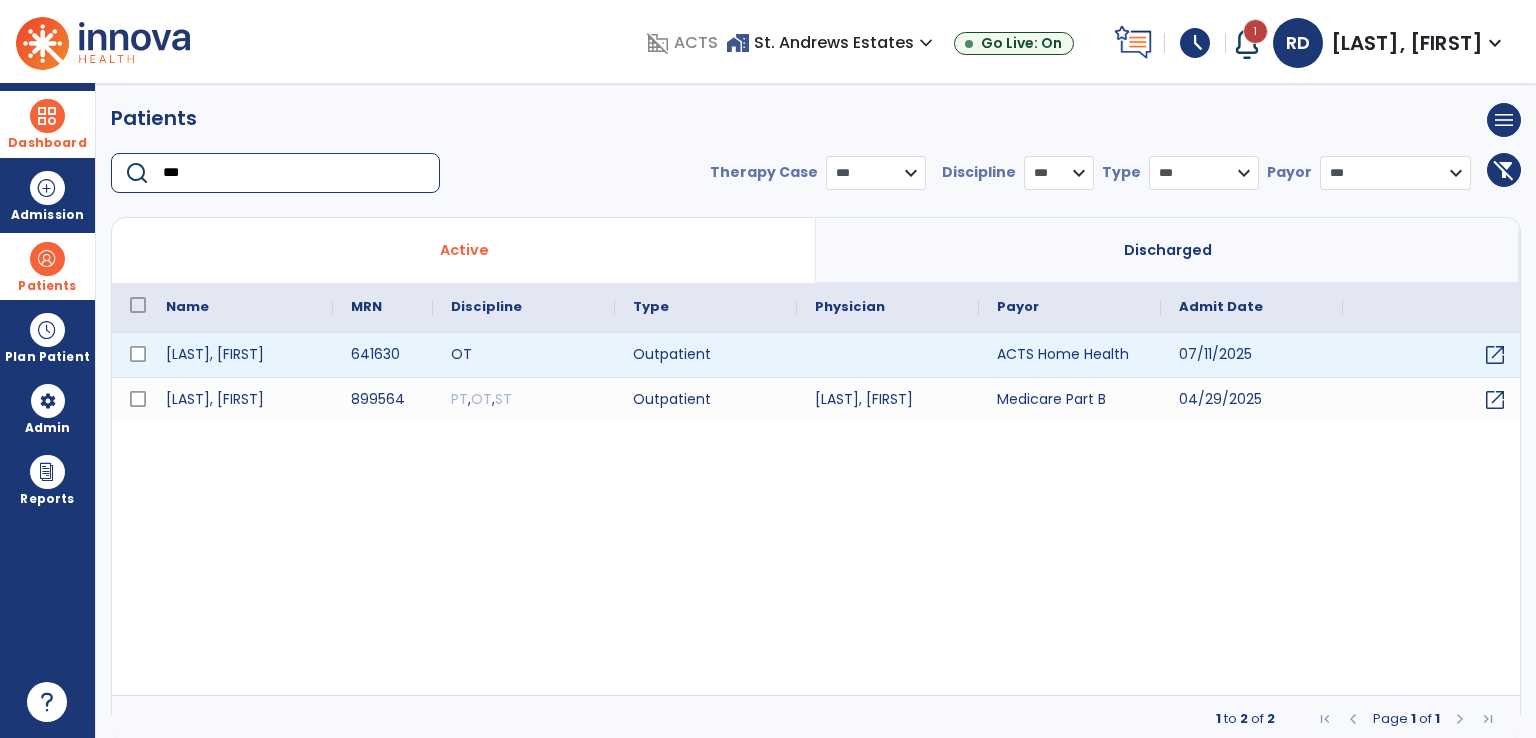 type on "***" 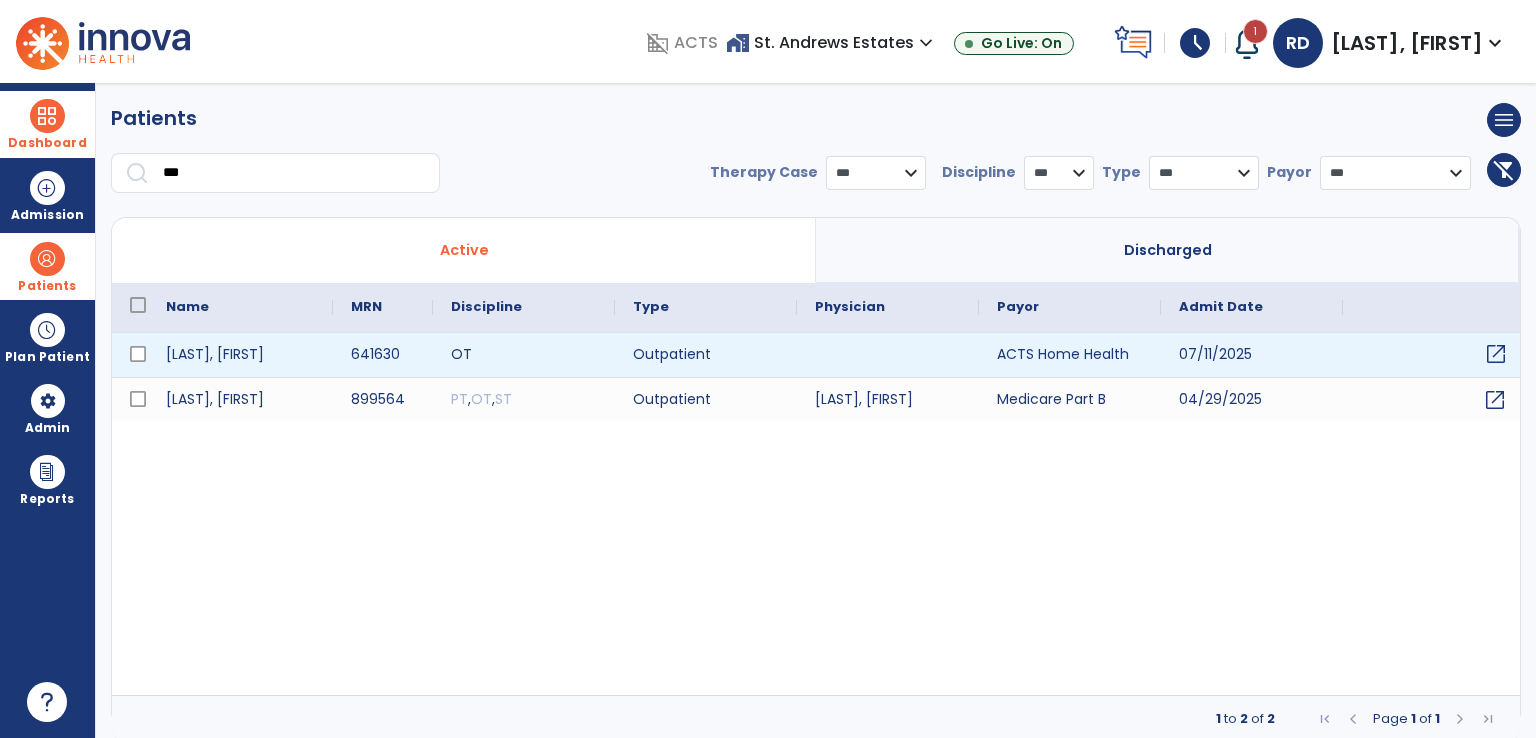 click on "open_in_new" at bounding box center [1496, 354] 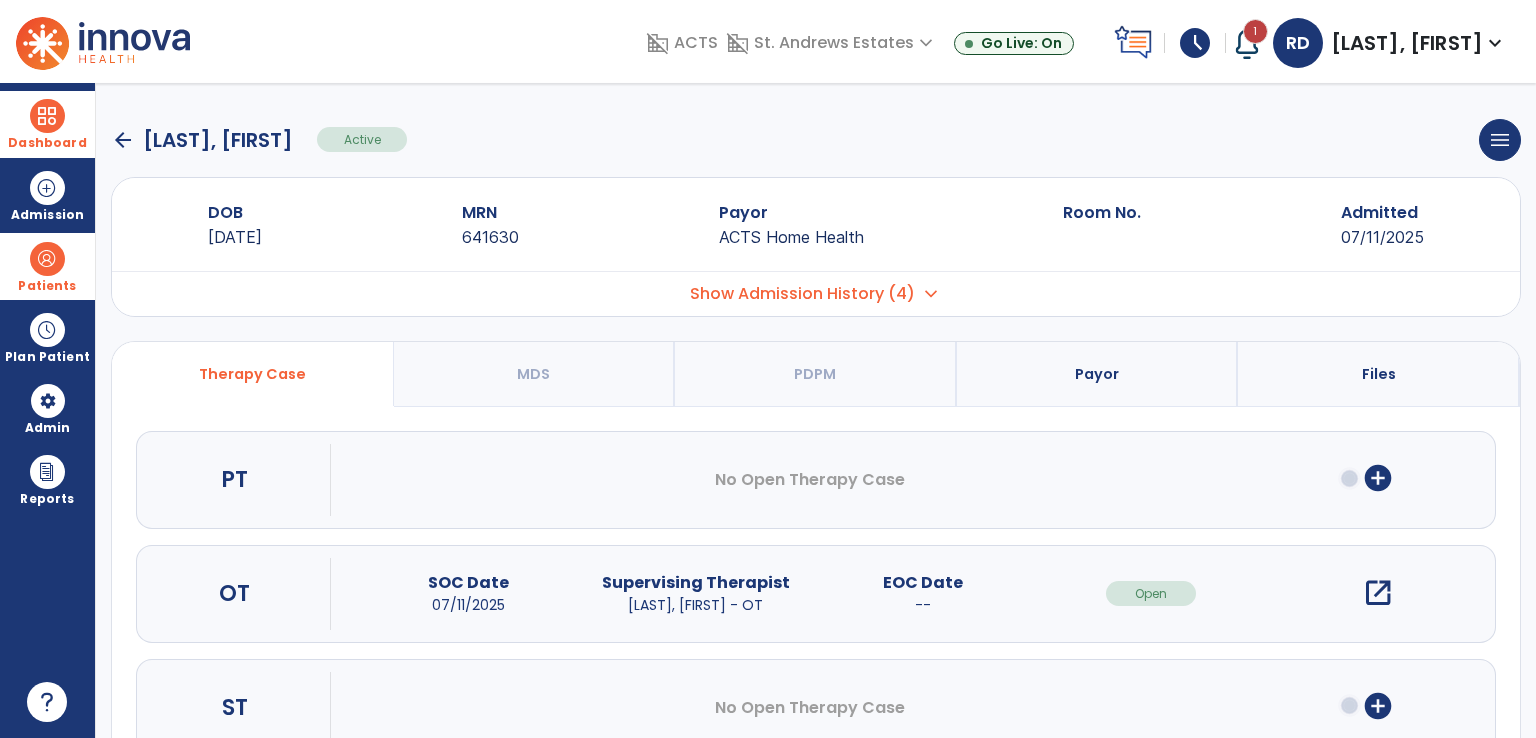 click on "Show Admission History (4)" at bounding box center (802, 294) 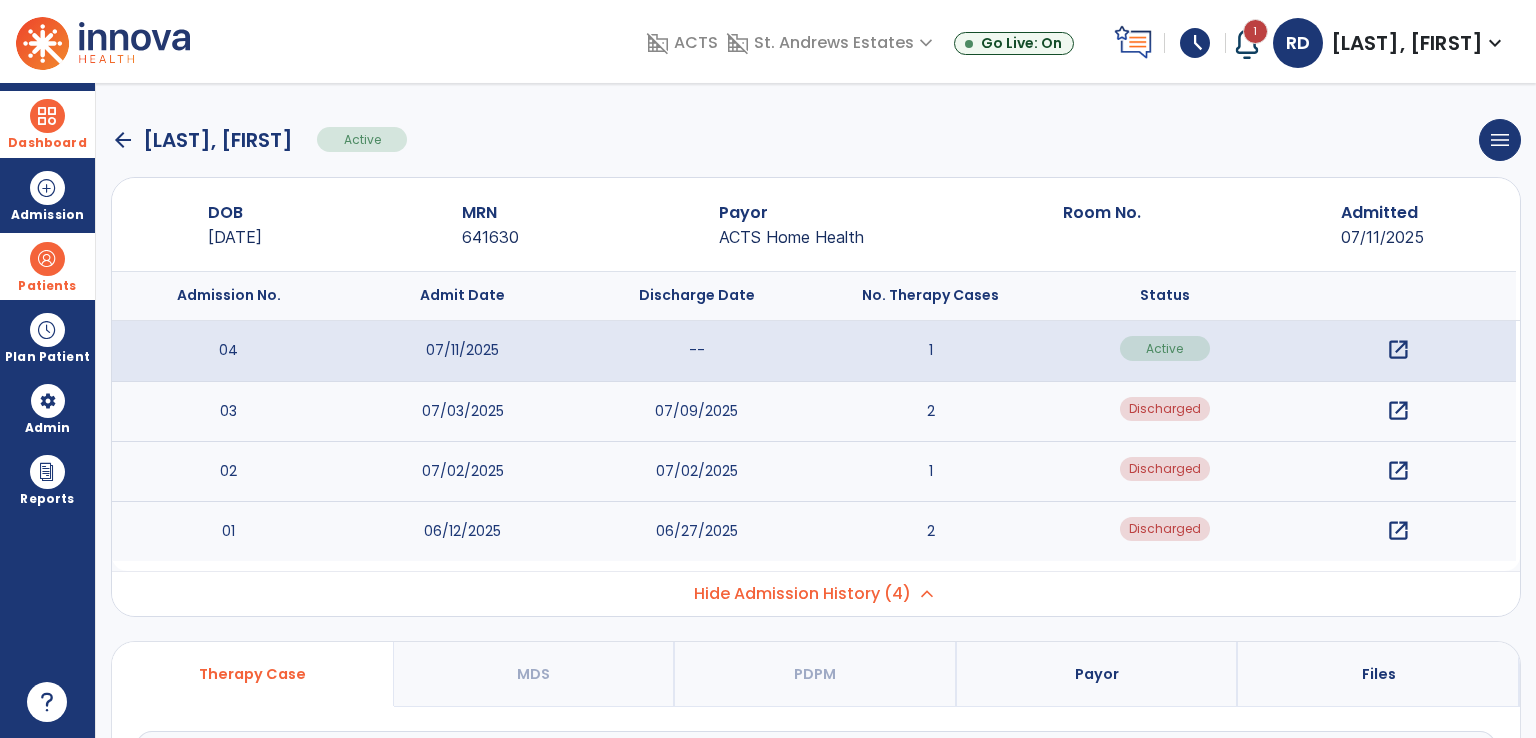click on "open_in_new" at bounding box center [1398, 411] 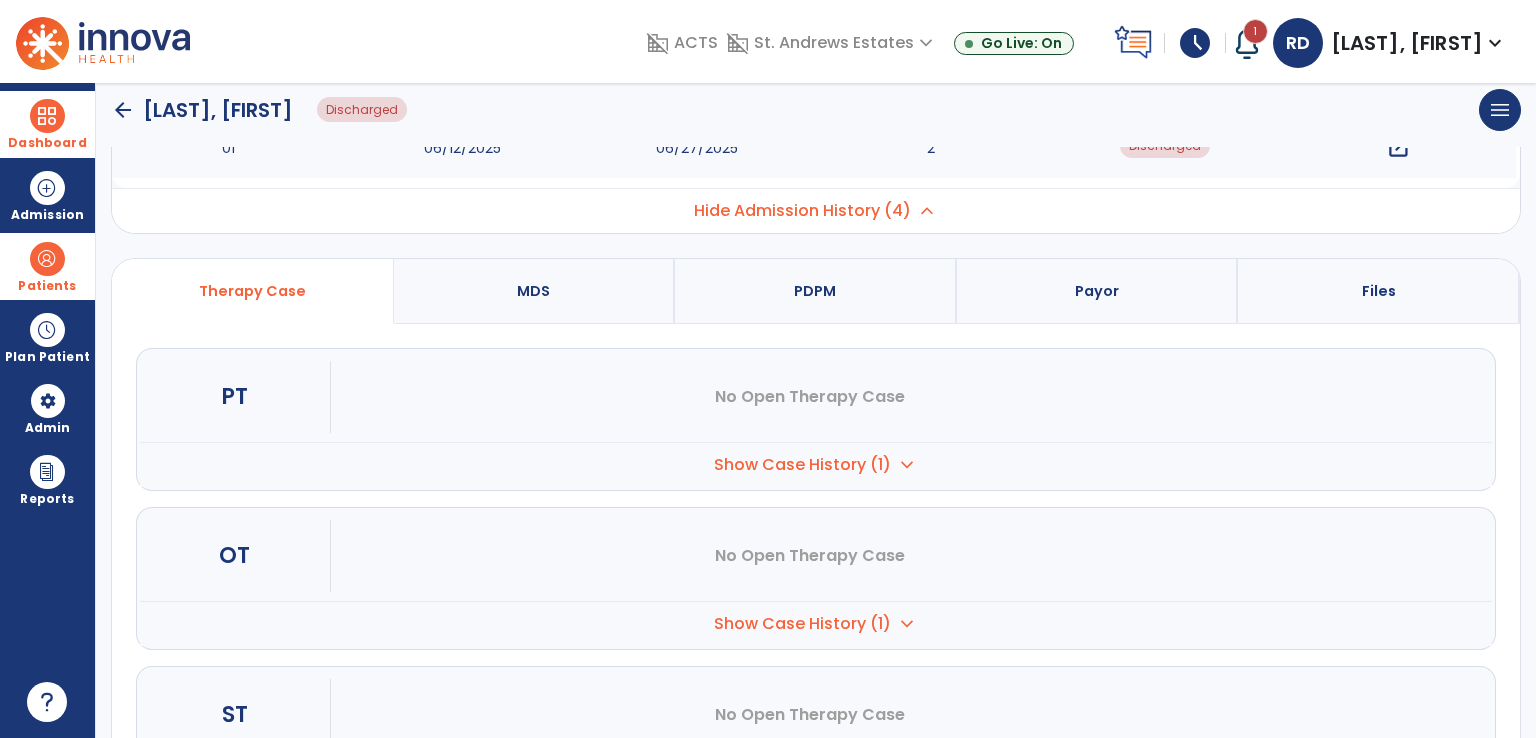 scroll, scrollTop: 400, scrollLeft: 0, axis: vertical 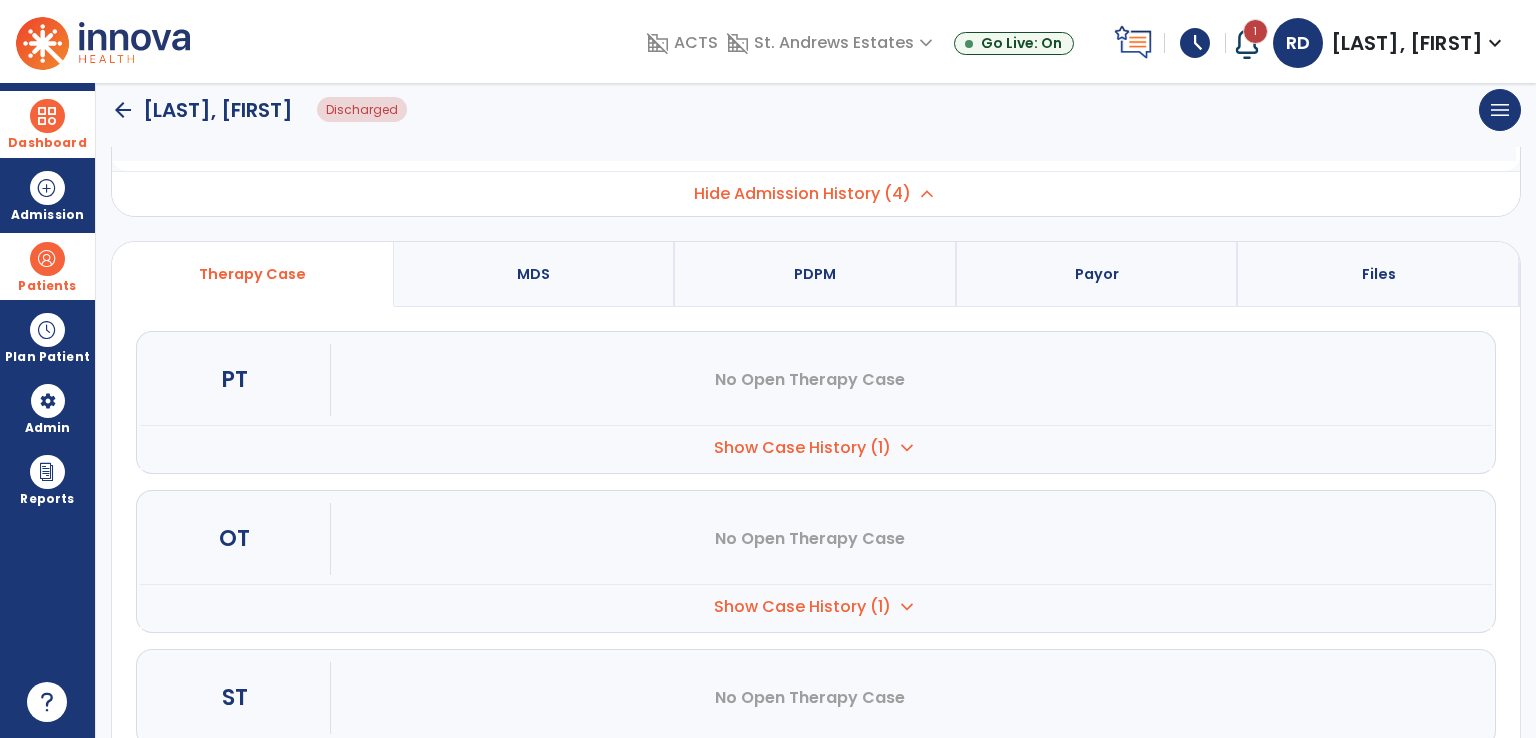 click on "Show Case History (1)" at bounding box center (802, 448) 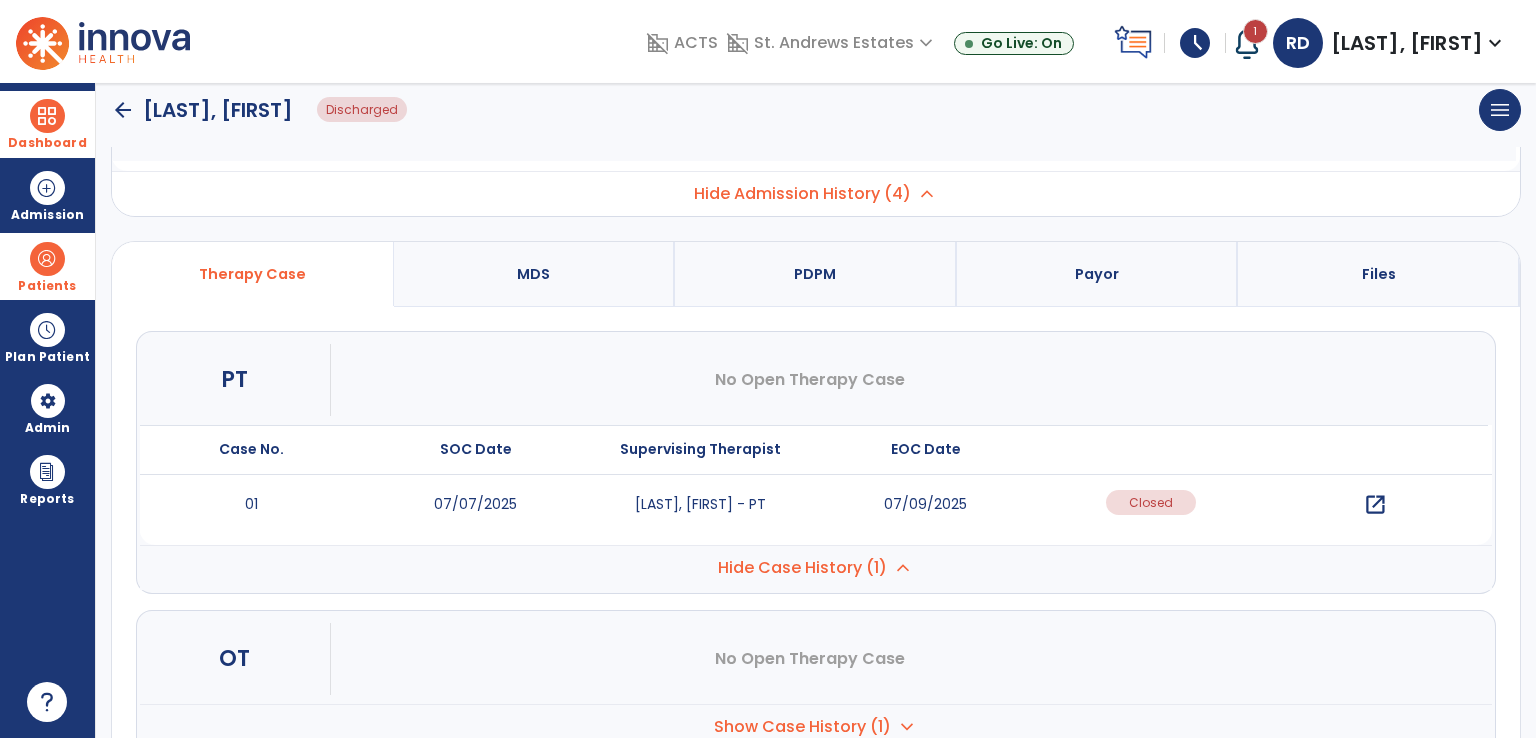 click on "open_in_new" at bounding box center (1375, 505) 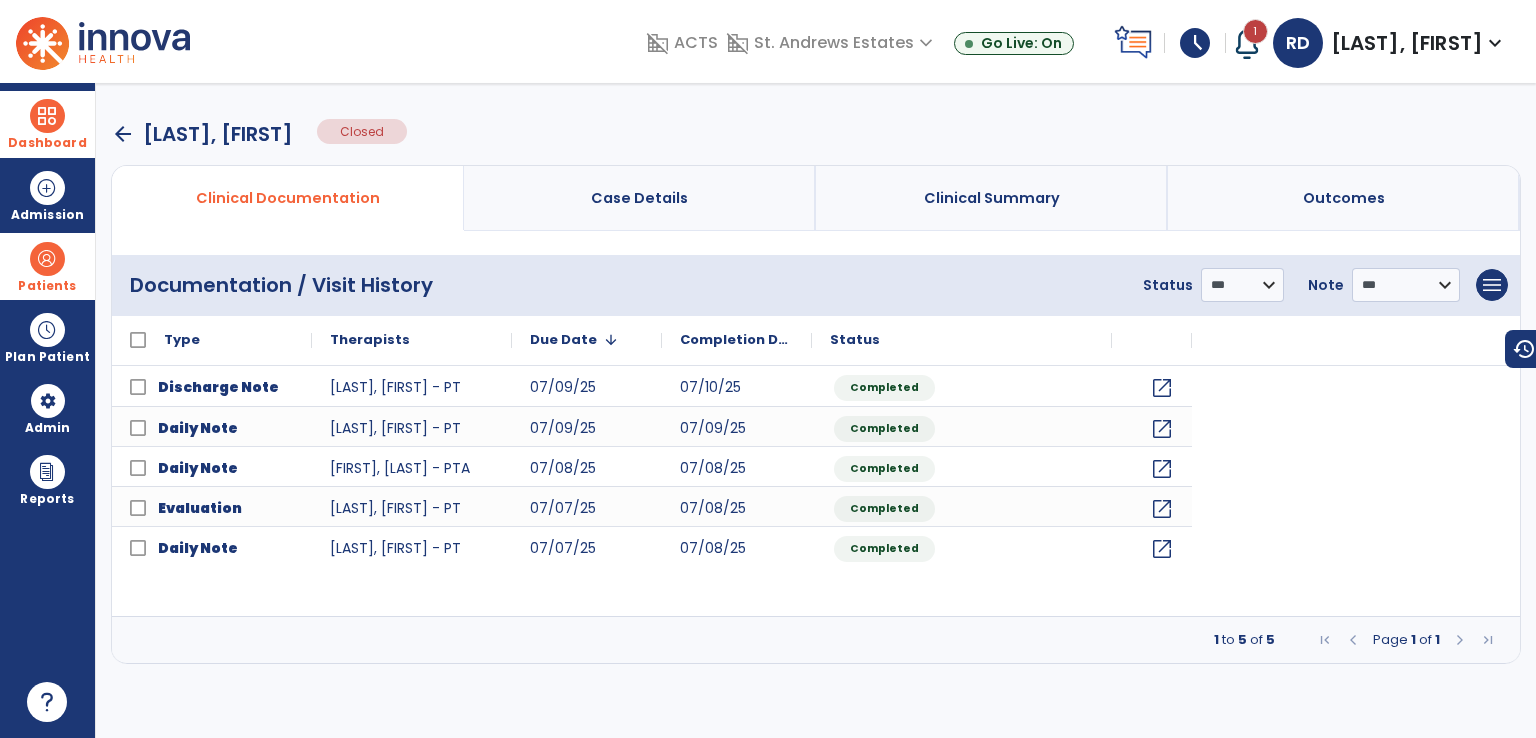 scroll, scrollTop: 0, scrollLeft: 0, axis: both 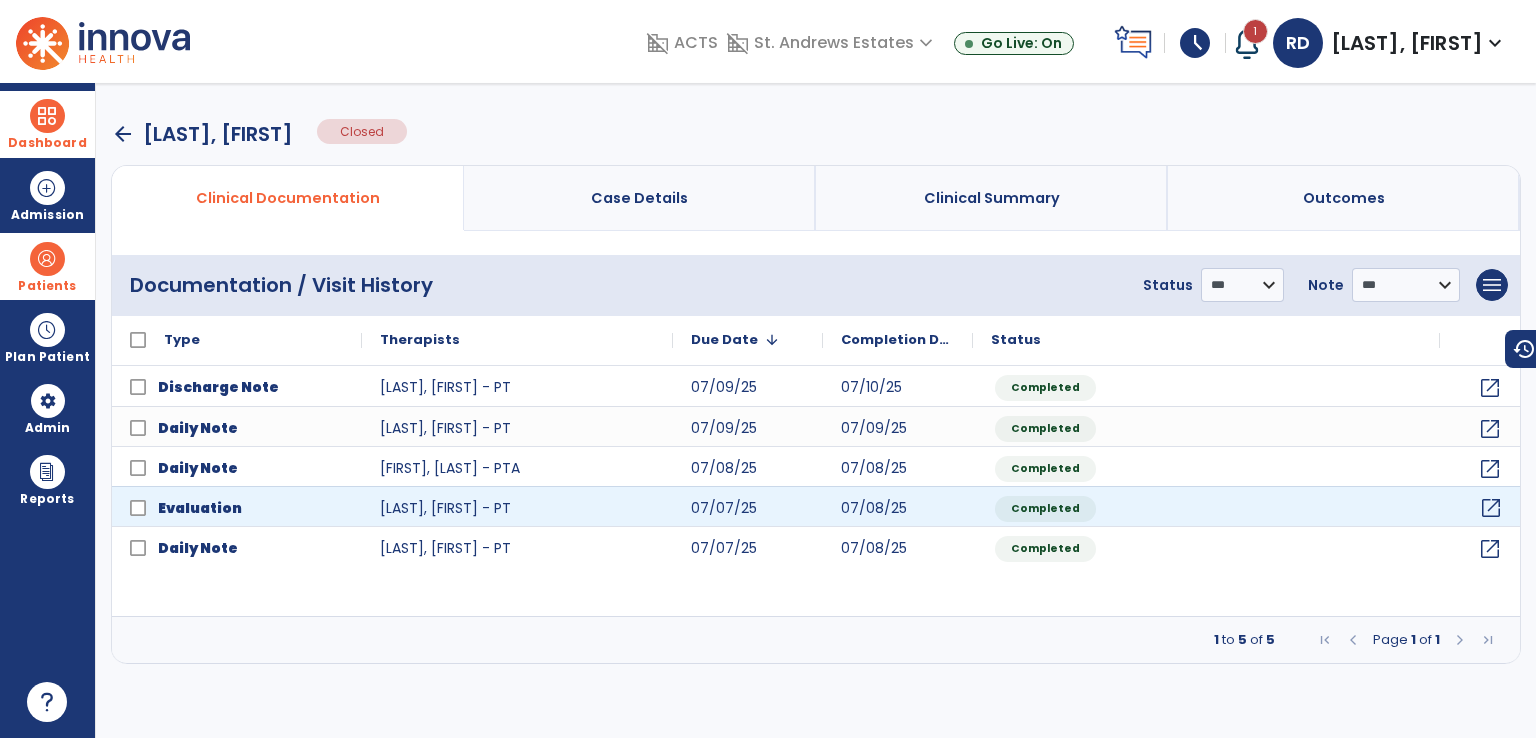 click on "open_in_new" 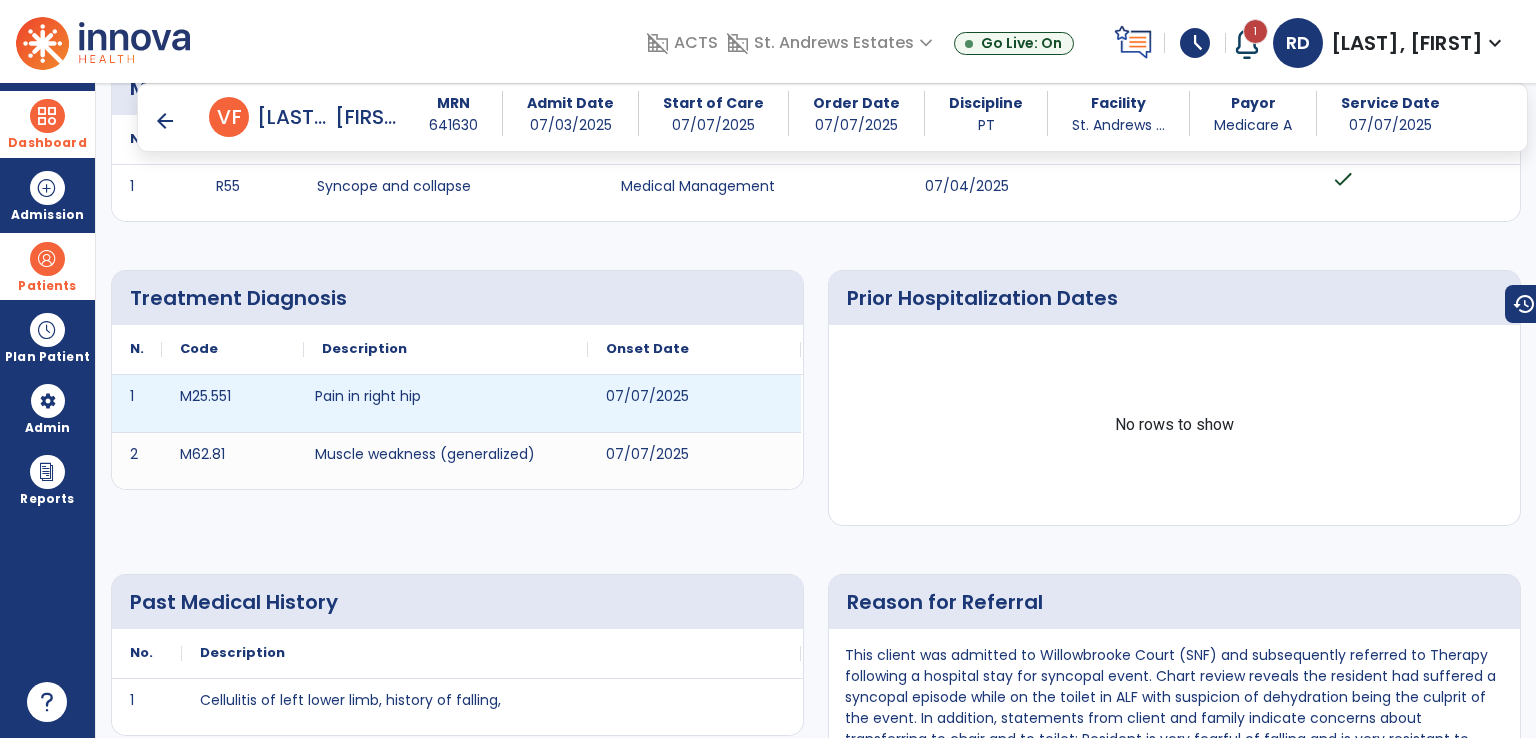 scroll, scrollTop: 200, scrollLeft: 0, axis: vertical 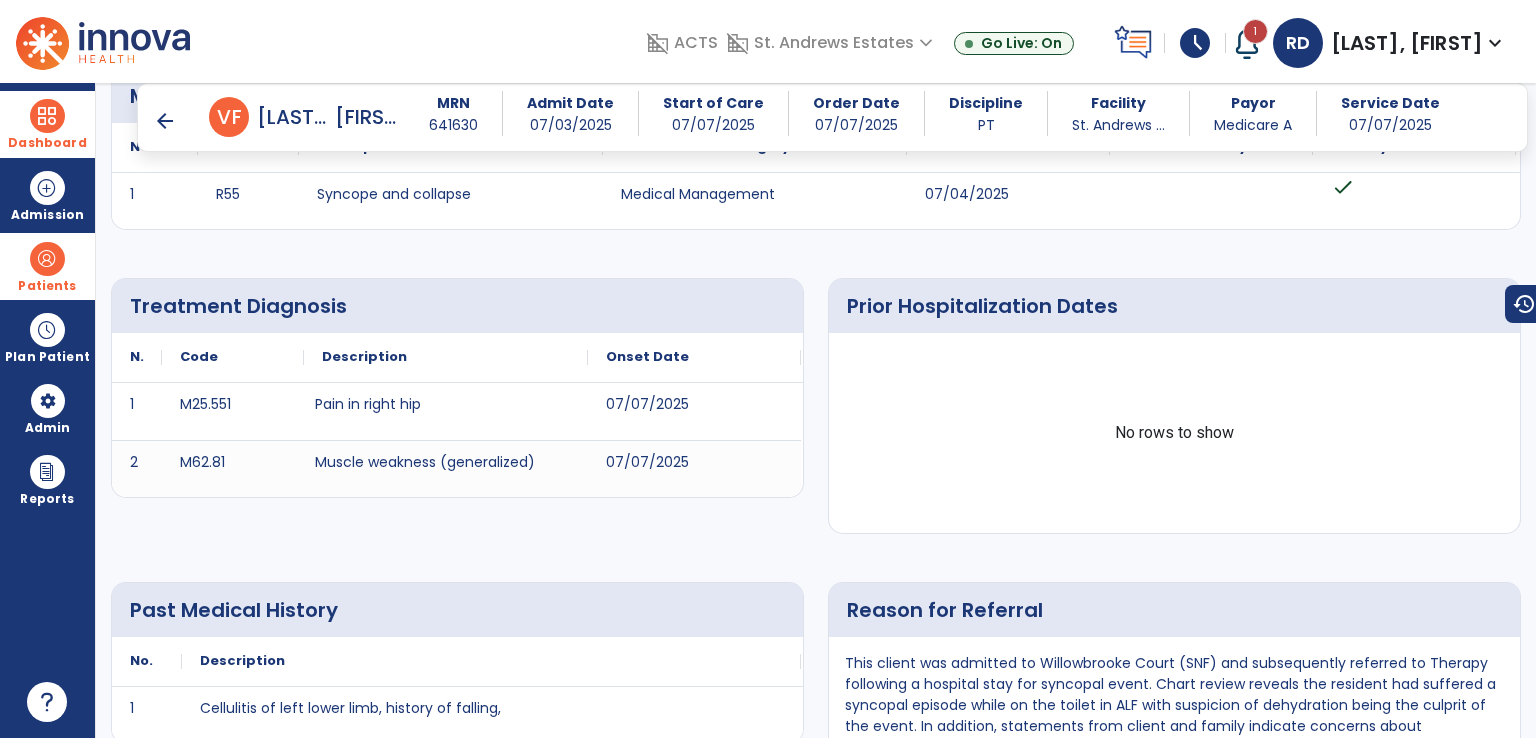 click at bounding box center [47, 259] 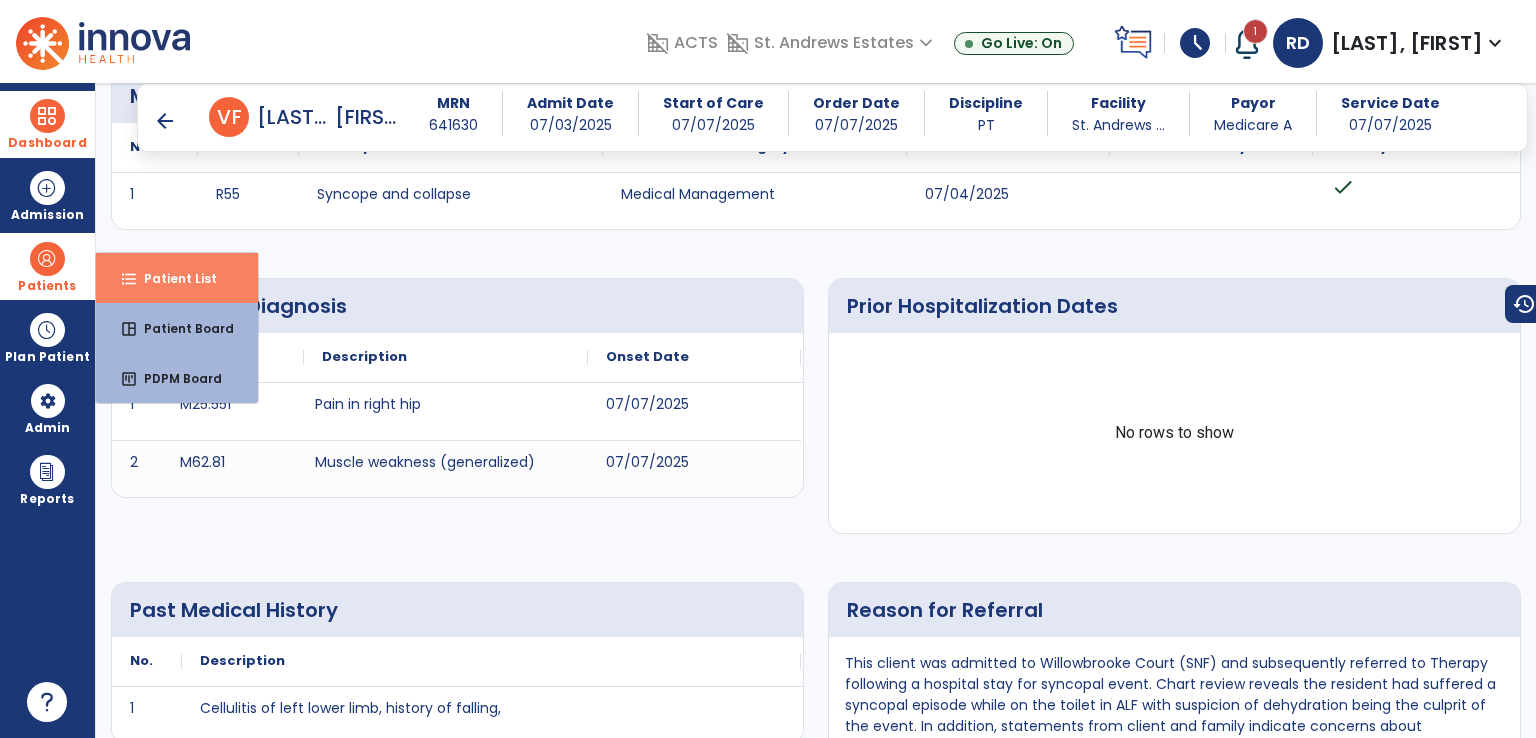 click on "format_list_bulleted  Patient List" at bounding box center [177, 278] 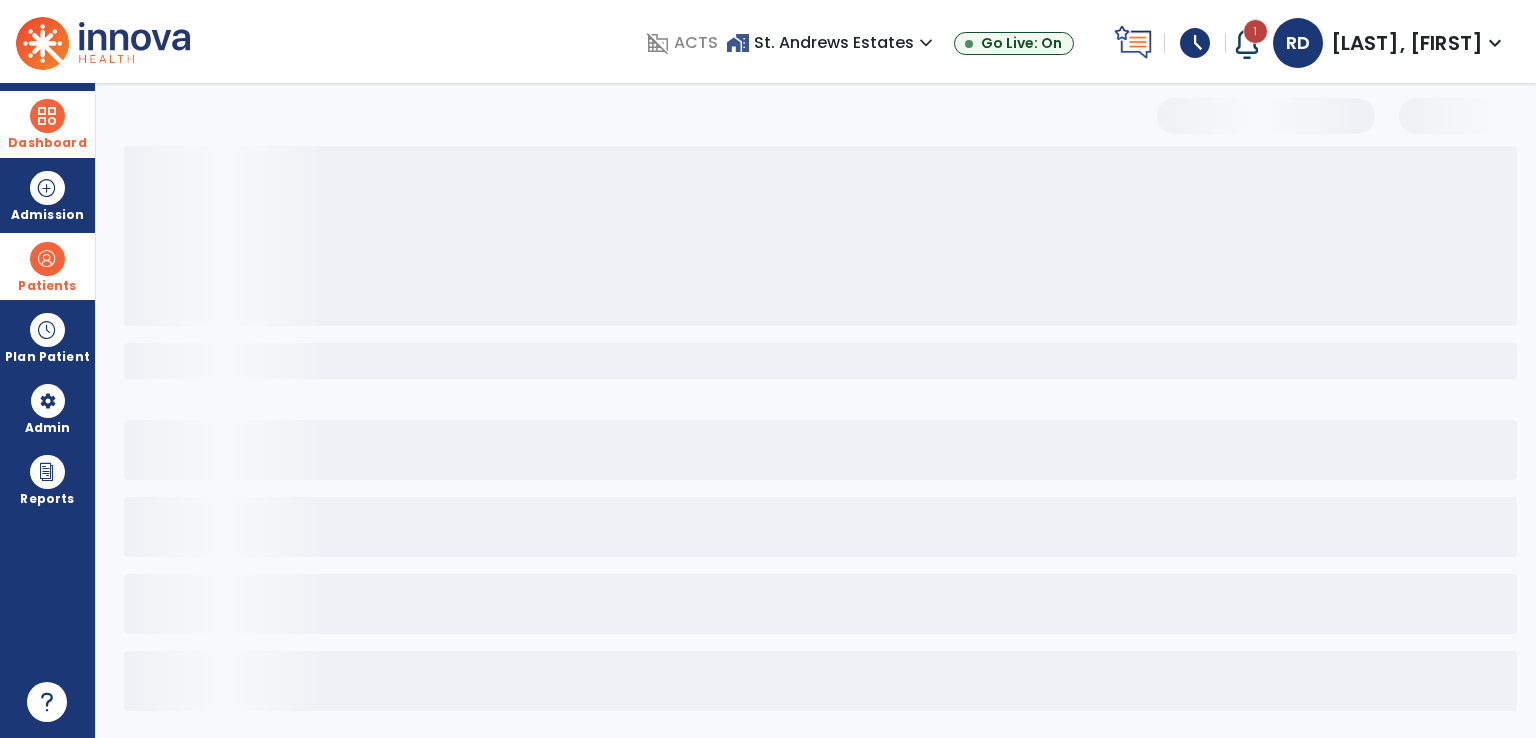 scroll, scrollTop: 4, scrollLeft: 0, axis: vertical 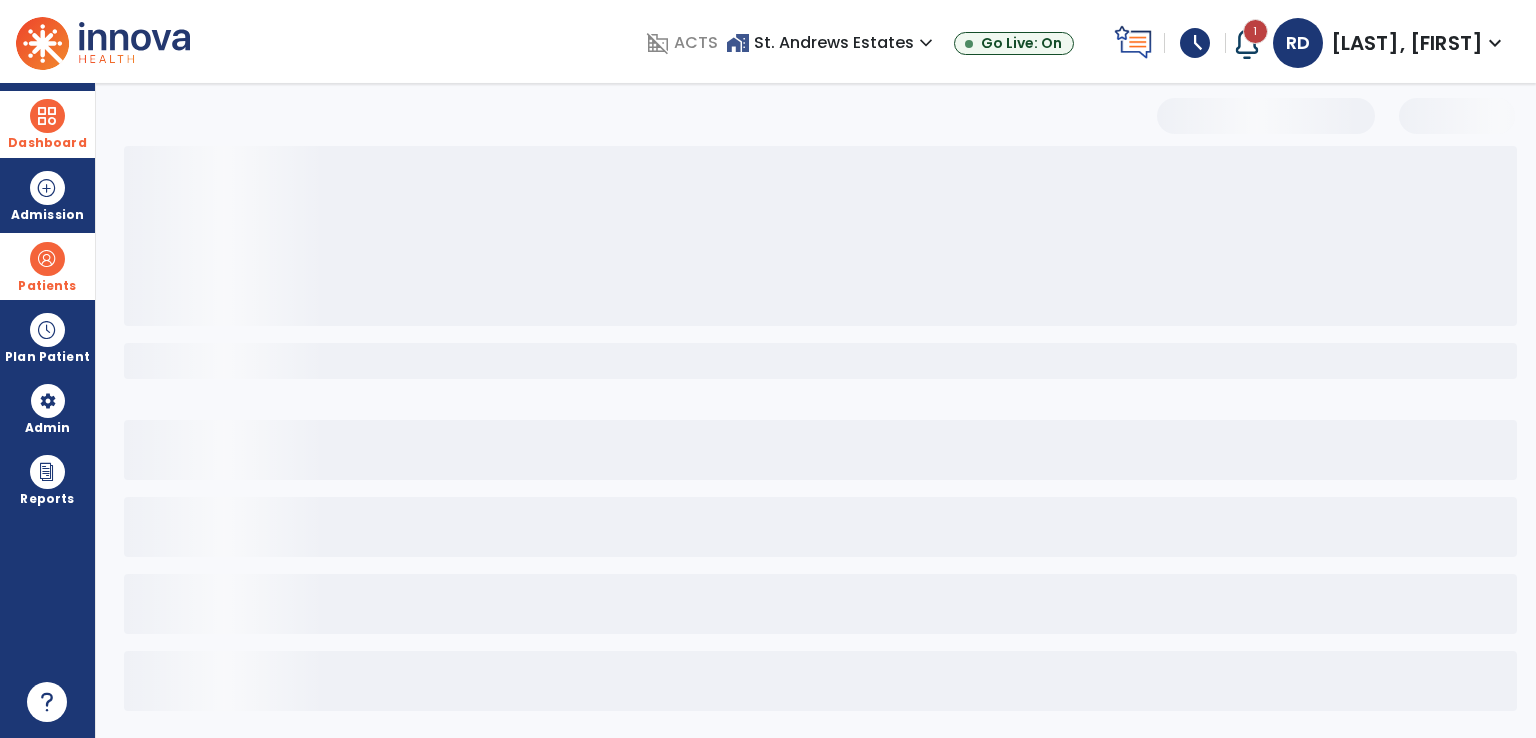 select on "***" 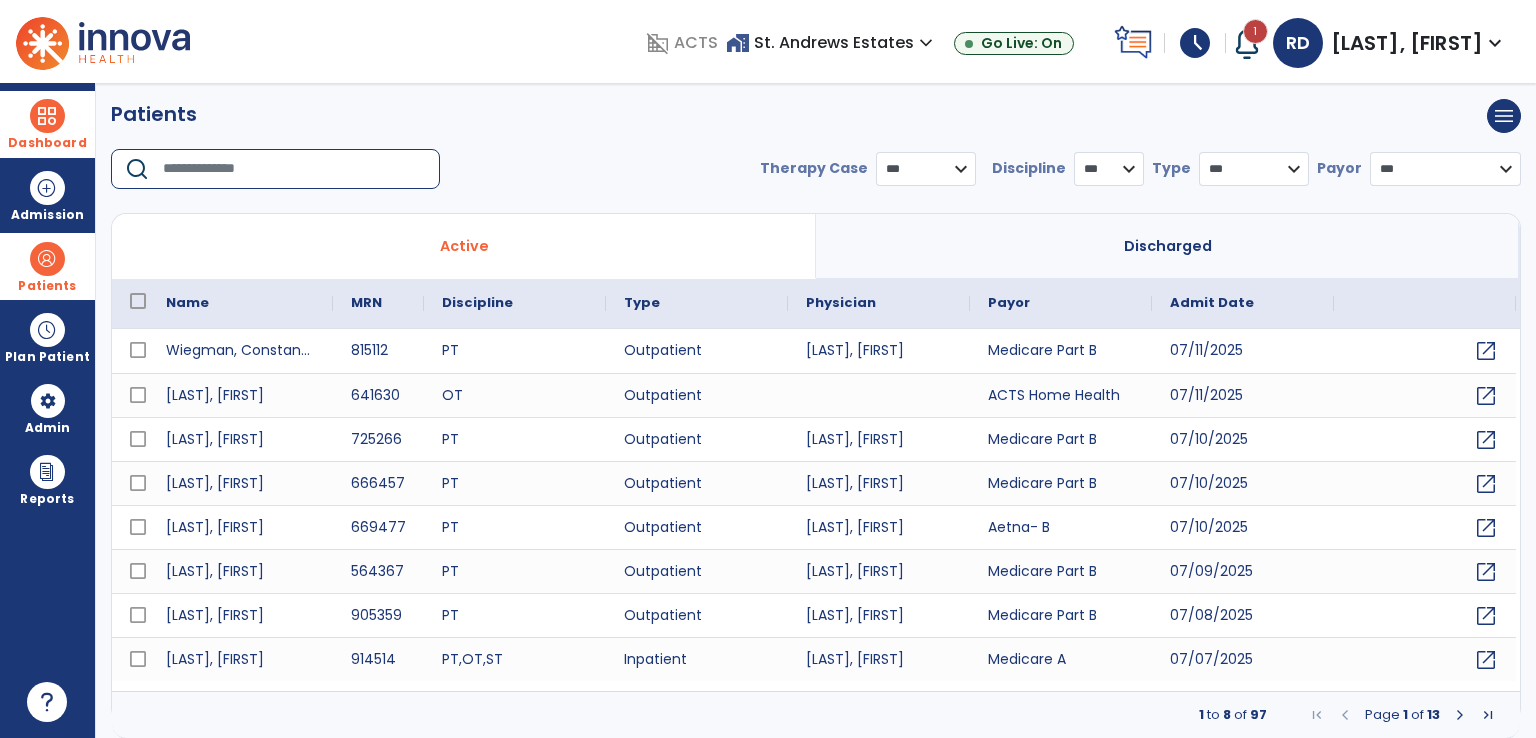 click at bounding box center (294, 169) 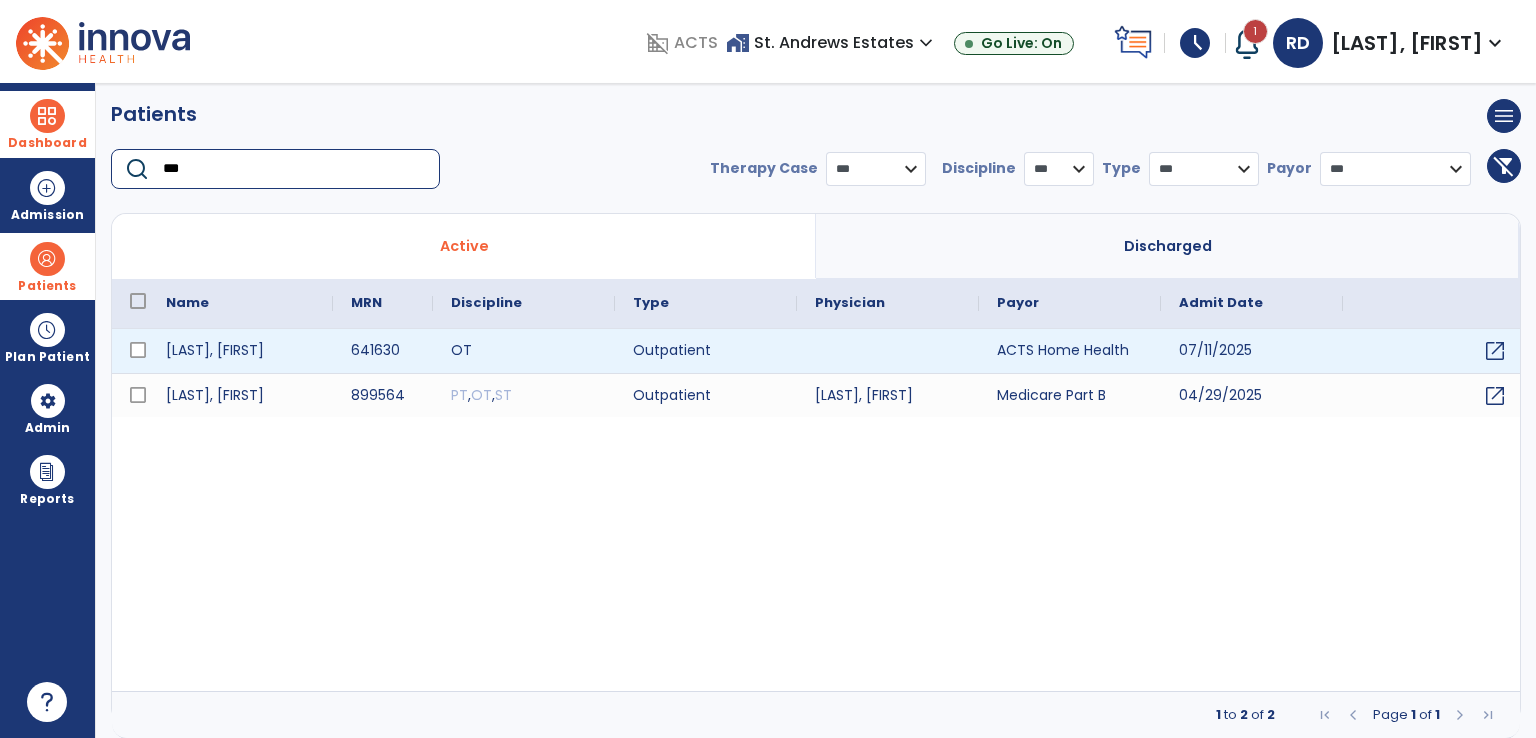 type on "***" 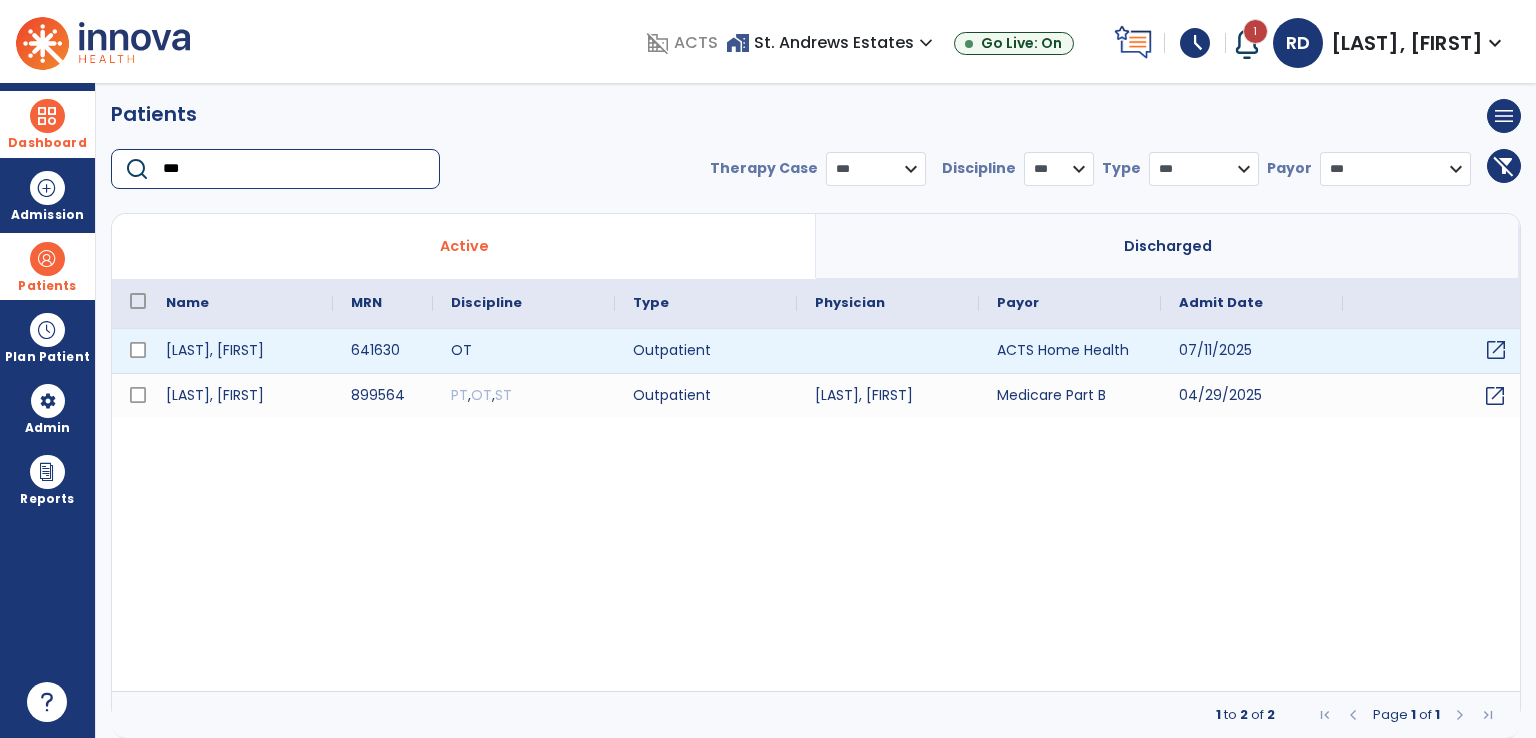 click on "open_in_new" at bounding box center (1434, 351) 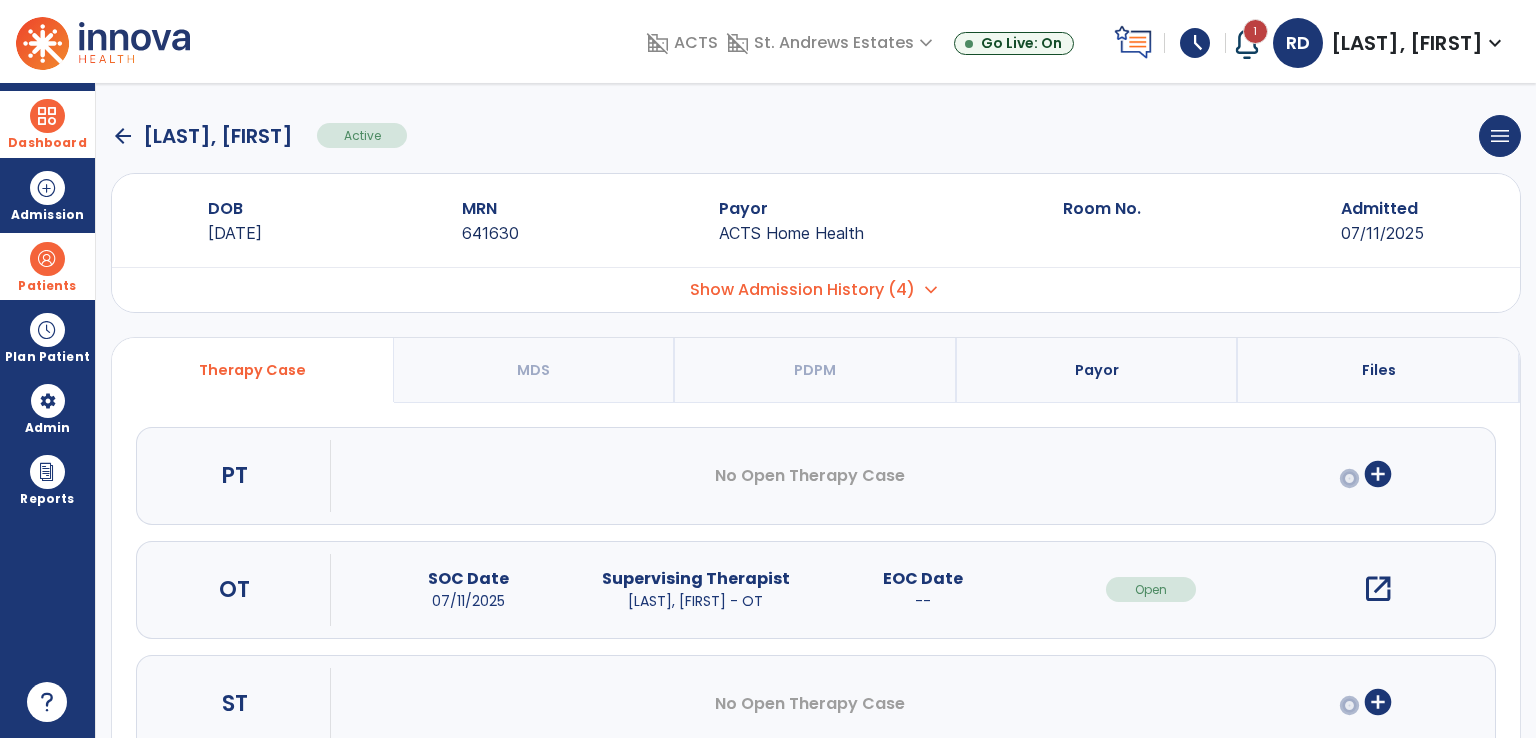 scroll, scrollTop: 0, scrollLeft: 0, axis: both 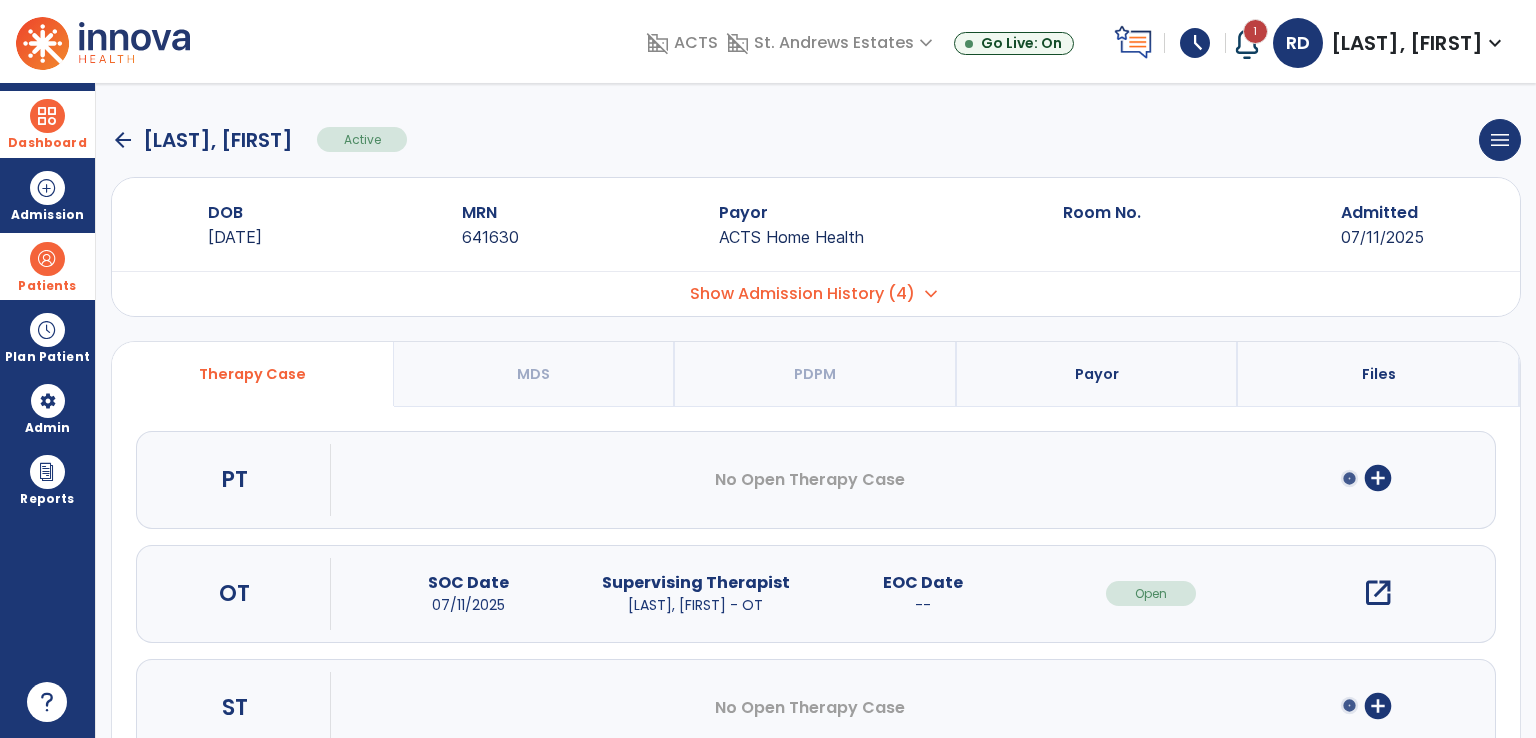 click 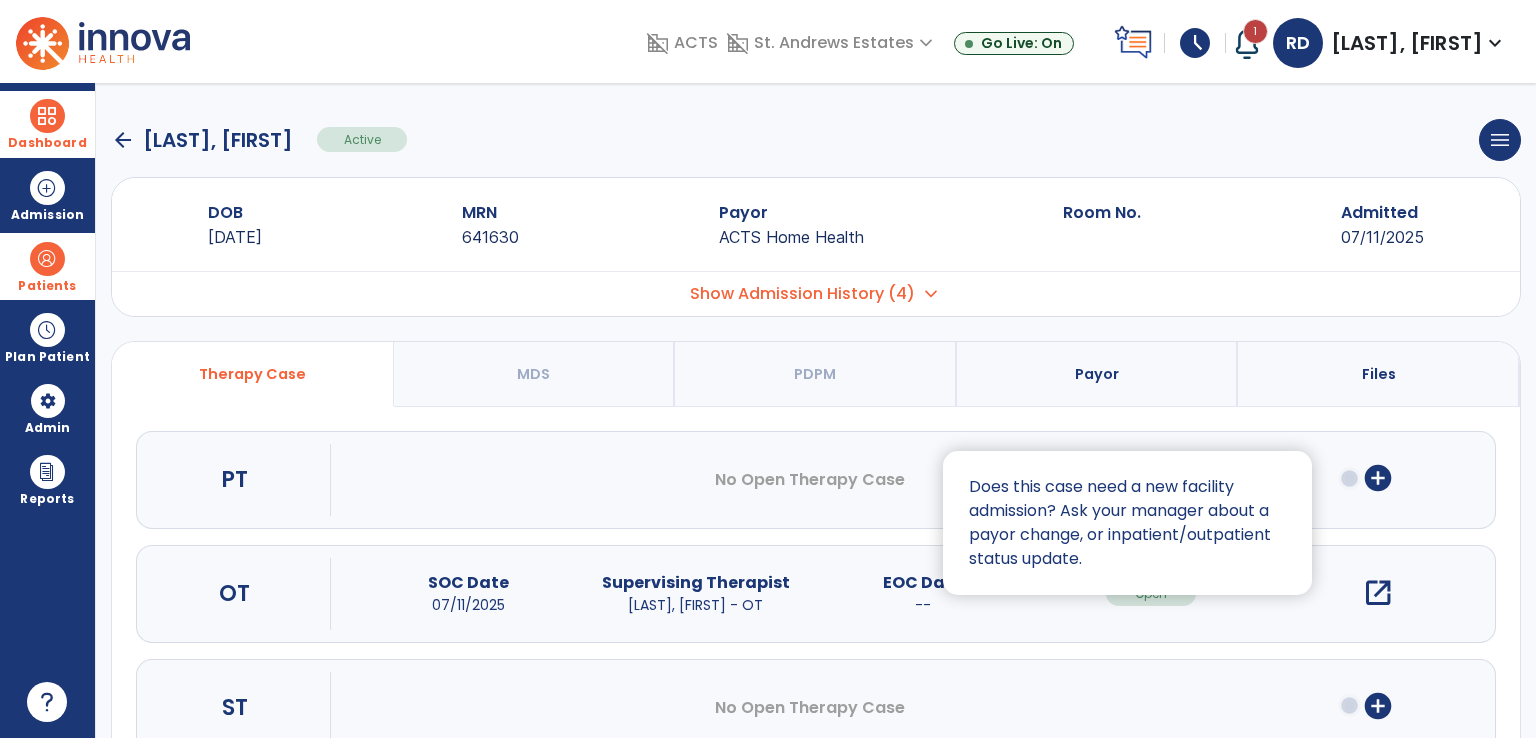 click at bounding box center [768, 369] 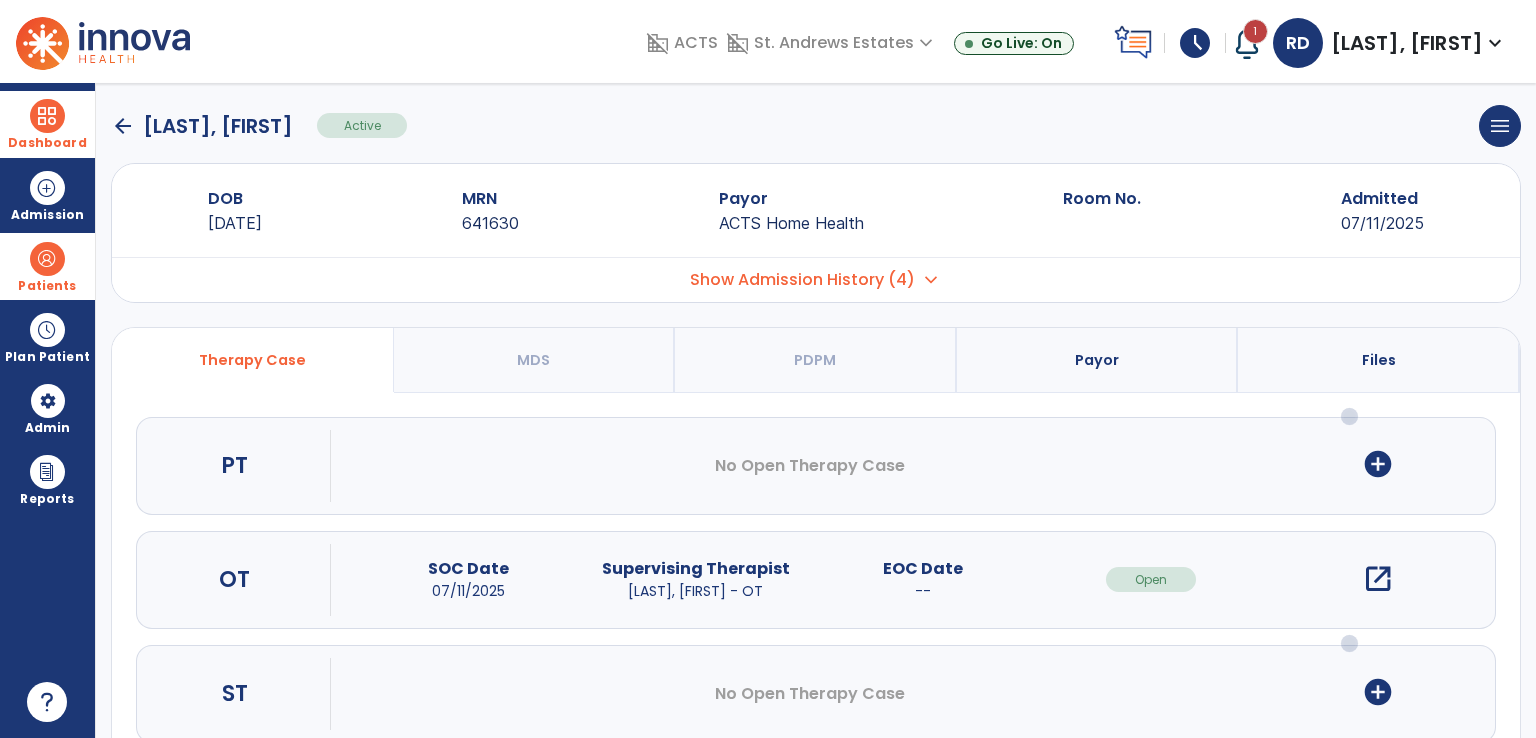 scroll, scrollTop: 0, scrollLeft: 0, axis: both 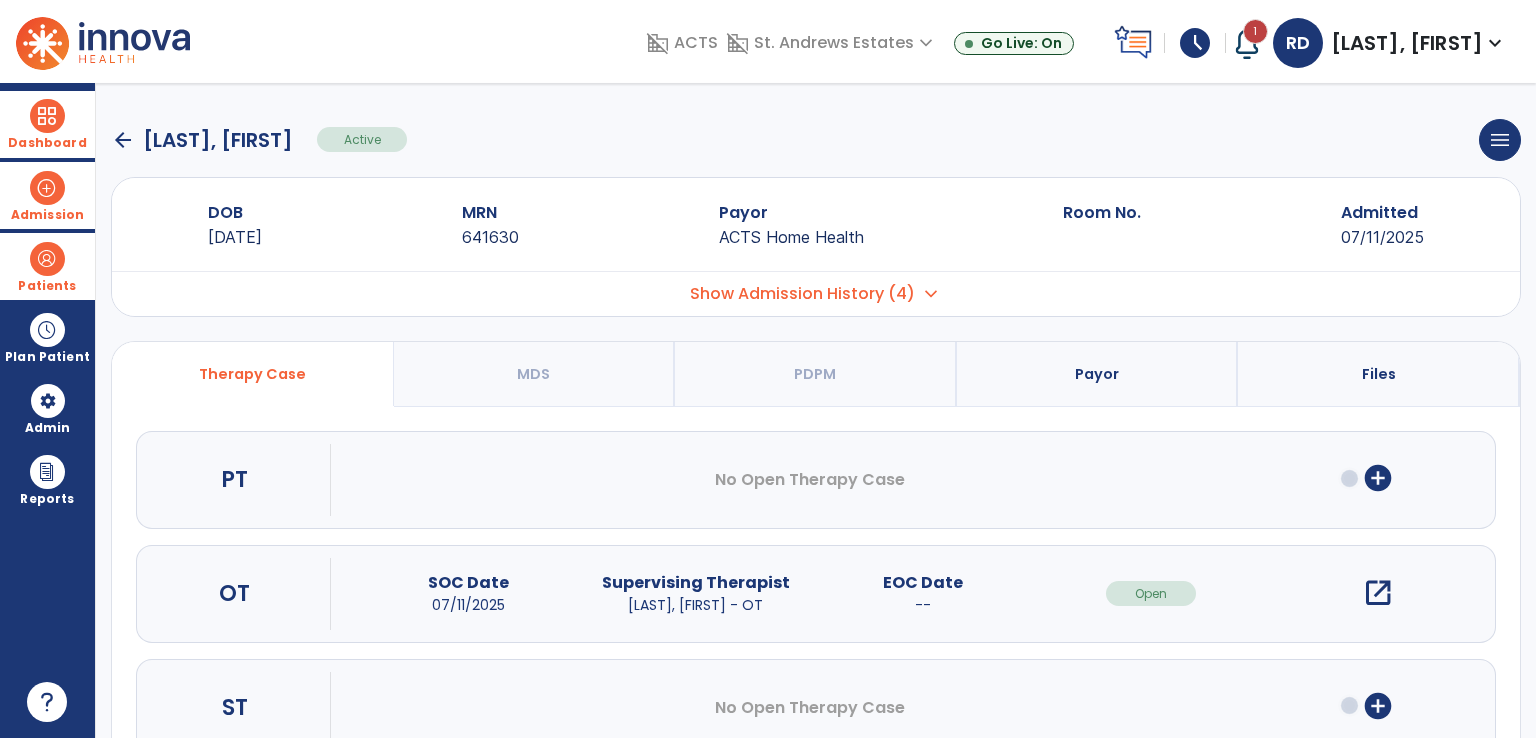 click at bounding box center [47, 188] 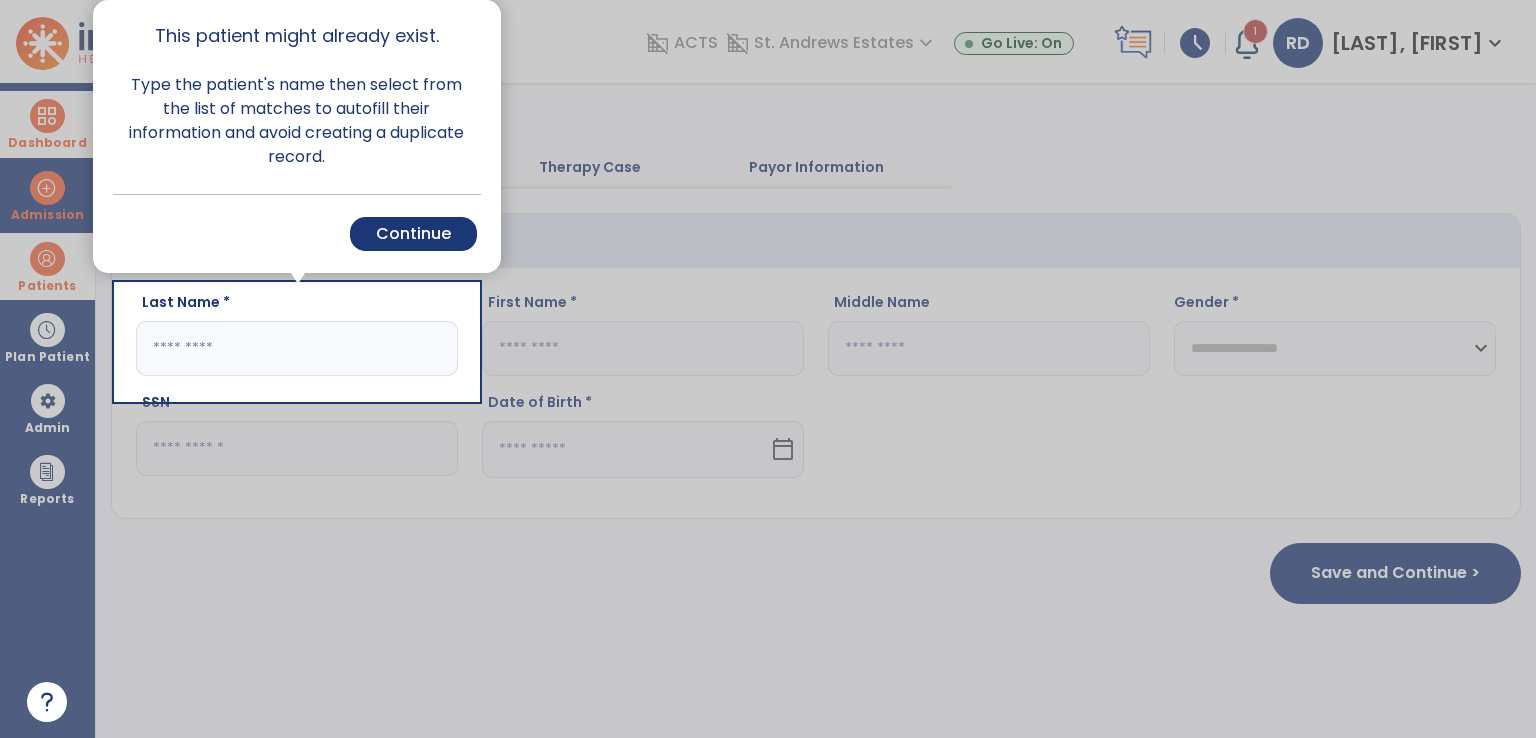 click on "Type the patient's name then select from the list of matches to autofill their information and avoid creating a duplicate record." at bounding box center (297, 121) 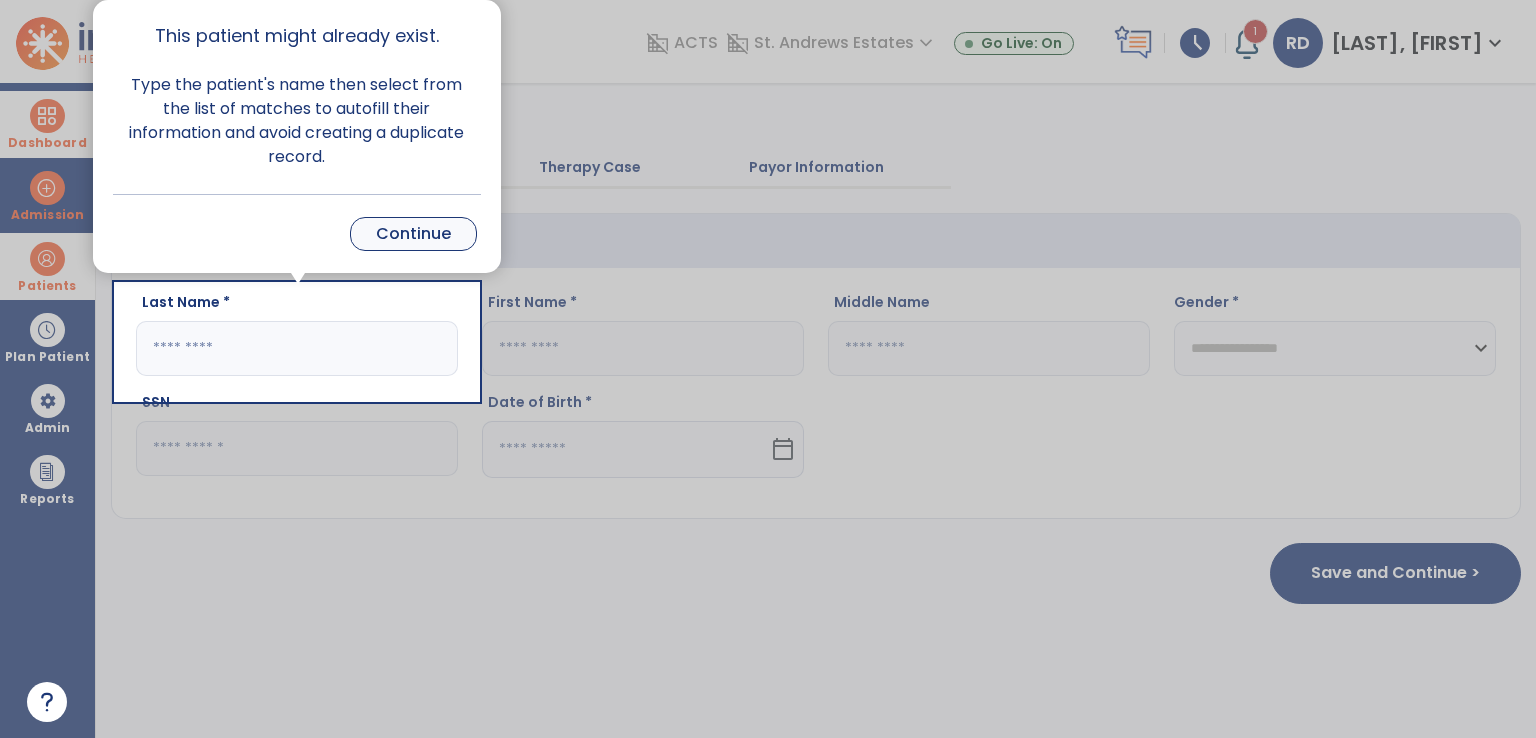 click on "Continue" at bounding box center [413, 234] 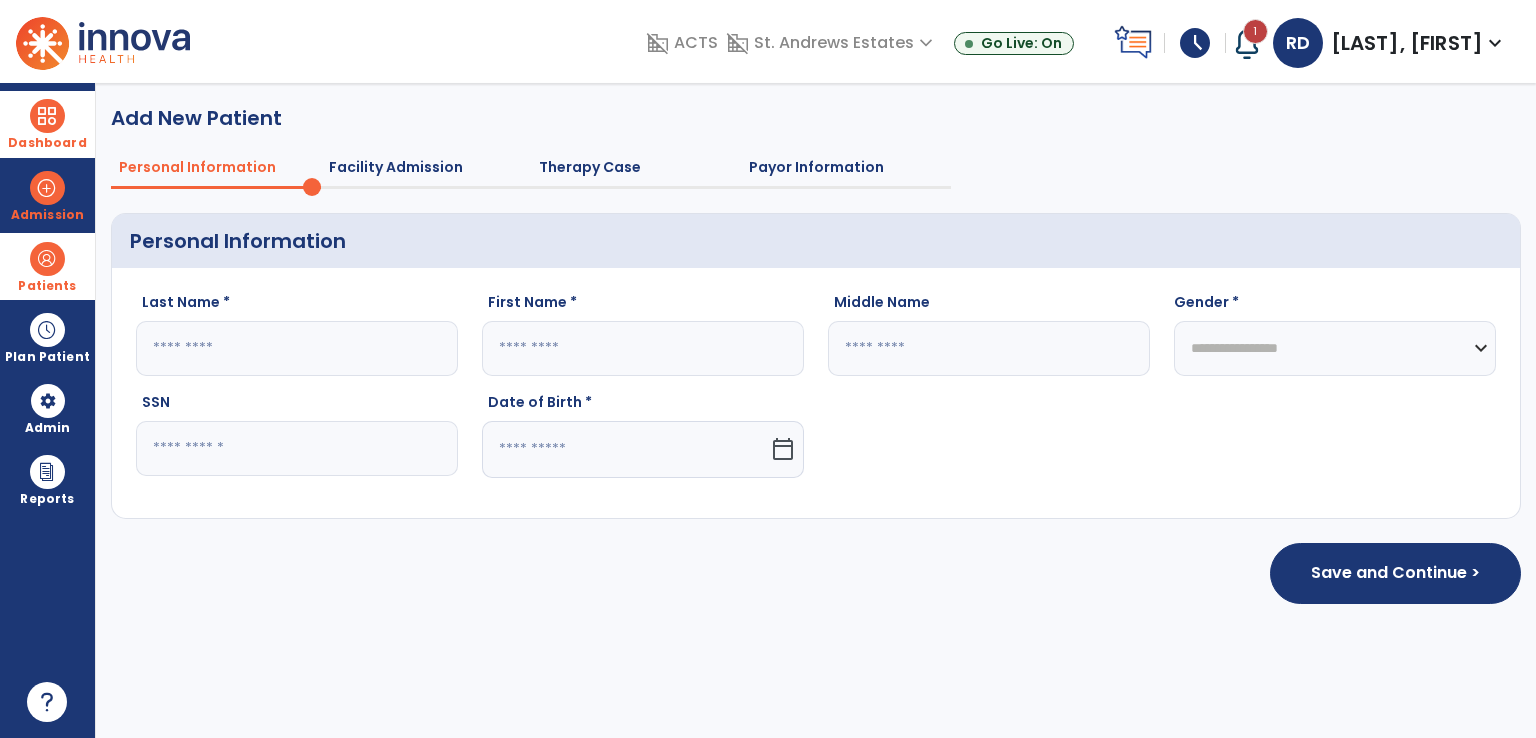 click 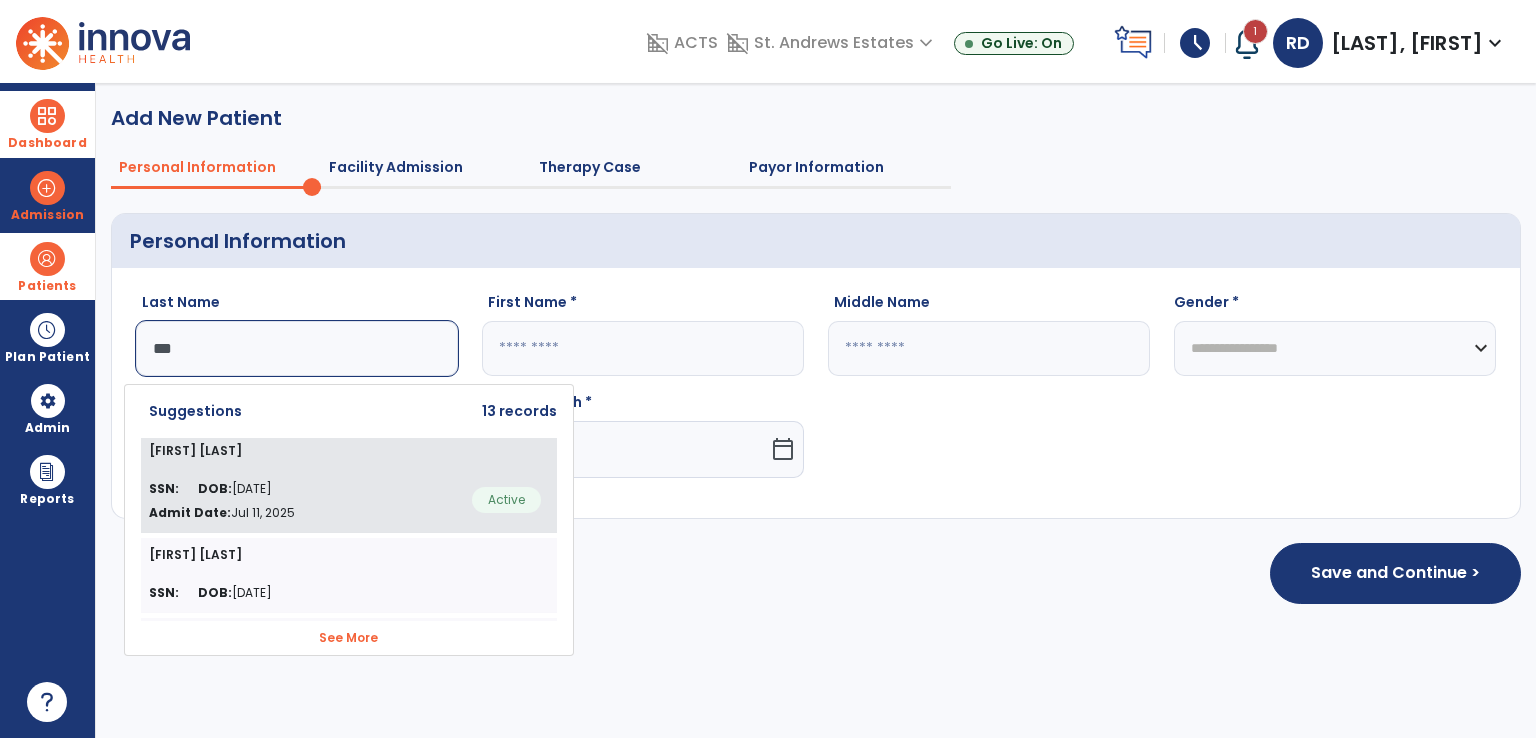 click on "[FIRST] [LAST]" 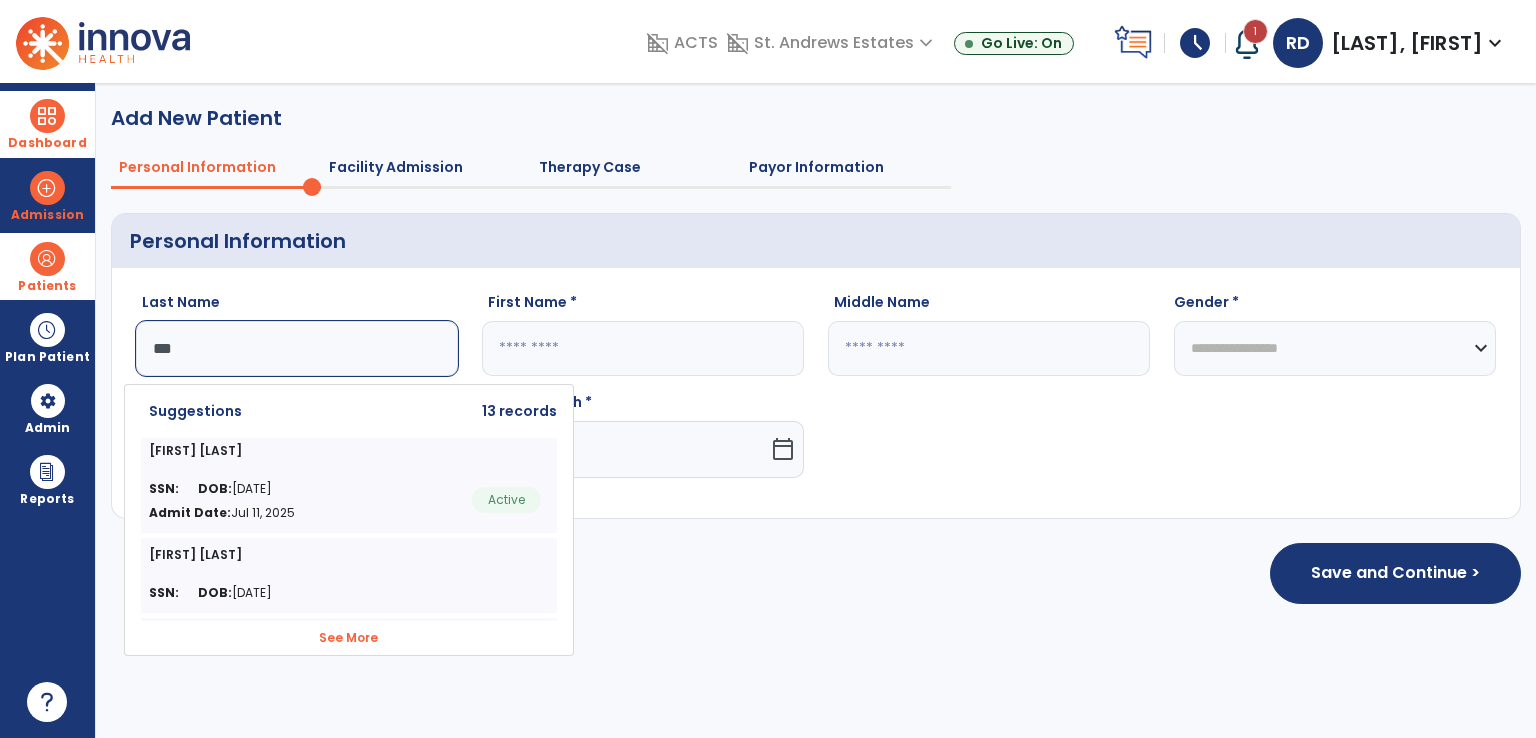 type on "**********" 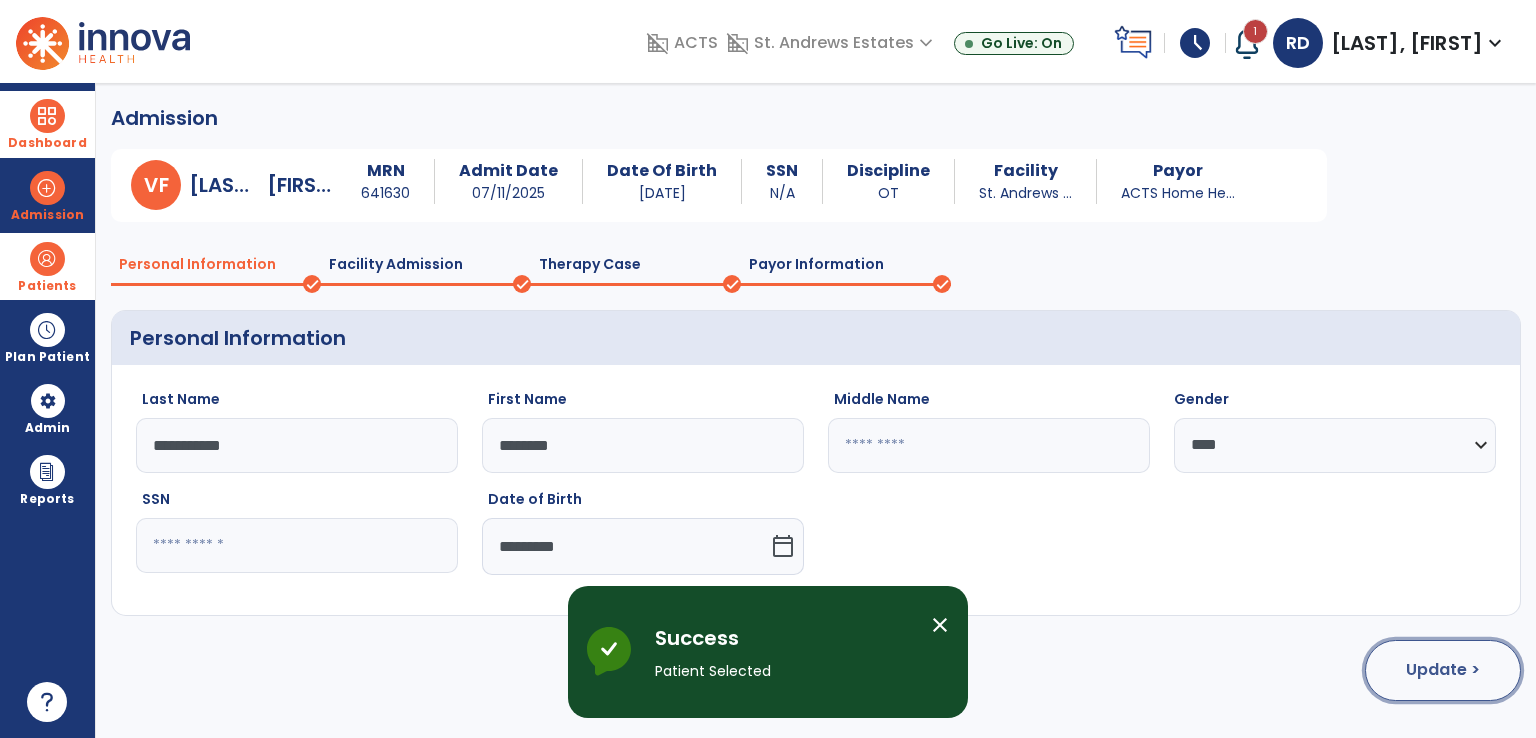 click on "Update >" 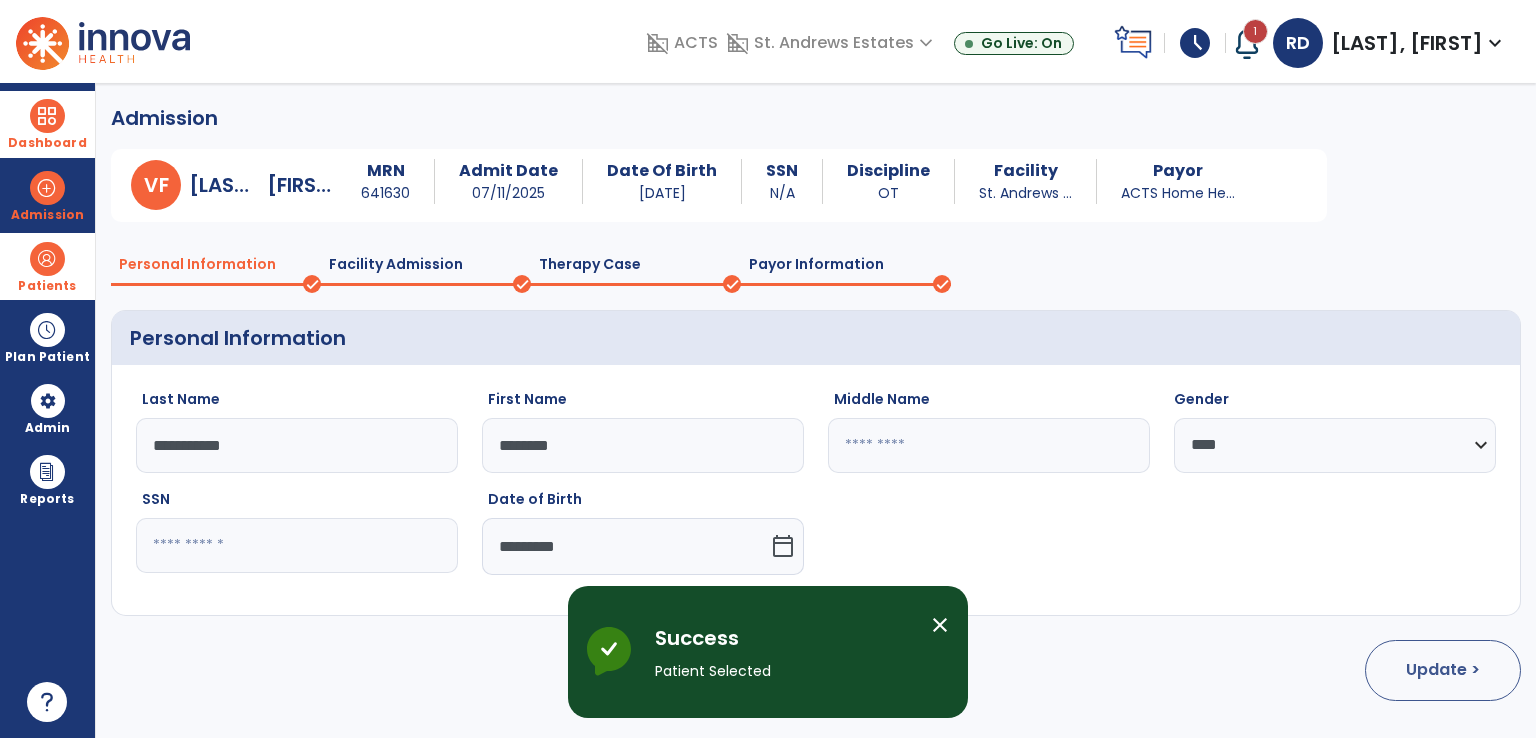 select on "**********" 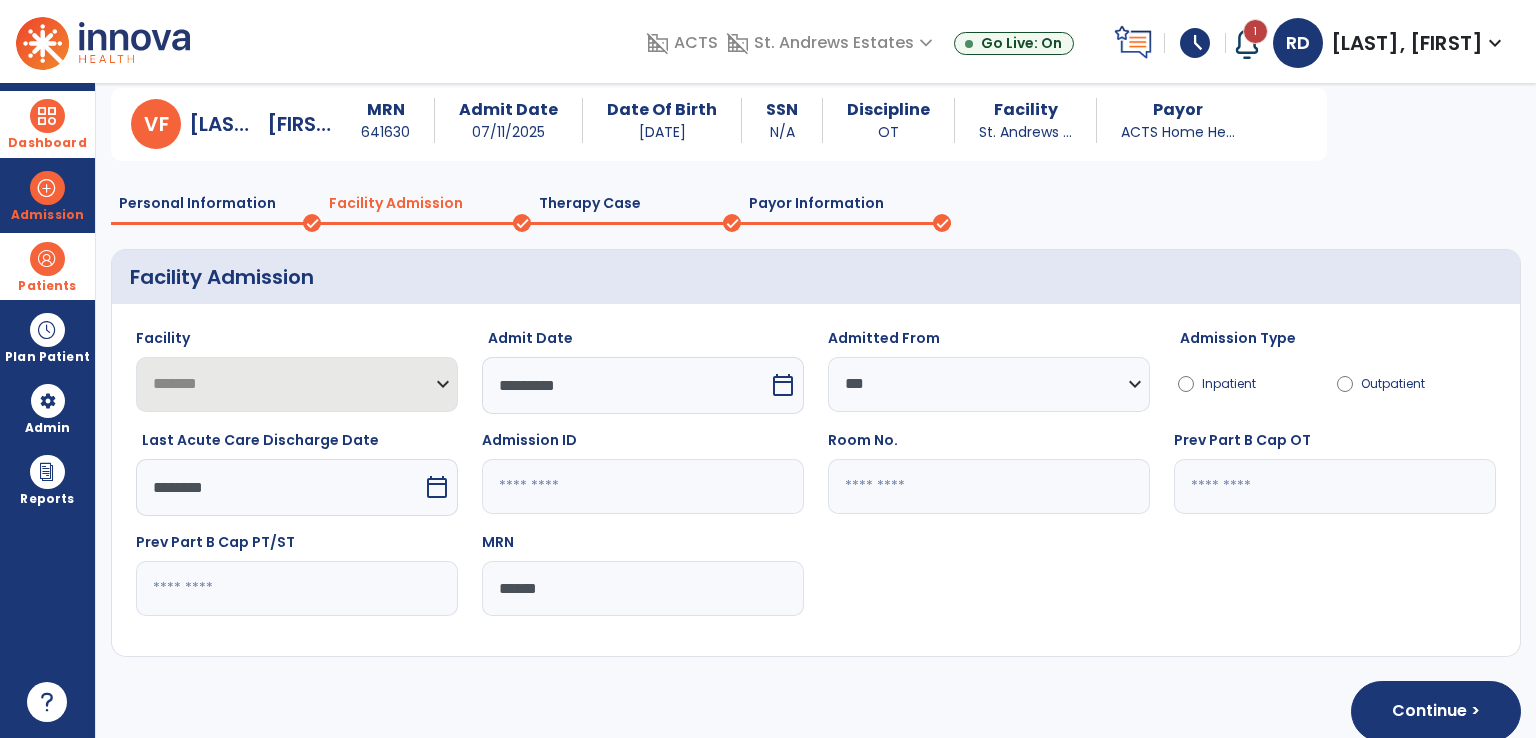 scroll, scrollTop: 88, scrollLeft: 0, axis: vertical 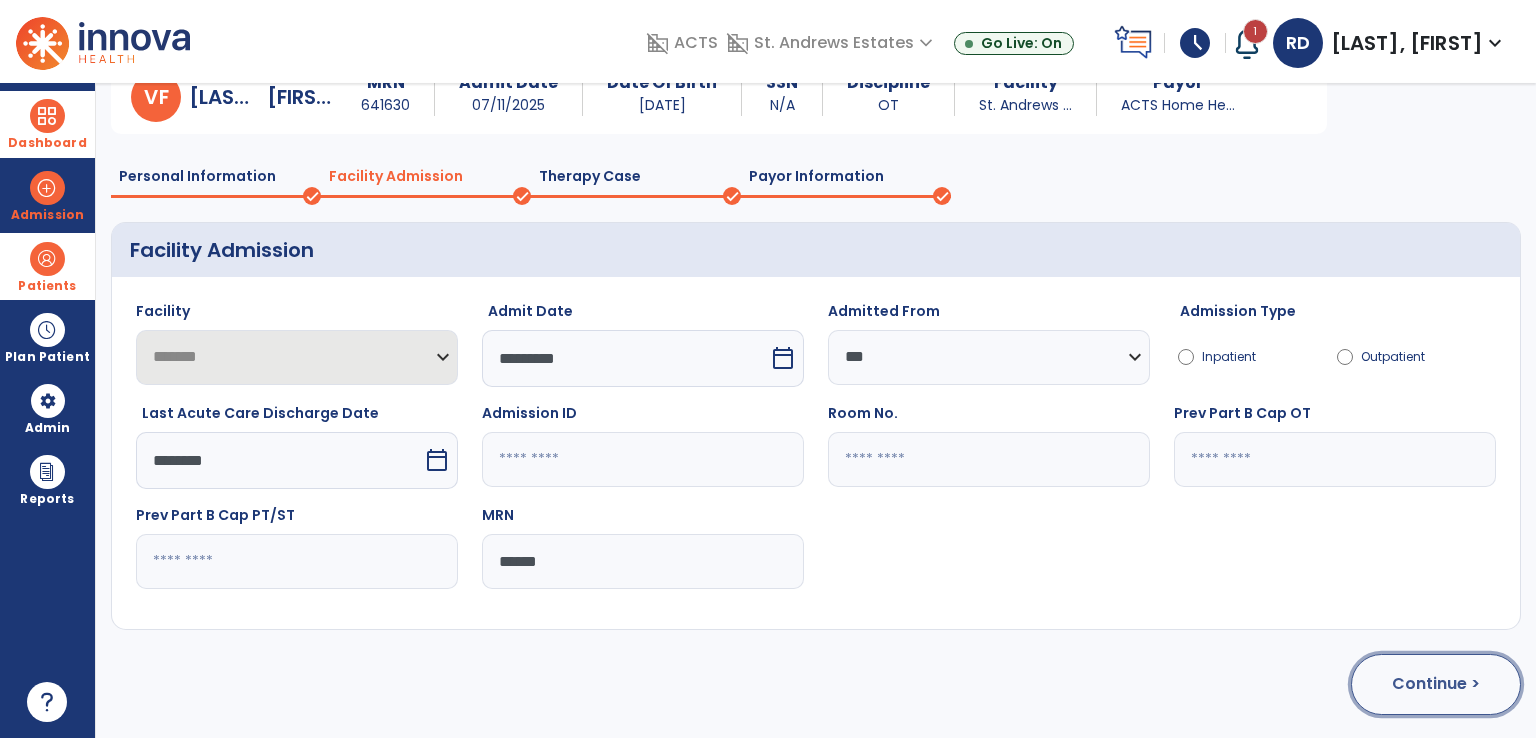 click on "Continue >" 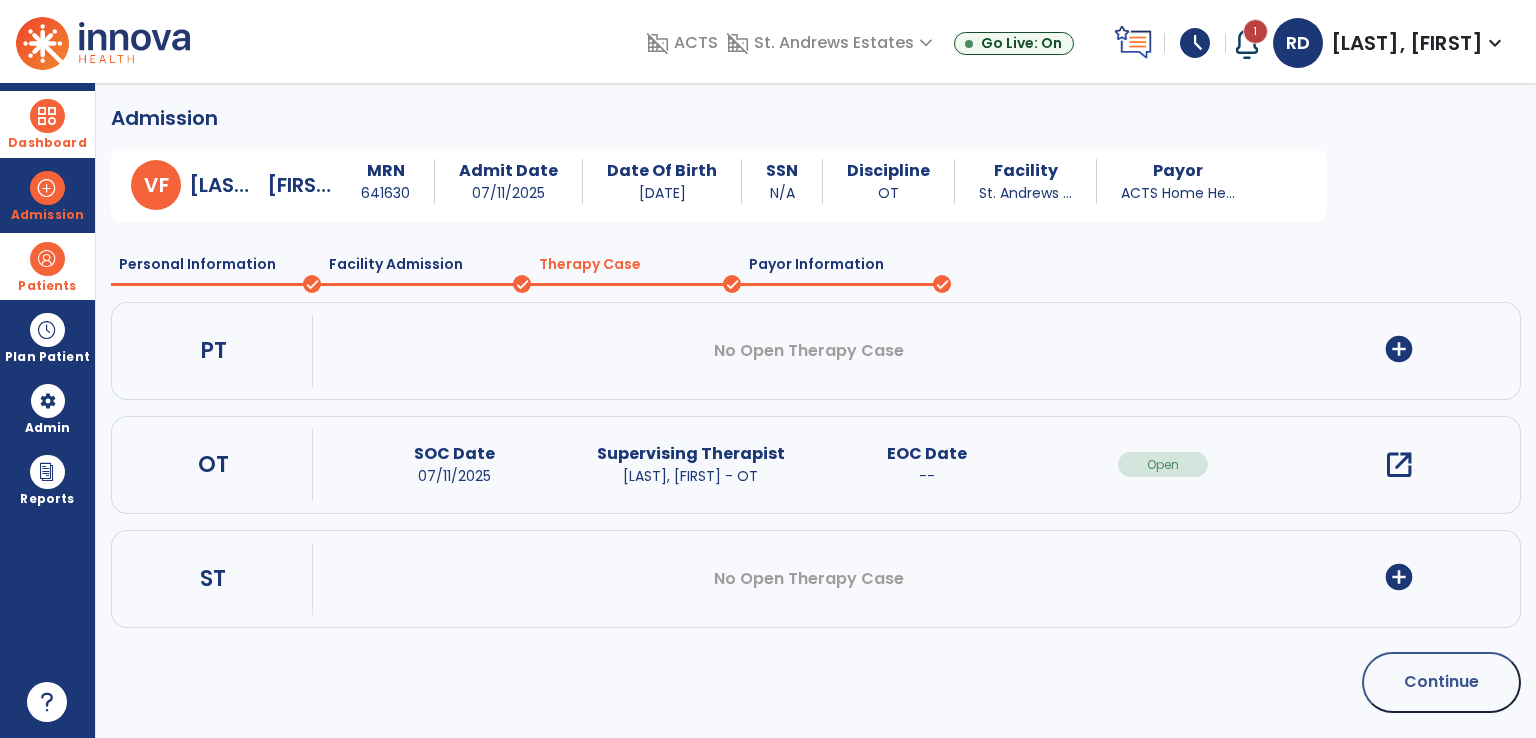 scroll, scrollTop: 0, scrollLeft: 0, axis: both 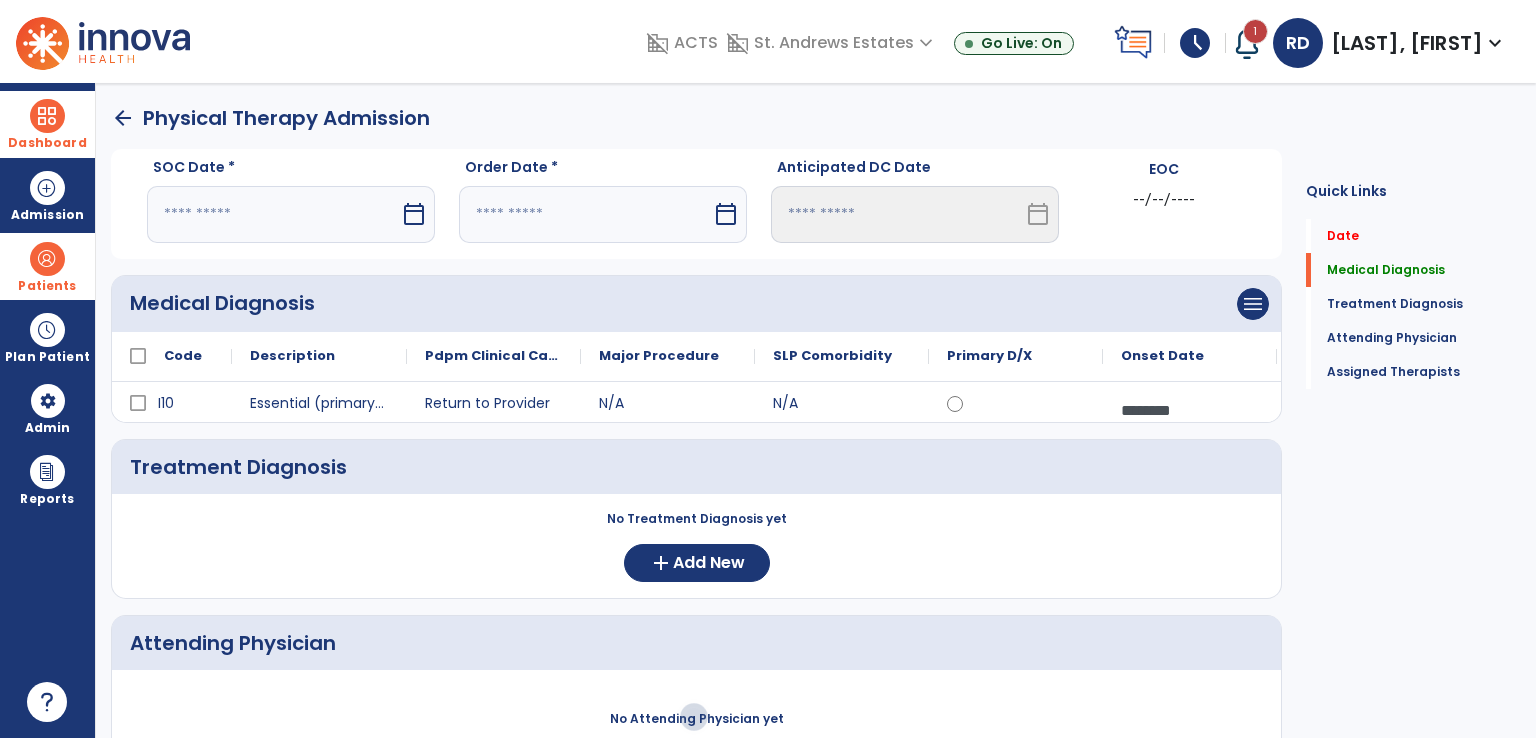 click on "calendar_today" at bounding box center [414, 214] 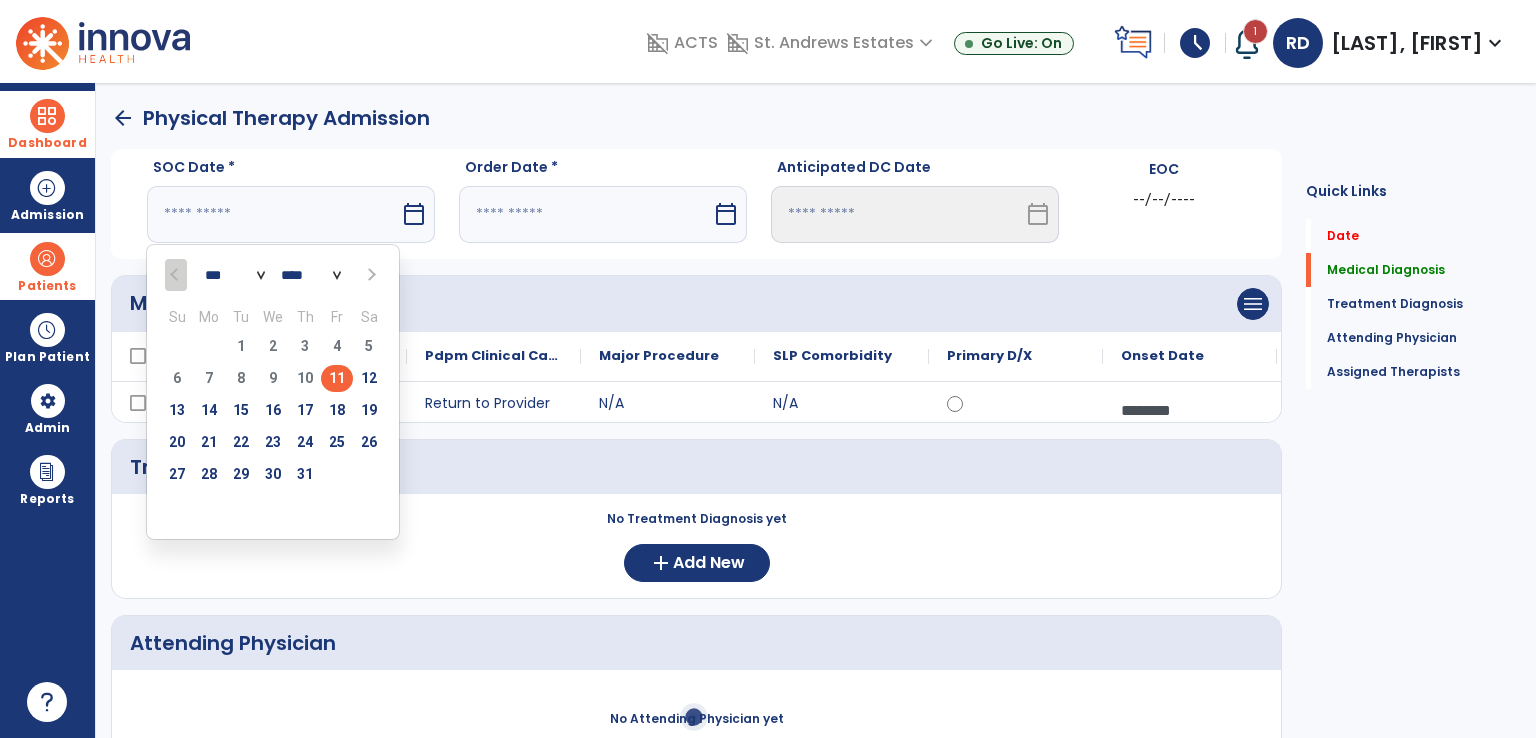 click on "11" at bounding box center (337, 378) 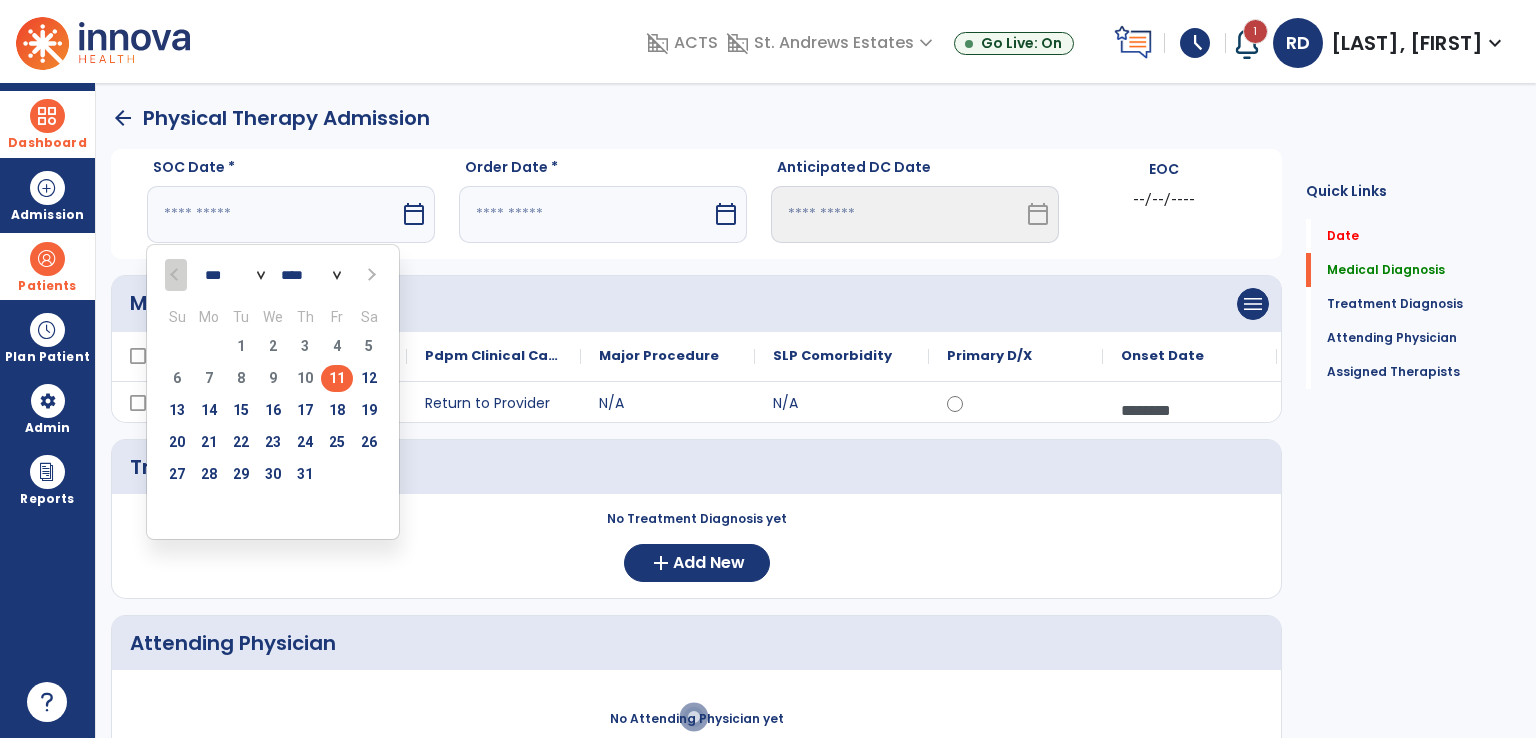 type on "*********" 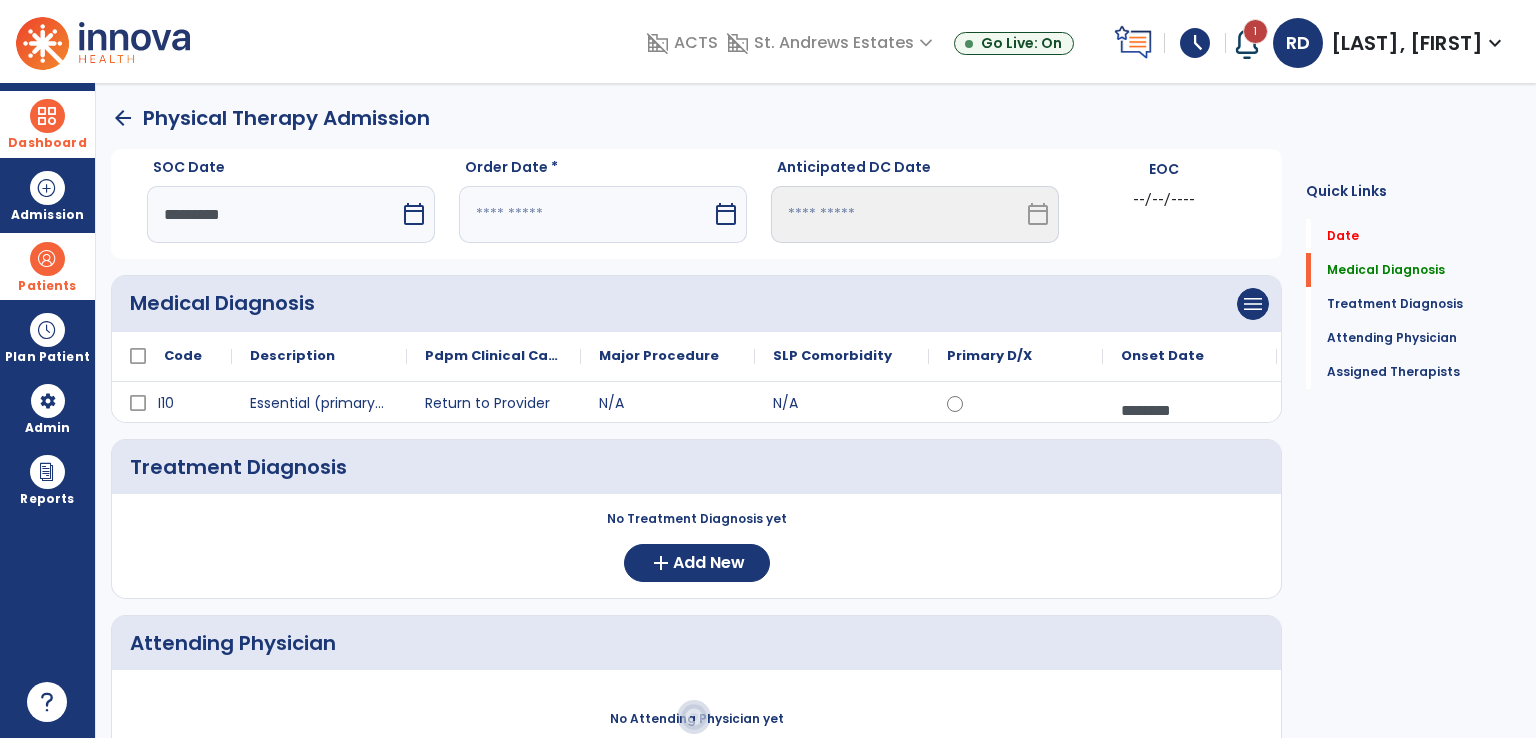 click on "calendar_today" at bounding box center [726, 214] 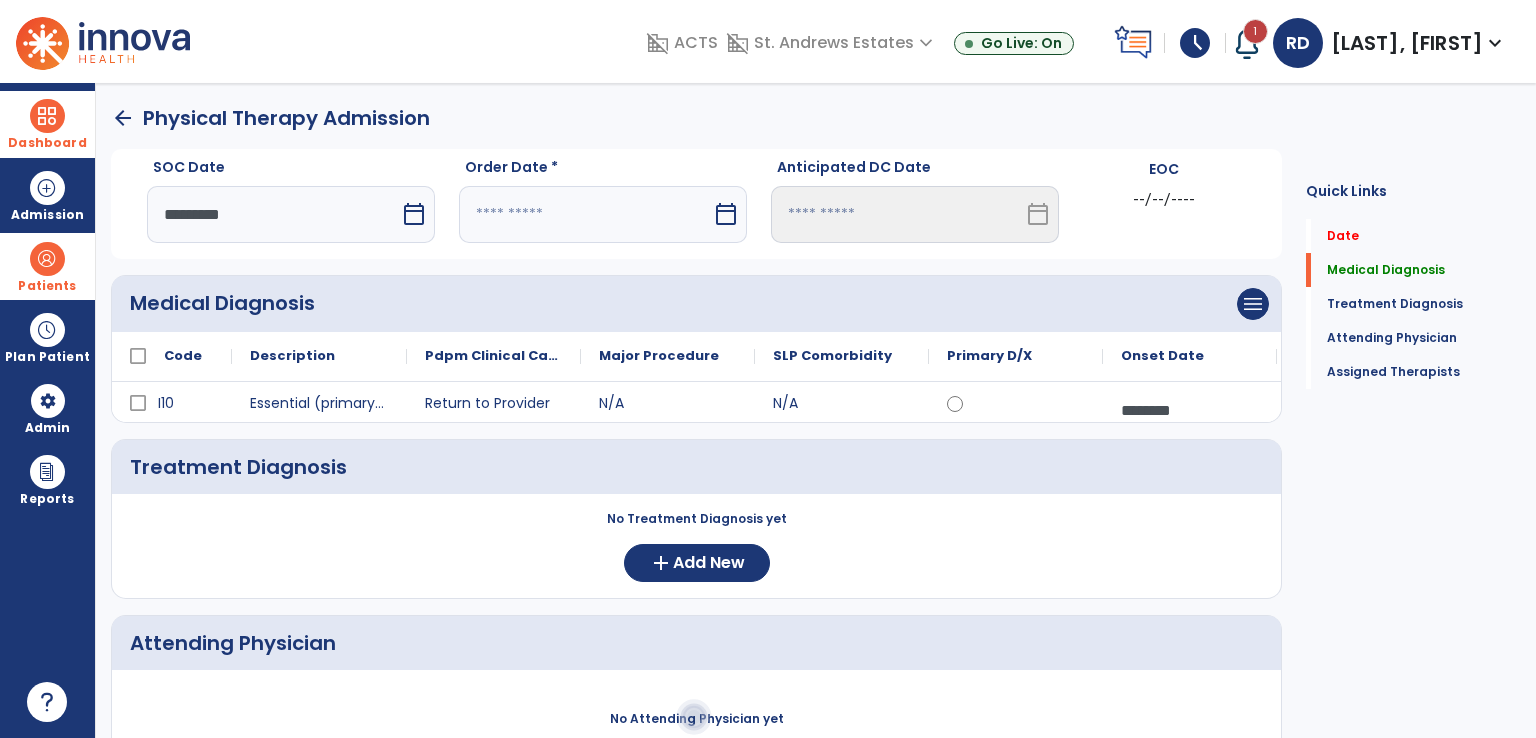select on "*" 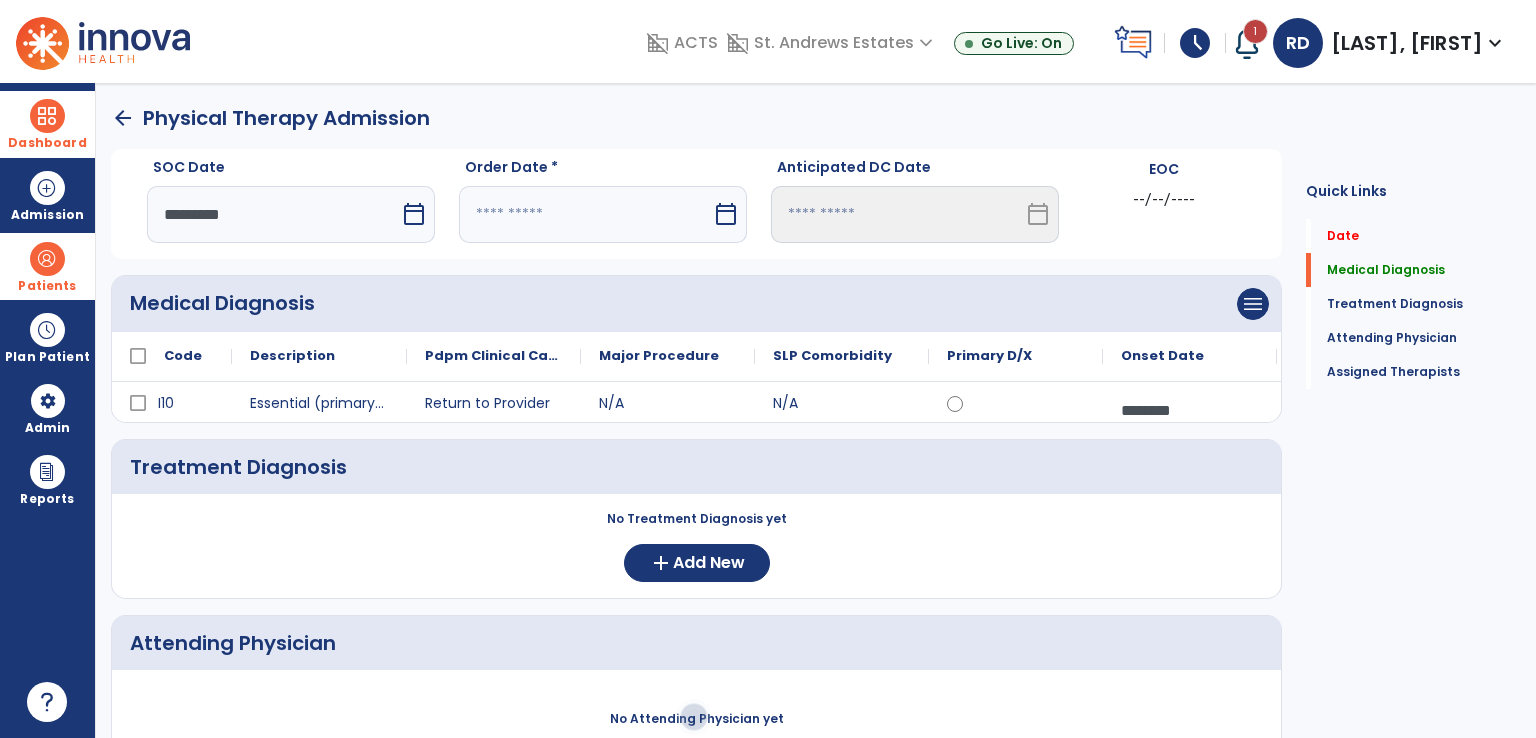 select on "****" 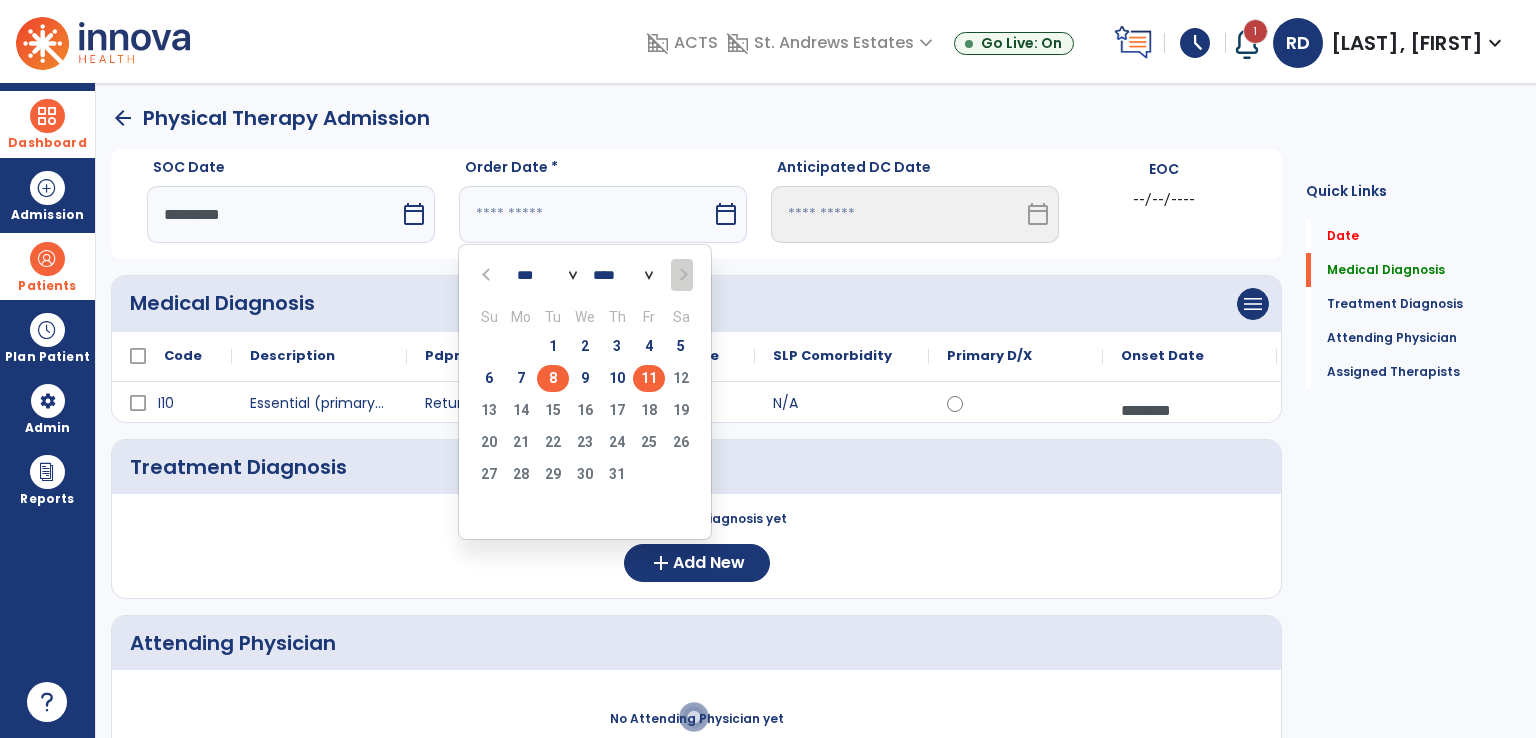 click on "8" at bounding box center (553, 378) 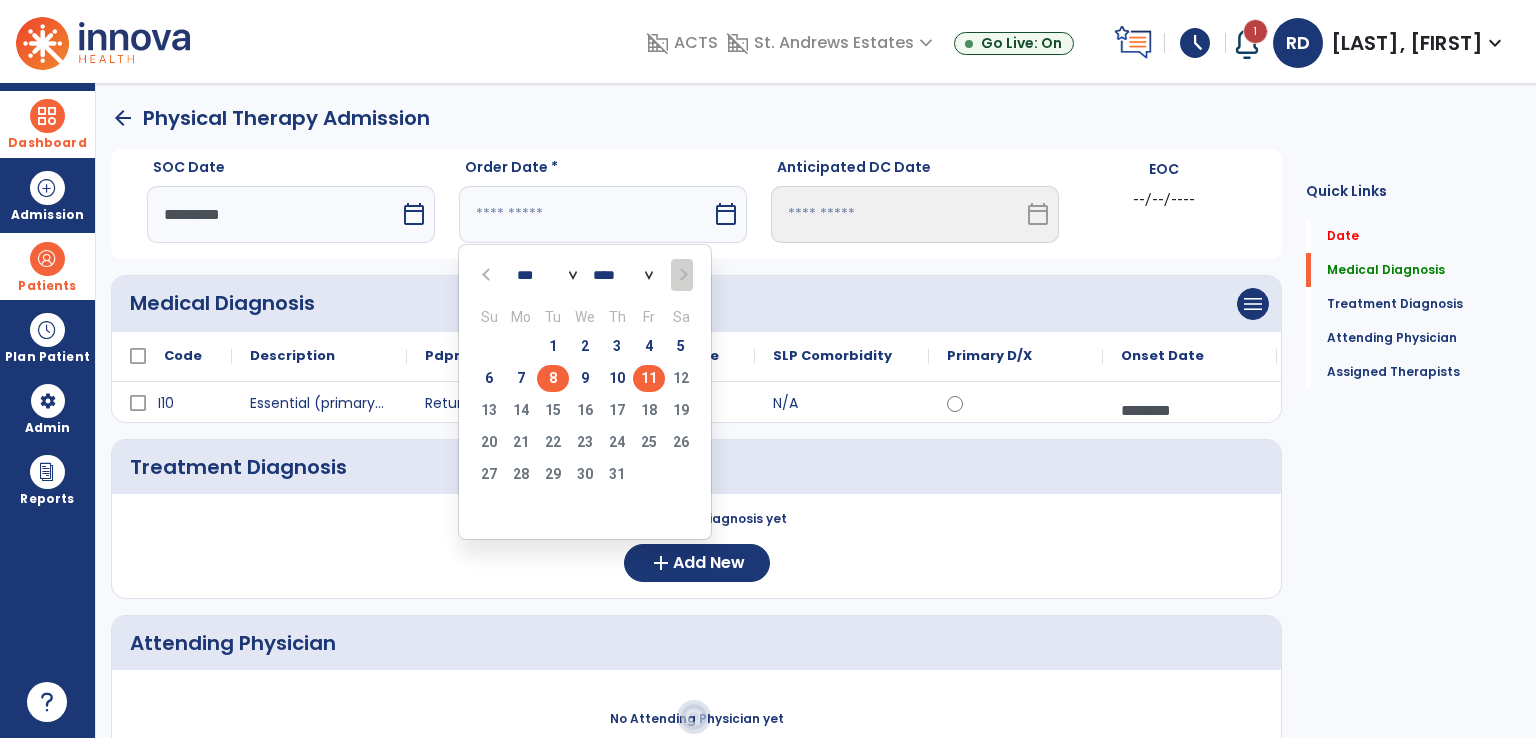 type on "********" 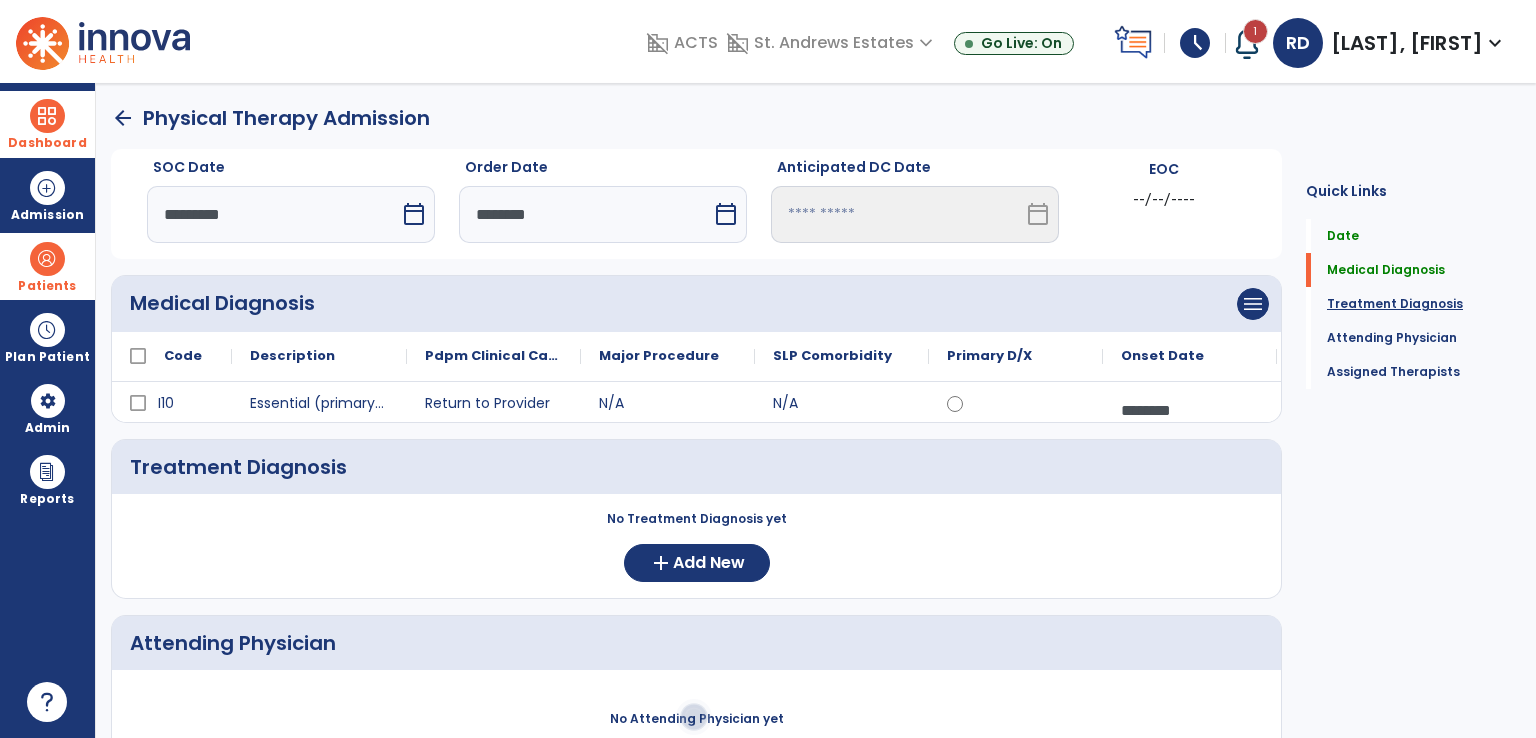 click on "Treatment Diagnosis" 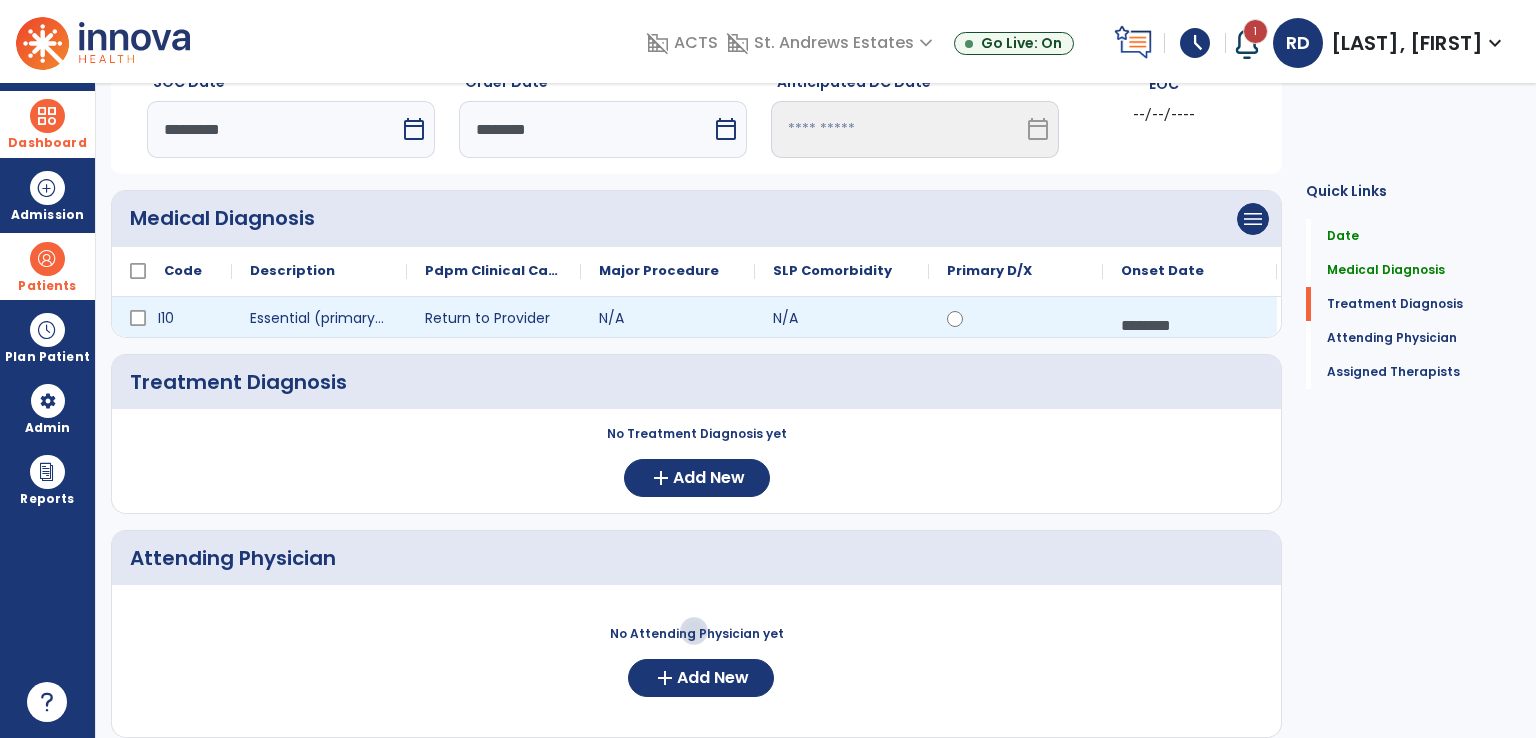 scroll, scrollTop: 107, scrollLeft: 0, axis: vertical 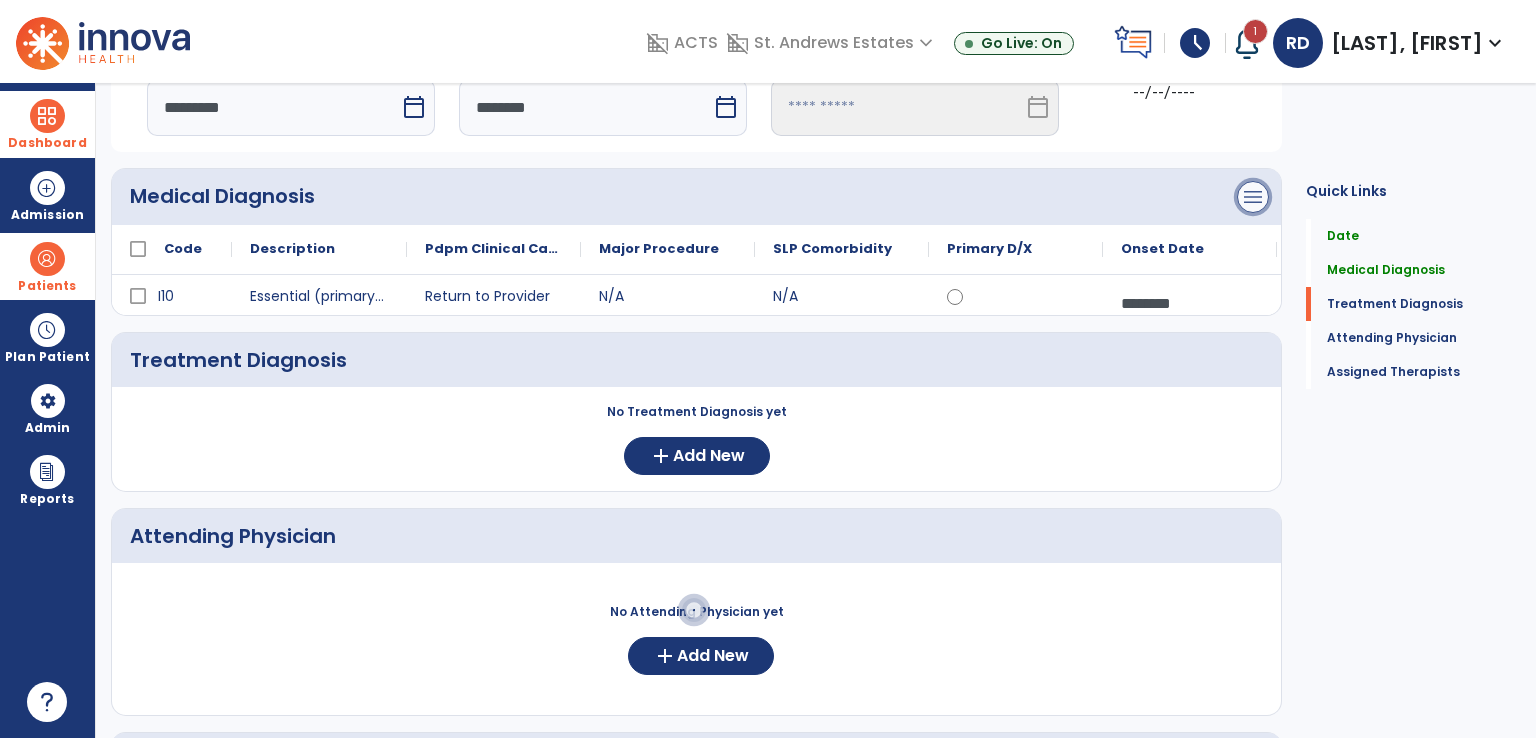 click on "menu" at bounding box center (1253, 197) 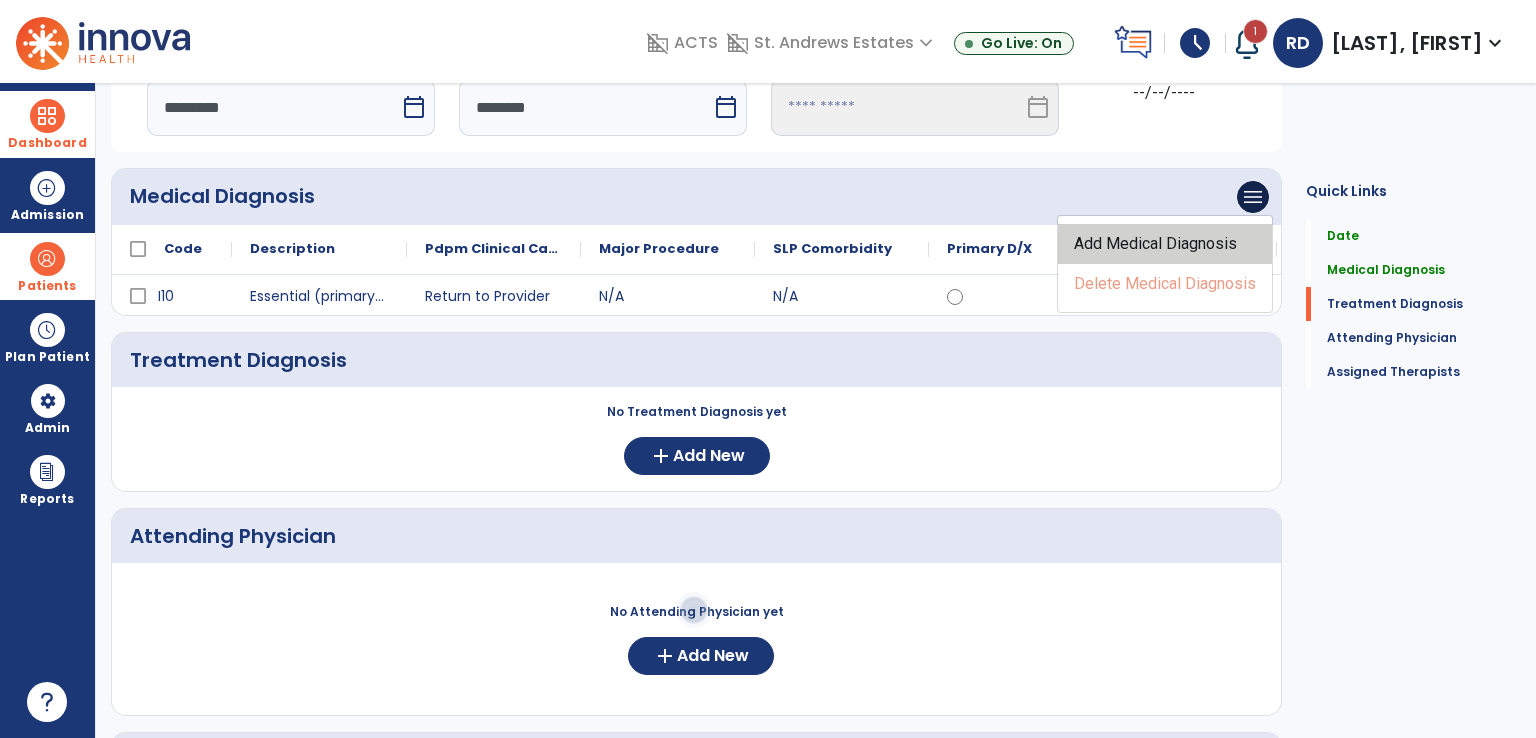 click on "Add Medical Diagnosis" 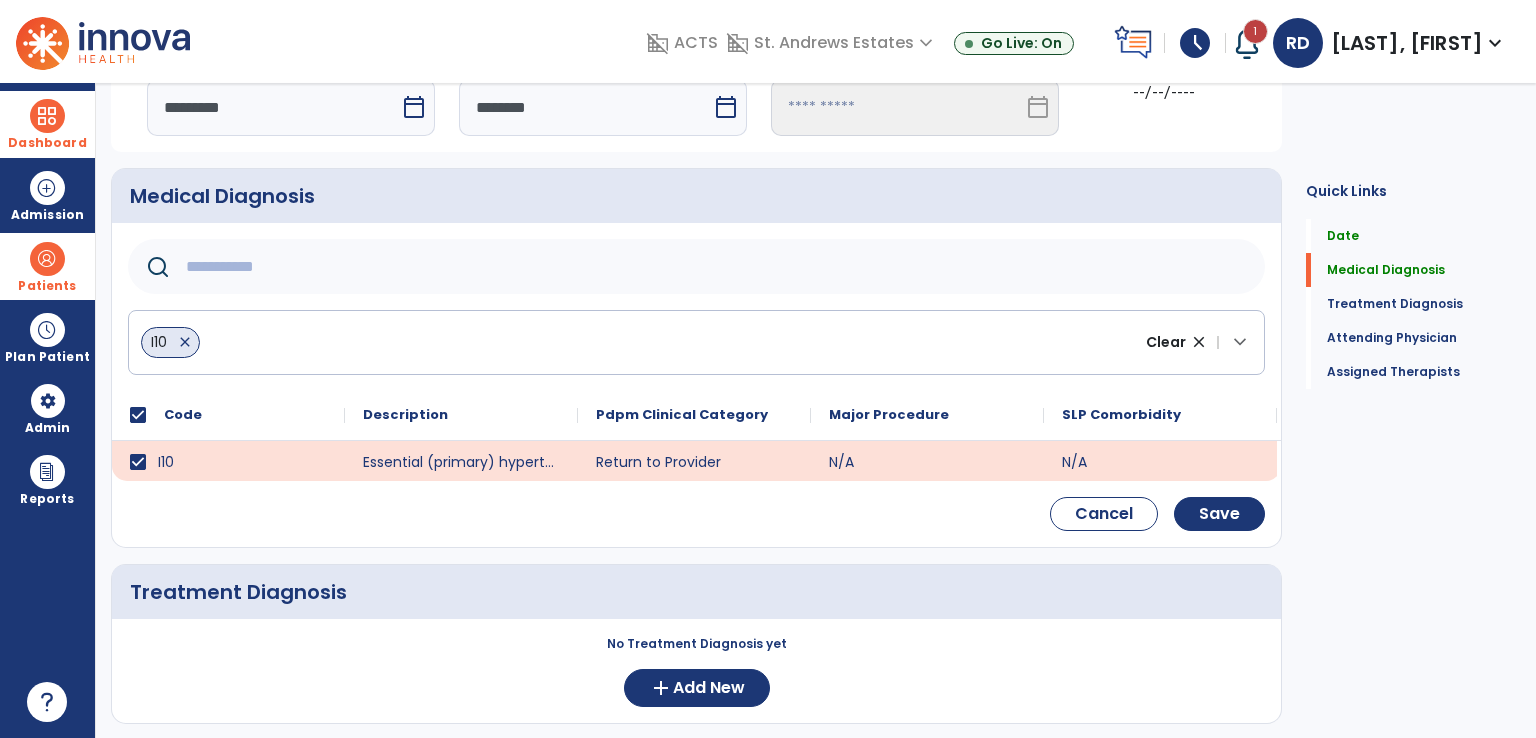 click 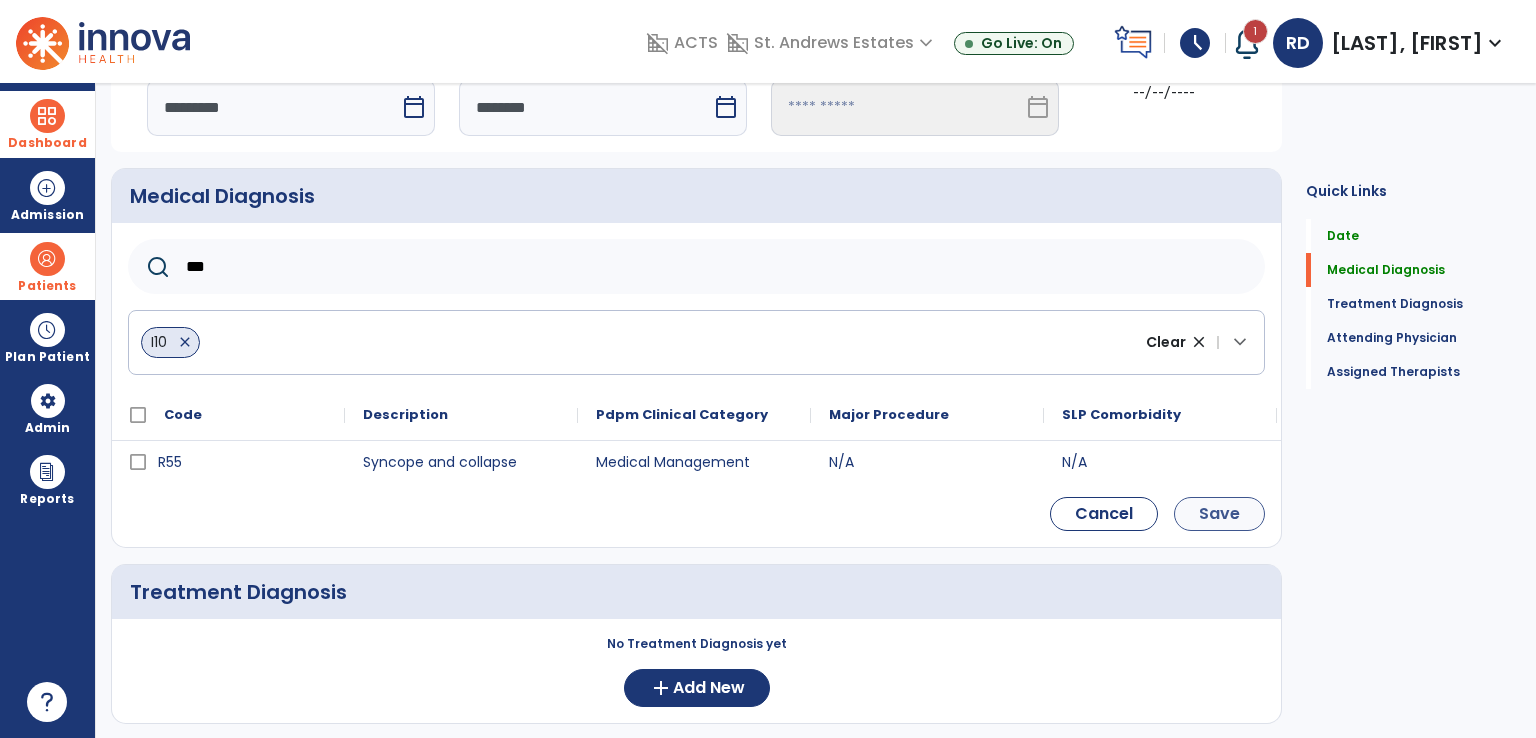 type on "***" 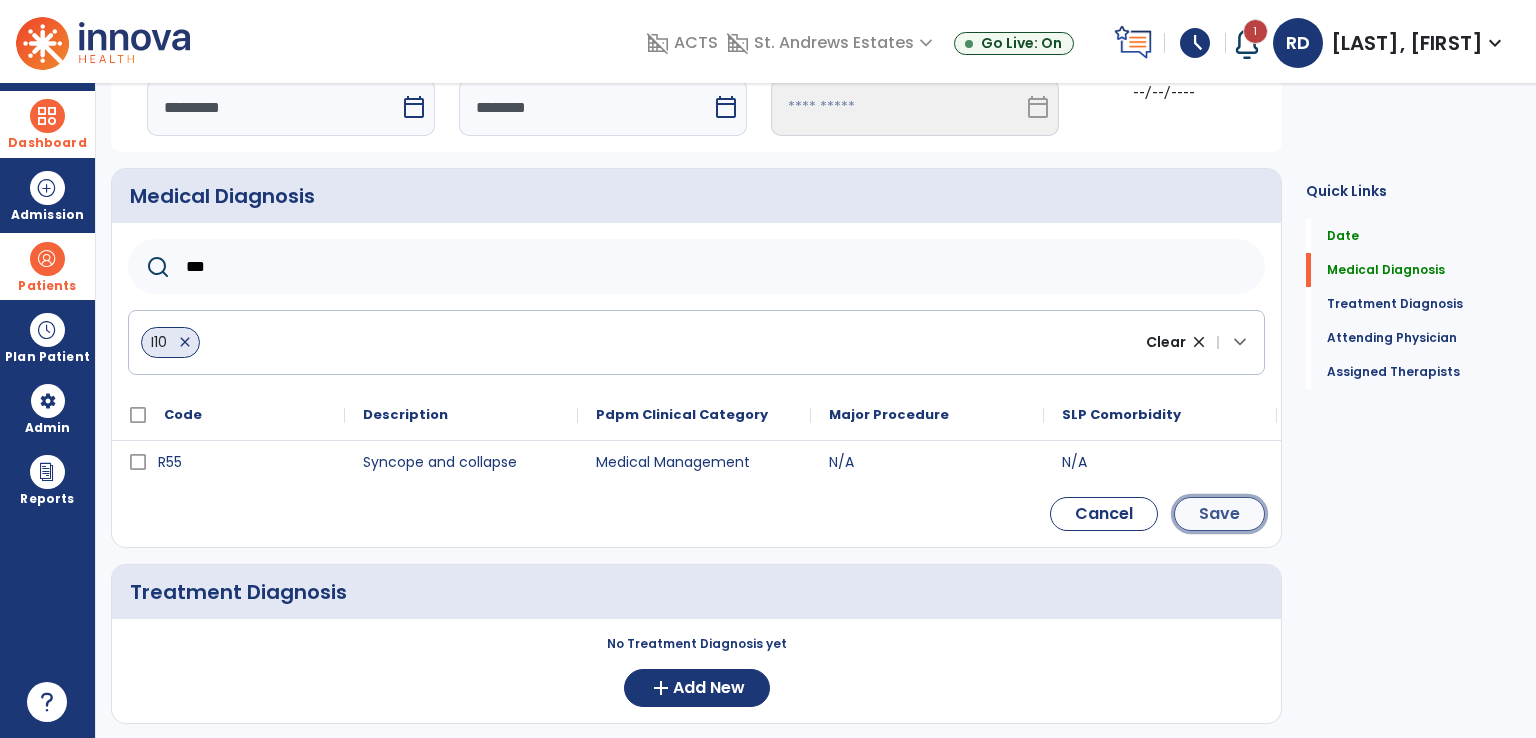 click on "Save" 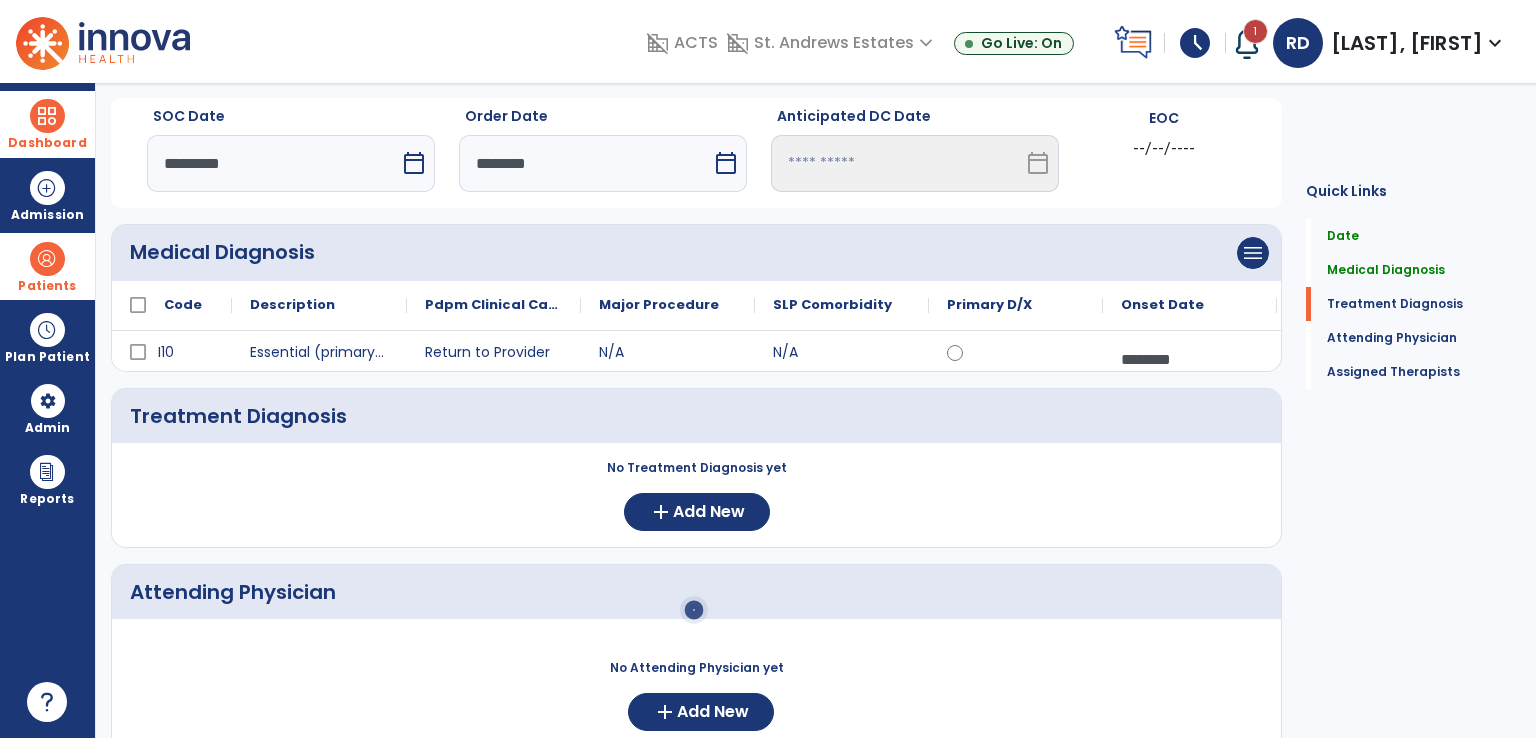 scroll, scrollTop: 7, scrollLeft: 0, axis: vertical 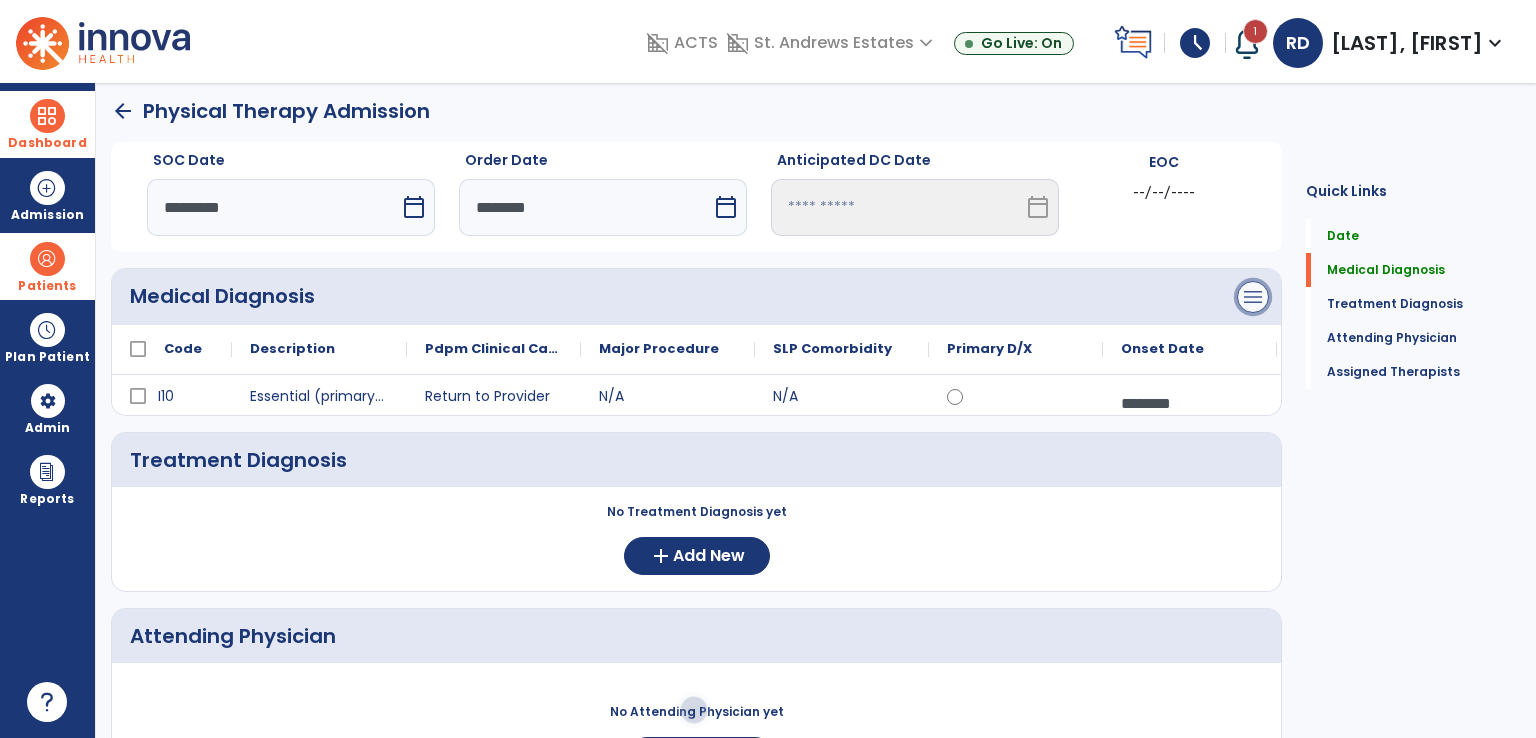 click on "menu" at bounding box center [1253, 297] 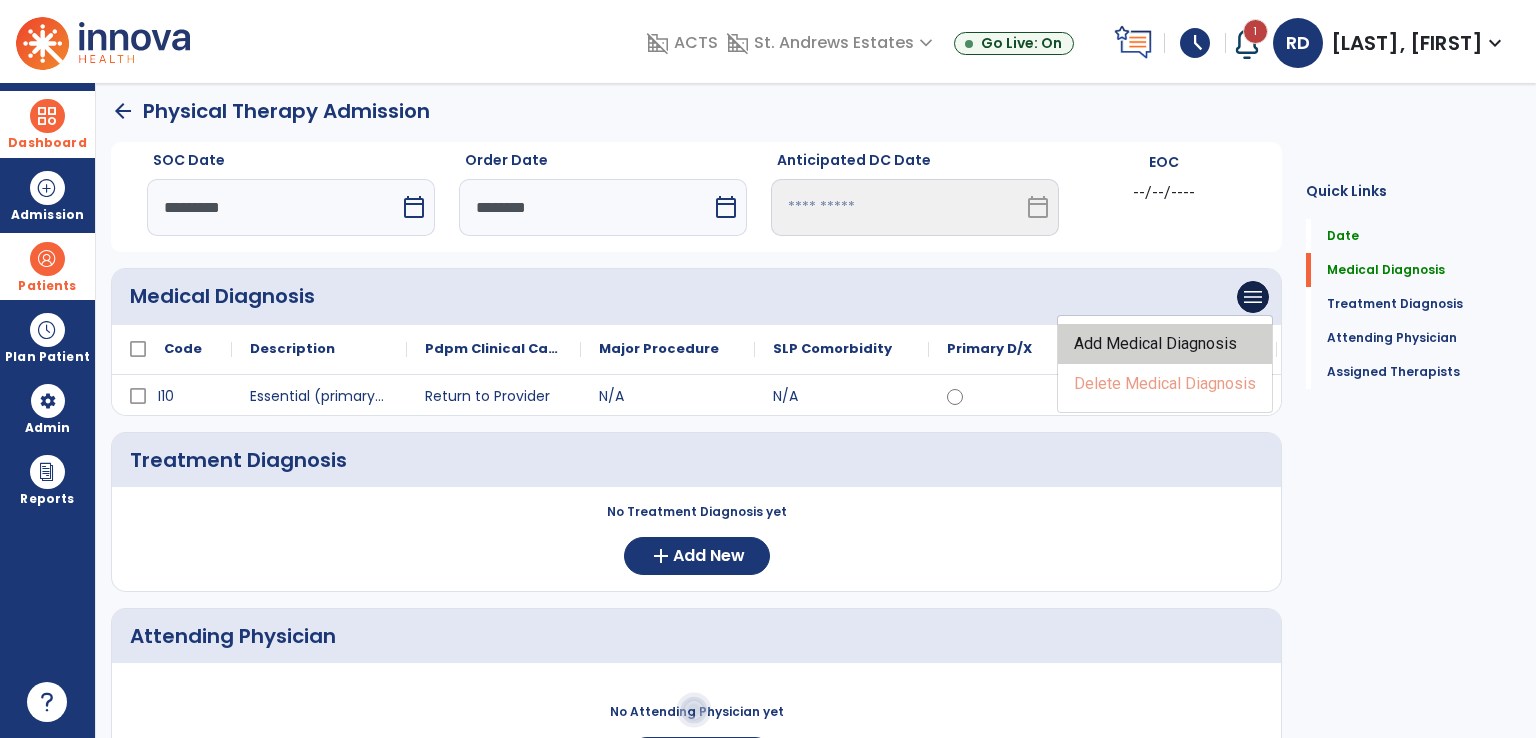 click on "Add Medical Diagnosis" 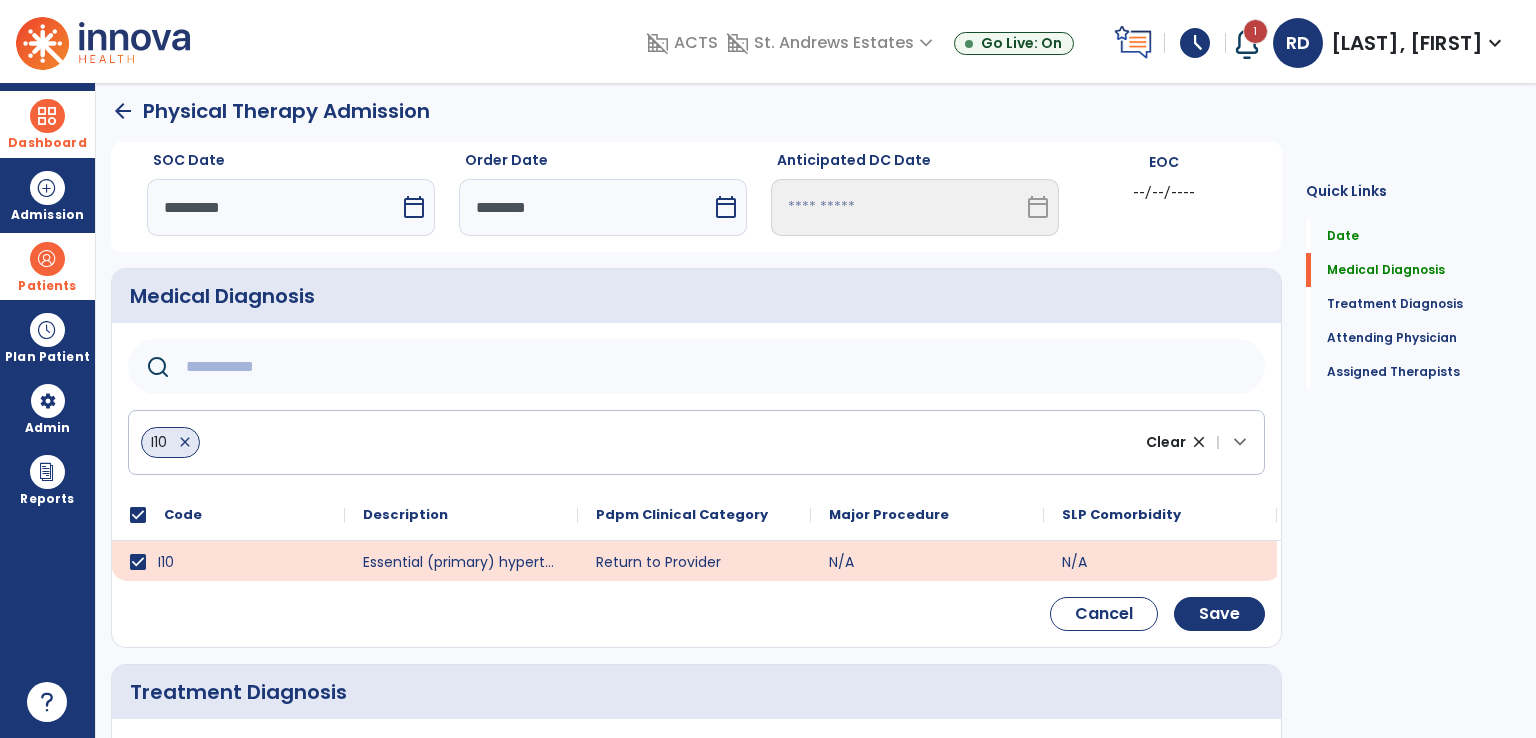 click 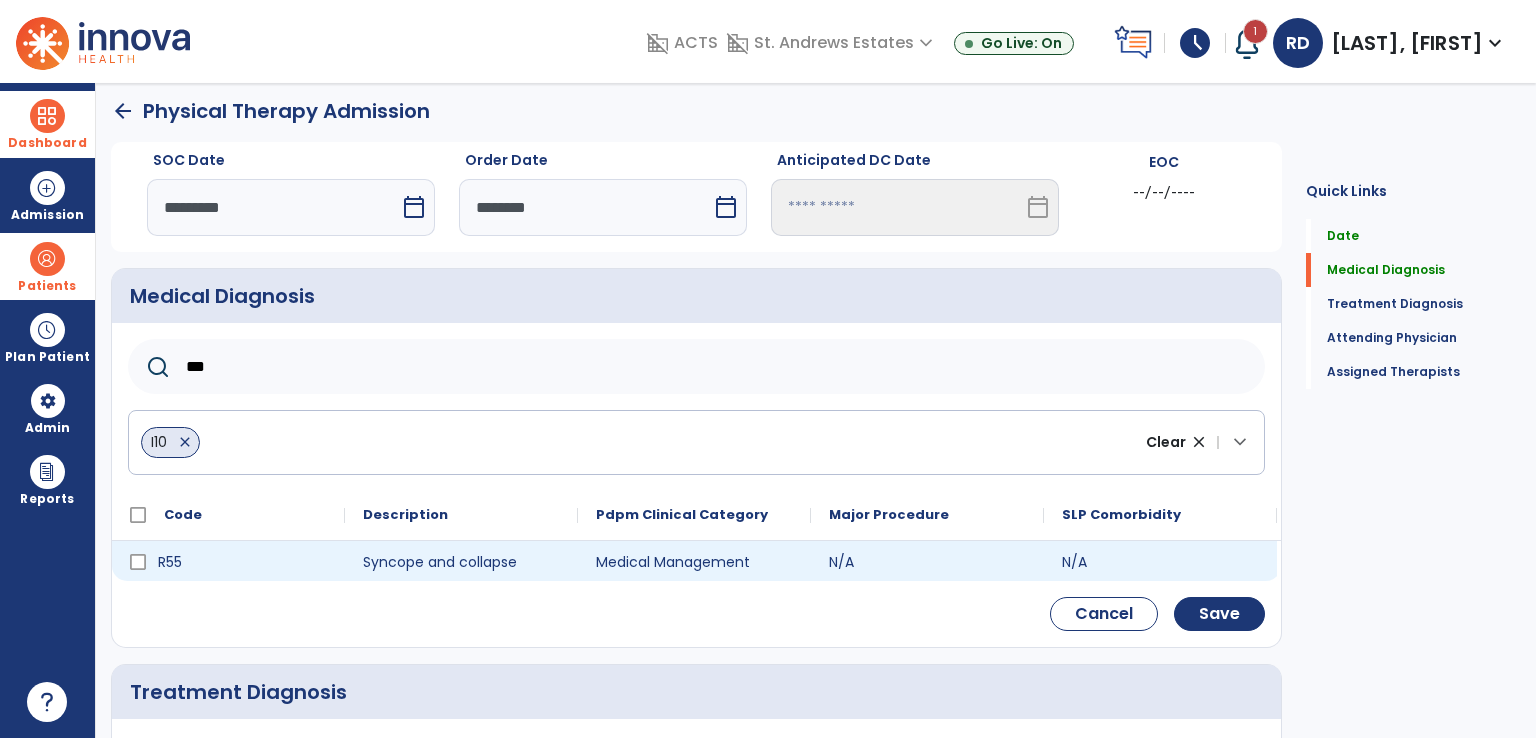 type on "***" 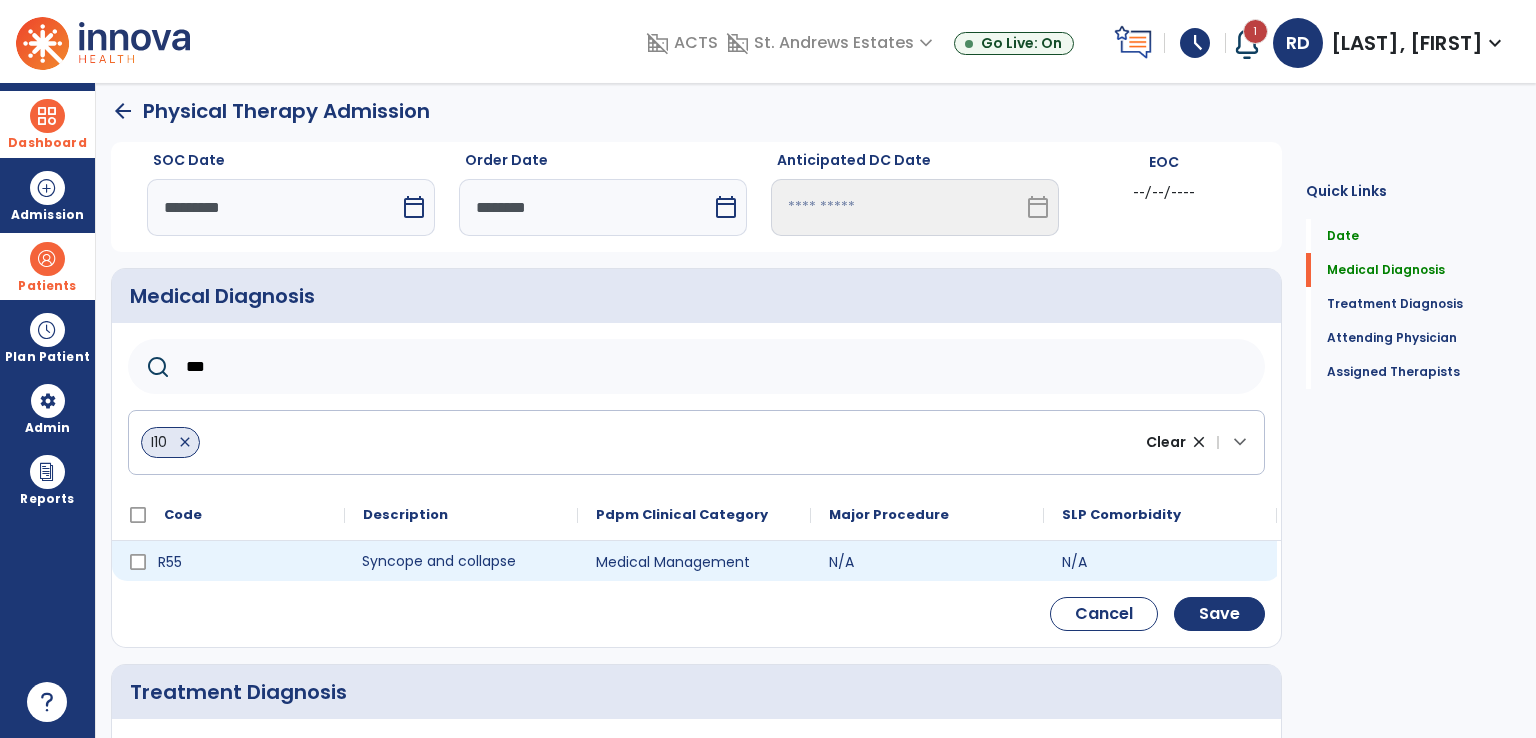 click on "Syncope and collapse" 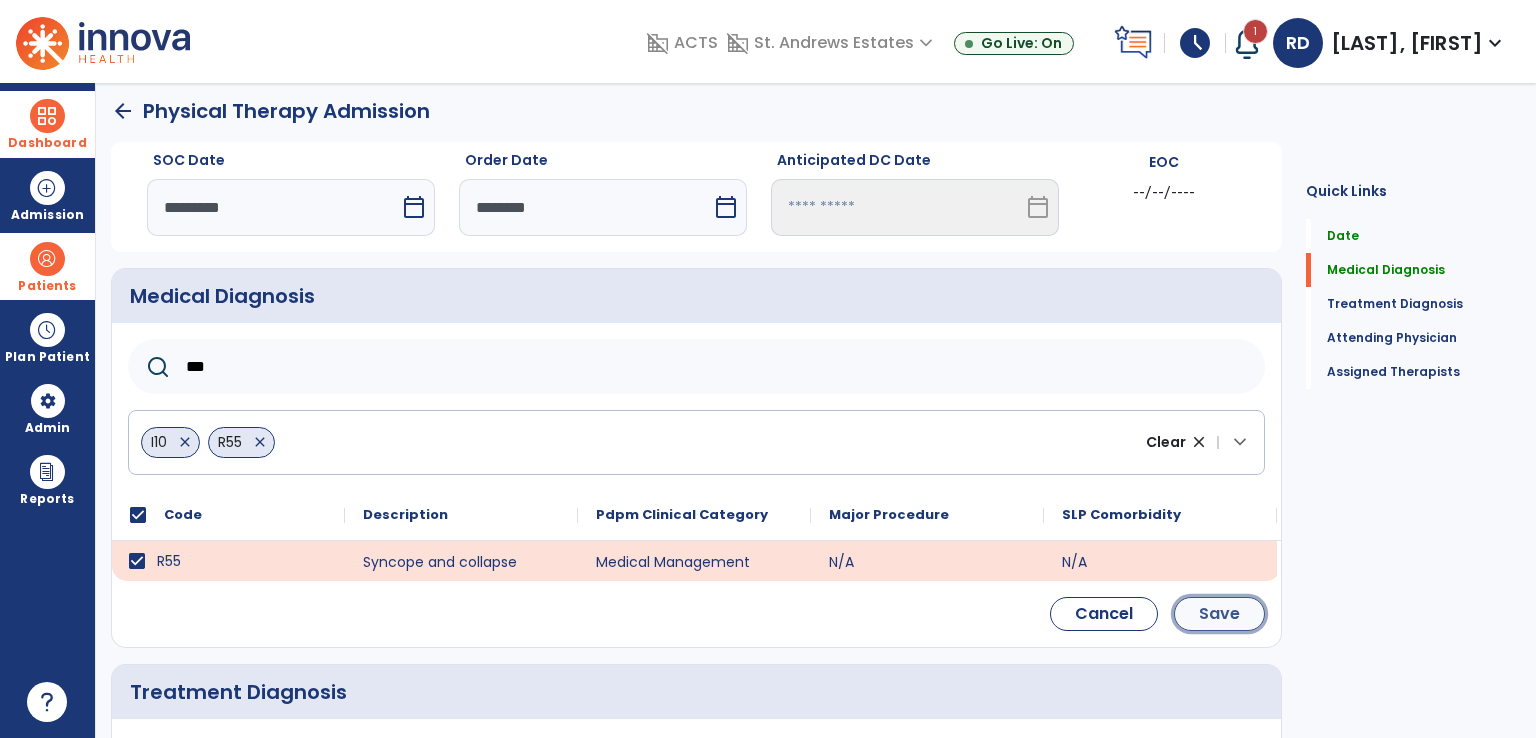 click on "Save" 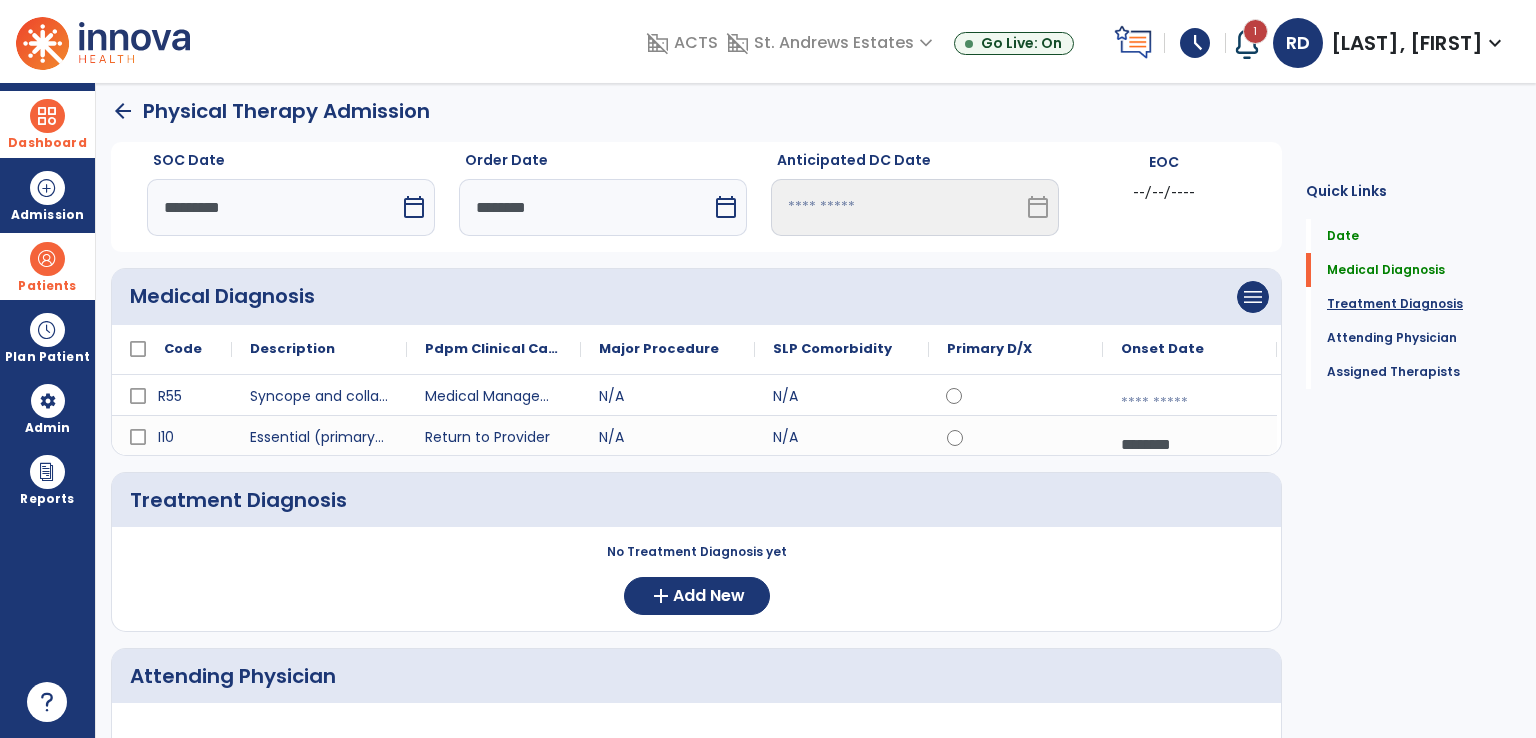 click on "Treatment Diagnosis" 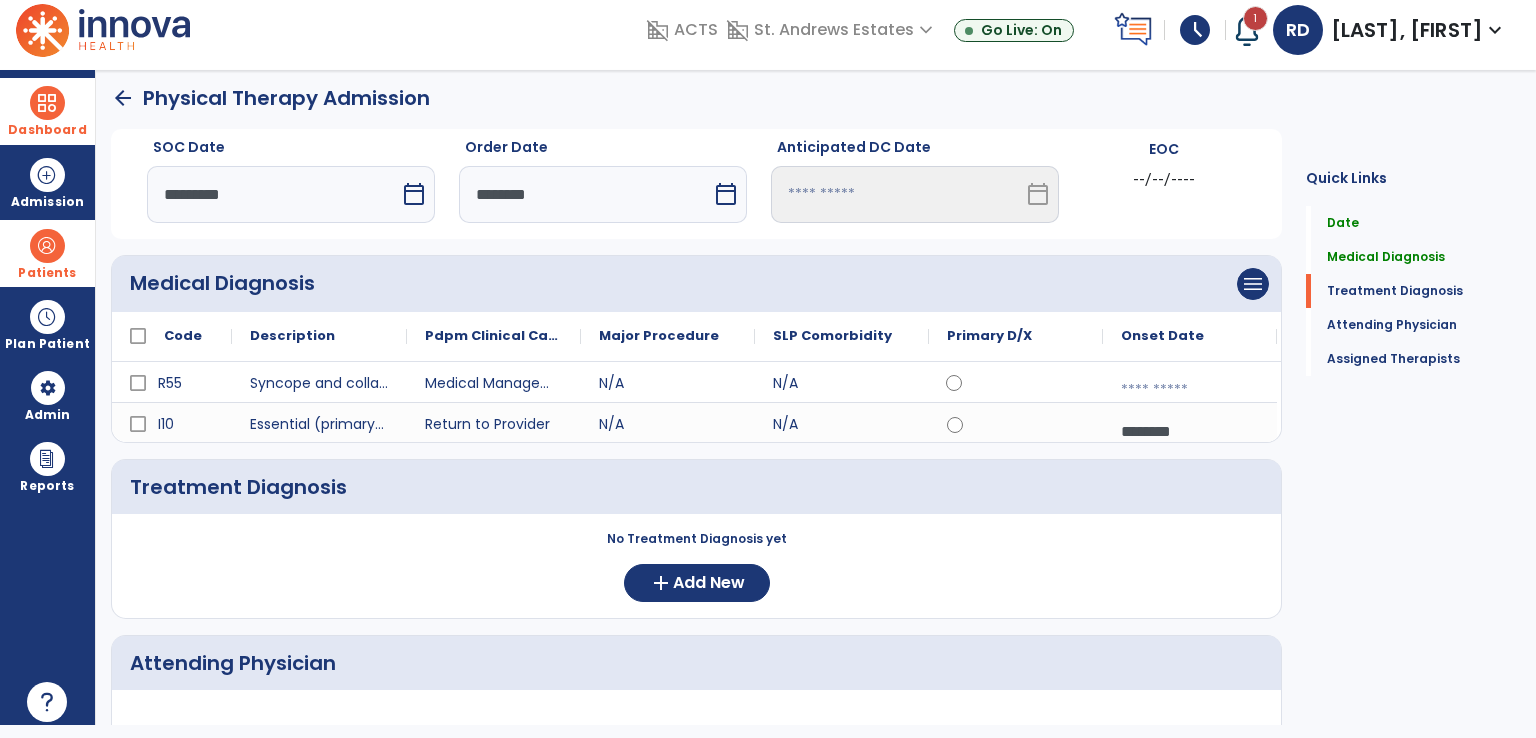 scroll, scrollTop: 0, scrollLeft: 0, axis: both 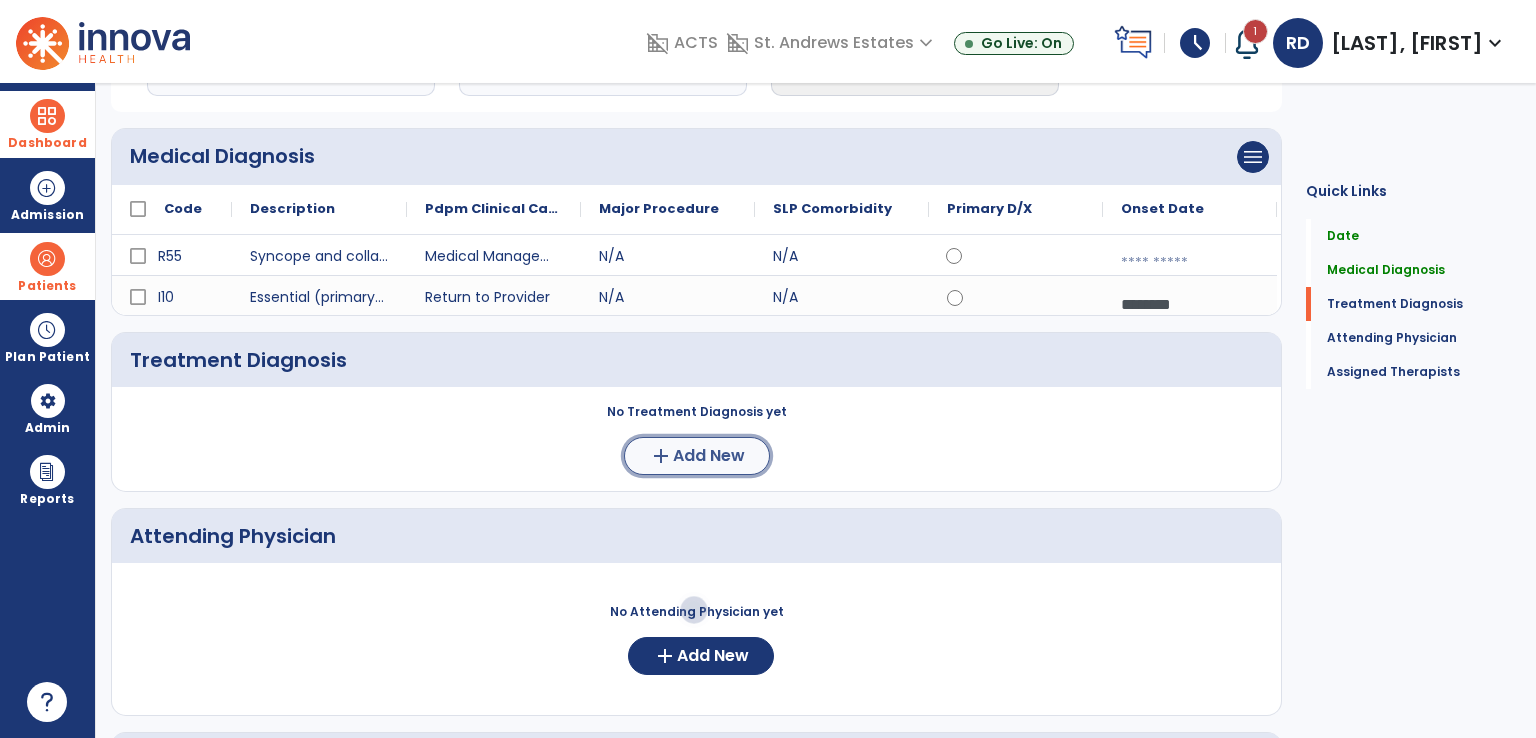 click on "Add New" 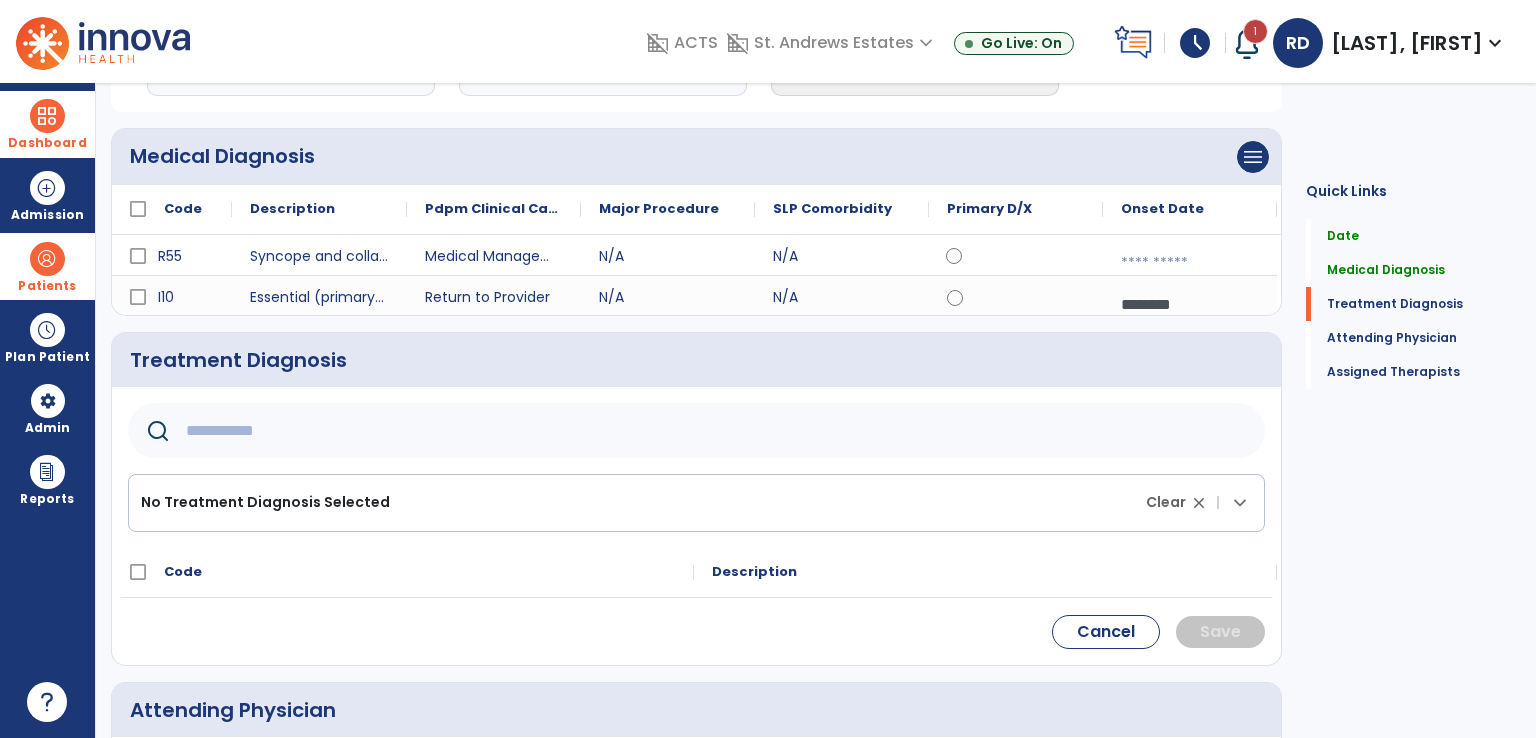 click 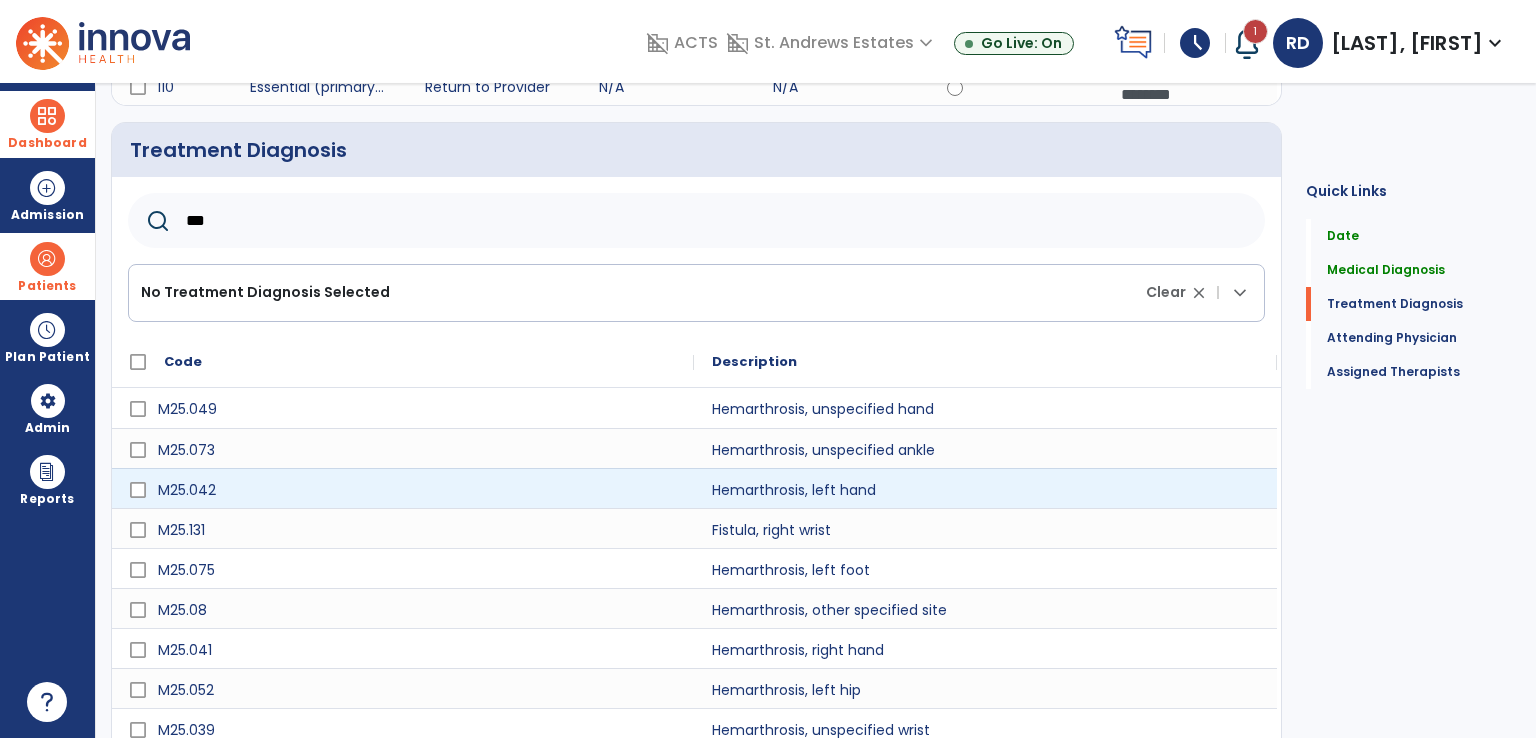 scroll, scrollTop: 451, scrollLeft: 0, axis: vertical 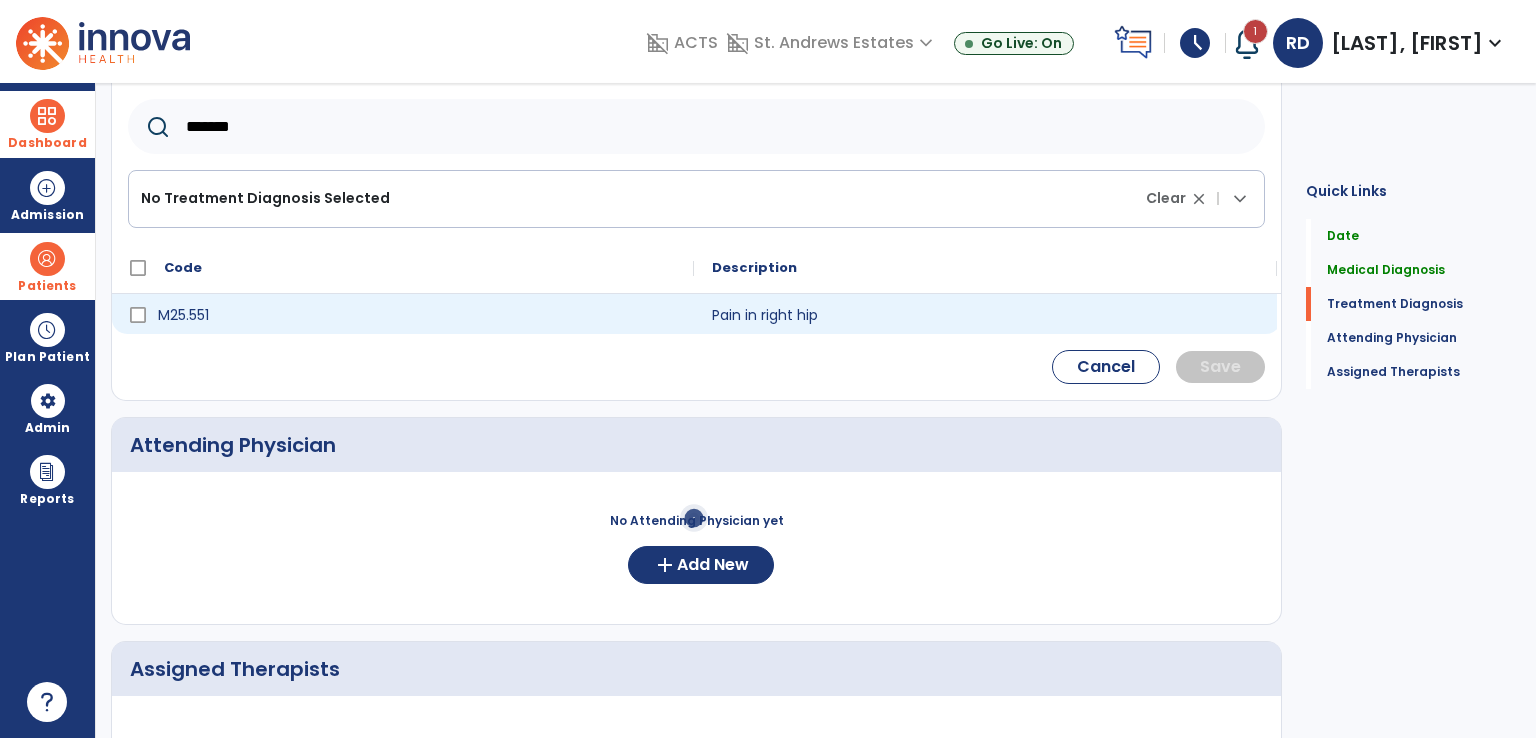 type on "*******" 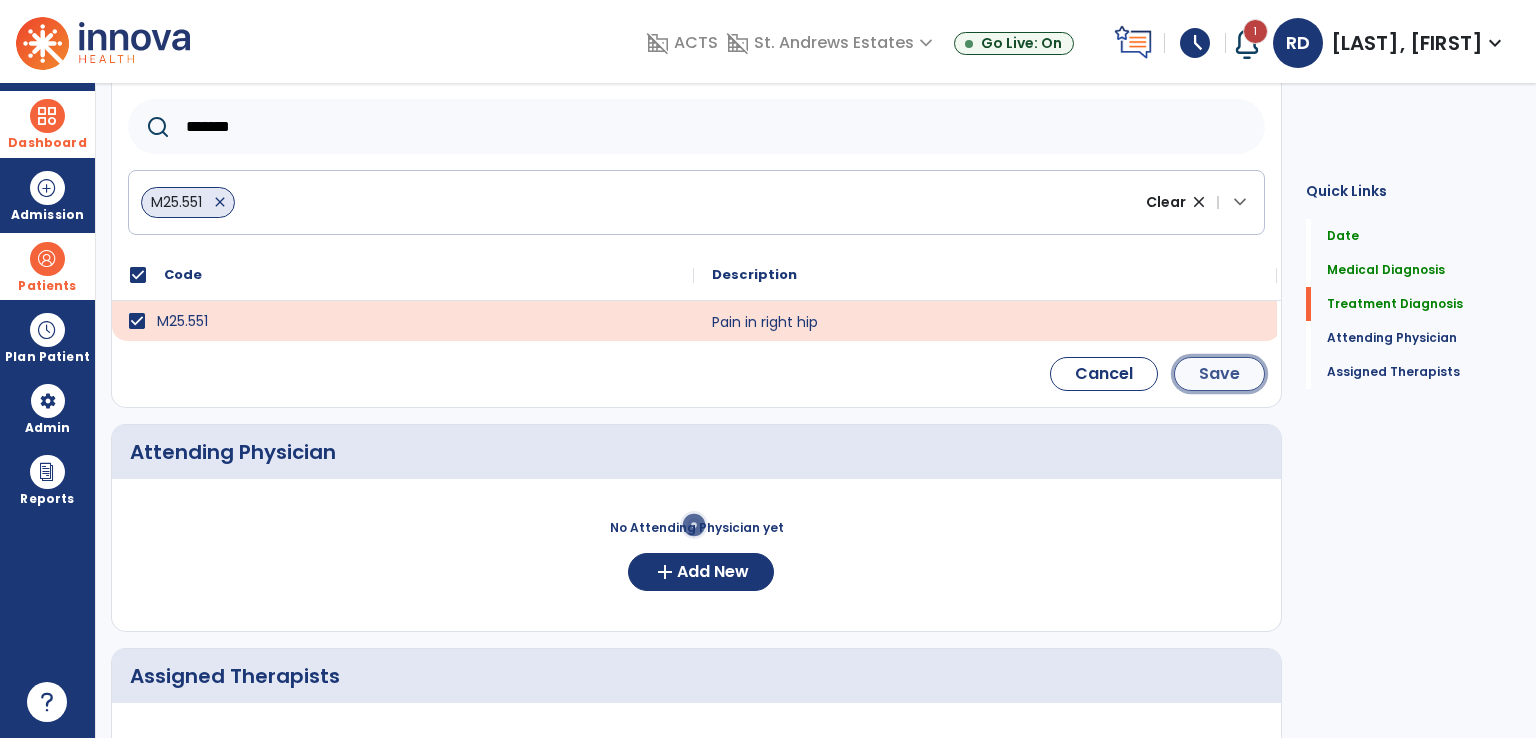 click on "Save" 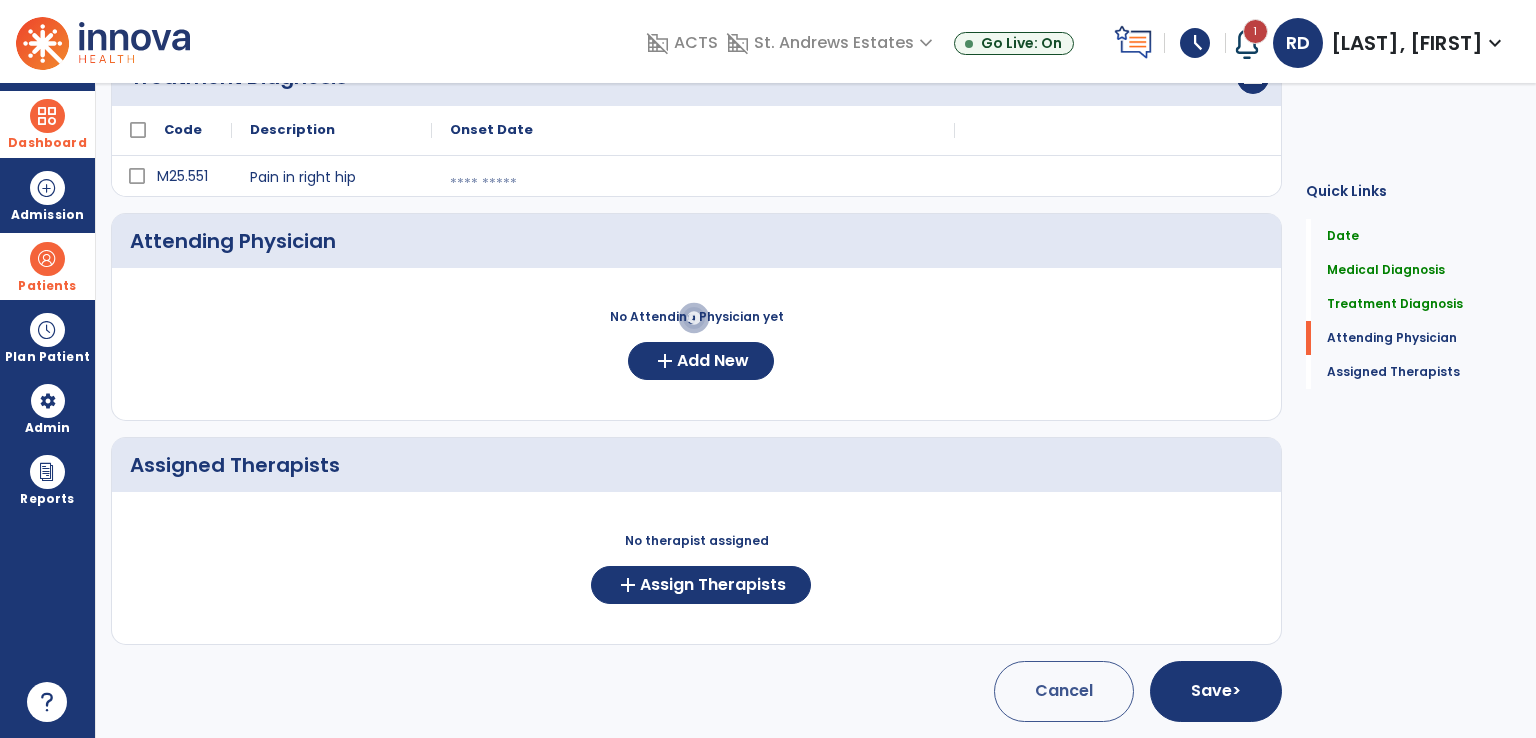 scroll, scrollTop: 427, scrollLeft: 0, axis: vertical 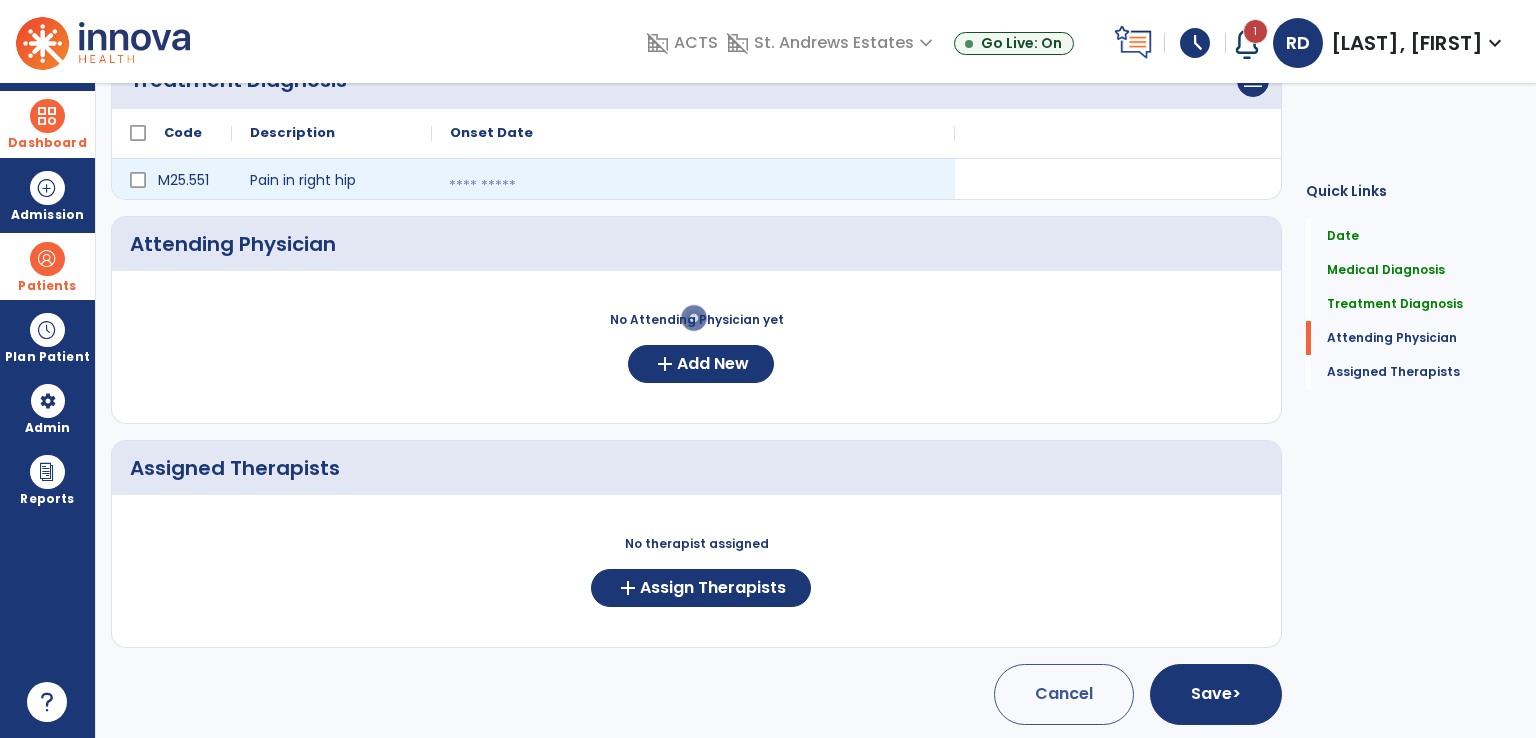 click at bounding box center (693, 186) 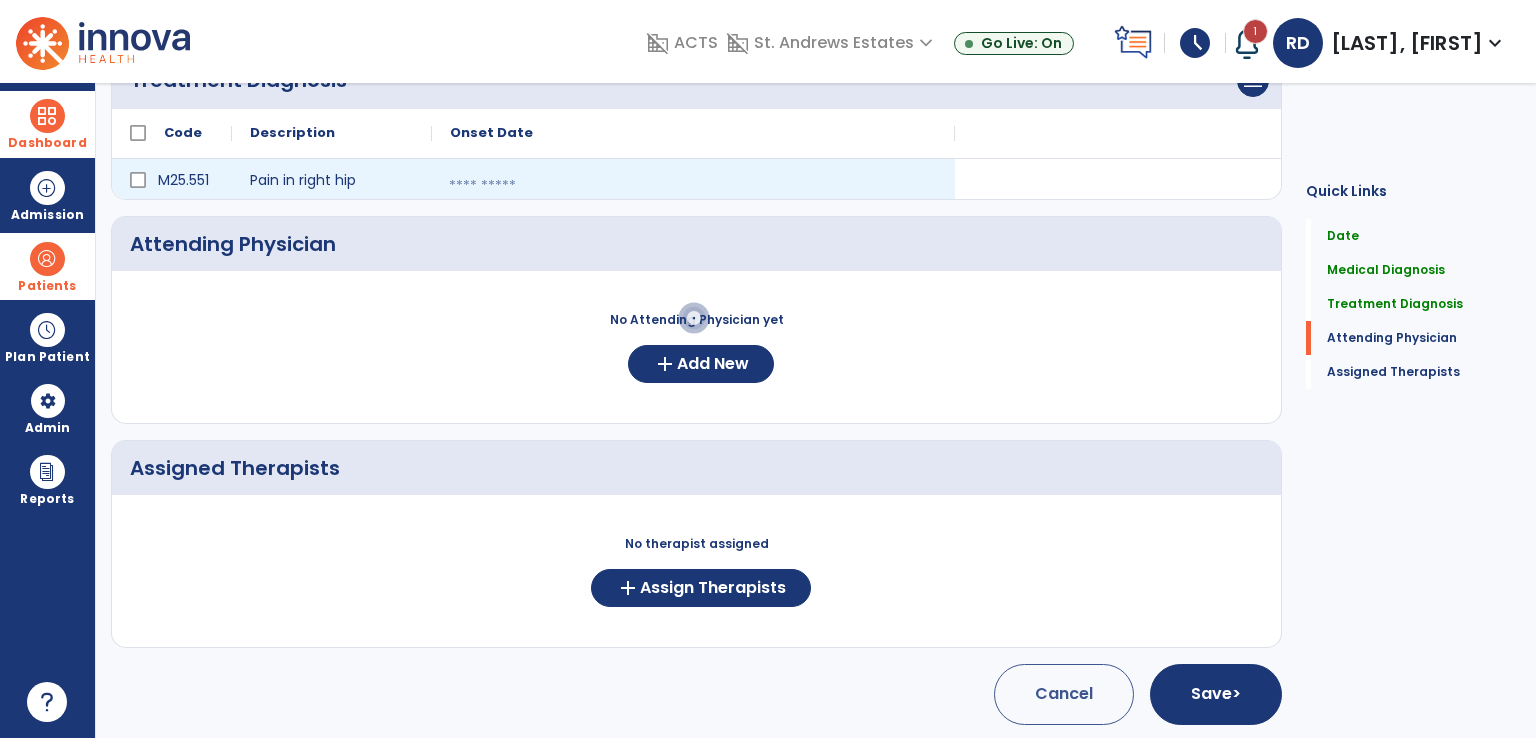 select on "*" 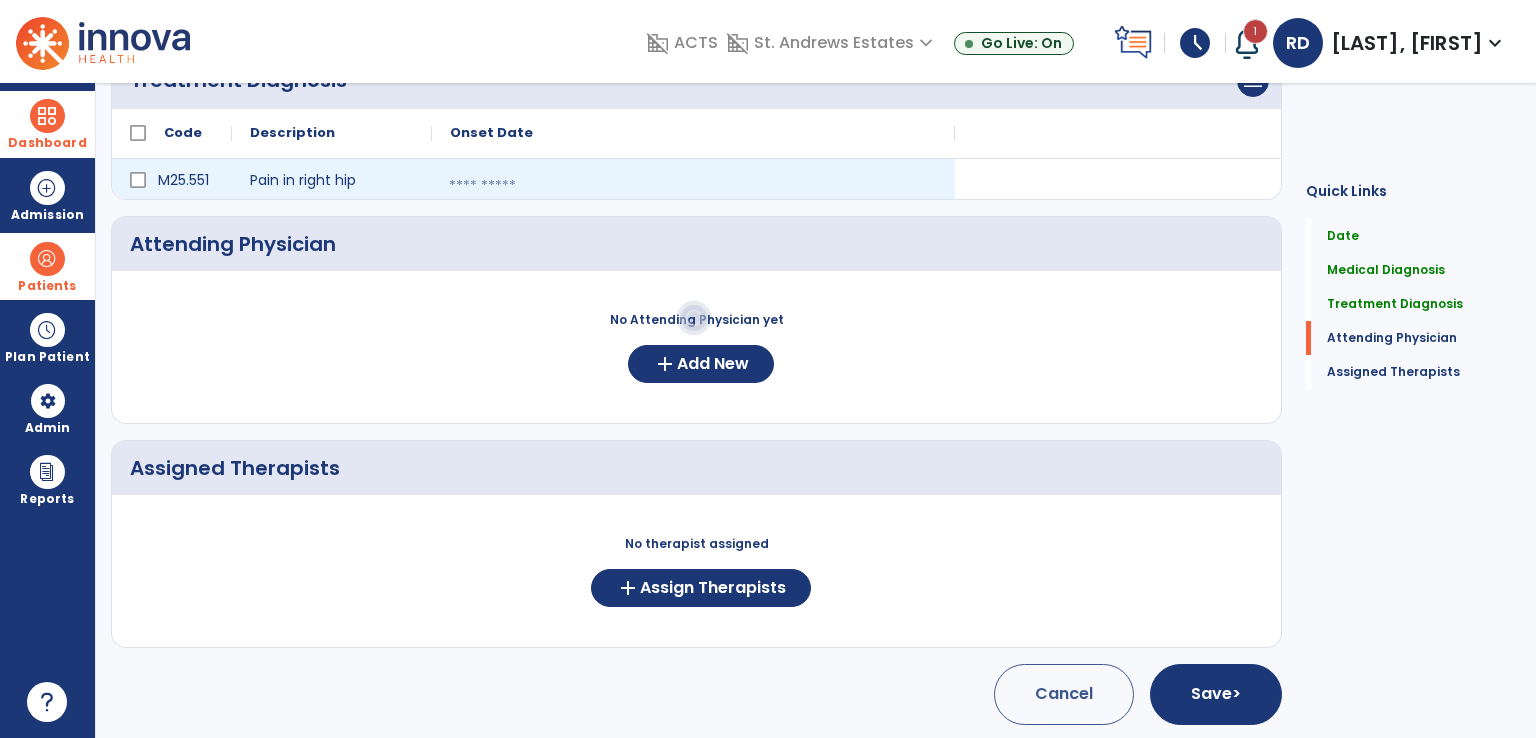 select on "****" 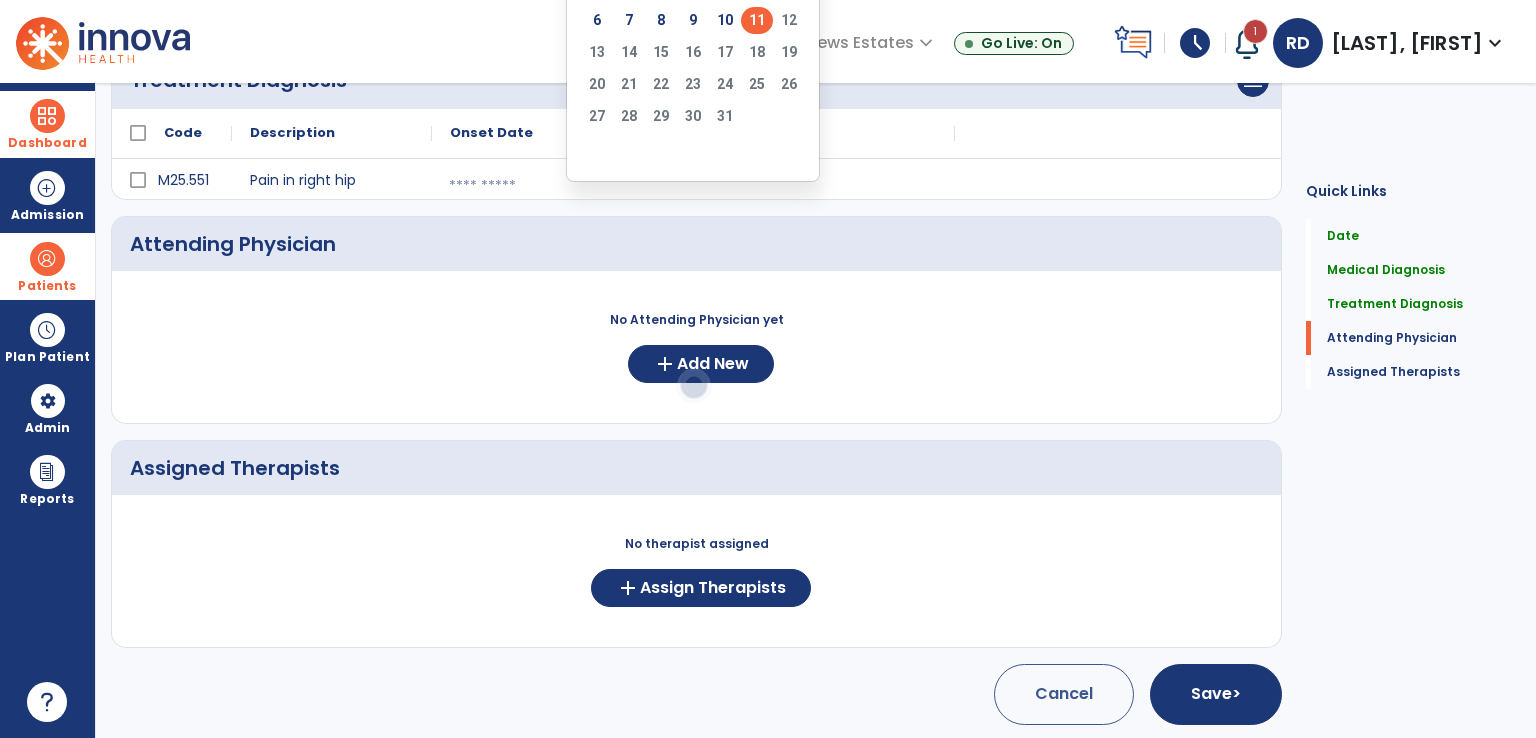 scroll, scrollTop: 327, scrollLeft: 0, axis: vertical 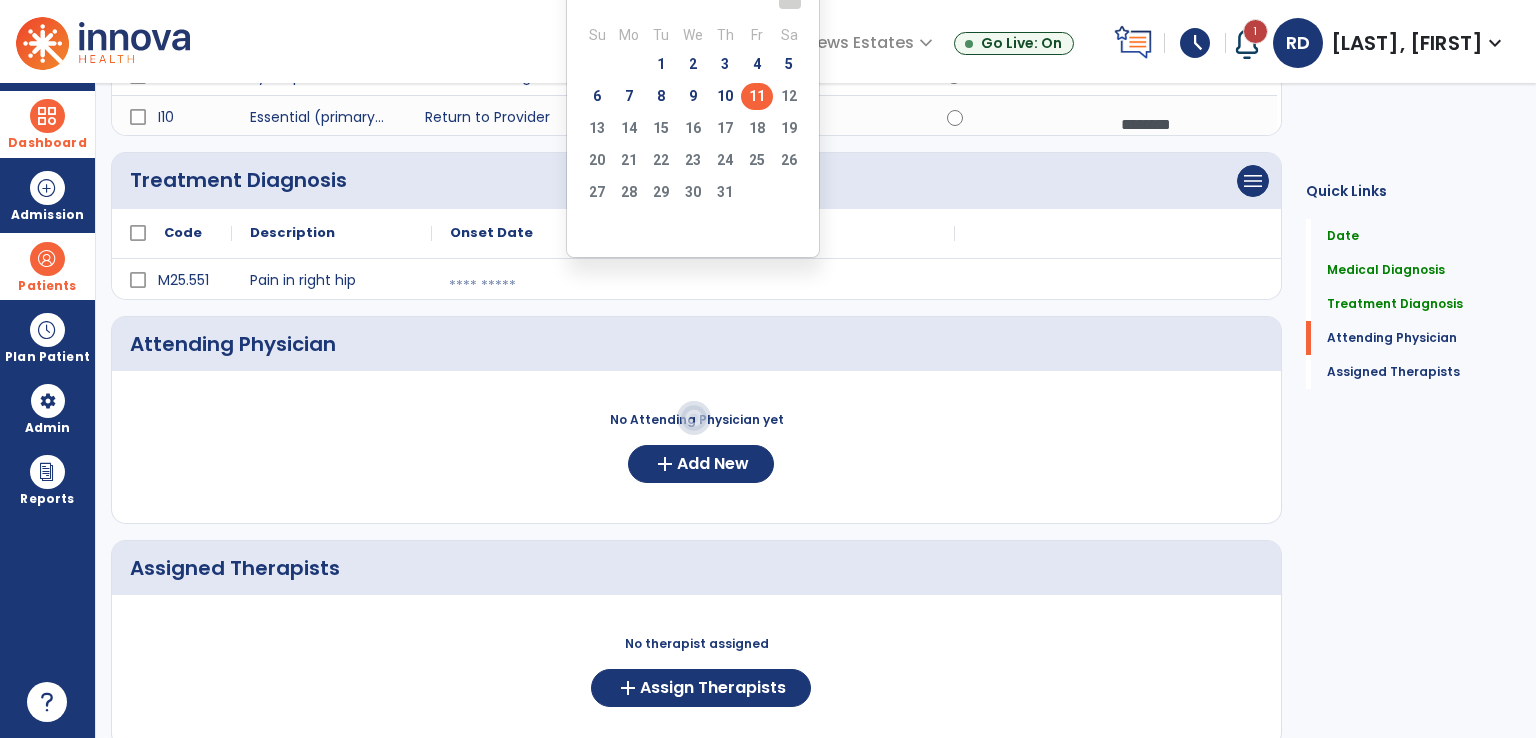 click on "11" 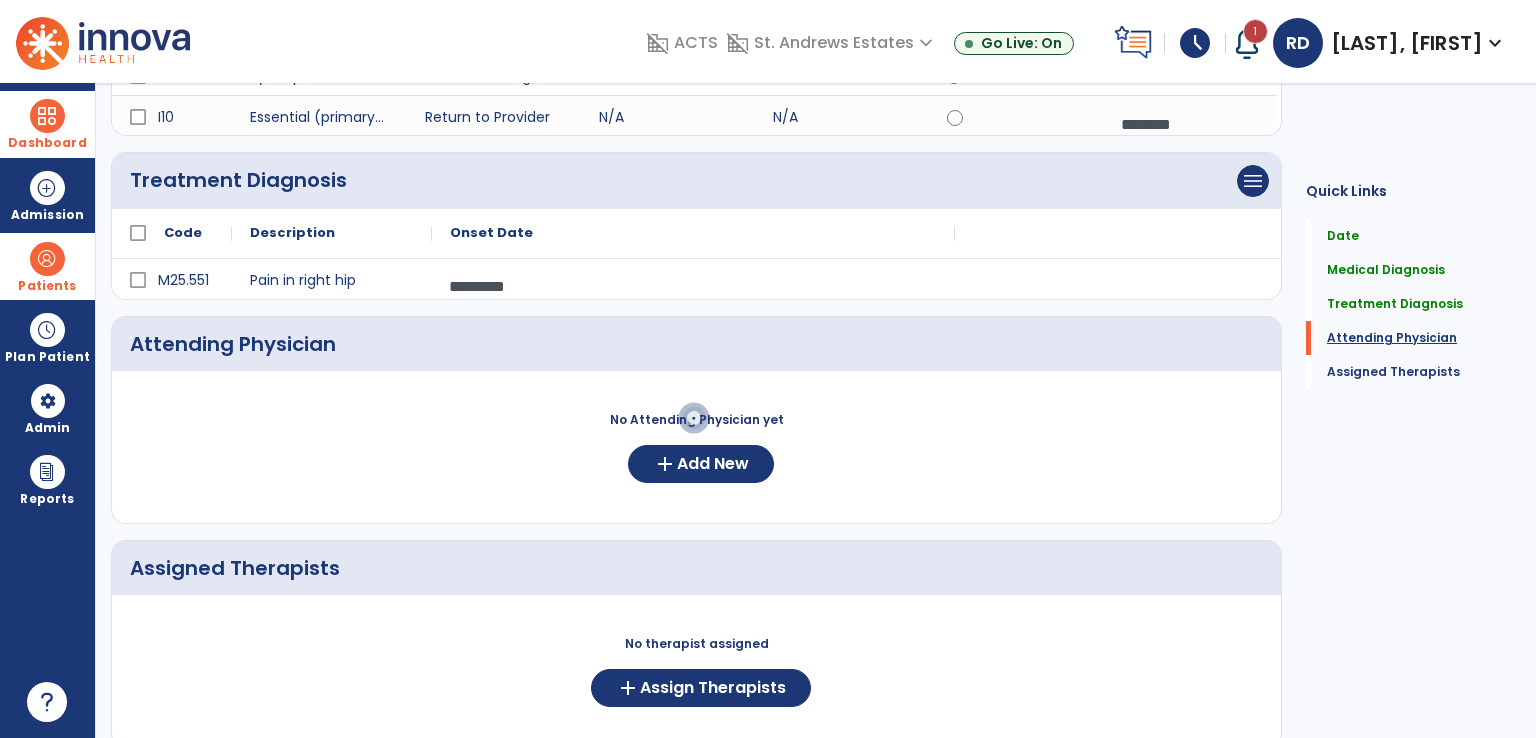 click on "Attending Physician" 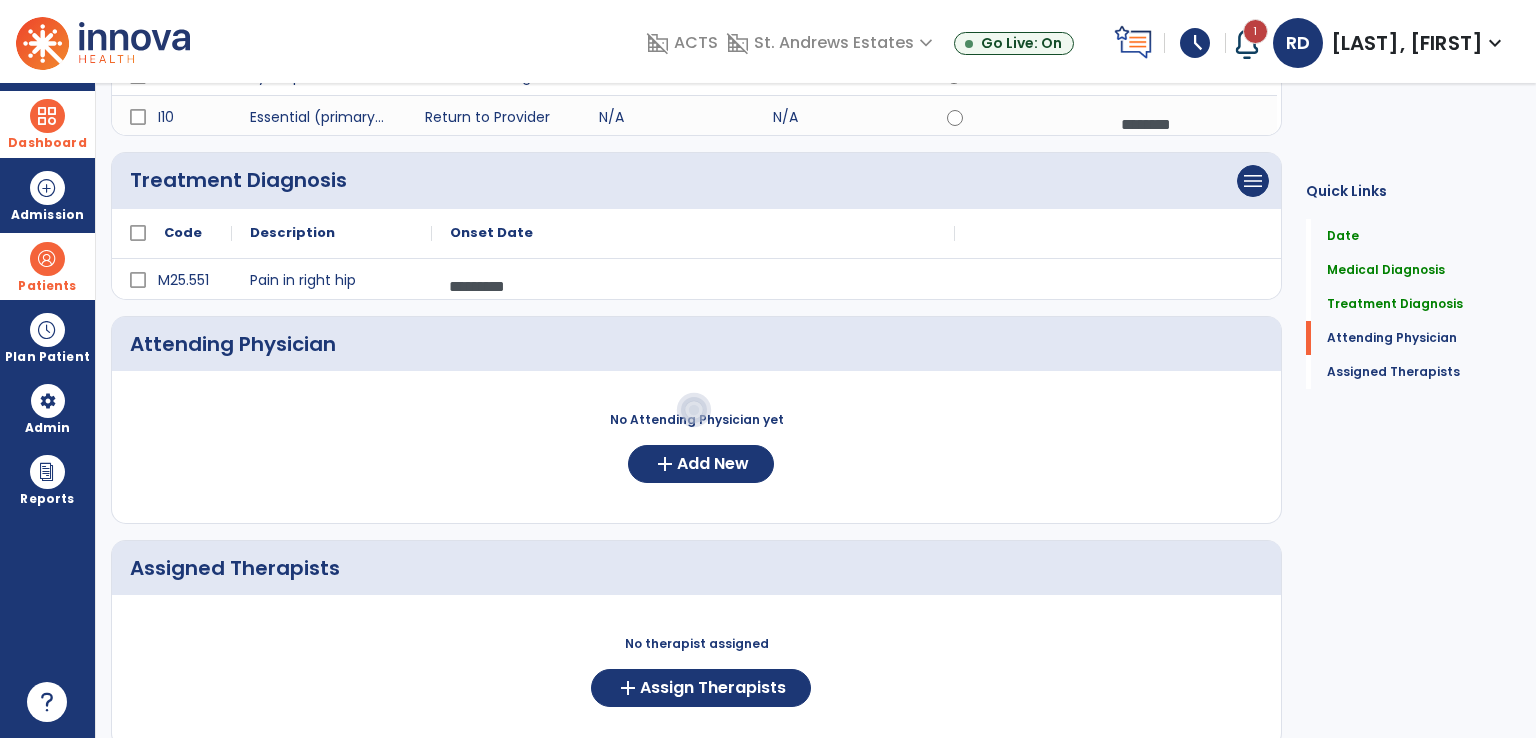 scroll, scrollTop: 335, scrollLeft: 0, axis: vertical 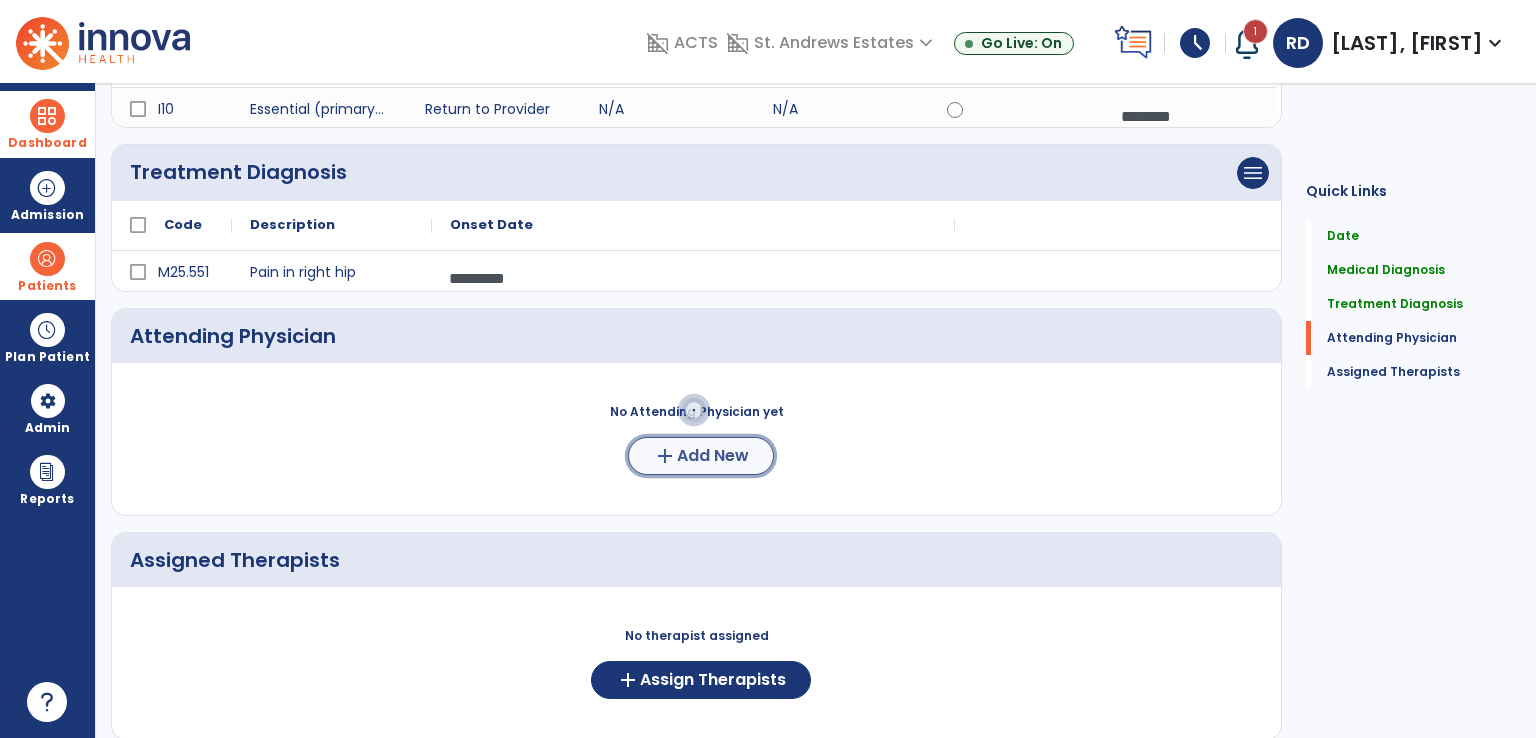 click on "Add New" 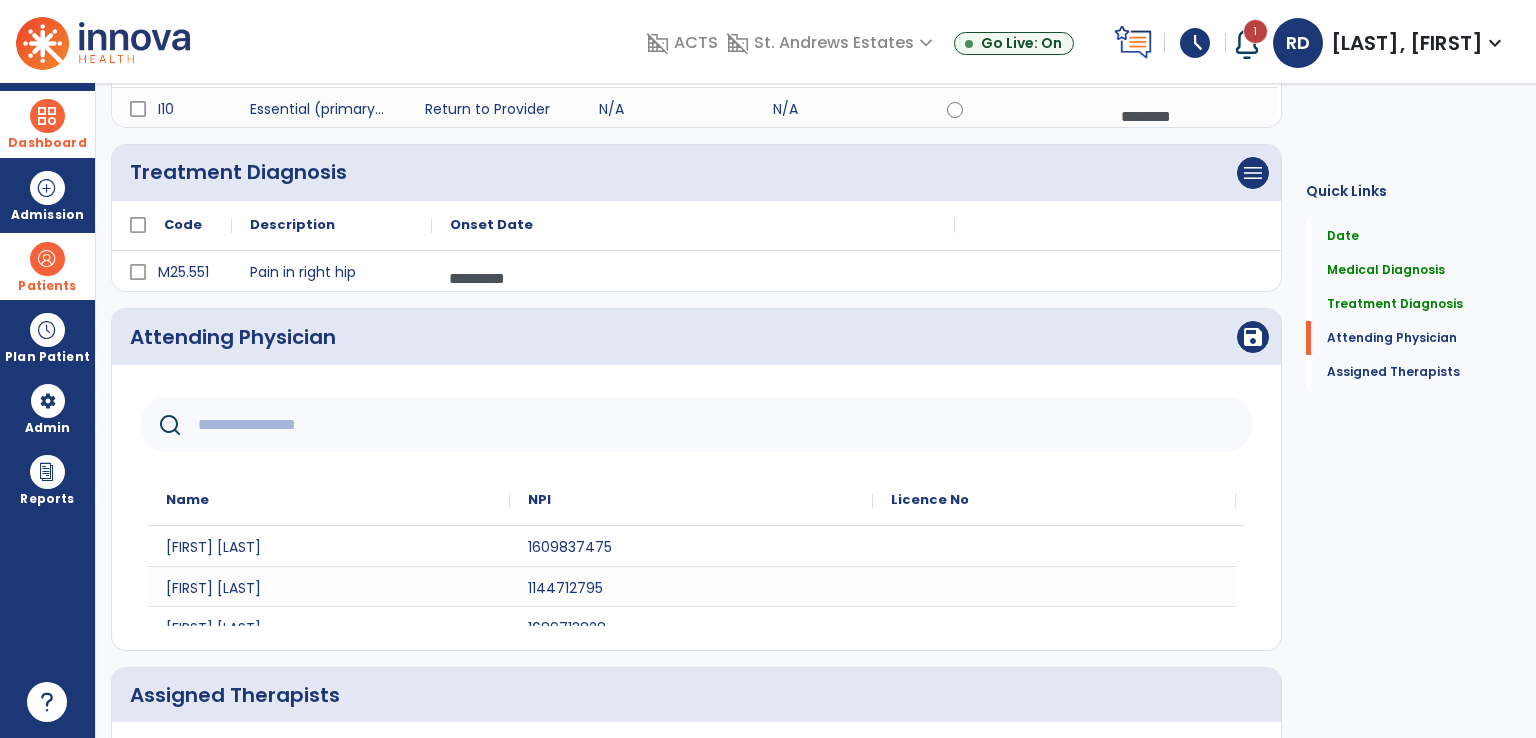 click 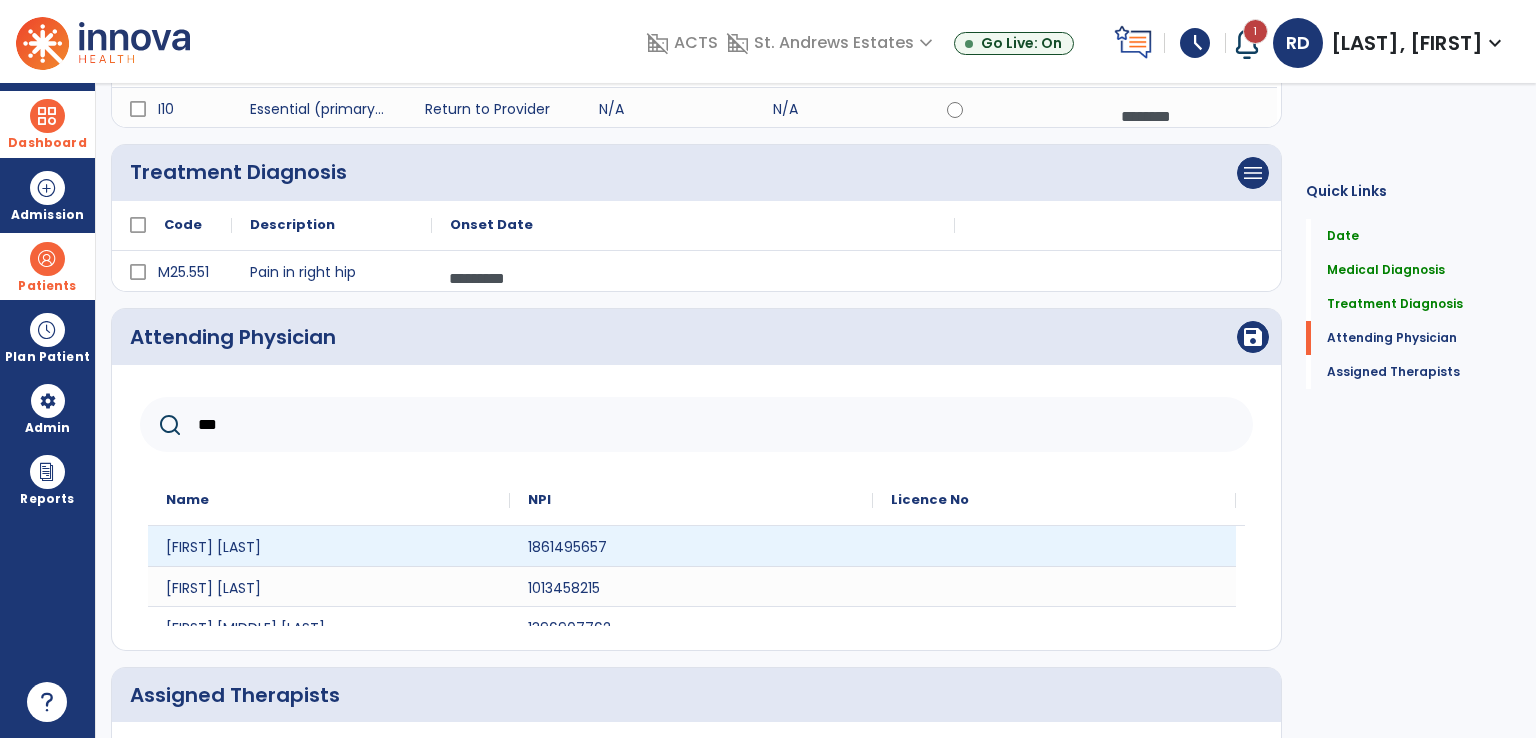 type on "***" 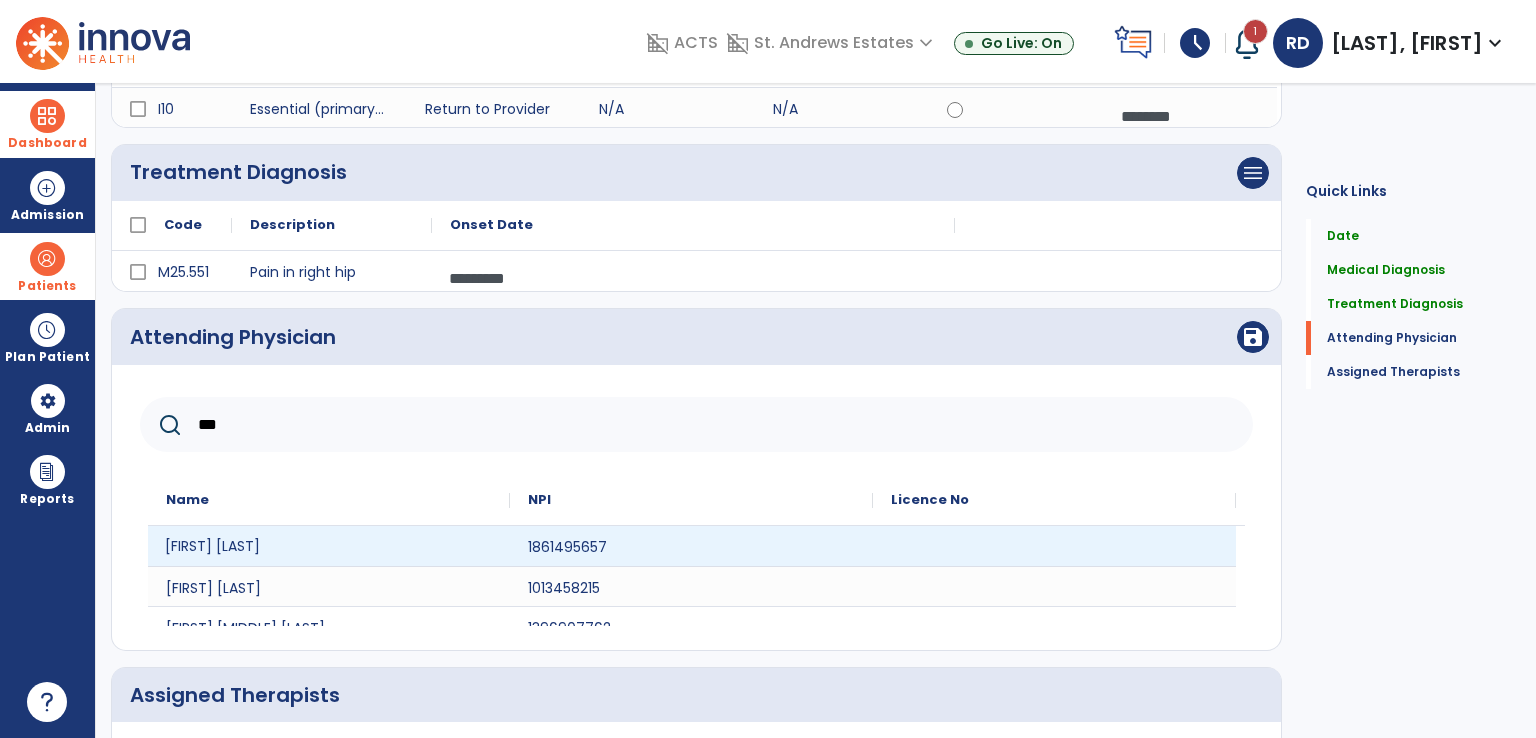 click on "[FIRST] [LAST]" 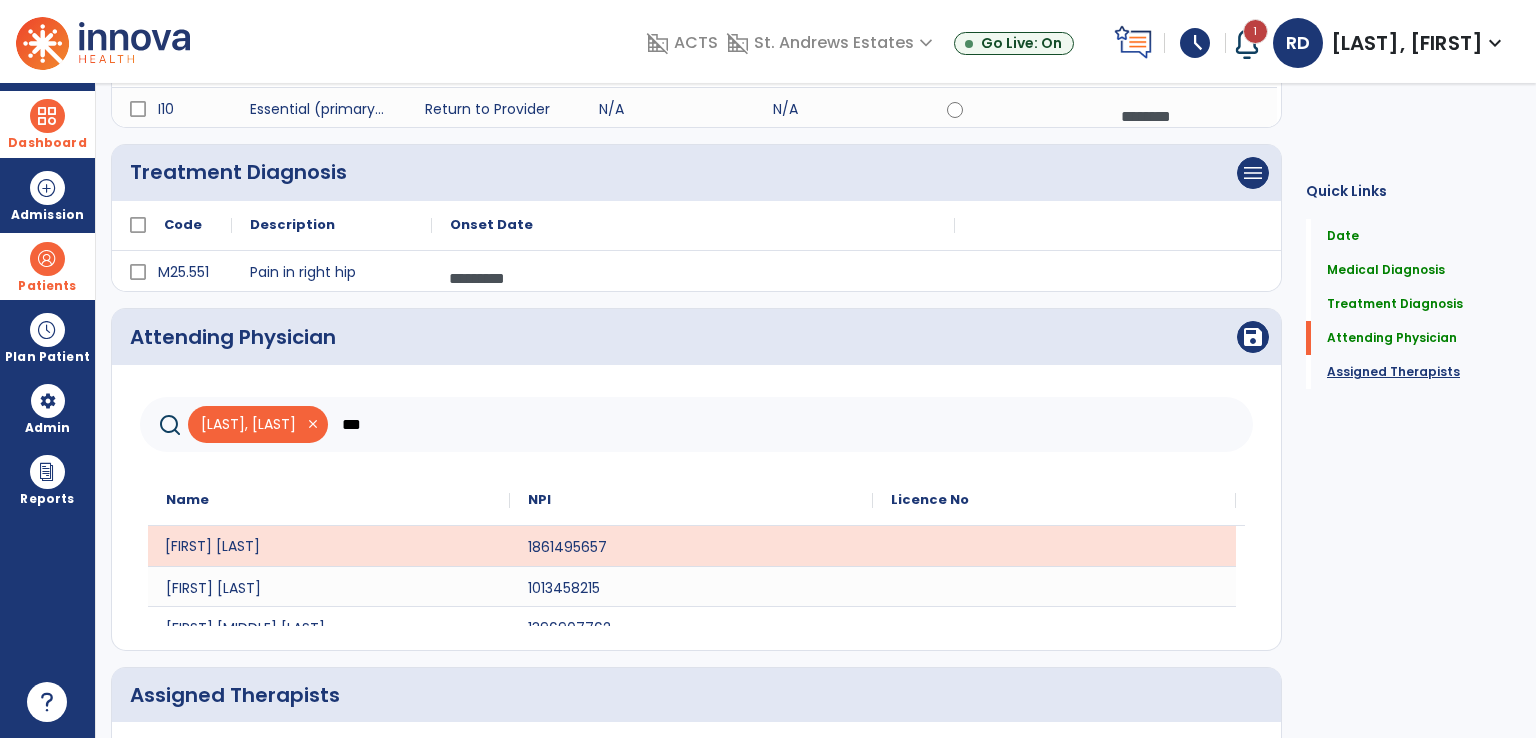 click on "Assigned Therapists" 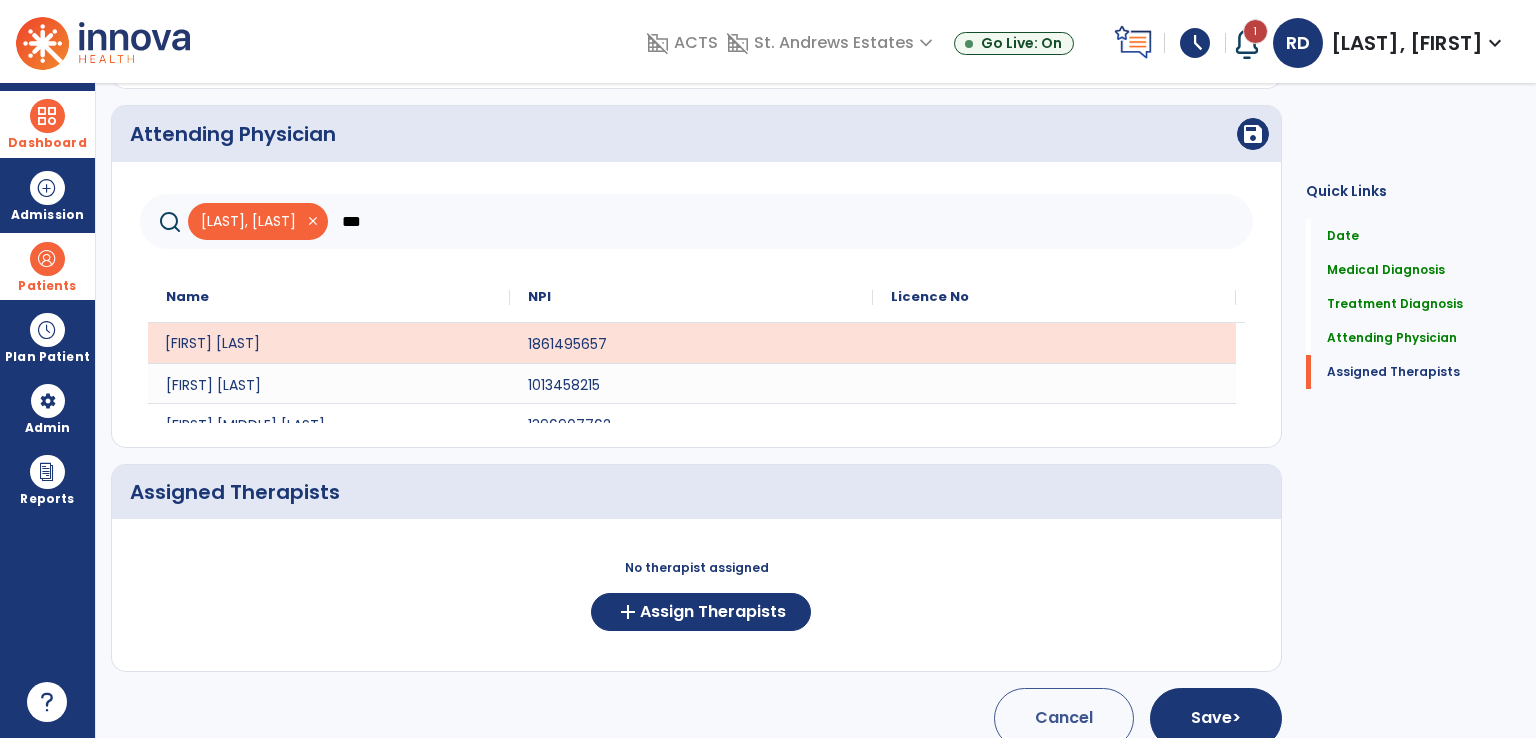 scroll, scrollTop: 562, scrollLeft: 0, axis: vertical 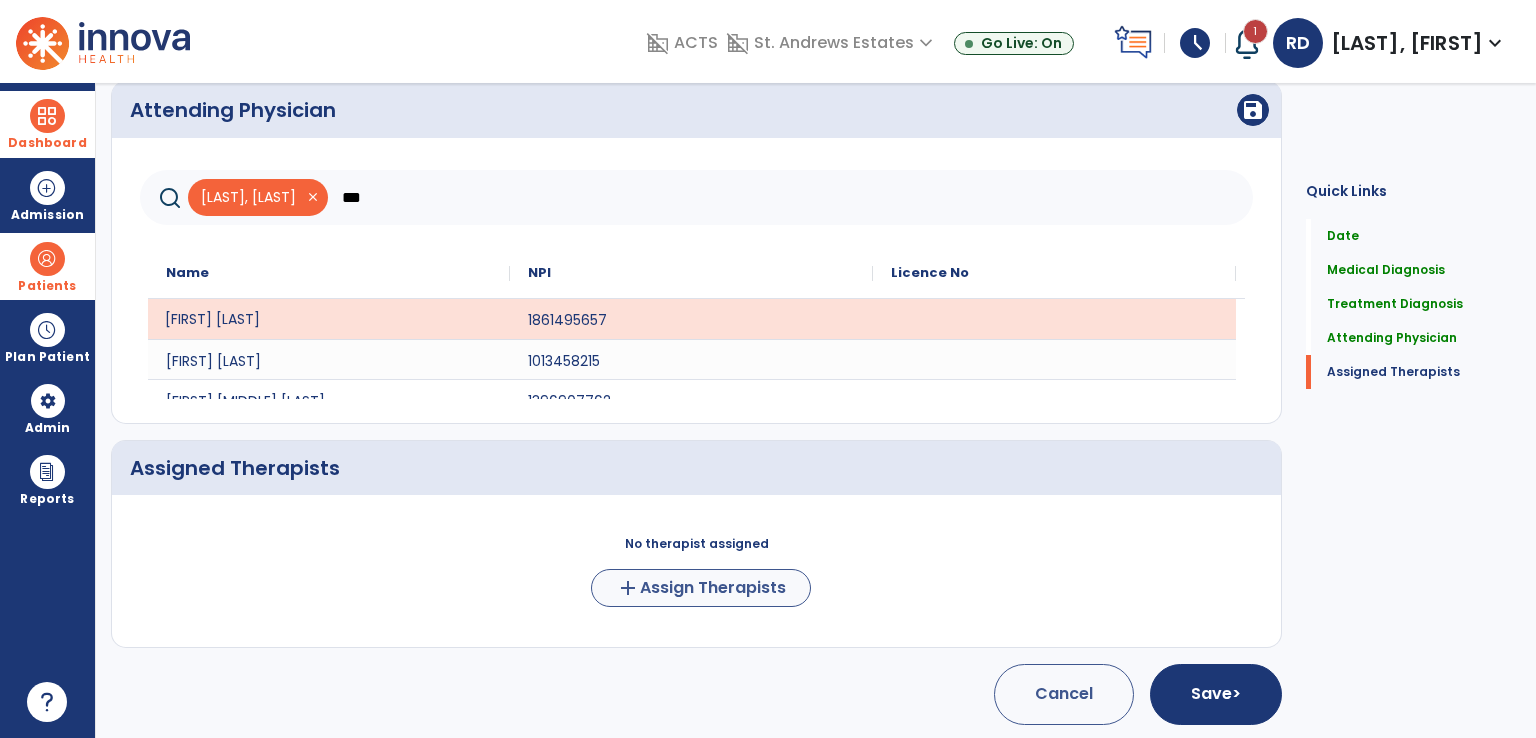 click on "No therapist assigned  add  Assign Therapists" 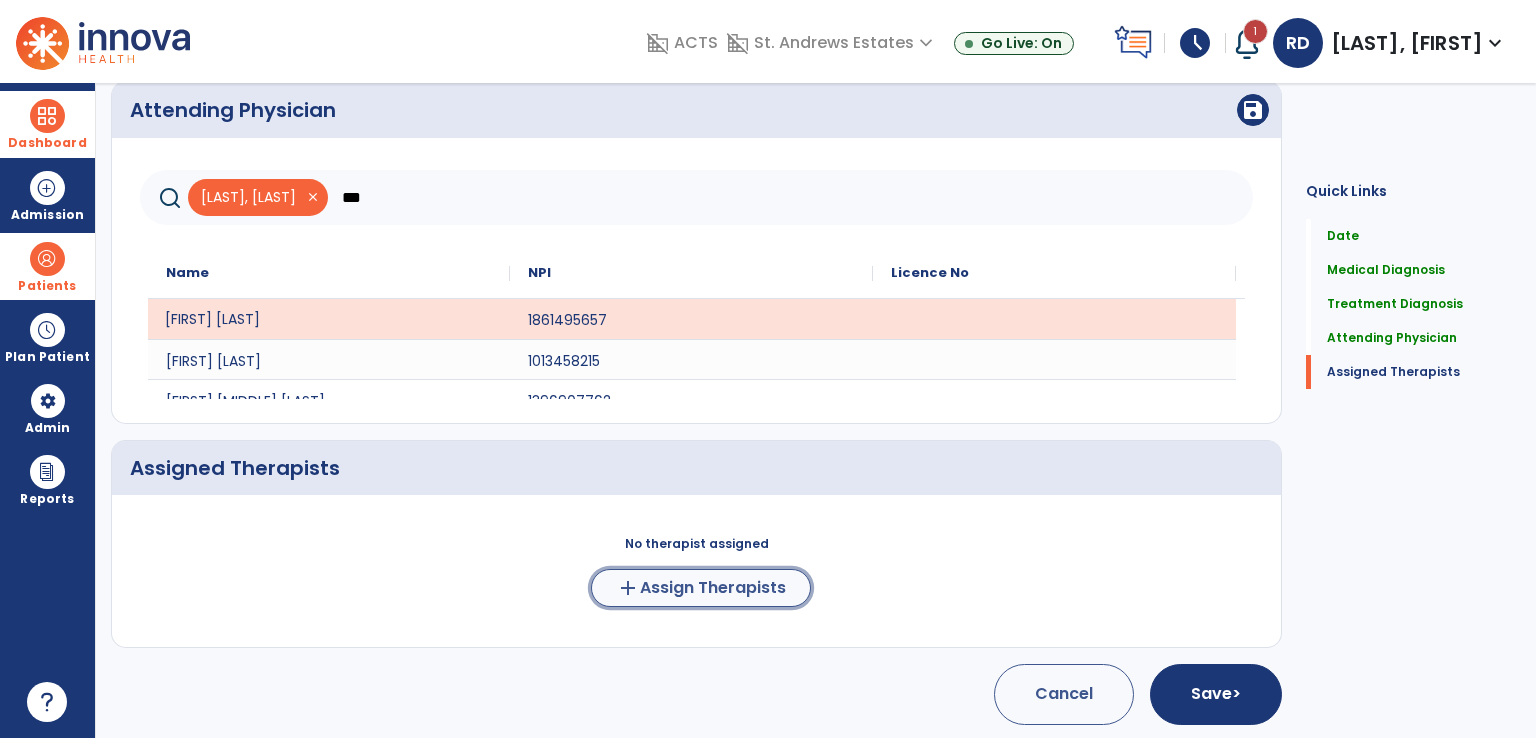 click on "Assign Therapists" 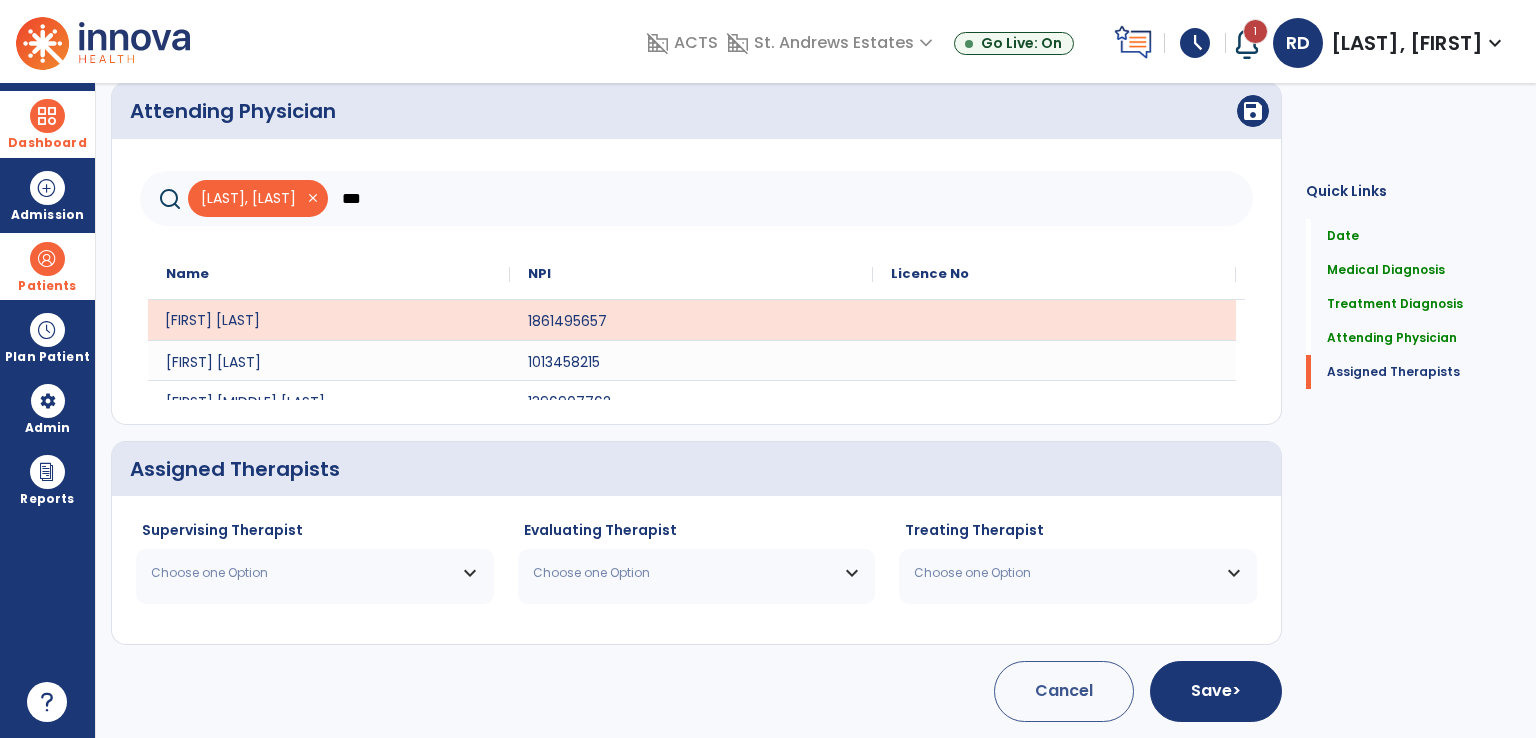 scroll, scrollTop: 559, scrollLeft: 0, axis: vertical 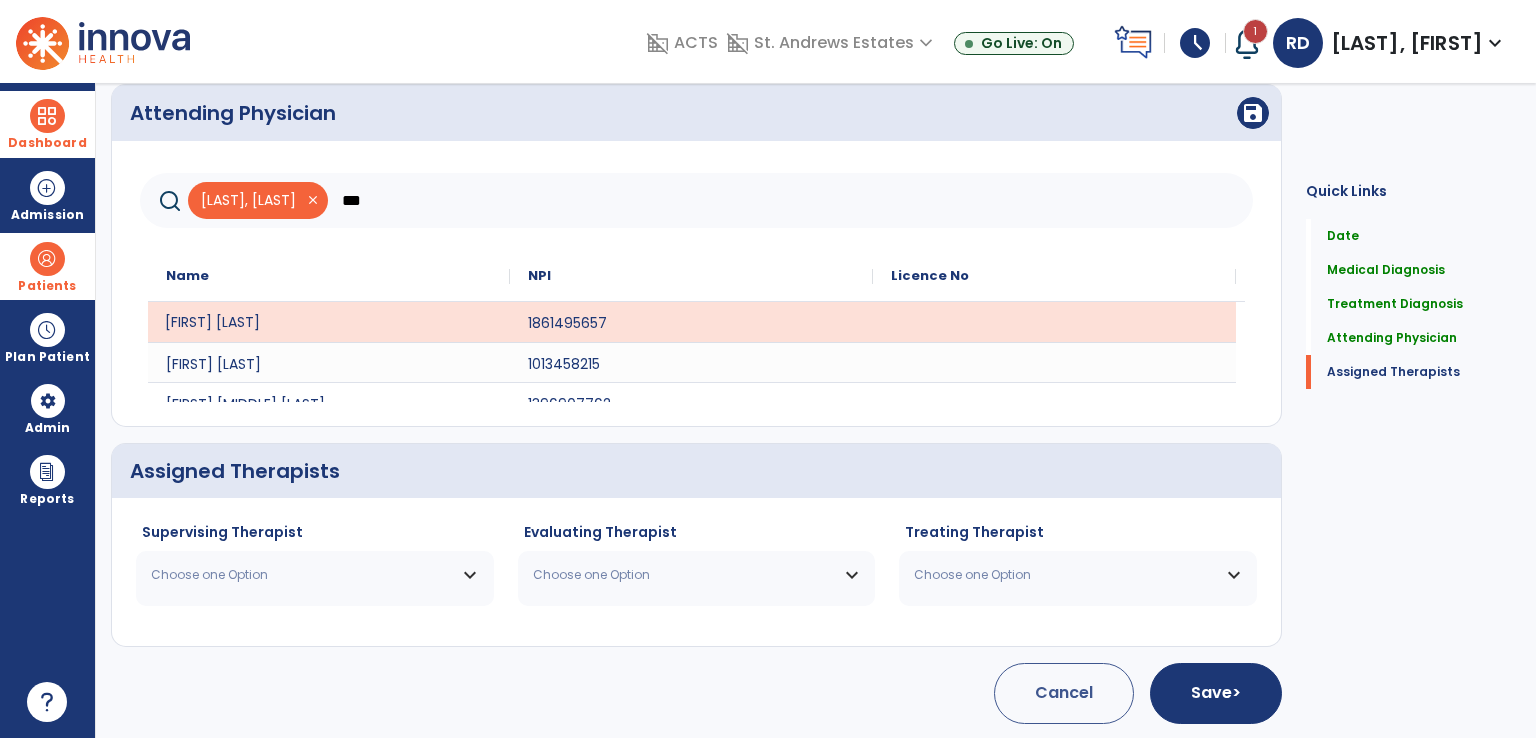 click on "Choose one Option" at bounding box center (315, 575) 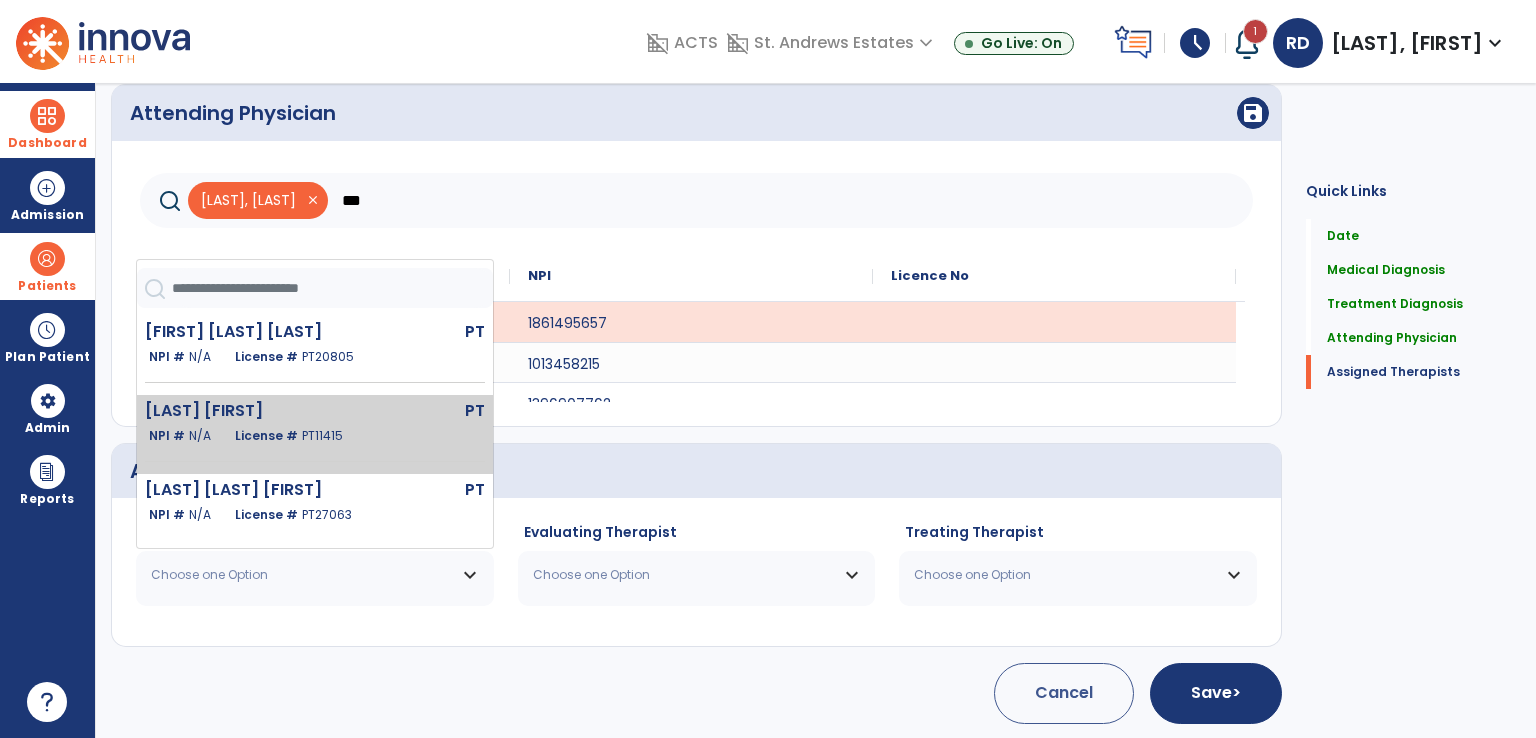 click on "[LAST] [FIRST]" 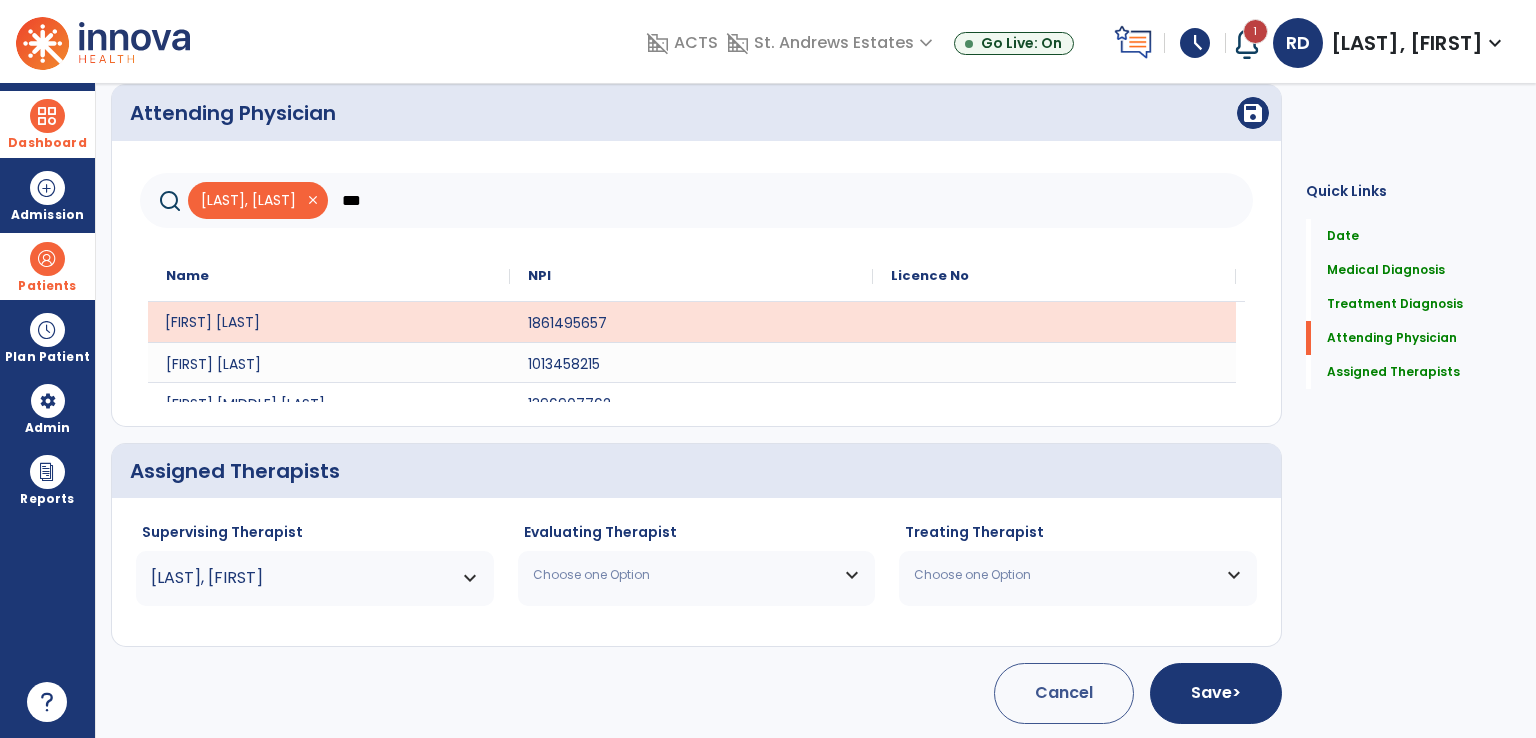 click on "Choose one Option" at bounding box center (684, 575) 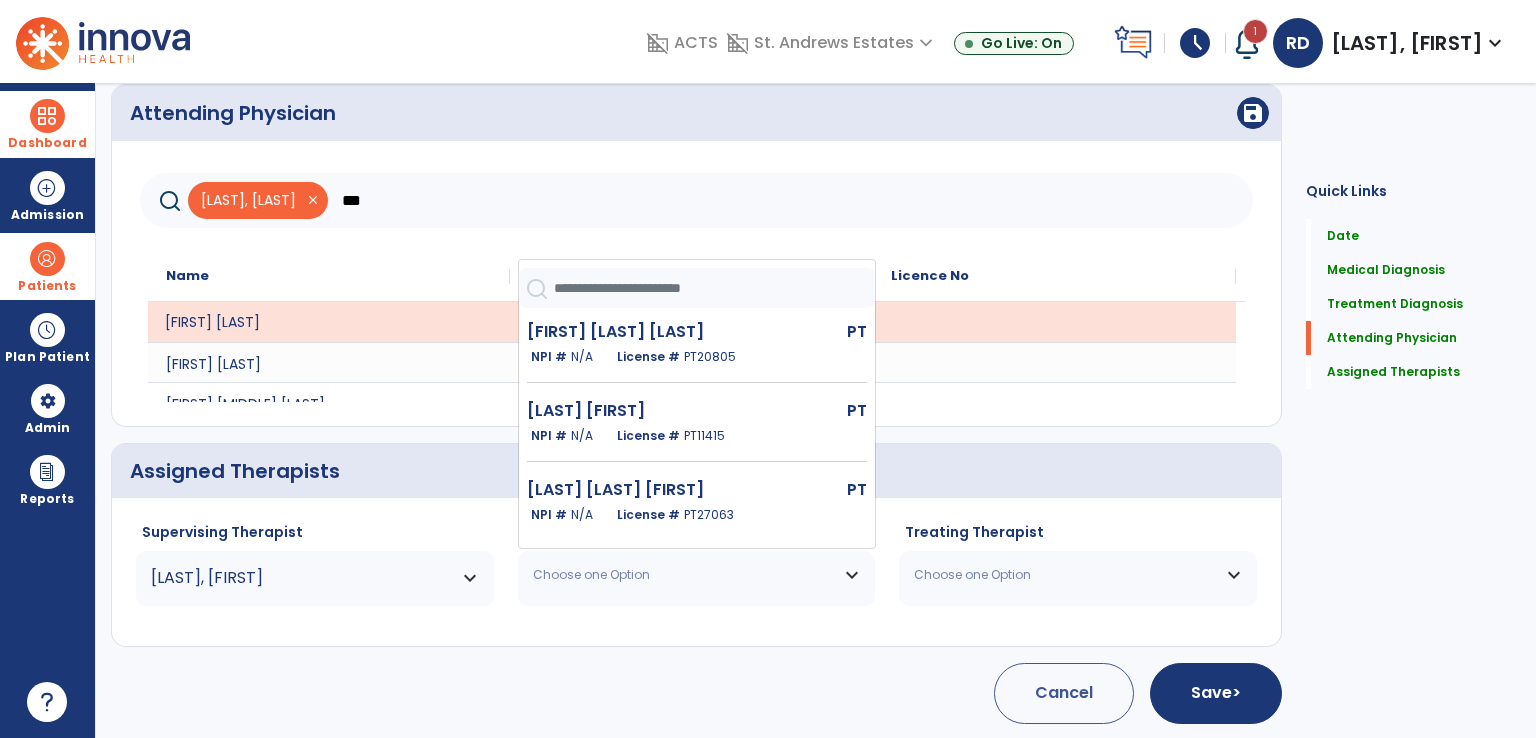 click on "PT11415" 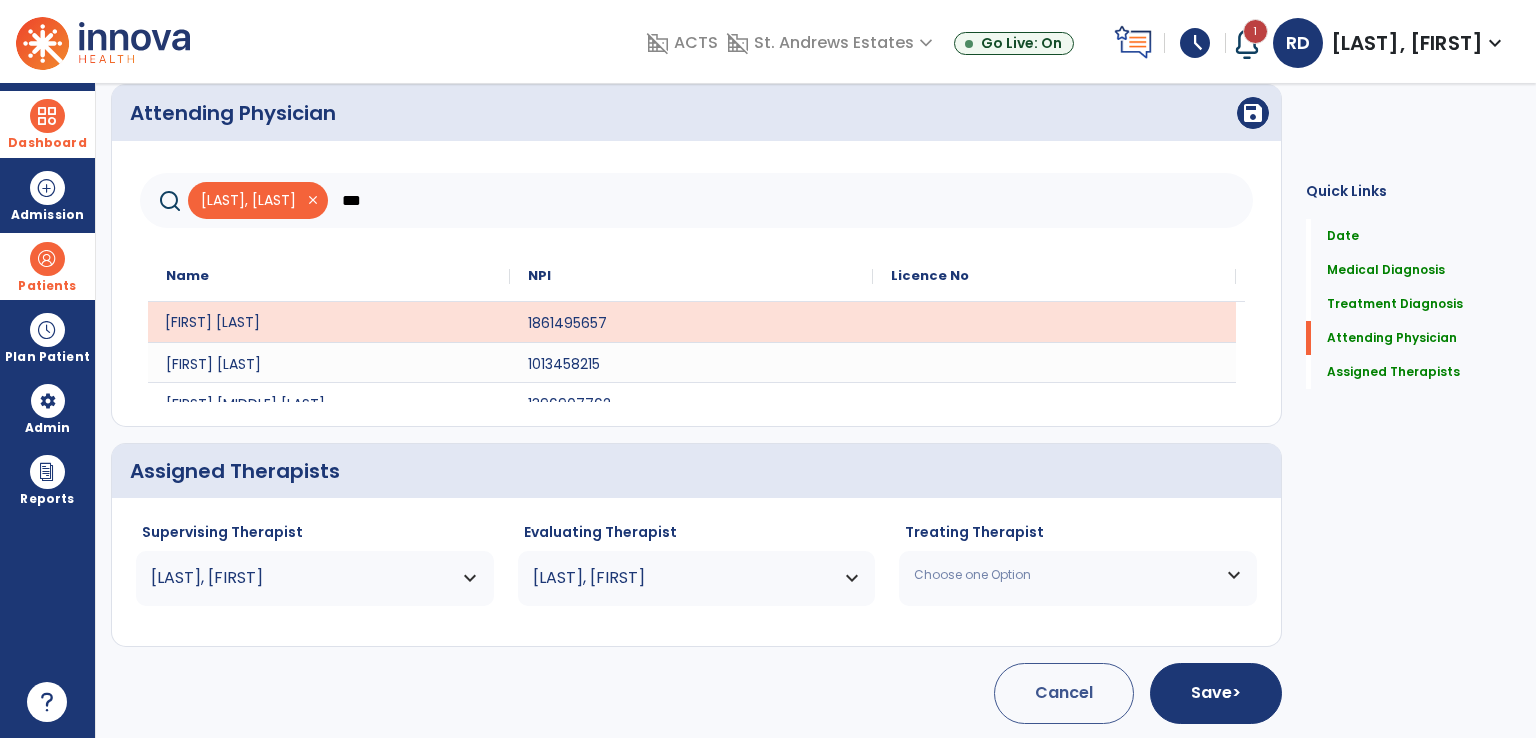 click on "Choose one Option" at bounding box center (1065, 575) 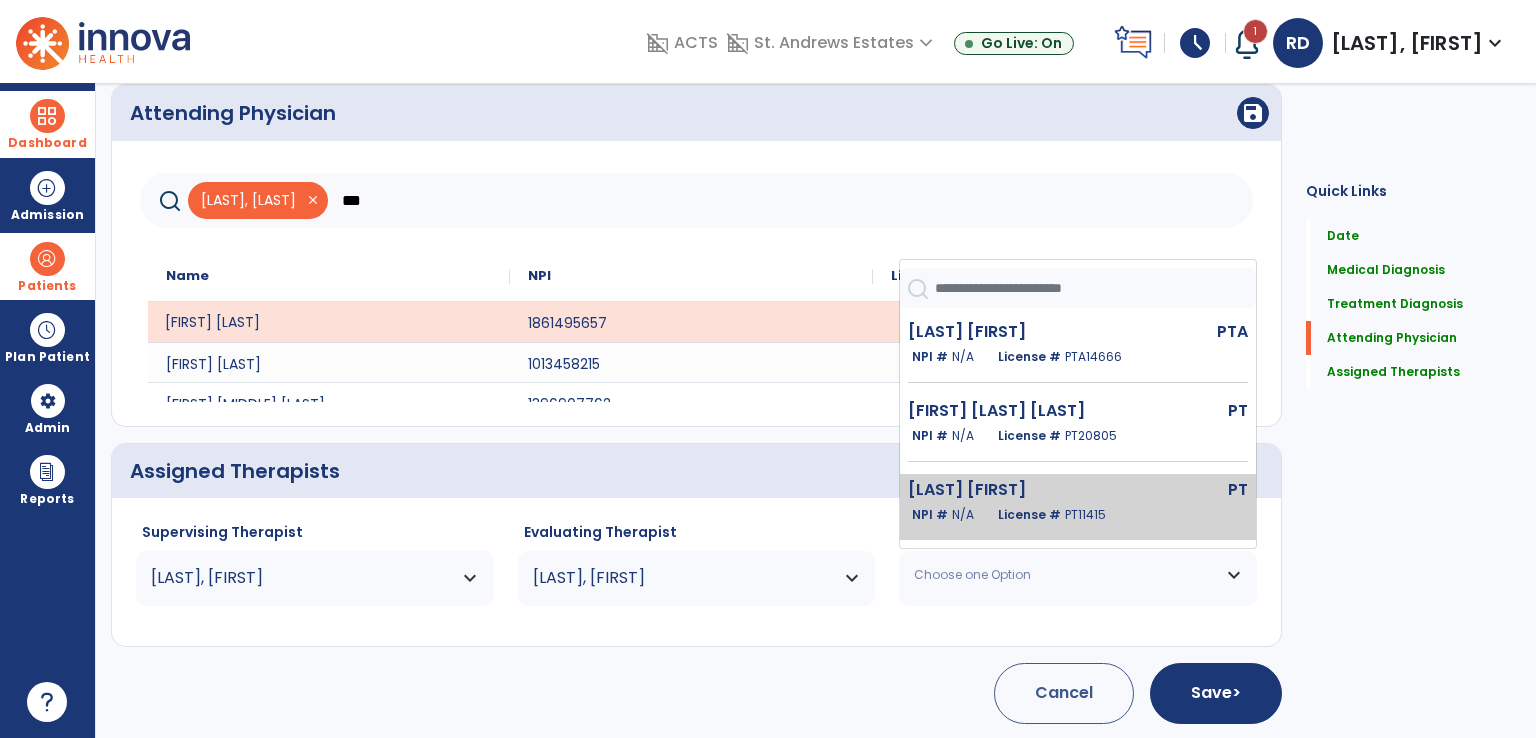 click on "[LAST] [FIRST]   PT   NPI #  N/A   License #  PT[NUMBER]" 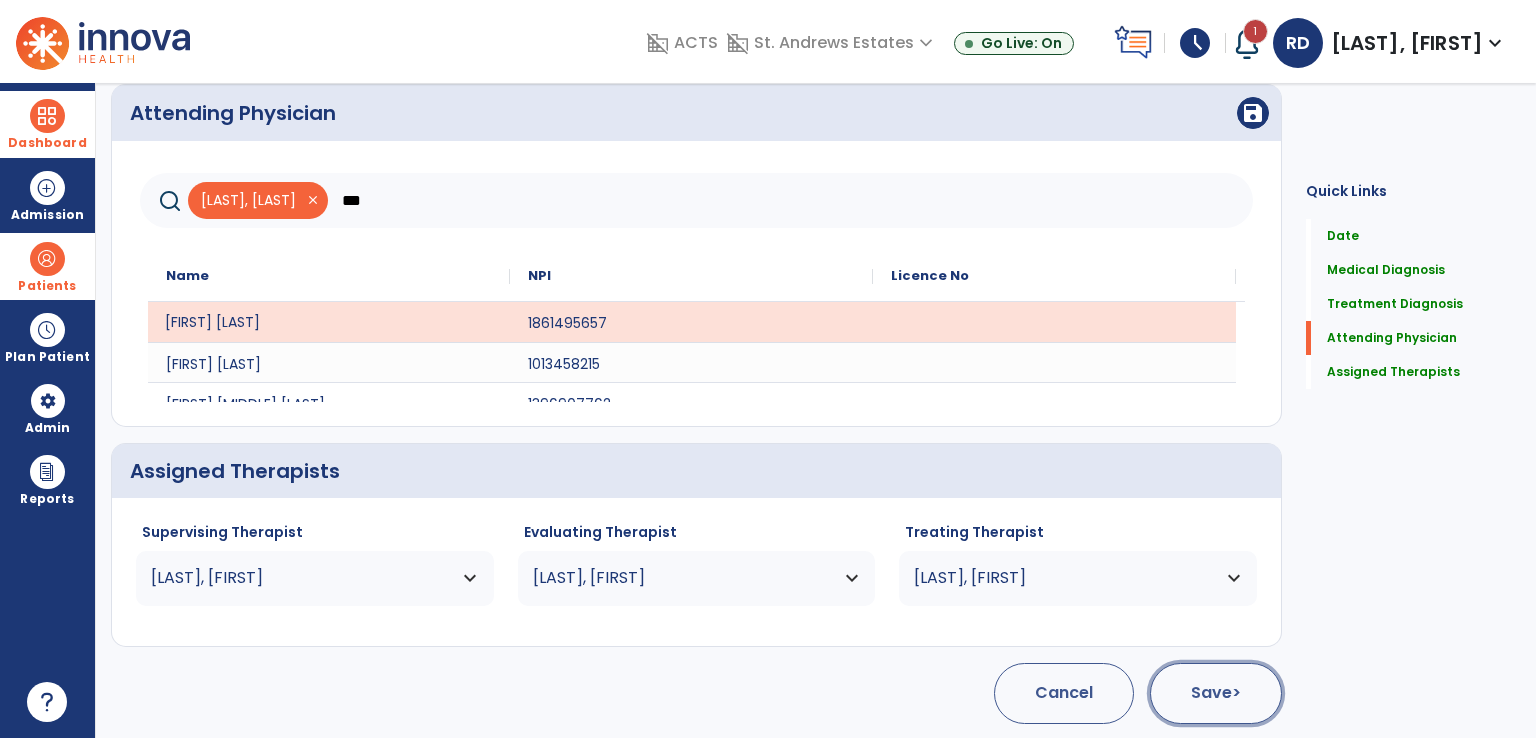 click on "Save  >" 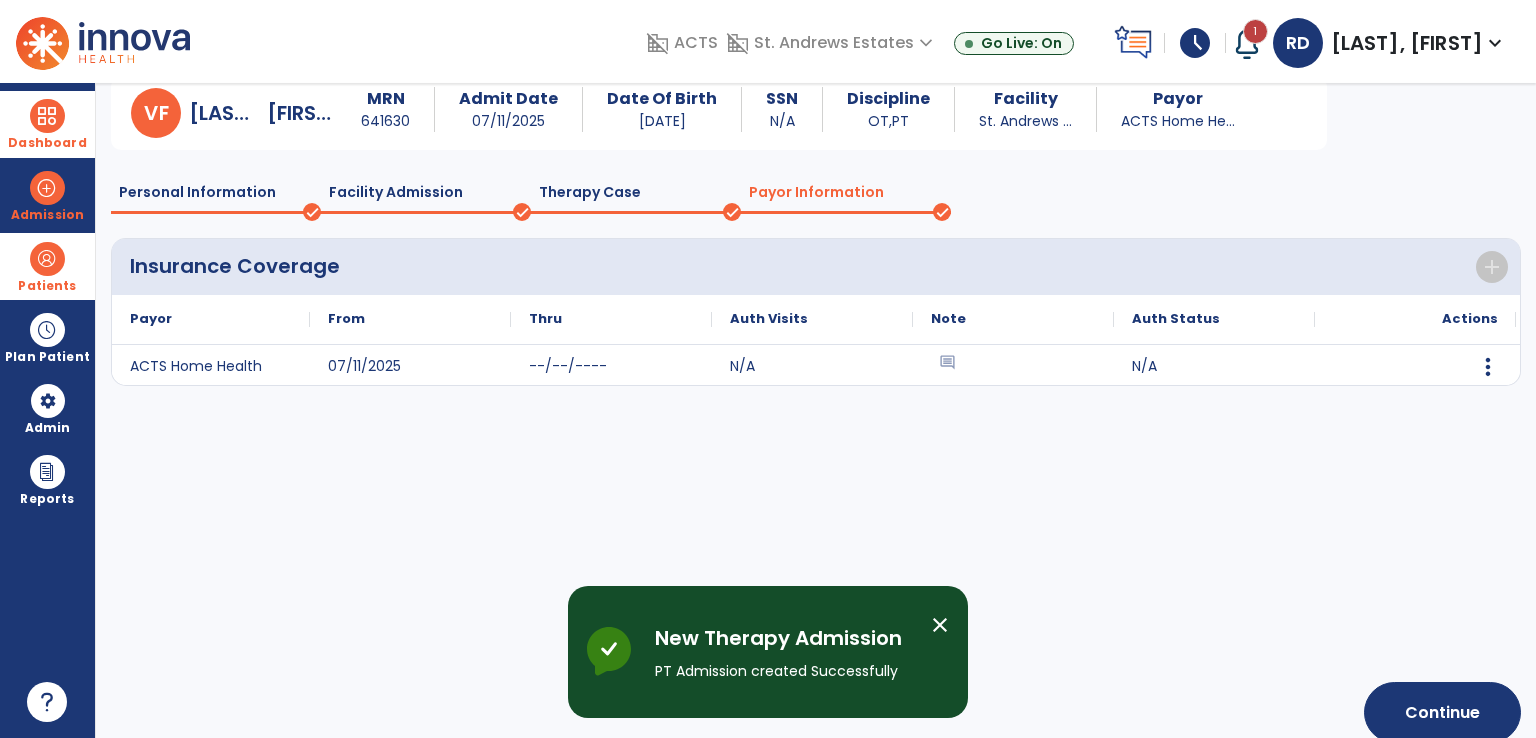 scroll, scrollTop: 101, scrollLeft: 0, axis: vertical 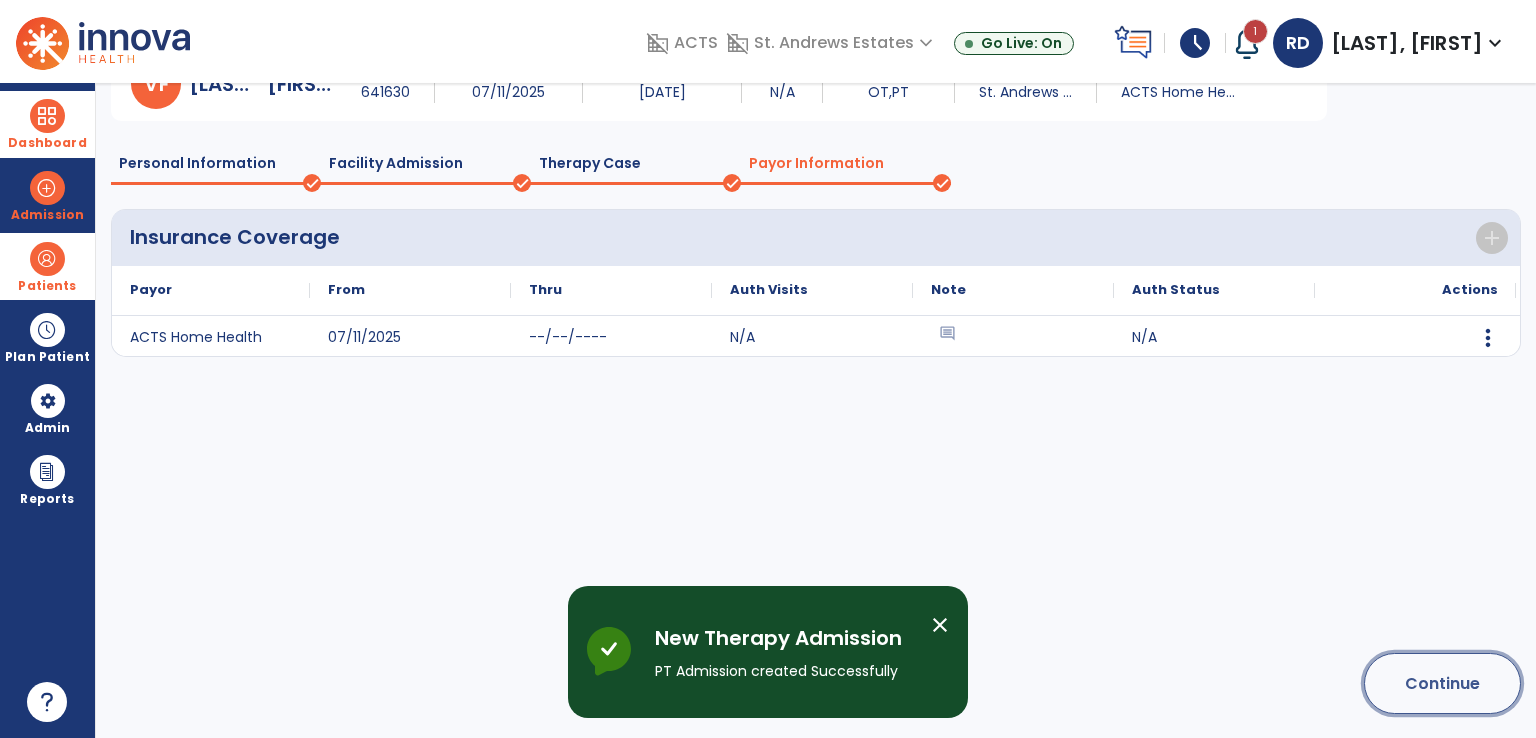 click on "Continue" 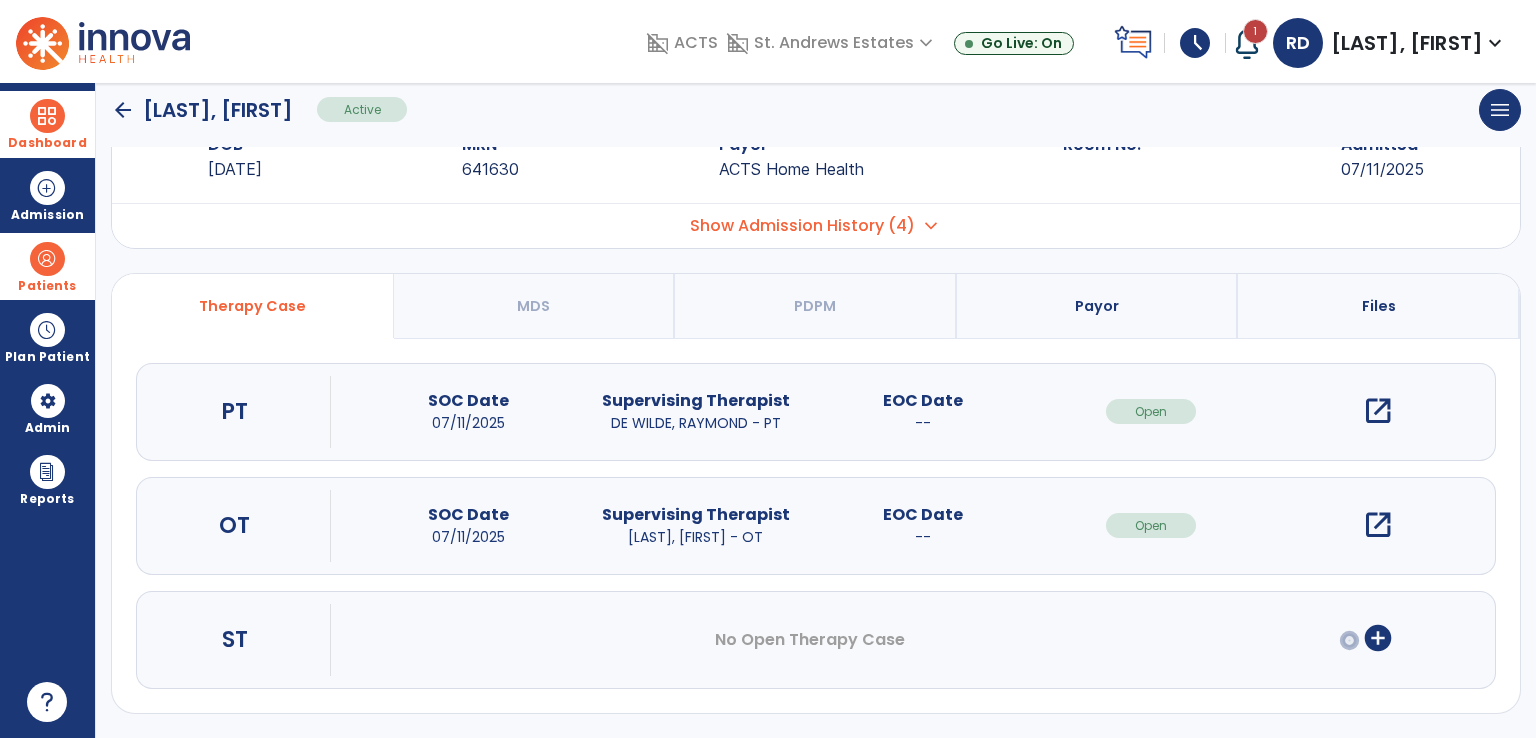 scroll, scrollTop: 64, scrollLeft: 0, axis: vertical 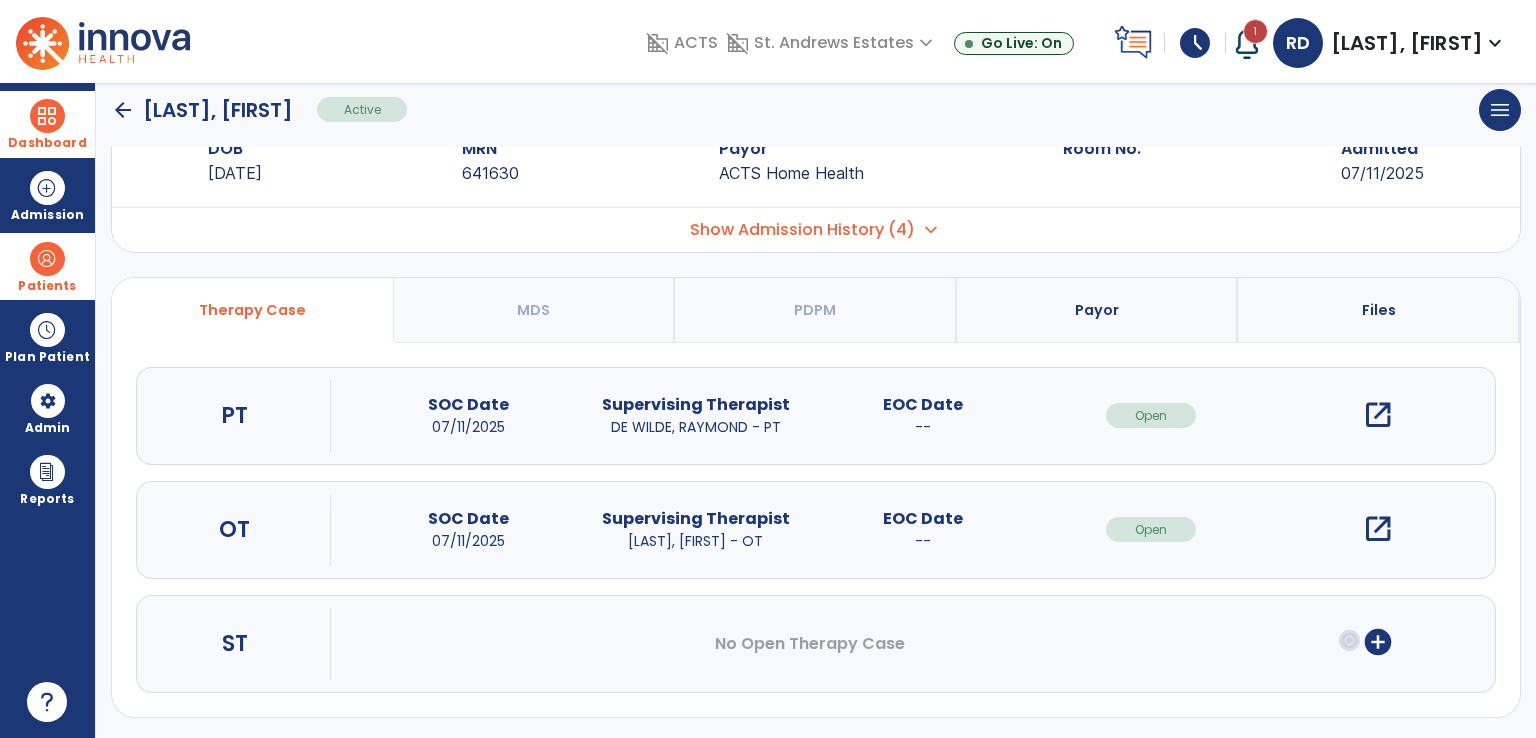 click on "open_in_new" at bounding box center [1378, 415] 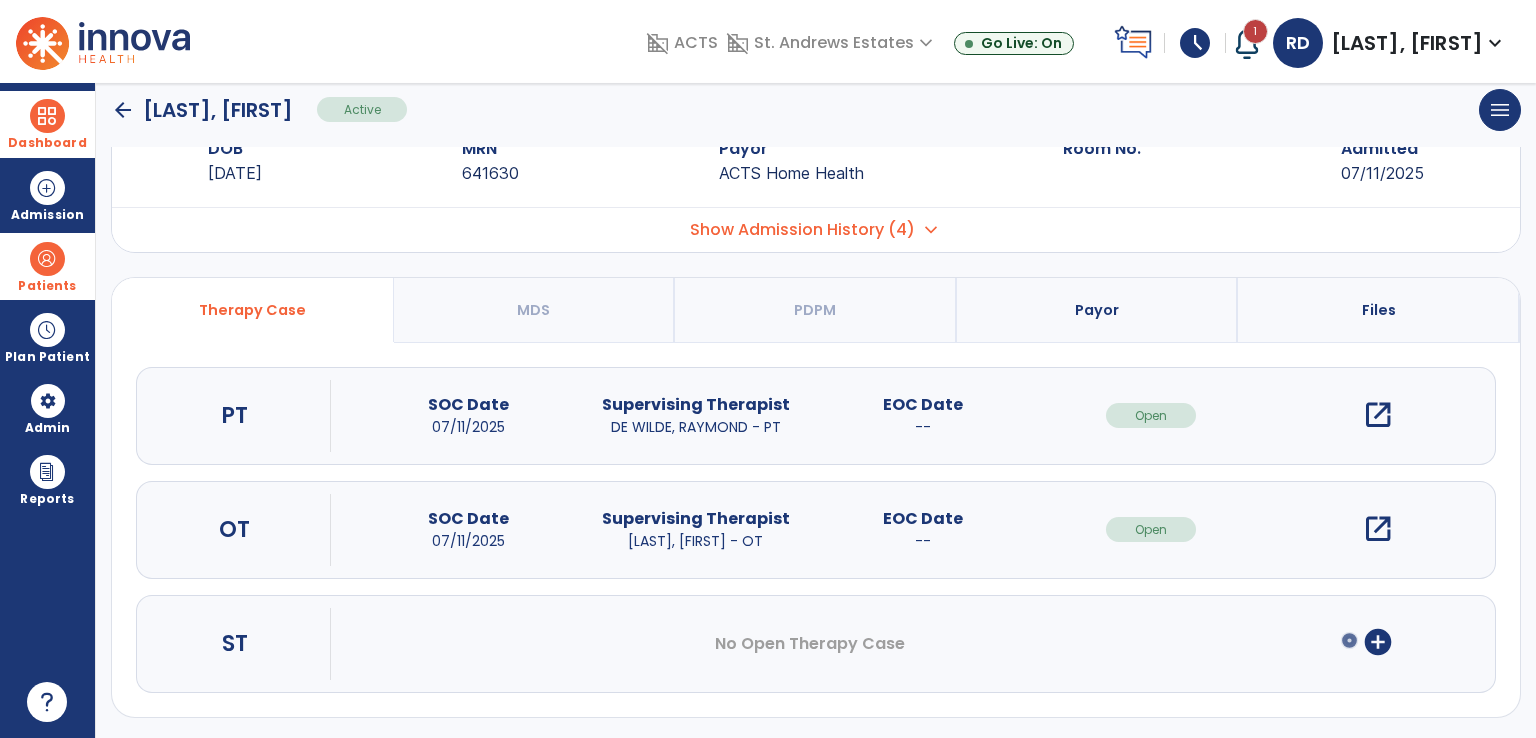 scroll, scrollTop: 0, scrollLeft: 0, axis: both 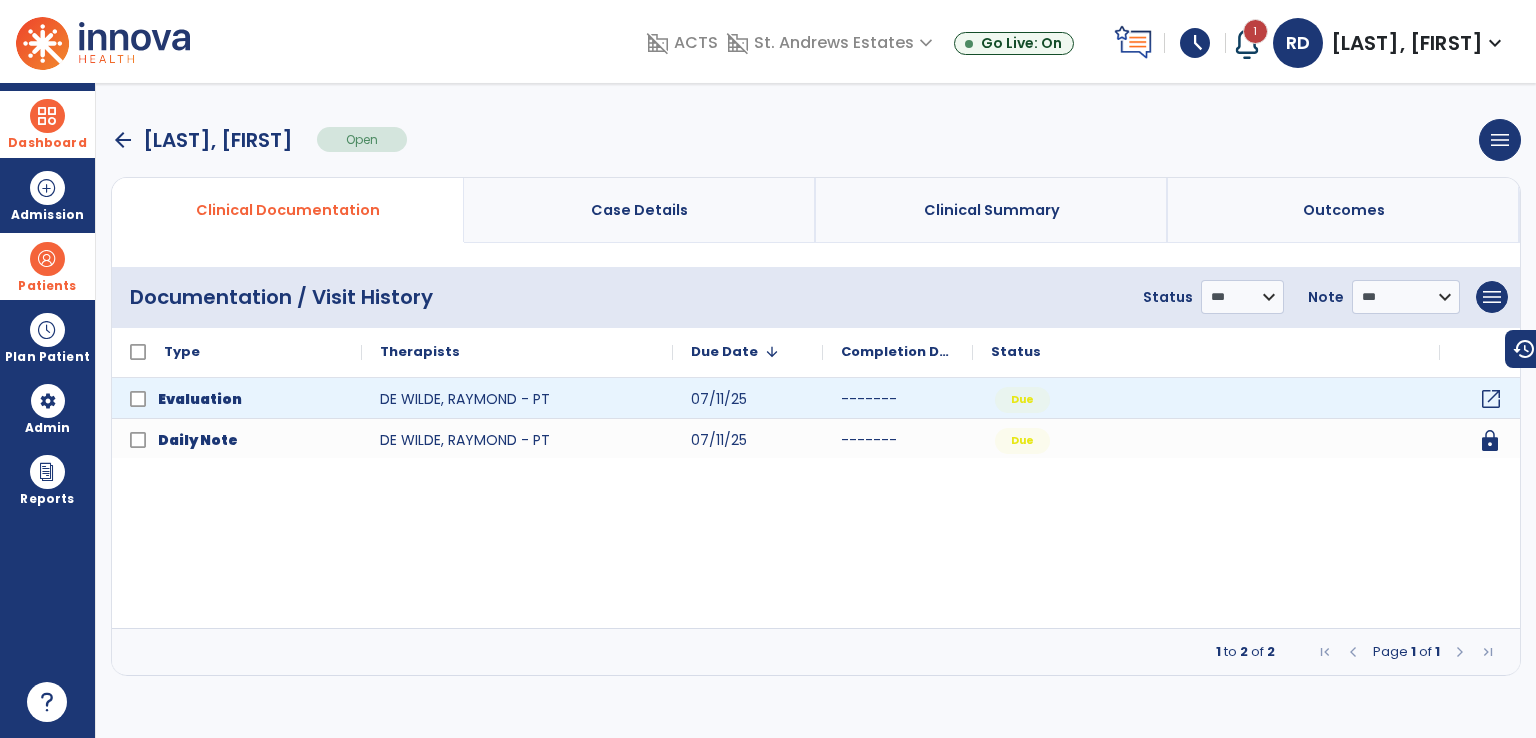 click on "open_in_new" 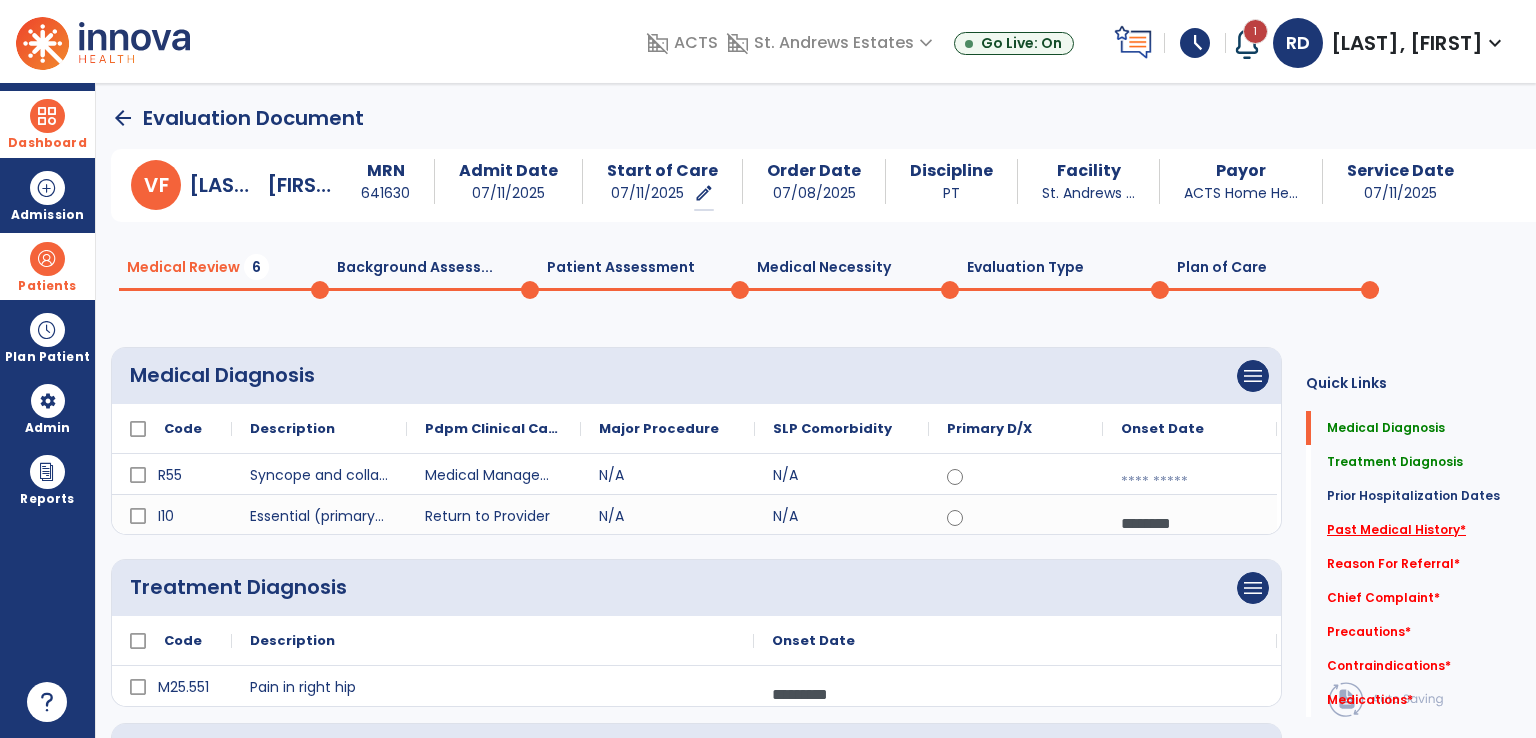 click on "Past Medical History   *" 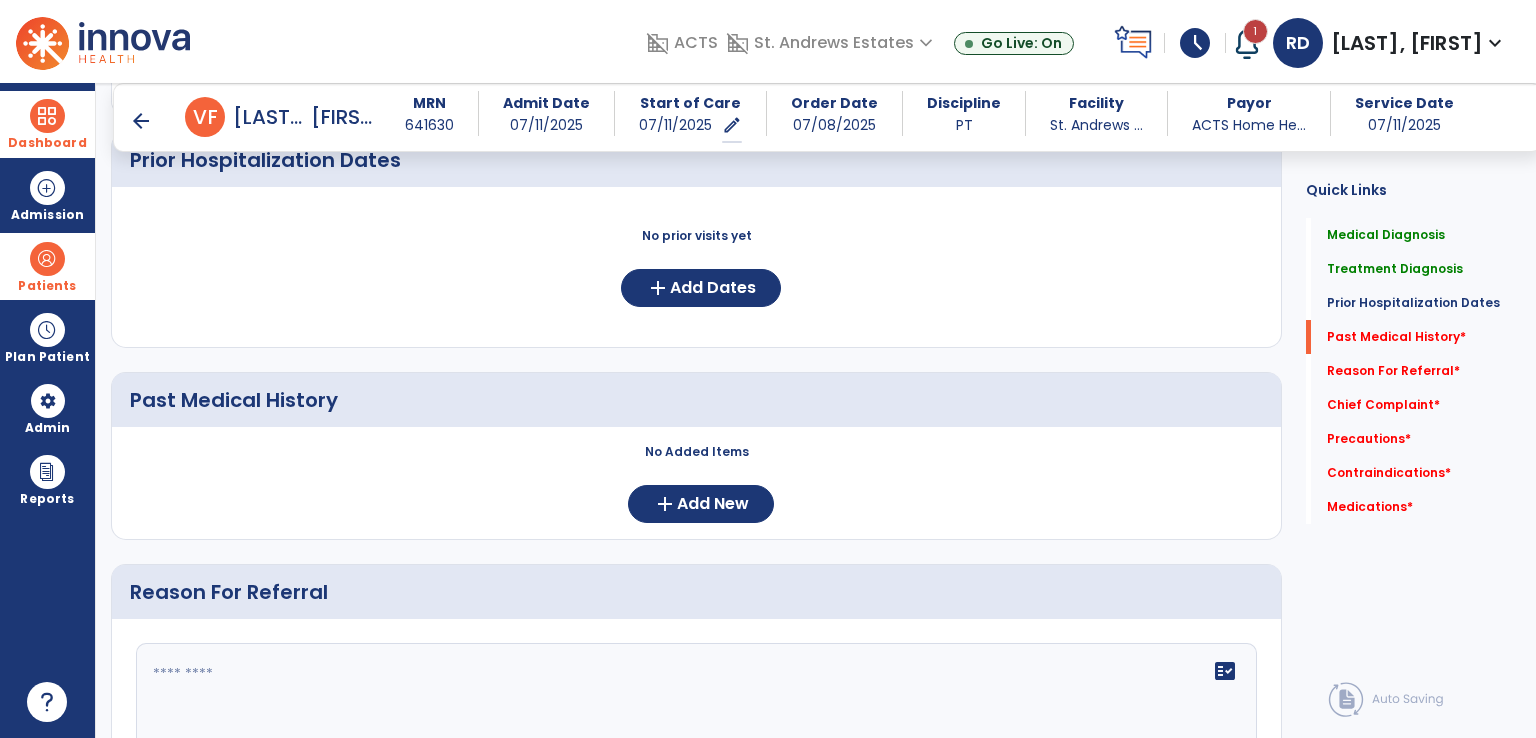 scroll, scrollTop: 635, scrollLeft: 0, axis: vertical 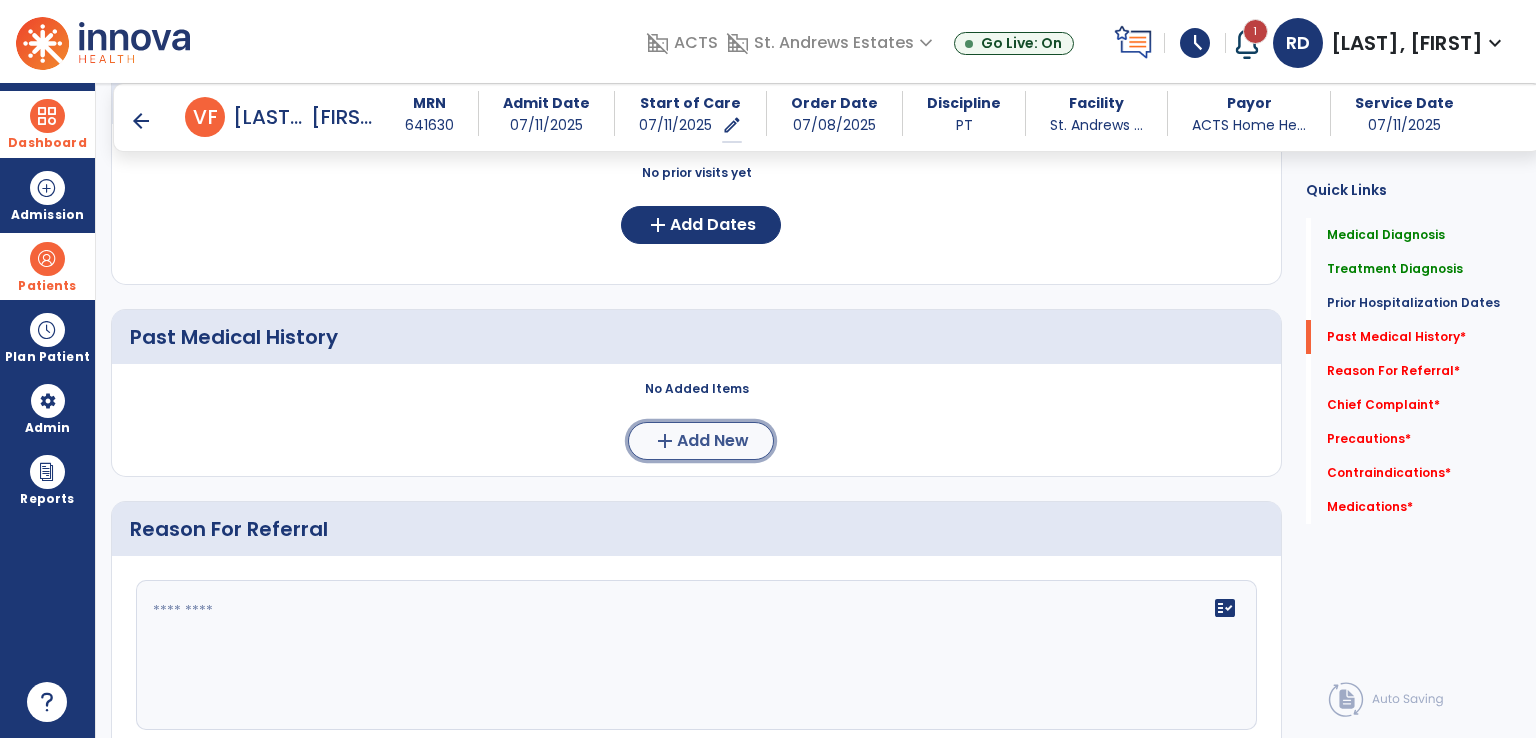 click on "add" 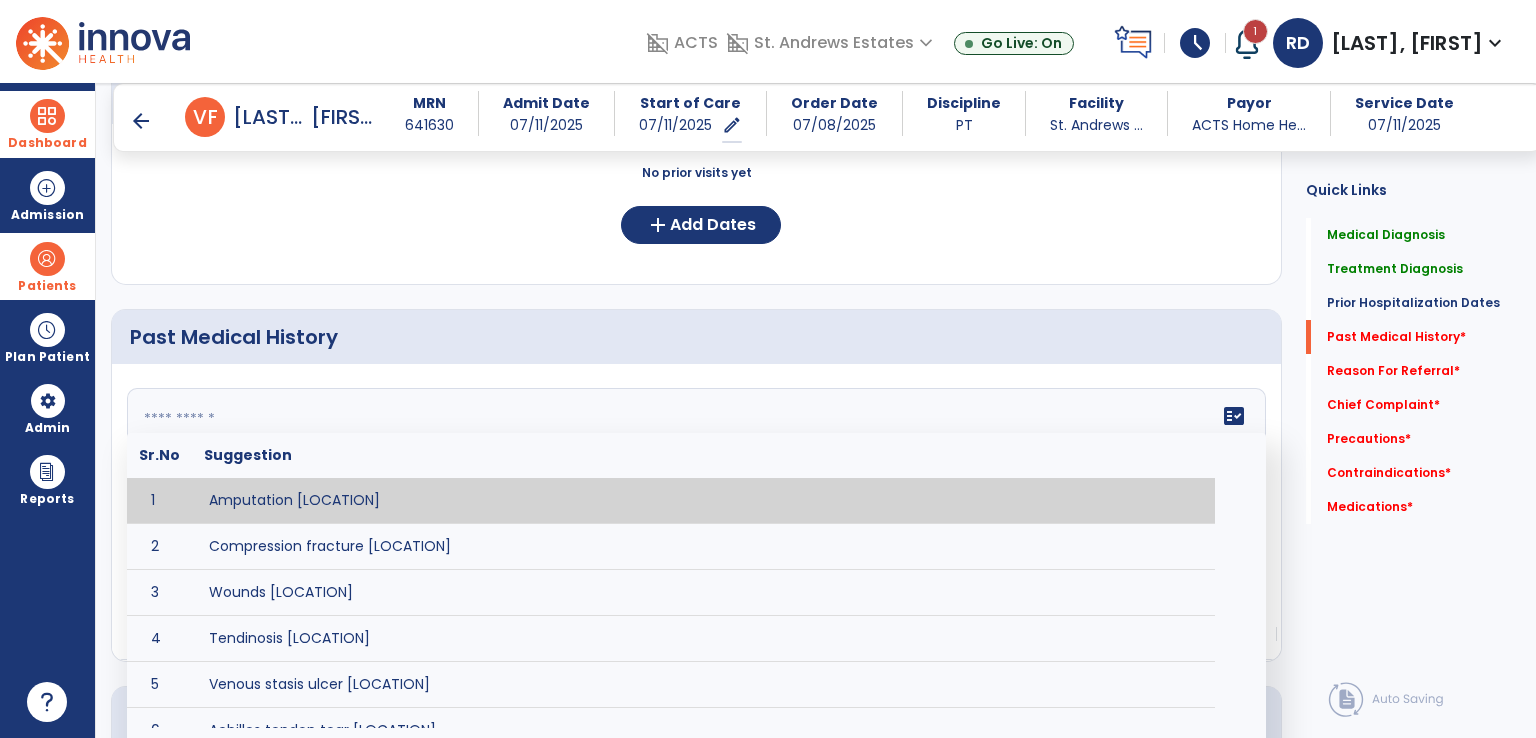 click 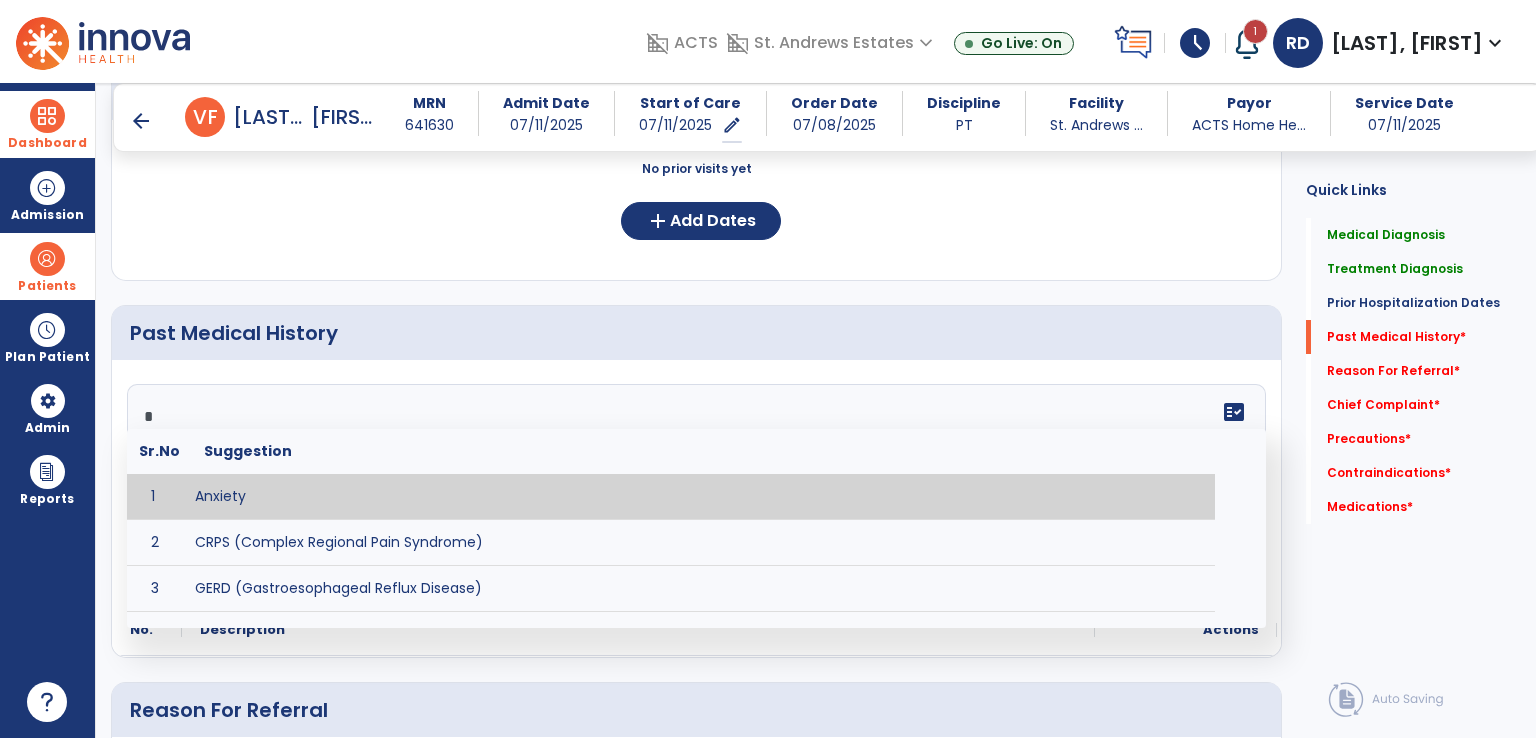 scroll, scrollTop: 635, scrollLeft: 0, axis: vertical 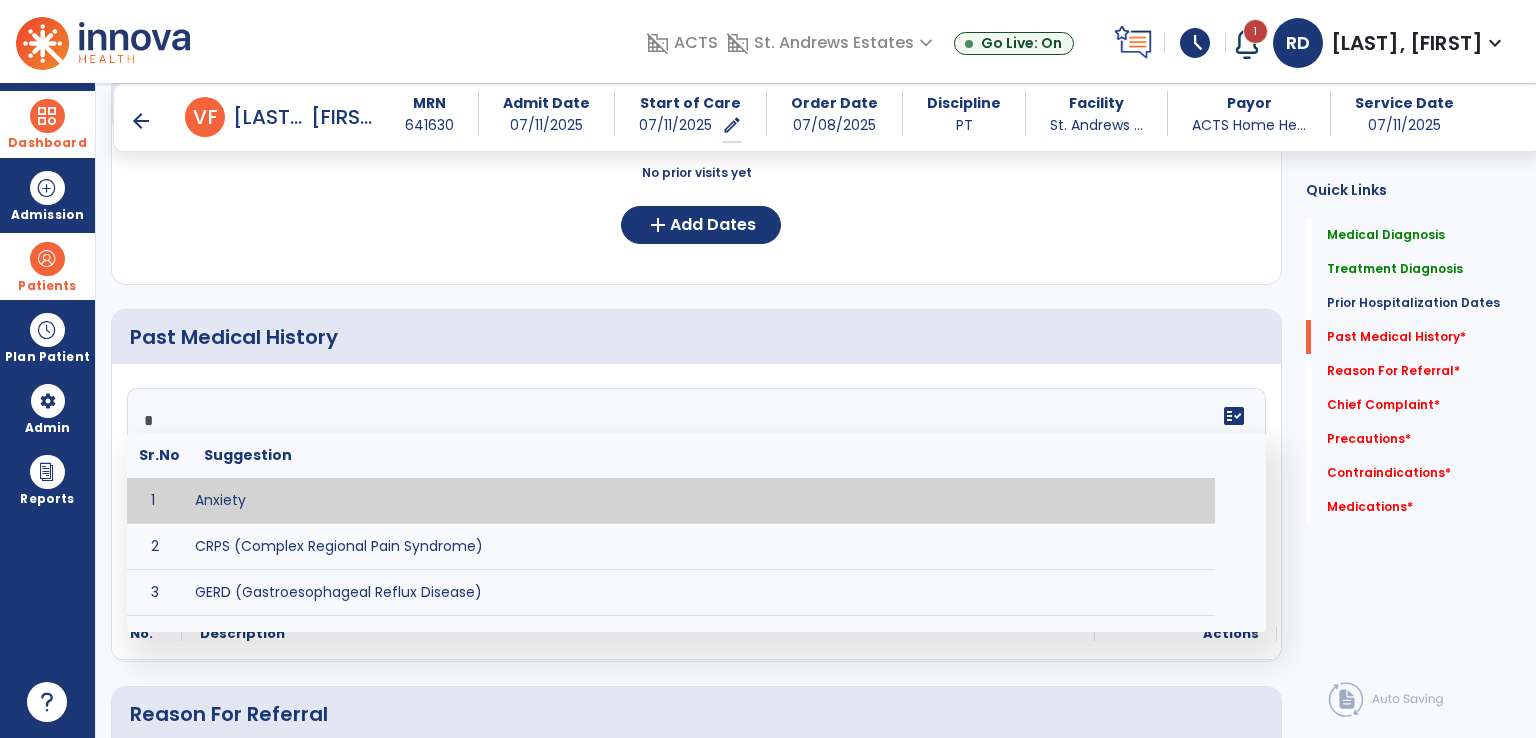 type on "*" 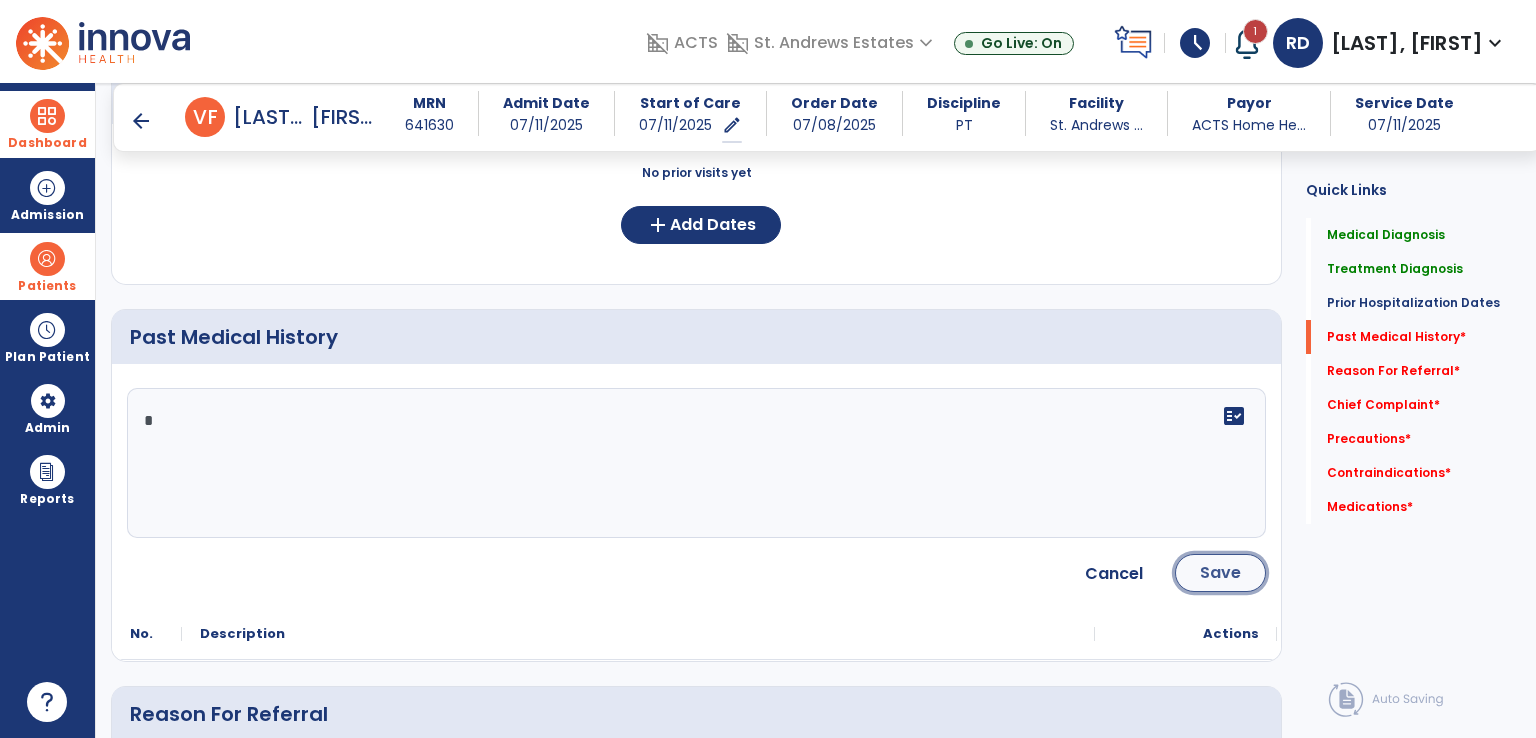 click on "Save" 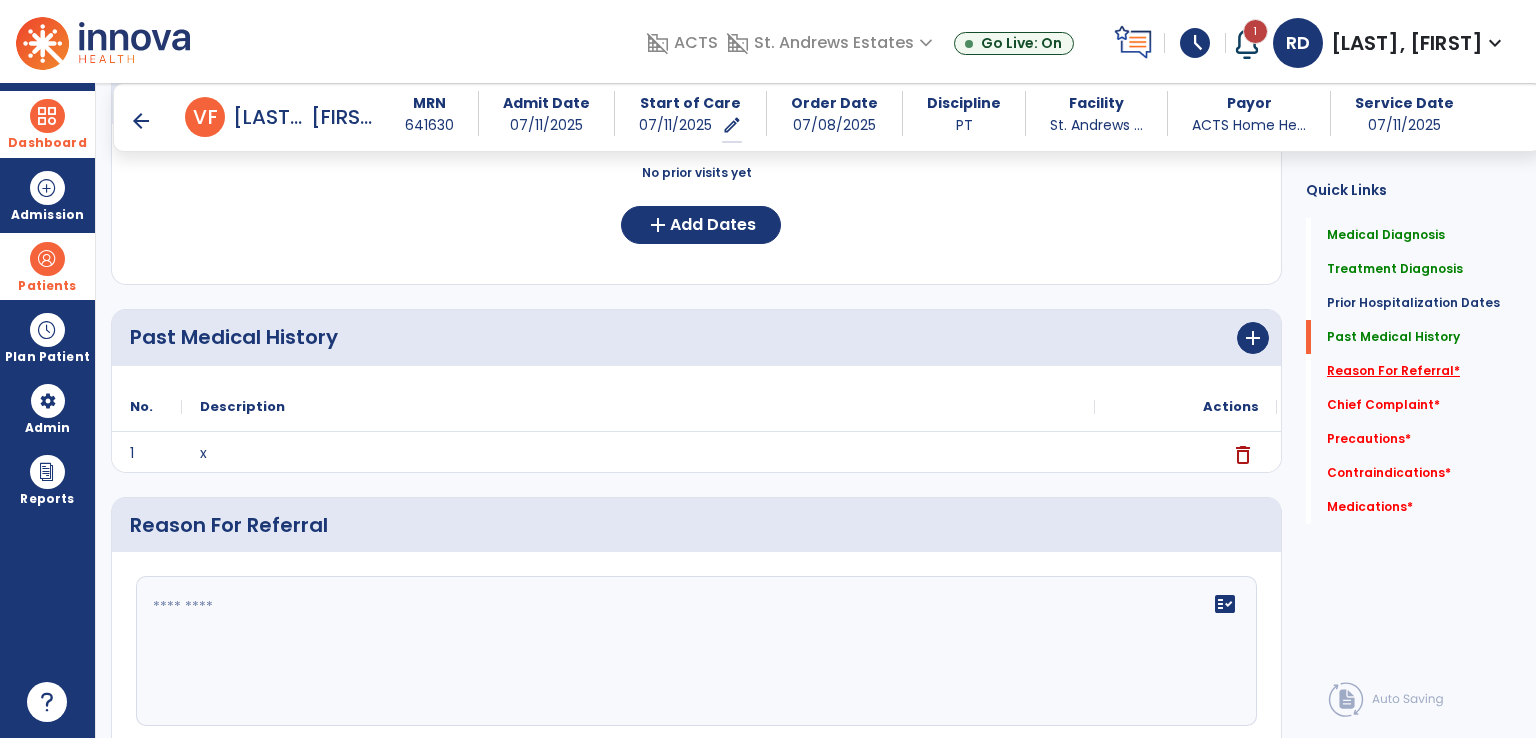 click on "Reason For Referral   *" 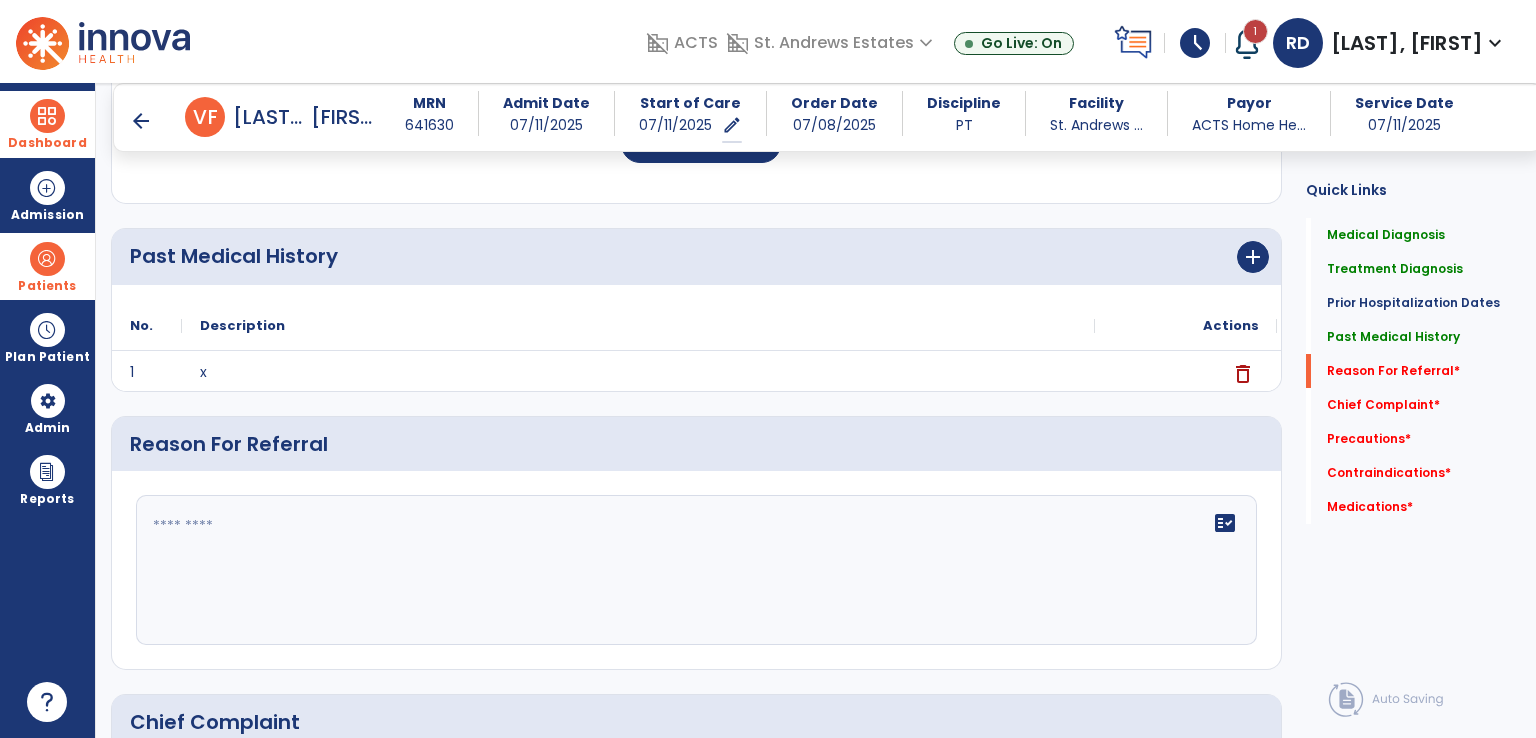 scroll, scrollTop: 847, scrollLeft: 0, axis: vertical 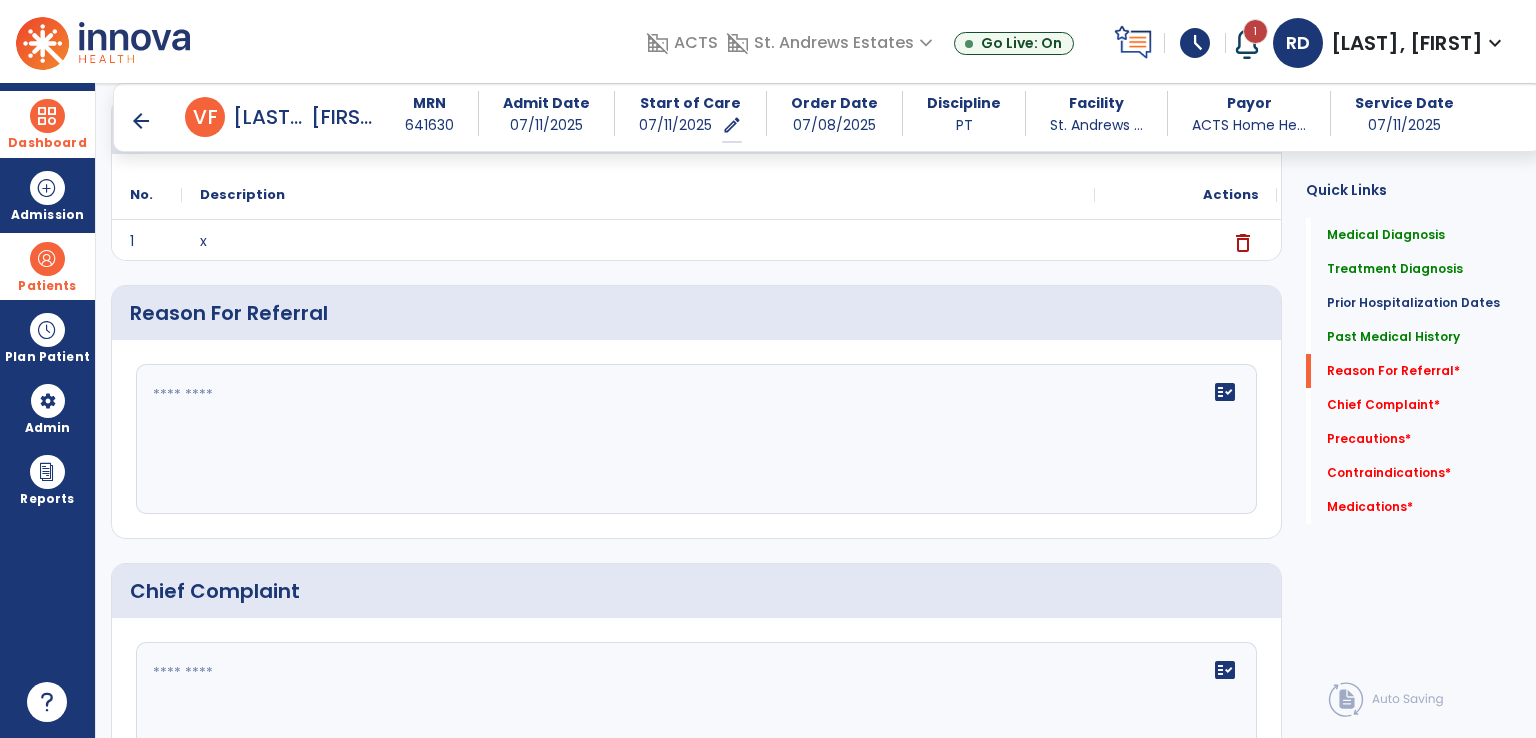 click on "fact_check" 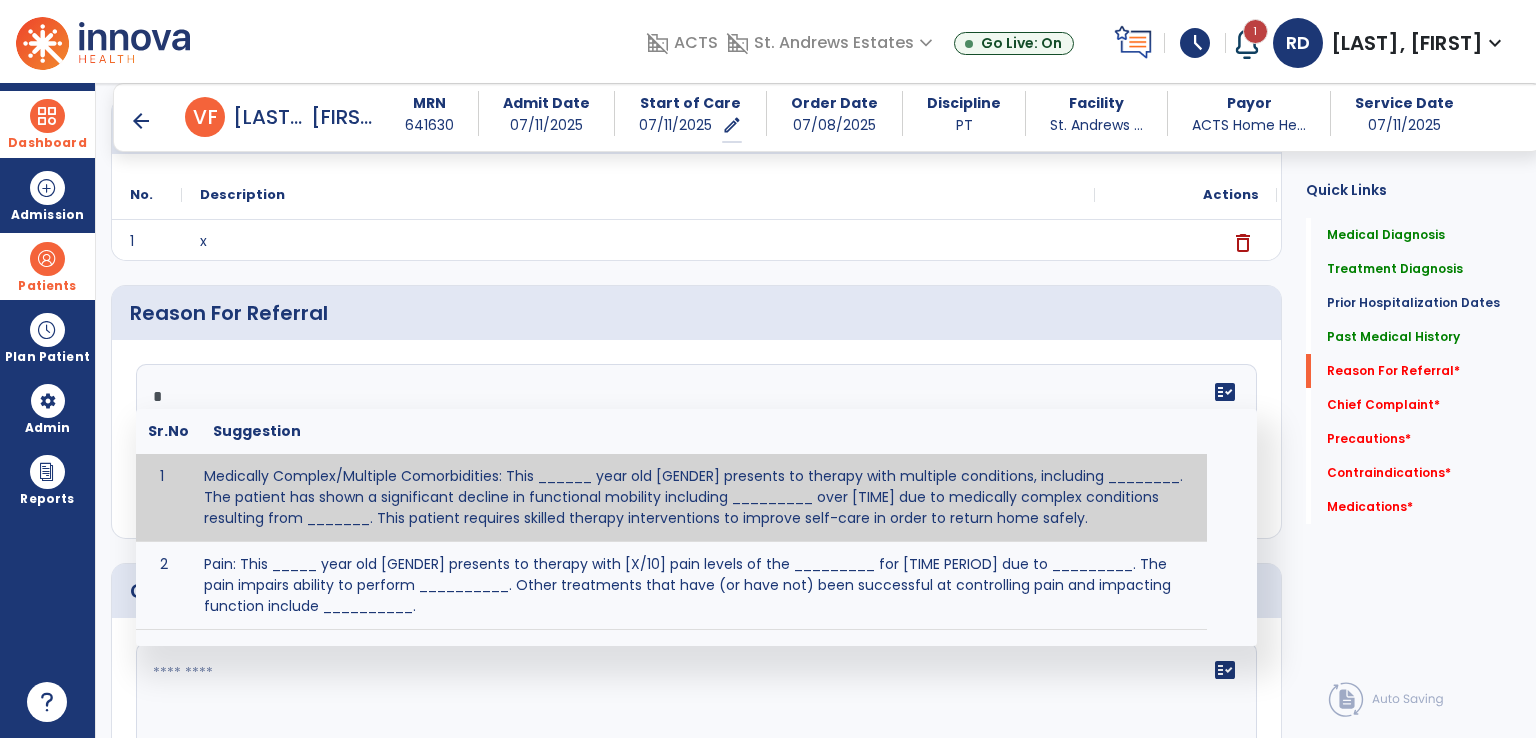 type on "*" 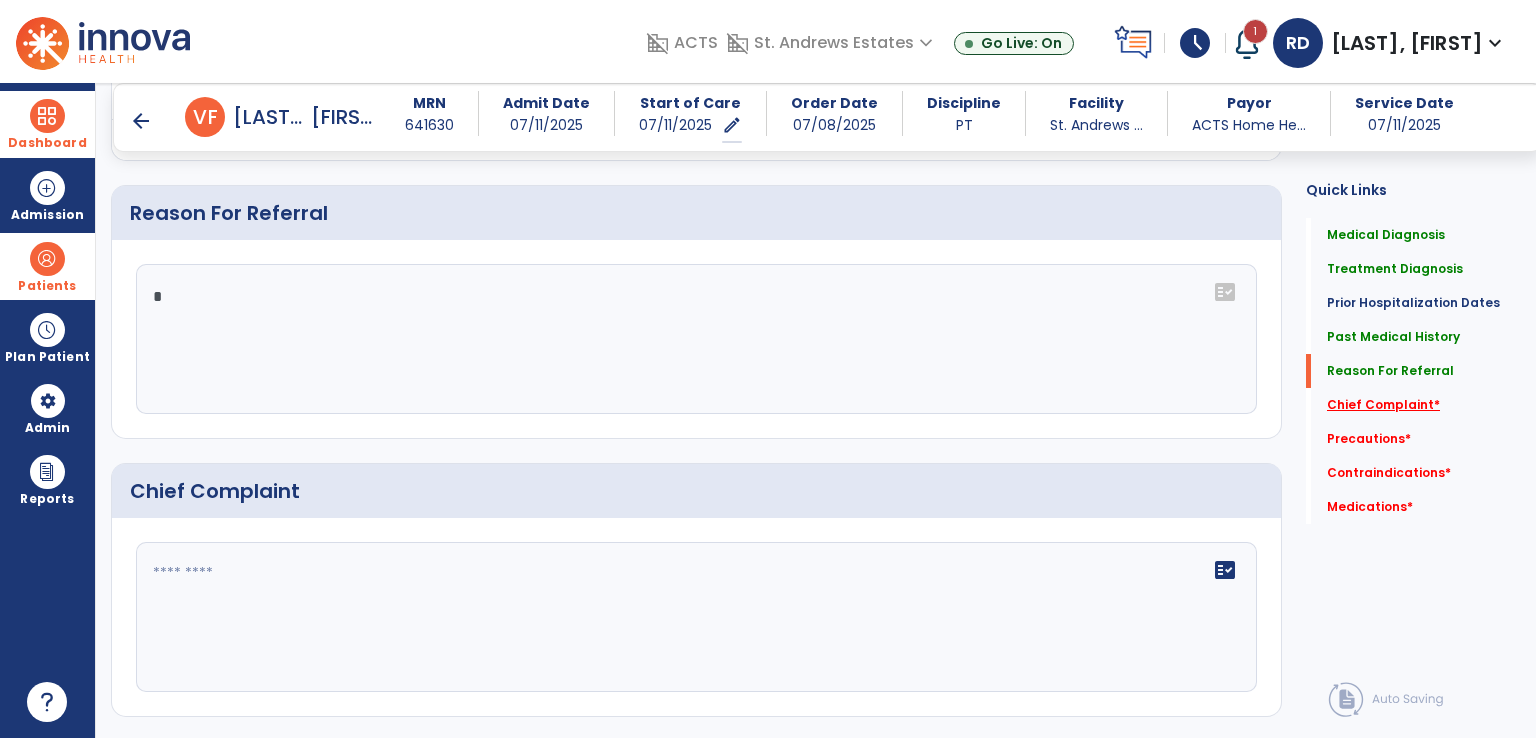 click on "Chief Complaint   *" 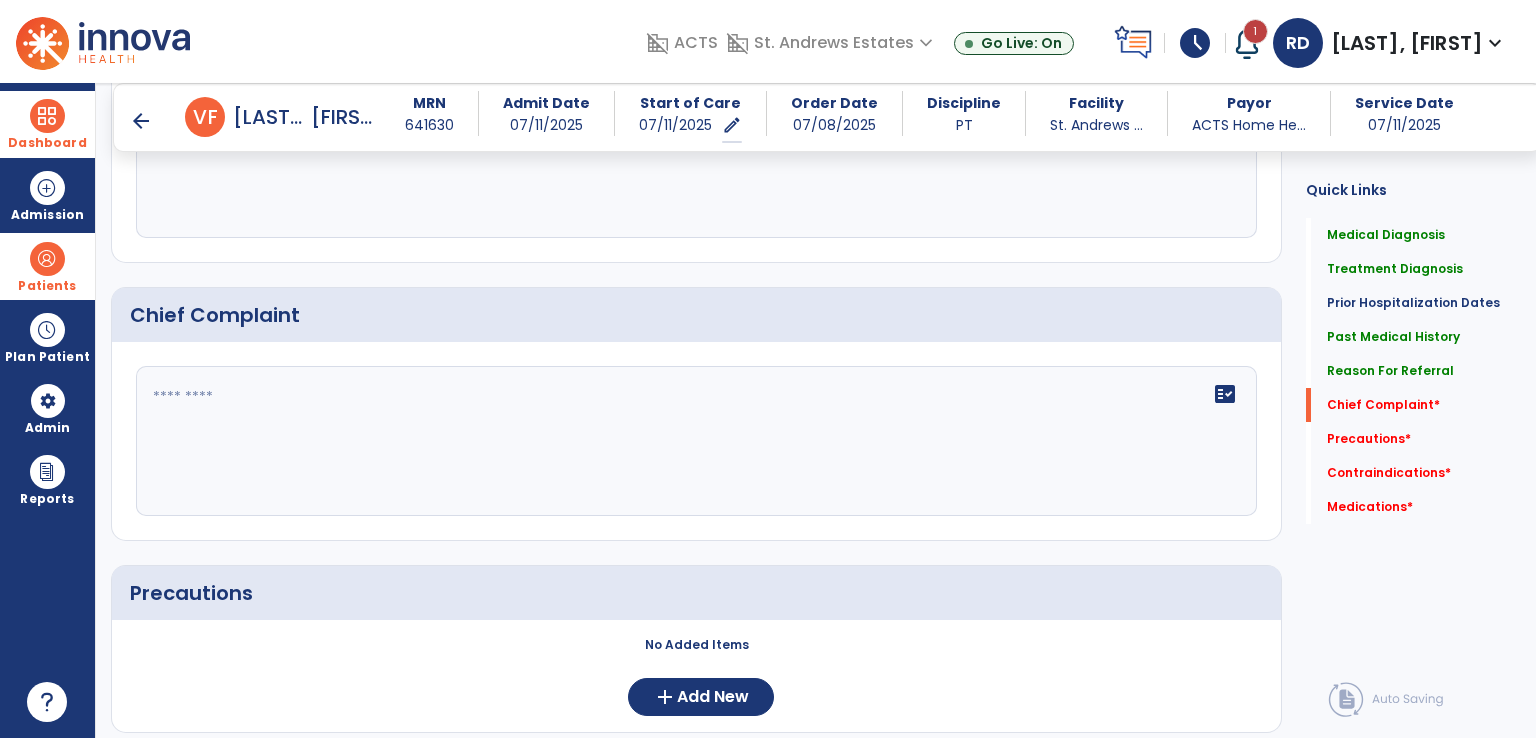scroll, scrollTop: 1124, scrollLeft: 0, axis: vertical 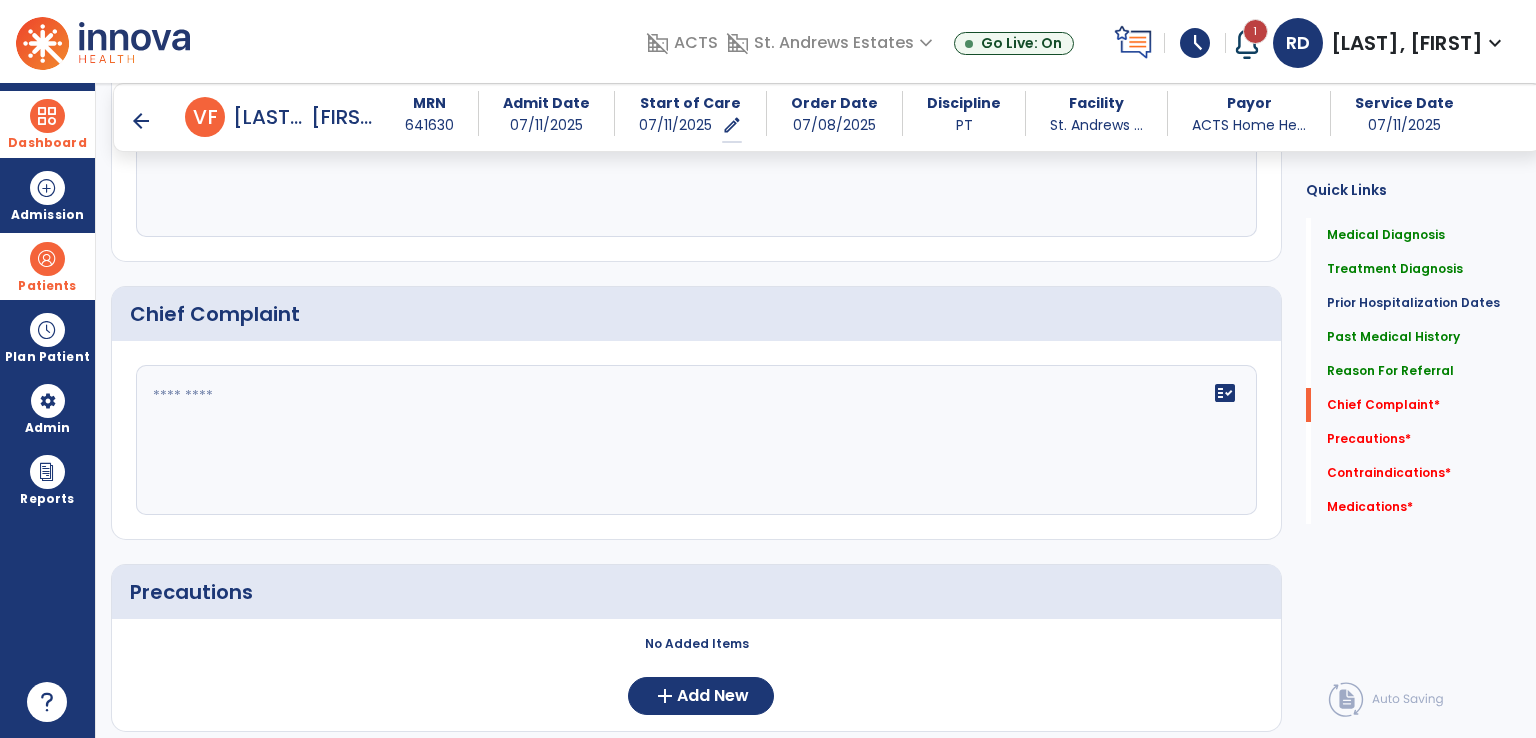 click on "fact_check" 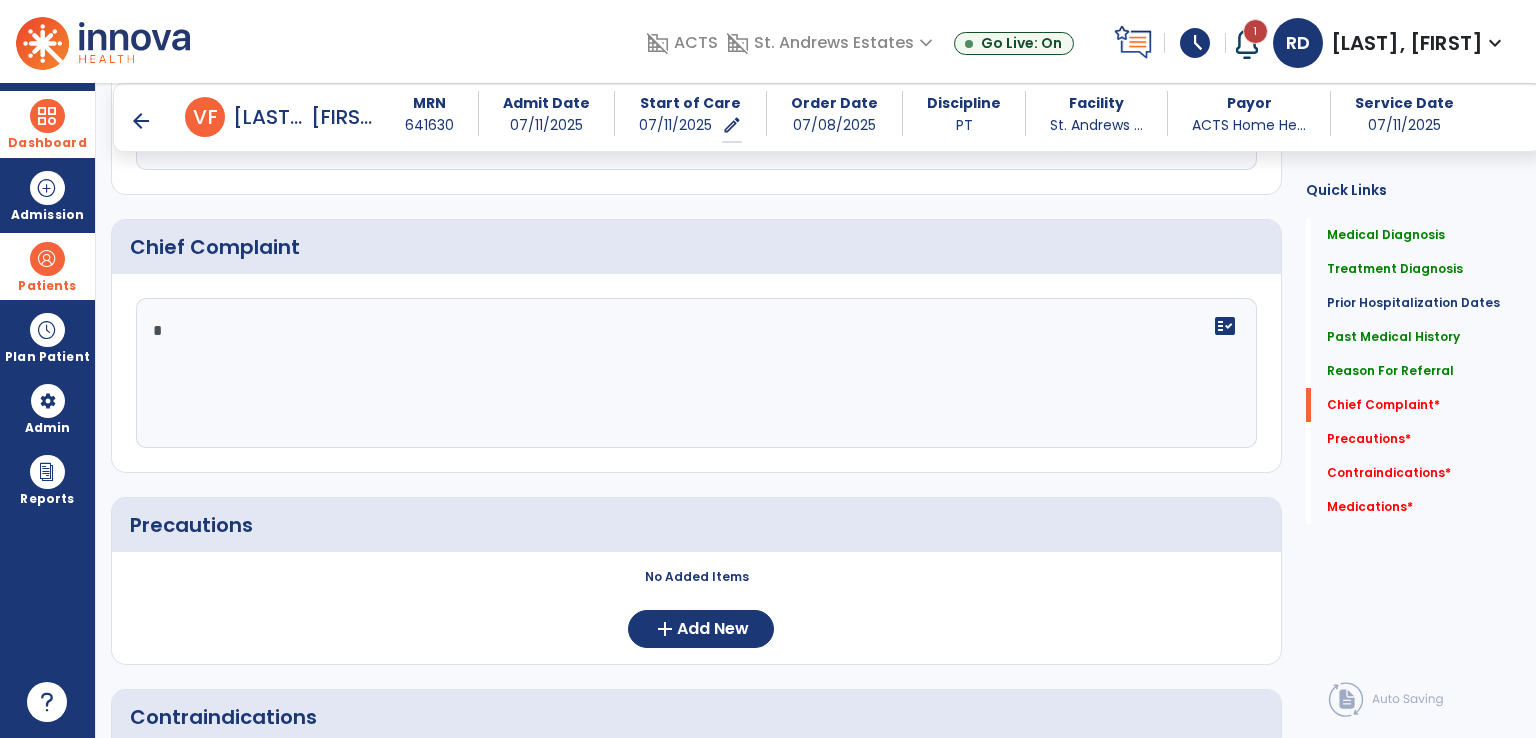 scroll, scrollTop: 1224, scrollLeft: 0, axis: vertical 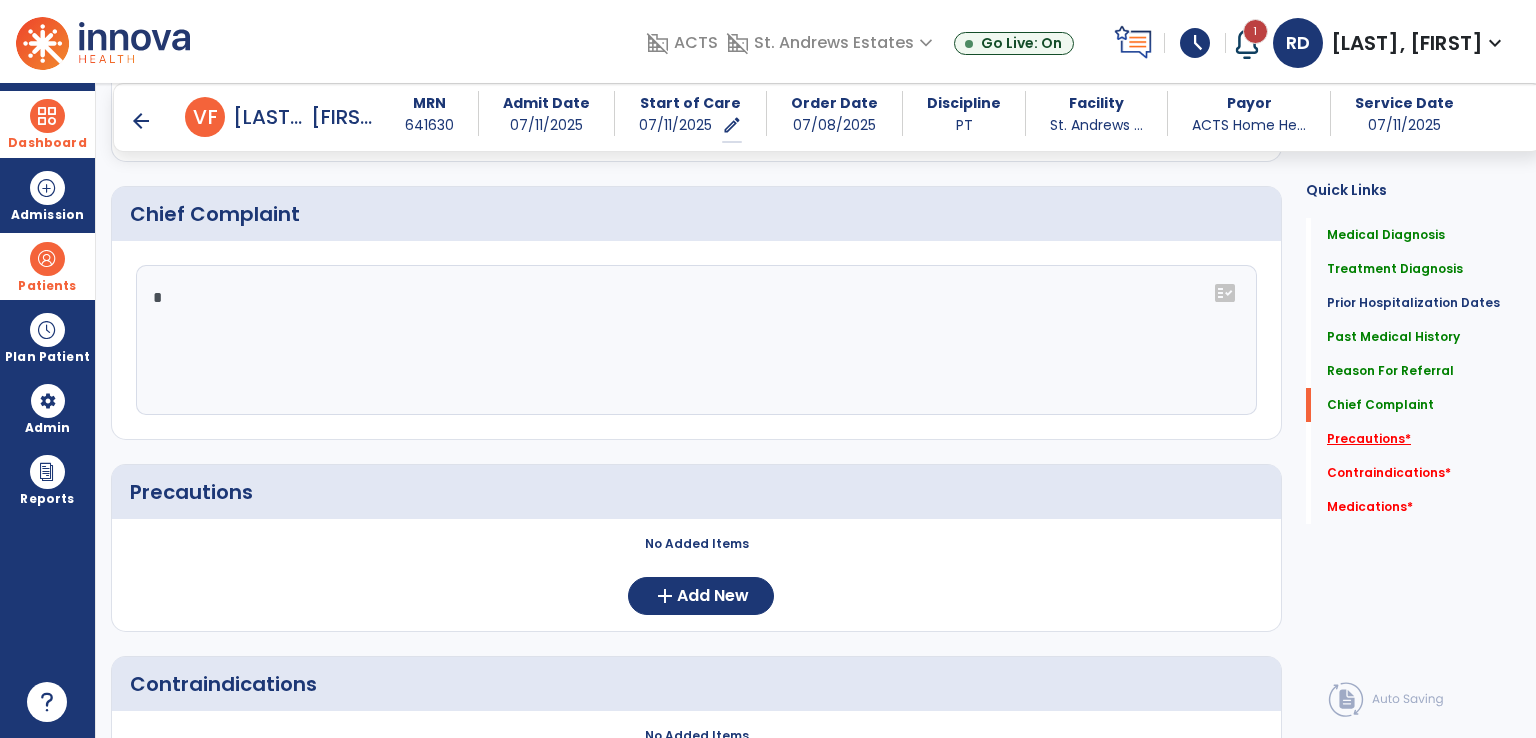 type on "*" 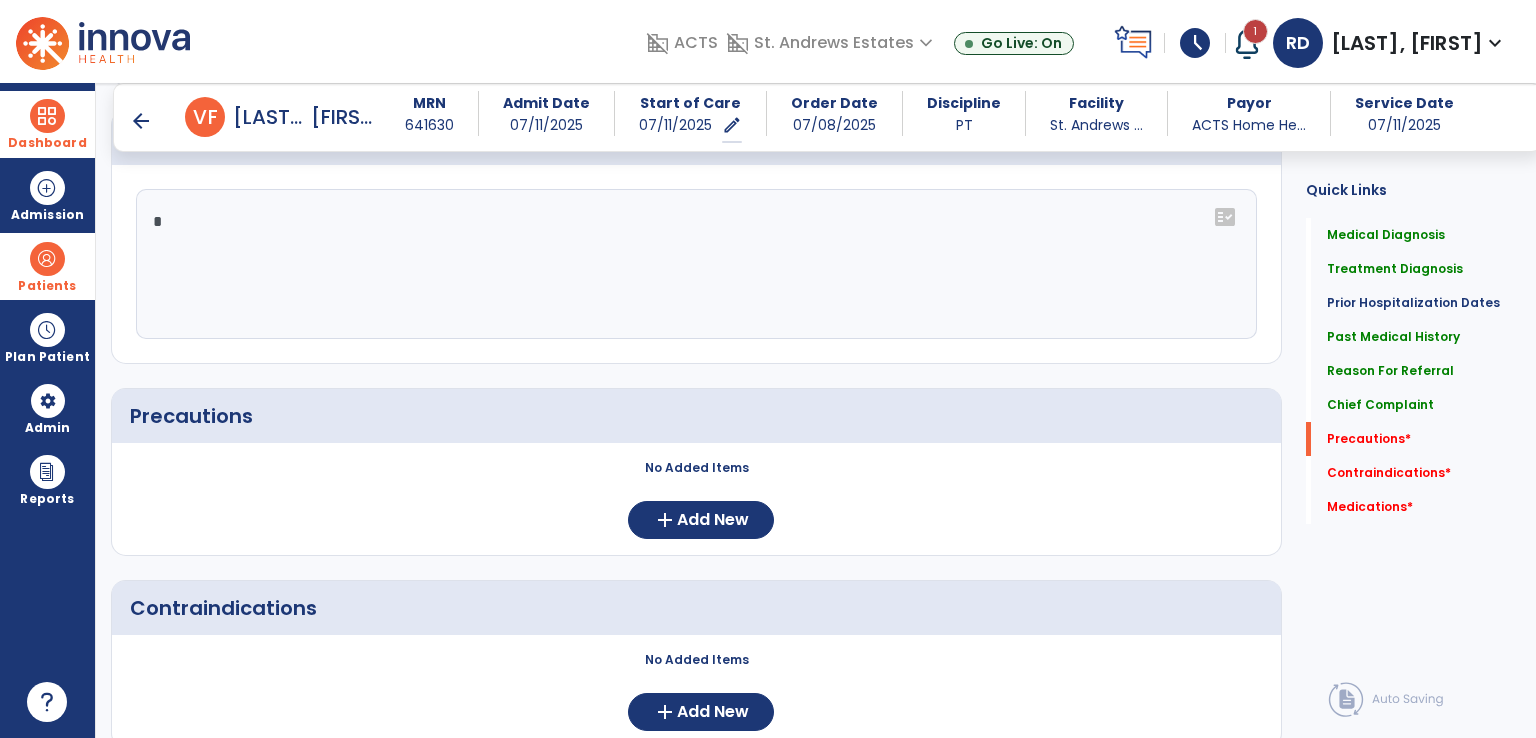 scroll, scrollTop: 1358, scrollLeft: 0, axis: vertical 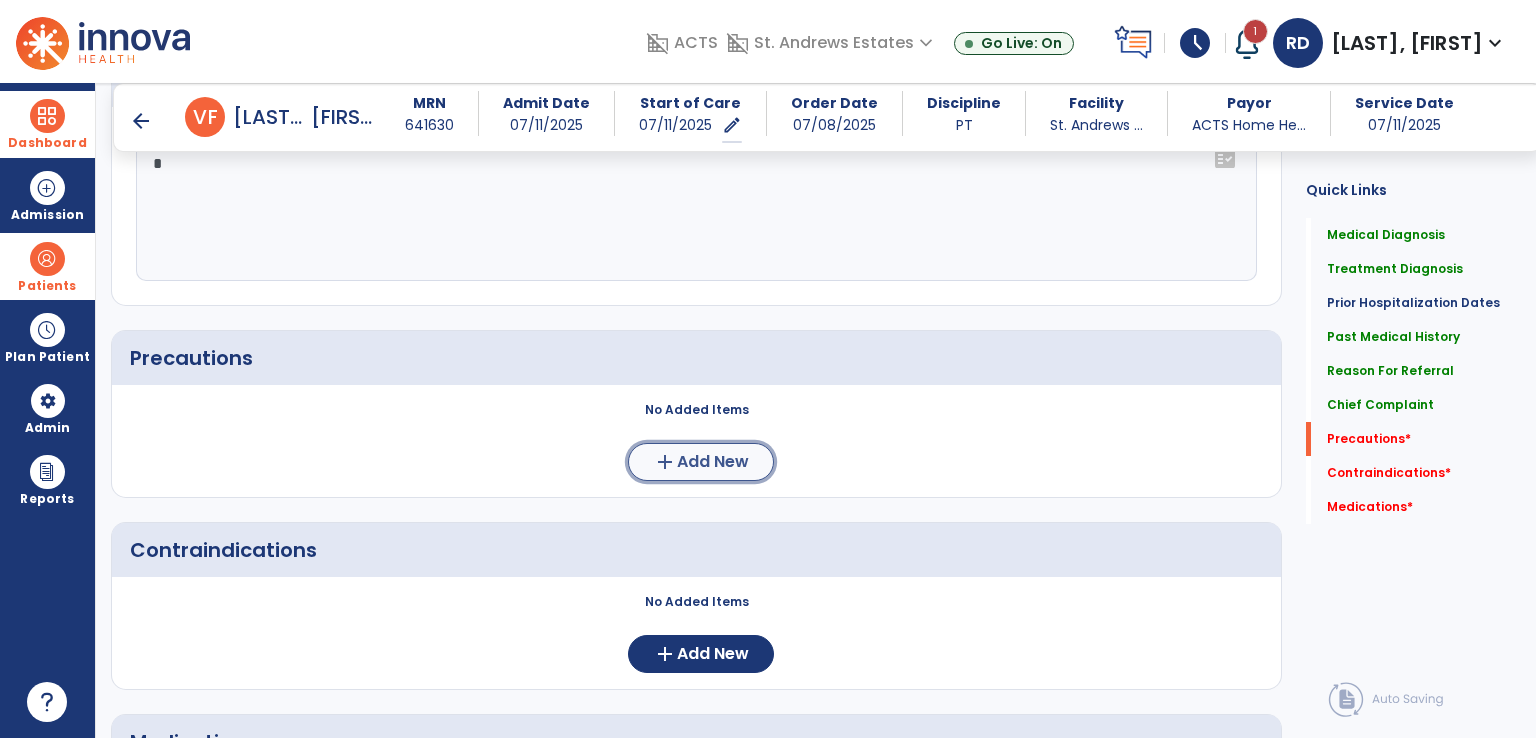 click on "Add New" 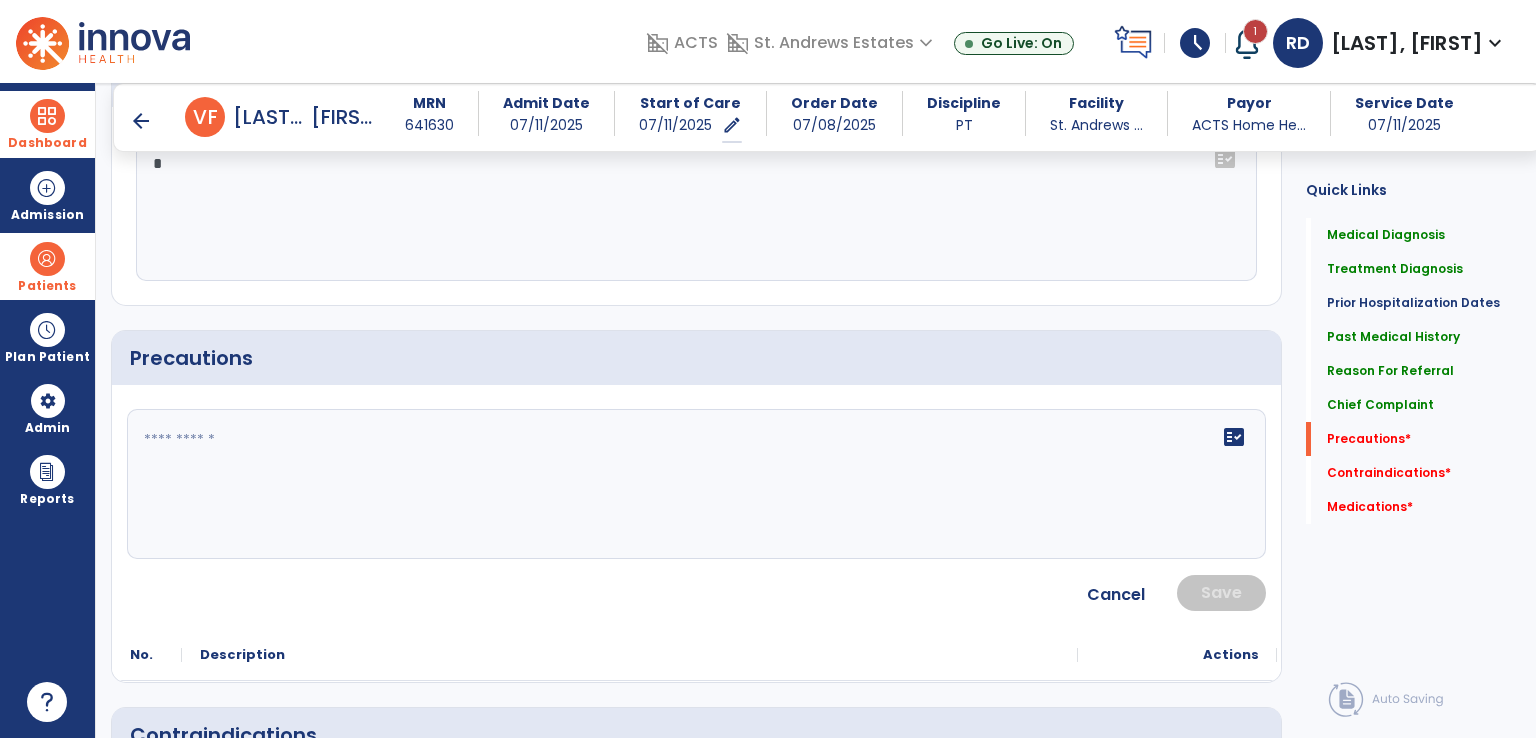 click 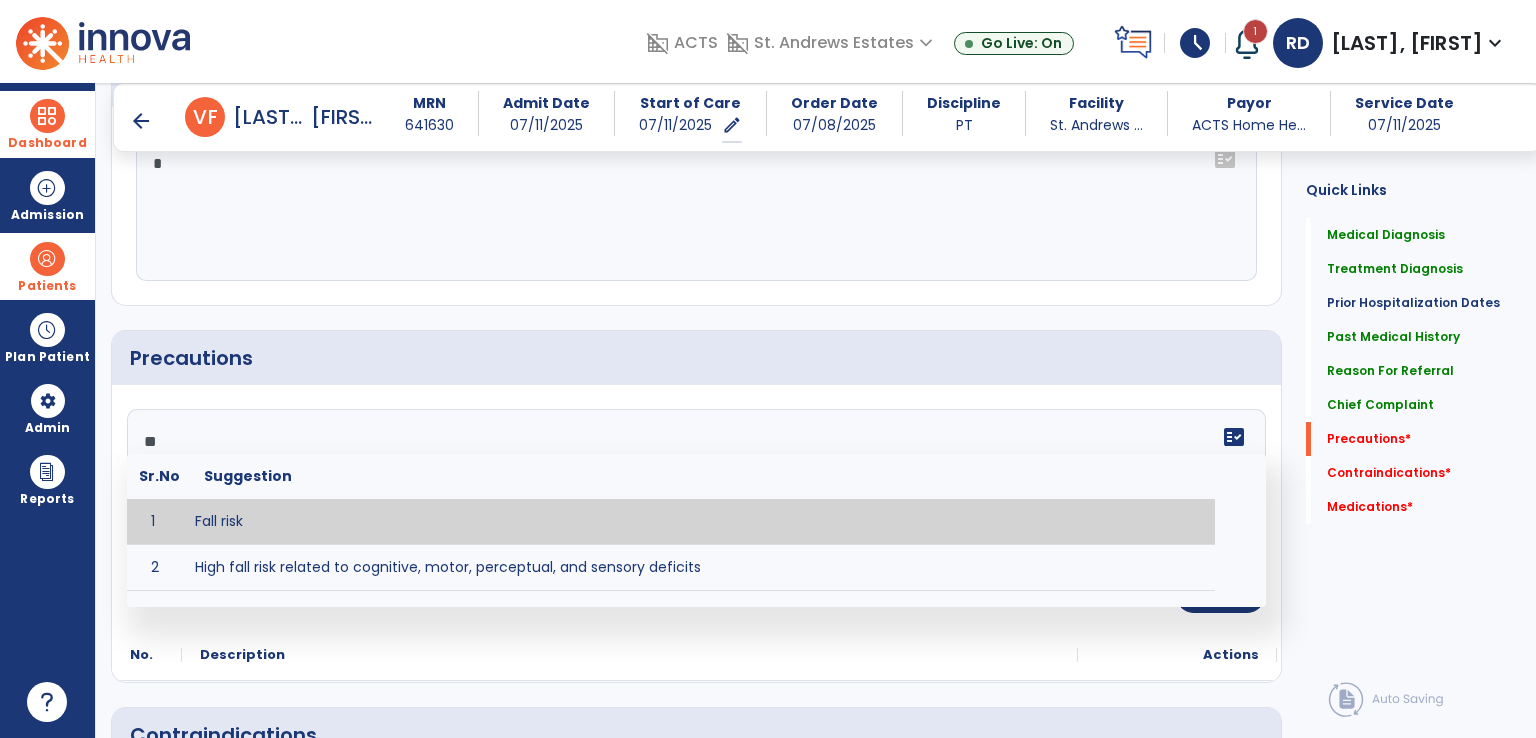 type on "*********" 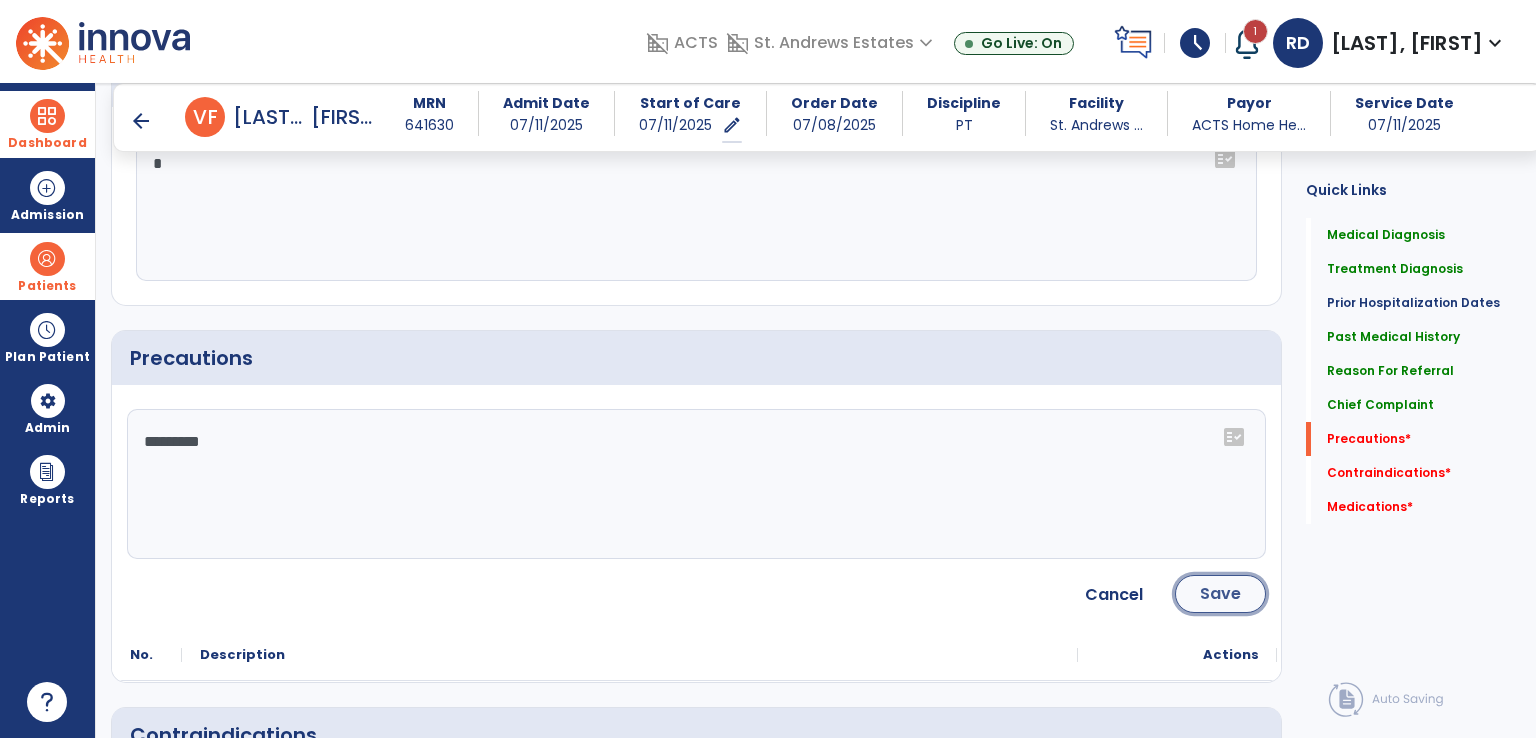 click on "Save" 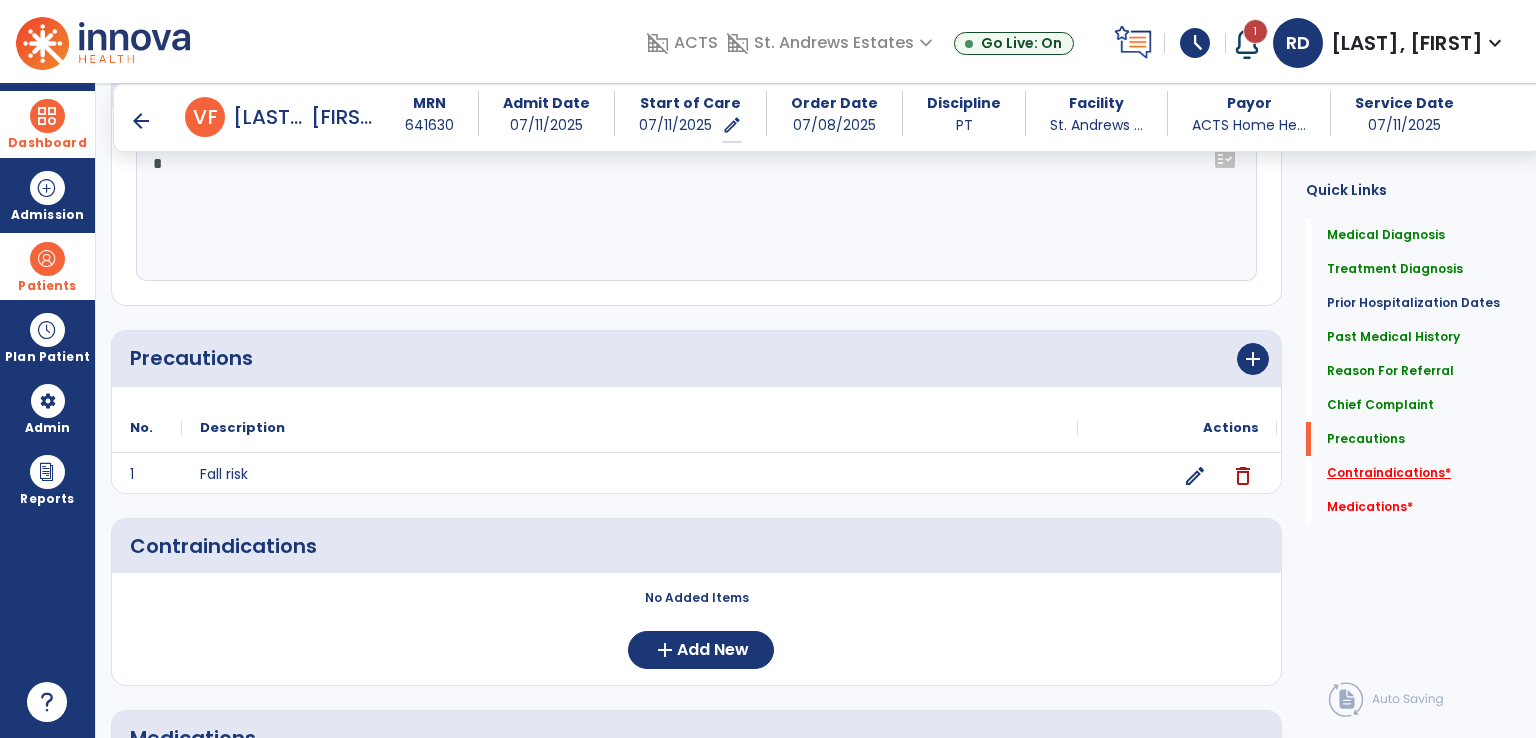 click on "Contraindications   *" 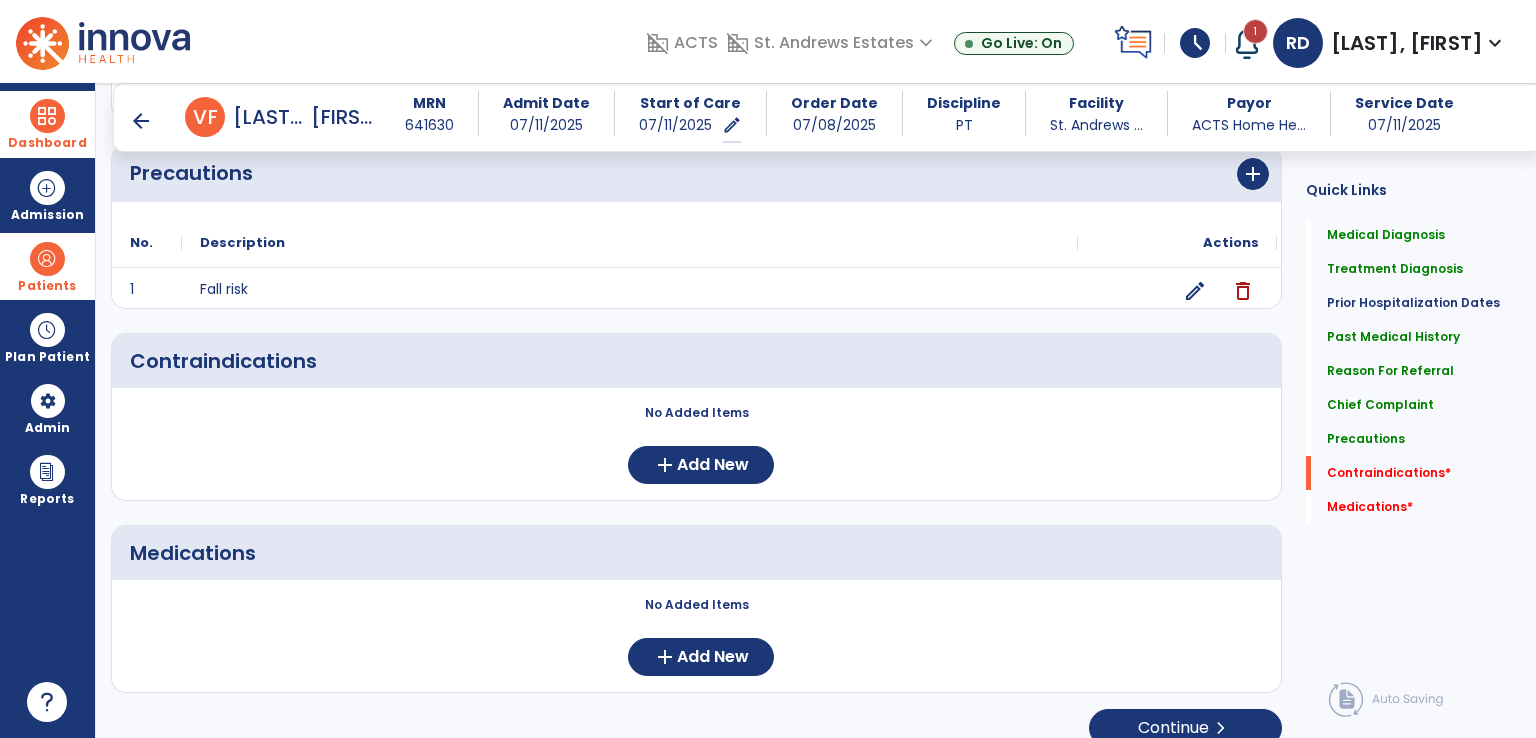 scroll, scrollTop: 1545, scrollLeft: 0, axis: vertical 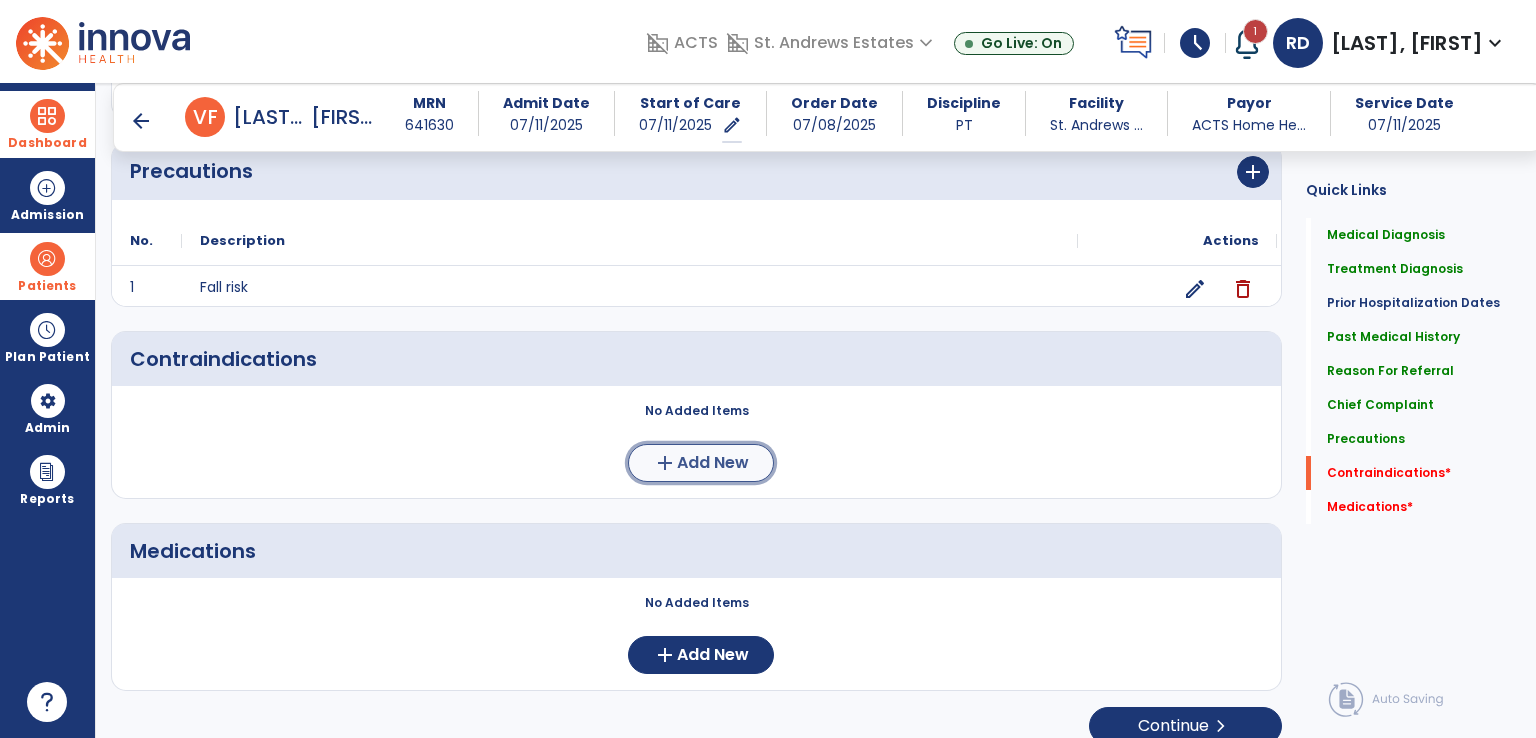 click on "Add New" 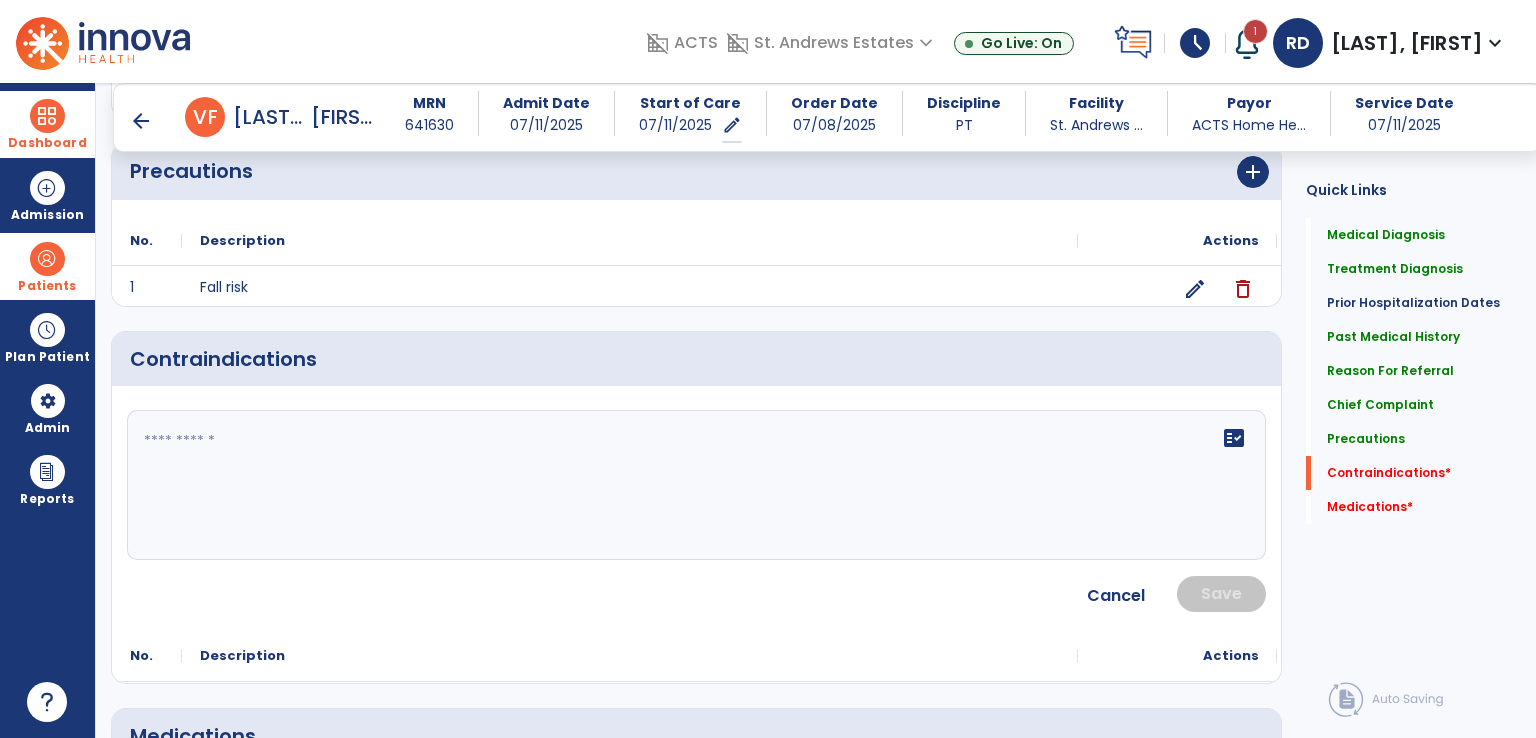 click 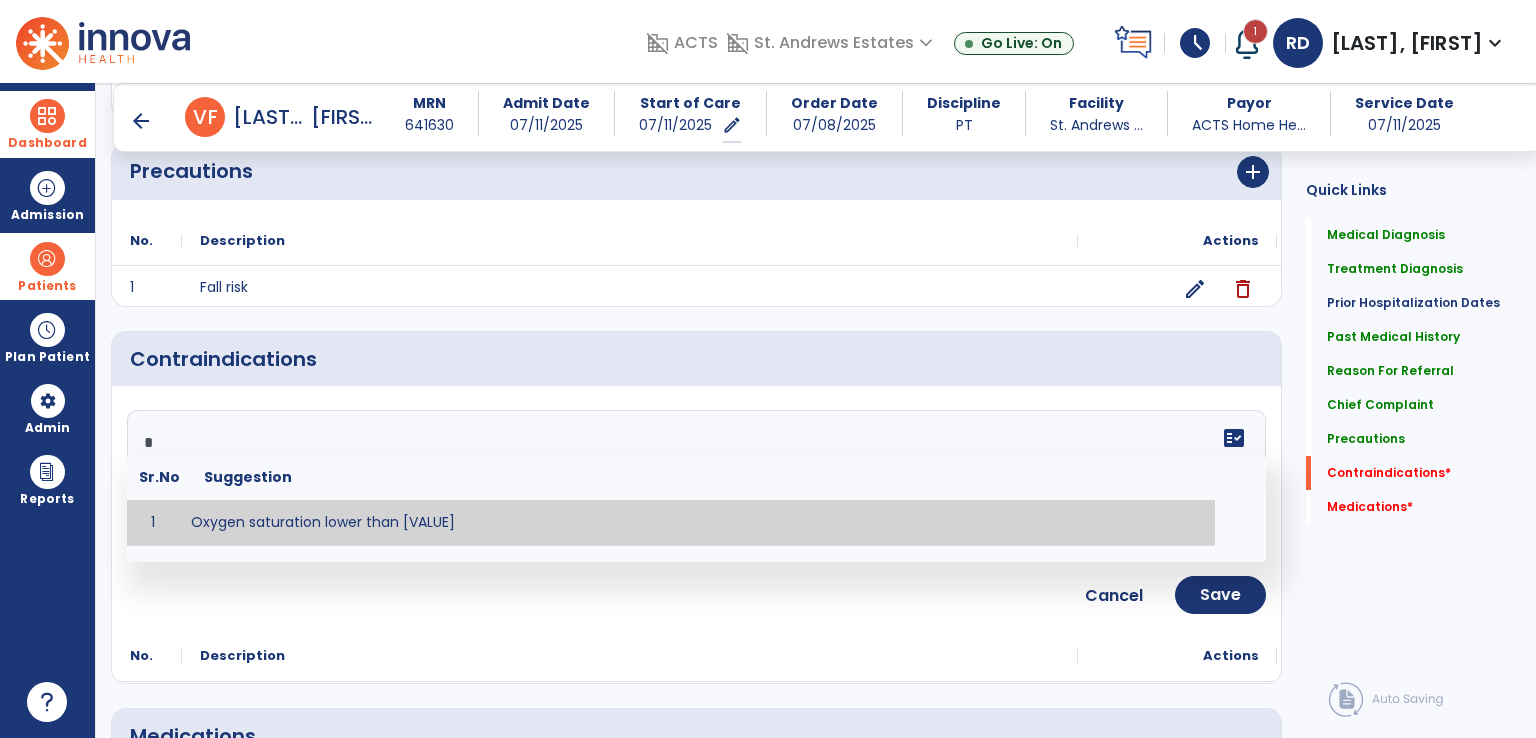 type on "*" 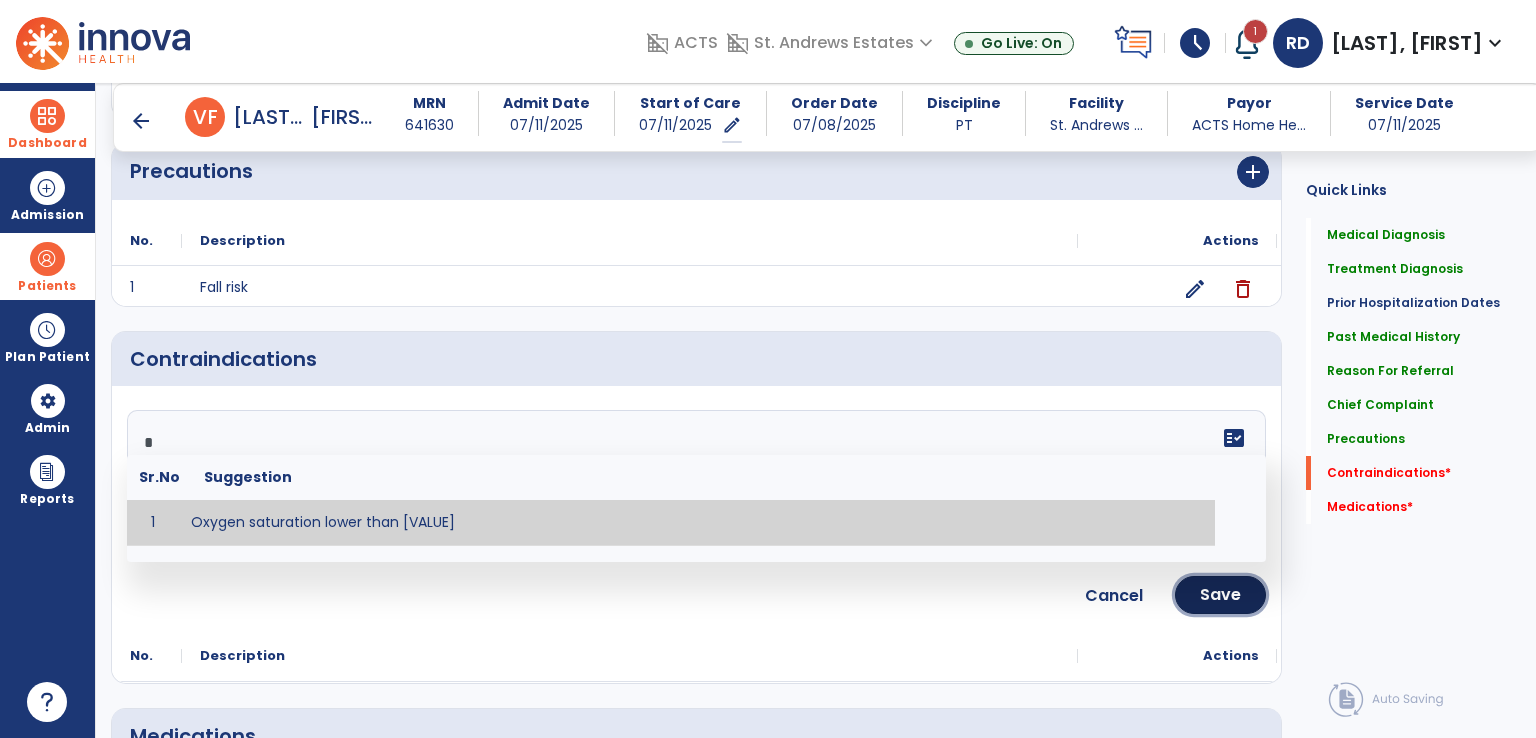 click on "Save" 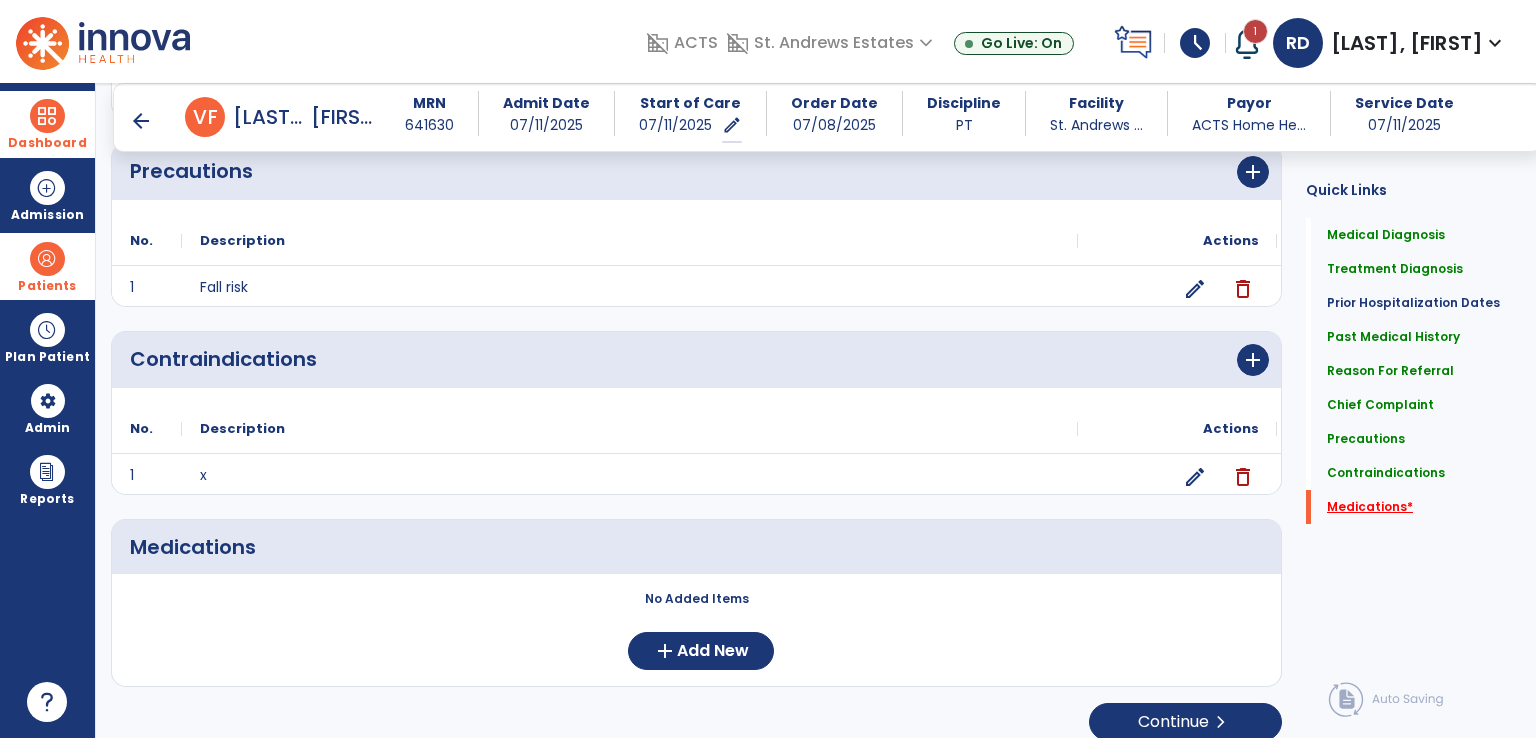 click on "Medications   *" 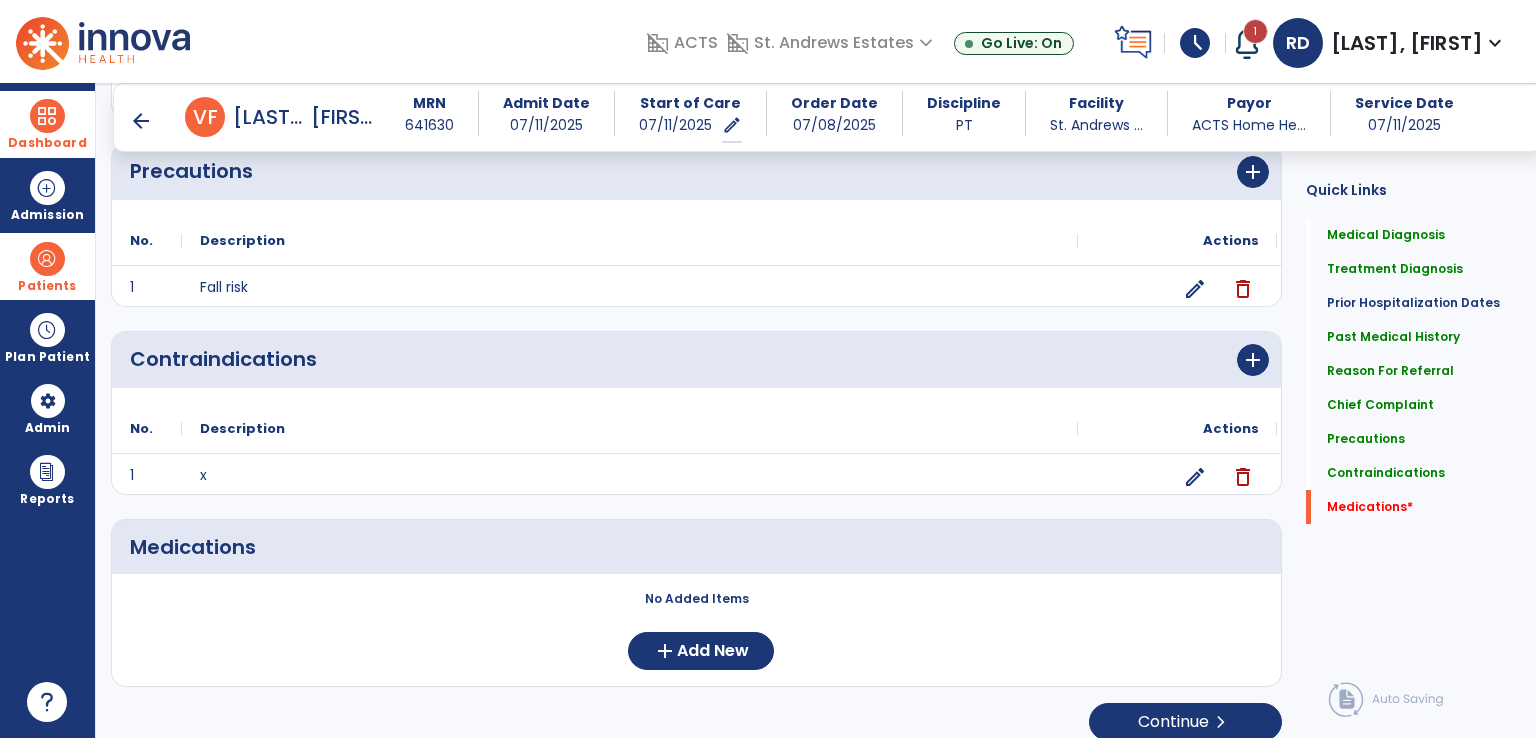 scroll, scrollTop: 1559, scrollLeft: 0, axis: vertical 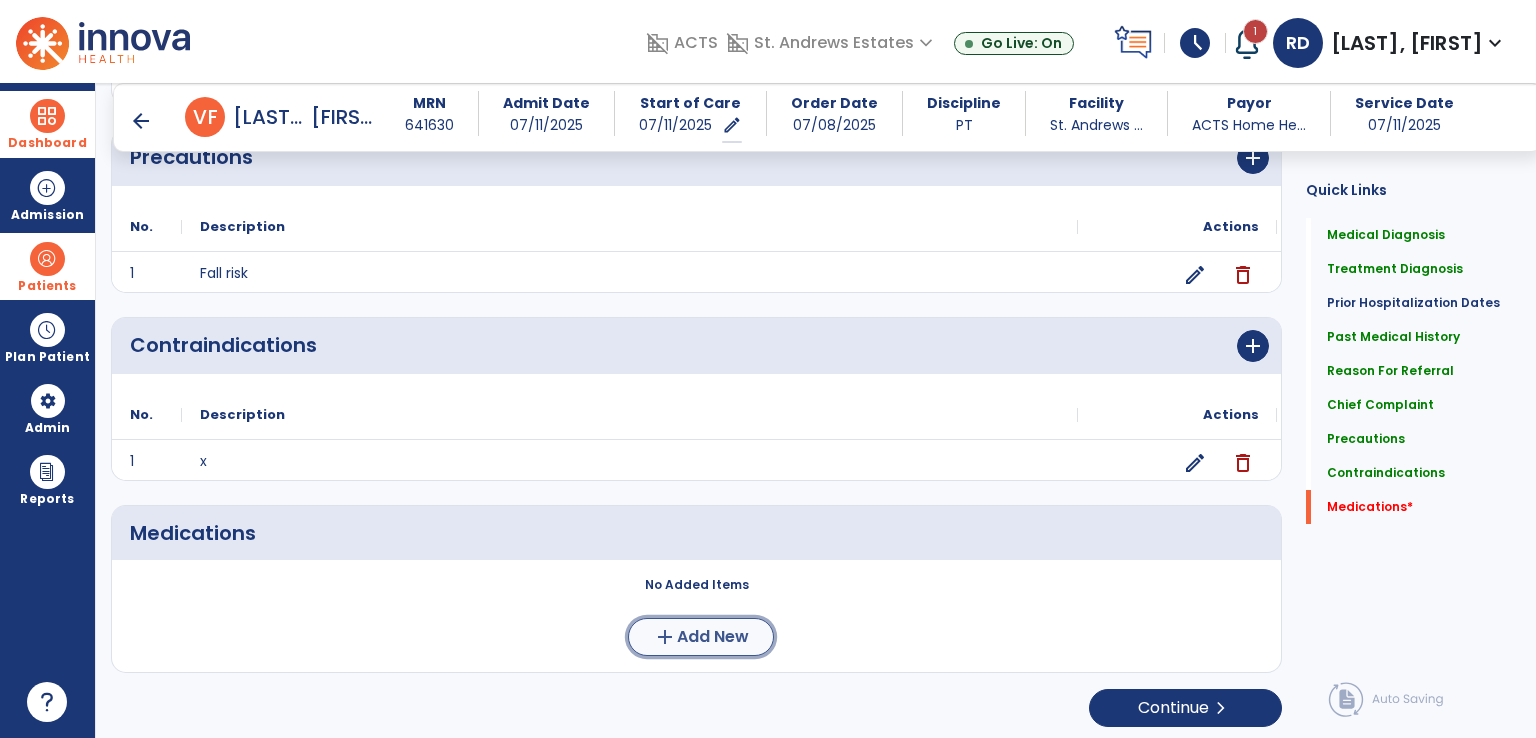 click on "Add New" 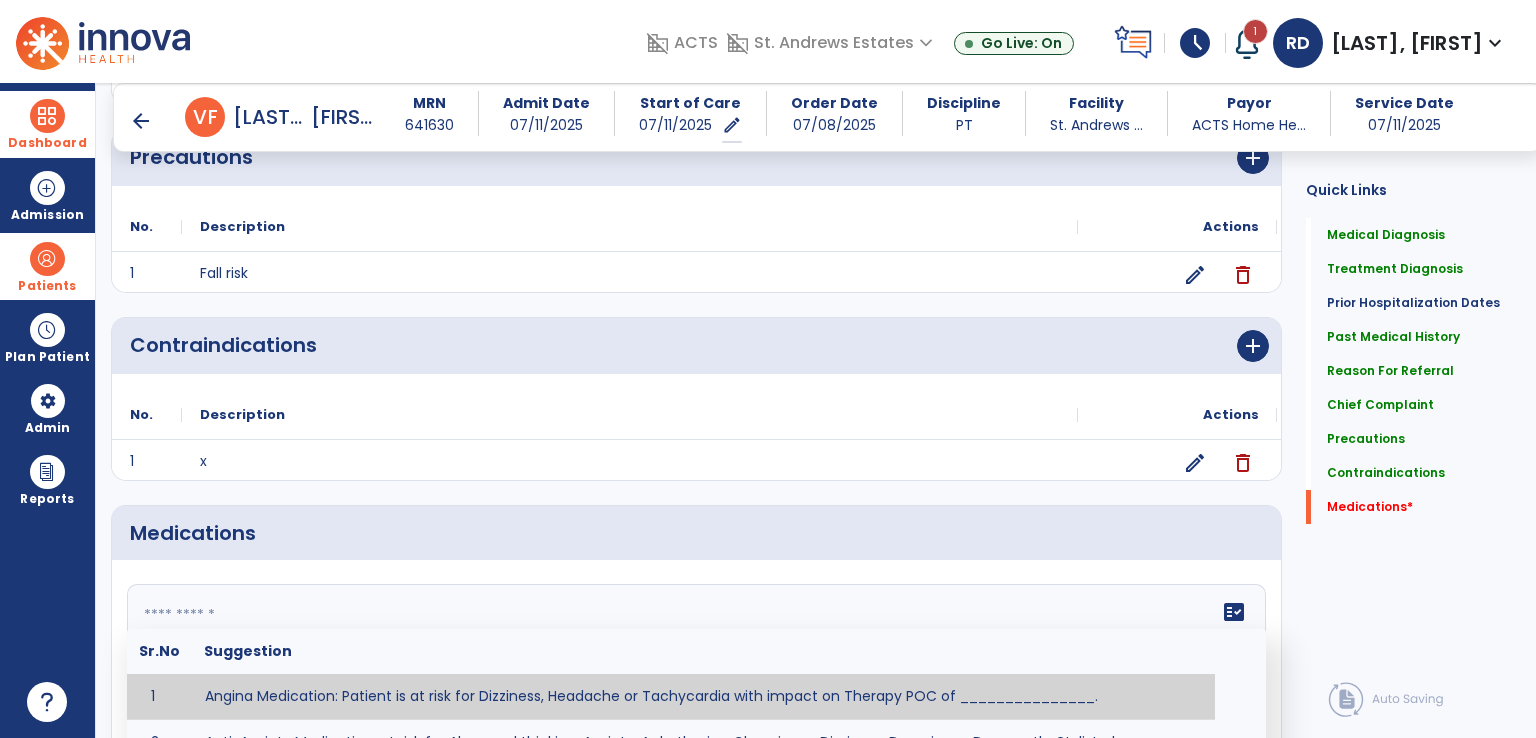 click 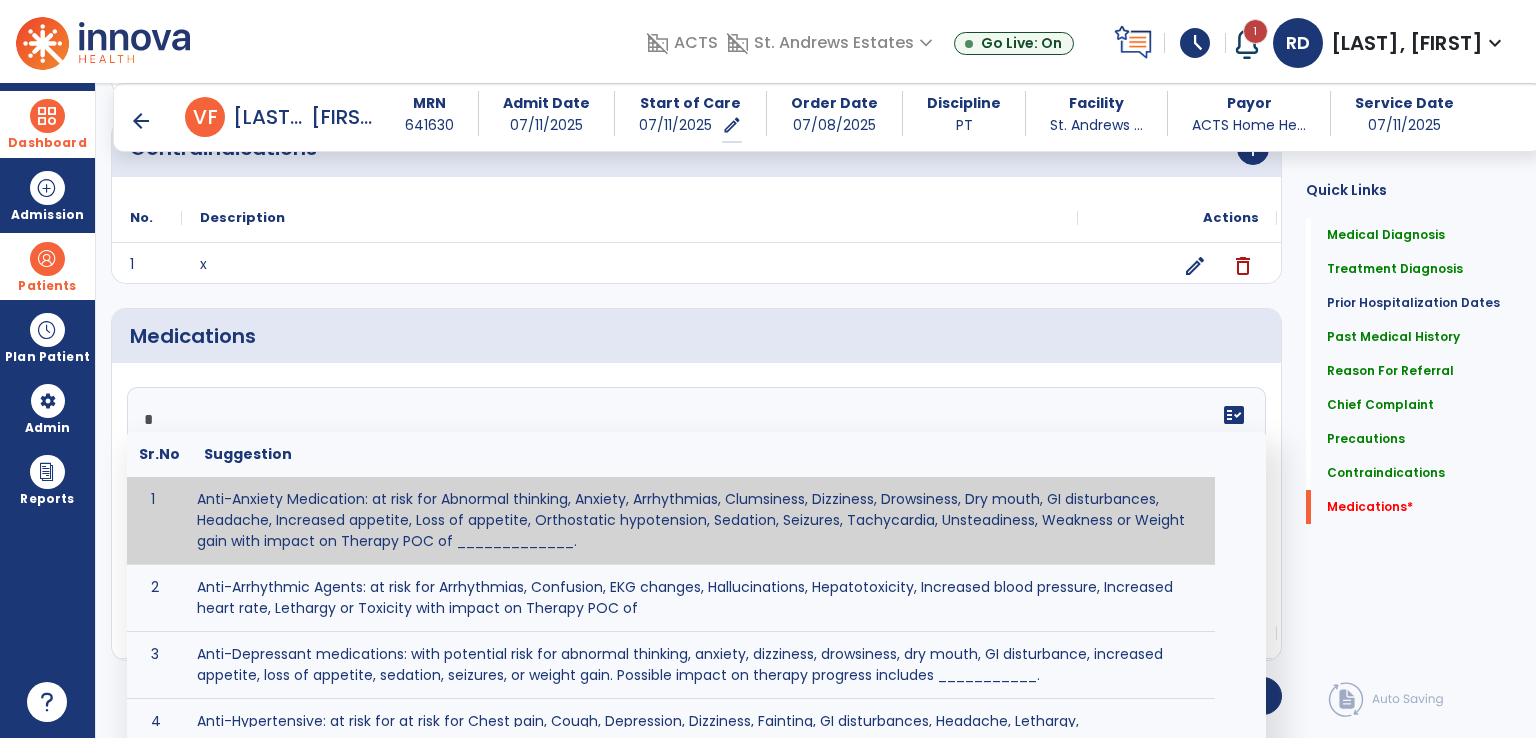 type on "*" 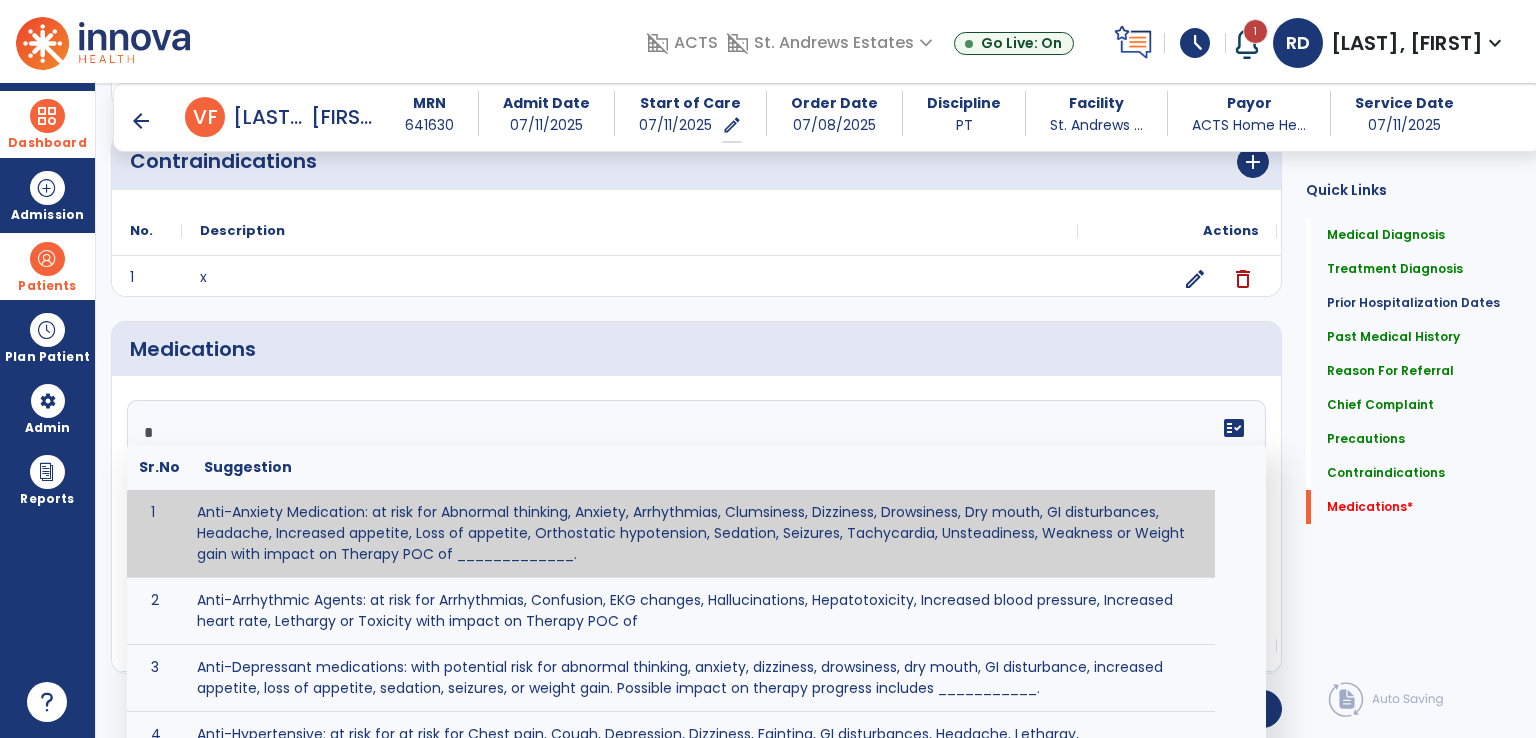 click on "Medications" 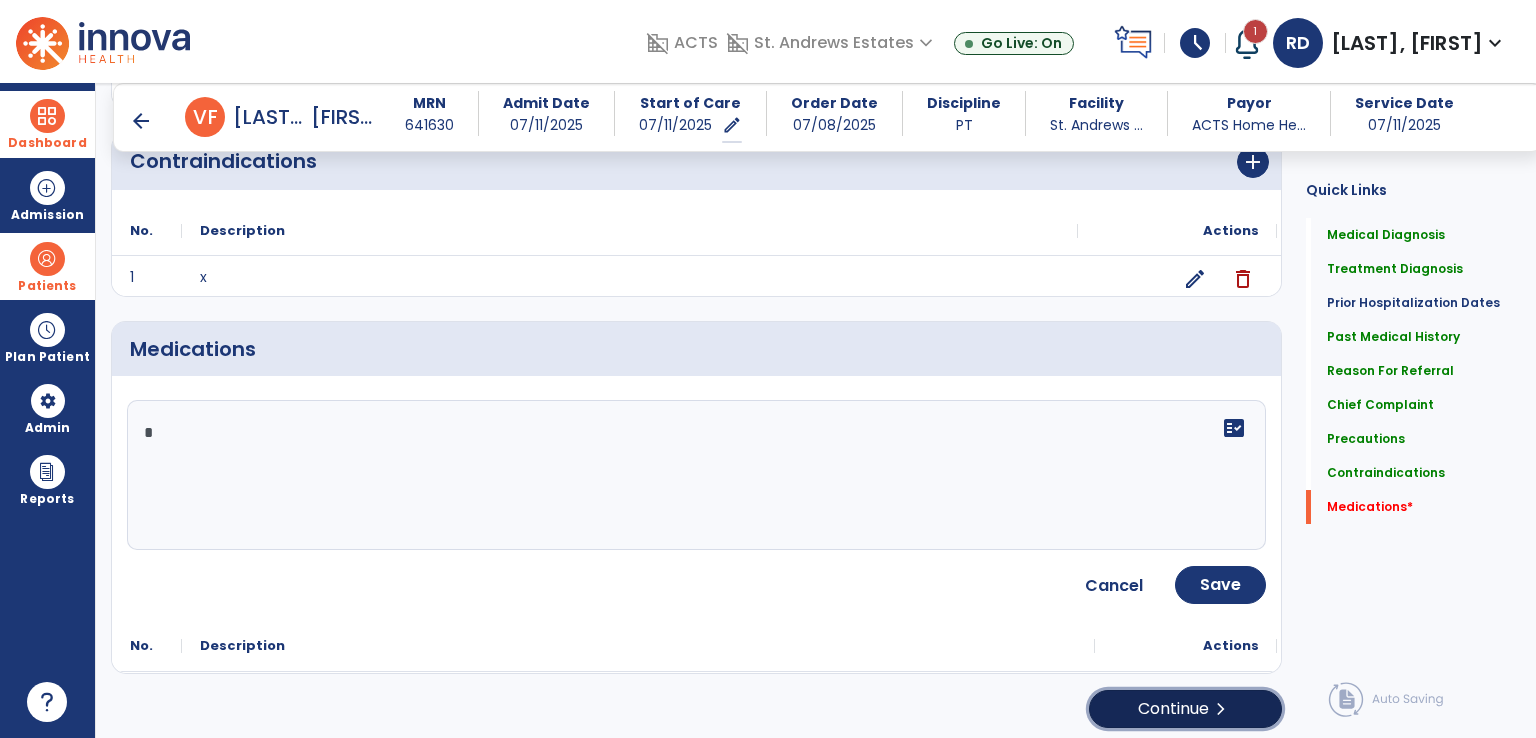 click on "Continue  chevron_right" 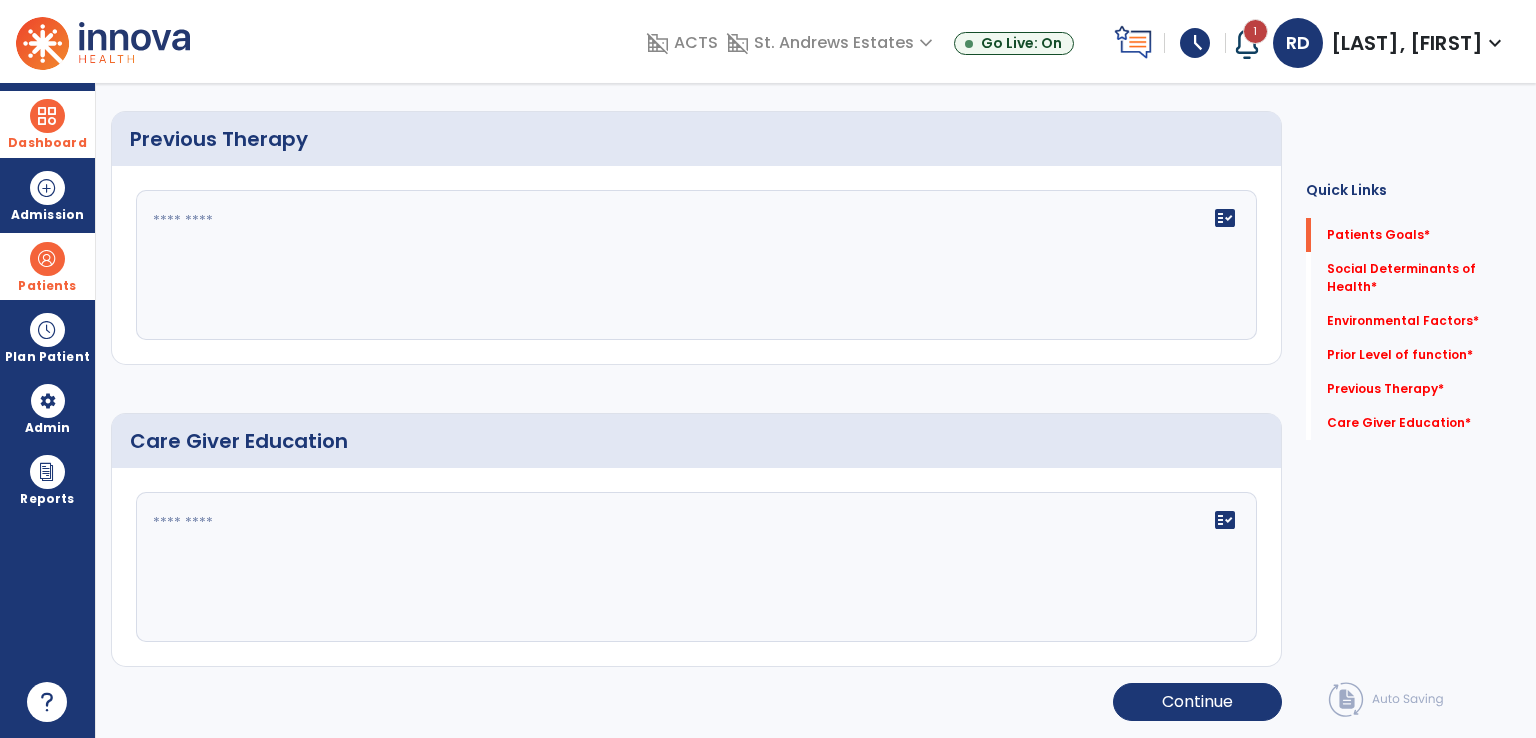scroll, scrollTop: 0, scrollLeft: 0, axis: both 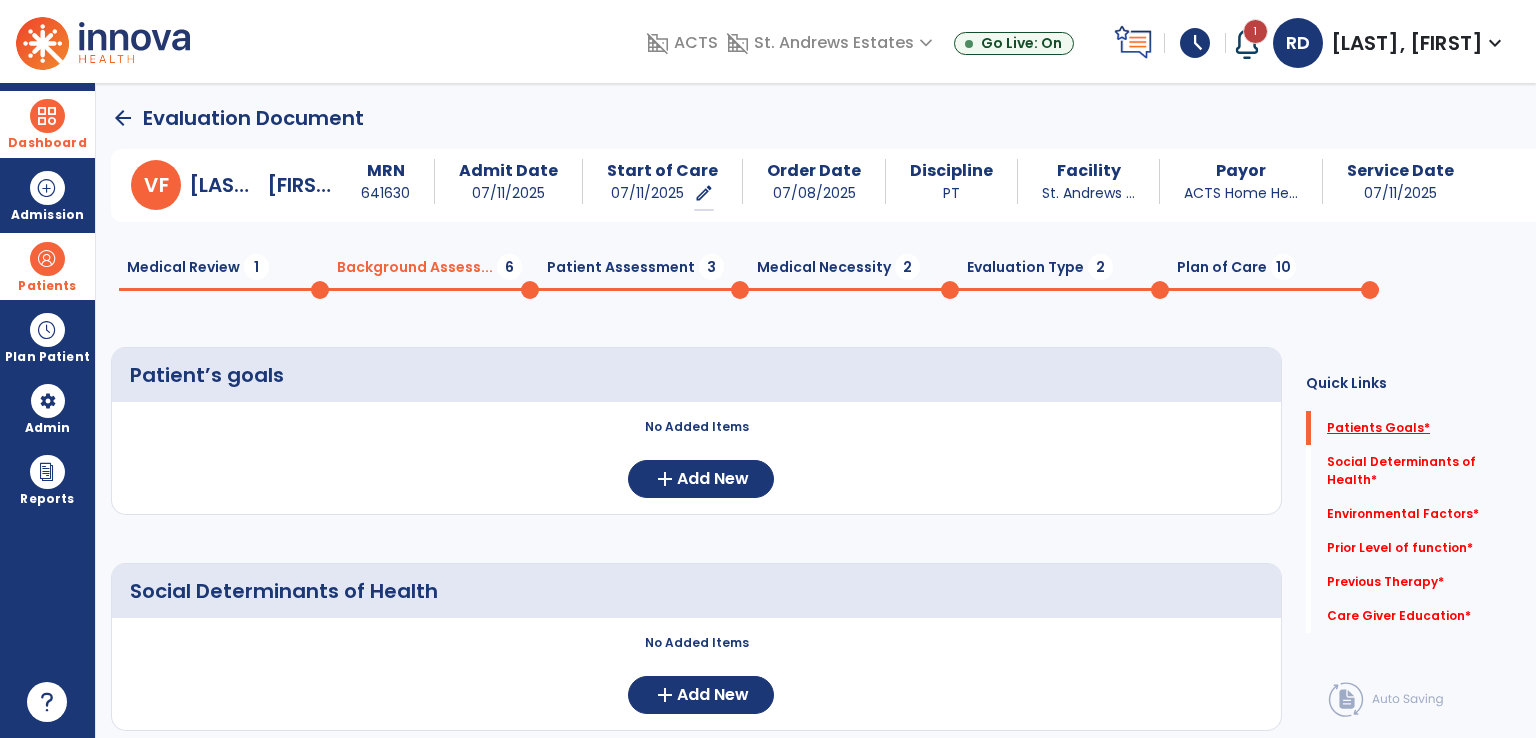click on "Patients Goals   *" 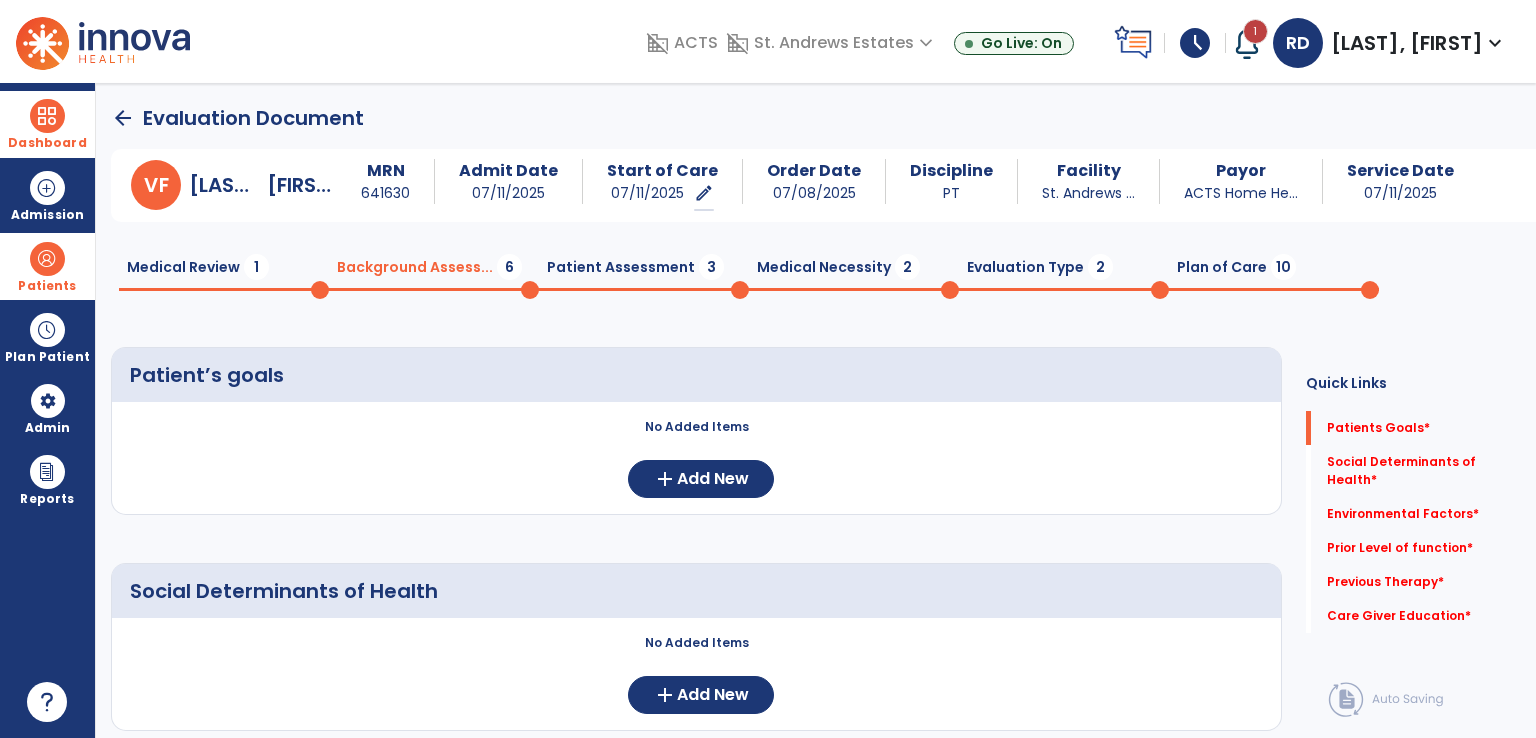 scroll, scrollTop: 8, scrollLeft: 0, axis: vertical 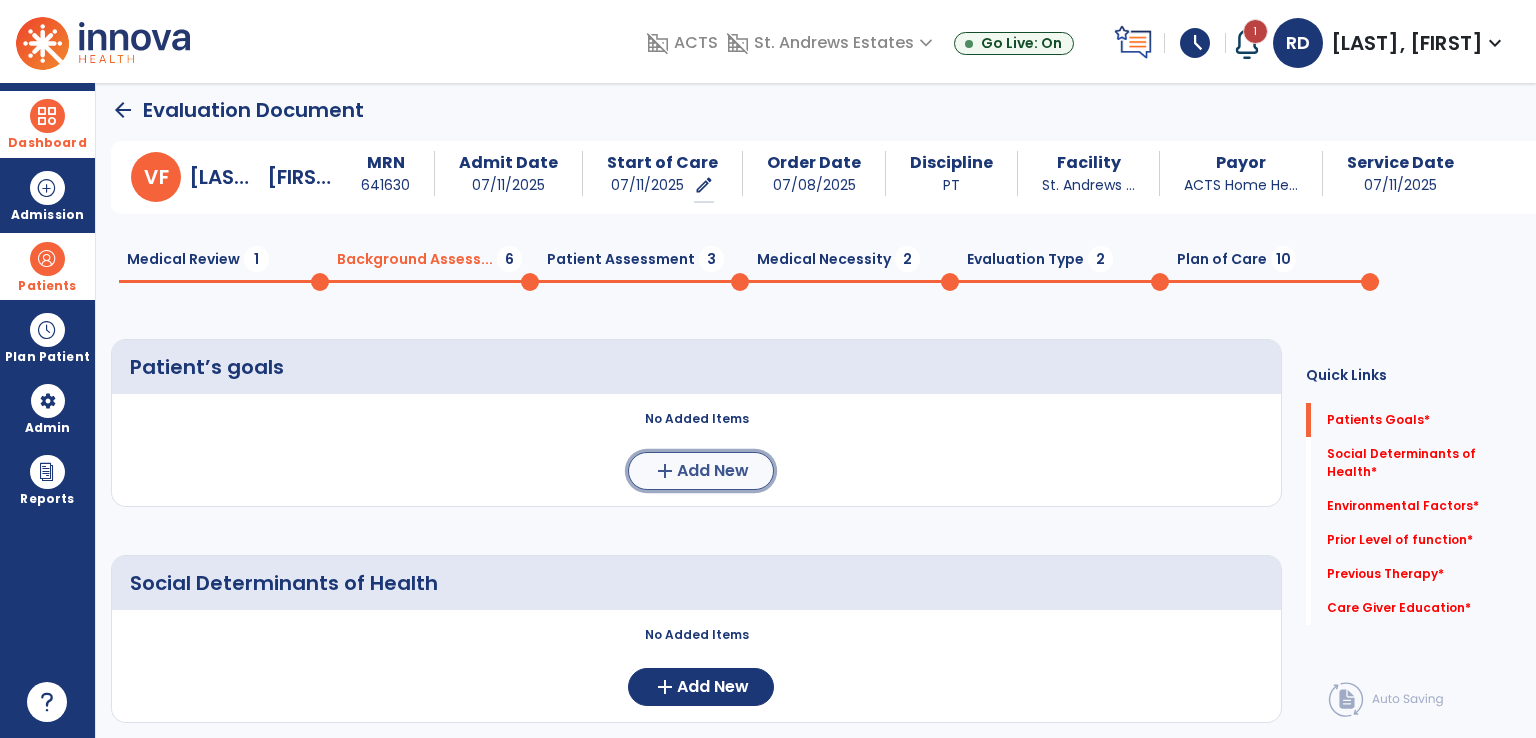 click on "Add New" 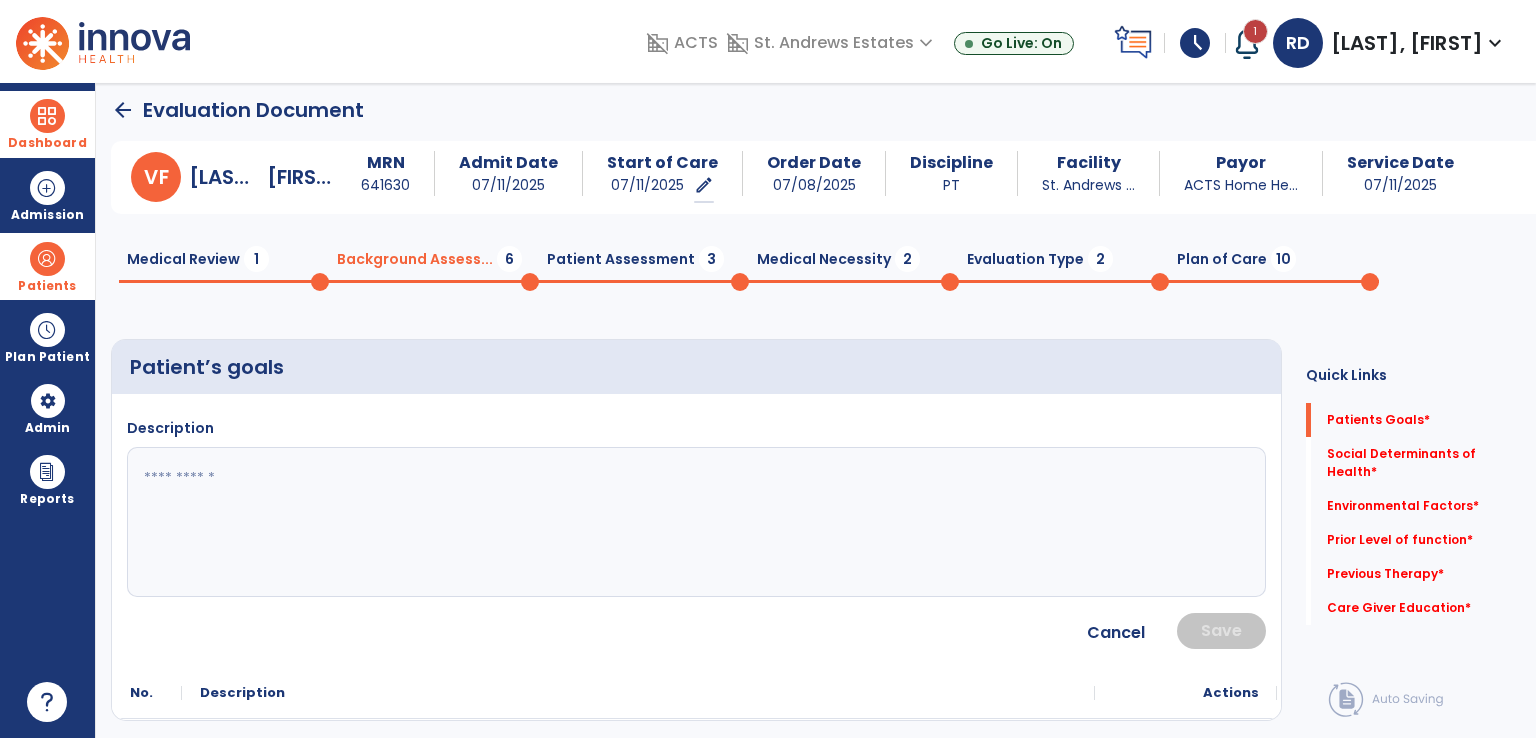 drag, startPoint x: 247, startPoint y: 489, endPoint x: 260, endPoint y: 489, distance: 13 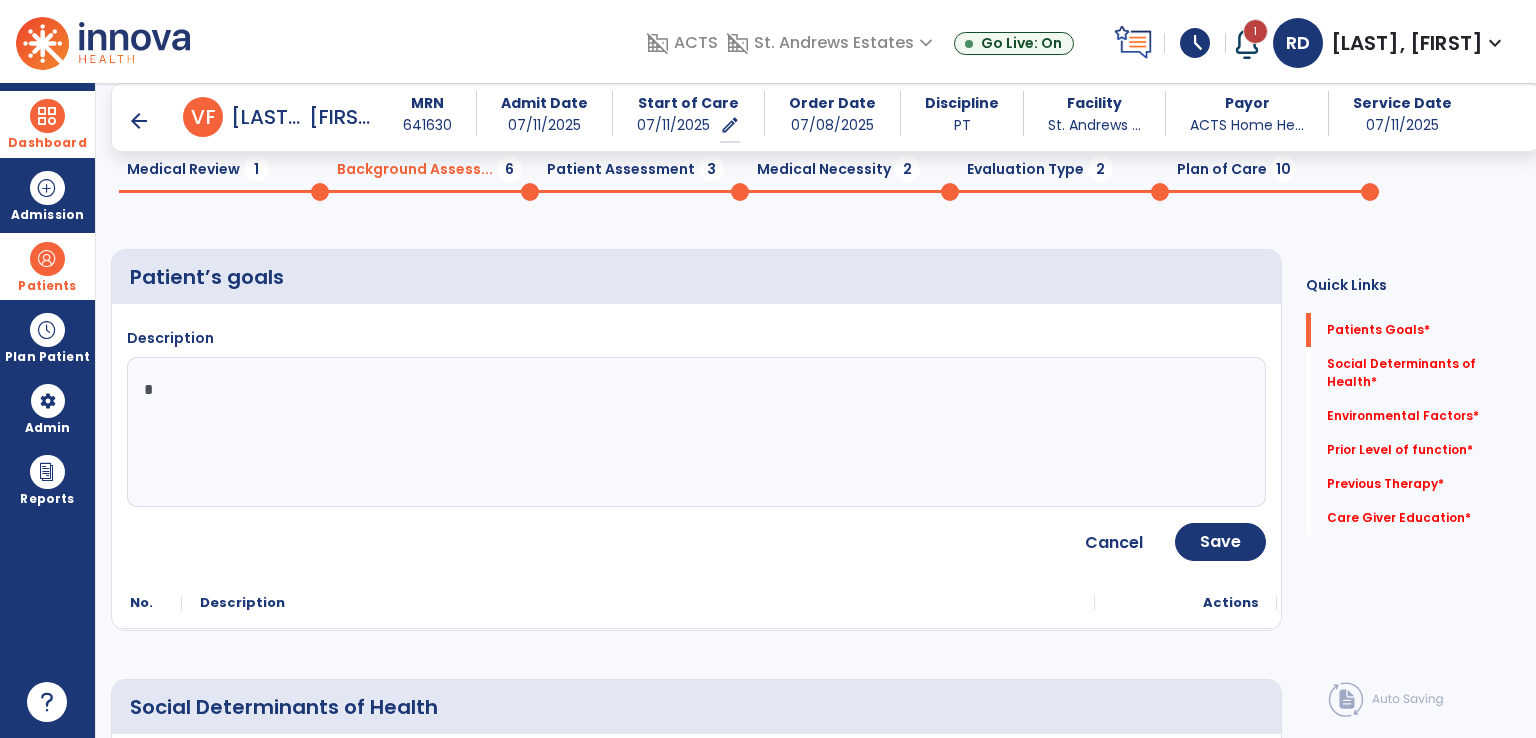 scroll, scrollTop: 208, scrollLeft: 0, axis: vertical 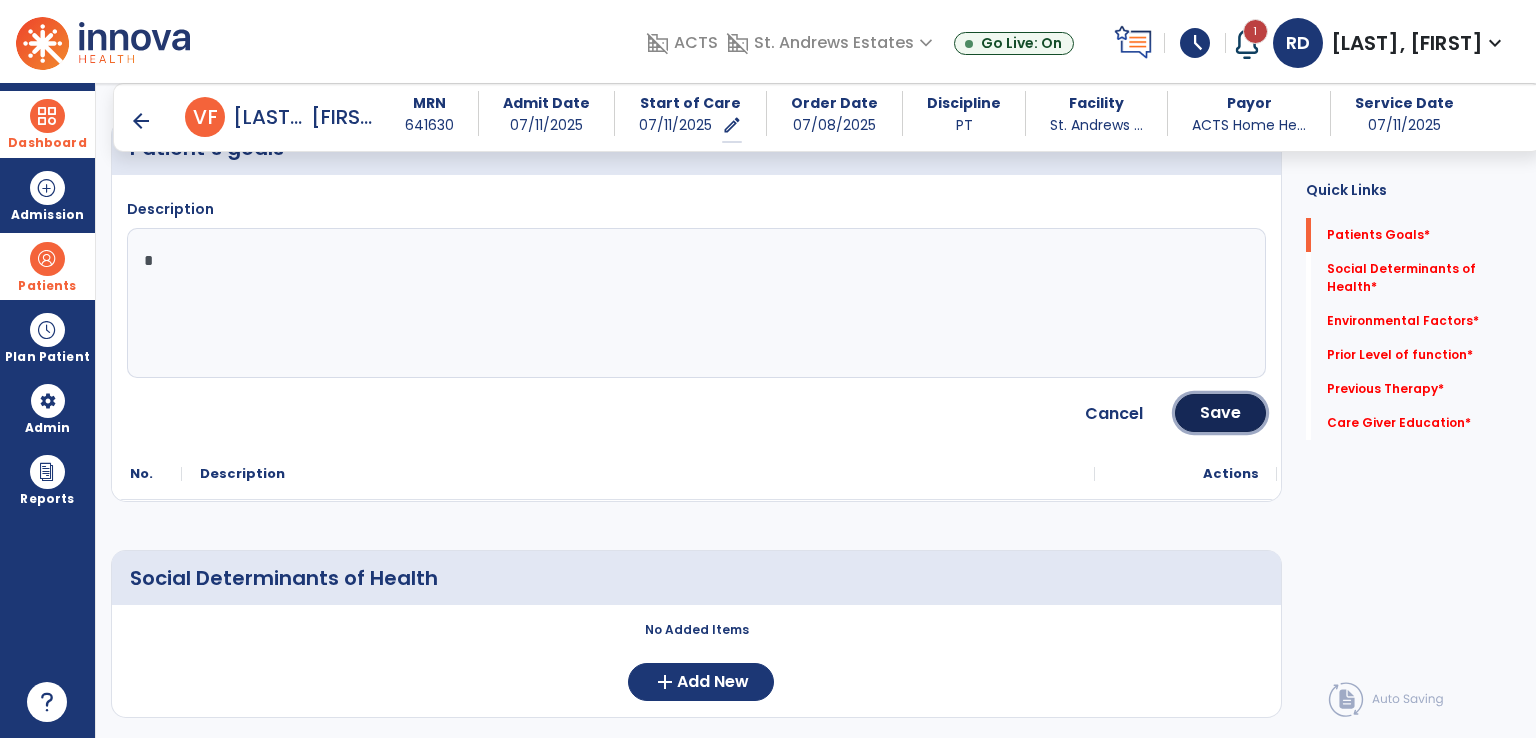 click on "Save" 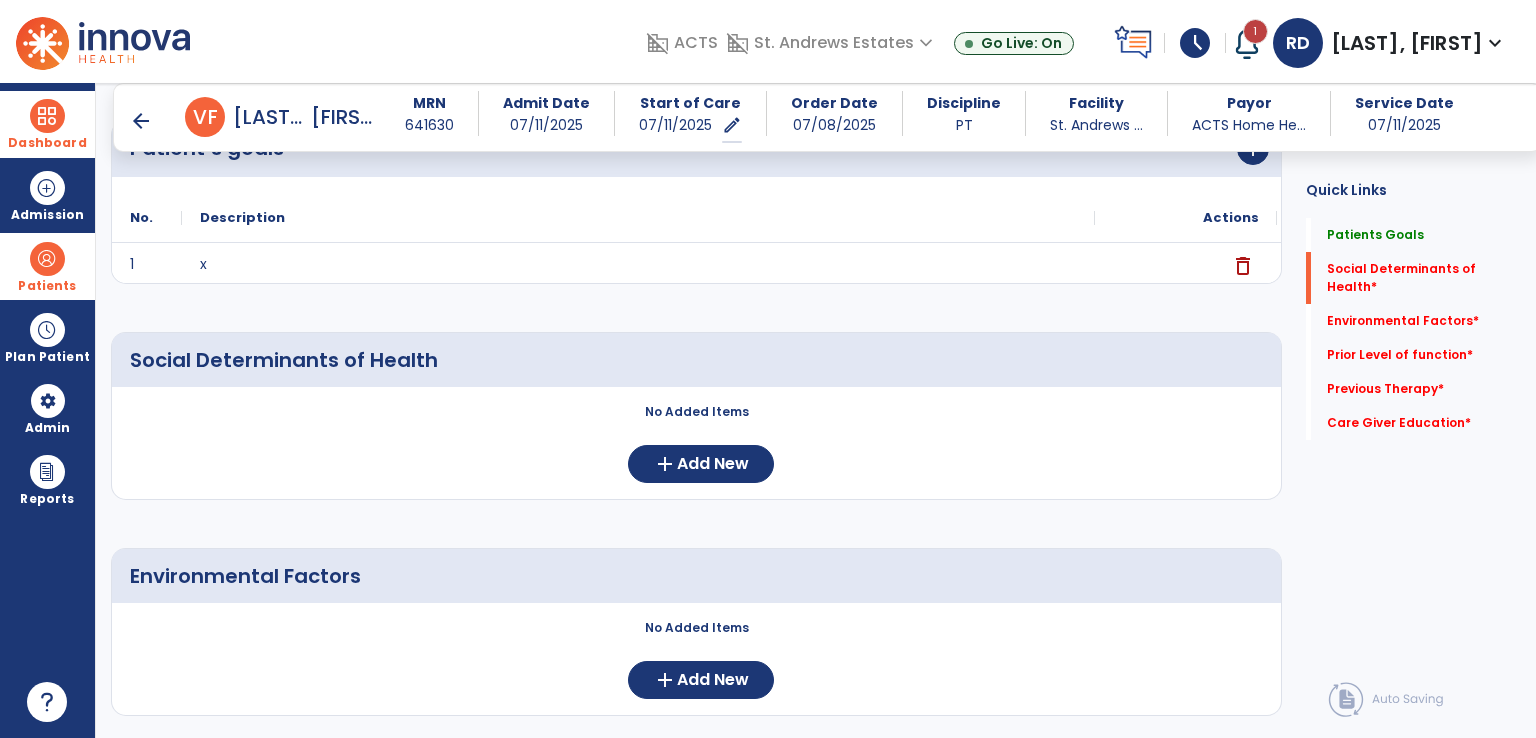 drag, startPoint x: 1371, startPoint y: 273, endPoint x: 1308, endPoint y: 290, distance: 65.25335 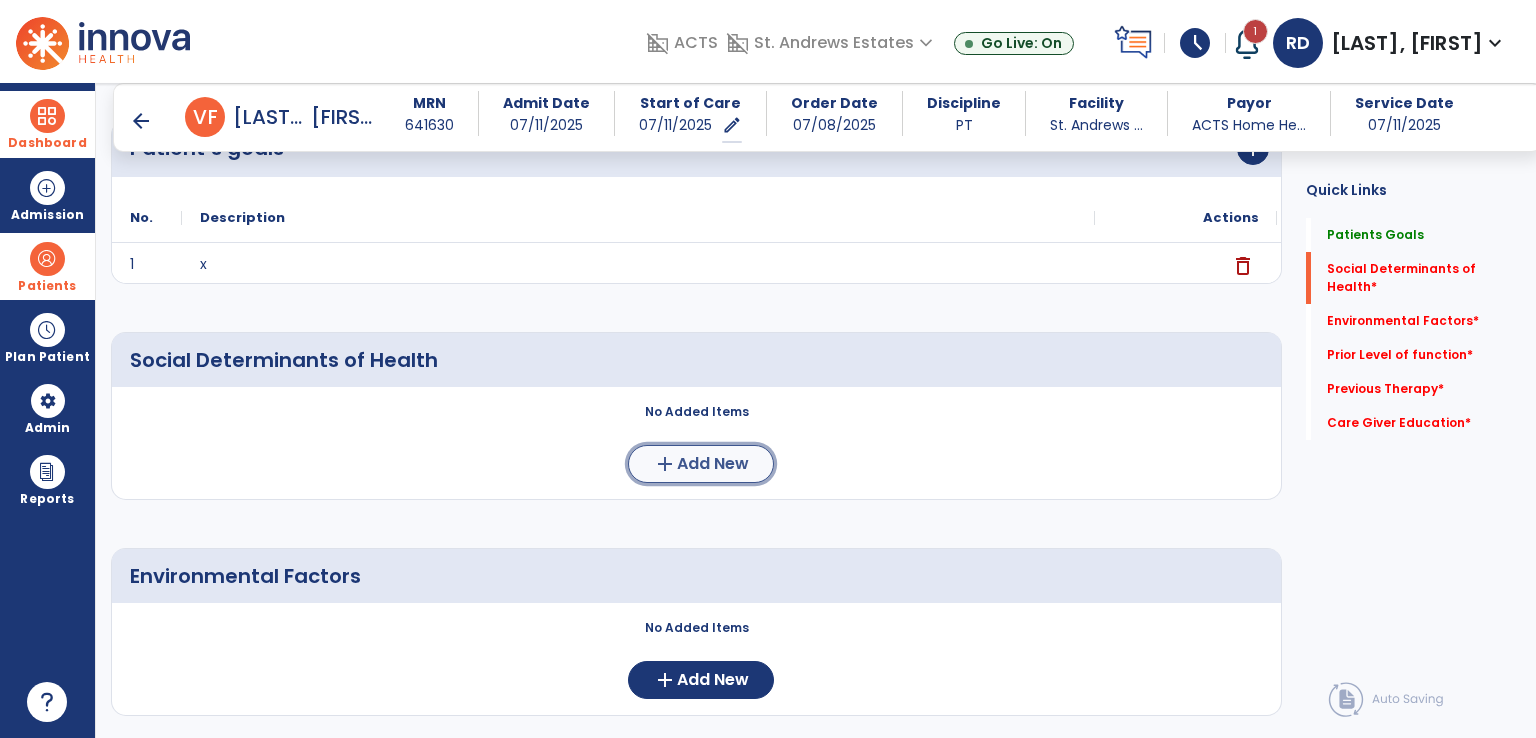 click on "Add New" 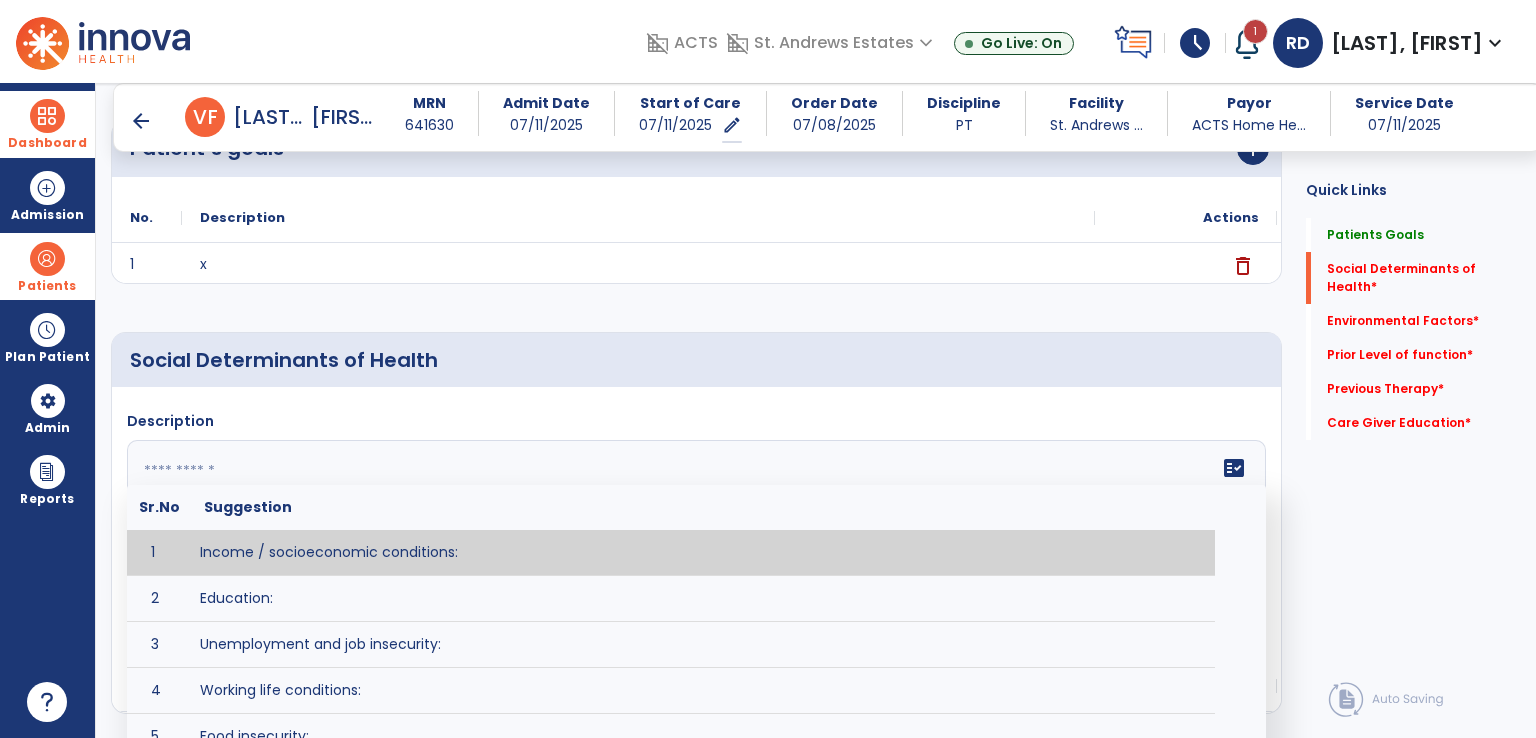 click 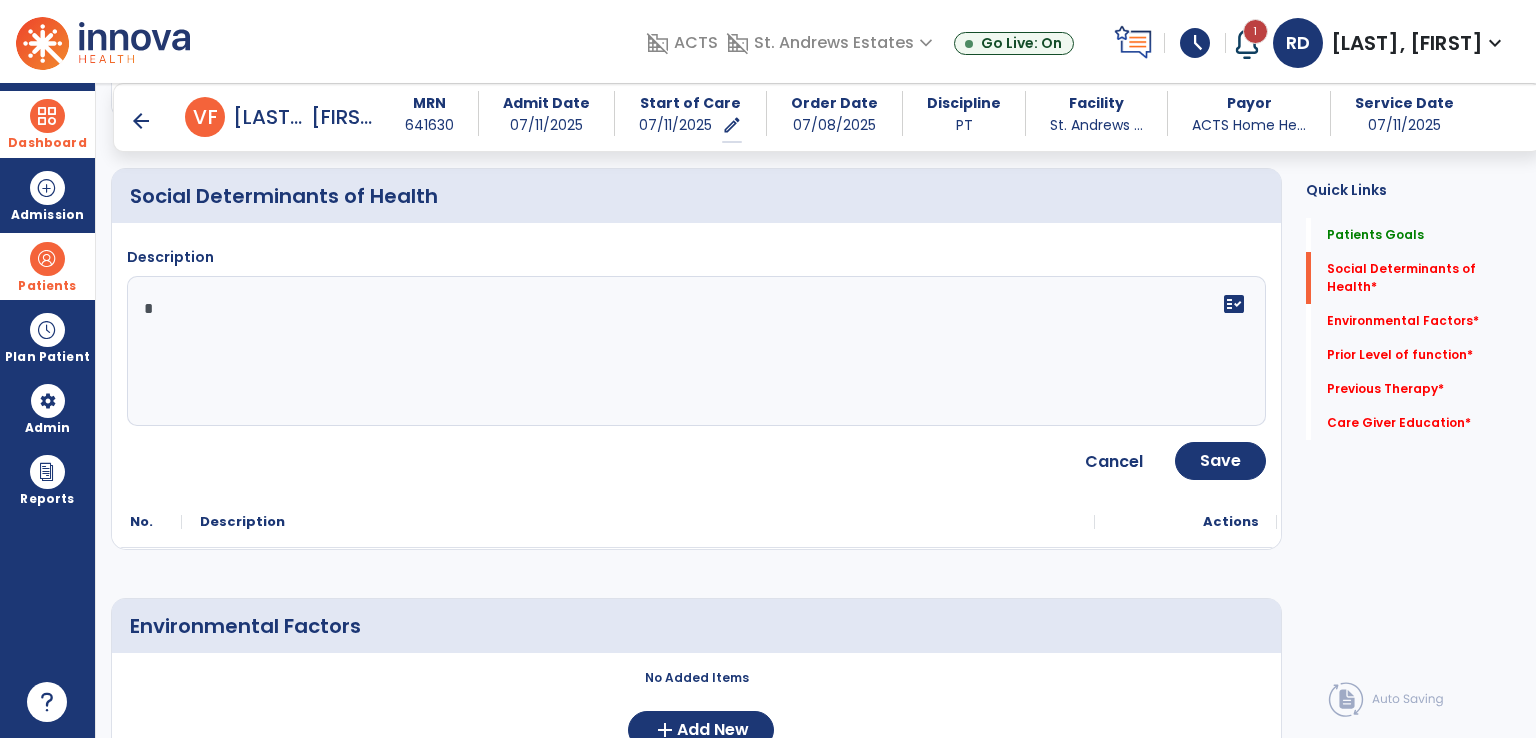 scroll, scrollTop: 408, scrollLeft: 0, axis: vertical 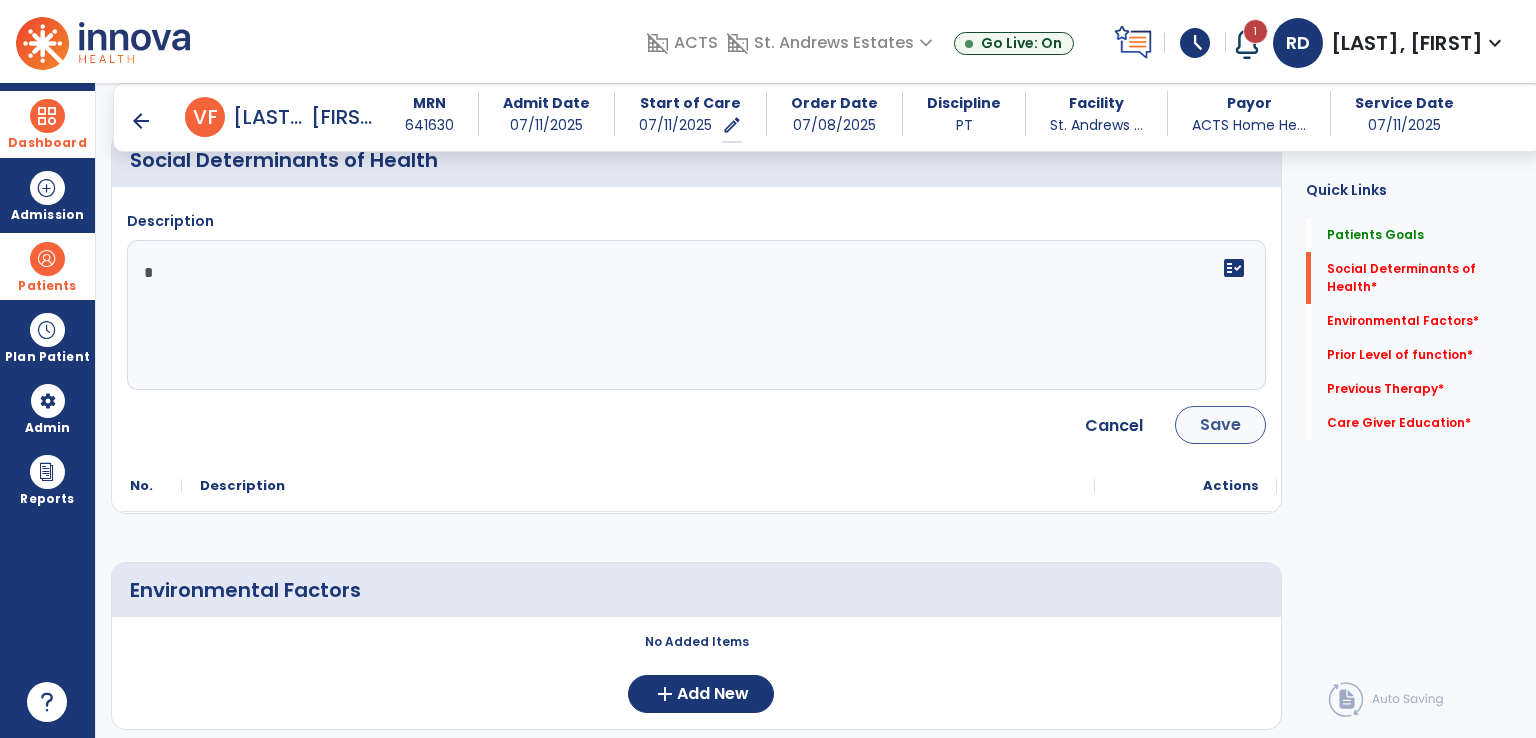 type on "*" 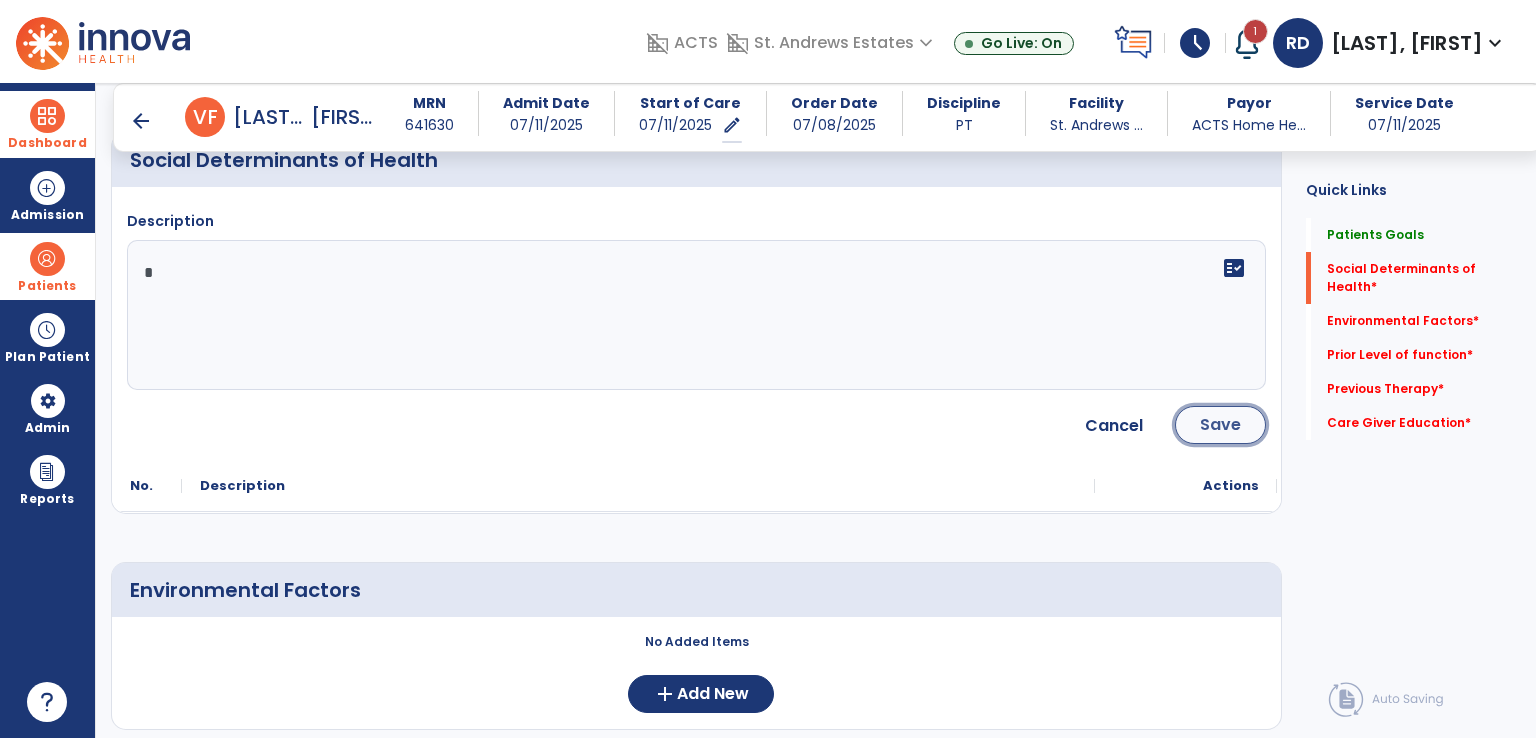 click on "Save" 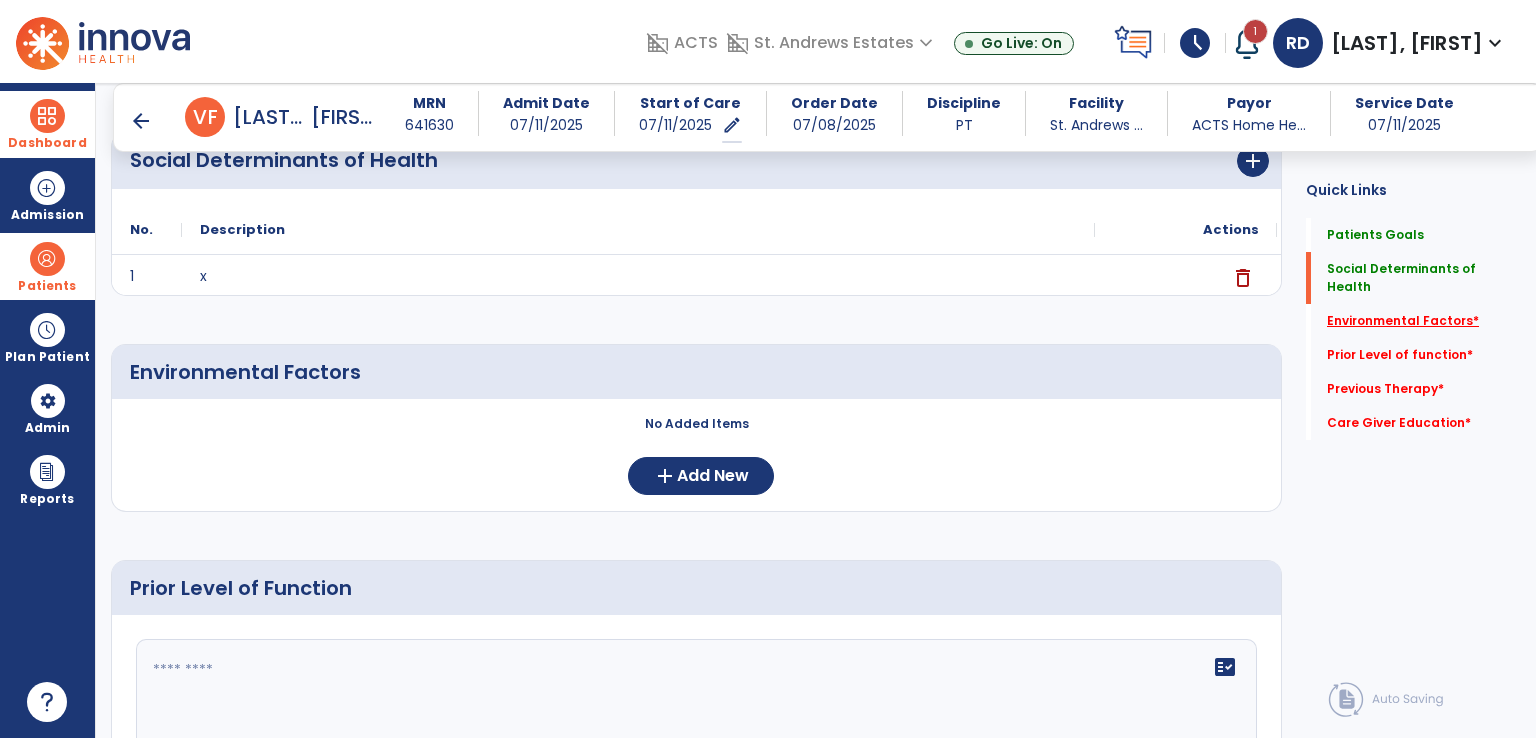 click on "Environmental Factors   *" 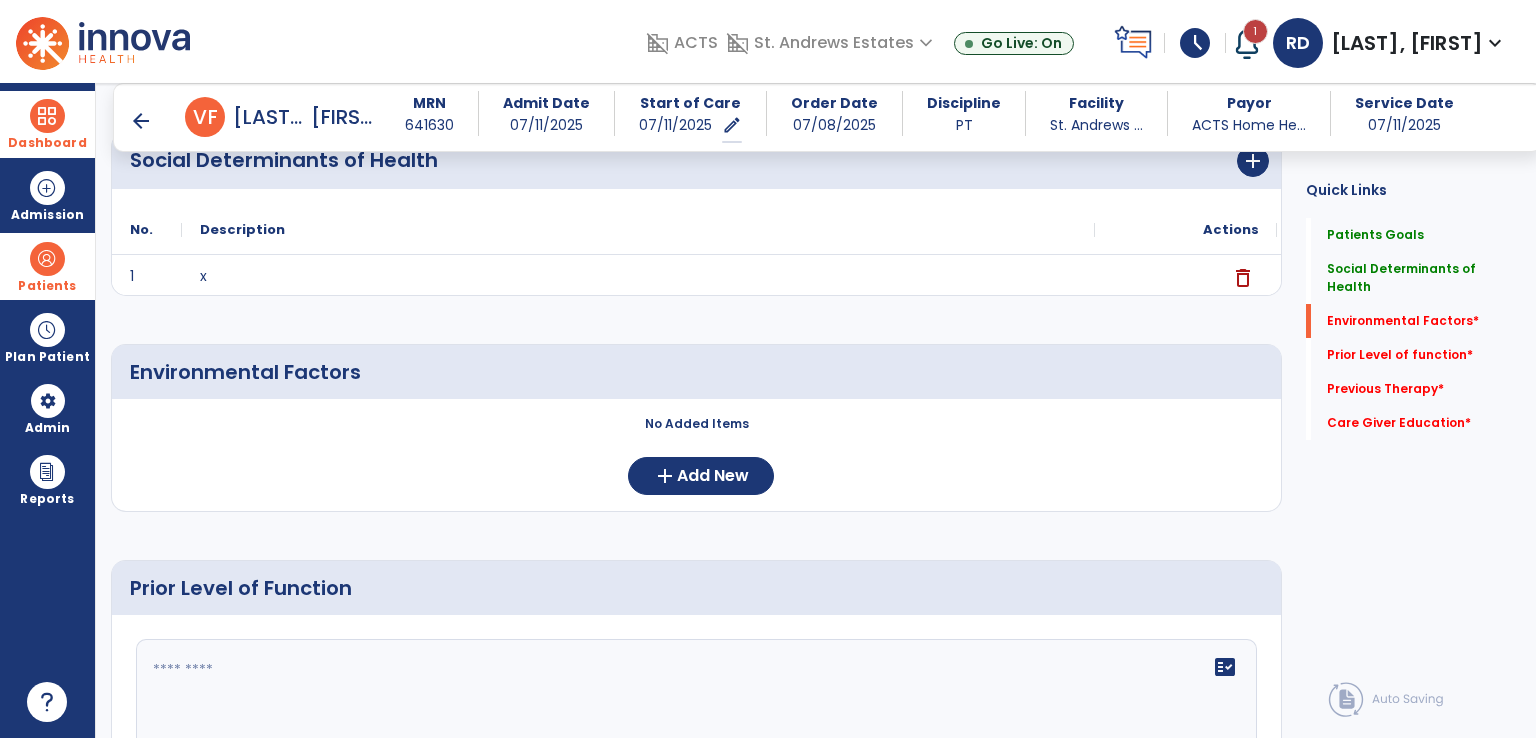scroll, scrollTop: 400, scrollLeft: 0, axis: vertical 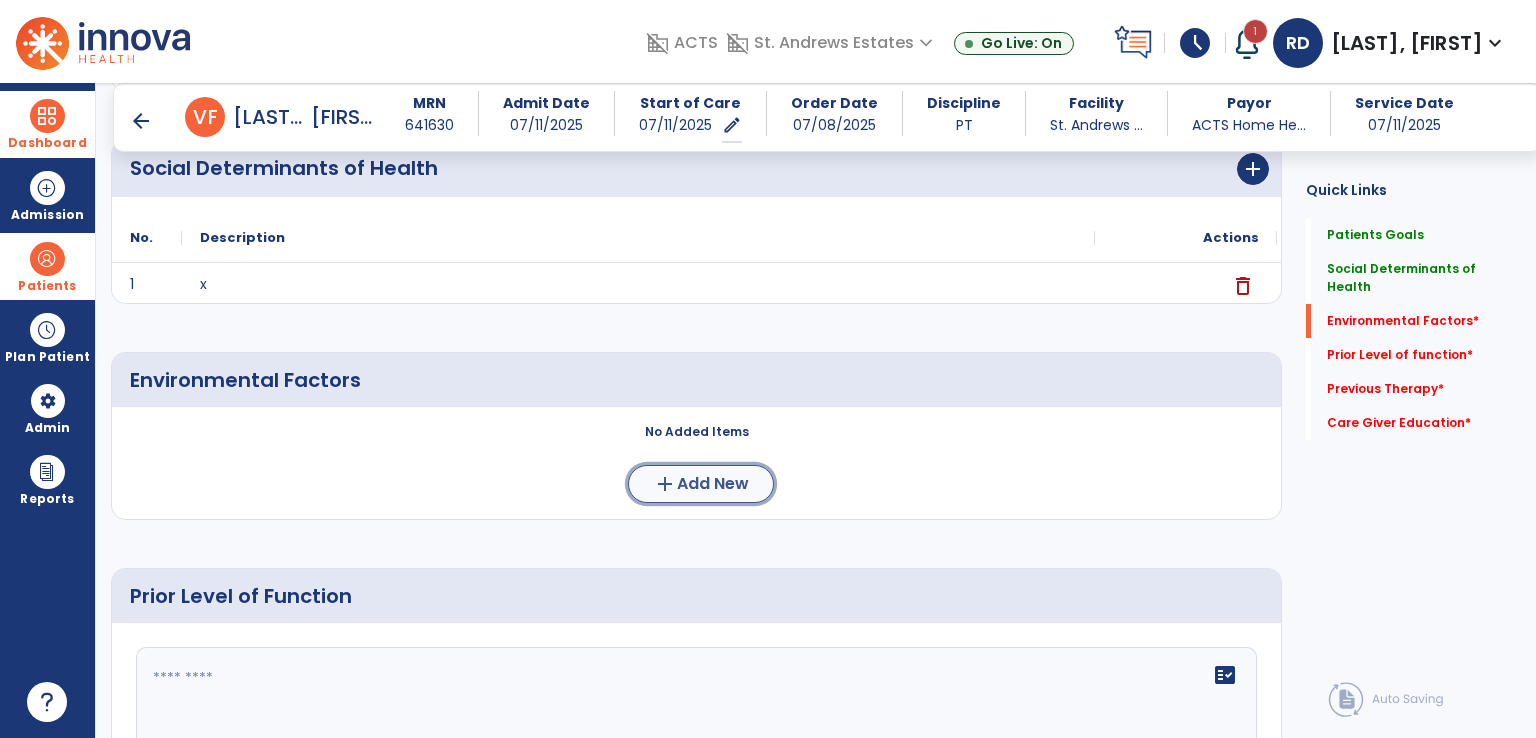 click on "Add New" 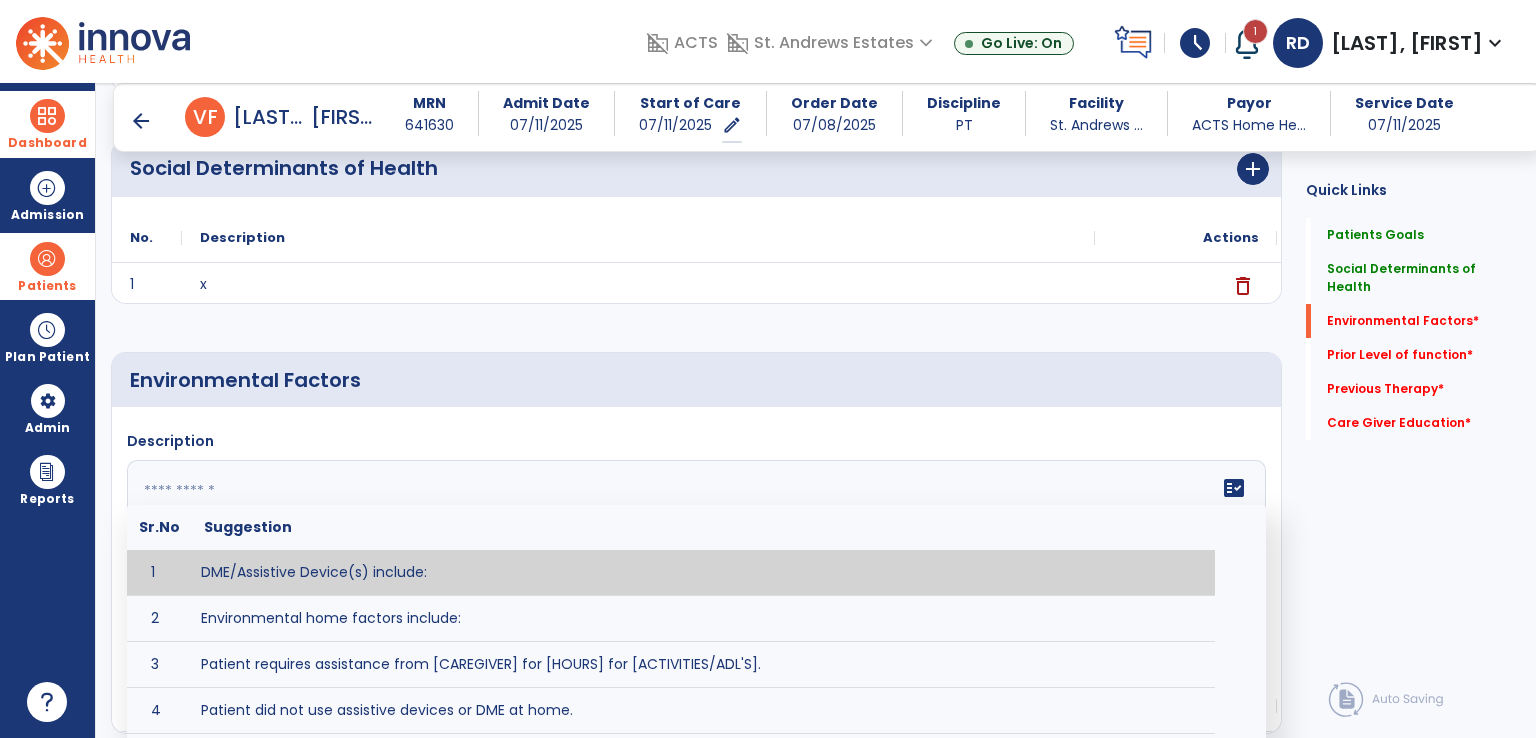 click 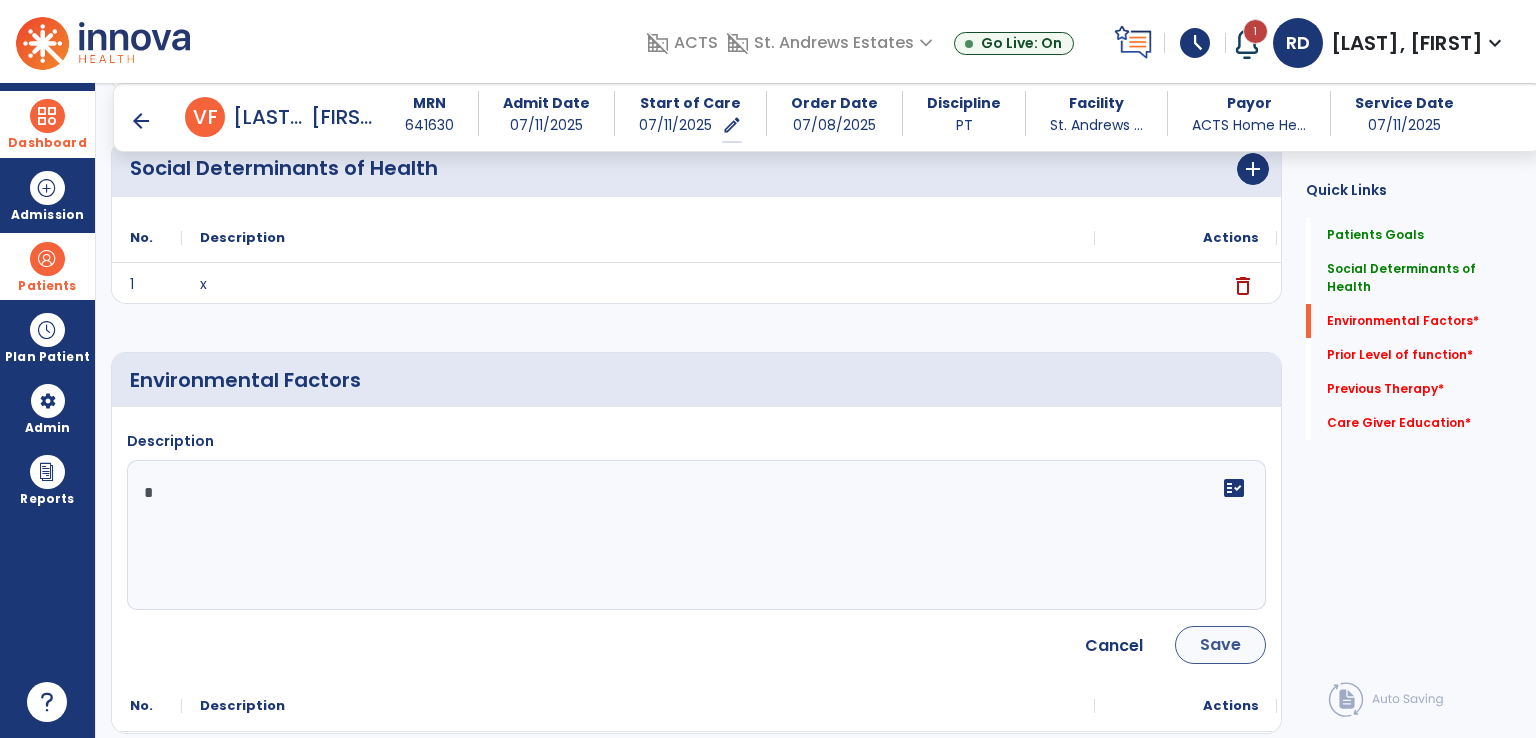 type on "*" 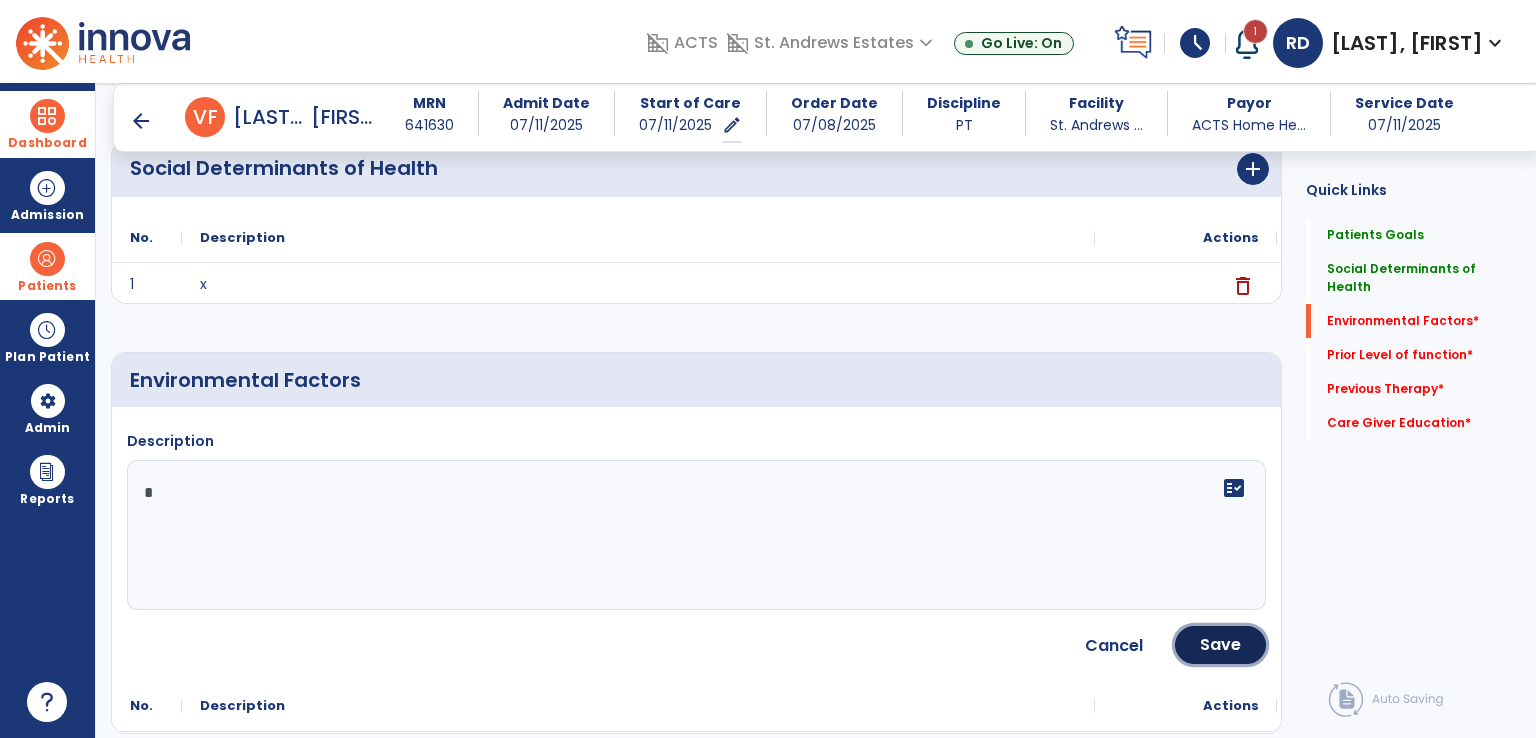drag, startPoint x: 1208, startPoint y: 645, endPoint x: 1311, endPoint y: 531, distance: 153.63919 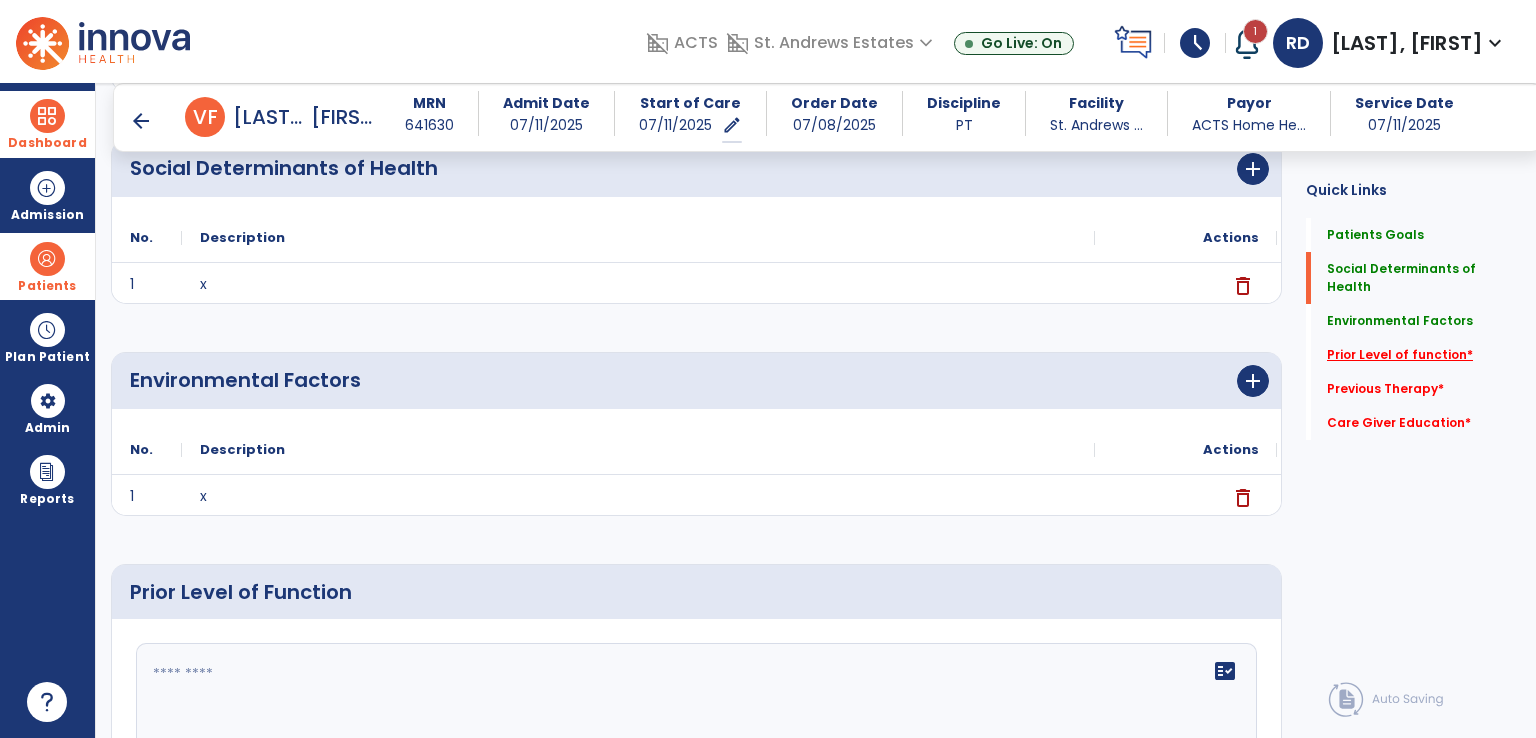 click on "Prior Level of function   *" 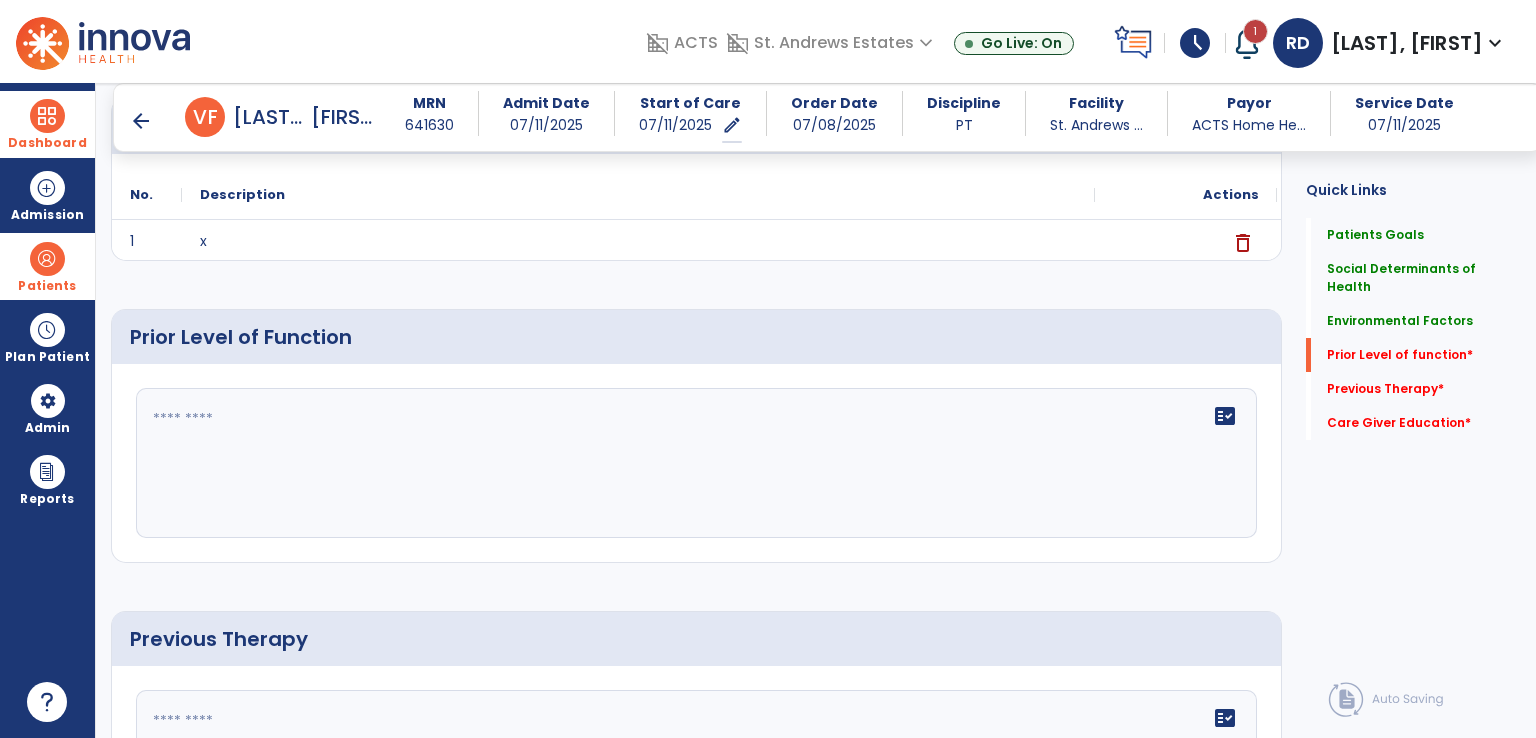 scroll, scrollTop: 706, scrollLeft: 0, axis: vertical 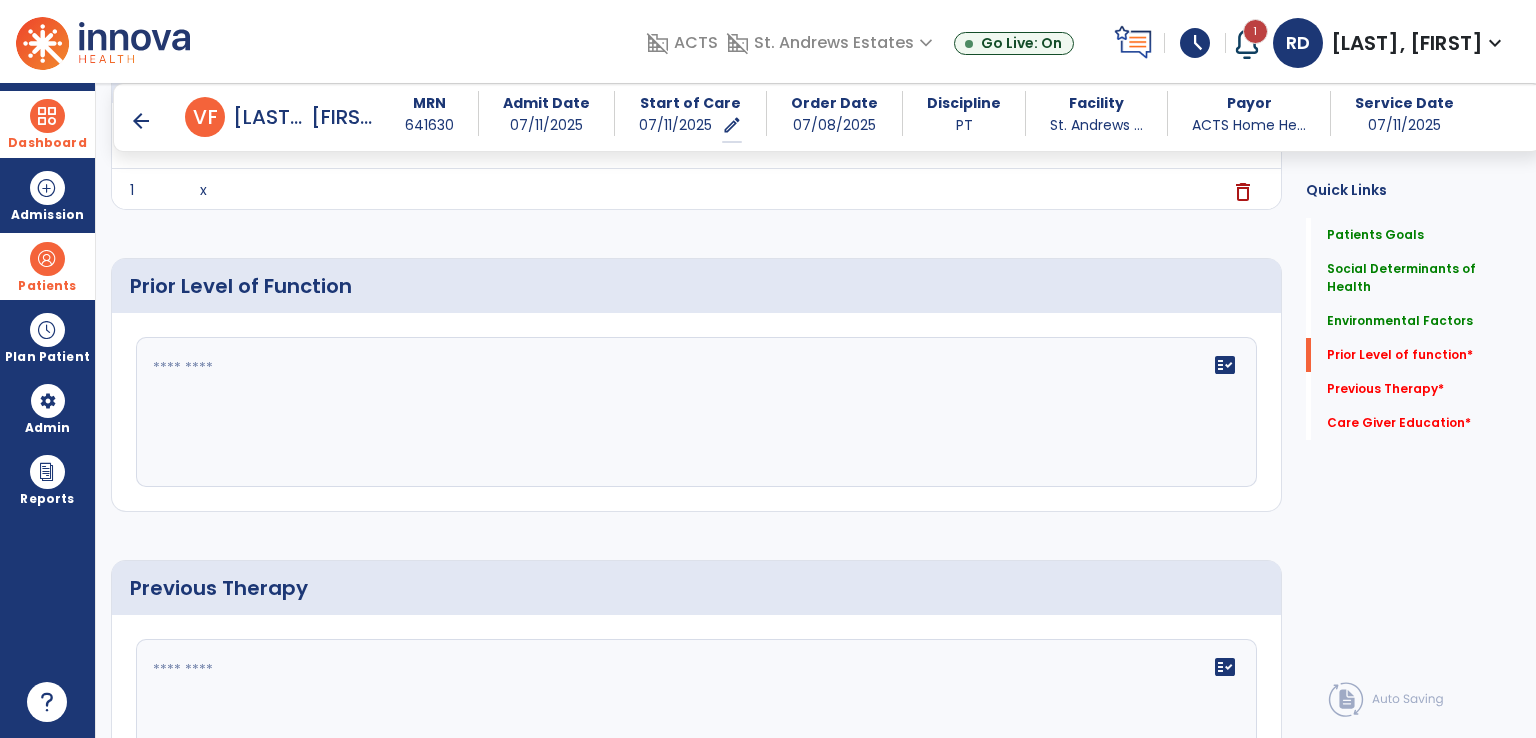 click on "fact_check" 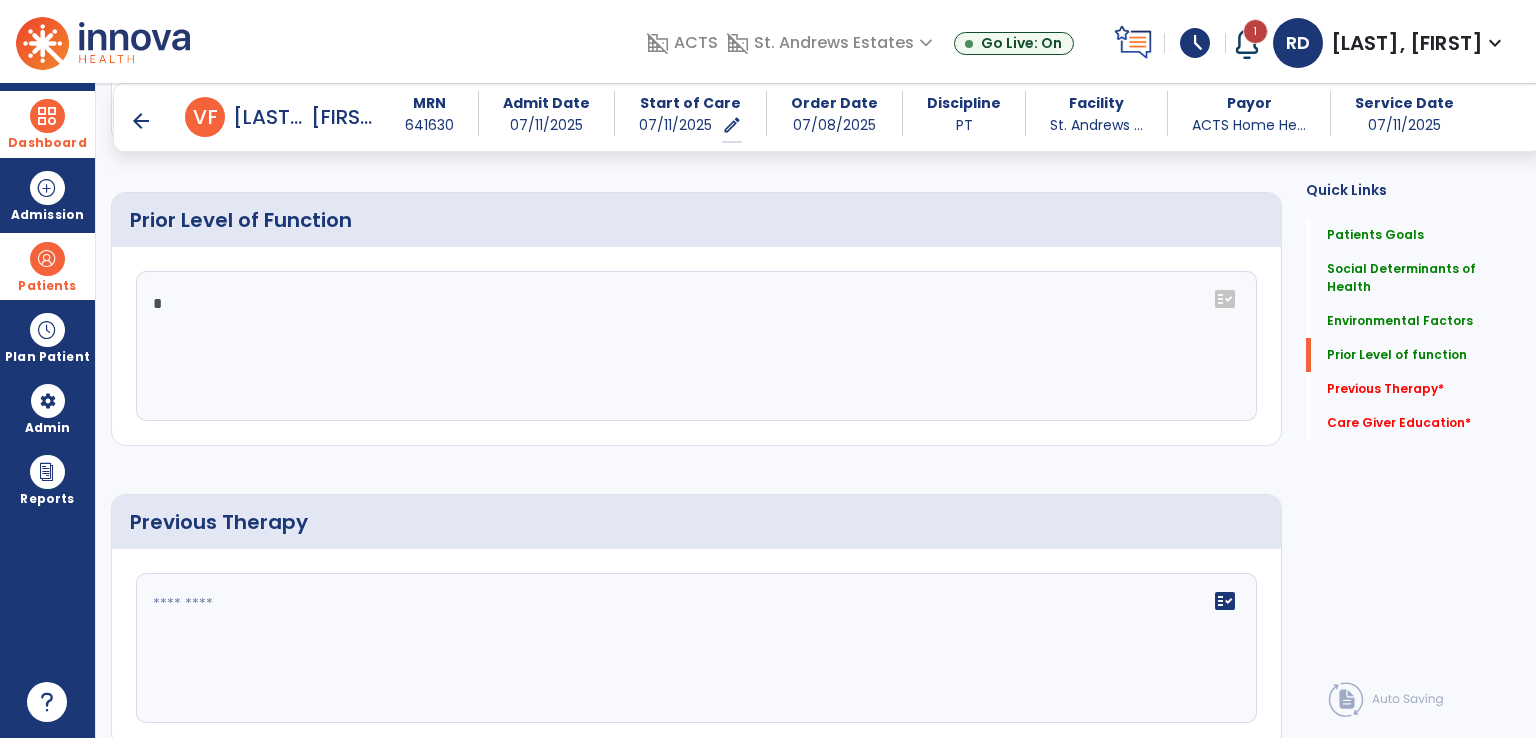scroll, scrollTop: 806, scrollLeft: 0, axis: vertical 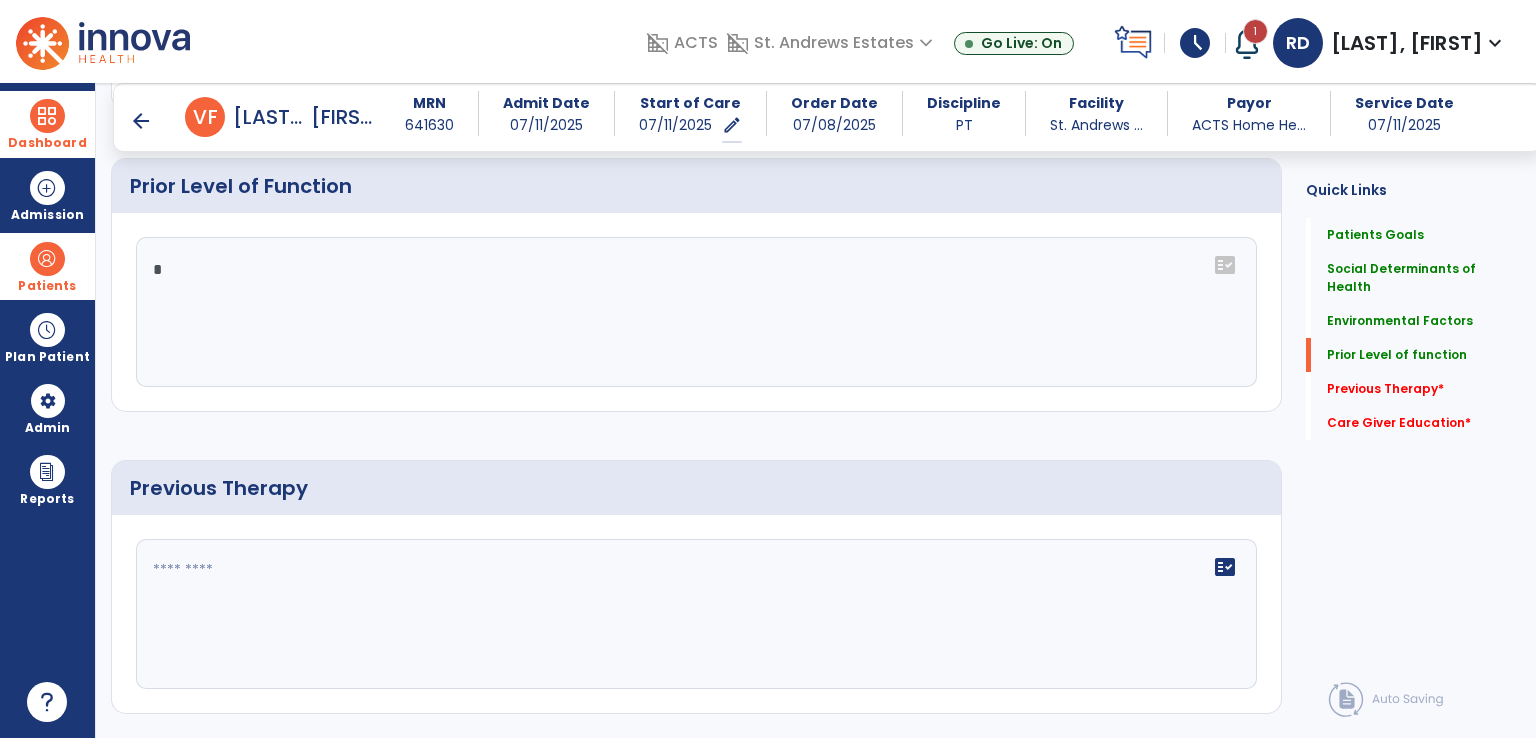type on "*" 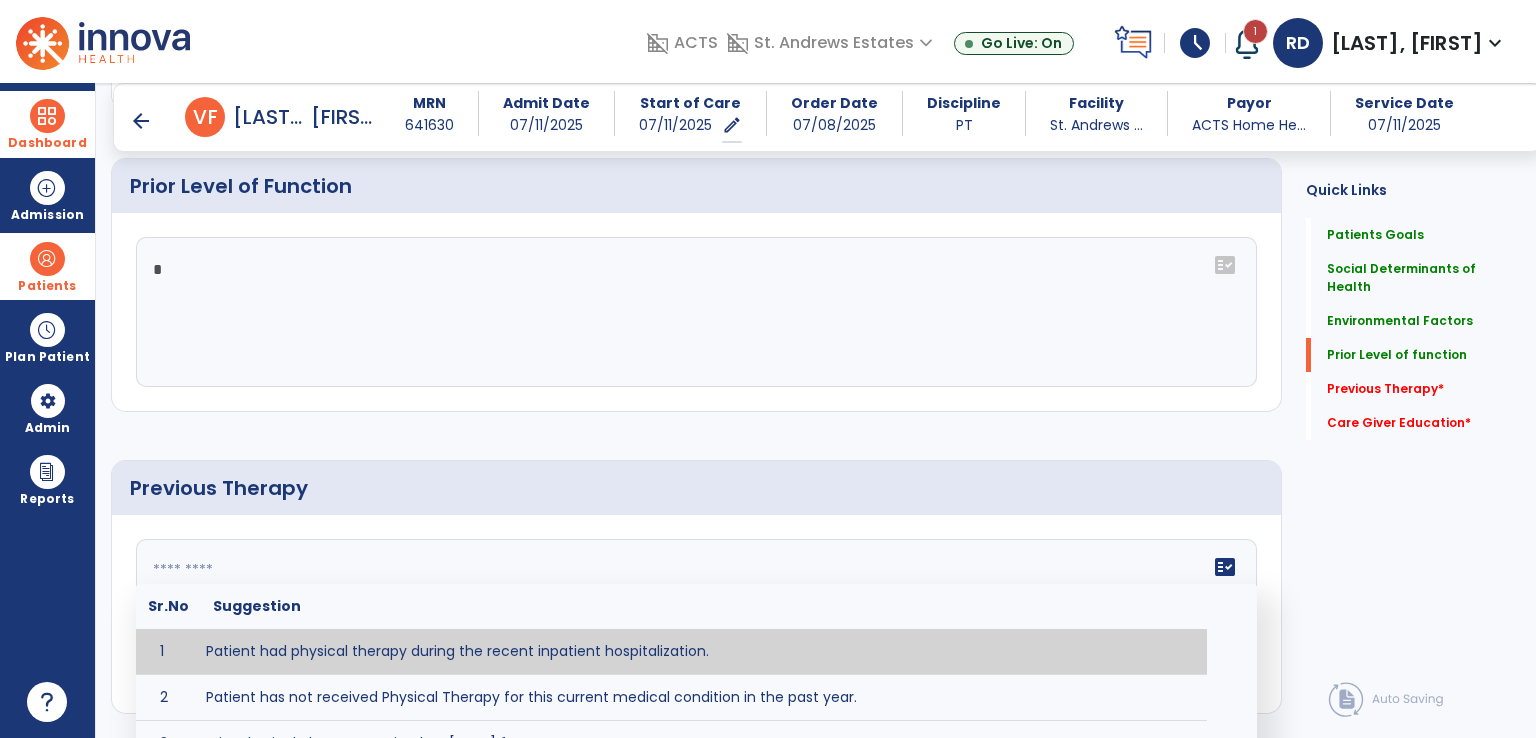 click 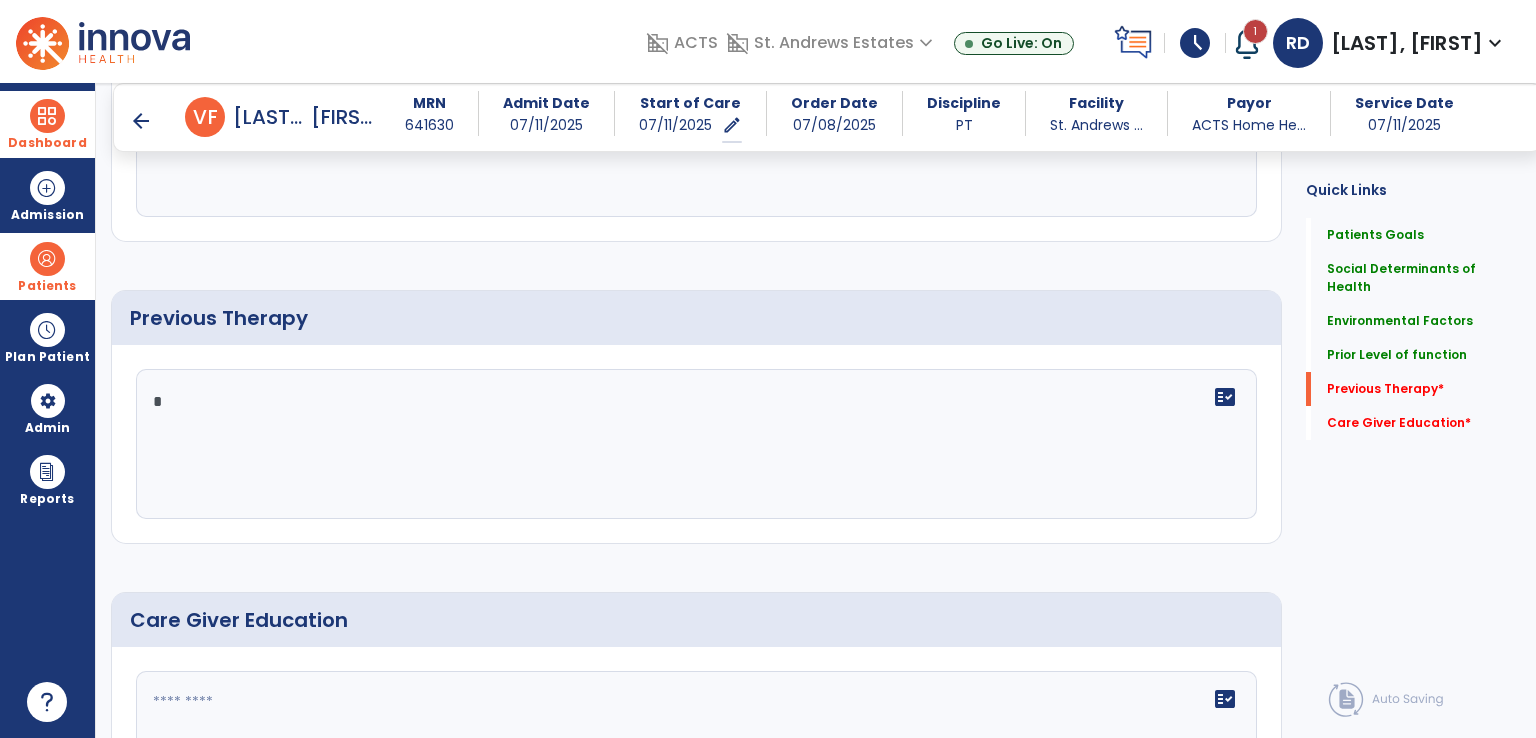 scroll, scrollTop: 1106, scrollLeft: 0, axis: vertical 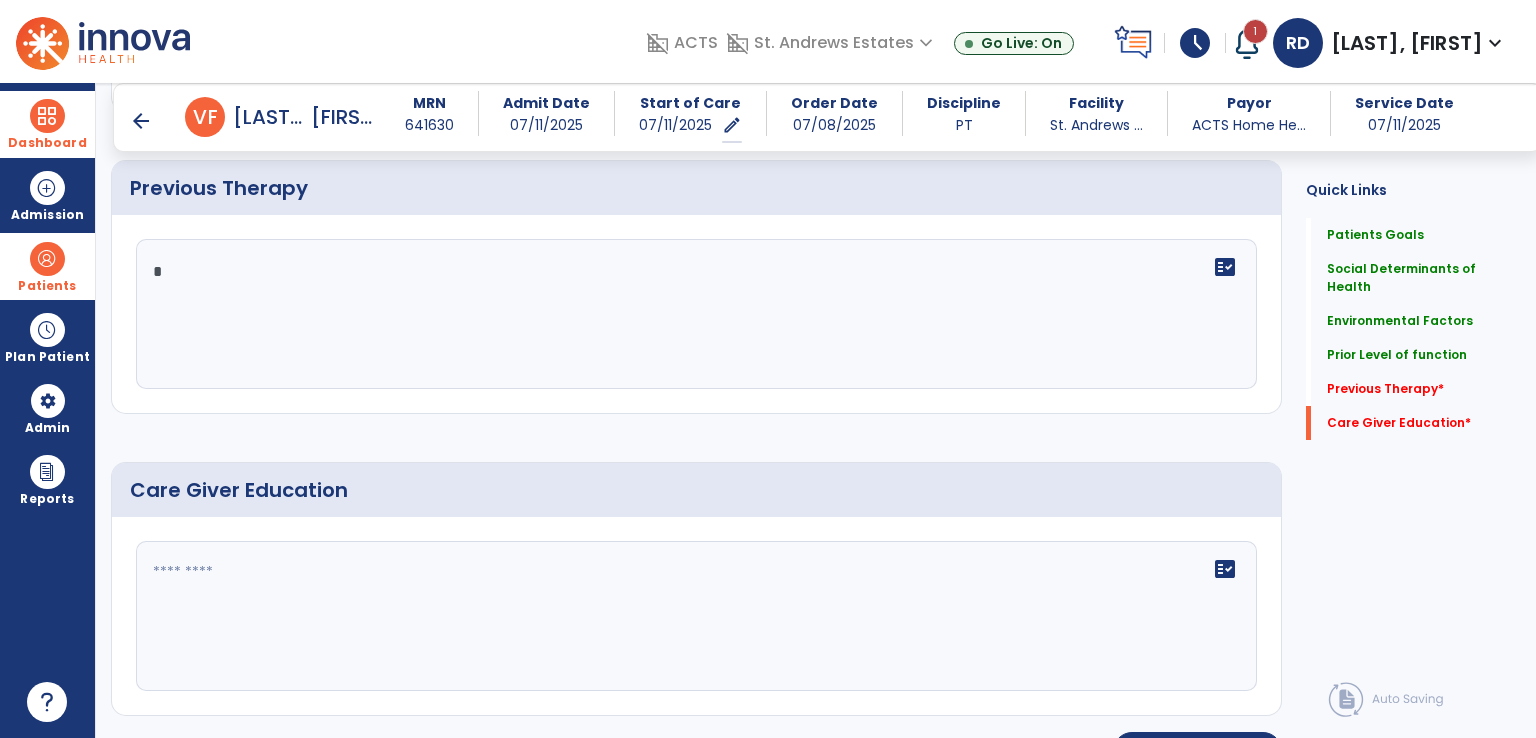 type on "*" 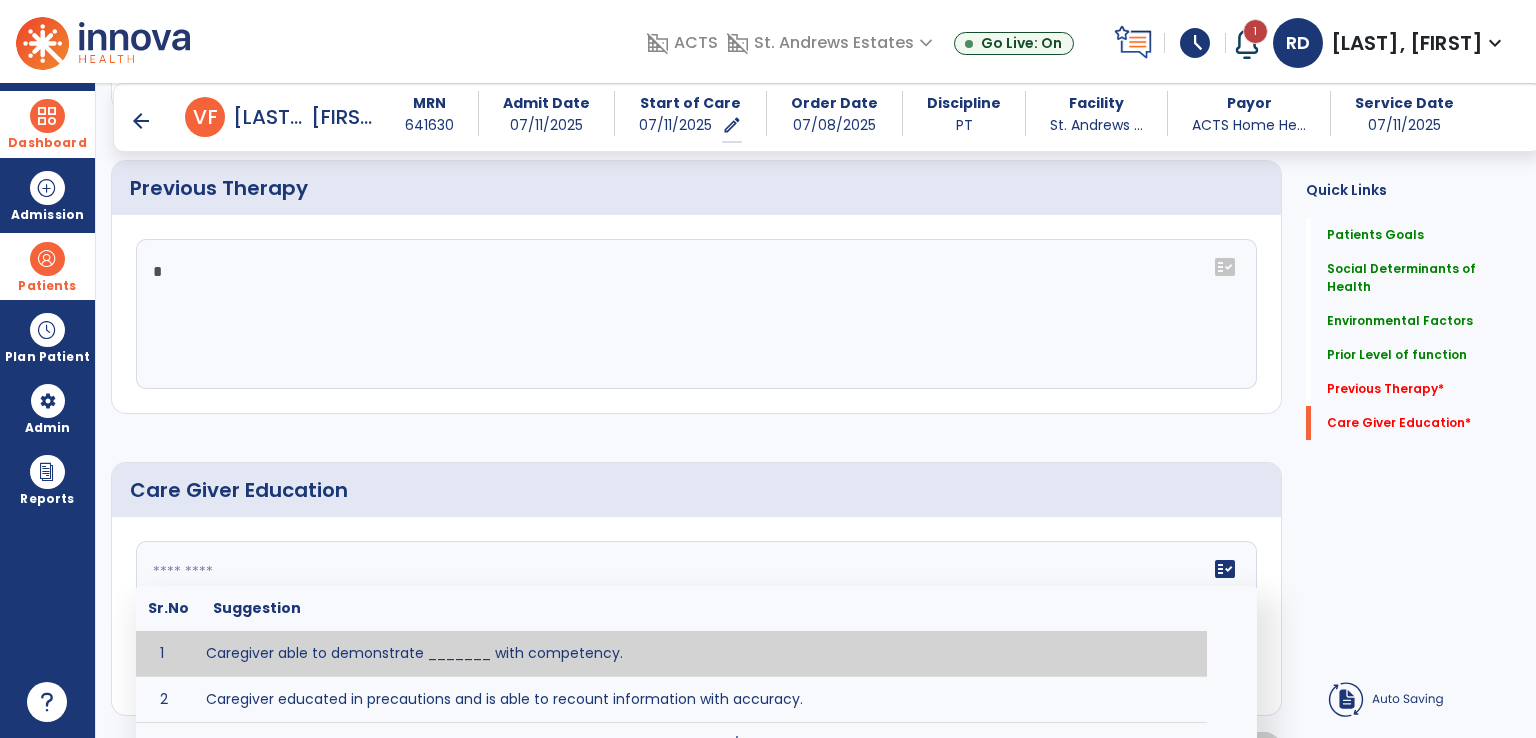 click on "fact_check  Sr.No Suggestion 1 Caregiver able to demonstrate _______ with competency. 2 Caregiver educated in precautions and is able to recount information with accuracy. 3 Caregiver education initiated with _______ focusing on the following tasks/activities __________. 4 Home exercise program initiated with caregiver focusing on __________. 5 Patient educated in precautions and is able to recount information with [VALUE]% accuracy." 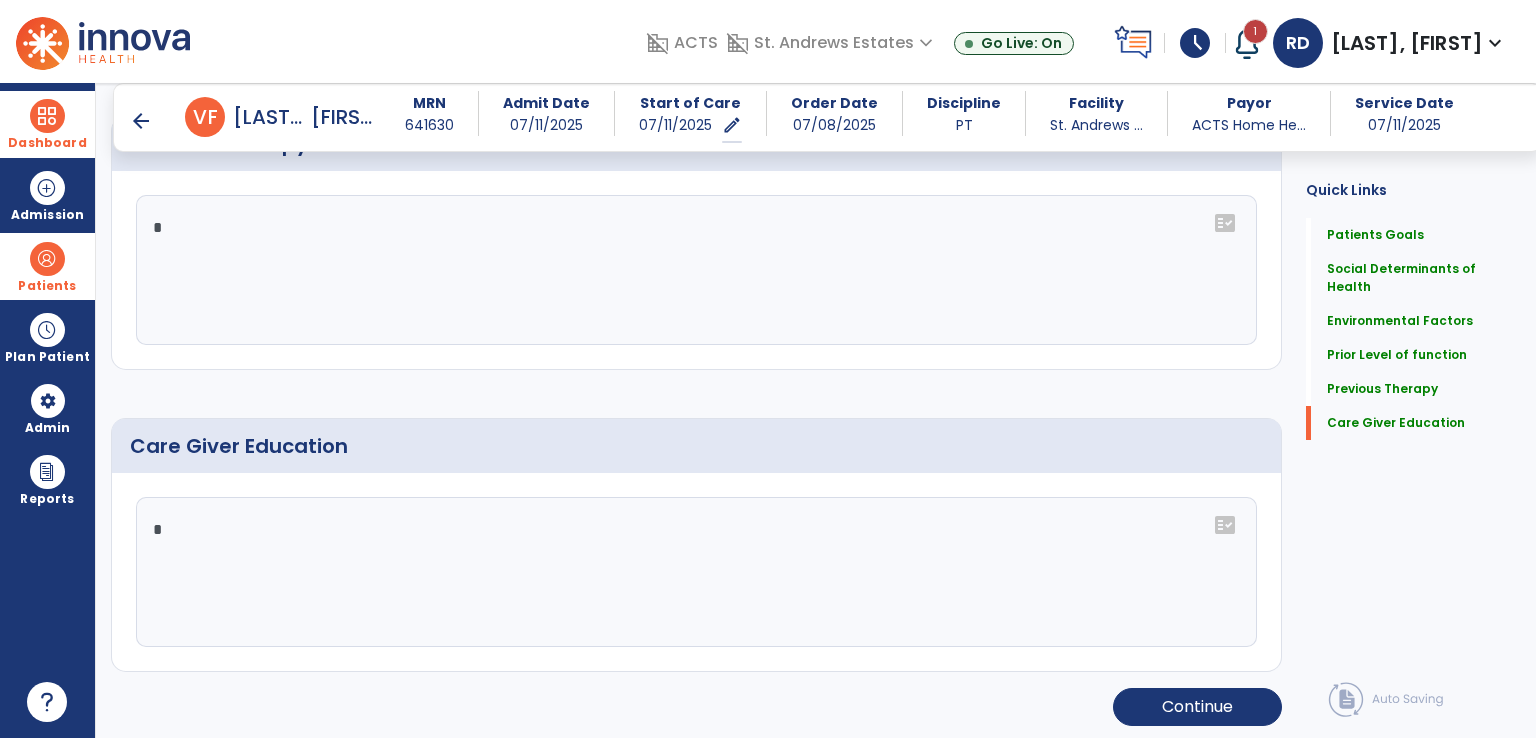 scroll, scrollTop: 1150, scrollLeft: 0, axis: vertical 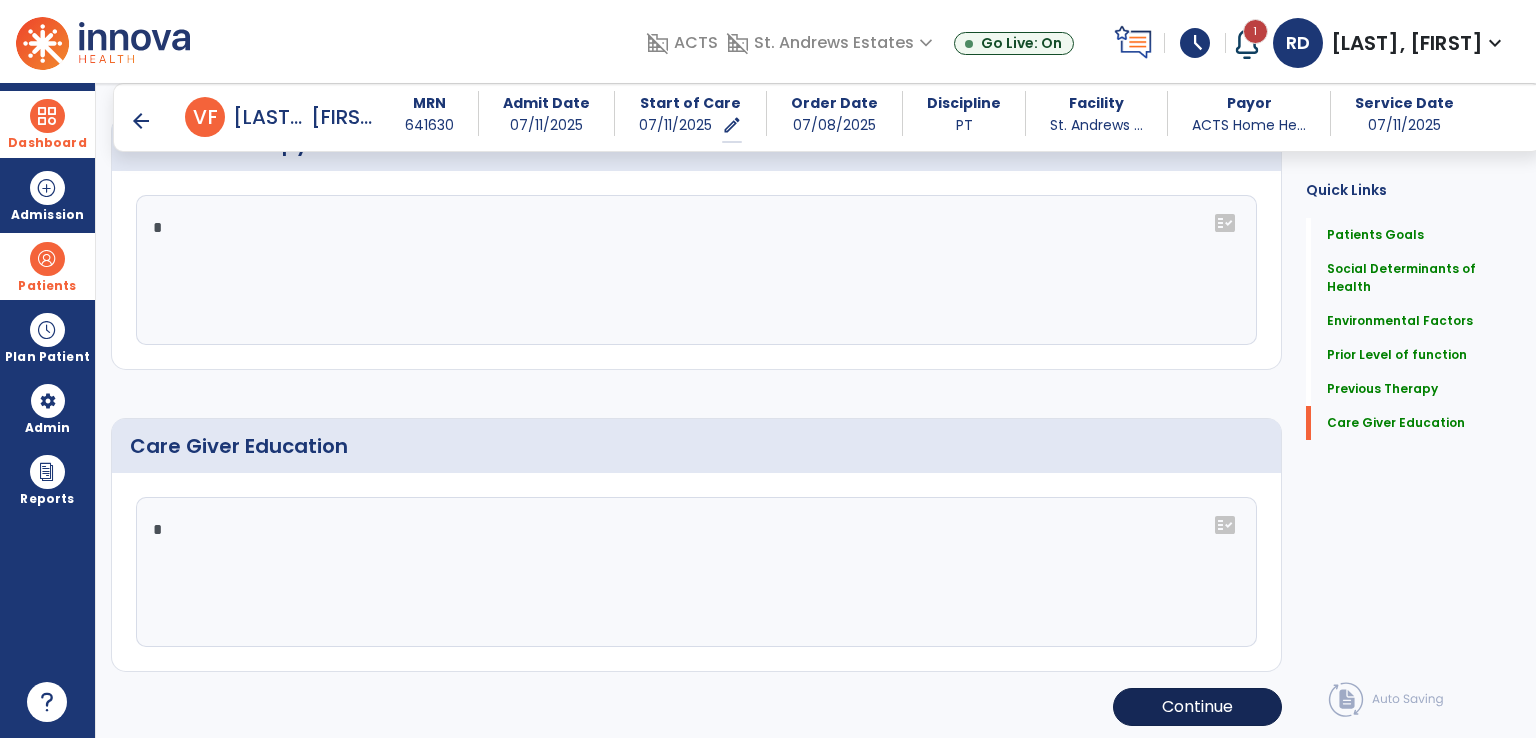 type on "*" 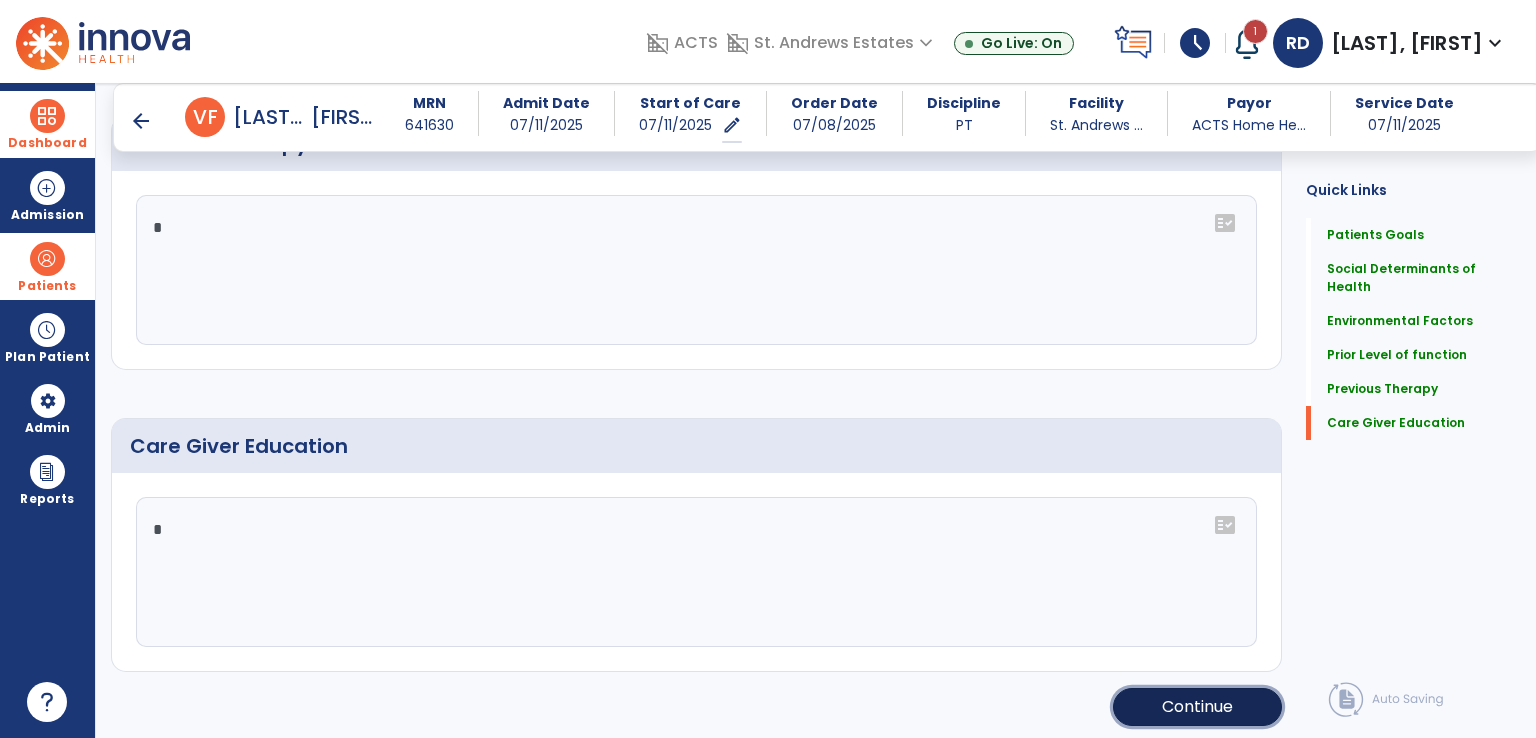click on "Continue" 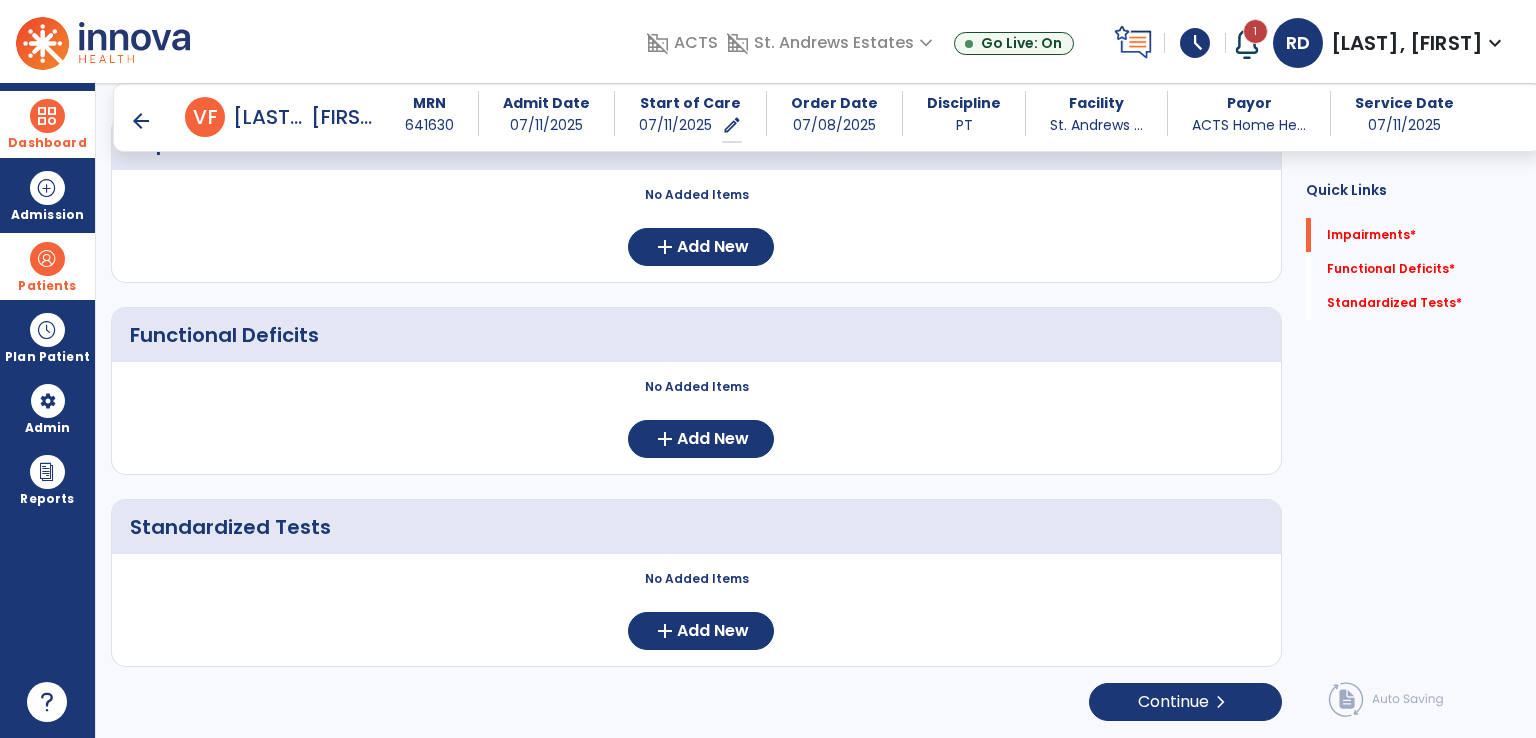scroll, scrollTop: 209, scrollLeft: 0, axis: vertical 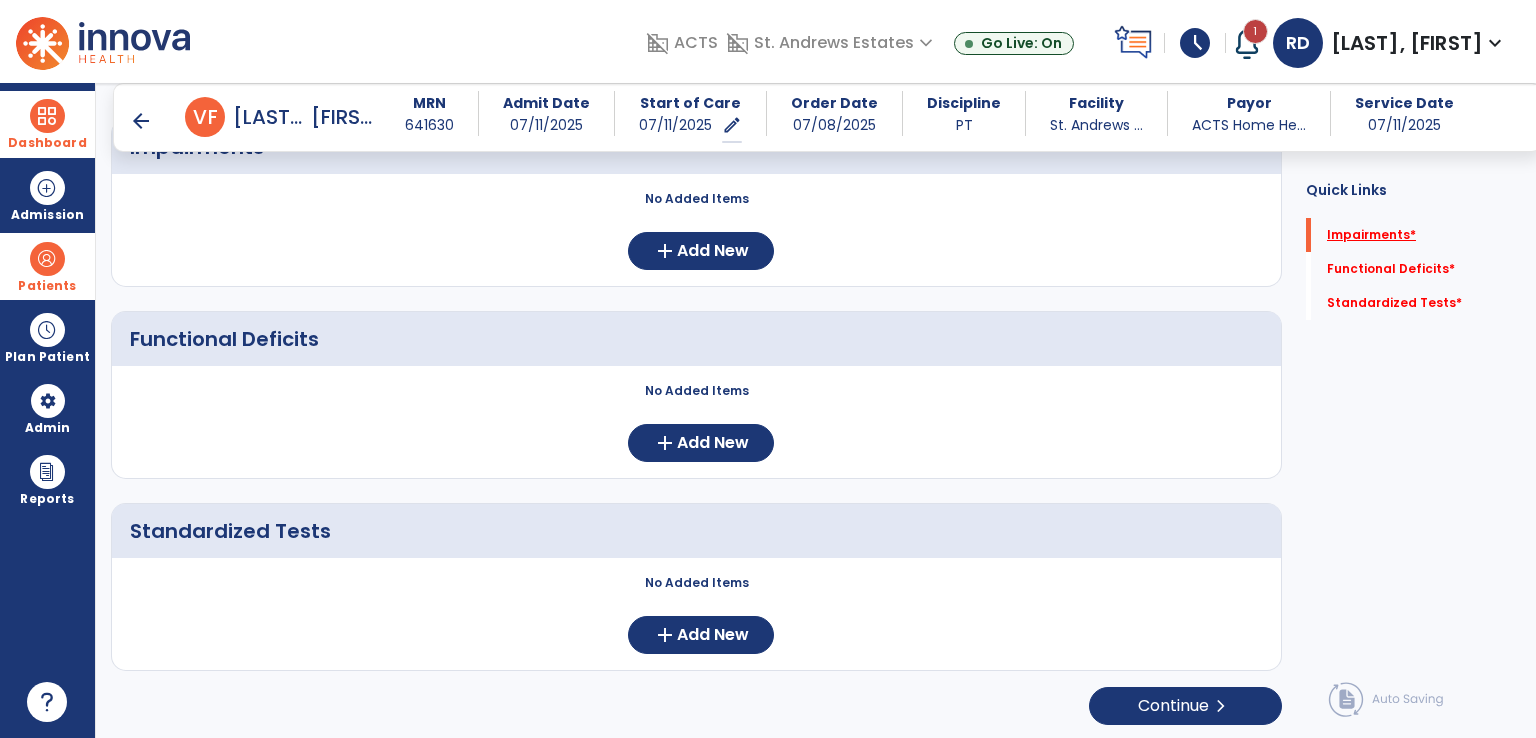 click on "Impairments   *" 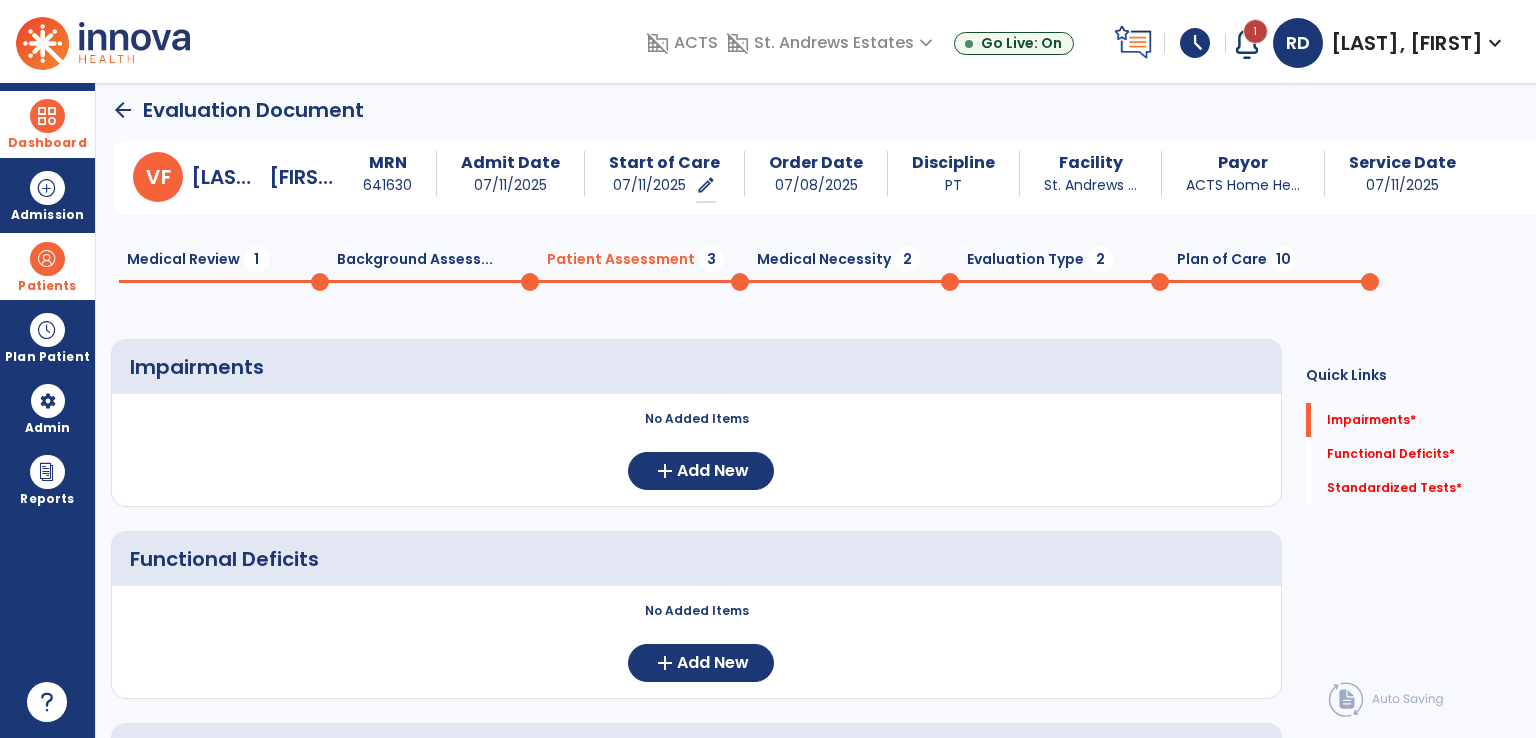 scroll, scrollTop: 1, scrollLeft: 0, axis: vertical 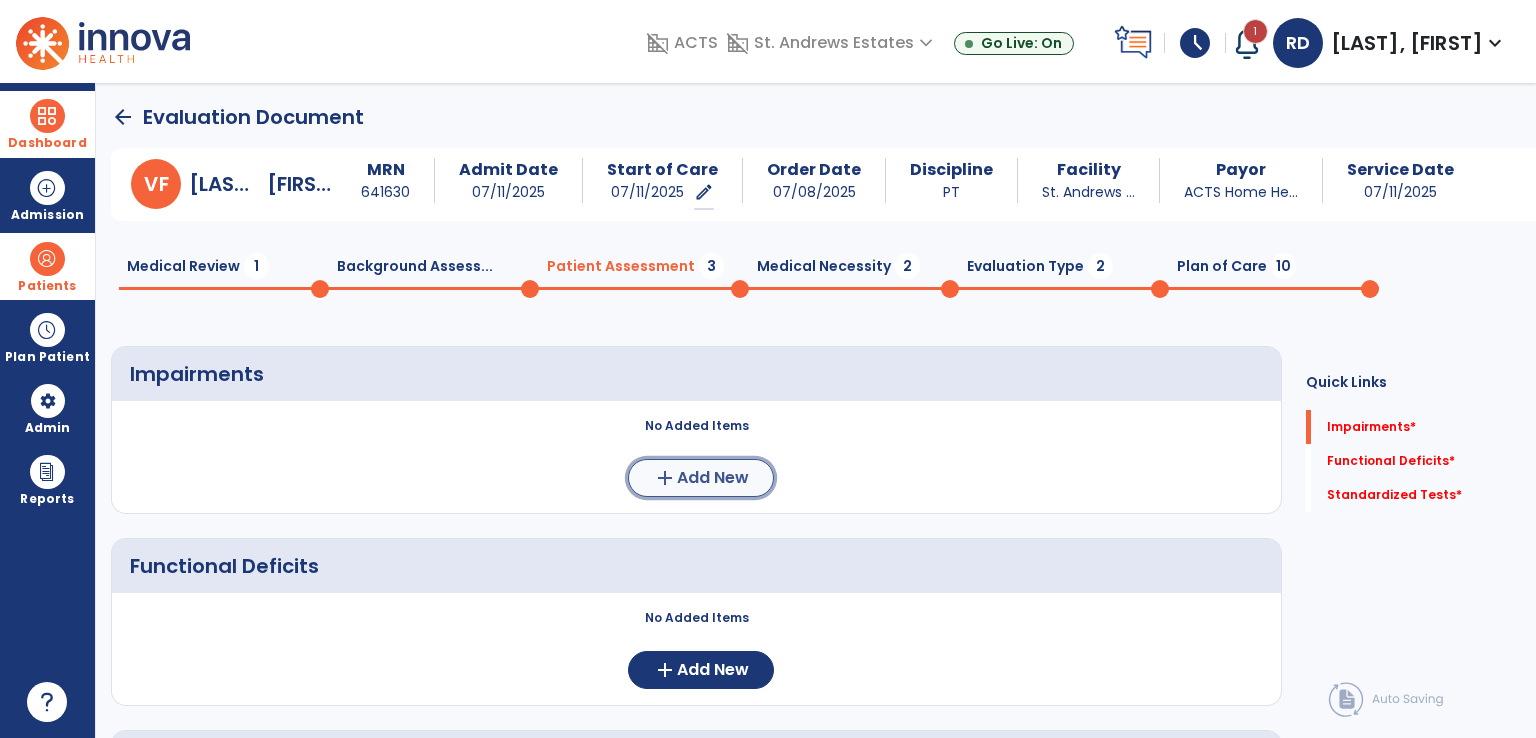 click on "add" 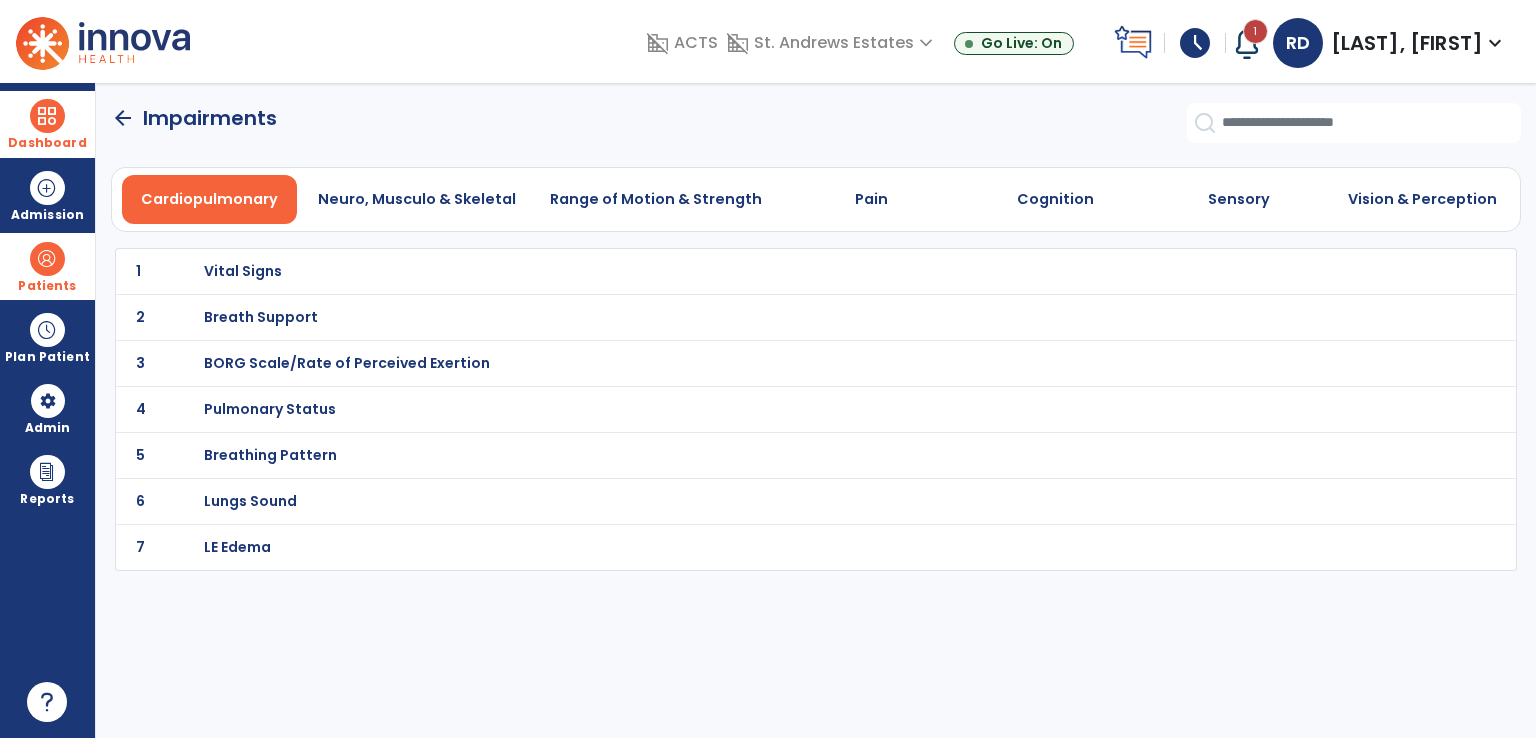 scroll, scrollTop: 0, scrollLeft: 0, axis: both 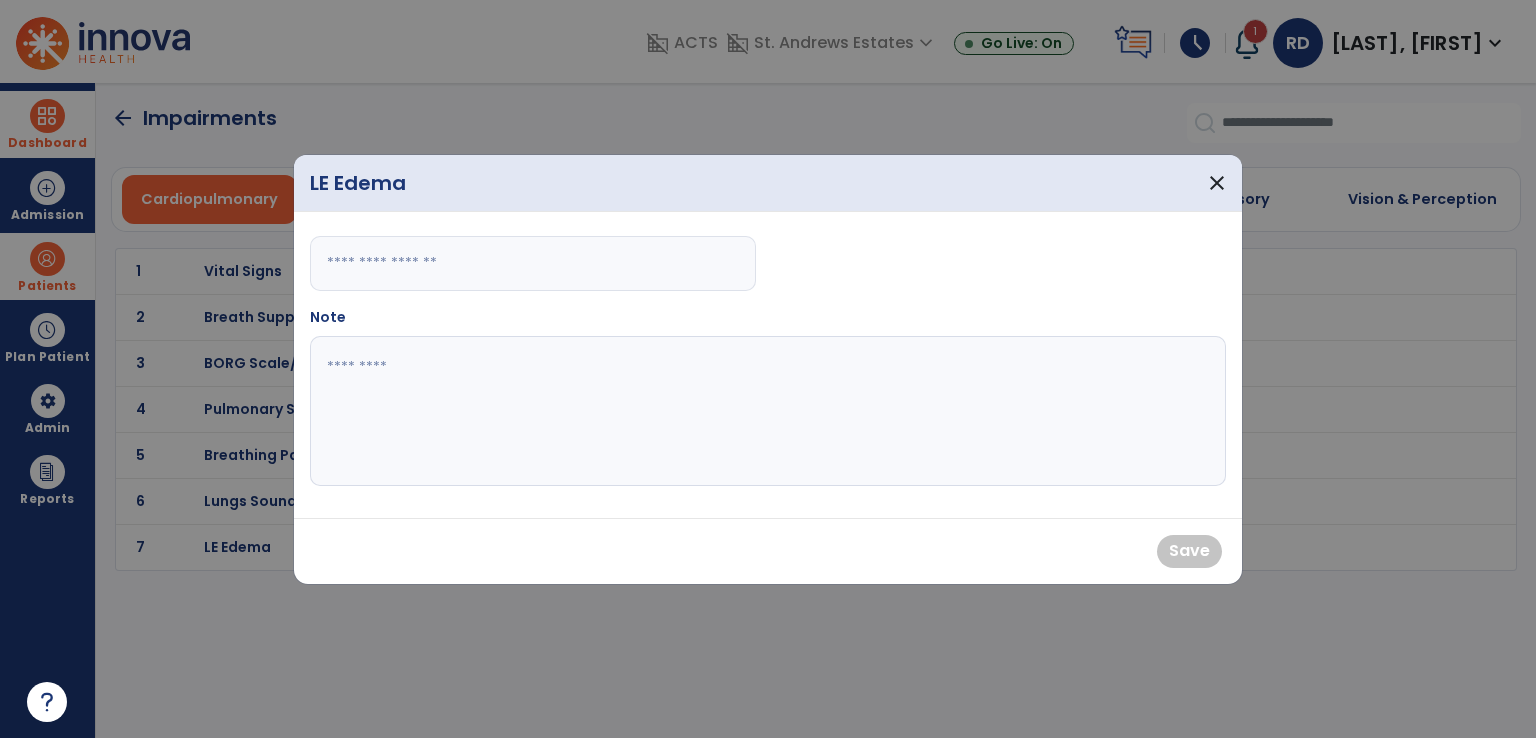 click at bounding box center (533, 263) 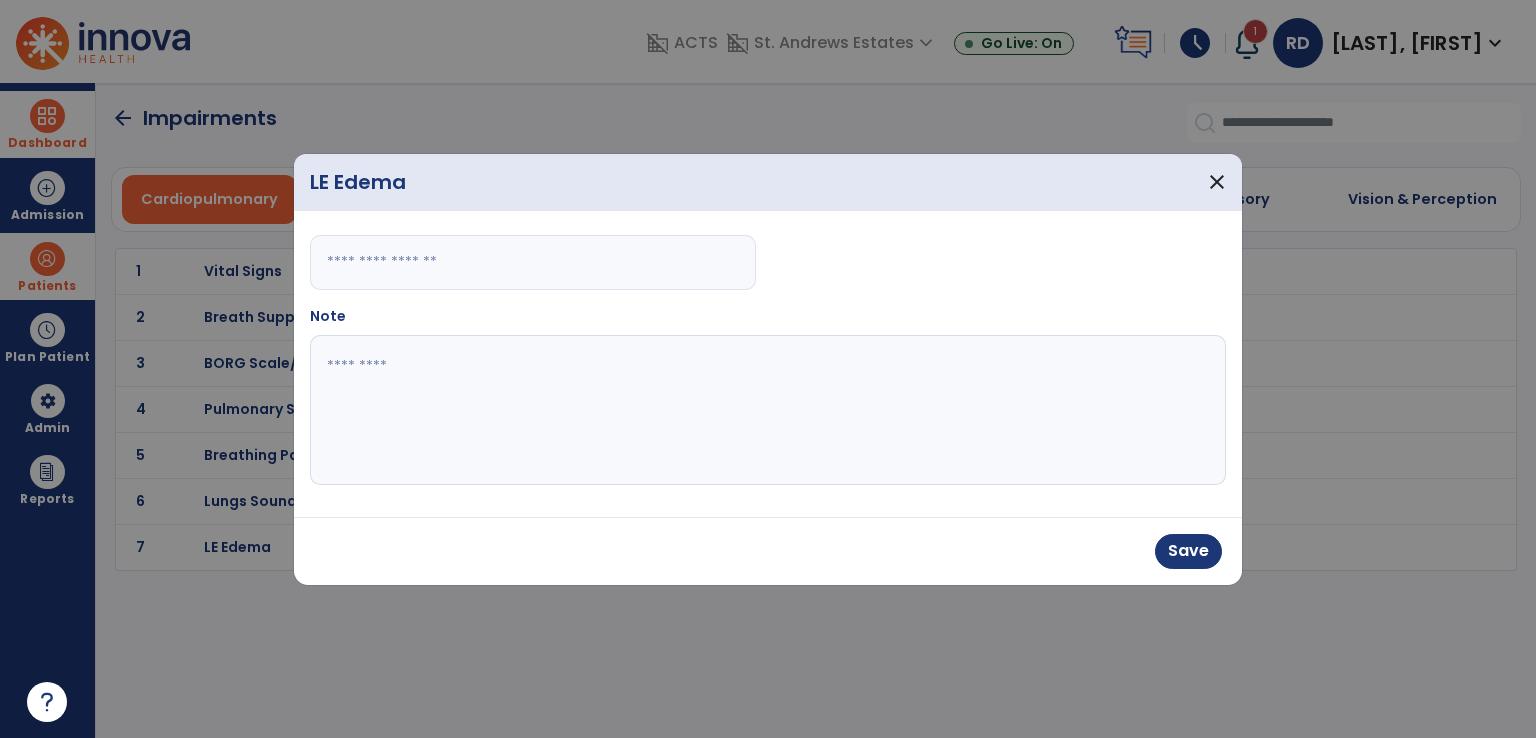 type on "*" 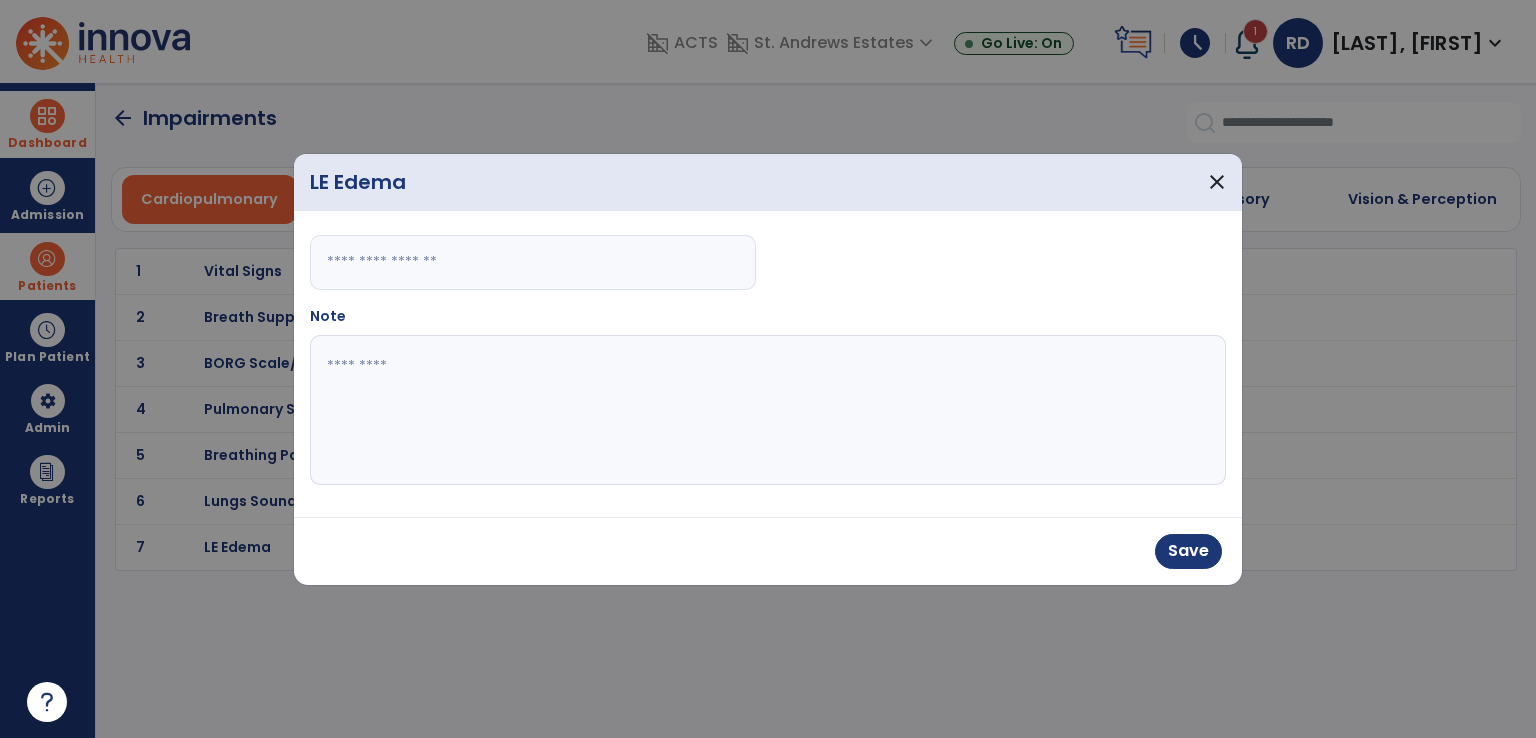 click at bounding box center [768, 410] 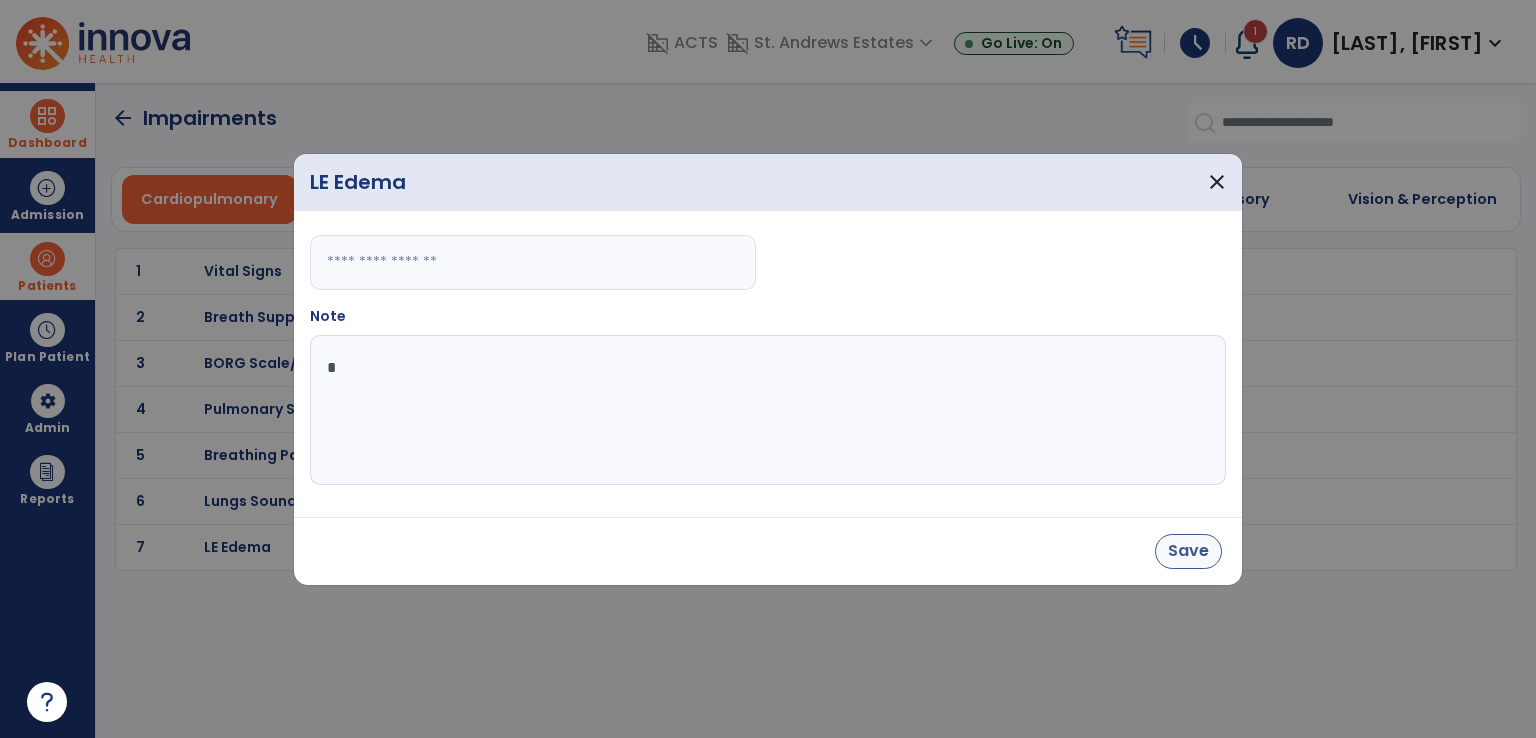 type on "*" 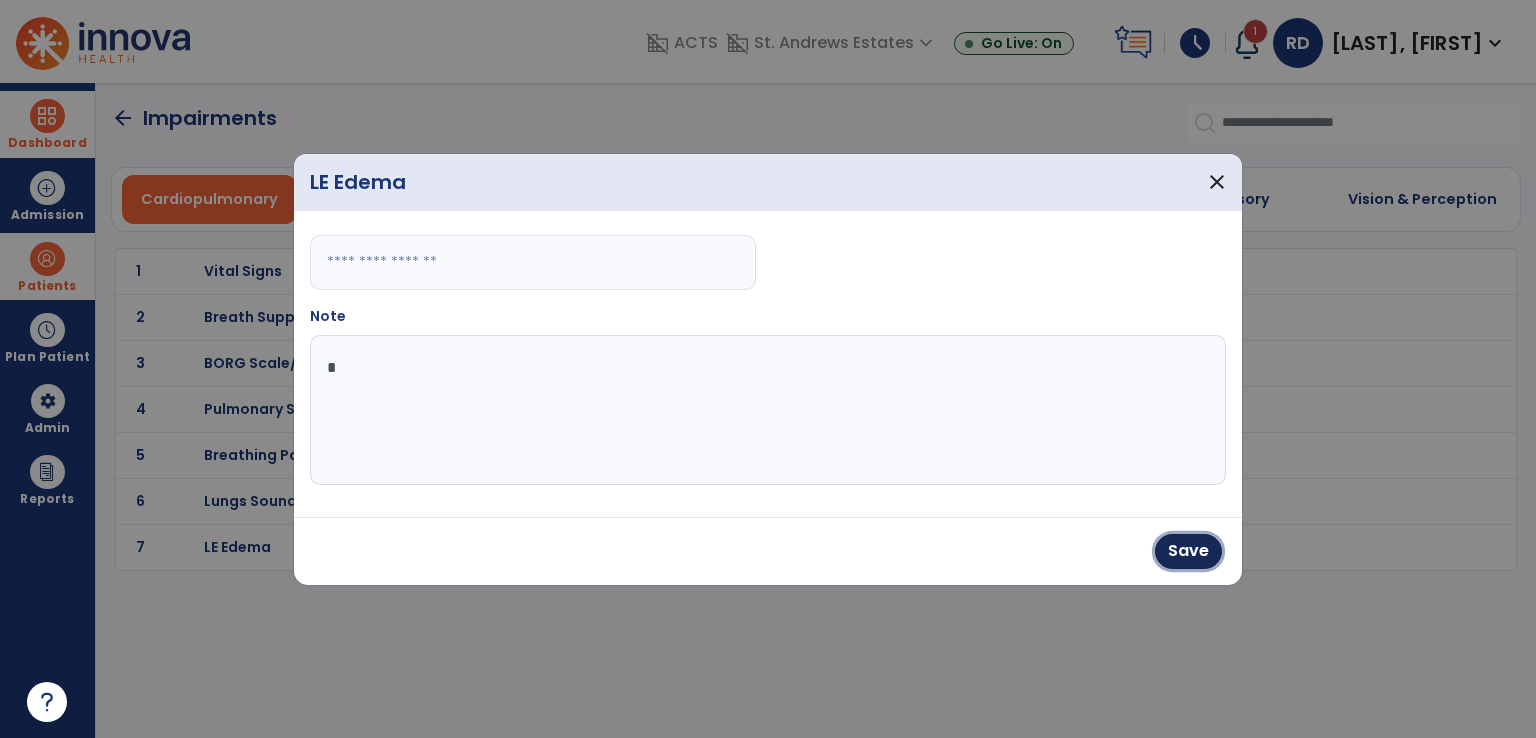 click on "Save" at bounding box center [1188, 551] 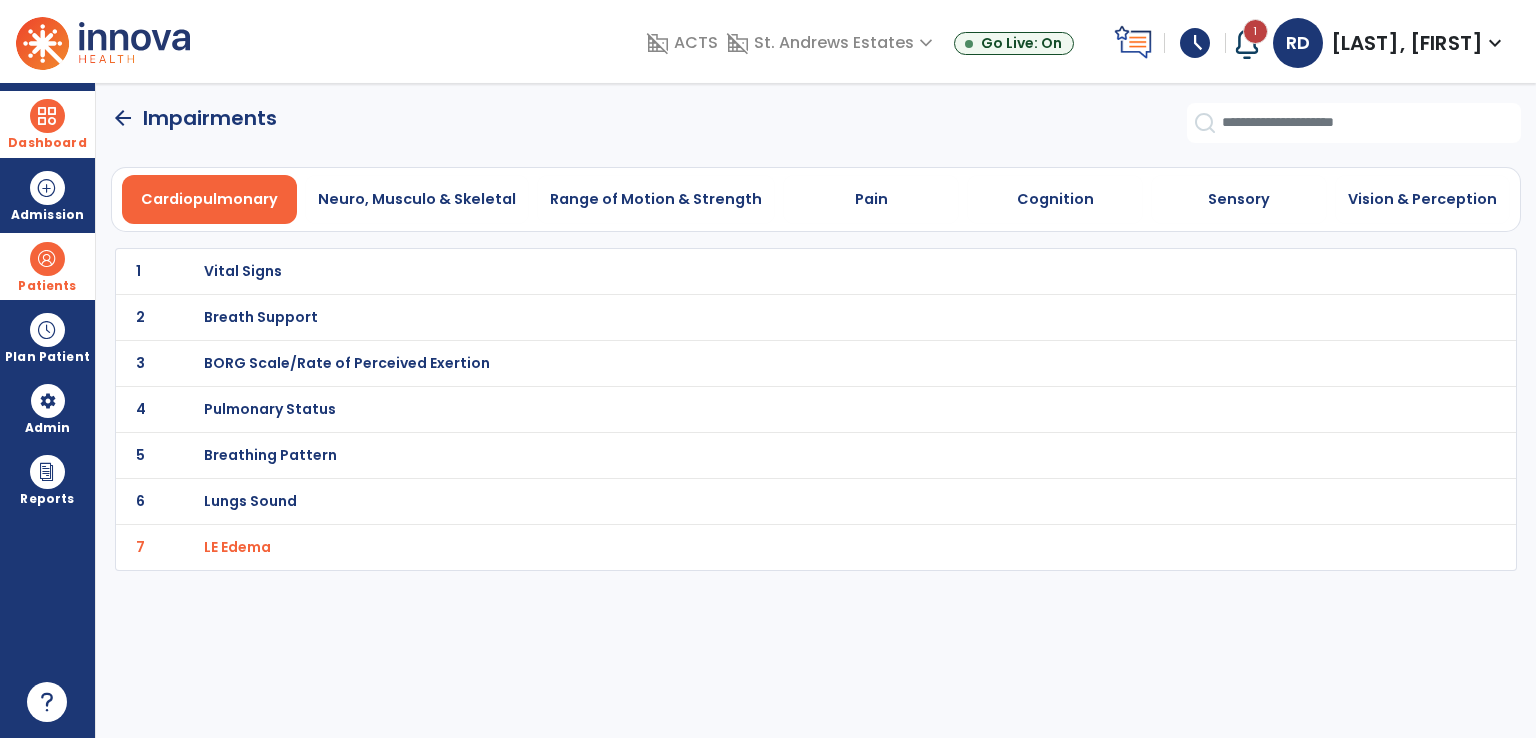 click on "arrow_back" 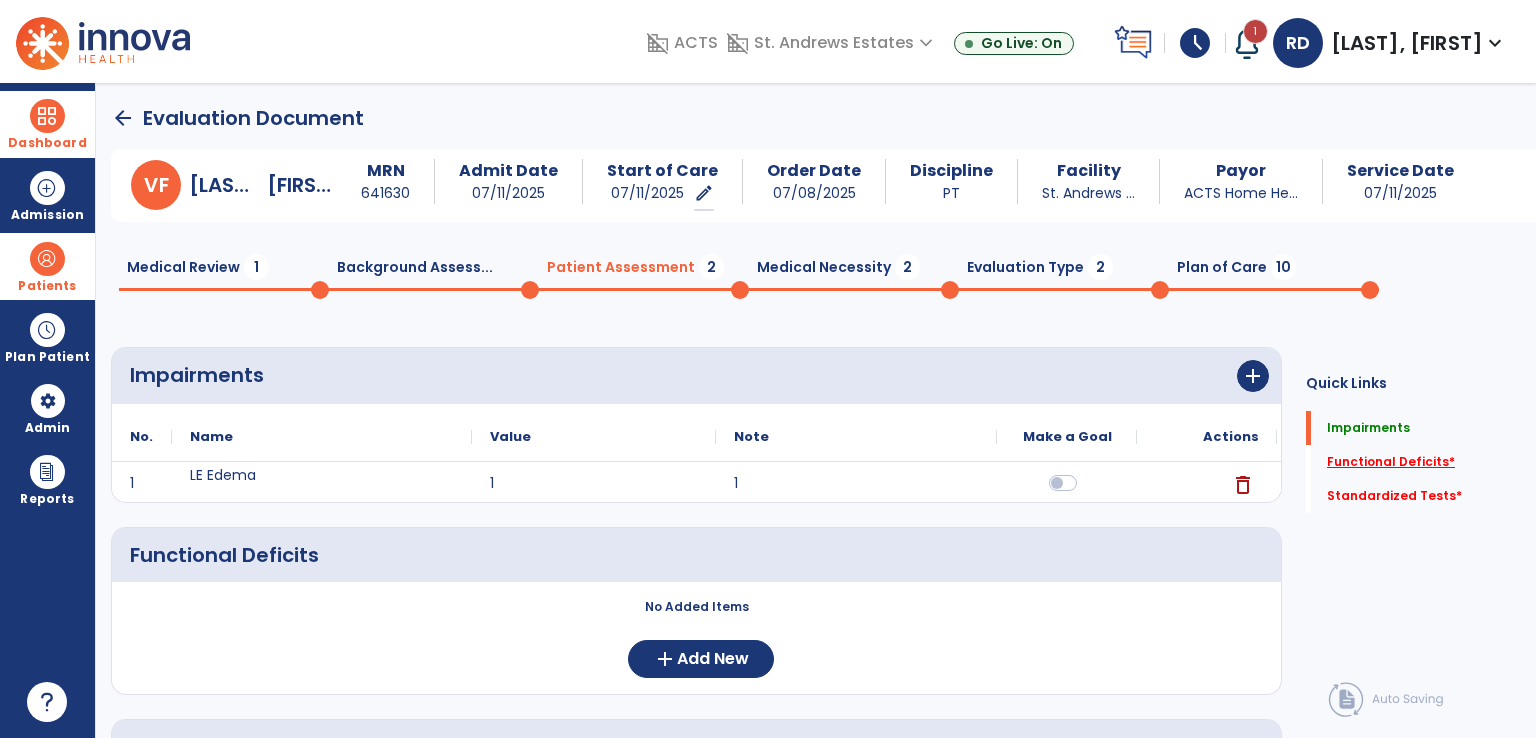 click on "Functional Deficits   *" 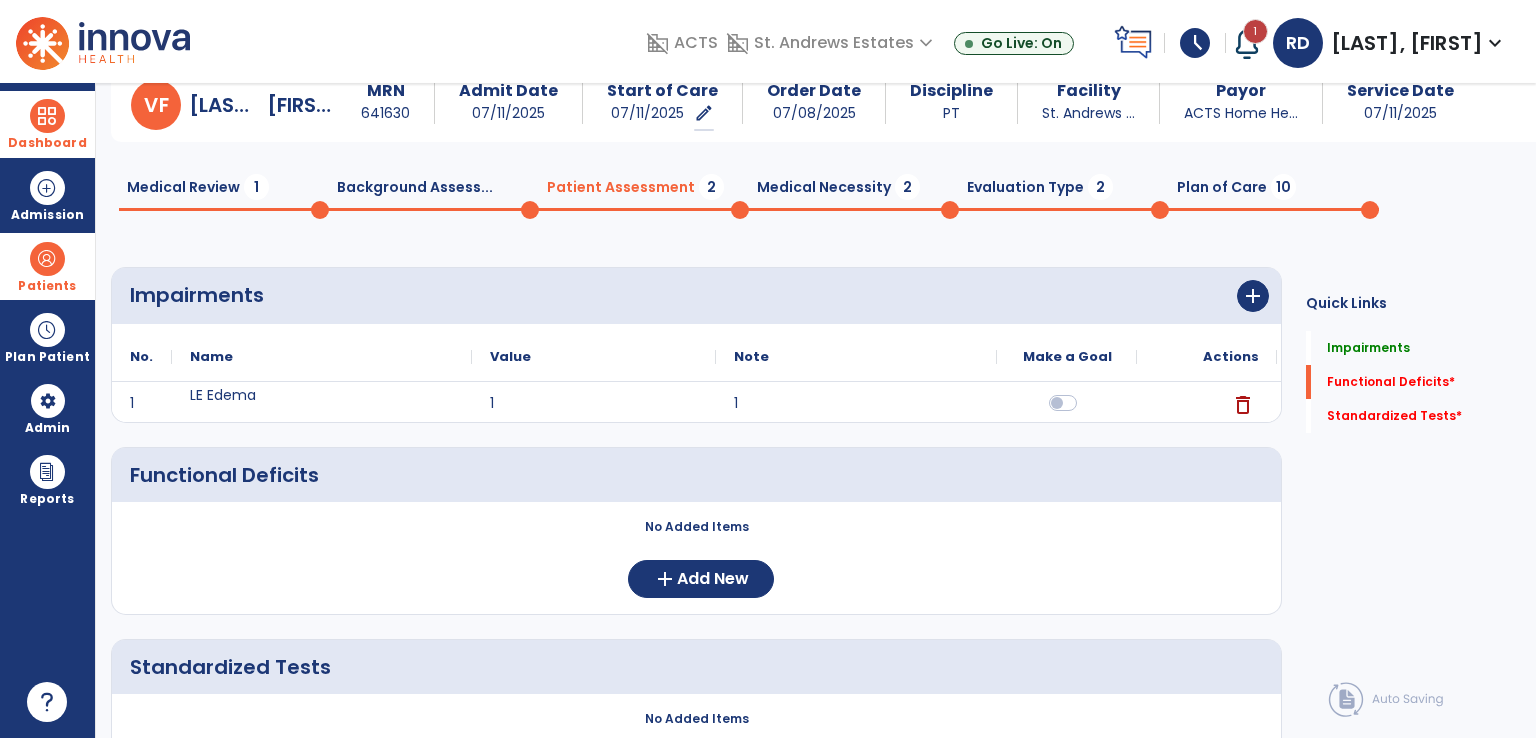 scroll, scrollTop: 198, scrollLeft: 0, axis: vertical 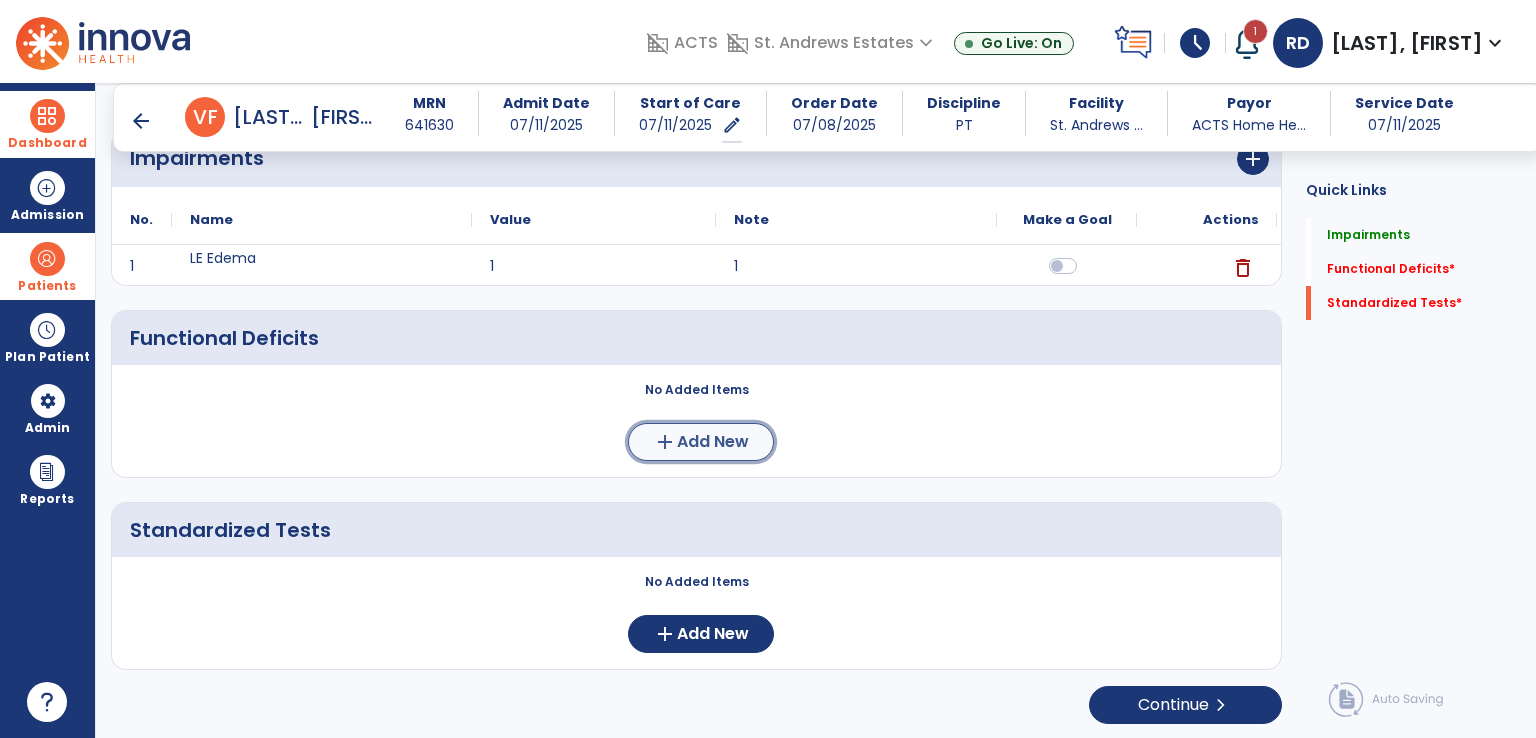 click on "Add New" 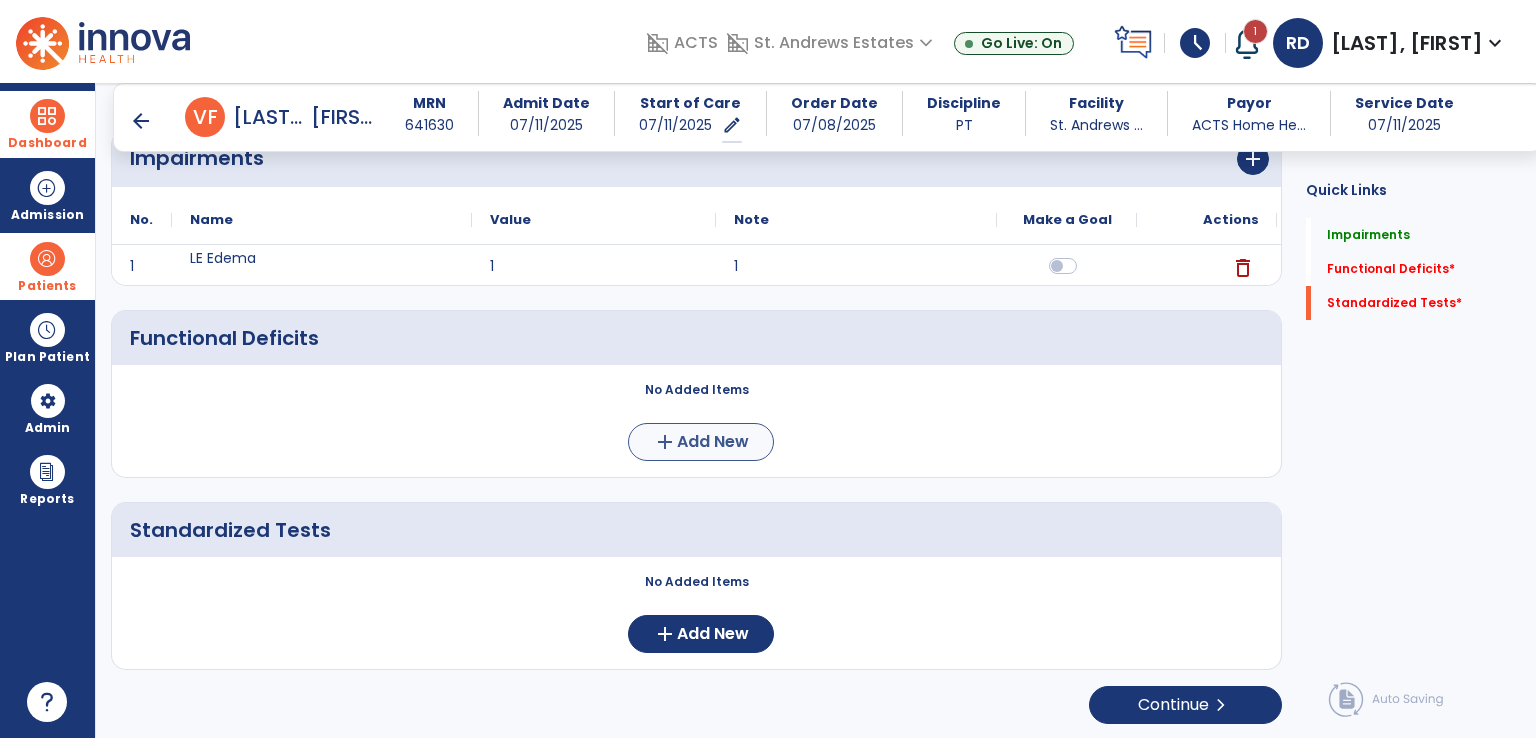 scroll, scrollTop: 0, scrollLeft: 0, axis: both 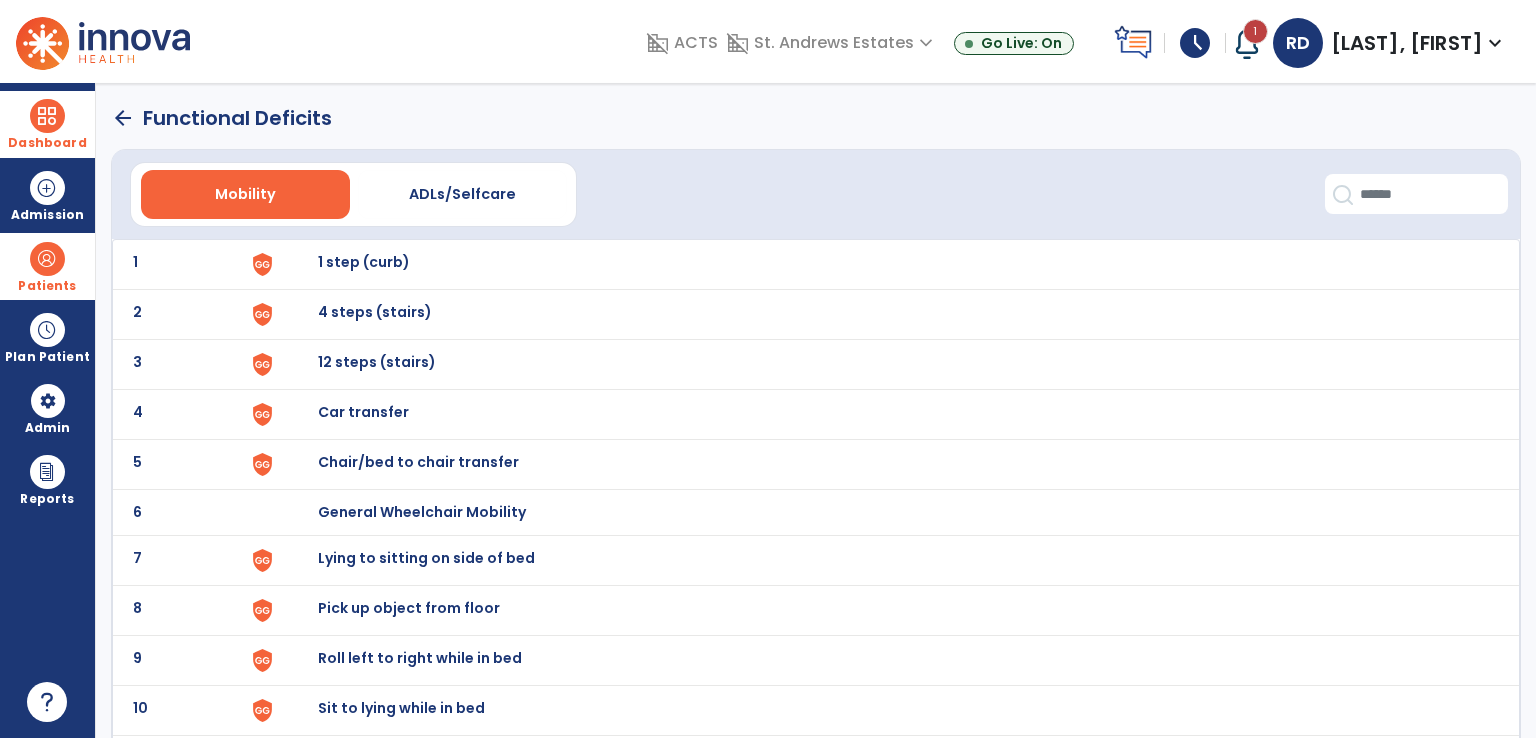 click on "1" 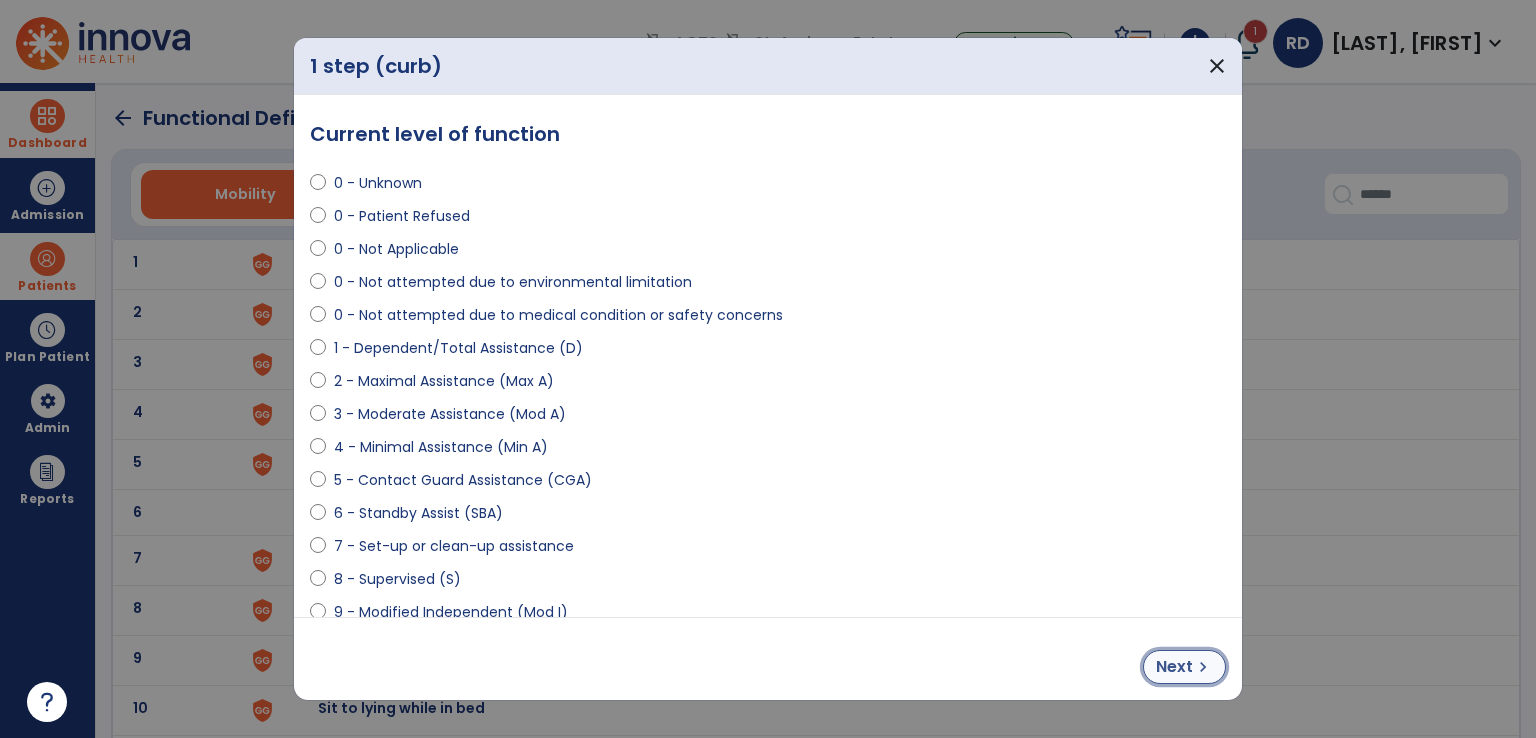 click on "chevron_right" at bounding box center (1203, 667) 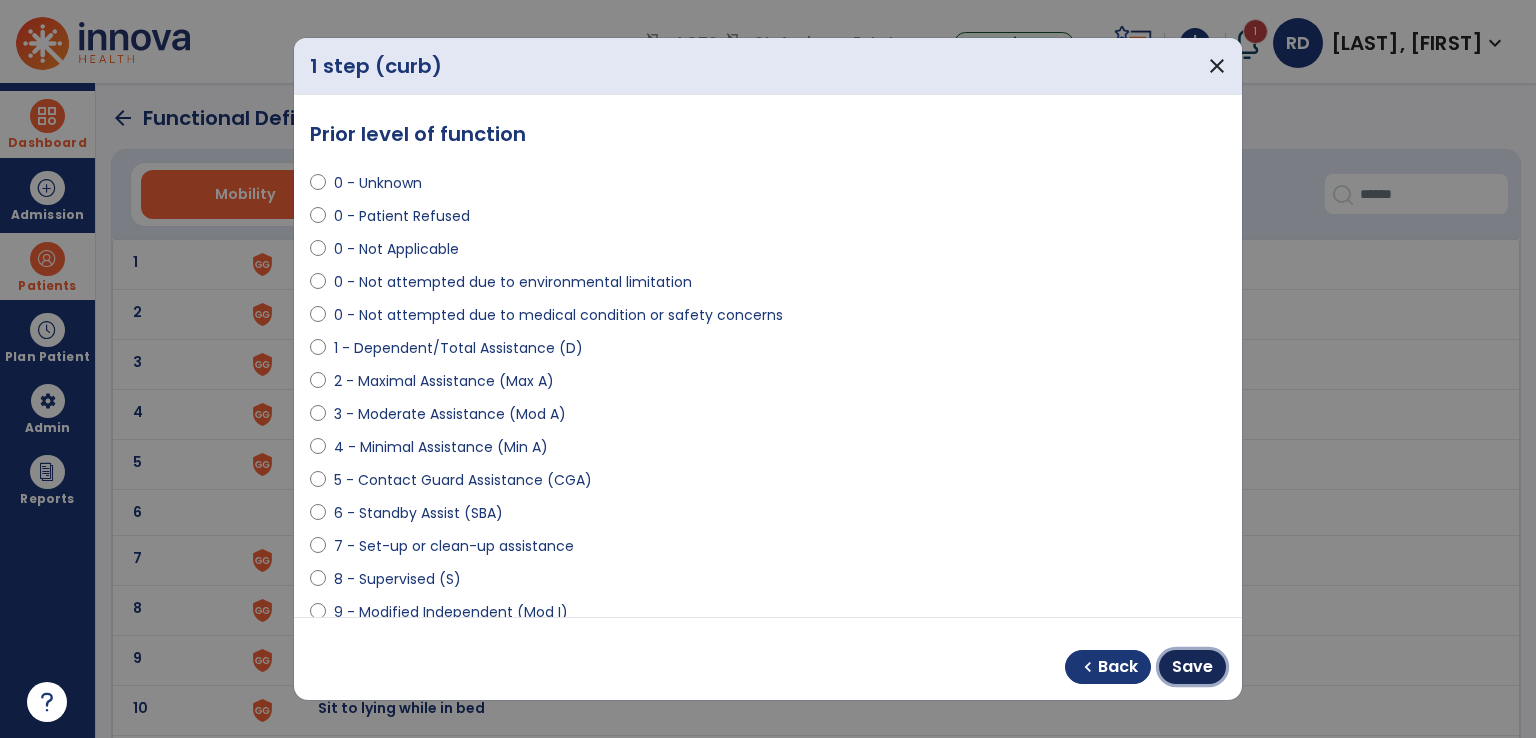 click on "Save" at bounding box center [1192, 667] 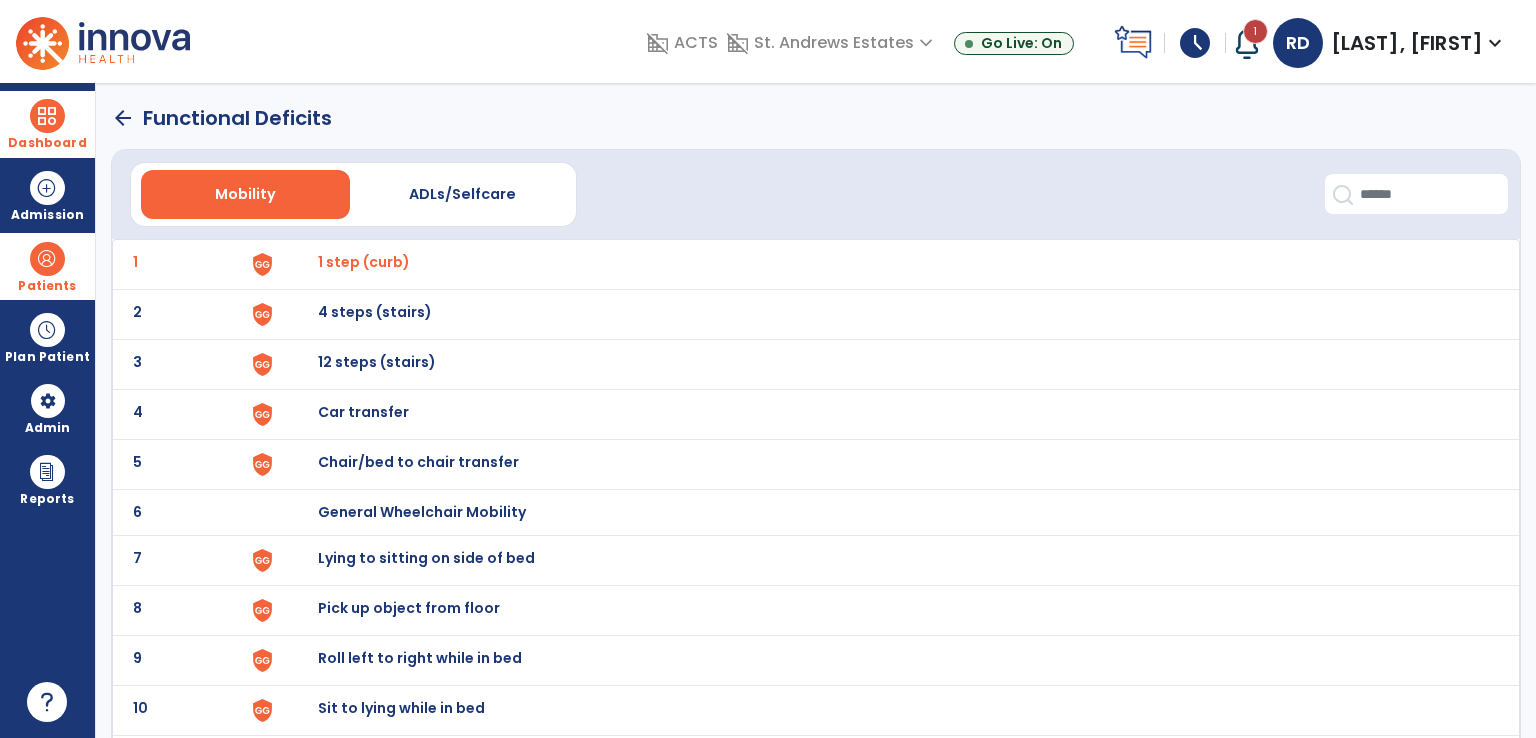 click on "arrow_back" 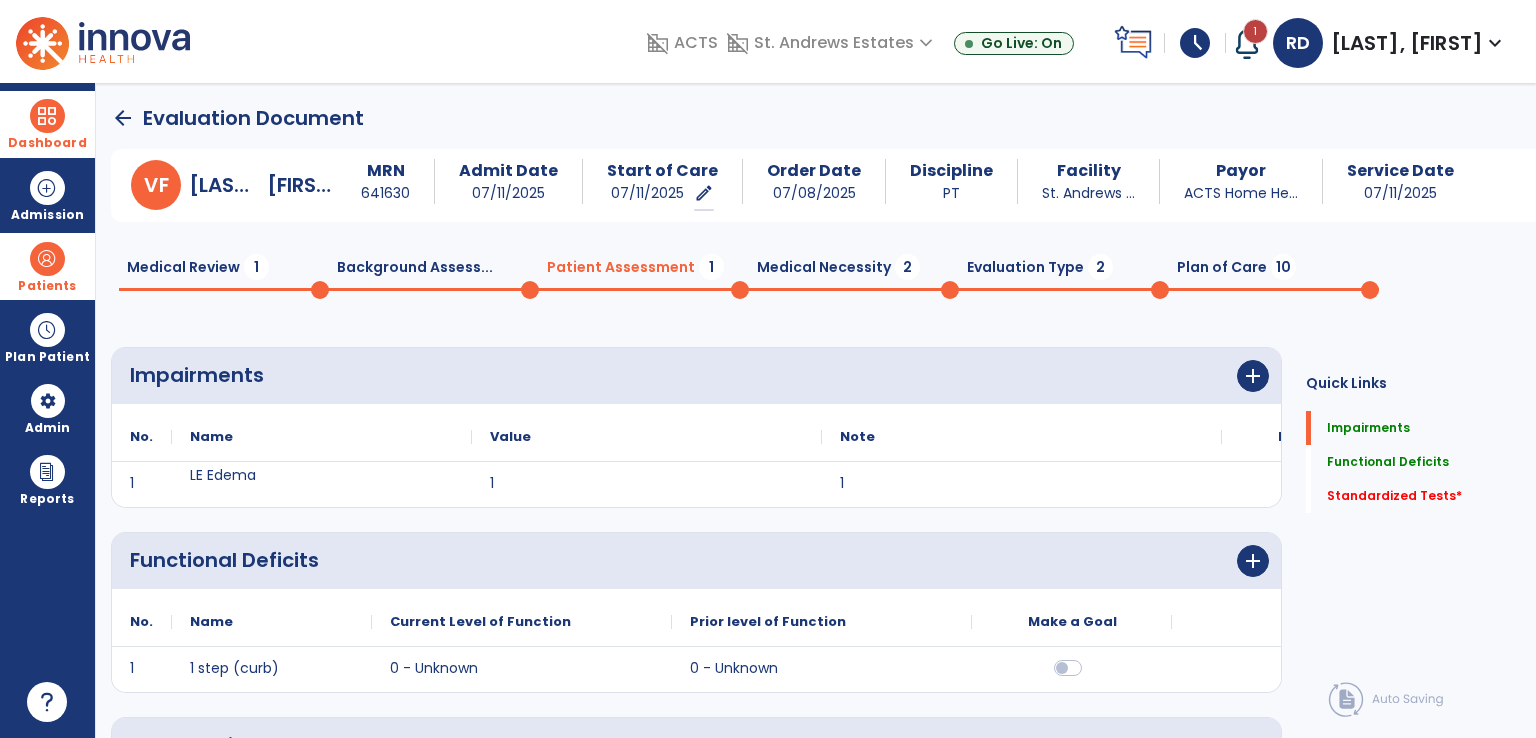 scroll, scrollTop: 1, scrollLeft: 0, axis: vertical 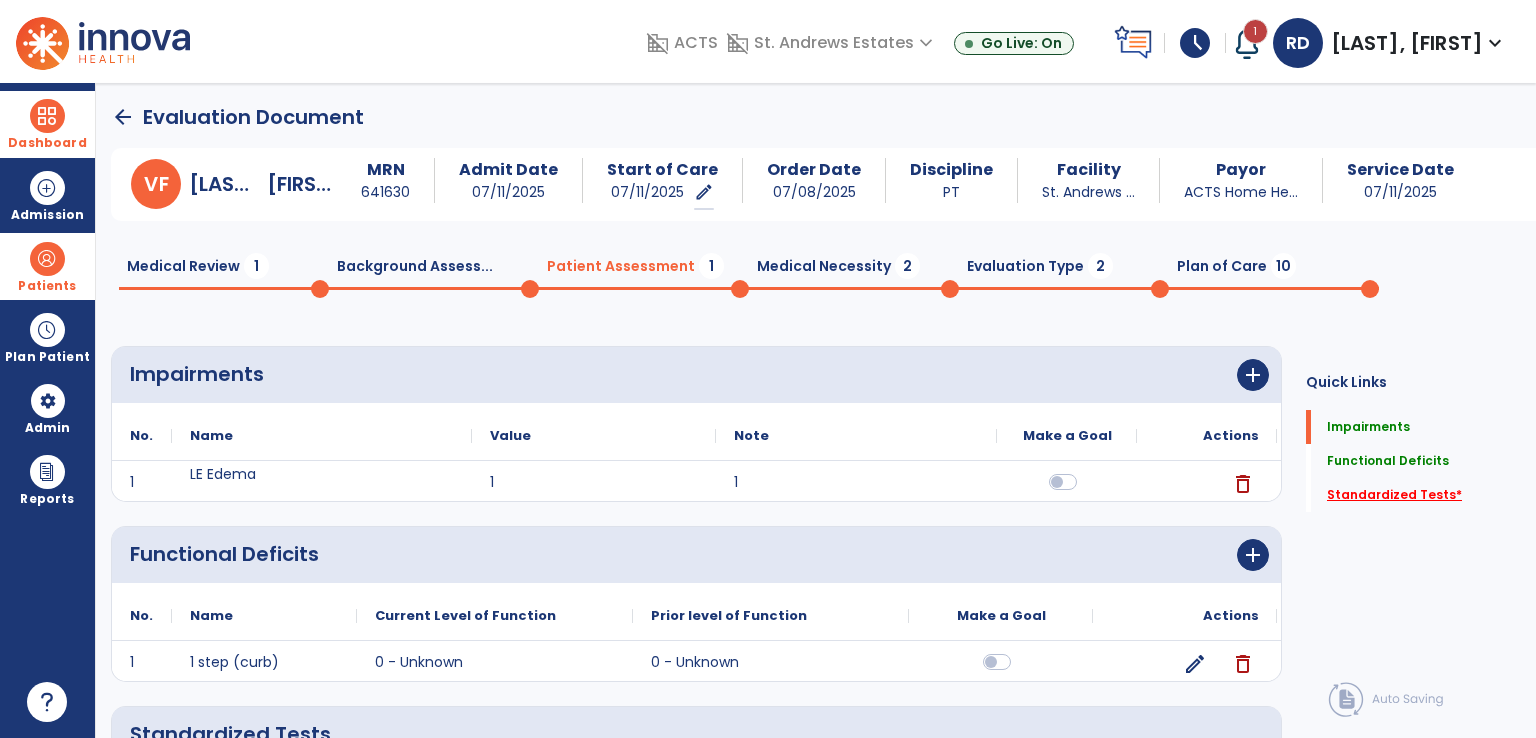 click on "Standardized Tests   *" 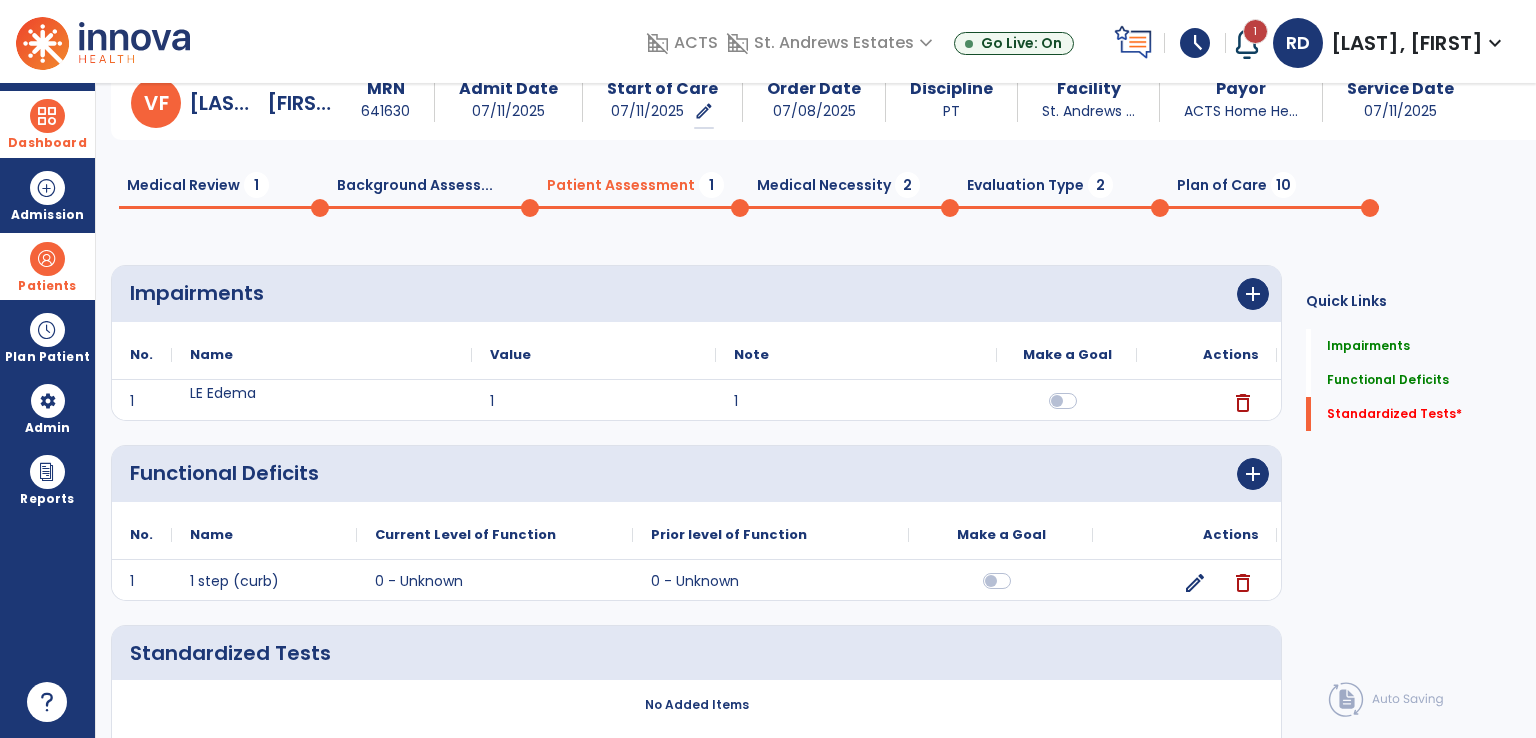 scroll, scrollTop: 186, scrollLeft: 0, axis: vertical 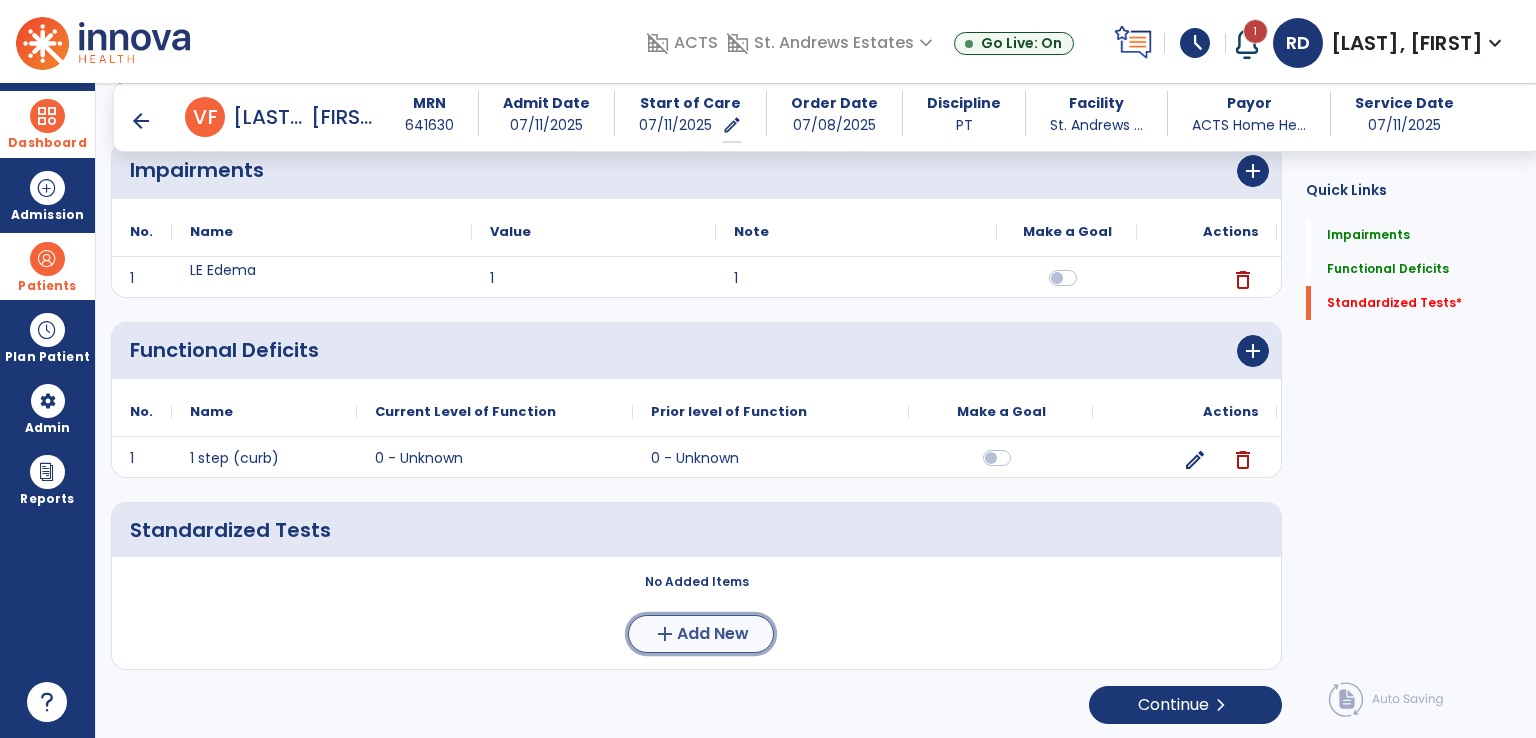 click on "Add New" 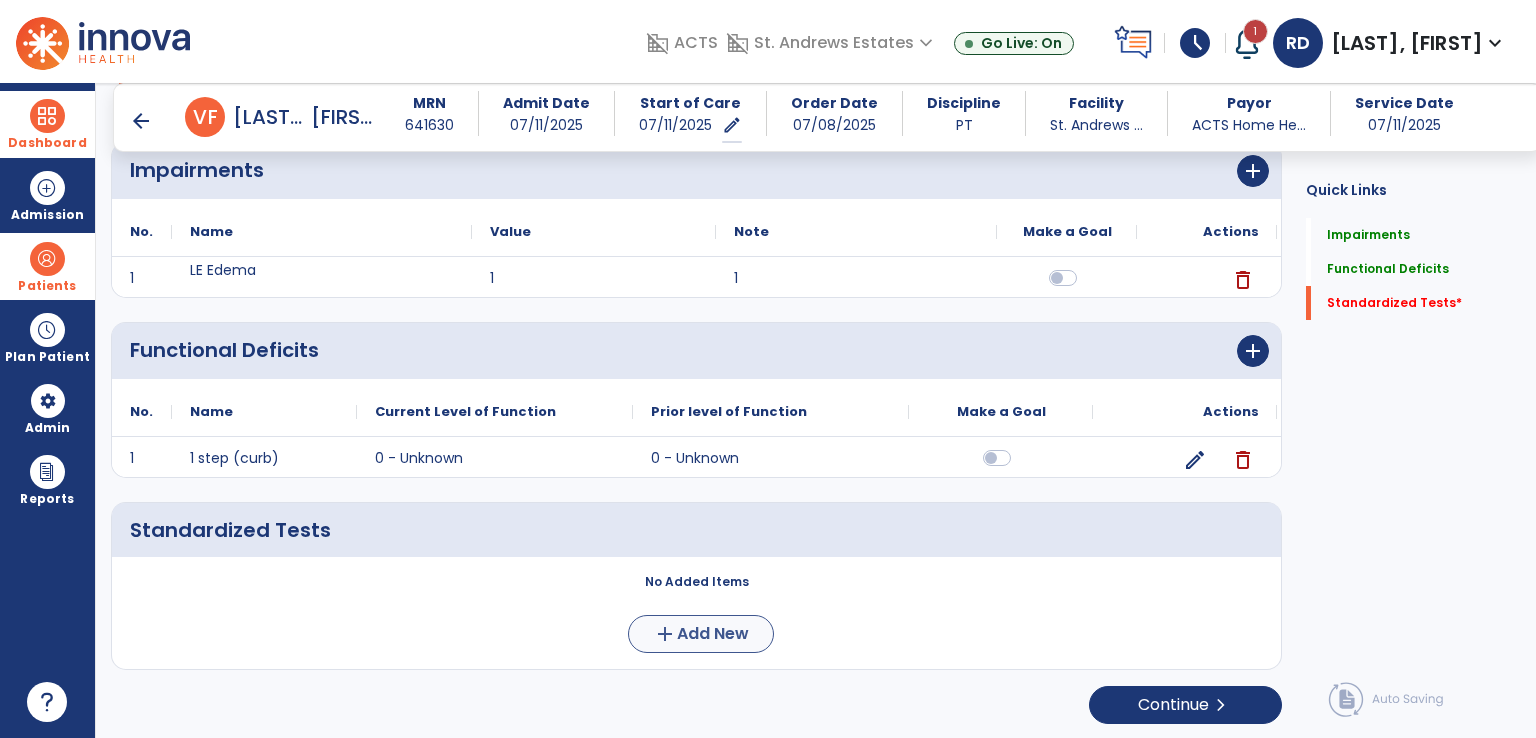 scroll, scrollTop: 0, scrollLeft: 0, axis: both 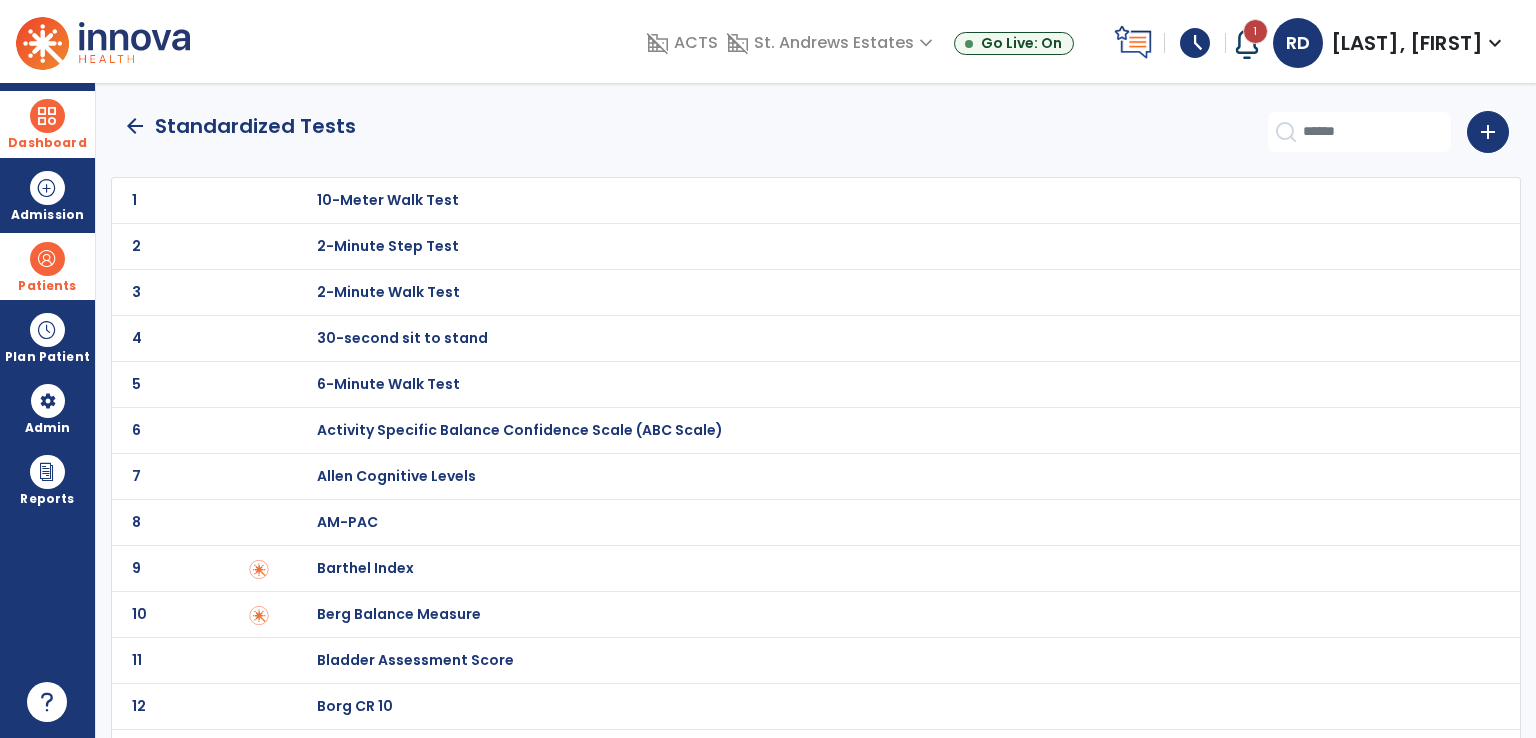click on "1" 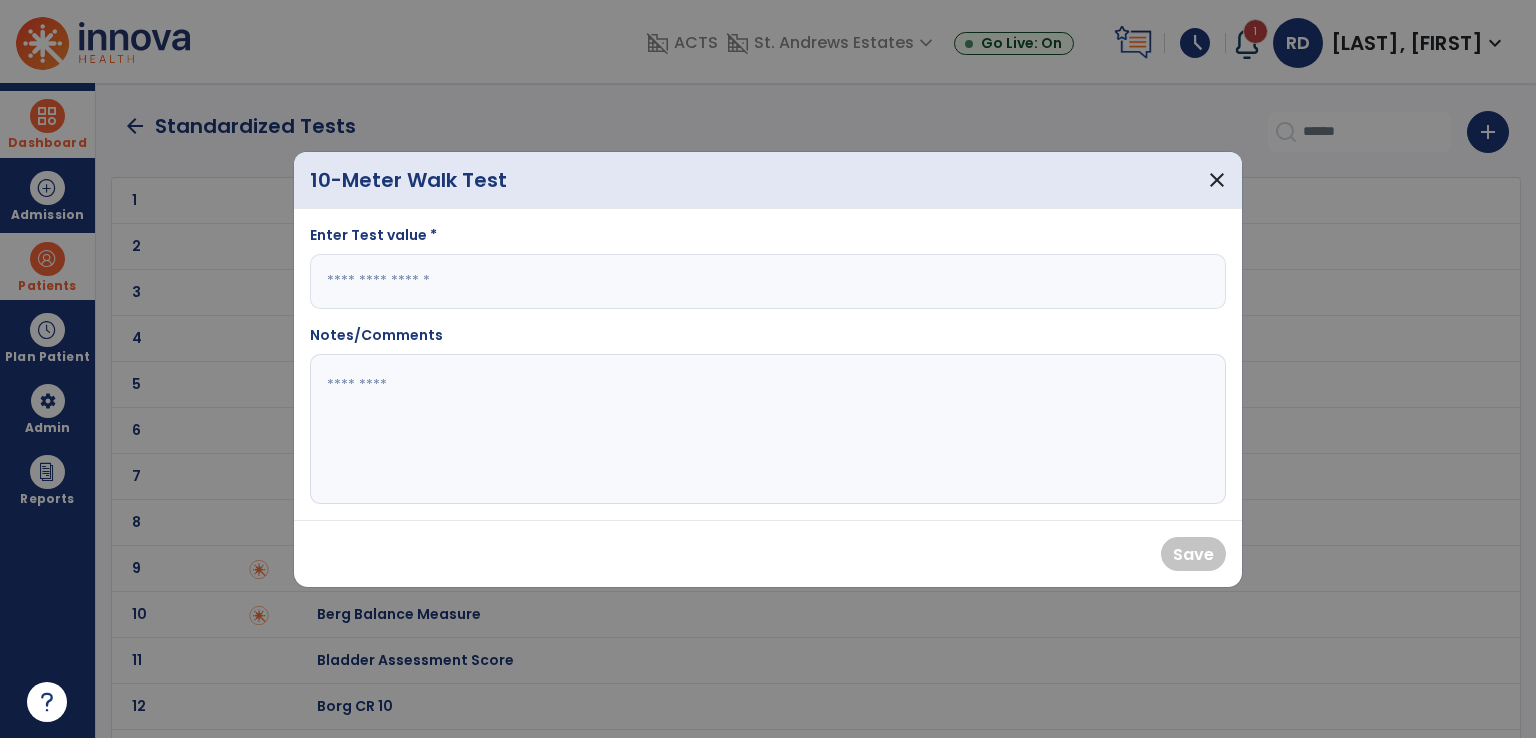 click at bounding box center (768, 281) 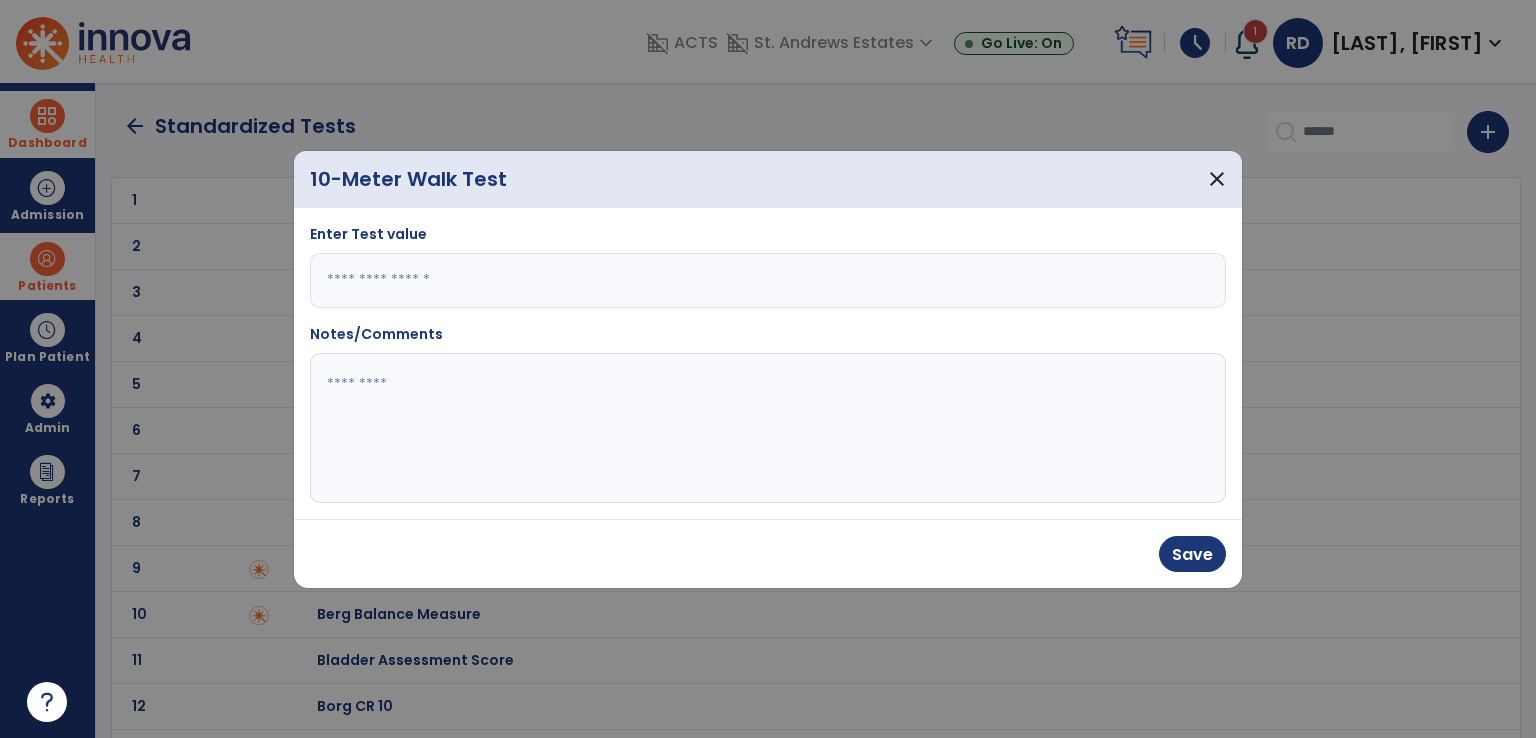 type on "*" 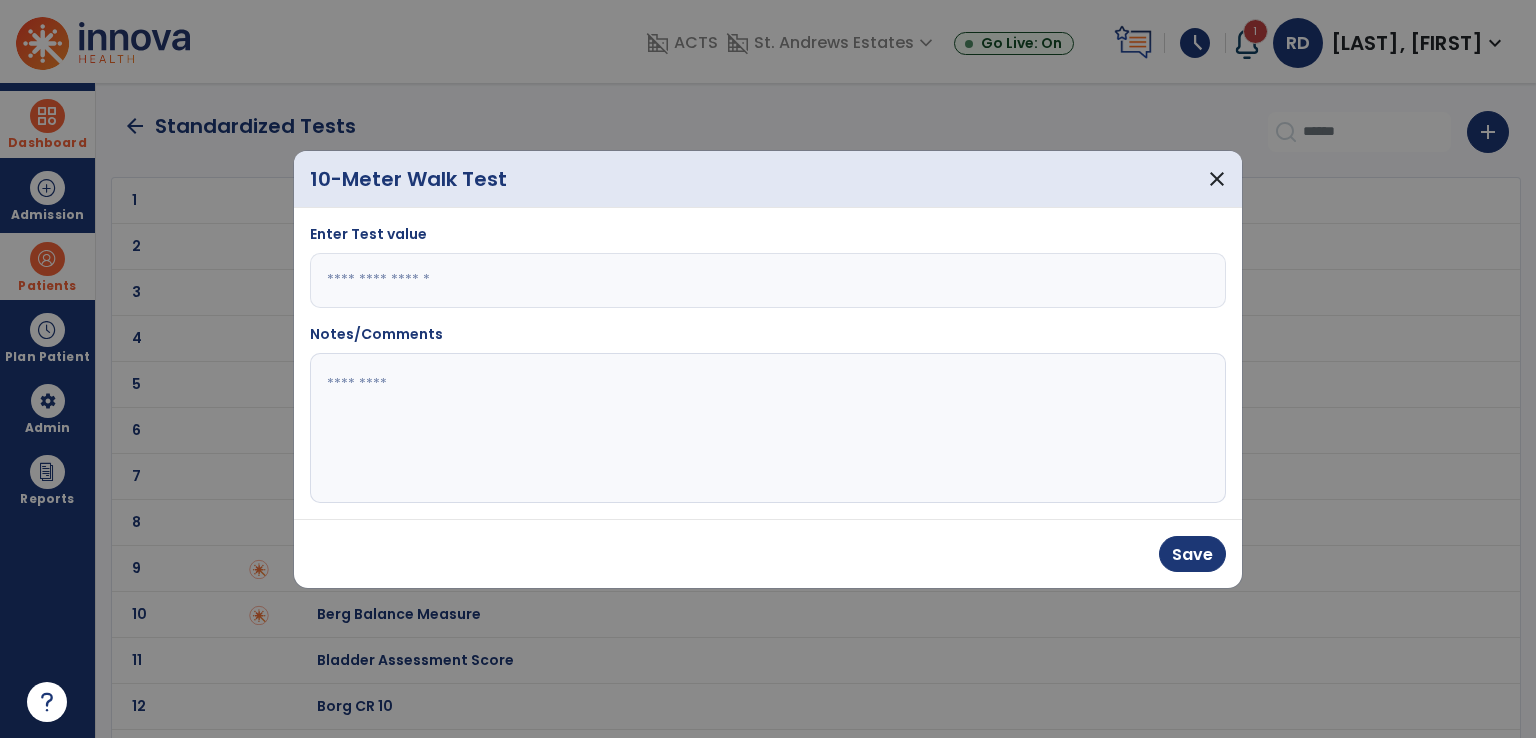 drag, startPoint x: 362, startPoint y: 393, endPoint x: 416, endPoint y: 418, distance: 59.5063 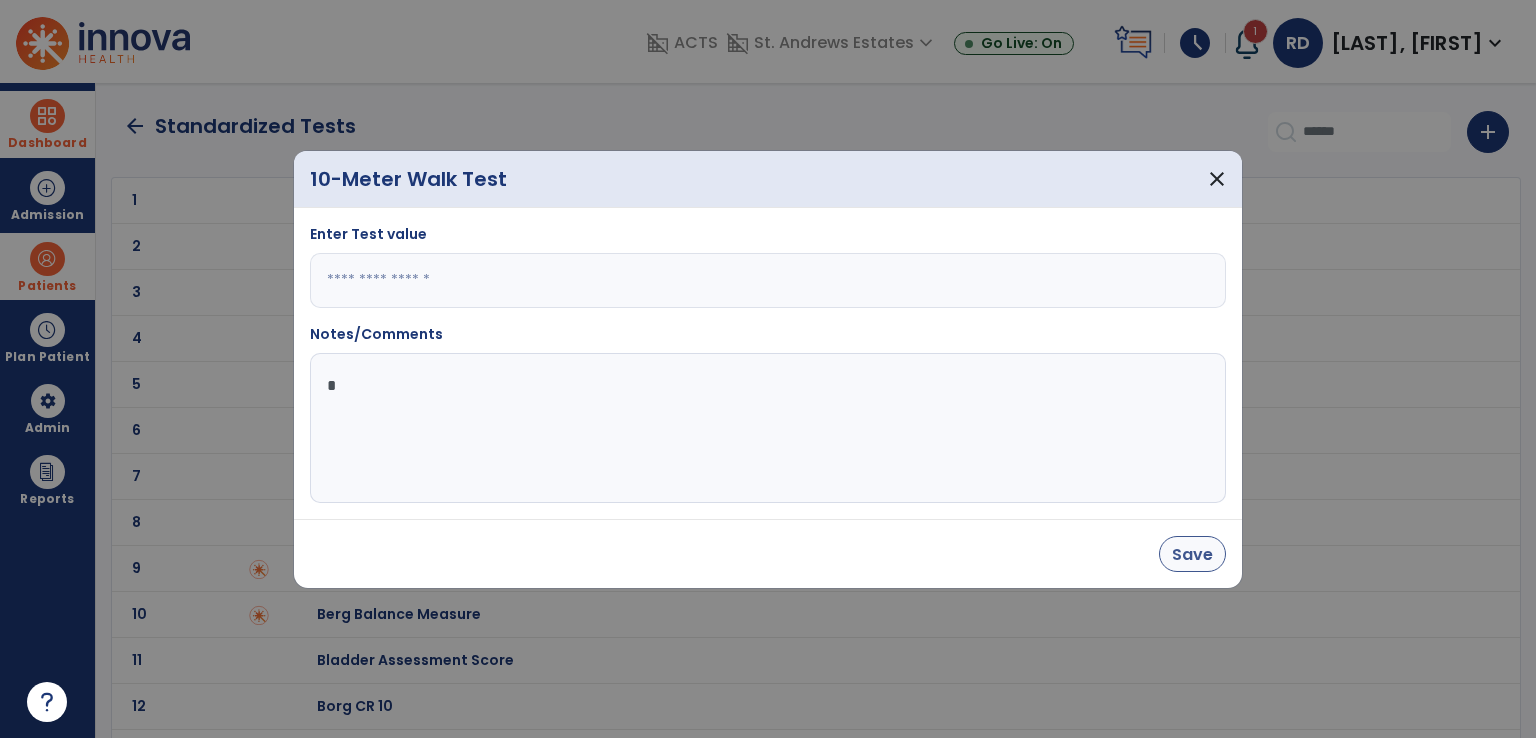 type on "*" 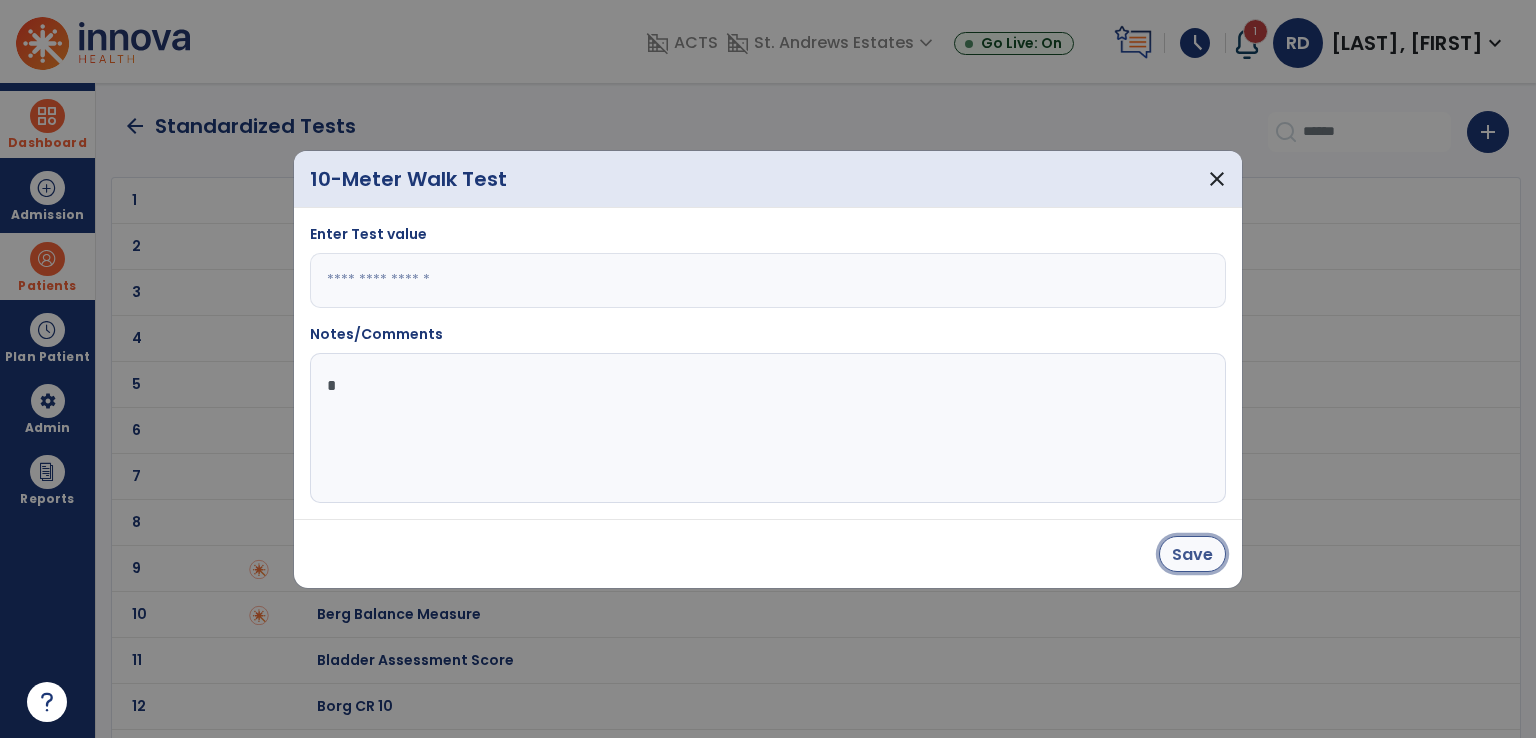 click on "Save" at bounding box center [1192, 554] 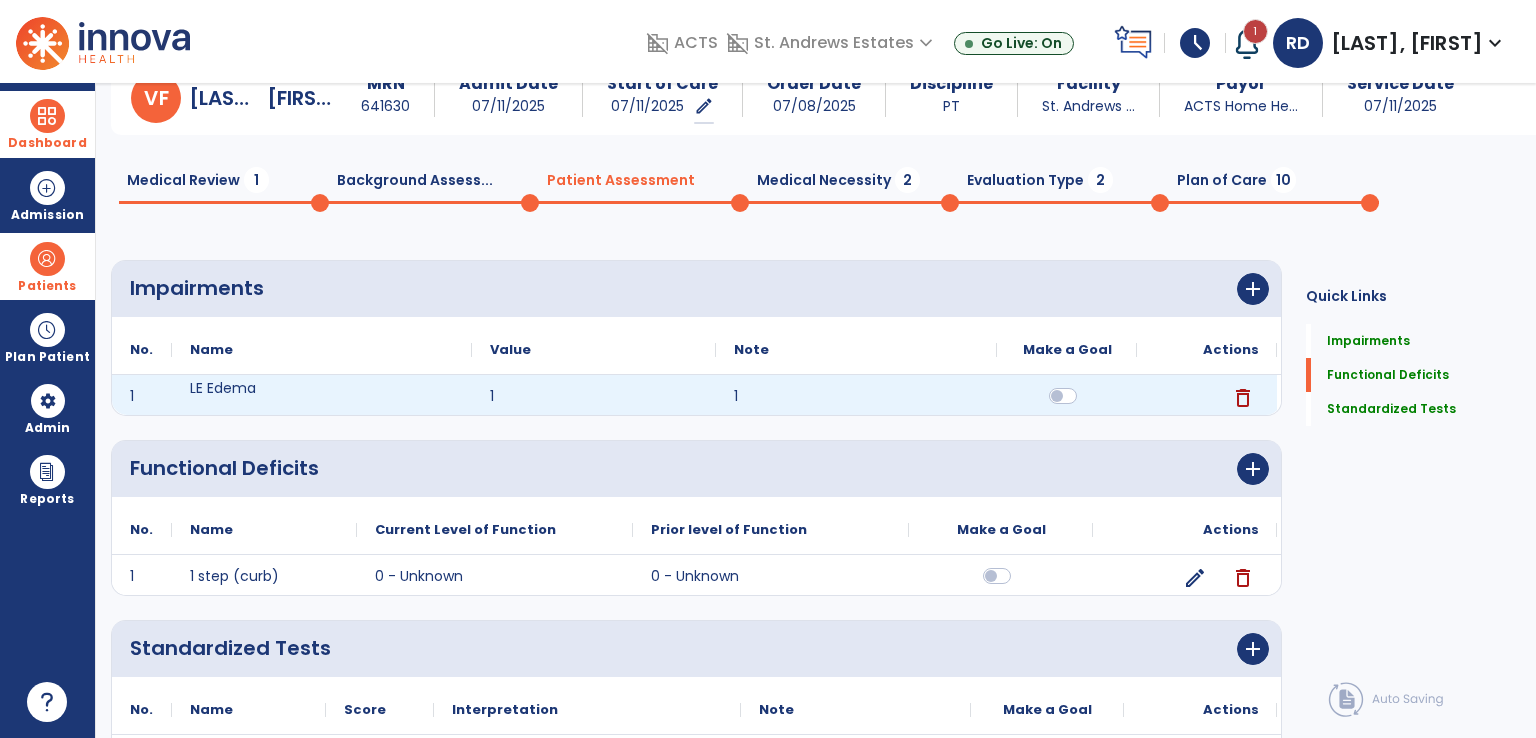scroll, scrollTop: 215, scrollLeft: 0, axis: vertical 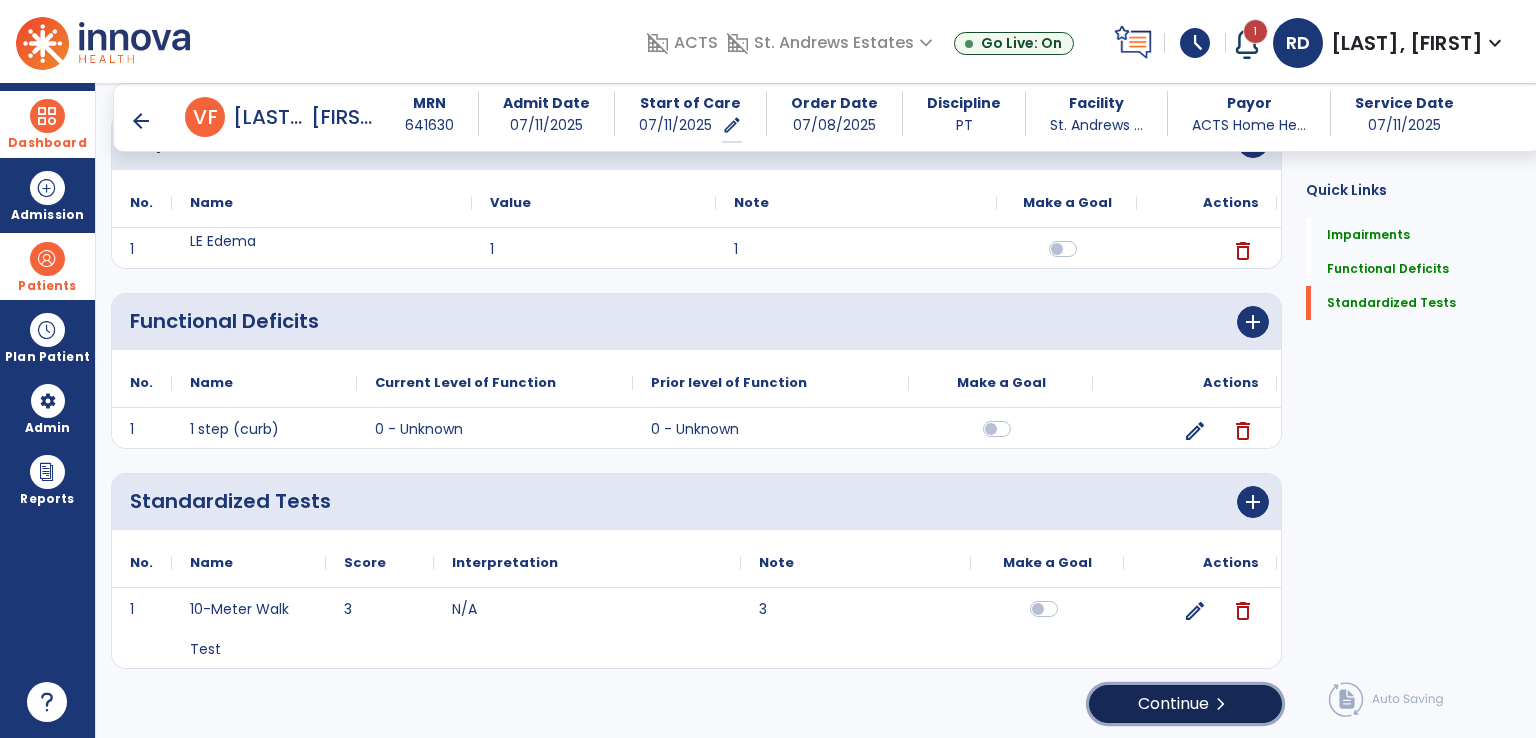 click on "Continue  chevron_right" 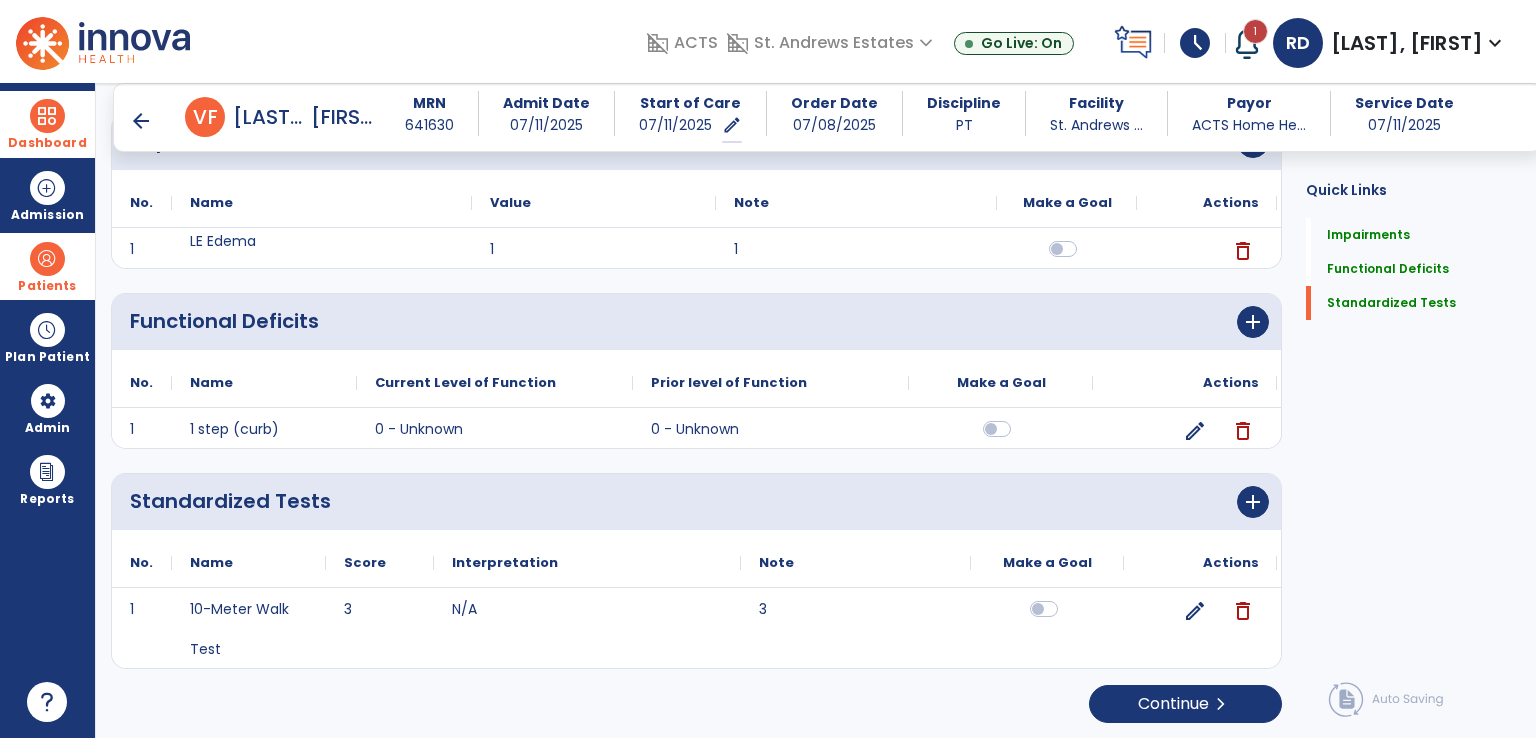 scroll, scrollTop: 0, scrollLeft: 0, axis: both 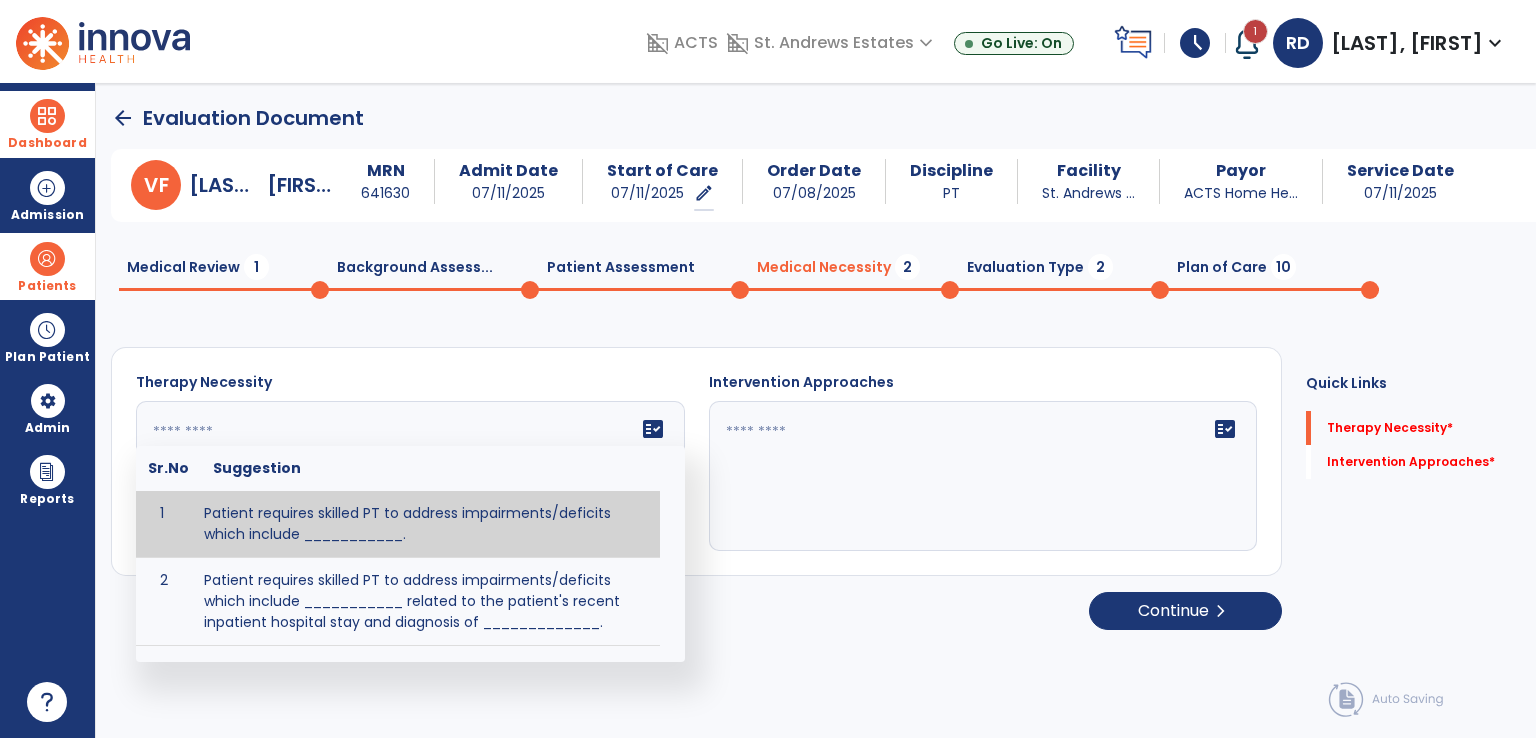 click on "fact_check  Sr.No Suggestion 1 Patient requires skilled PT to address impairments/deficits which include ___________. 2 Patient requires skilled PT to address impairments/deficits which include ___________ related to the patient's recent inpatient hospital stay and diagnosis of _____________." 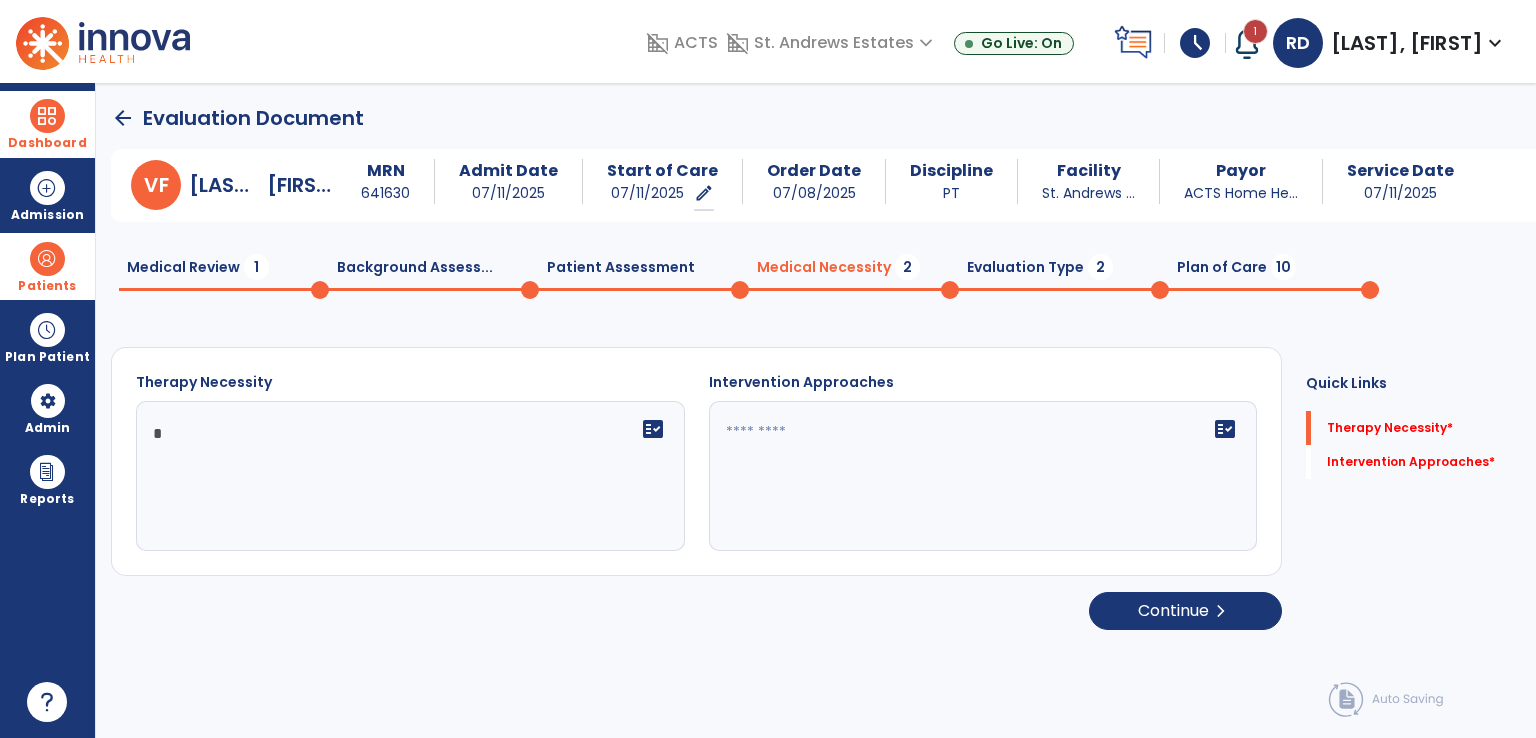 type on "*" 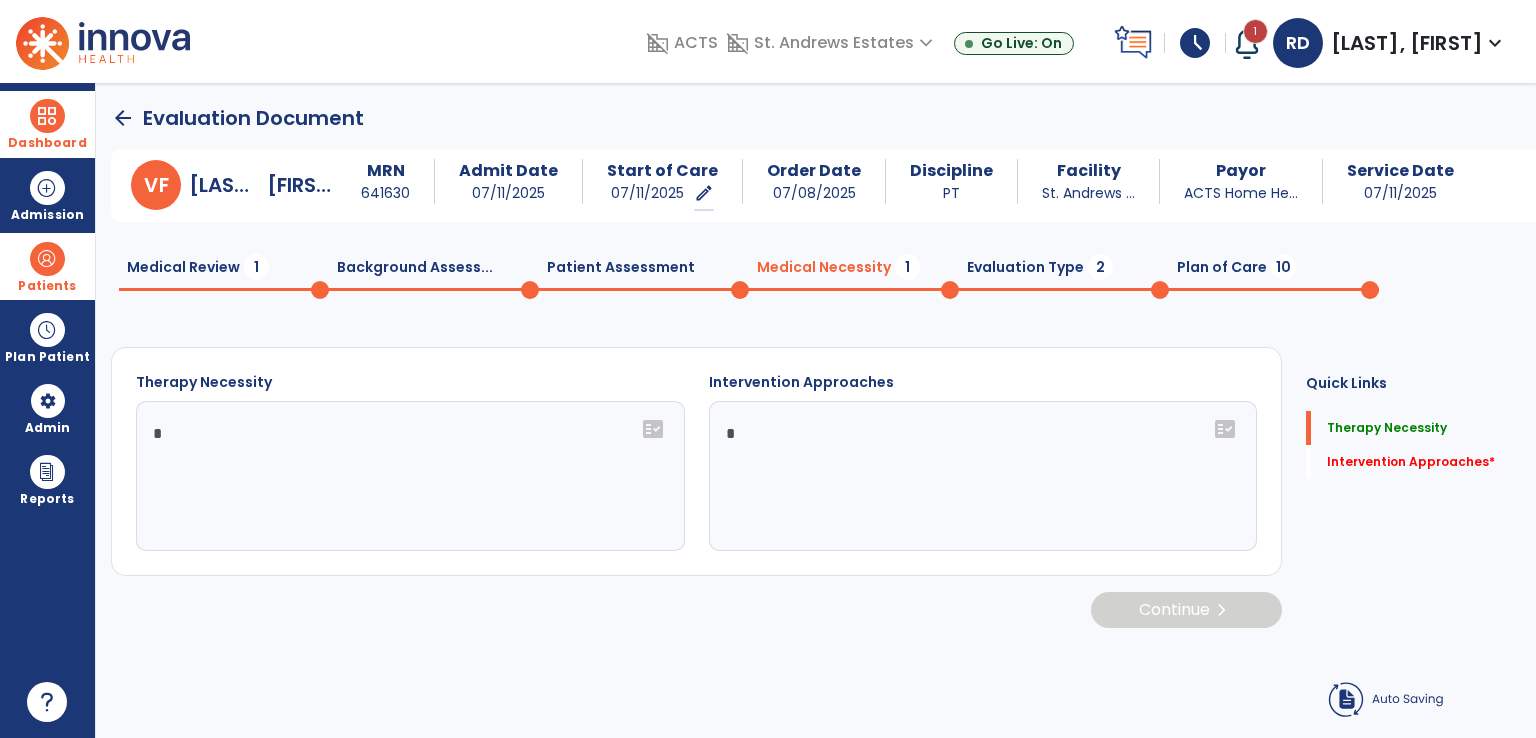 type on "*" 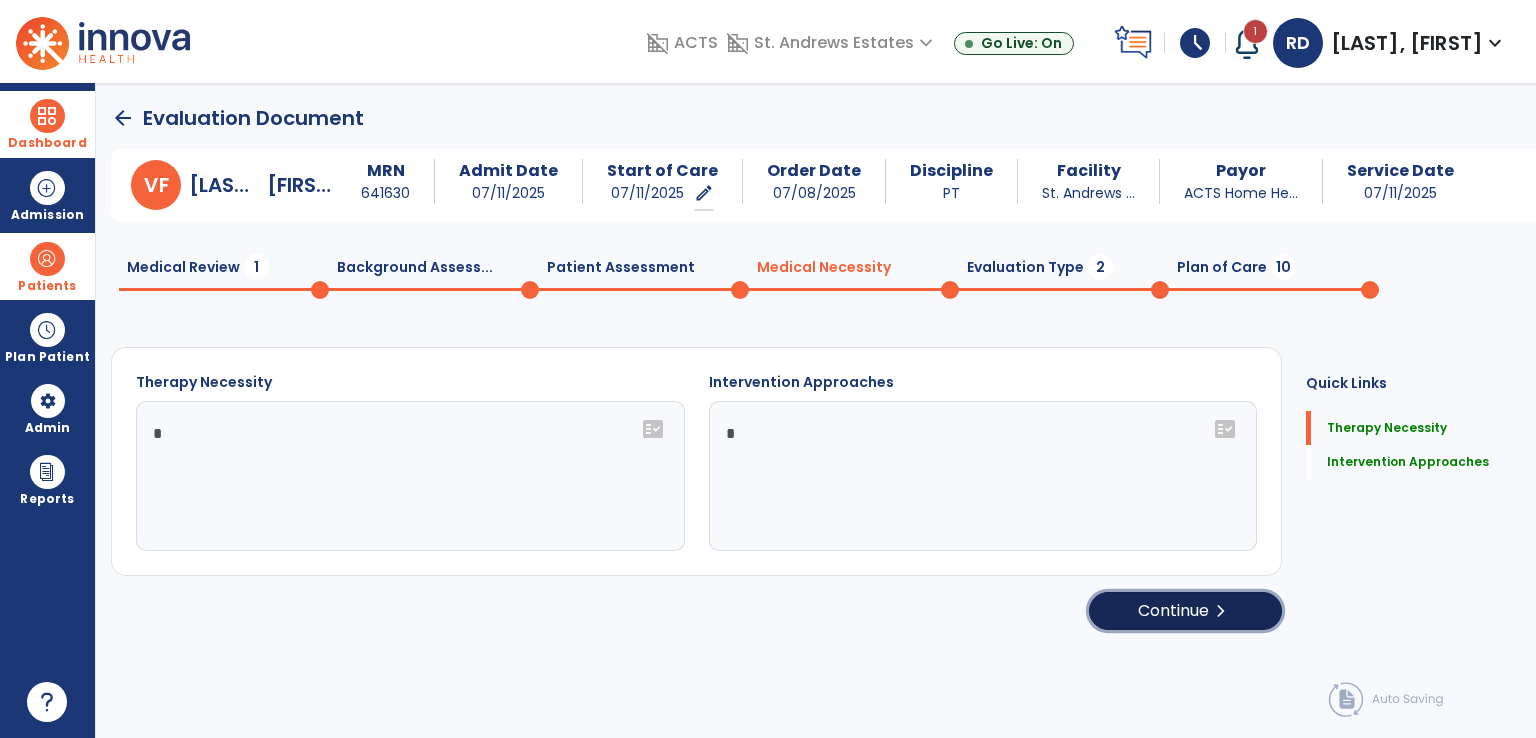click on "Continue  chevron_right" 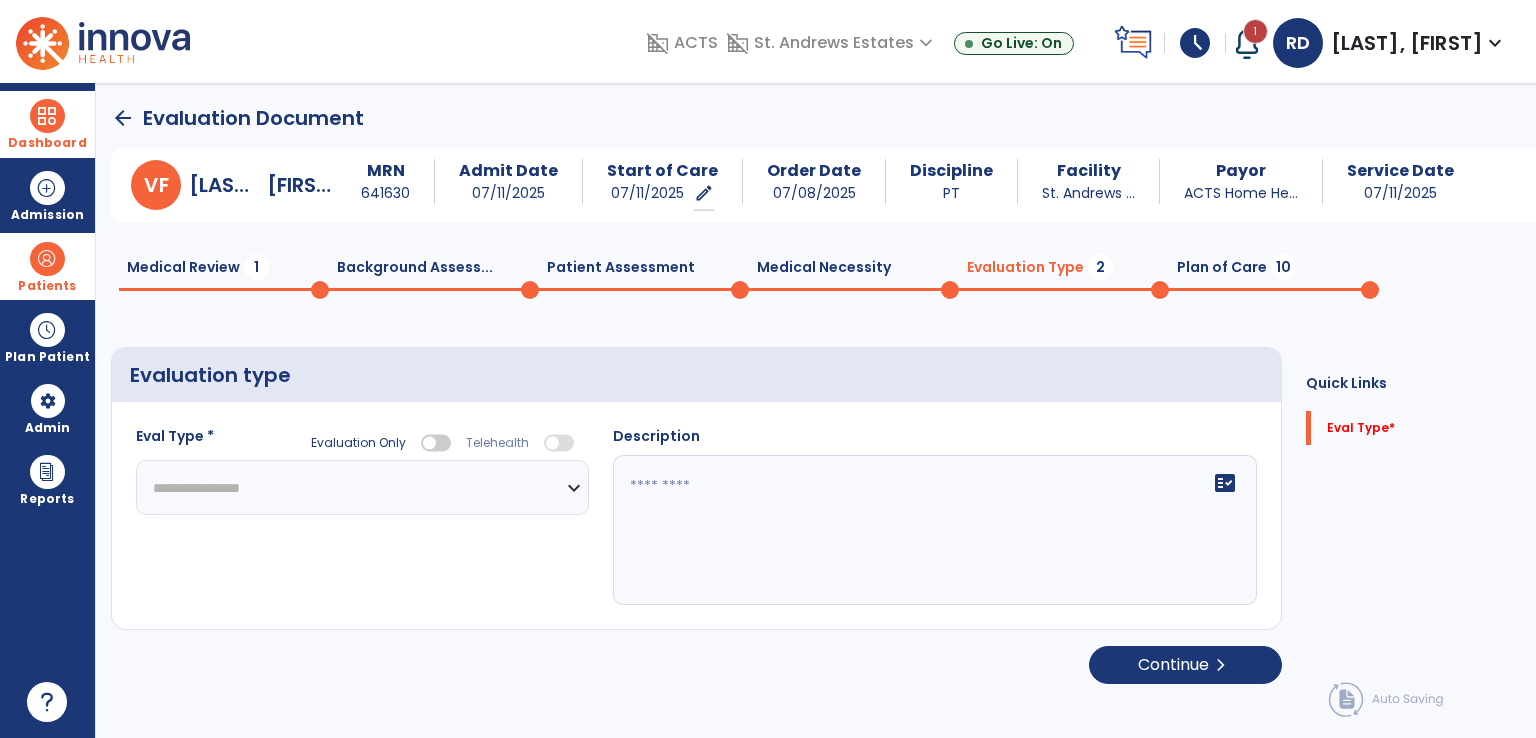 click on "**********" 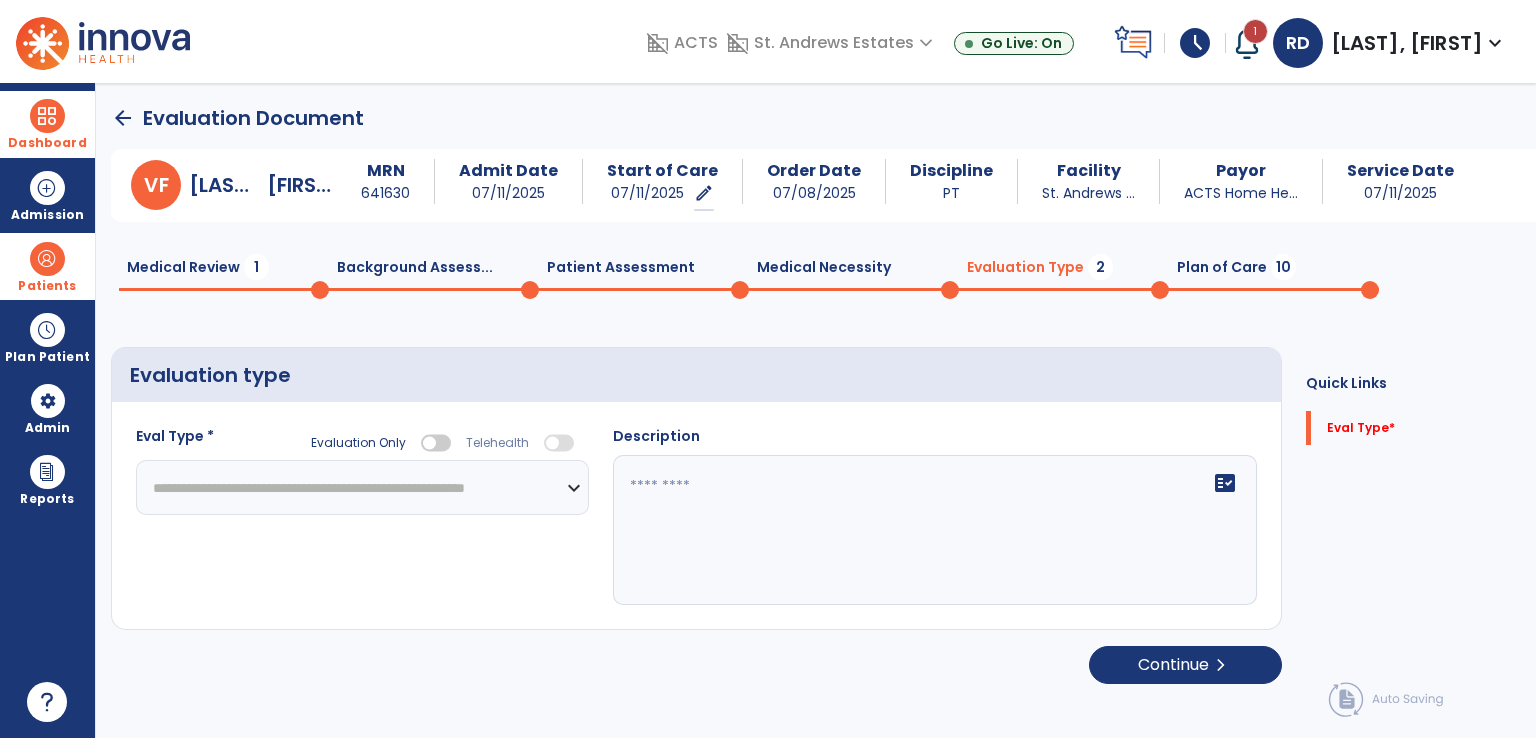 click on "**********" 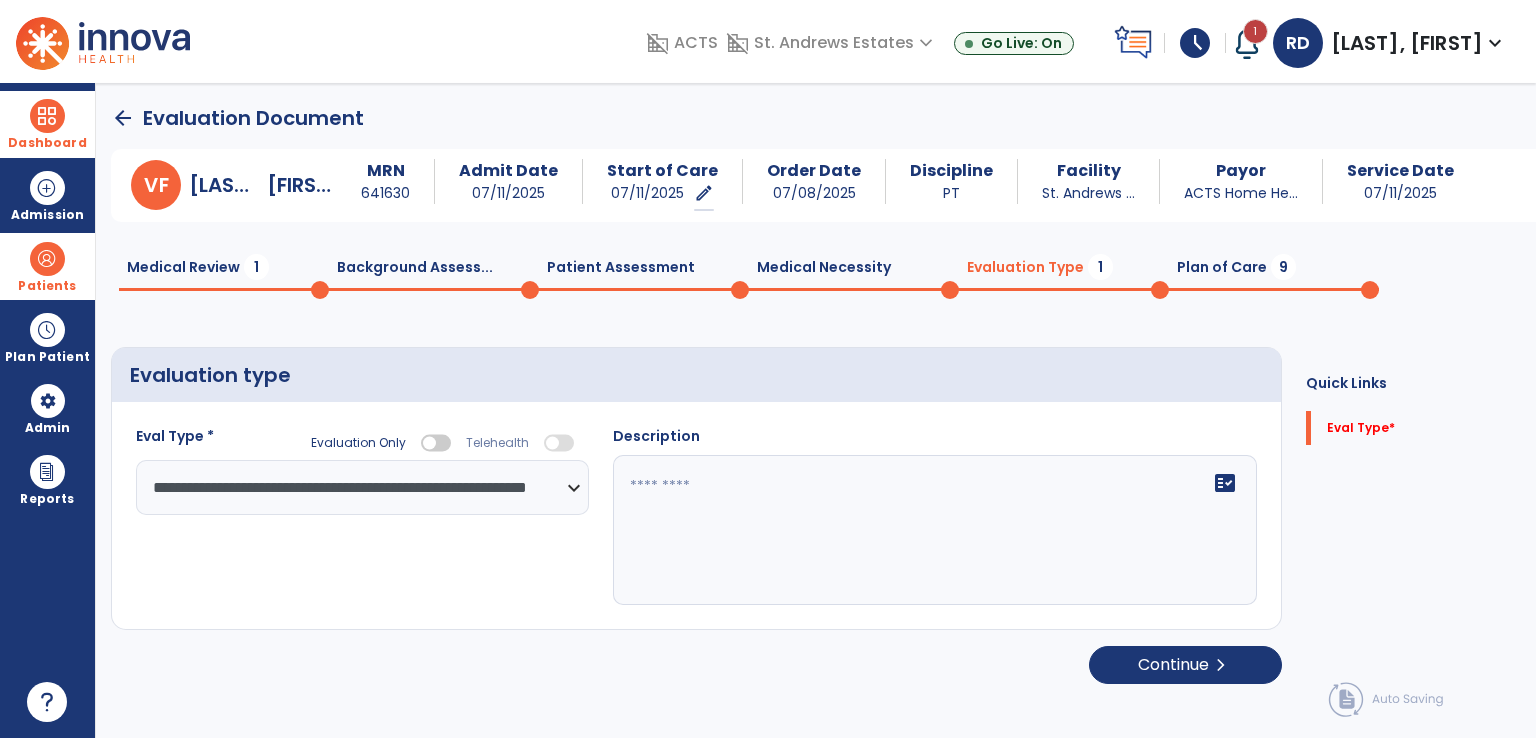 click 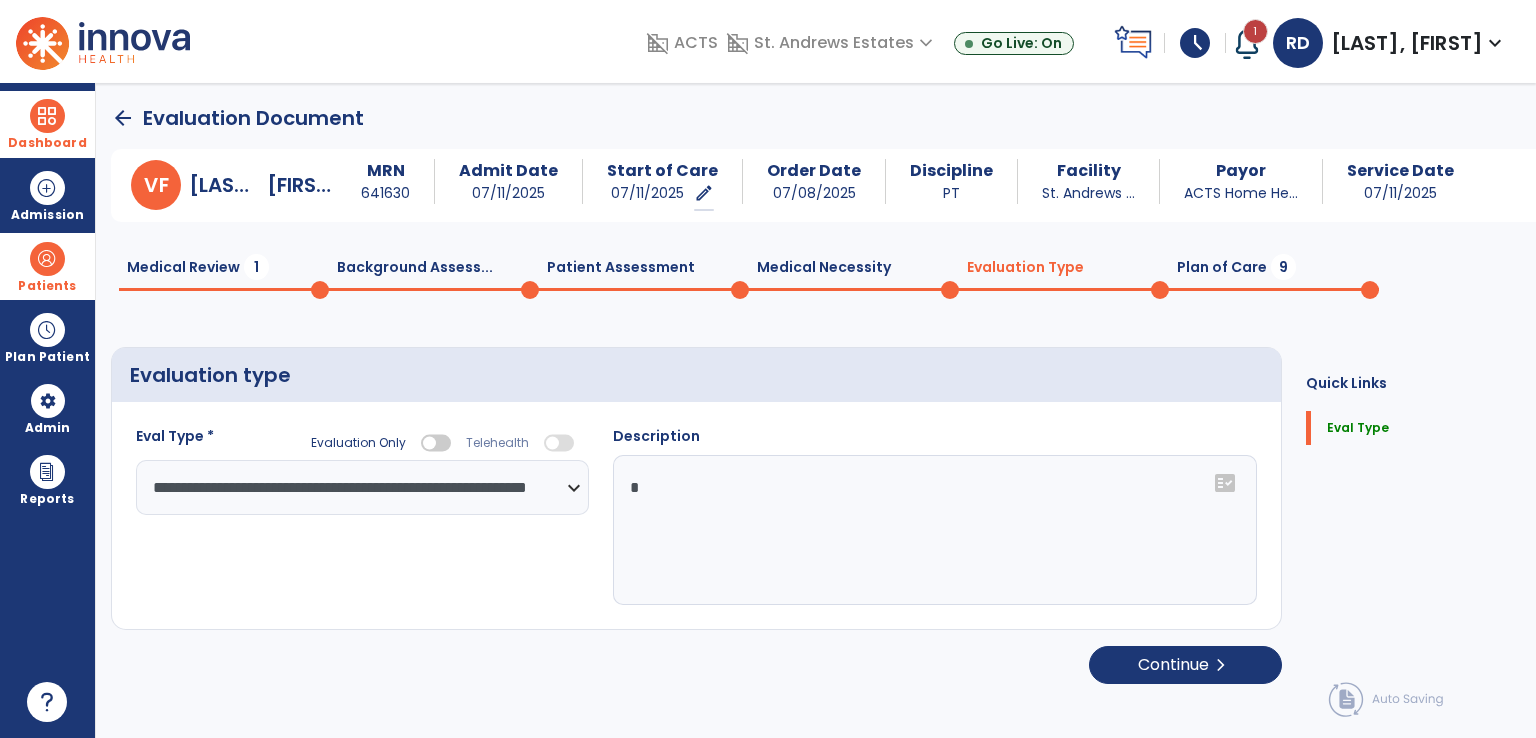 scroll, scrollTop: 1, scrollLeft: 0, axis: vertical 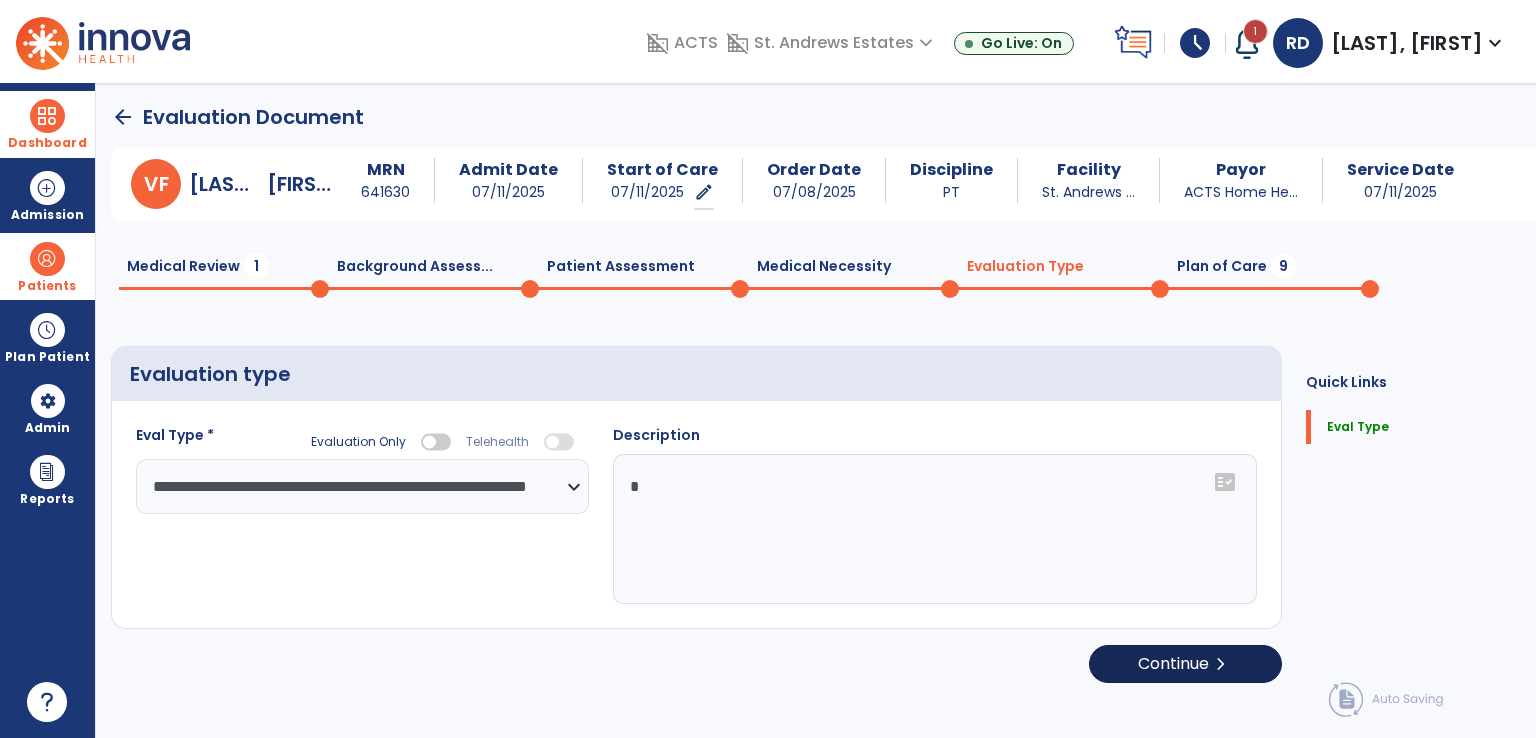 type on "*" 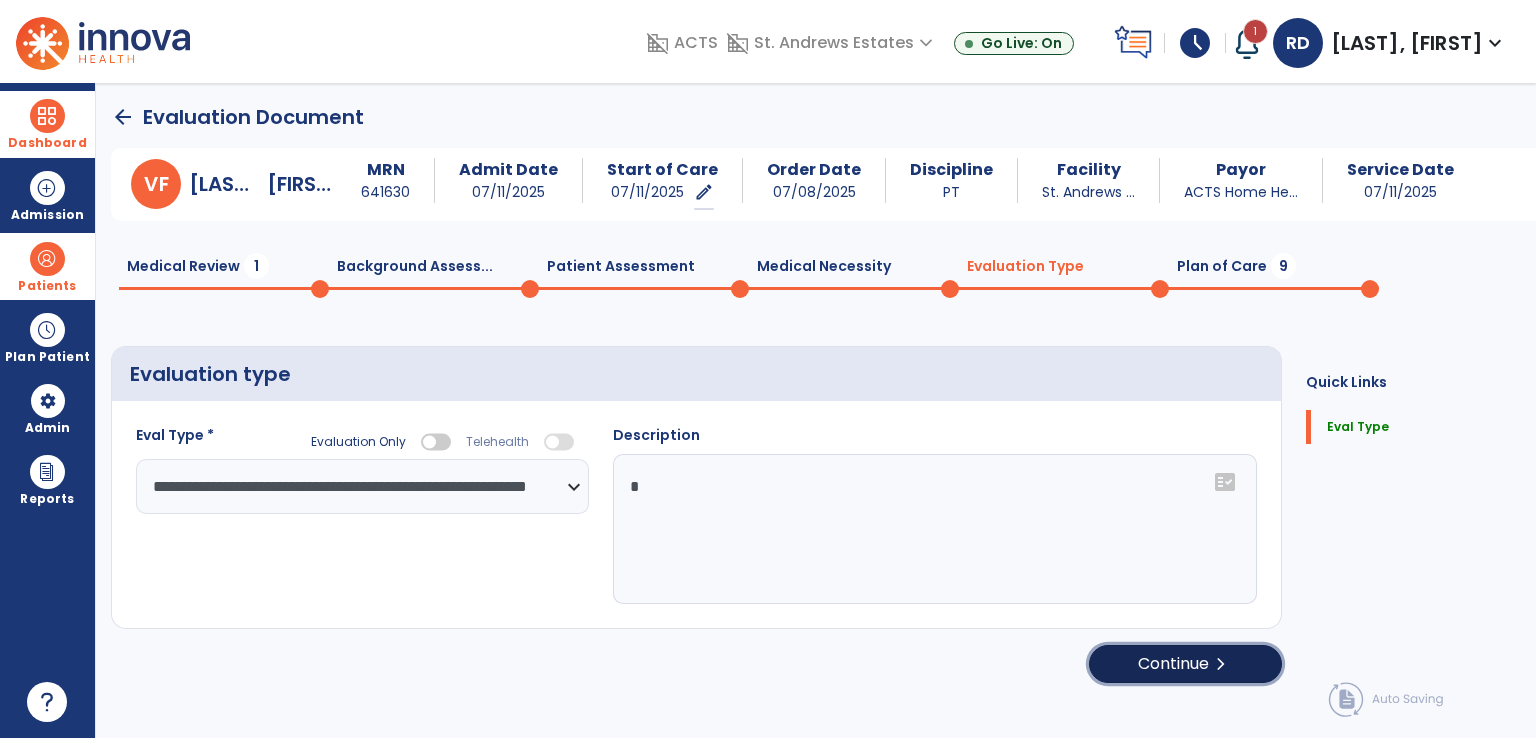 click on "Continue  chevron_right" 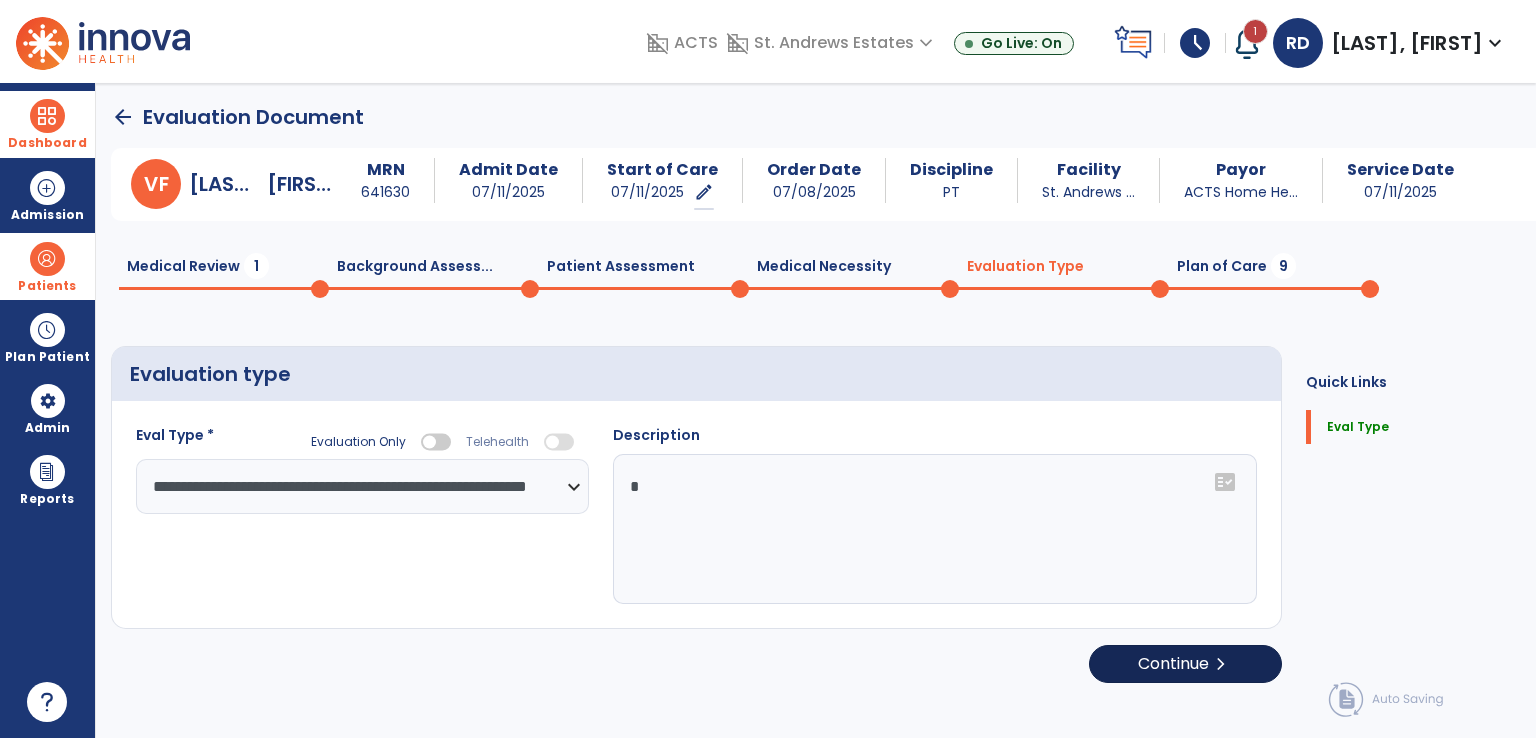 select on "*****" 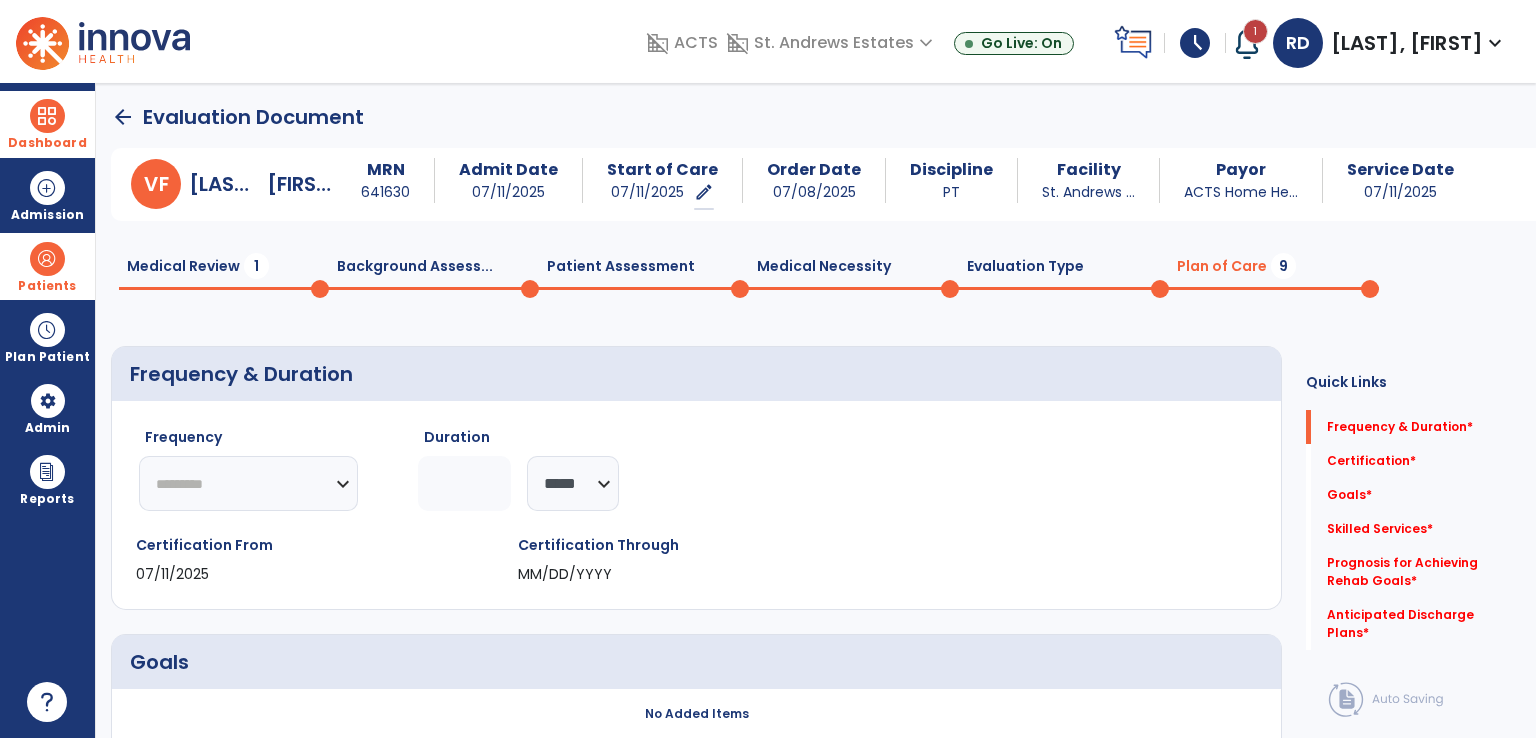 drag, startPoint x: 1382, startPoint y: 429, endPoint x: 894, endPoint y: 441, distance: 488.14752 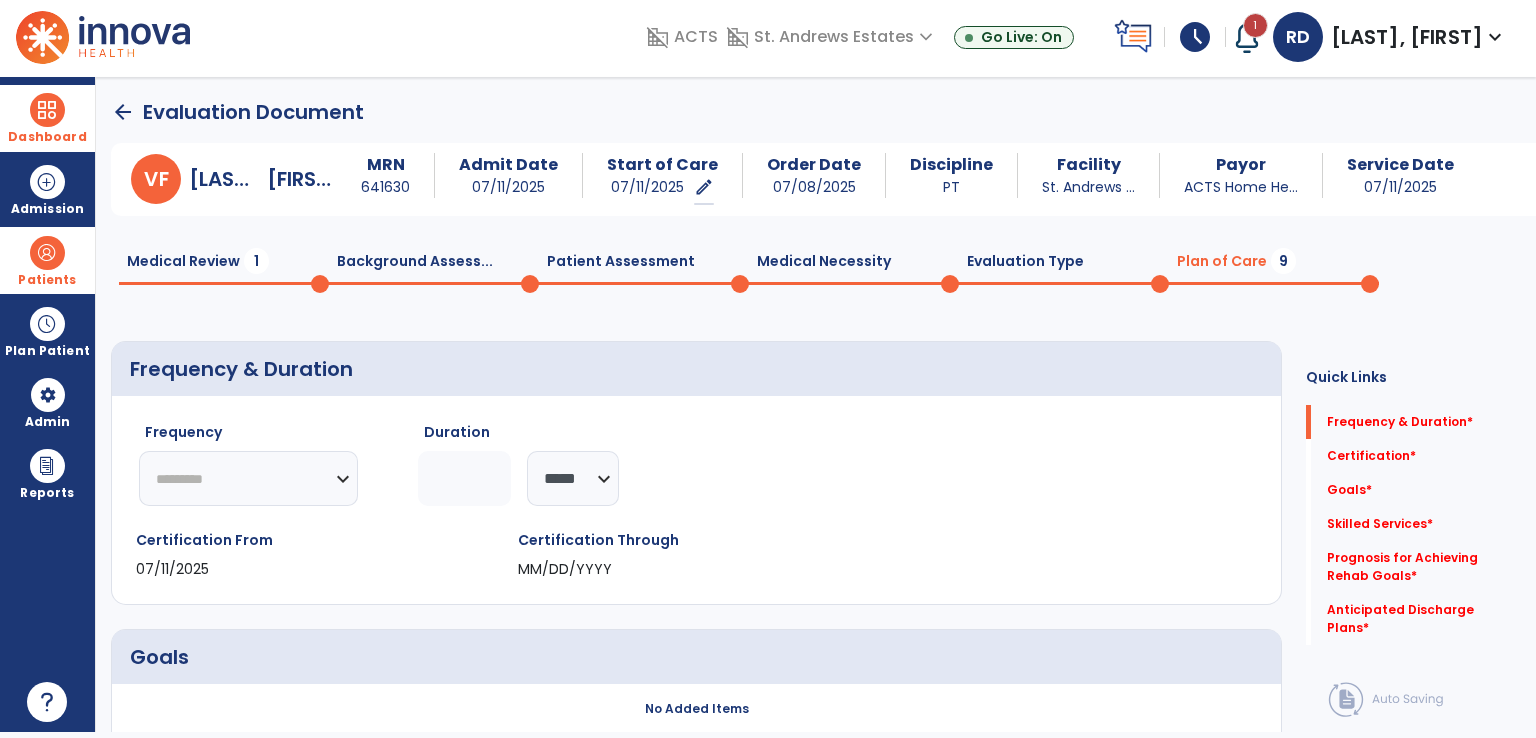 click on "********* ** ** ** ** ** ** **" 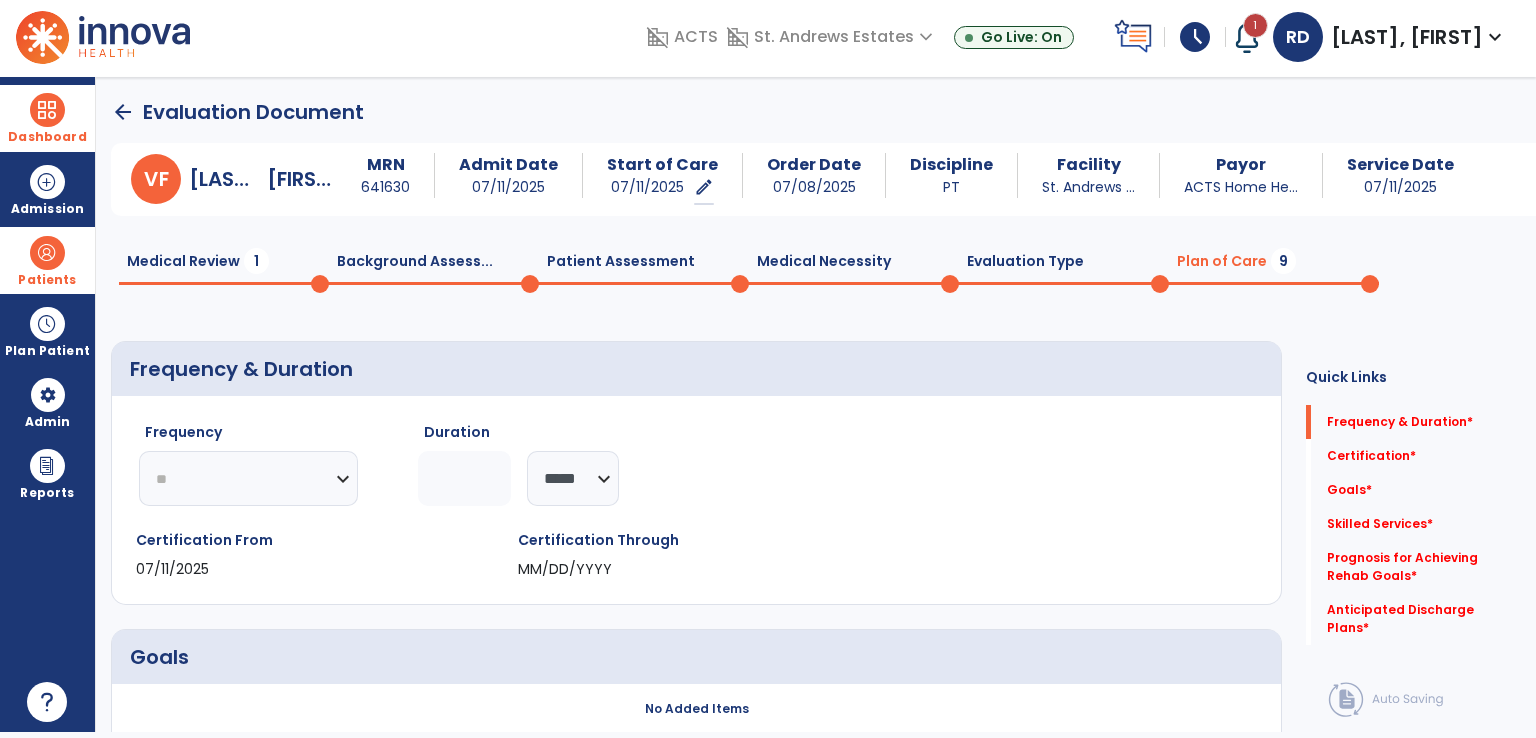 click on "********* ** ** ** ** ** ** **" 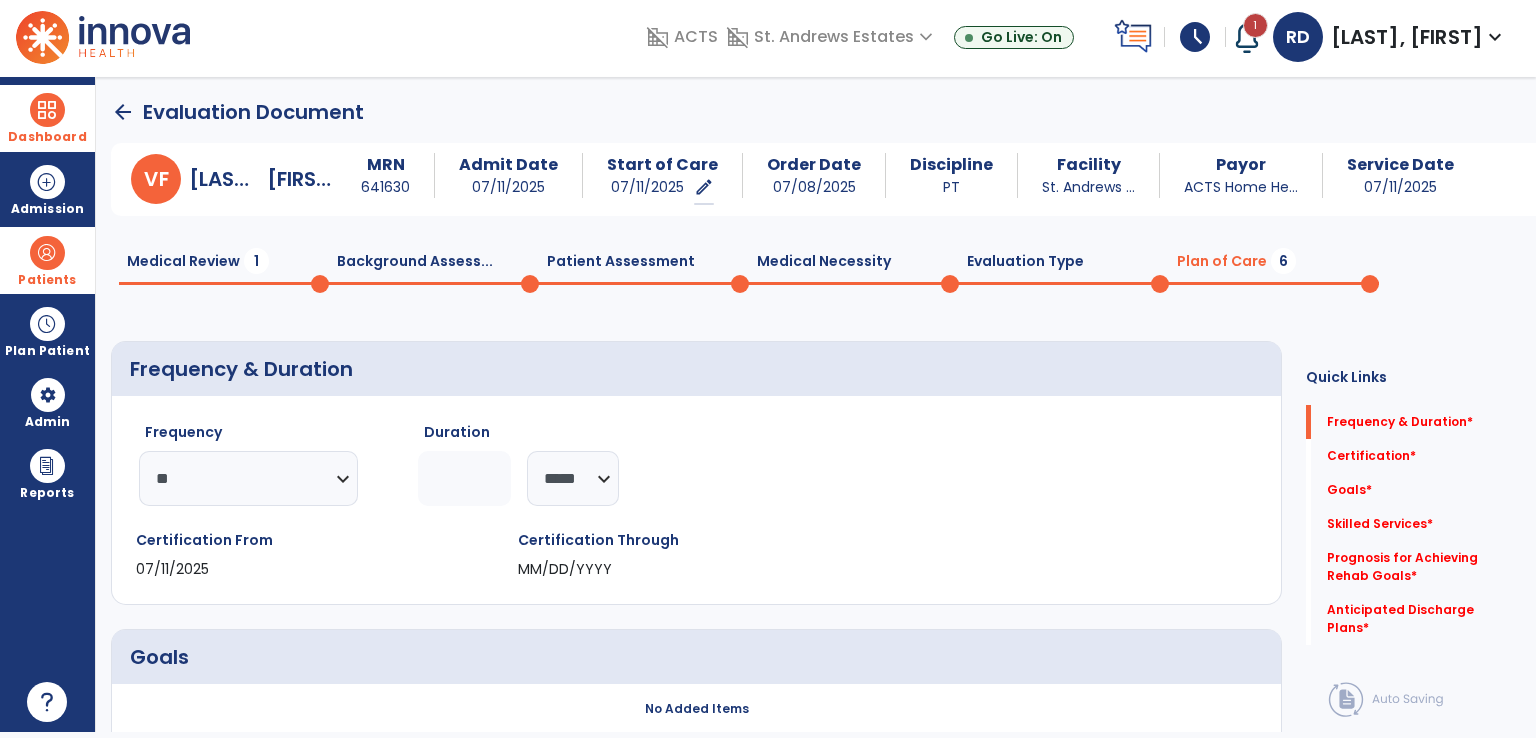 click 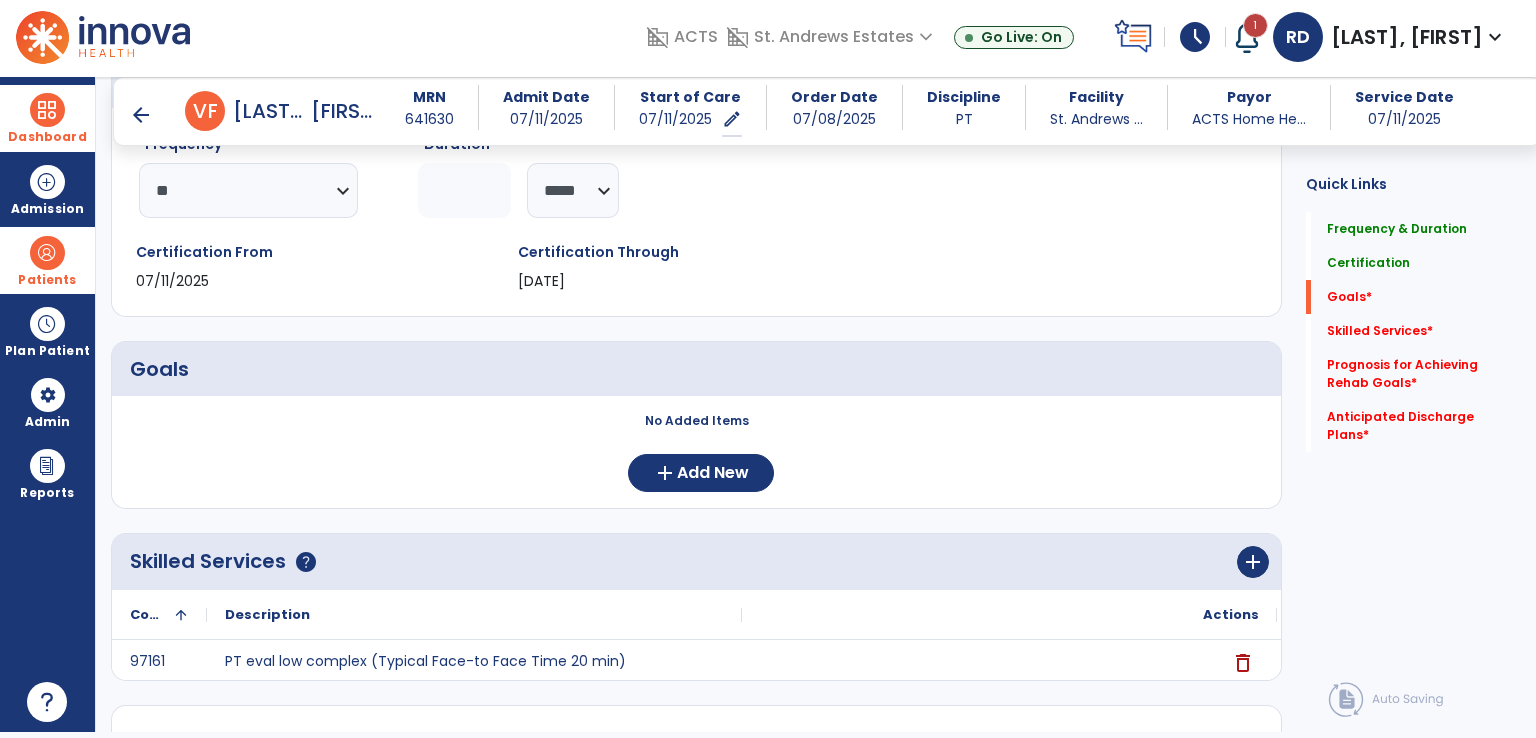 scroll, scrollTop: 300, scrollLeft: 0, axis: vertical 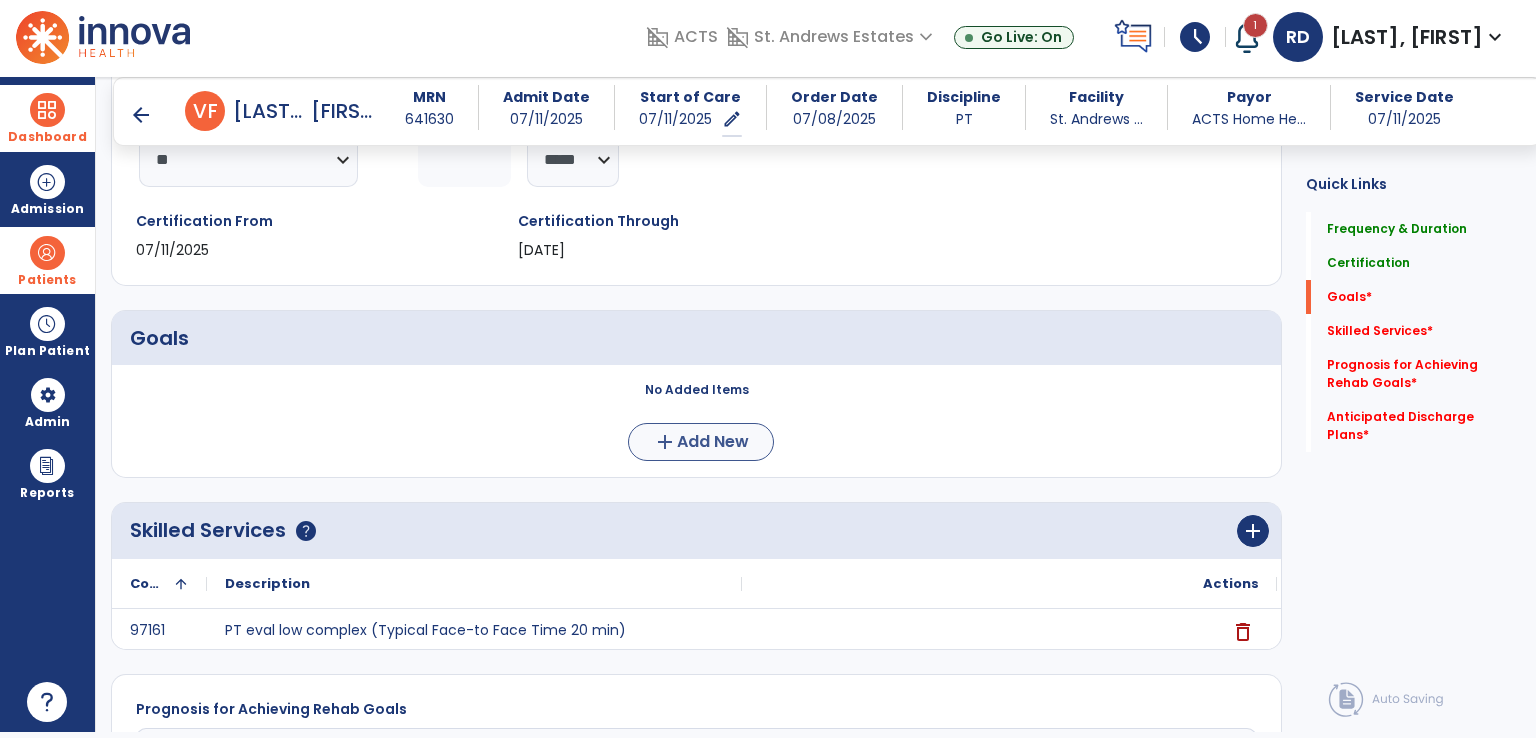 type on "**" 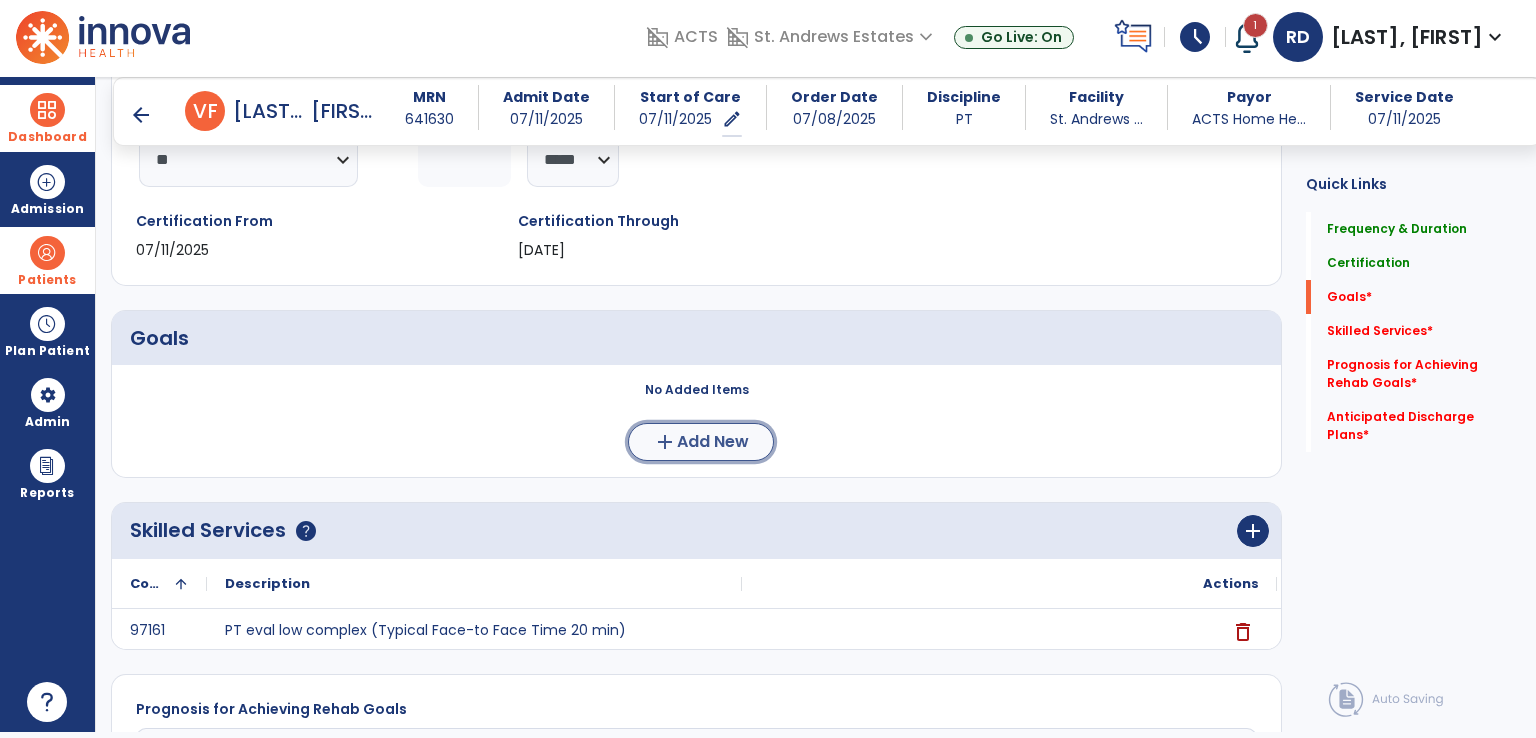 click on "Add New" at bounding box center (713, 442) 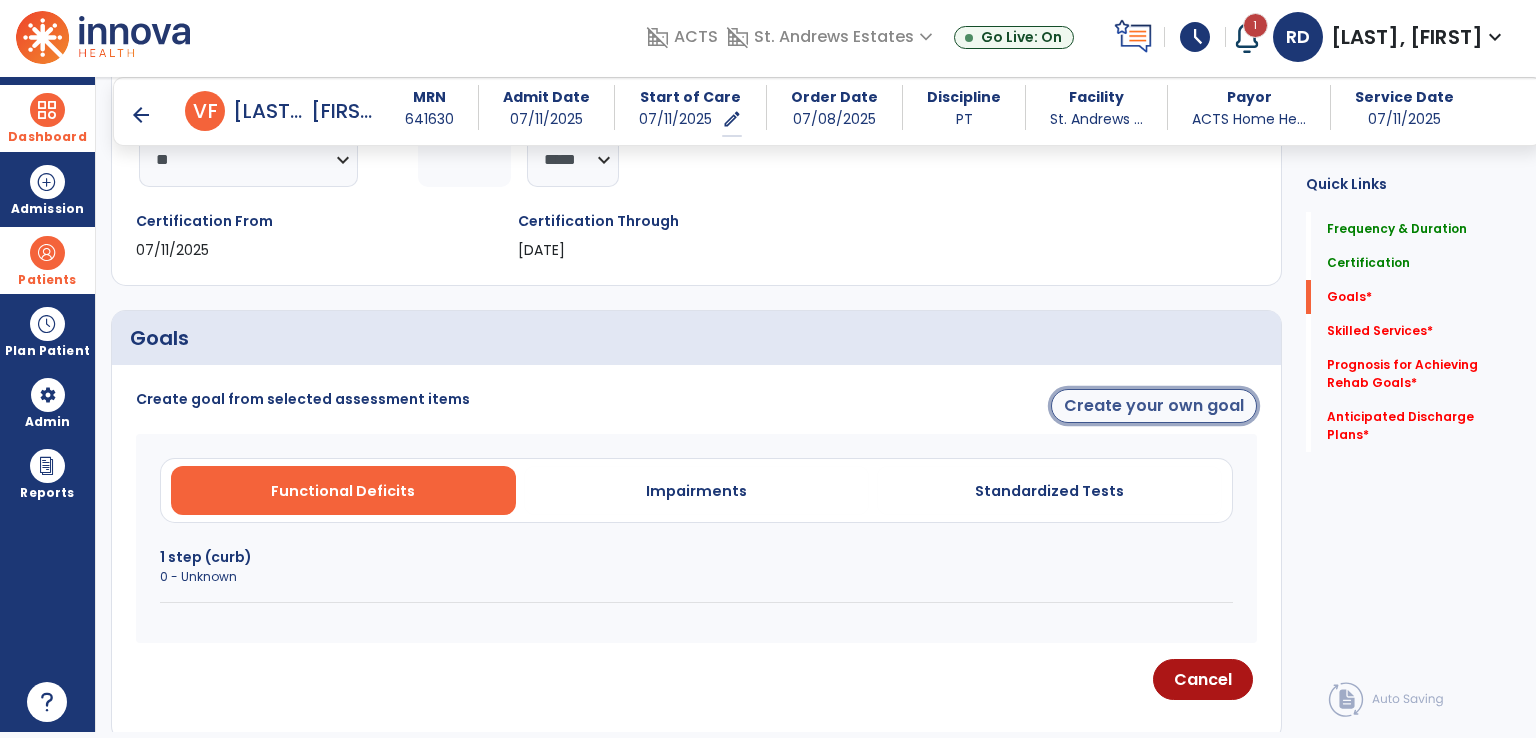 click on "Create your own goal" at bounding box center (1154, 406) 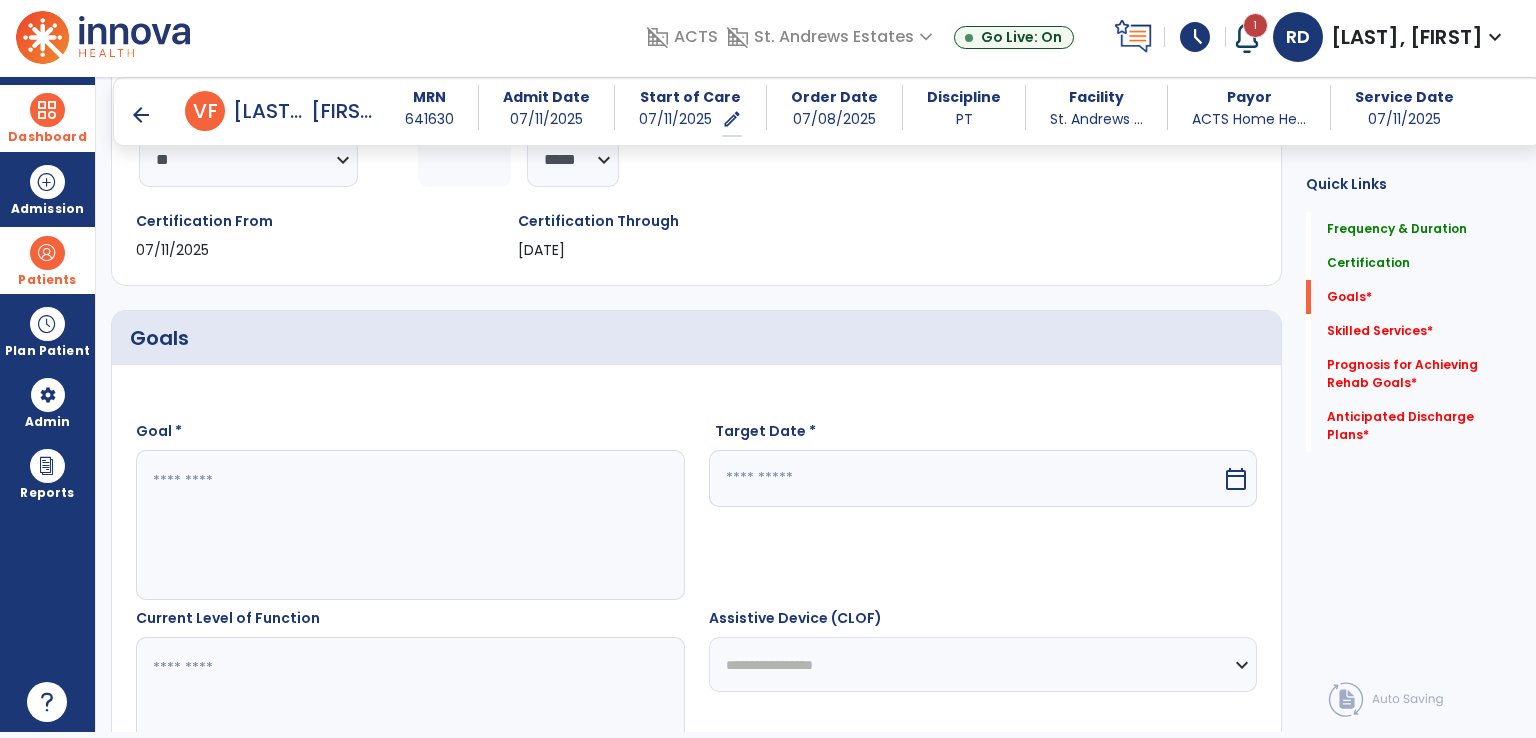 click at bounding box center (409, 525) 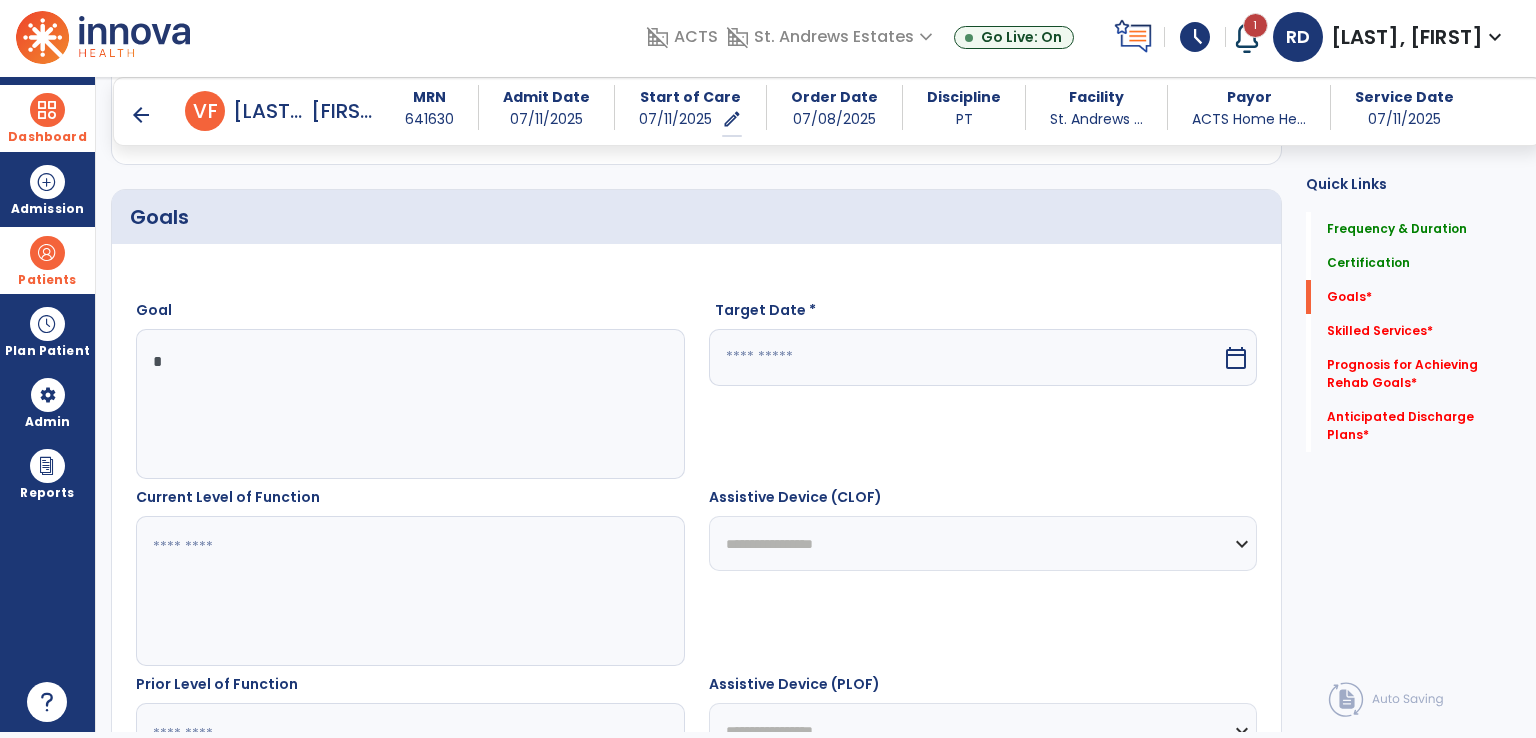 scroll, scrollTop: 500, scrollLeft: 0, axis: vertical 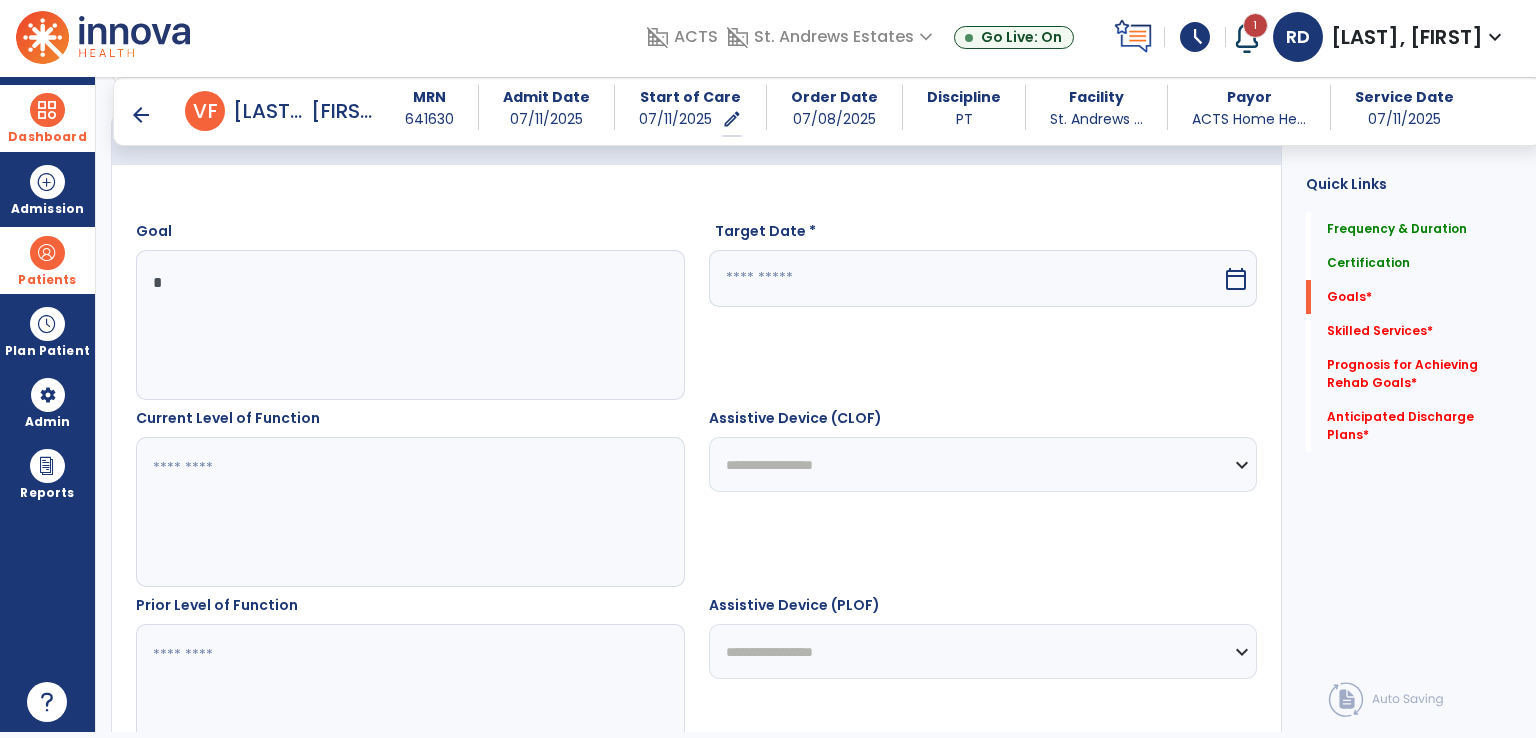 type on "*" 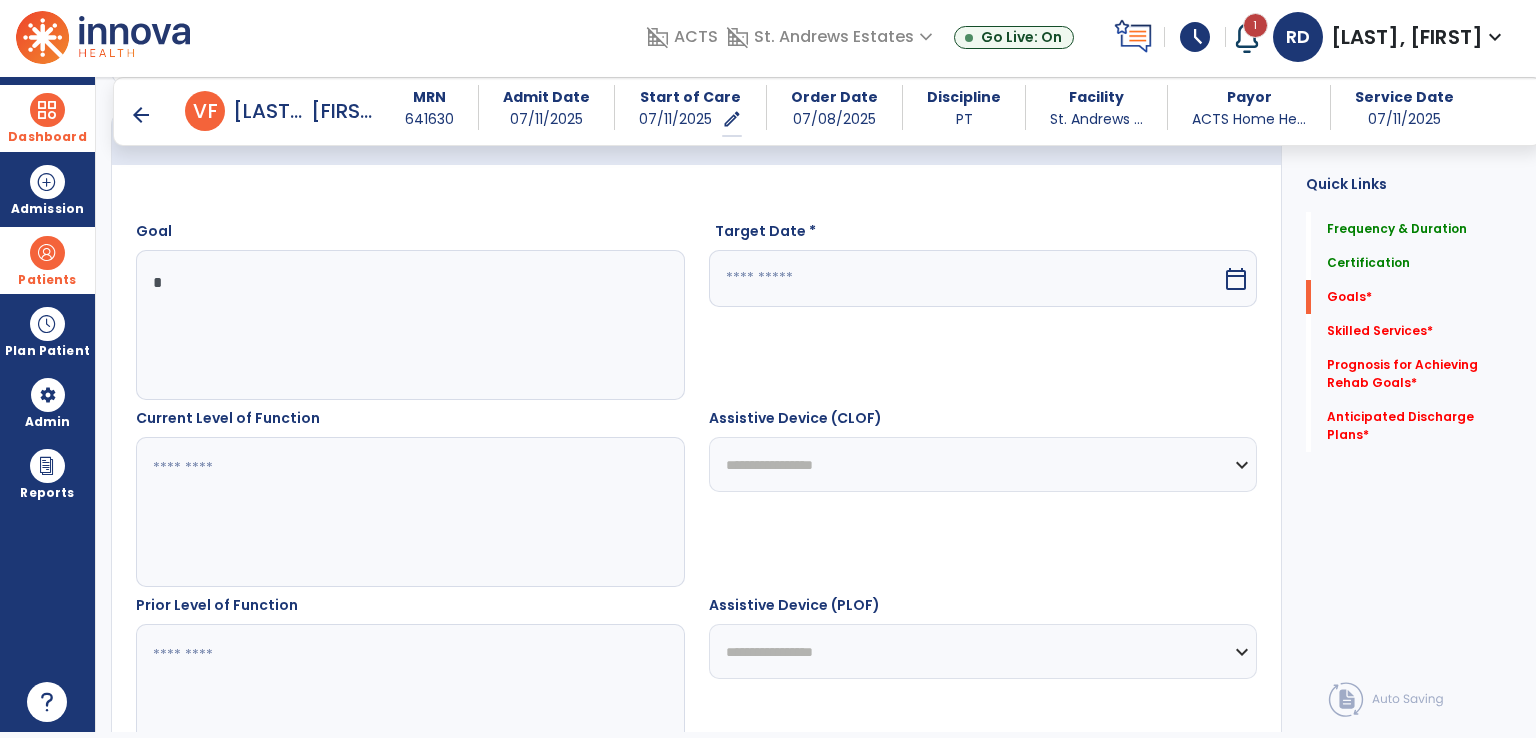 click at bounding box center (409, 512) 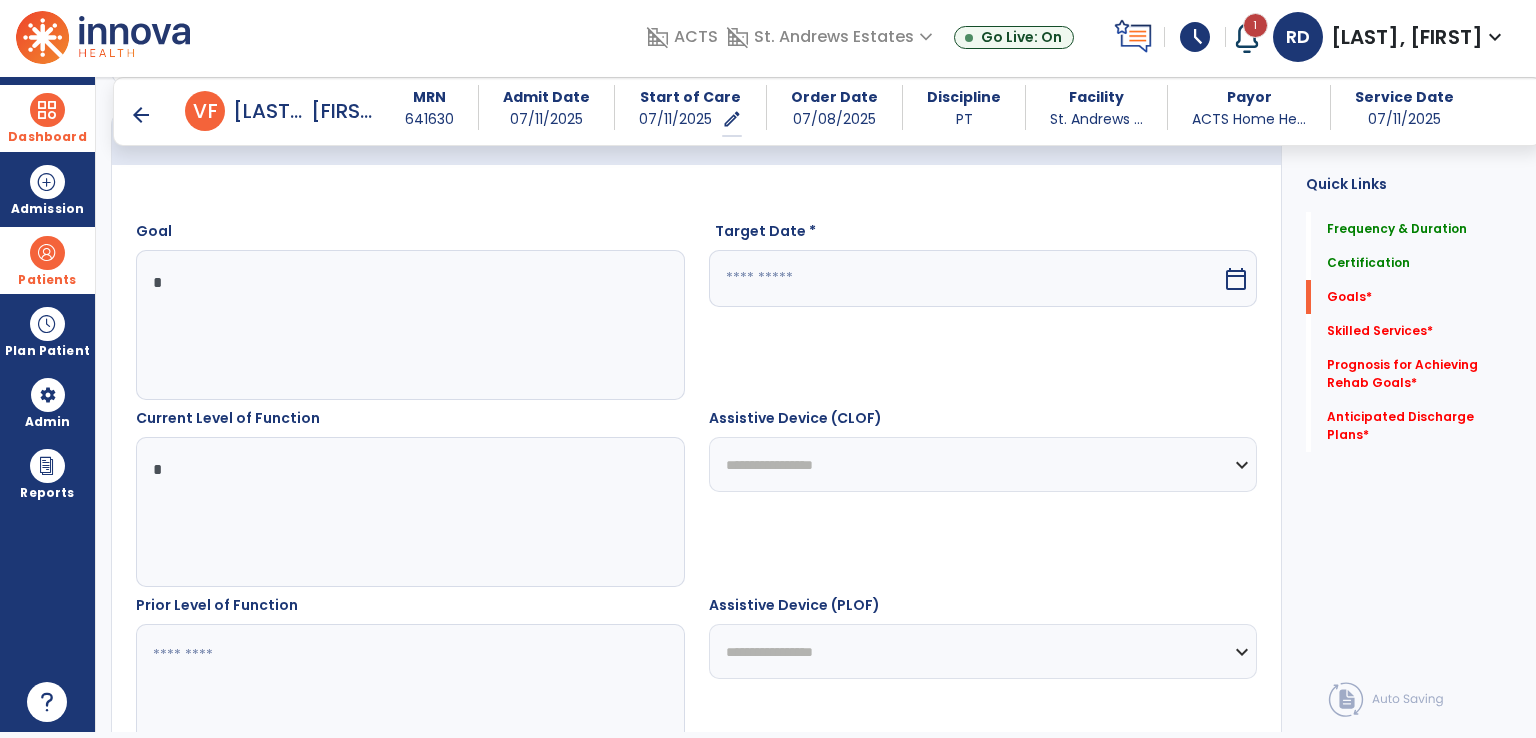 type on "*" 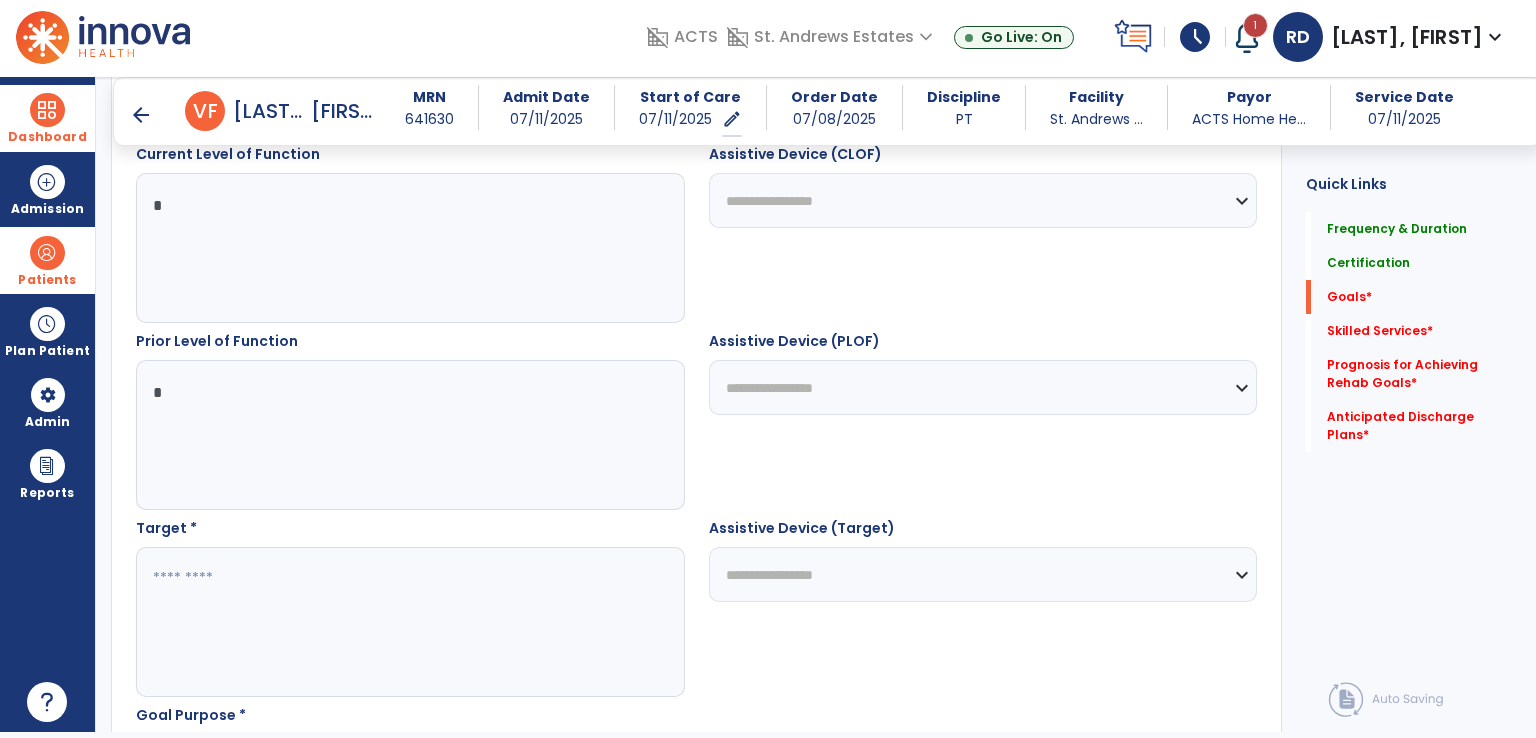 scroll, scrollTop: 800, scrollLeft: 0, axis: vertical 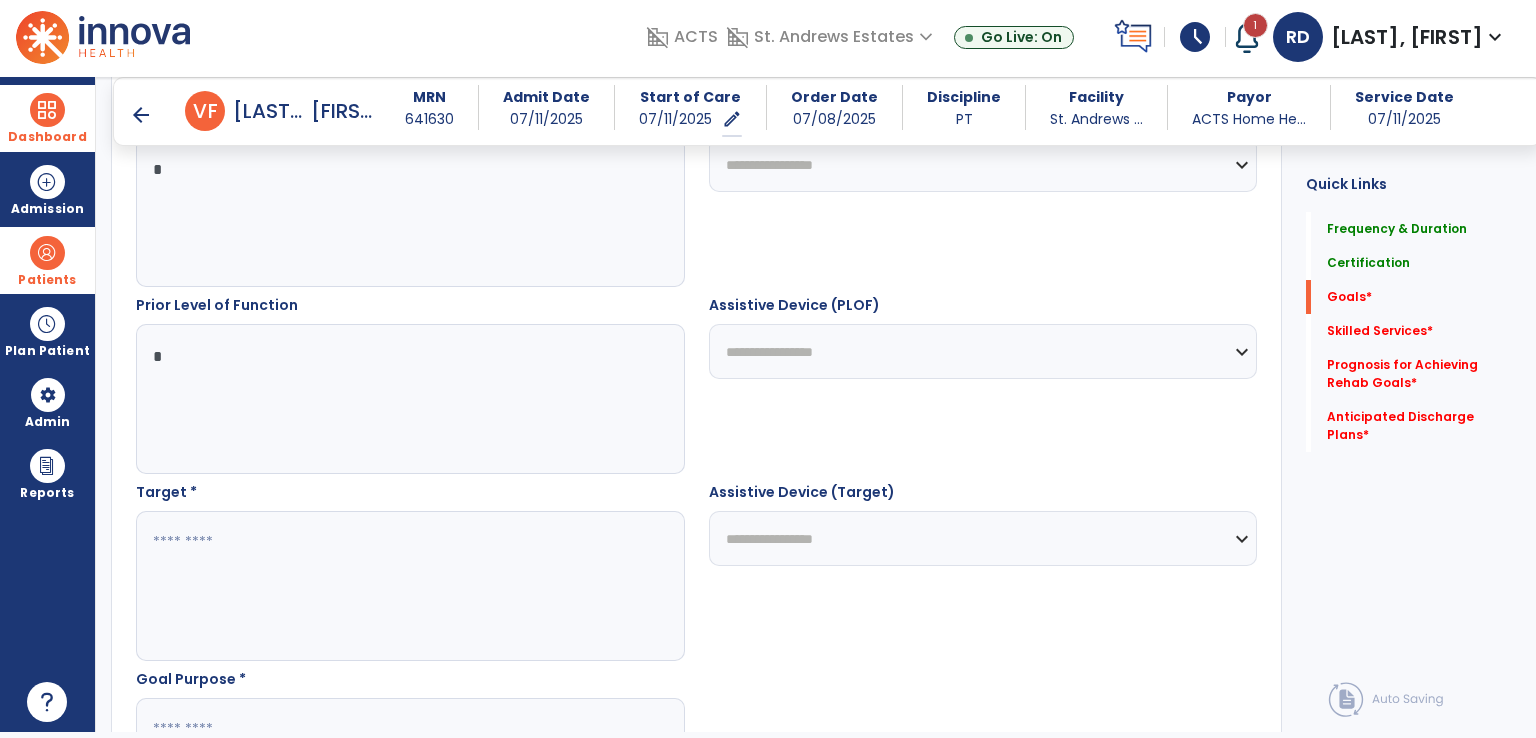 type on "*" 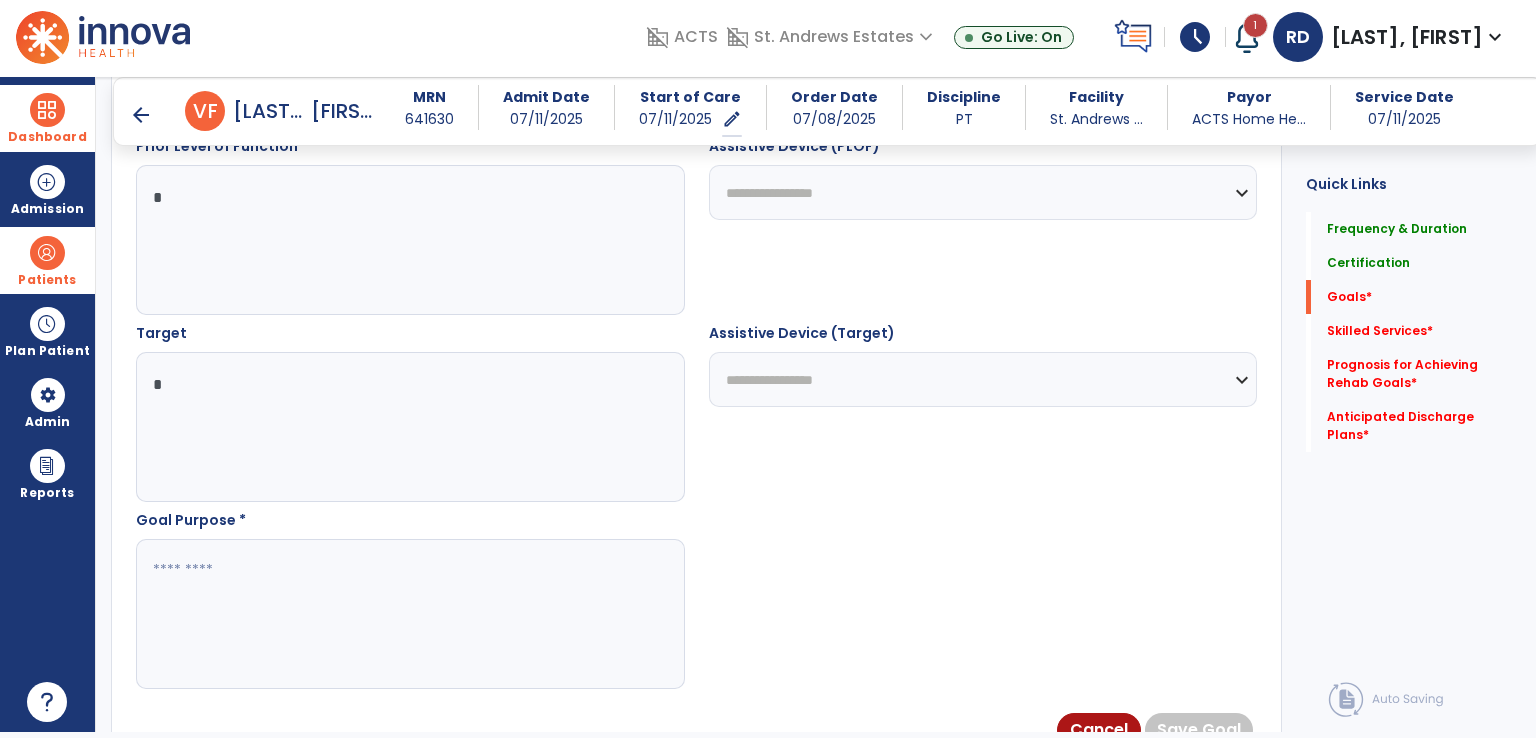 scroll, scrollTop: 1000, scrollLeft: 0, axis: vertical 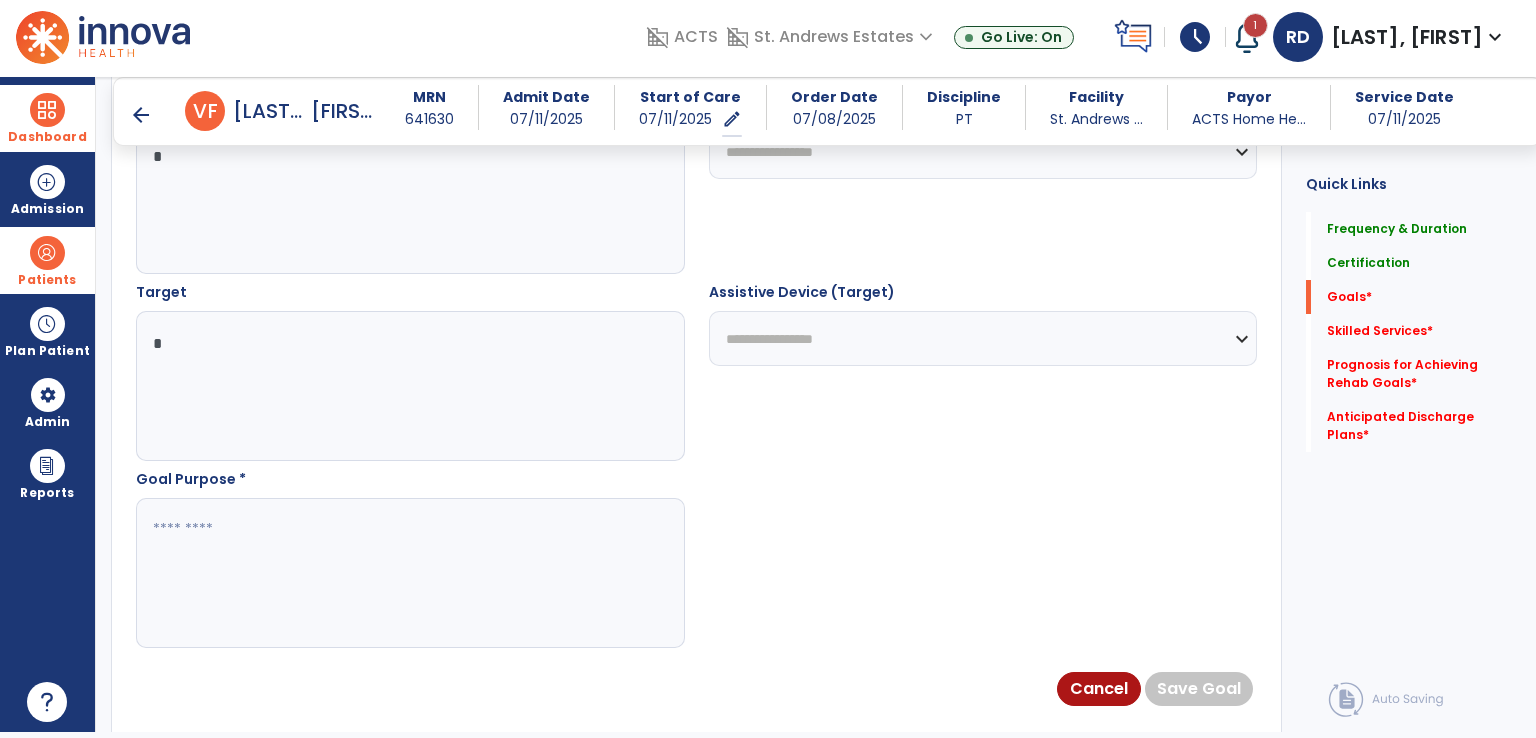 type on "*" 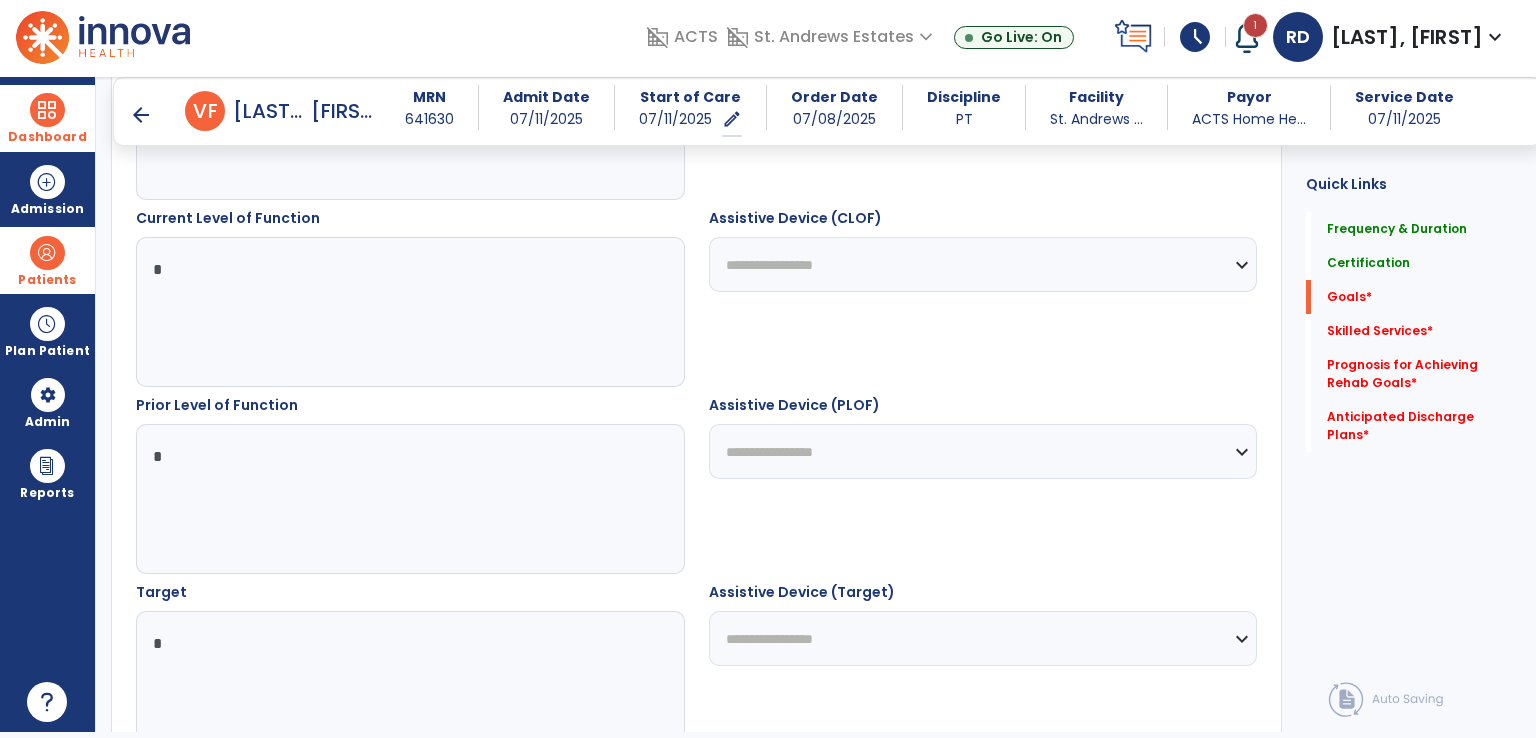 scroll, scrollTop: 400, scrollLeft: 0, axis: vertical 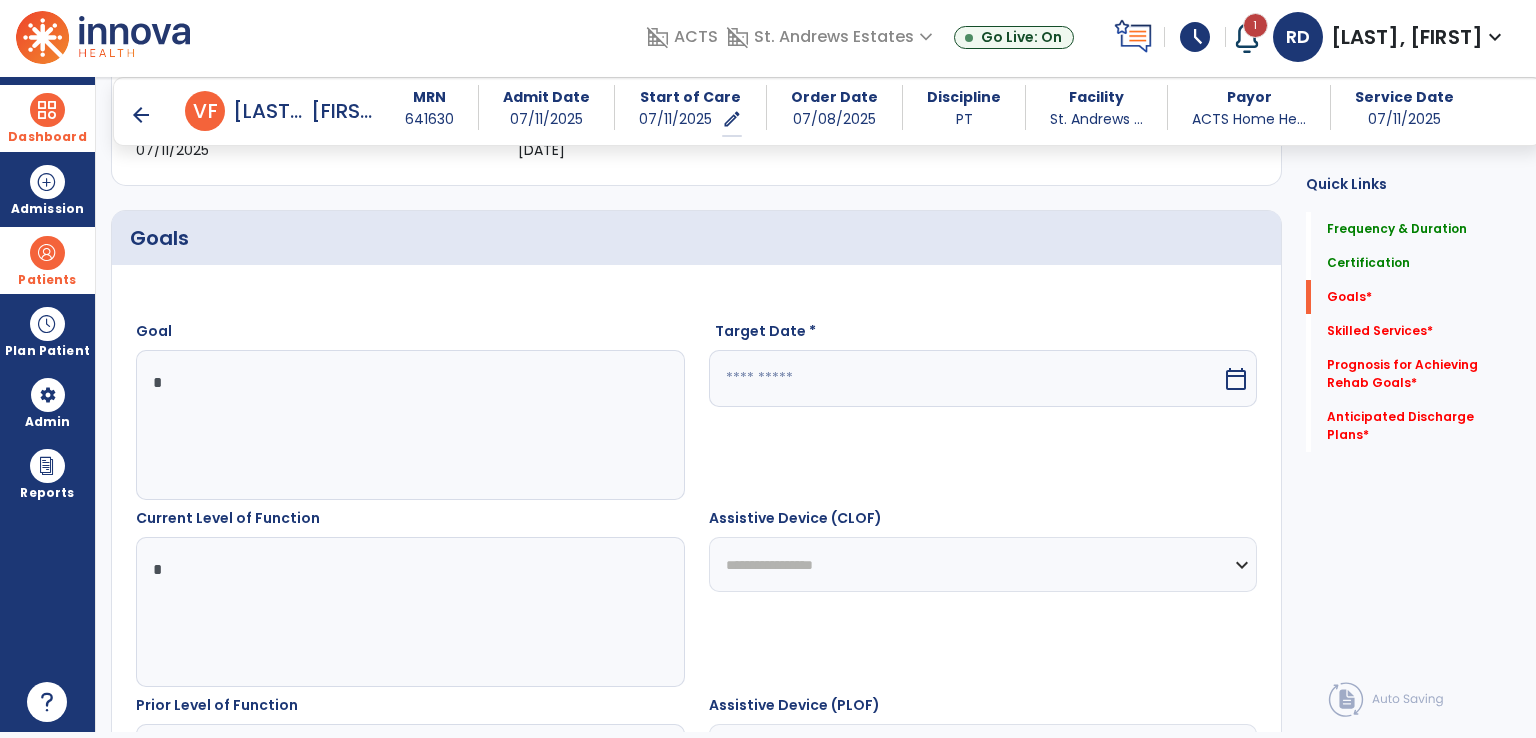 type on "*" 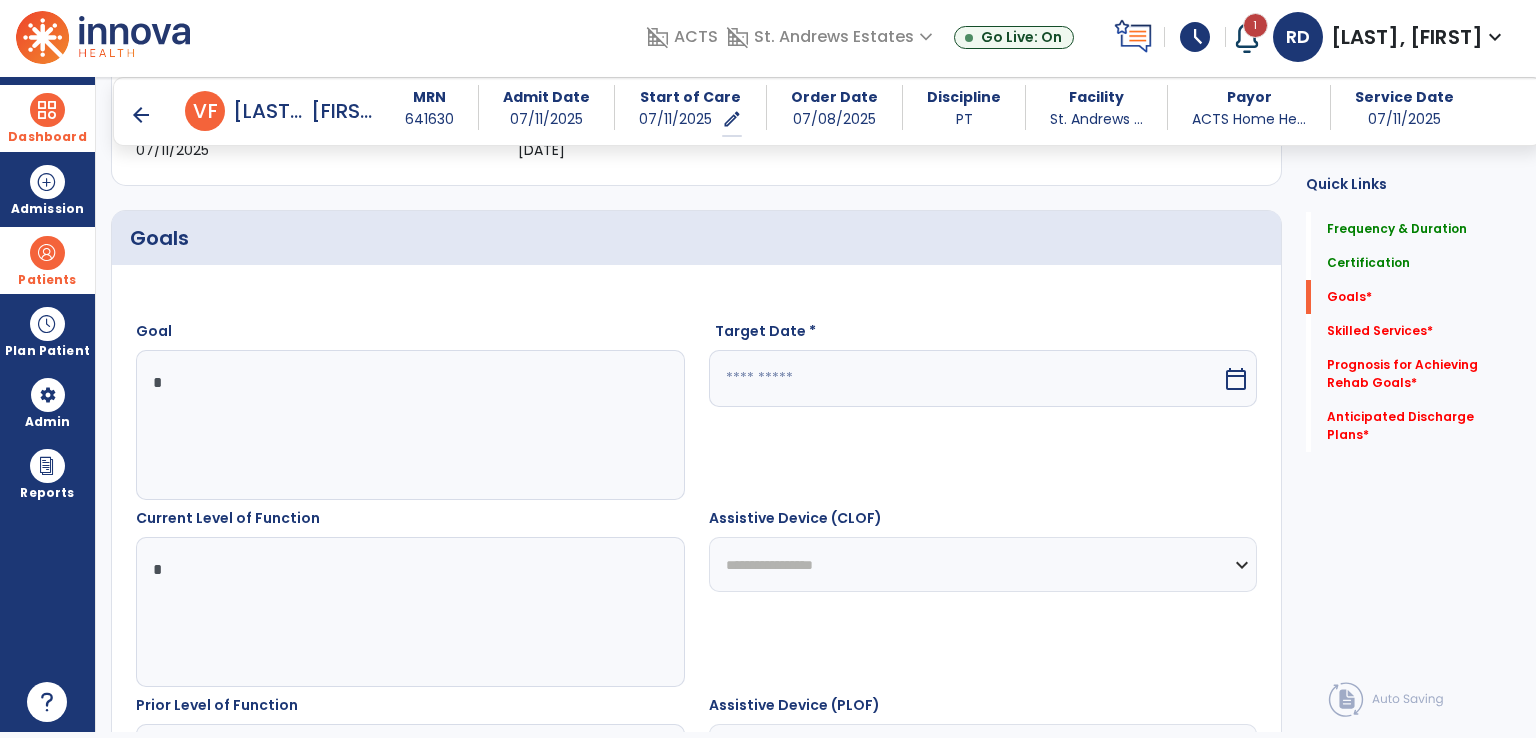click at bounding box center (966, 378) 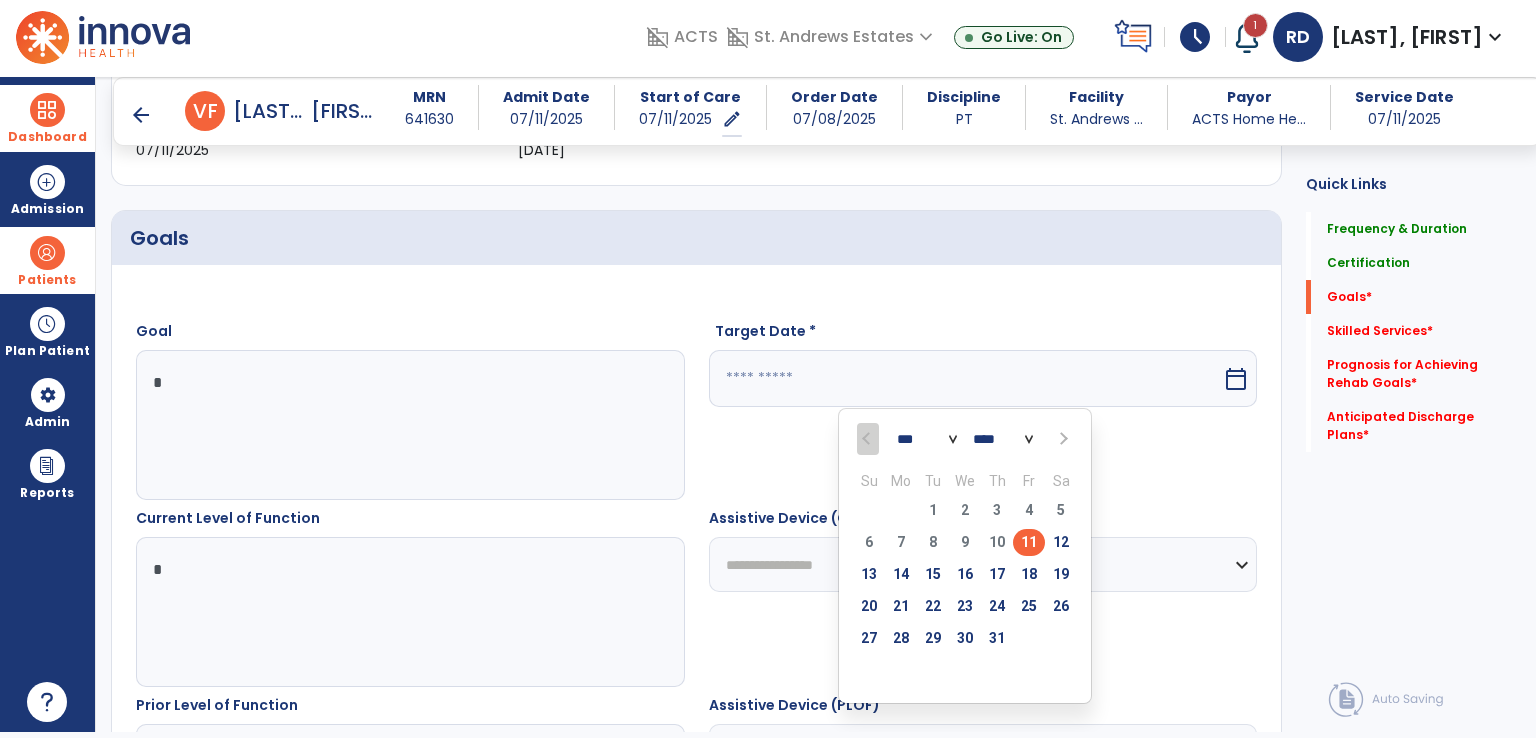 click on "*** *** *** ***" at bounding box center [927, 440] 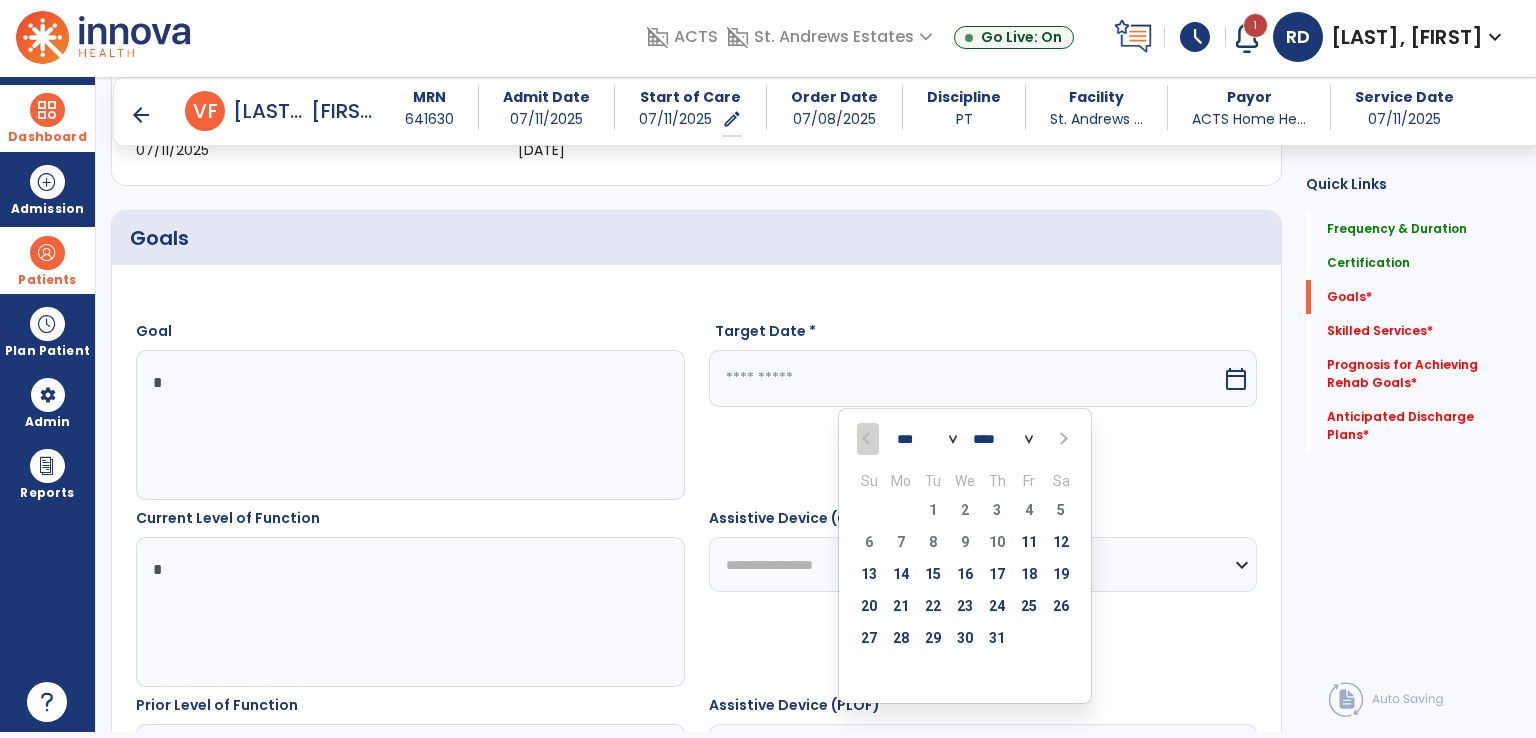 select on "**" 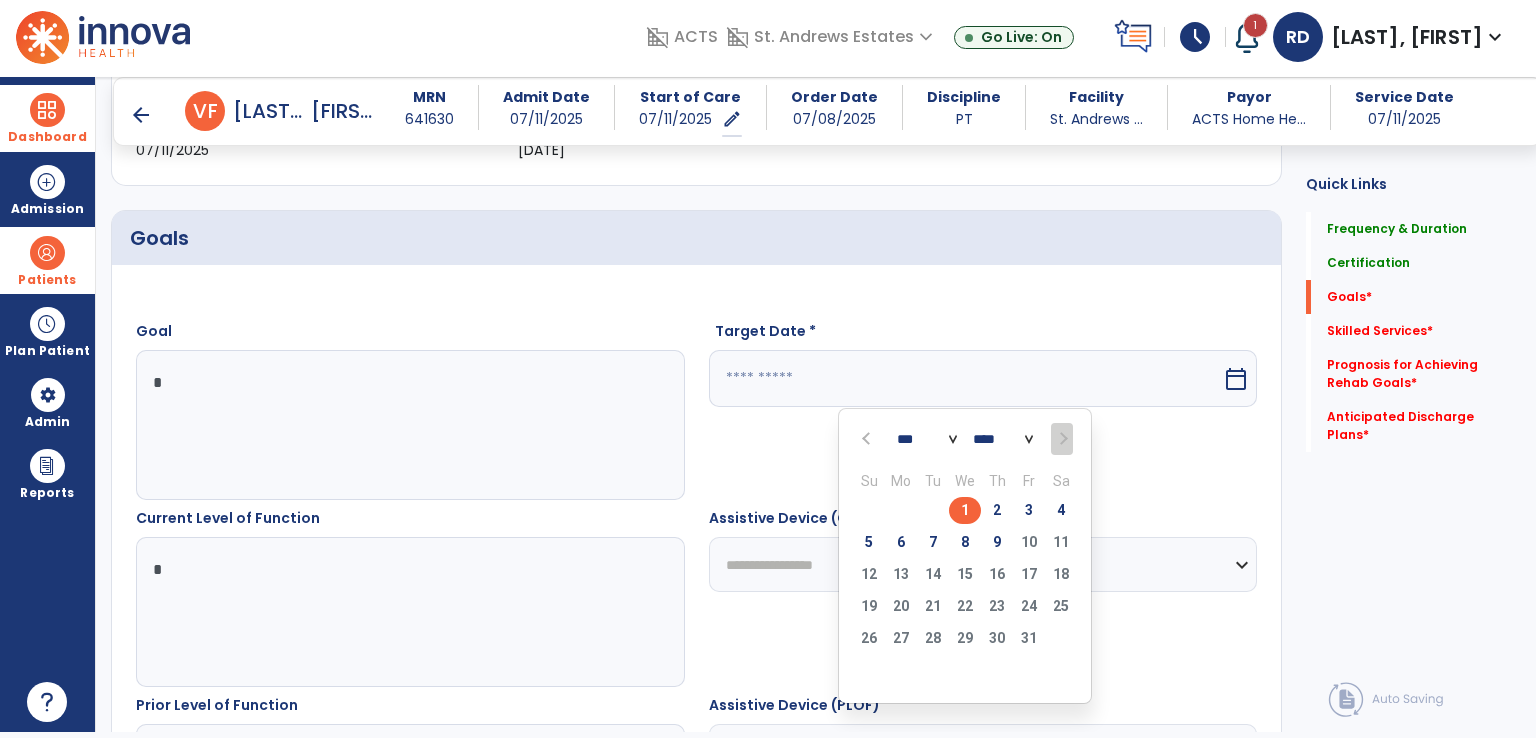 click on "9" at bounding box center (997, 542) 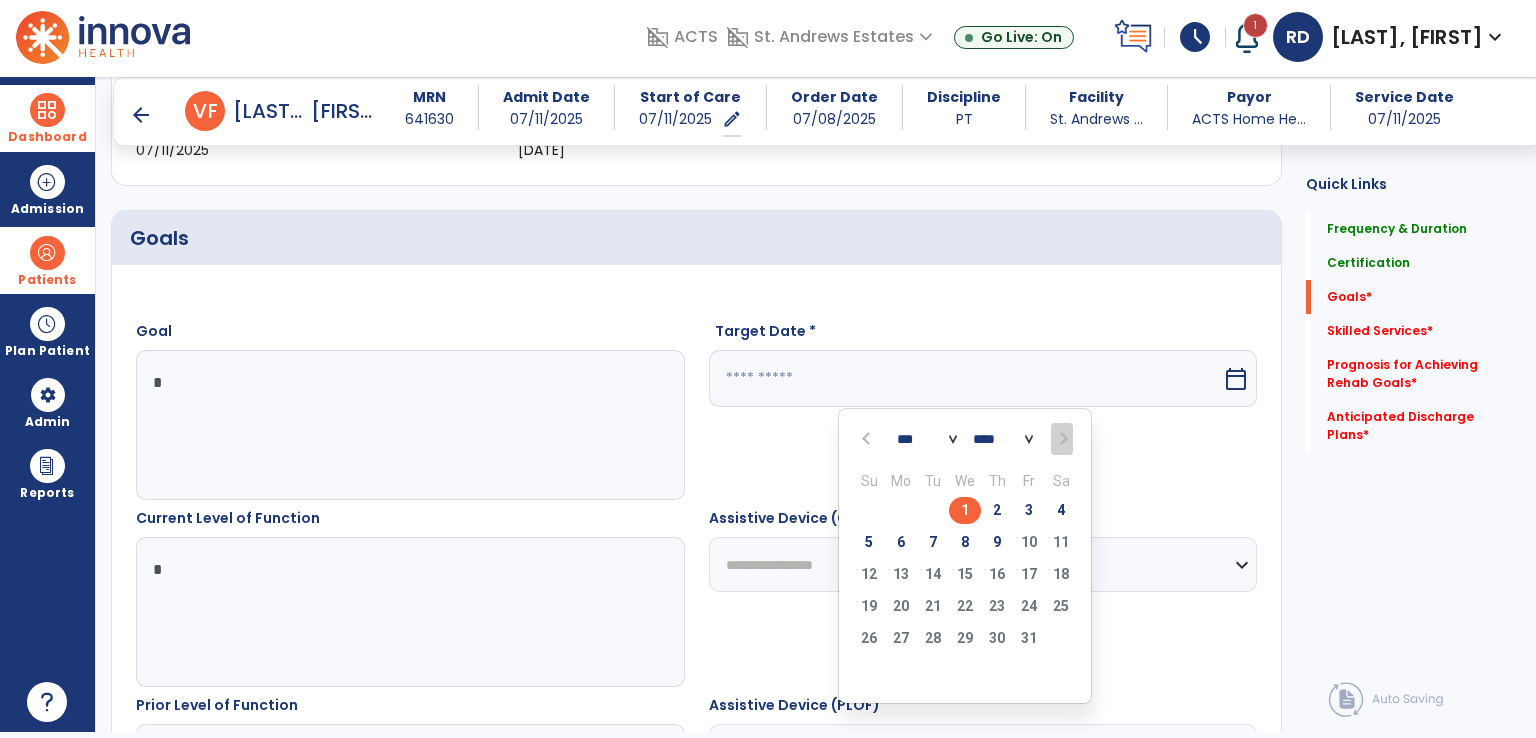 type on "*********" 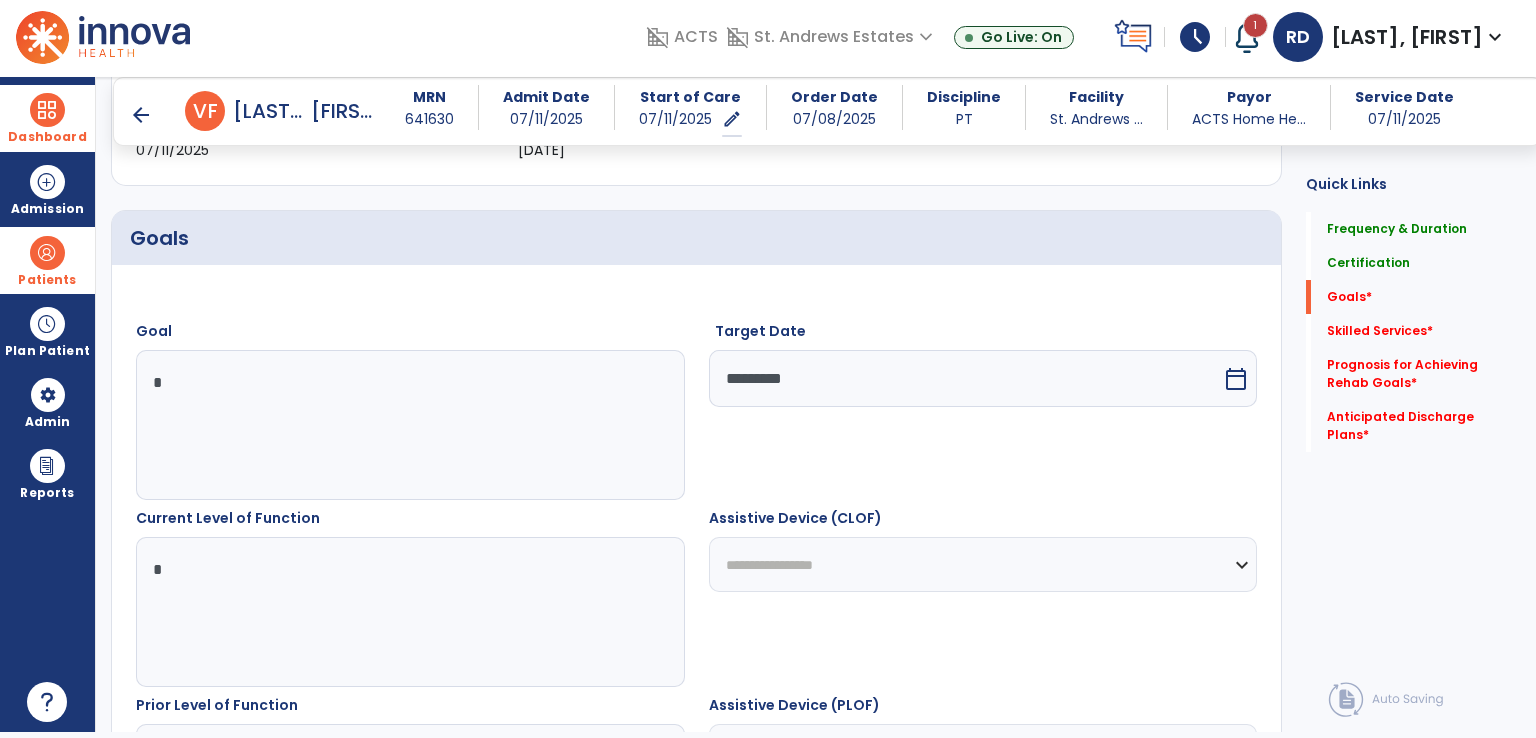click on "**********" at bounding box center (983, 564) 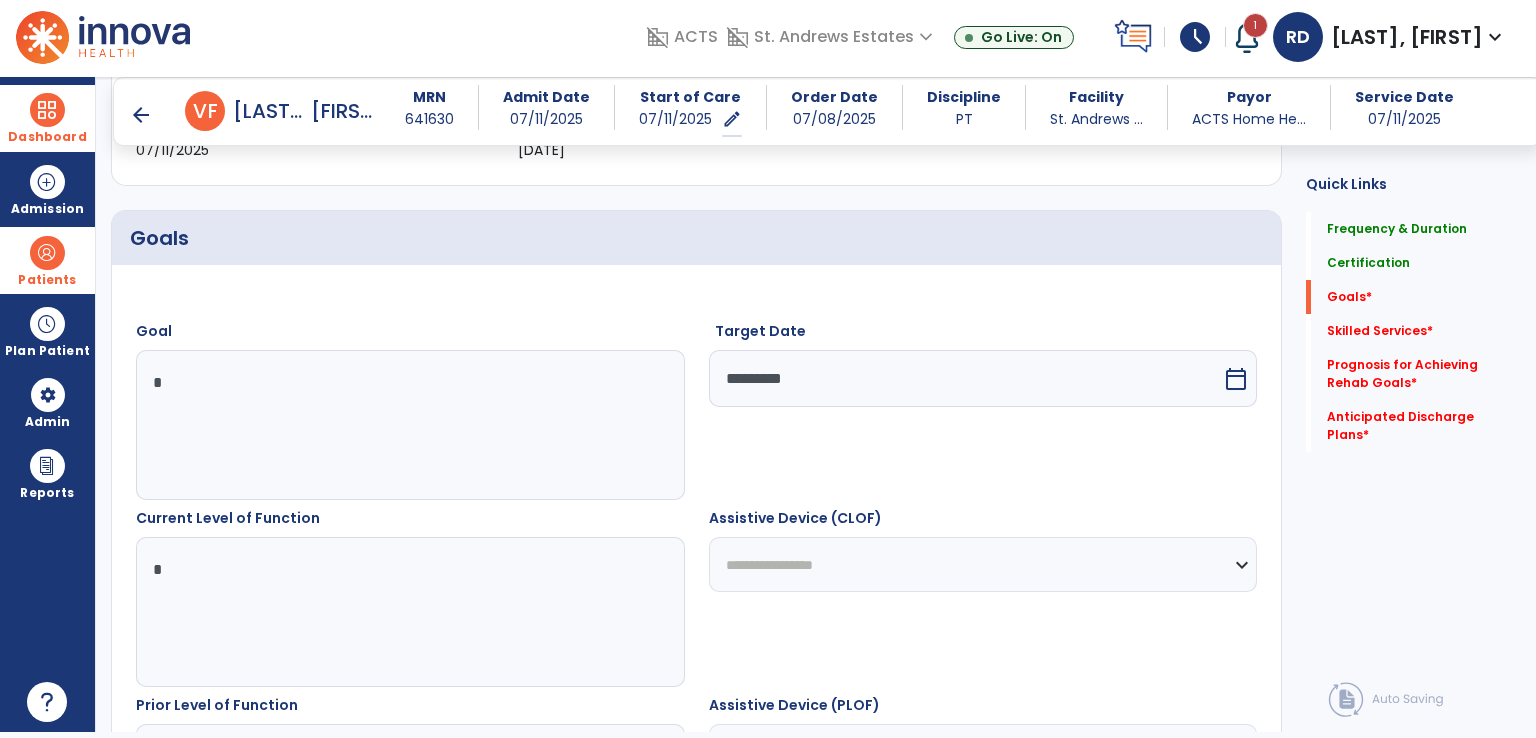 select on "**********" 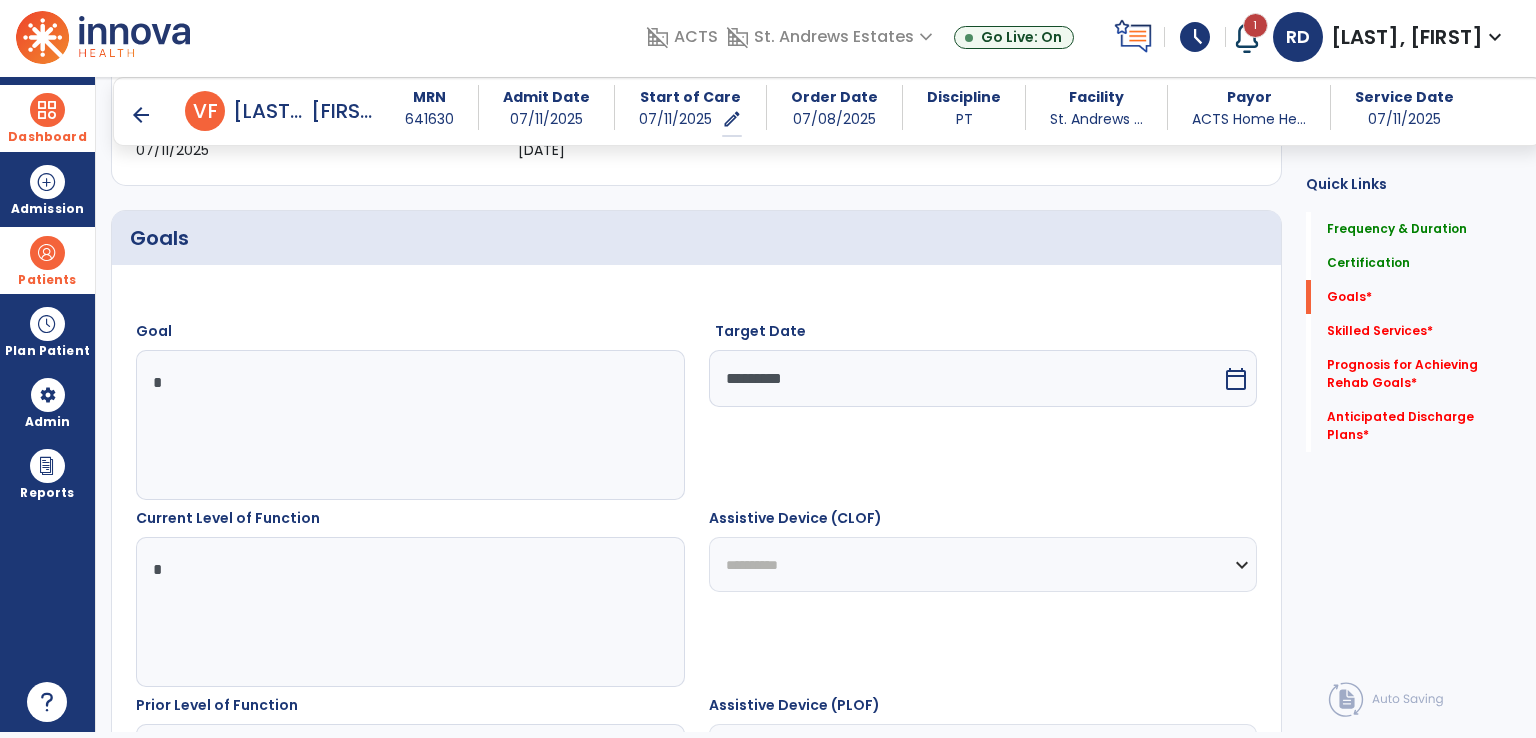 click on "**********" at bounding box center [983, 564] 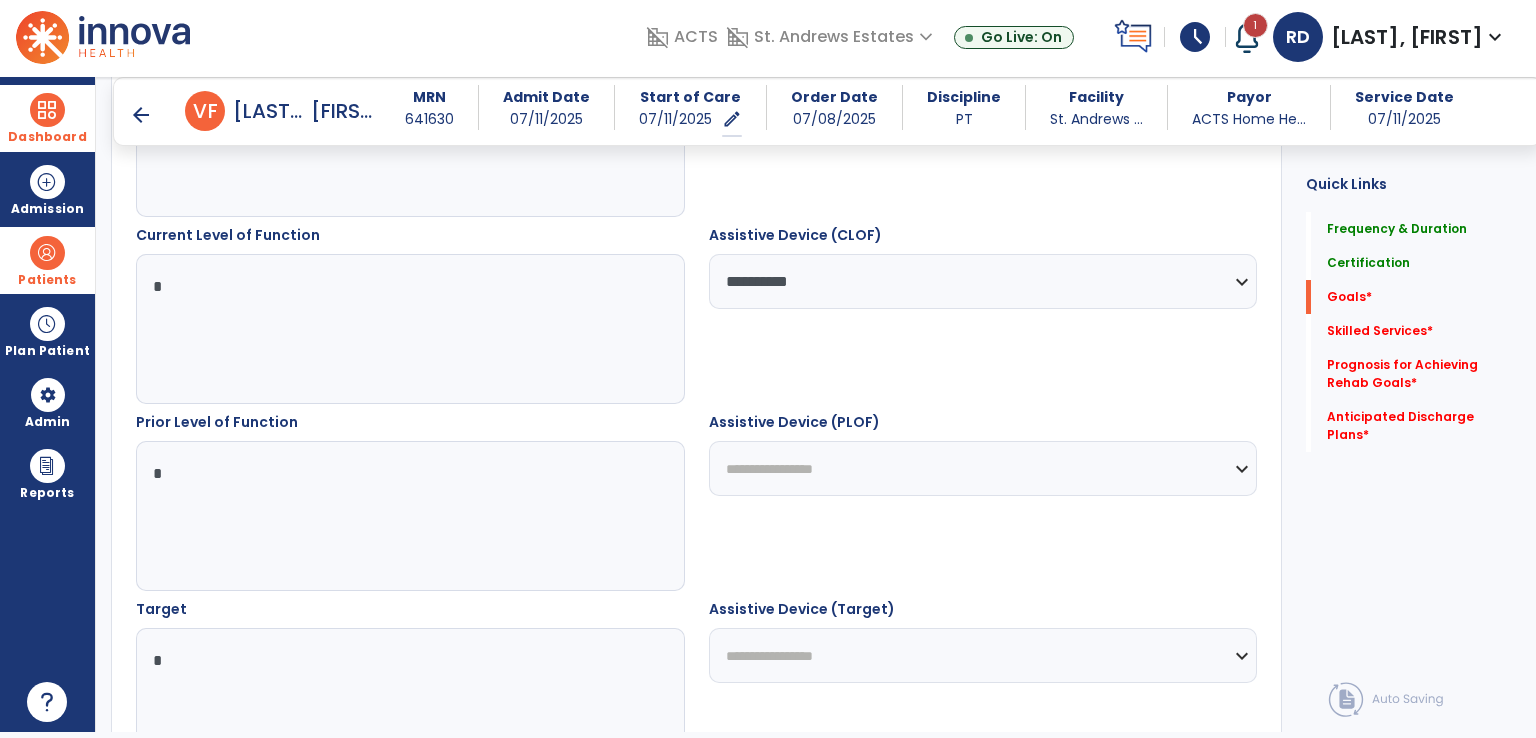 scroll, scrollTop: 700, scrollLeft: 0, axis: vertical 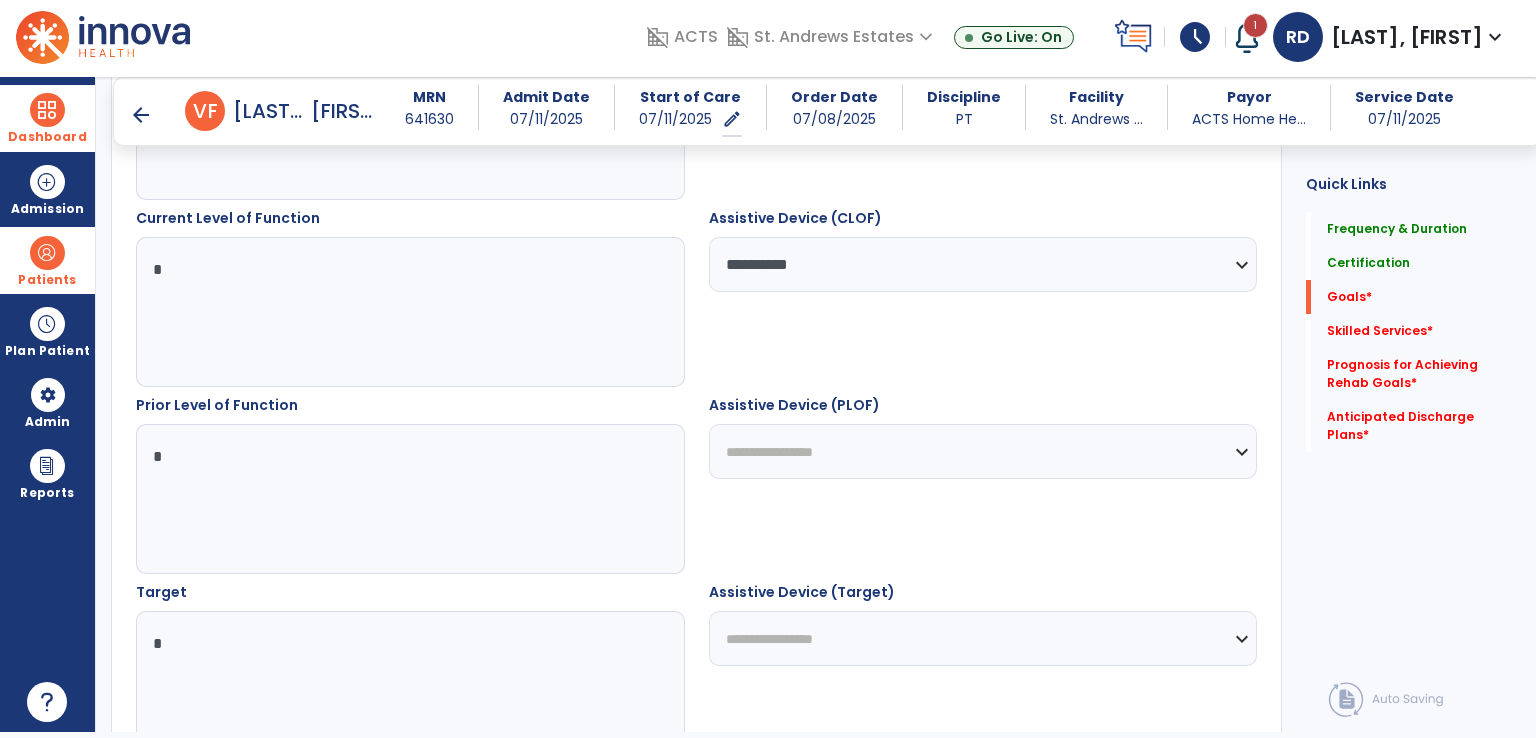 click on "**********" at bounding box center [983, 451] 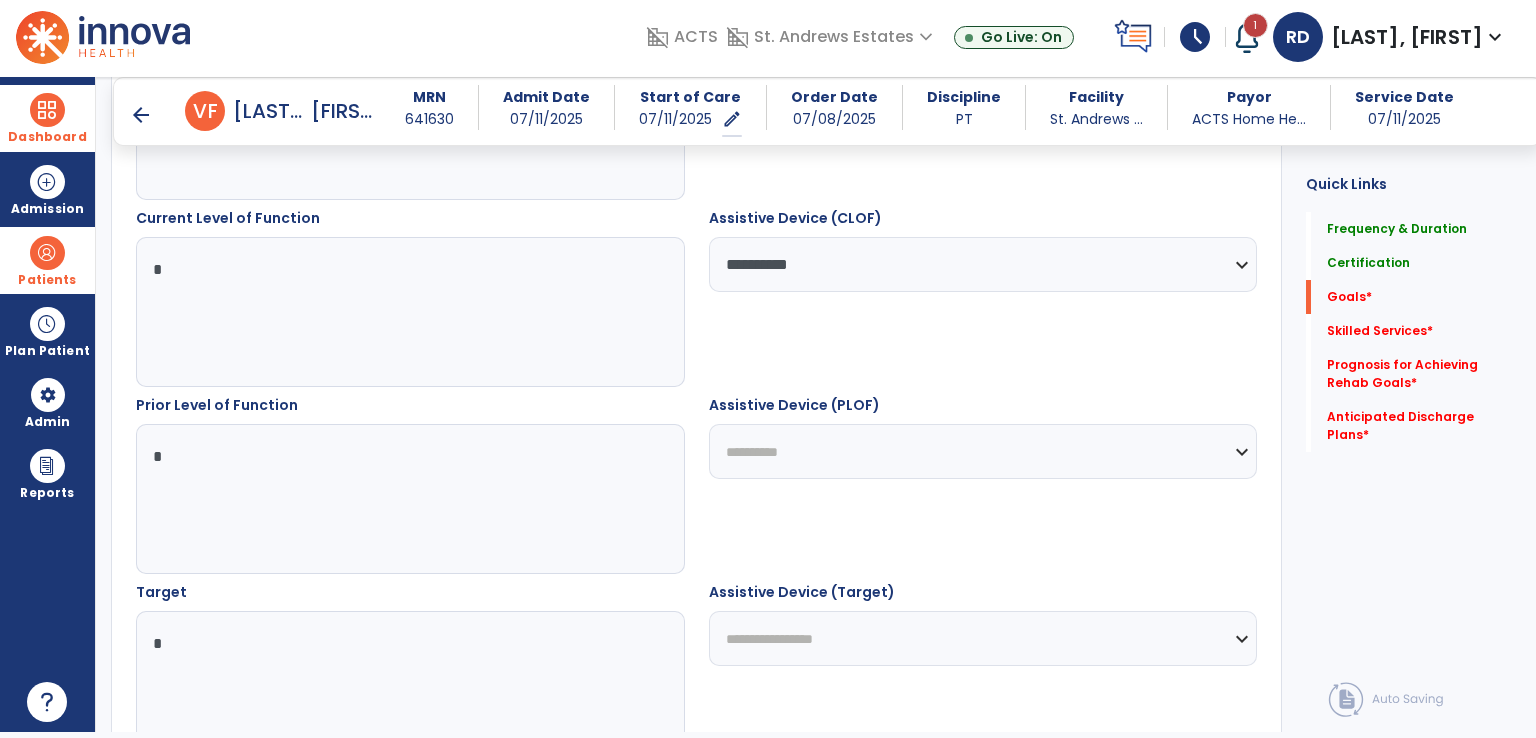 click on "**********" at bounding box center (983, 451) 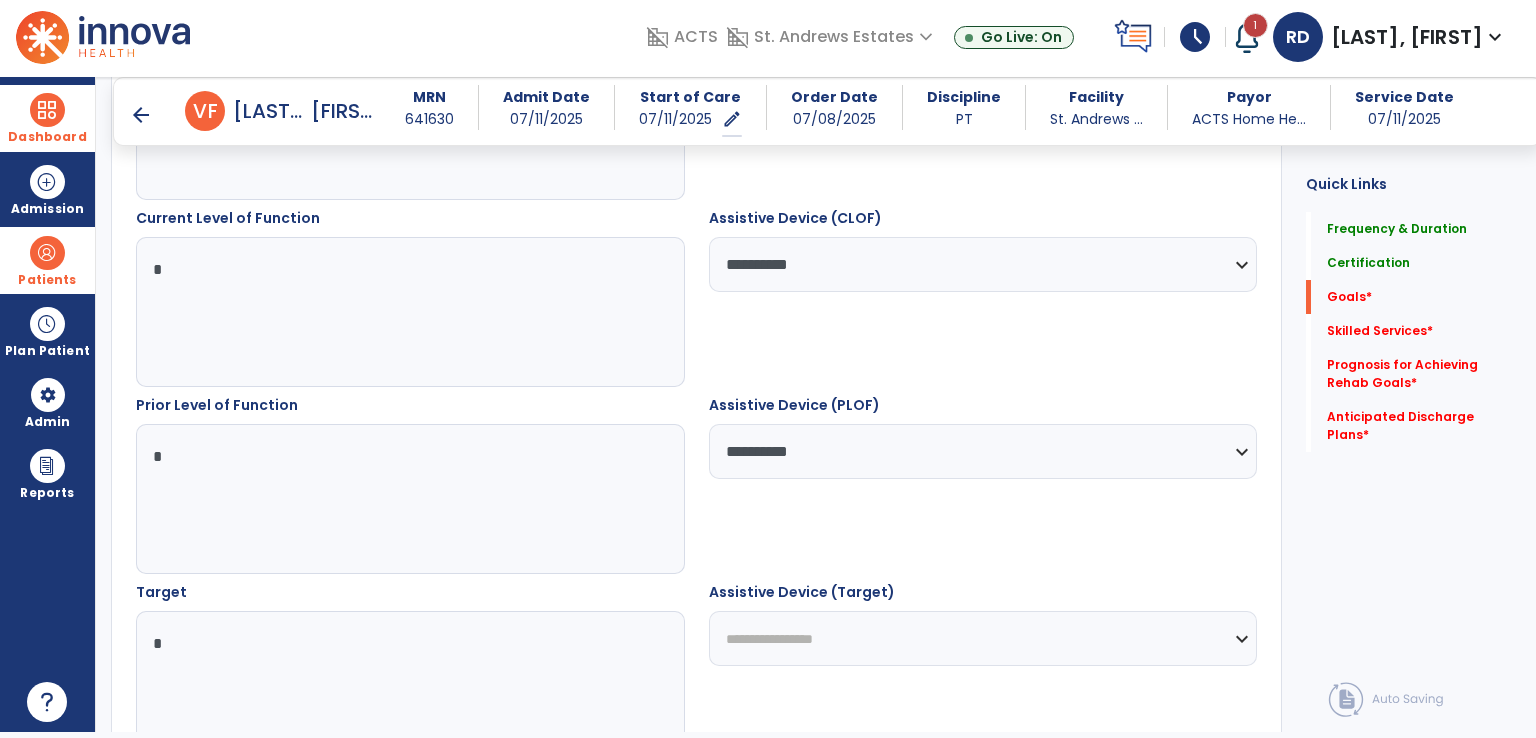 click on "**********" at bounding box center [983, 638] 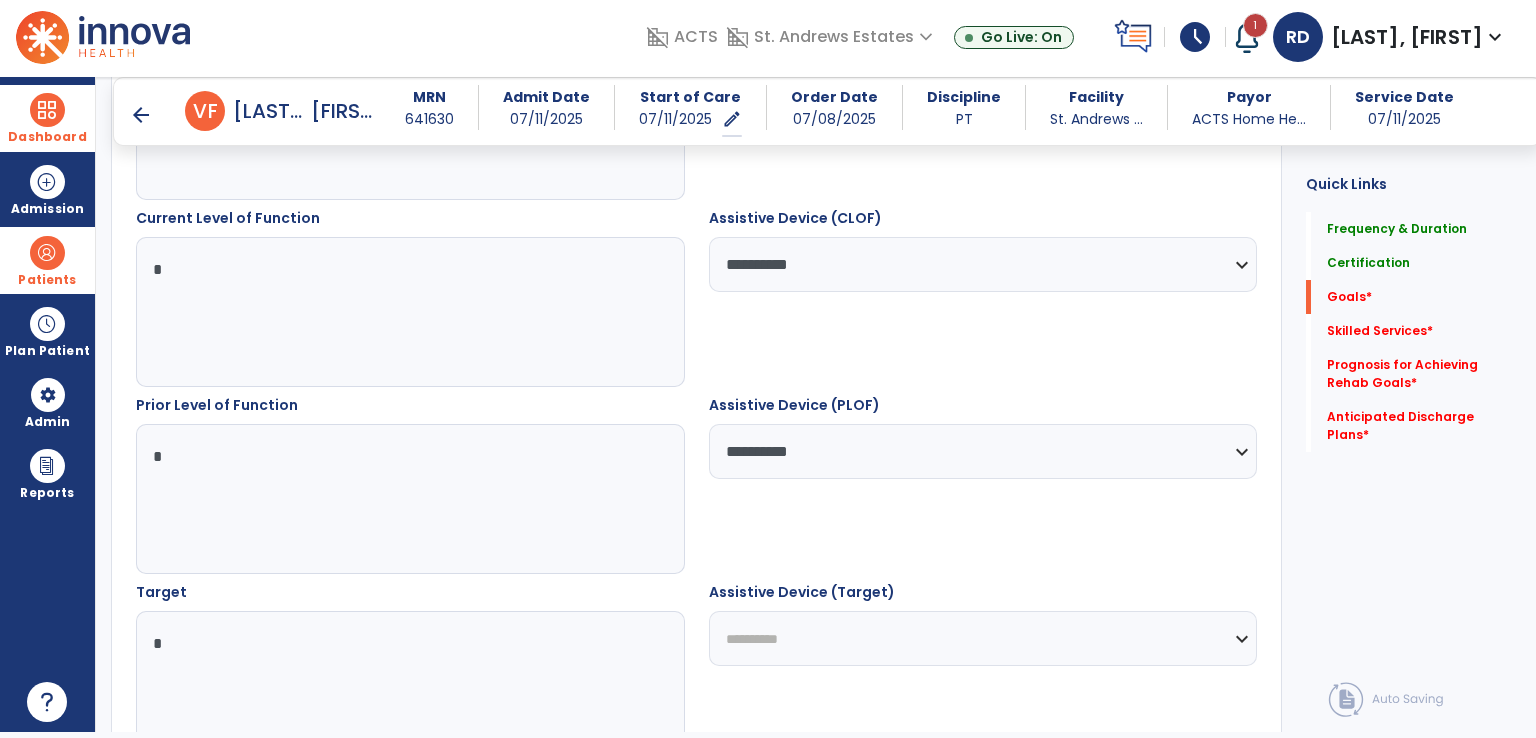 click on "**********" at bounding box center (983, 638) 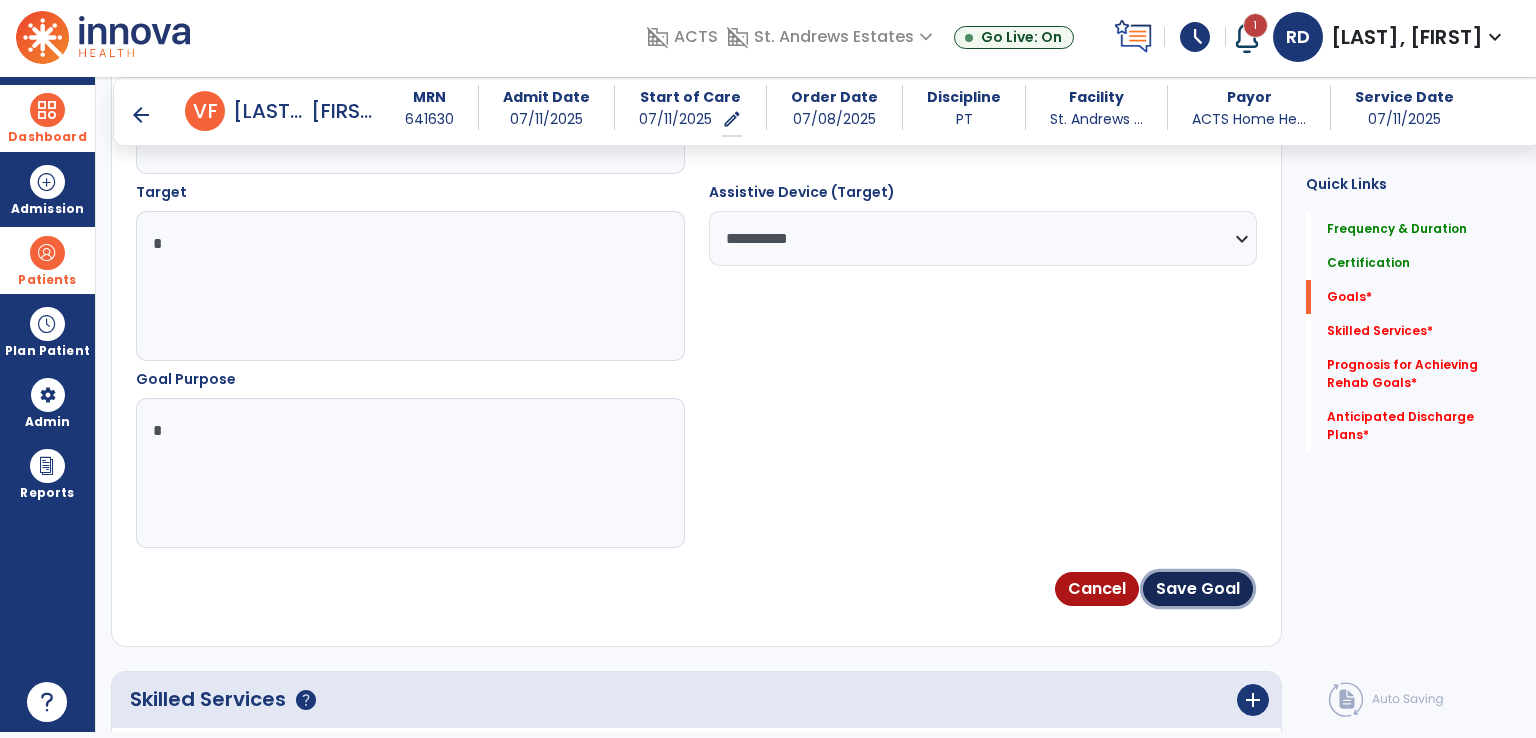 click on "Save Goal" at bounding box center (1198, 589) 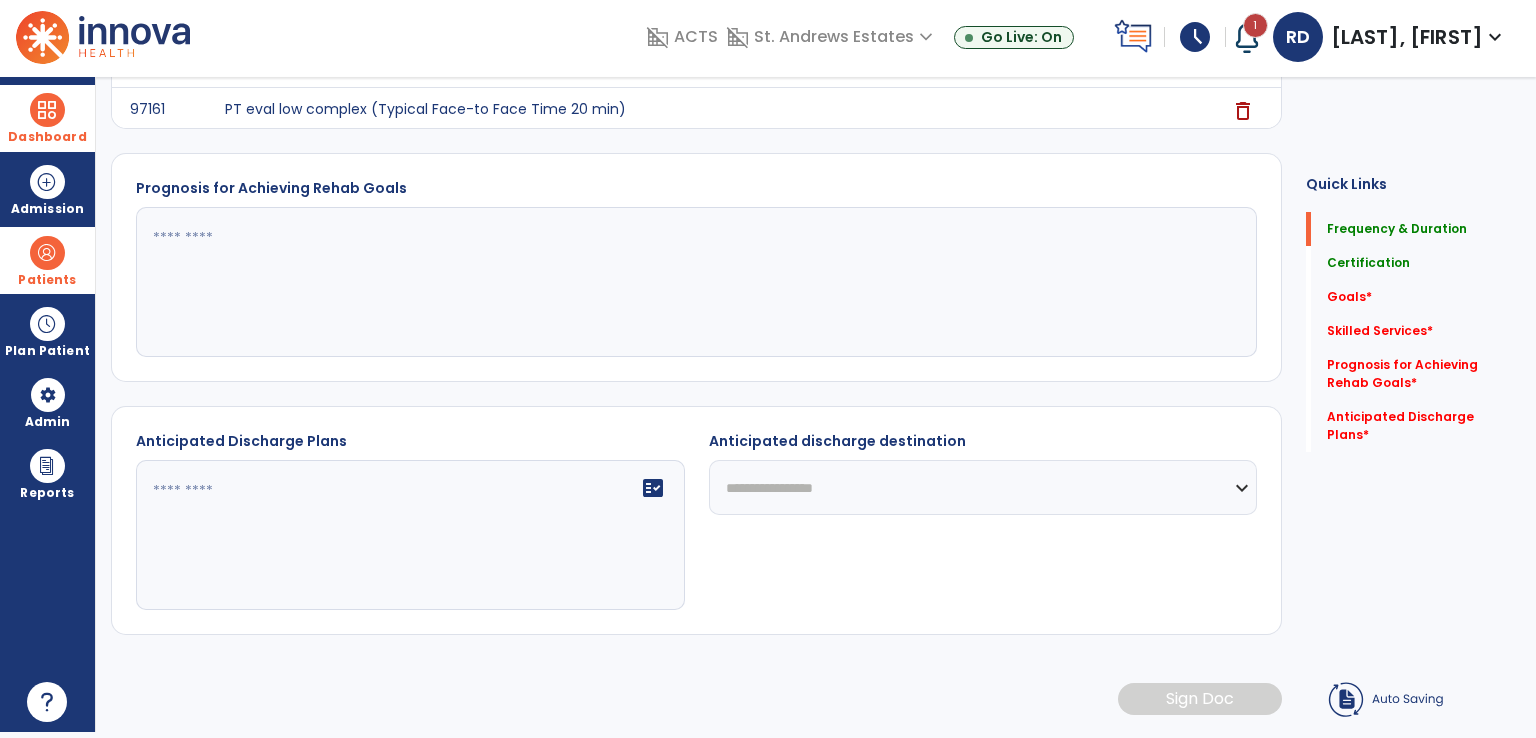 scroll, scrollTop: 24, scrollLeft: 0, axis: vertical 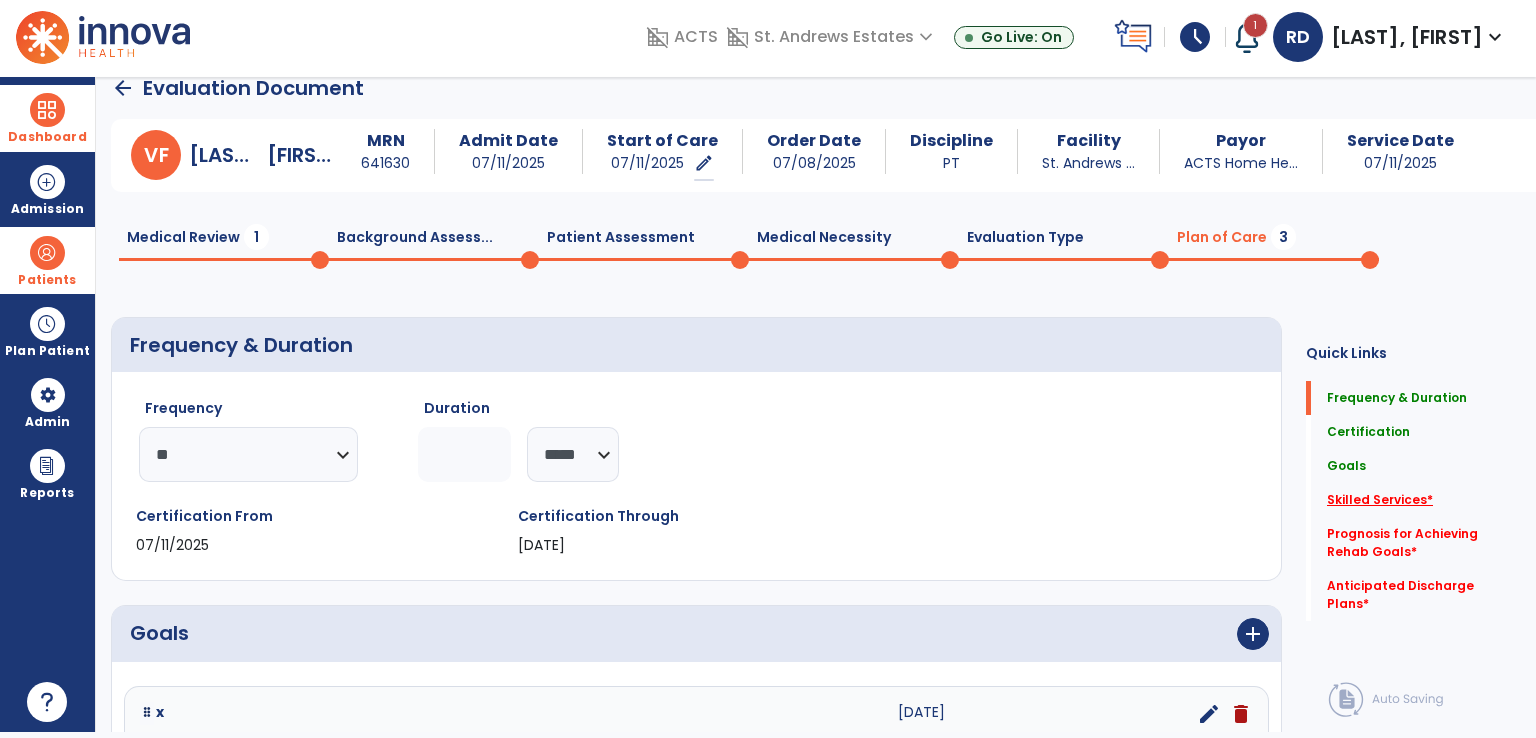 click on "Skilled Services   *" 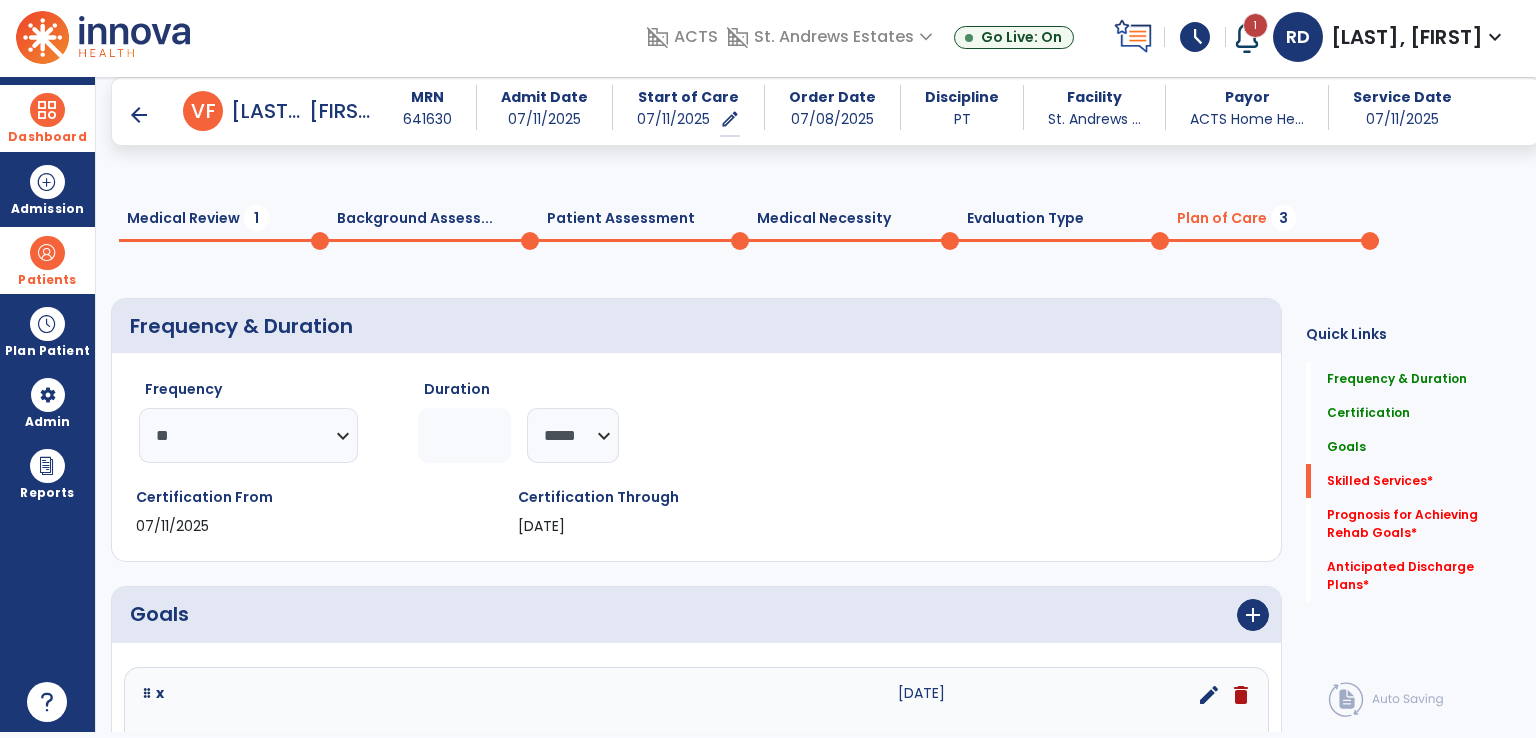 scroll, scrollTop: 41, scrollLeft: 0, axis: vertical 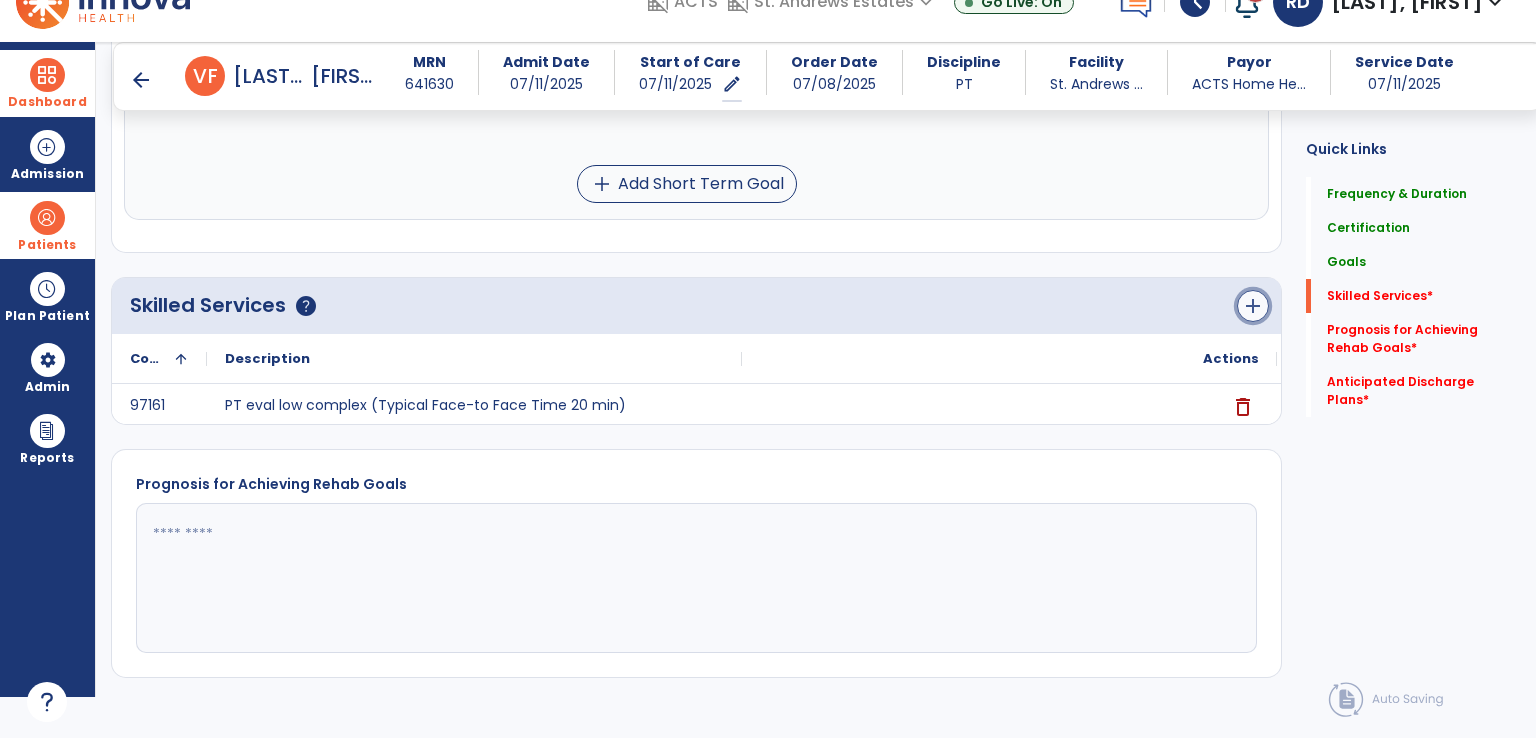 click on "add" 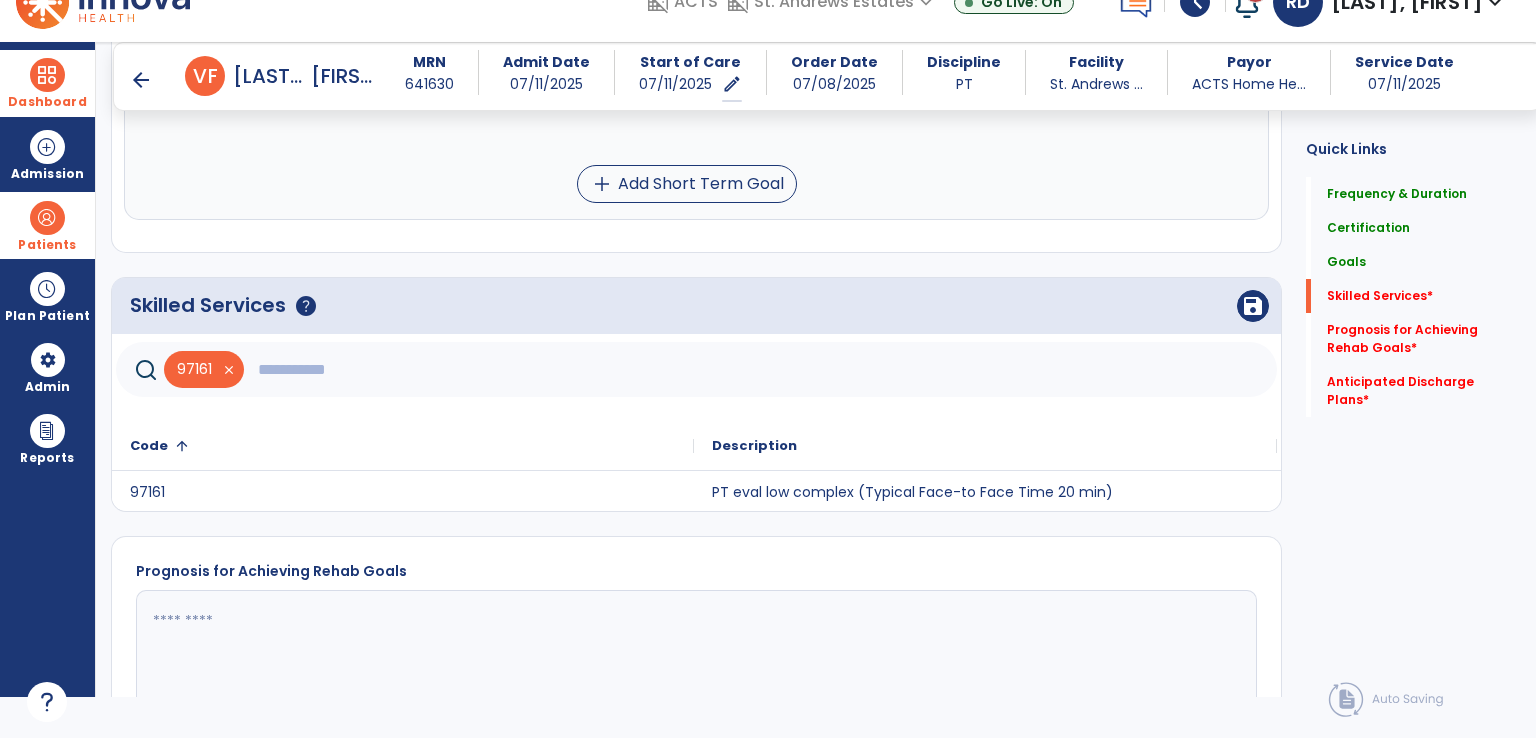 click 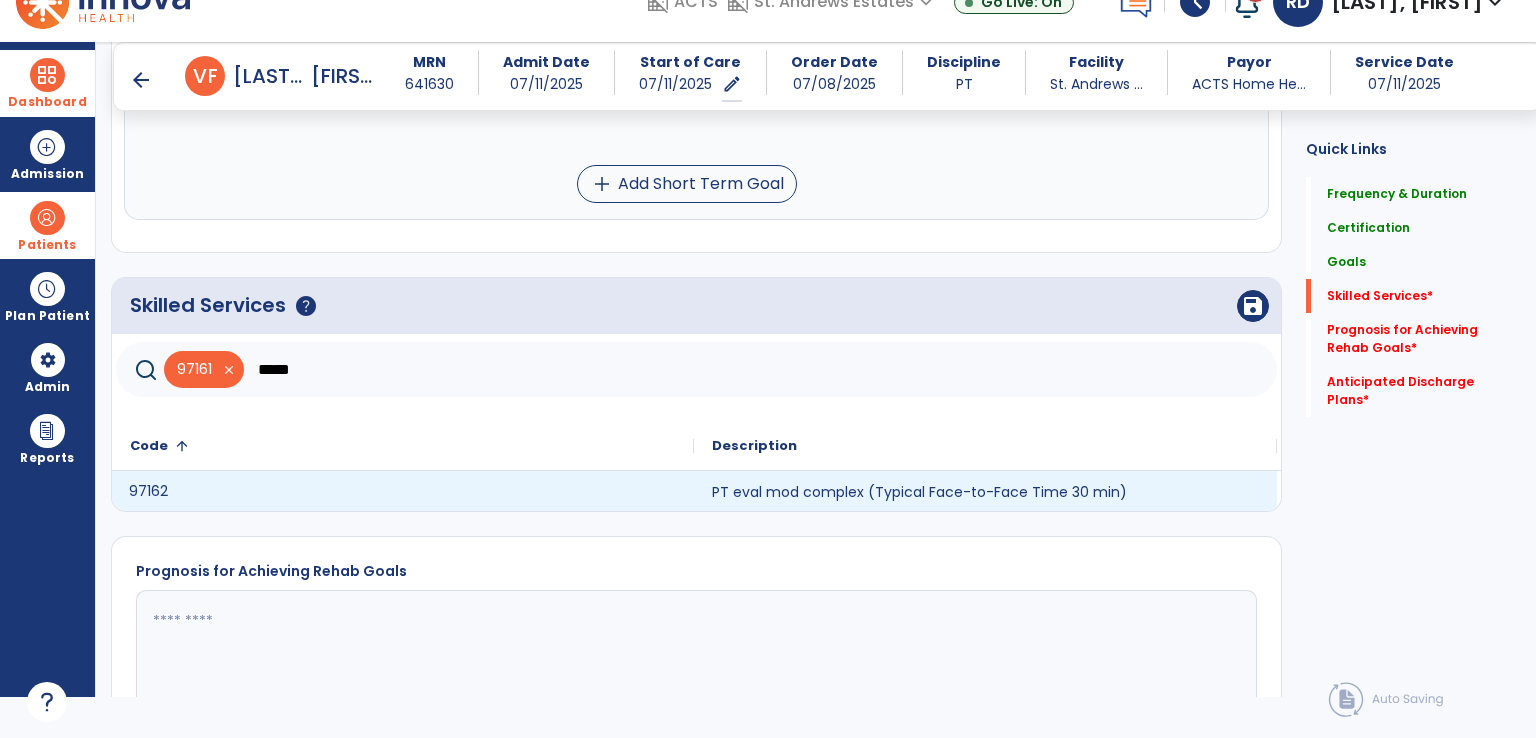 click on "97162" 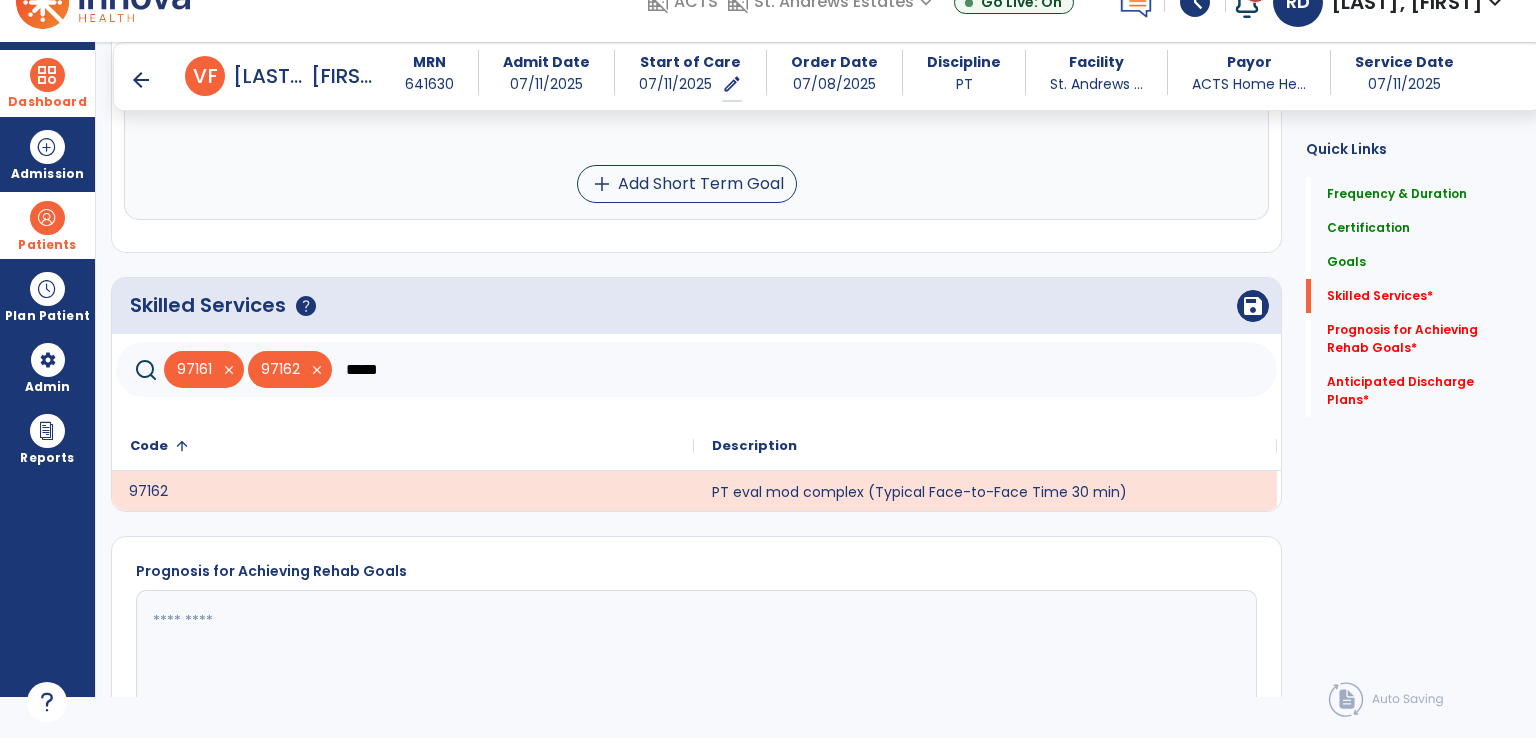 click on "*****" 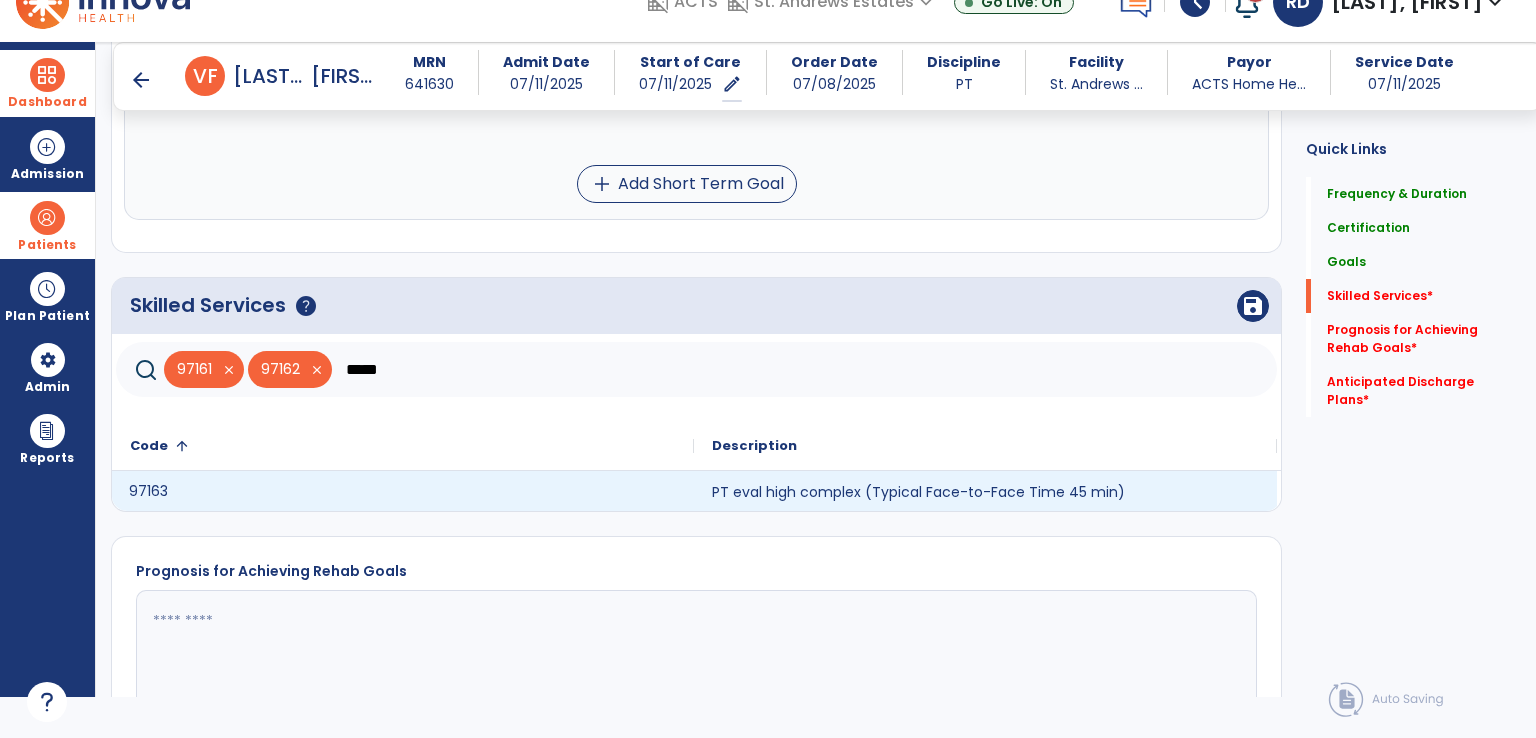 click on "97163" 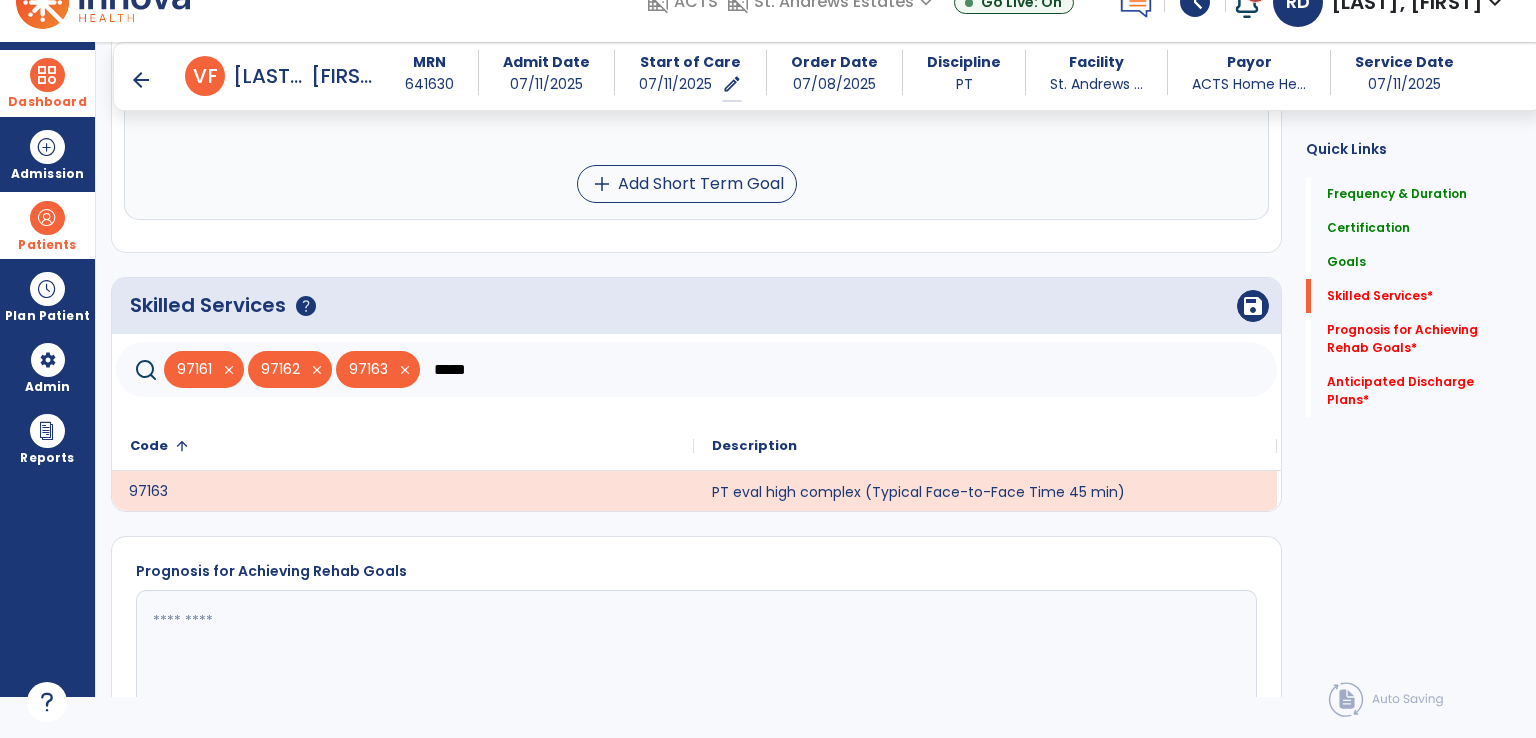 click on "*****" 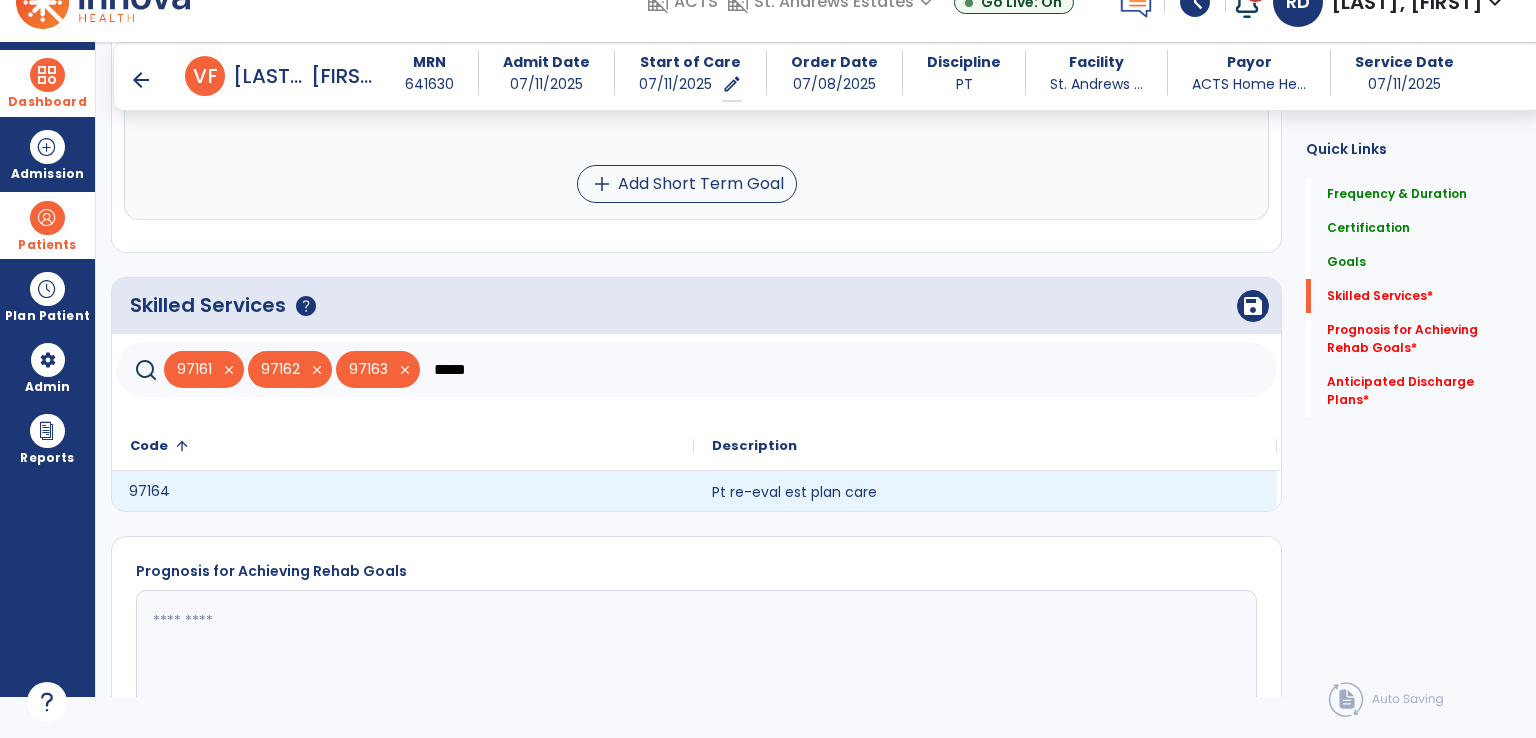 click on "97164" 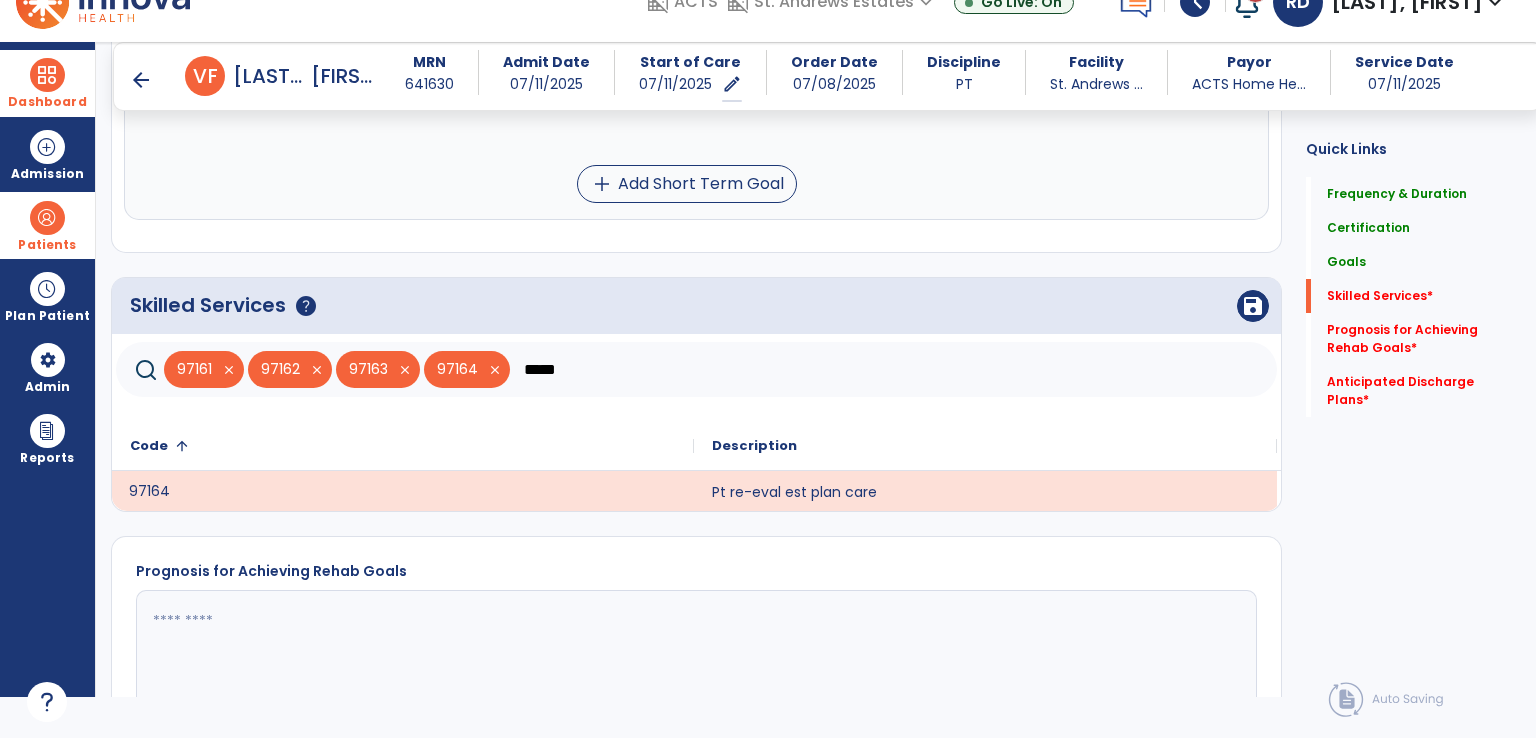 click on "*****" 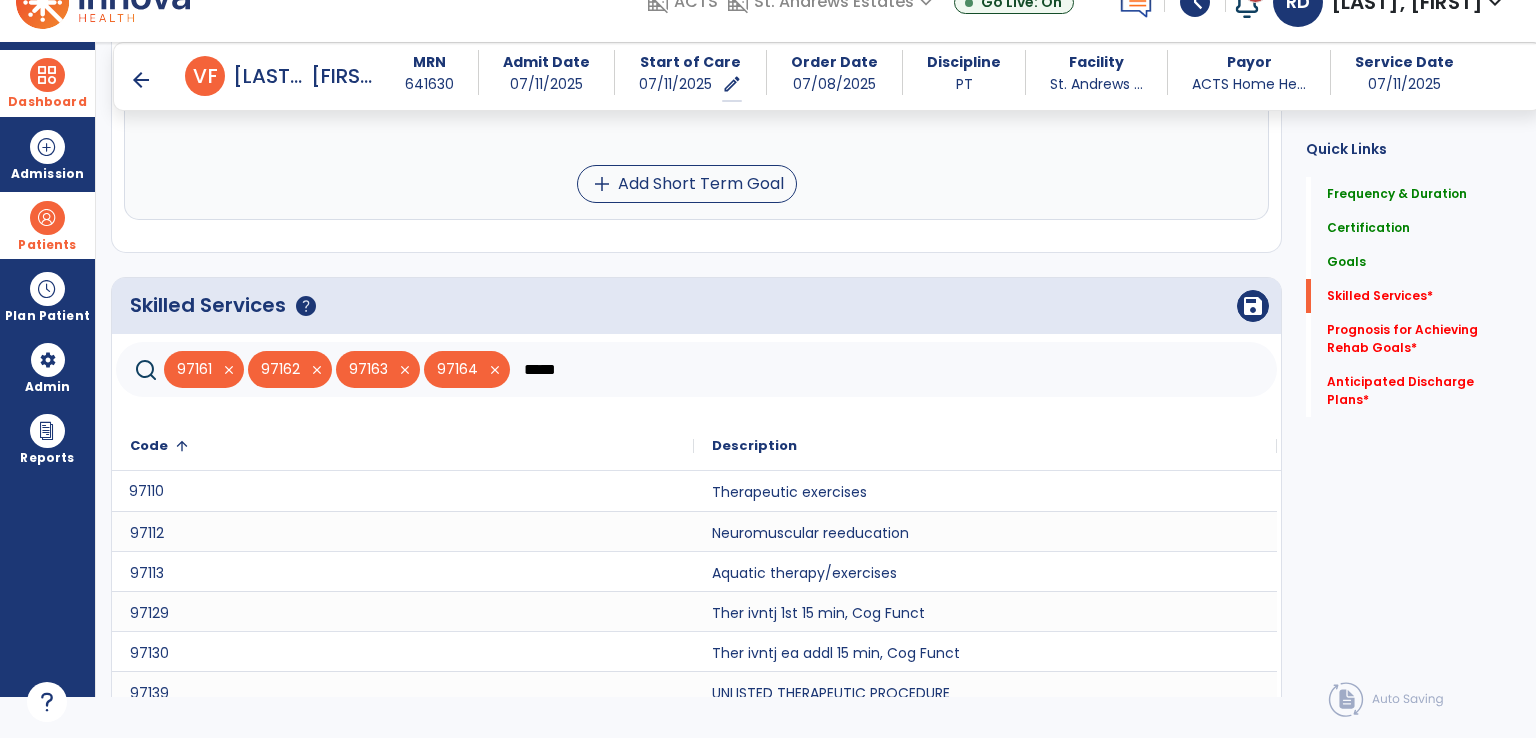 scroll, scrollTop: 0, scrollLeft: 0, axis: both 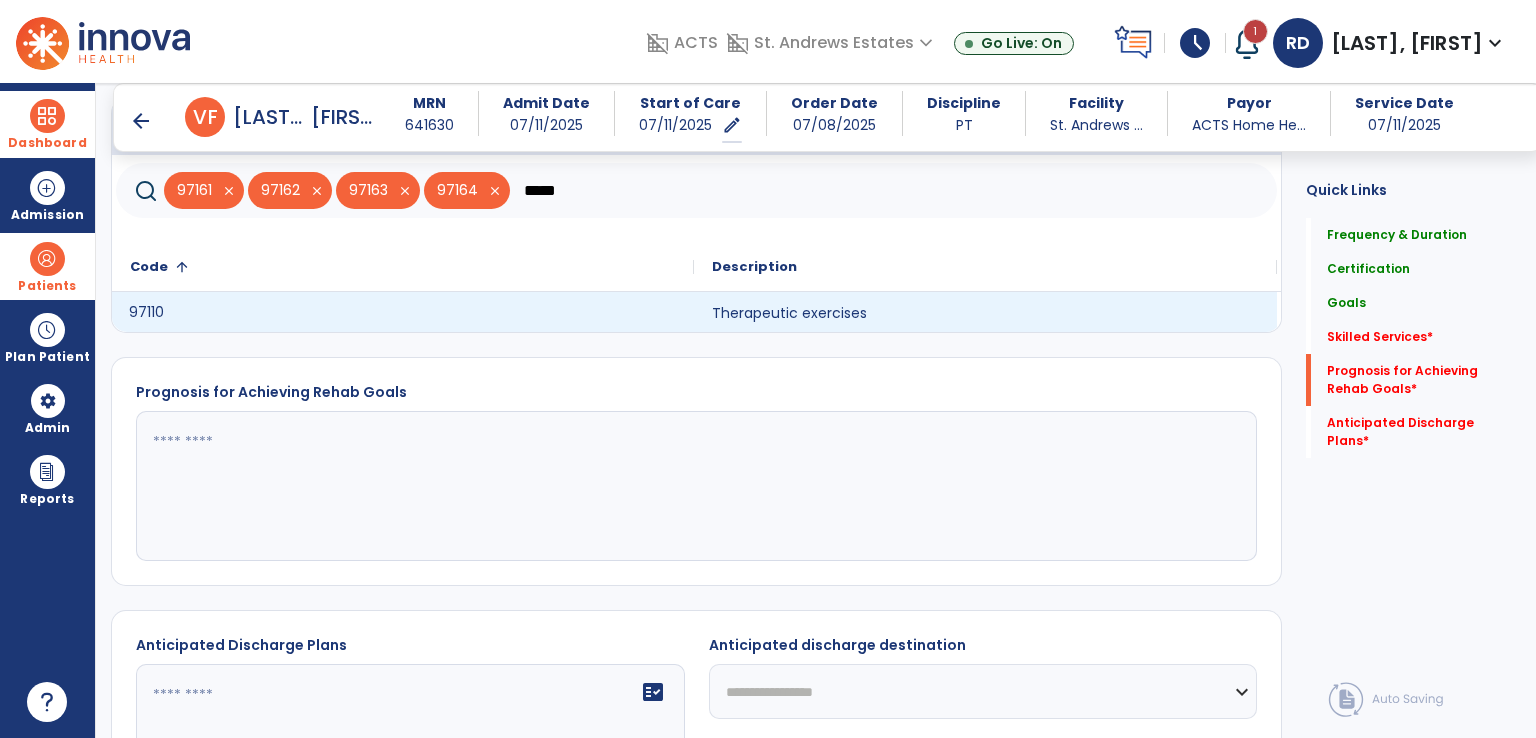 click on "97110" 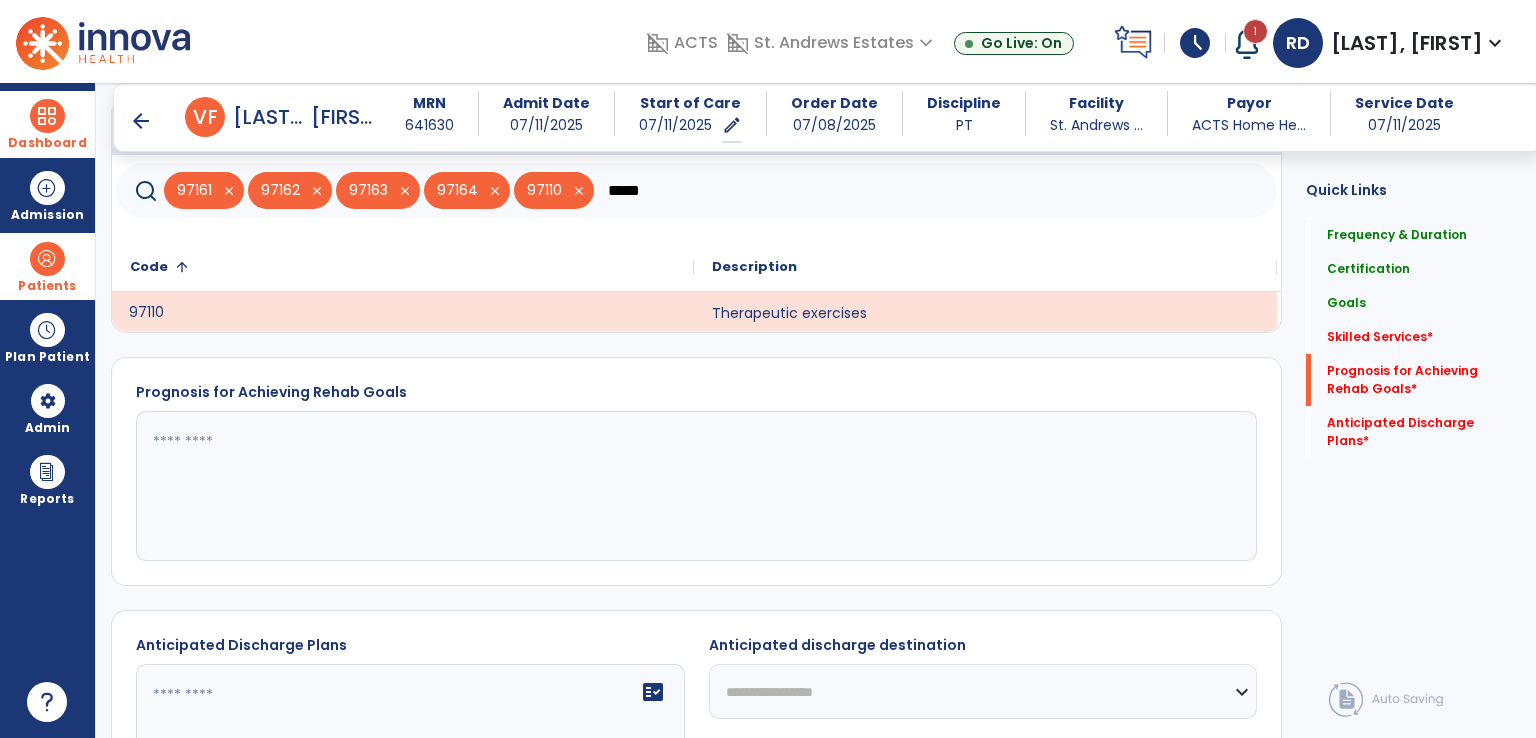click on "*****" 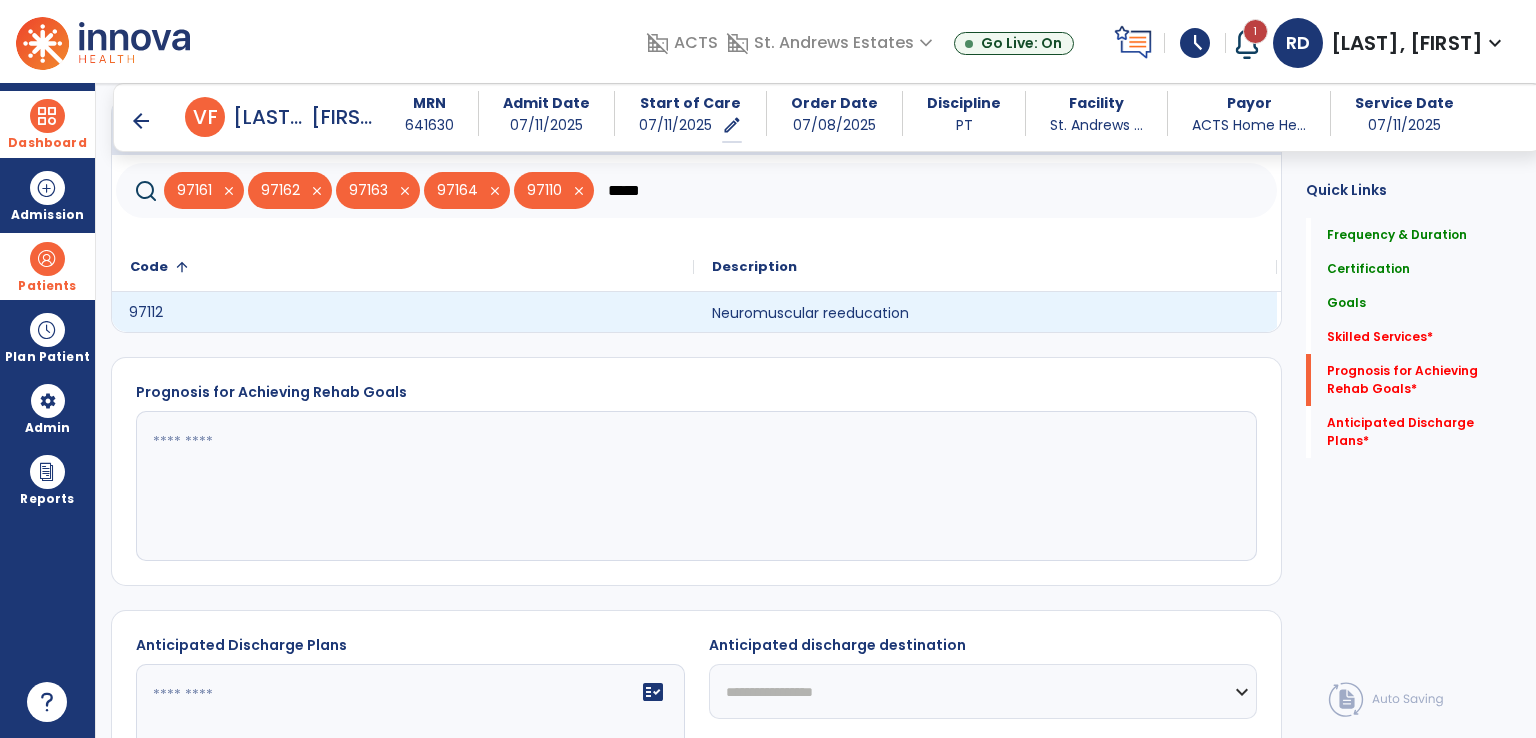 click on "97112" 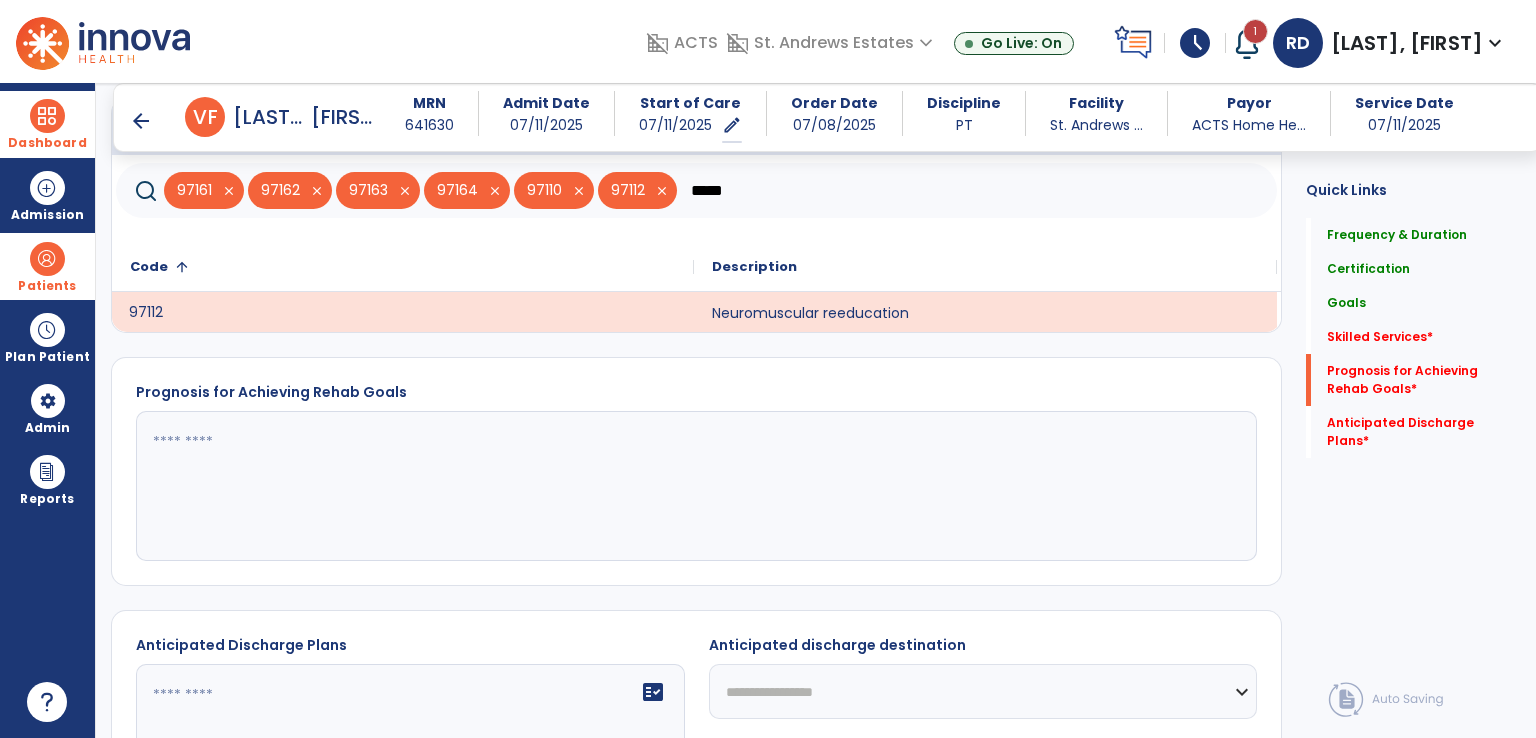 click on "*****" 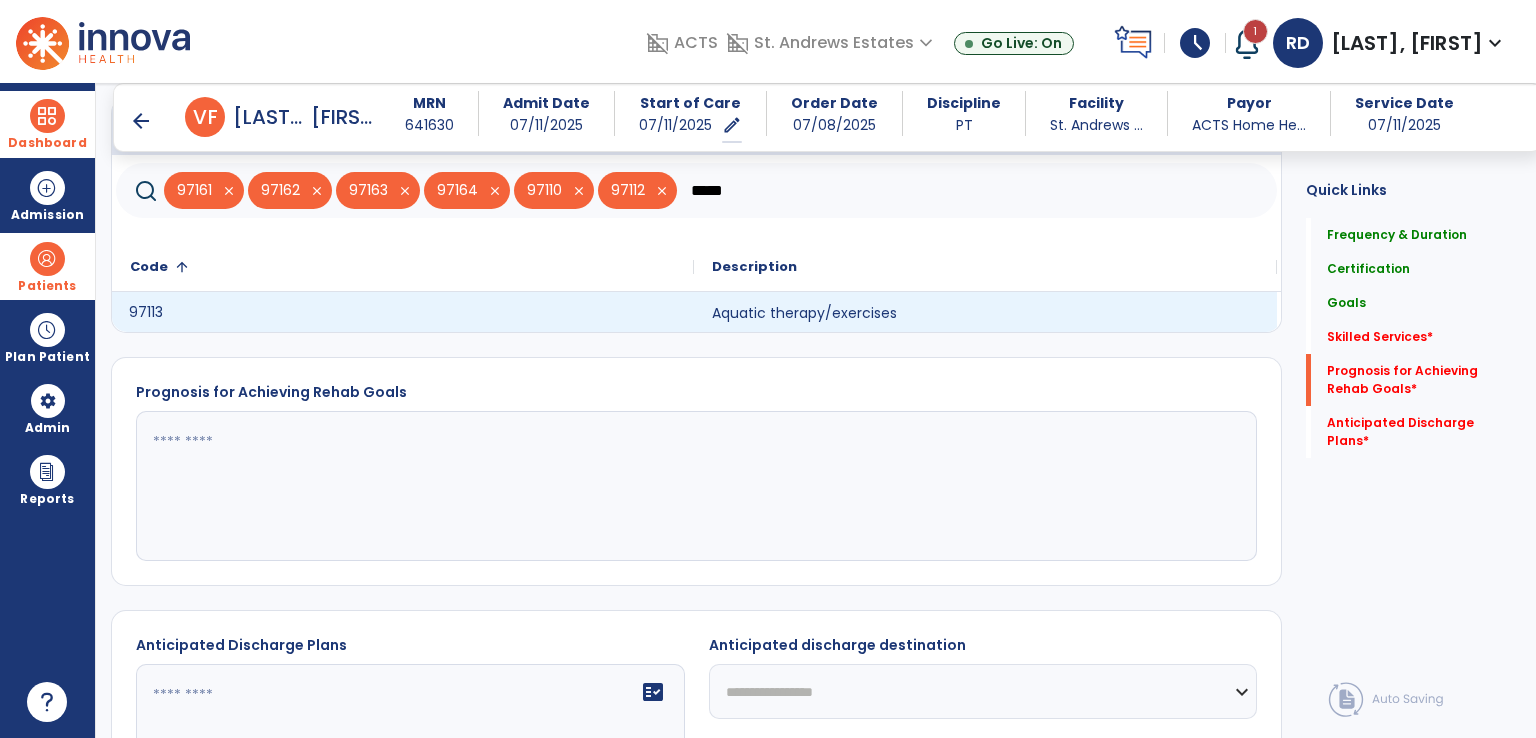 type on "*****" 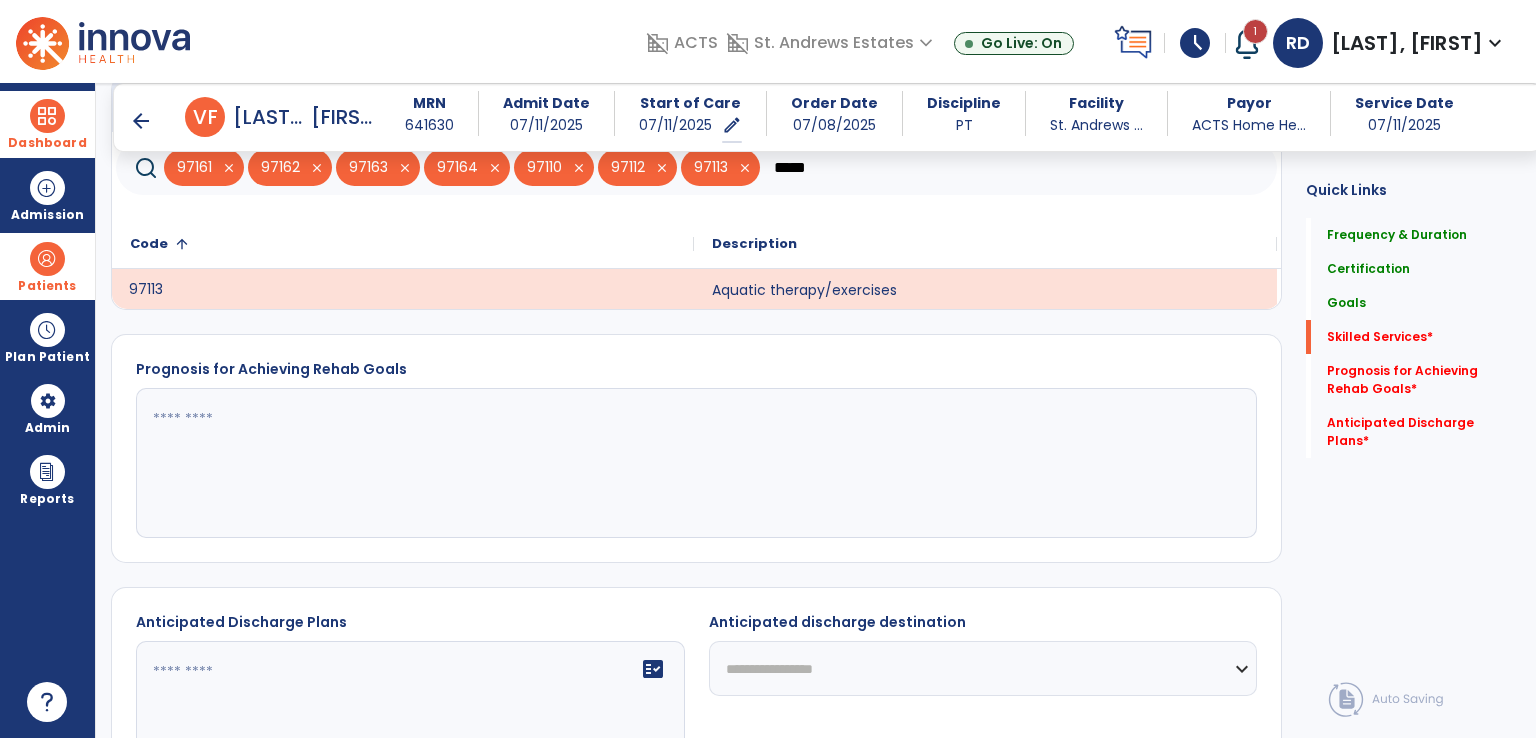 scroll, scrollTop: 752, scrollLeft: 0, axis: vertical 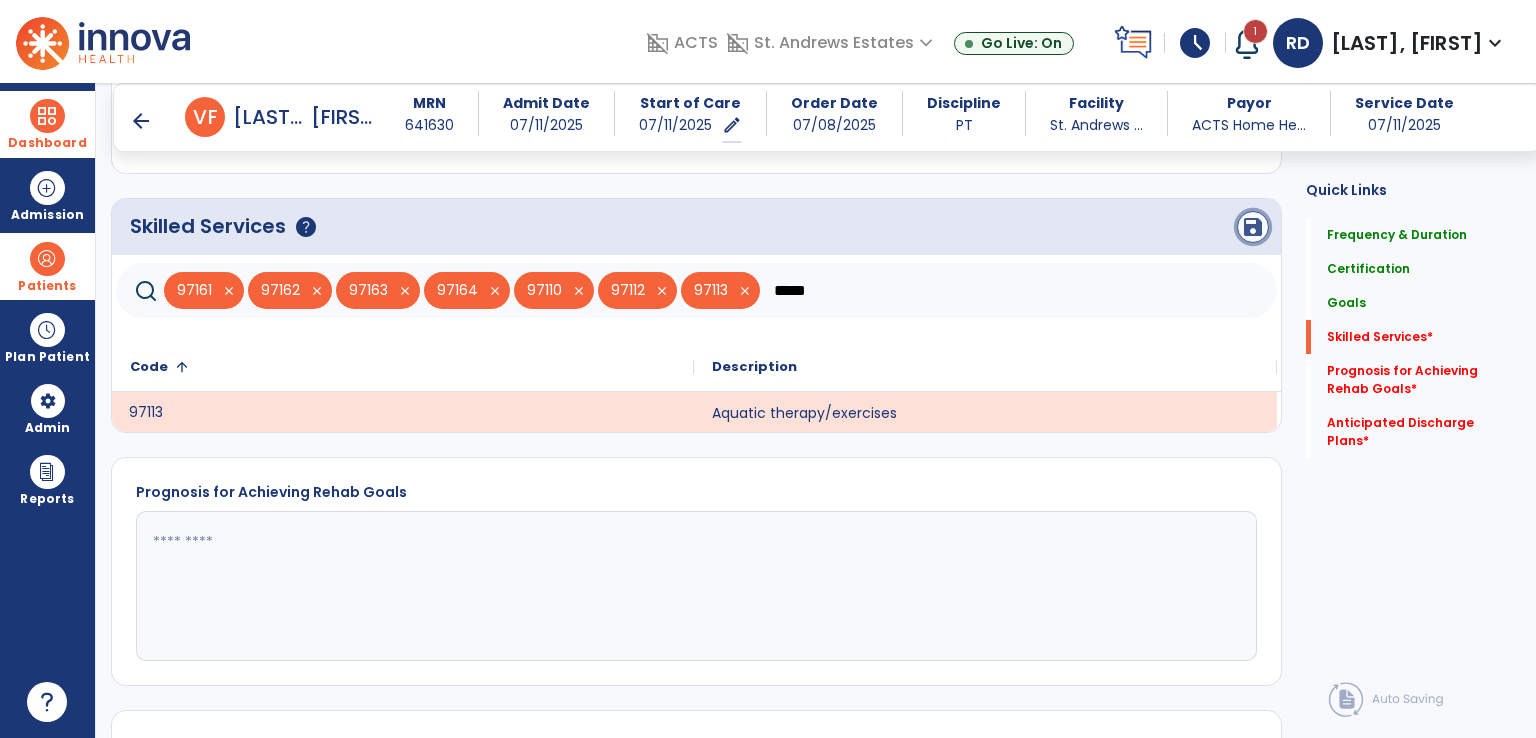 click on "save" 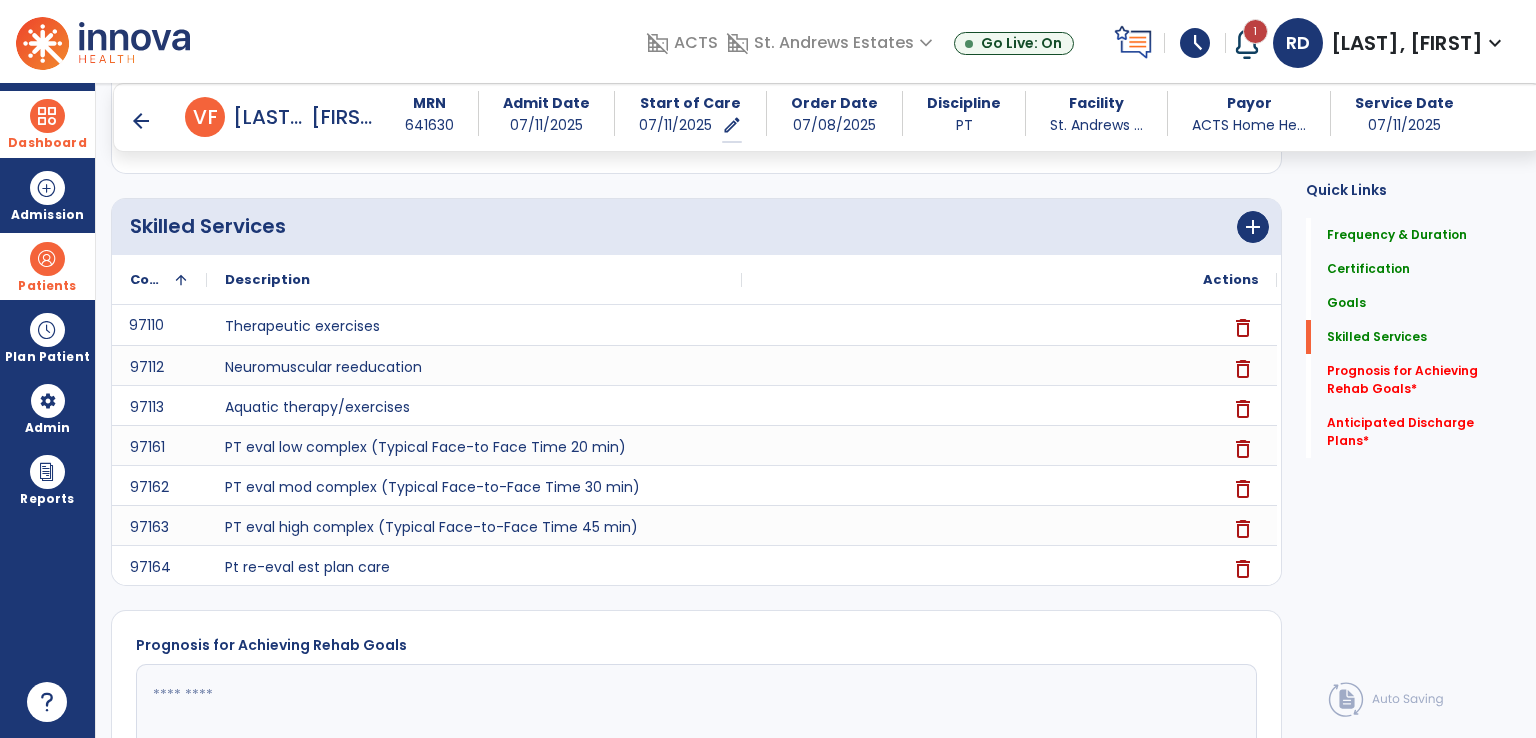 scroll, scrollTop: 548, scrollLeft: 0, axis: vertical 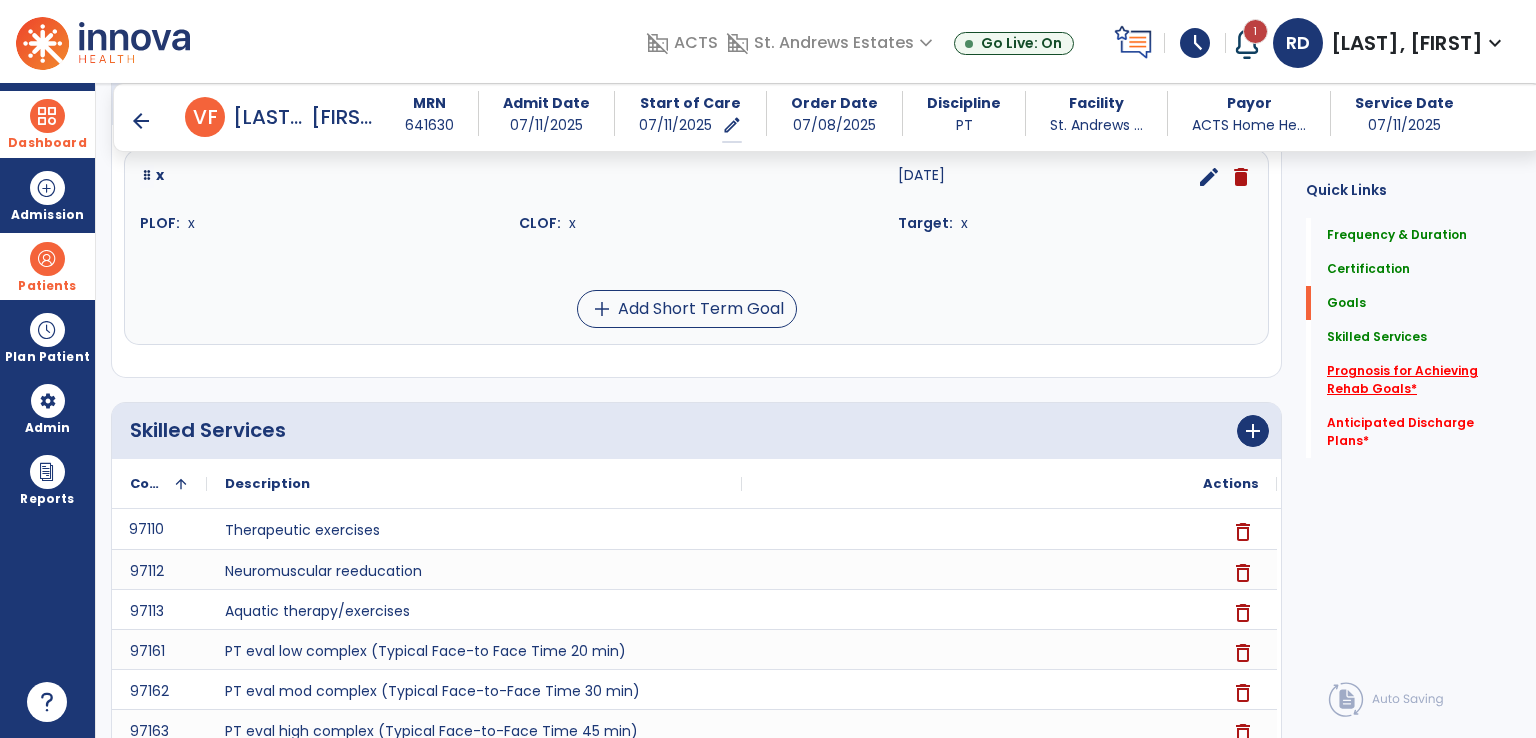 click on "Prognosis for Achieving Rehab Goals   *" 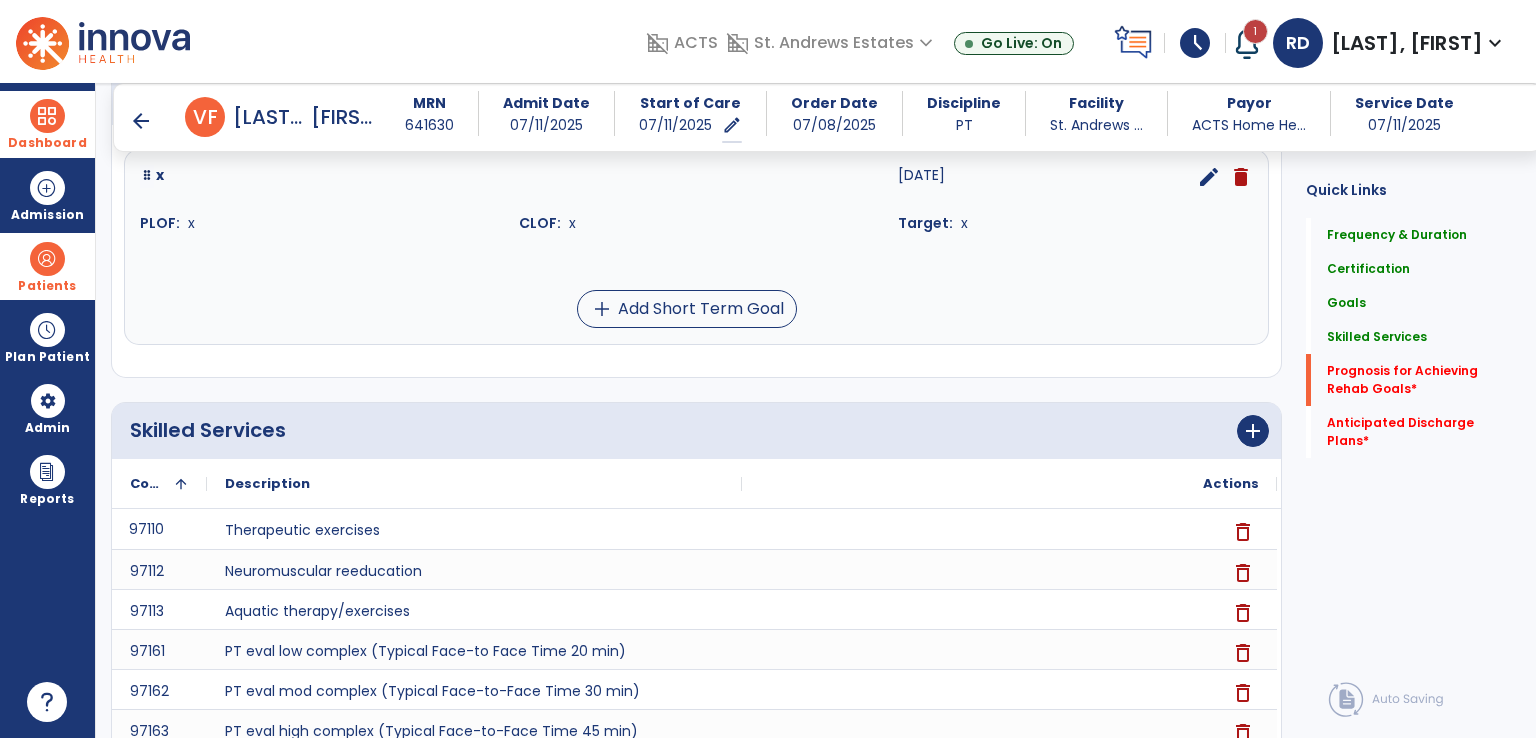 scroll, scrollTop: 40, scrollLeft: 0, axis: vertical 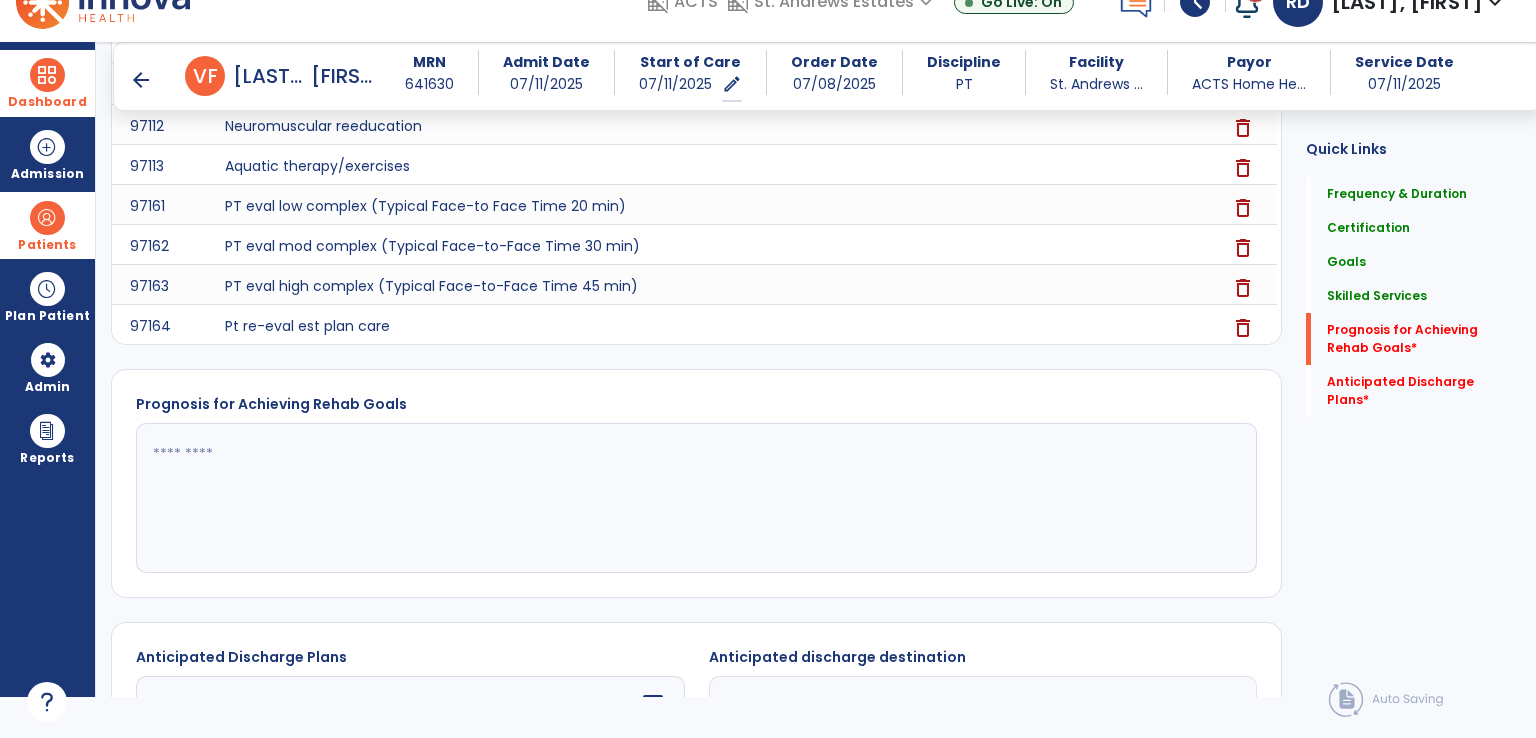 click 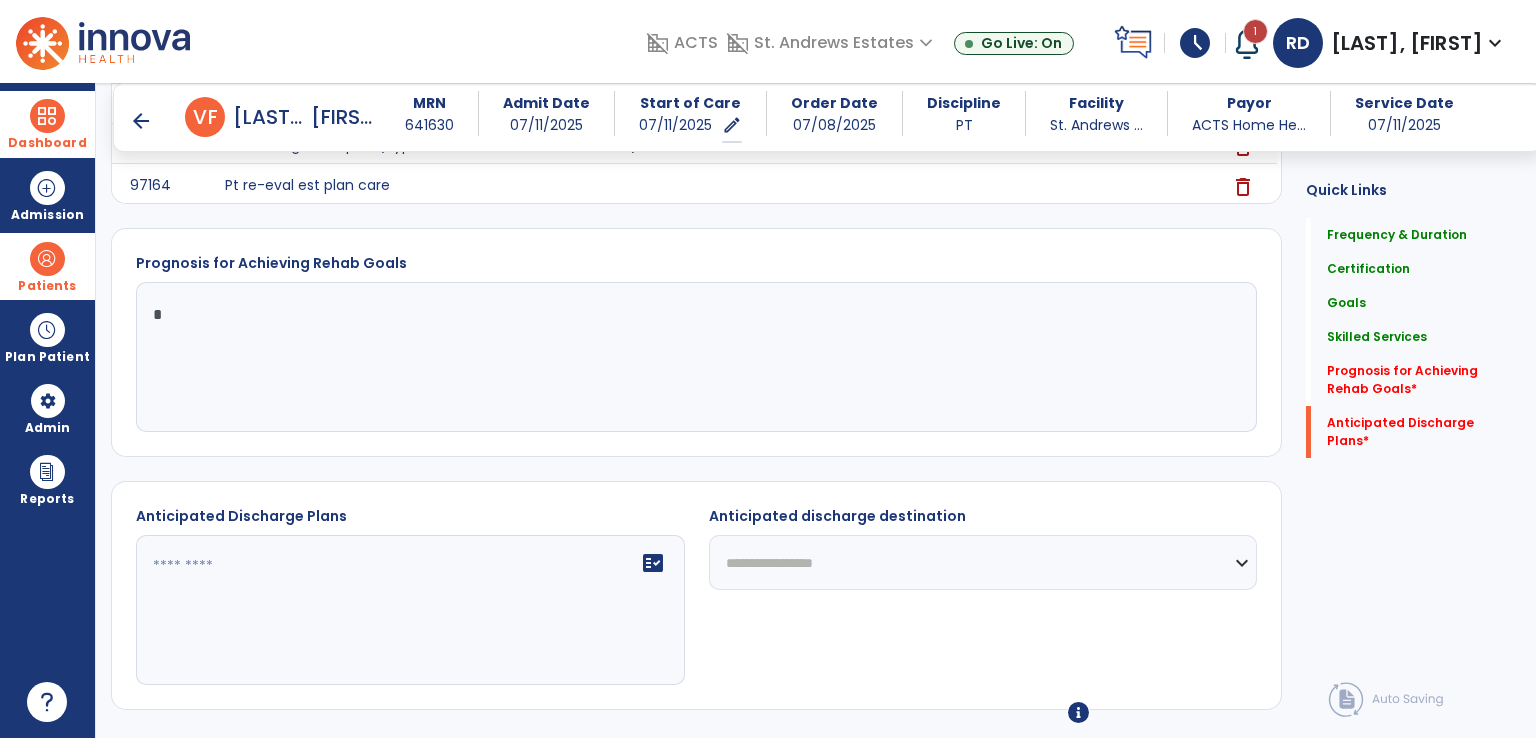 scroll, scrollTop: 1200, scrollLeft: 0, axis: vertical 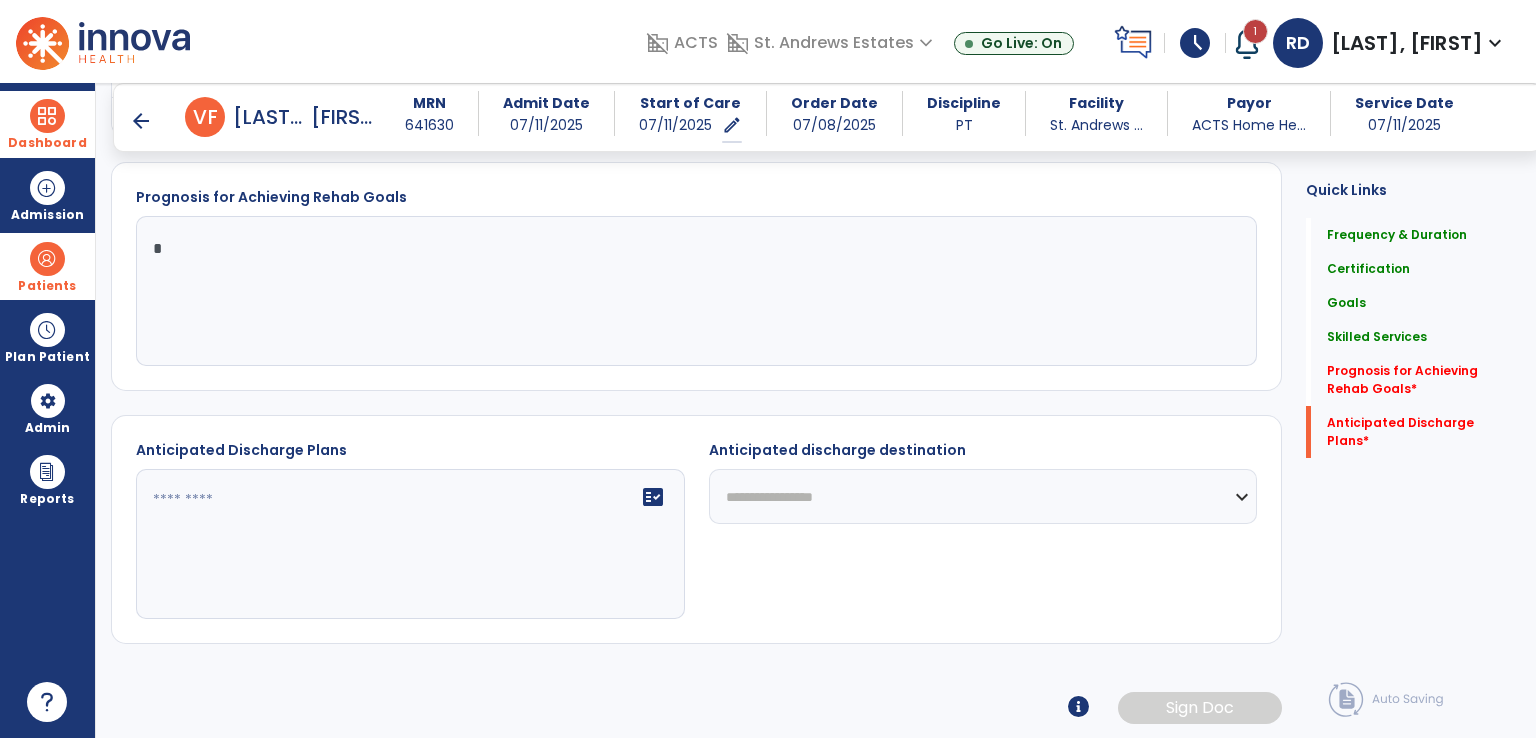 type on "*" 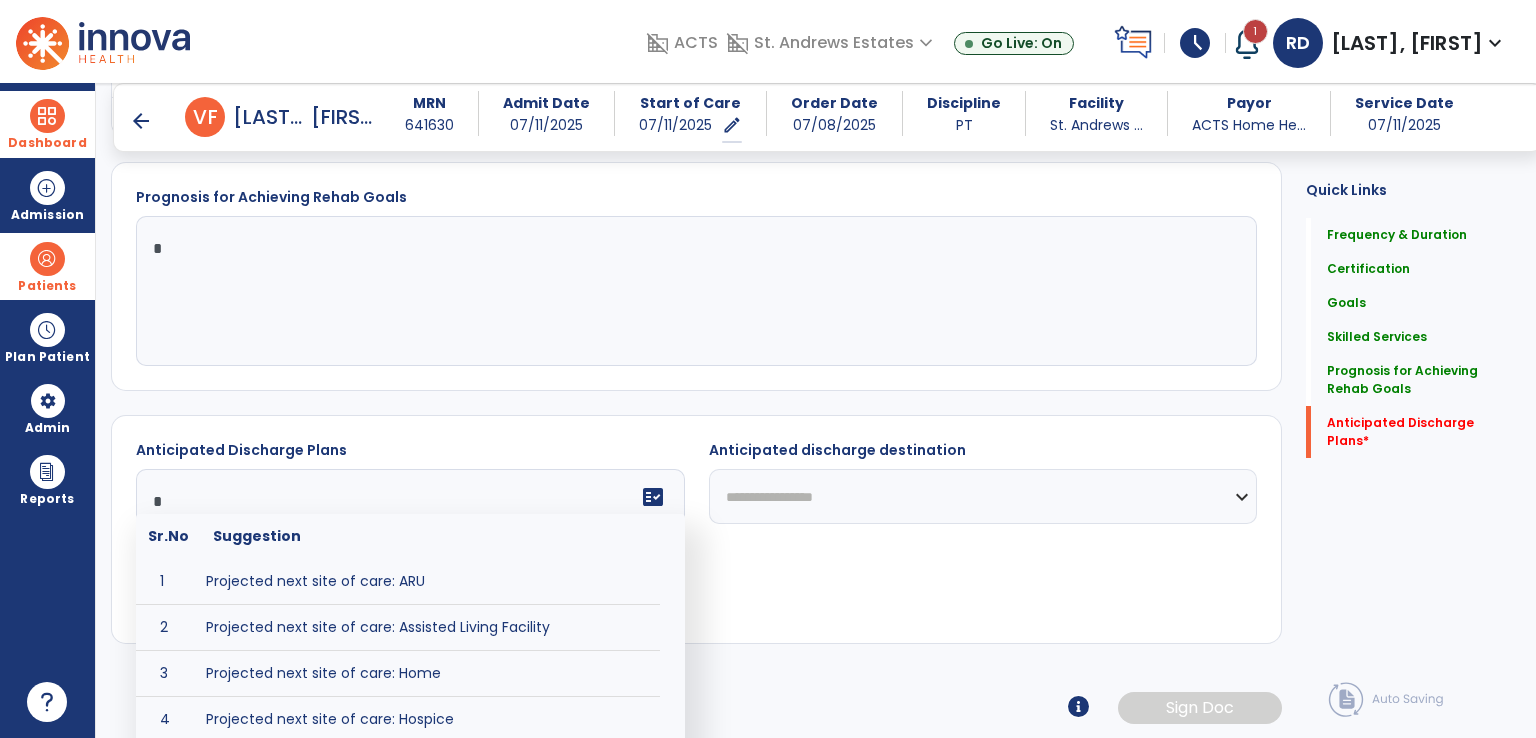 type on "*" 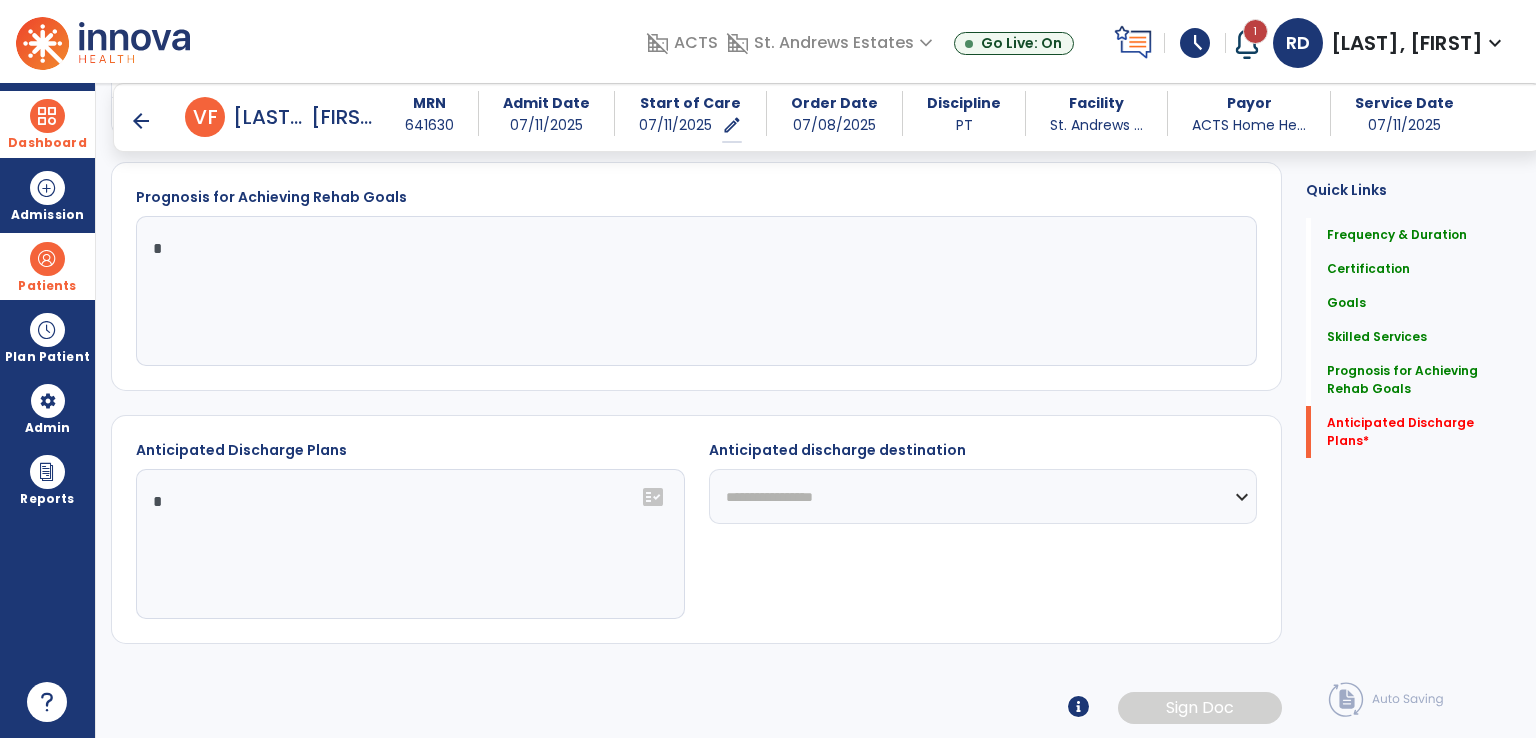 select on "**********" 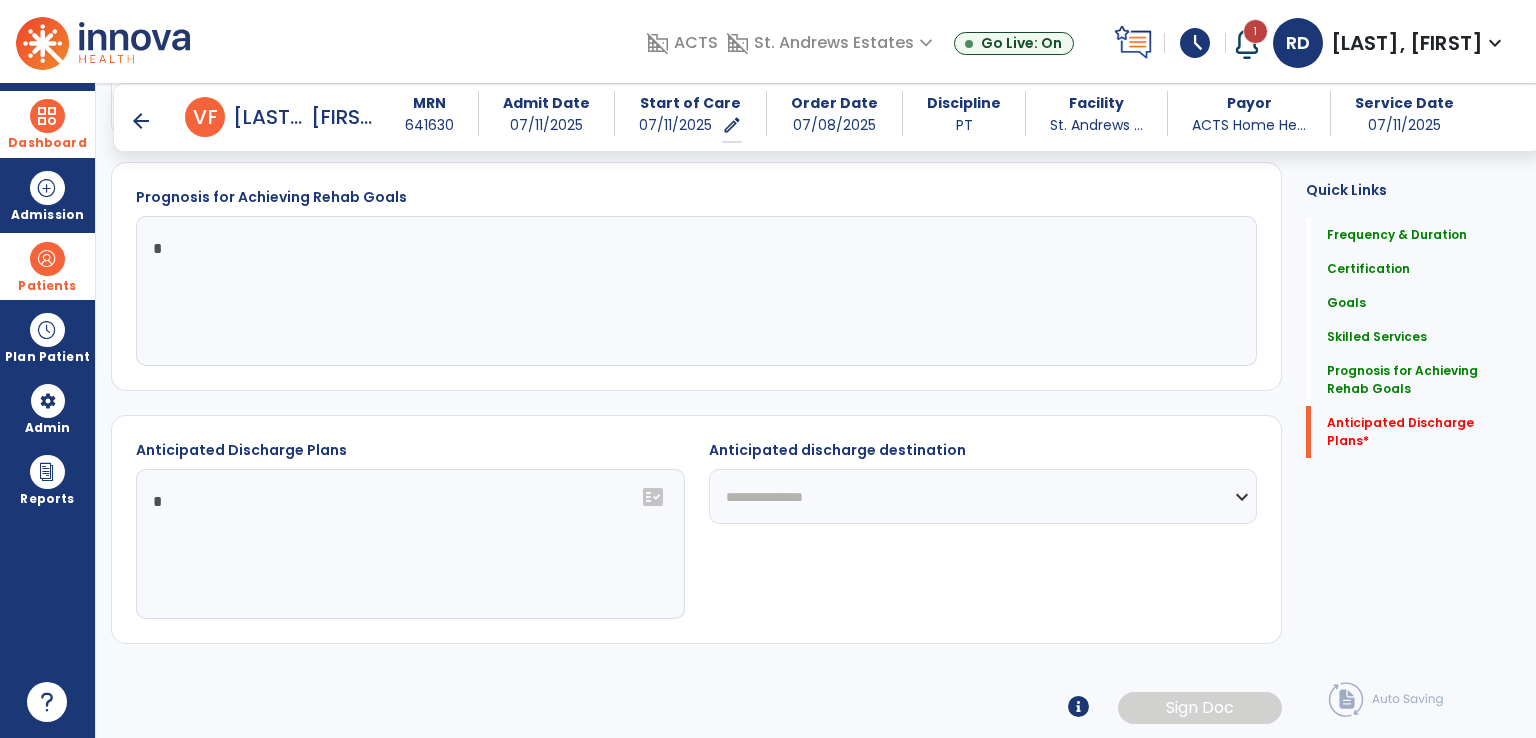 click on "**********" 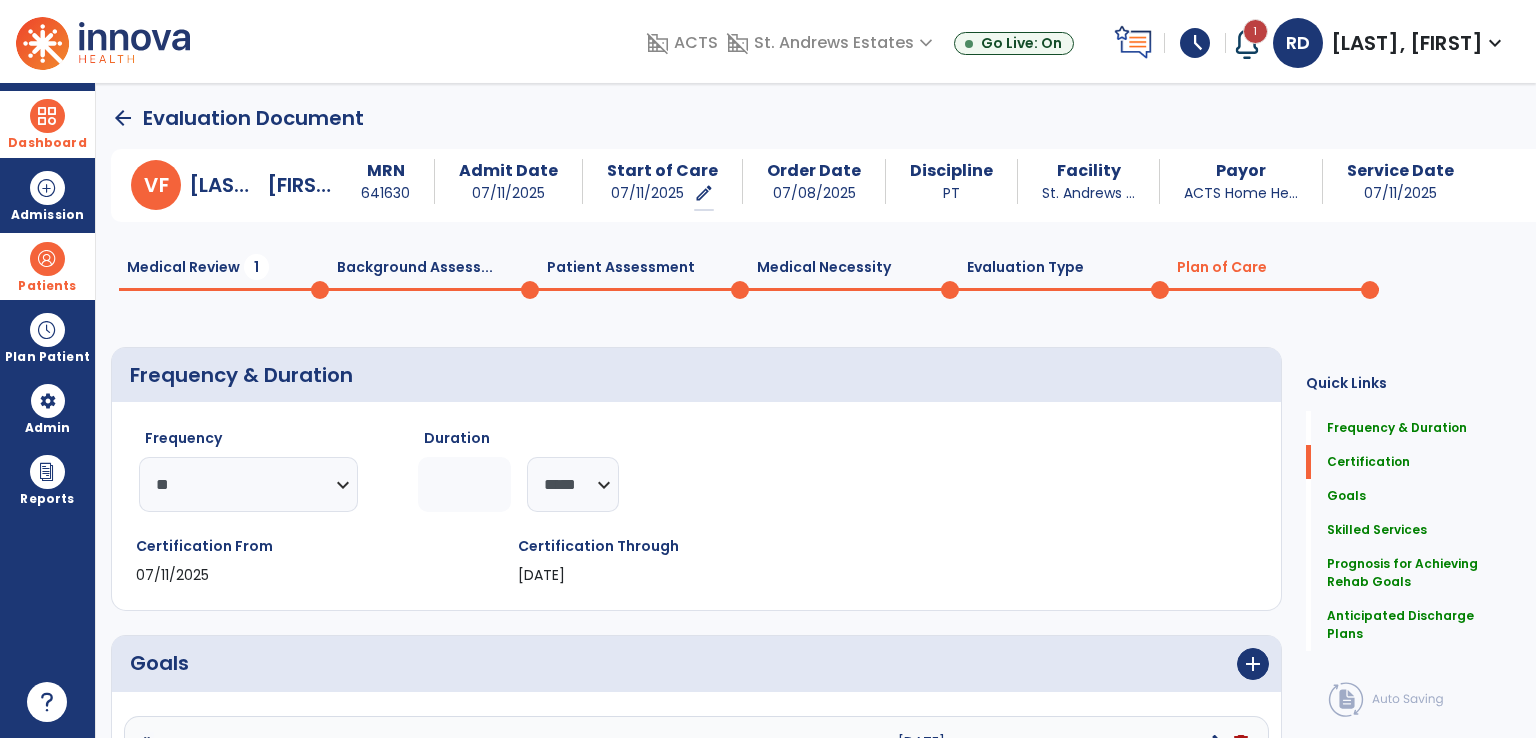 scroll, scrollTop: 0, scrollLeft: 0, axis: both 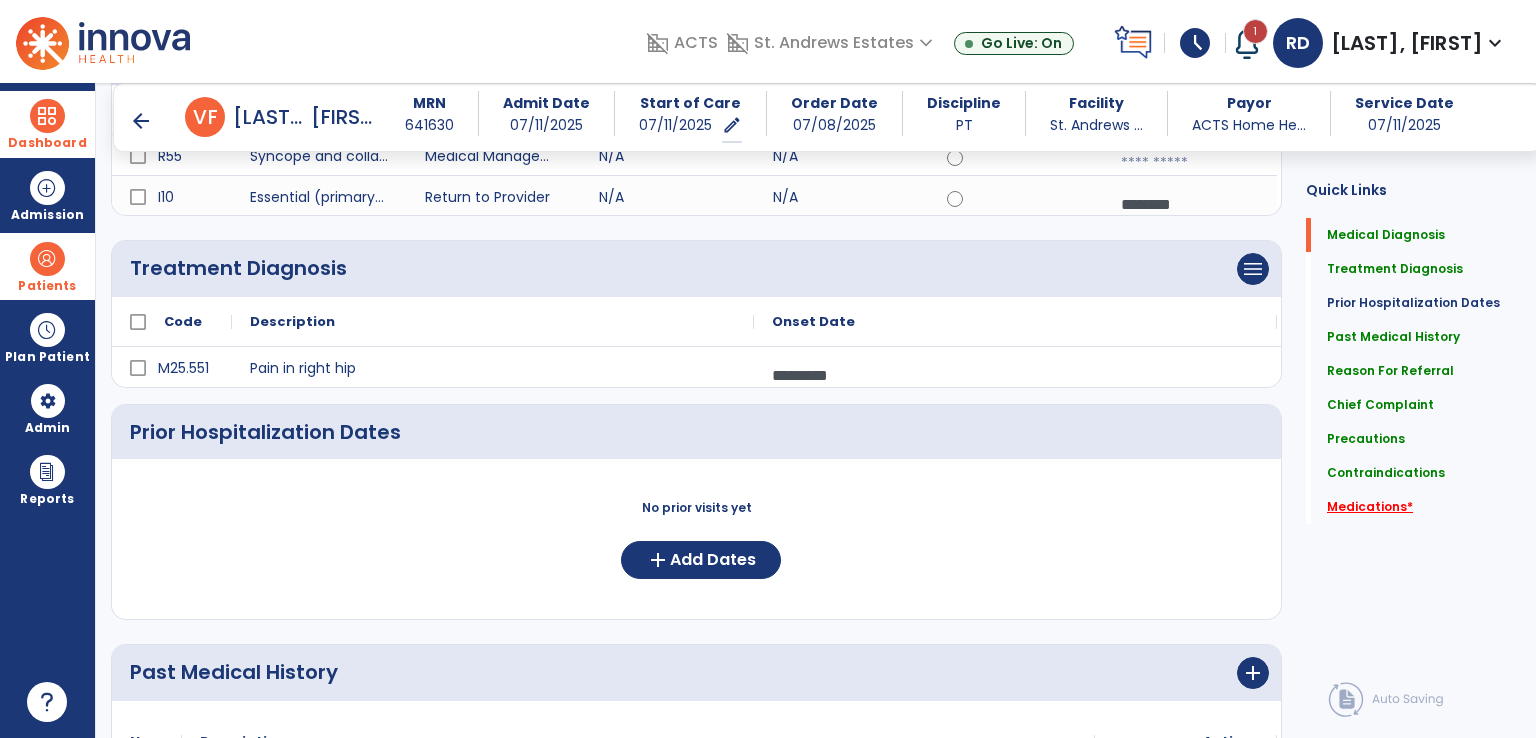 click on "Medications   *" 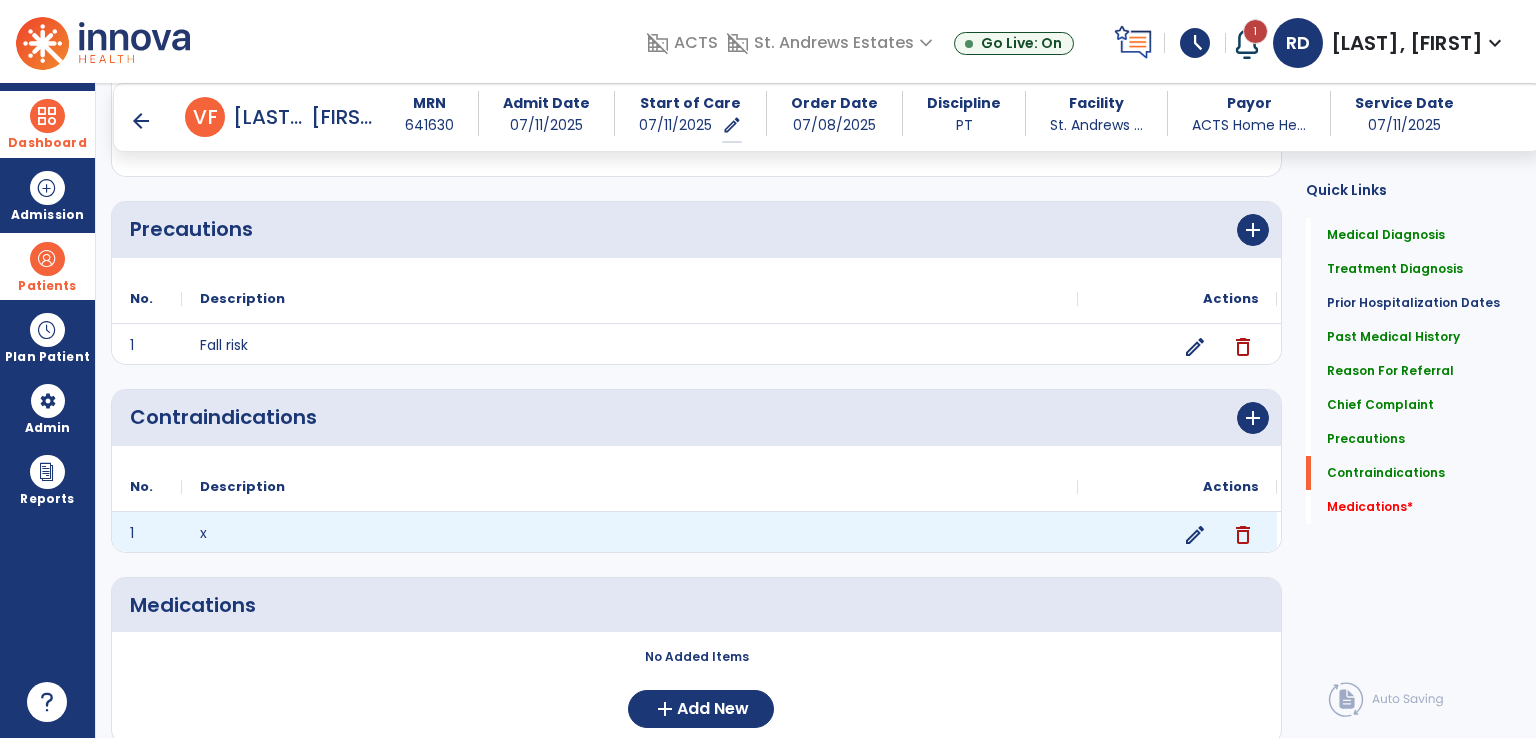 scroll, scrollTop: 1559, scrollLeft: 0, axis: vertical 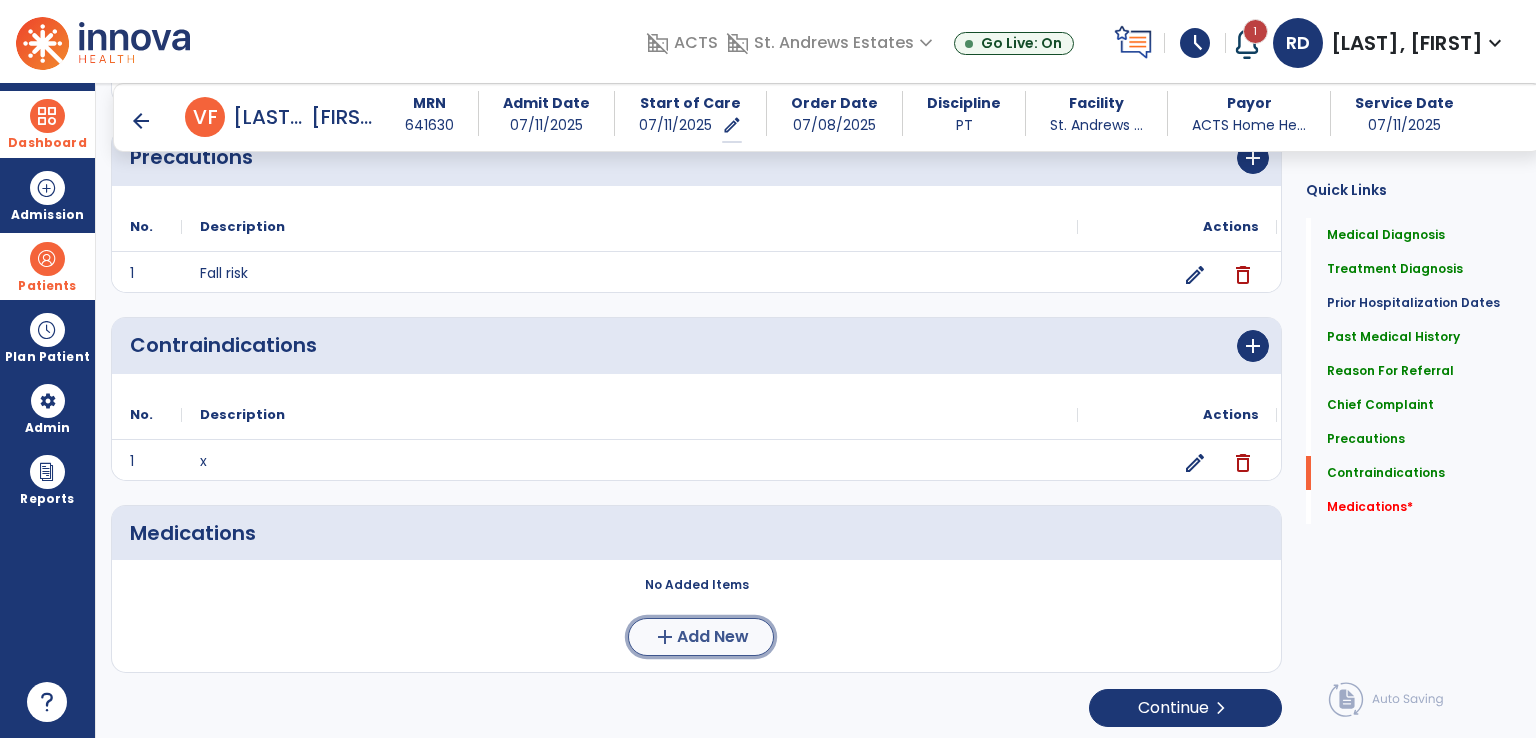 click on "add  Add New" 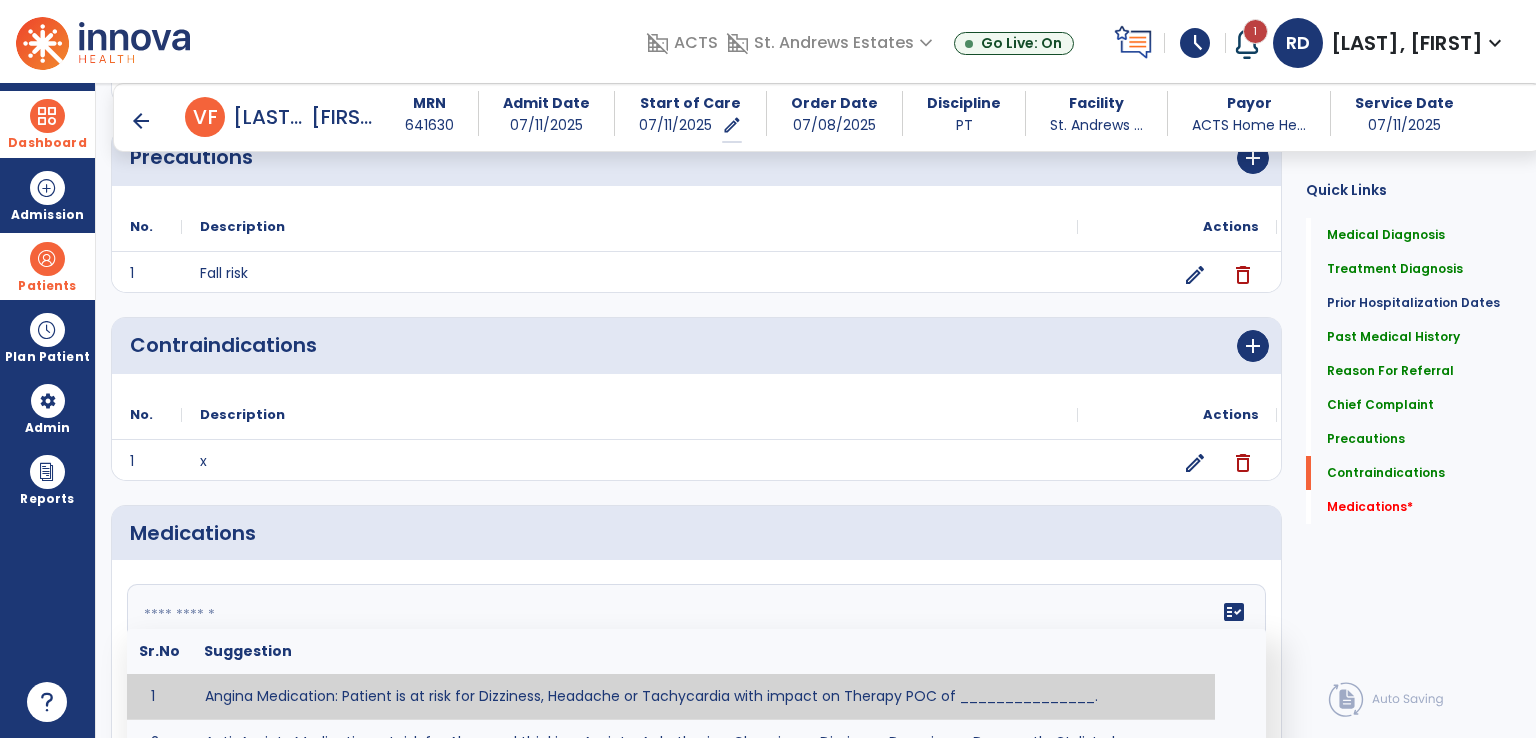 click 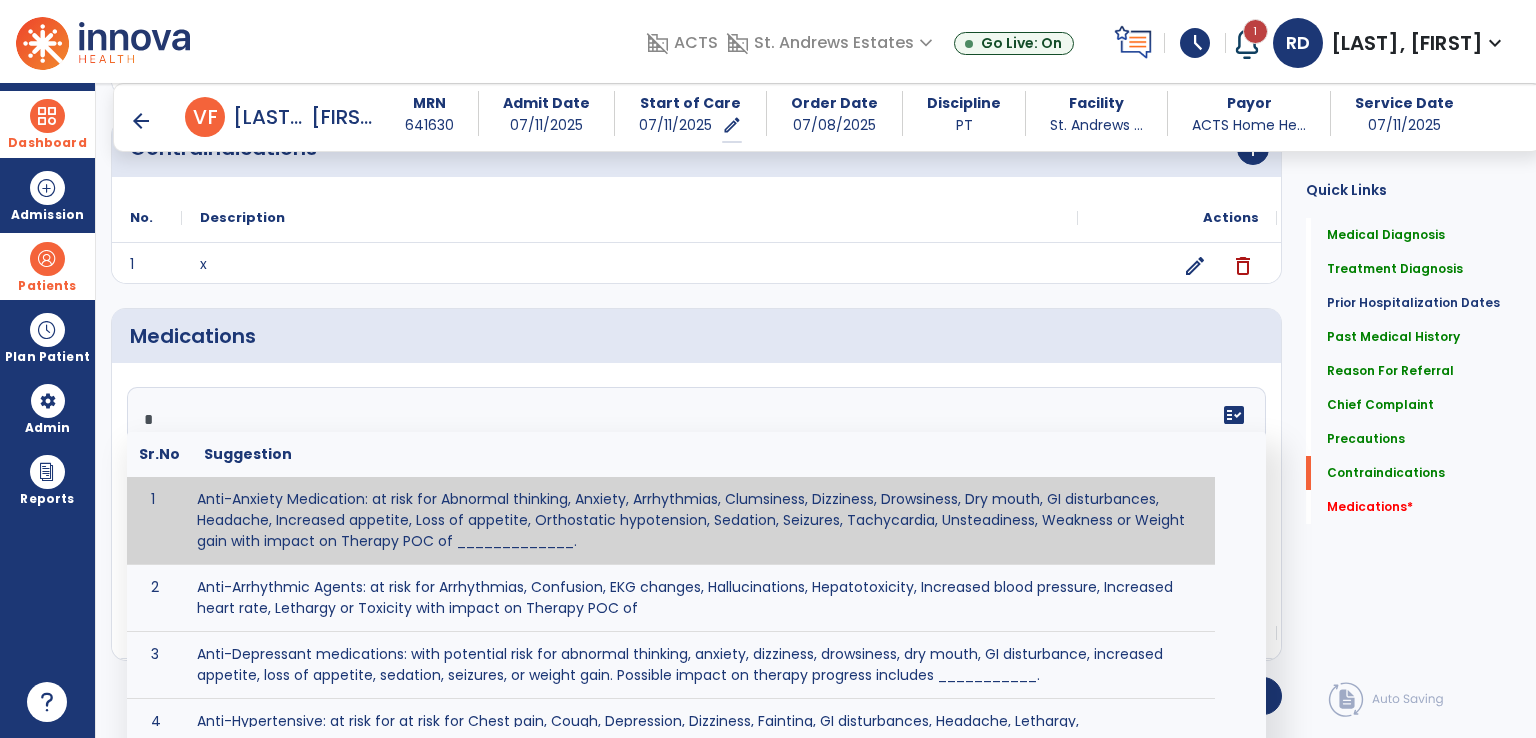 type on "*" 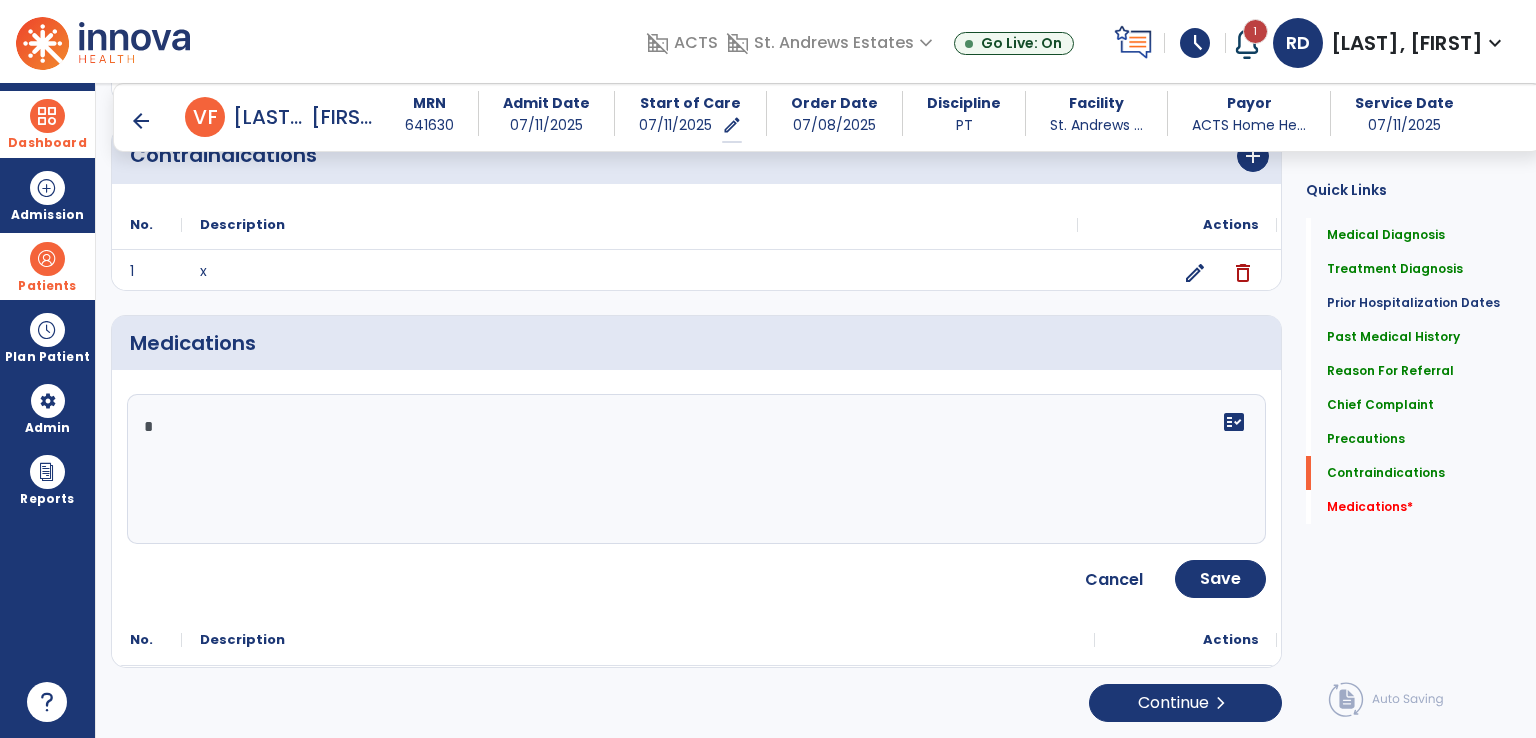 scroll, scrollTop: 1743, scrollLeft: 0, axis: vertical 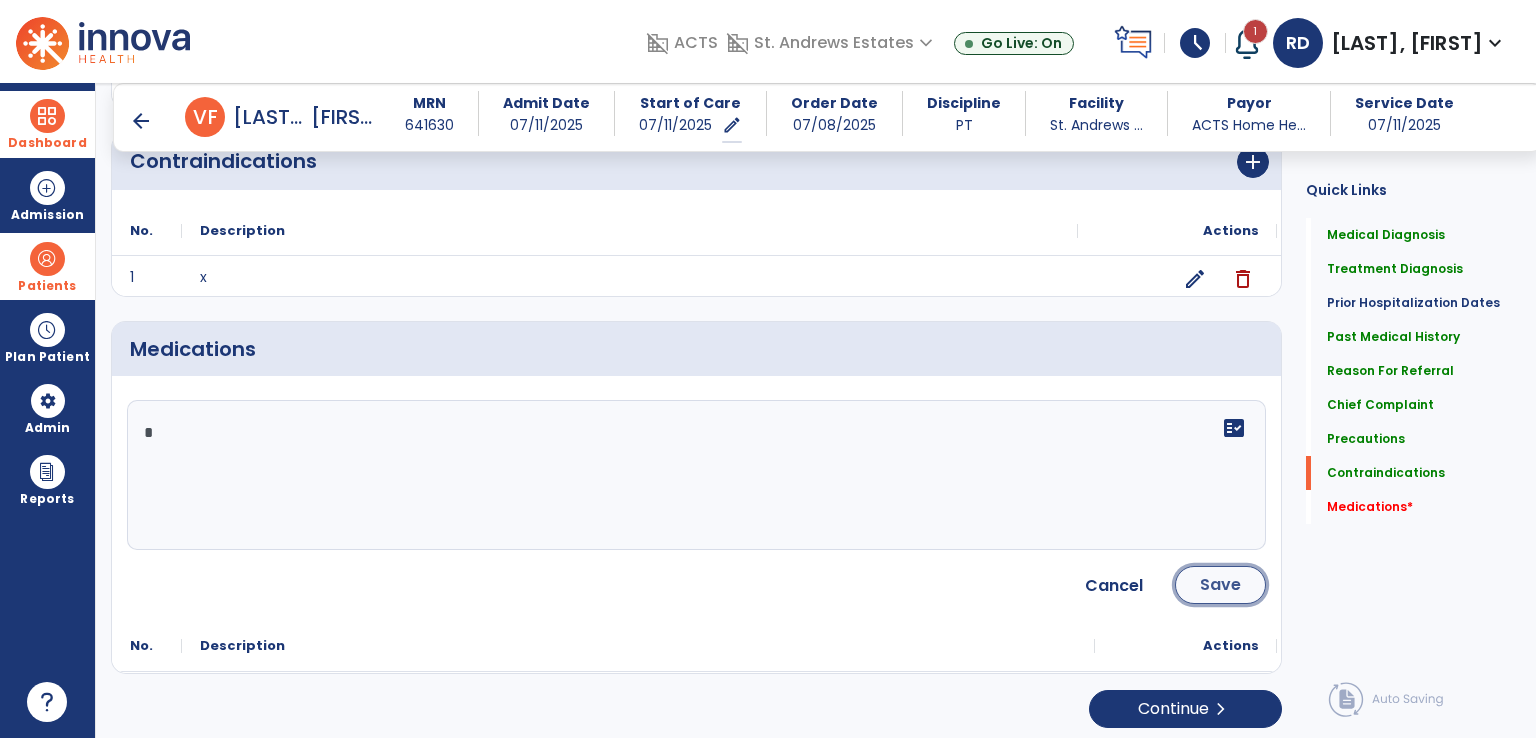 click on "Save" 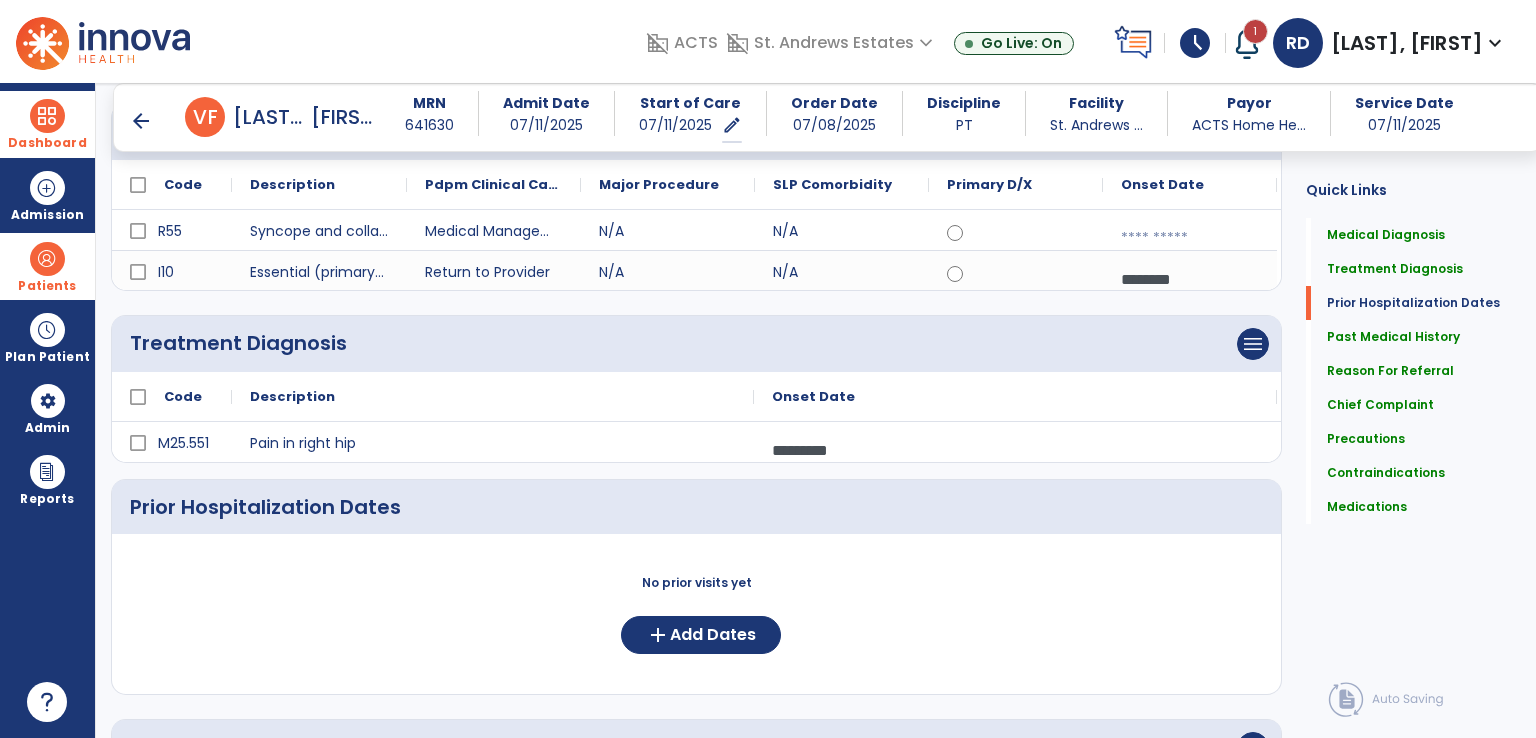 scroll, scrollTop: 0, scrollLeft: 0, axis: both 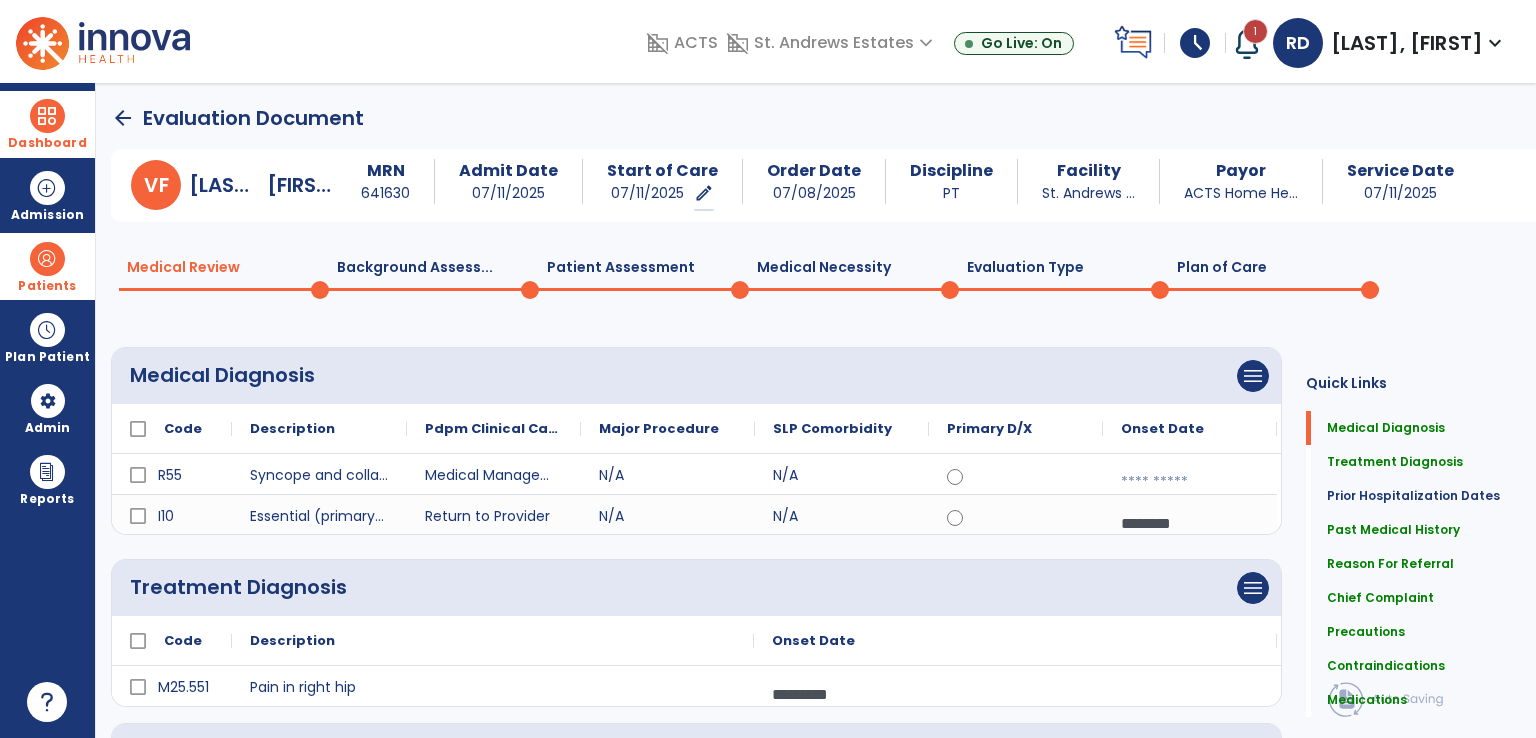 click on "Plan of Care  0" 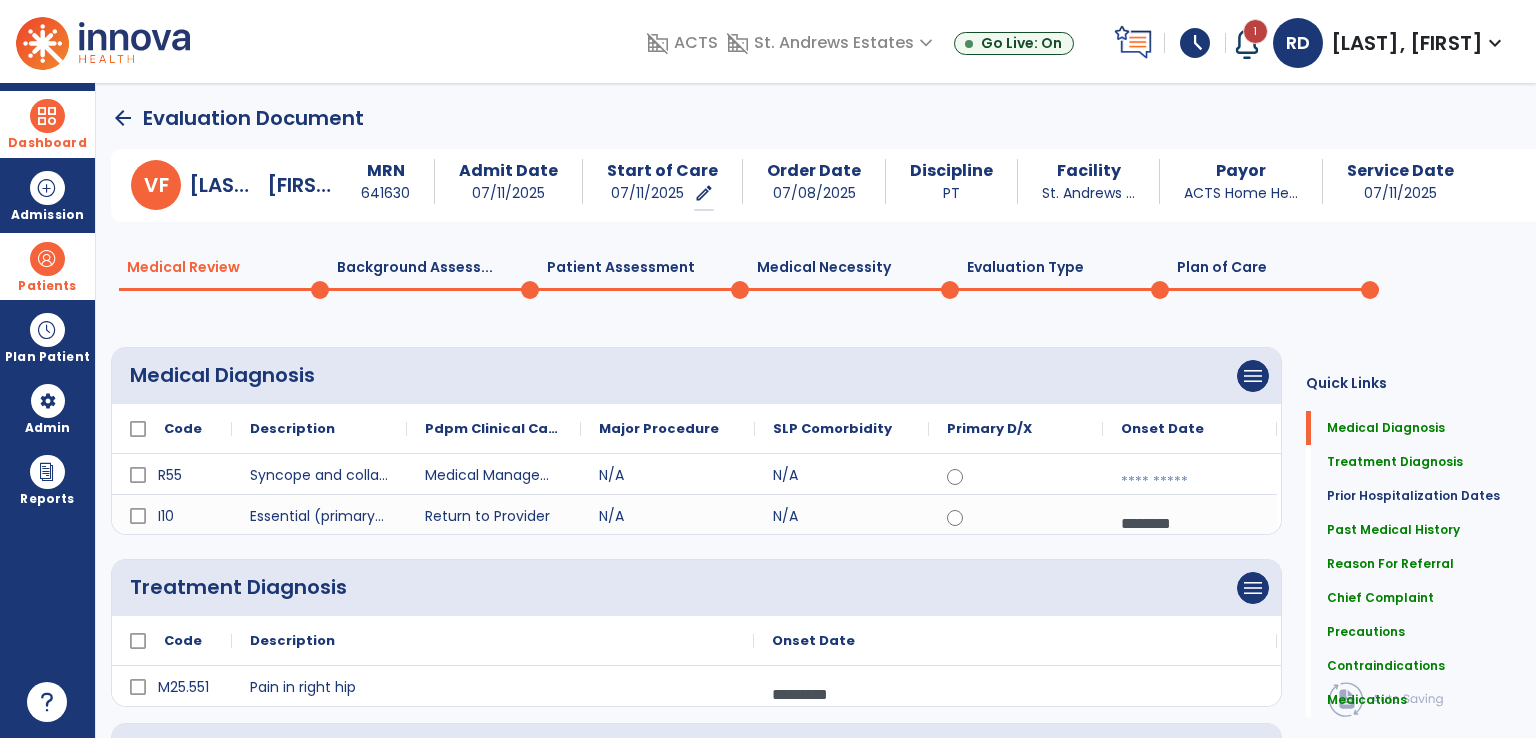 select on "**" 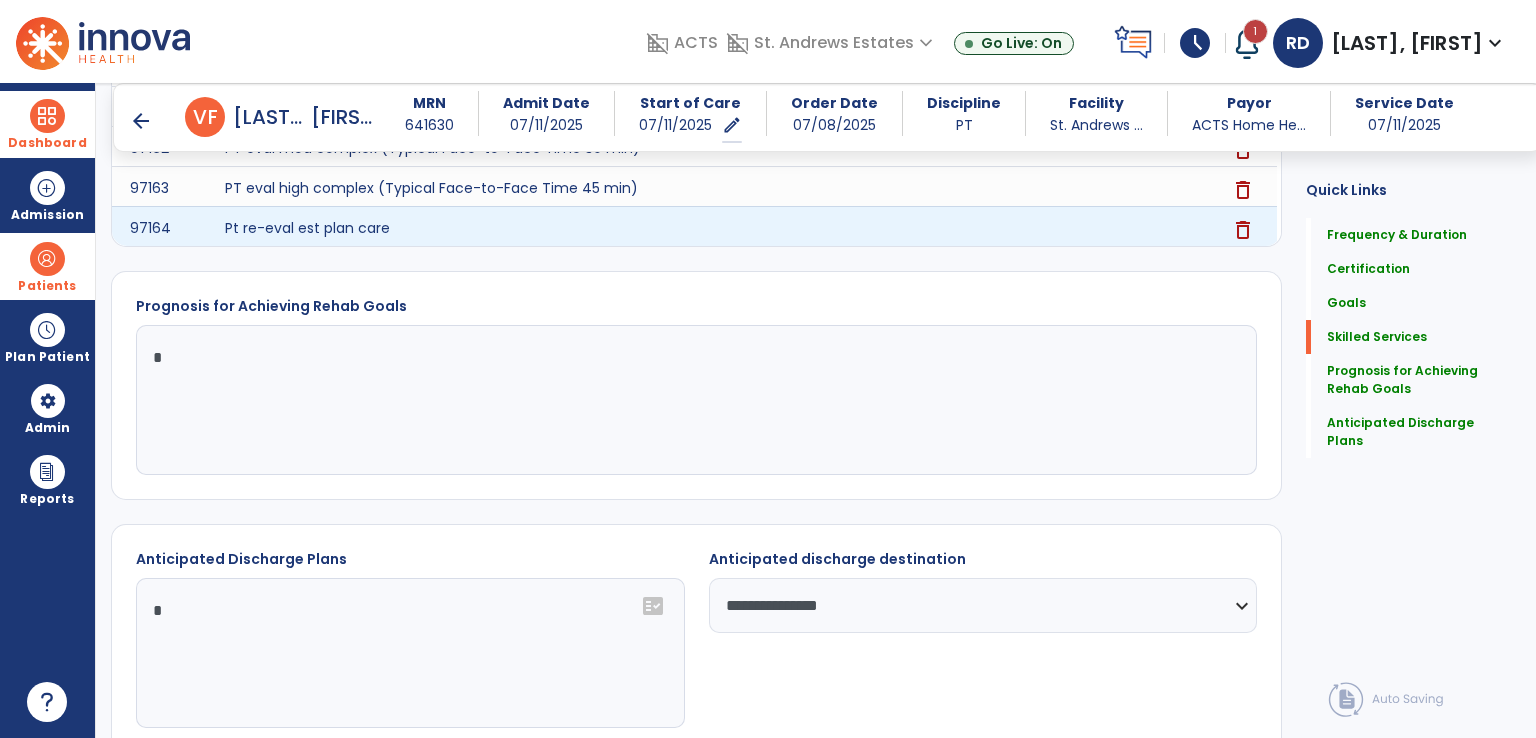 scroll, scrollTop: 1201, scrollLeft: 0, axis: vertical 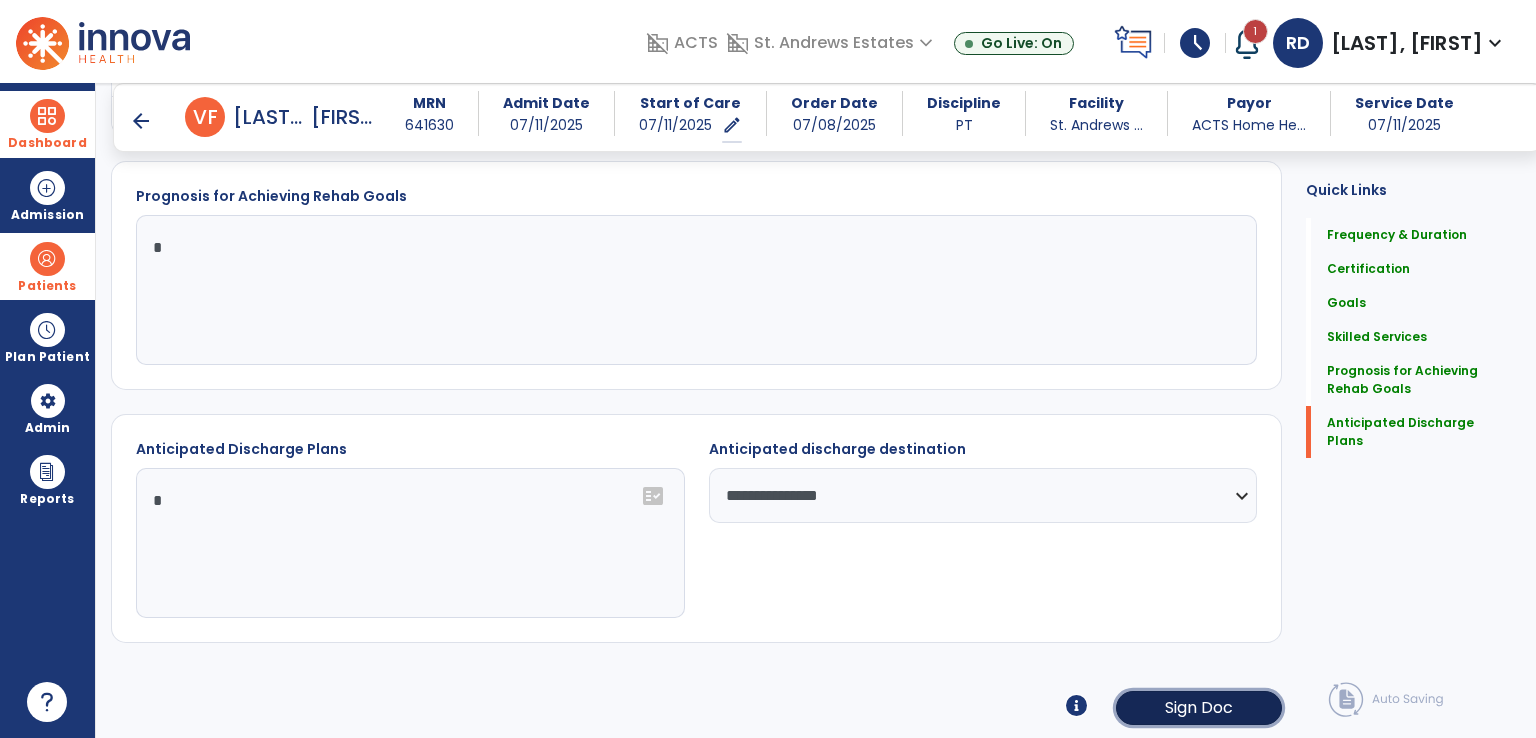click on "Sign Doc" 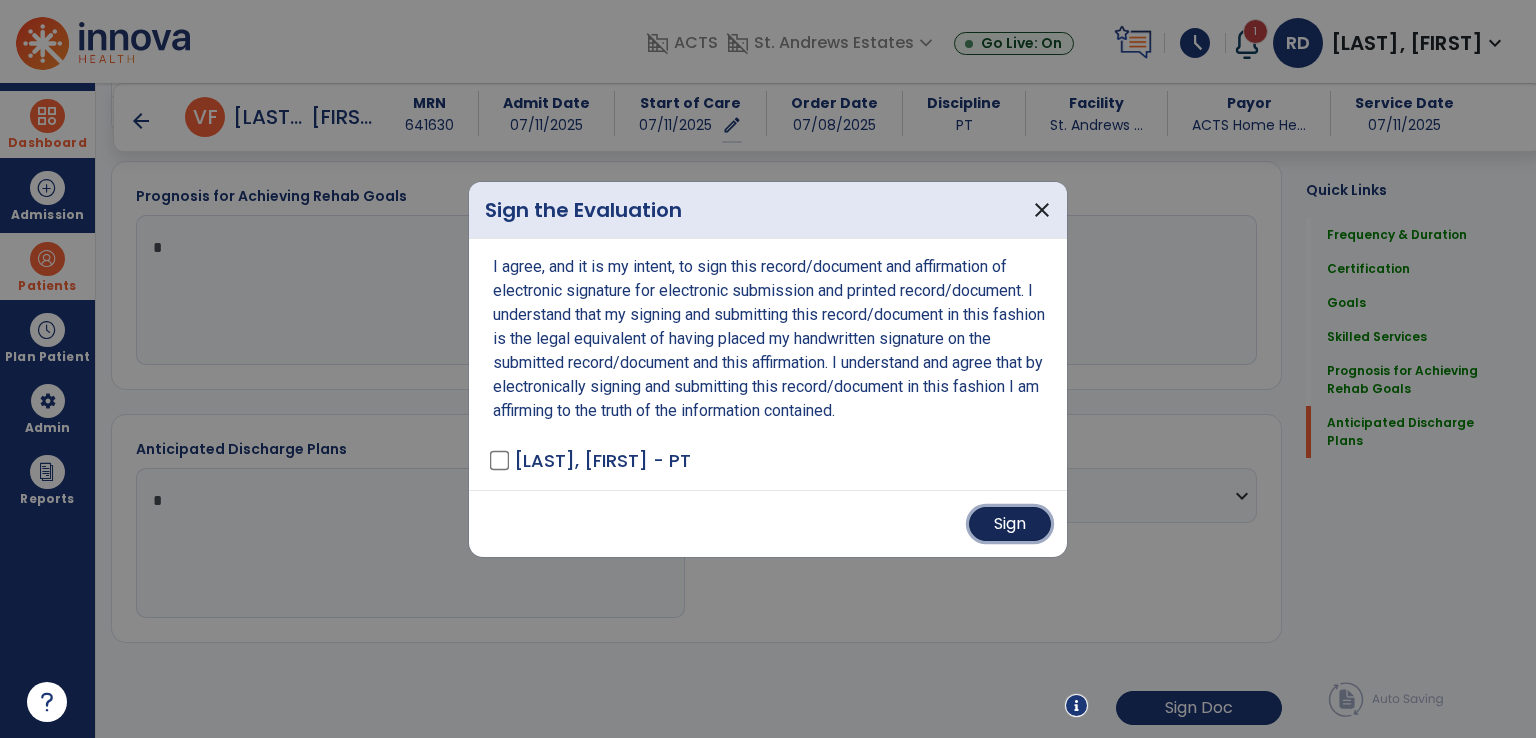 click on "Sign" at bounding box center (1010, 524) 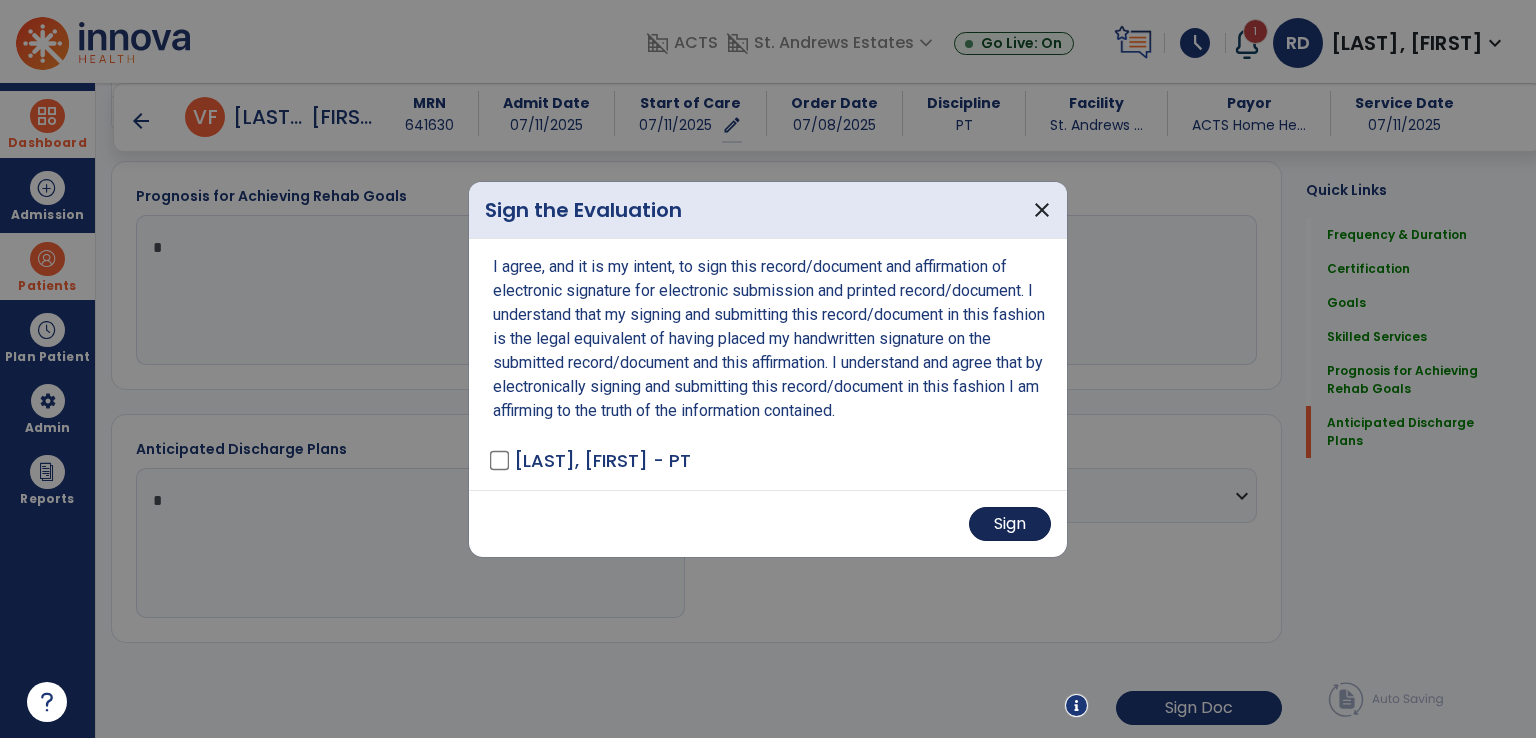 scroll, scrollTop: 1200, scrollLeft: 0, axis: vertical 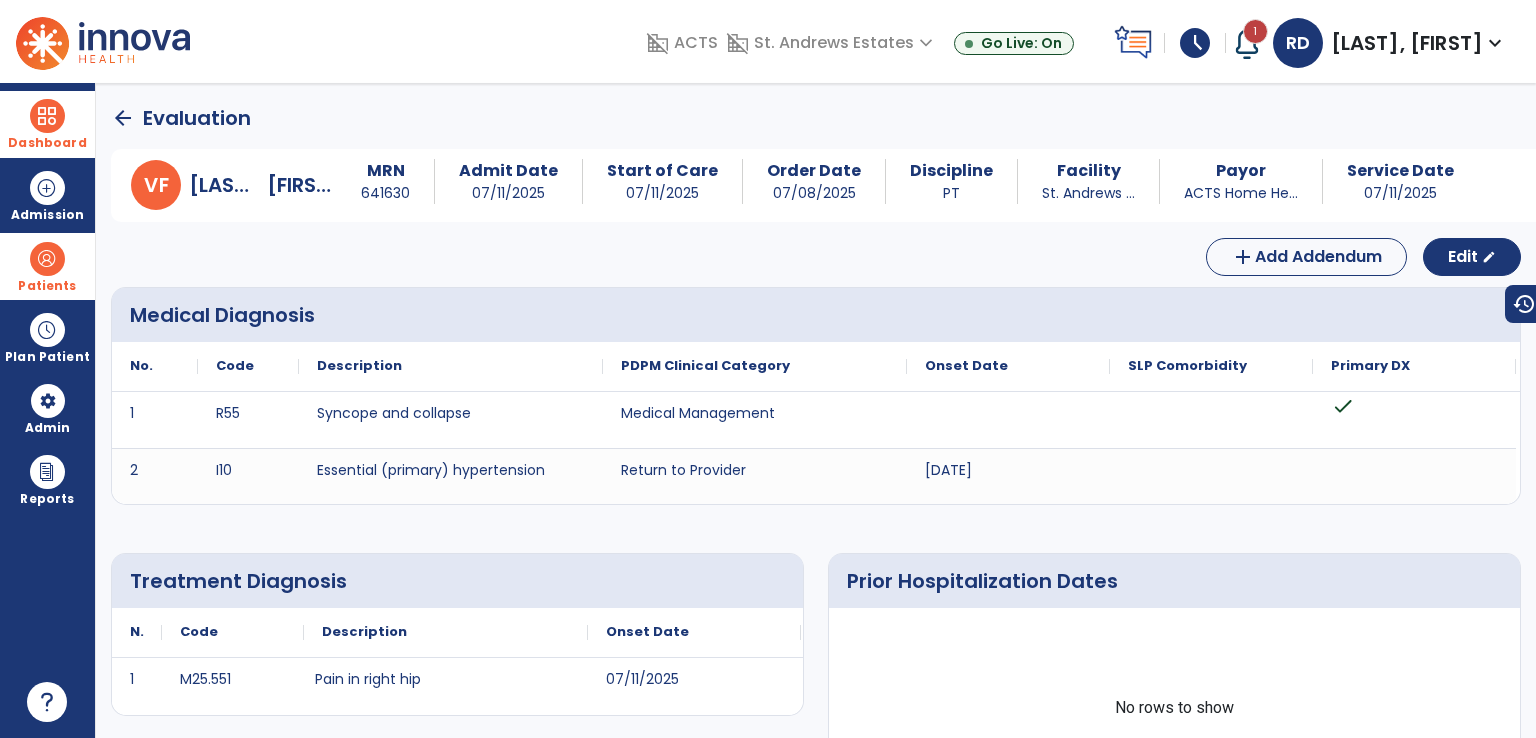 click at bounding box center (47, 259) 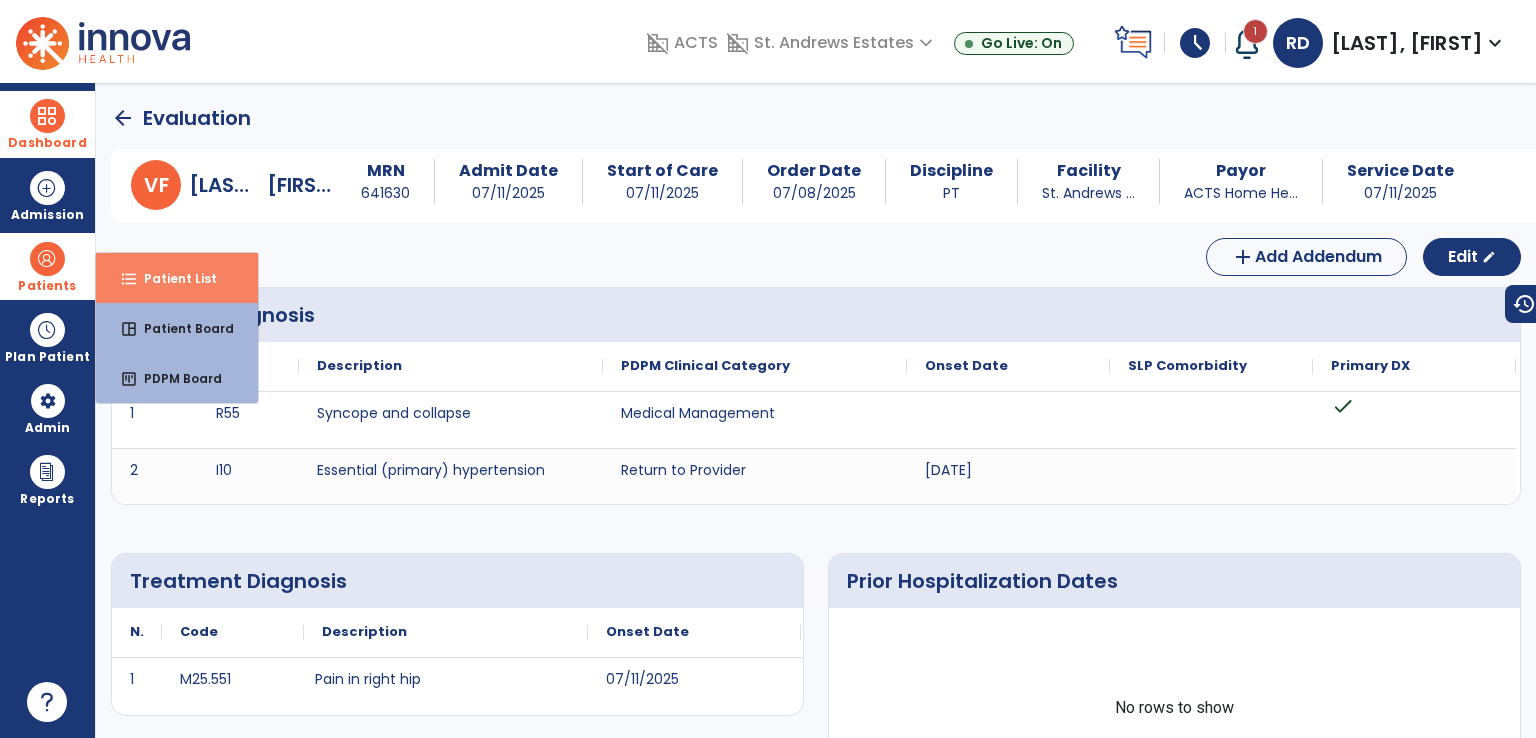 click on "Patient List" at bounding box center [172, 278] 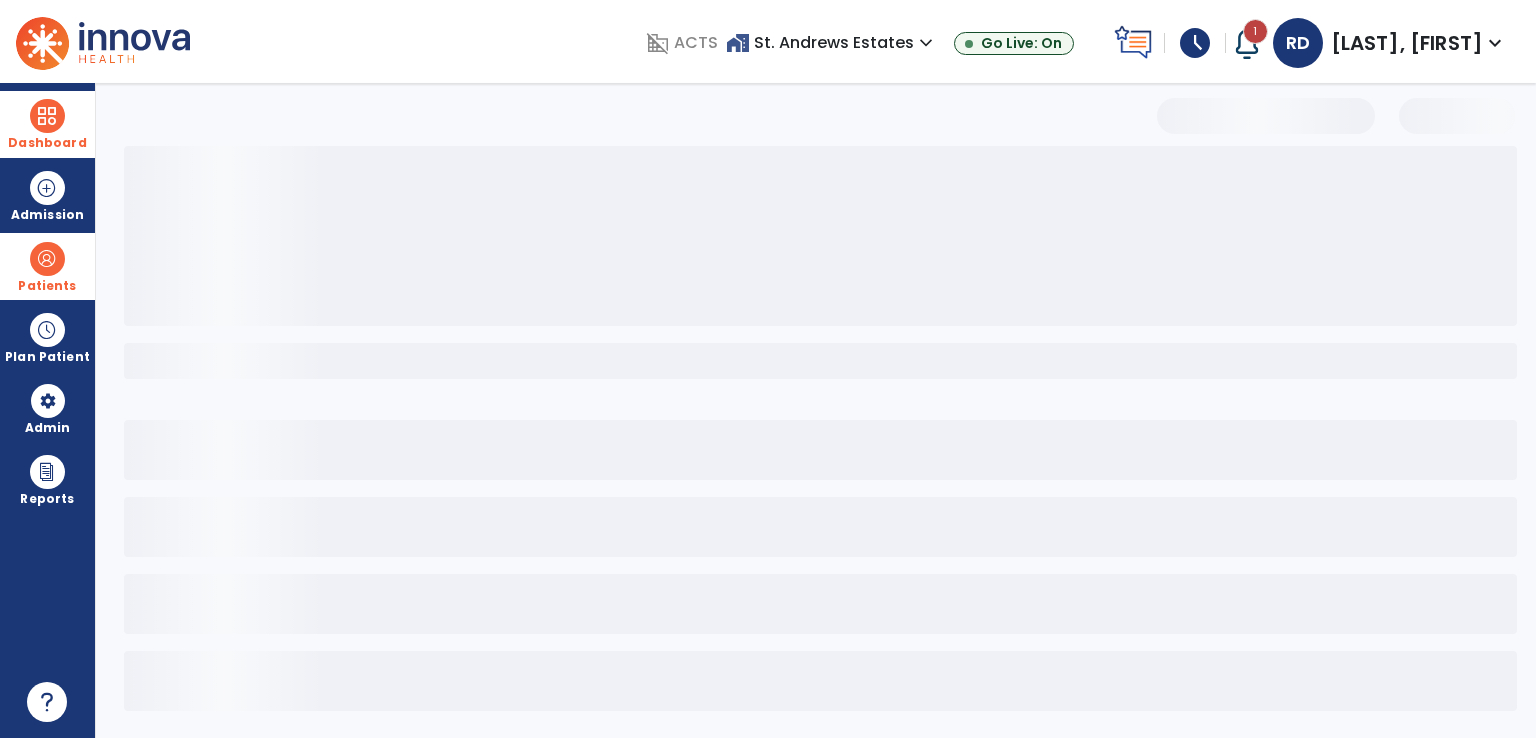 select on "***" 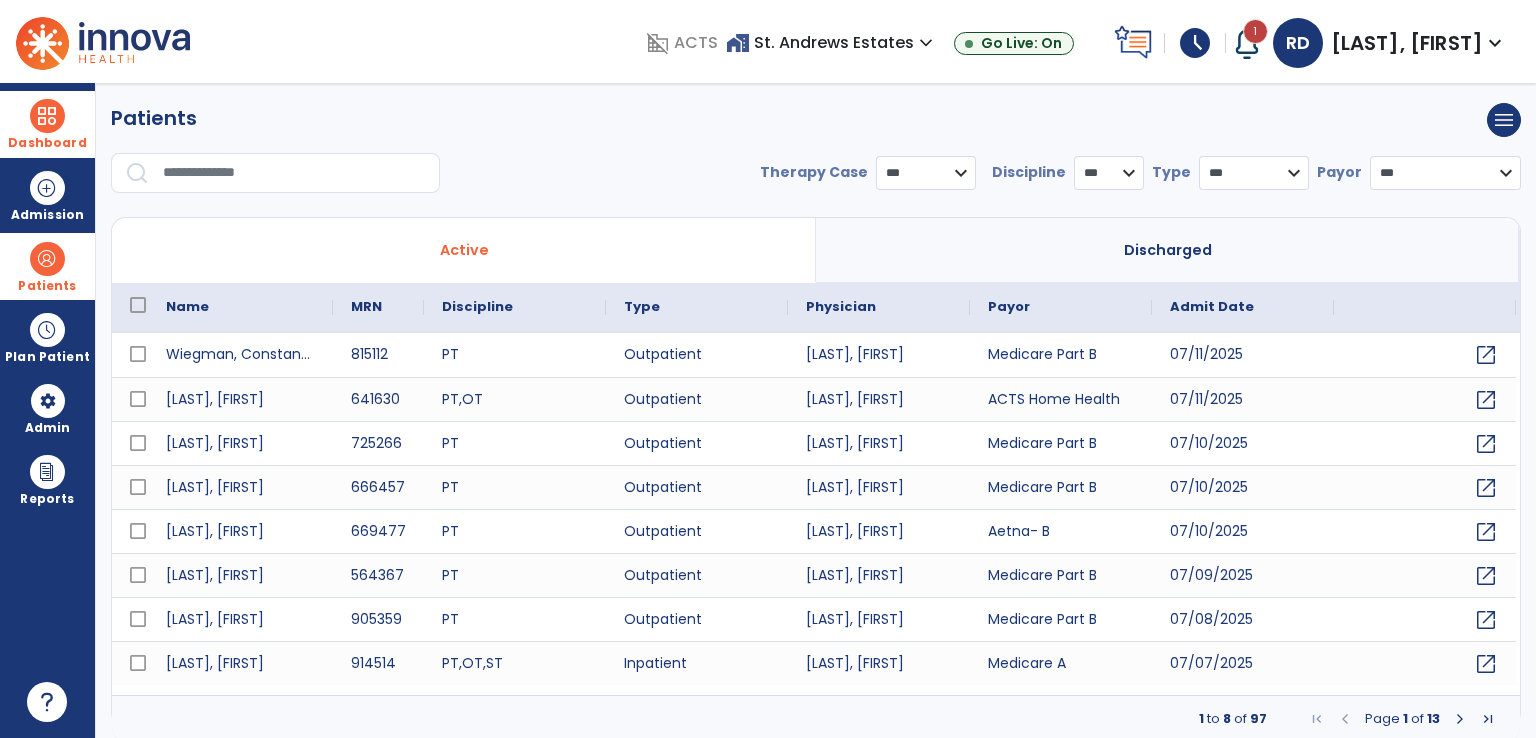 click at bounding box center (294, 173) 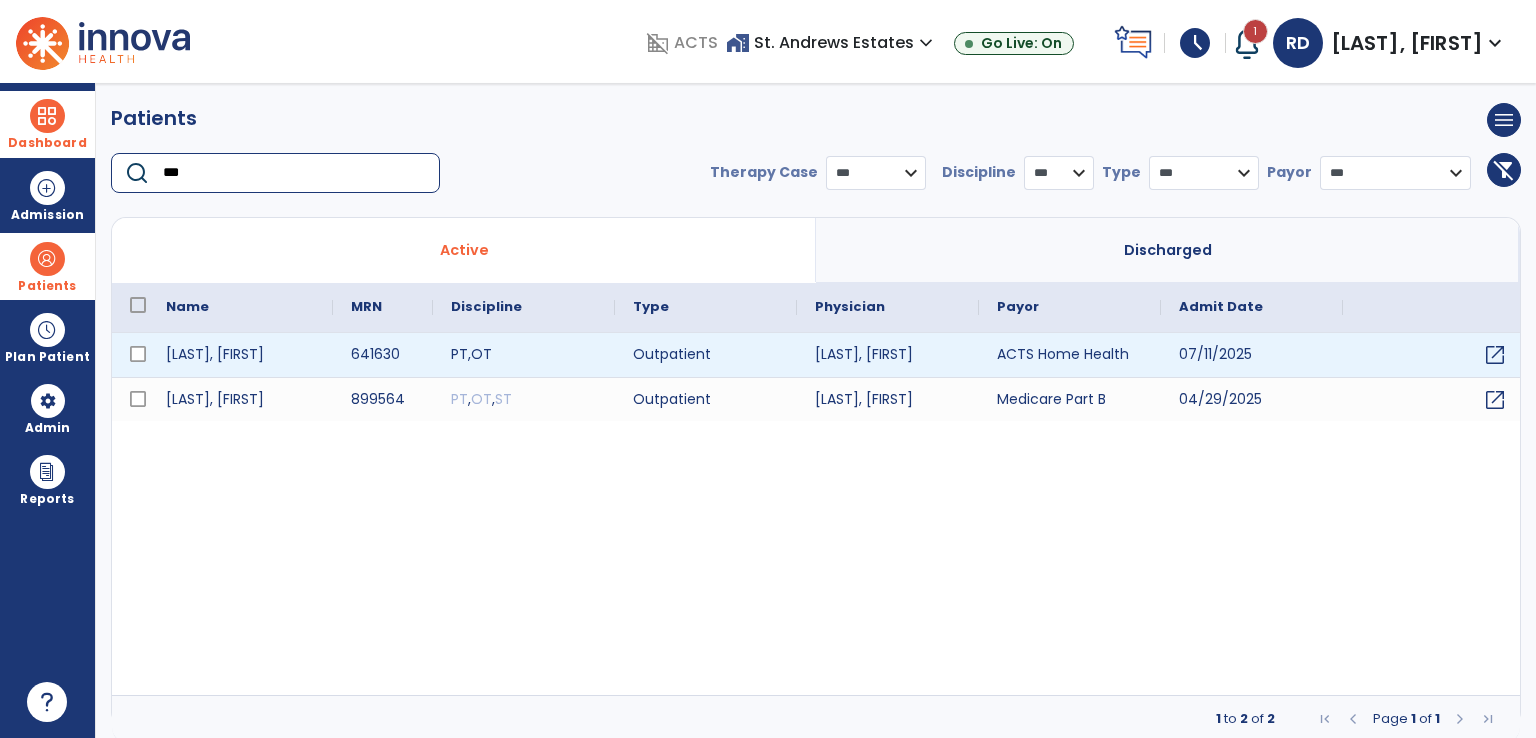 type on "***" 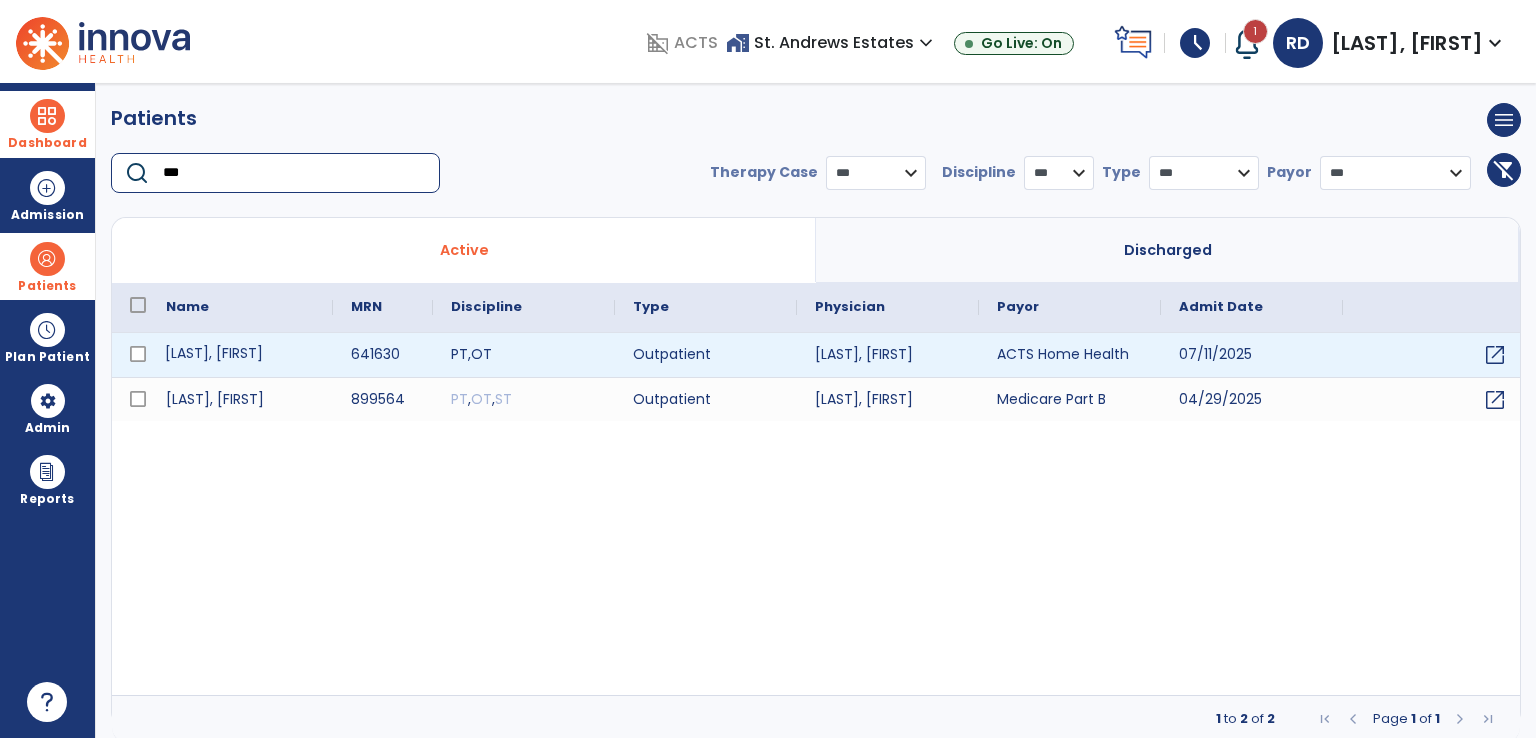 click on "[LAST], [FIRST]" at bounding box center (240, 355) 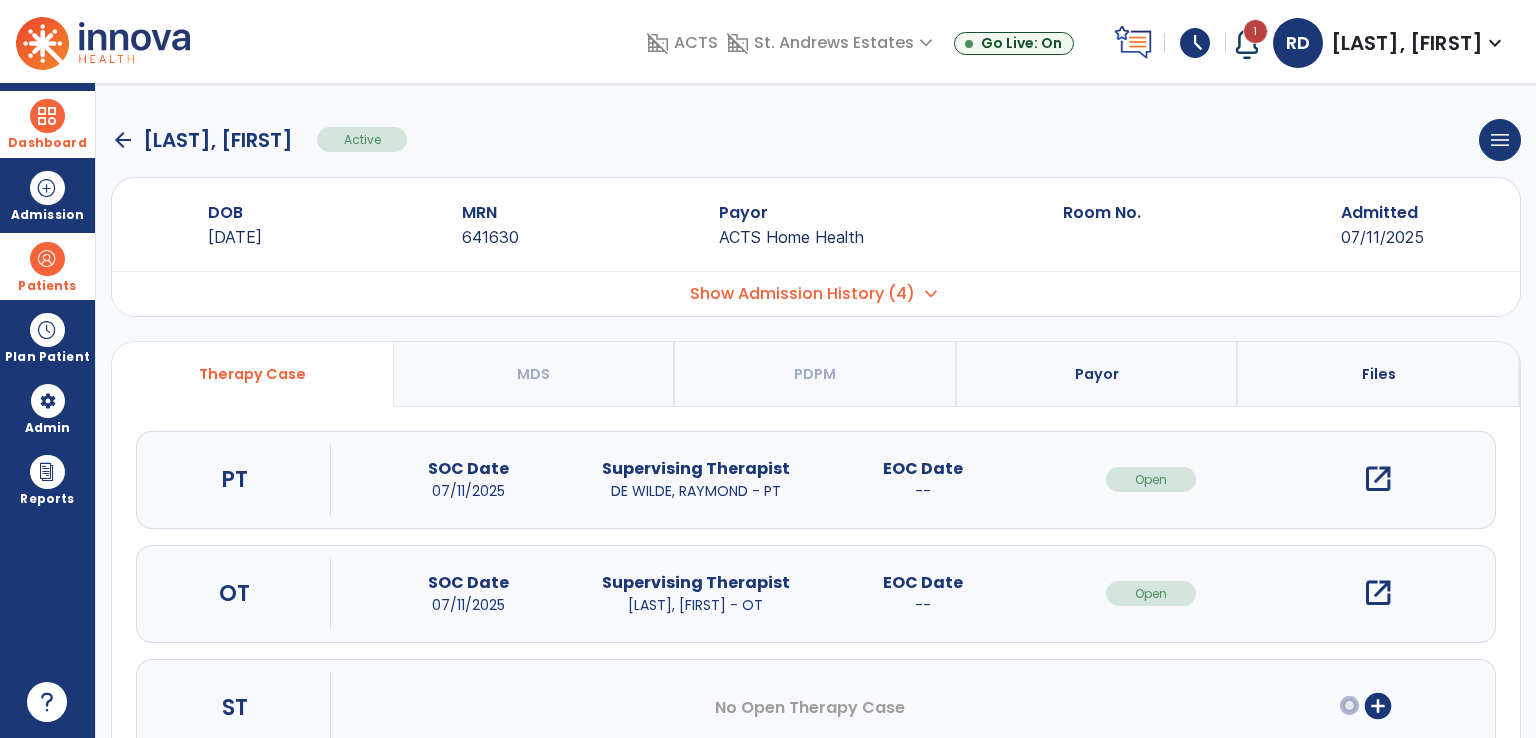 click on "open_in_new" at bounding box center [1378, 479] 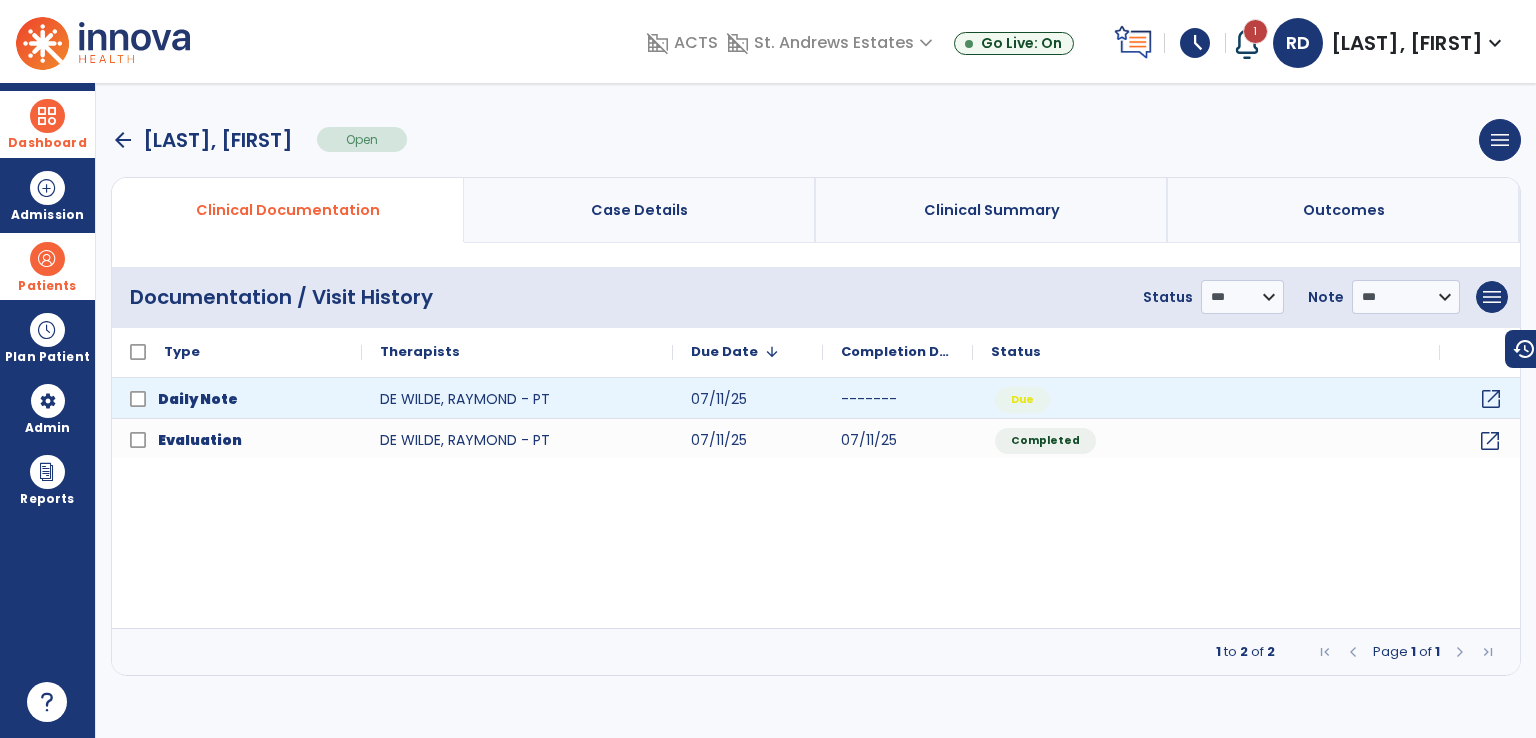 click on "open_in_new" 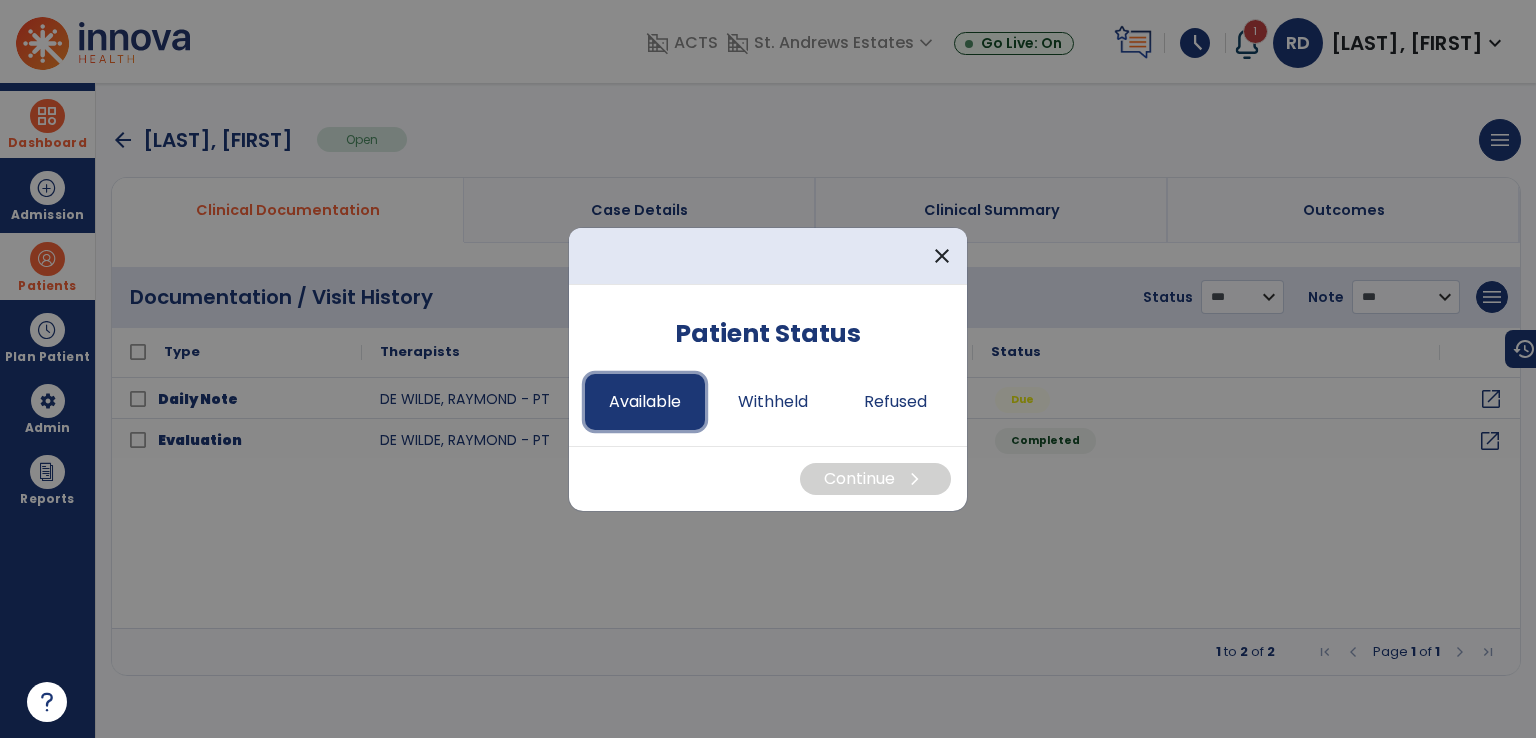 click on "Available" at bounding box center (645, 402) 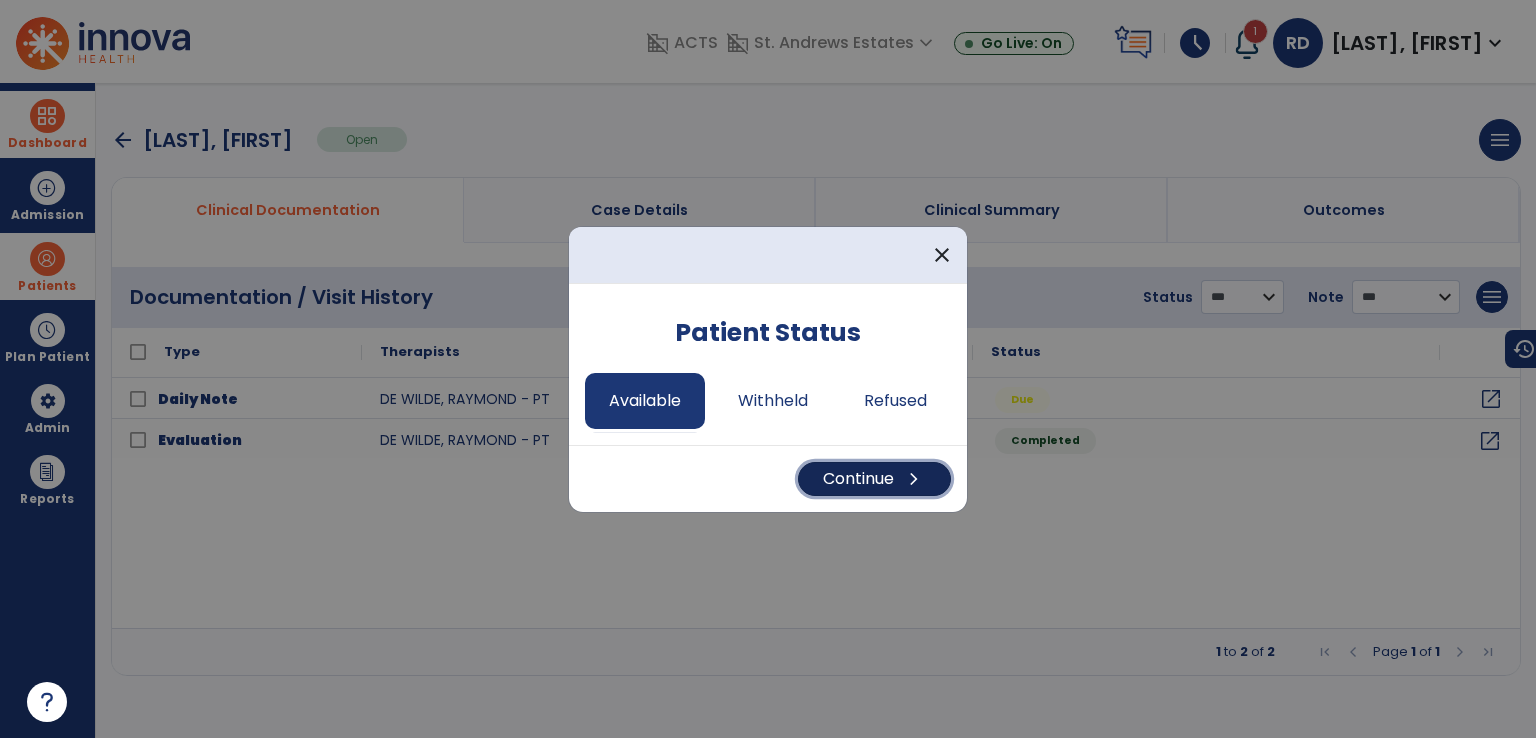 click on "Continue   chevron_right" at bounding box center (874, 479) 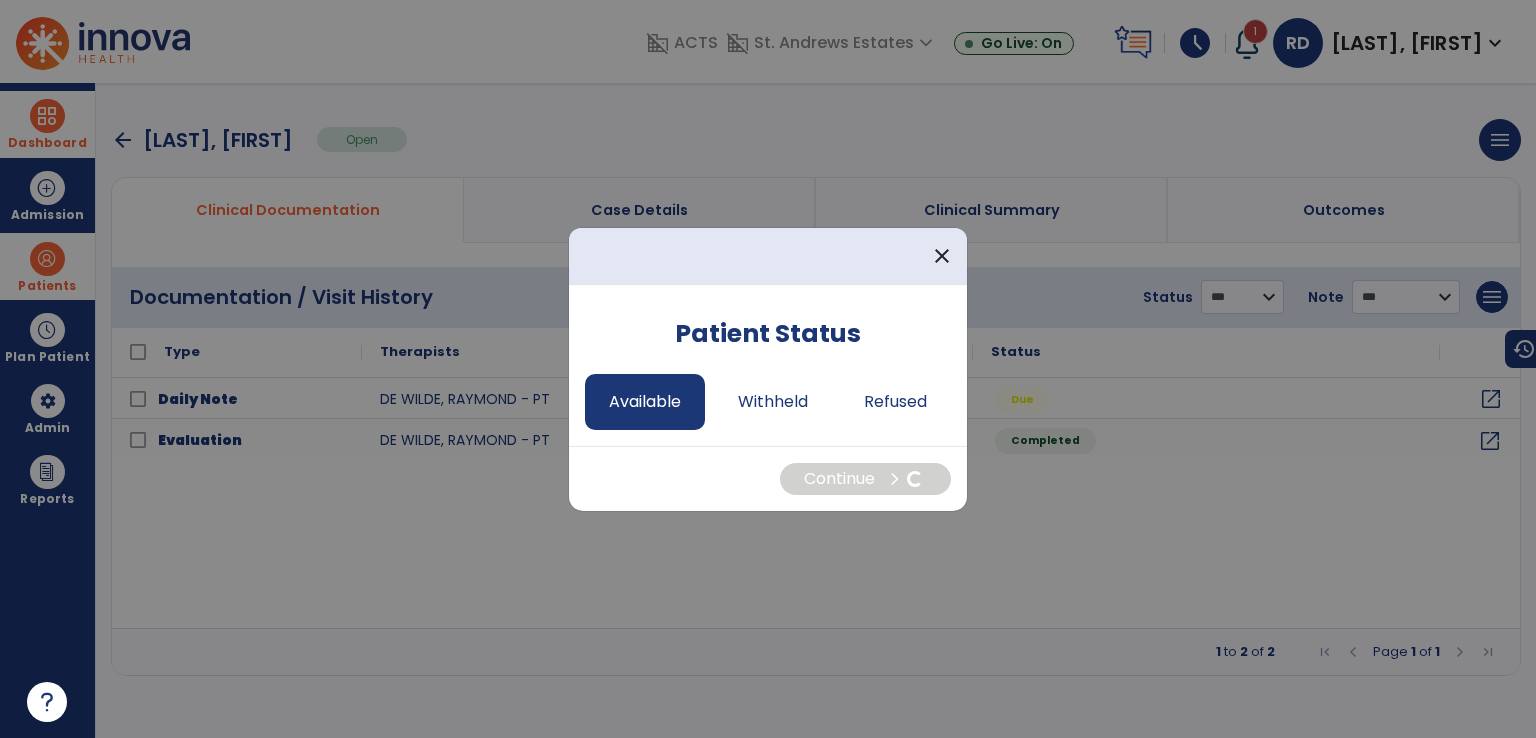 select on "*" 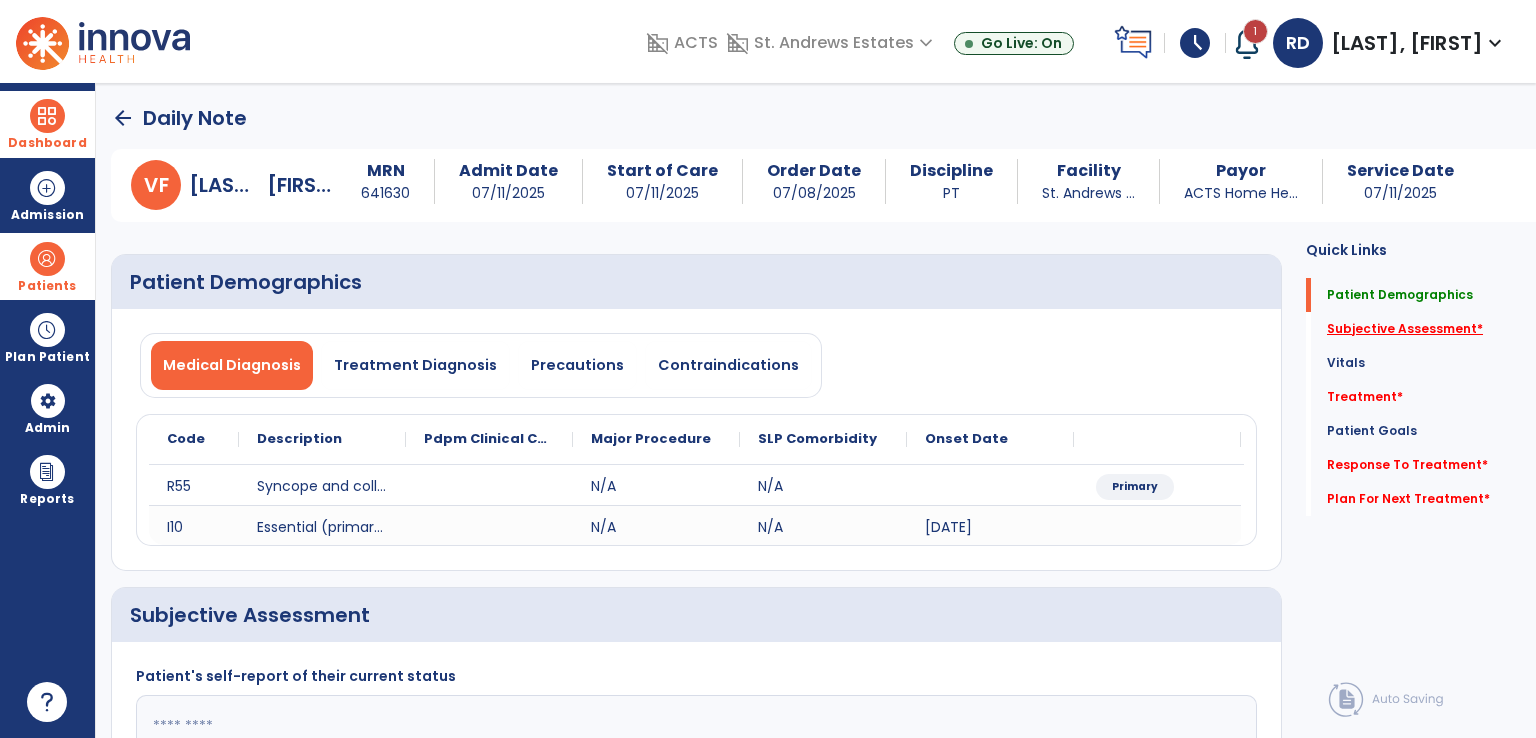click on "Subjective Assessment   *" 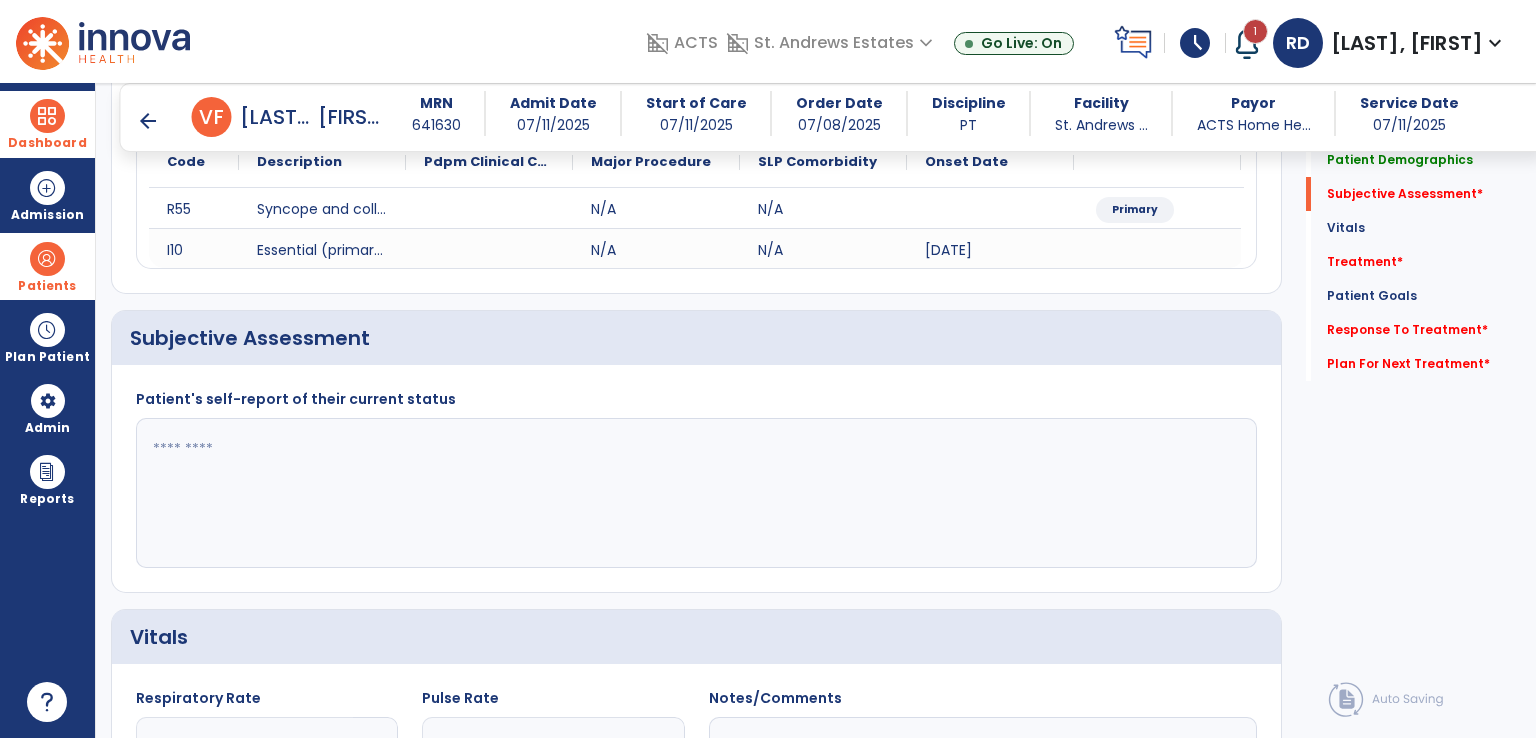 scroll, scrollTop: 316, scrollLeft: 0, axis: vertical 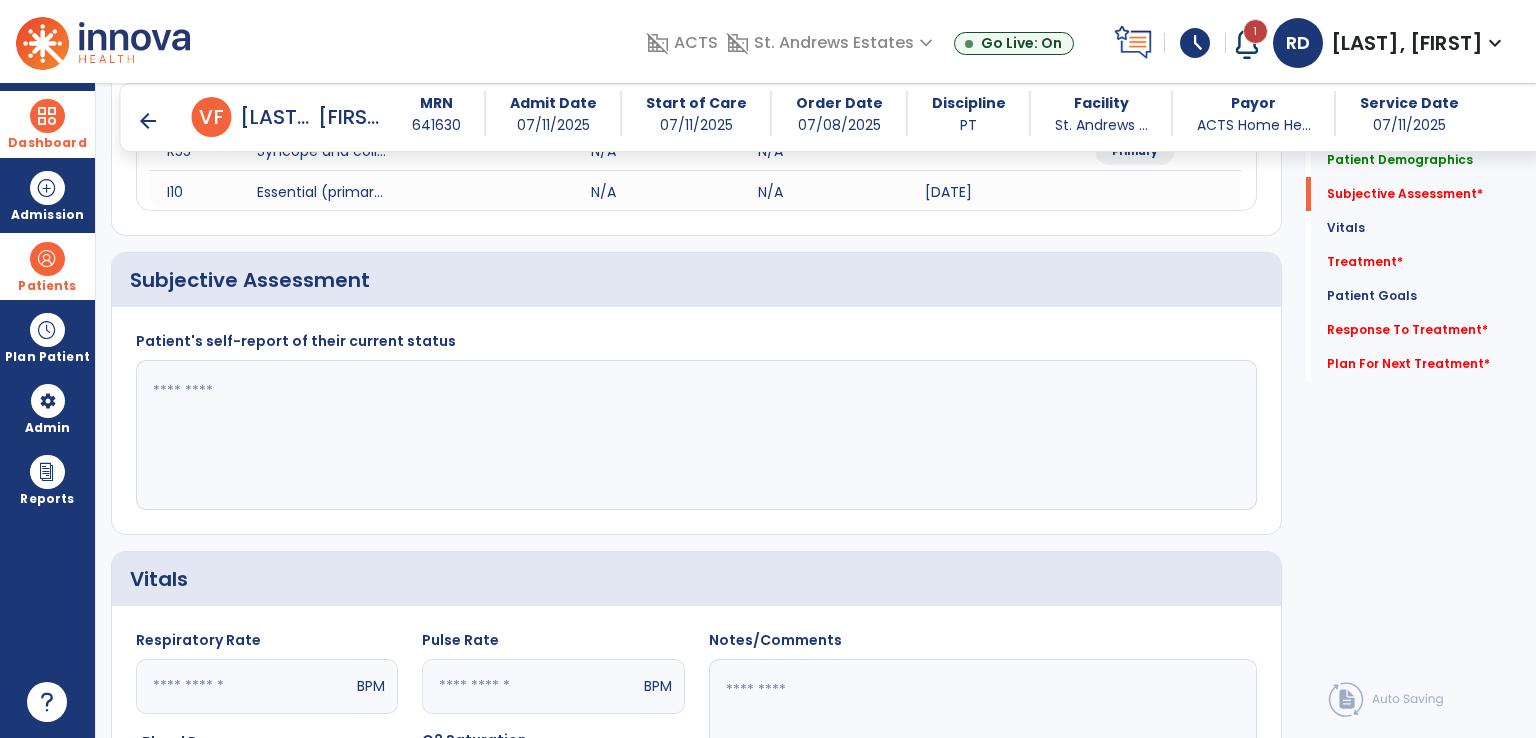 click 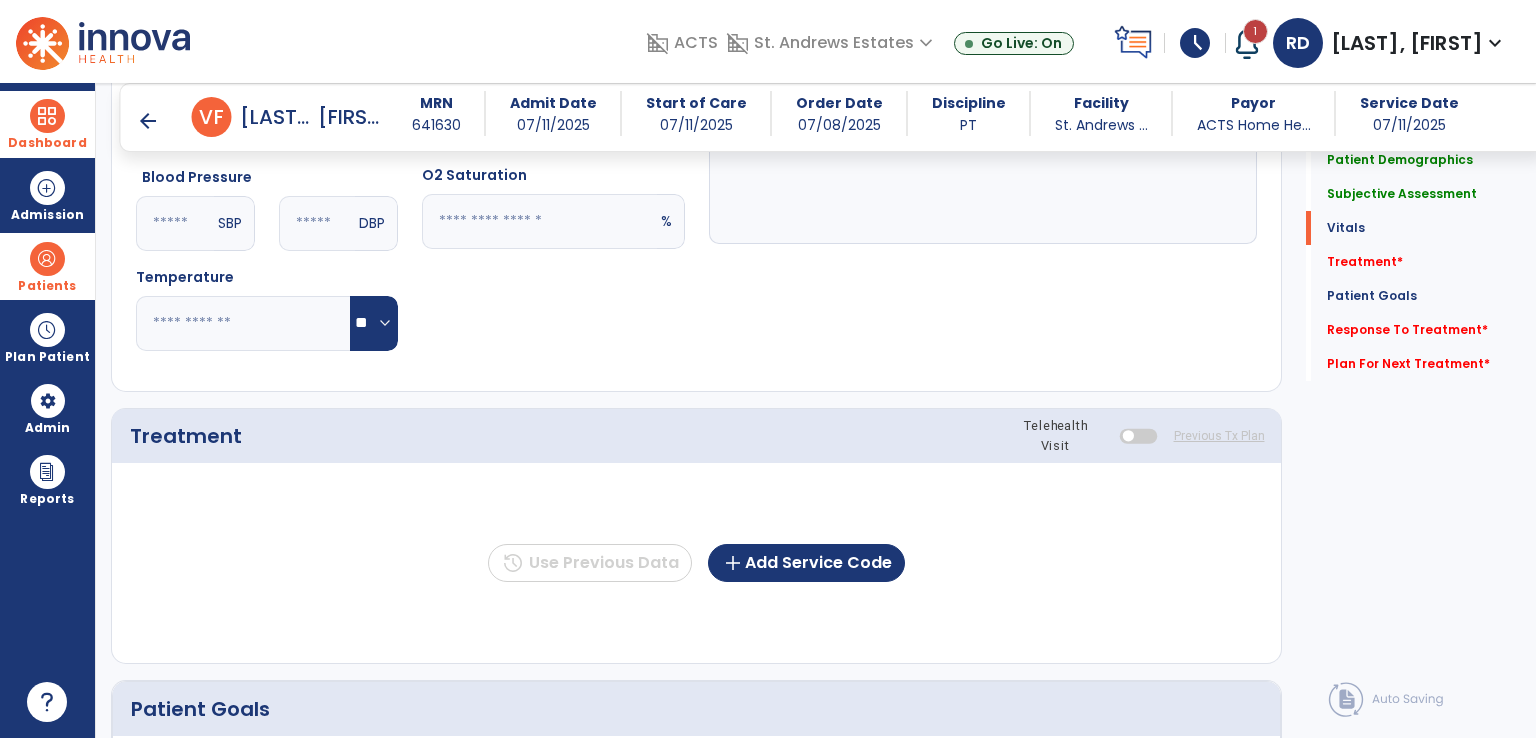 scroll, scrollTop: 916, scrollLeft: 0, axis: vertical 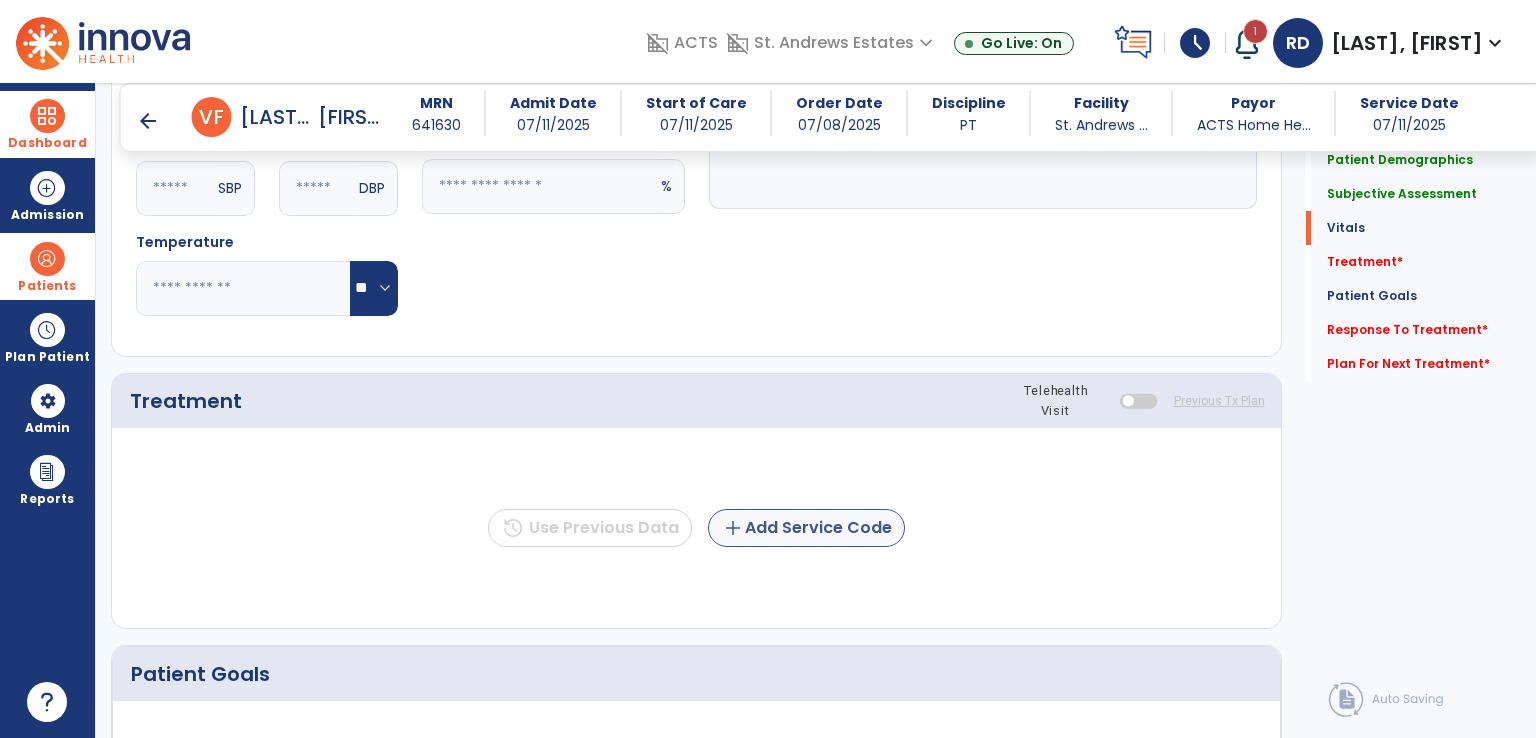 type on "*" 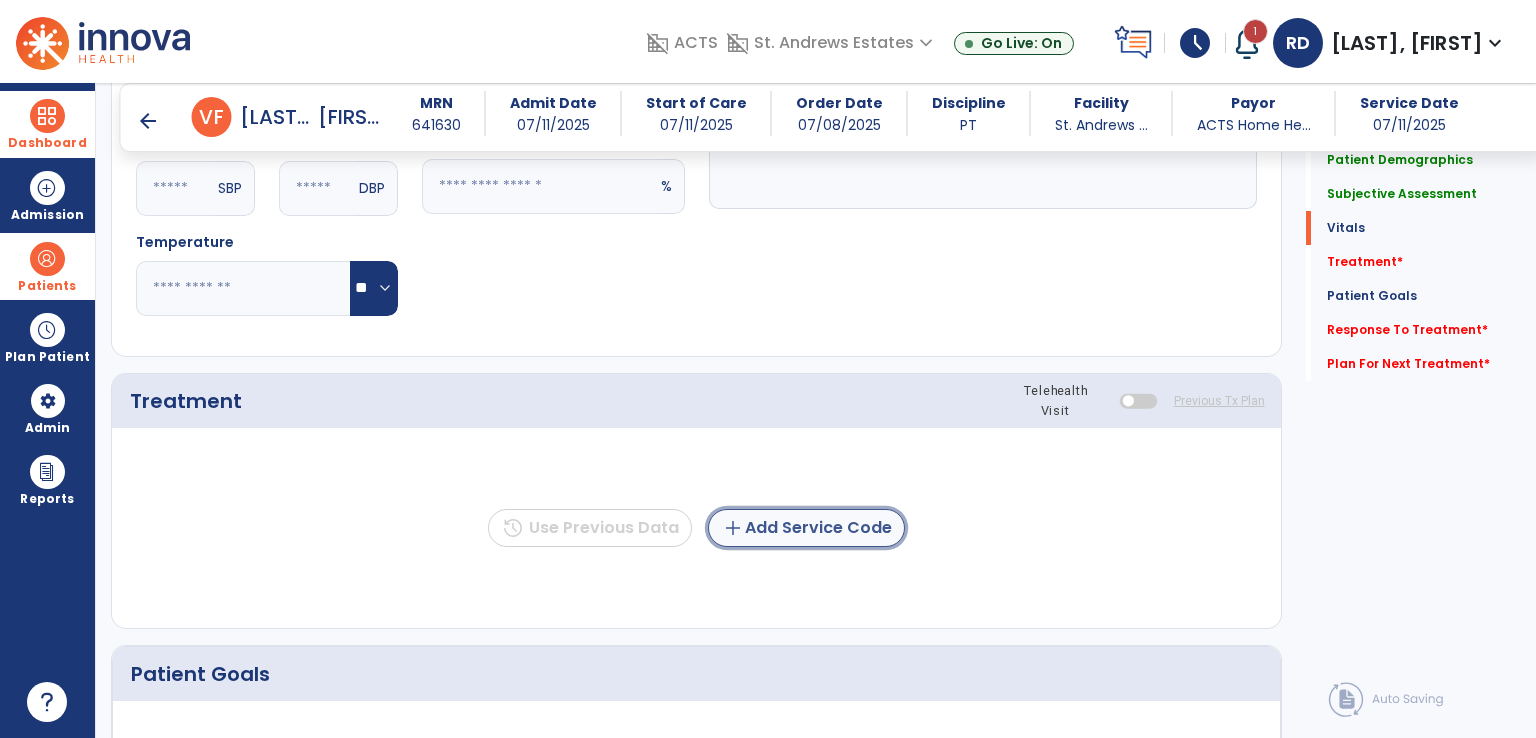 click on "add  Add Service Code" 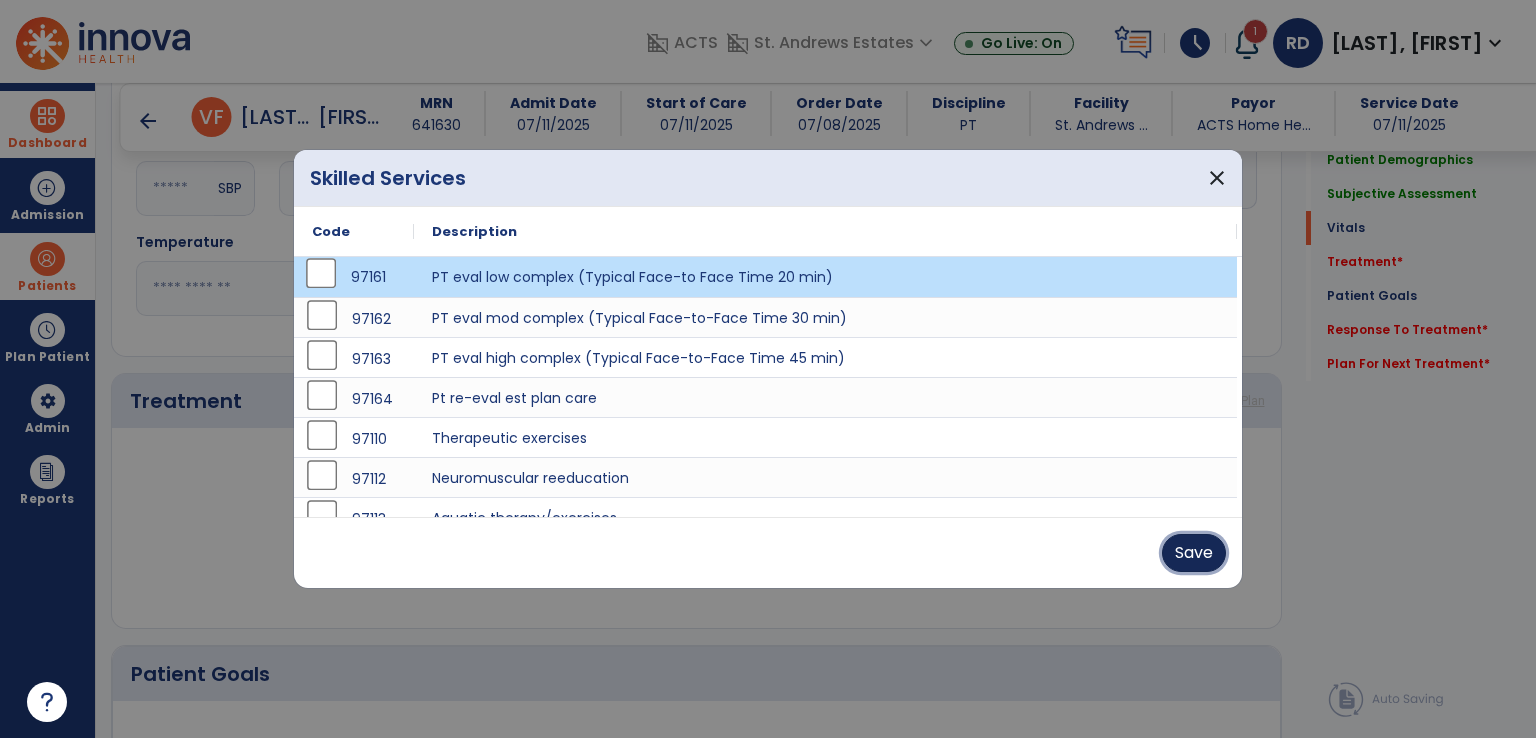 click on "Save" at bounding box center (1194, 553) 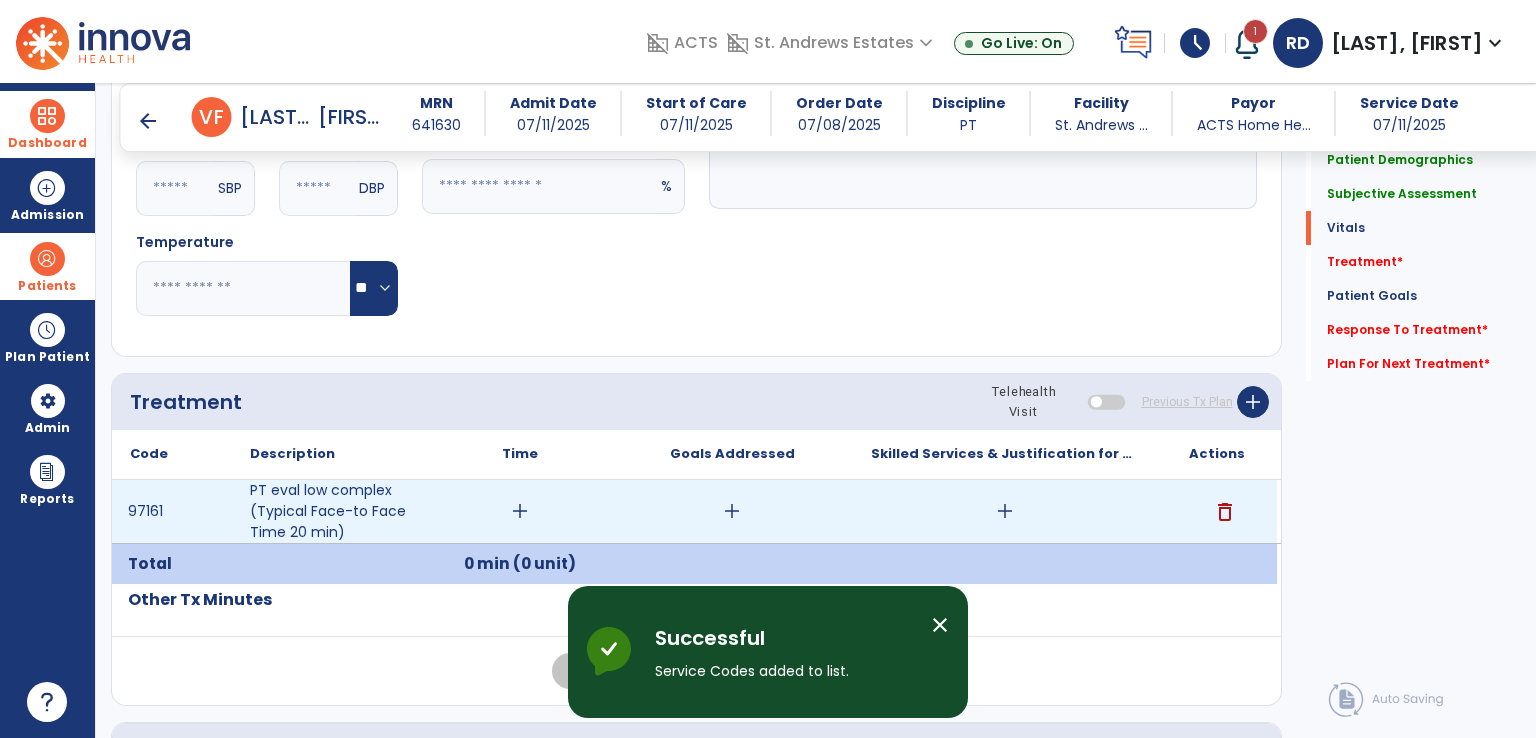 click on "add" at bounding box center (520, 511) 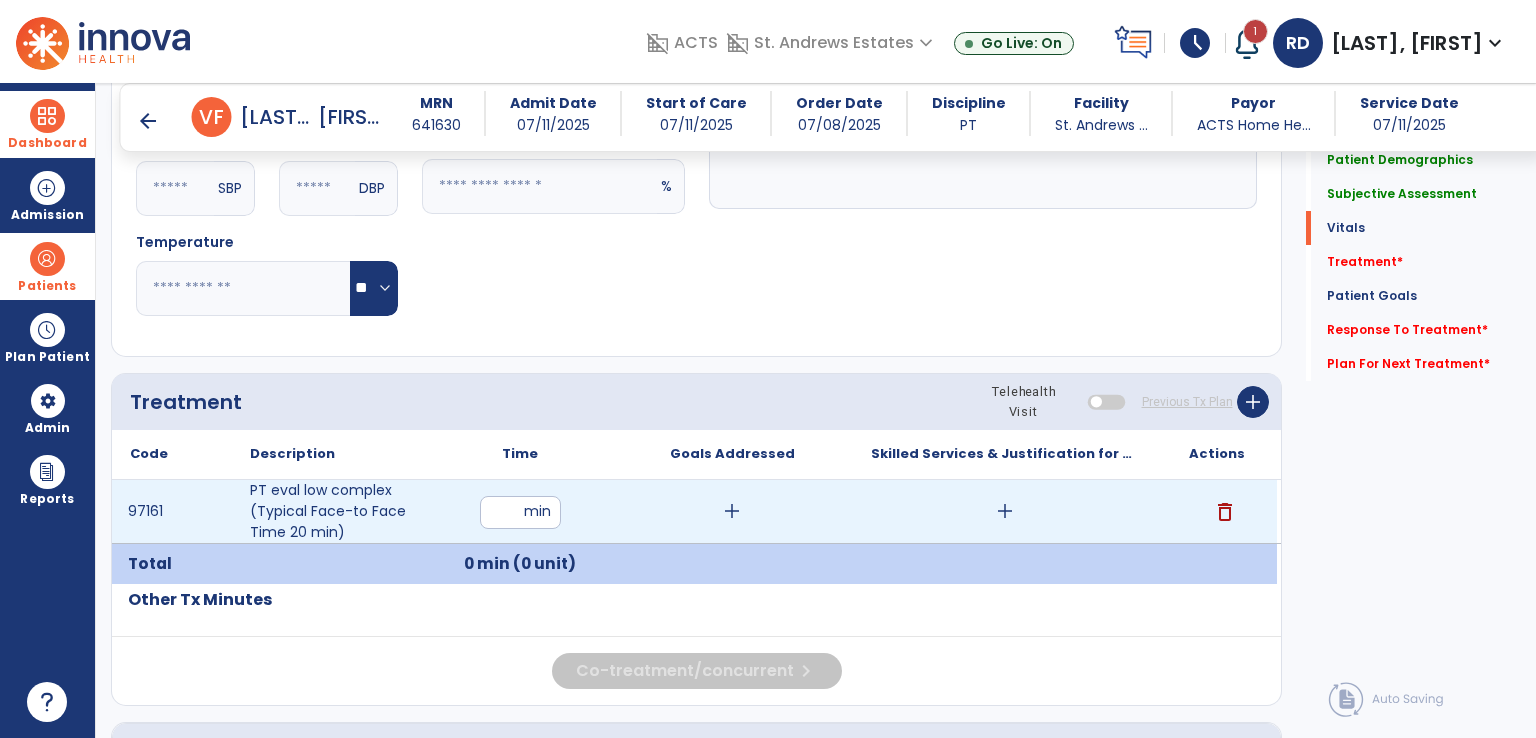 type on "**" 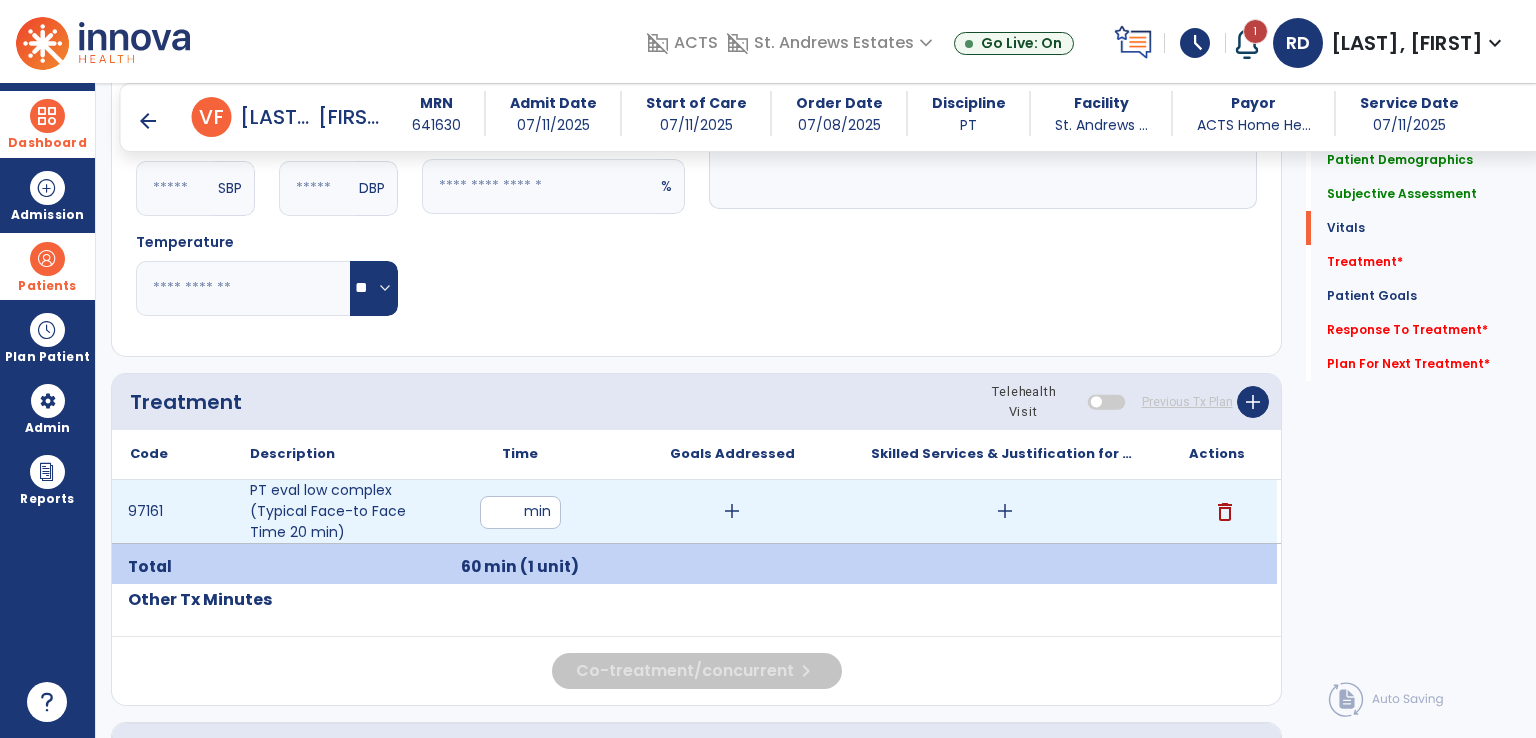 click on "add" at bounding box center [1005, 511] 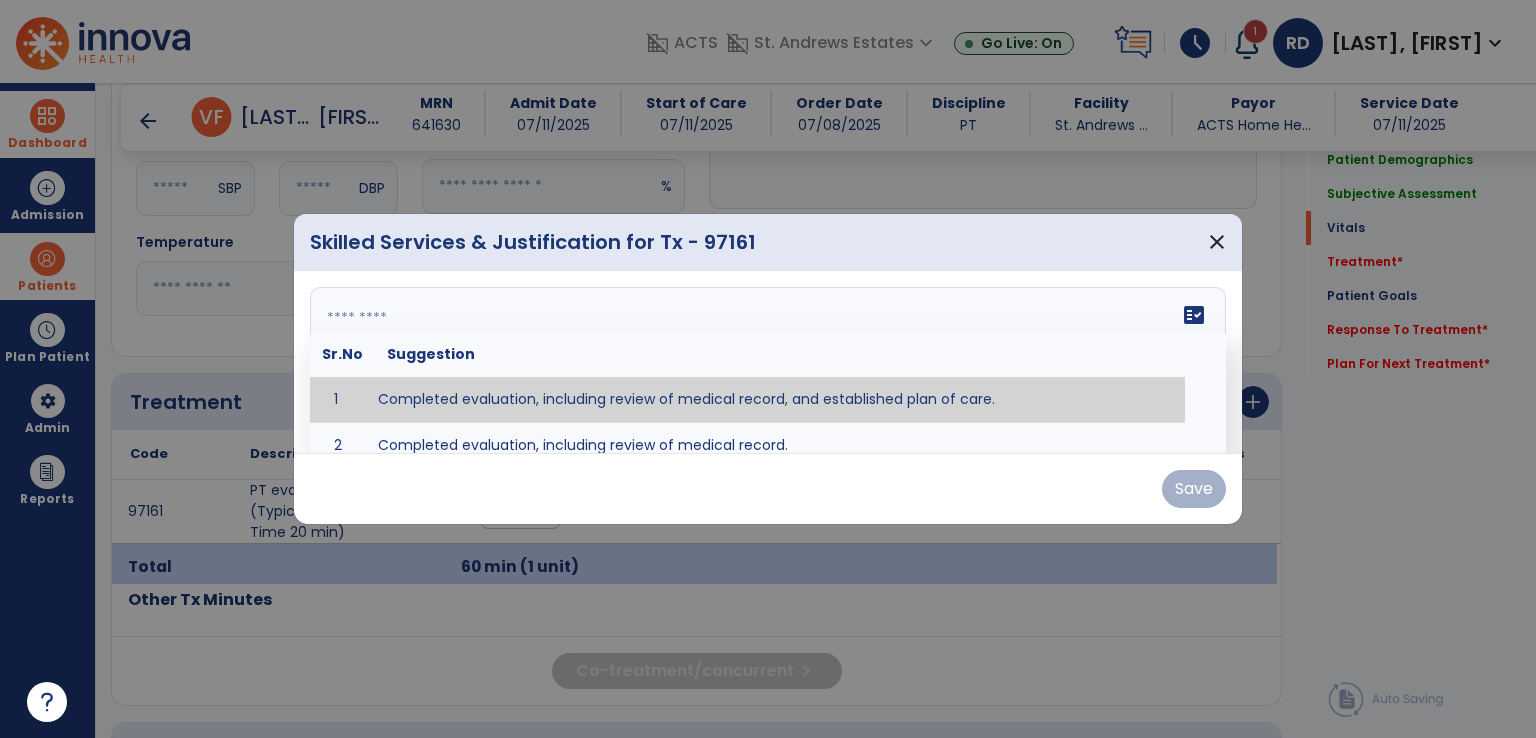 click on "fact_check  Sr.No Suggestion 1 Completed evaluation, including review of medical record, and established plan of care. 2 Completed evaluation, including review of medical record." at bounding box center (768, 362) 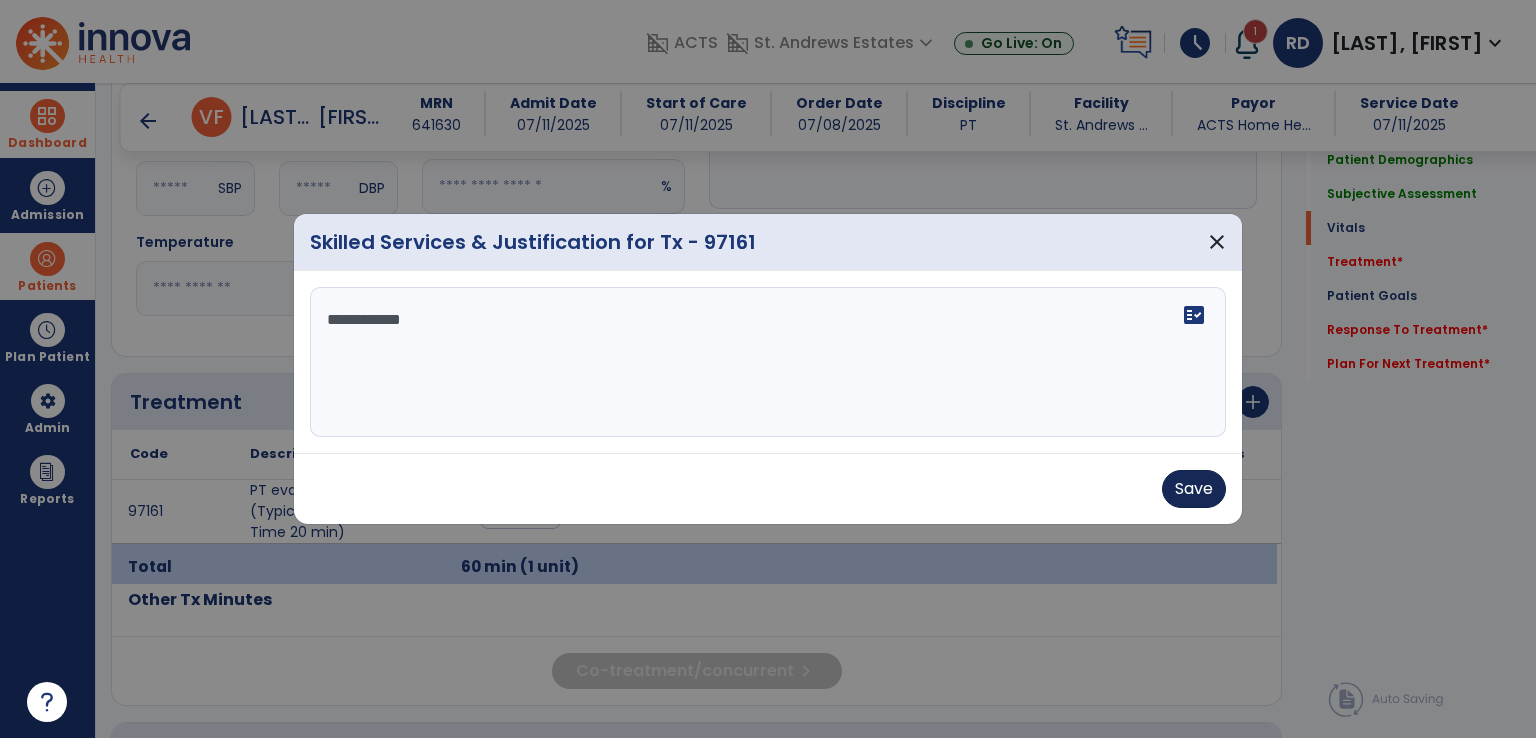 type on "**********" 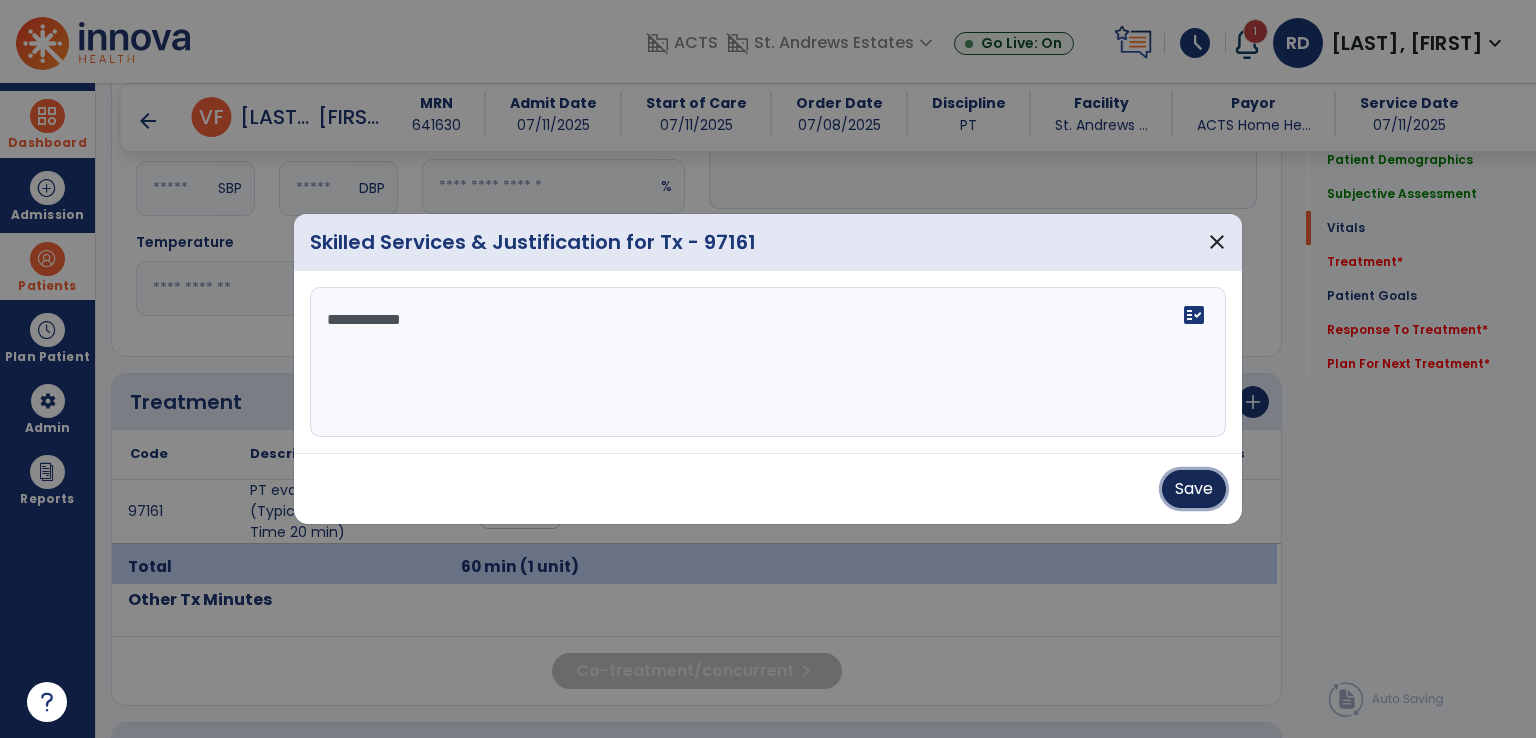 click on "Save" at bounding box center [1194, 489] 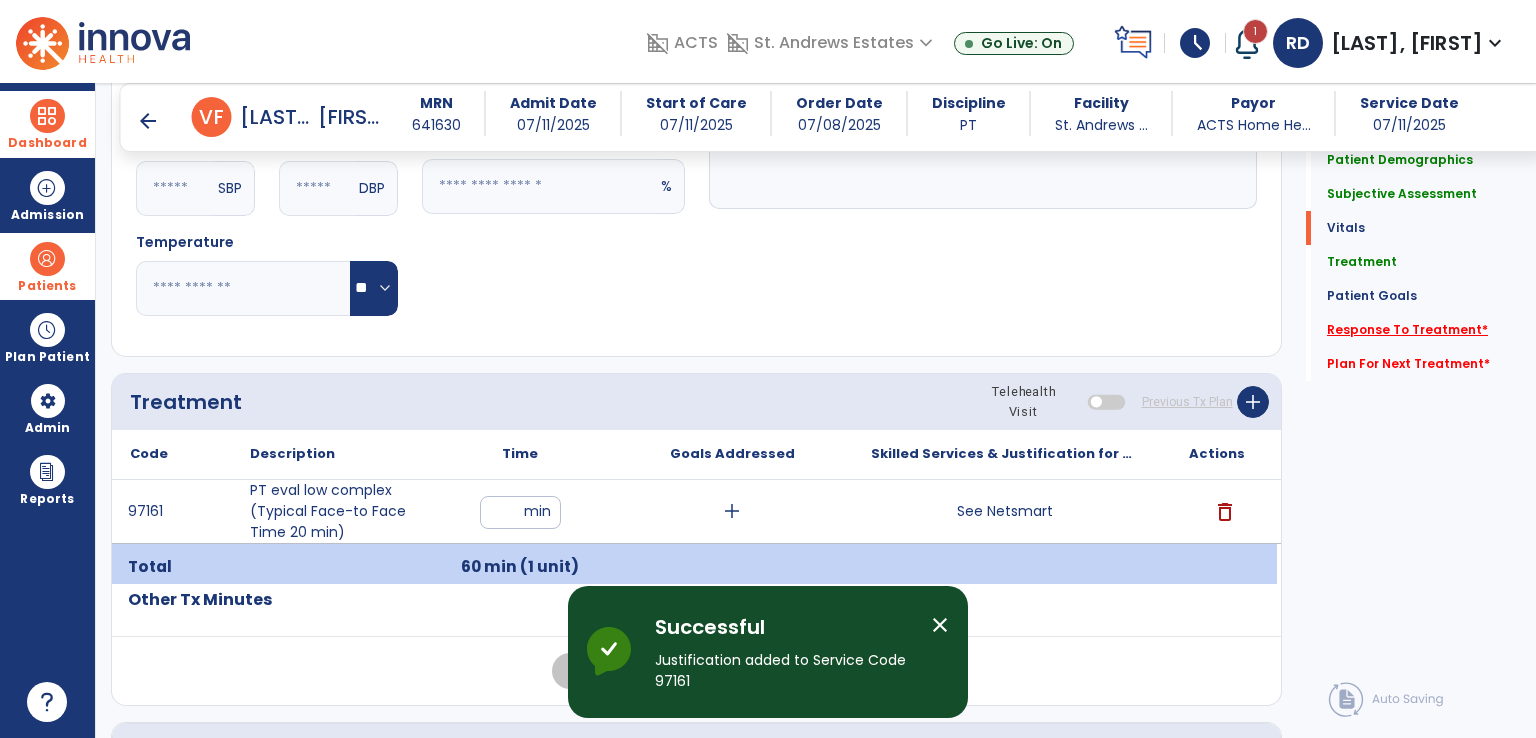 click on "Response To Treatment   *" 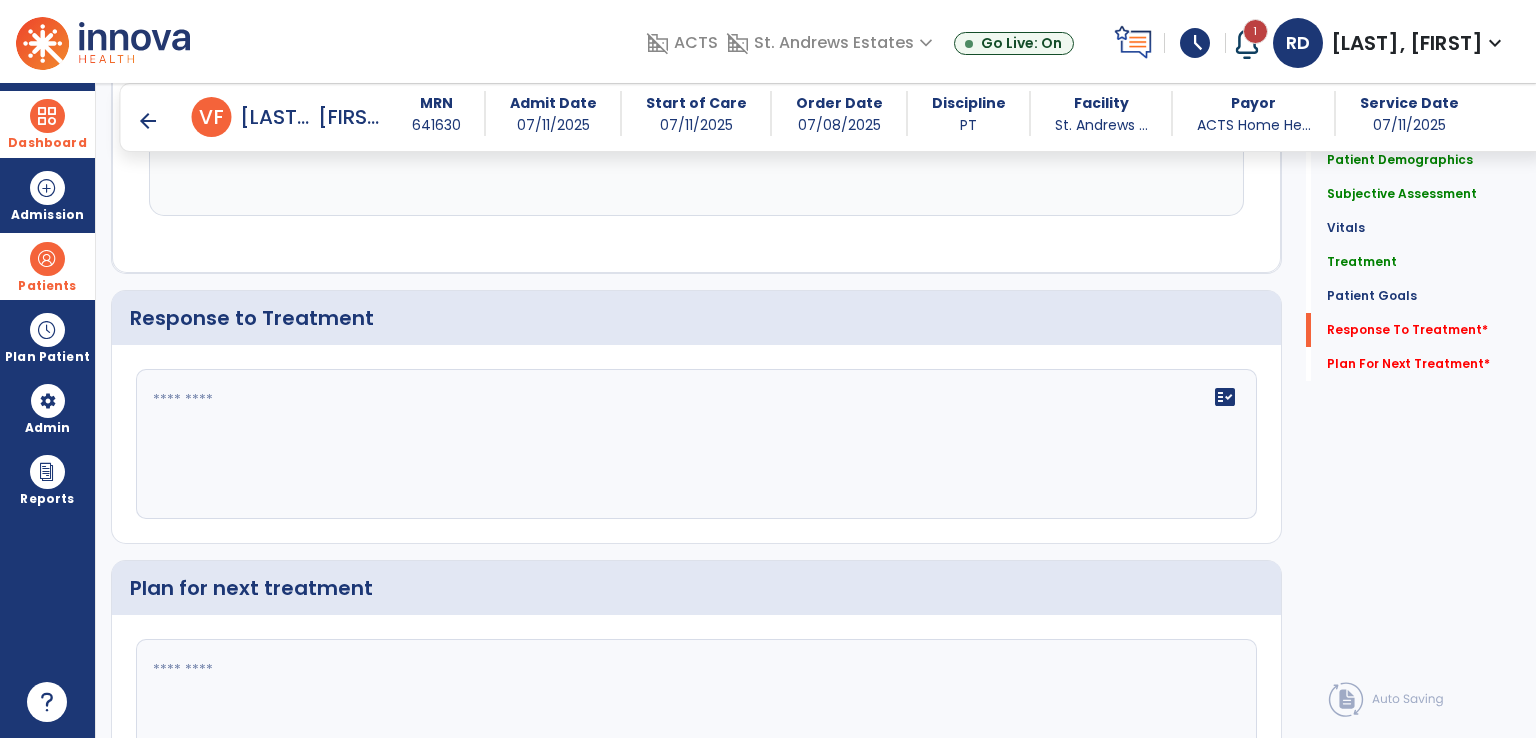 scroll, scrollTop: 1704, scrollLeft: 0, axis: vertical 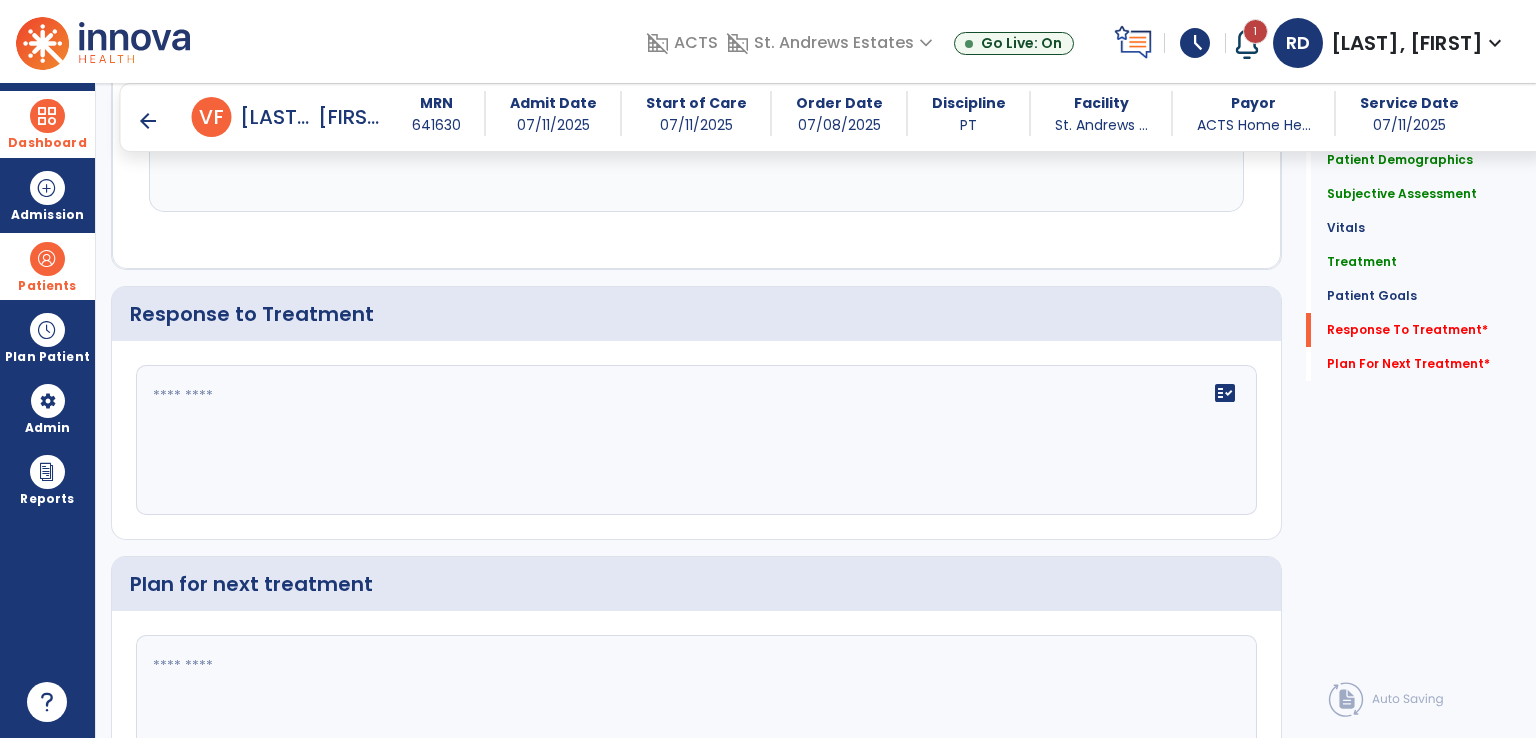 click 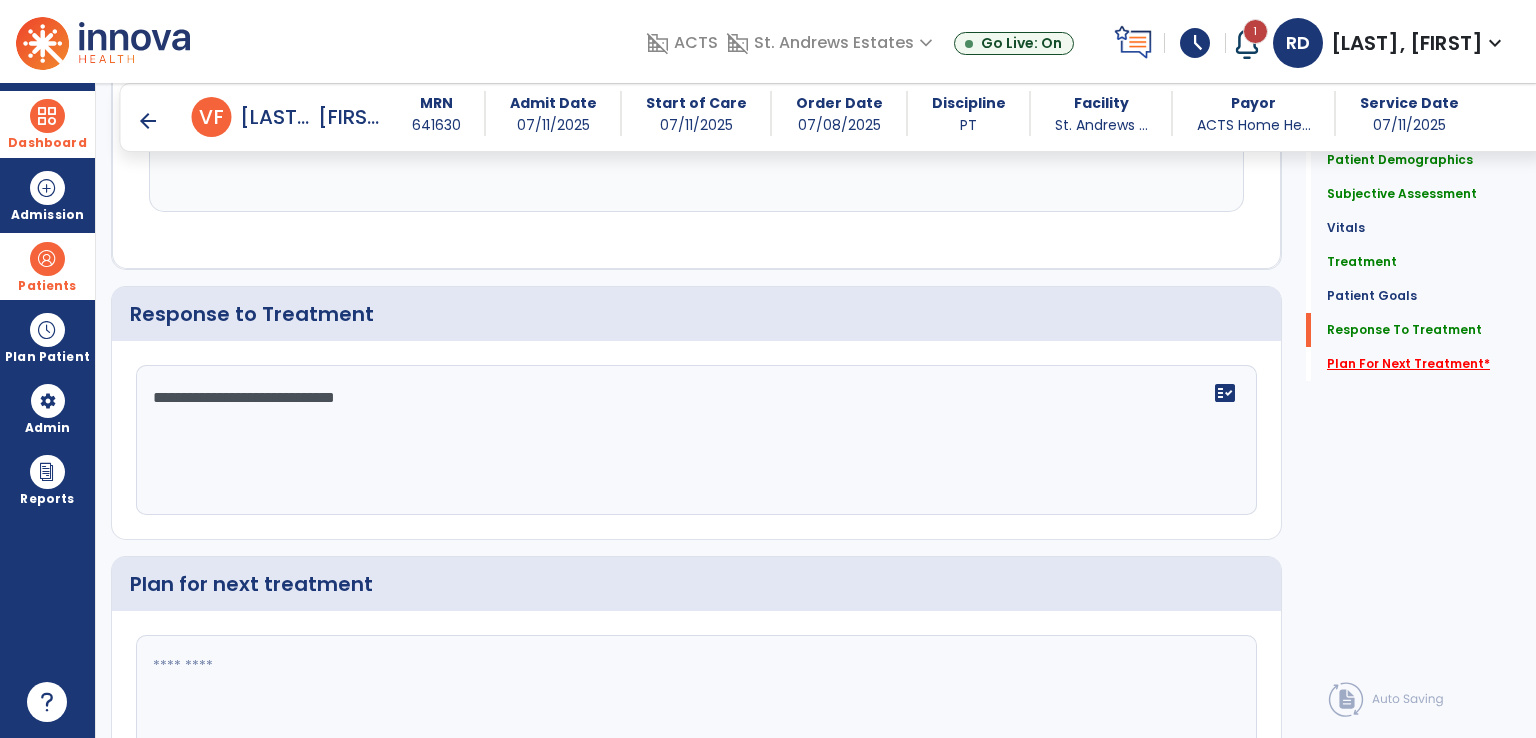 type on "**********" 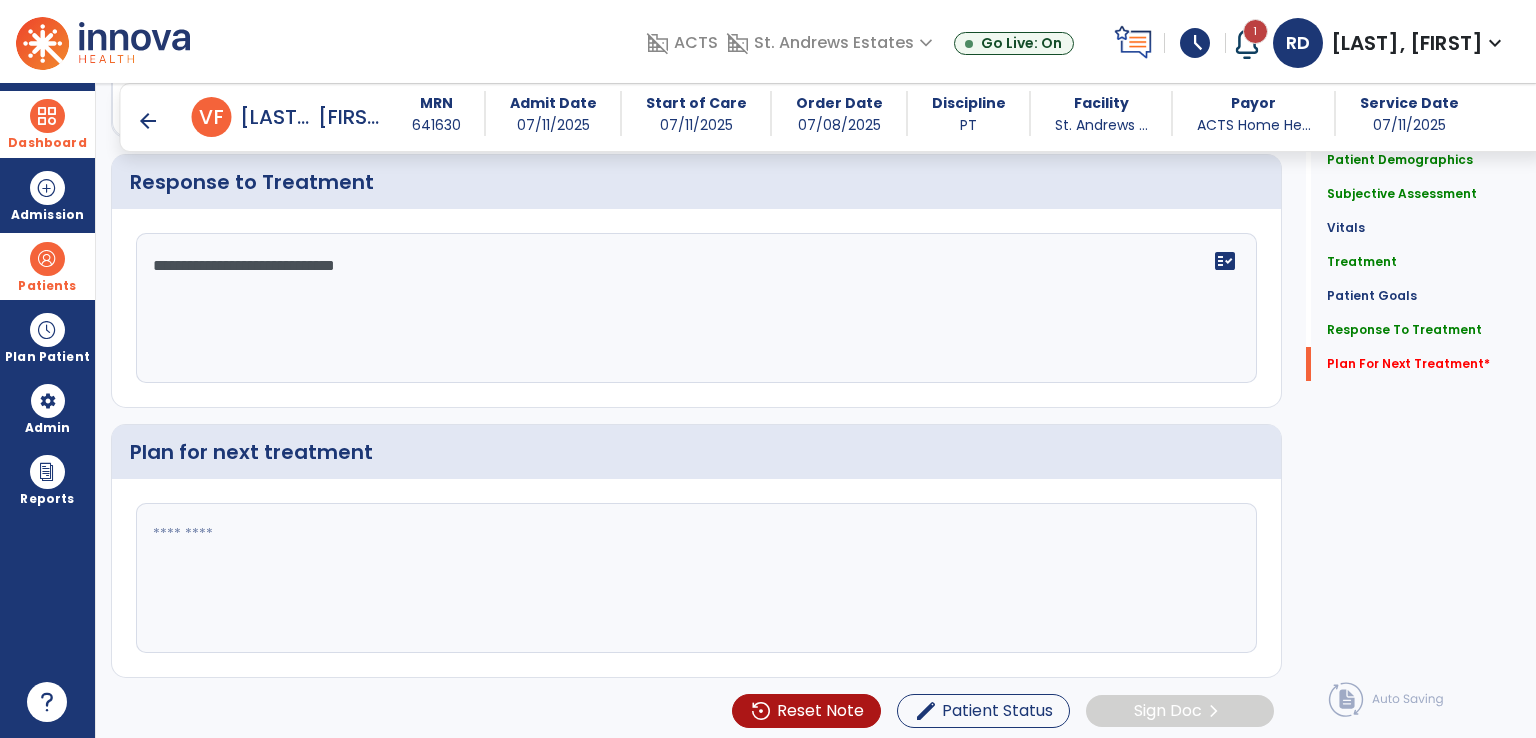 scroll, scrollTop: 1837, scrollLeft: 0, axis: vertical 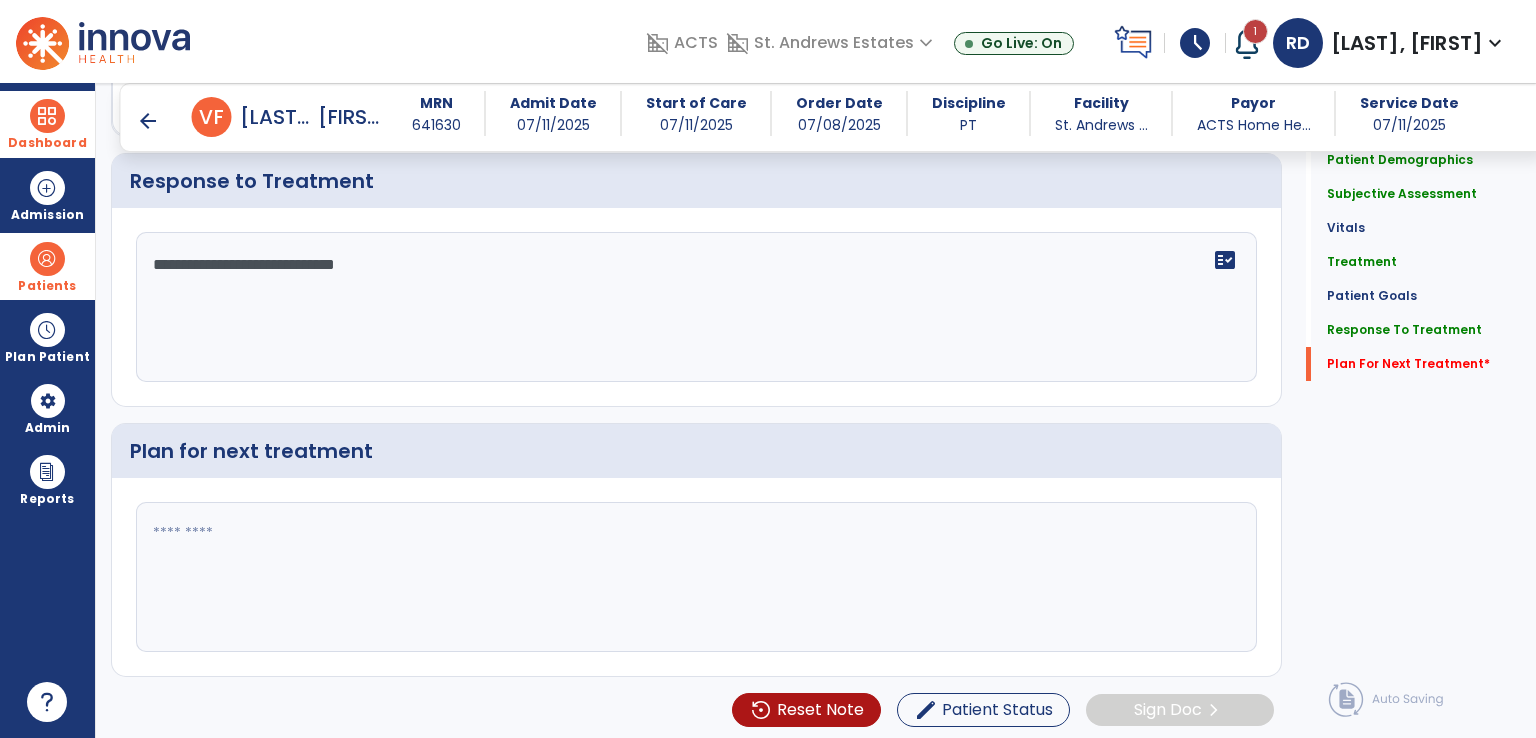 click 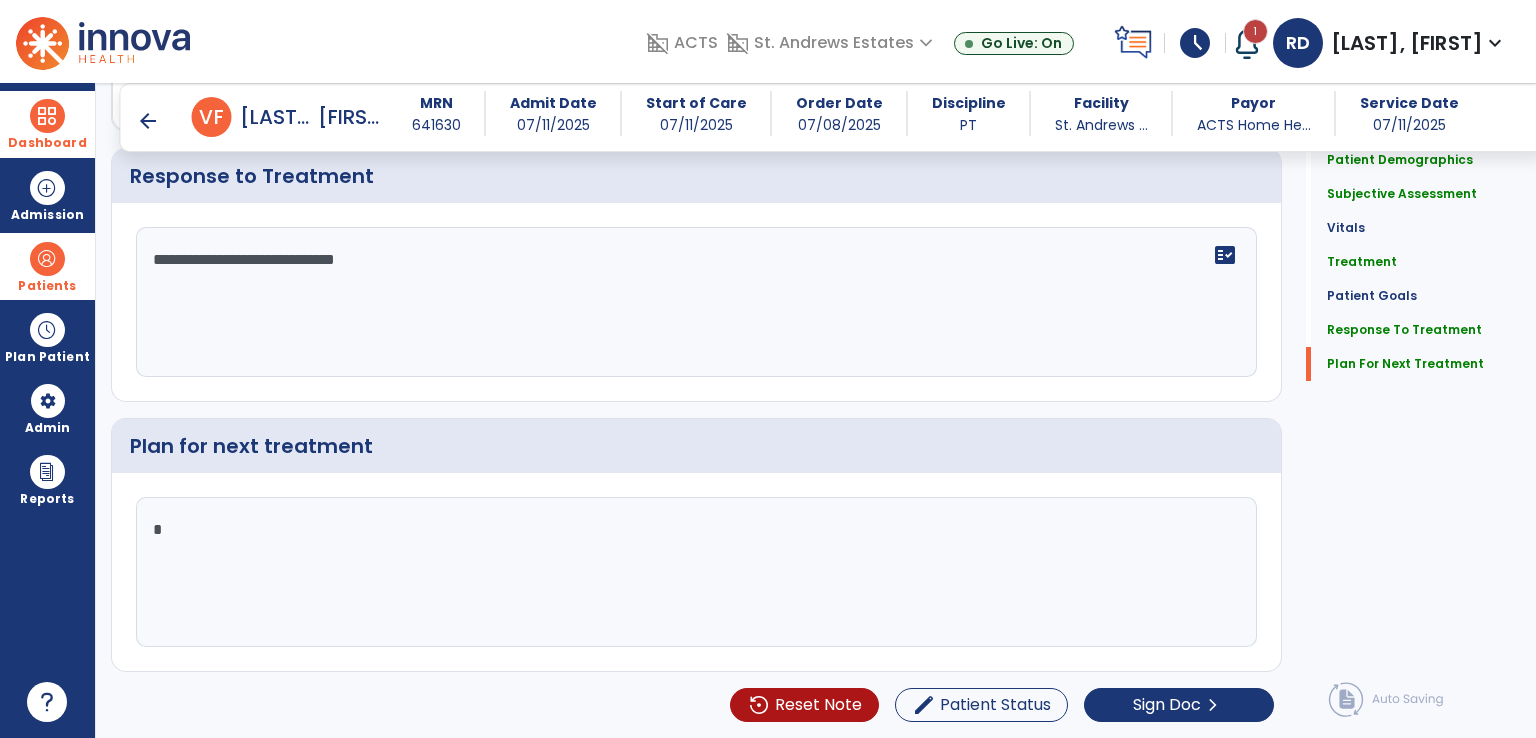 scroll, scrollTop: 1837, scrollLeft: 0, axis: vertical 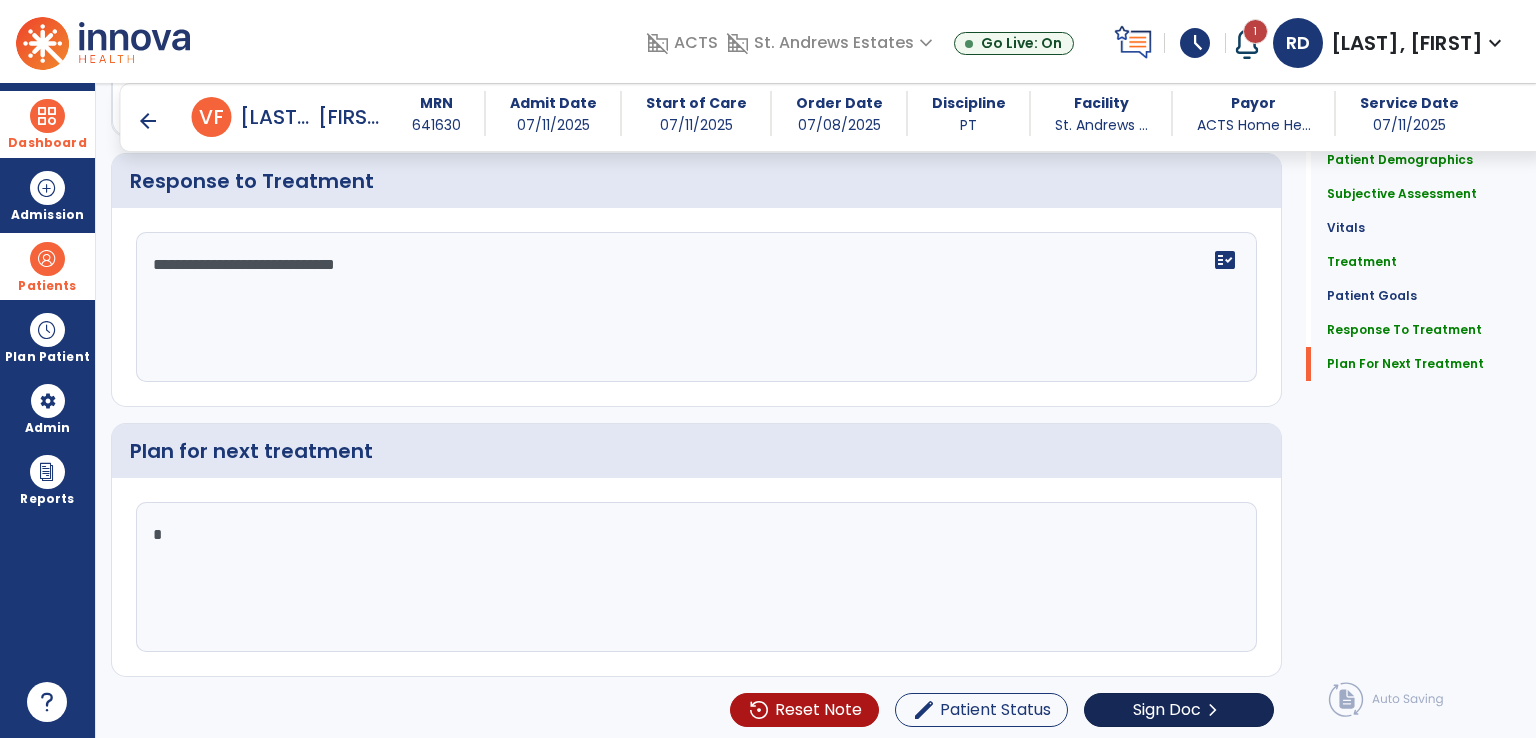 type on "*" 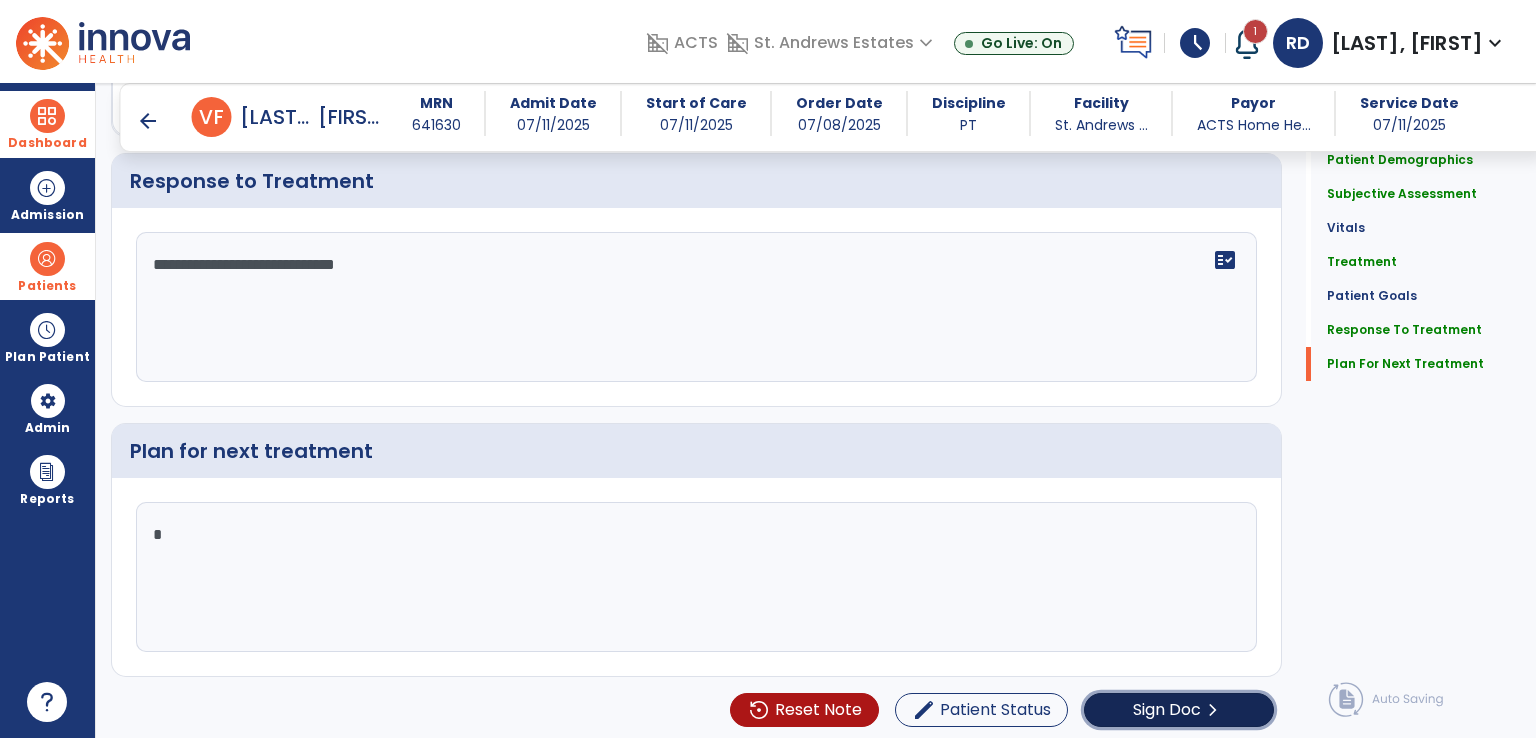 click on "Sign Doc" 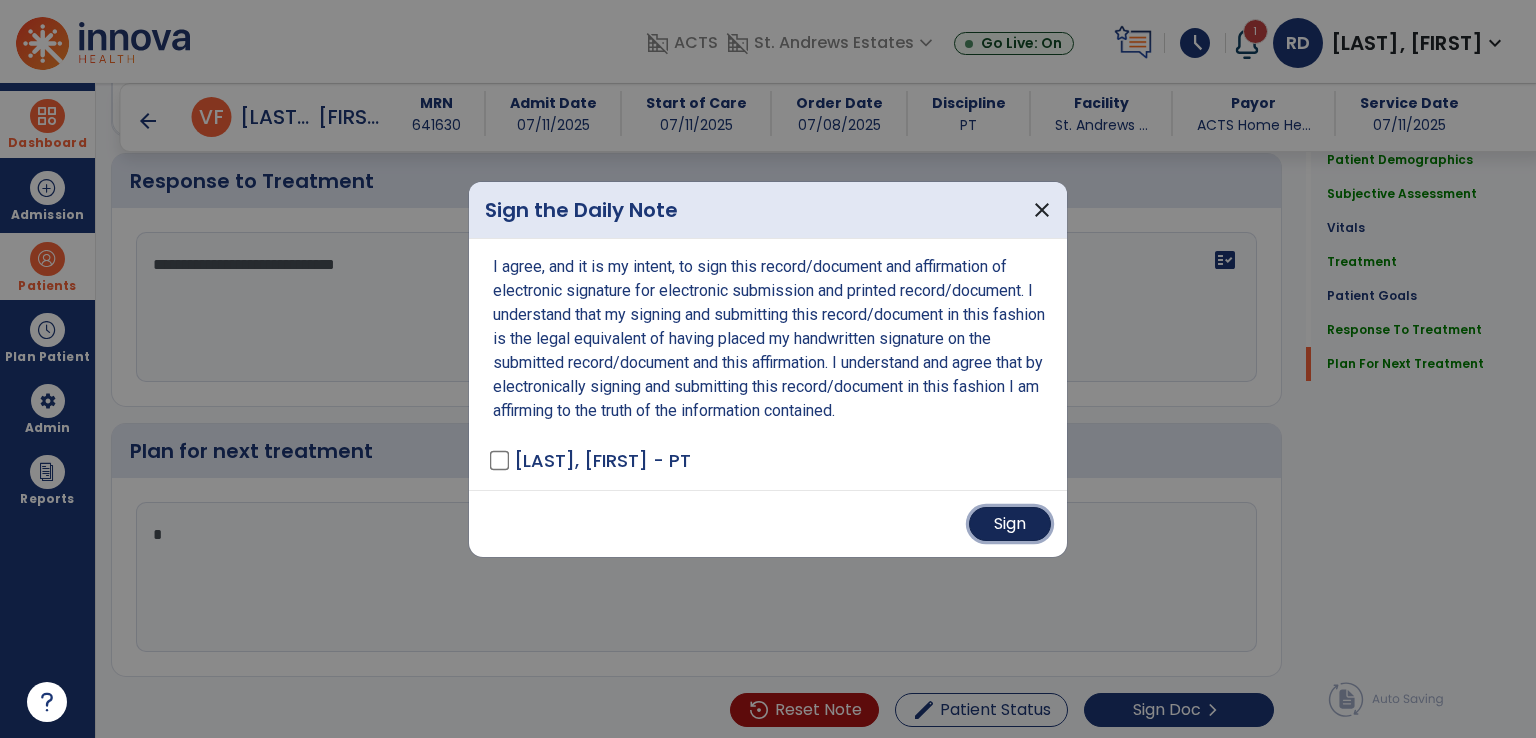 click on "Sign" at bounding box center (1010, 524) 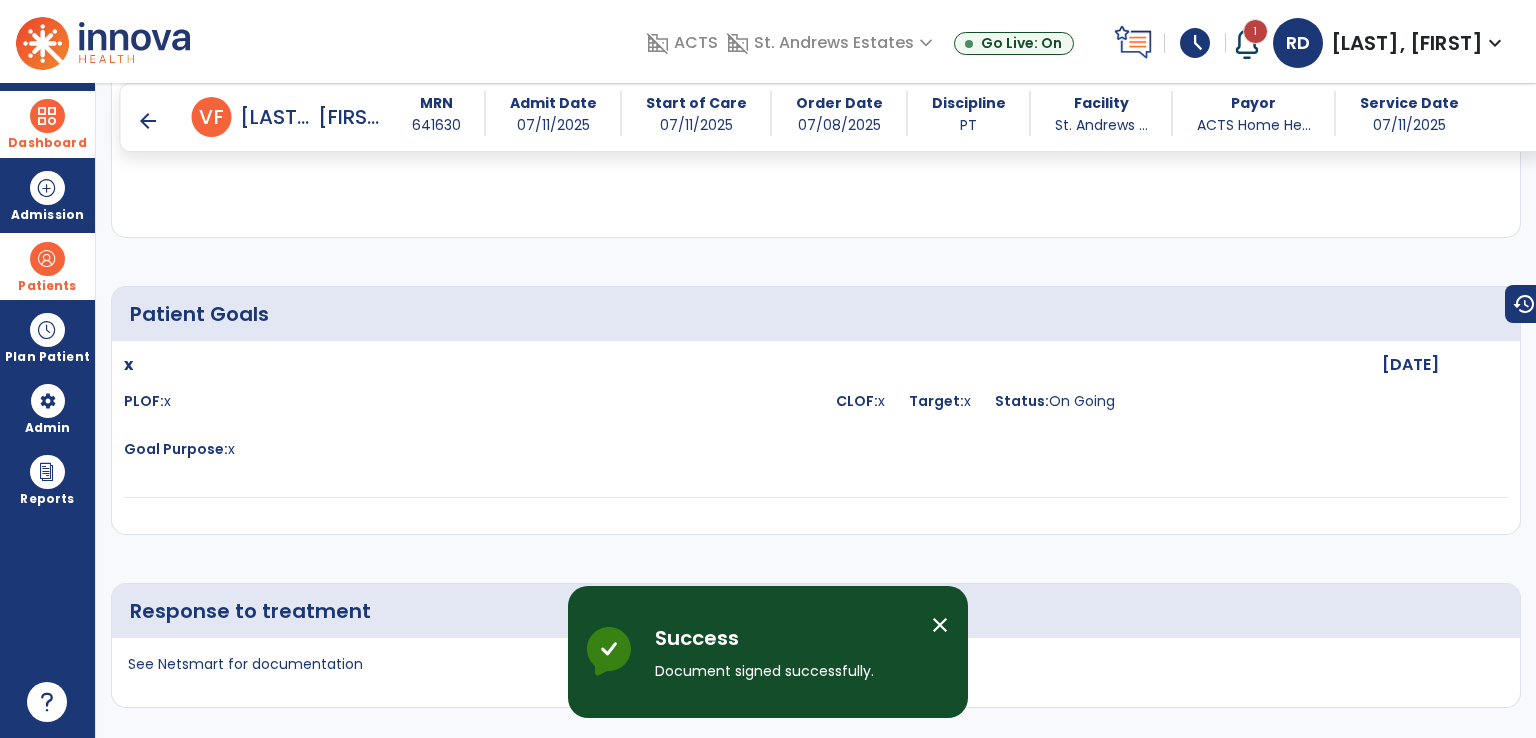 scroll, scrollTop: 1568, scrollLeft: 0, axis: vertical 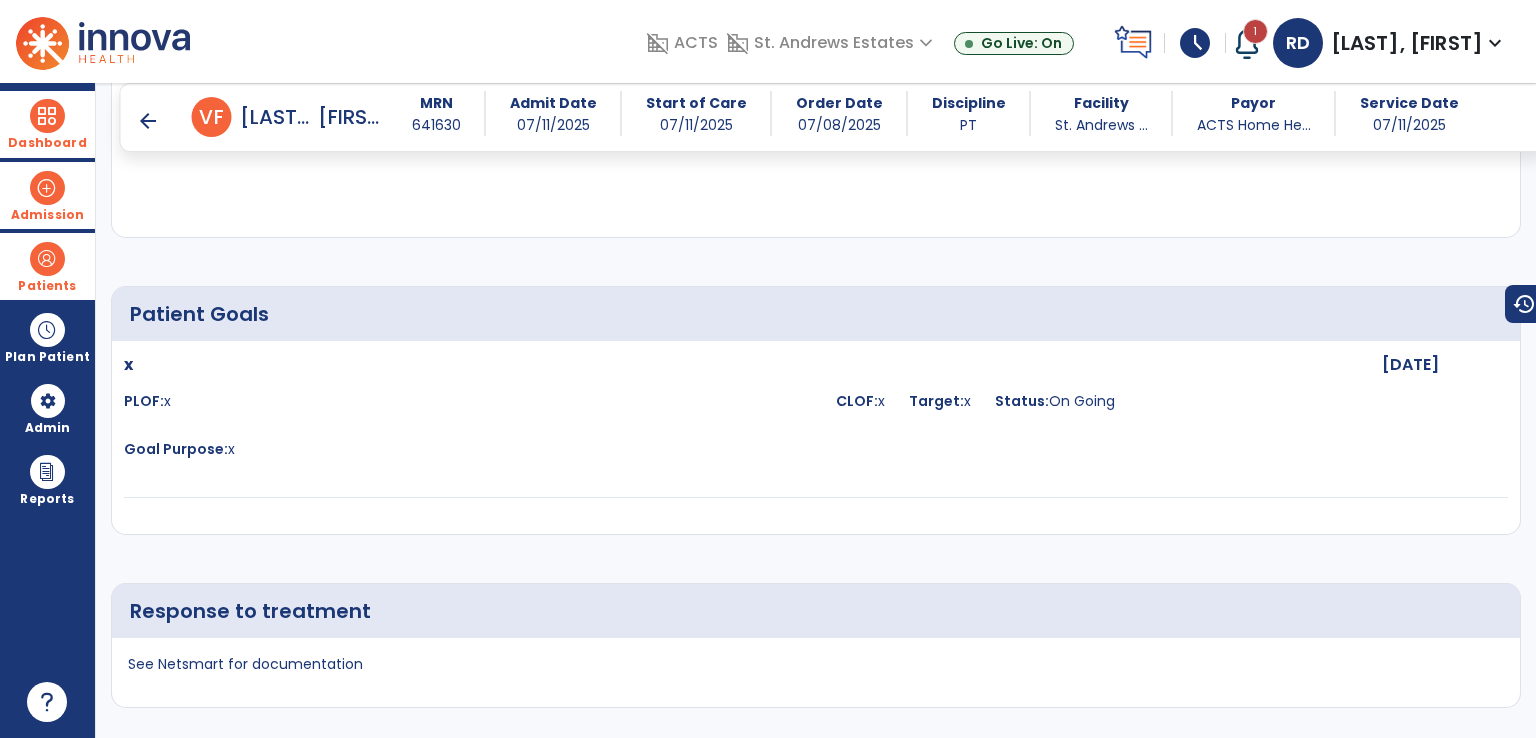 click at bounding box center (47, 188) 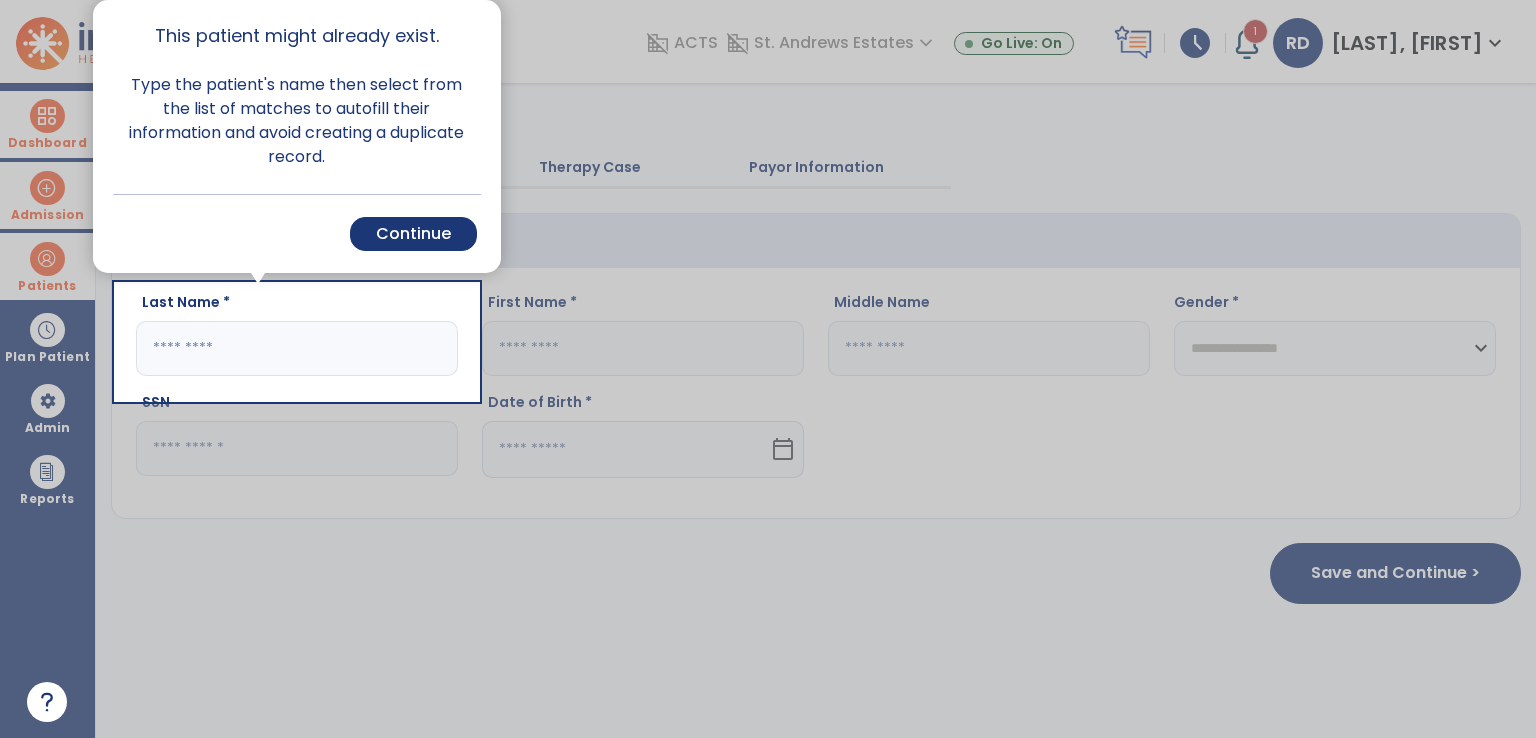 scroll, scrollTop: 0, scrollLeft: 0, axis: both 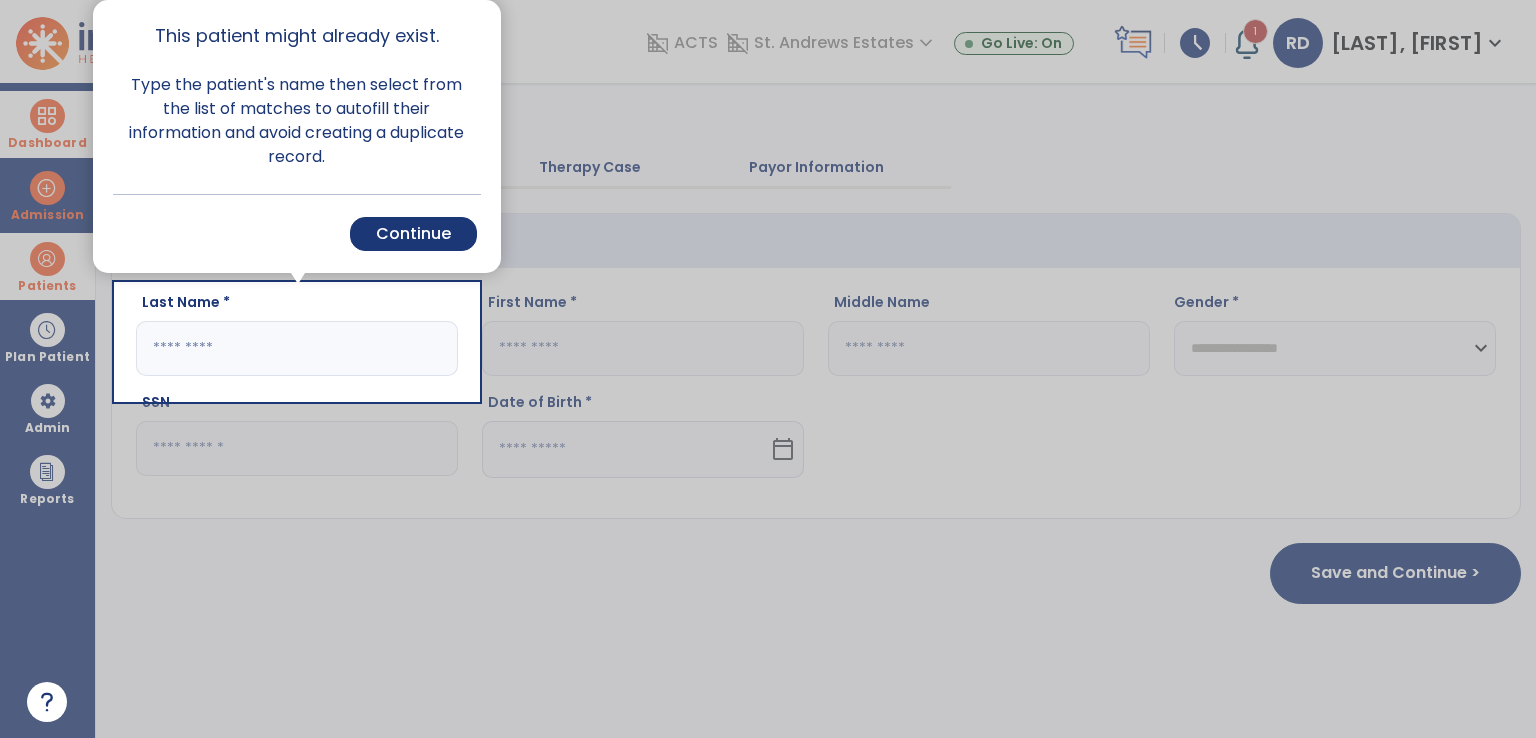 click on "Type the patient's name then select from the list of matches to autofill their information and avoid creating a duplicate record." at bounding box center (297, 127) 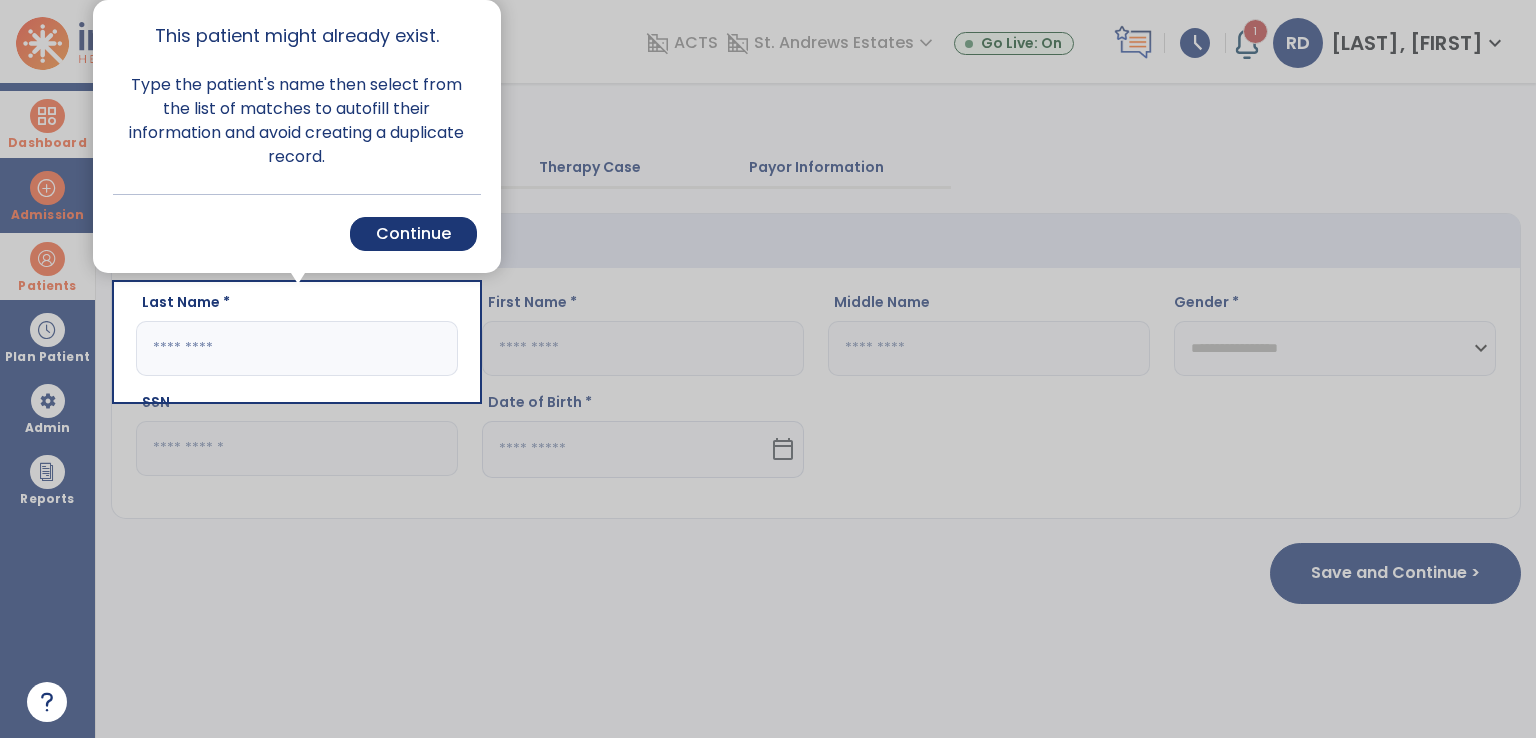 click 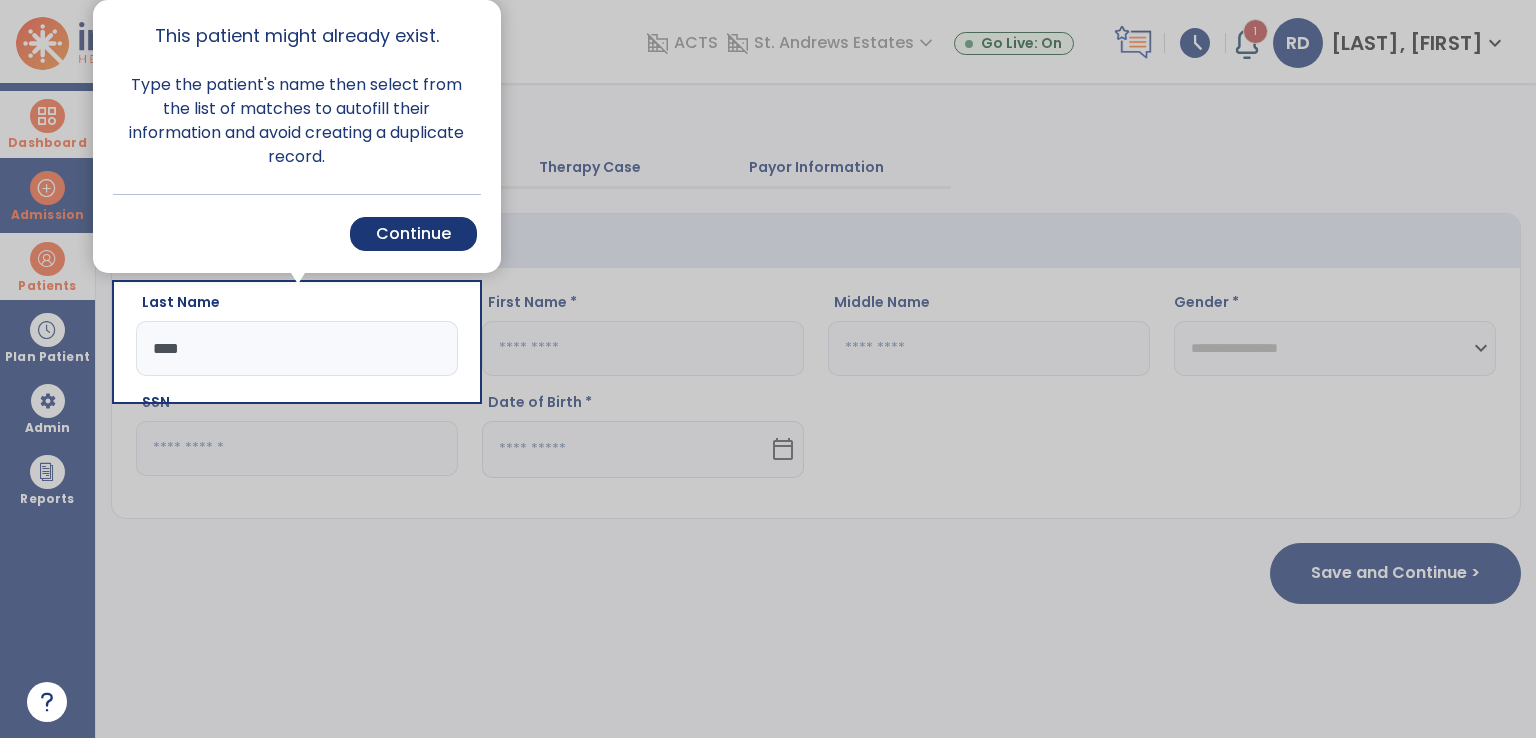 click at bounding box center (1007, 369) 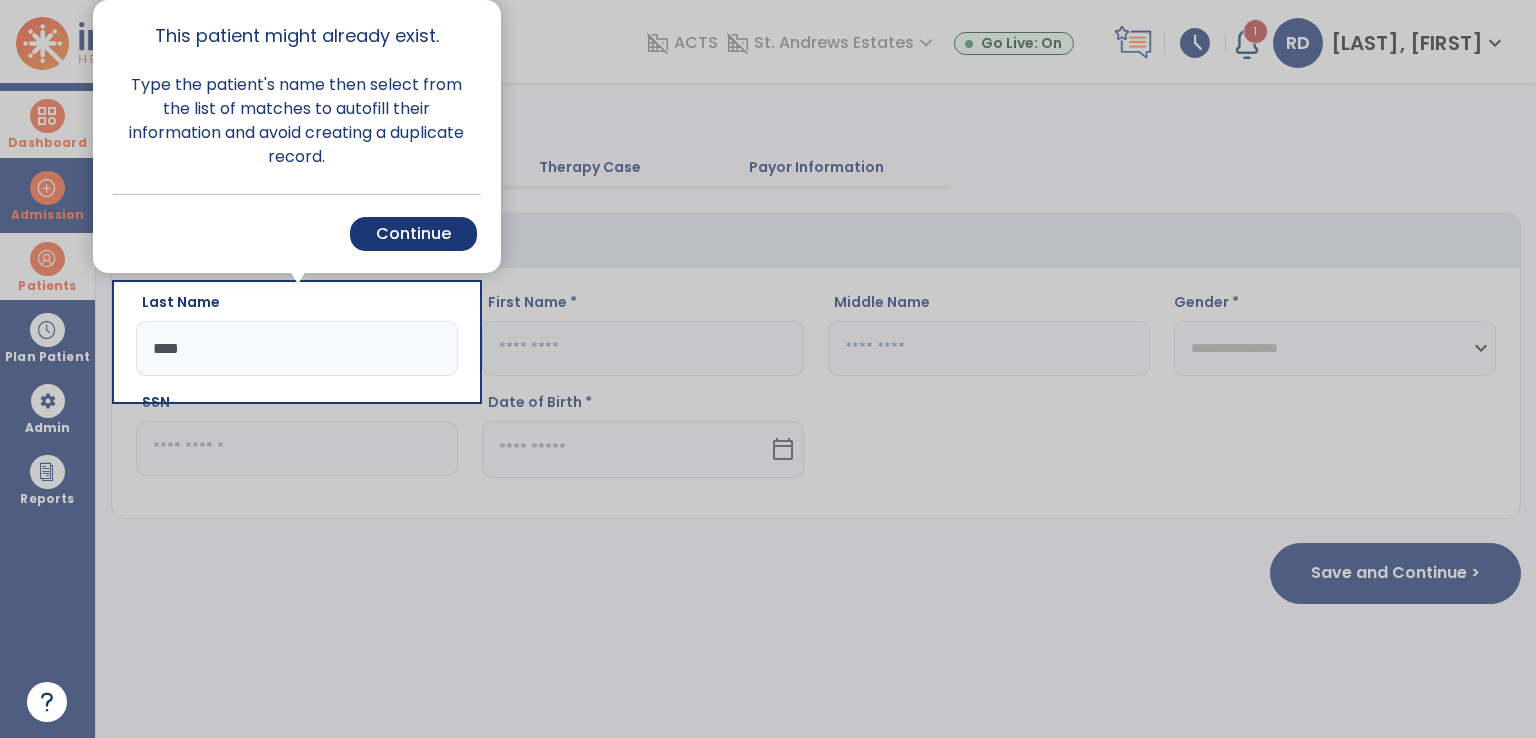 click on "****" 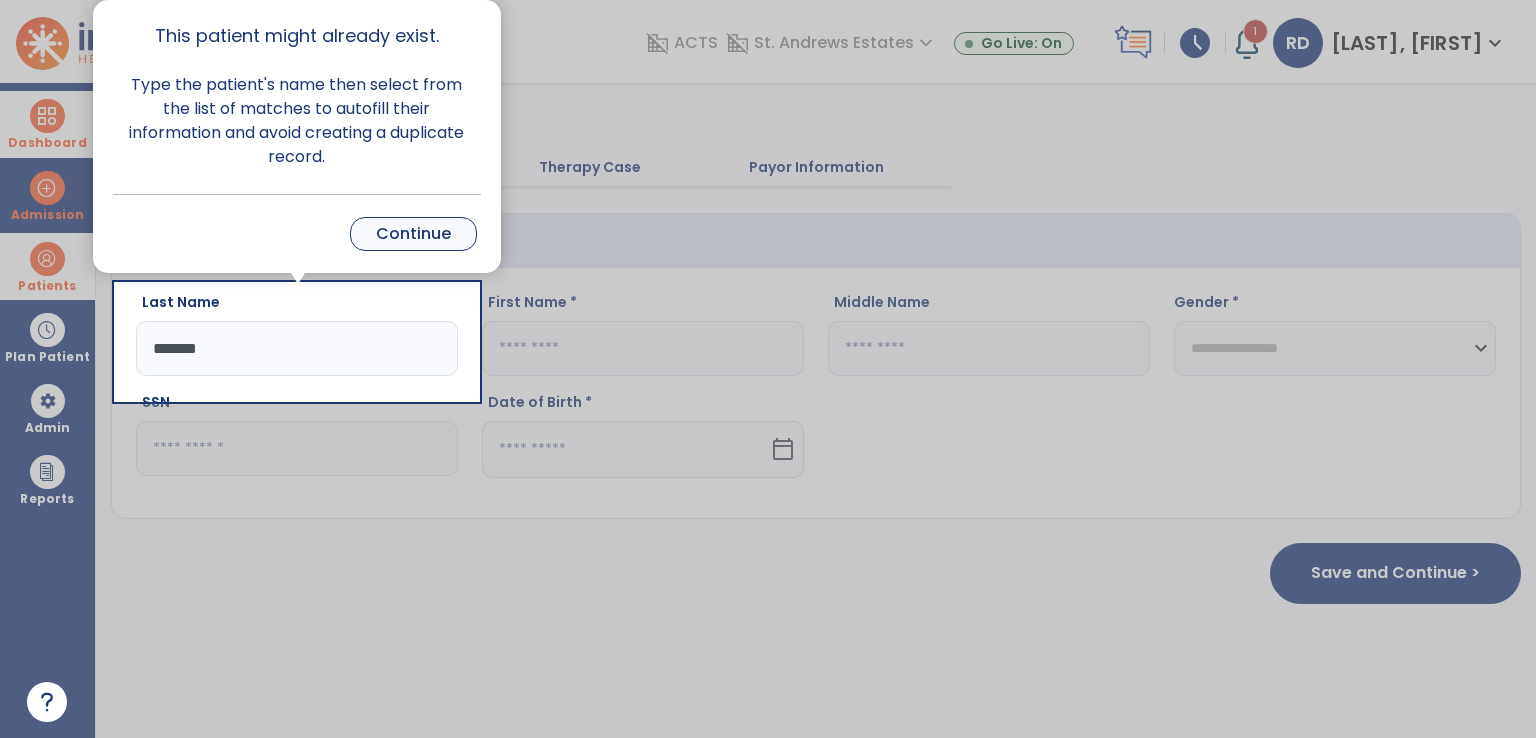 type on "*******" 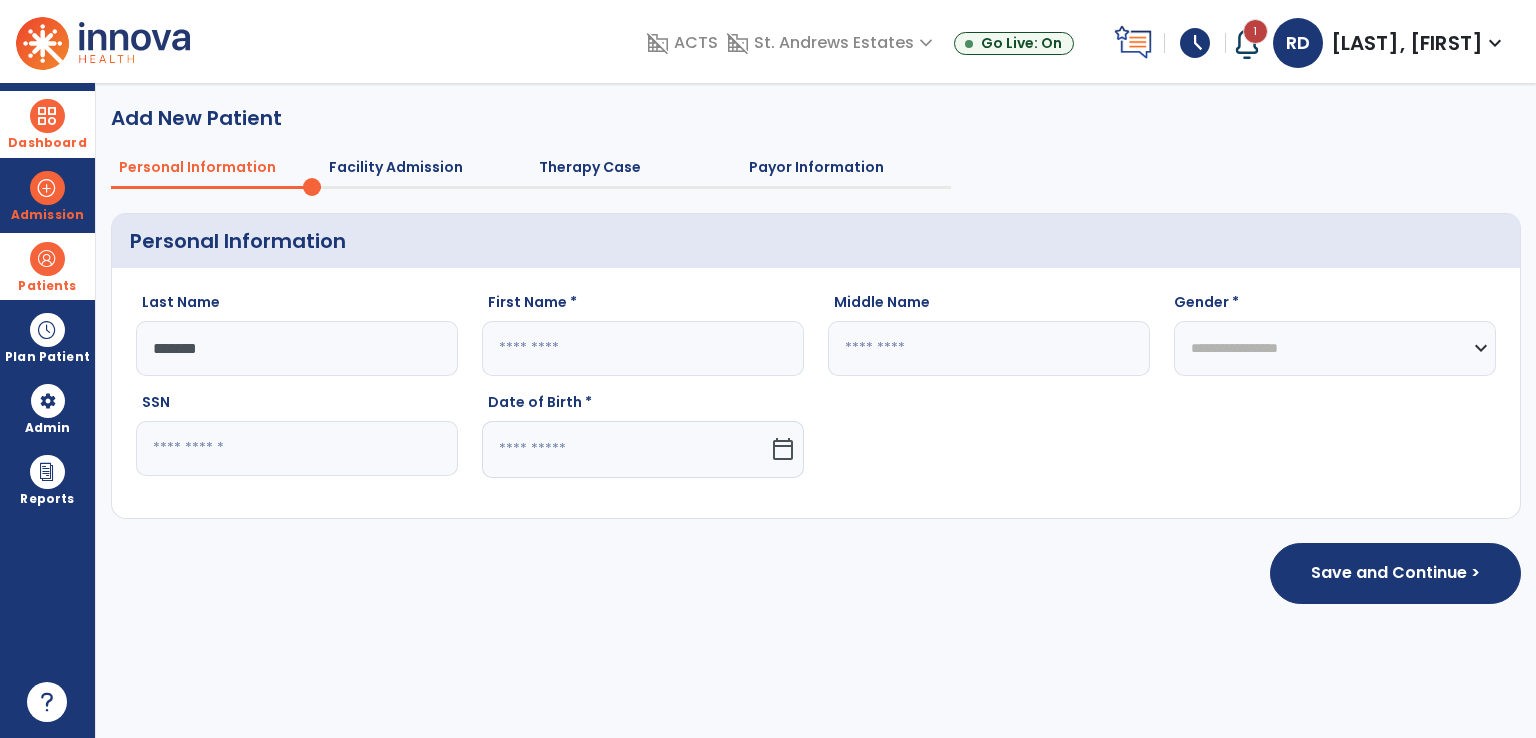 click 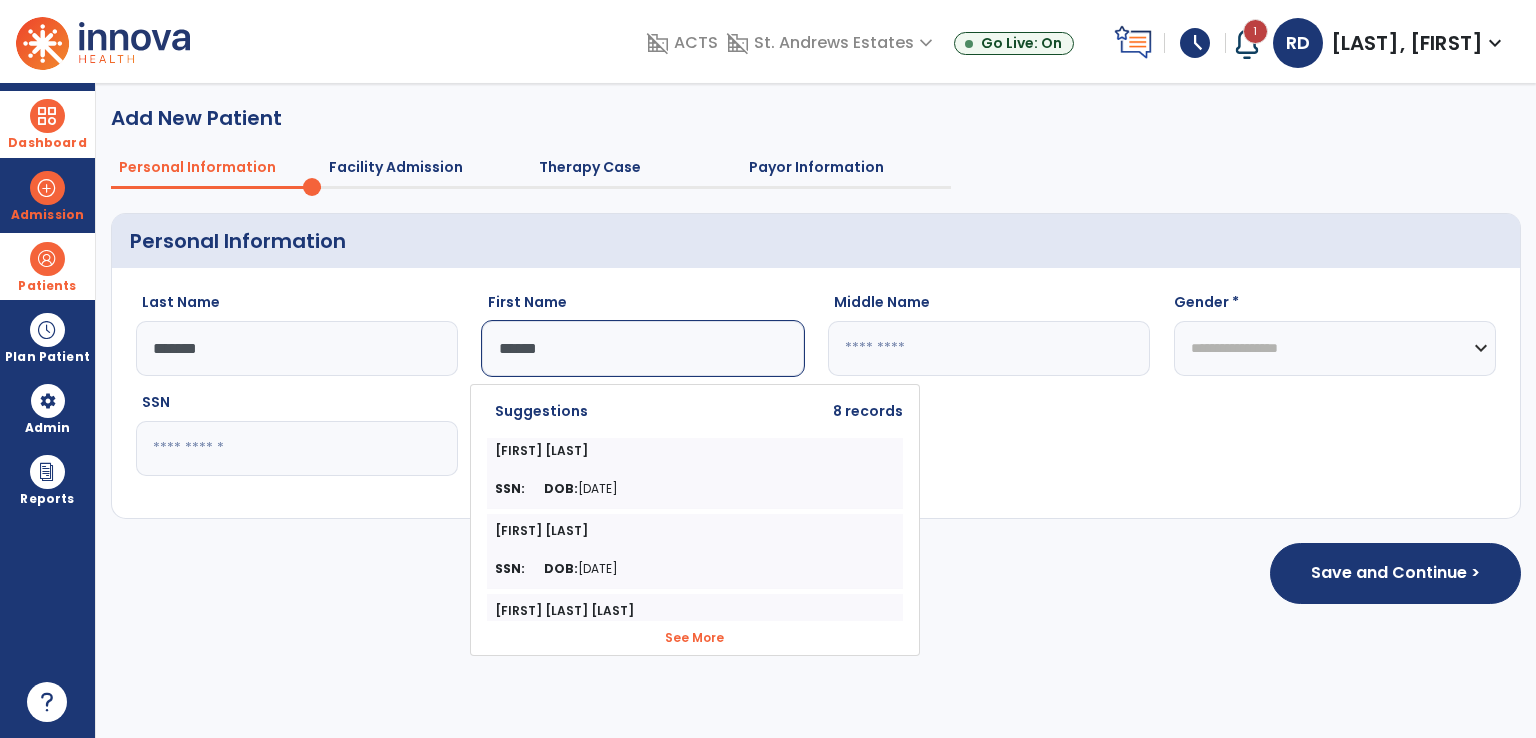 type on "******" 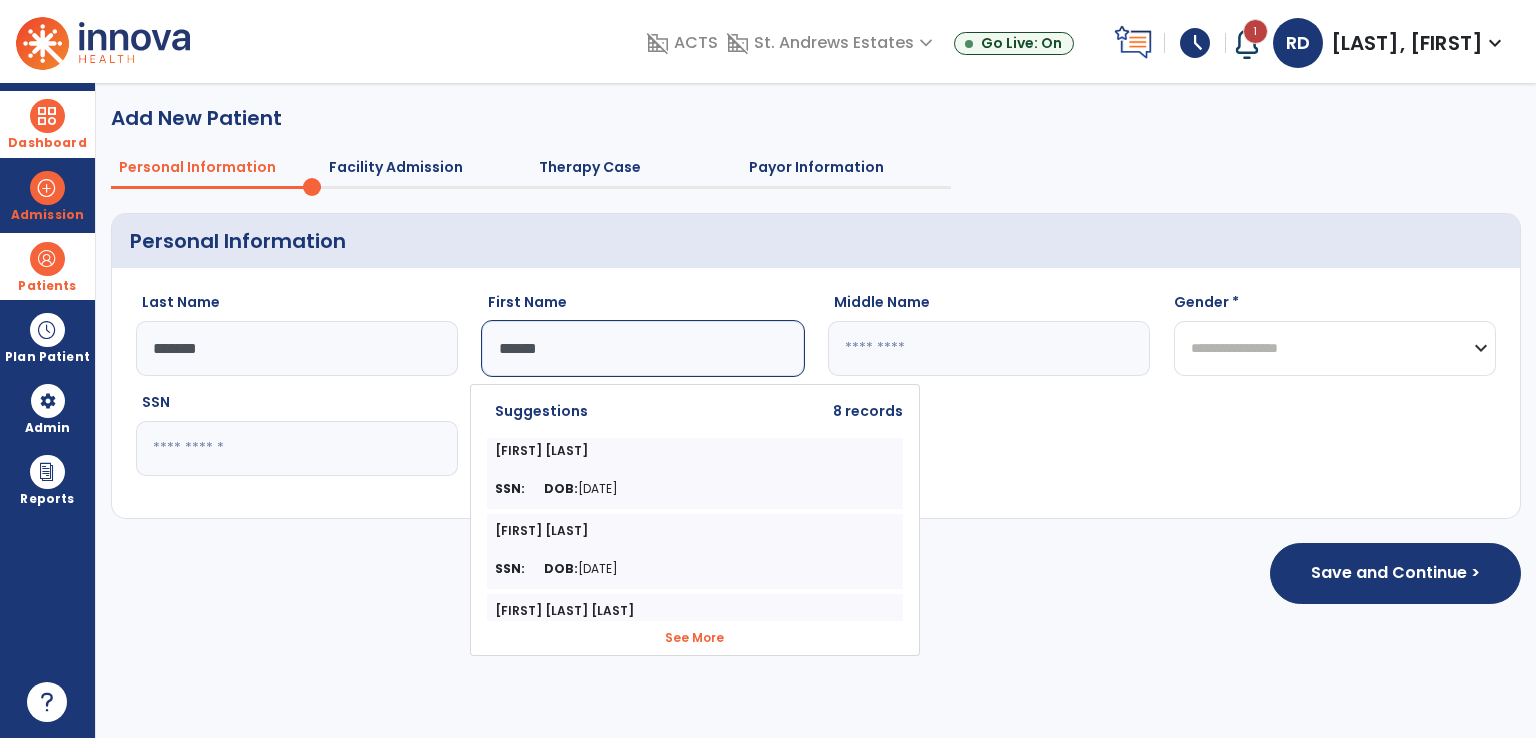 click on "**********" 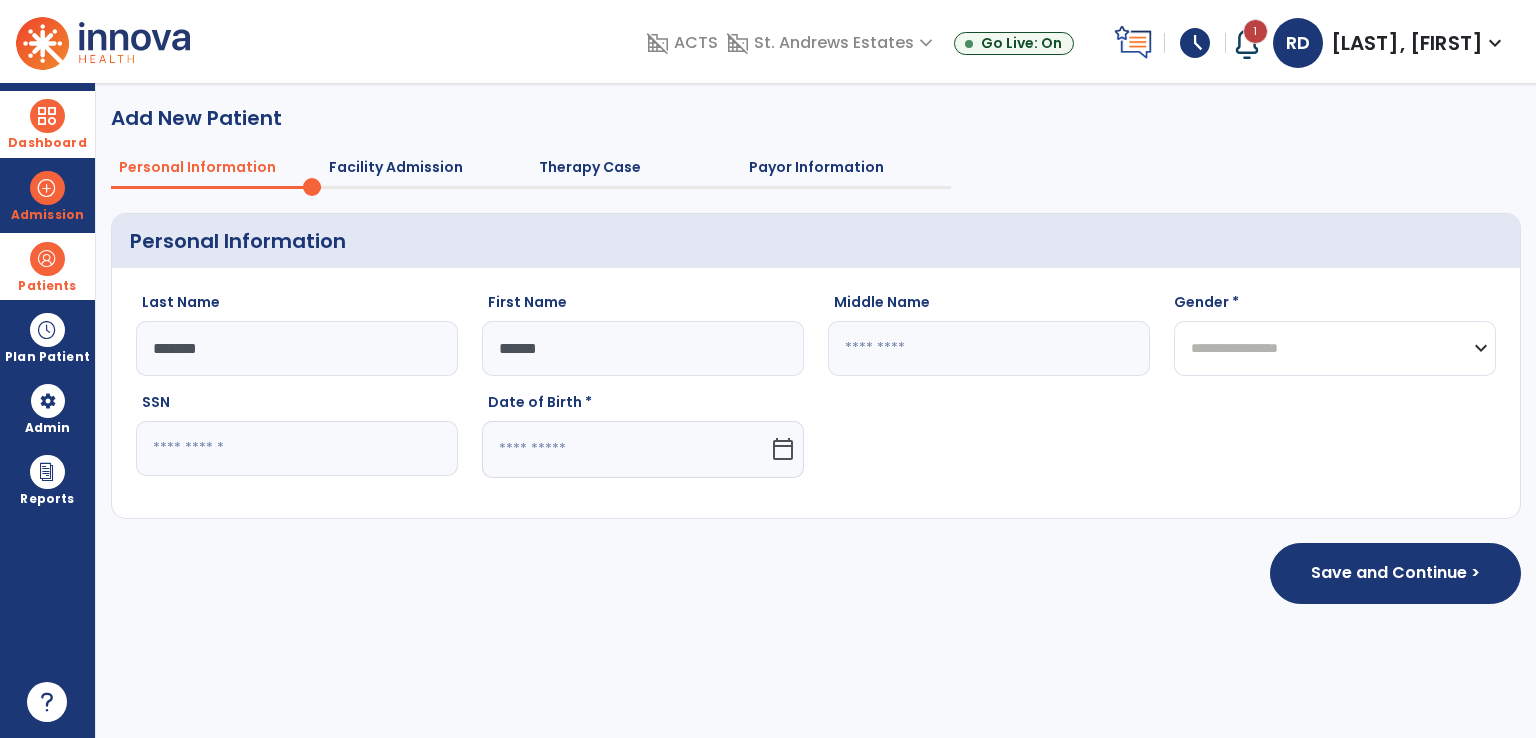 select on "******" 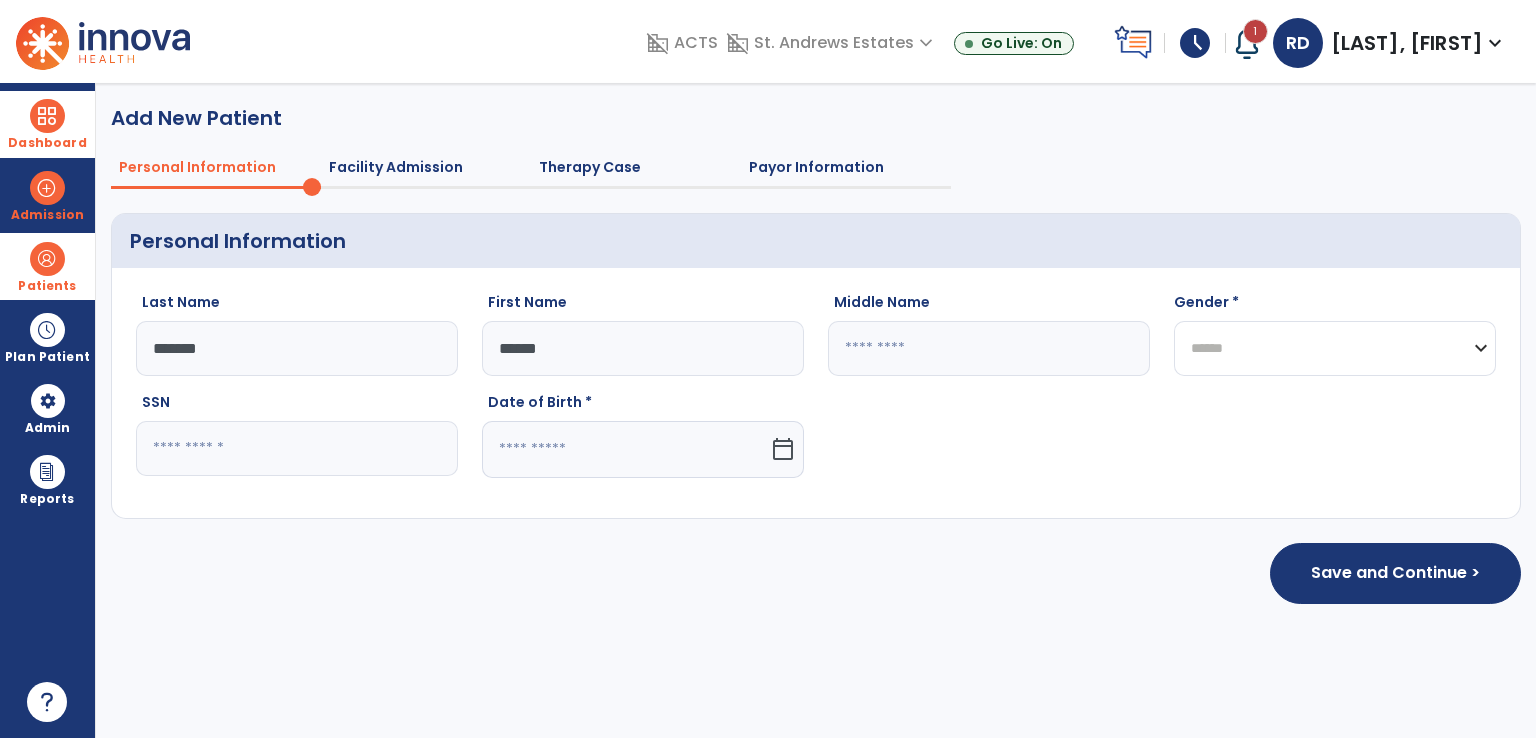 click on "**********" 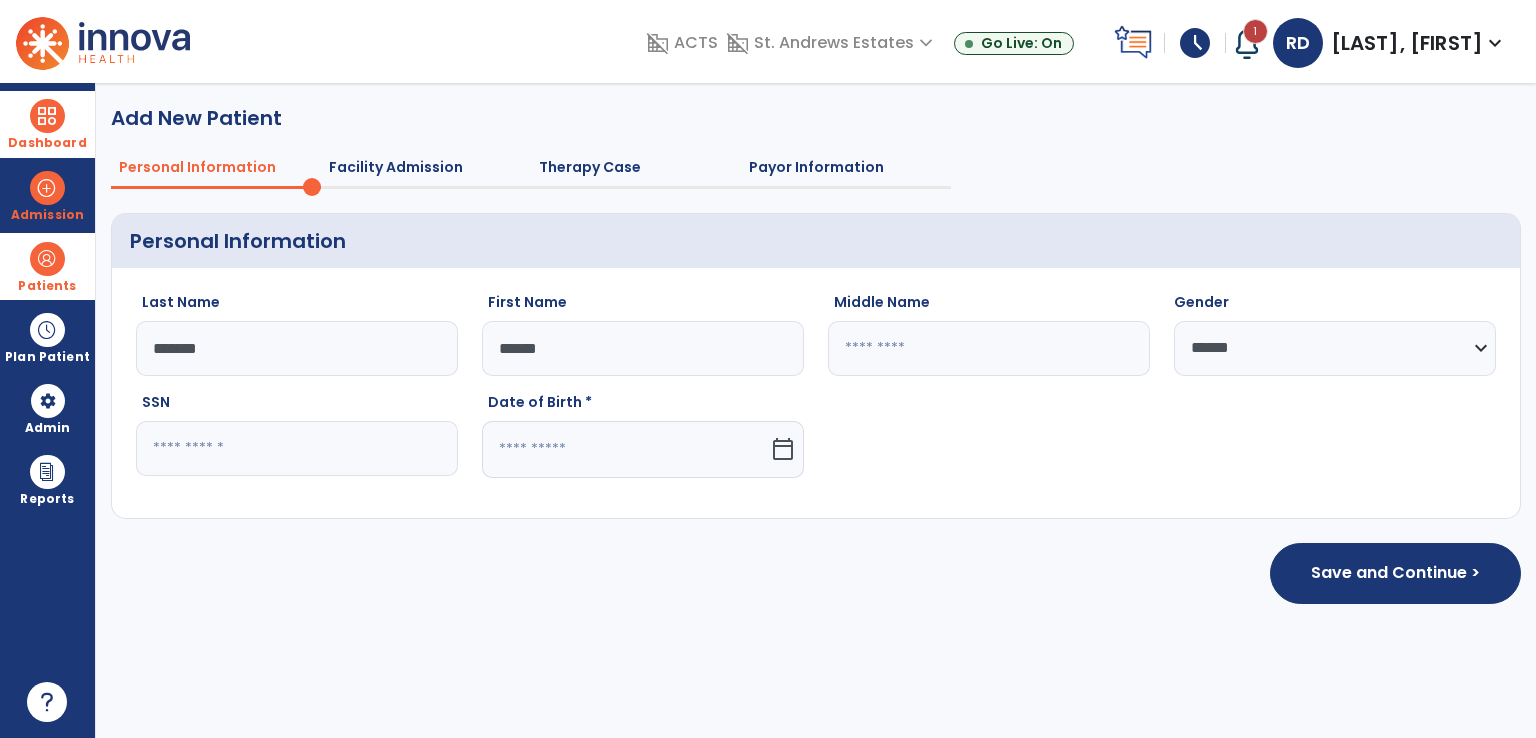 drag, startPoint x: 789, startPoint y: 444, endPoint x: 777, endPoint y: 411, distance: 35.1141 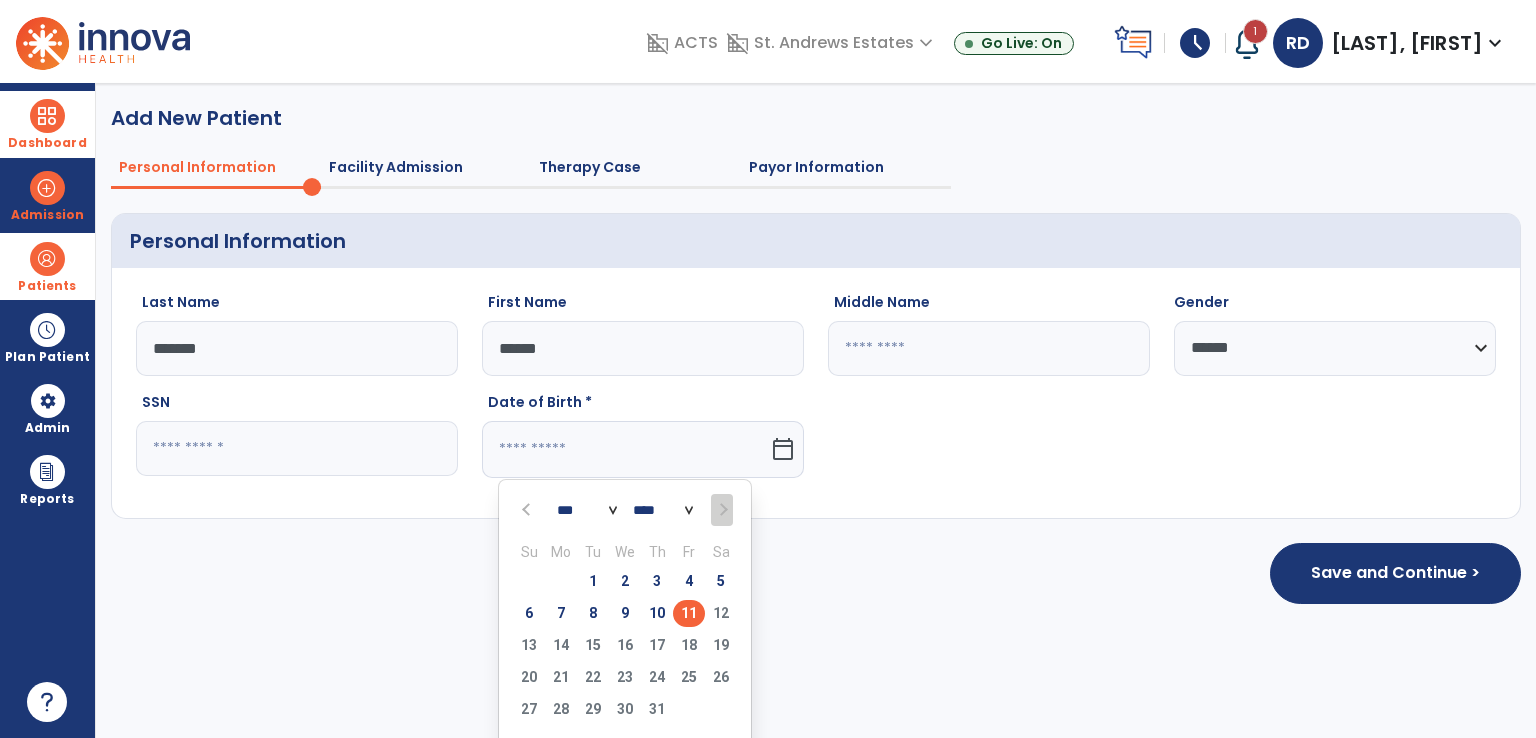 click on "**** **** **** **** **** **** **** **** **** **** **** **** **** **** **** **** **** **** **** **** **** **** **** **** **** **** **** **** **** **** **** **** **** **** **** **** **** **** **** **** **** **** **** **** **** **** **** **** **** **** **** **** **** **** **** **** **** **** **** **** **** **** **** **** **** **** **** **** **** **** **** **** **** **** **** **** **** **** **** **** **** **** **** **** **** **** **** **** **** **** **** **** **** **** **** **** **** **** **** **** **** **** **** **** **** **** **** **** **** **** **** **** **** **** **** **** **** **** **** **** **** **** **** **** **** ****" 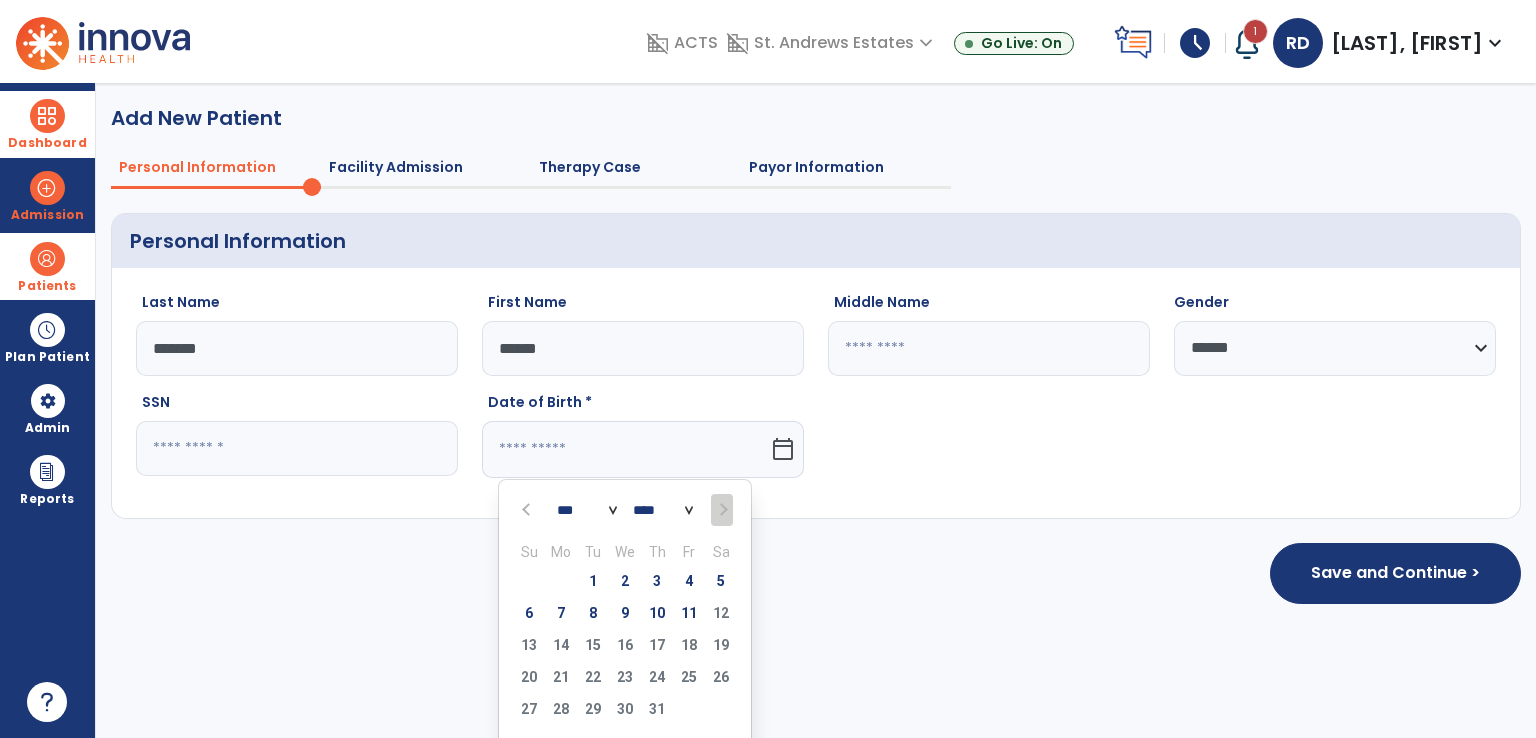 select on "****" 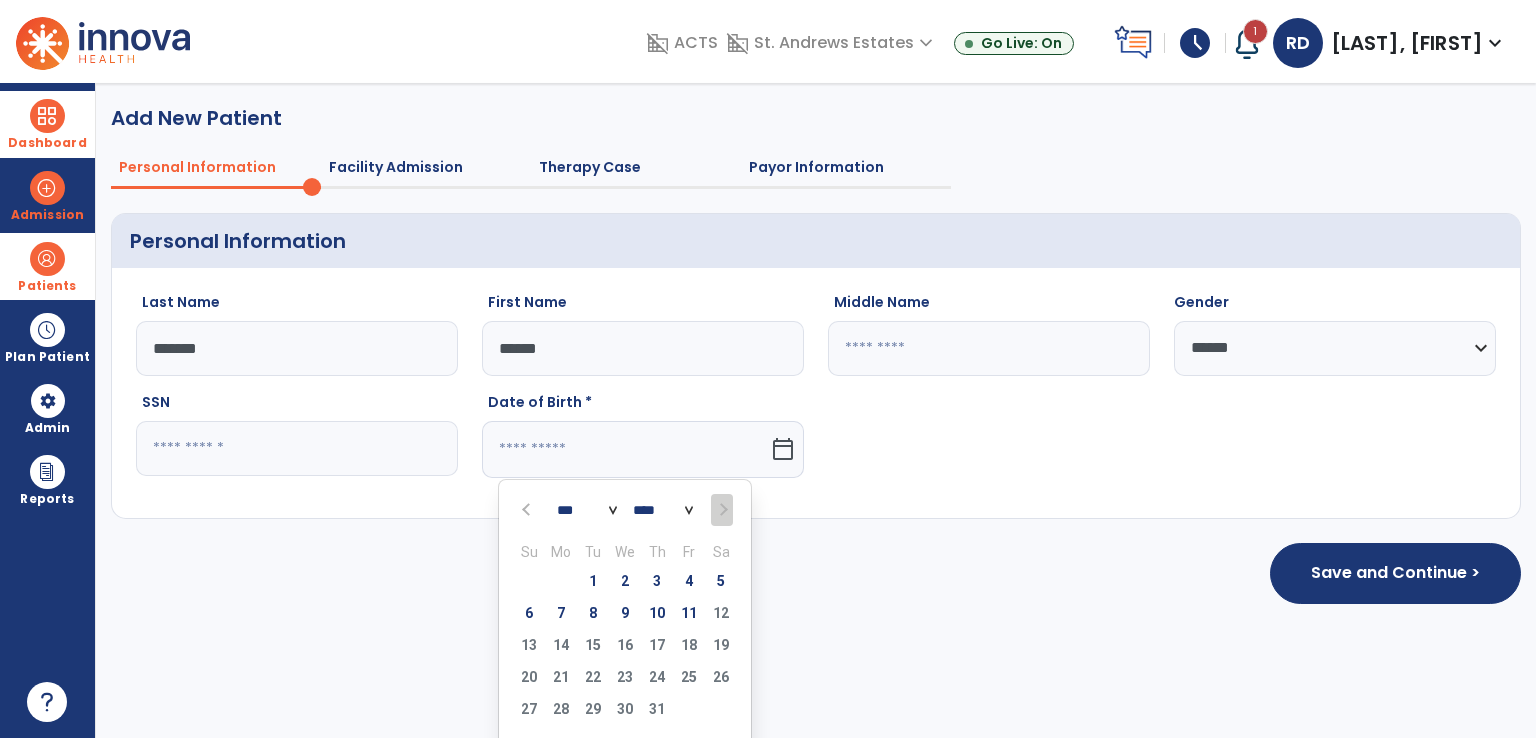click on "**** **** **** **** **** **** **** **** **** **** **** **** **** **** **** **** **** **** **** **** **** **** **** **** **** **** **** **** **** **** **** **** **** **** **** **** **** **** **** **** **** **** **** **** **** **** **** **** **** **** **** **** **** **** **** **** **** **** **** **** **** **** **** **** **** **** **** **** **** **** **** **** **** **** **** **** **** **** **** **** **** **** **** **** **** **** **** **** **** **** **** **** **** **** **** **** **** **** **** **** **** **** **** **** **** **** **** **** **** **** **** **** **** **** **** **** **** **** **** **** **** **** **** **** **** ****" 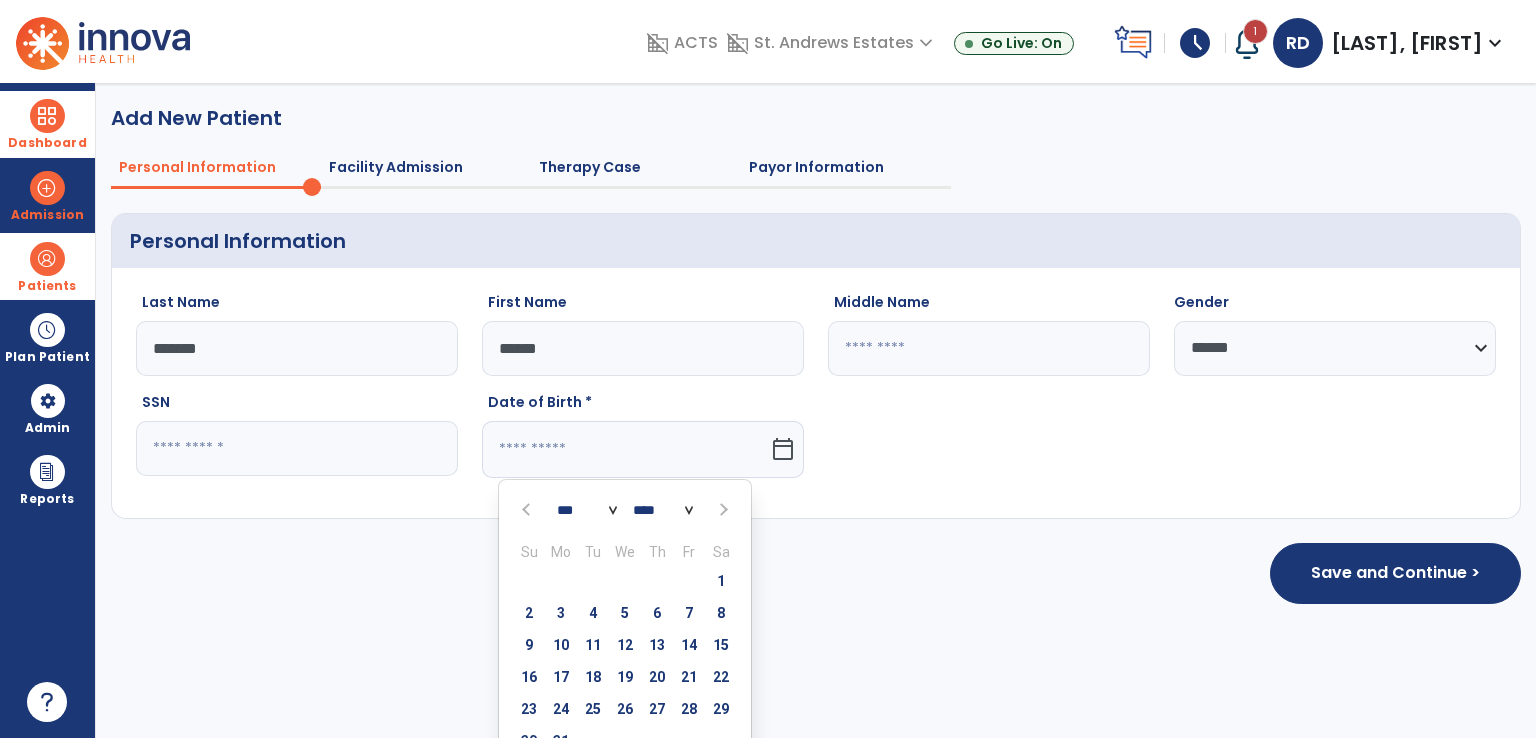 click on "*** *** *** *** *** *** *** *** *** *** *** ***" 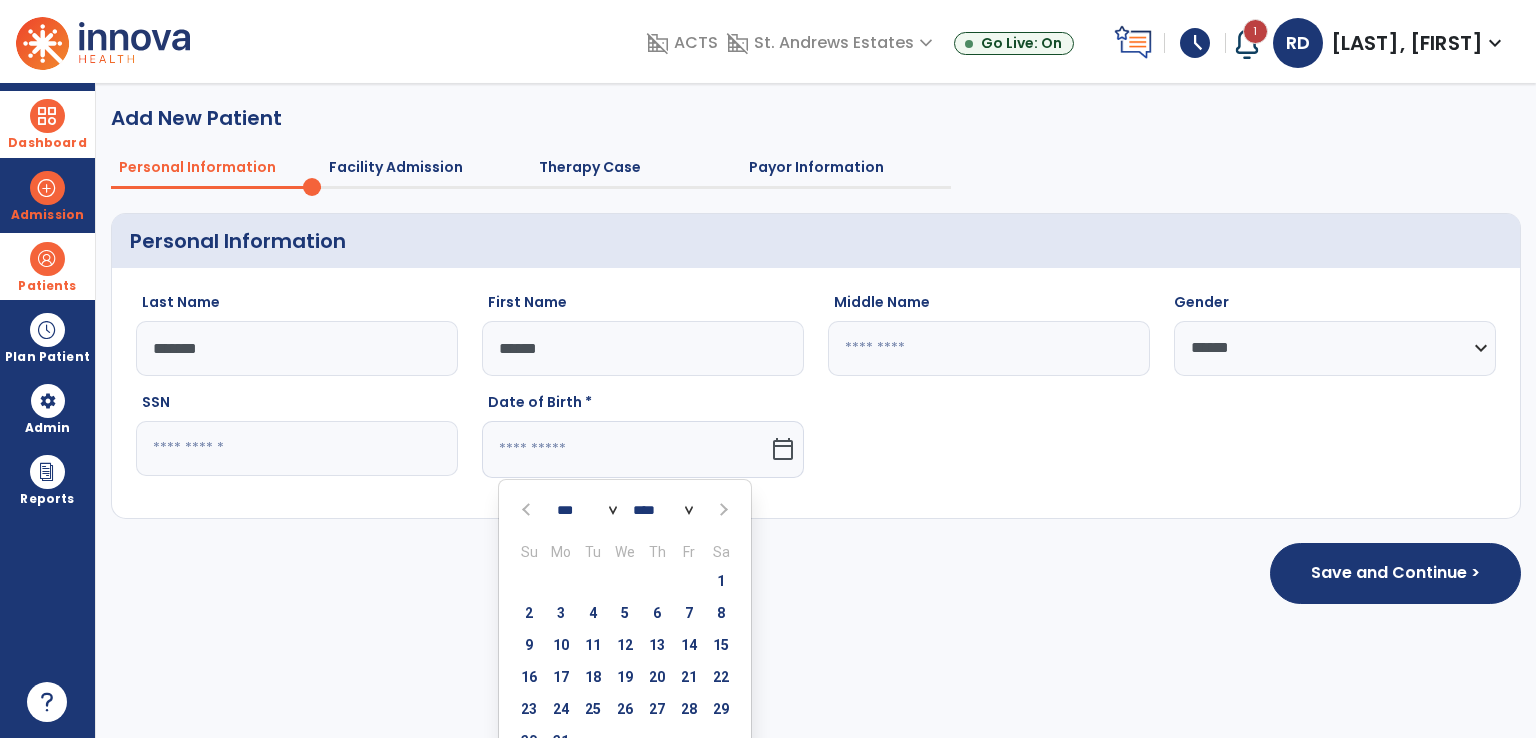select on "*" 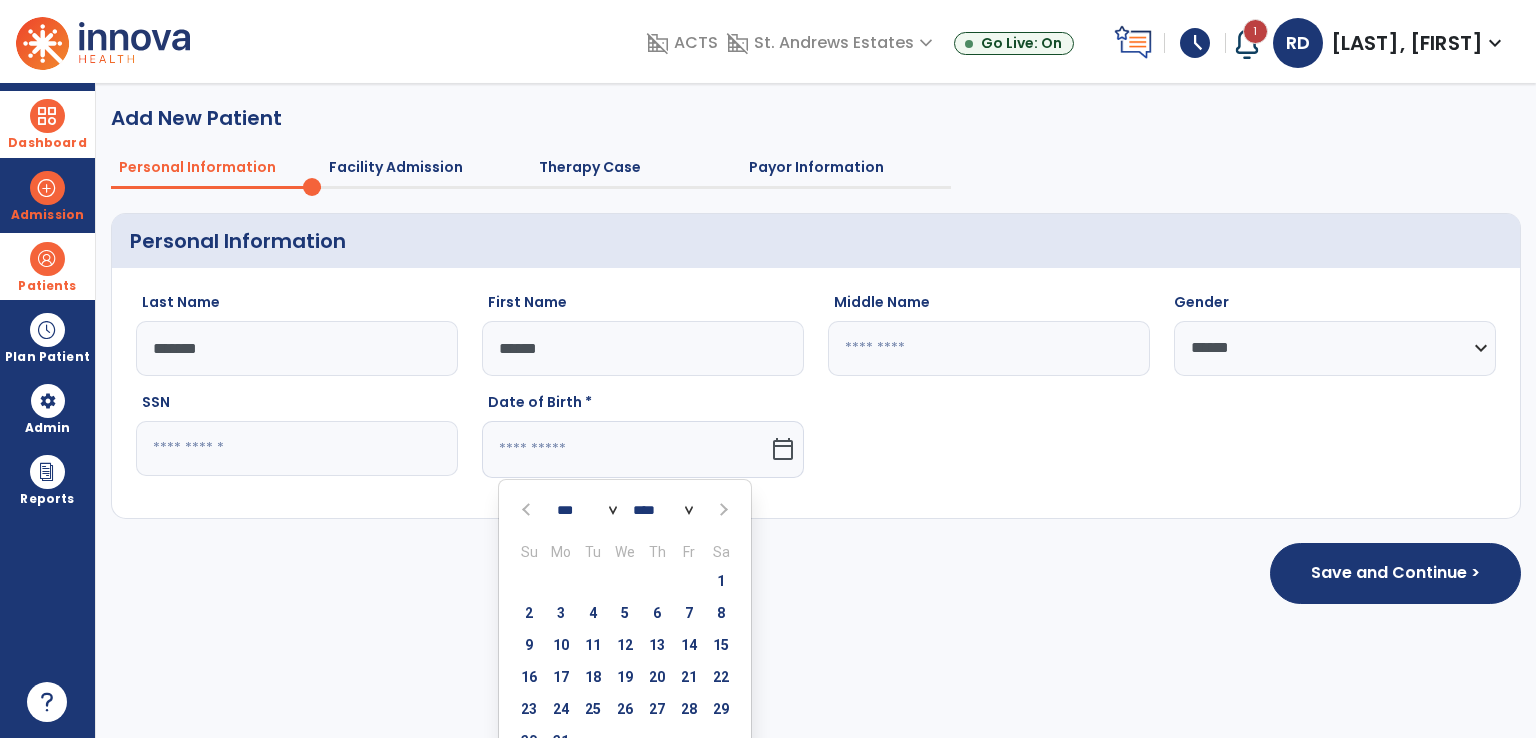 click on "*** *** *** *** *** *** *** *** *** *** *** ***" 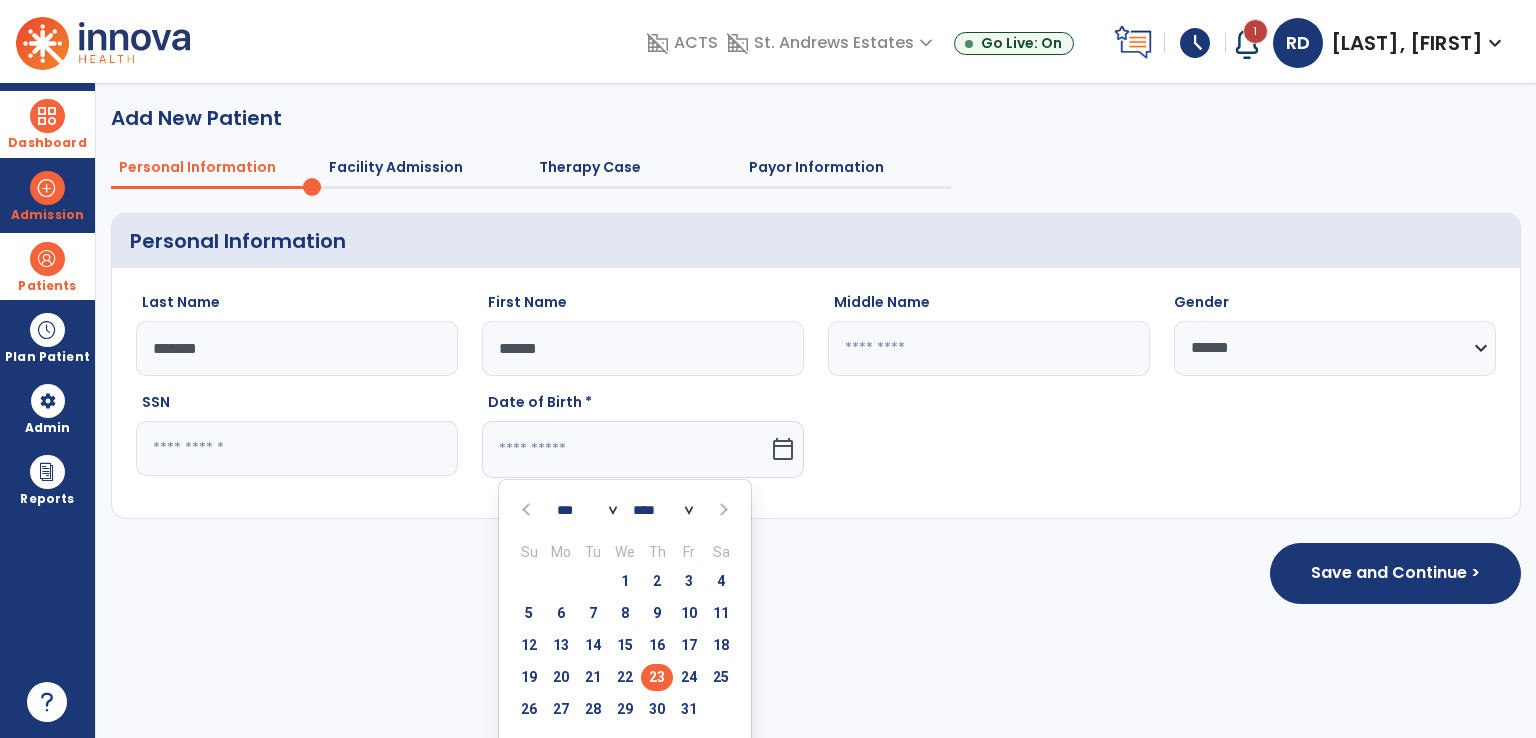 click on "23" 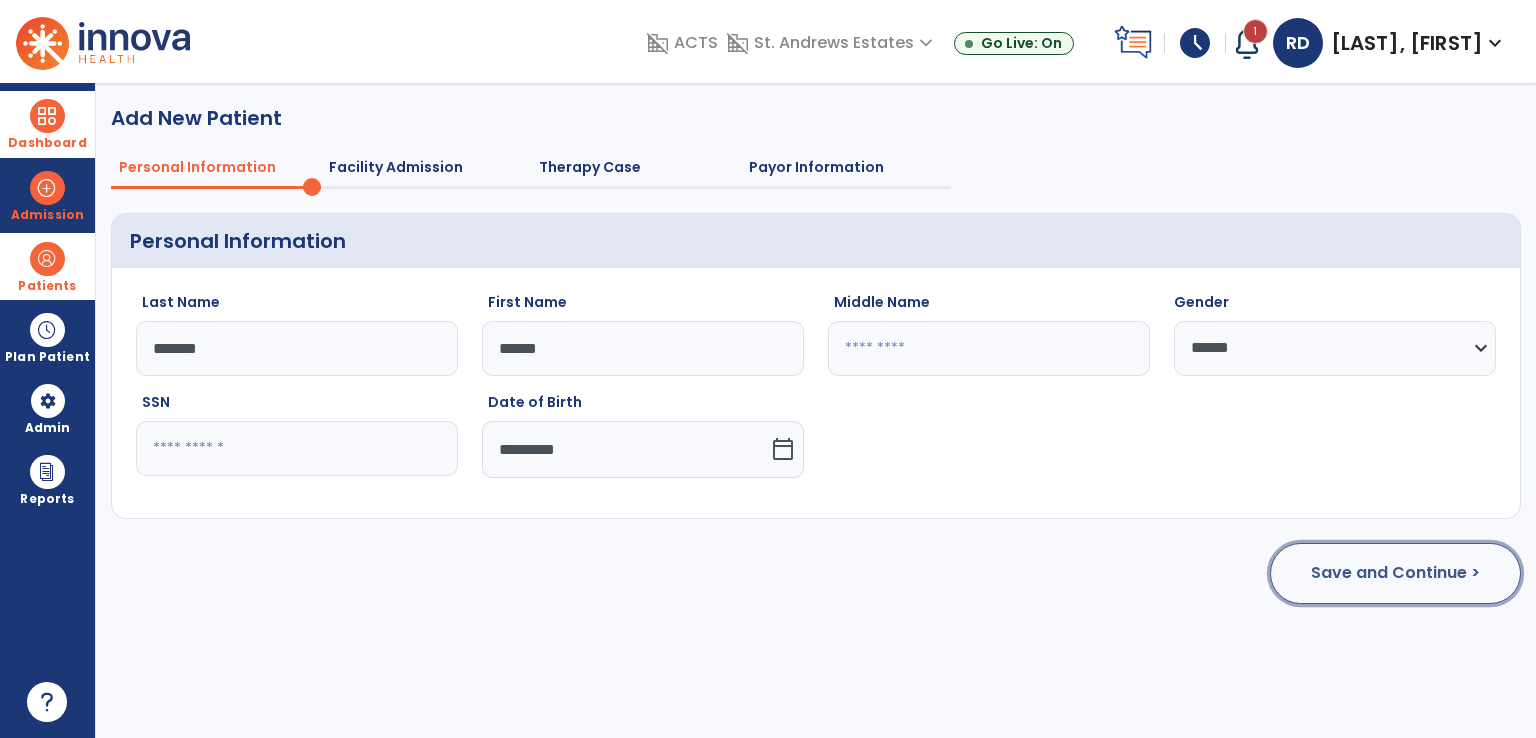 click on "Save and Continue >" 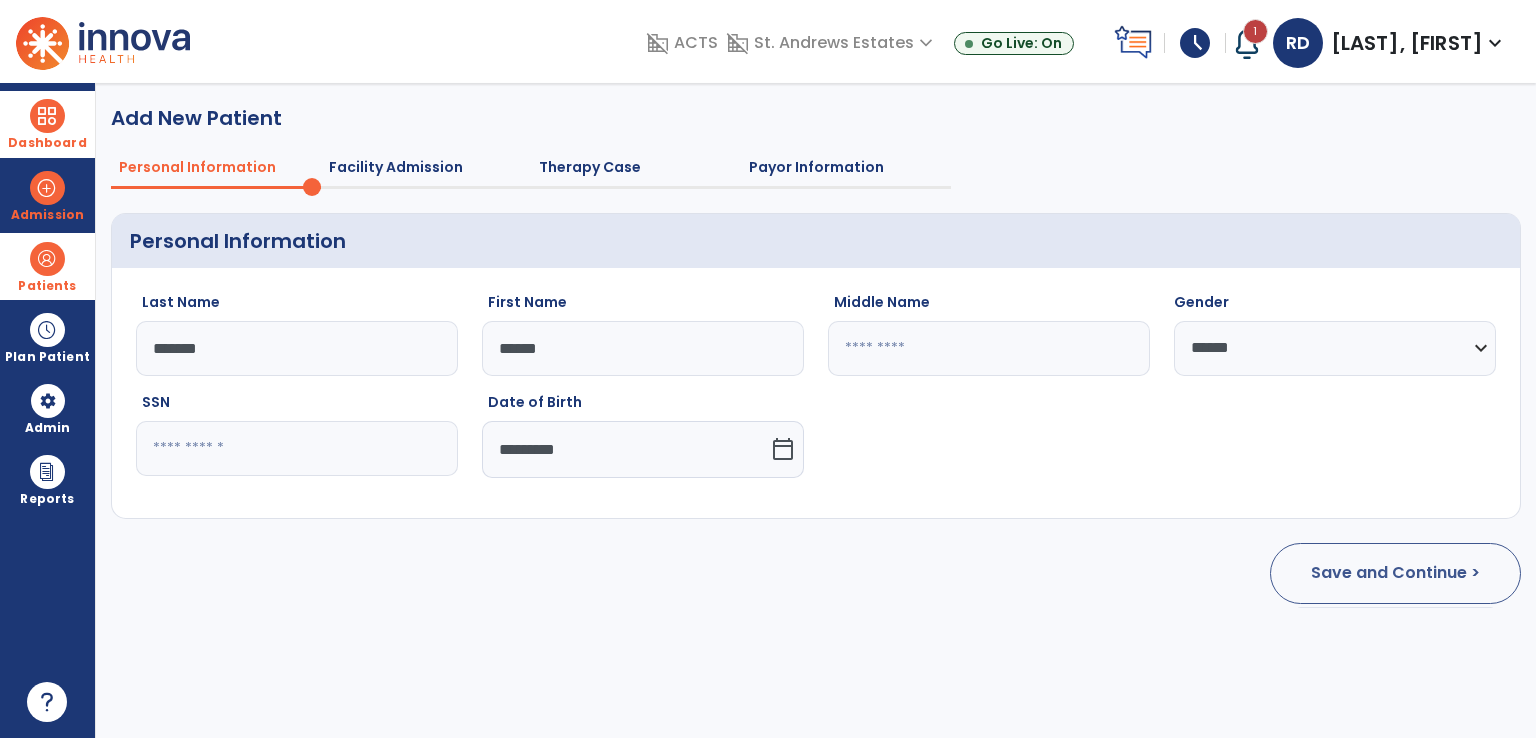 select on "**********" 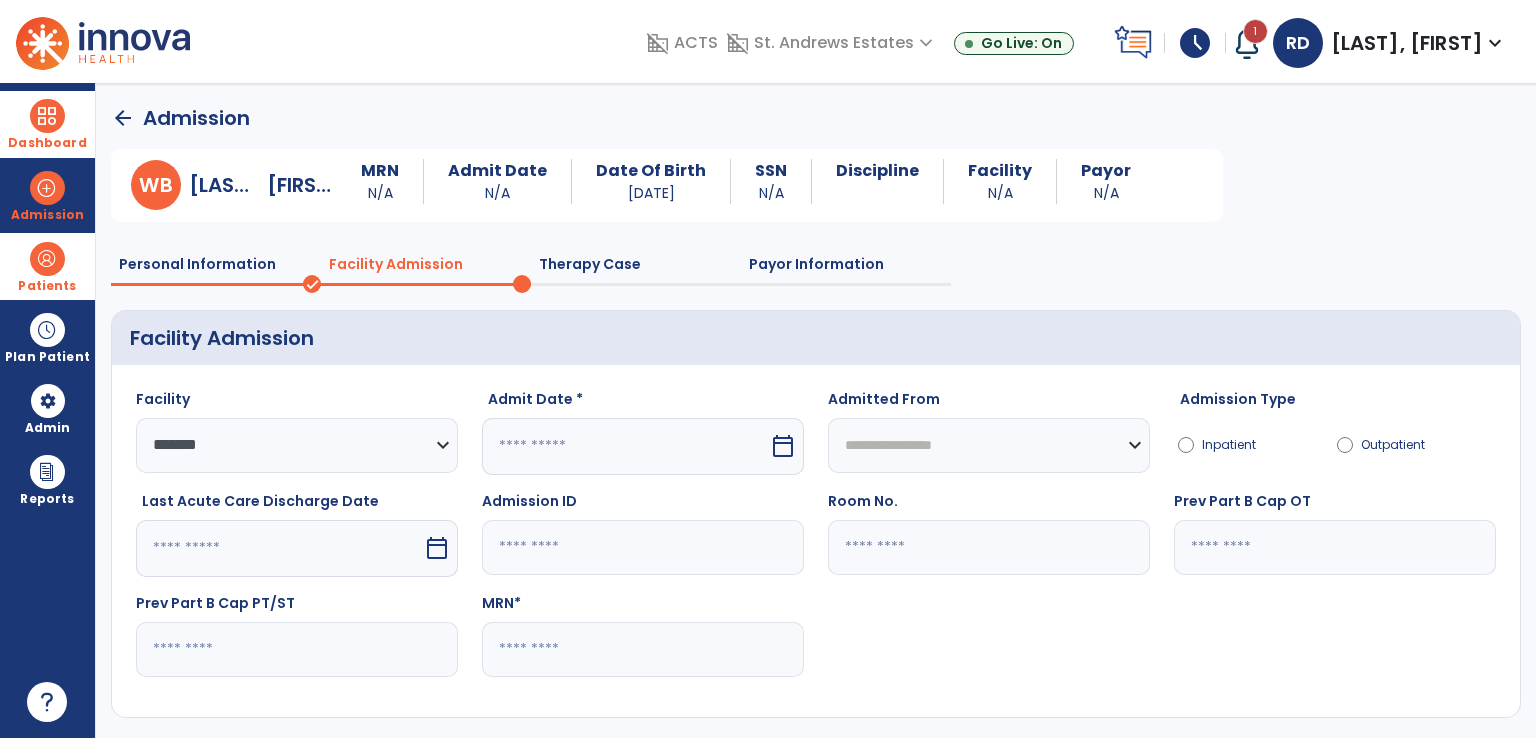 click on "calendar_today" at bounding box center (783, 446) 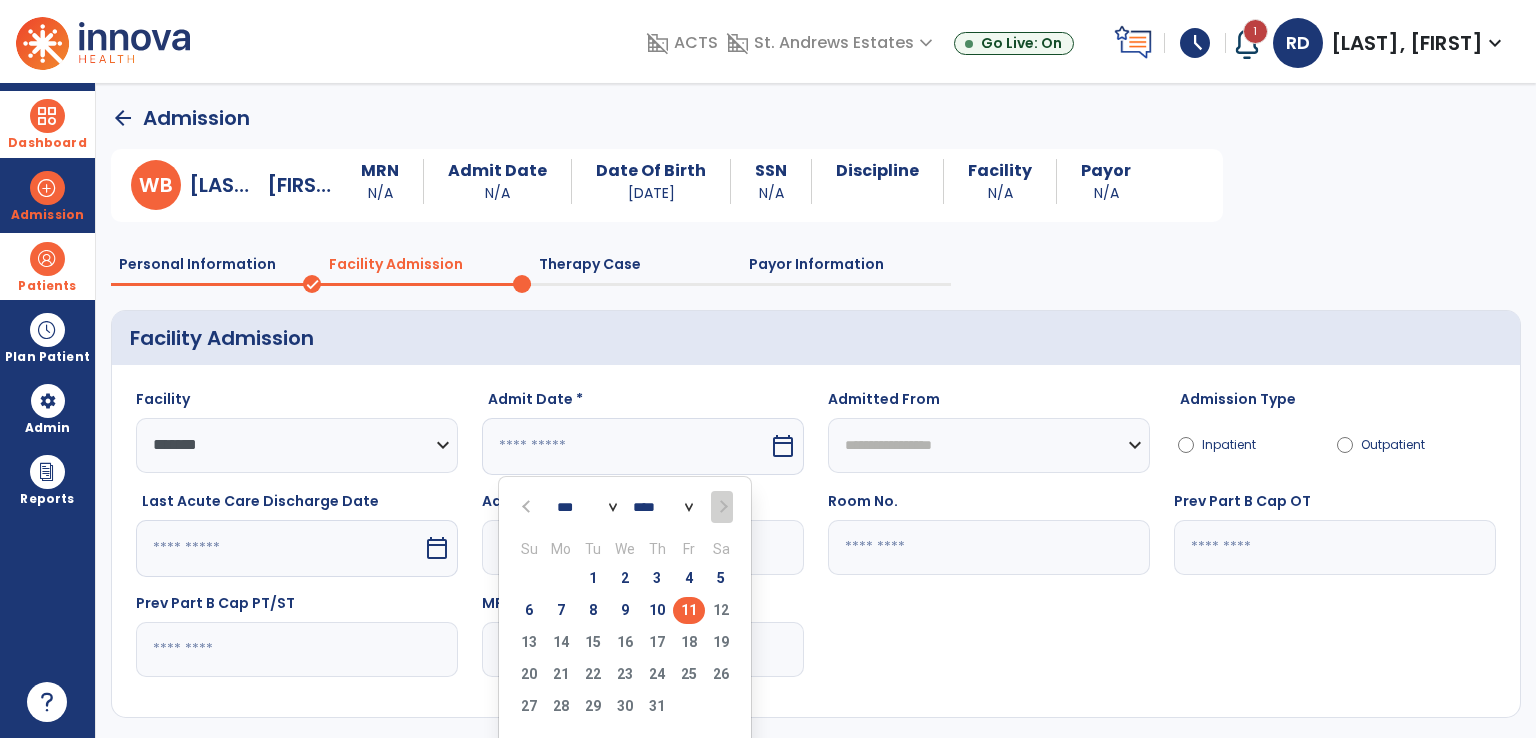 click on "11" at bounding box center (689, 610) 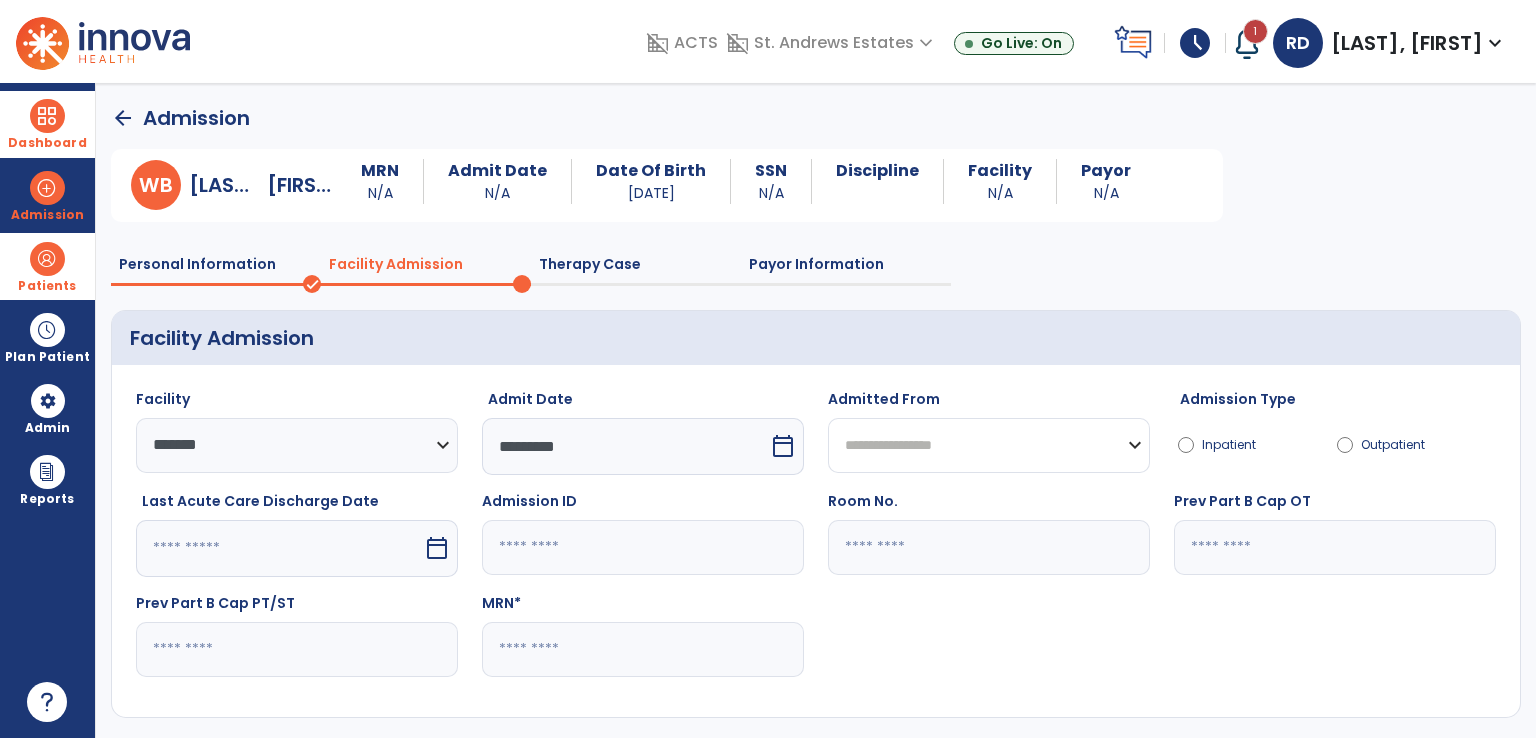 click on "**********" 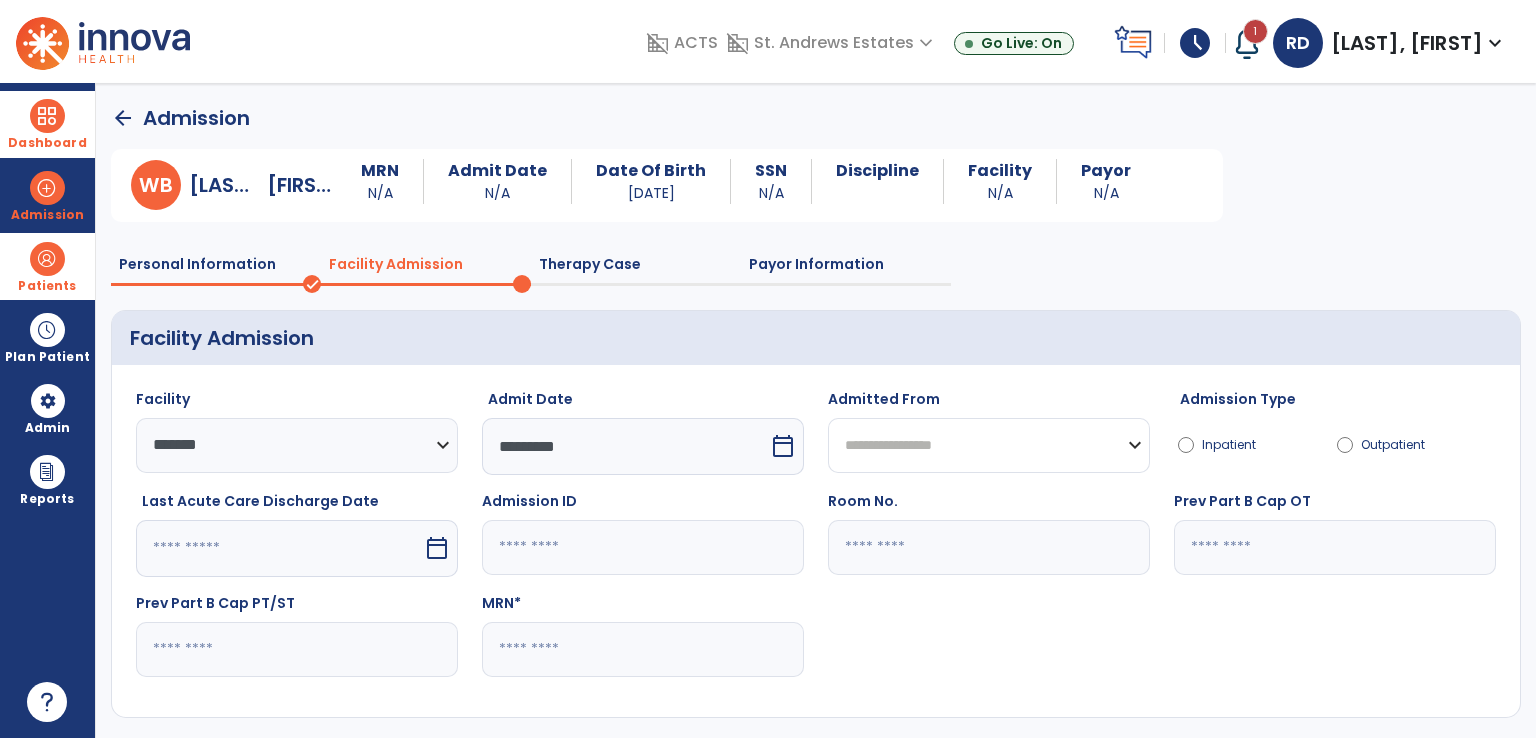 click on "**********" 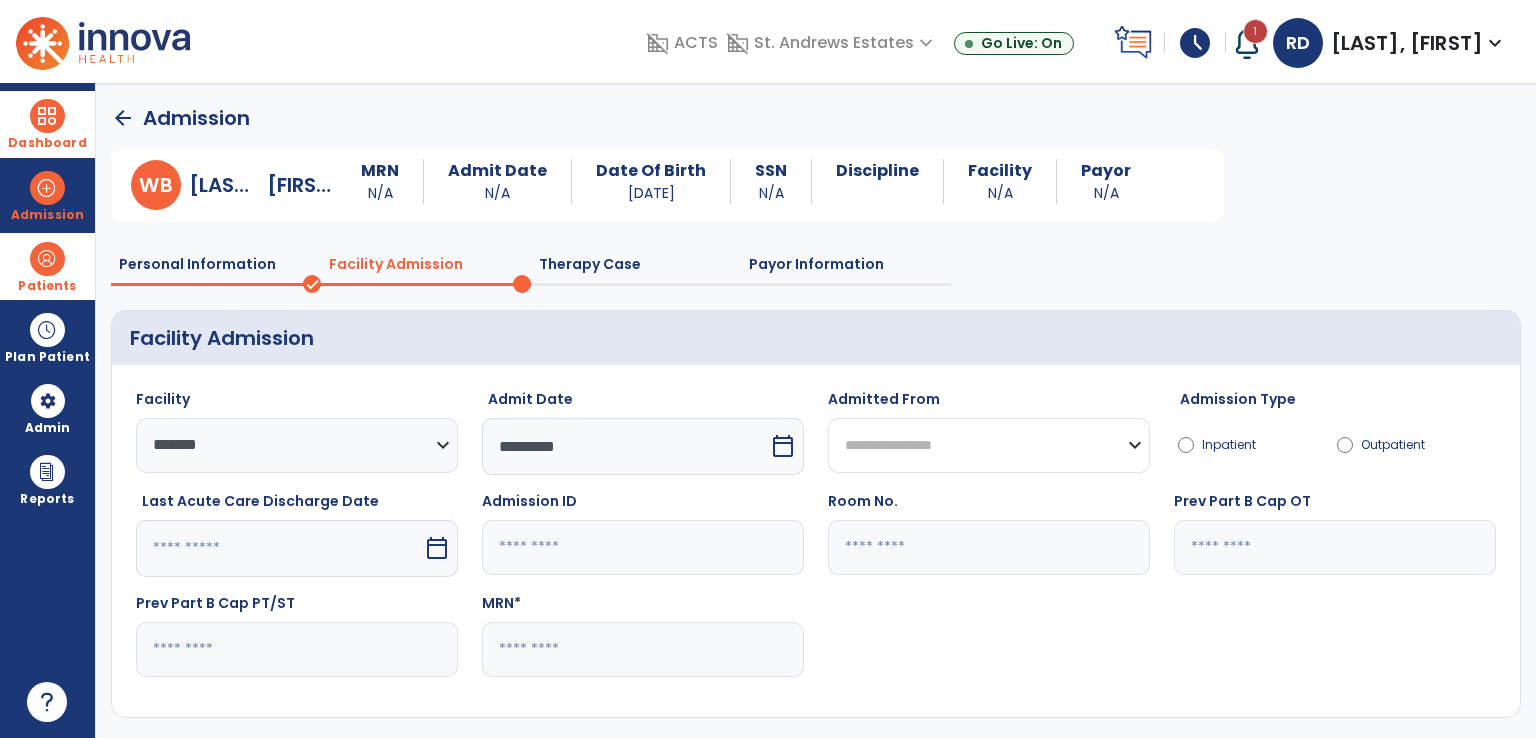 select on "********" 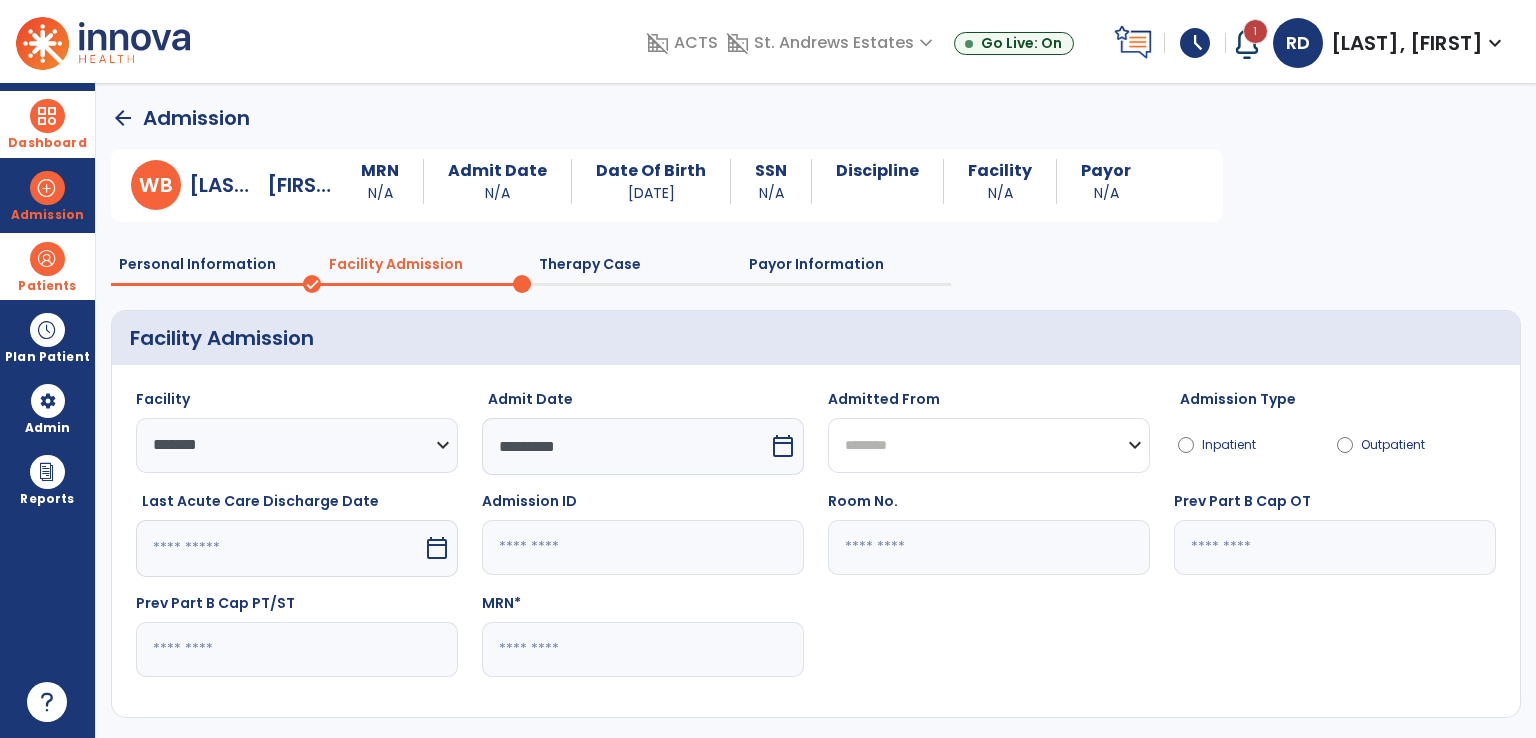 click on "**********" 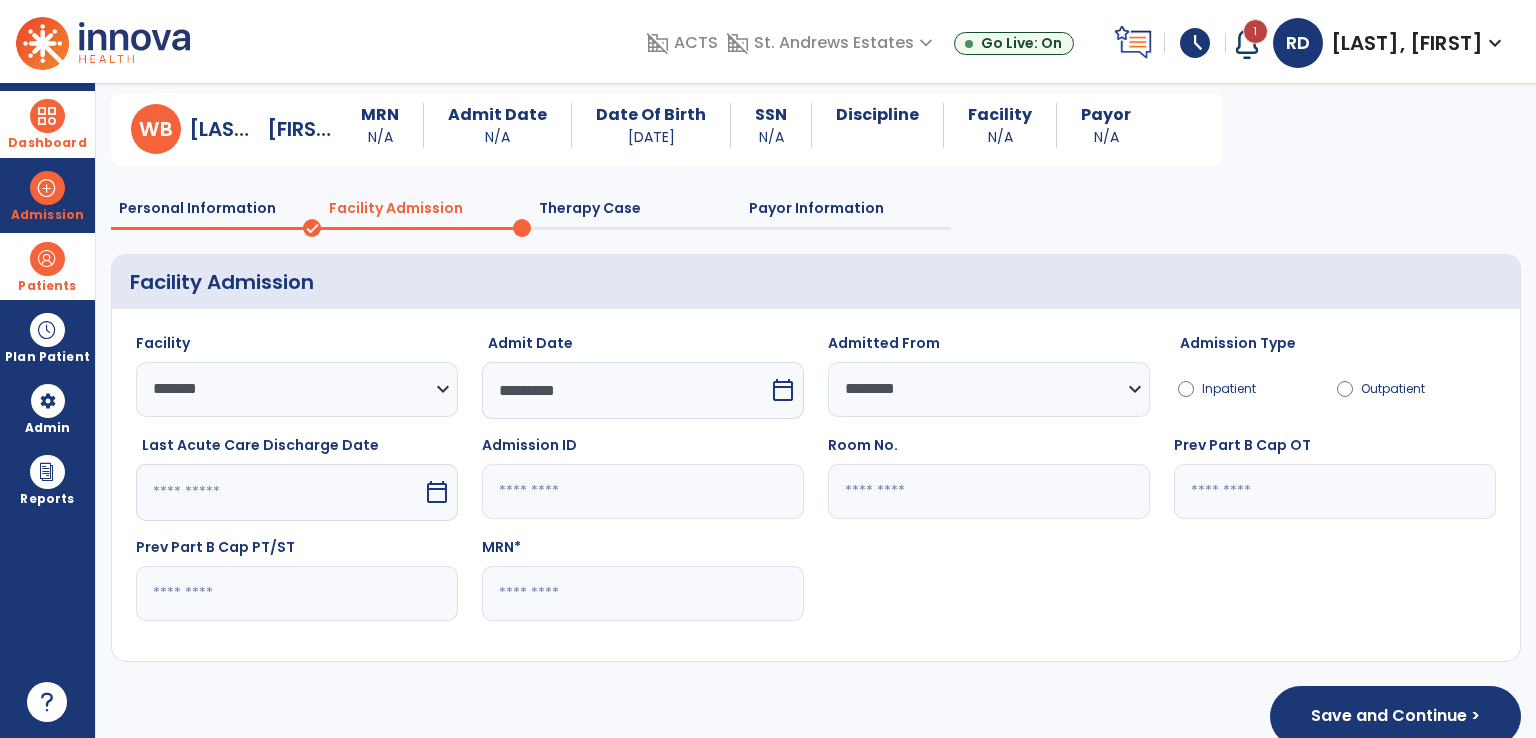 scroll, scrollTop: 88, scrollLeft: 0, axis: vertical 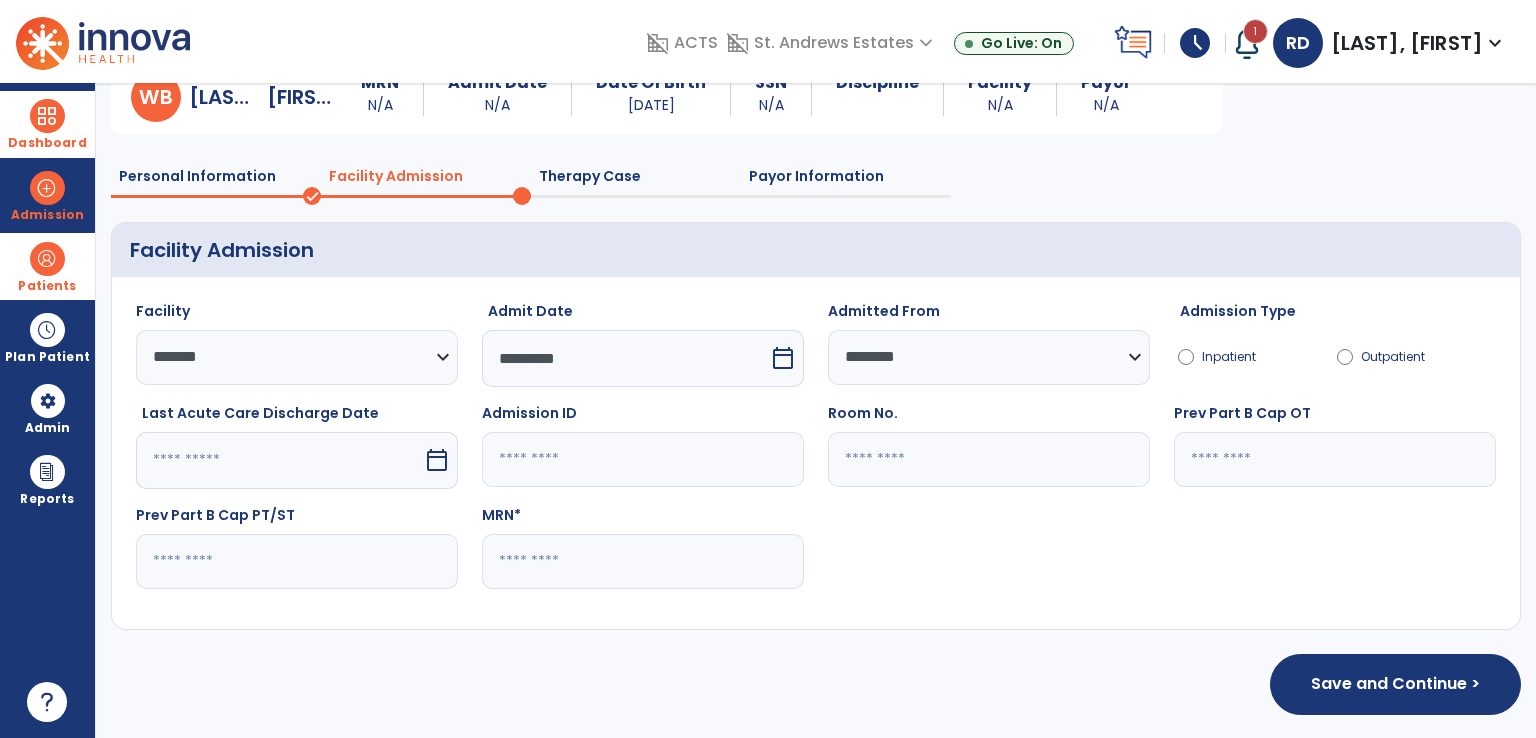 click on "calendar_today" at bounding box center (437, 460) 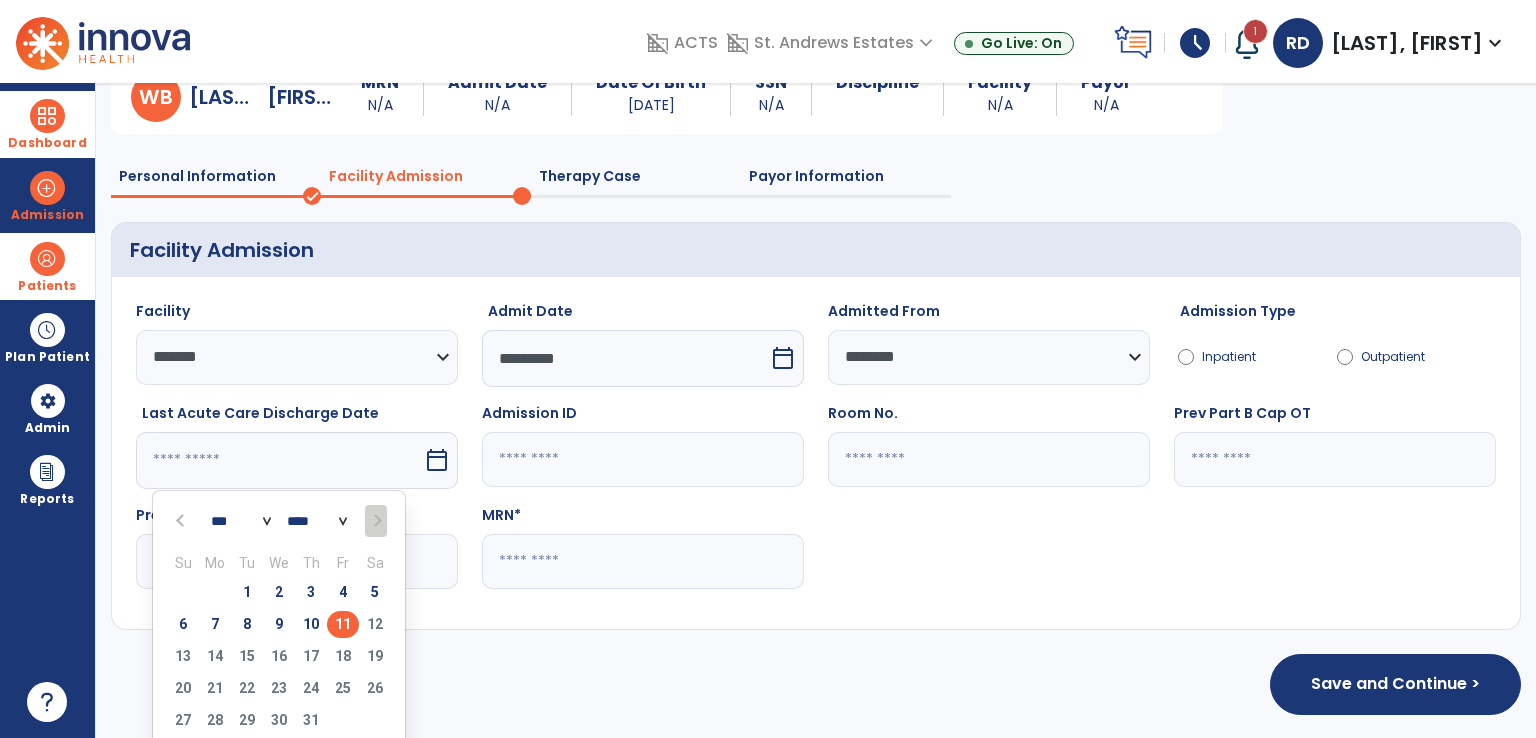 click on "6" at bounding box center [183, 624] 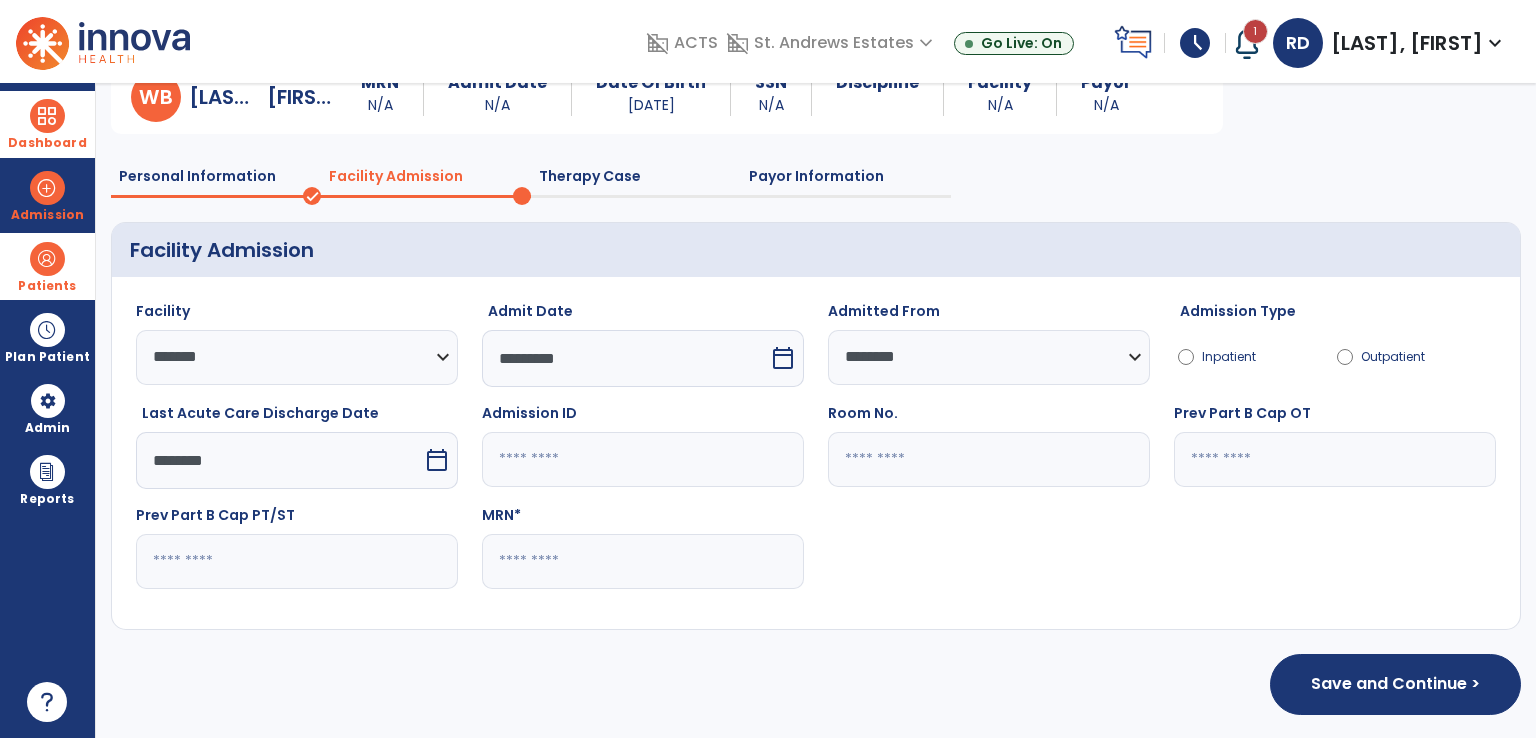 click 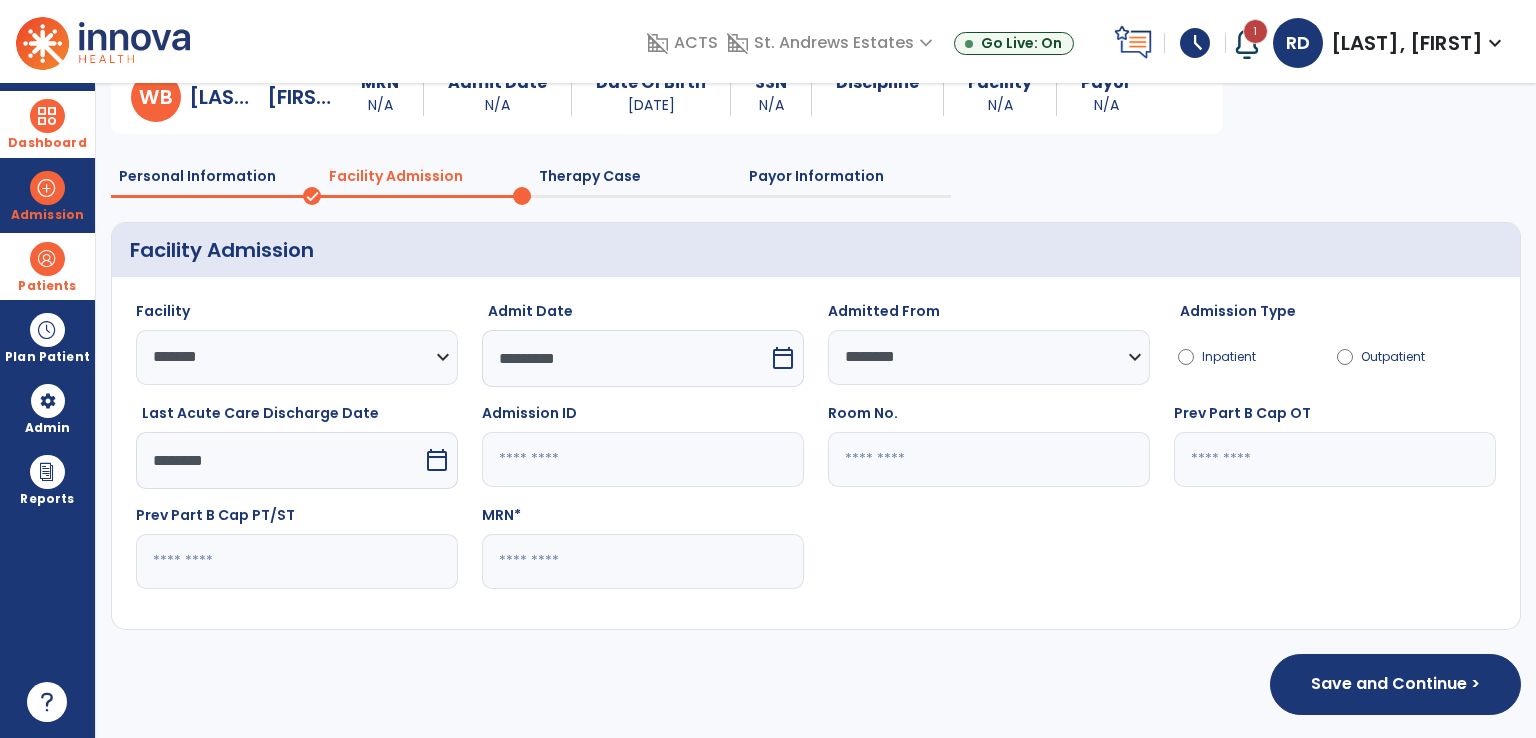 paste on "******" 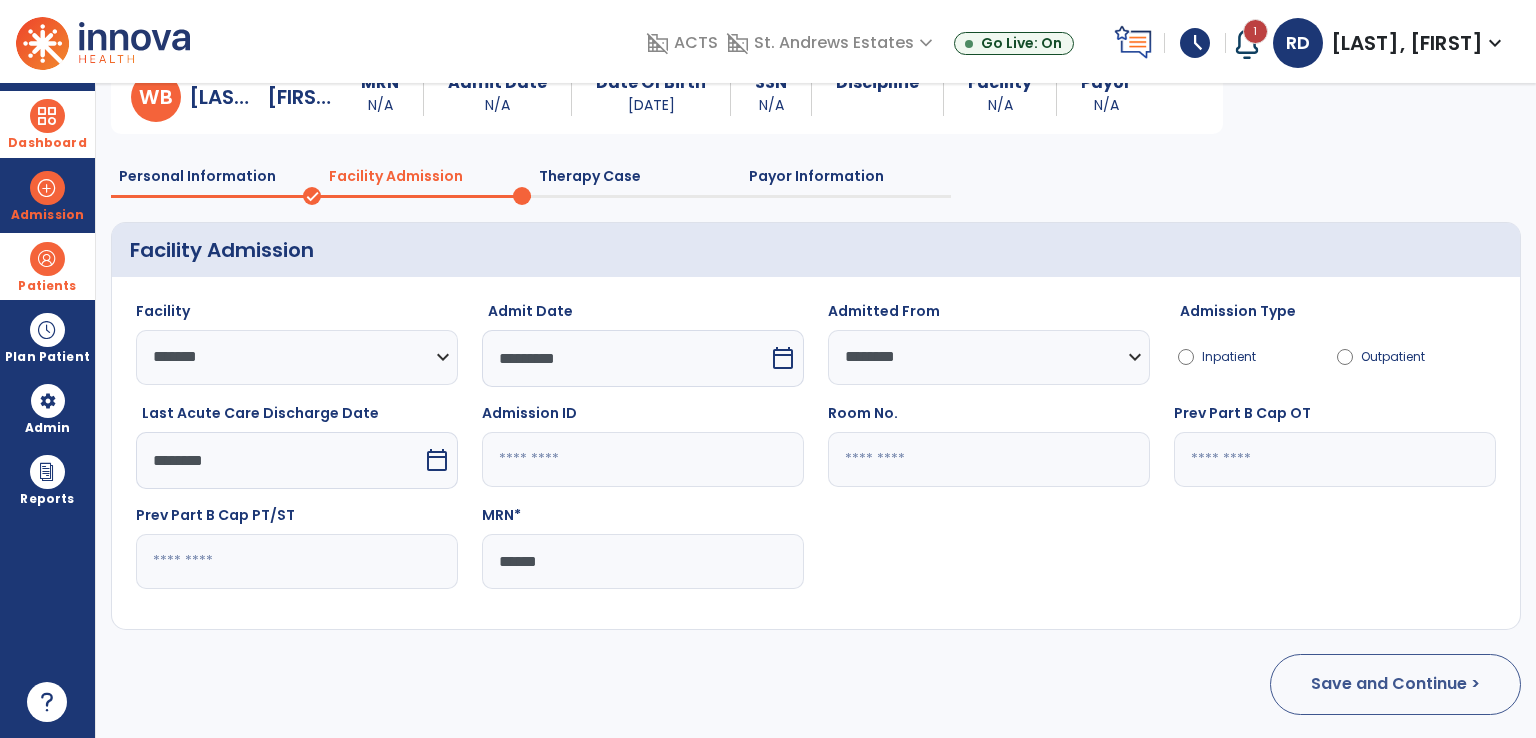 type on "******" 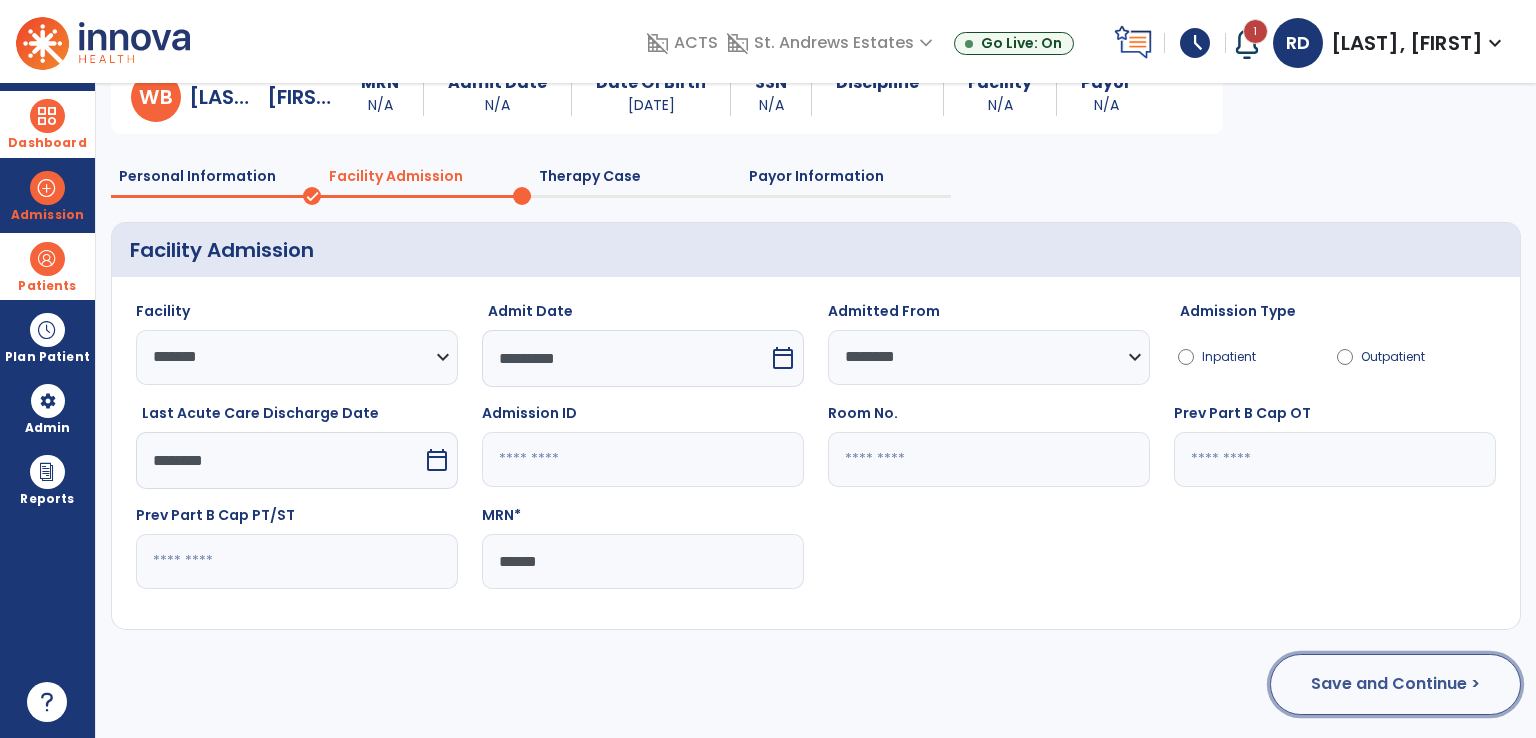 click on "Save and Continue >" 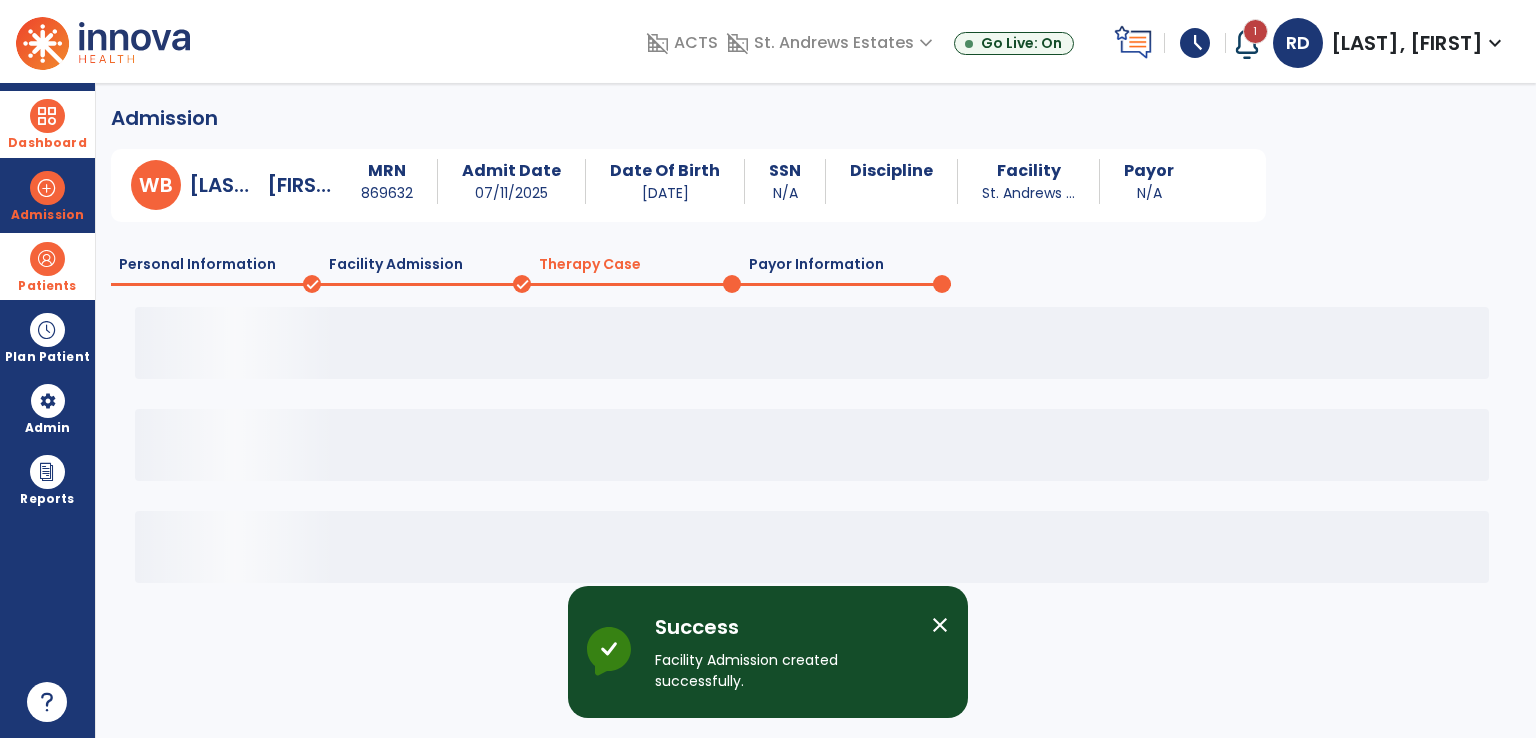 scroll, scrollTop: 0, scrollLeft: 0, axis: both 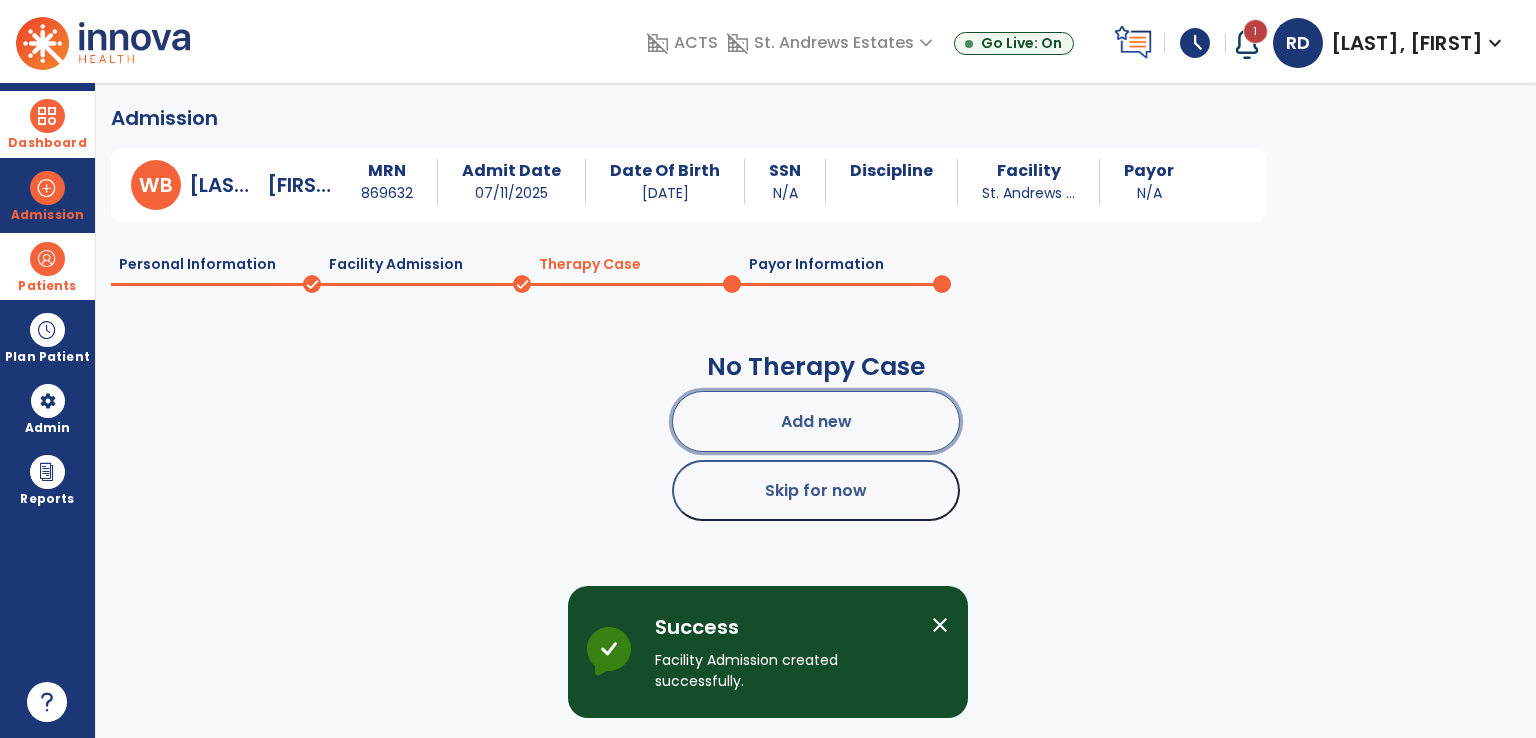 click on "Add new" at bounding box center [816, 421] 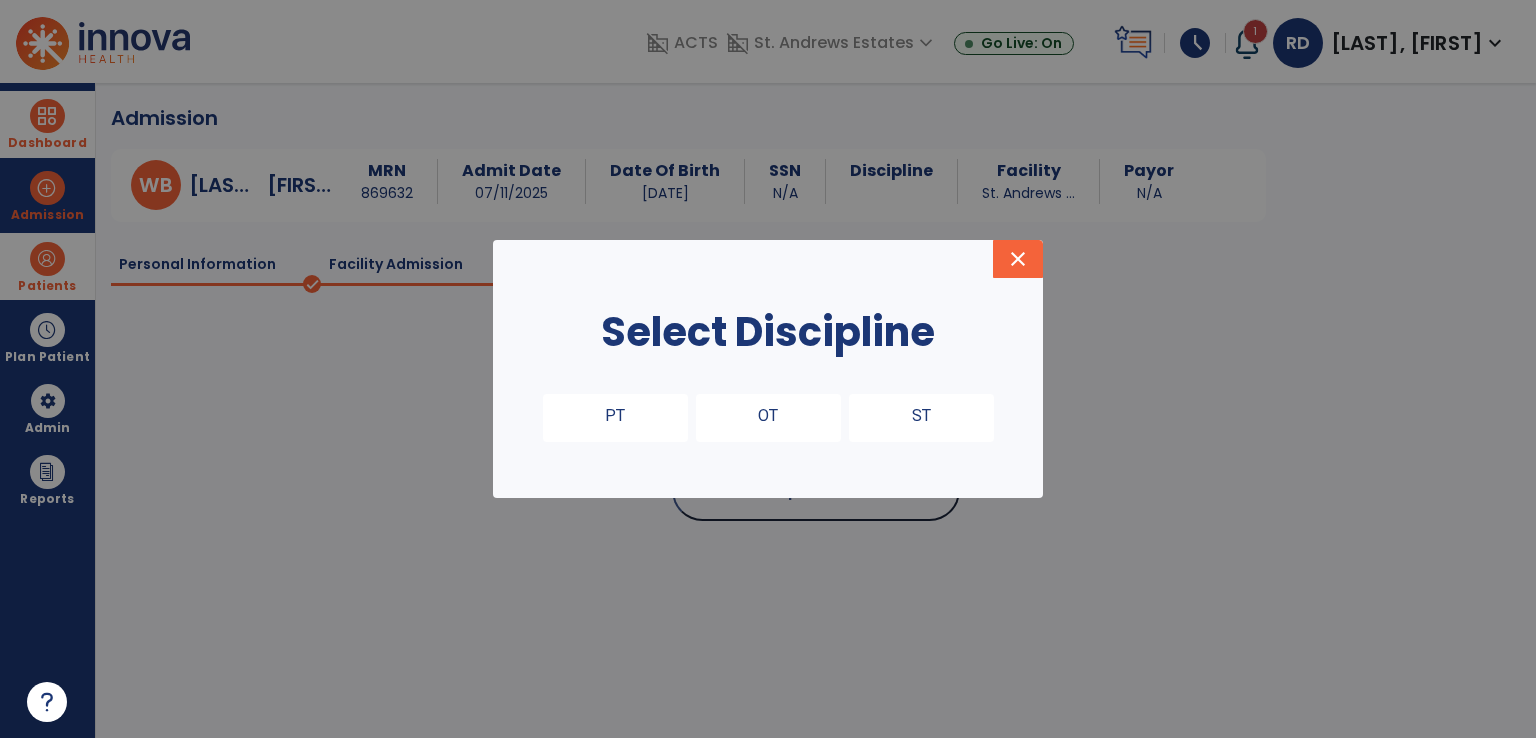 click on "PT" at bounding box center [615, 418] 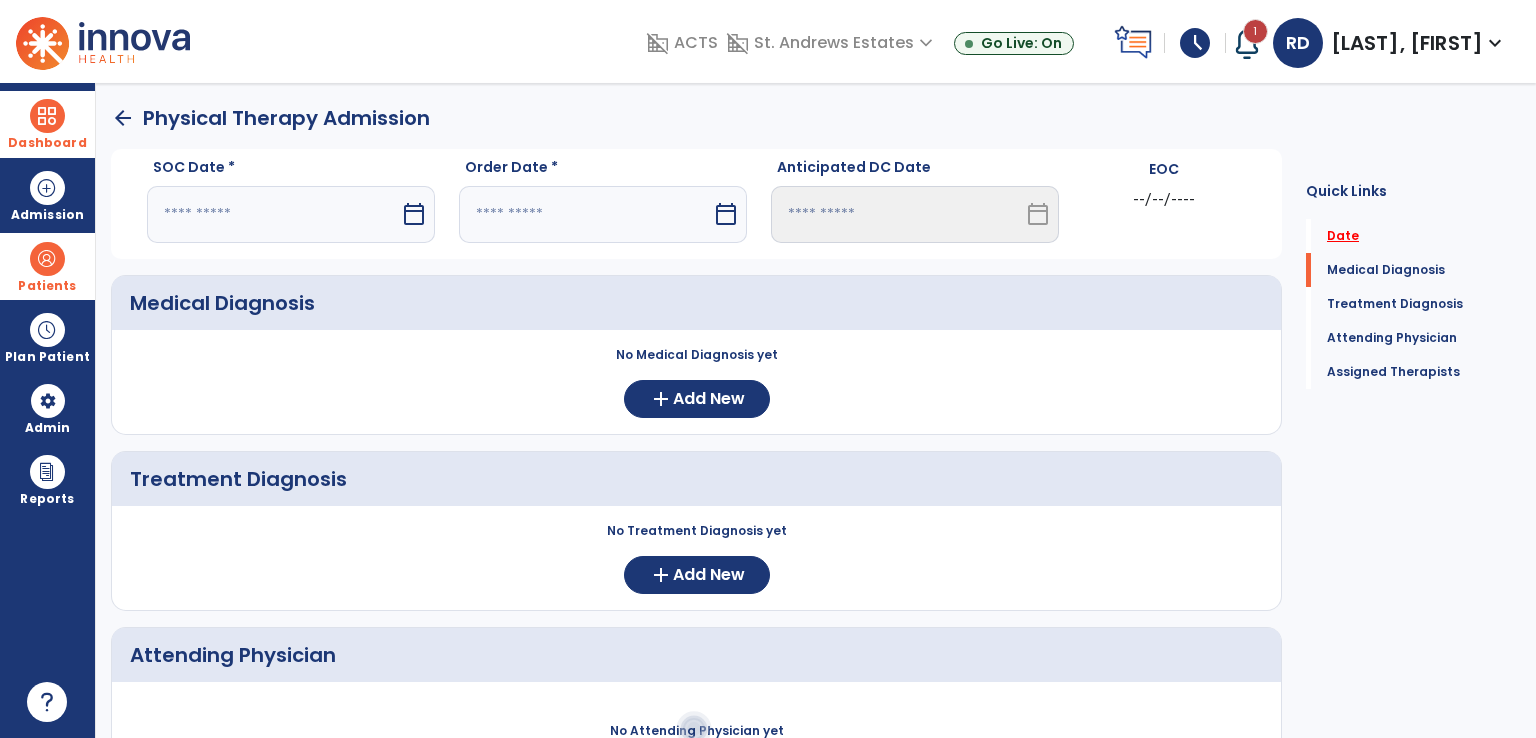 click on "Date" 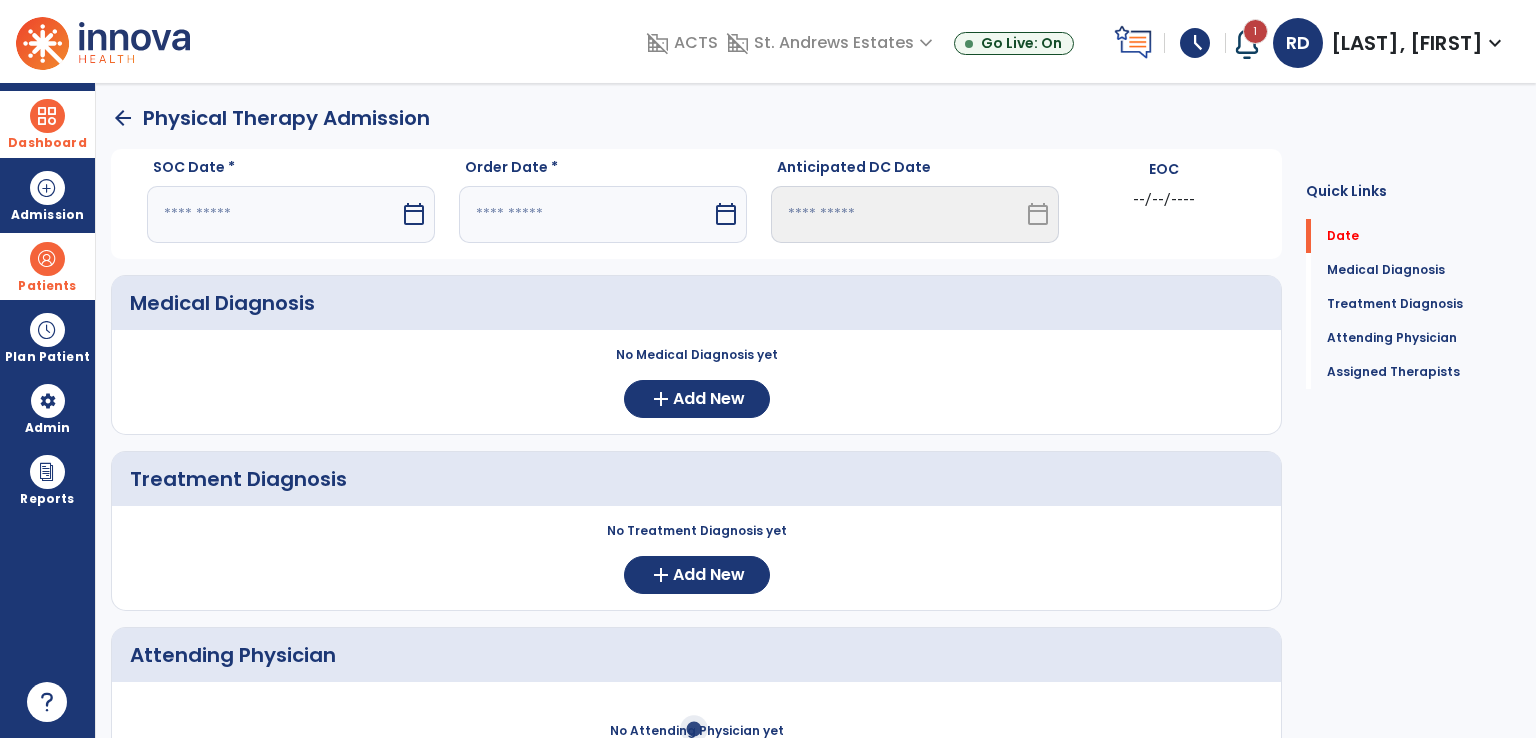 click on "calendar_today" at bounding box center [414, 214] 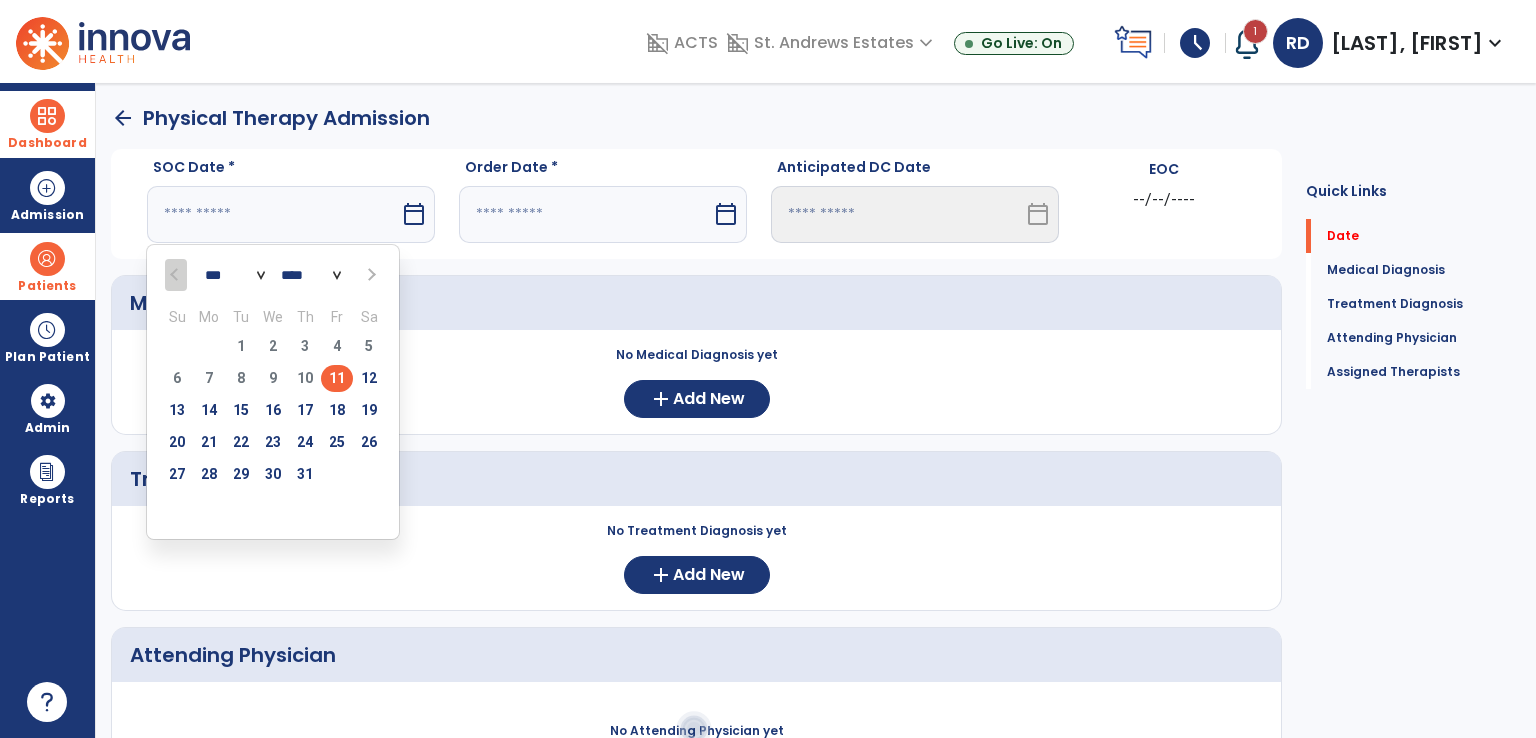 click on "11" at bounding box center [337, 378] 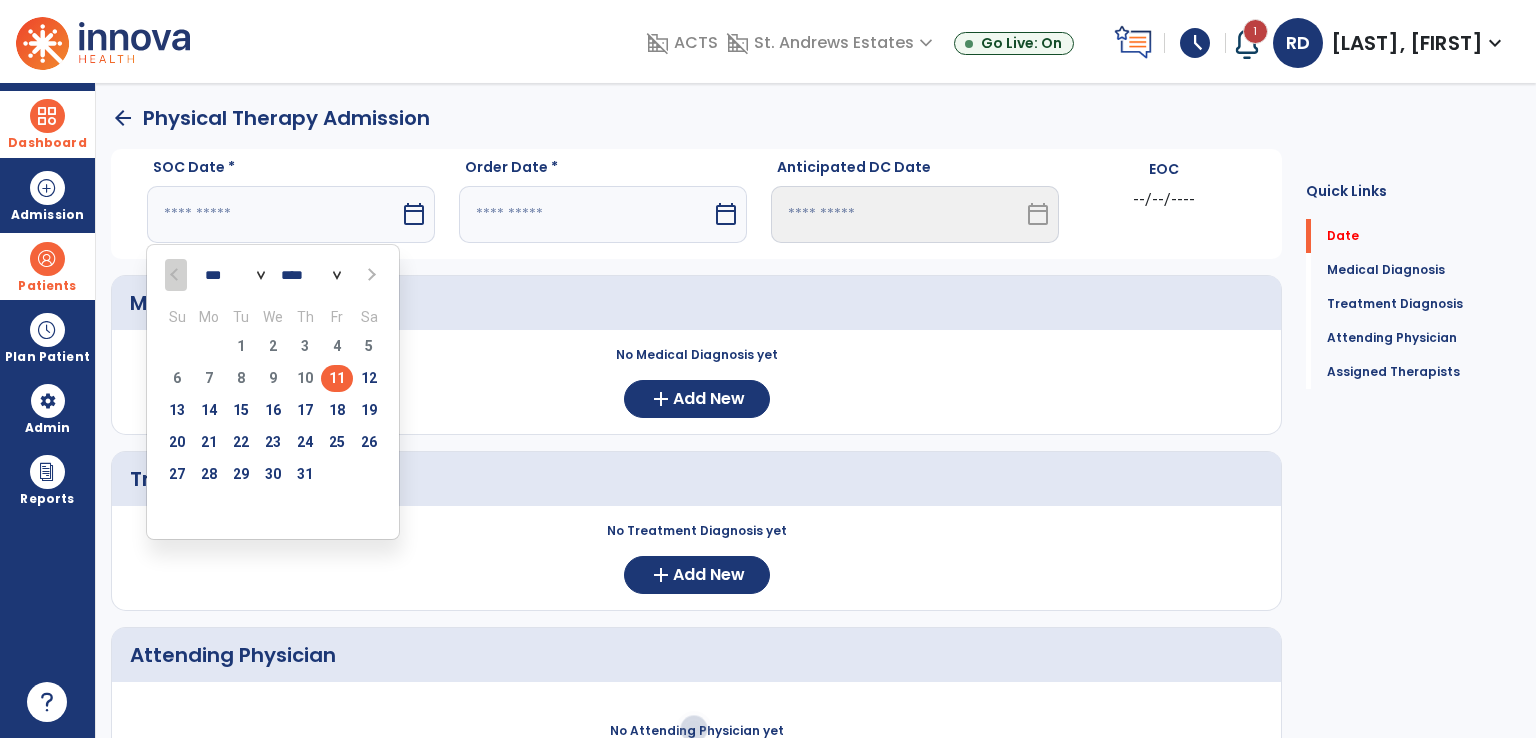 type on "*********" 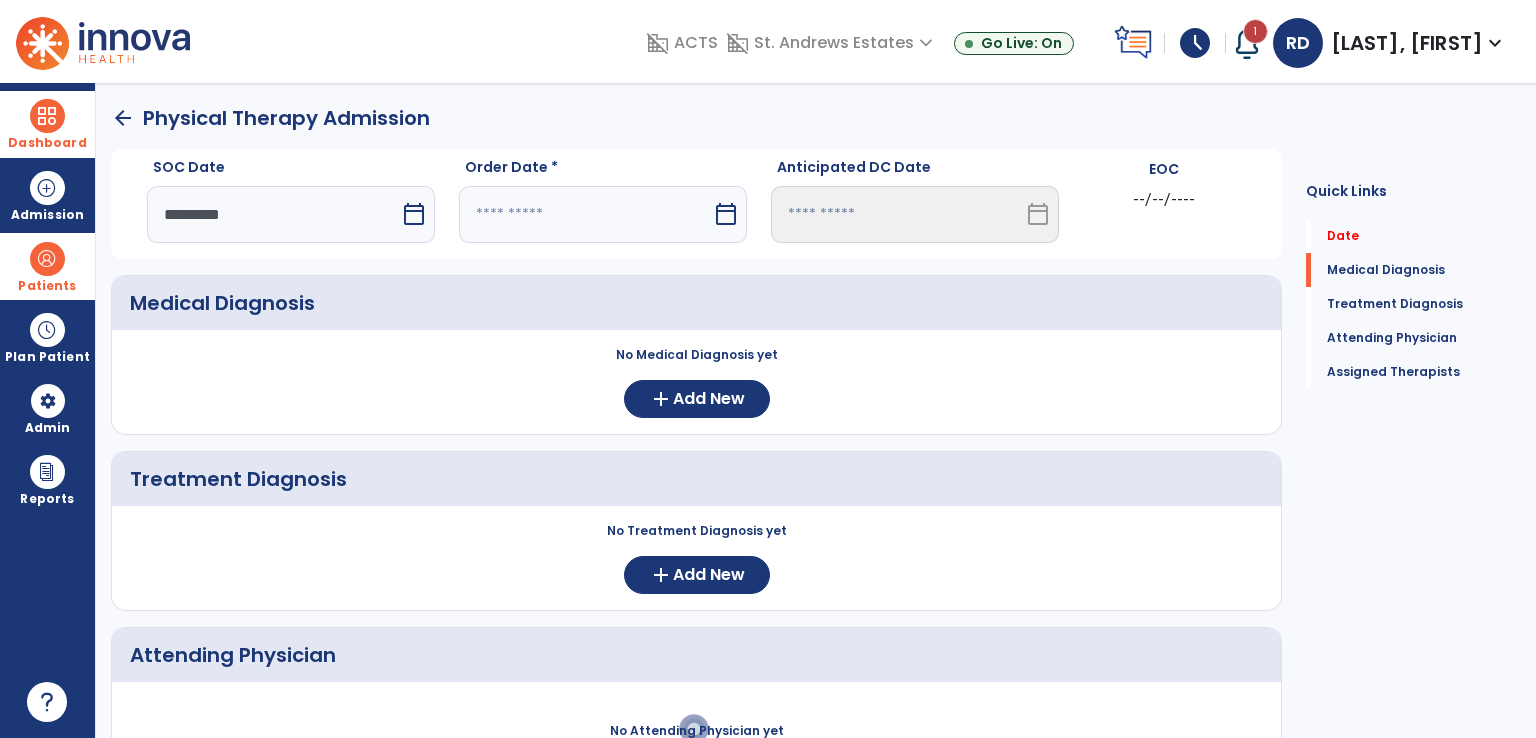 click on "calendar_today" at bounding box center (726, 214) 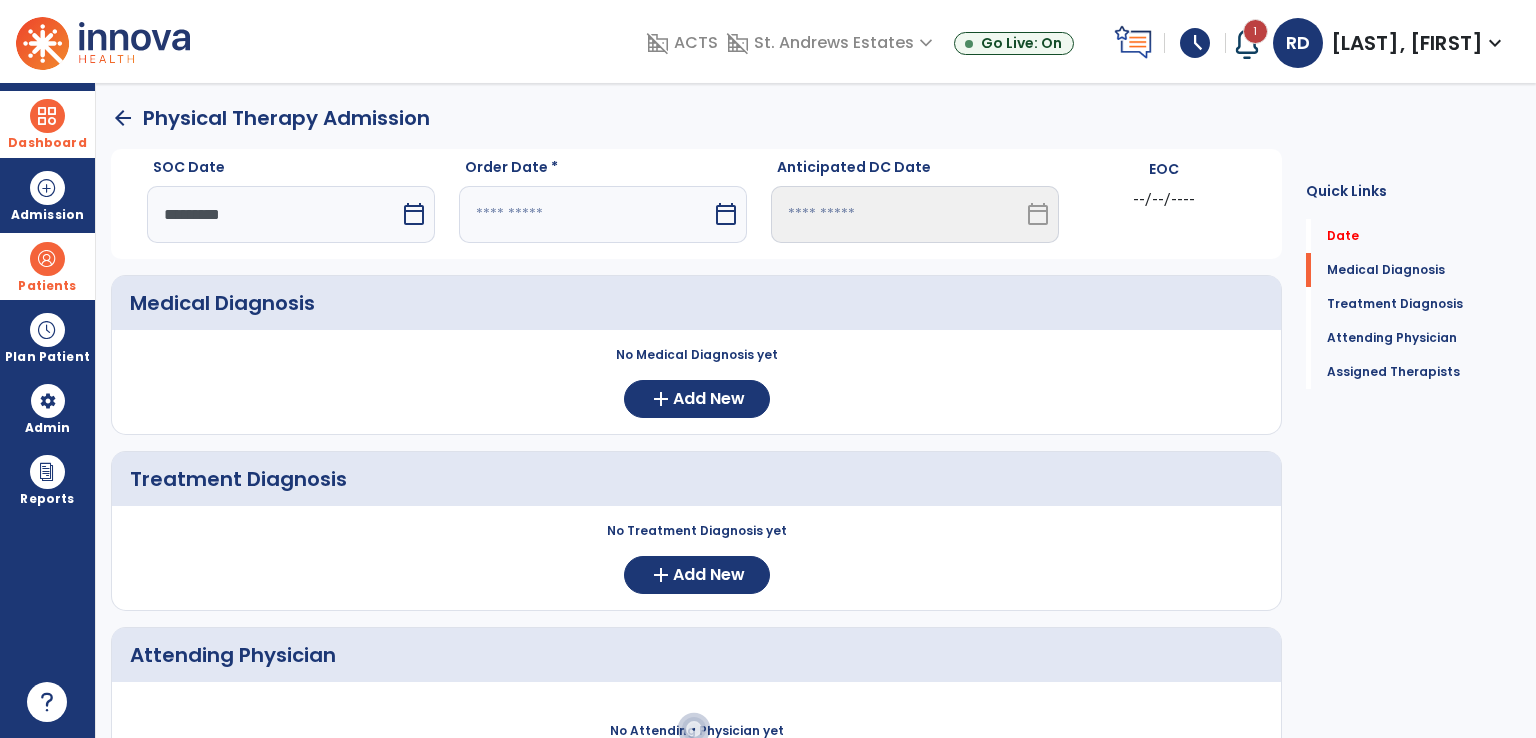 select on "*" 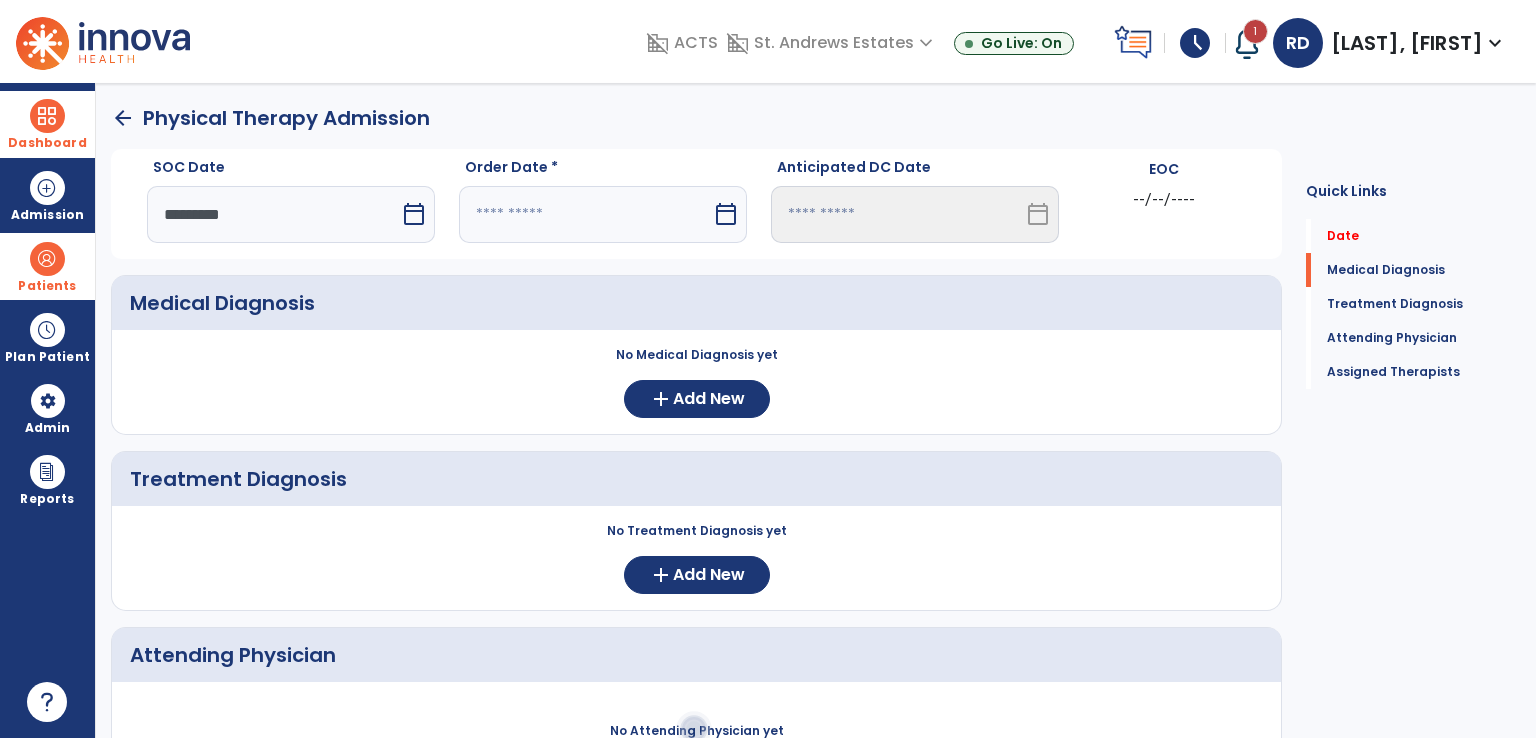 select on "****" 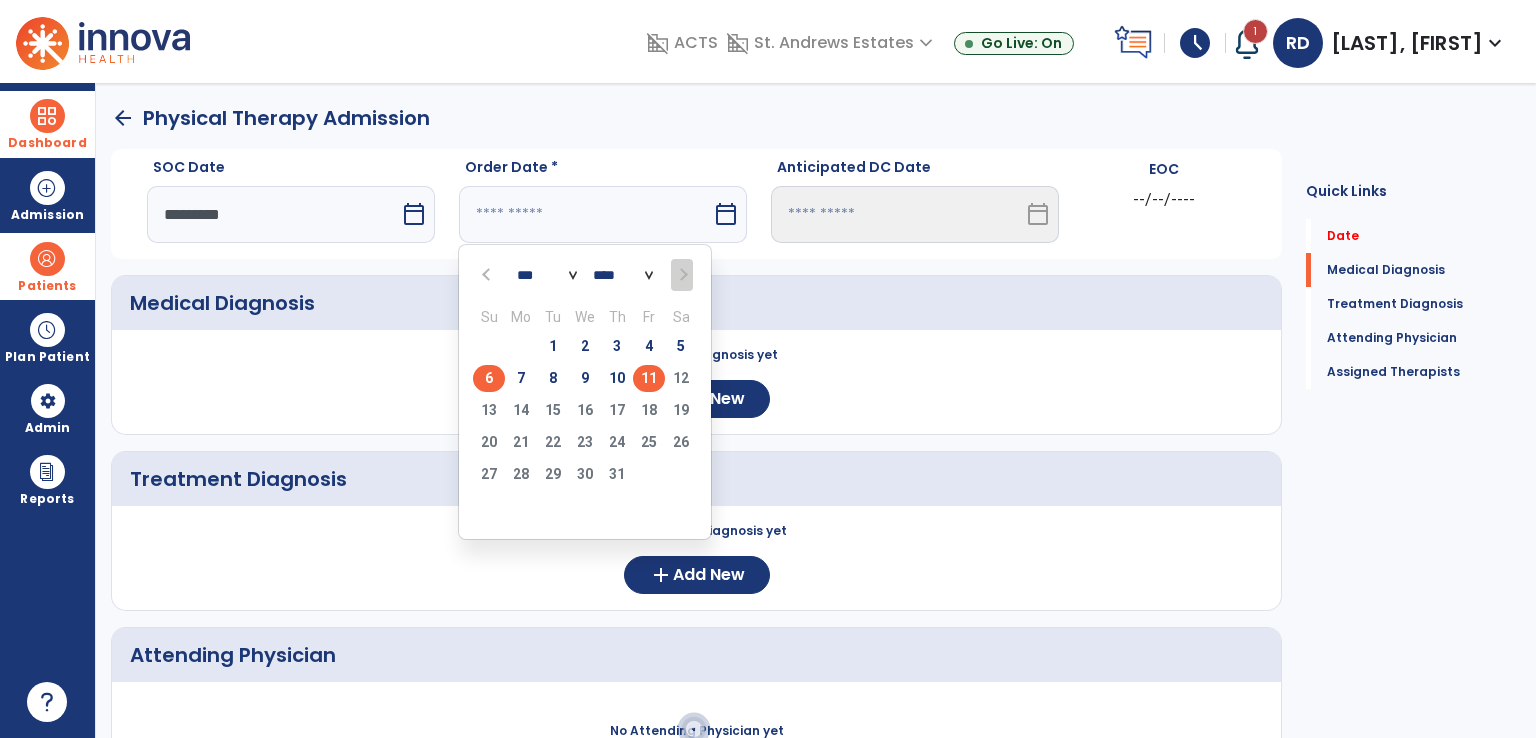 click on "6" at bounding box center (489, 378) 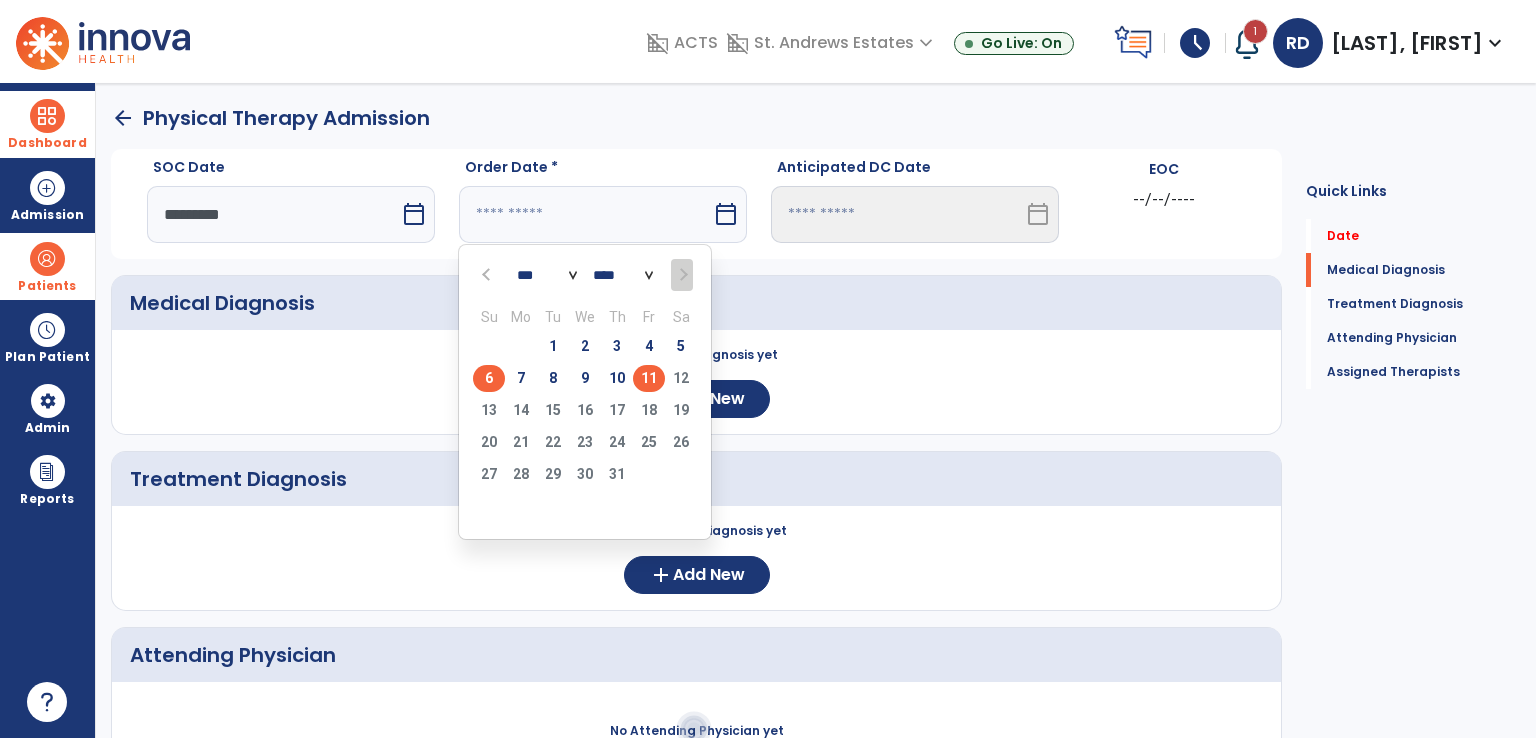 type on "********" 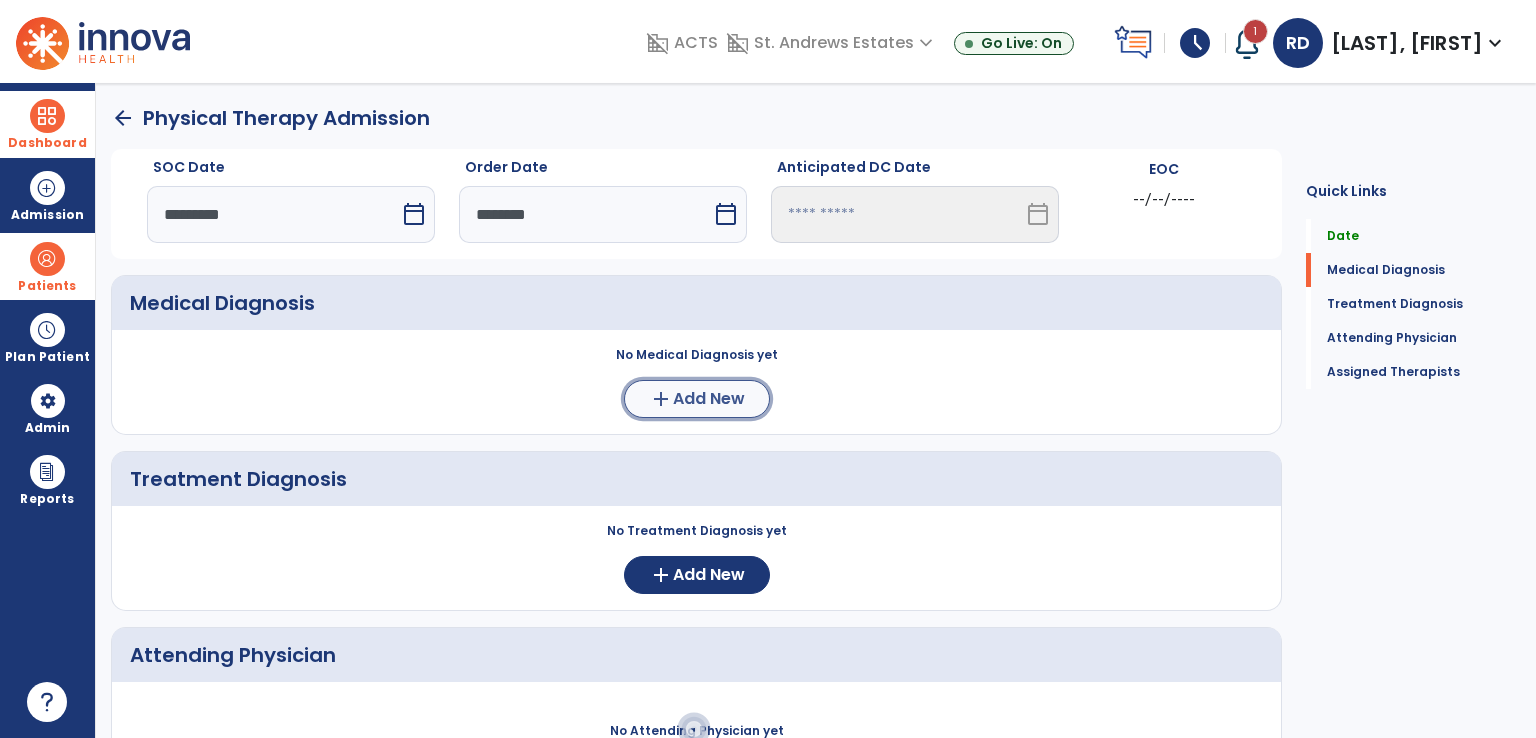 click on "add" 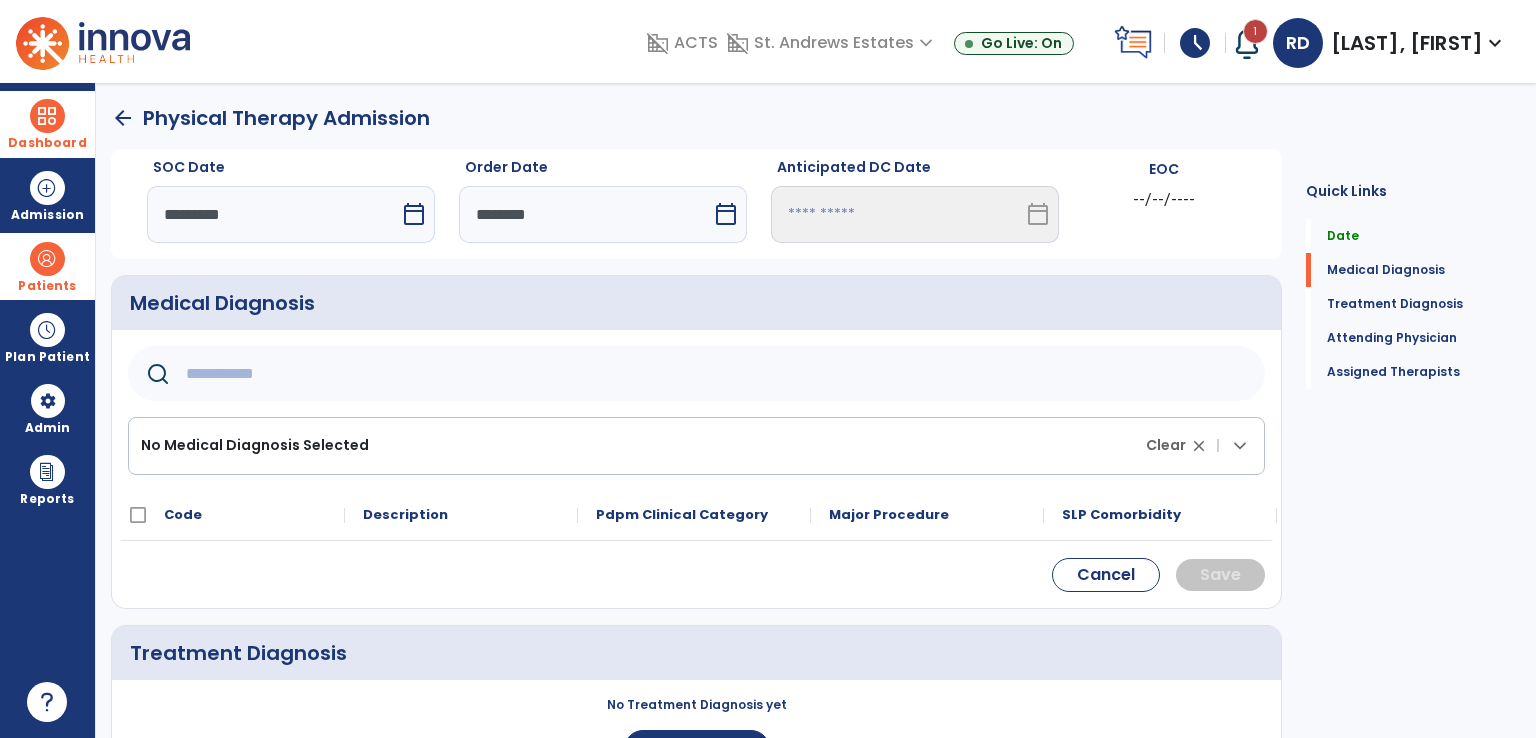 click 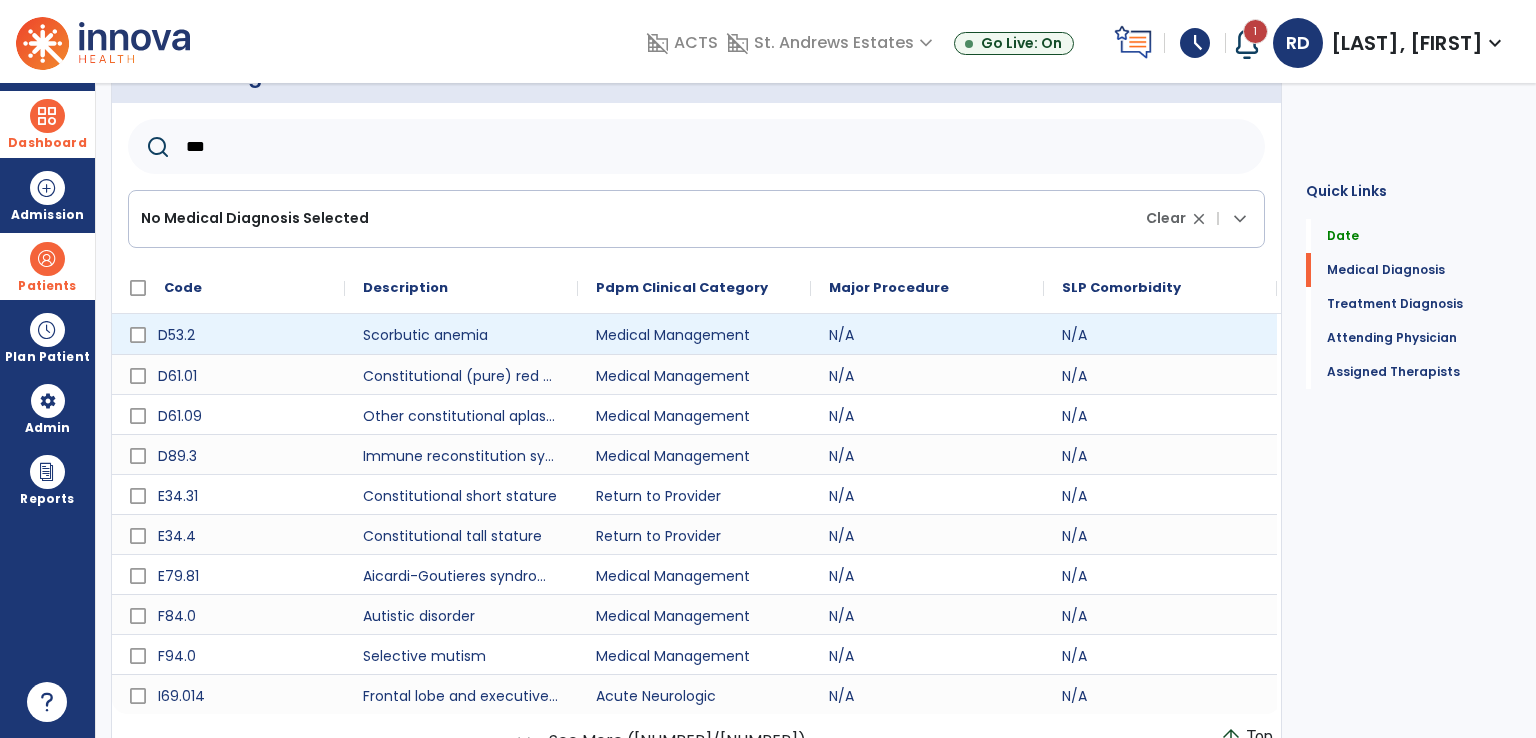scroll, scrollTop: 248, scrollLeft: 0, axis: vertical 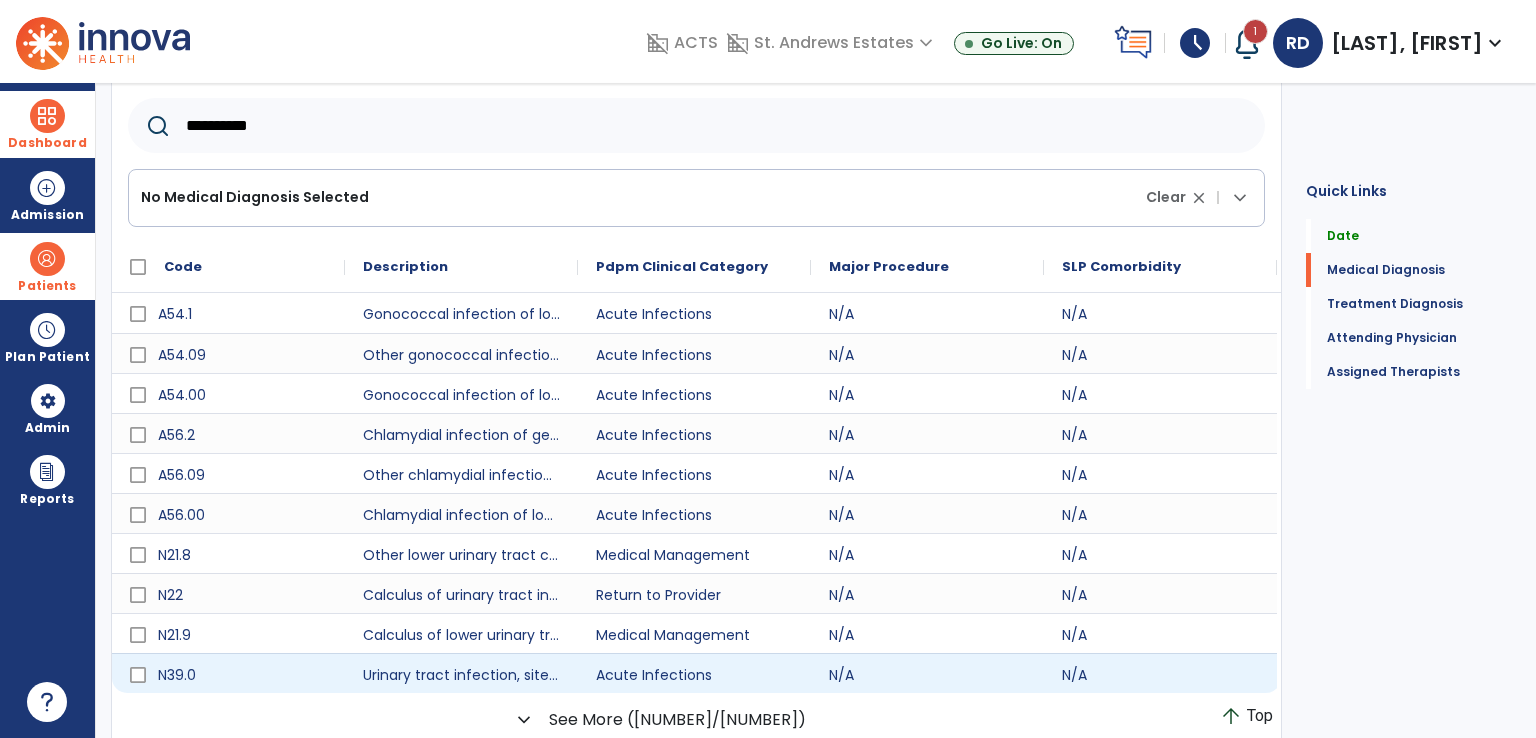 type on "**********" 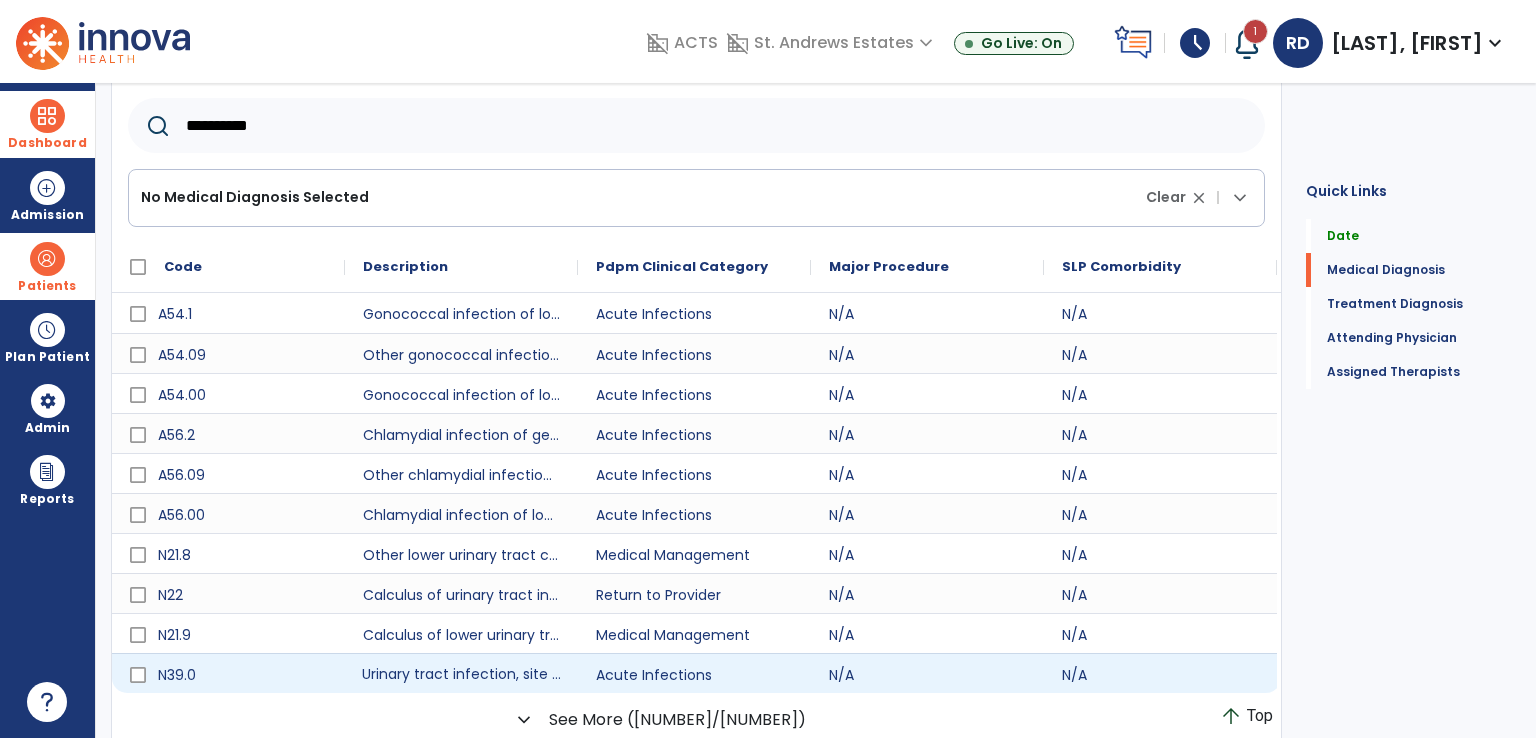 click on "Urinary tract infection, site not specified" 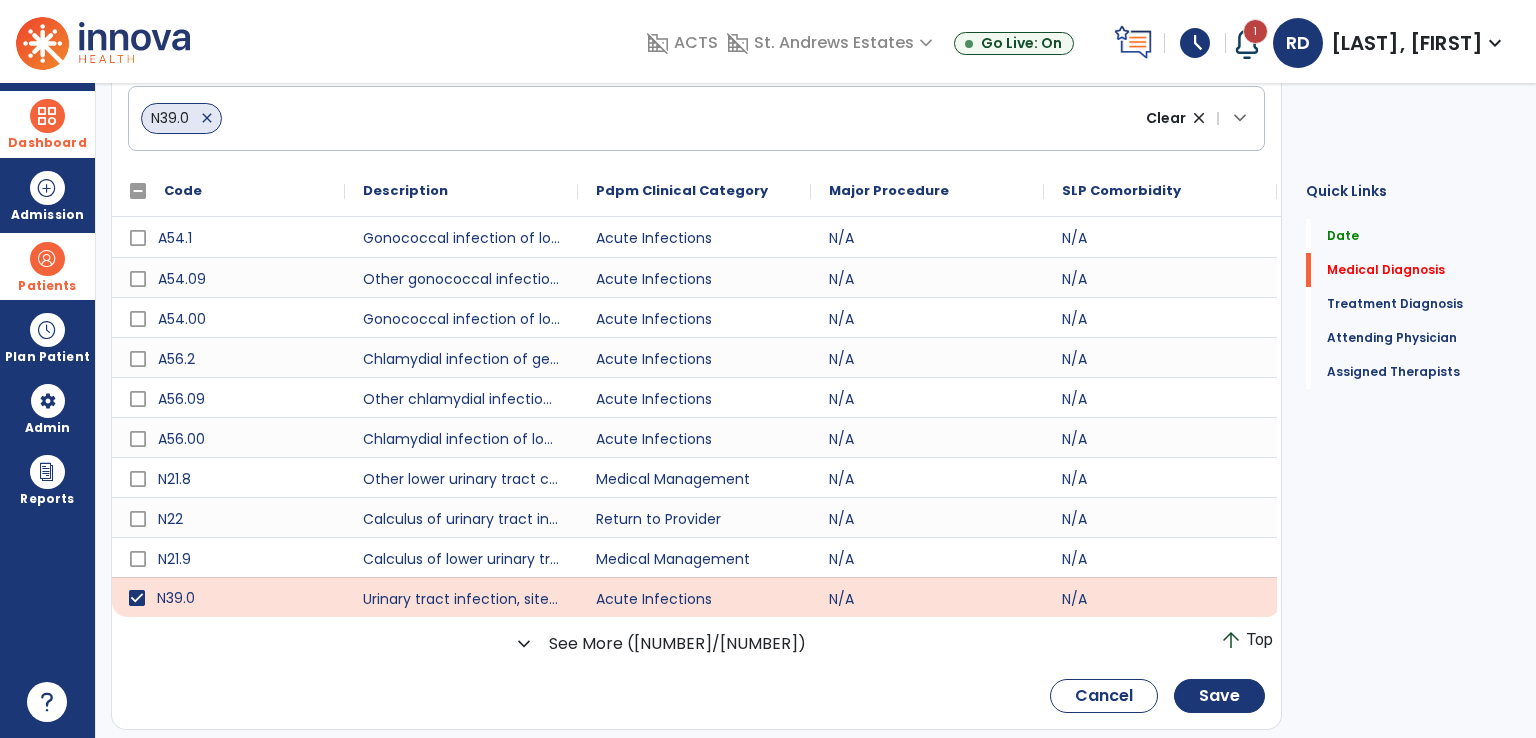 scroll, scrollTop: 448, scrollLeft: 0, axis: vertical 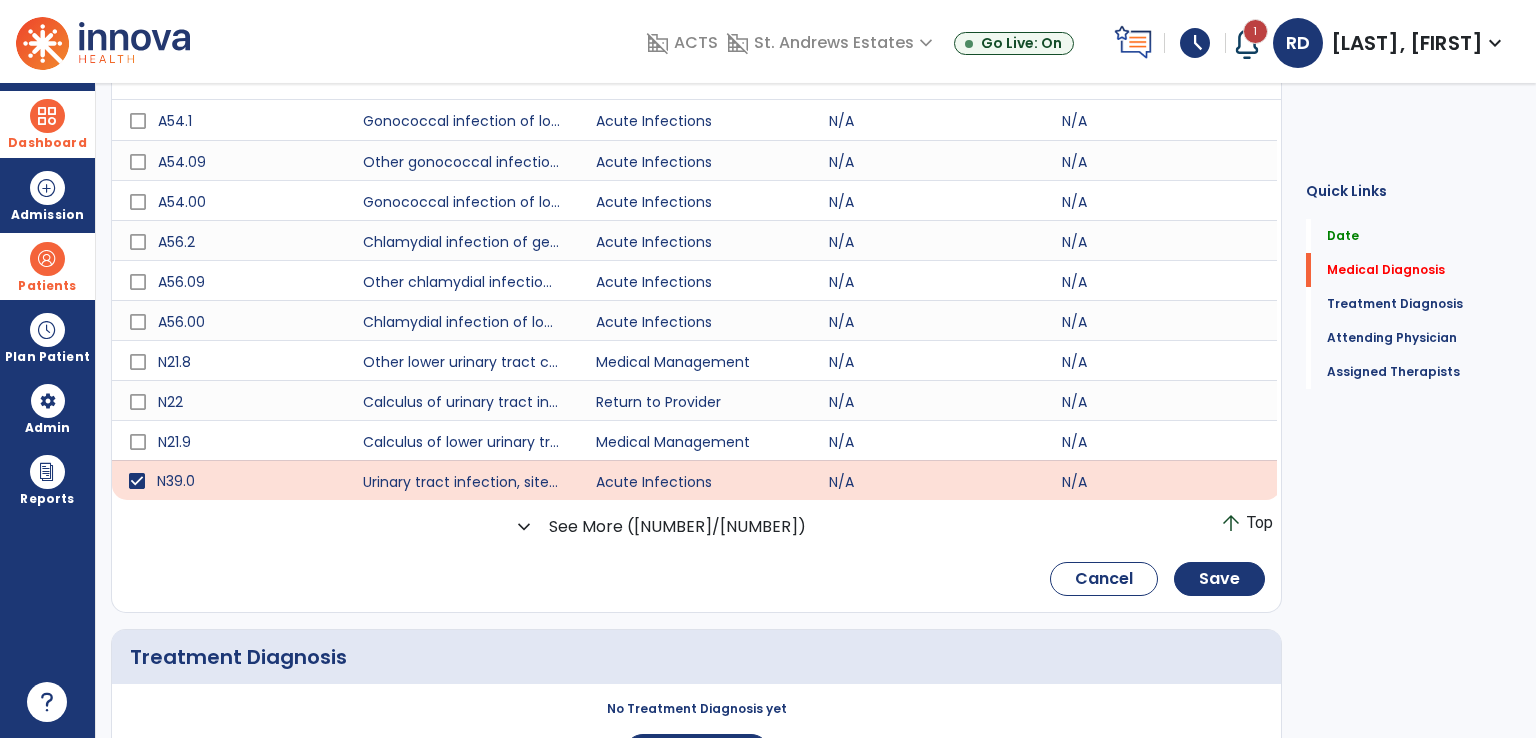 click on "expand_more" 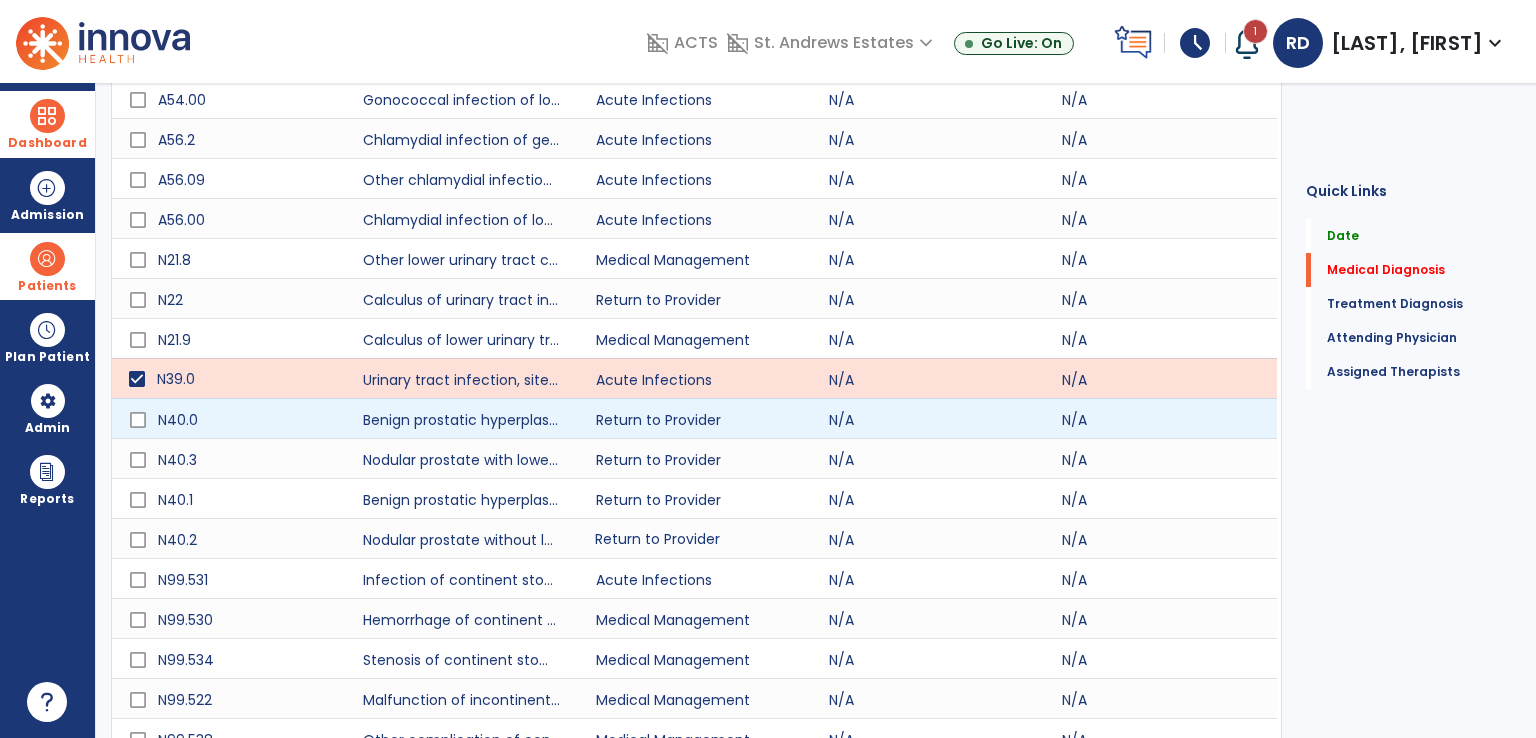 click on "[CONDITION] [CONDITION] [CONDITION] [CONDITION] [CONDITION]" 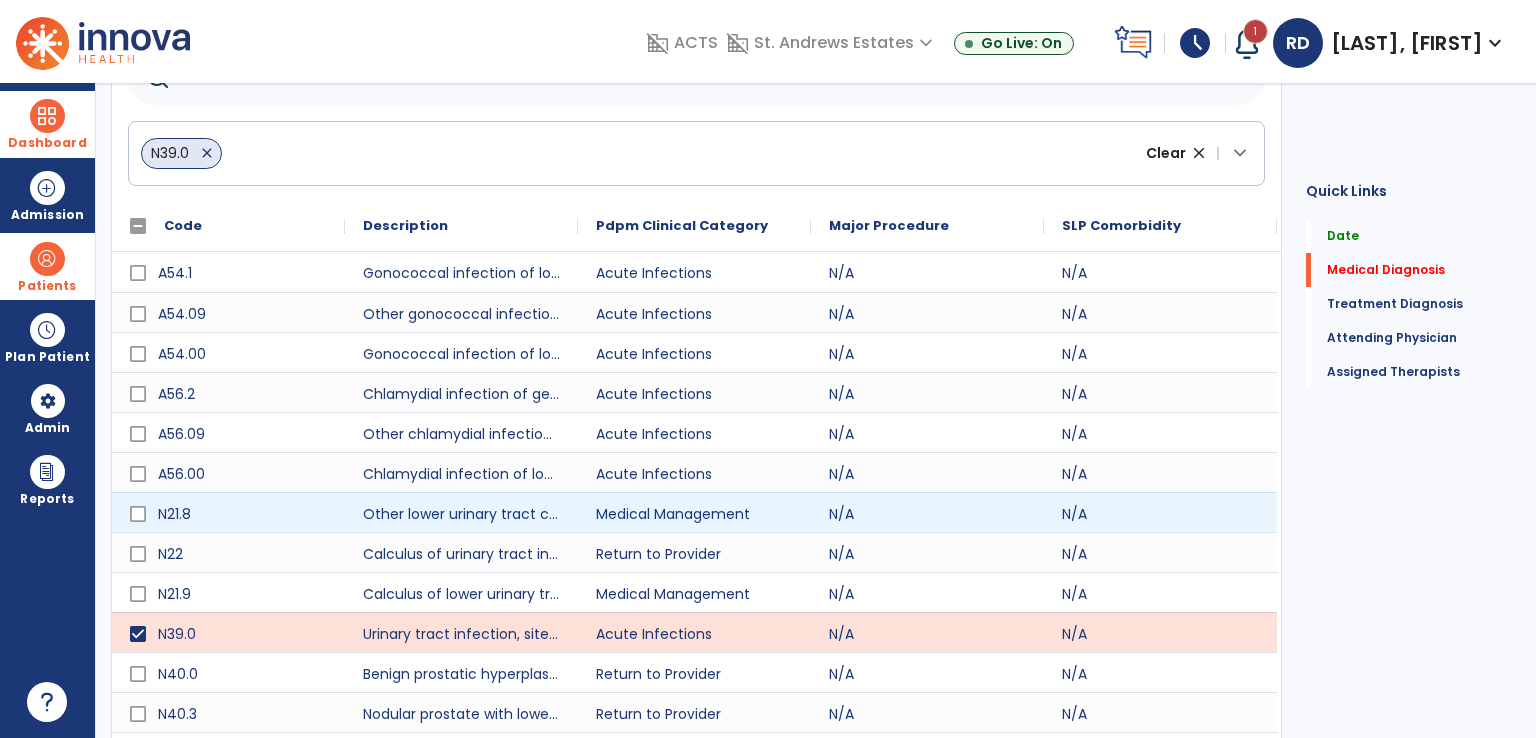 scroll, scrollTop: 300, scrollLeft: 0, axis: vertical 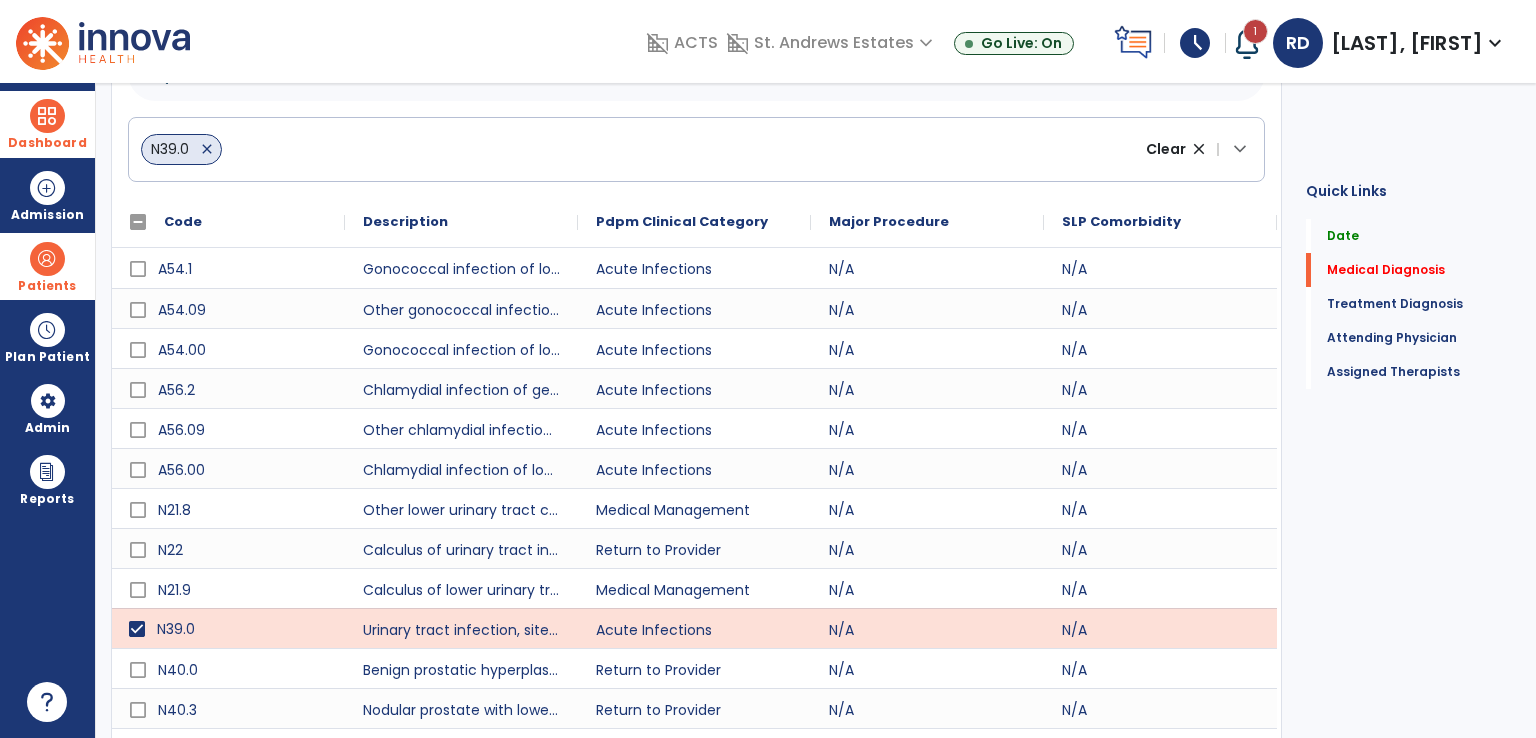 click on "N39.0" at bounding box center [242, 629] 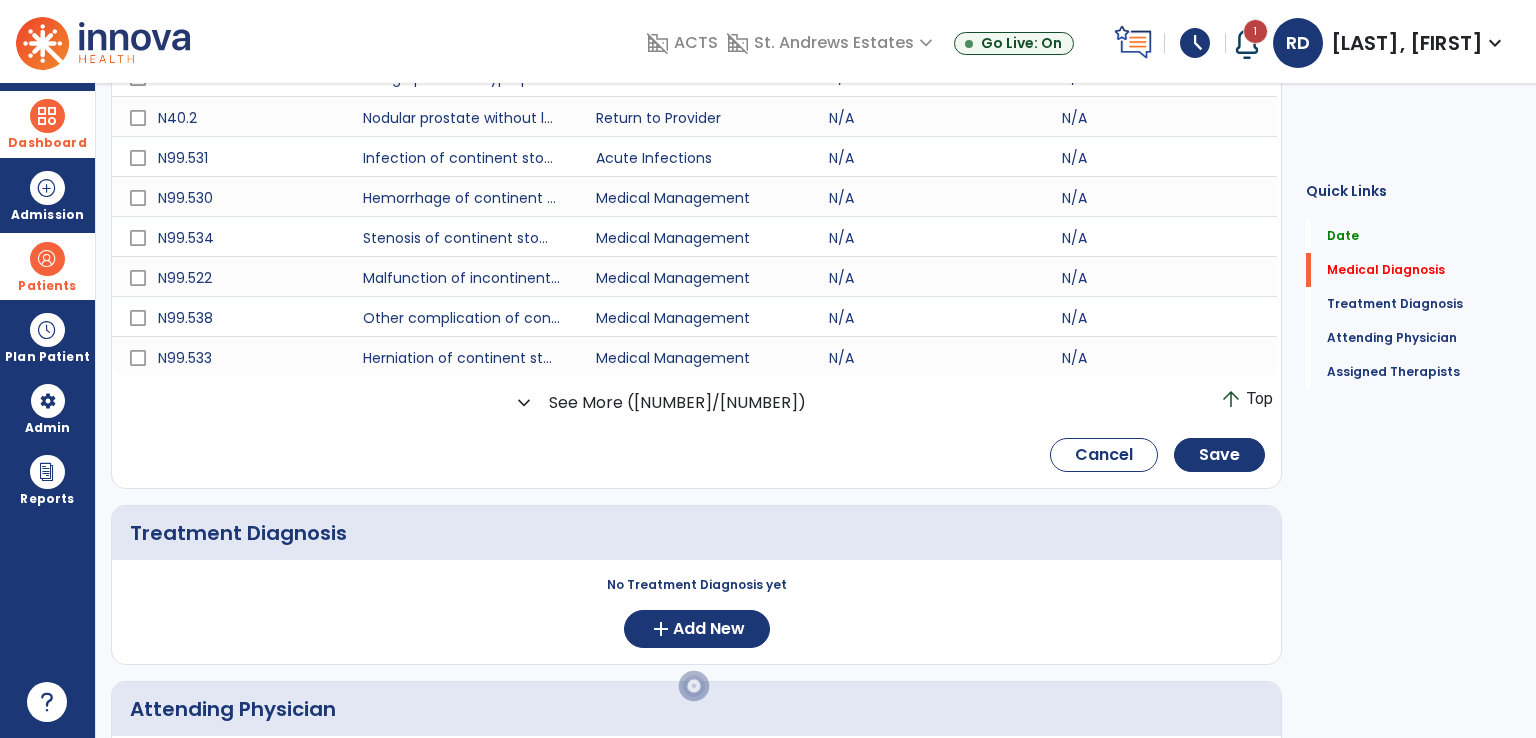 scroll, scrollTop: 1100, scrollLeft: 0, axis: vertical 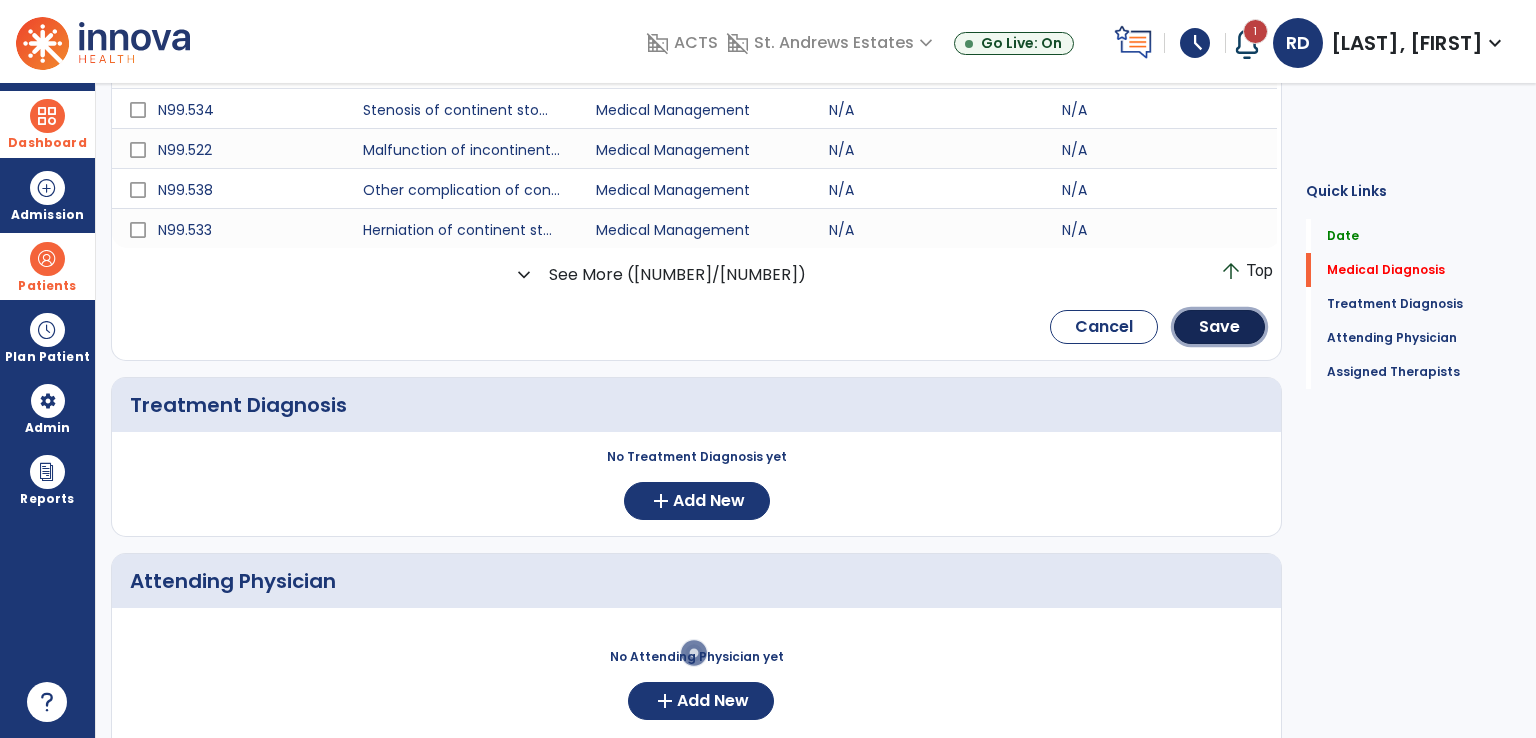 click on "Save" 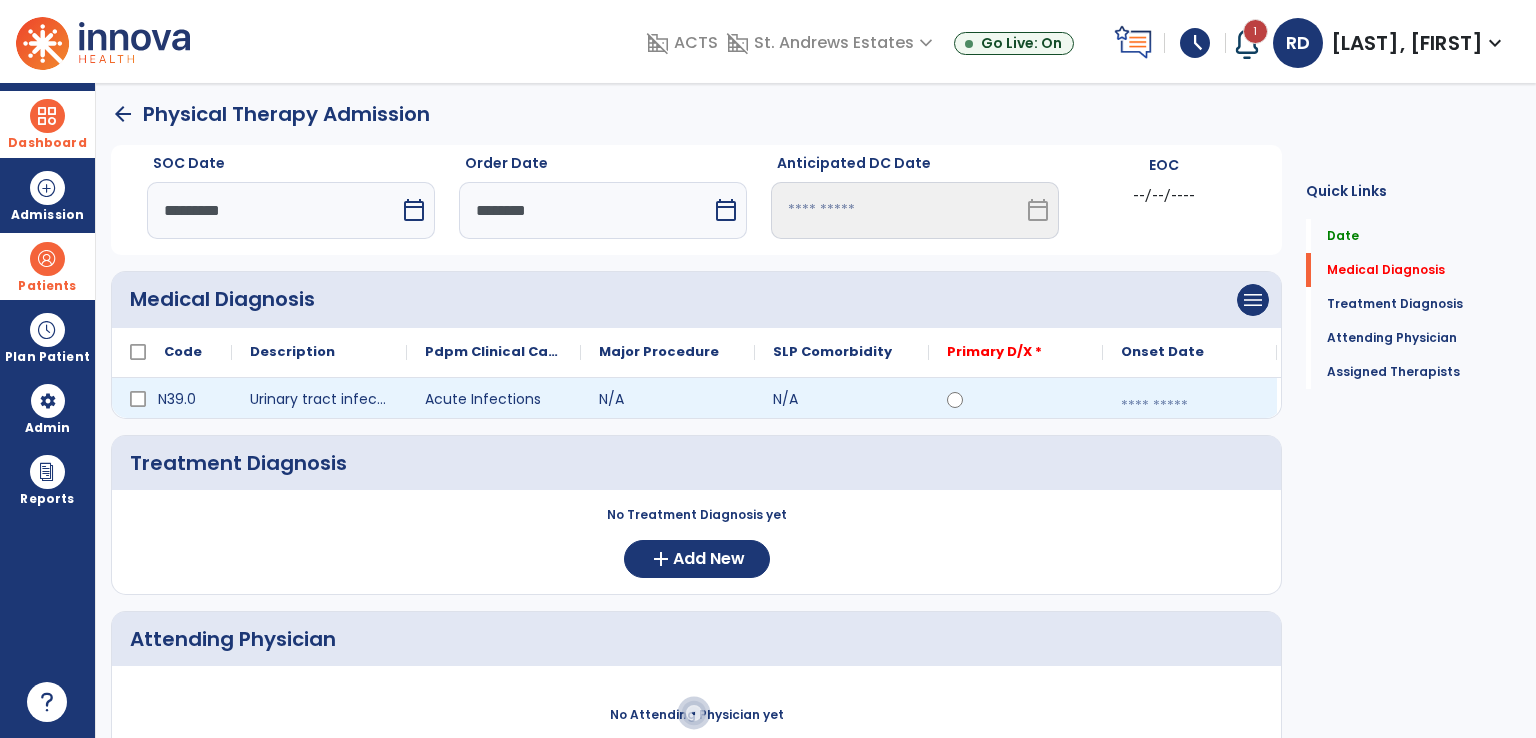 scroll, scrollTop: 0, scrollLeft: 0, axis: both 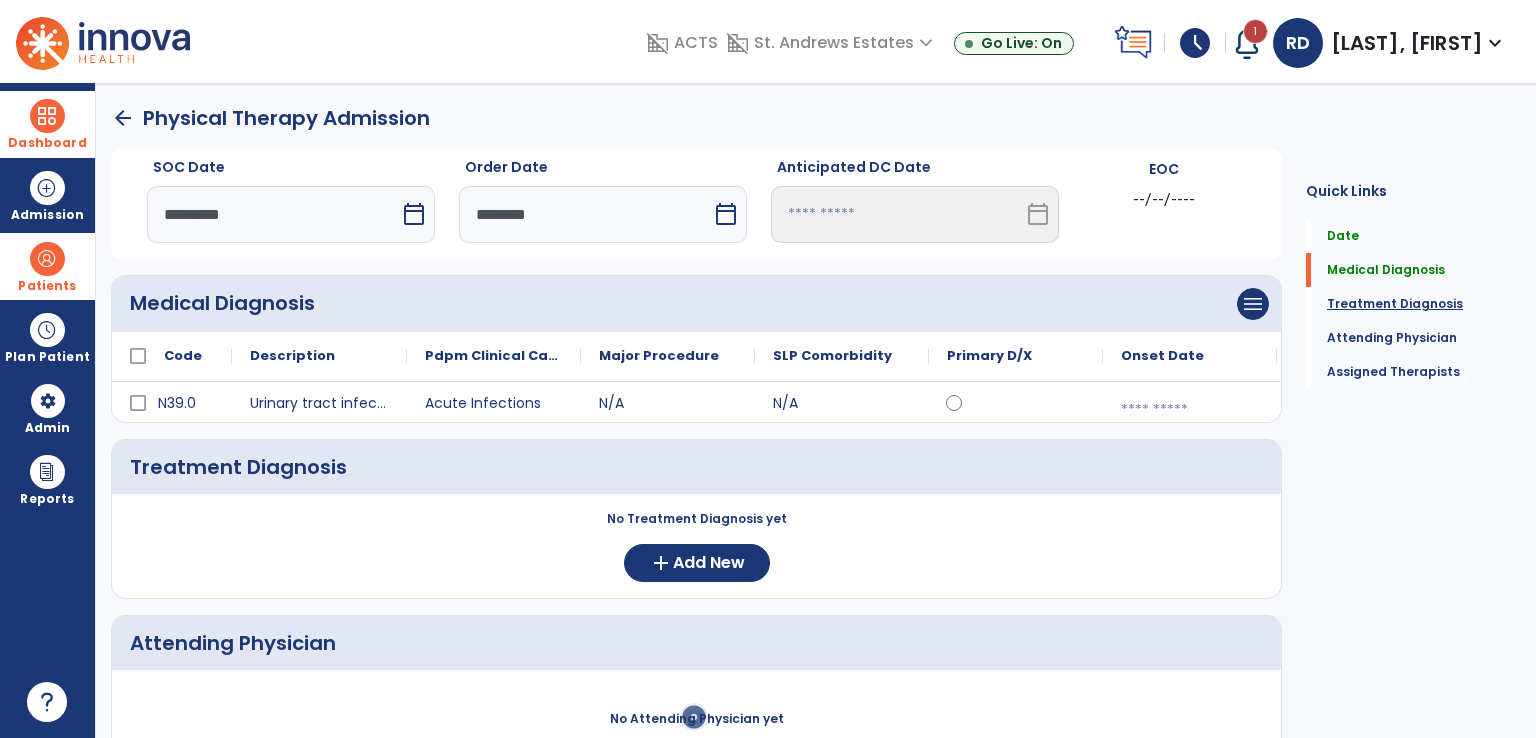click on "Treatment Diagnosis" 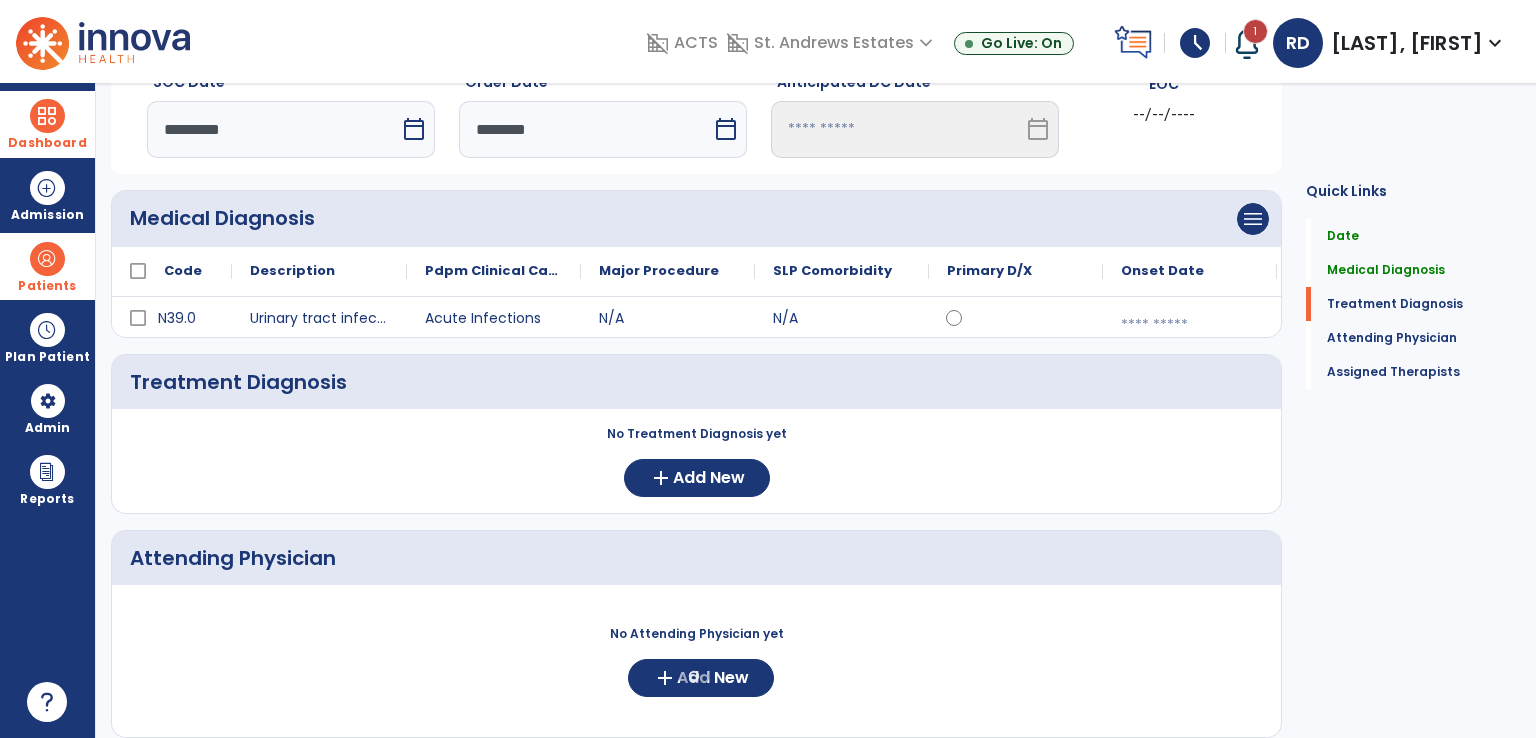 scroll, scrollTop: 107, scrollLeft: 0, axis: vertical 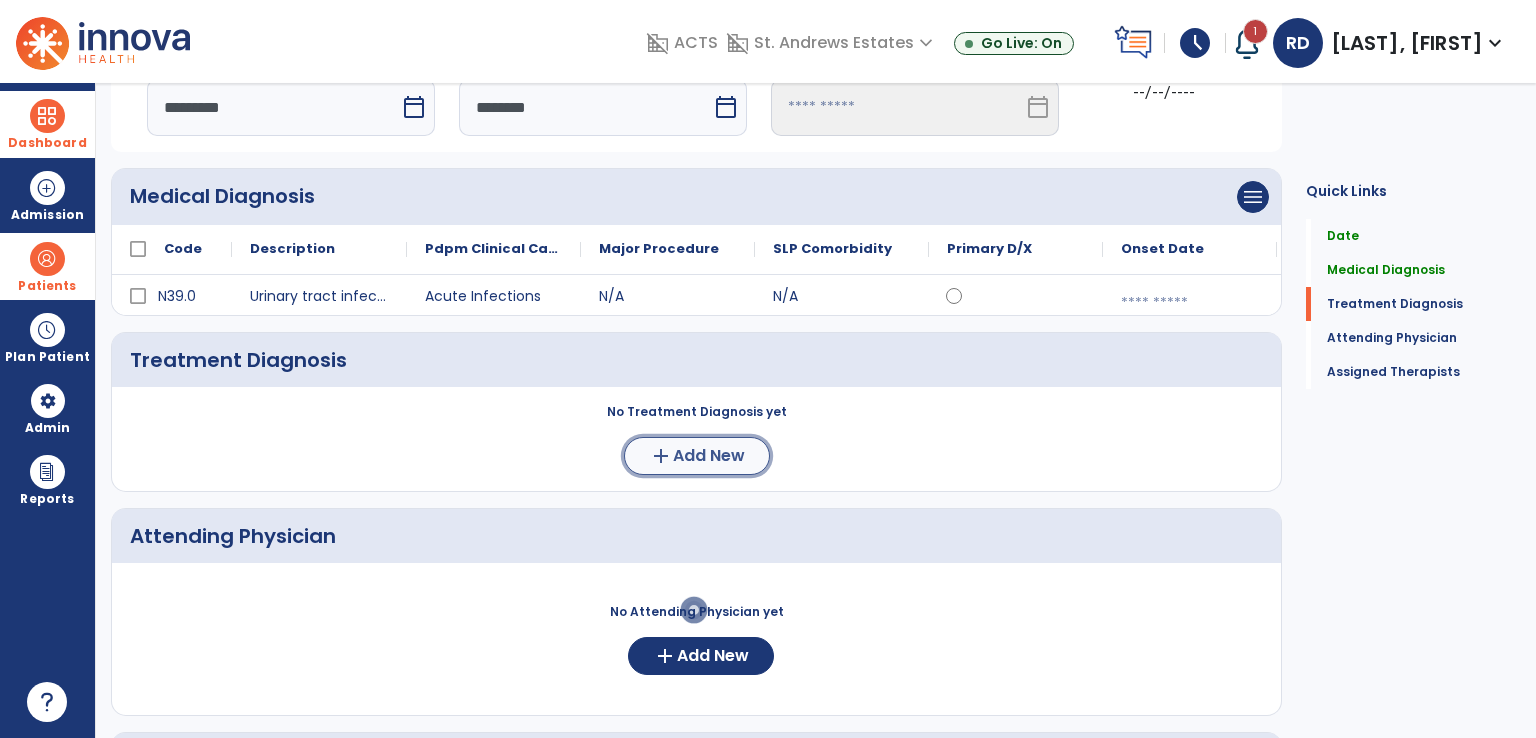 click on "Add New" 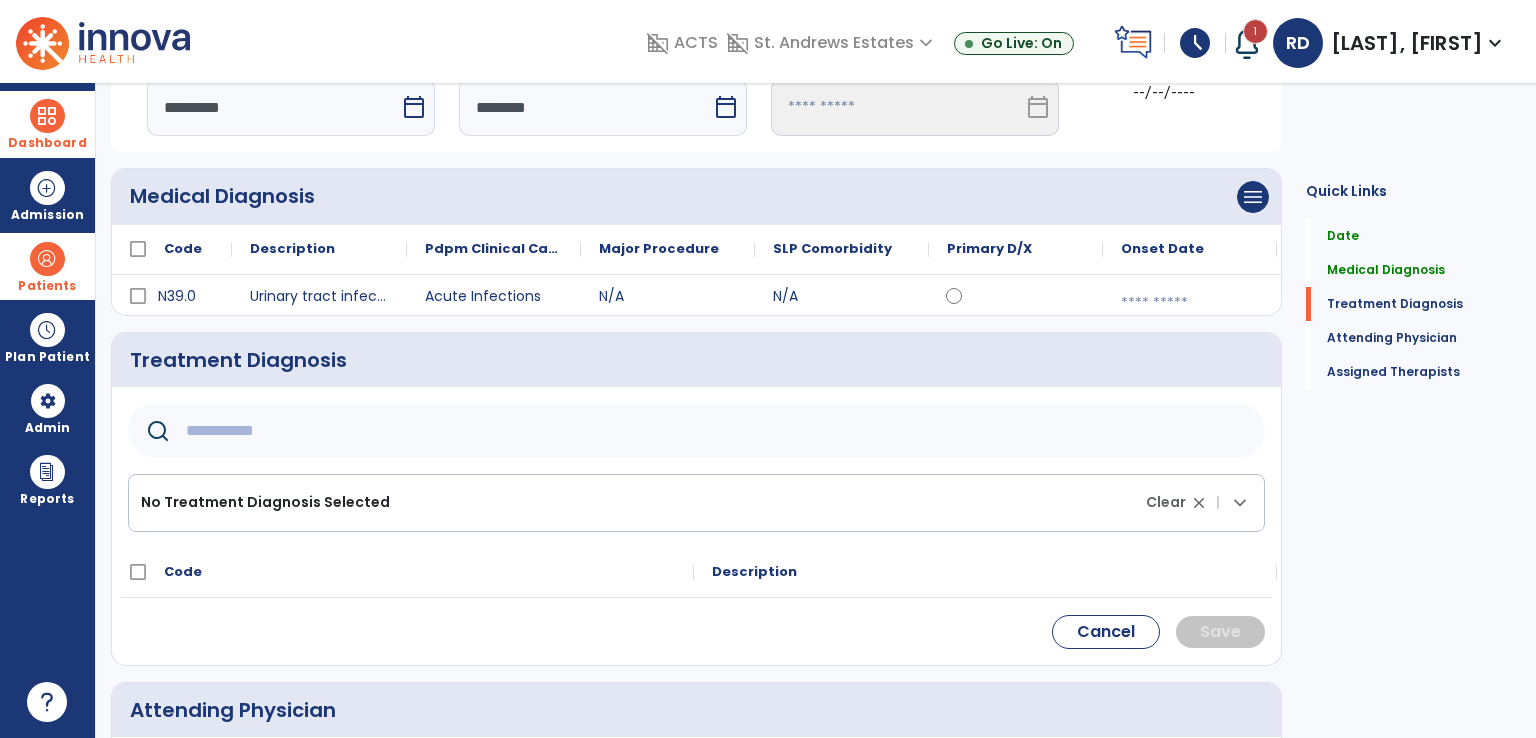 click 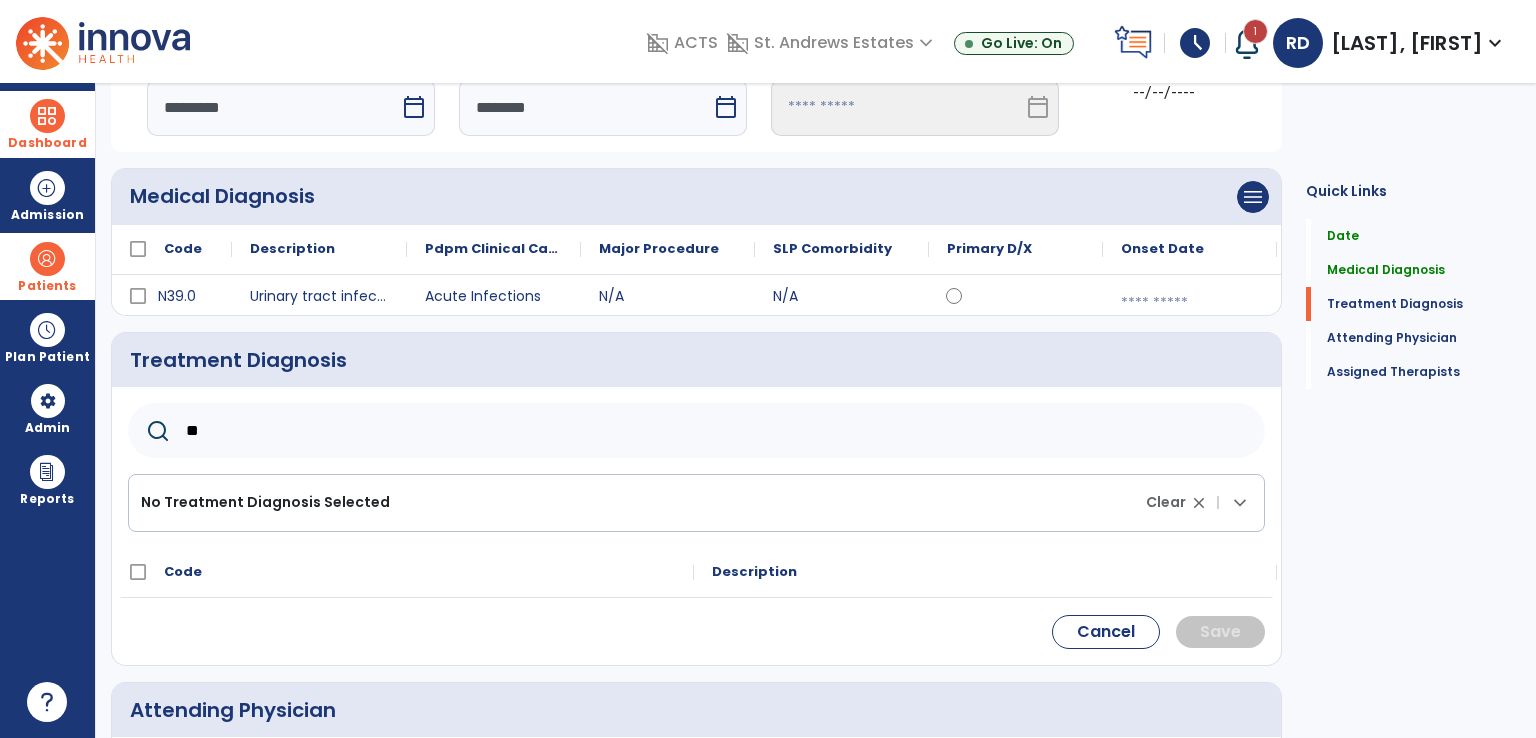 type on "*" 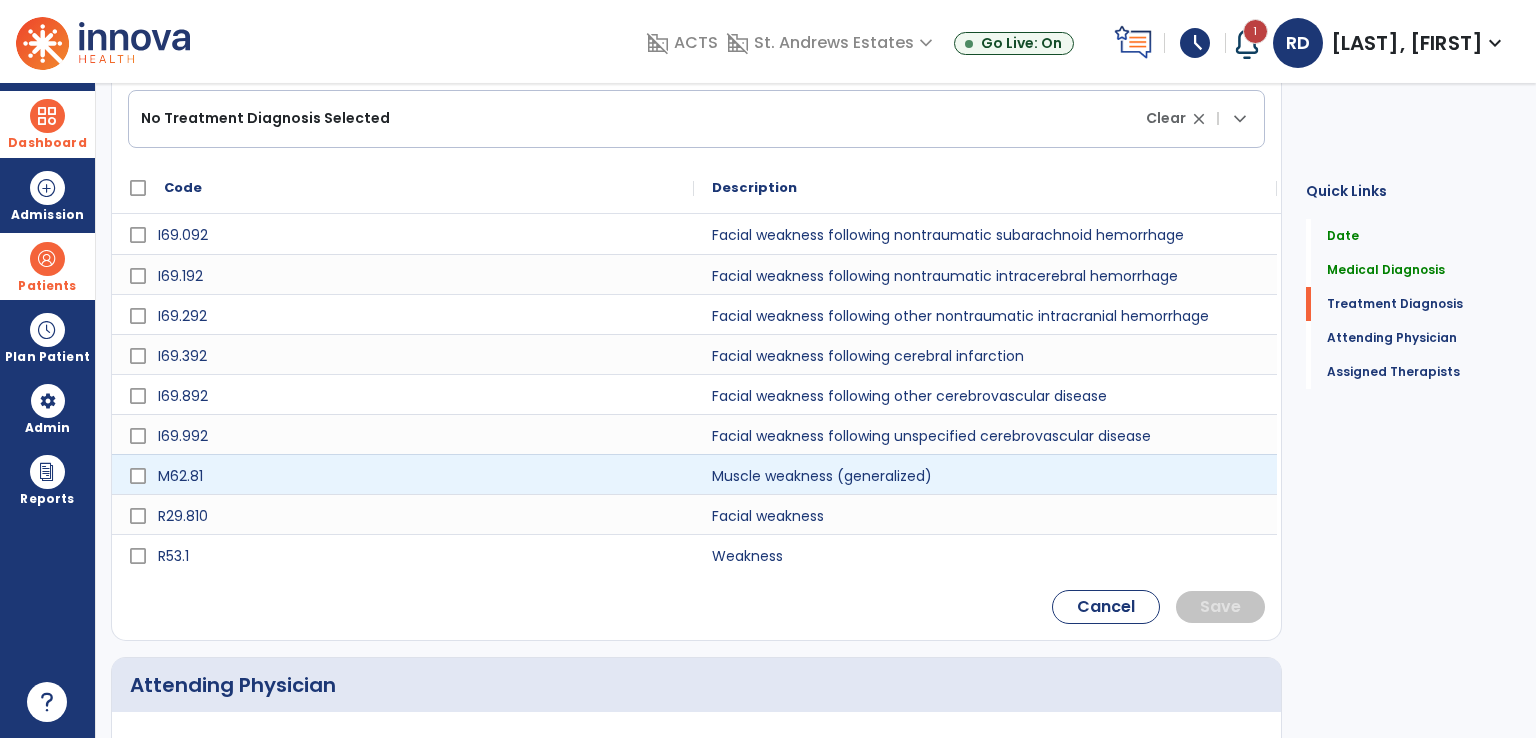 scroll, scrollTop: 507, scrollLeft: 0, axis: vertical 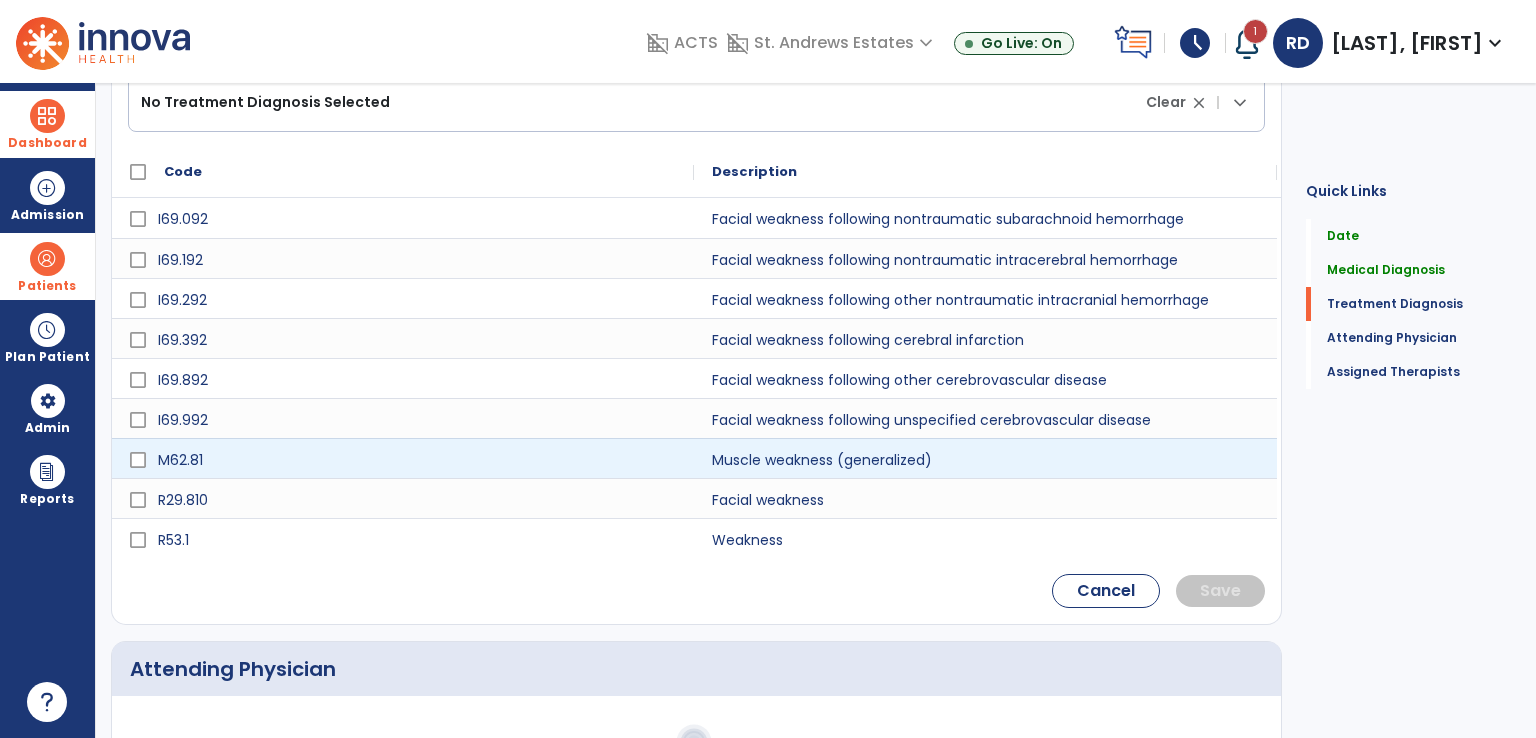 type on "********" 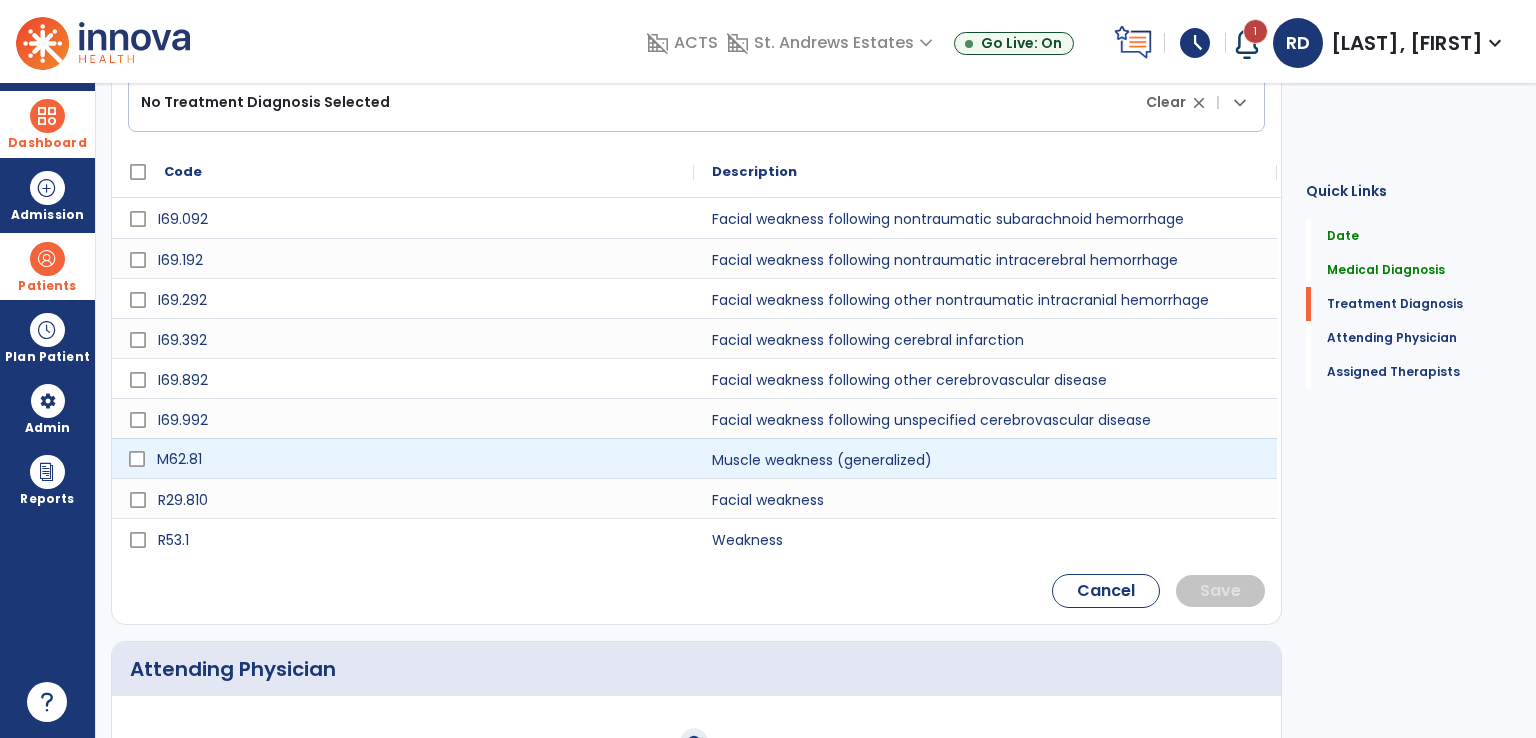 scroll, scrollTop: 505, scrollLeft: 0, axis: vertical 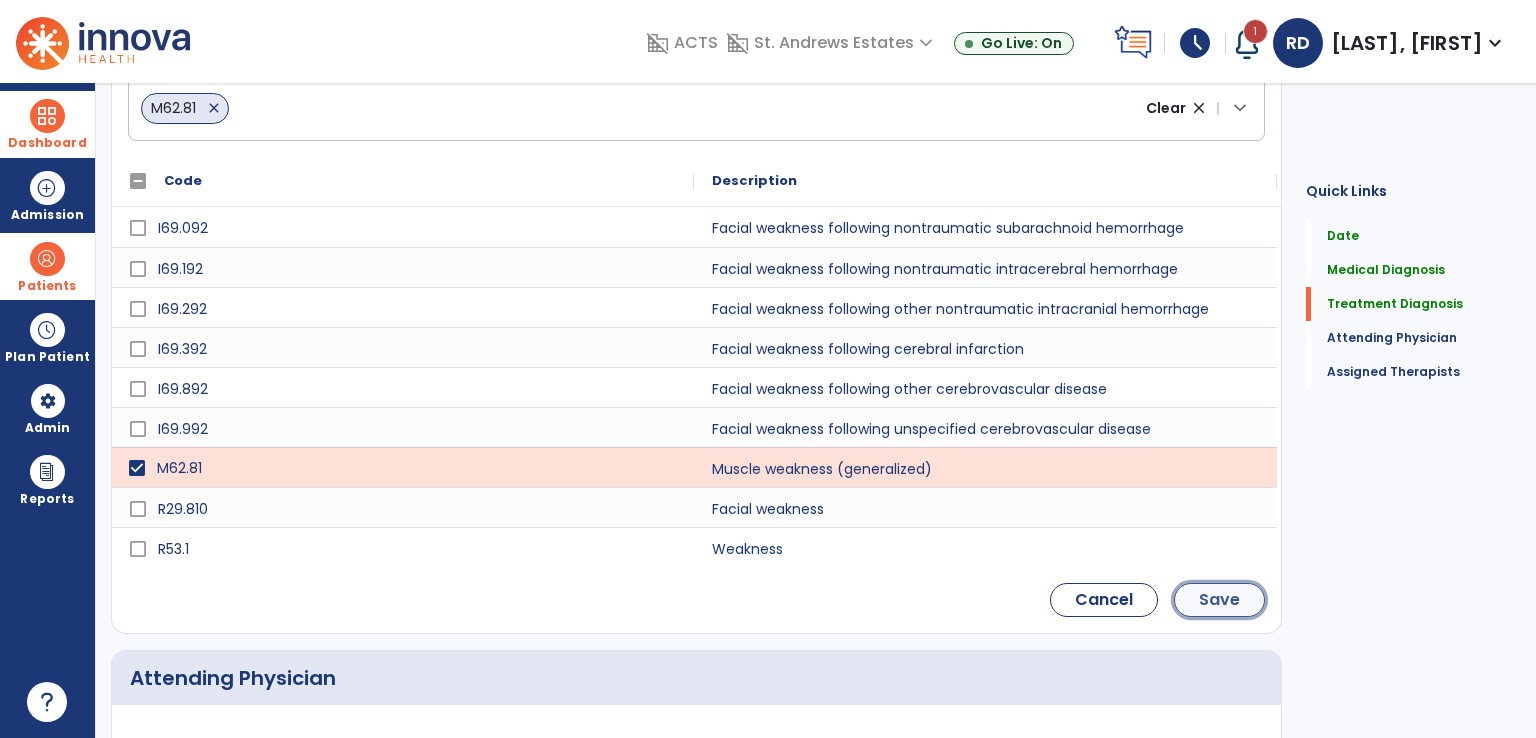 click on "Save" 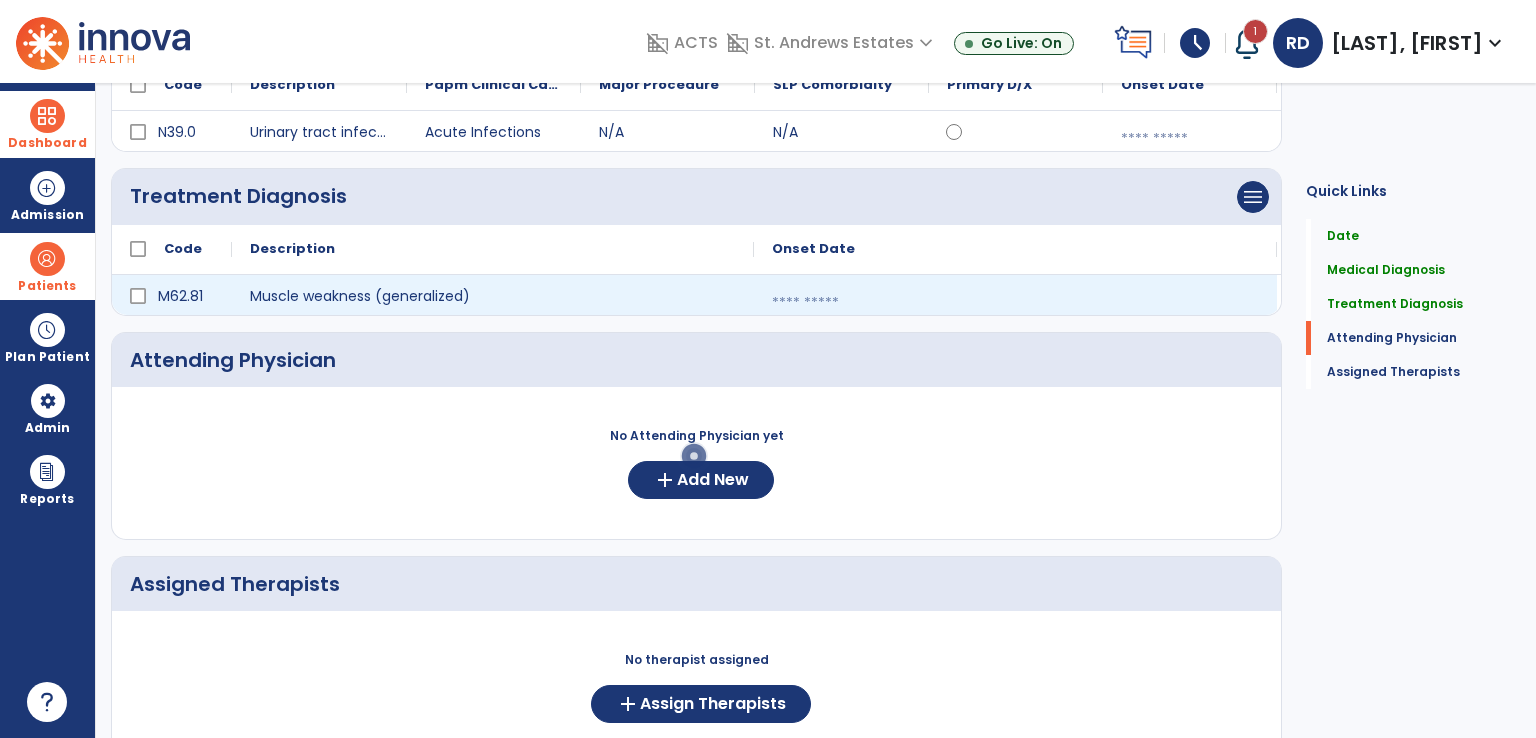 scroll, scrollTop: 240, scrollLeft: 0, axis: vertical 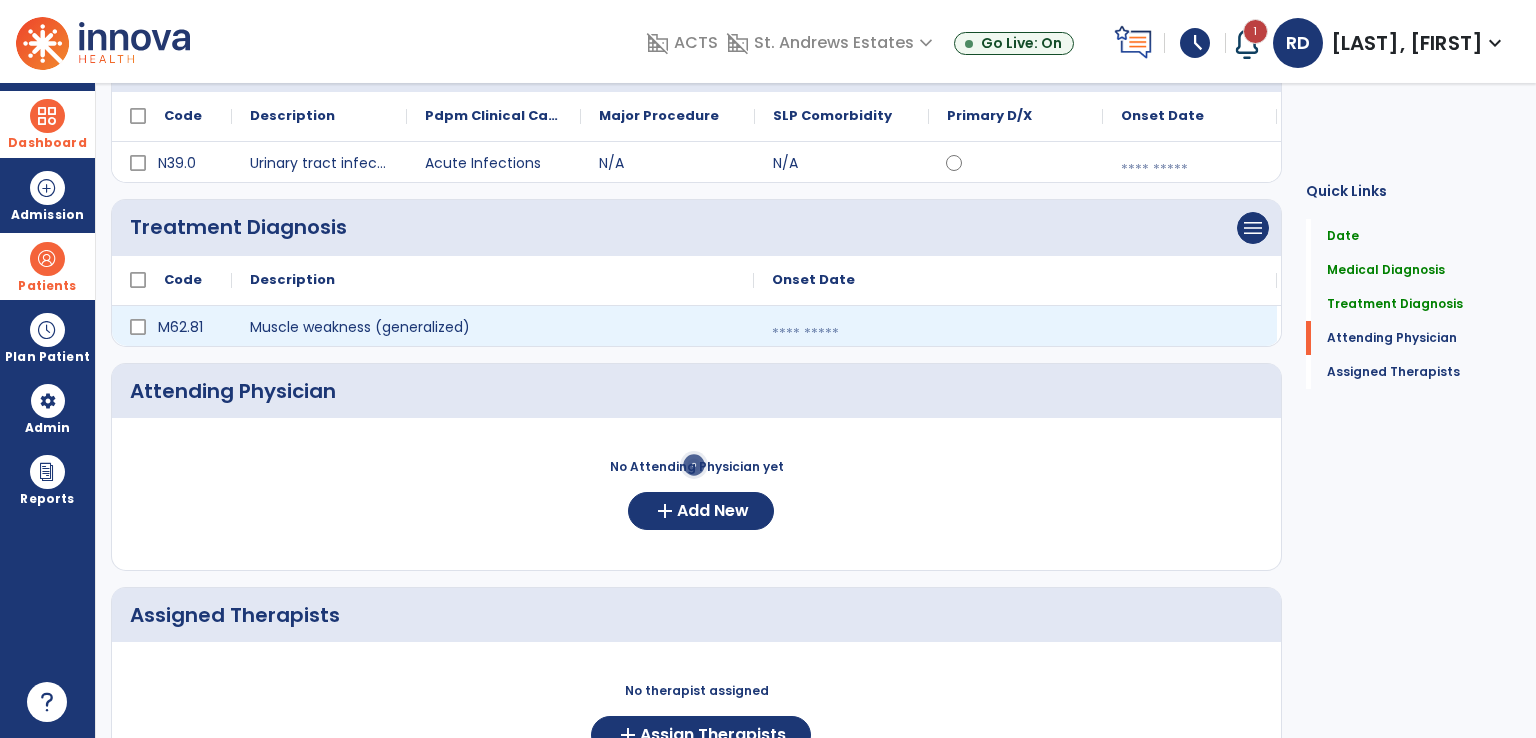 click at bounding box center (1015, 334) 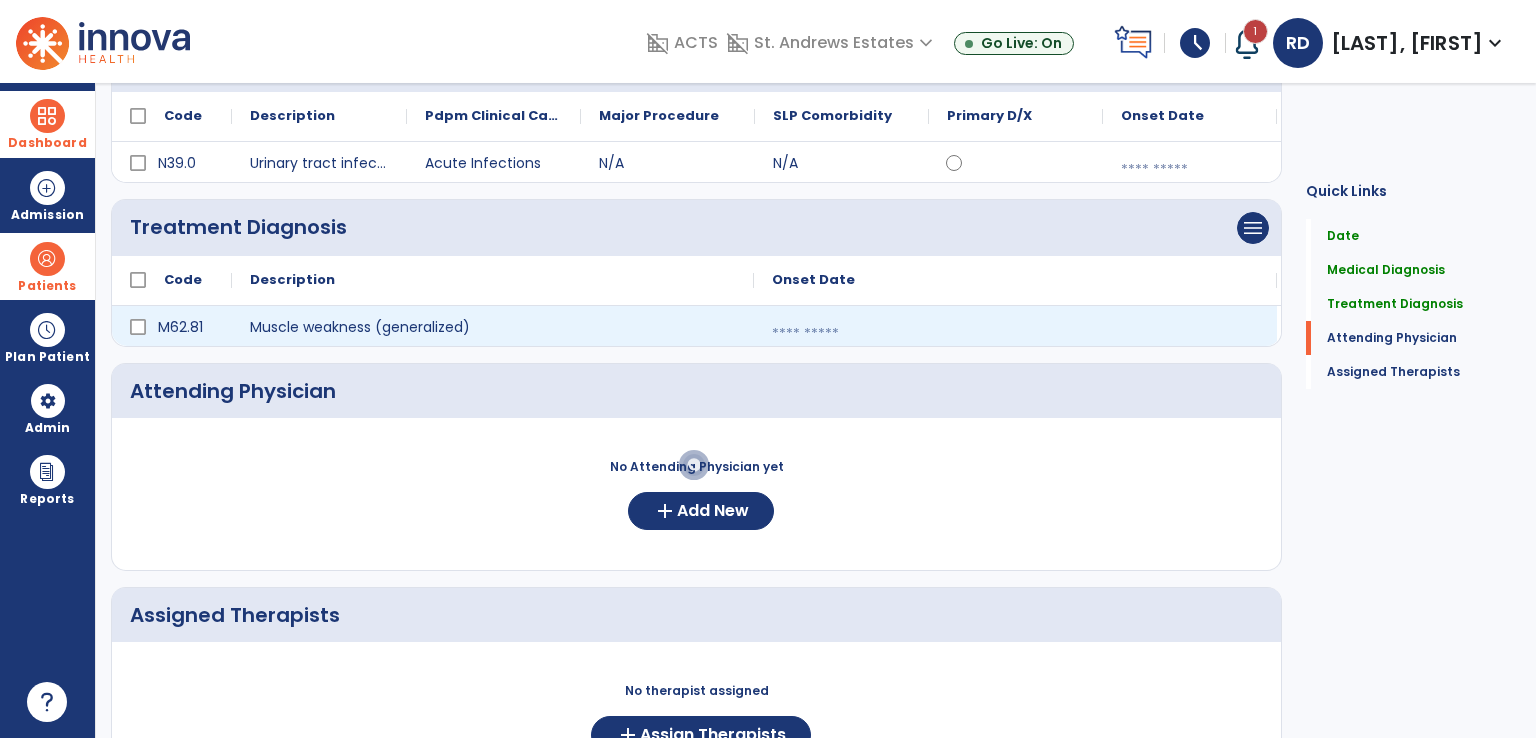 select on "*" 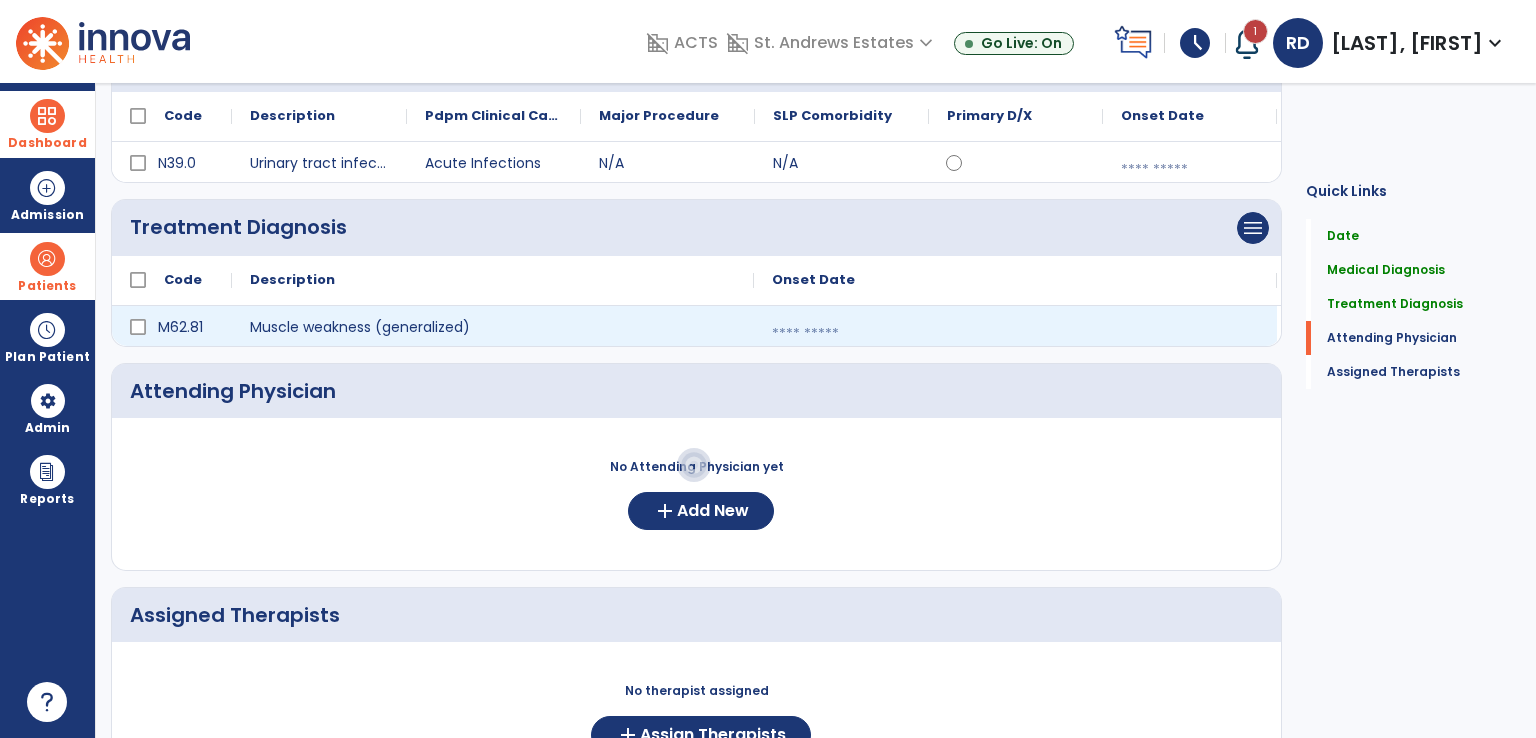 select on "****" 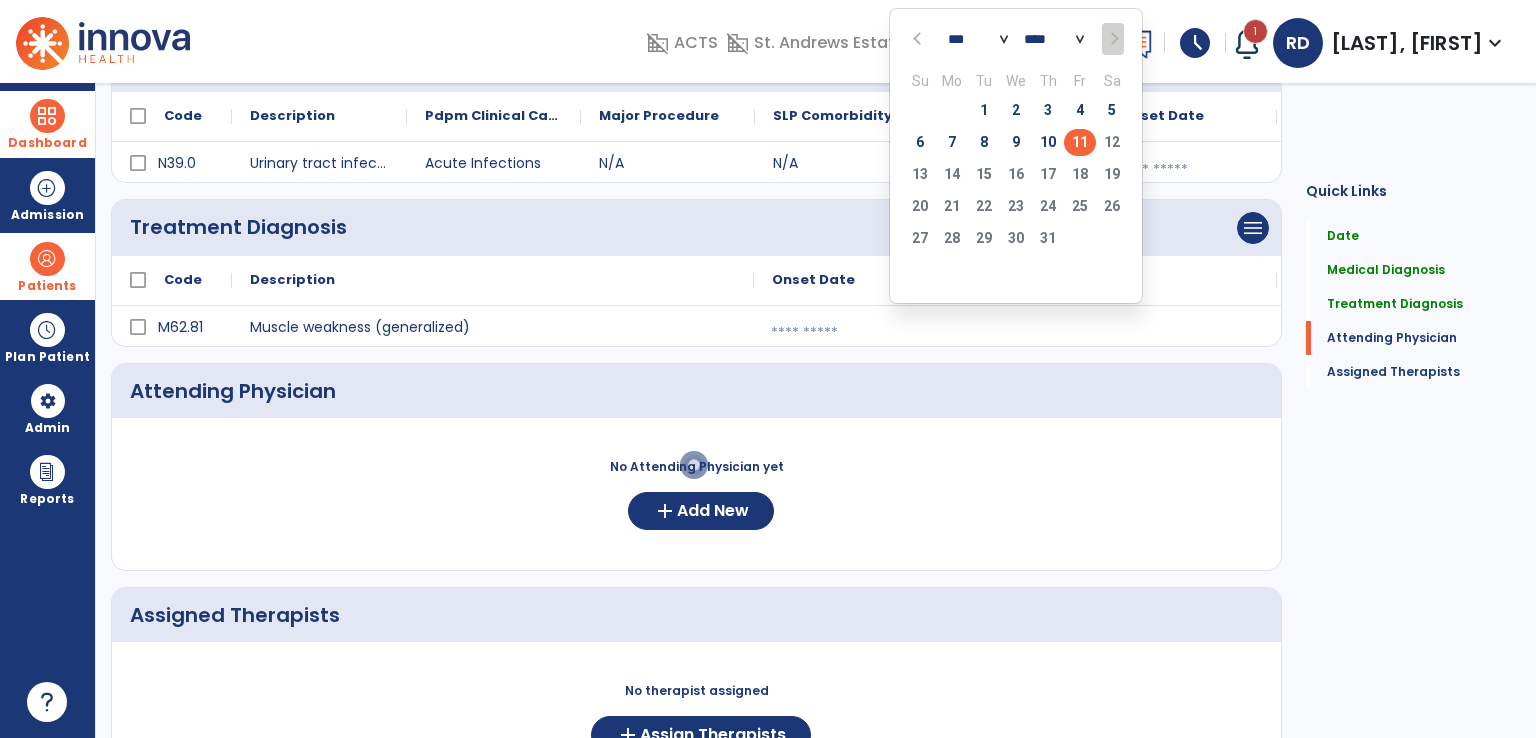 click on "11" 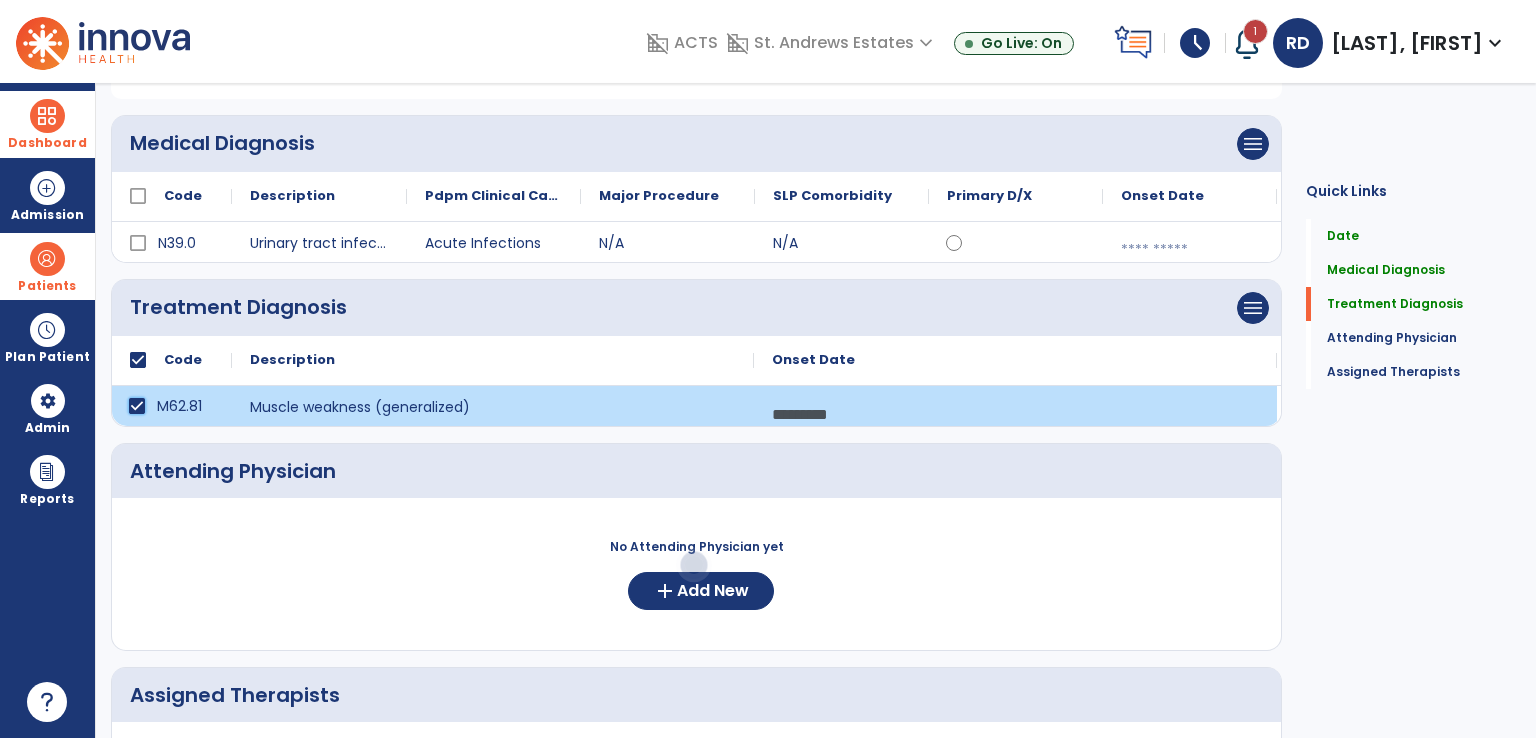 scroll, scrollTop: 140, scrollLeft: 0, axis: vertical 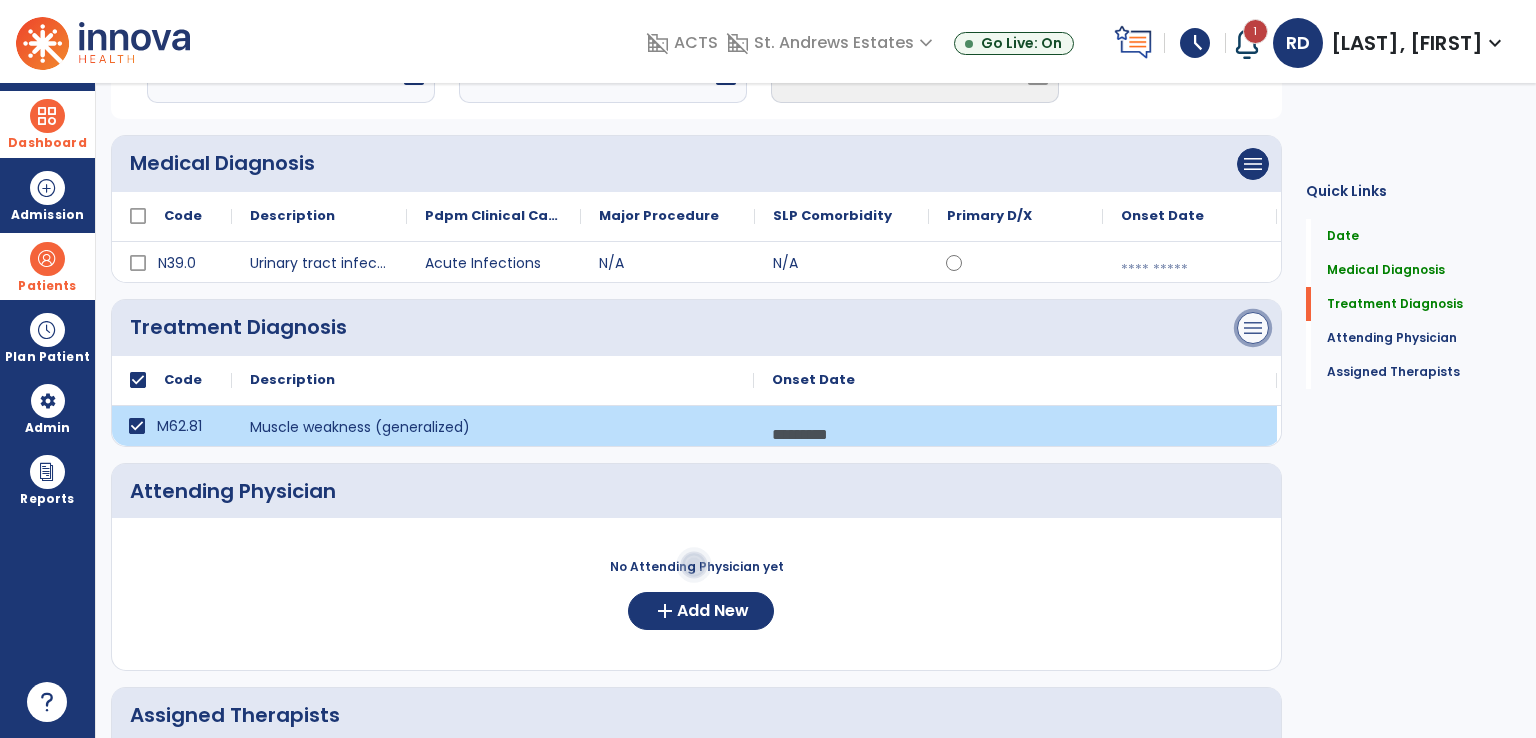 click on "menu" at bounding box center [1253, 164] 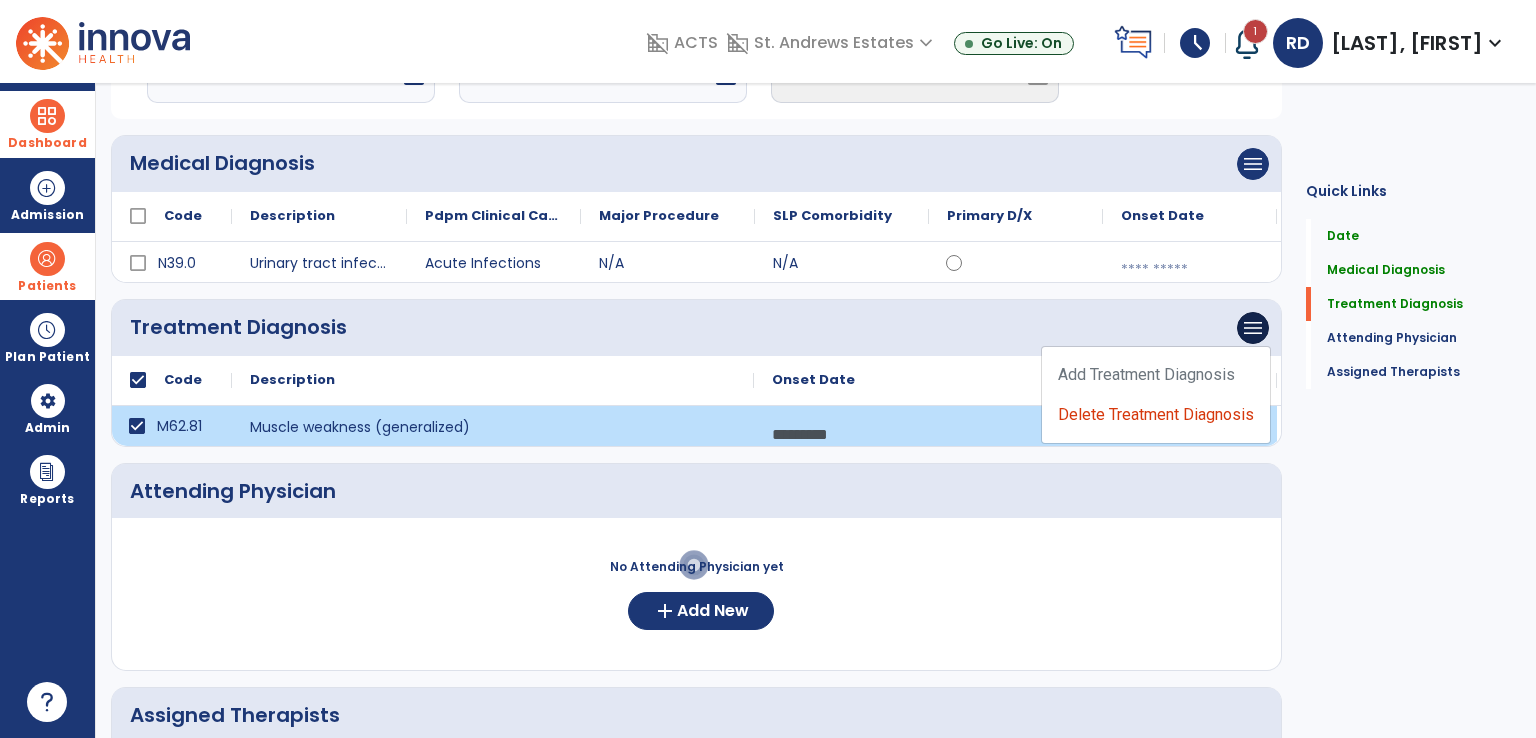 click on "Medical Diagnosis      menu   Add Medical Diagnosis   Delete Medical Diagnosis
Code
Description
Pdpm Clinical Category" 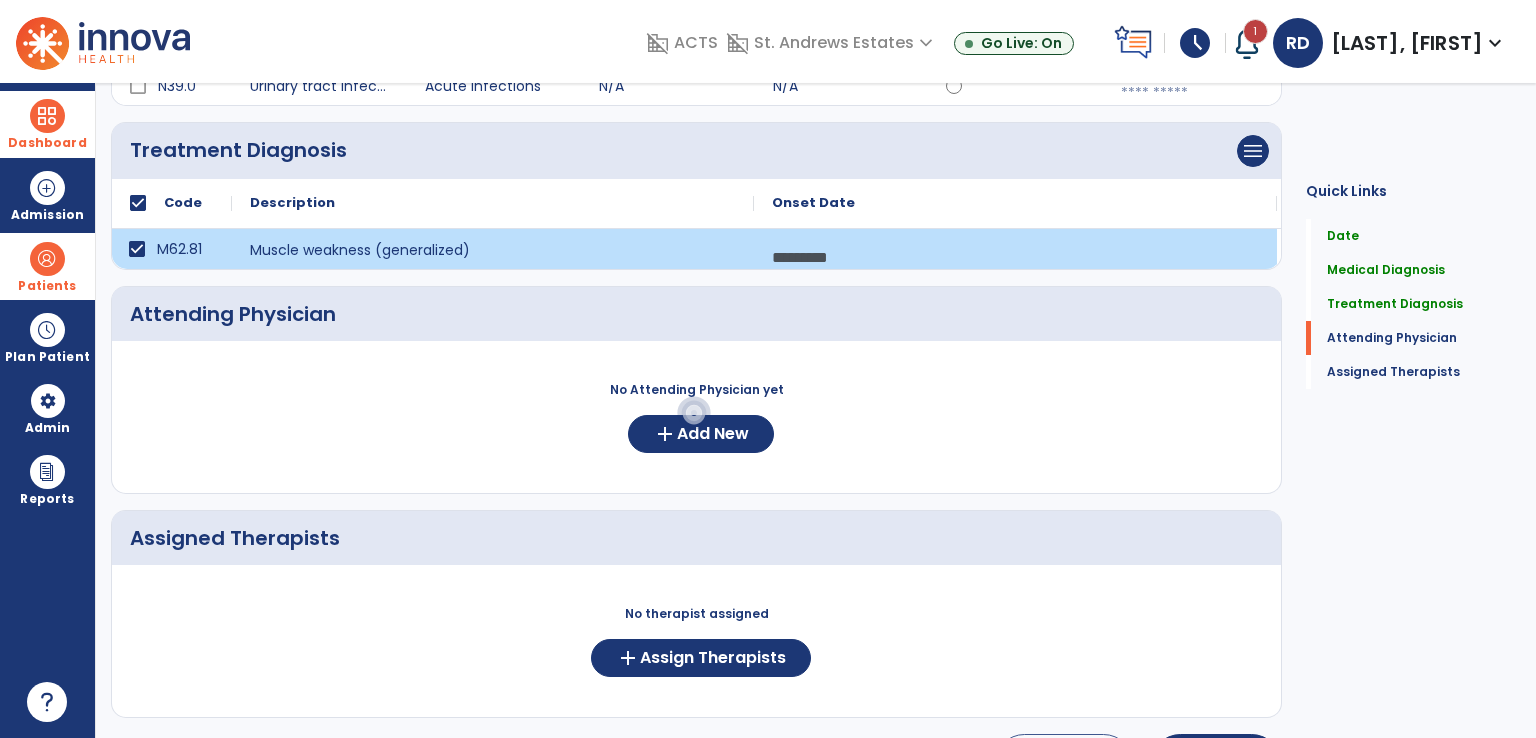 scroll, scrollTop: 340, scrollLeft: 0, axis: vertical 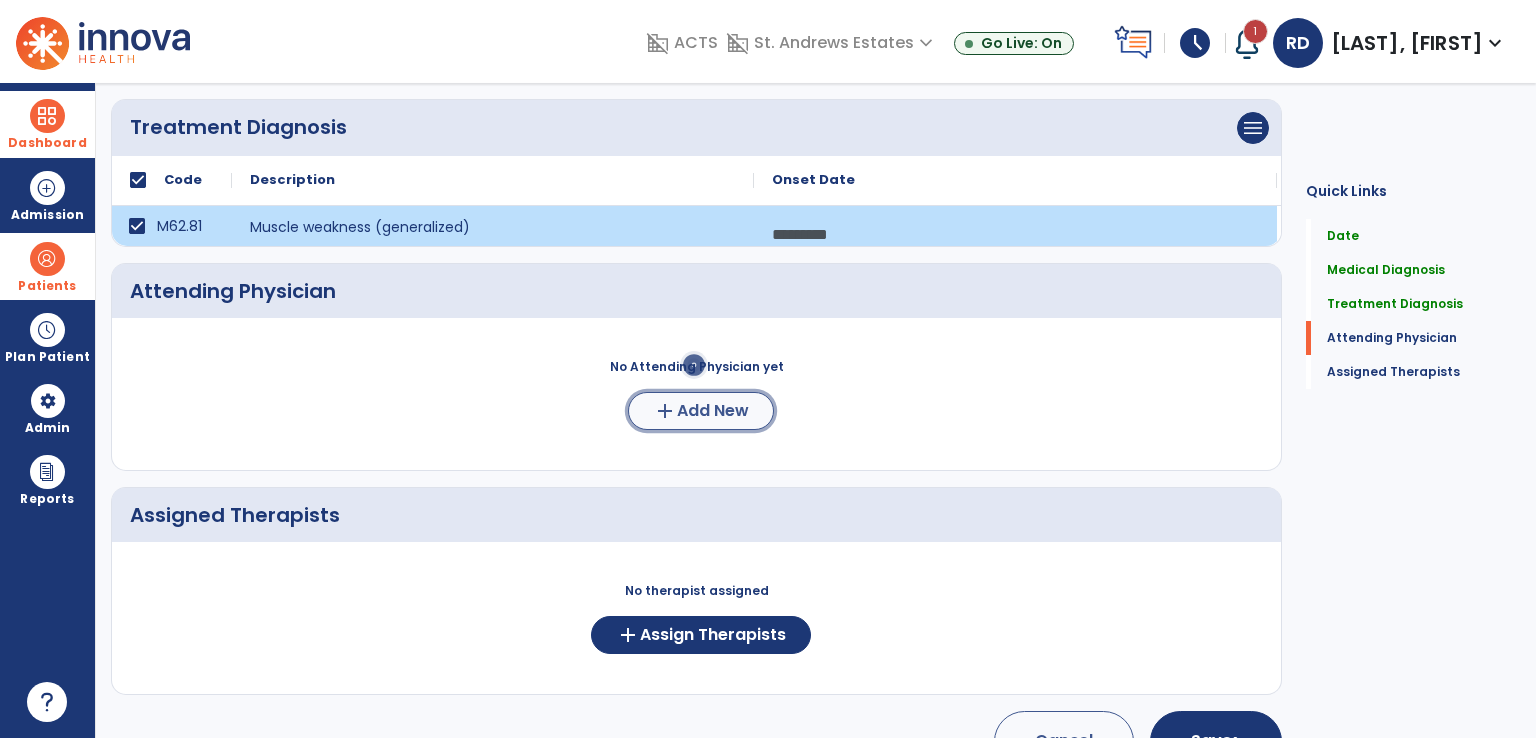 click on "Add New" 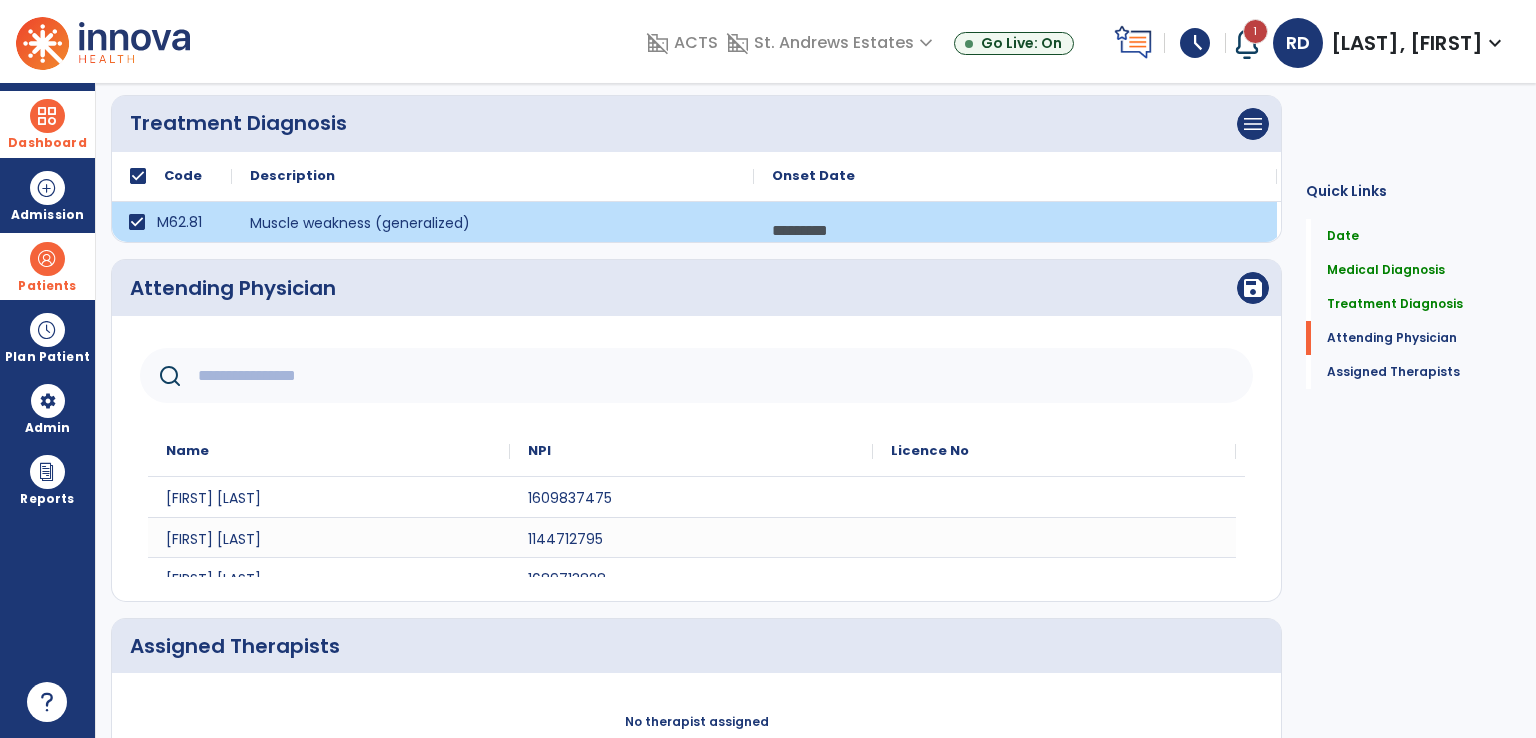 scroll, scrollTop: 323, scrollLeft: 0, axis: vertical 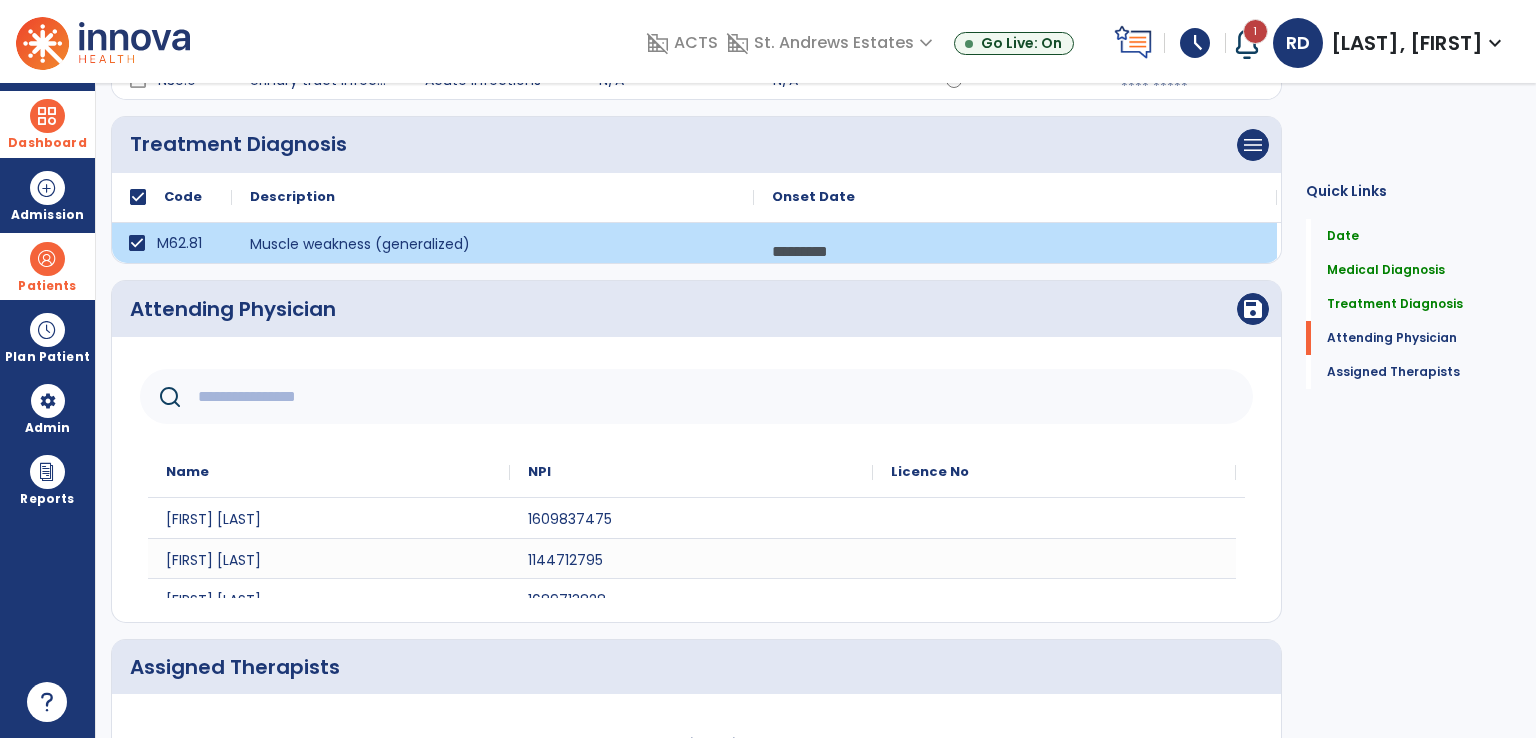 click 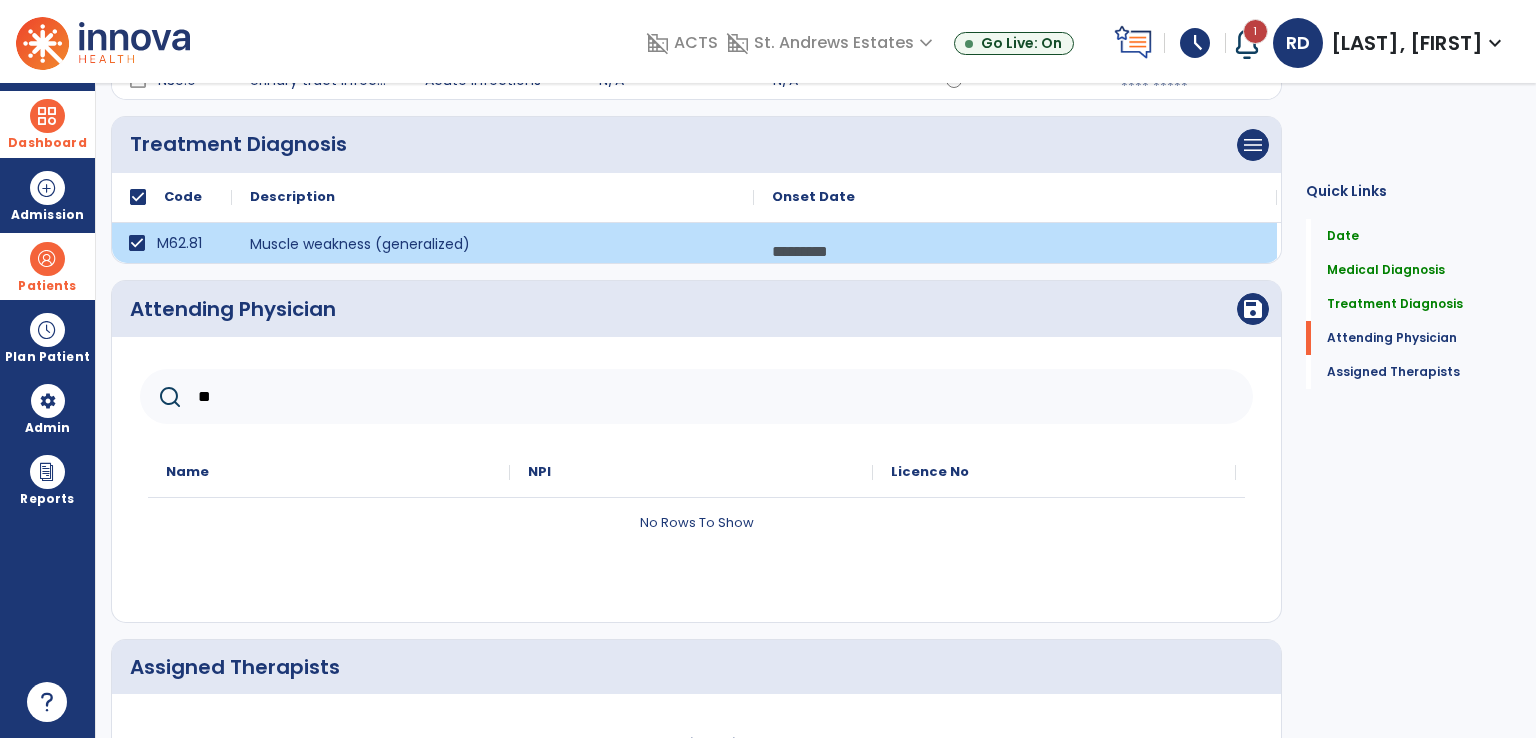 type on "*" 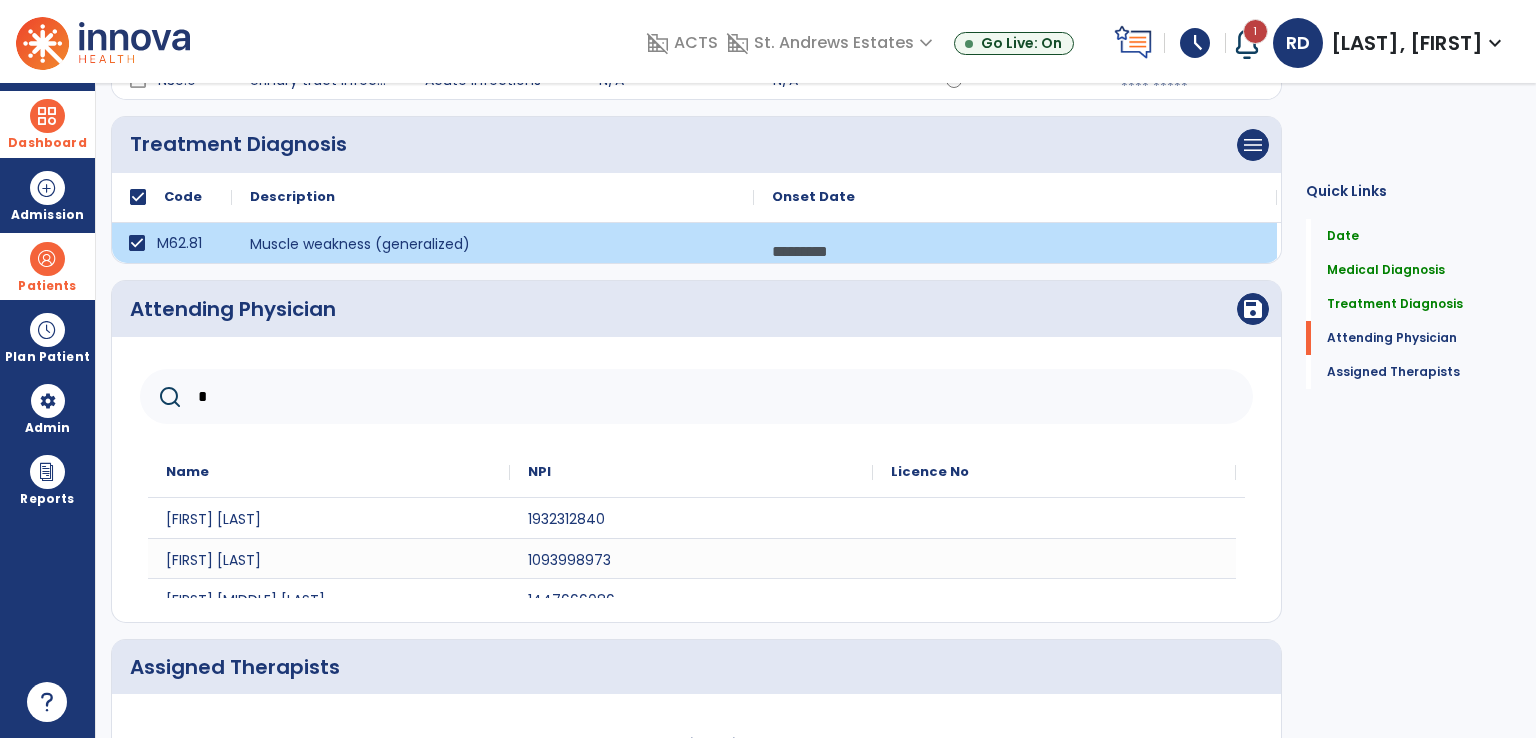 type 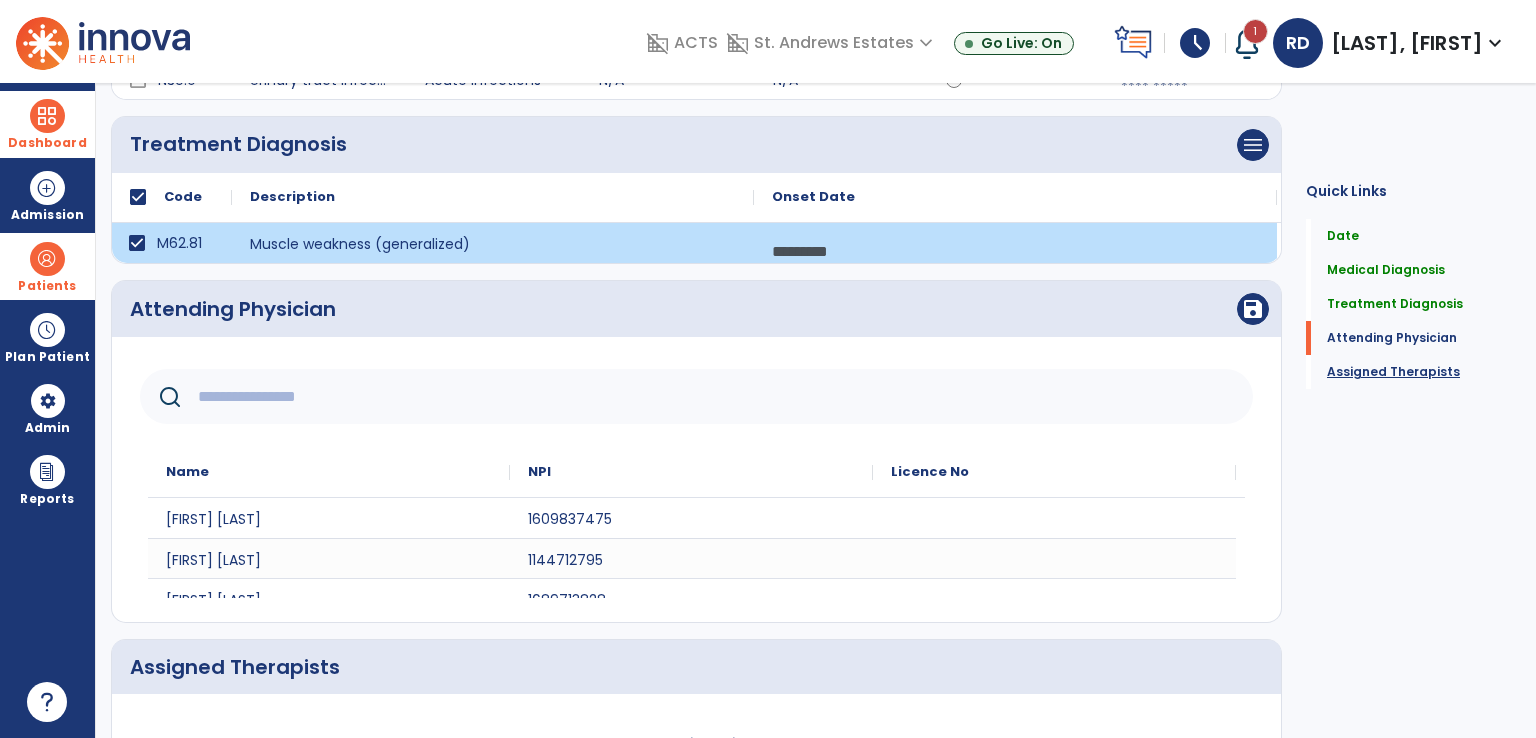click on "Assigned Therapists" 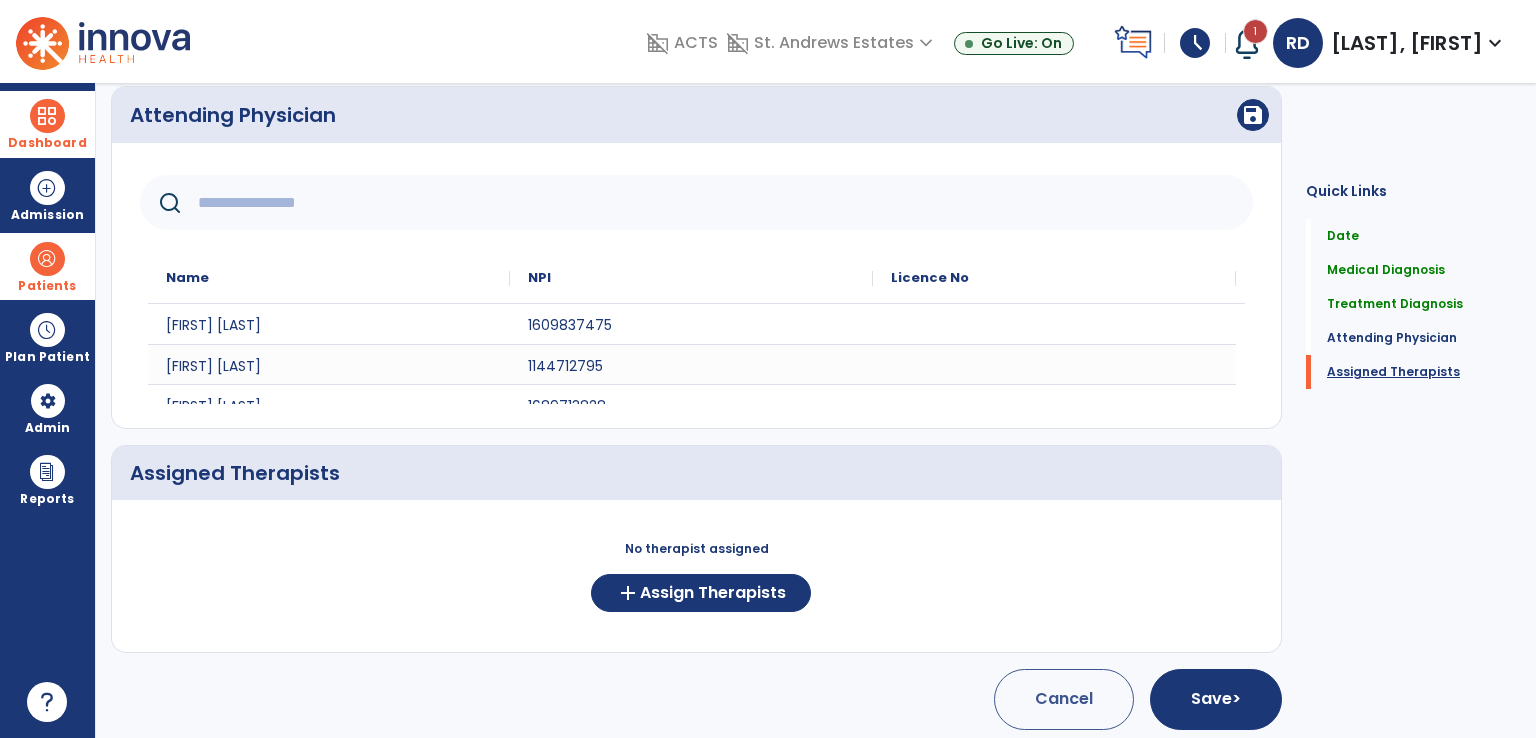 scroll, scrollTop: 522, scrollLeft: 0, axis: vertical 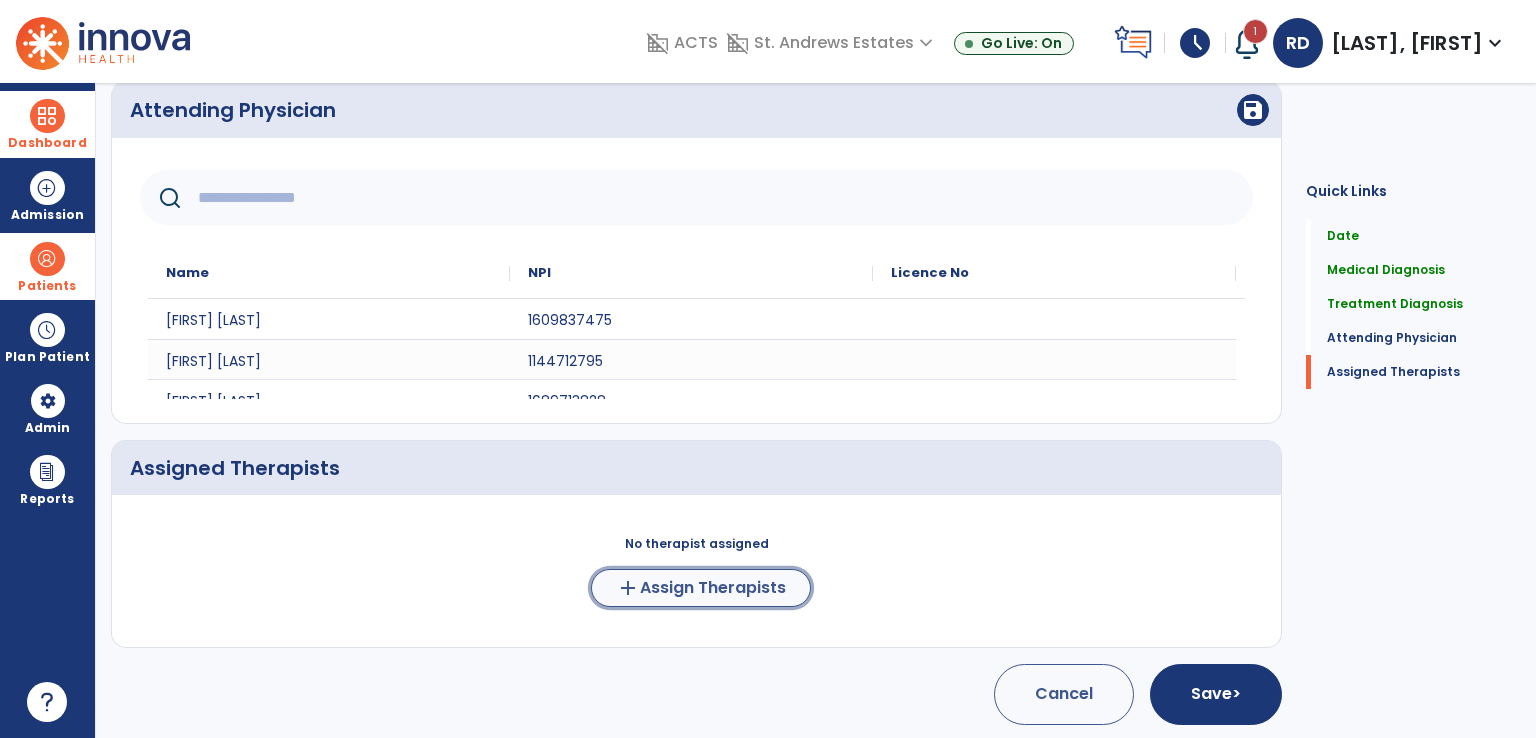 click on "Assign Therapists" 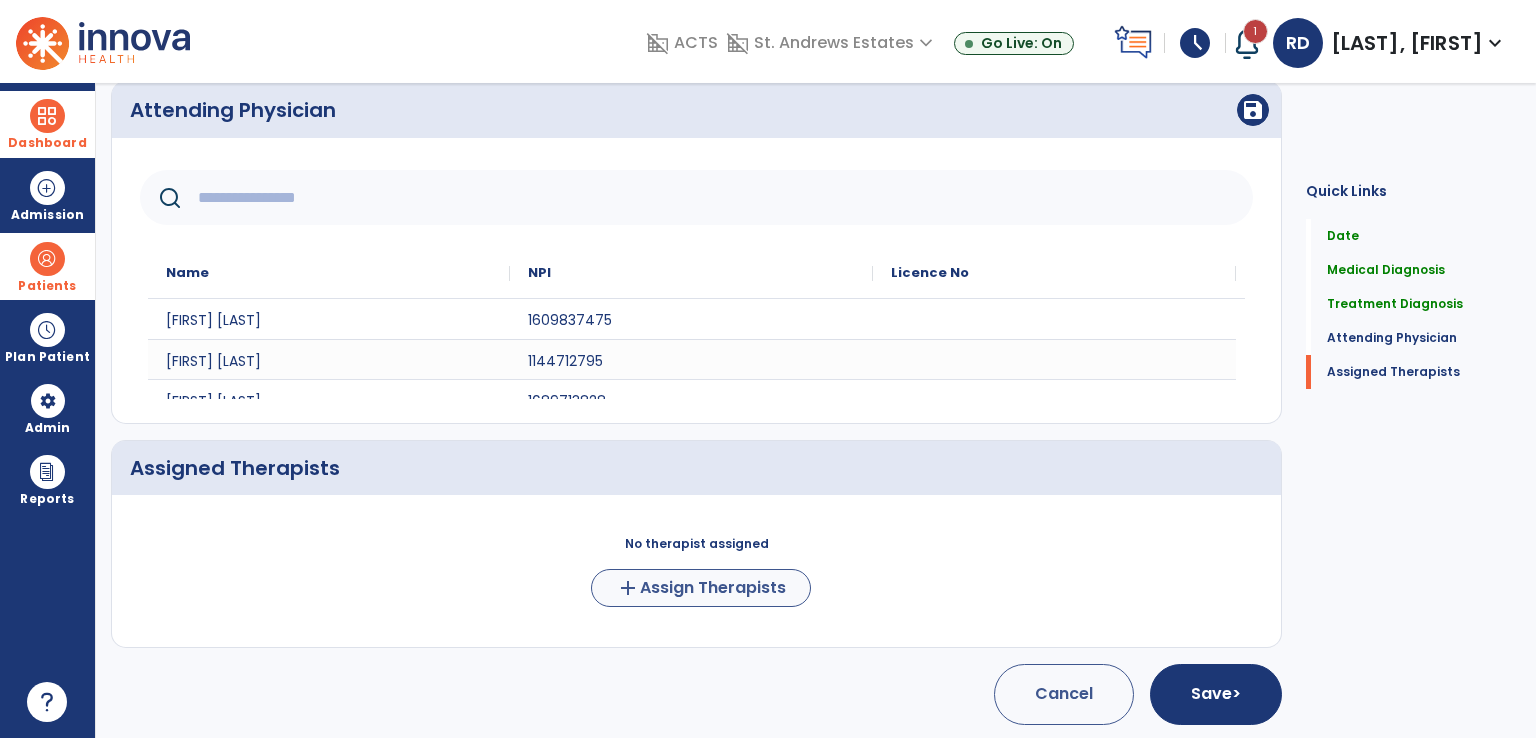 scroll, scrollTop: 519, scrollLeft: 0, axis: vertical 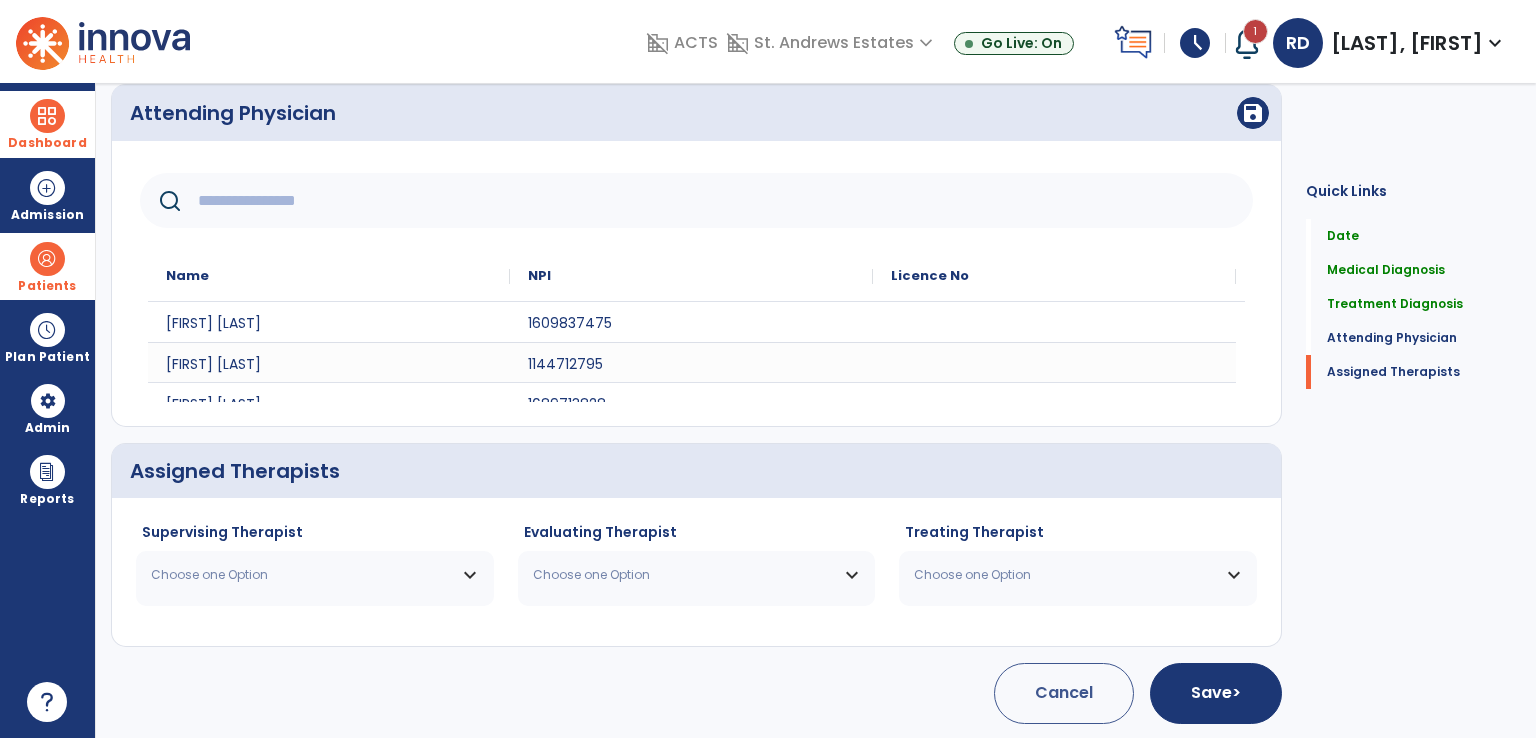 click on "Choose one Option" at bounding box center [315, 575] 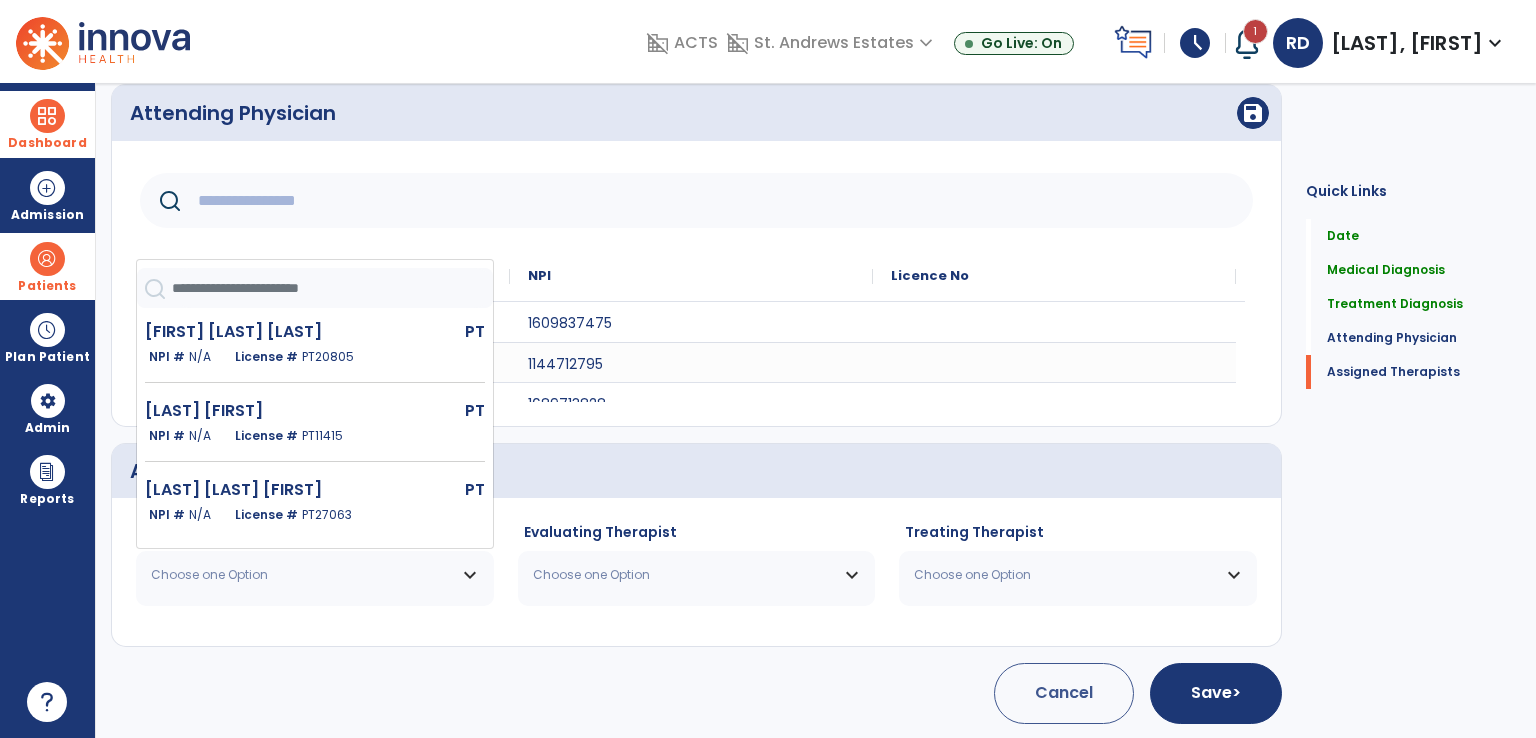 click on "[LAST] [FIRST]" 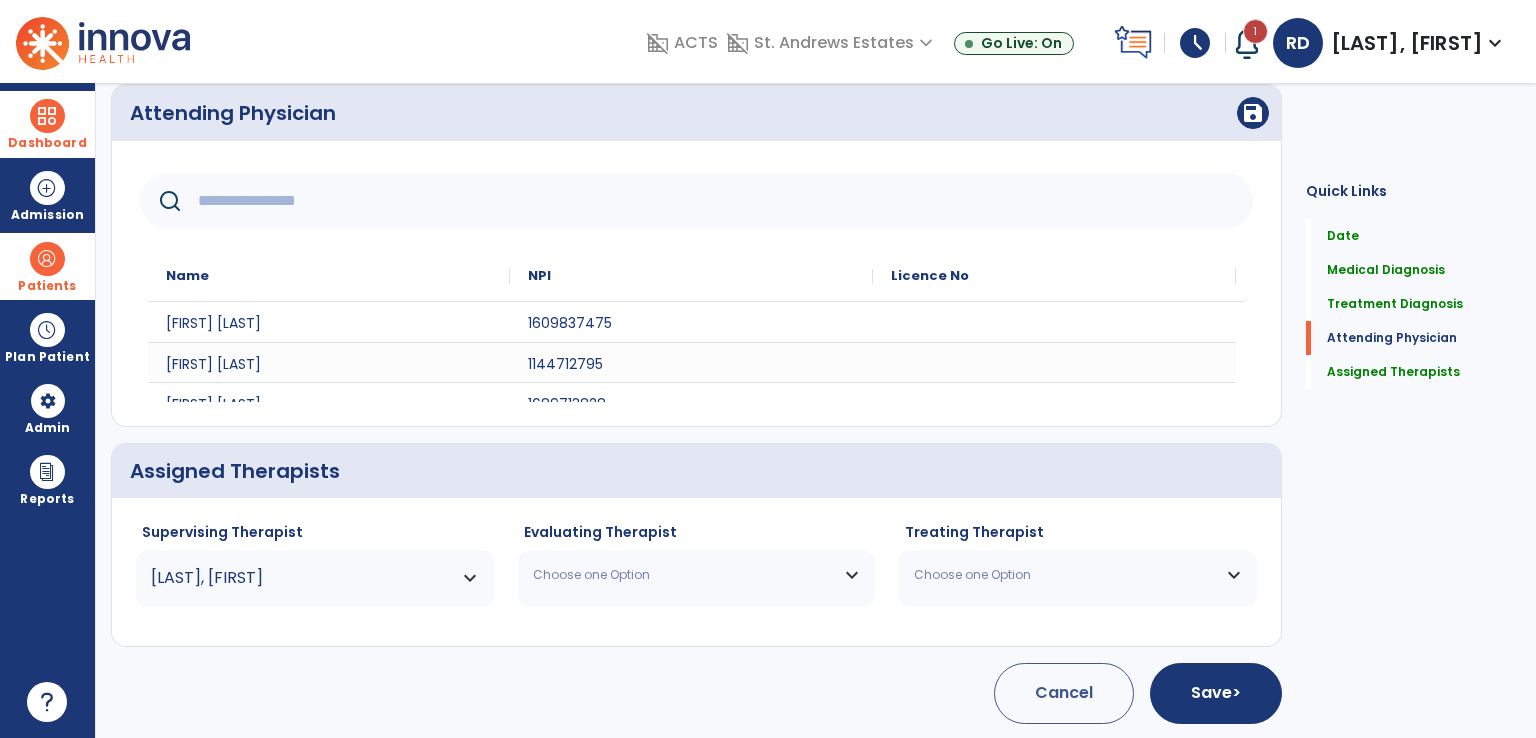 click on "Choose one Option" at bounding box center [684, 575] 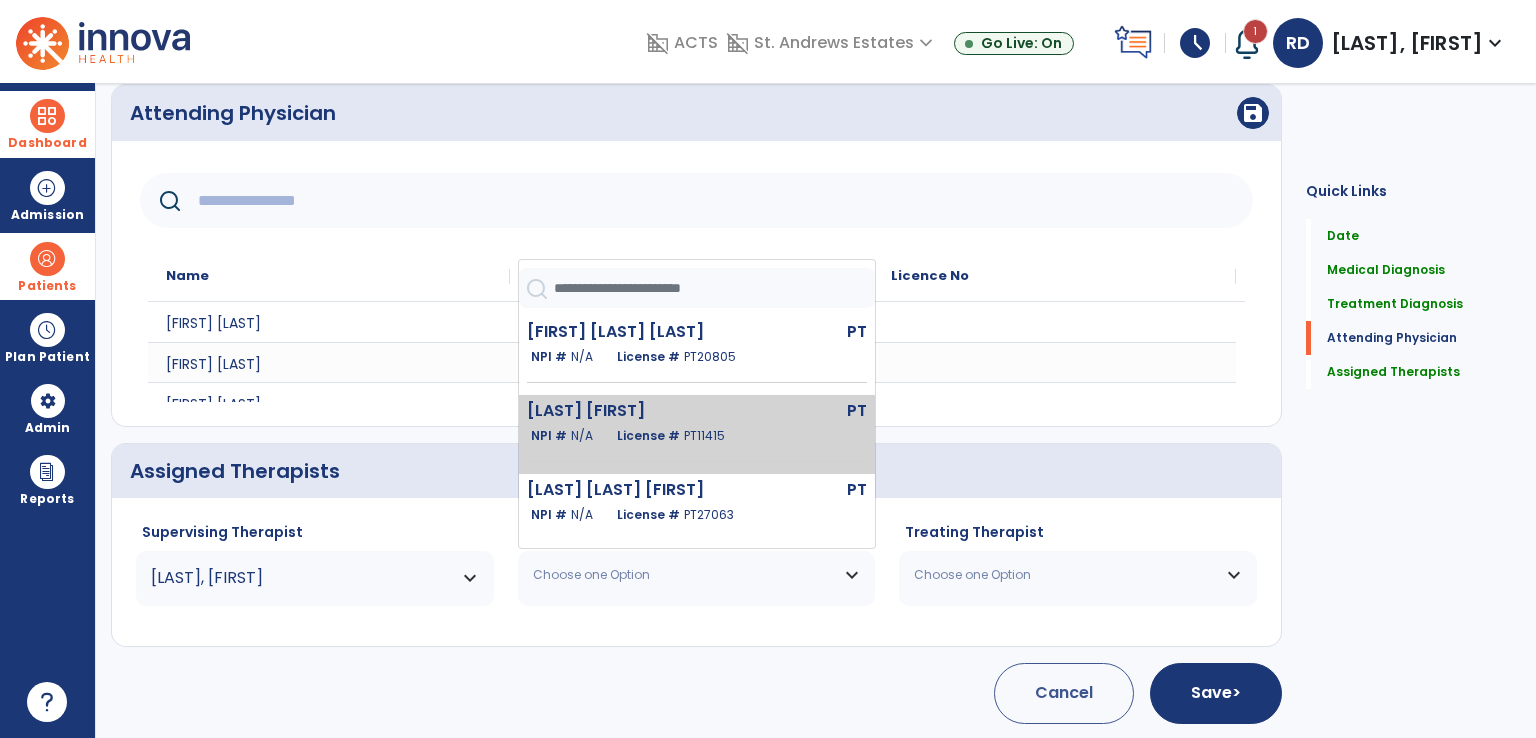 click on "[LAST] [FIRST]   PT   NPI #  N/A   License #  PT[NUMBER]" 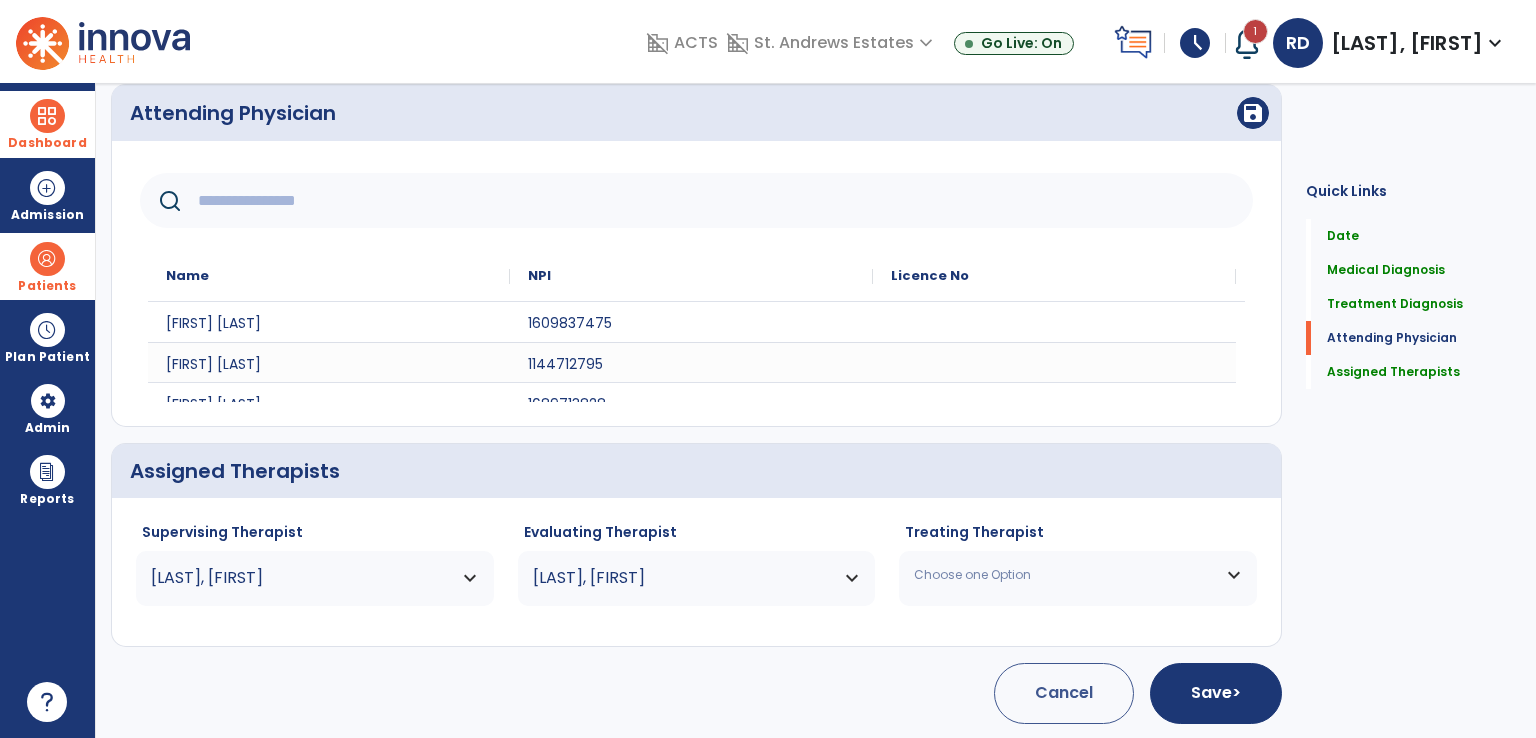 click on "Choose one Option" at bounding box center (1065, 575) 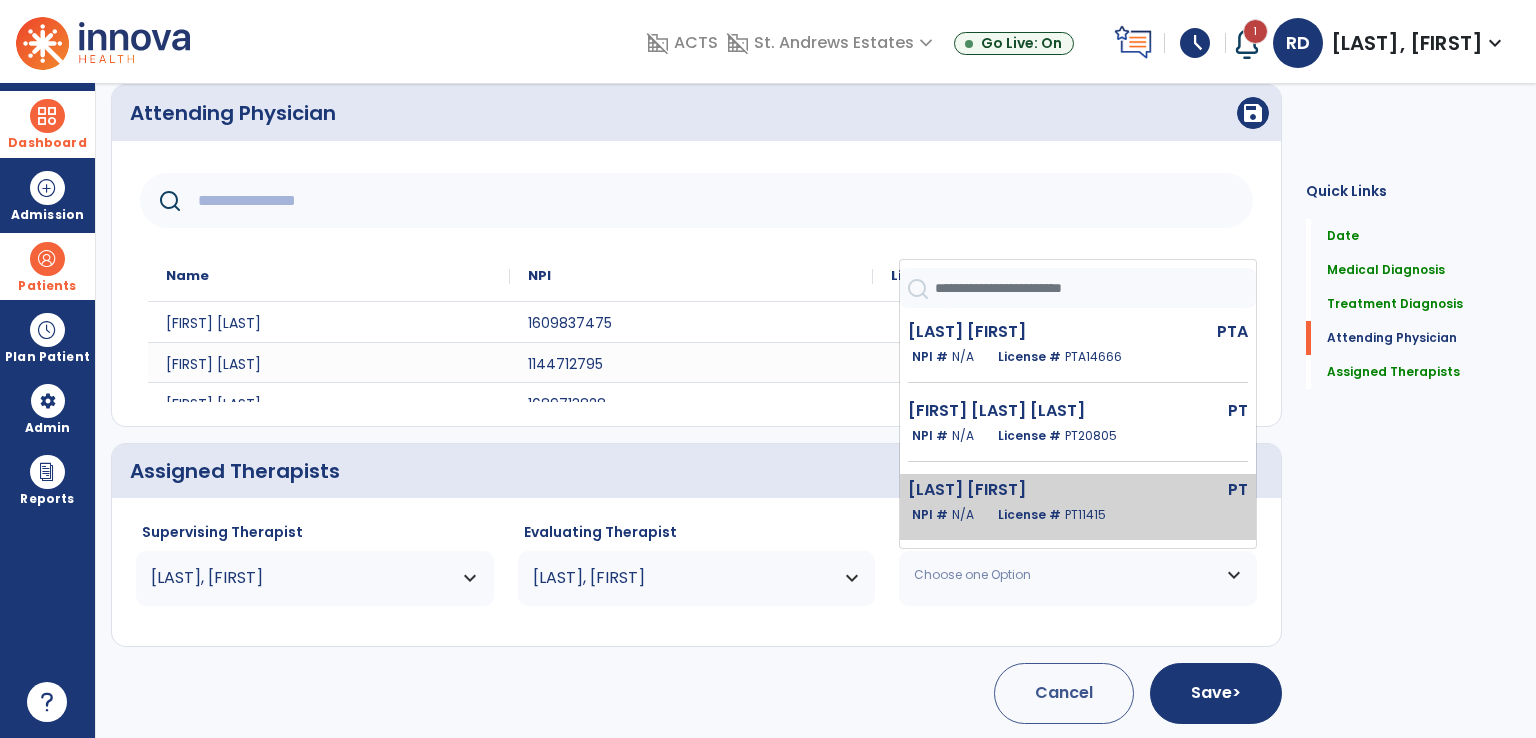 click on "[LAST] [FIRST]" 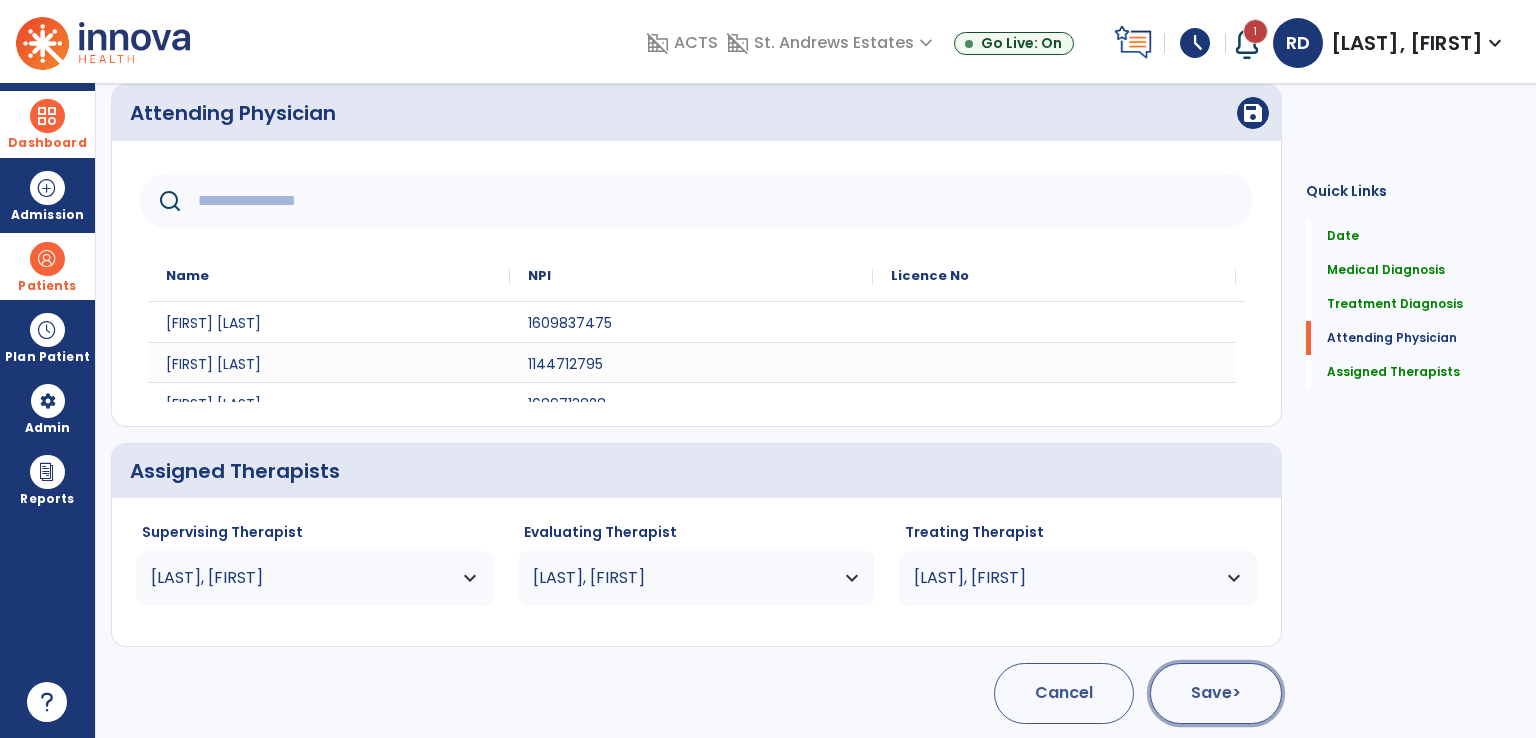 click on "Save  >" 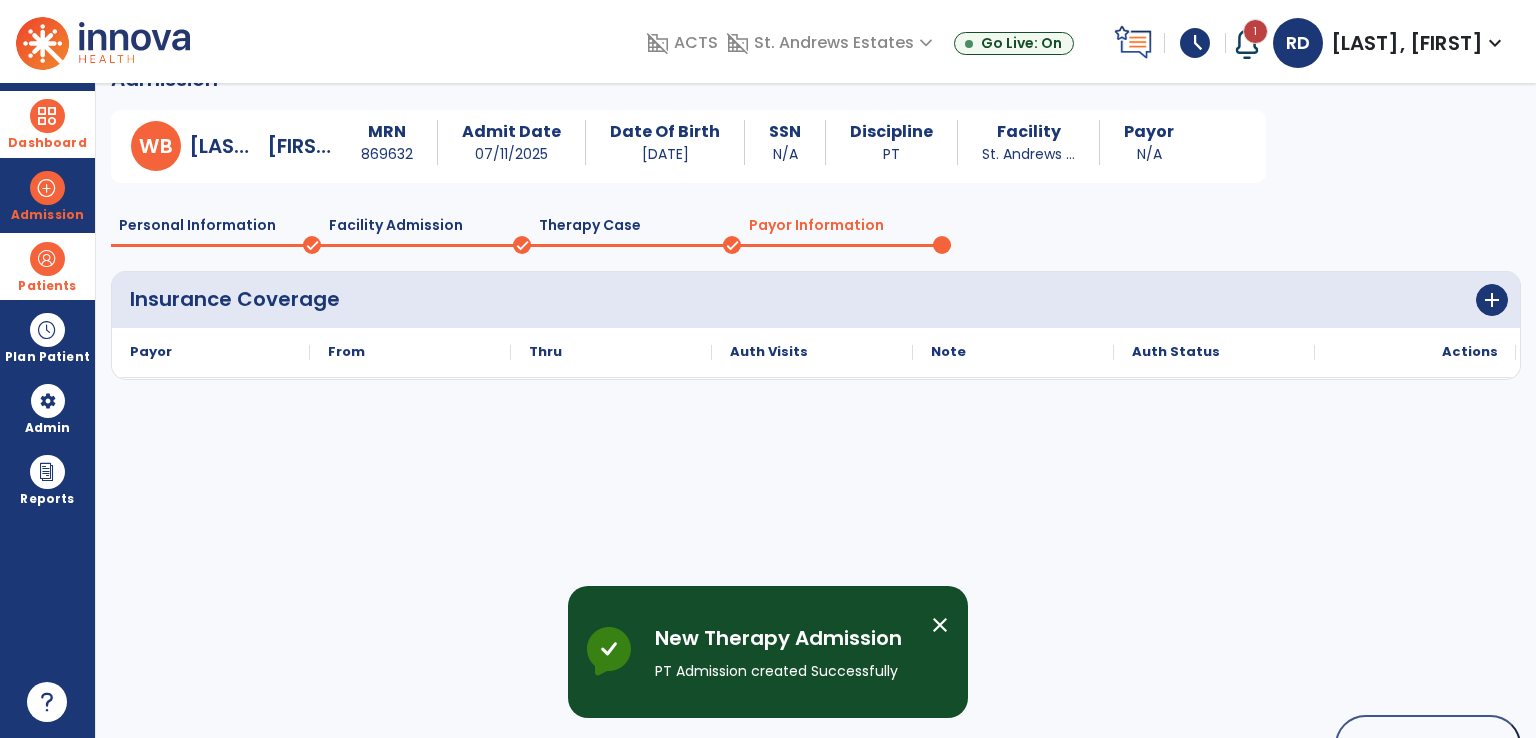 scroll, scrollTop: 0, scrollLeft: 0, axis: both 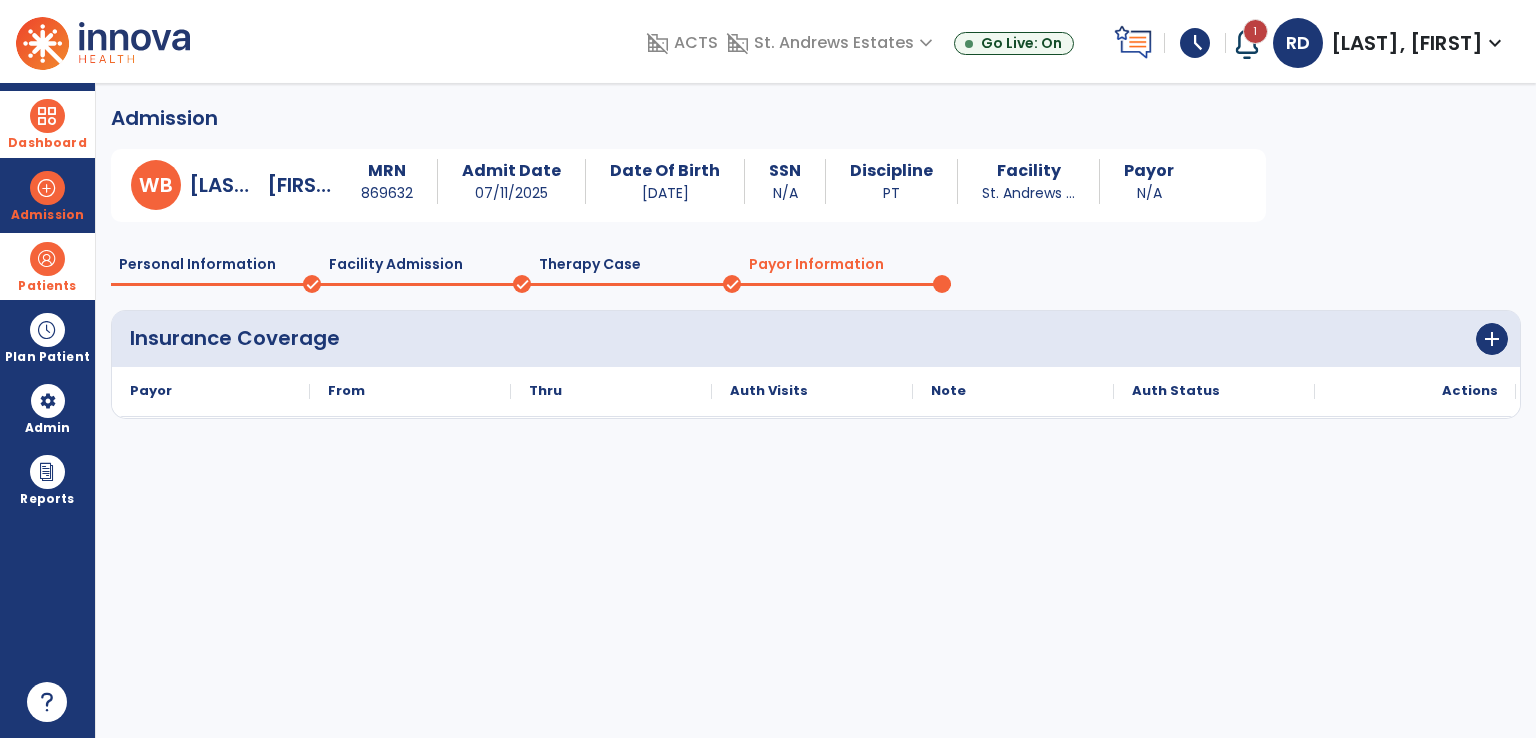 click at bounding box center (47, 259) 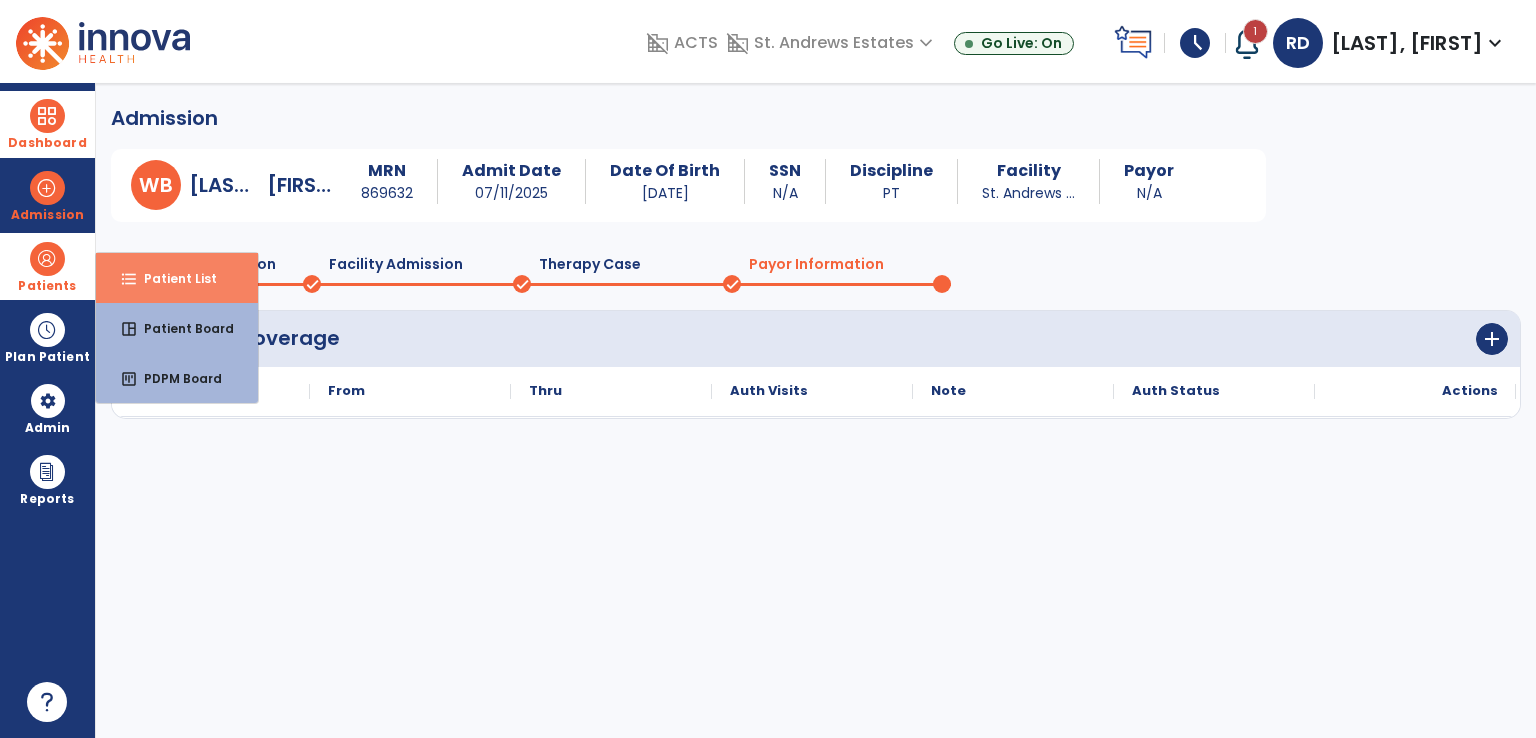 click on "Patient List" at bounding box center (172, 278) 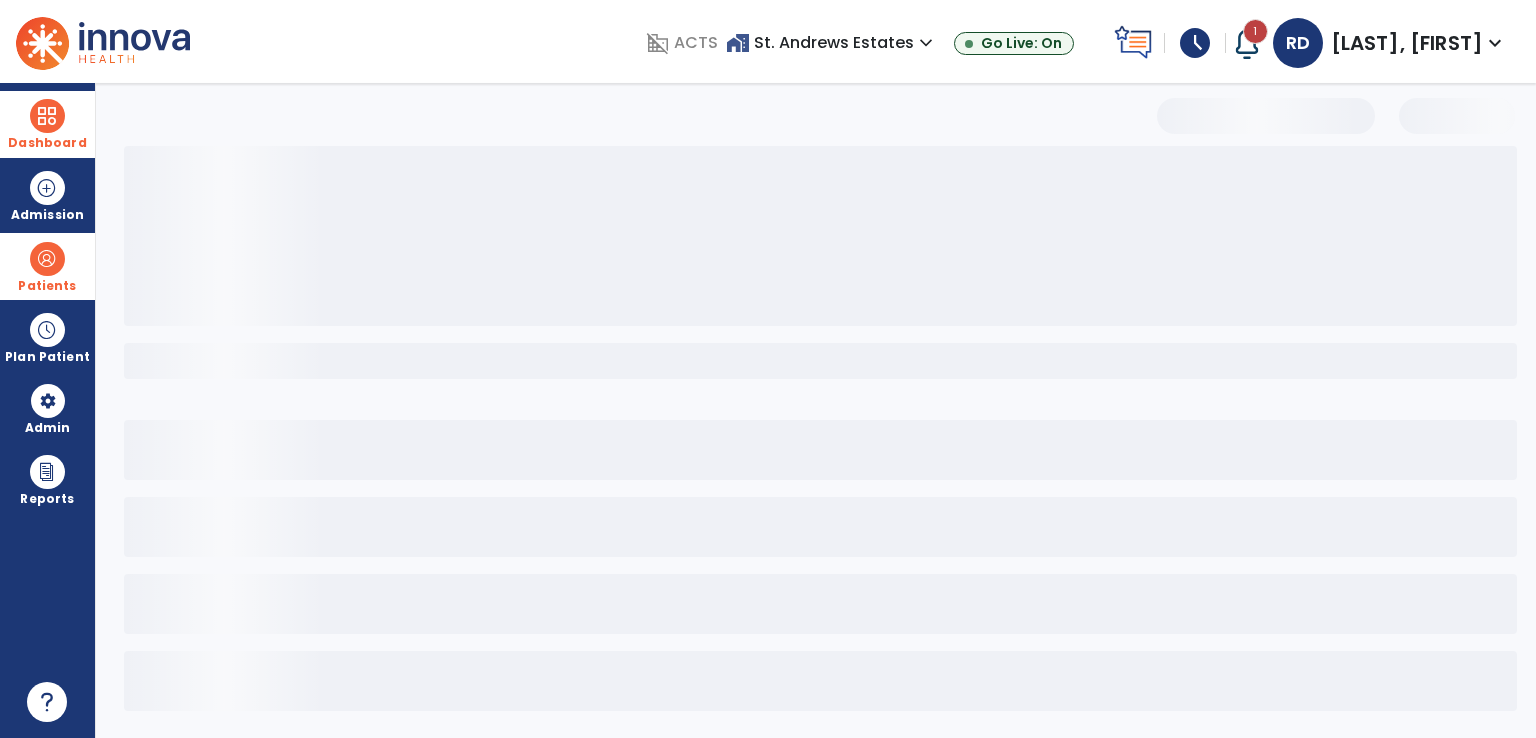 select on "***" 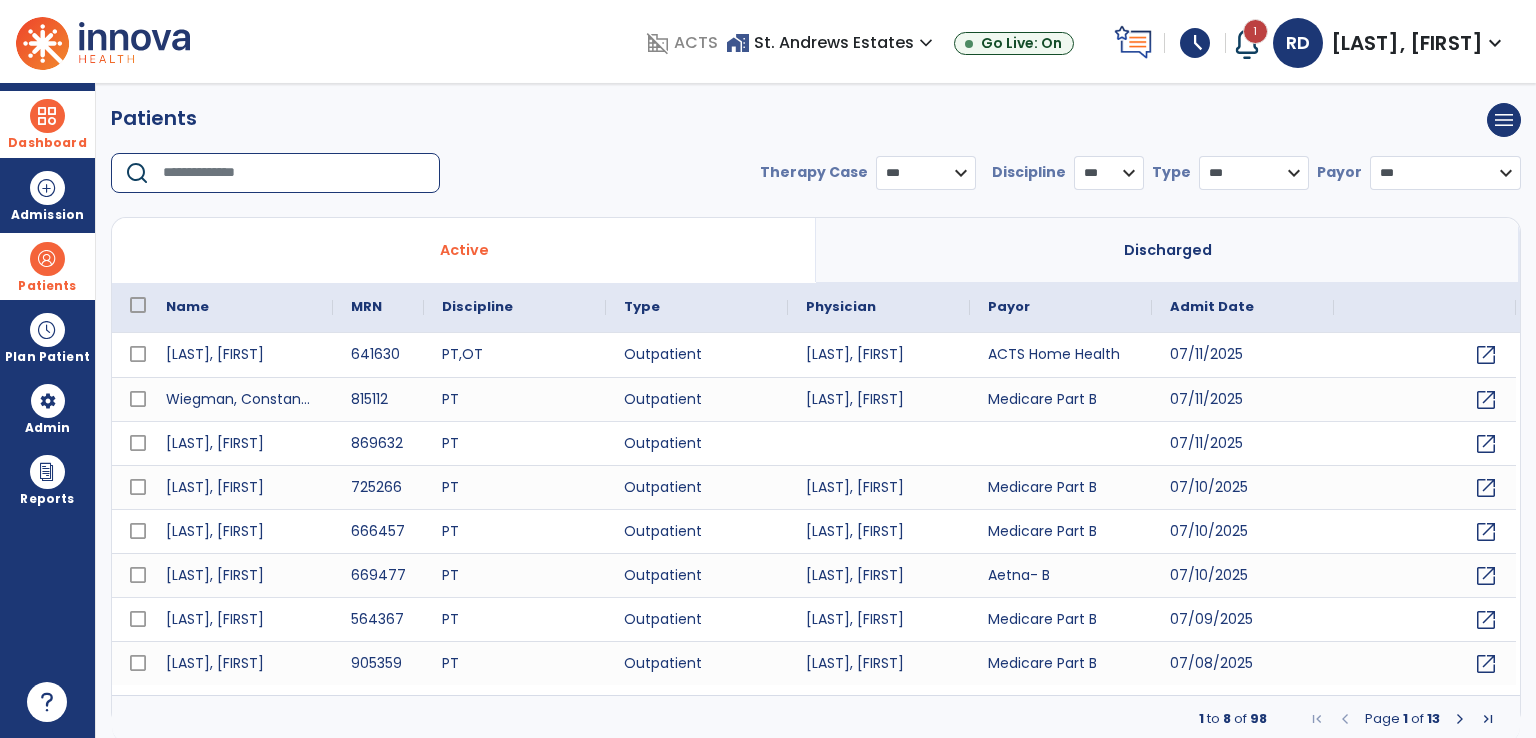 click at bounding box center [294, 173] 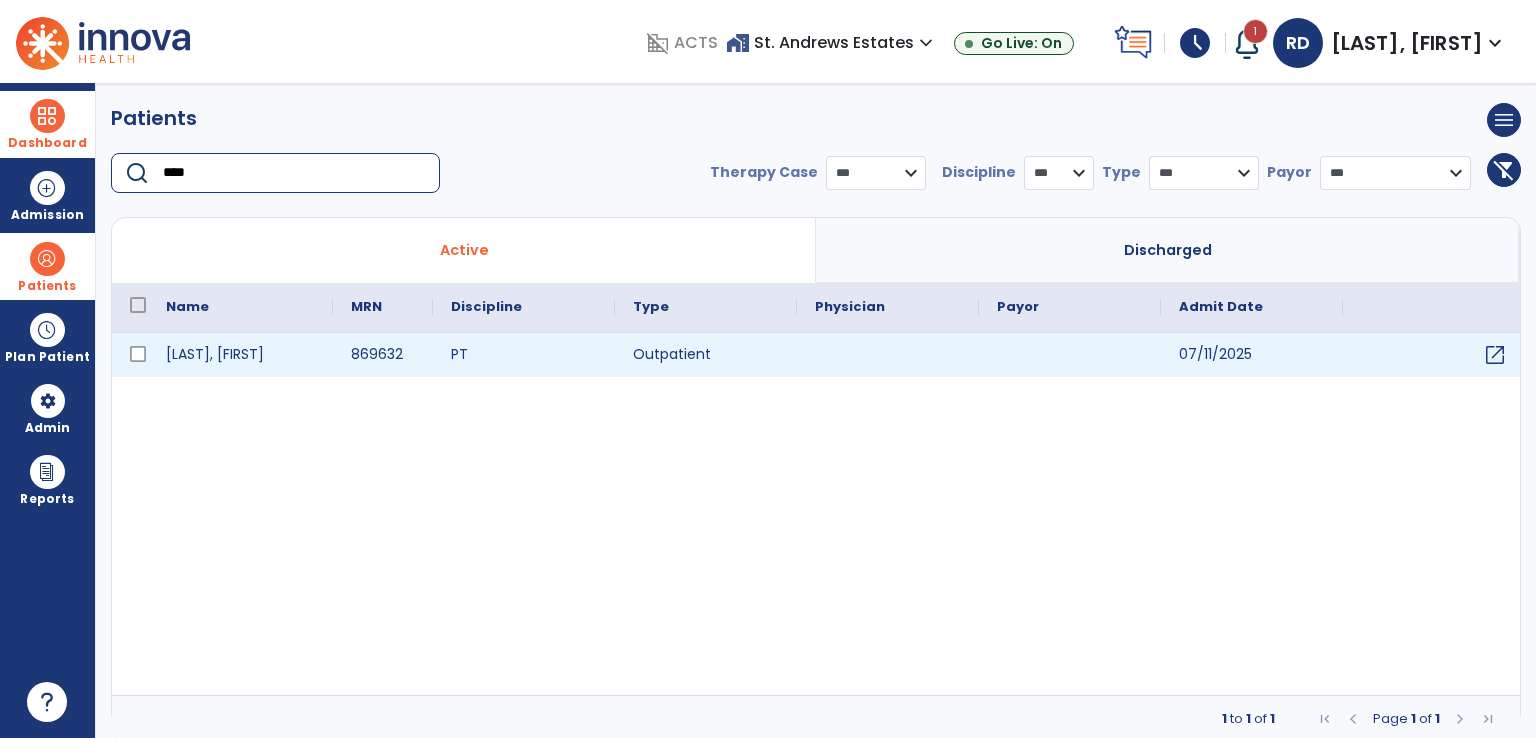 type on "****" 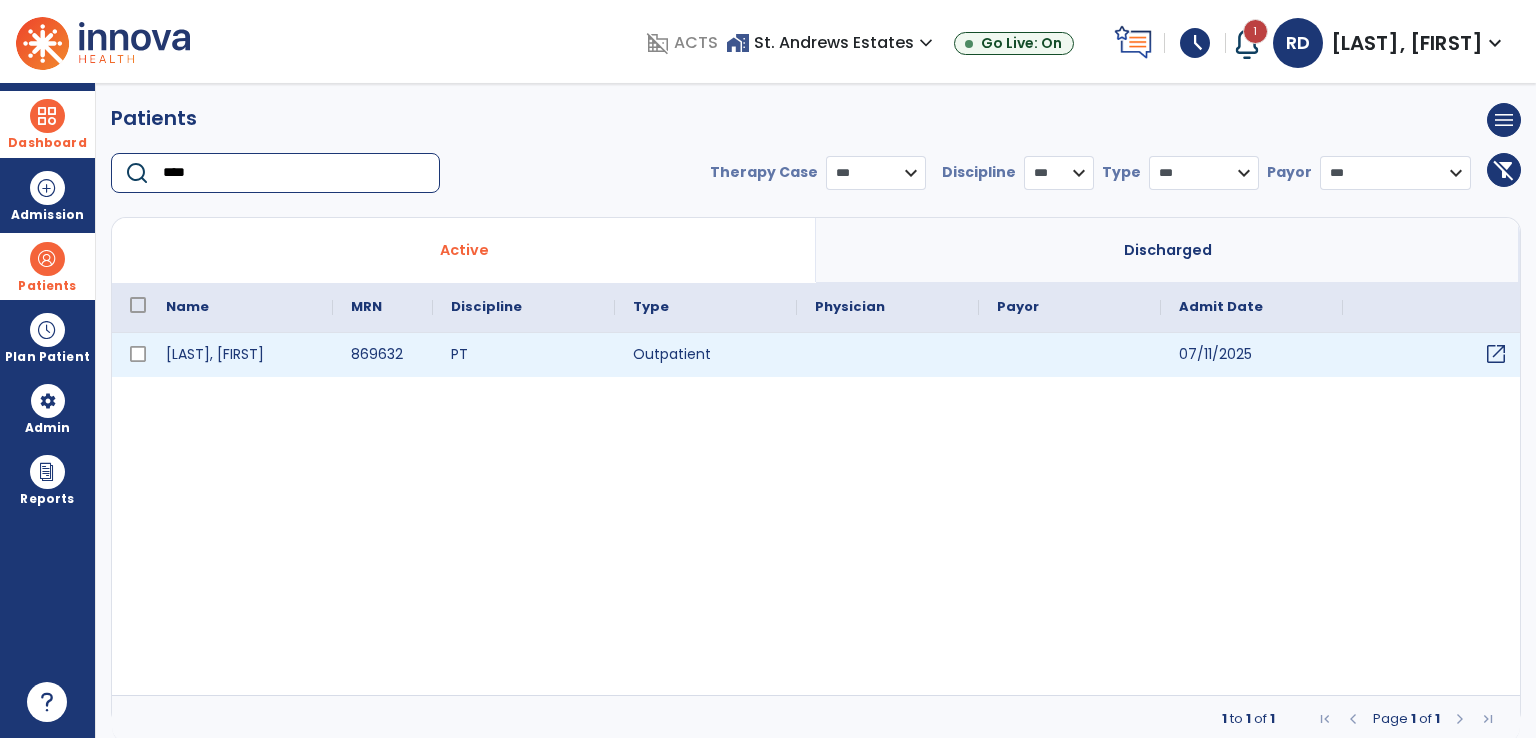 click on "open_in_new" at bounding box center (1496, 354) 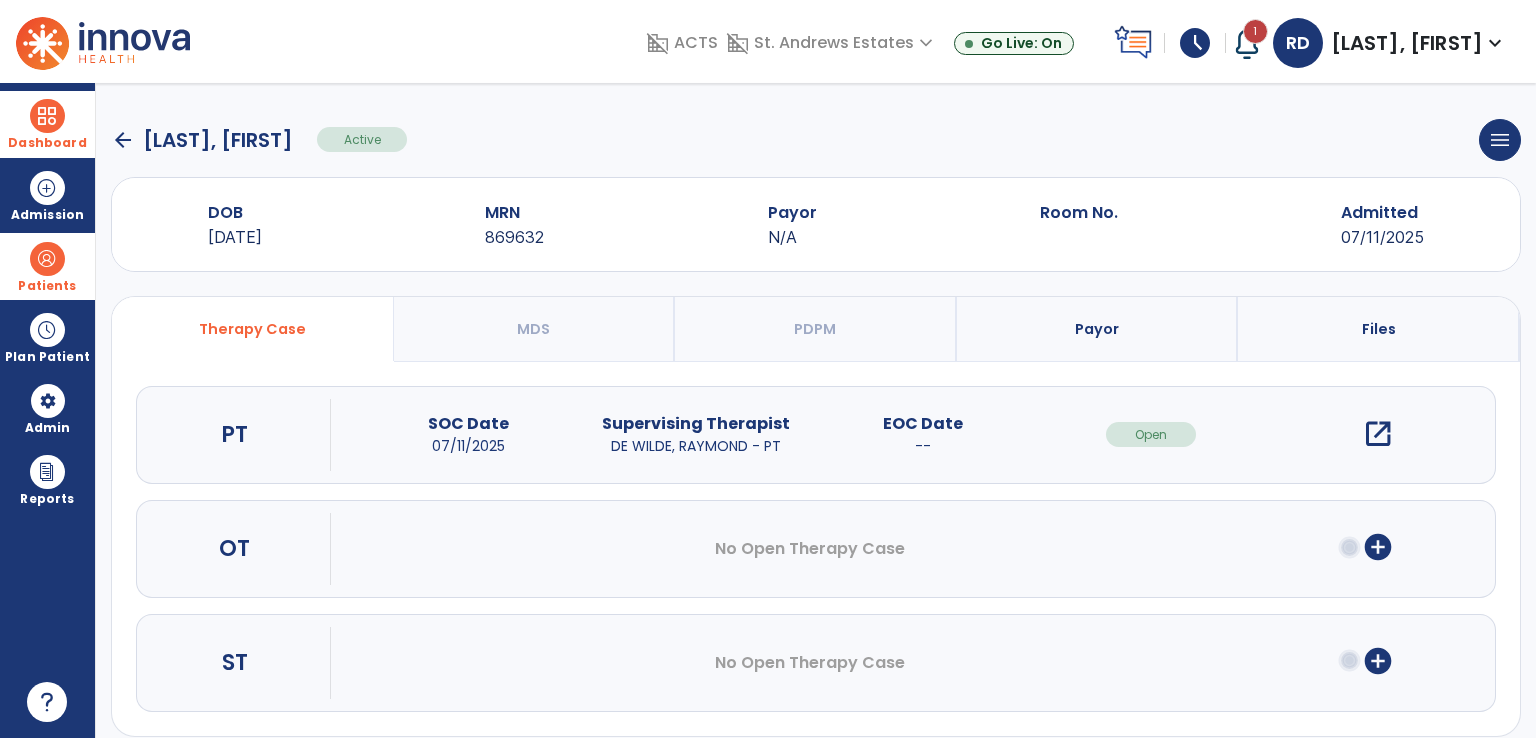 click on "open_in_new" at bounding box center [1378, 434] 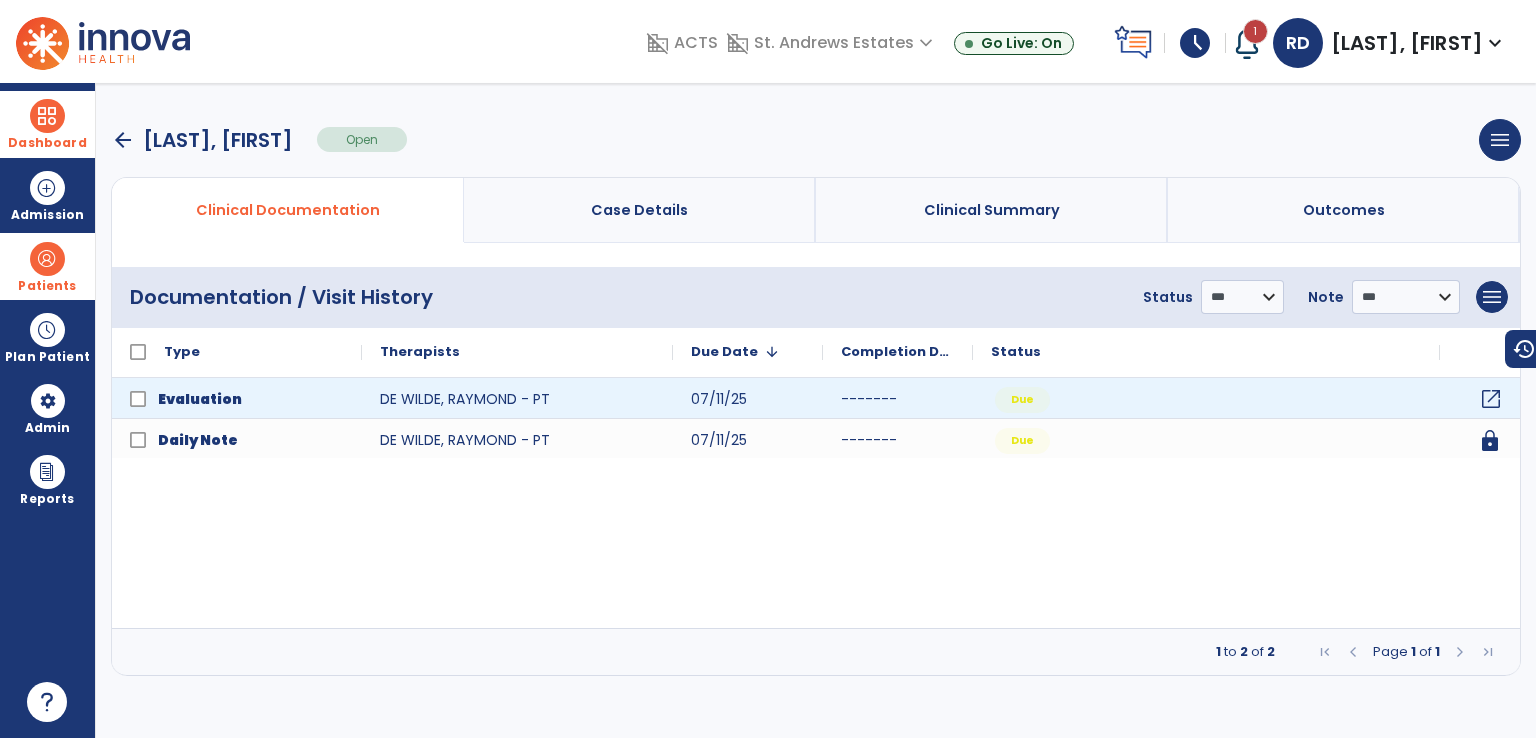 click on "open_in_new" 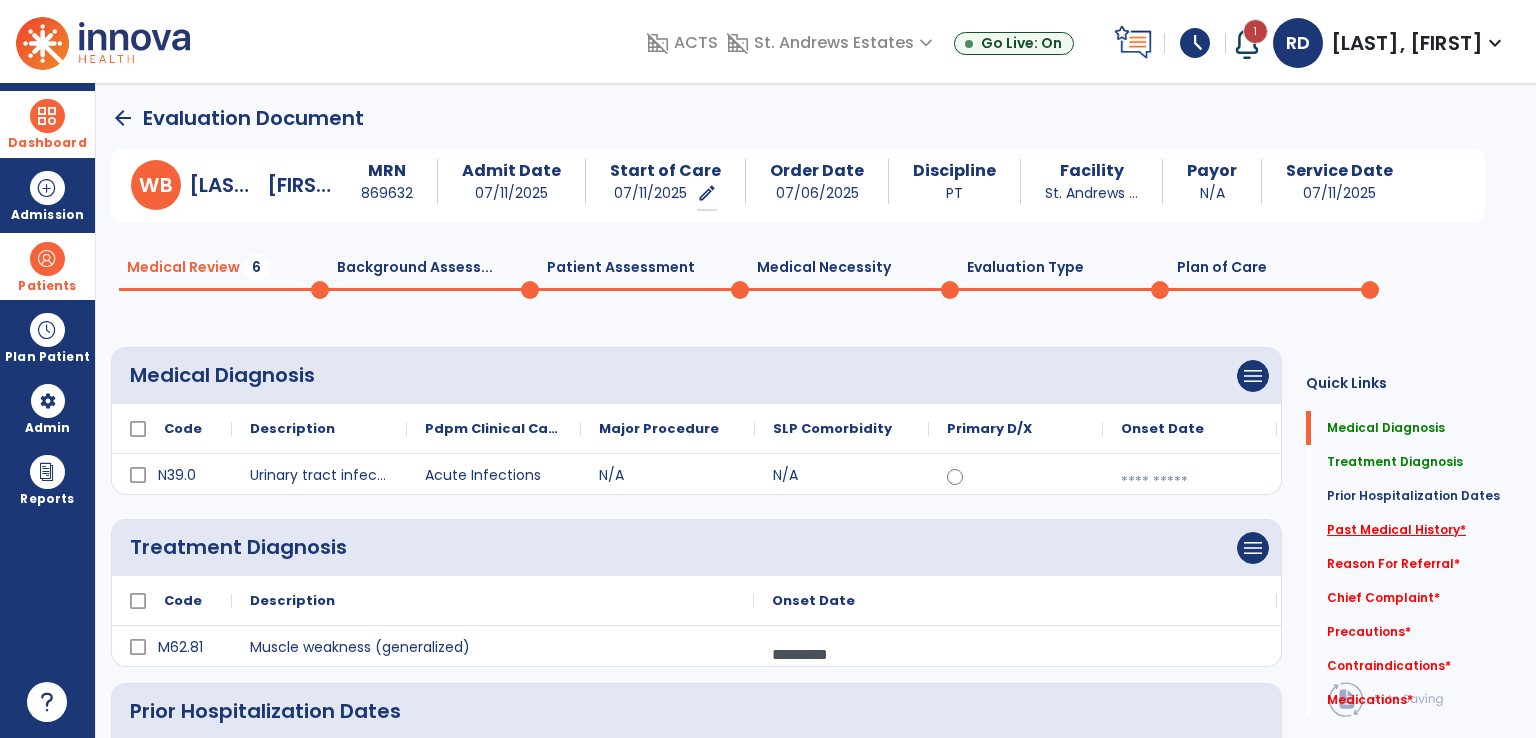 click on "Past Medical History   *" 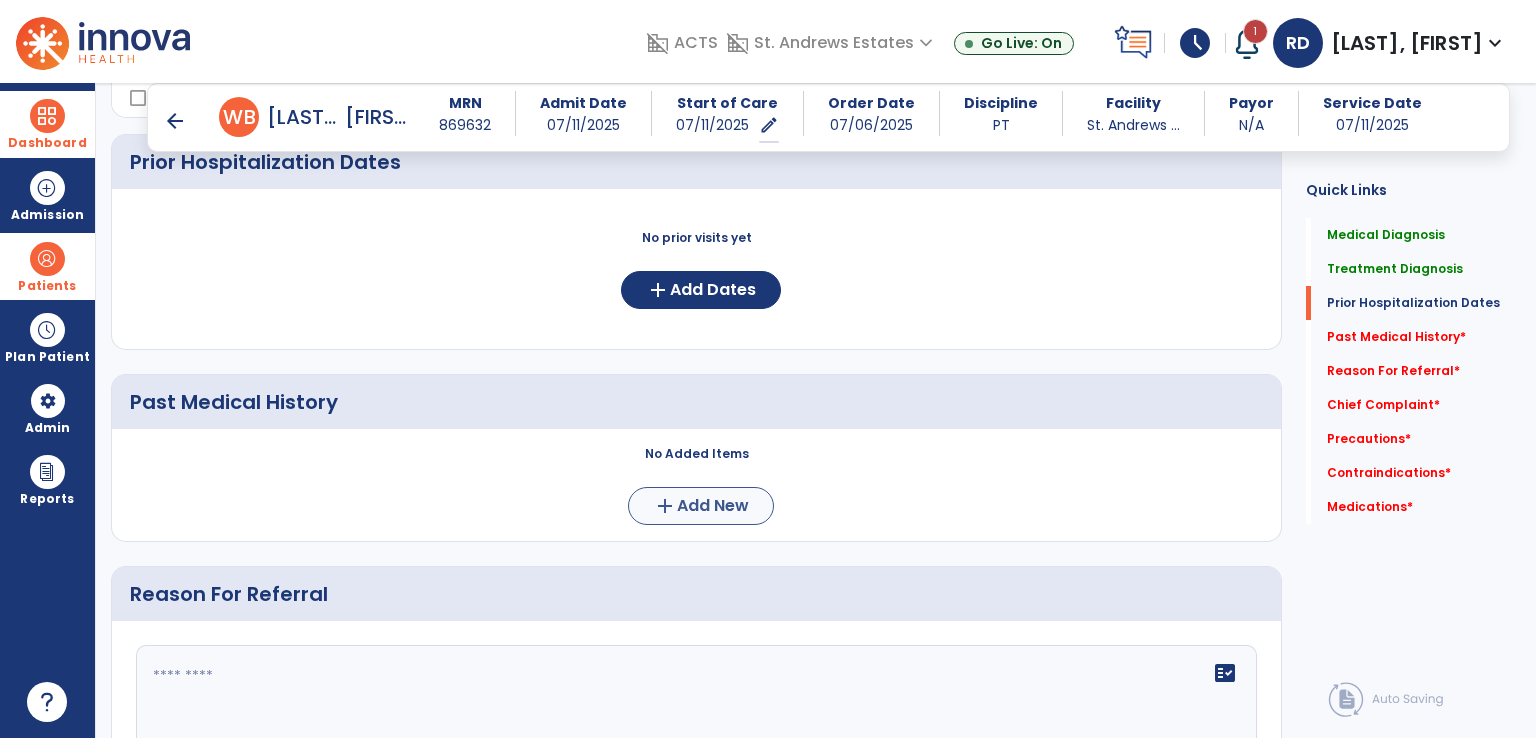 scroll, scrollTop: 595, scrollLeft: 0, axis: vertical 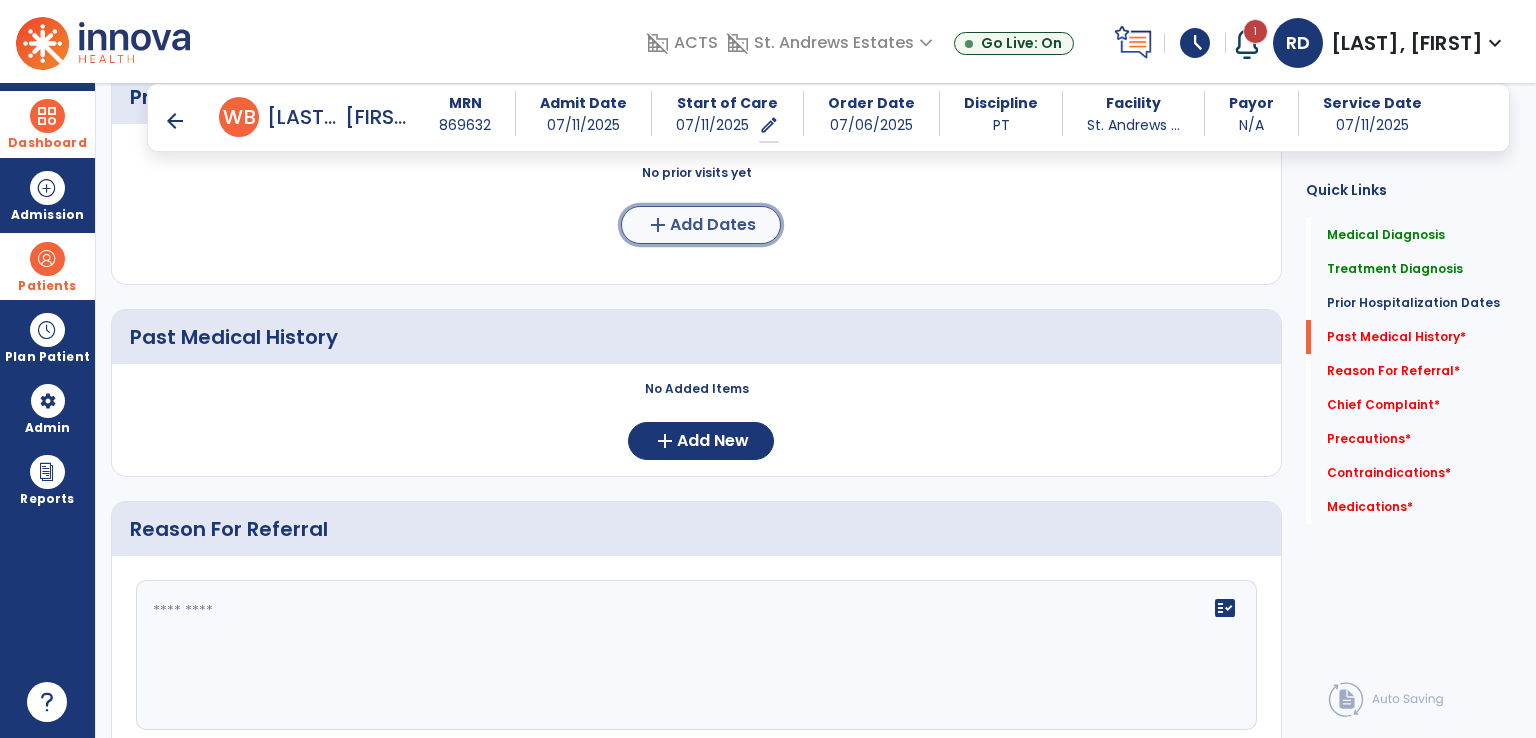 click on "Add Dates" 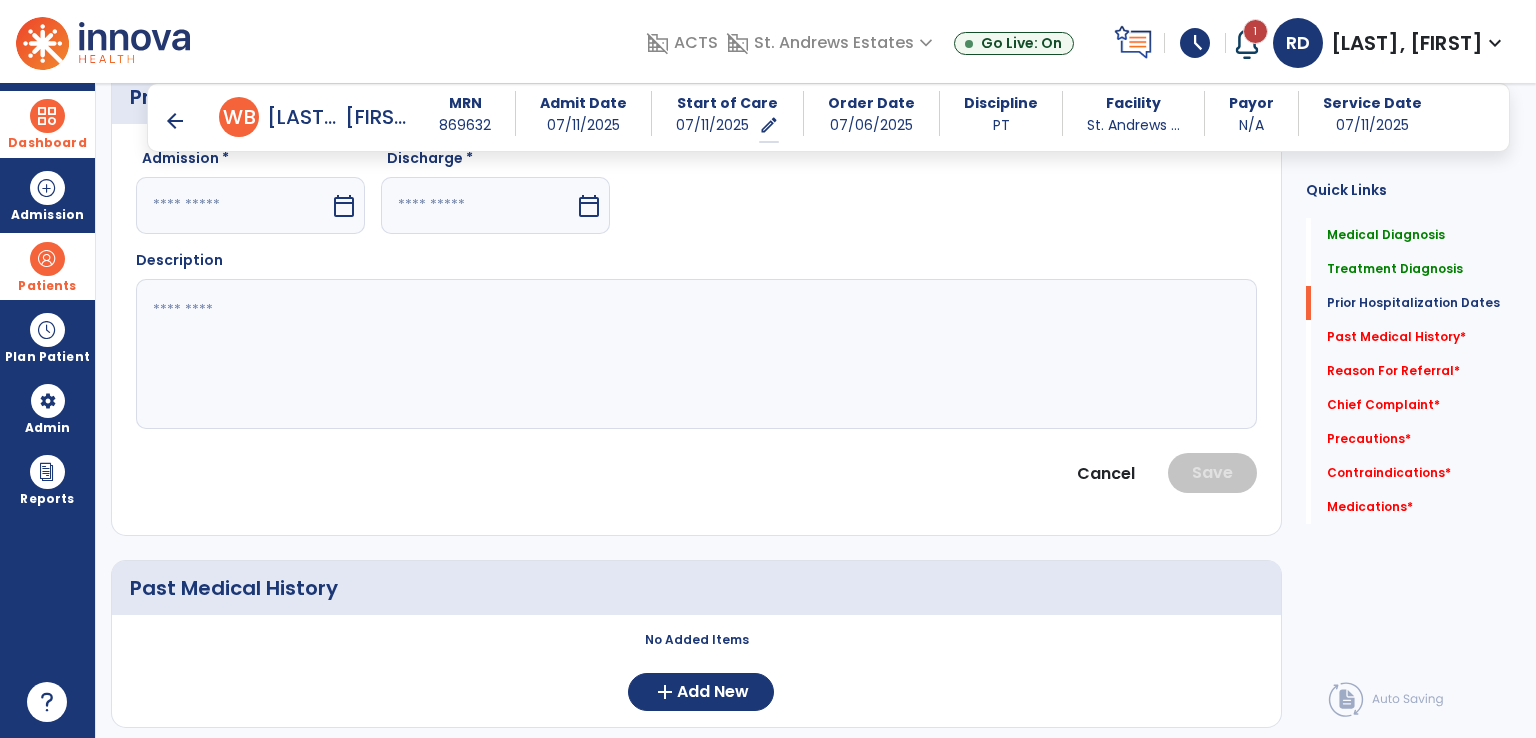 click 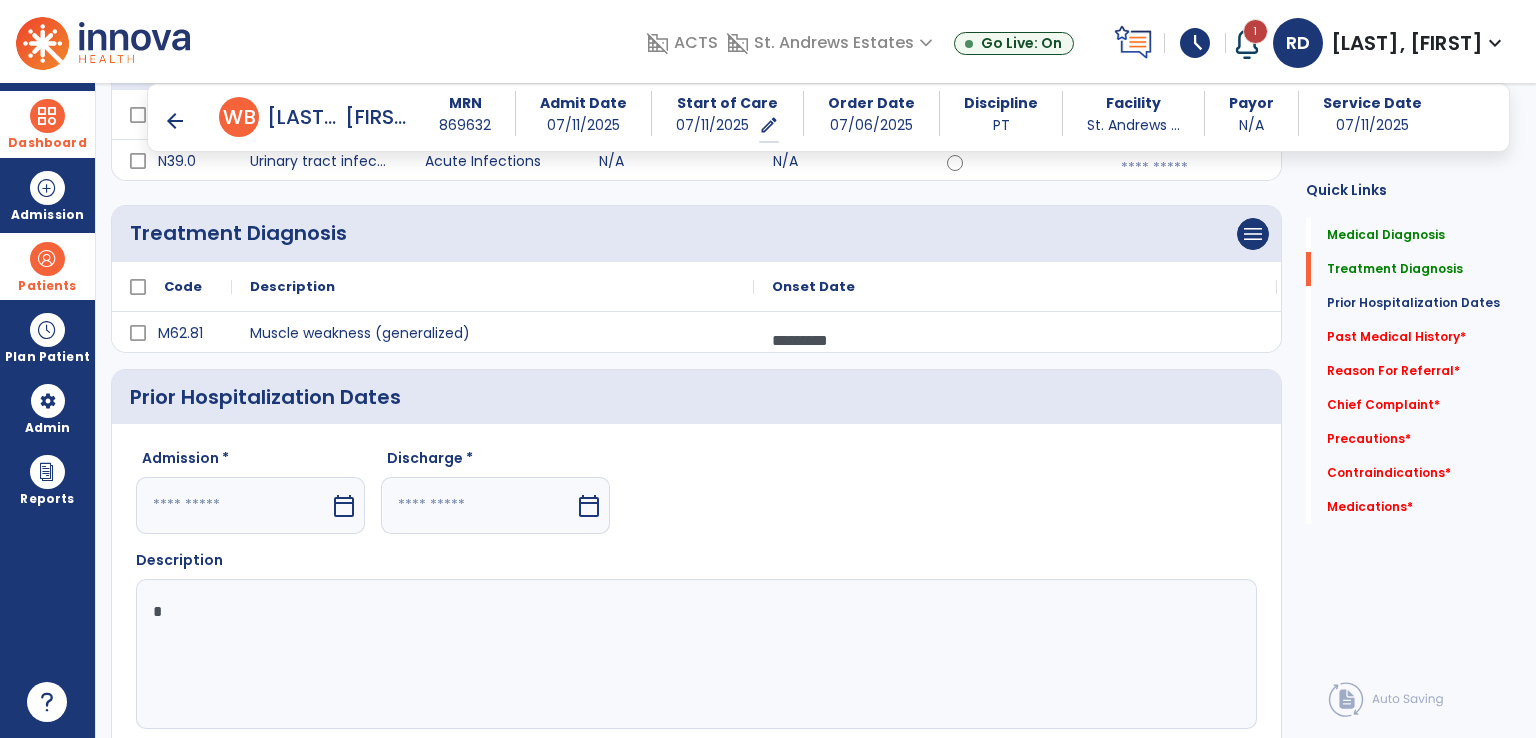 scroll, scrollTop: 195, scrollLeft: 0, axis: vertical 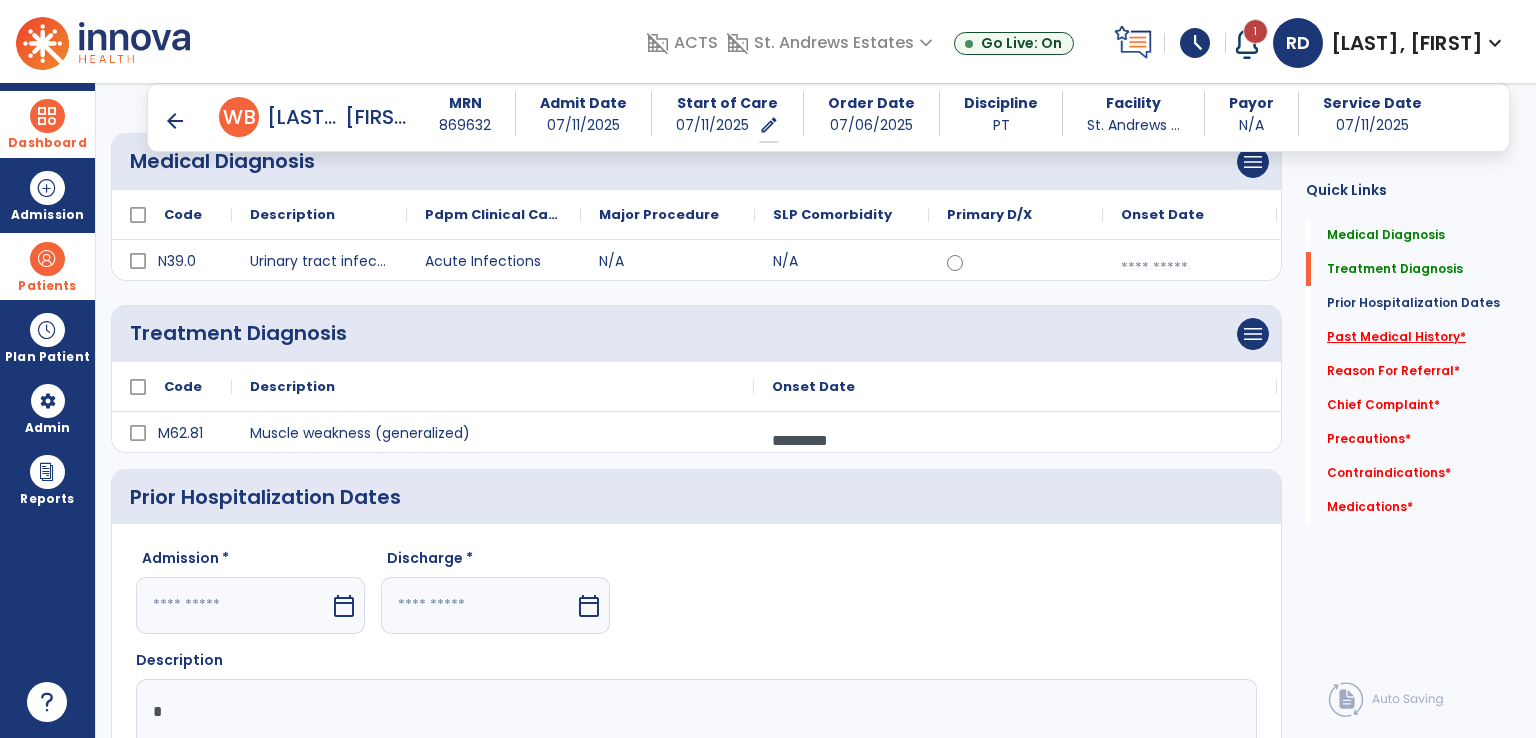 type on "*" 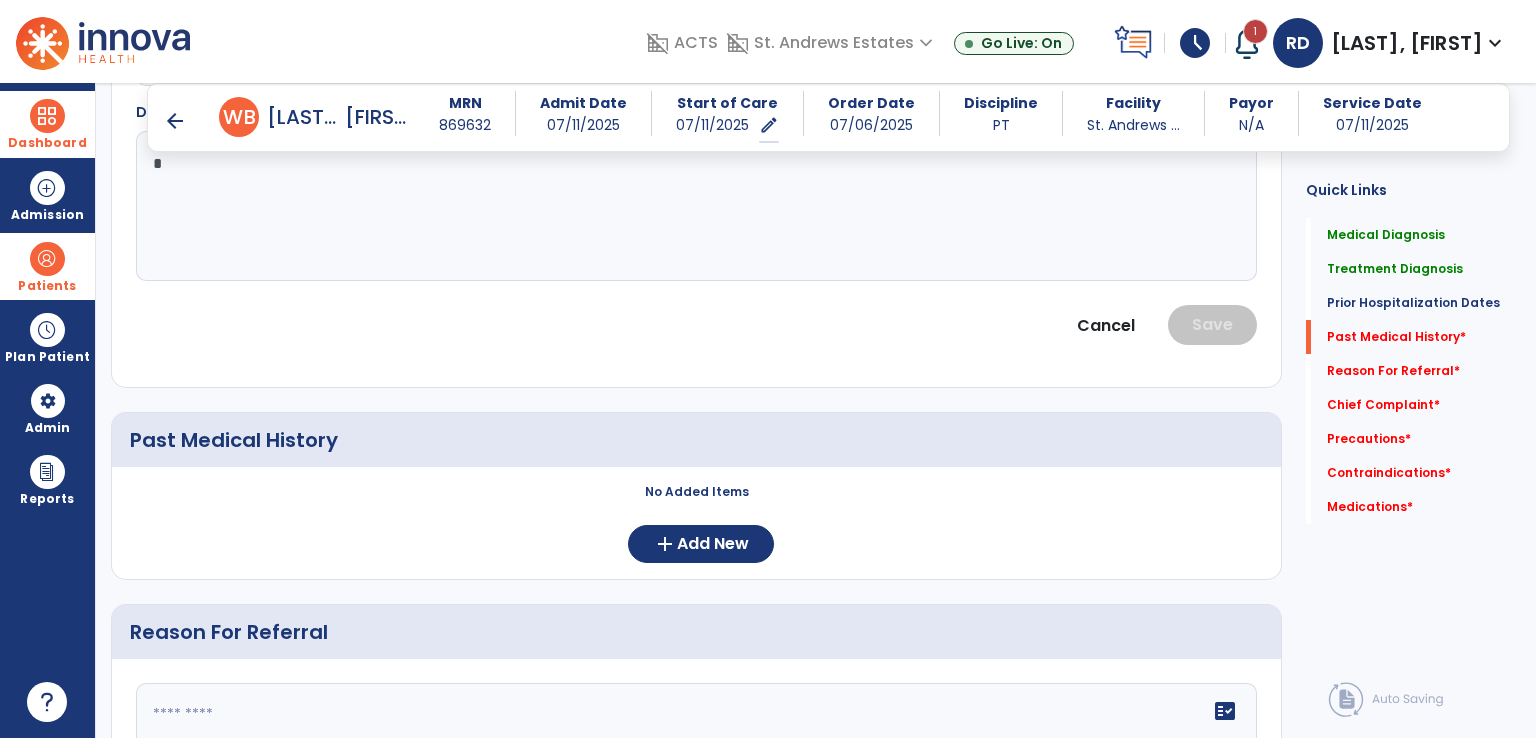 scroll, scrollTop: 825, scrollLeft: 0, axis: vertical 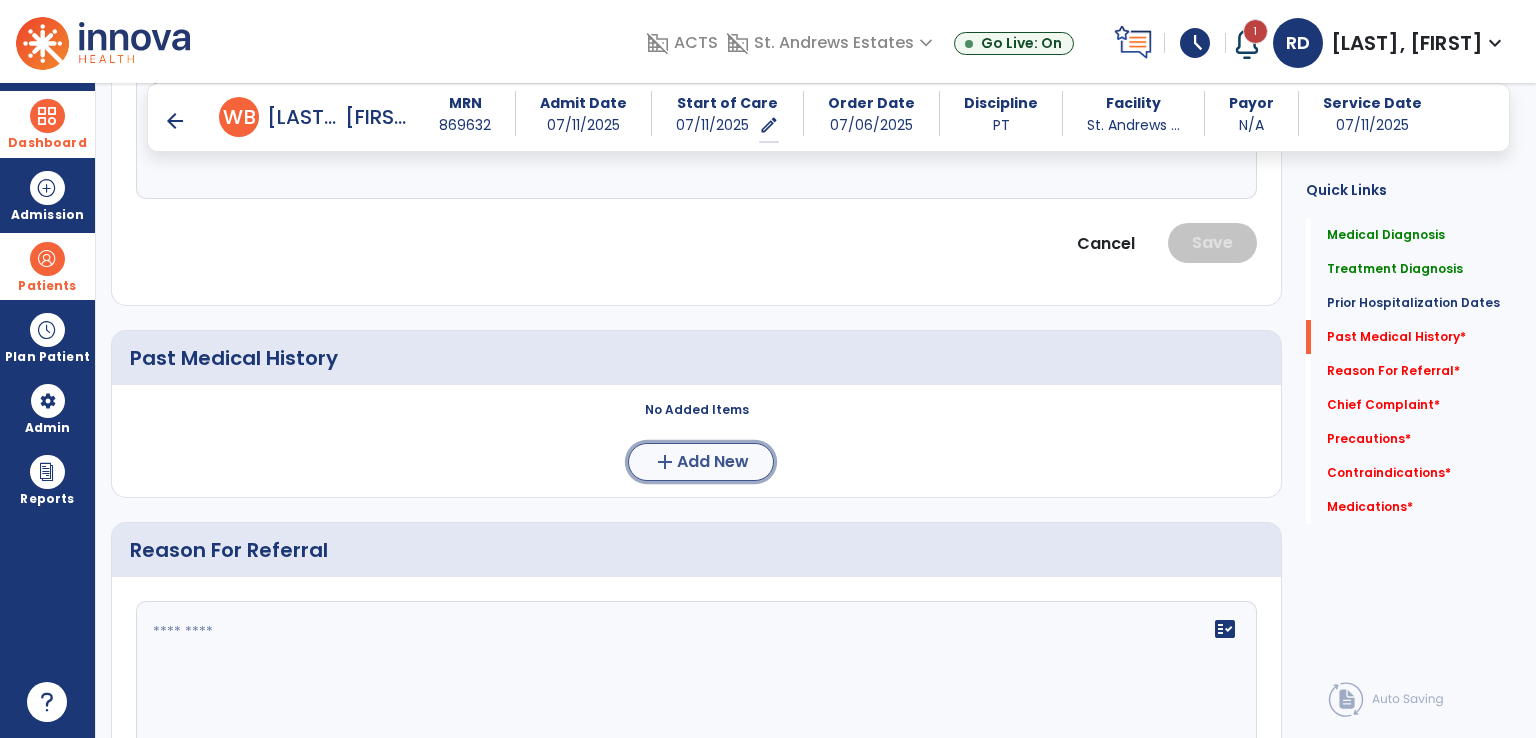 click on "Add New" 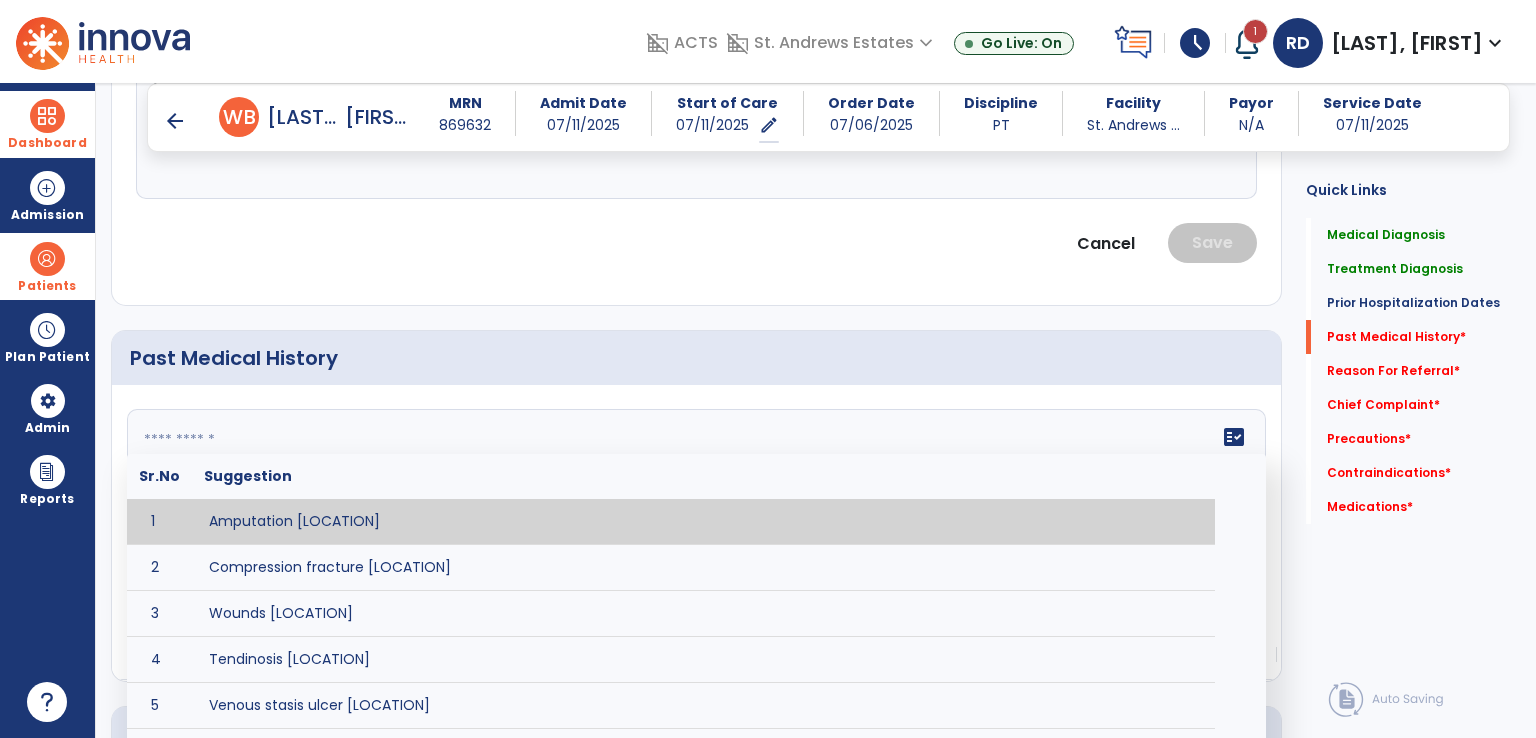 click on "fact_check  Sr.No Suggestion 1 Amputation [LOCATION] 2 Compression fracture [LOCATION] 3 Wounds [LOCATION] 4 Tendinosis [LOCATION] 5 Venous stasis ulcer [LOCATION] 6 Achilles tendon tear [LOCATION] 7 ACL tear surgically repaired [LOCATION] 8 Above knee amputation (AKA) [LOCATION] 9 Below knee amputation (BKE) [LOCATION] 10 Cancer (SITE/TYPE) 11 Surgery (TYPE) 12 AAA (Abdominal Aortic Aneurysm) 13 Achilles tendon tear [LOCATION] 14 Acute Renal Failure 15 AIDS (Acquired Immune Deficiency Syndrome) 16 Alzheimer's Disease 17 Anemia 18 Angina 19 Anxiety 20 ASHD (Arteriosclerotic Heart Disease) 21 Atrial Fibrillation 22 Bipolar Disorder 23 Bowel Obstruction 24 C-Diff 25 Coronary Artery Bypass Graft (CABG) 26 CAD (Coronary Artery Disease) 27 Carpal tunnel syndrome 28 Chronic bronchitis 29 Chronic renal failure 30 Colostomy 31 COPD (Chronic Obstructive Pulmonary Disease) 32 CRPS (Complex Regional Pain Syndrome) 33 CVA (Cerebrovascular Accident) 34 CVI (Chronic Venous Insufficiency) 35 DDD (Degenerative Disc Disease)" 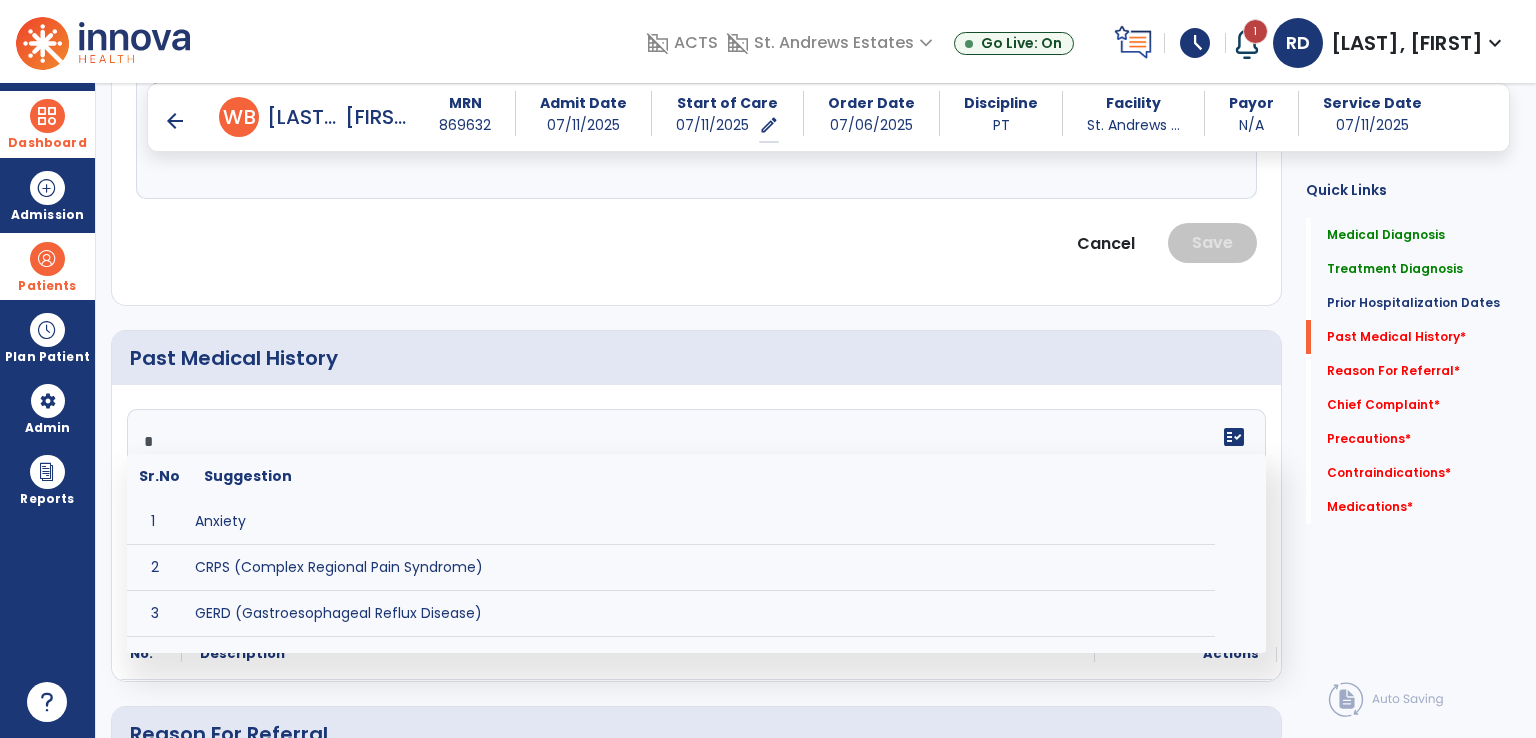 type on "*" 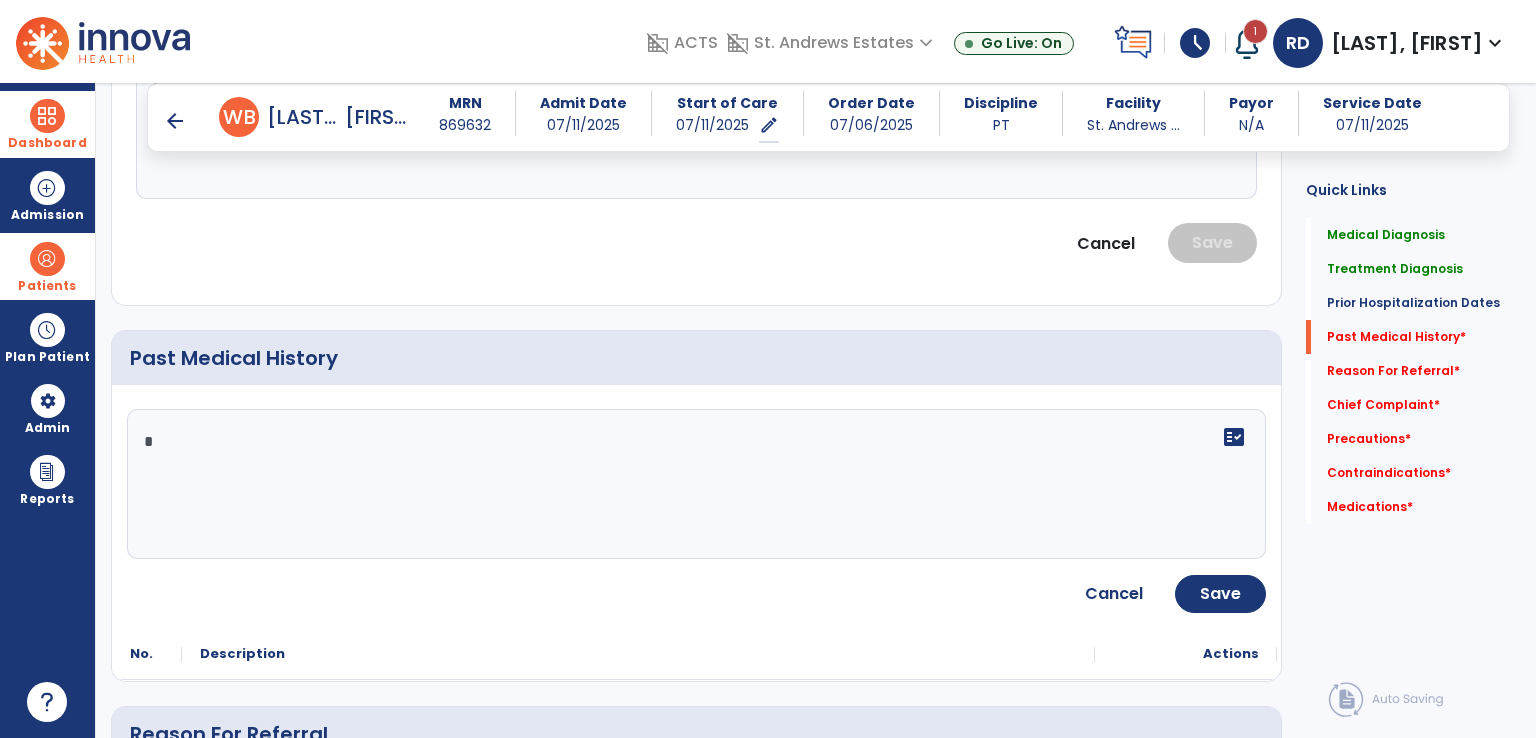 click 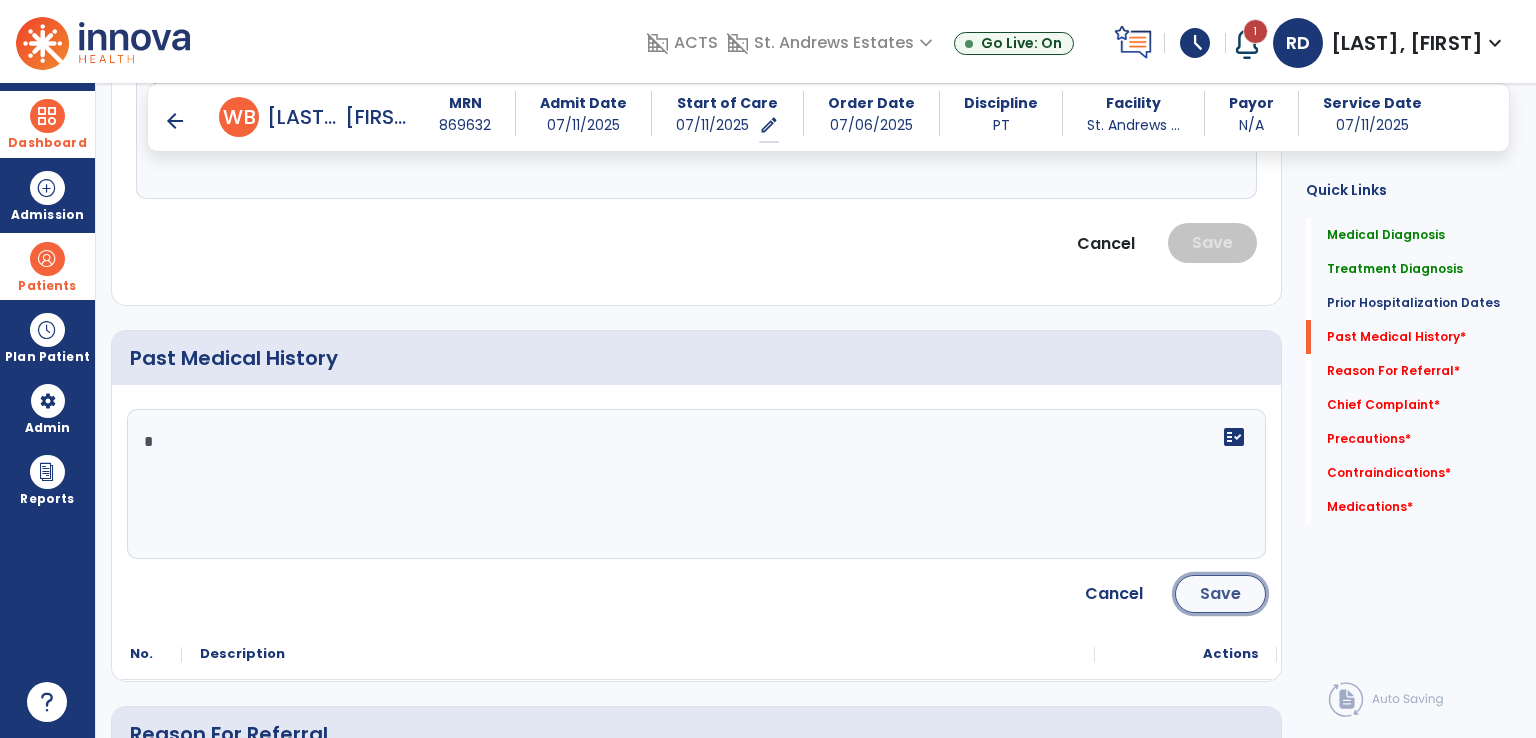 click on "Save" 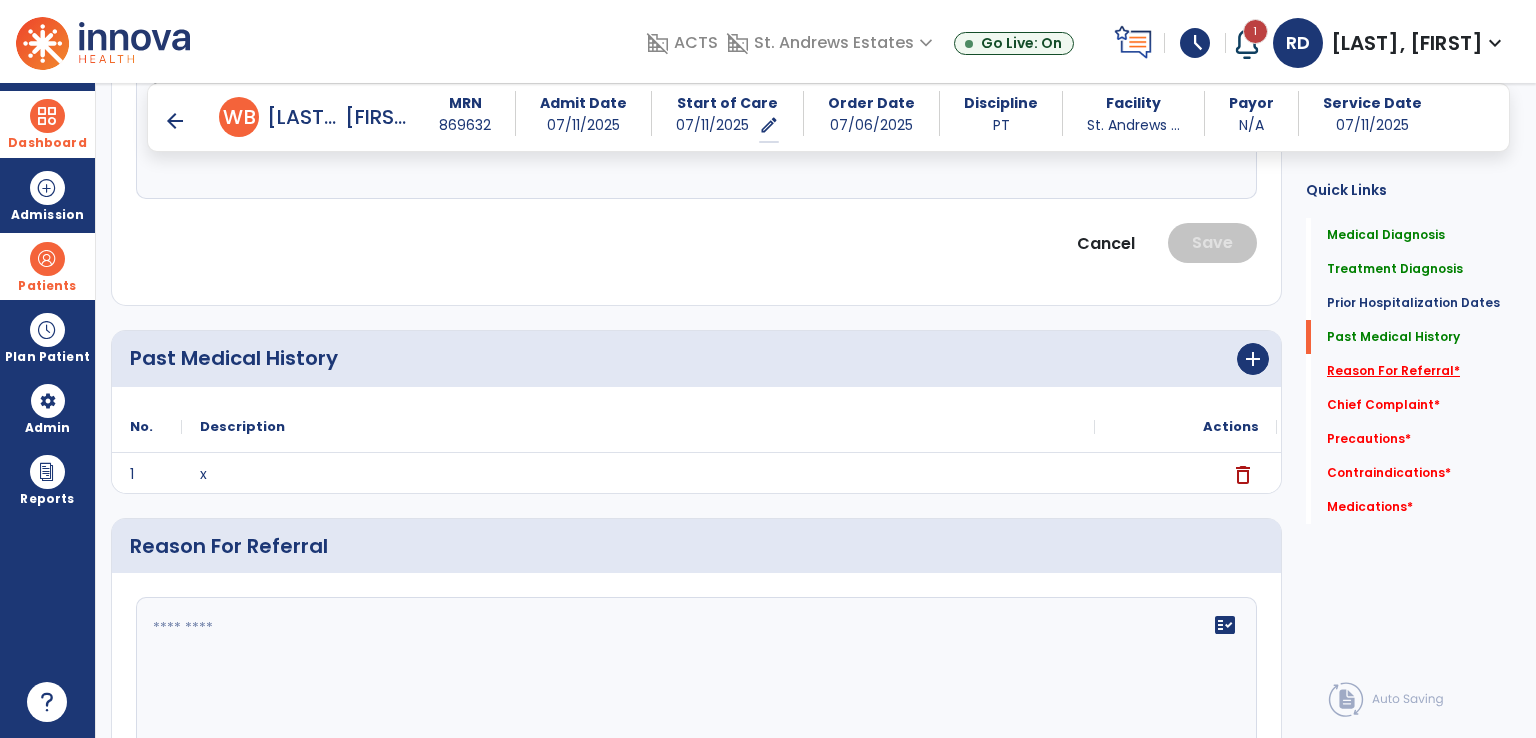 click on "Reason For Referral   *" 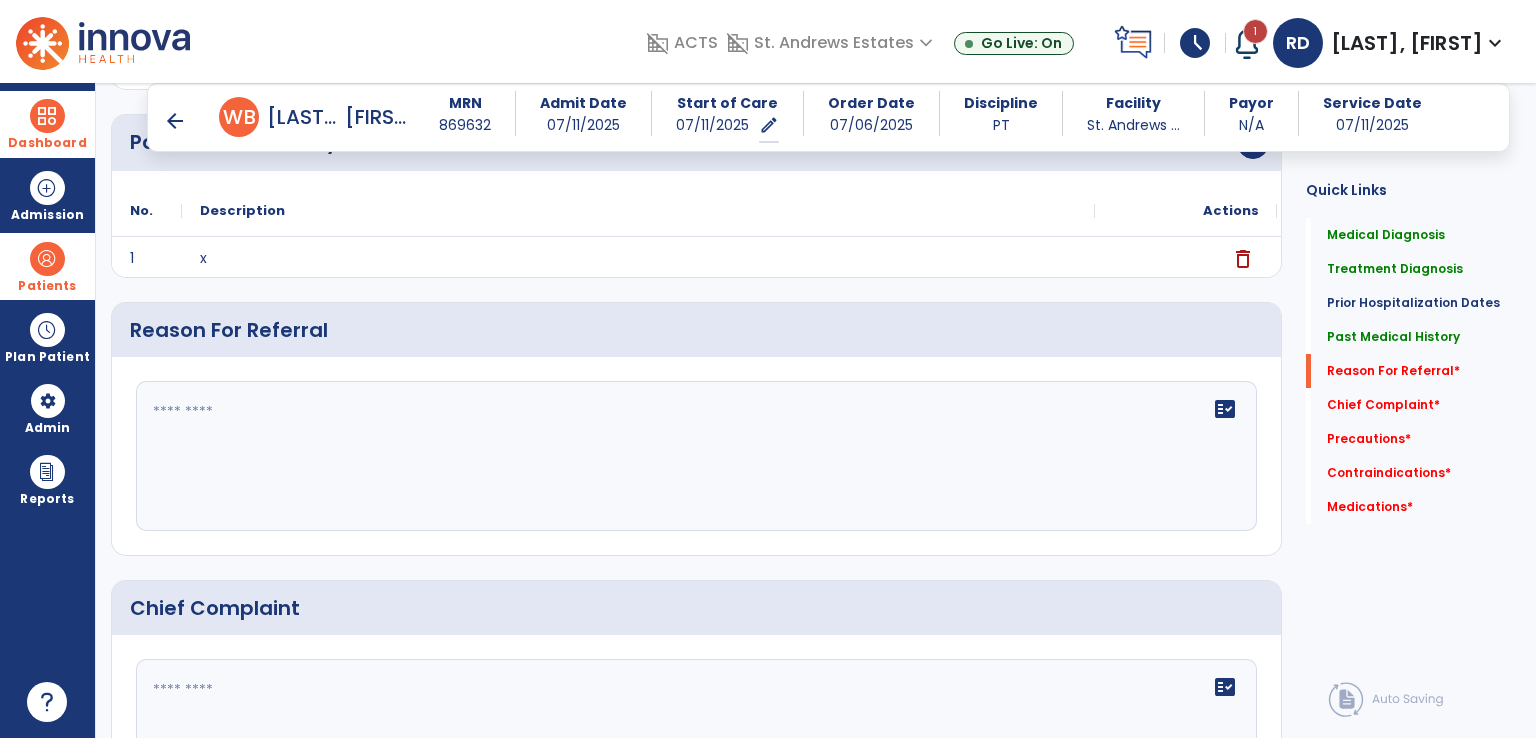 scroll, scrollTop: 1056, scrollLeft: 0, axis: vertical 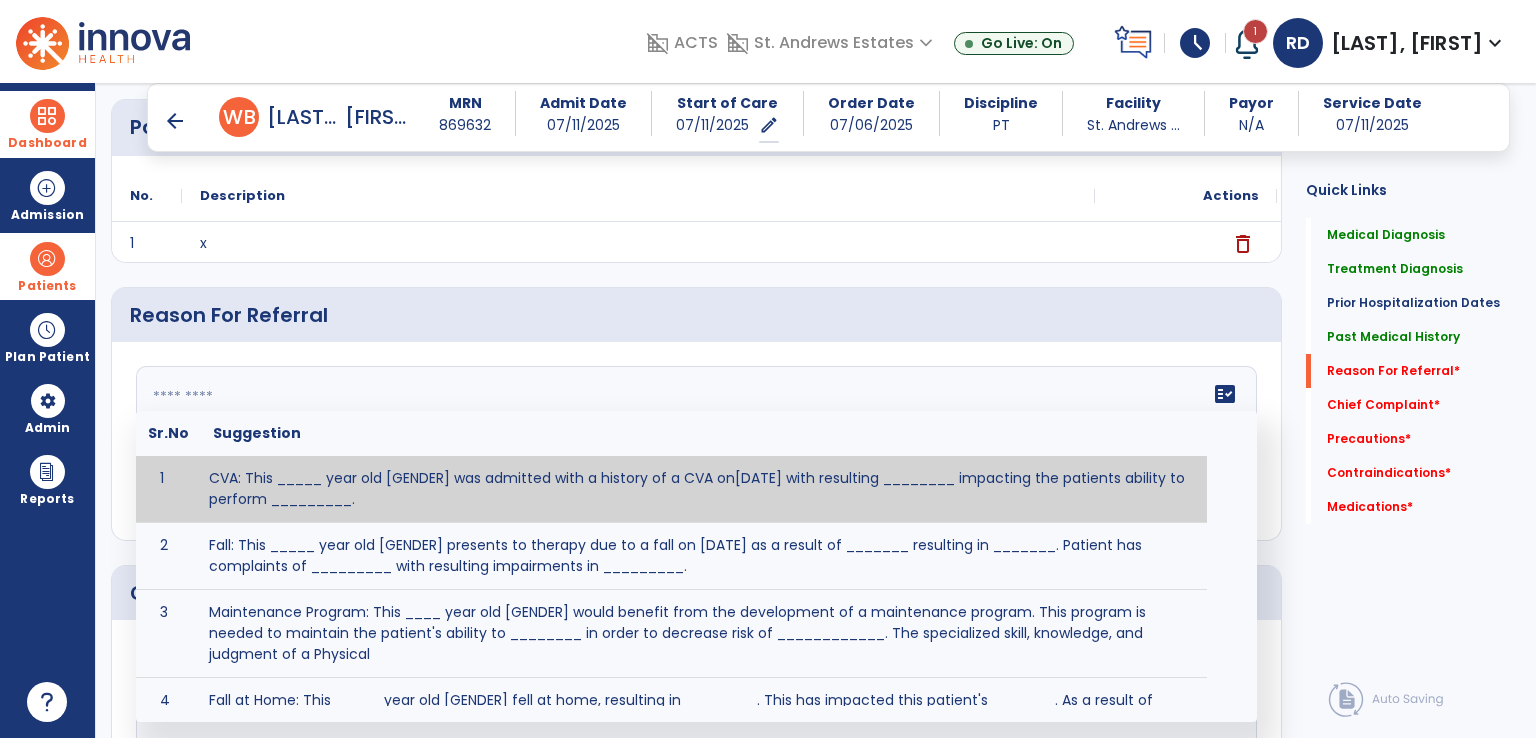 click 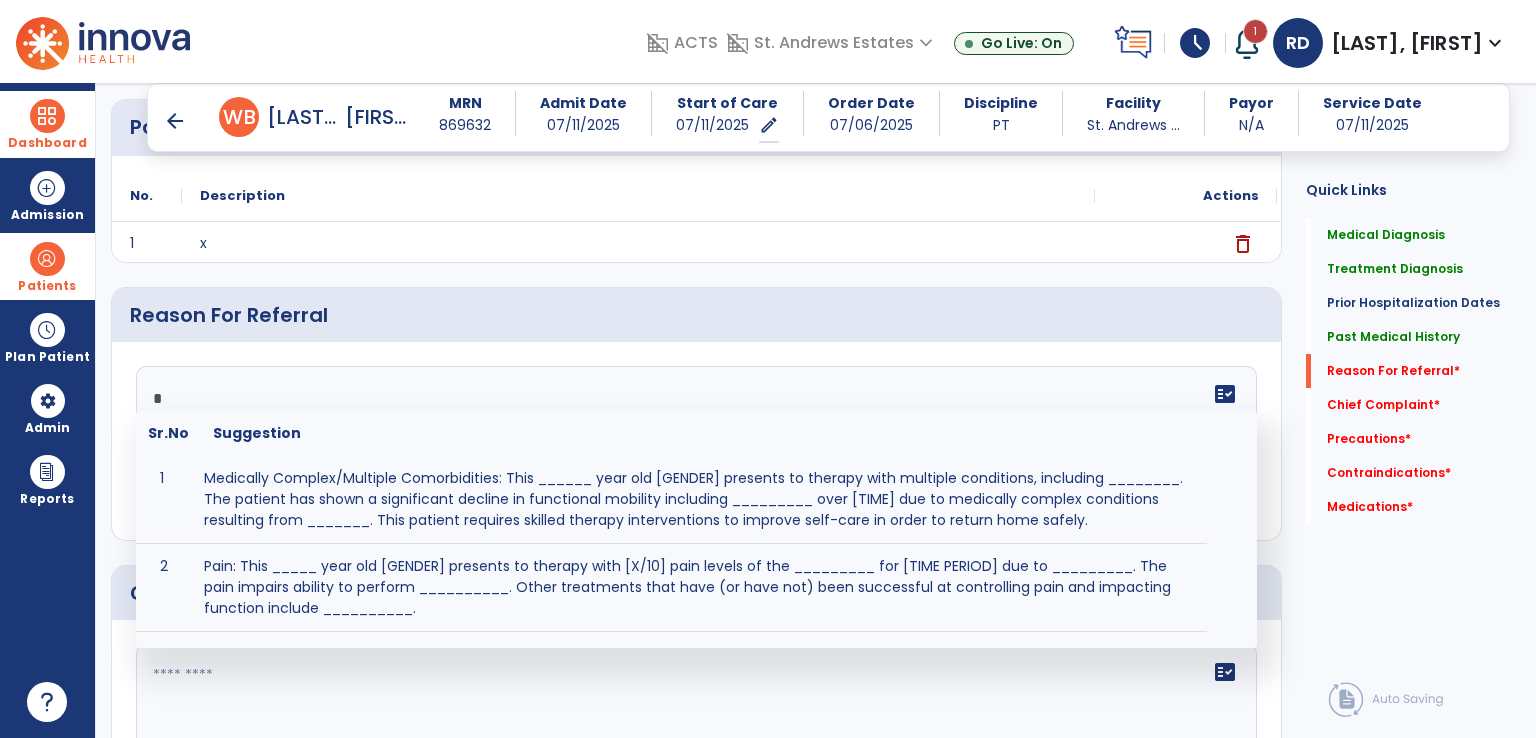 type on "*" 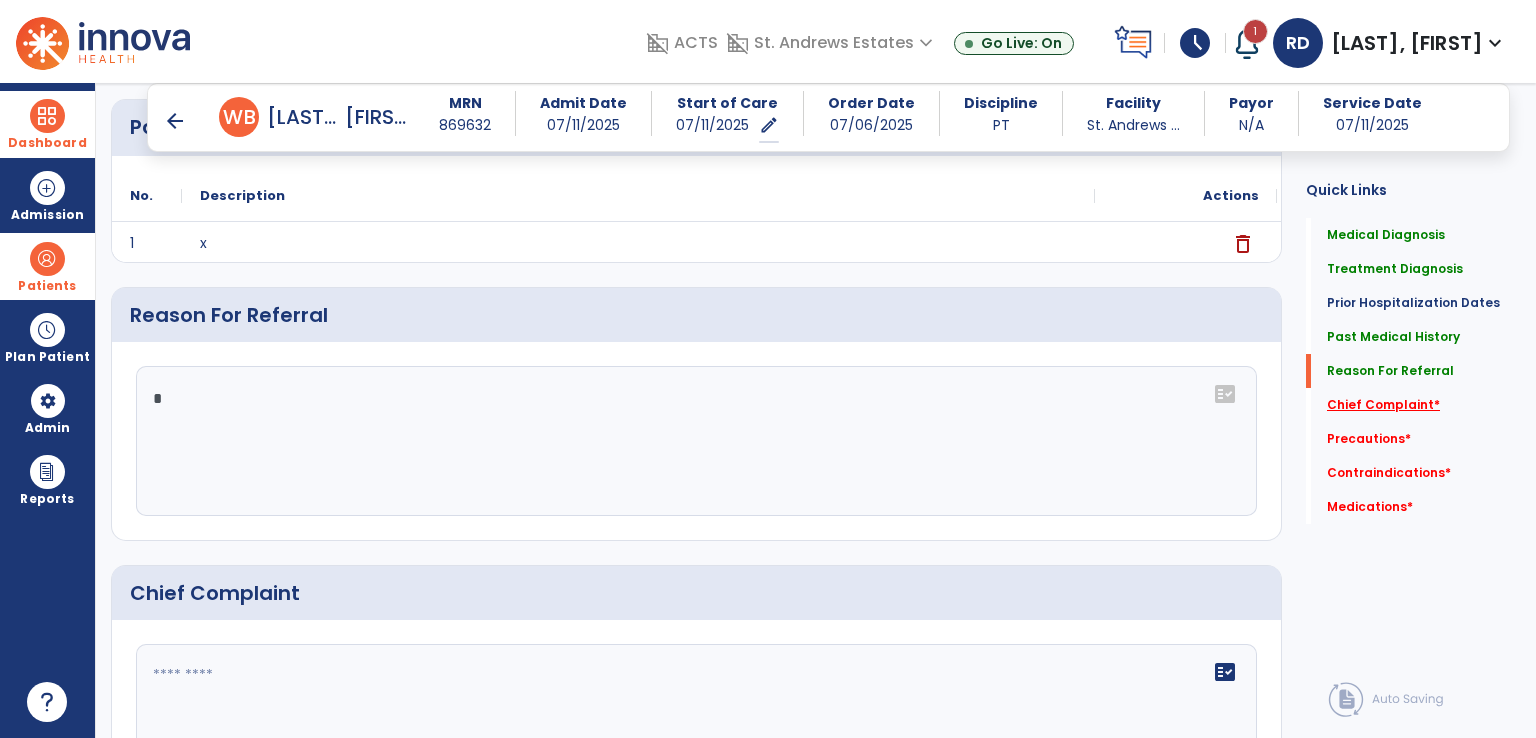 click on "Chief Complaint   *" 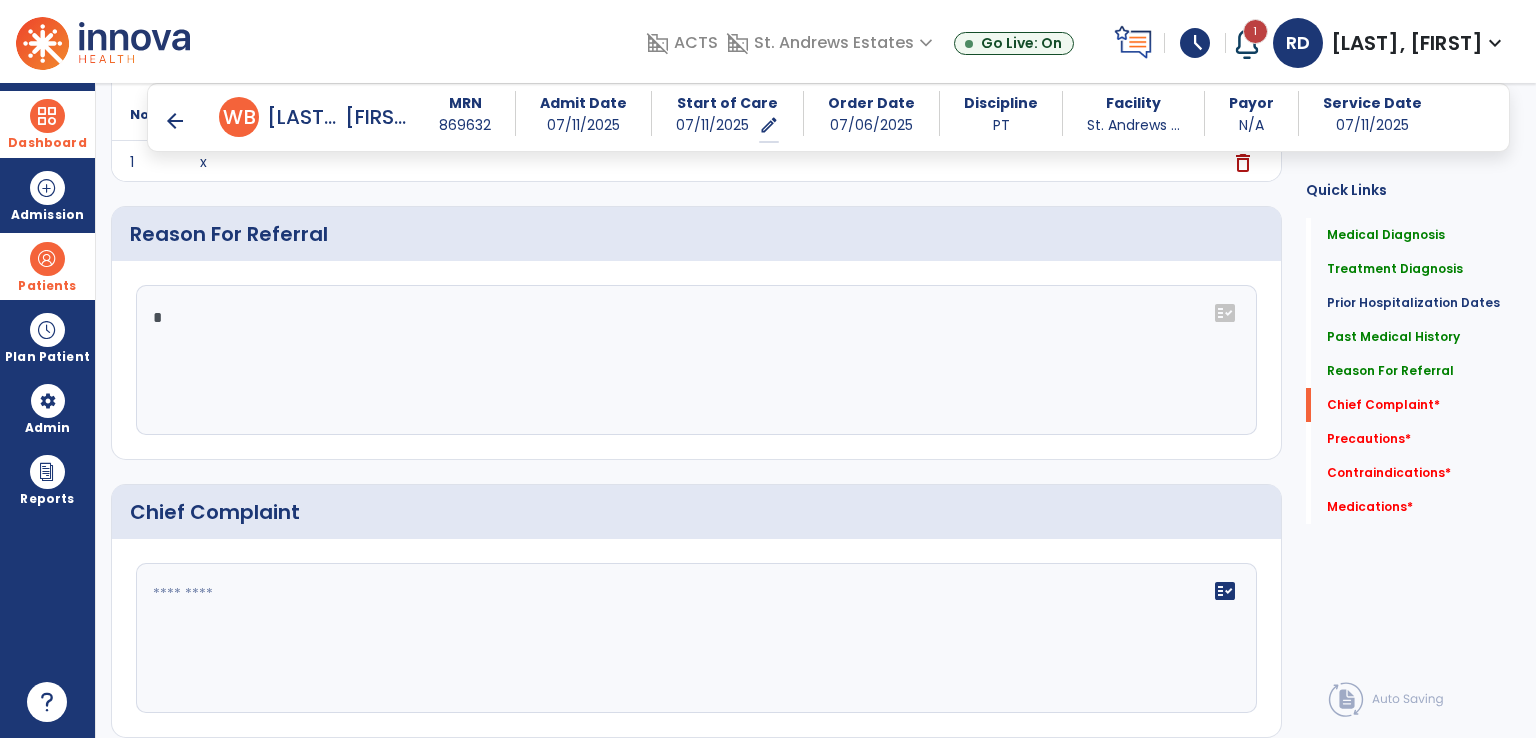 scroll, scrollTop: 1333, scrollLeft: 0, axis: vertical 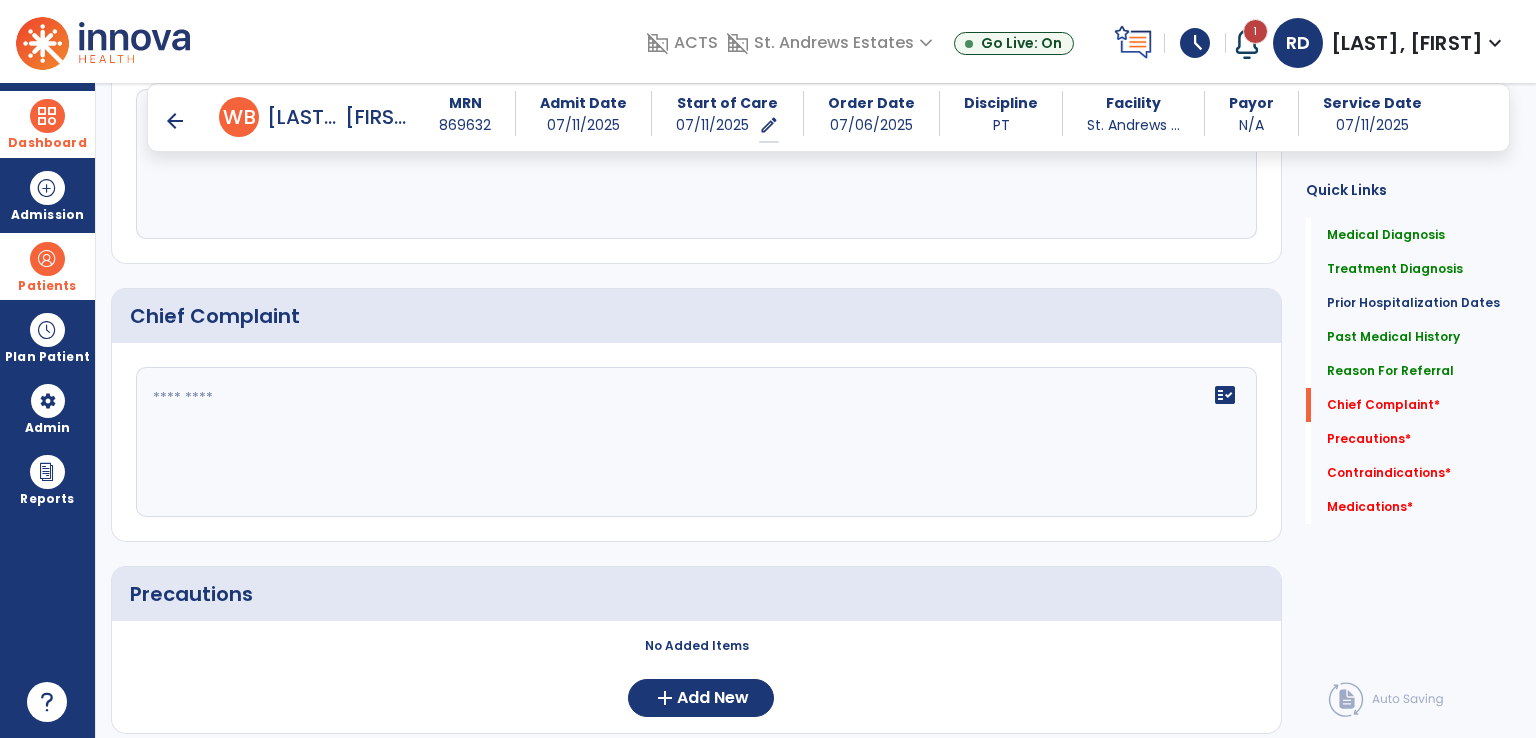 click on "fact_check" 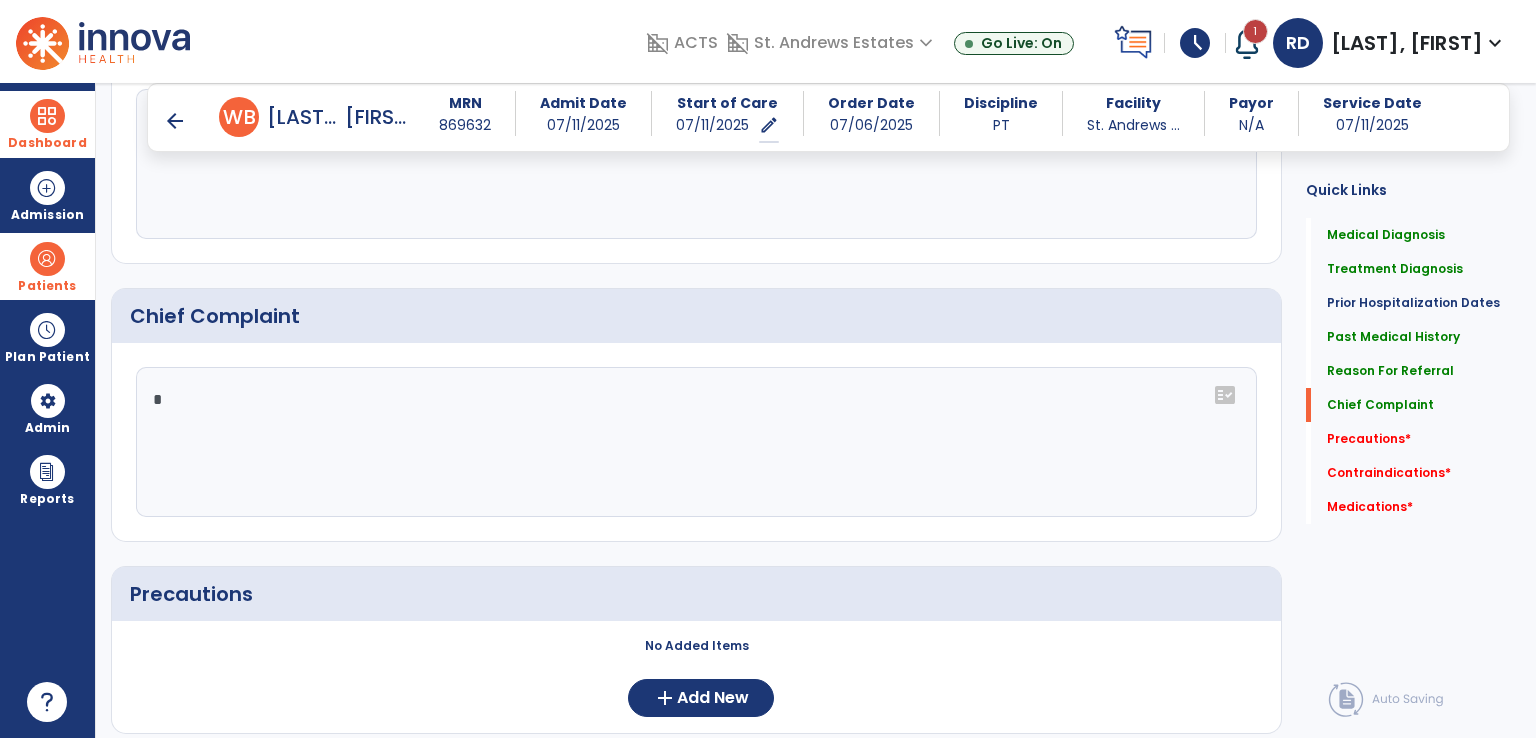 type on "*" 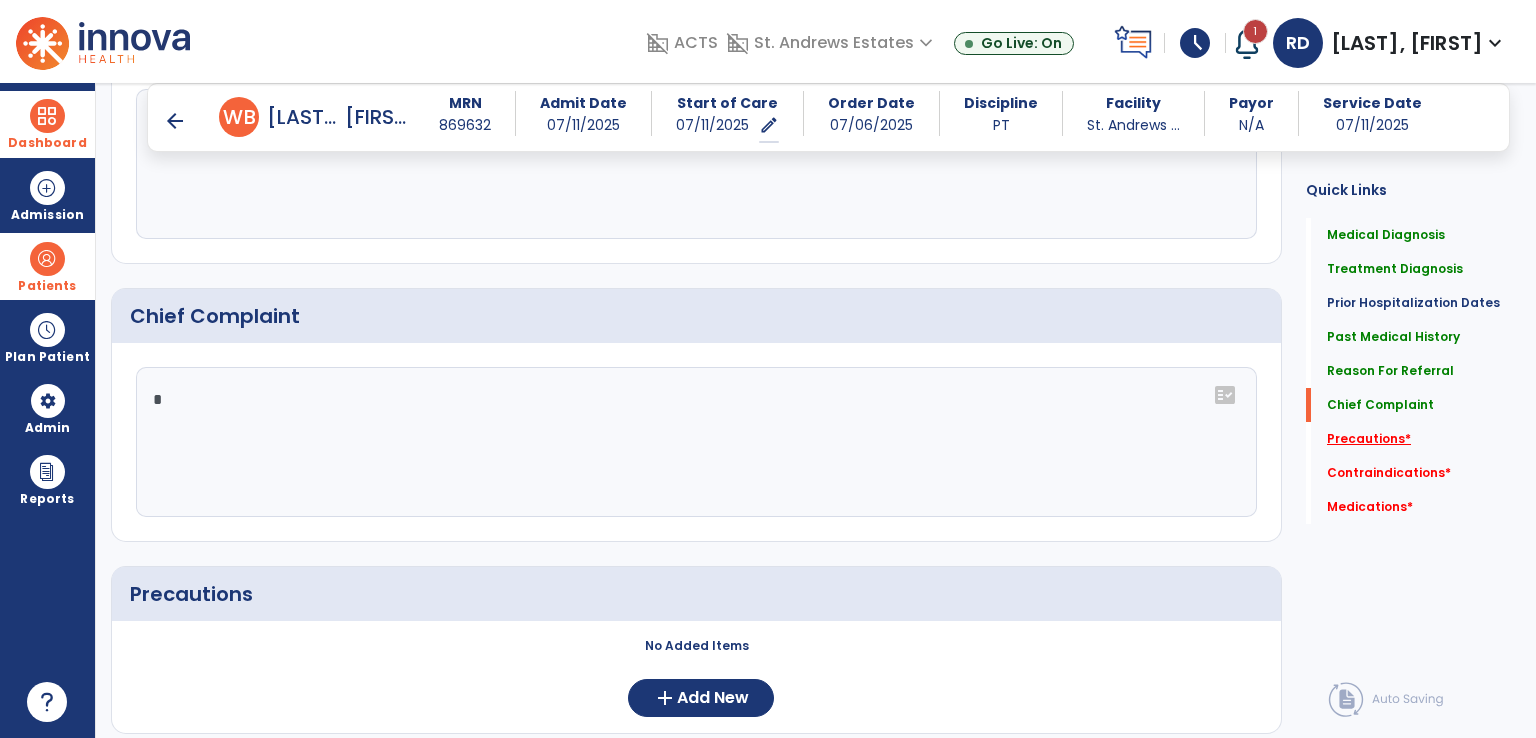 click on "Precautions   *" 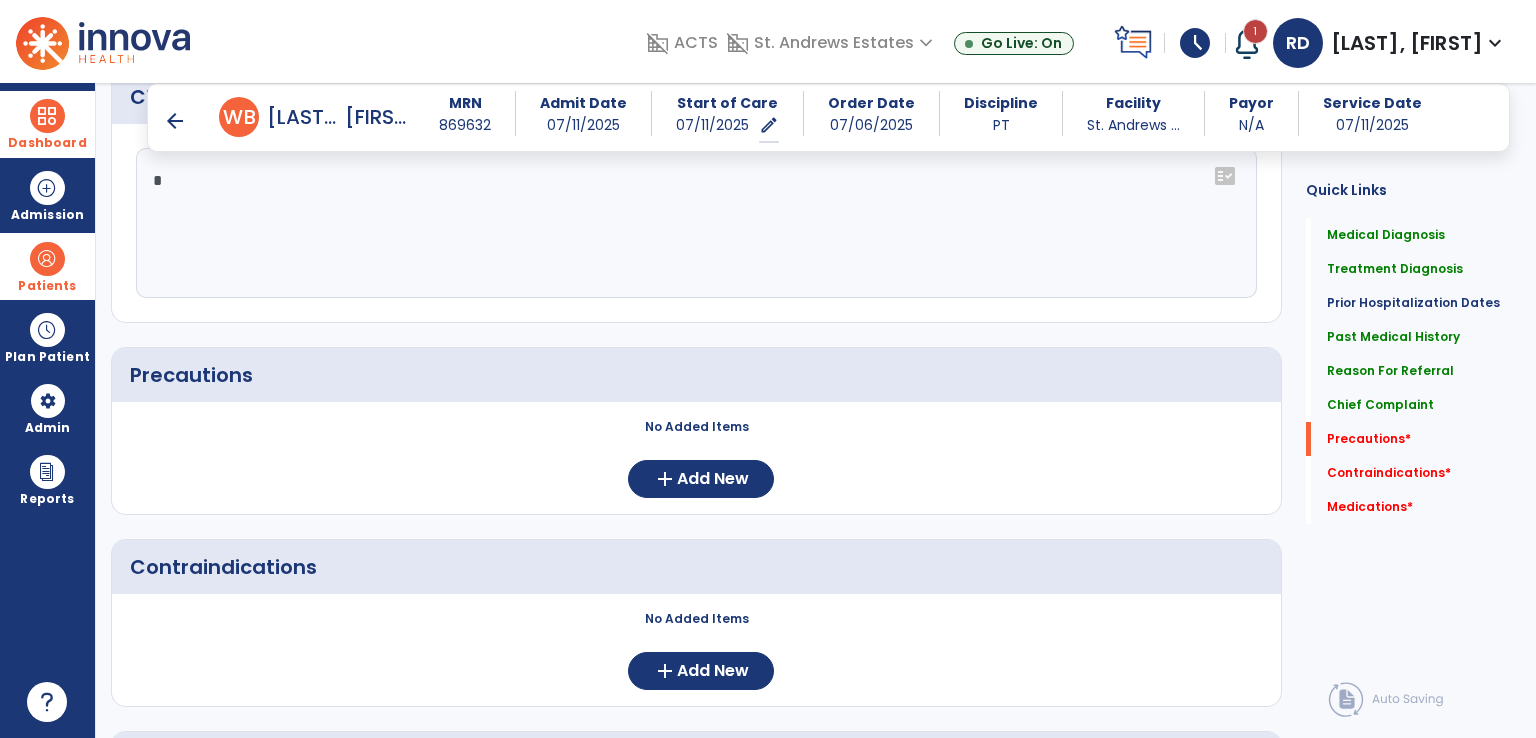 scroll, scrollTop: 1568, scrollLeft: 0, axis: vertical 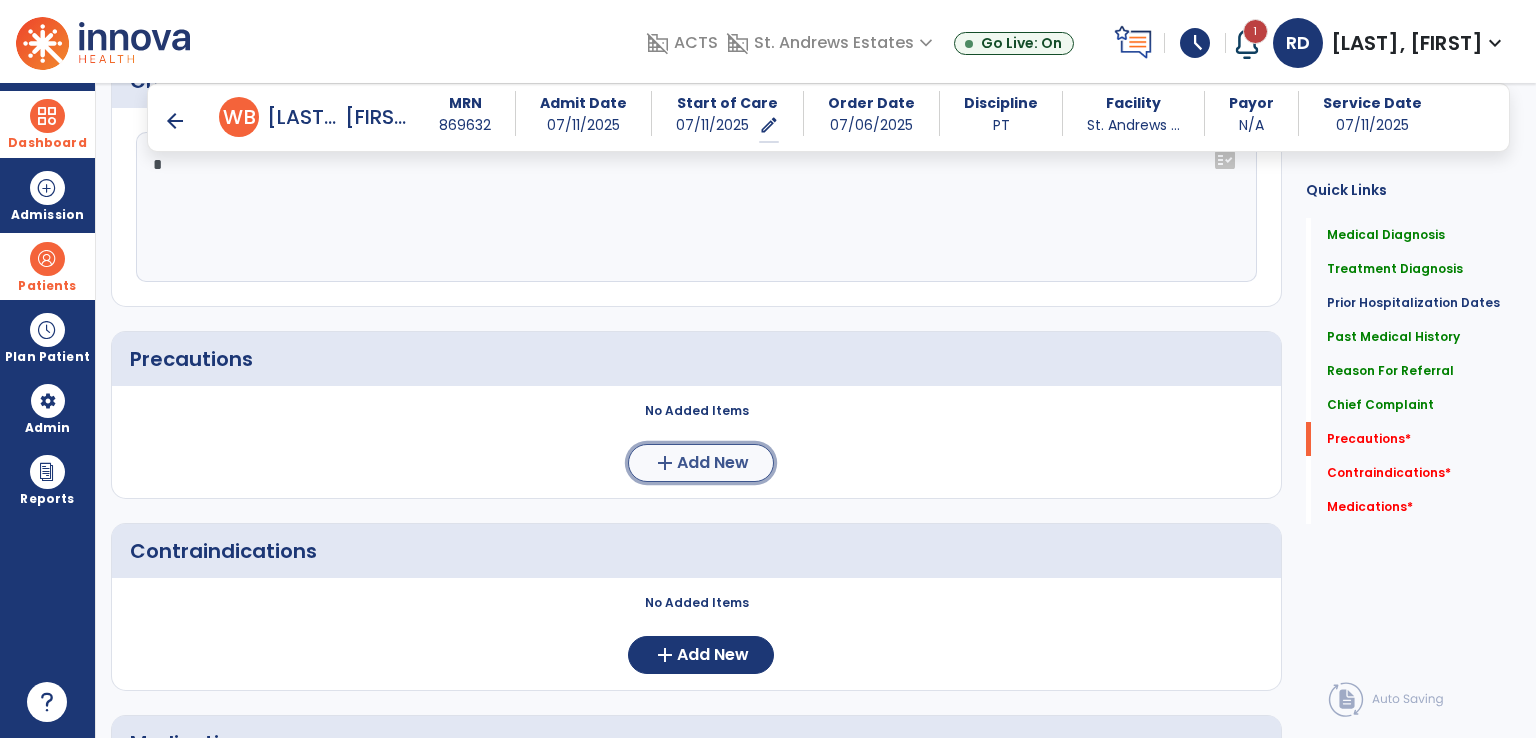 click on "Add New" 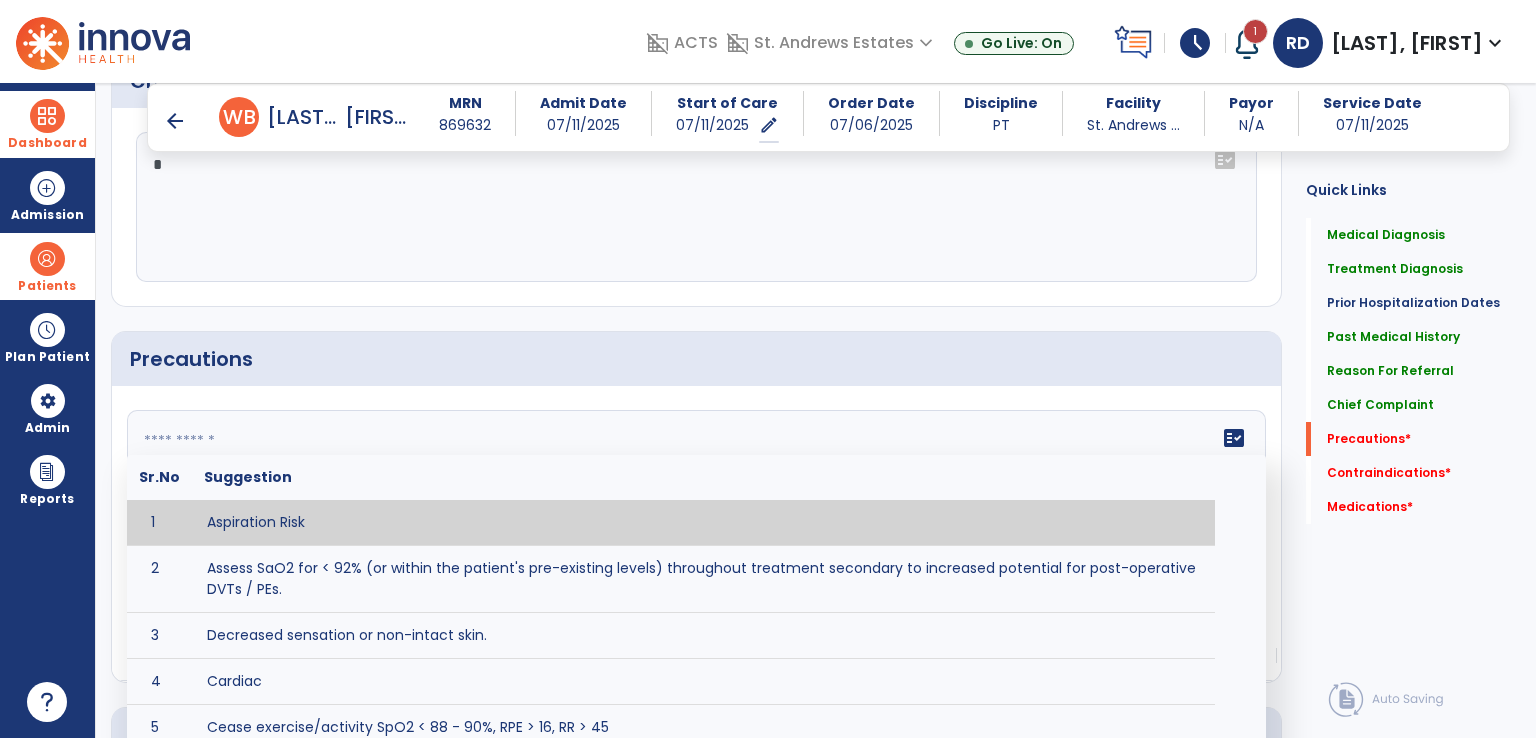 click on "fact_check  Sr.No Suggestion 1 Aspiration Risk 2 Assess SaO2 for < 92% (or within the patient's pre-existing levels) throughout treatment secondary to increased potential for post-operative DVTs / PEs. 3 Decreased sensation or non-intact skin. 4 Cardiac 5 Cease exercise/activity SpO2 < 88 - 90%, RPE > 16, RR > 45 6 Check for modified diet / oral intake restrictions related to swallowing impairments. Consult ST as appropriate. 7 Check INR lab results prior to activity if patient on blood thinners. 8 Closely monitor anxiety or stress due to increased SOB/dyspnea and cease activity/exercise until patient is able to control this response 9 Code Status:  10 Confirm surgical approach and discoloration or other precautions. 11 Confirm surgical procedure and specific precautions based on procedure (e.g., no twisting/bending/lifting, need for post-op brace, limiting time in sitting, etc.). 12 Confirm weight bearing status as defined by the surgeon. 13 14 Precautions for exercise include:  15 Depression 16 17 18 19 20" 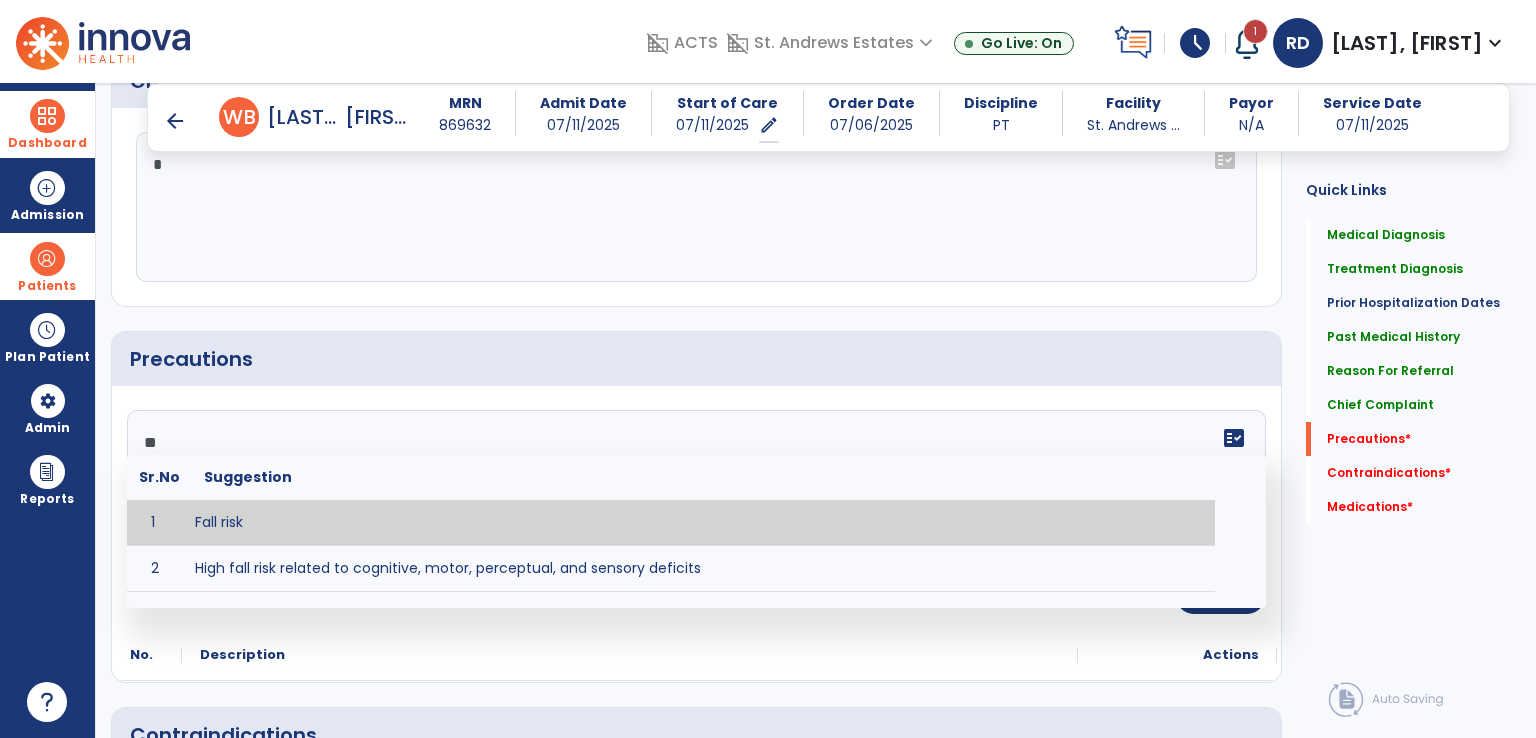 type on "*********" 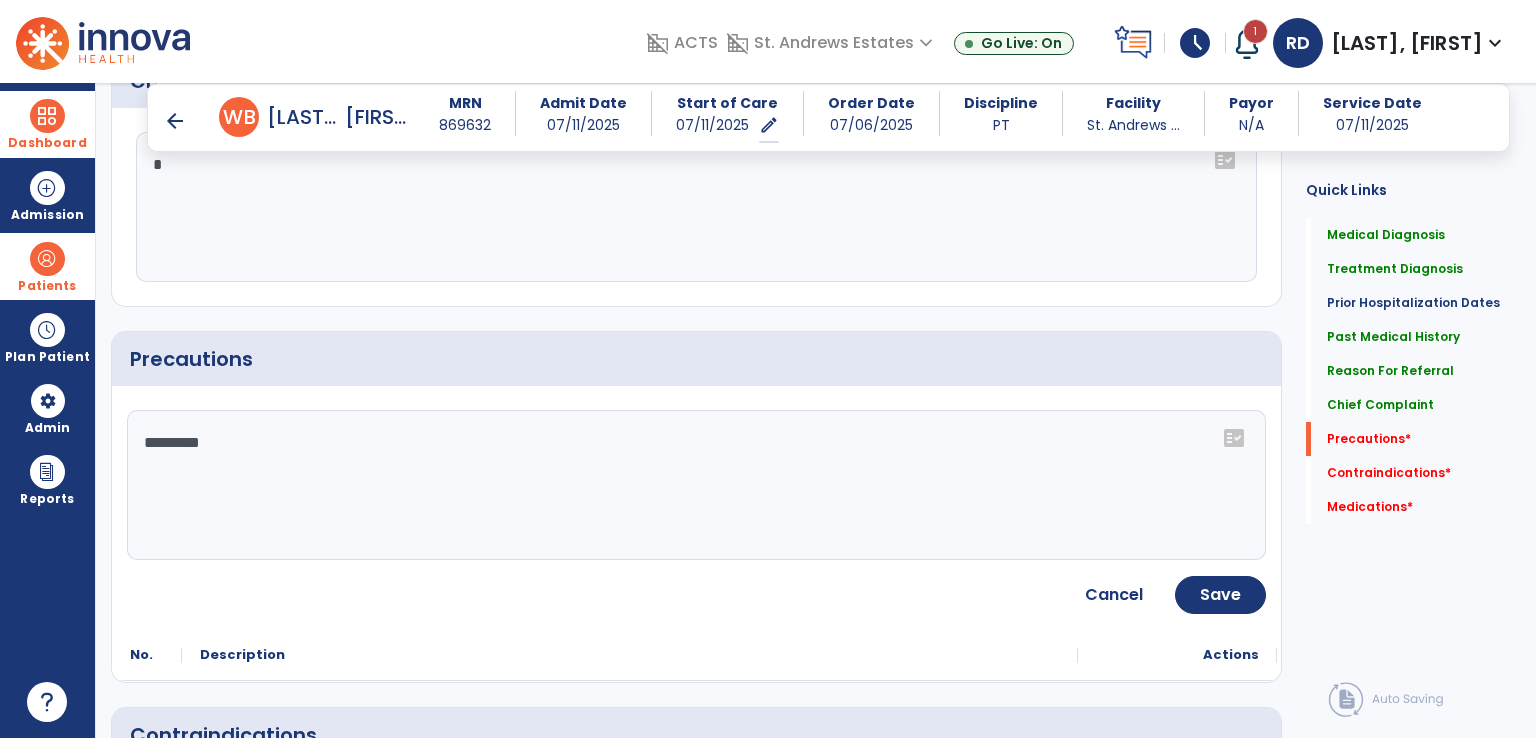 drag, startPoint x: 216, startPoint y: 520, endPoint x: 276, endPoint y: 518, distance: 60.033325 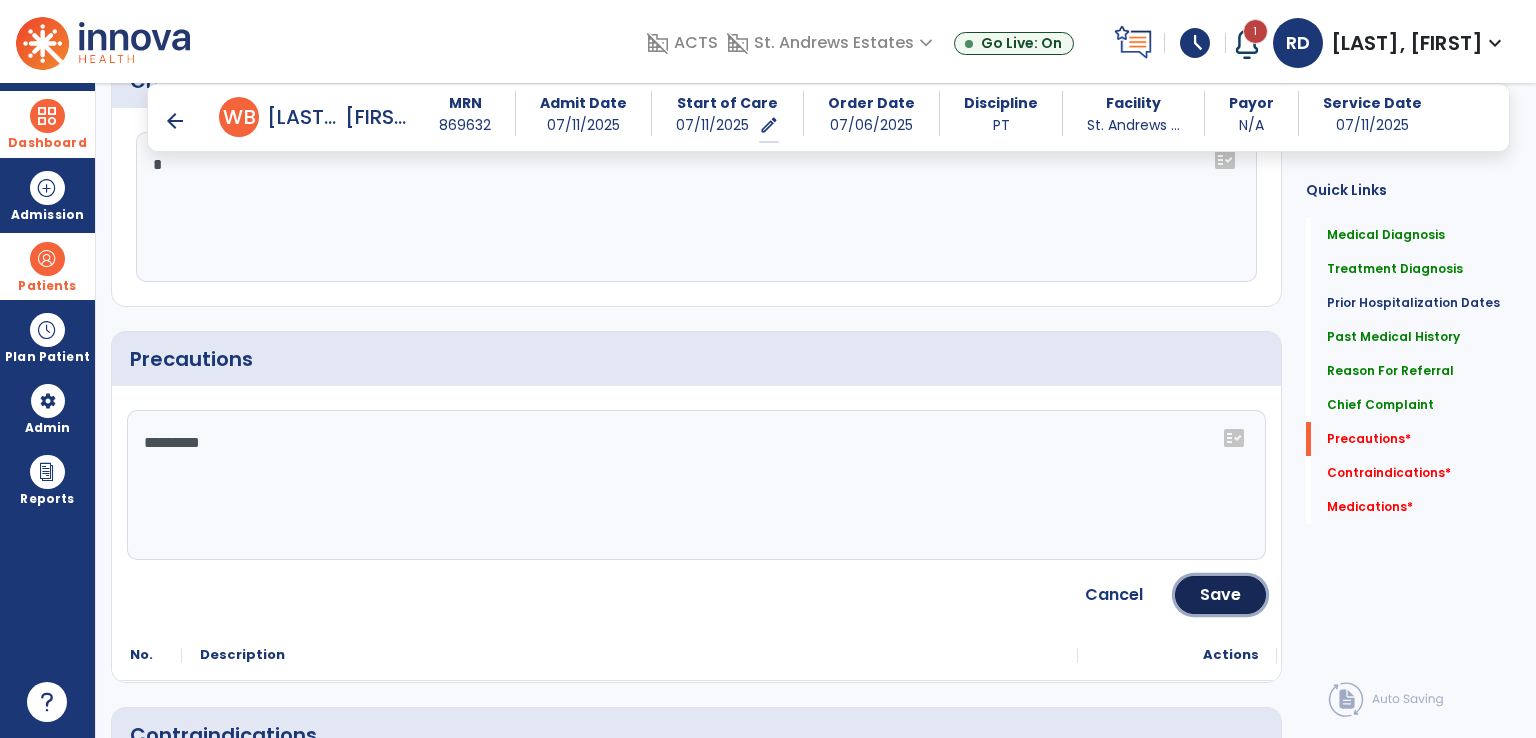 click on "Save" 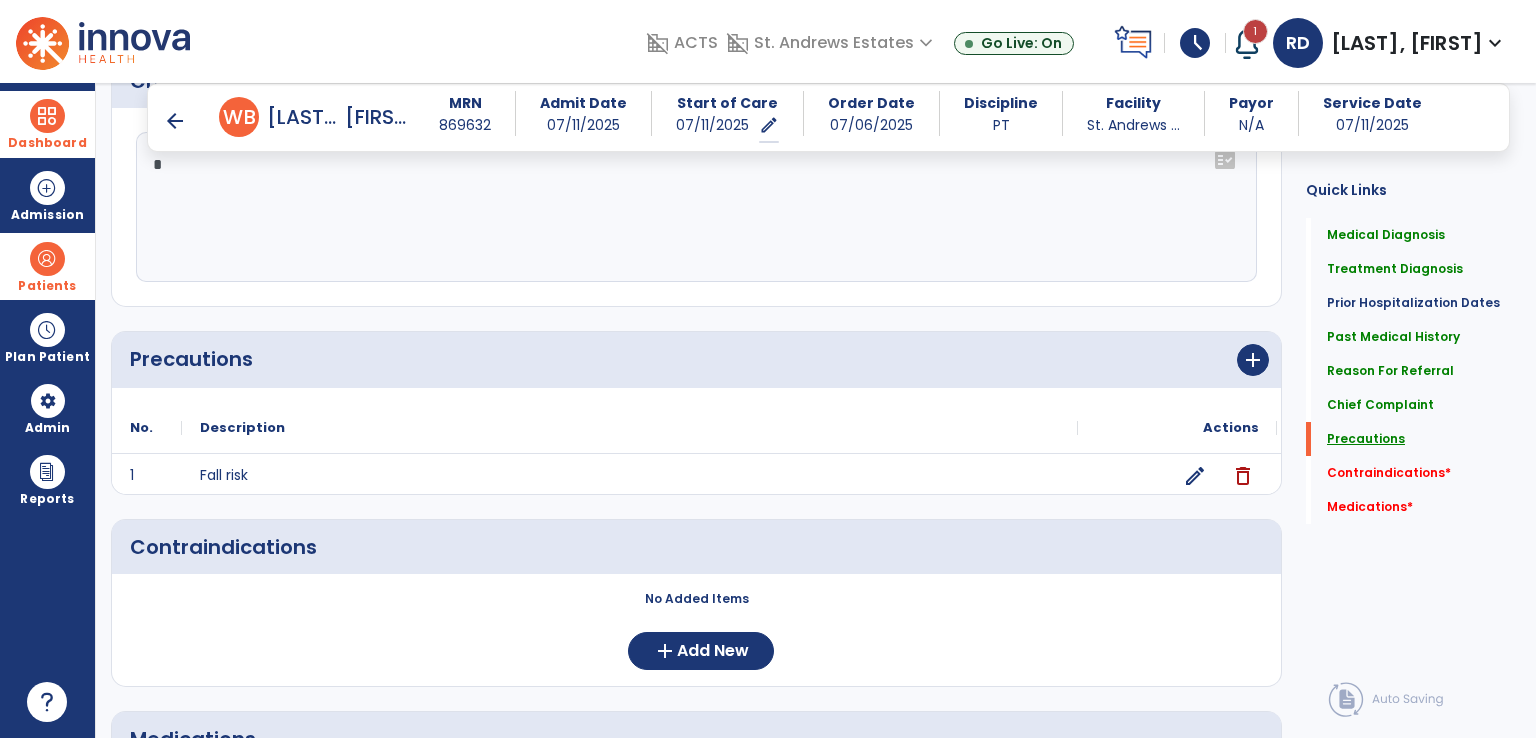 click on "Precautions" 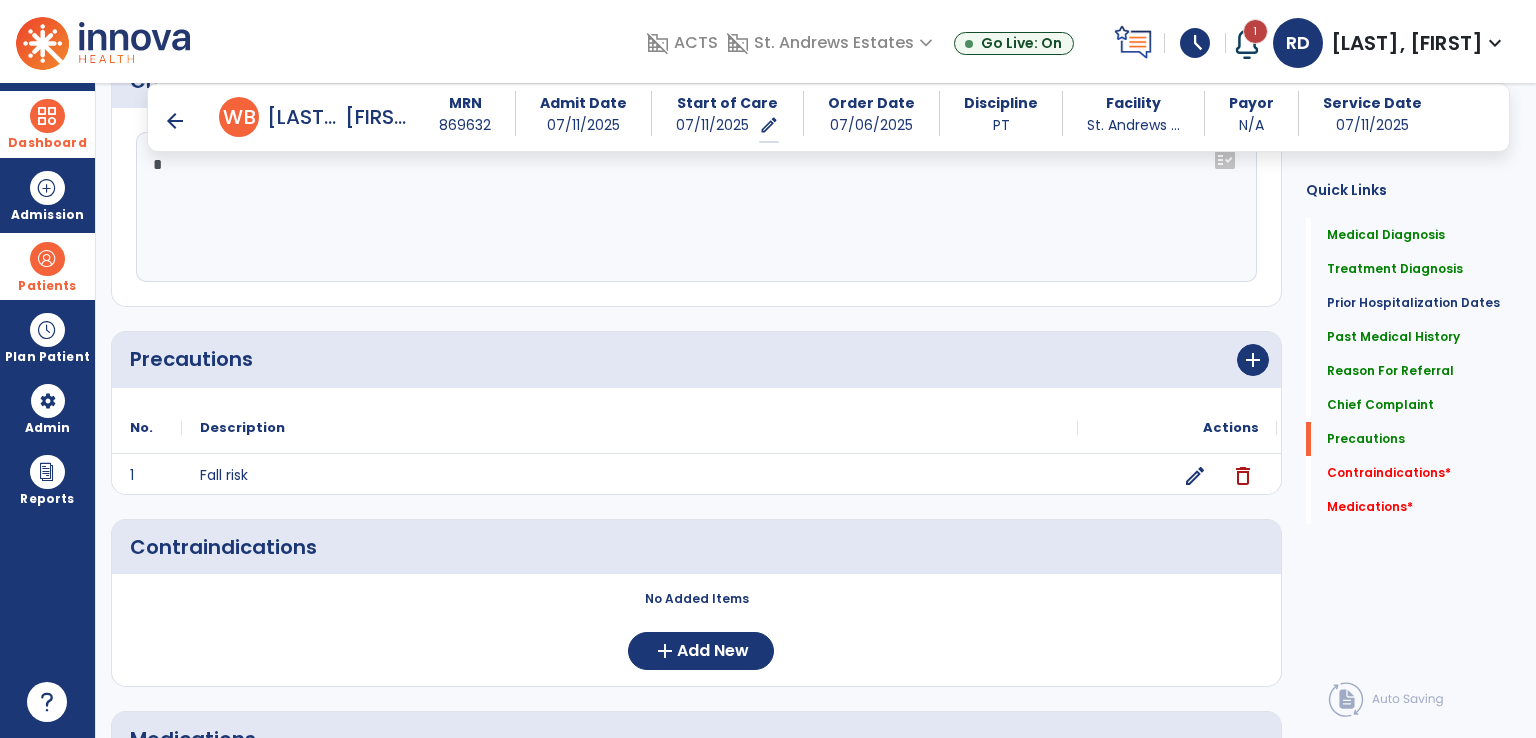 scroll, scrollTop: 1565, scrollLeft: 0, axis: vertical 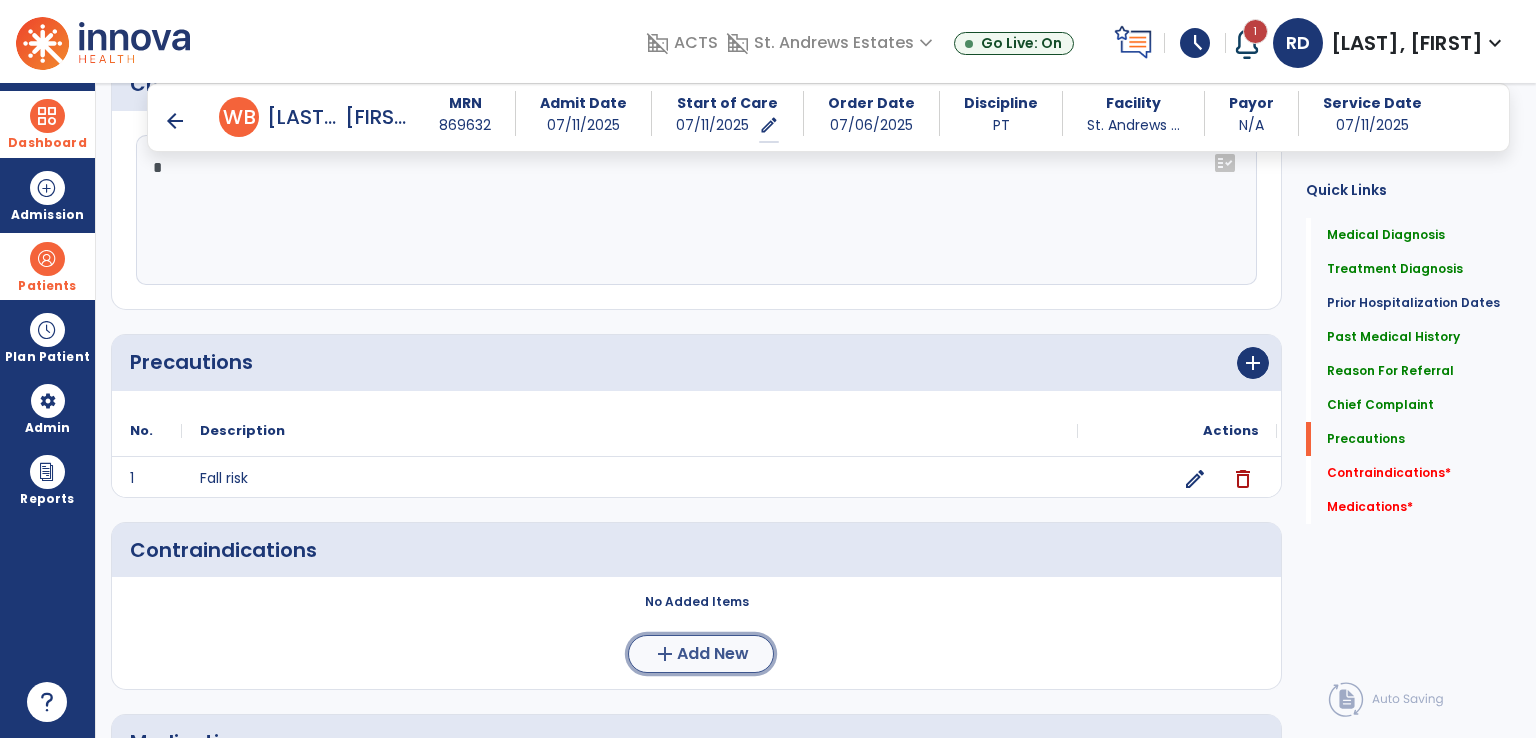 click on "add  Add New" 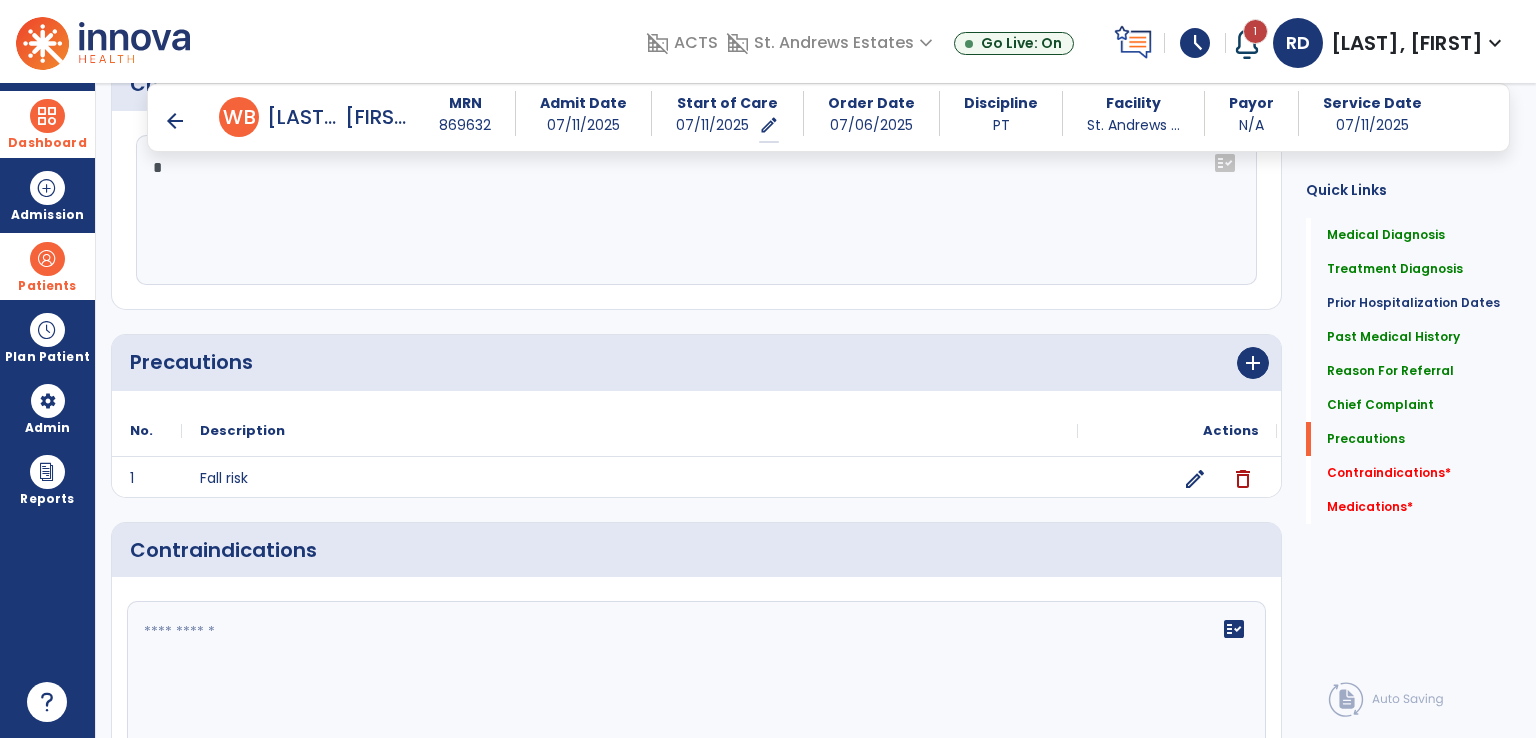 click 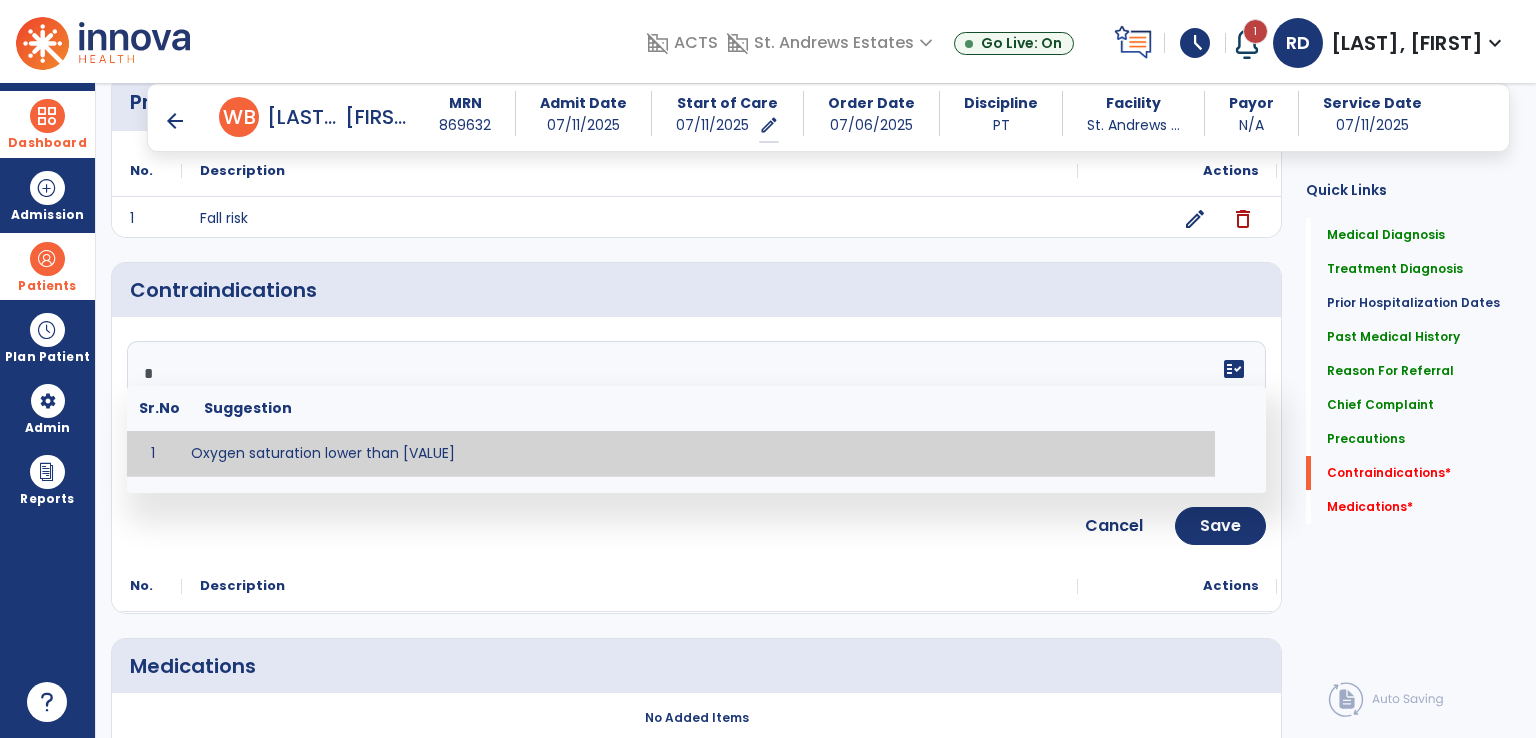 scroll, scrollTop: 1865, scrollLeft: 0, axis: vertical 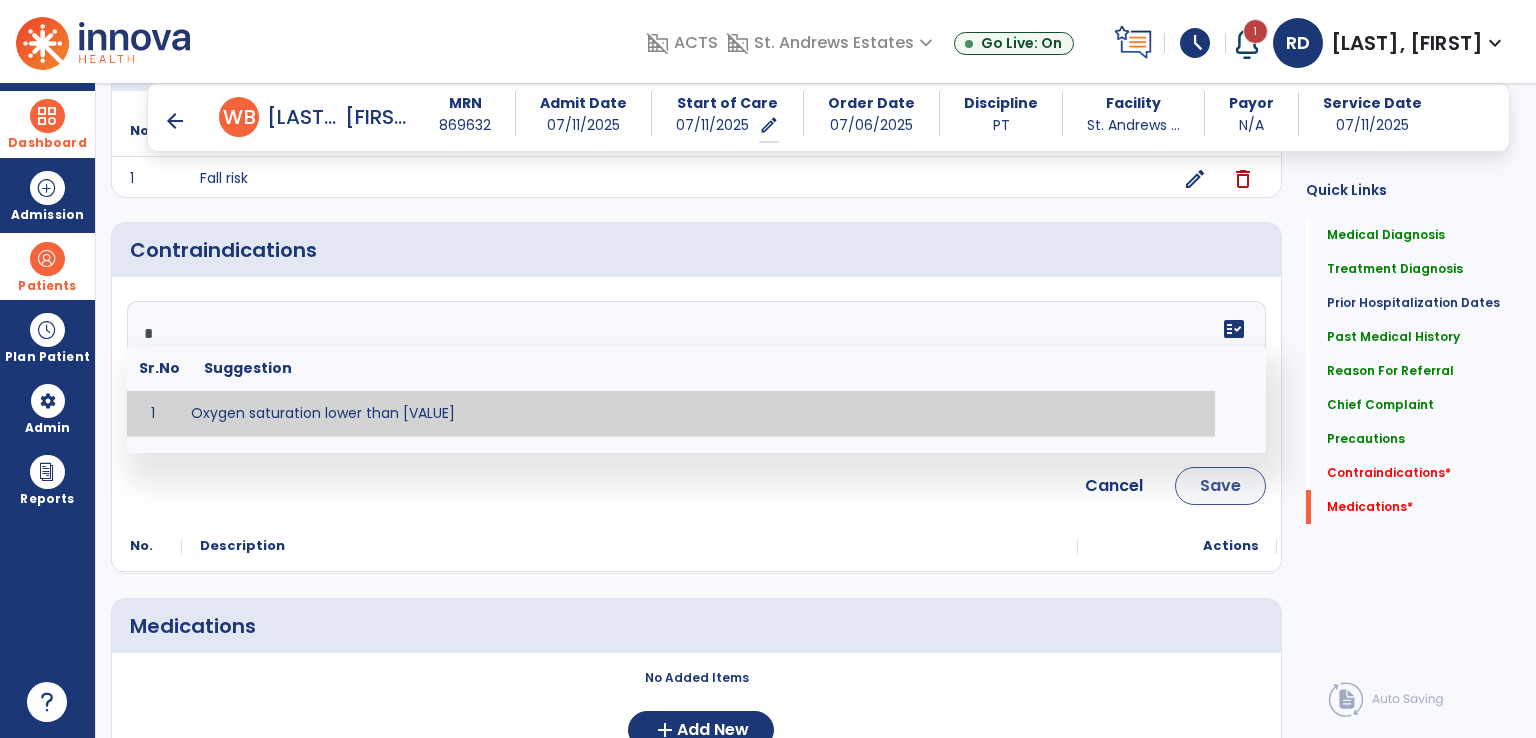 type on "*" 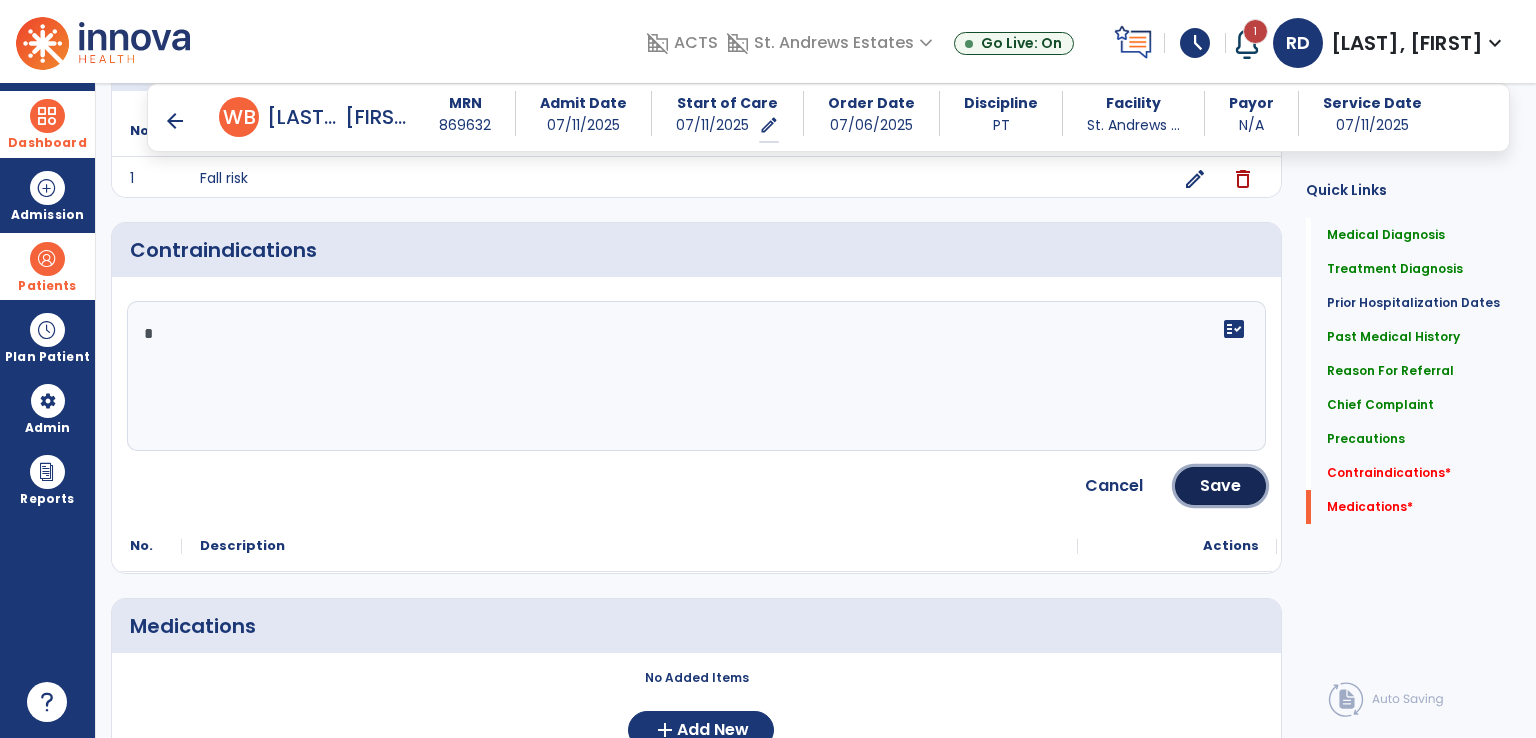 drag, startPoint x: 1207, startPoint y: 488, endPoint x: 1285, endPoint y: 468, distance: 80.523285 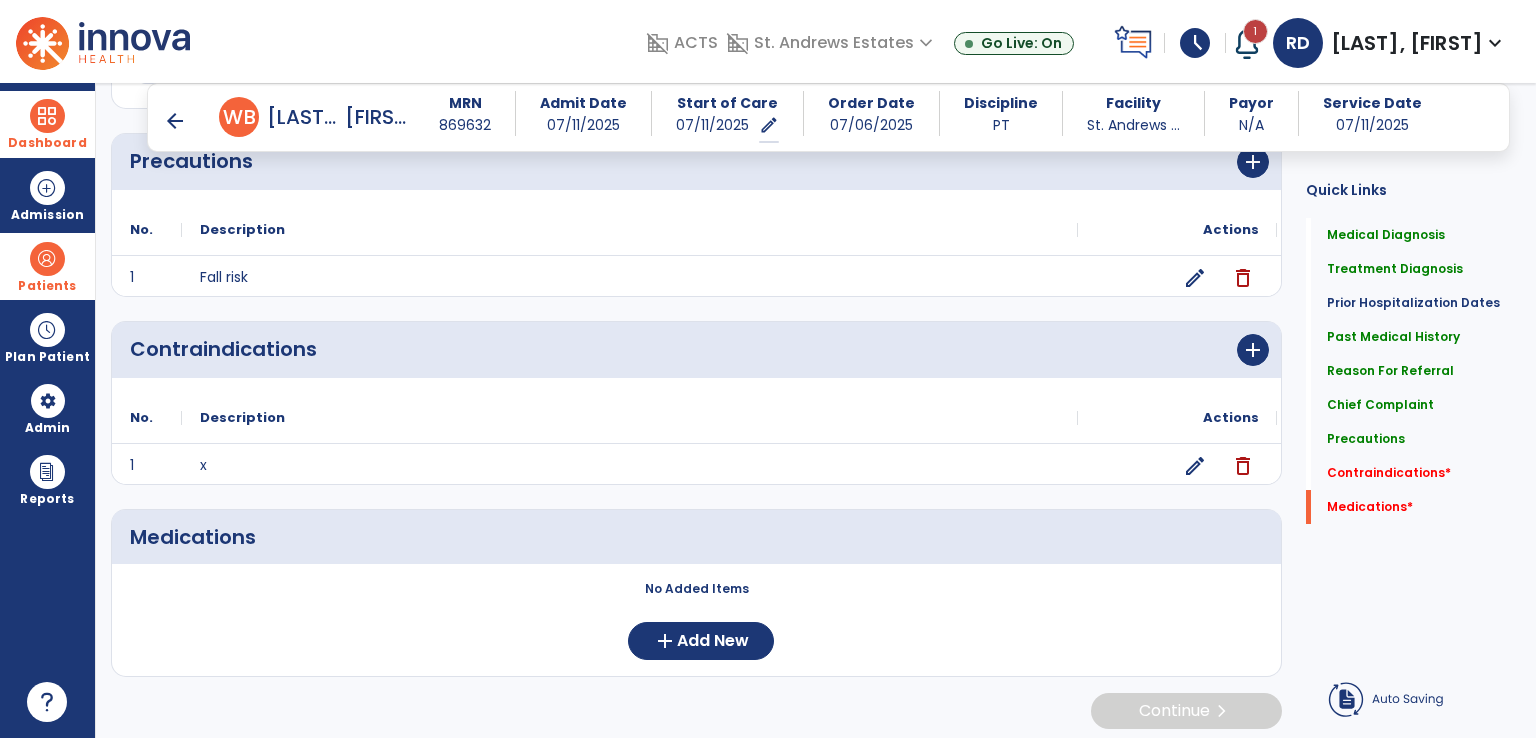 scroll, scrollTop: 1768, scrollLeft: 0, axis: vertical 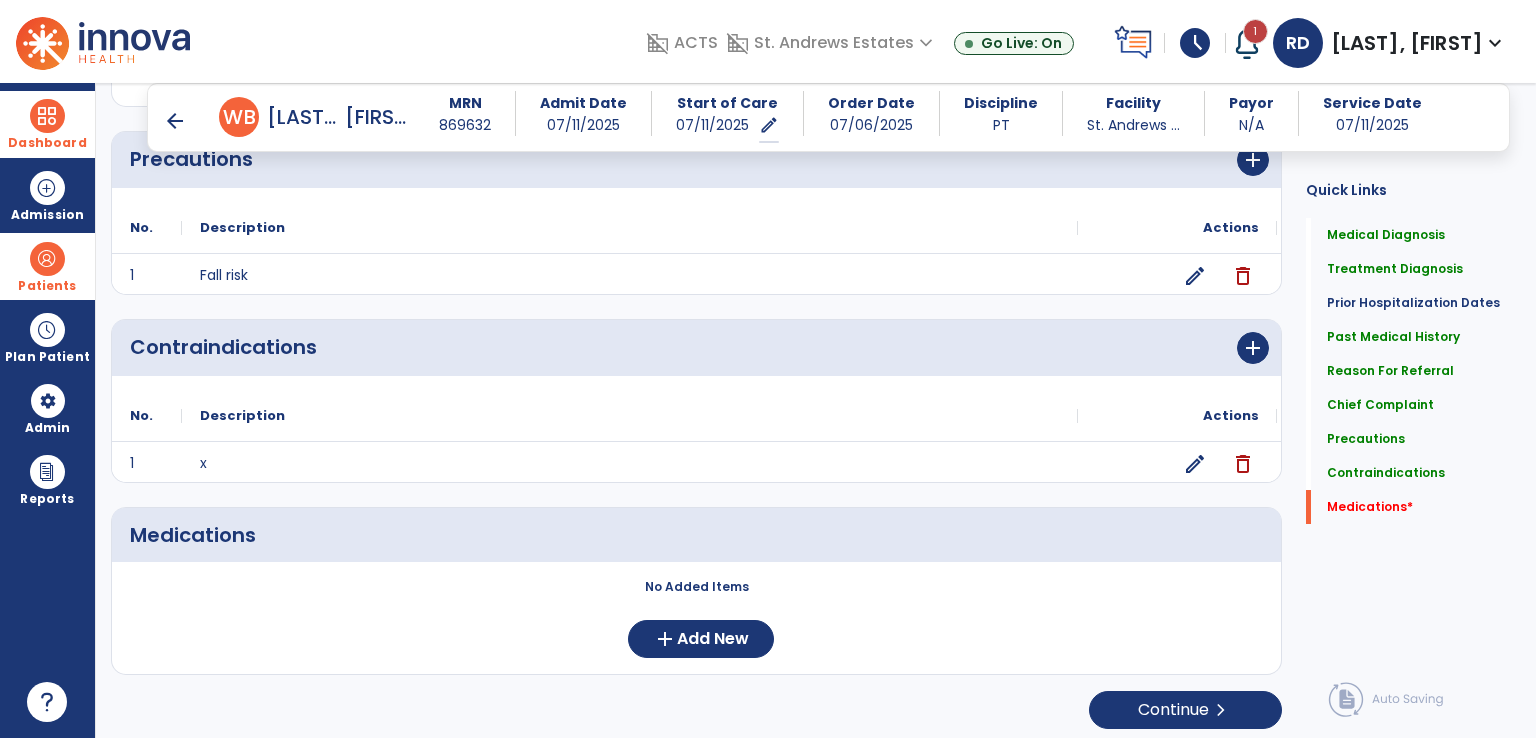 drag, startPoint x: 1364, startPoint y: 512, endPoint x: 1300, endPoint y: 513, distance: 64.00781 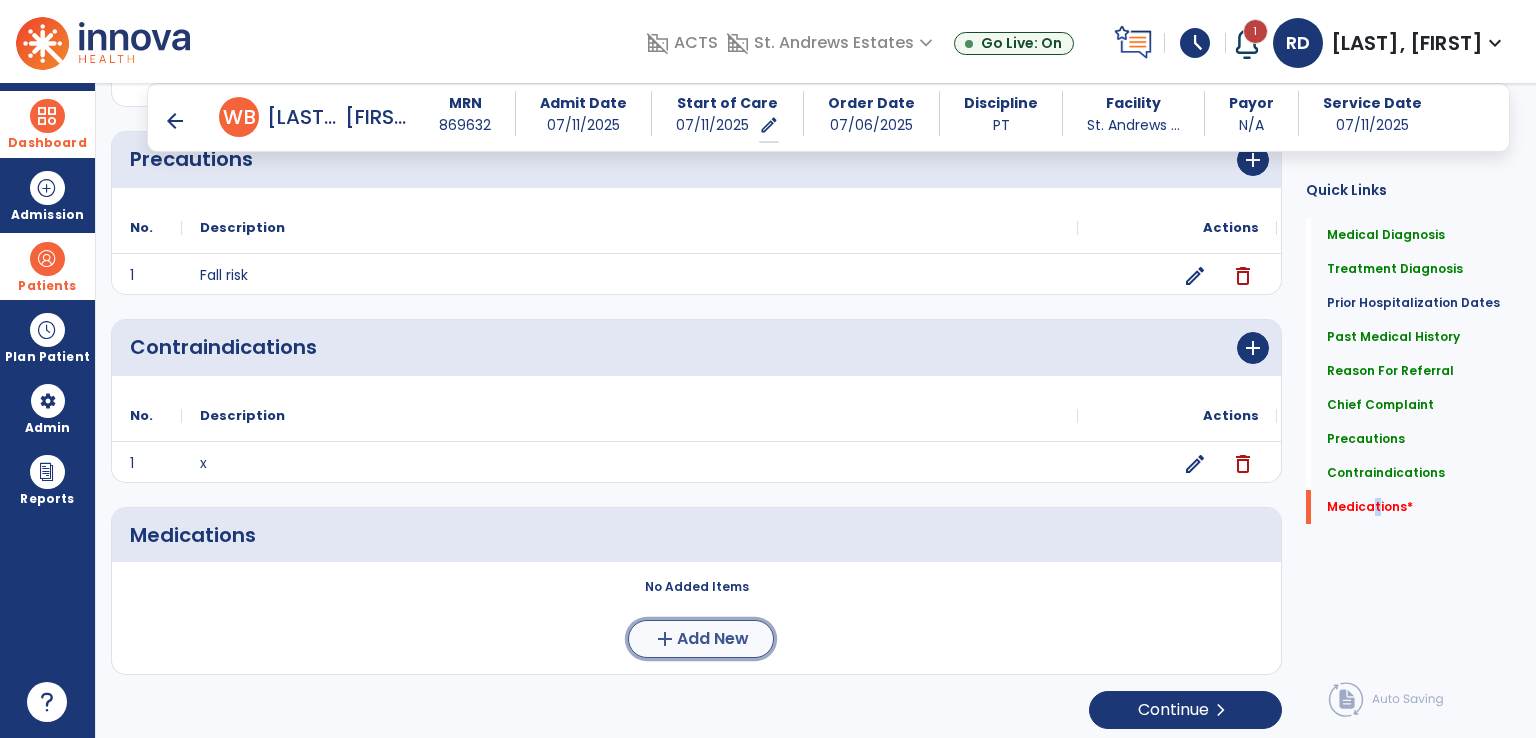 click on "Add New" 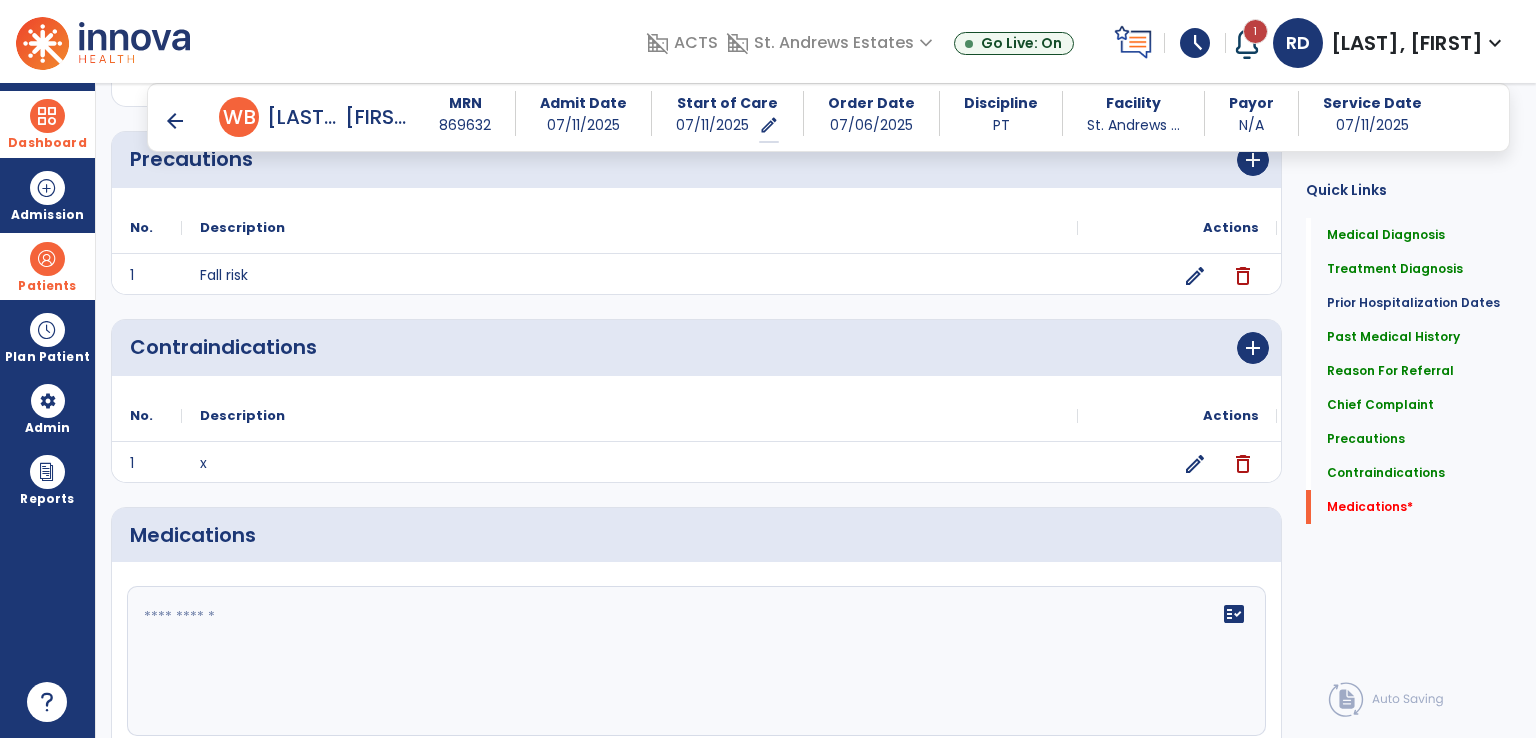 click on "fact_check" 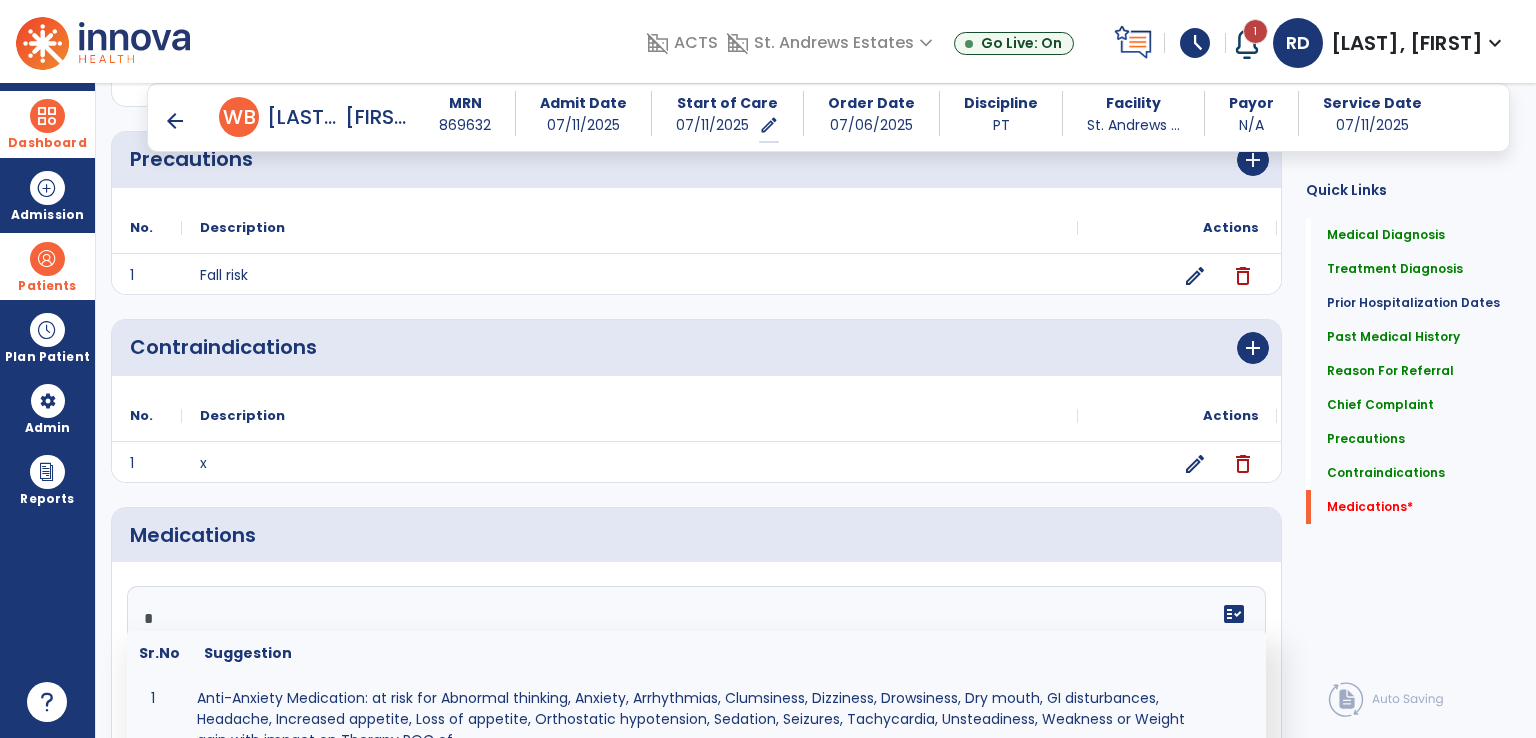 type on "*" 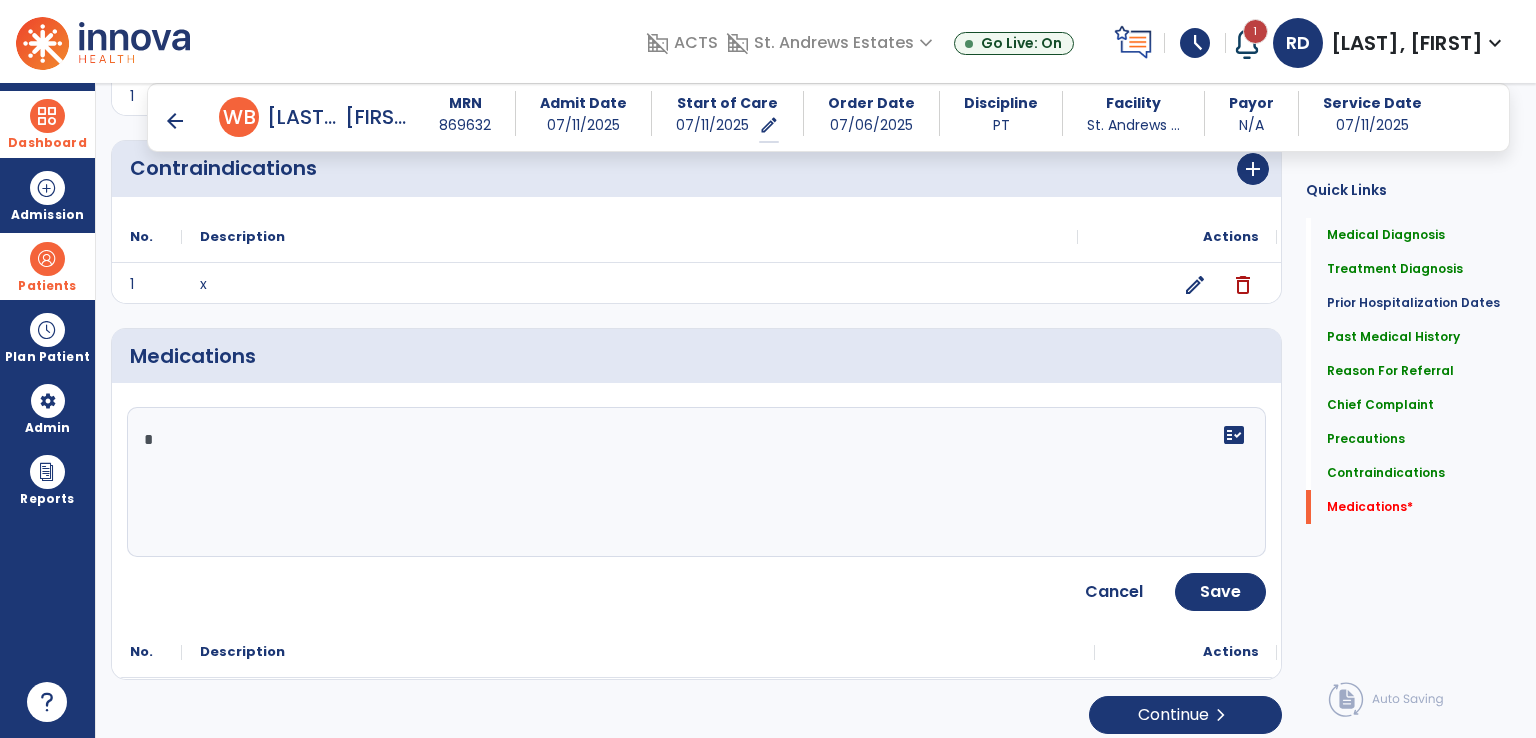 scroll, scrollTop: 1952, scrollLeft: 0, axis: vertical 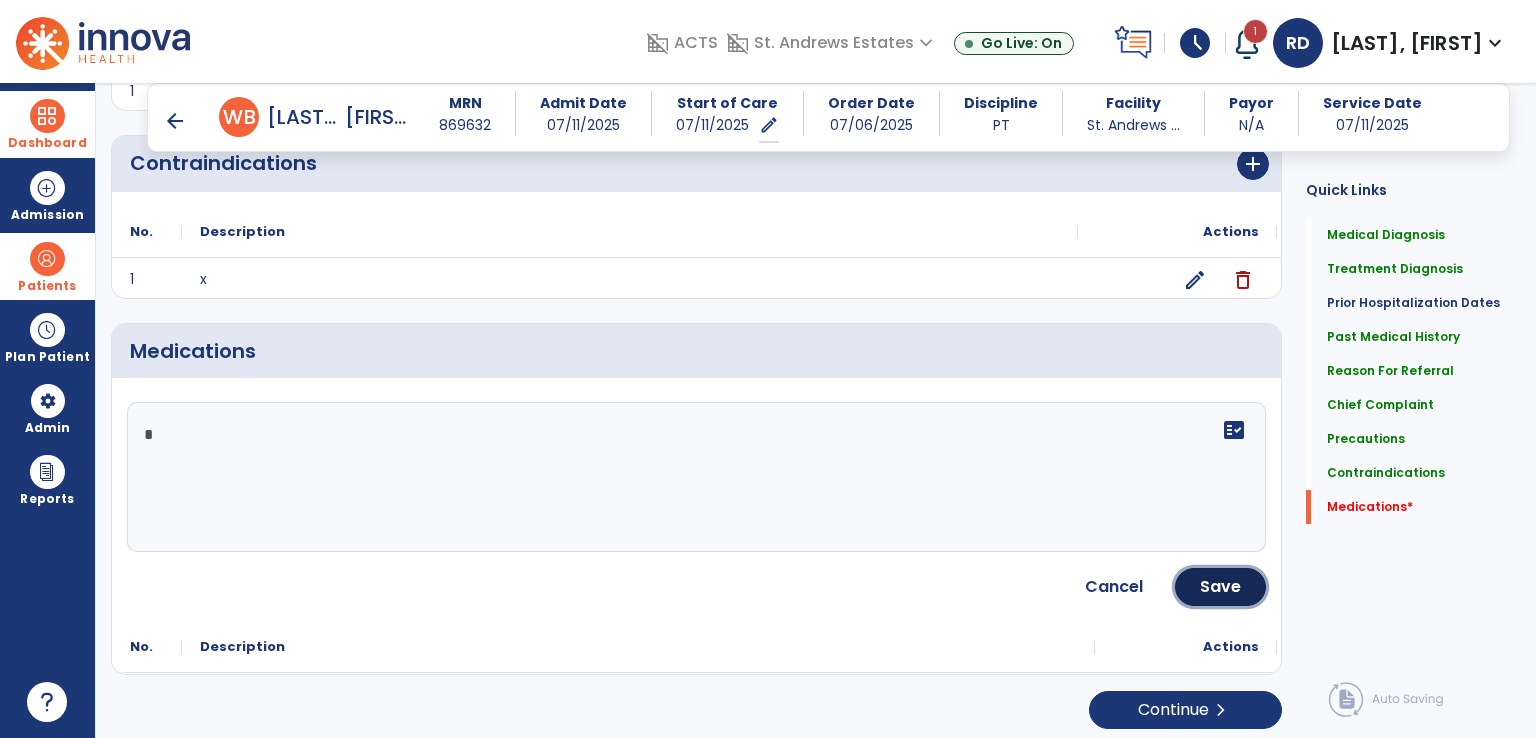 click on "Save" 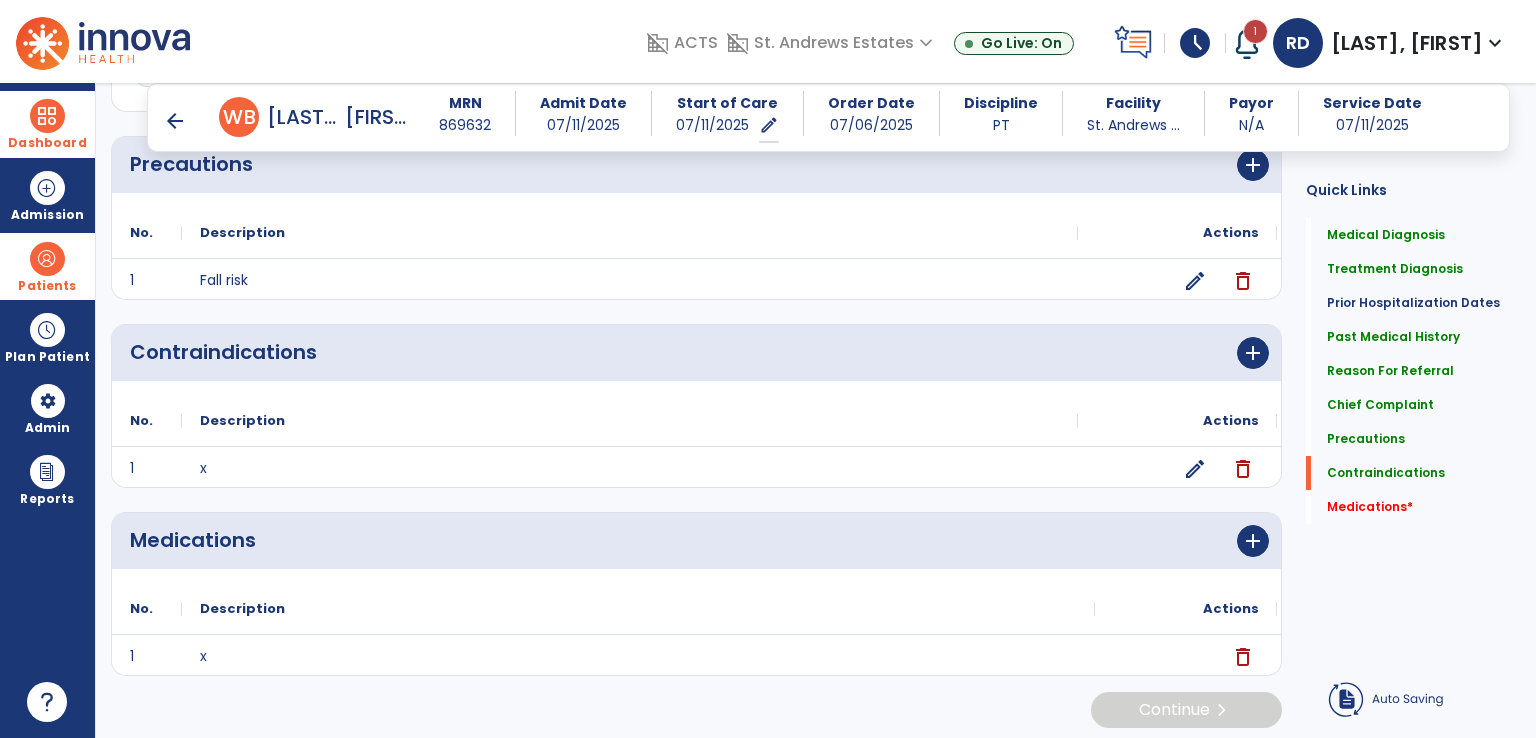 scroll, scrollTop: 1764, scrollLeft: 0, axis: vertical 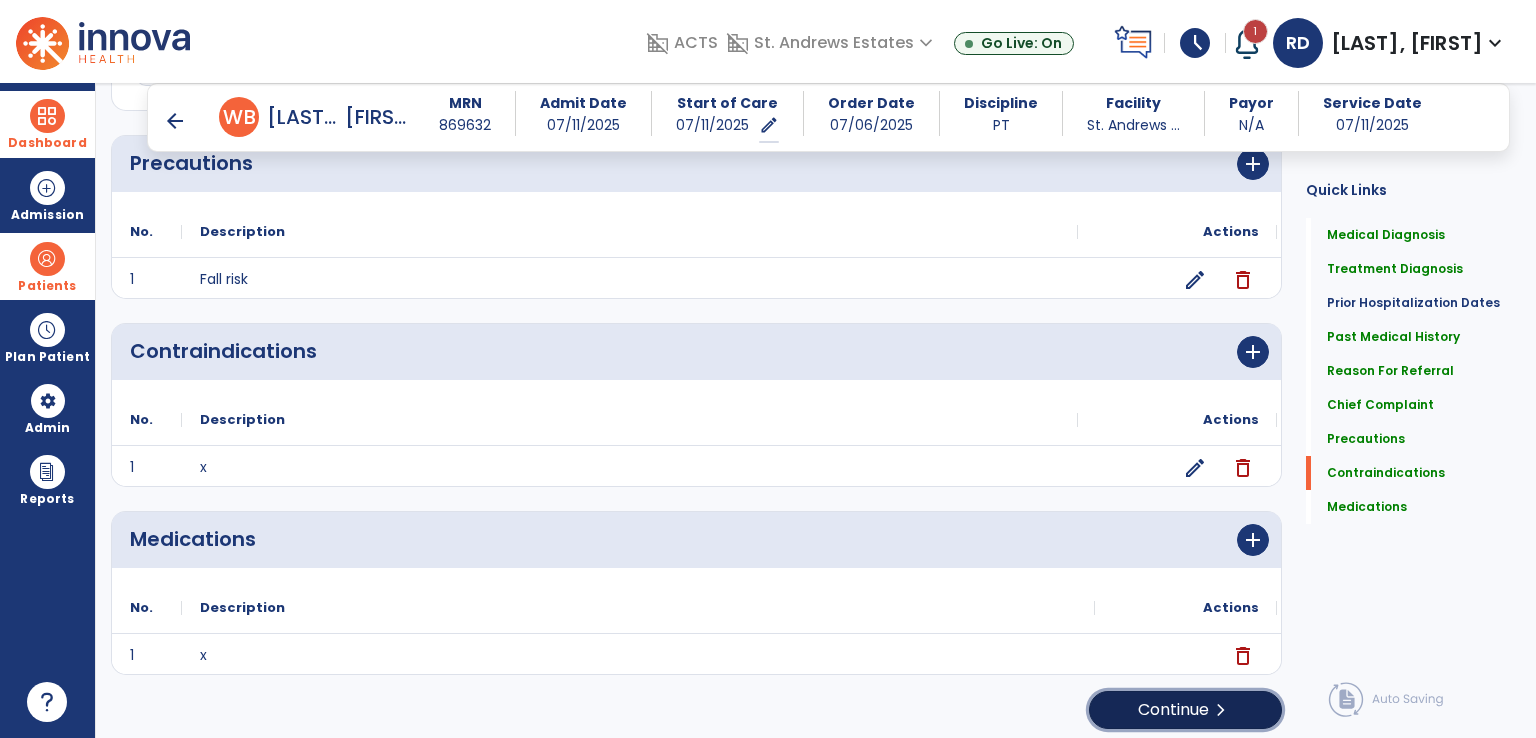 click on "Continue  chevron_right" 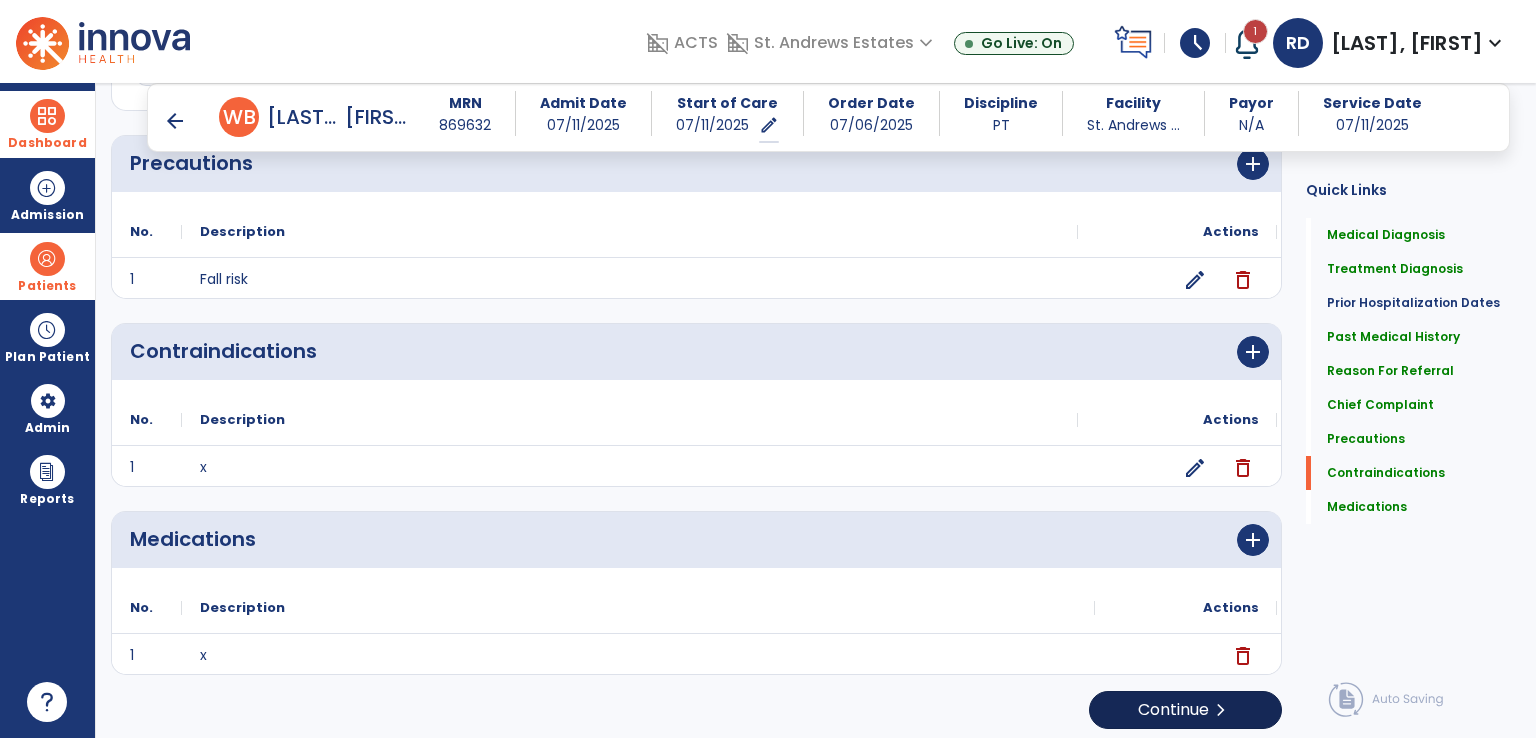 scroll, scrollTop: 0, scrollLeft: 0, axis: both 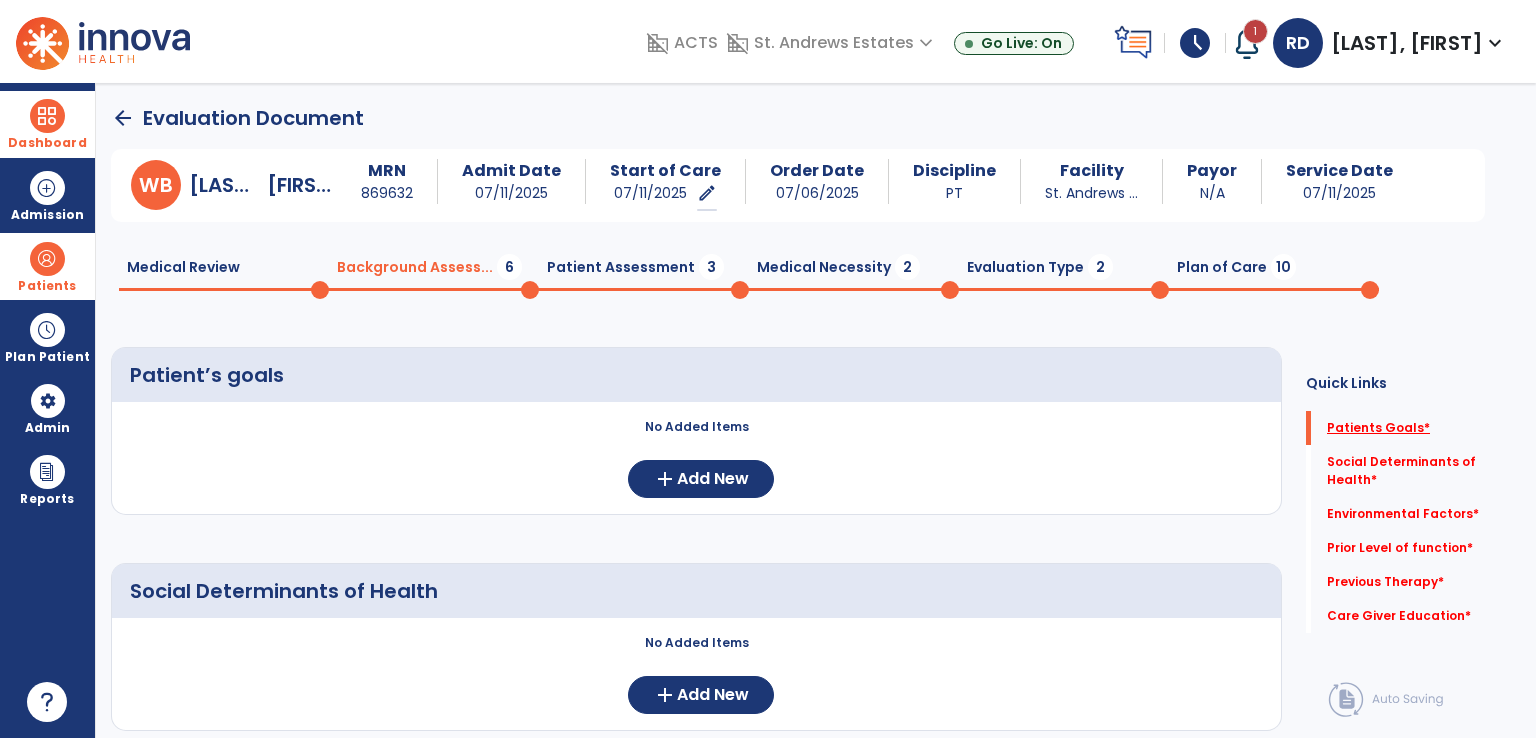 click on "Patients Goals   *" 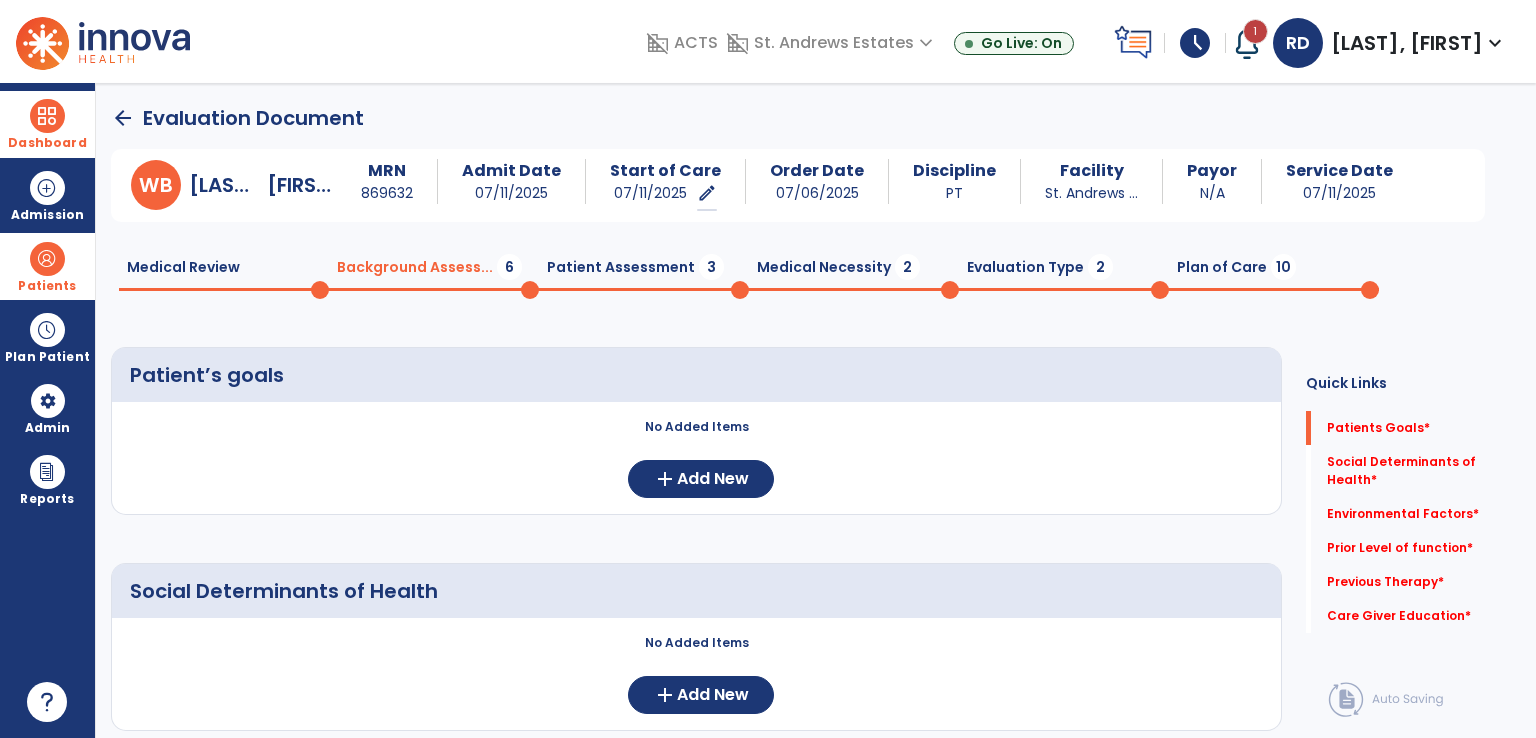 scroll, scrollTop: 8, scrollLeft: 0, axis: vertical 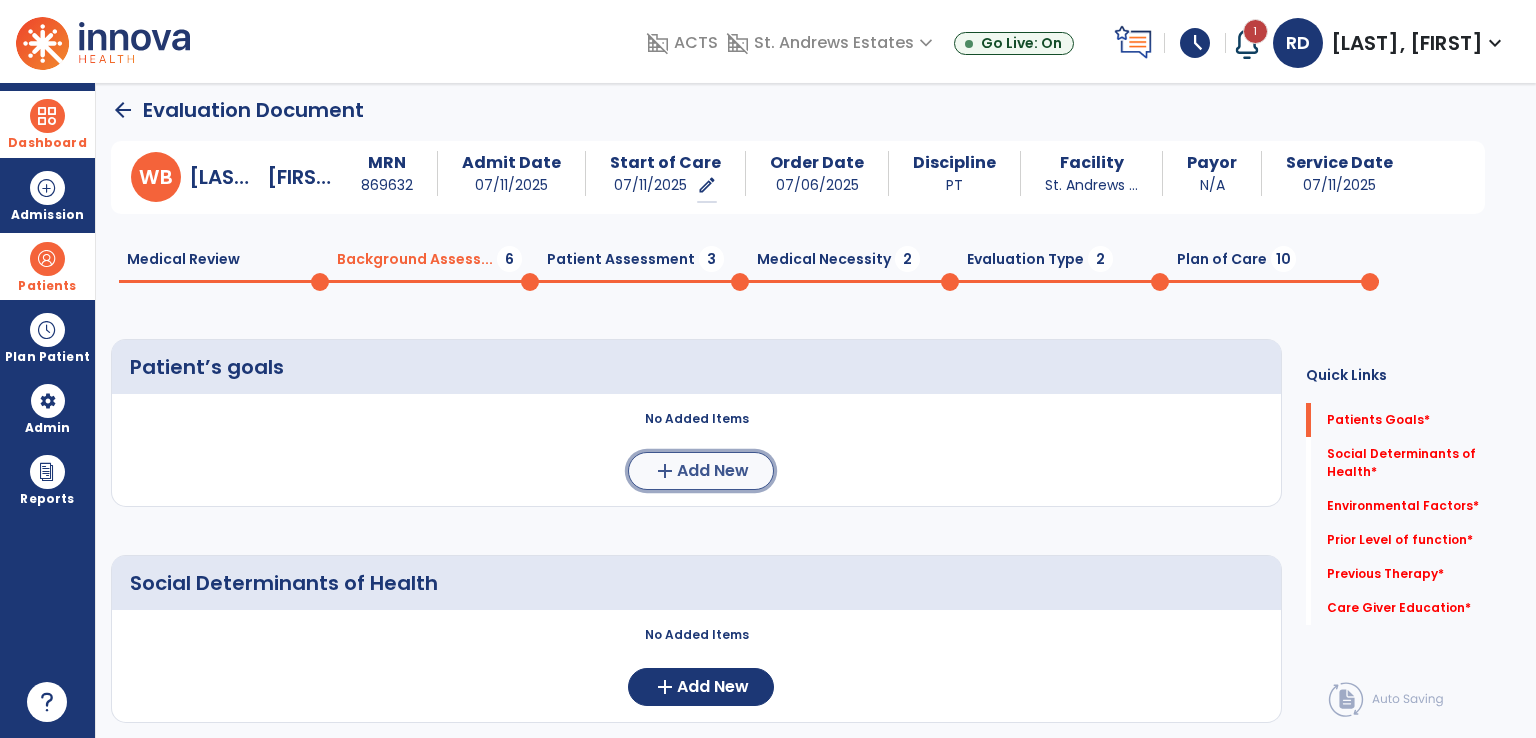 click on "Add New" 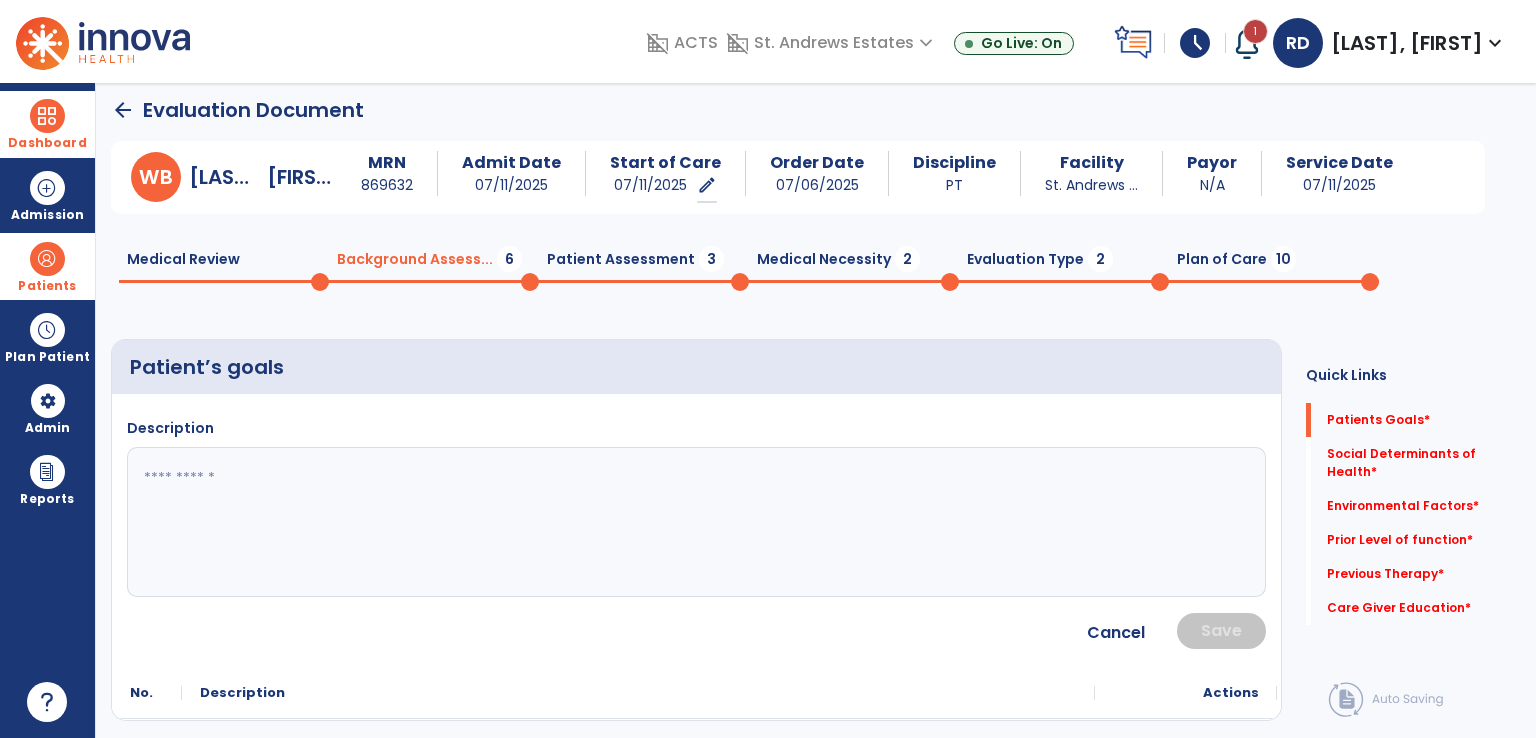 click 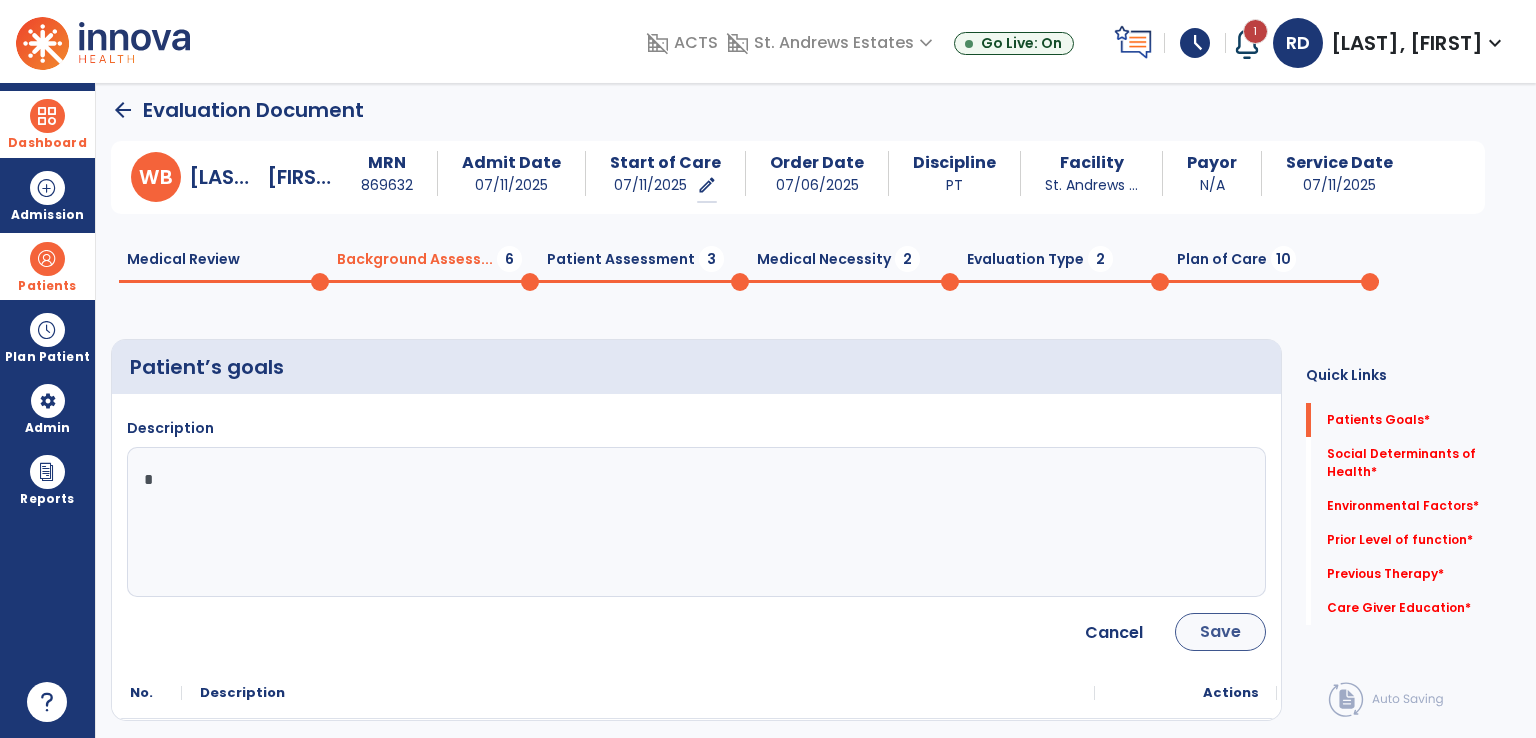 type on "*" 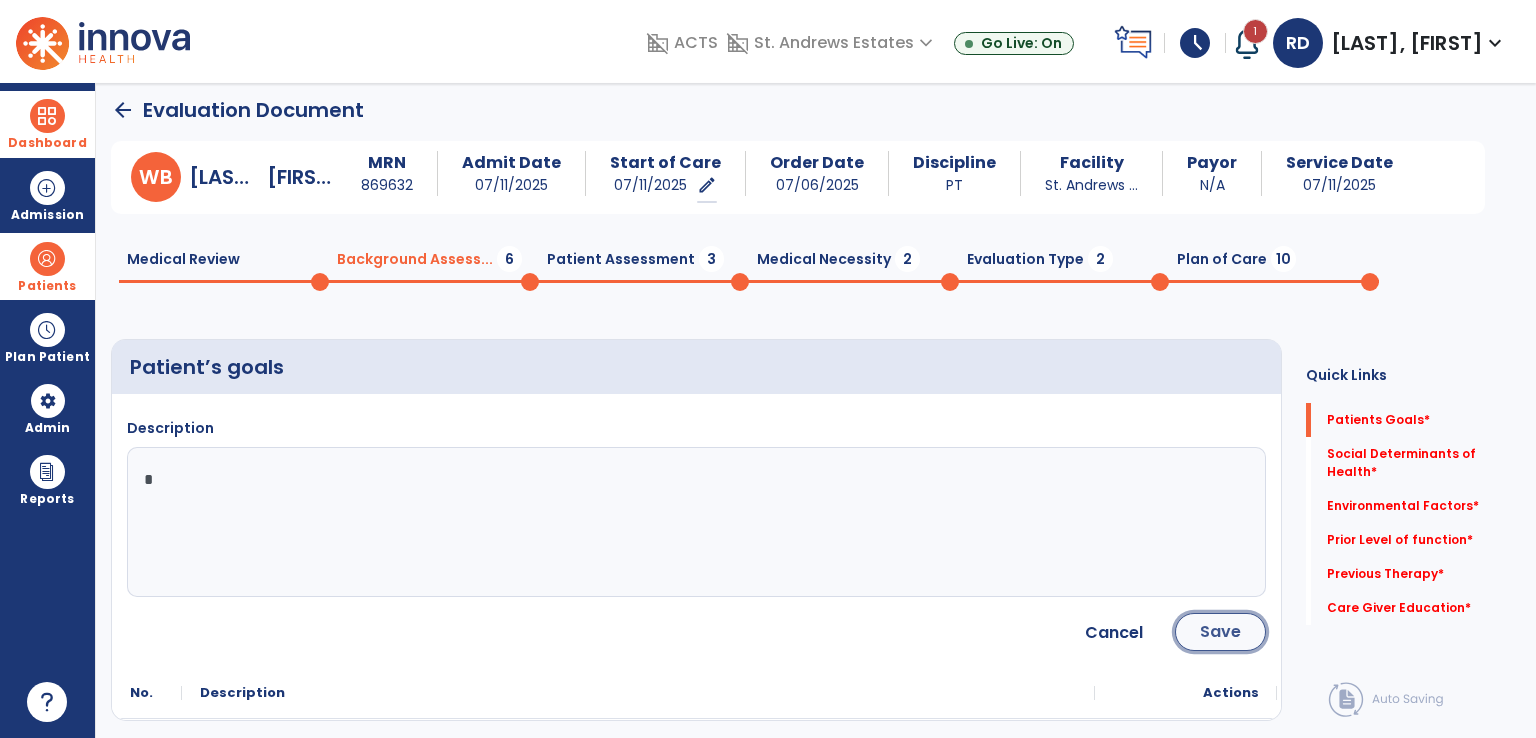 click on "Save" 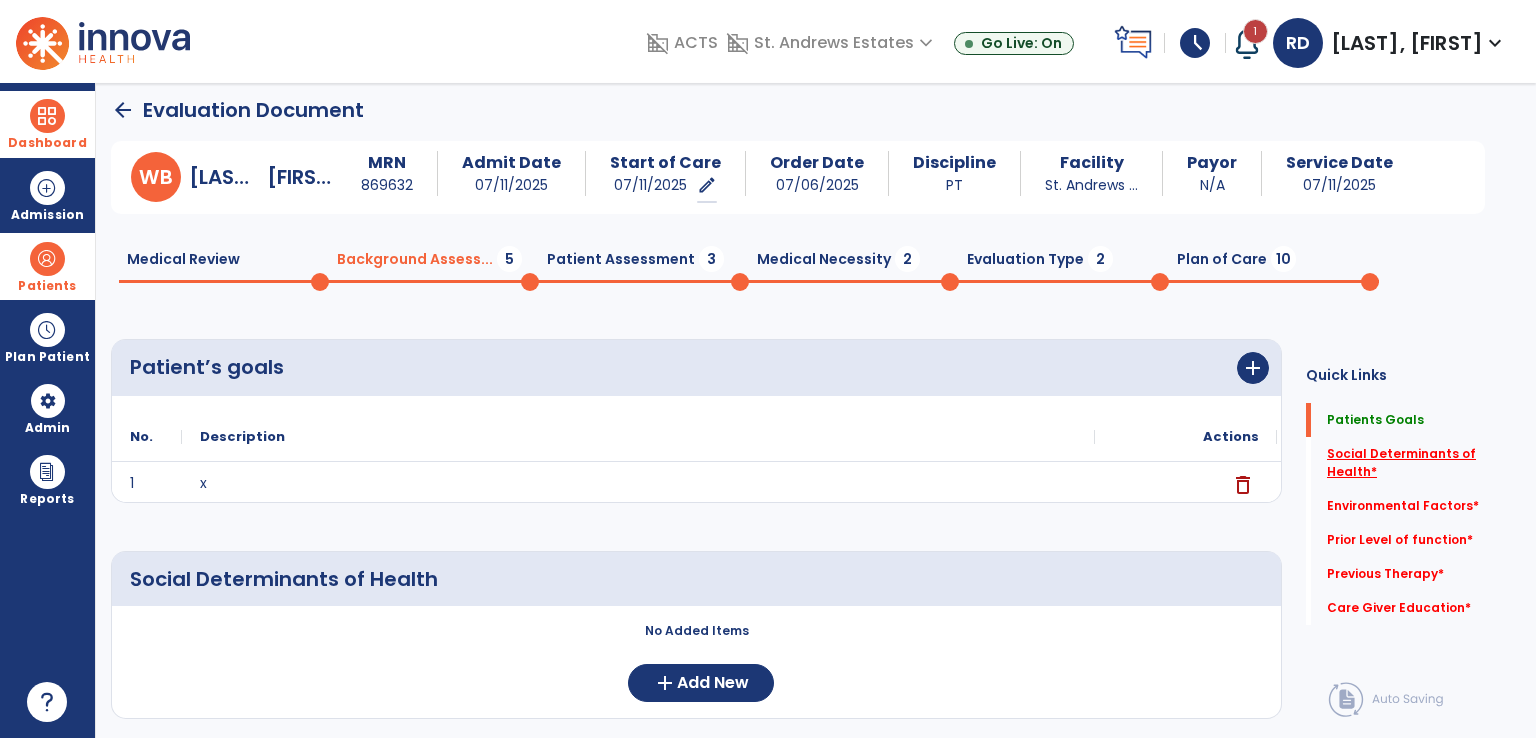 click on "Social Determinants of Health   *" 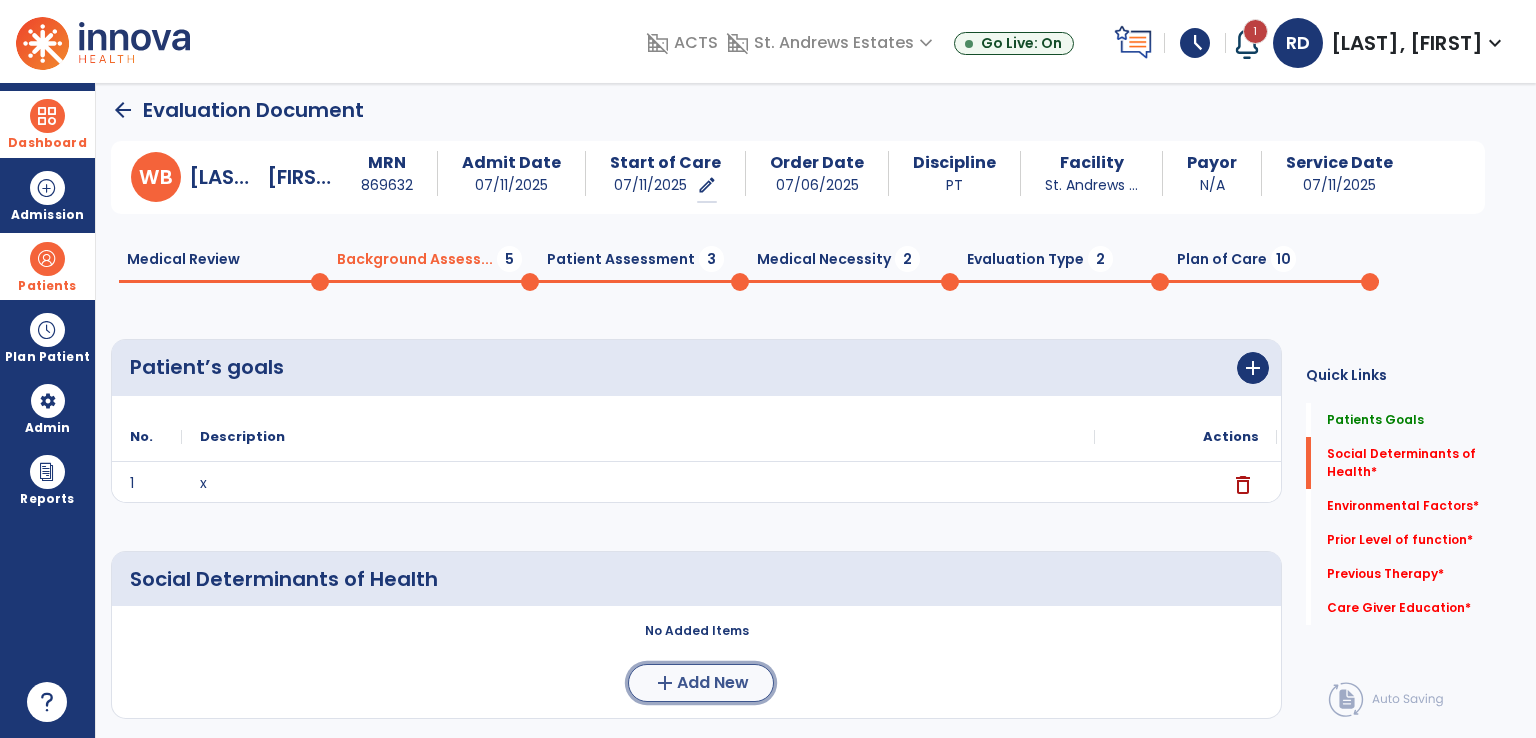 click on "Add New" 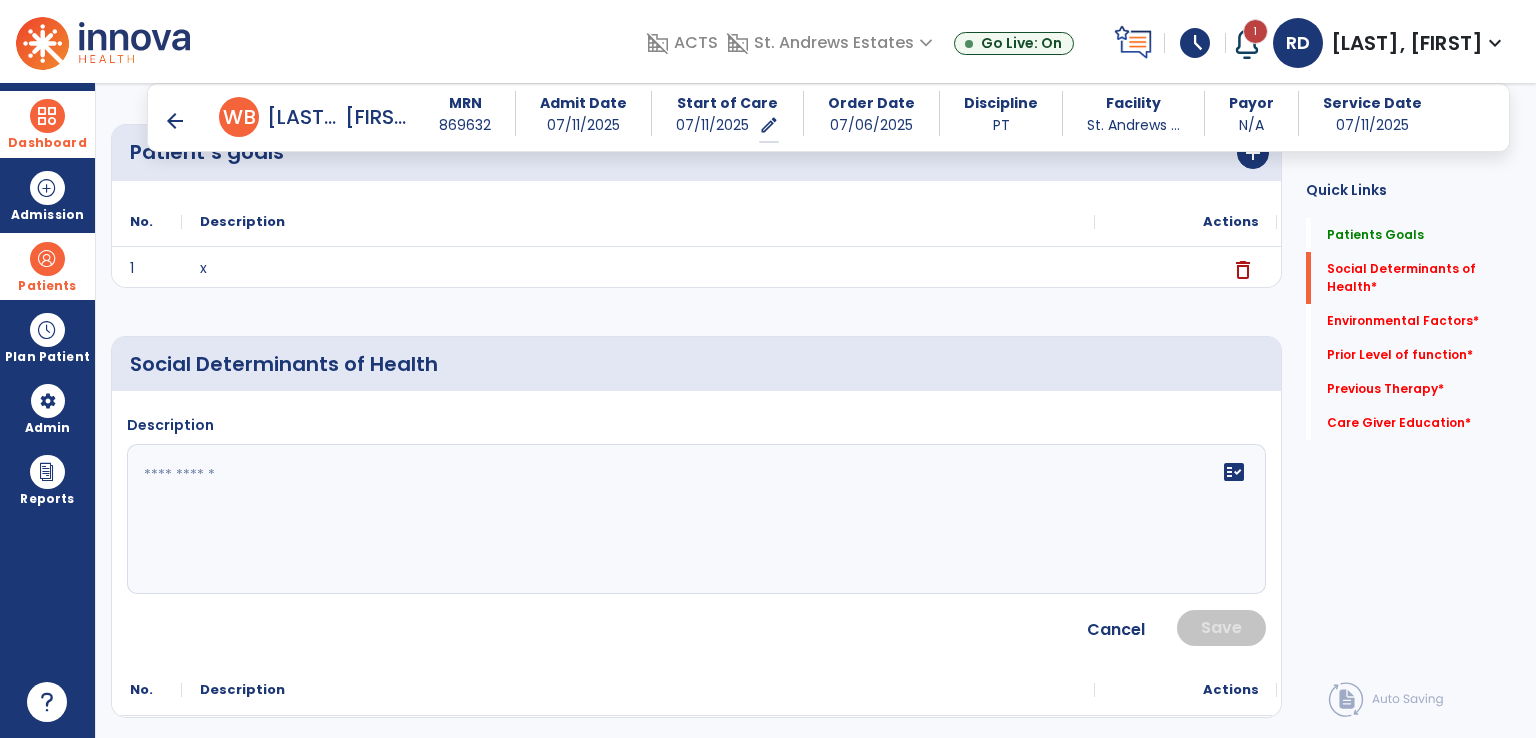 scroll, scrollTop: 208, scrollLeft: 0, axis: vertical 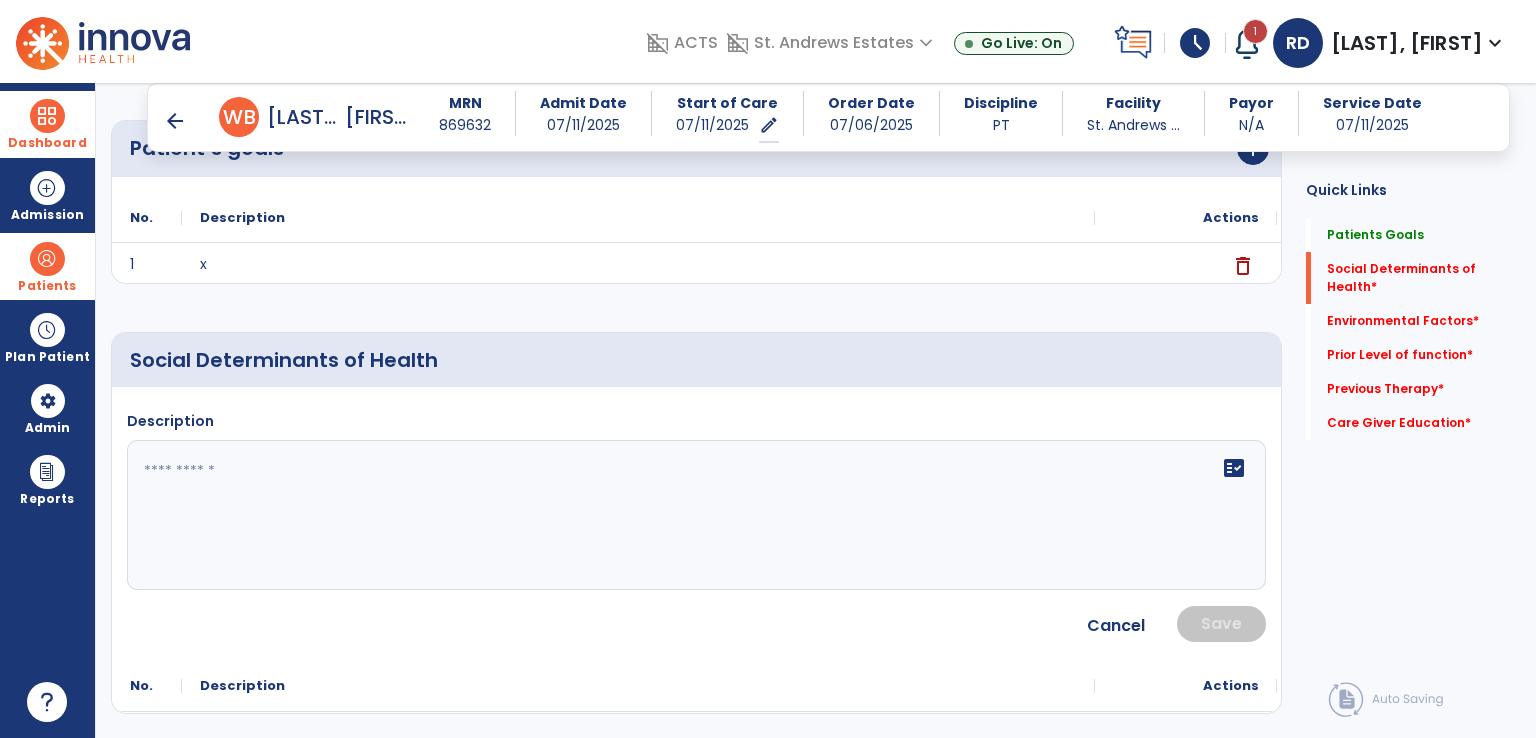 click on "fact_check" 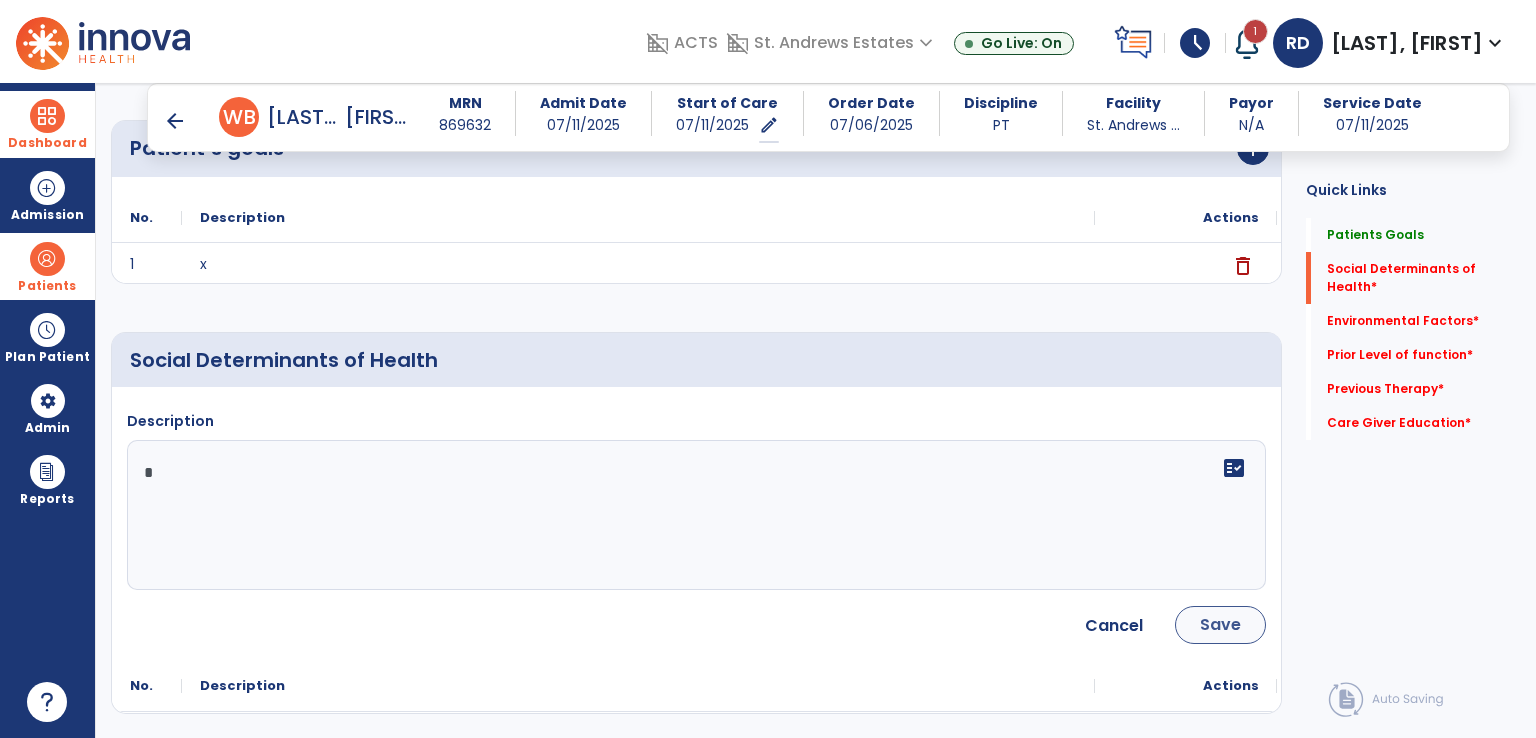 type on "*" 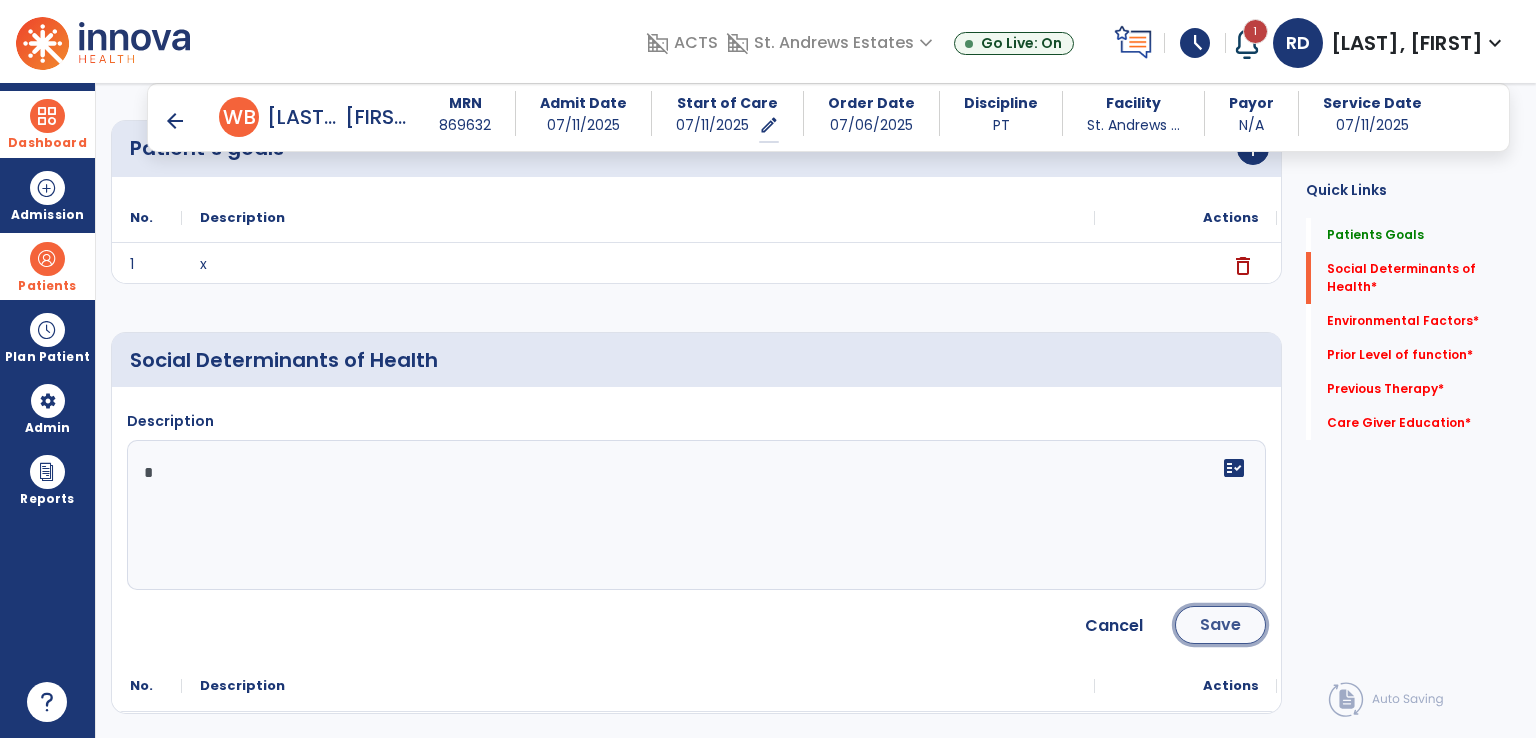 click on "Save" 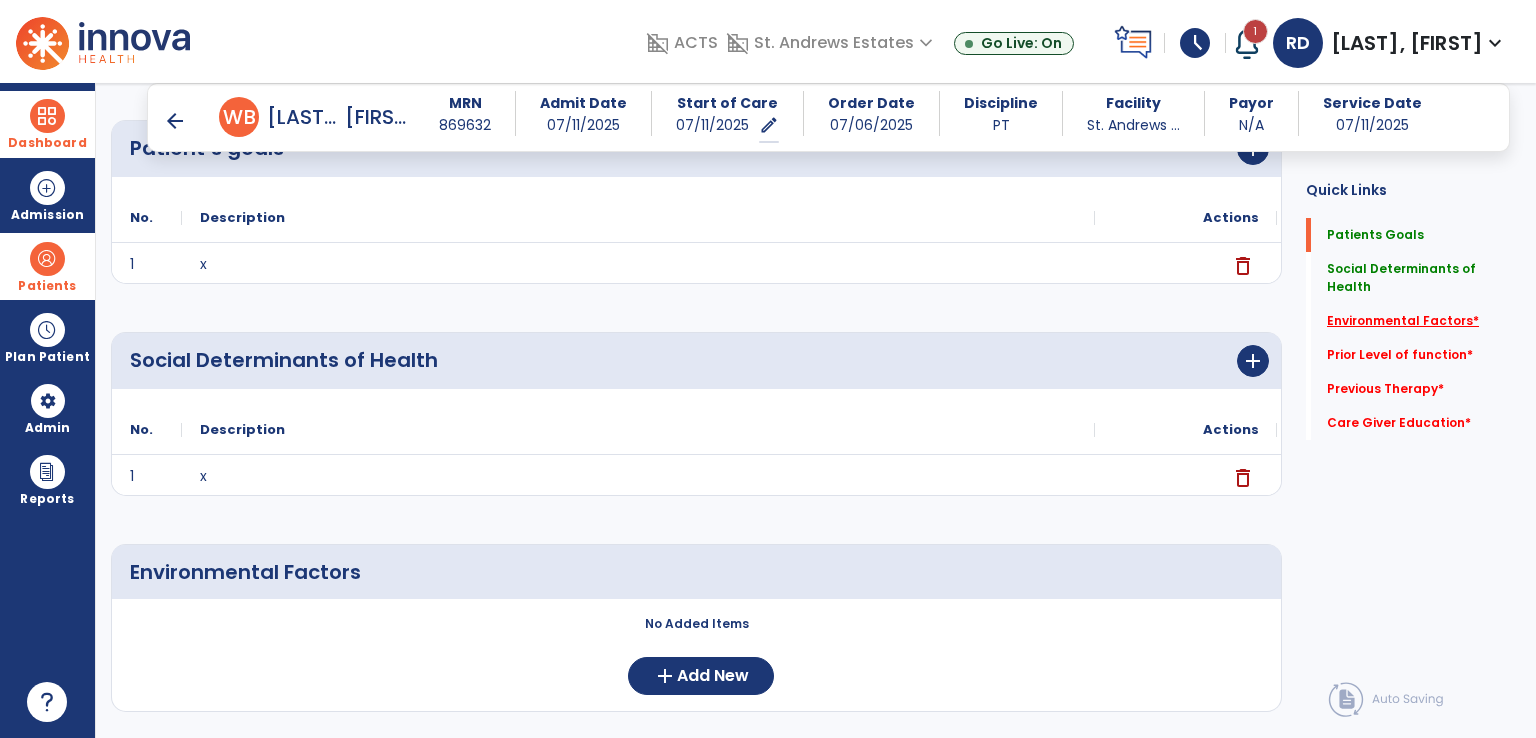 click on "Environmental Factors   *" 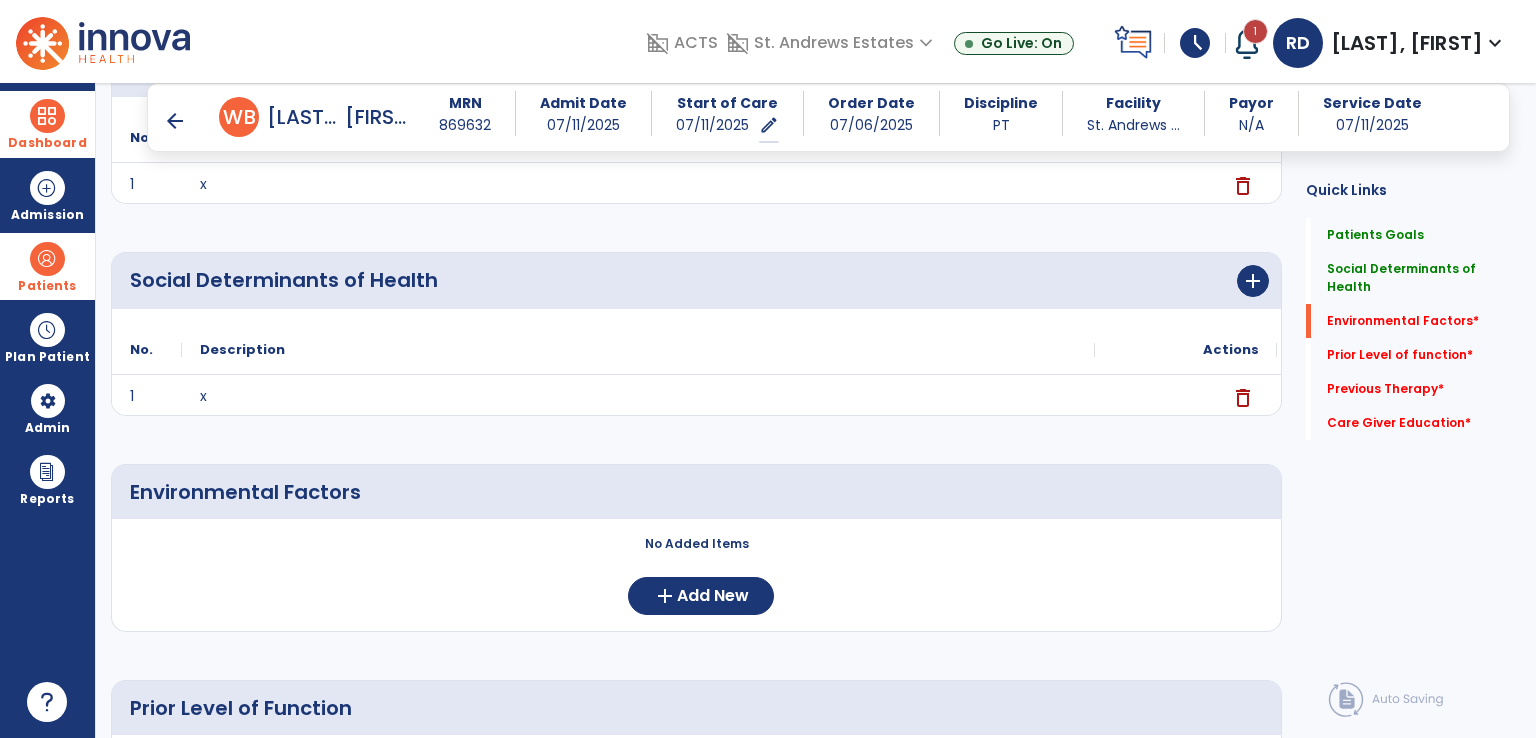scroll, scrollTop: 400, scrollLeft: 0, axis: vertical 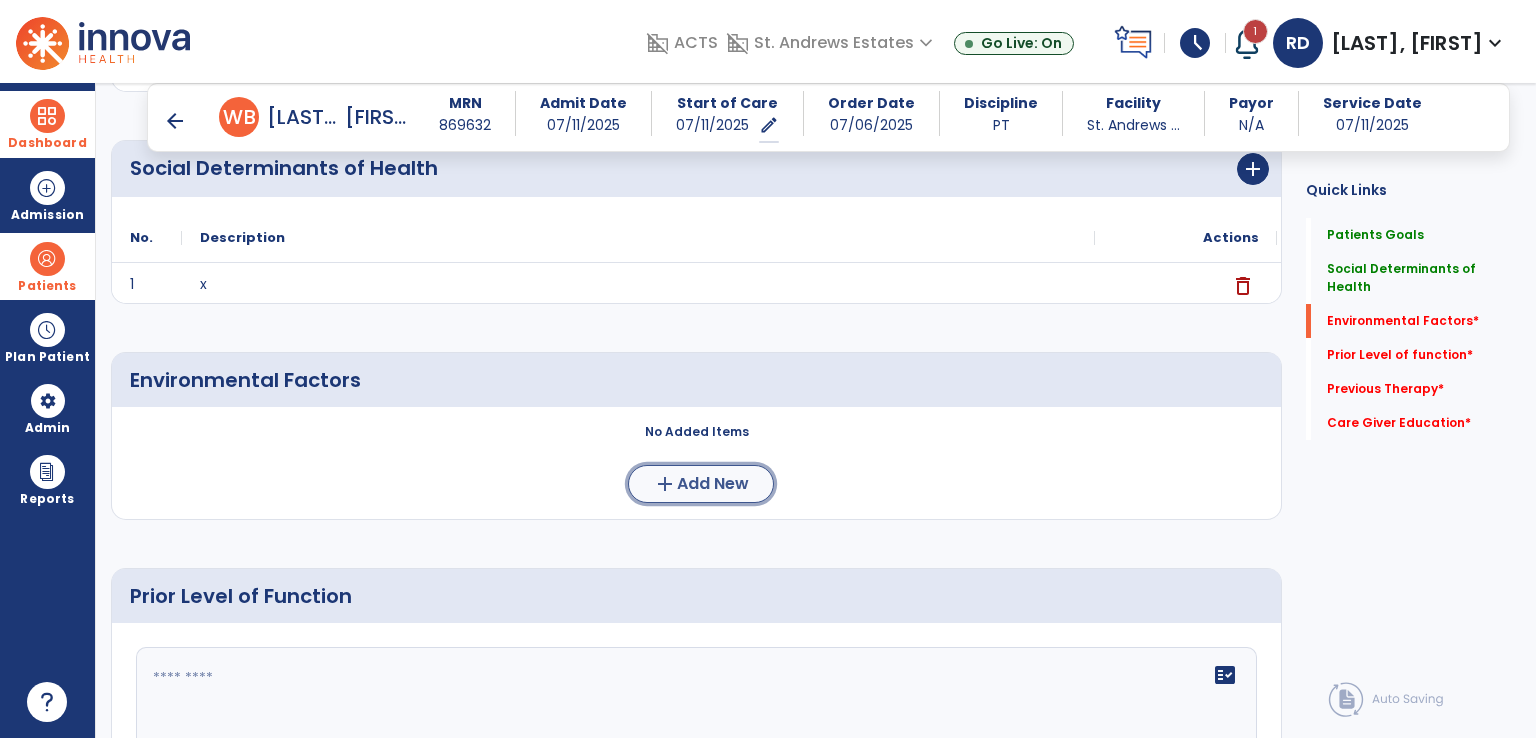 click on "add" 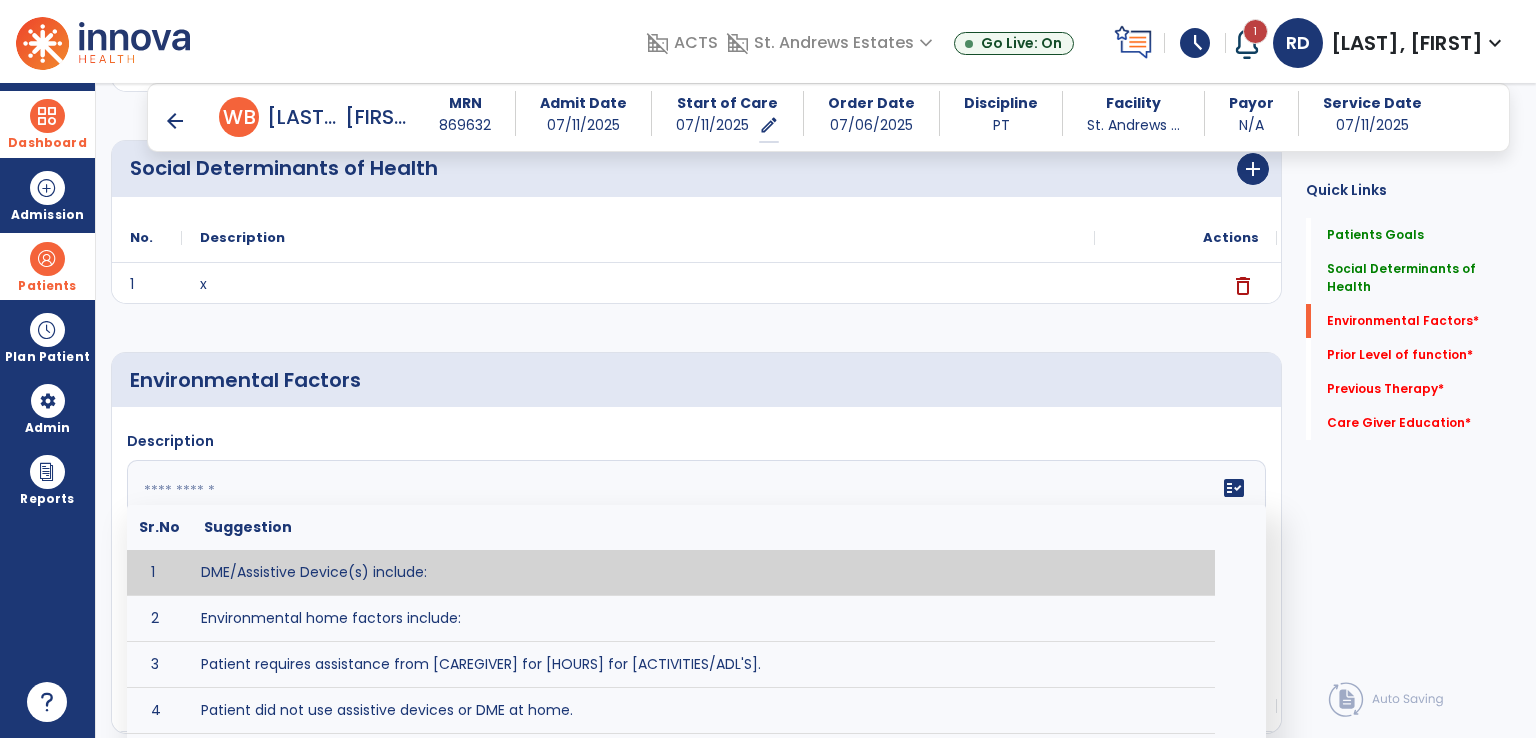 click 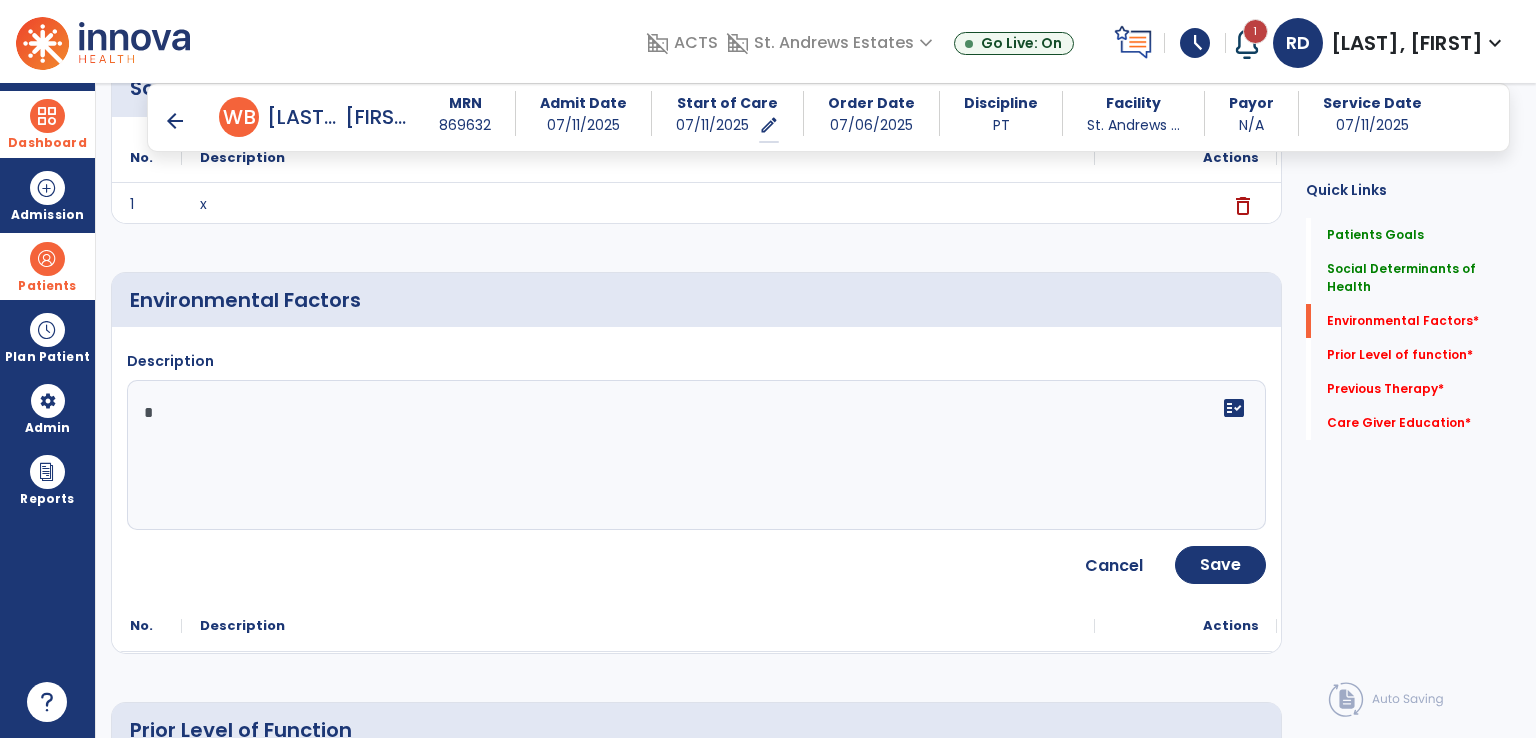 scroll, scrollTop: 600, scrollLeft: 0, axis: vertical 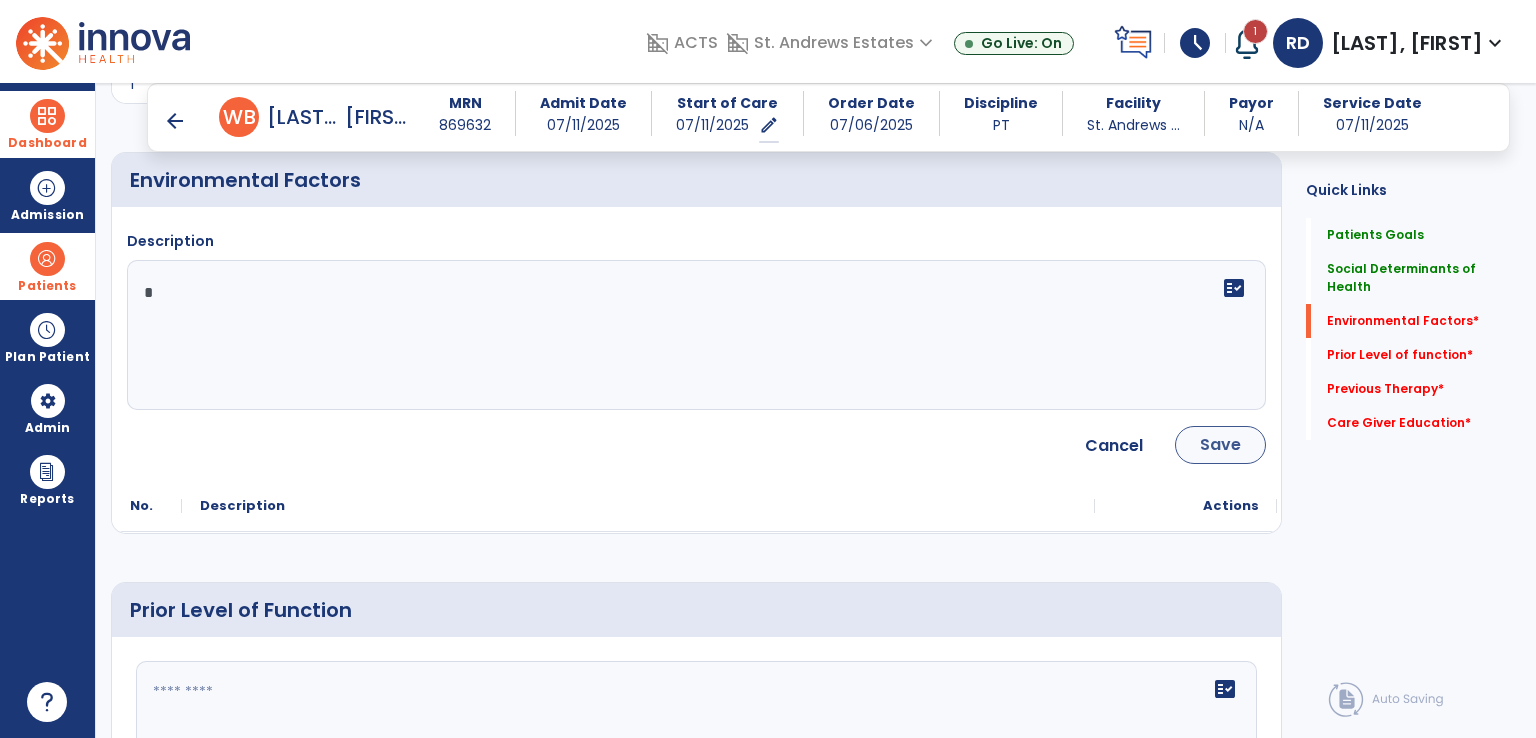 type on "*" 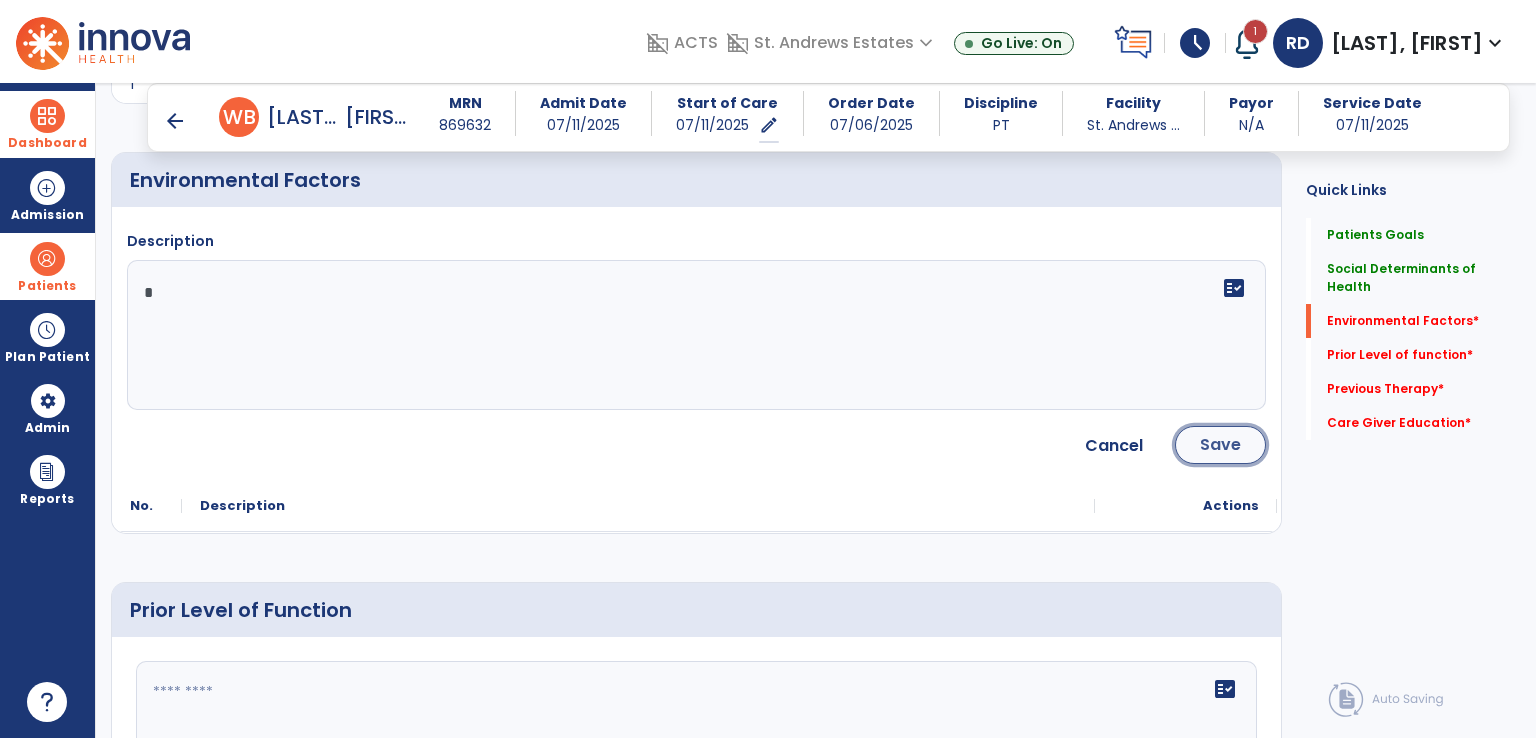 click on "Save" 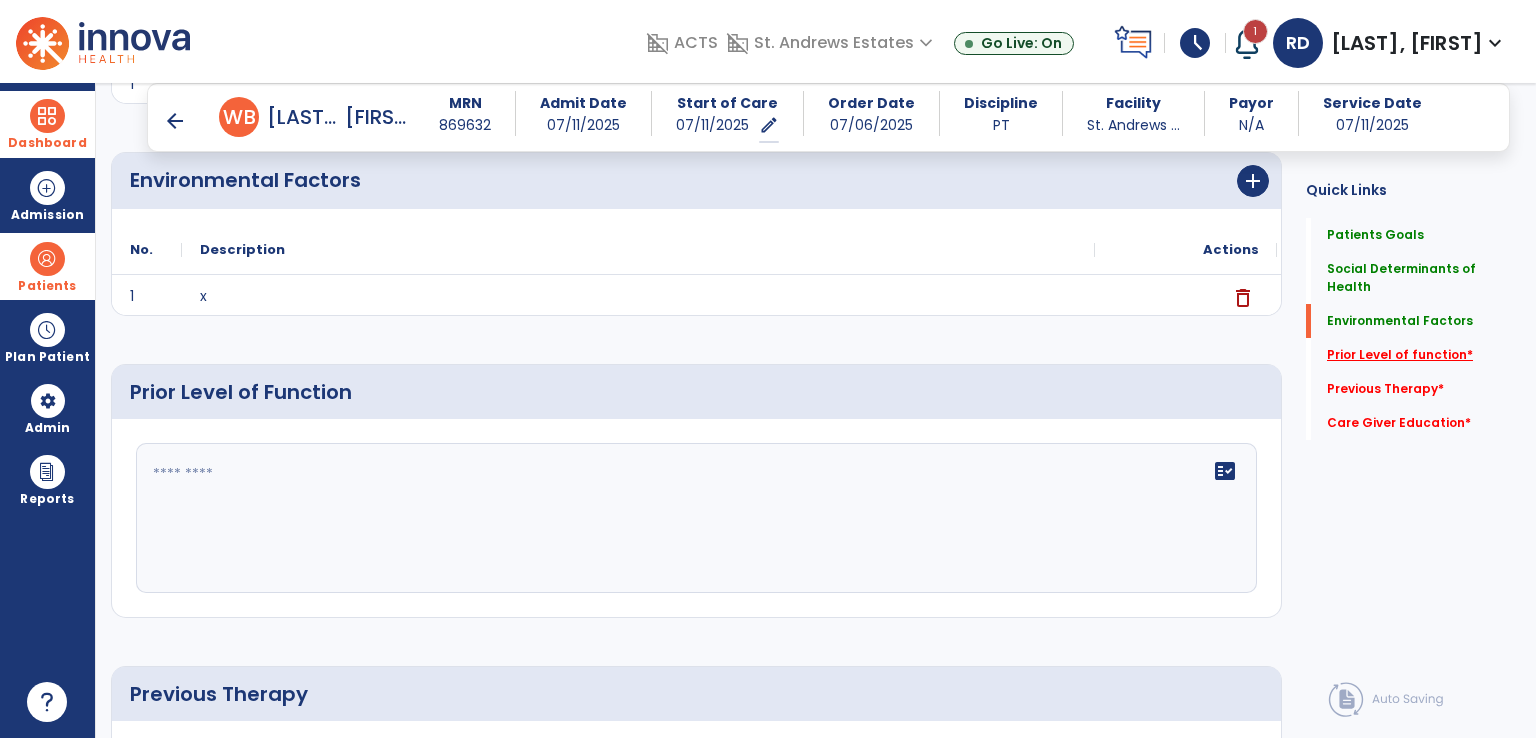 click on "Prior Level of function   *" 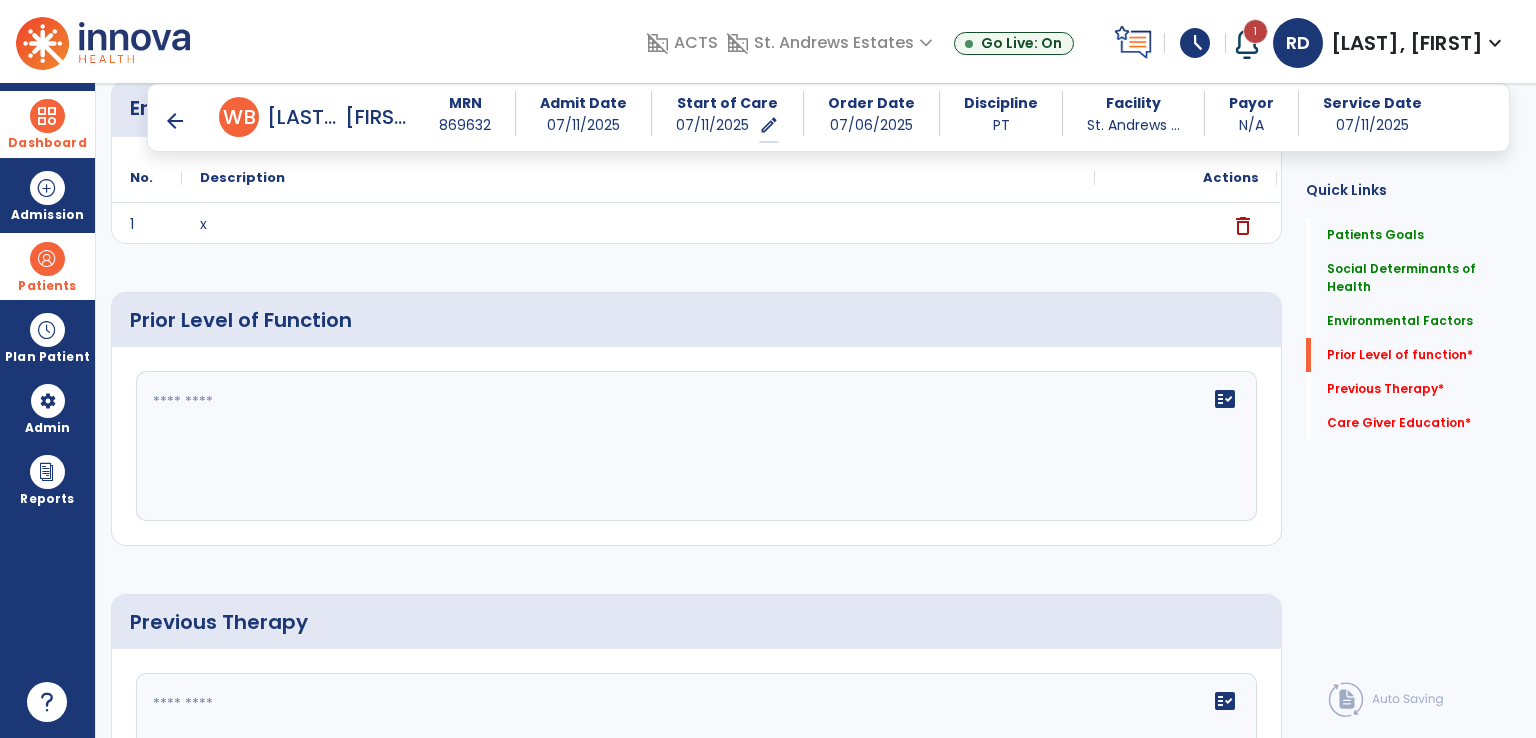 scroll, scrollTop: 706, scrollLeft: 0, axis: vertical 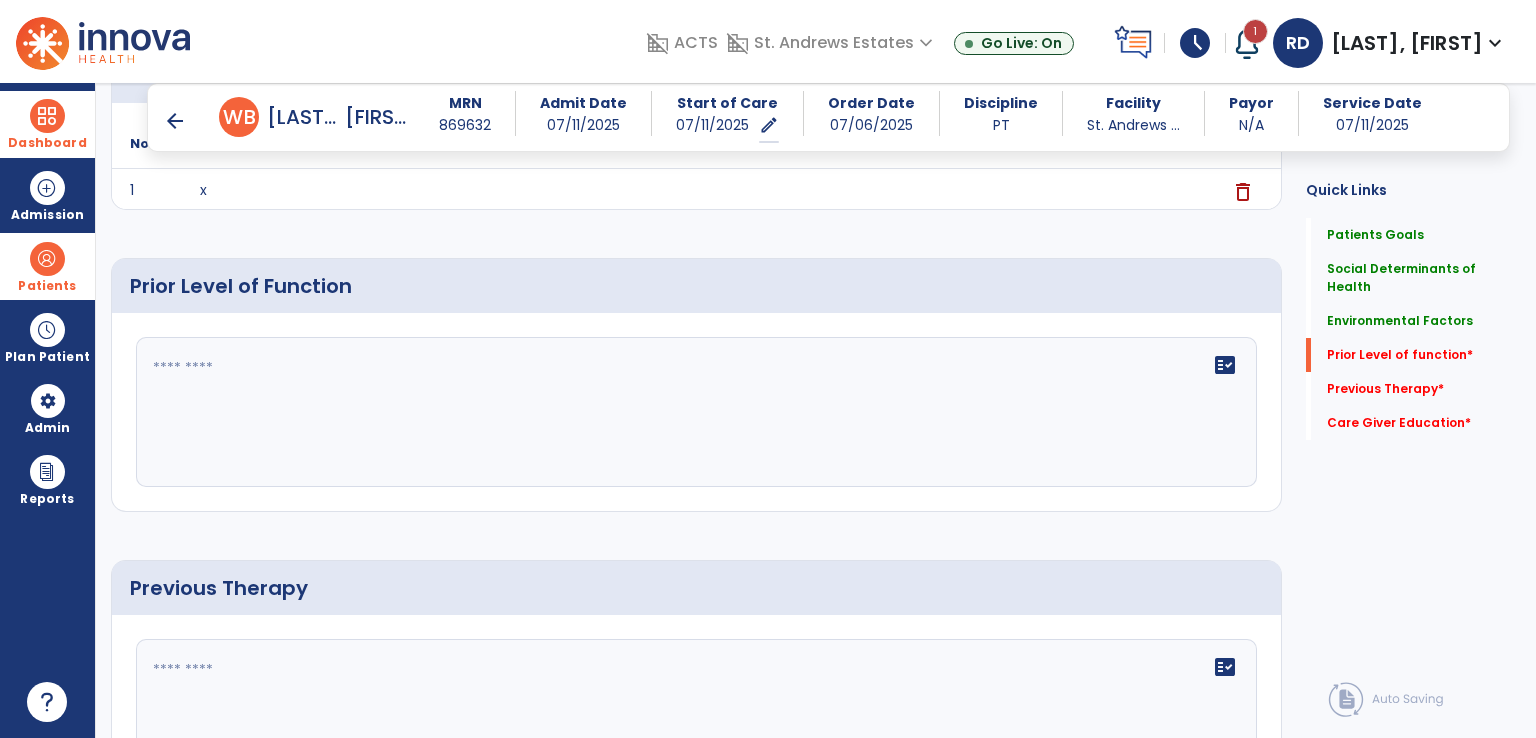 click on "fact_check" 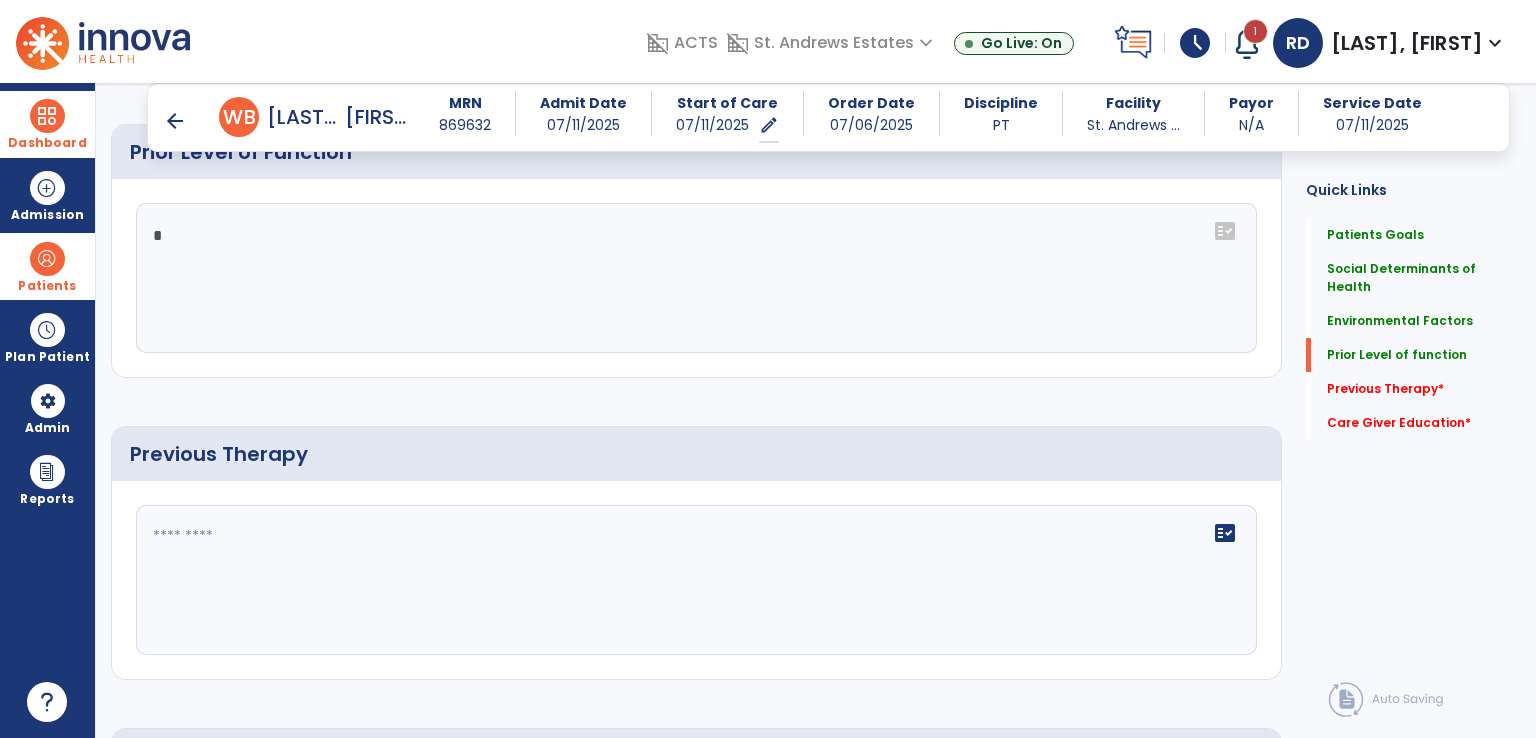 scroll, scrollTop: 806, scrollLeft: 0, axis: vertical 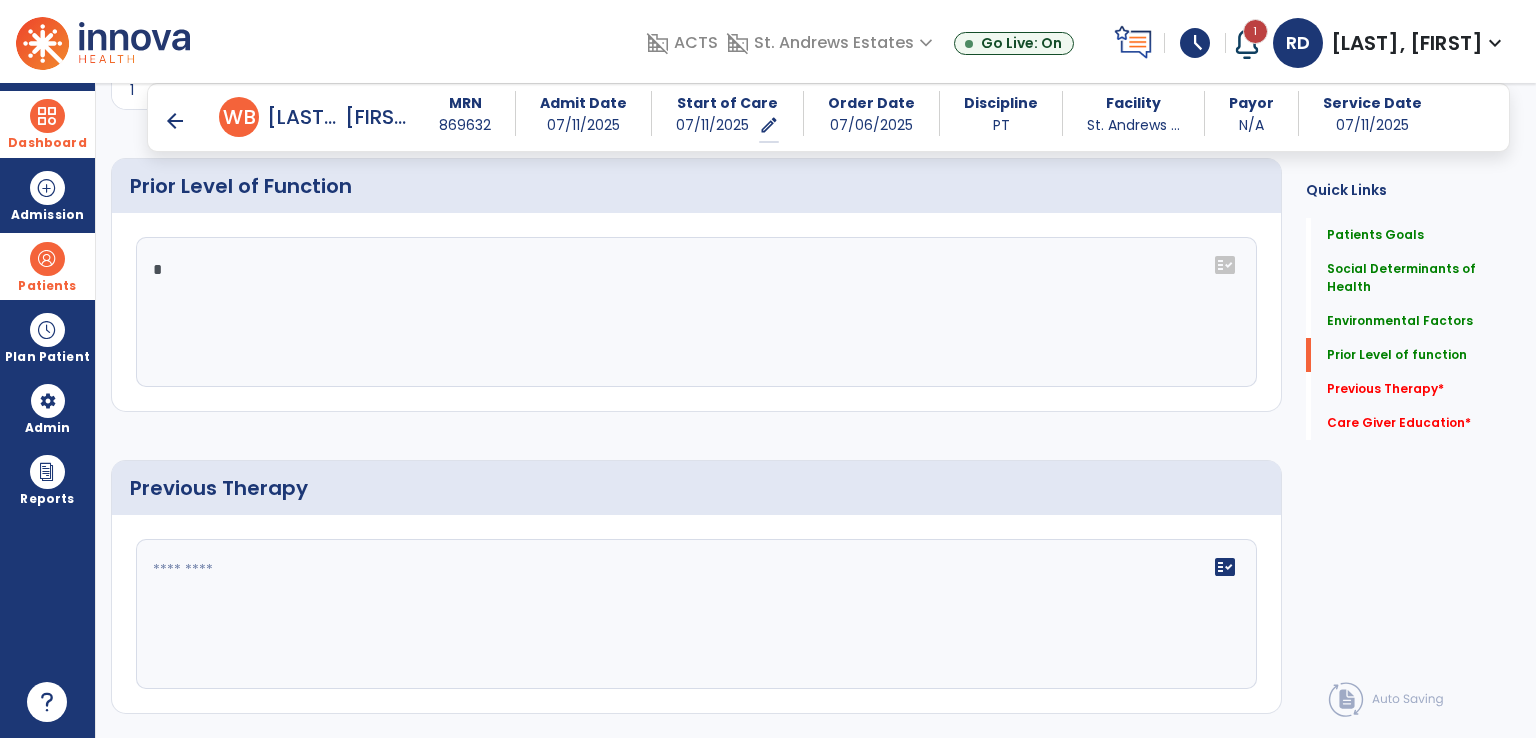 type on "*" 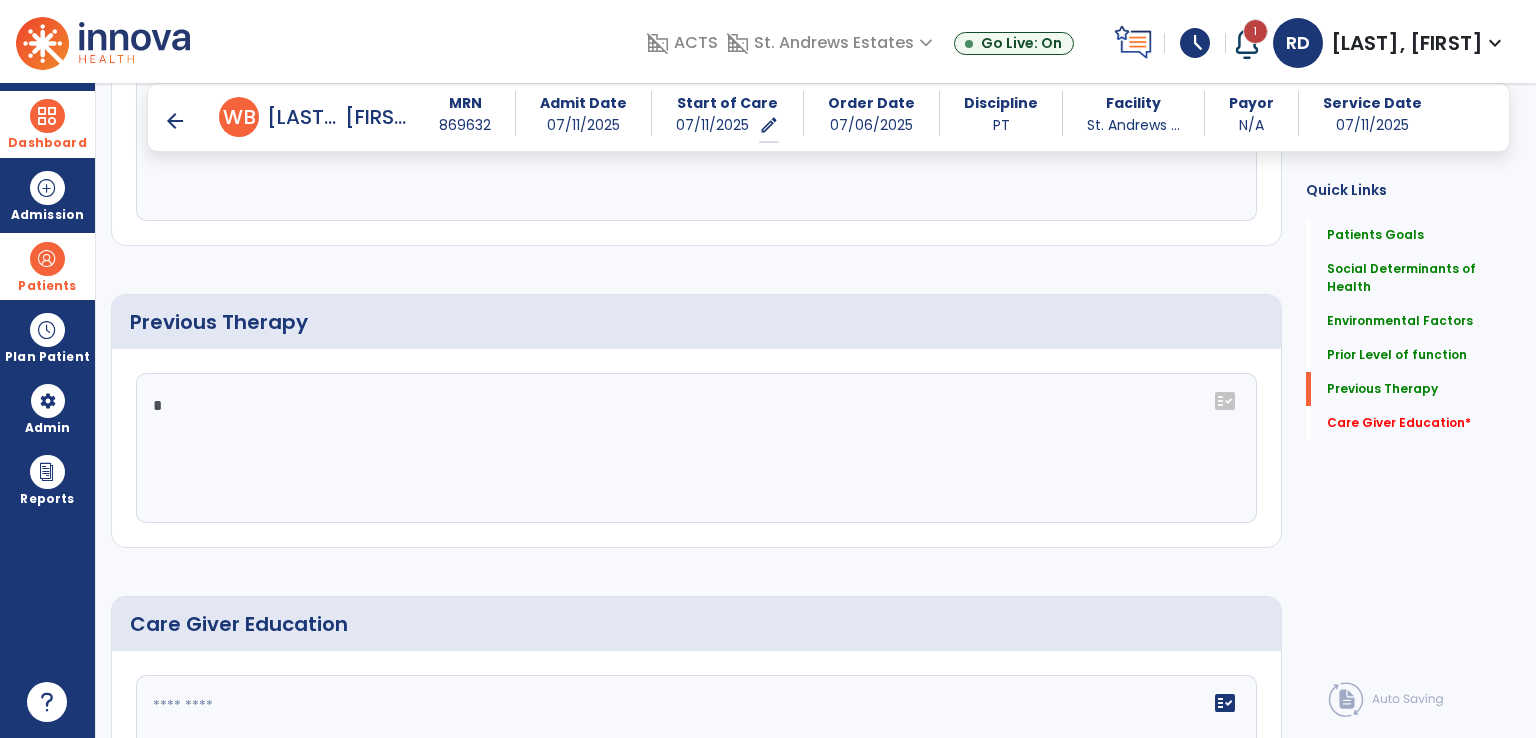 scroll, scrollTop: 1006, scrollLeft: 0, axis: vertical 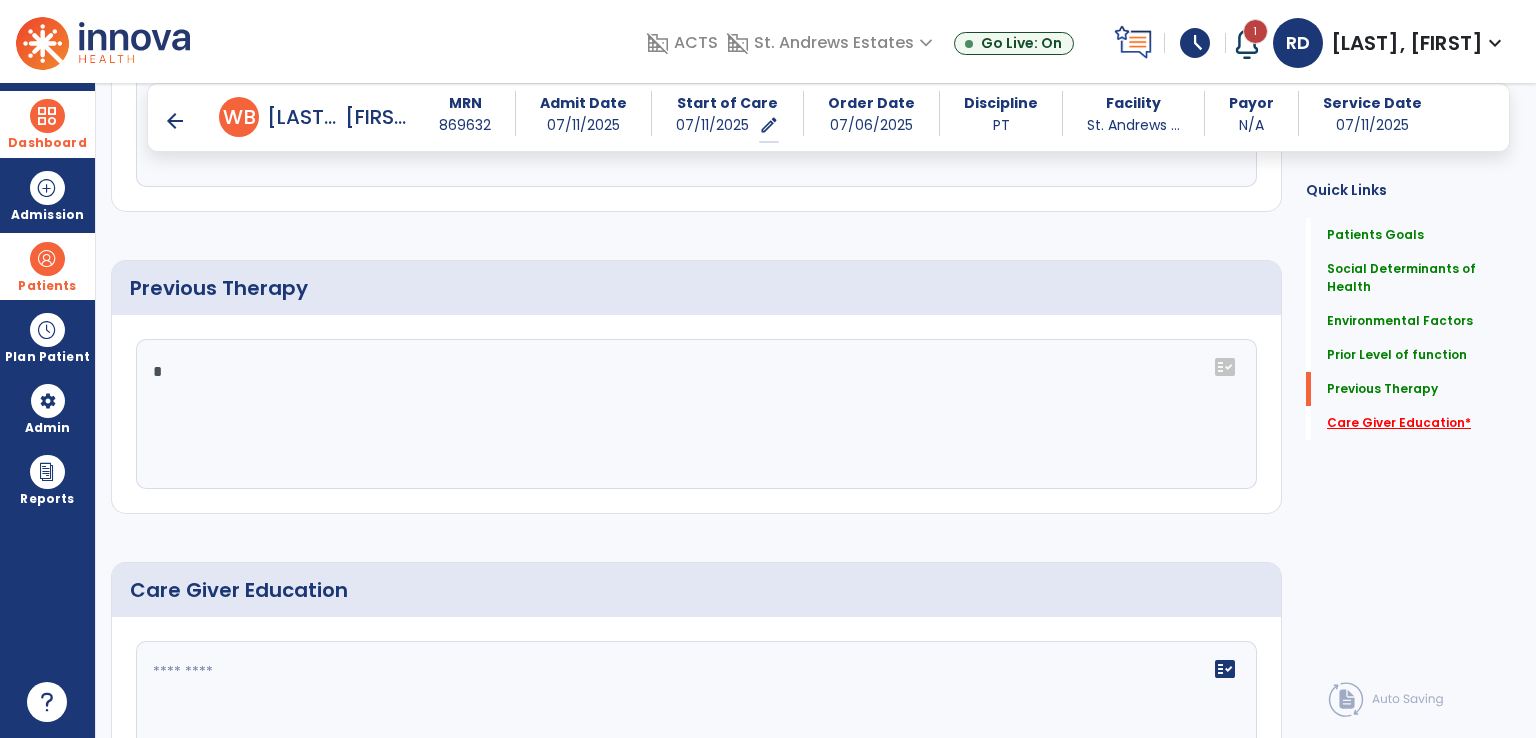 type on "*" 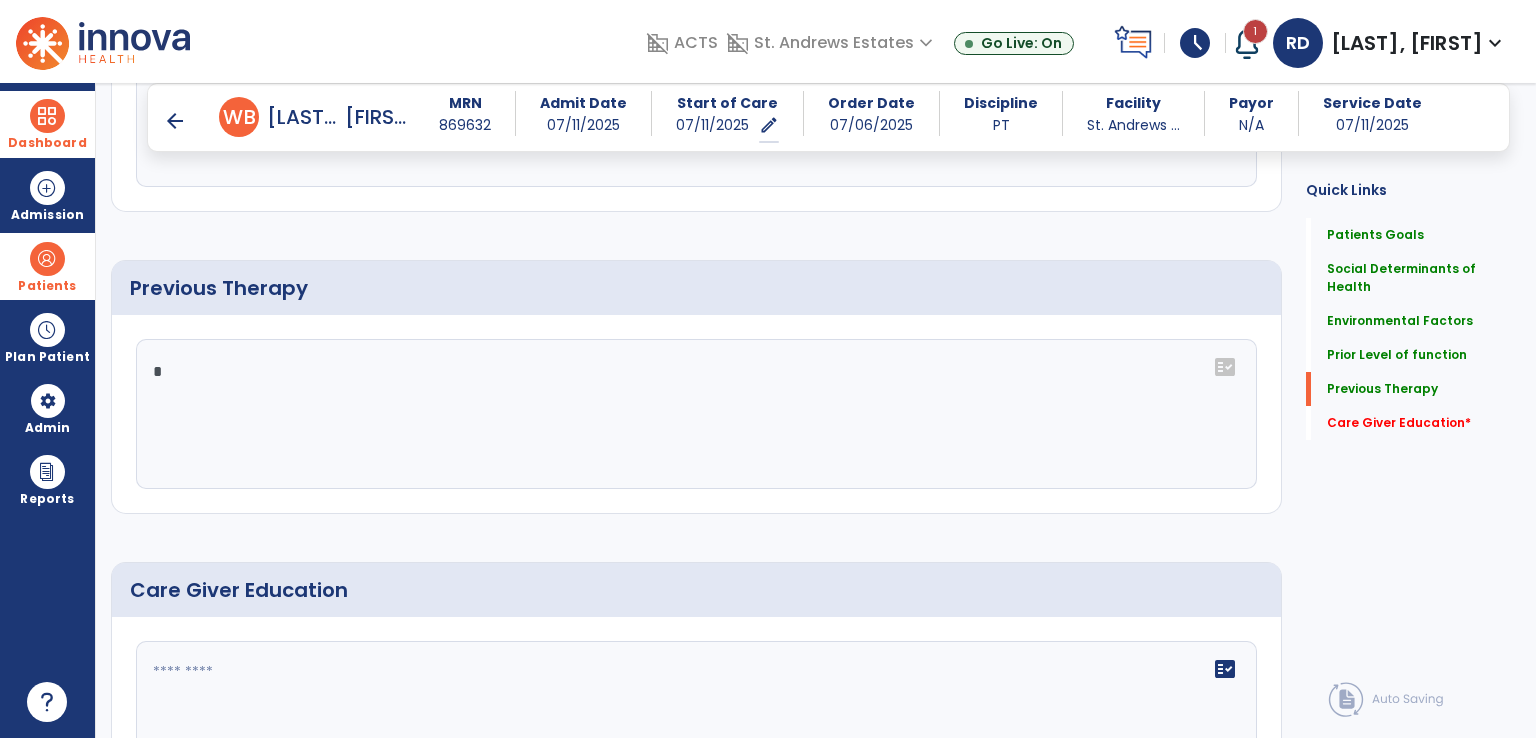 drag, startPoint x: 1382, startPoint y: 428, endPoint x: 1288, endPoint y: 437, distance: 94.42987 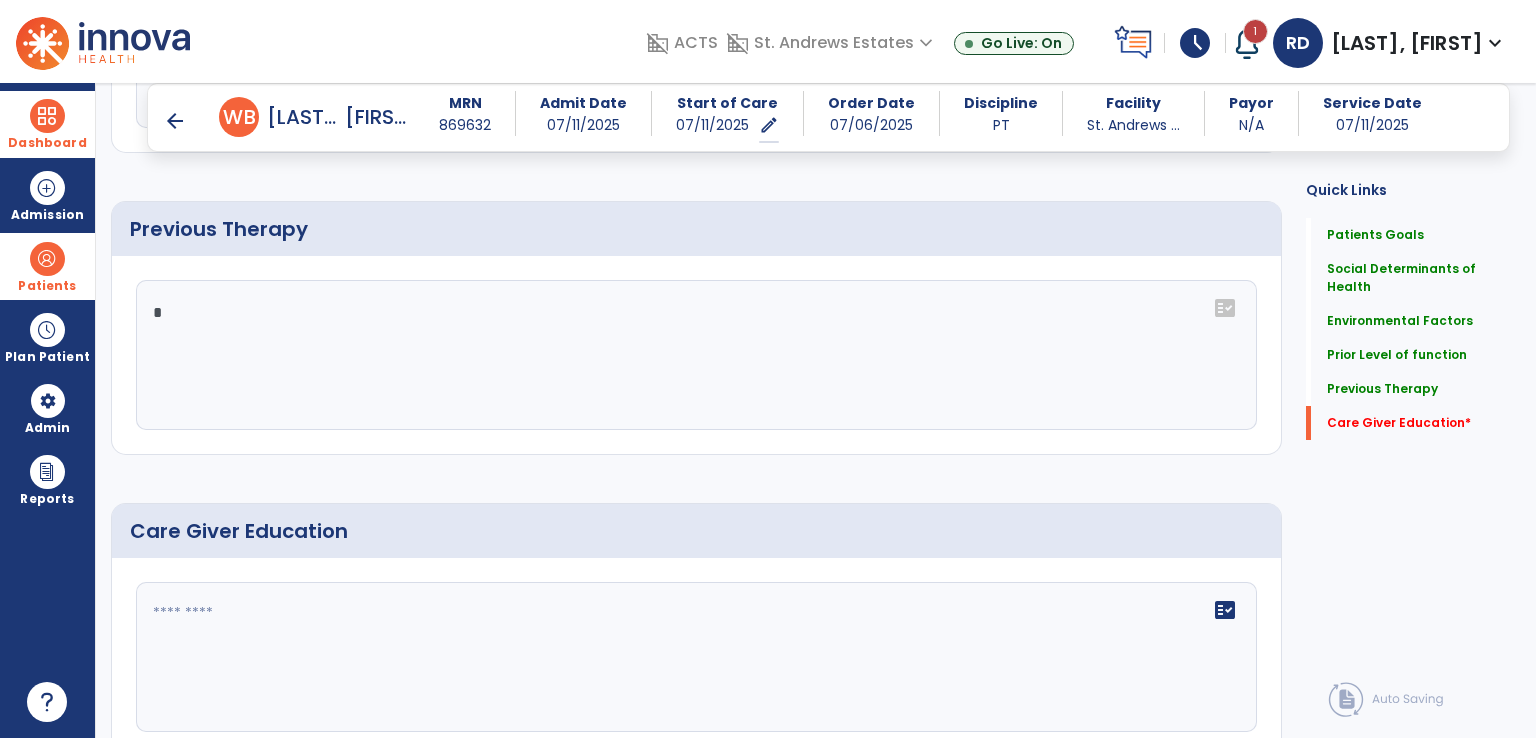 scroll, scrollTop: 1150, scrollLeft: 0, axis: vertical 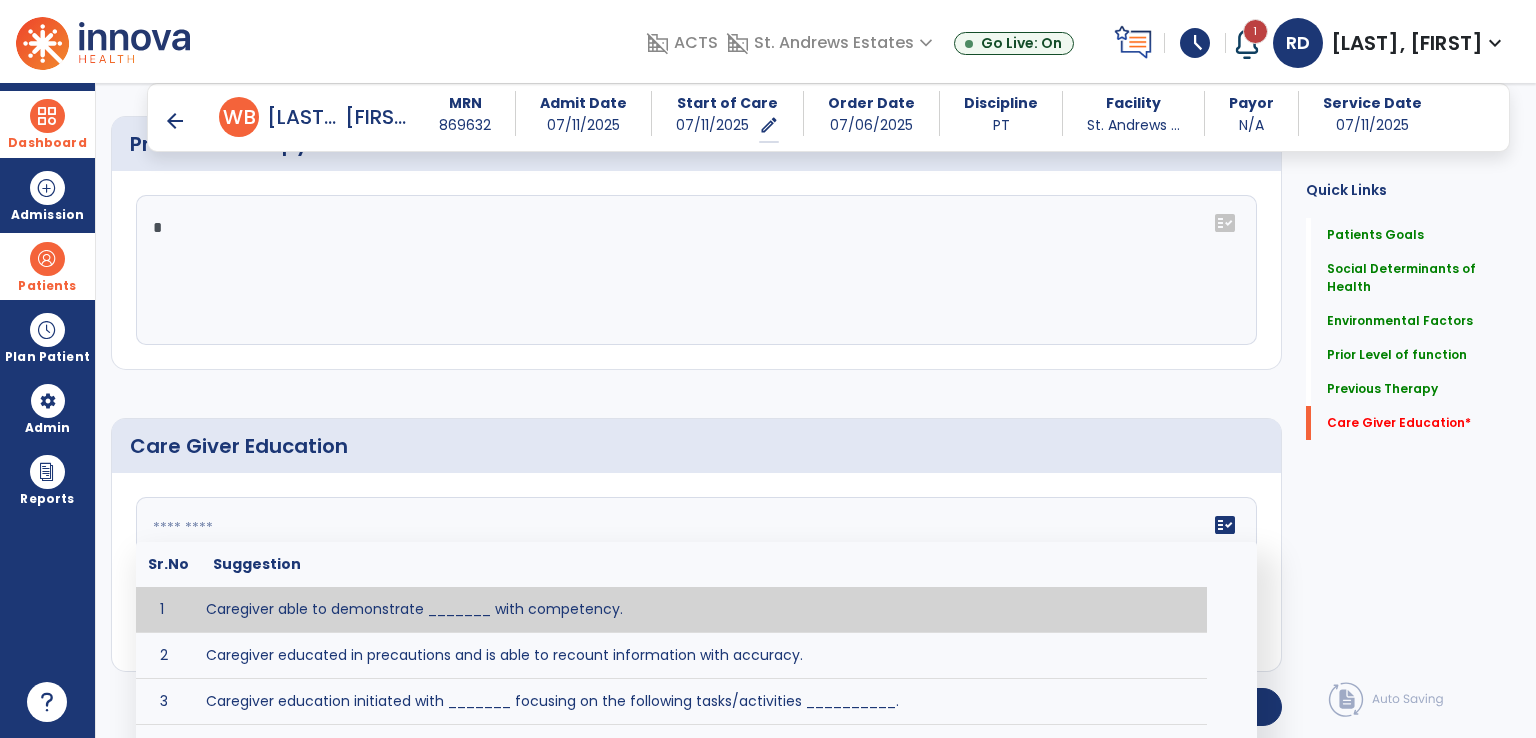 click on "fact_check  Sr.No Suggestion 1 Caregiver able to demonstrate _______ with competency. 2 Caregiver educated in precautions and is able to recount information with accuracy. 3 Caregiver education initiated with _______ focusing on the following tasks/activities __________. 4 Home exercise program initiated with caregiver focusing on __________. 5 Patient educated in precautions and is able to recount information with [VALUE]% accuracy." 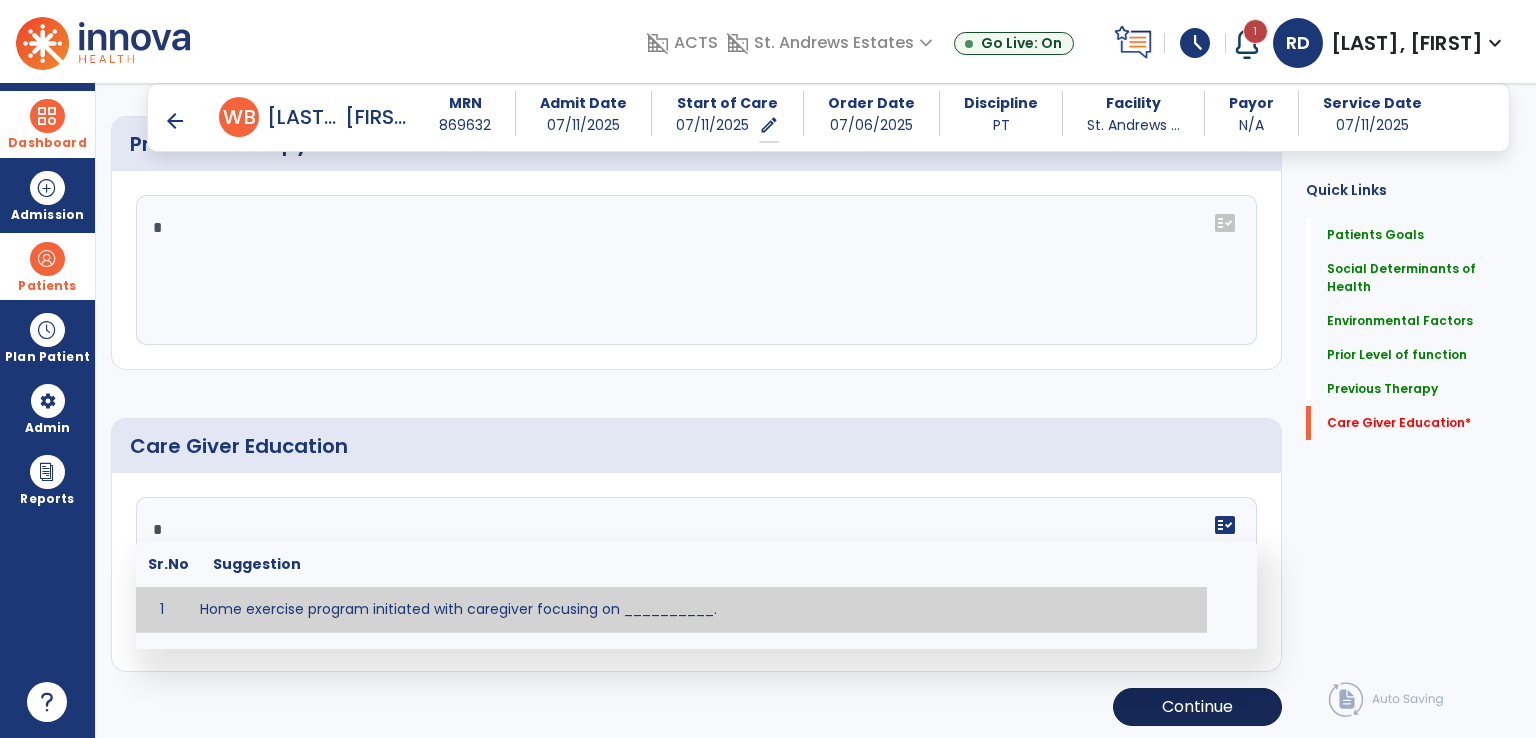 type on "*" 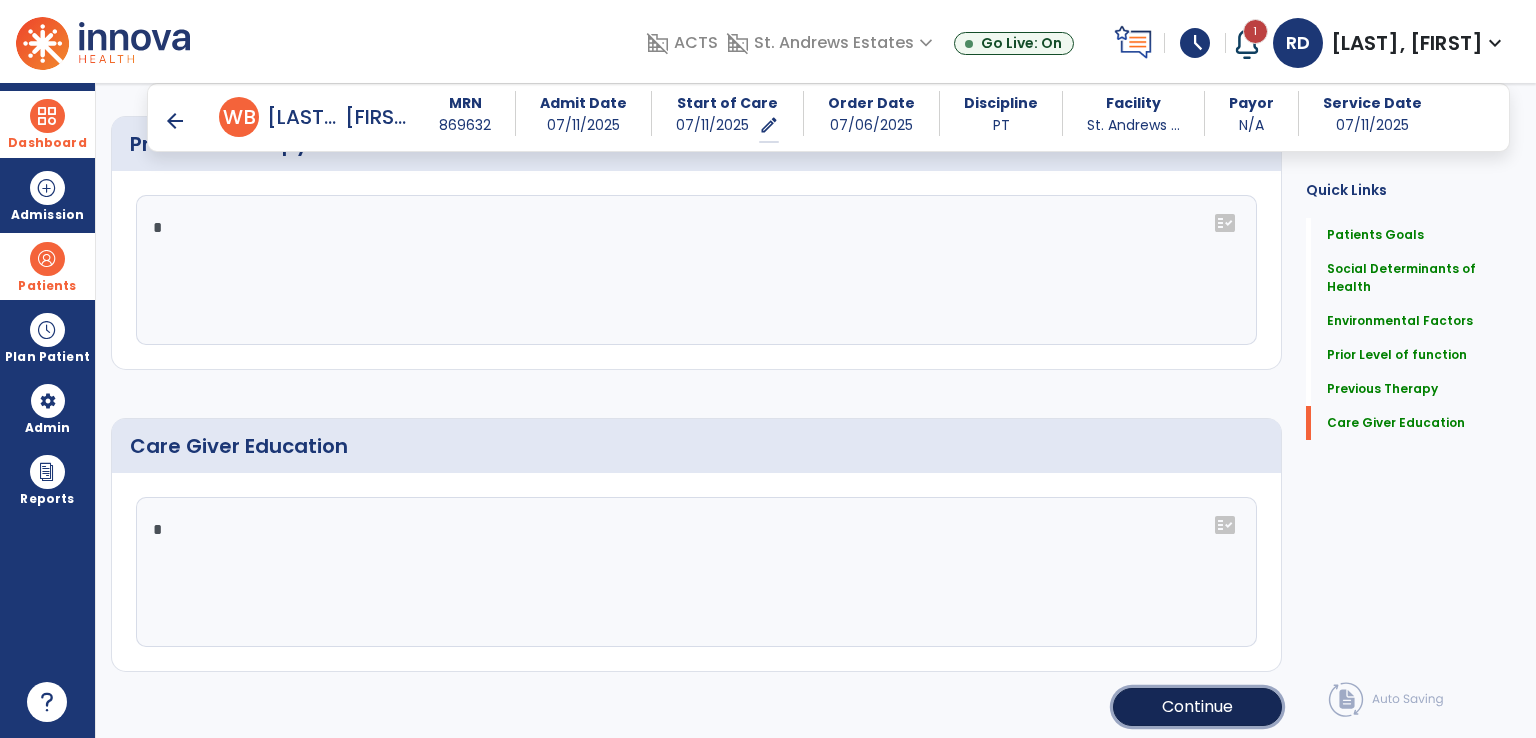 click on "Continue" 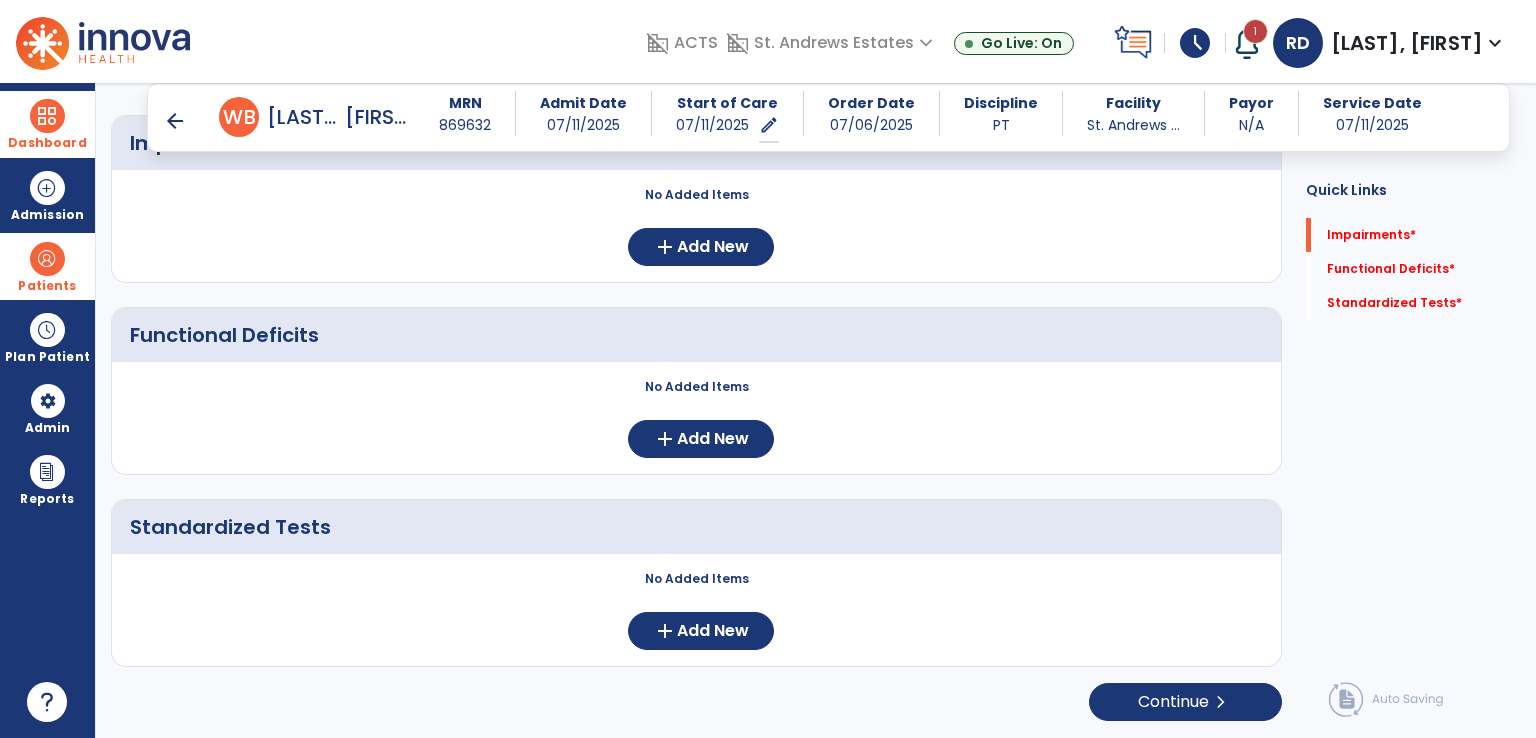 scroll, scrollTop: 209, scrollLeft: 0, axis: vertical 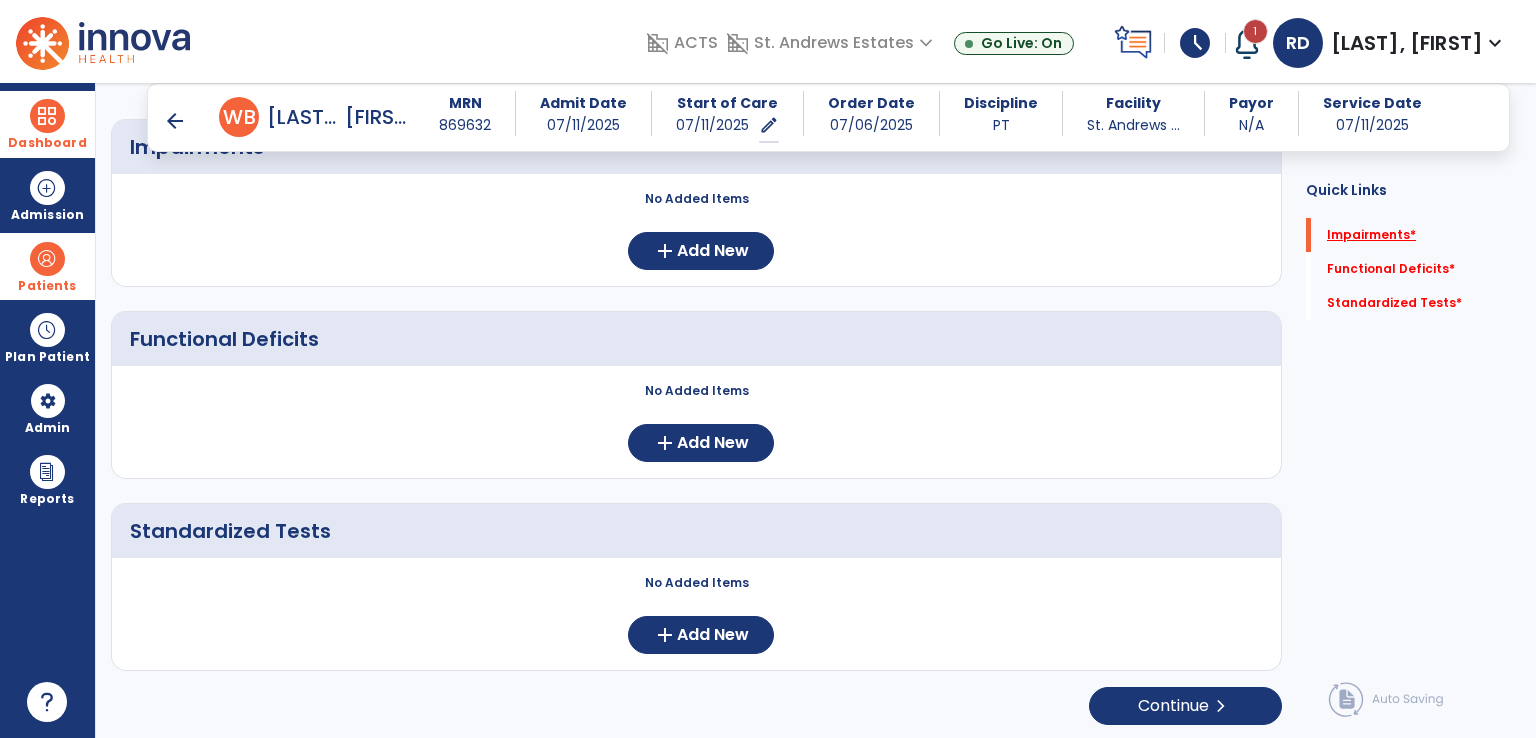 click on "Impairments   *" 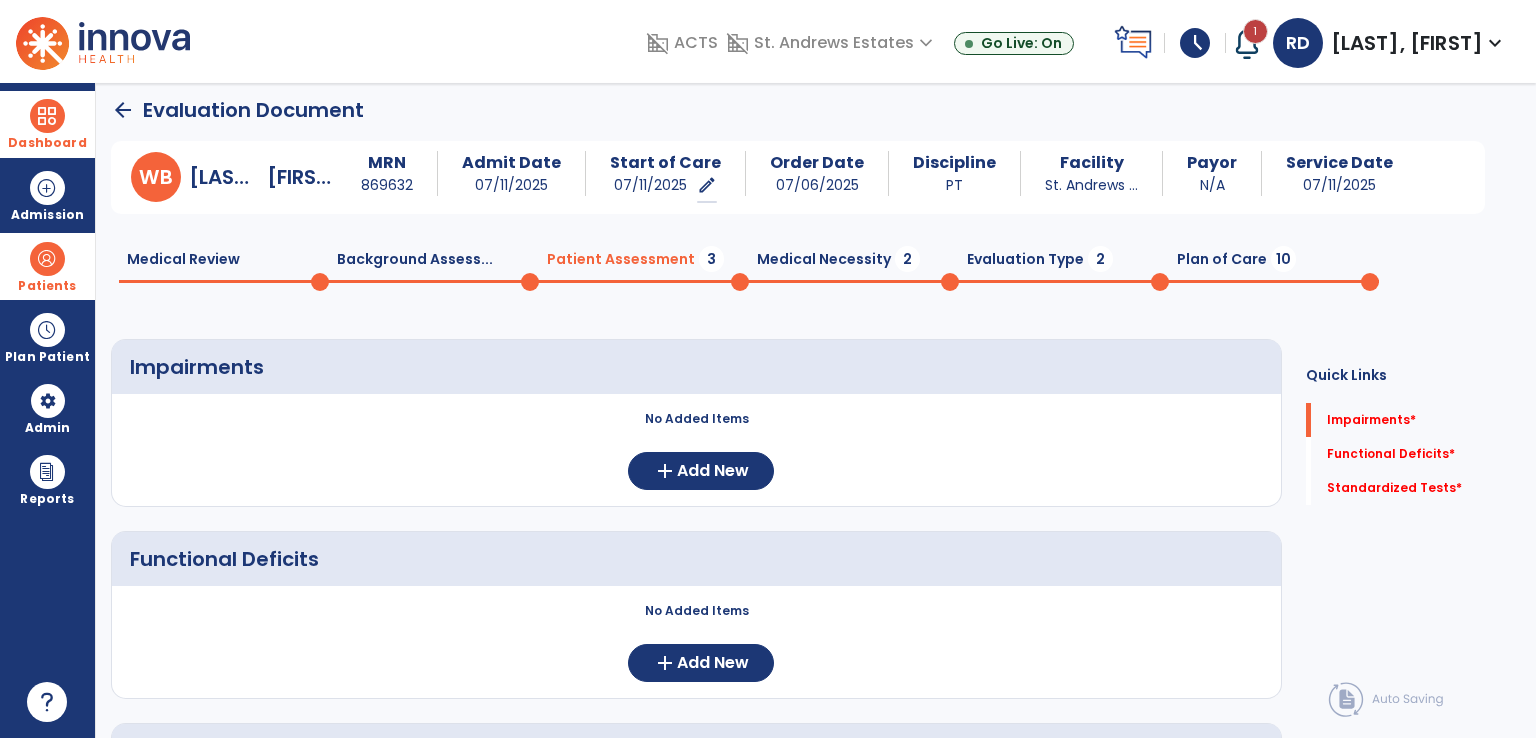 scroll, scrollTop: 1, scrollLeft: 0, axis: vertical 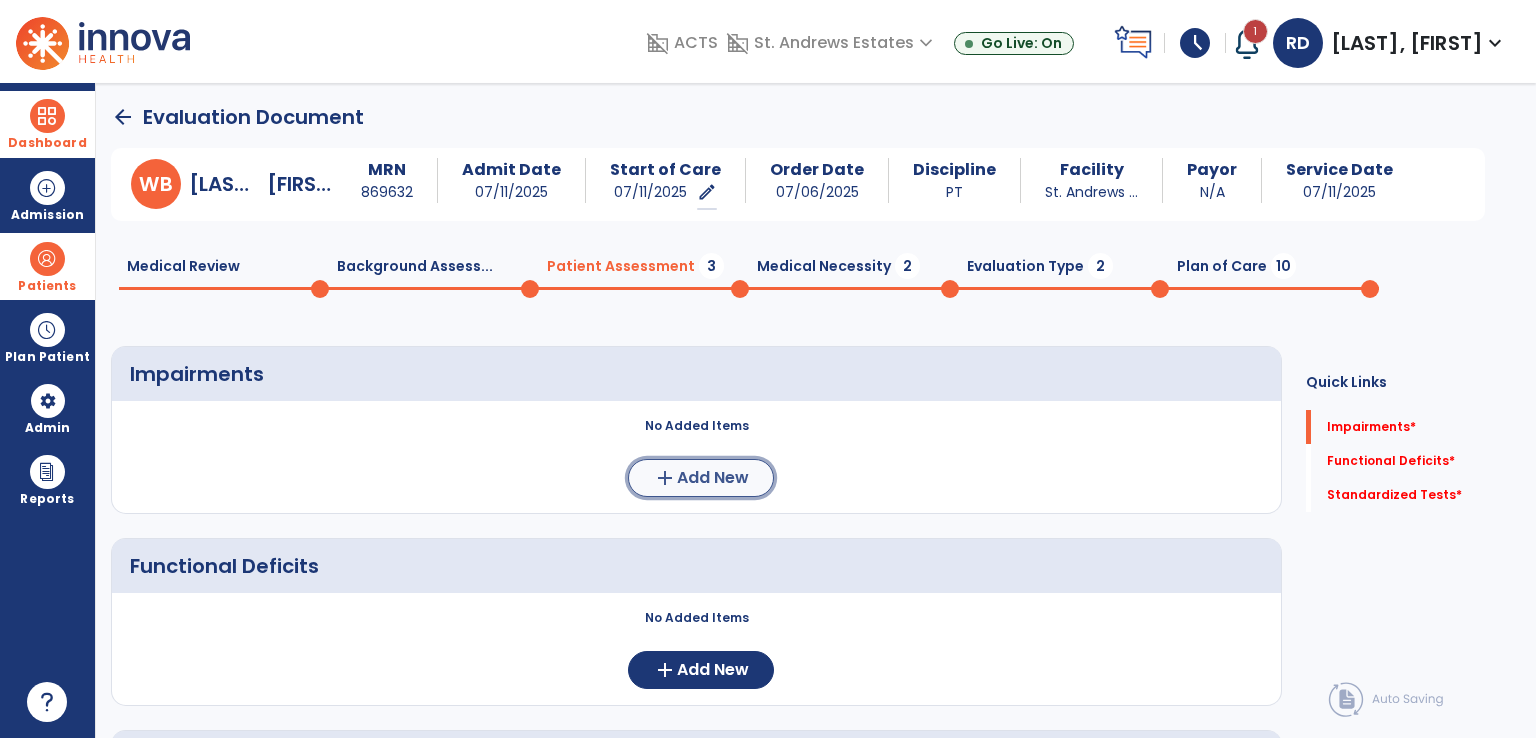click on "Add New" 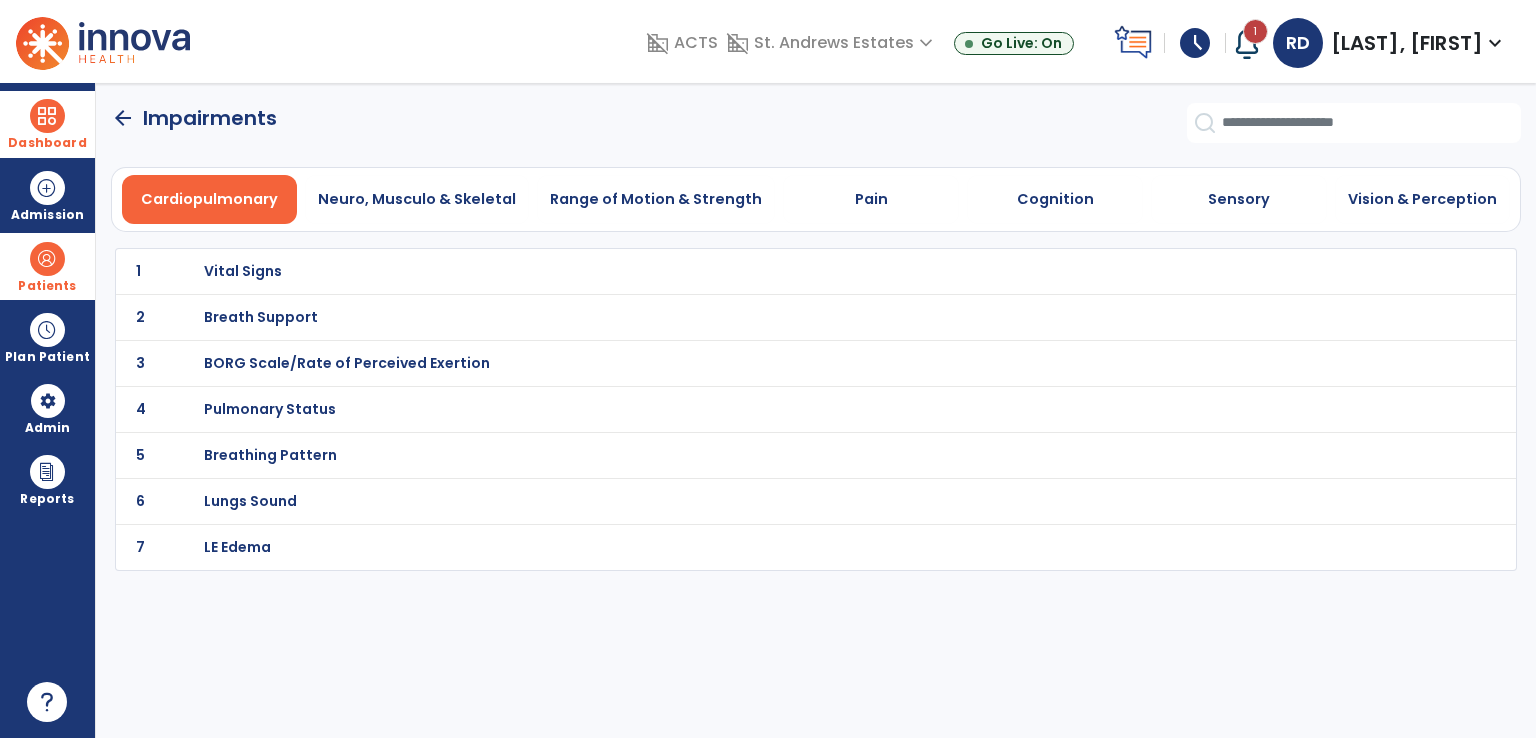 scroll, scrollTop: 0, scrollLeft: 0, axis: both 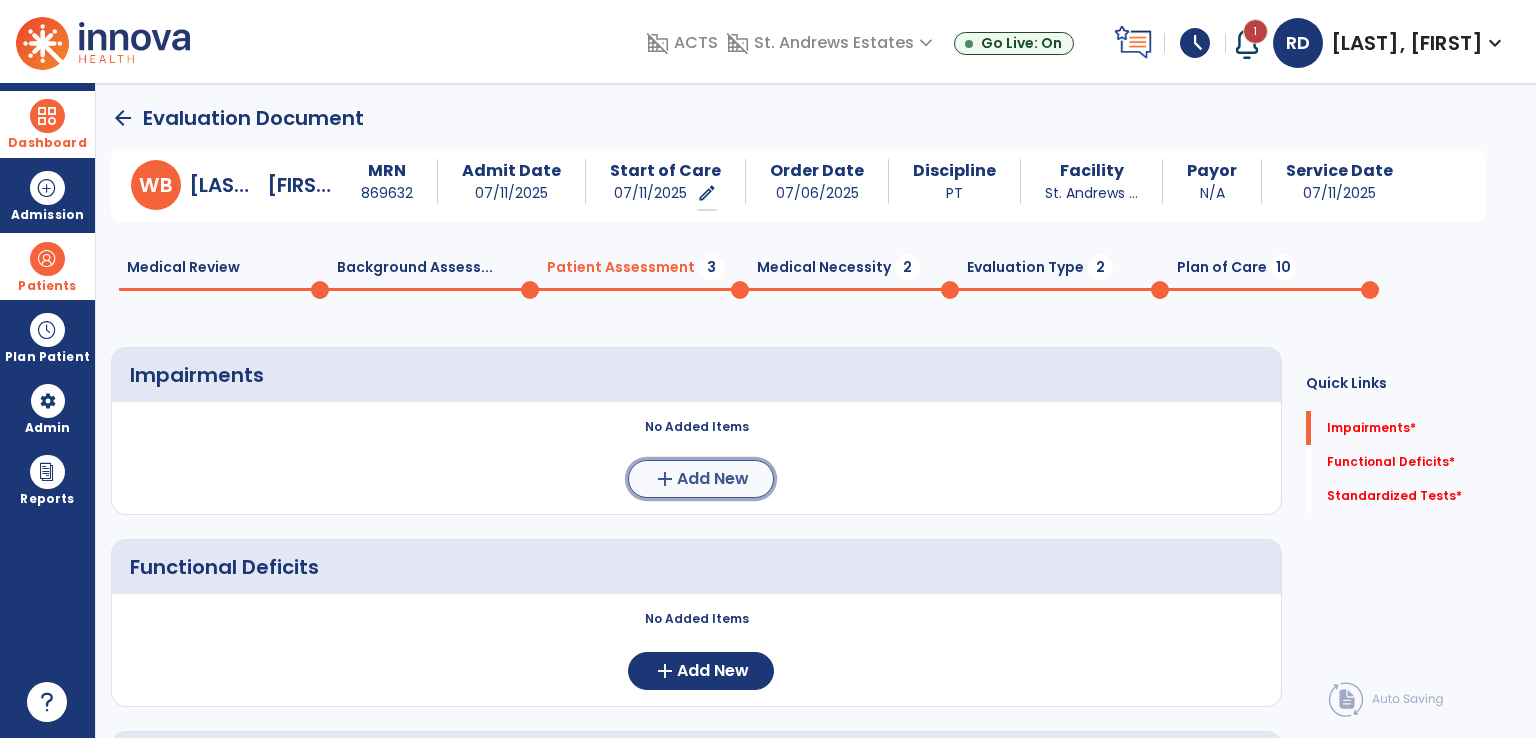 click on "Add New" 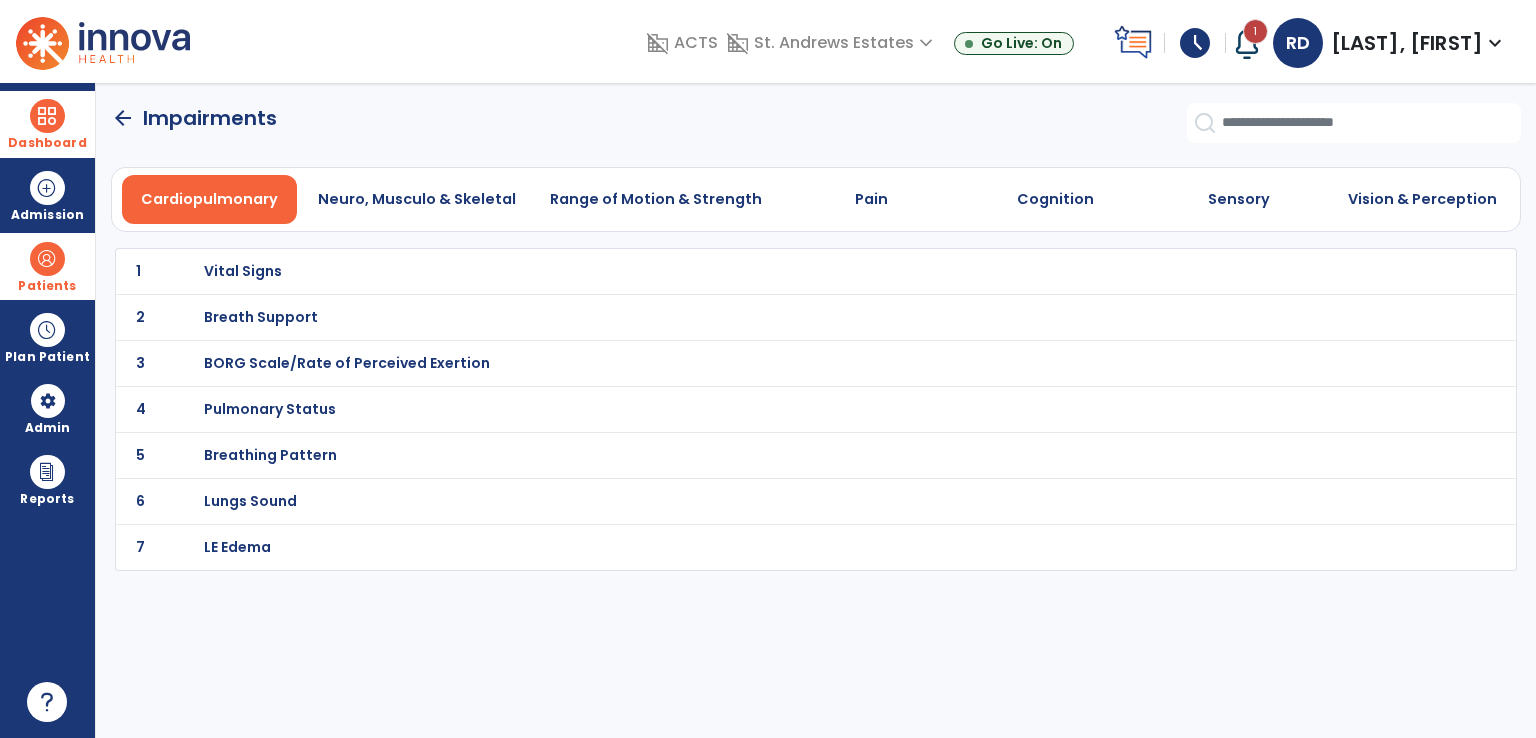 click on "LE Edema" at bounding box center [243, 271] 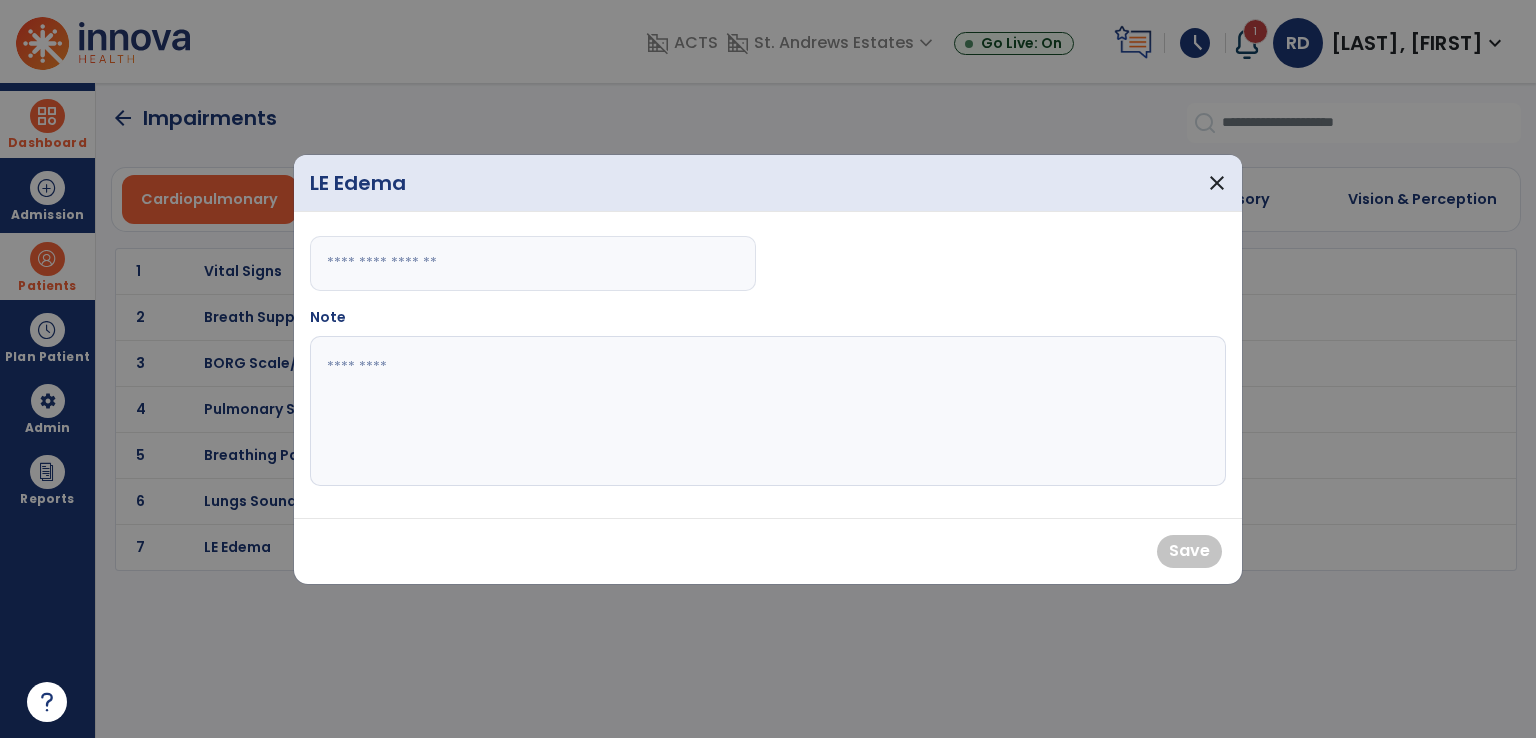 click at bounding box center [533, 263] 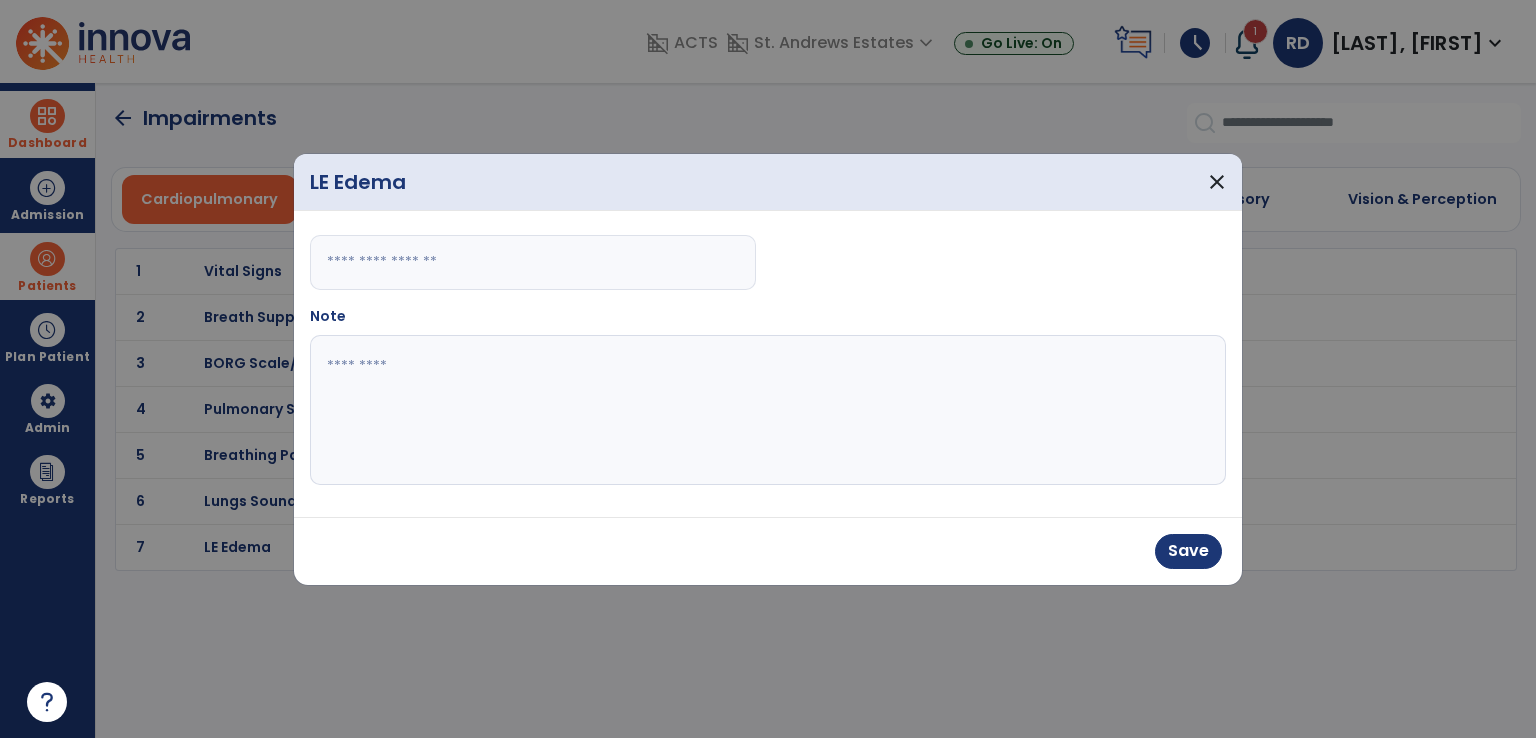 type on "*" 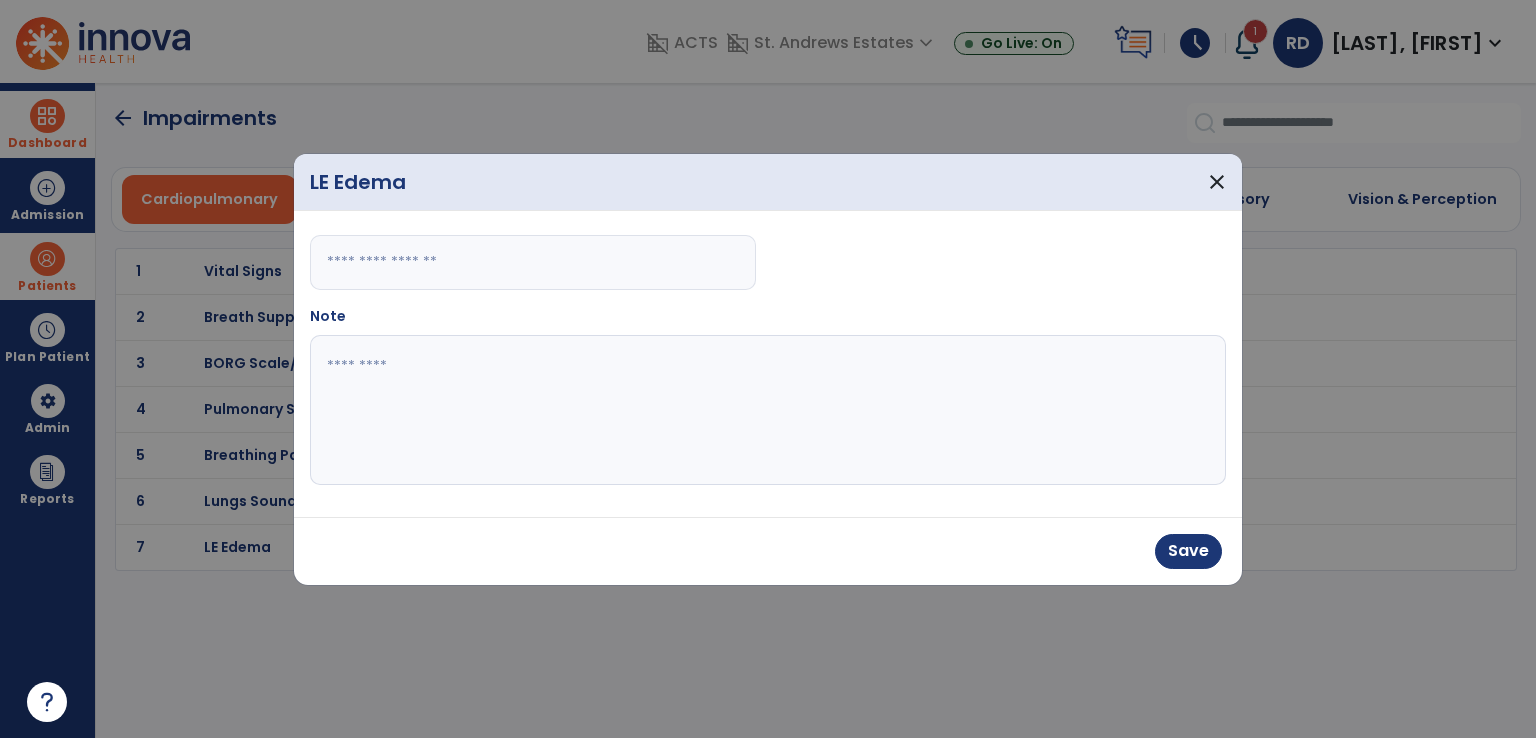 drag, startPoint x: 362, startPoint y: 356, endPoint x: 370, endPoint y: 366, distance: 12.806249 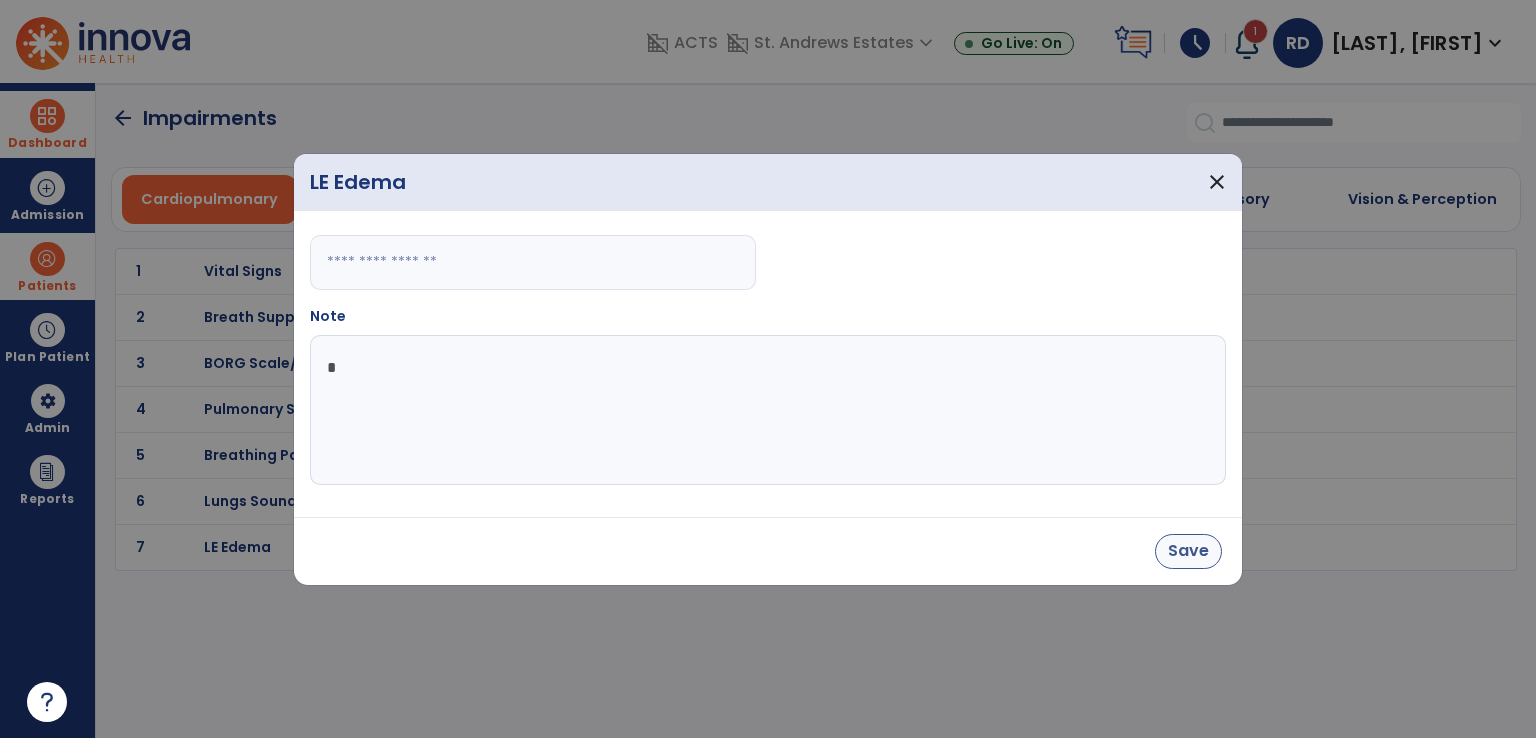 type on "*" 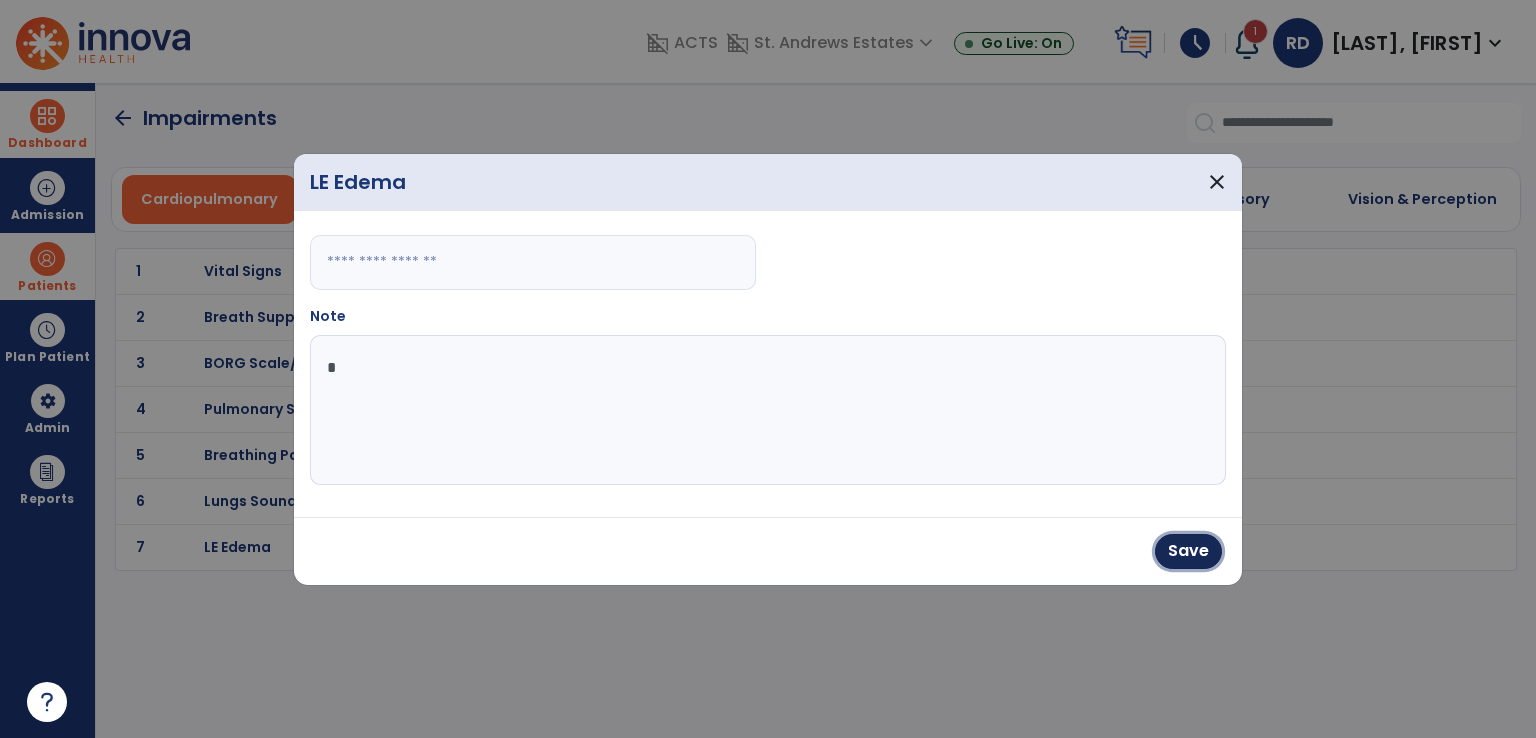 click on "Save" at bounding box center (1188, 551) 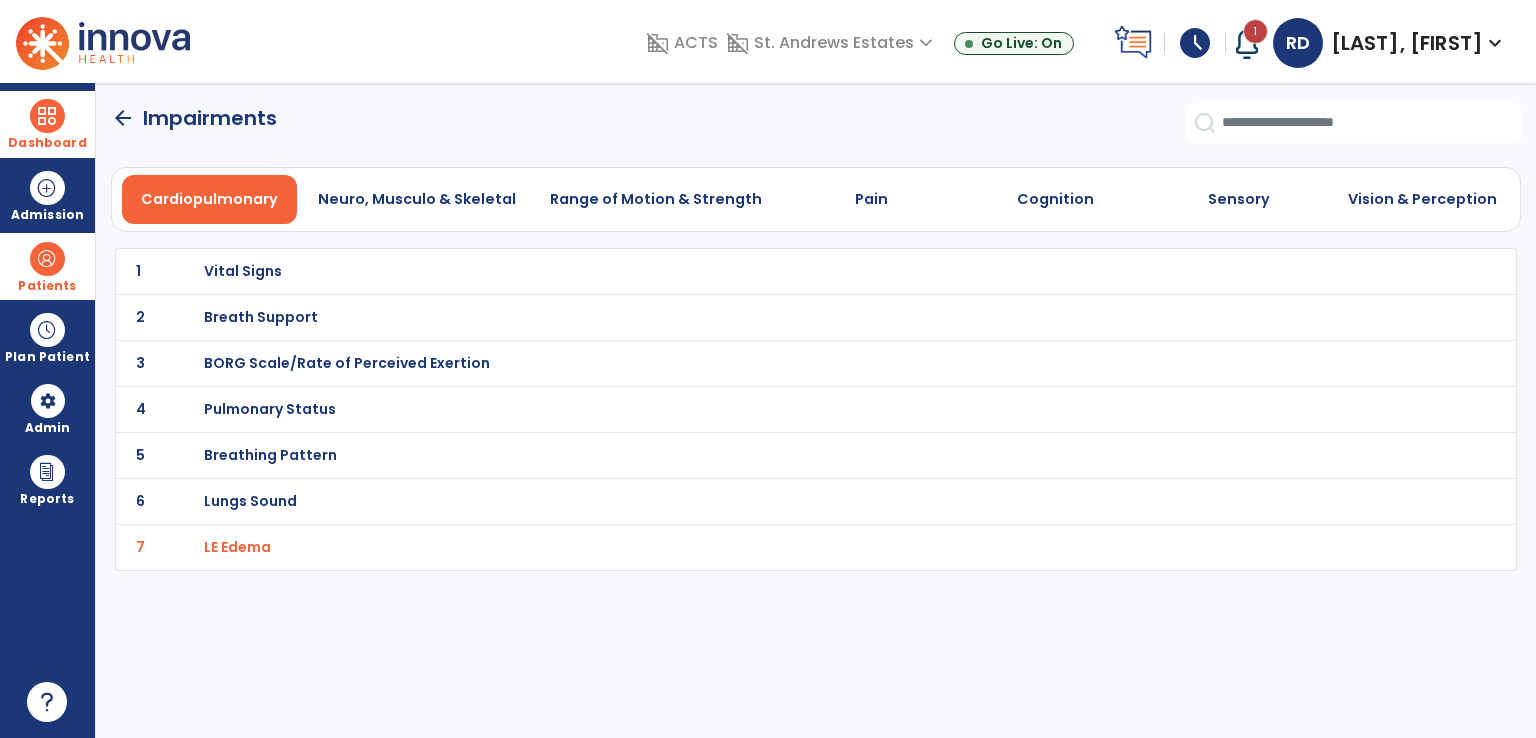 click on "arrow_back" 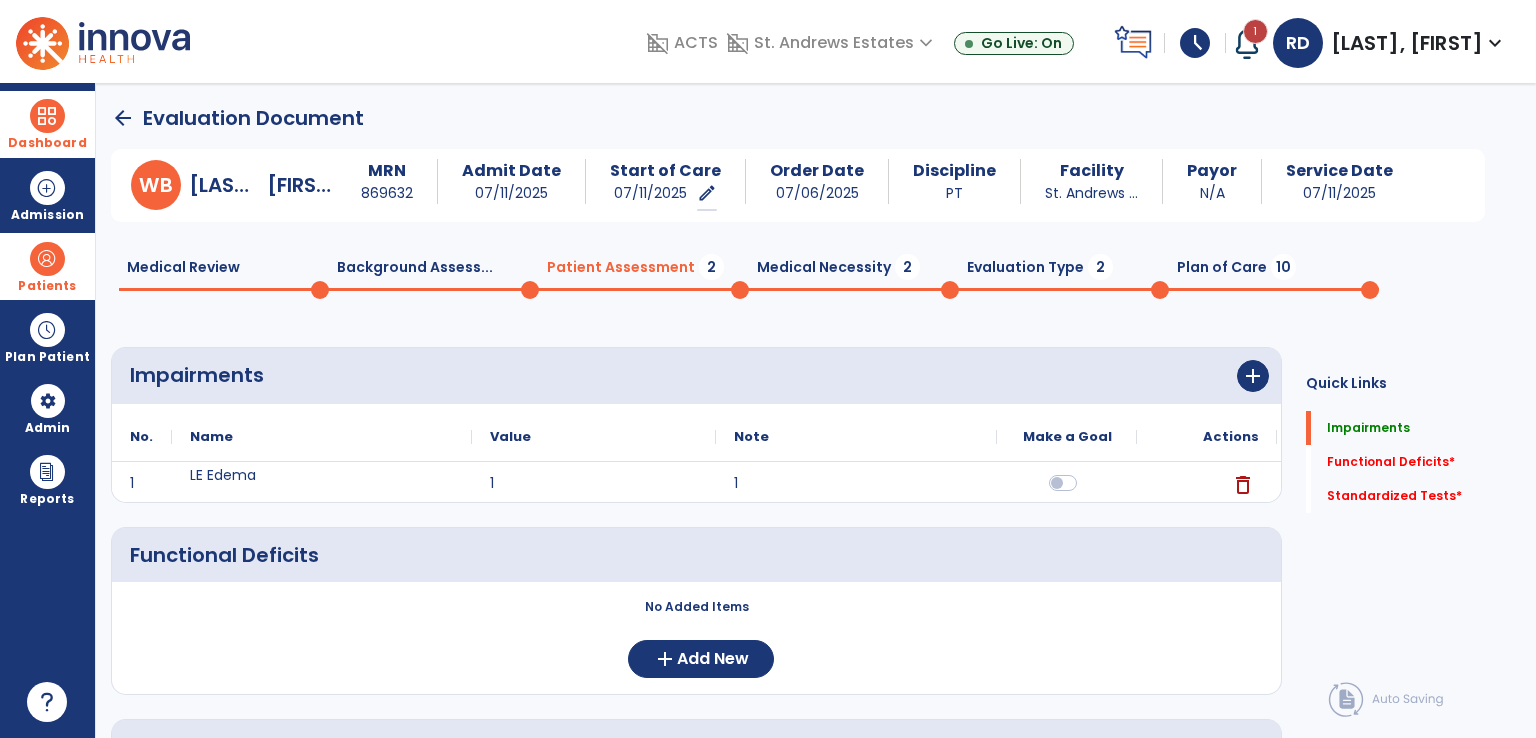 drag, startPoint x: 1424, startPoint y: 462, endPoint x: 1306, endPoint y: 439, distance: 120.22063 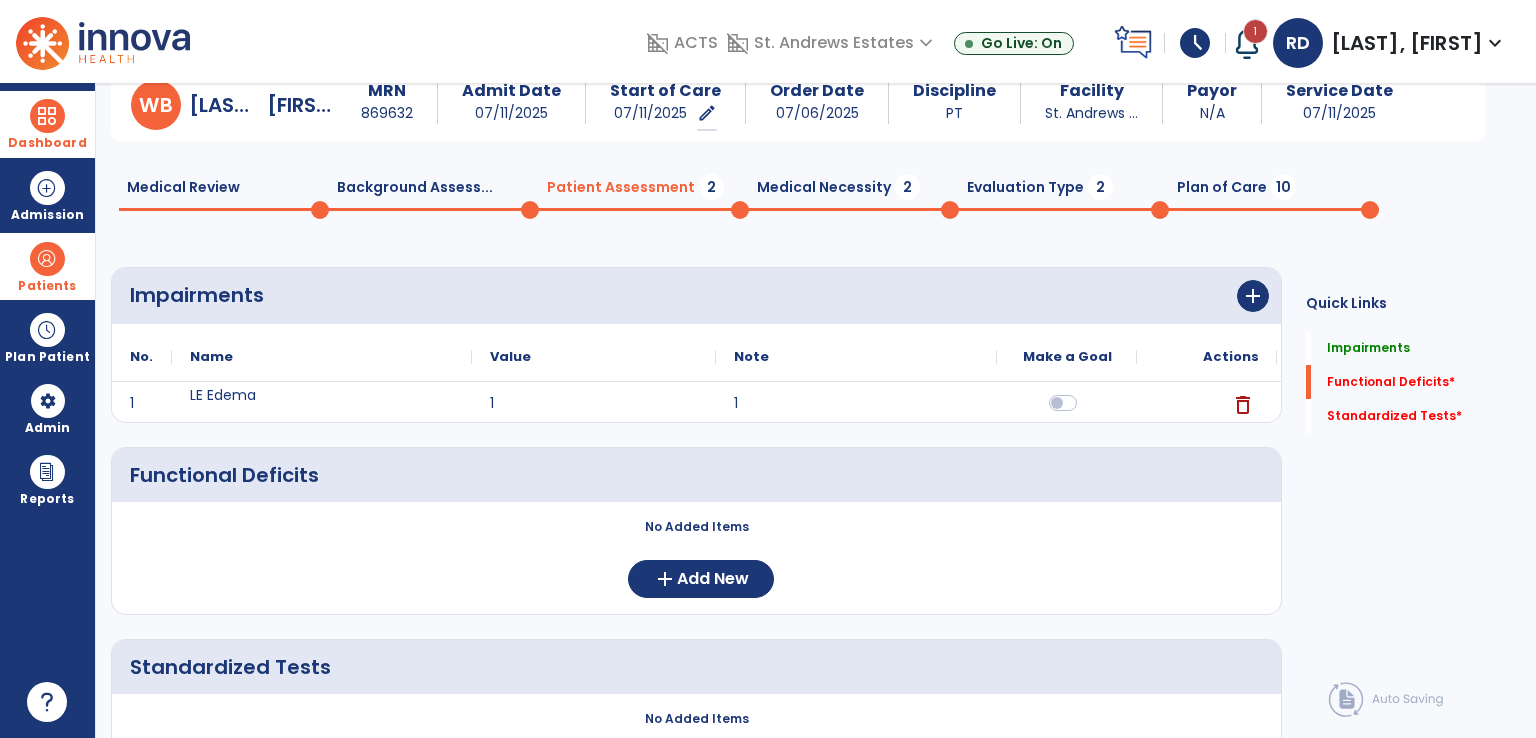 scroll, scrollTop: 198, scrollLeft: 0, axis: vertical 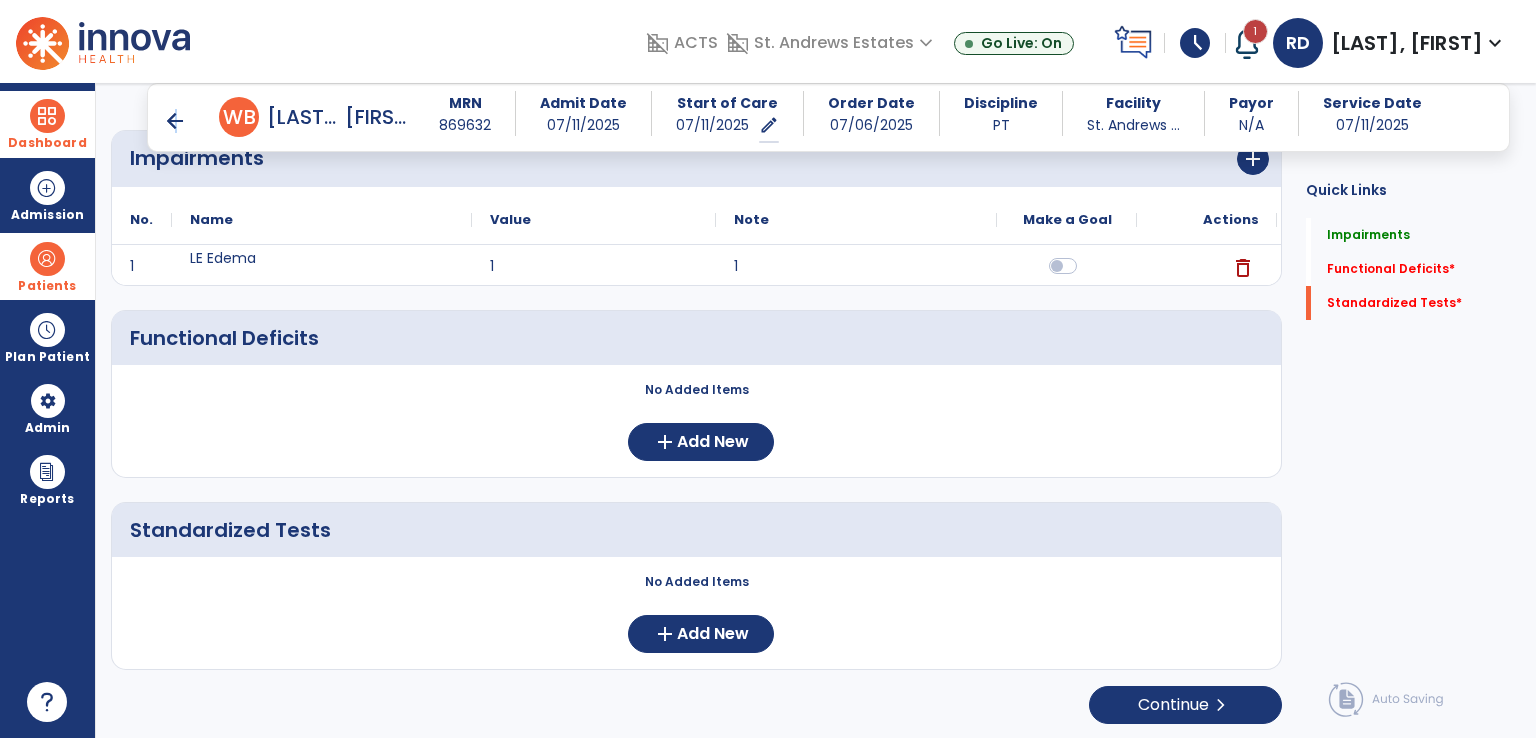 click on "arrow_back" at bounding box center (175, 121) 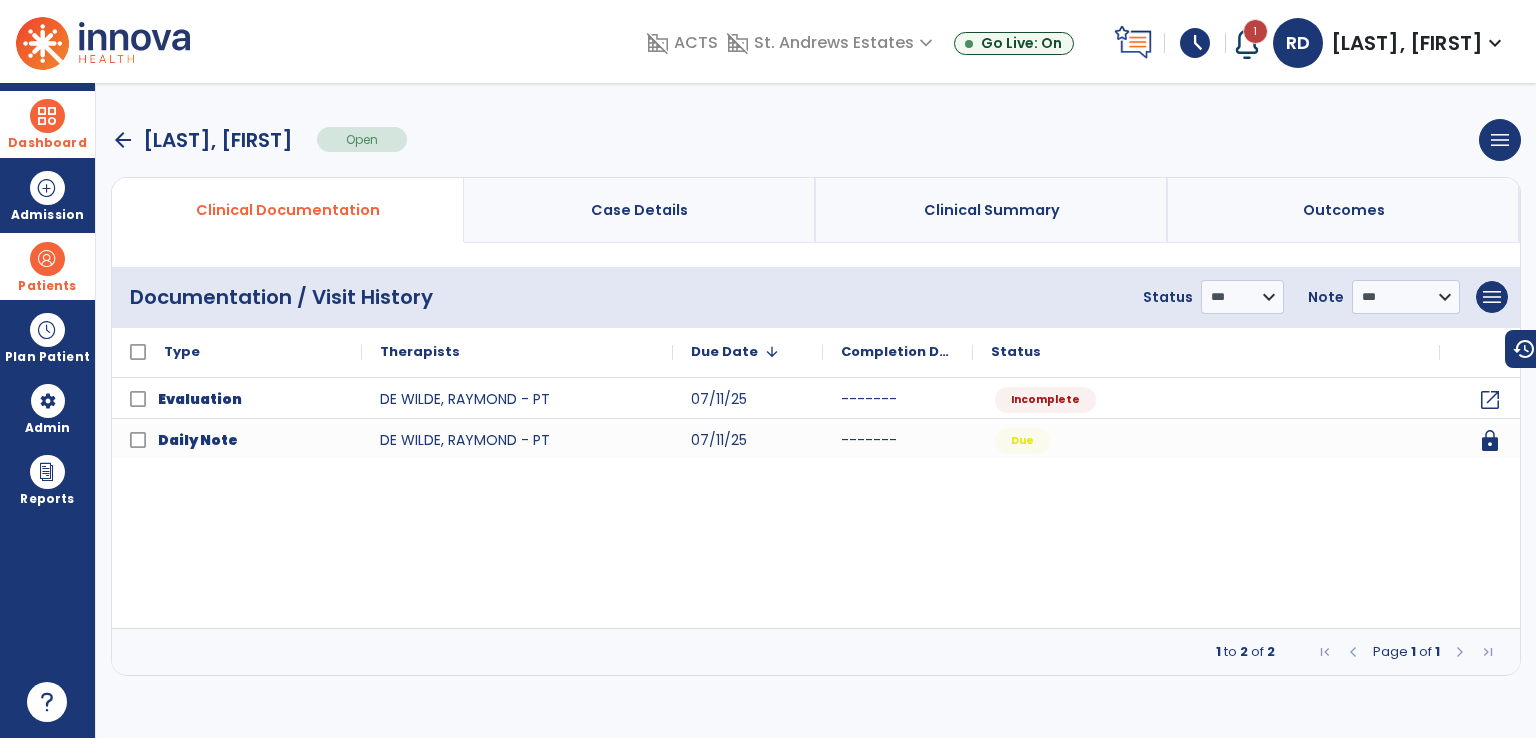 click on "arrow_back" at bounding box center (123, 140) 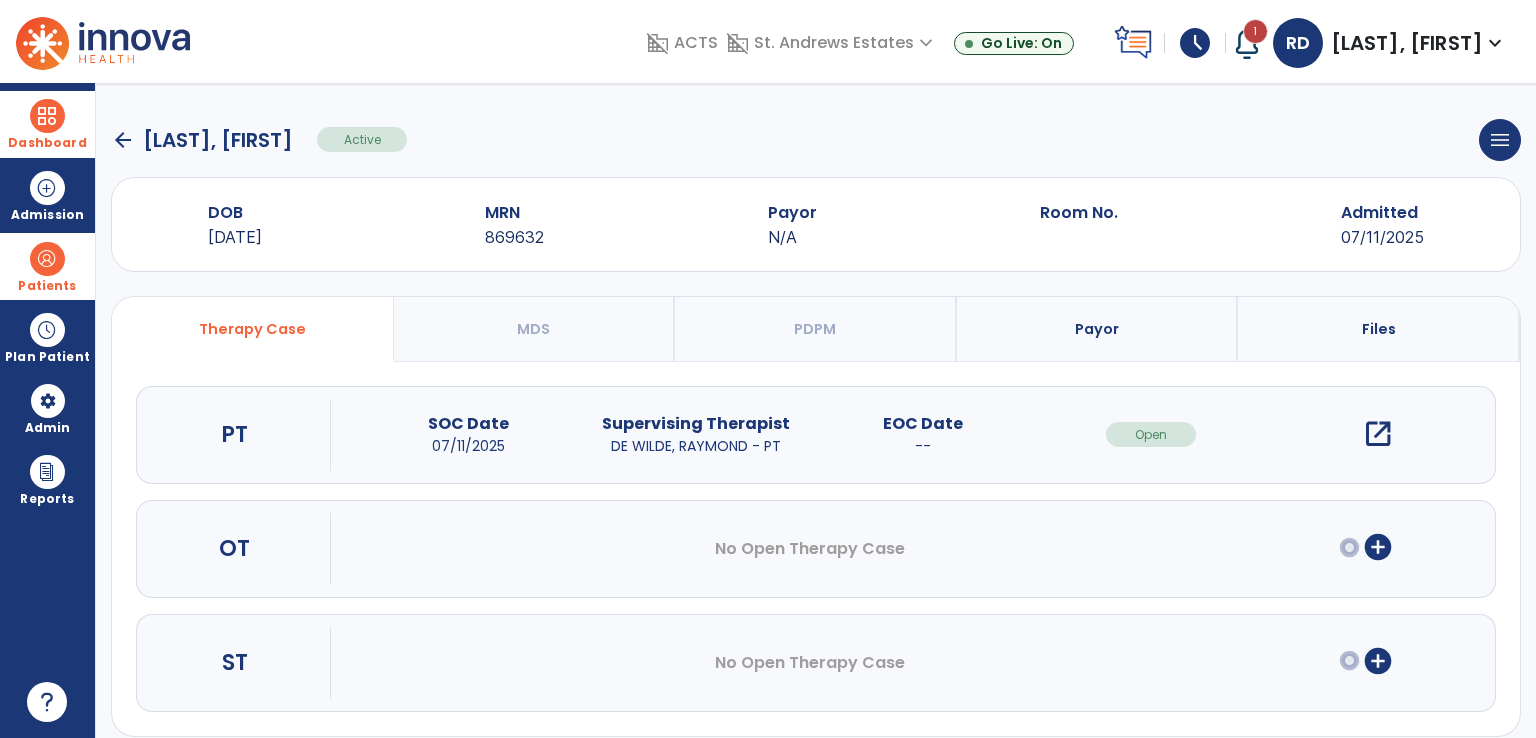 click on "open_in_new" at bounding box center (1378, 434) 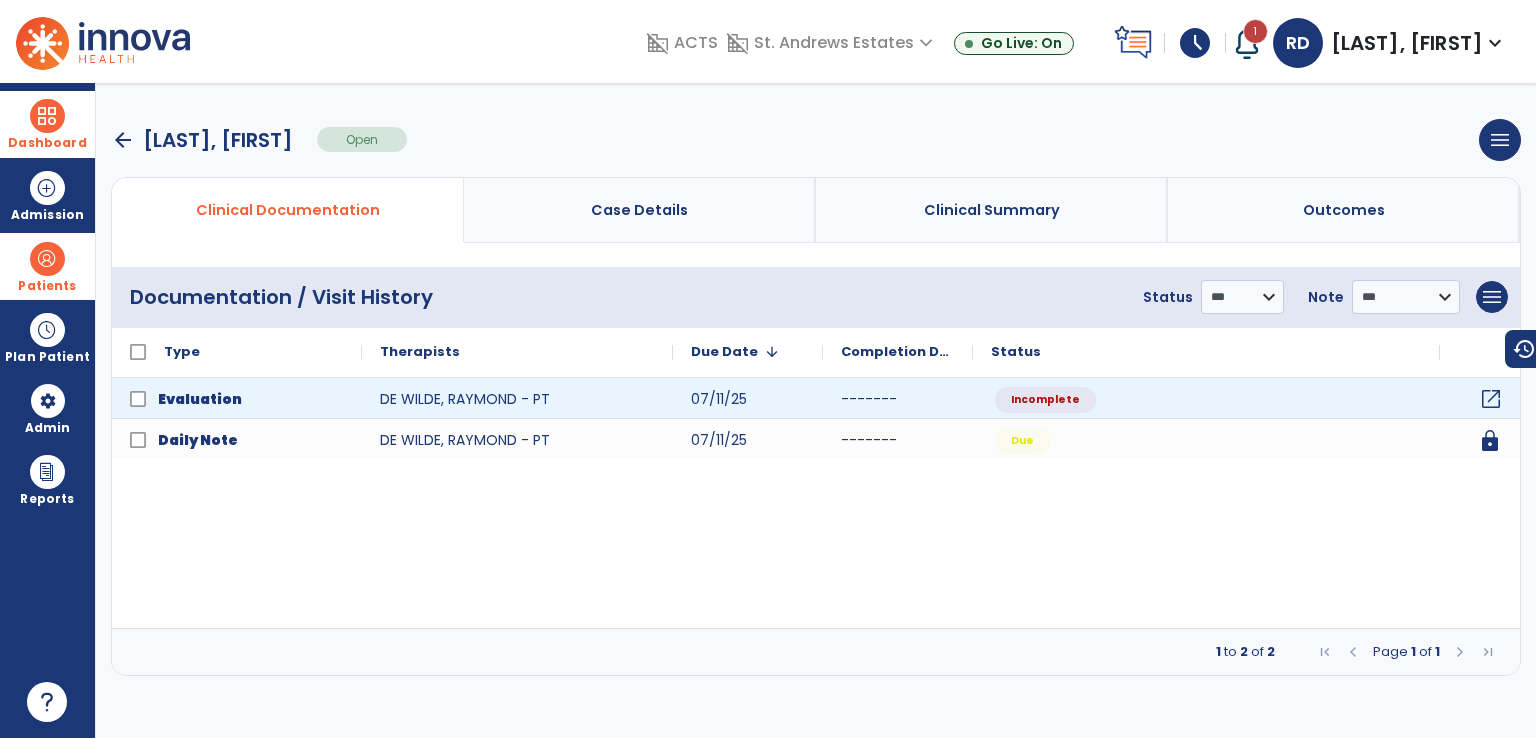 click on "open_in_new" 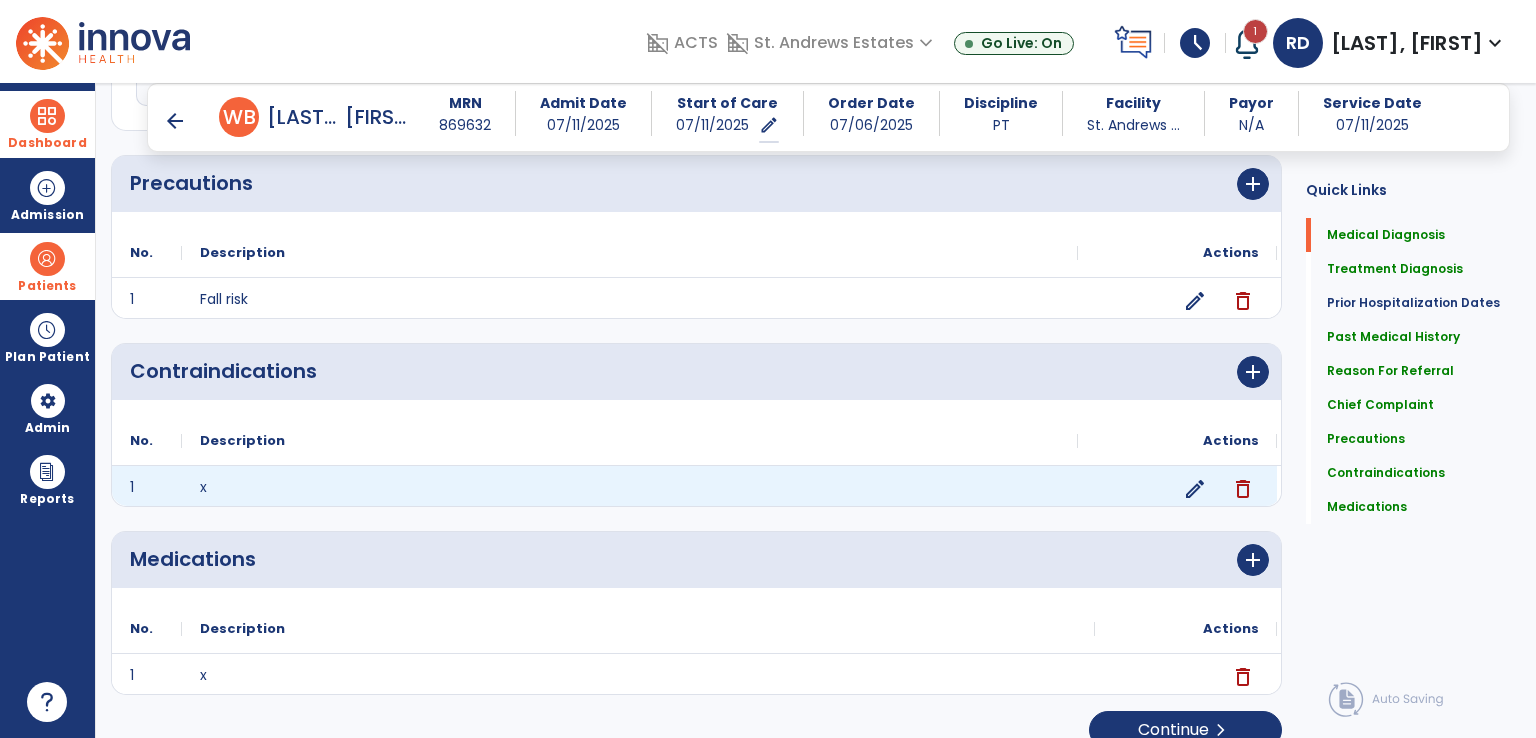 scroll, scrollTop: 1515, scrollLeft: 0, axis: vertical 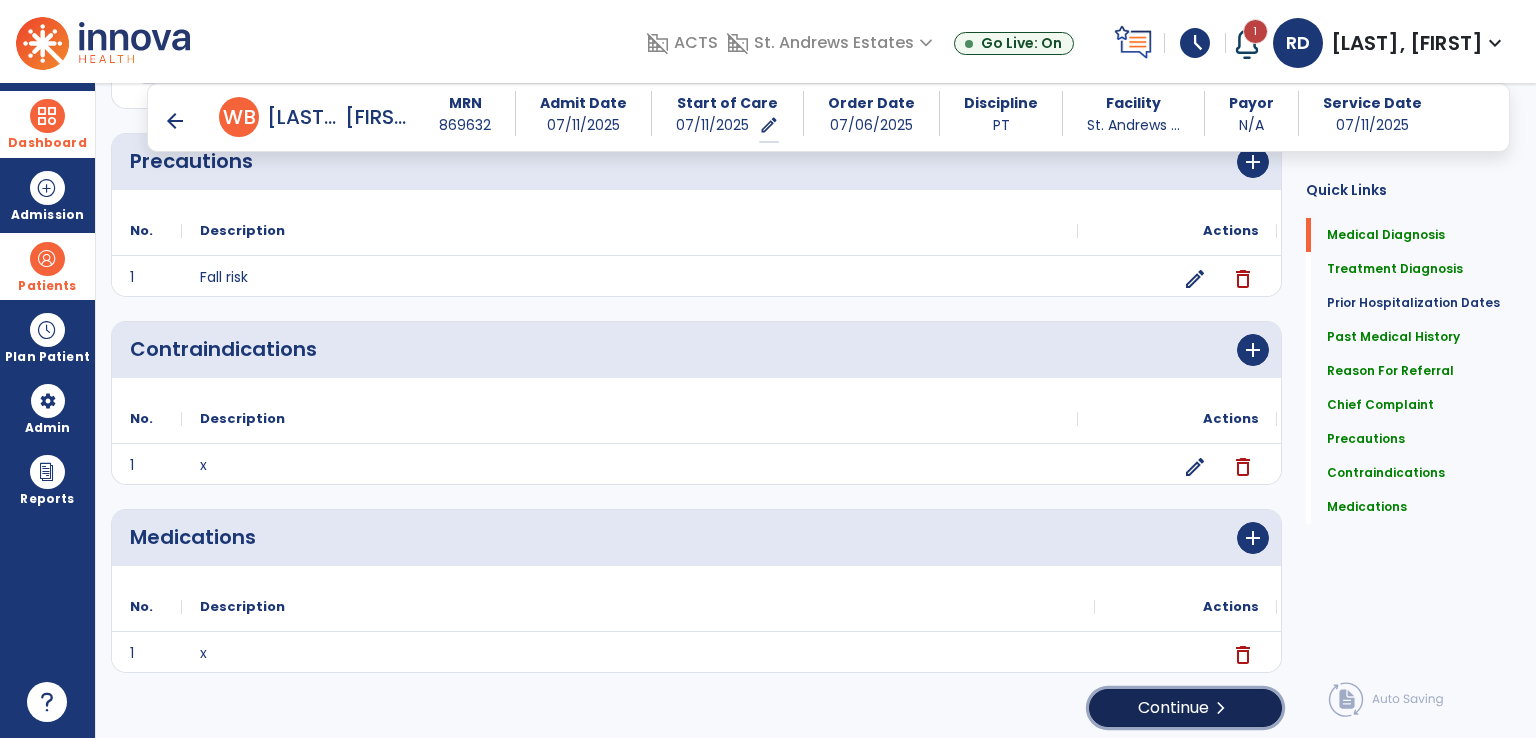 click on "Continue  chevron_right" 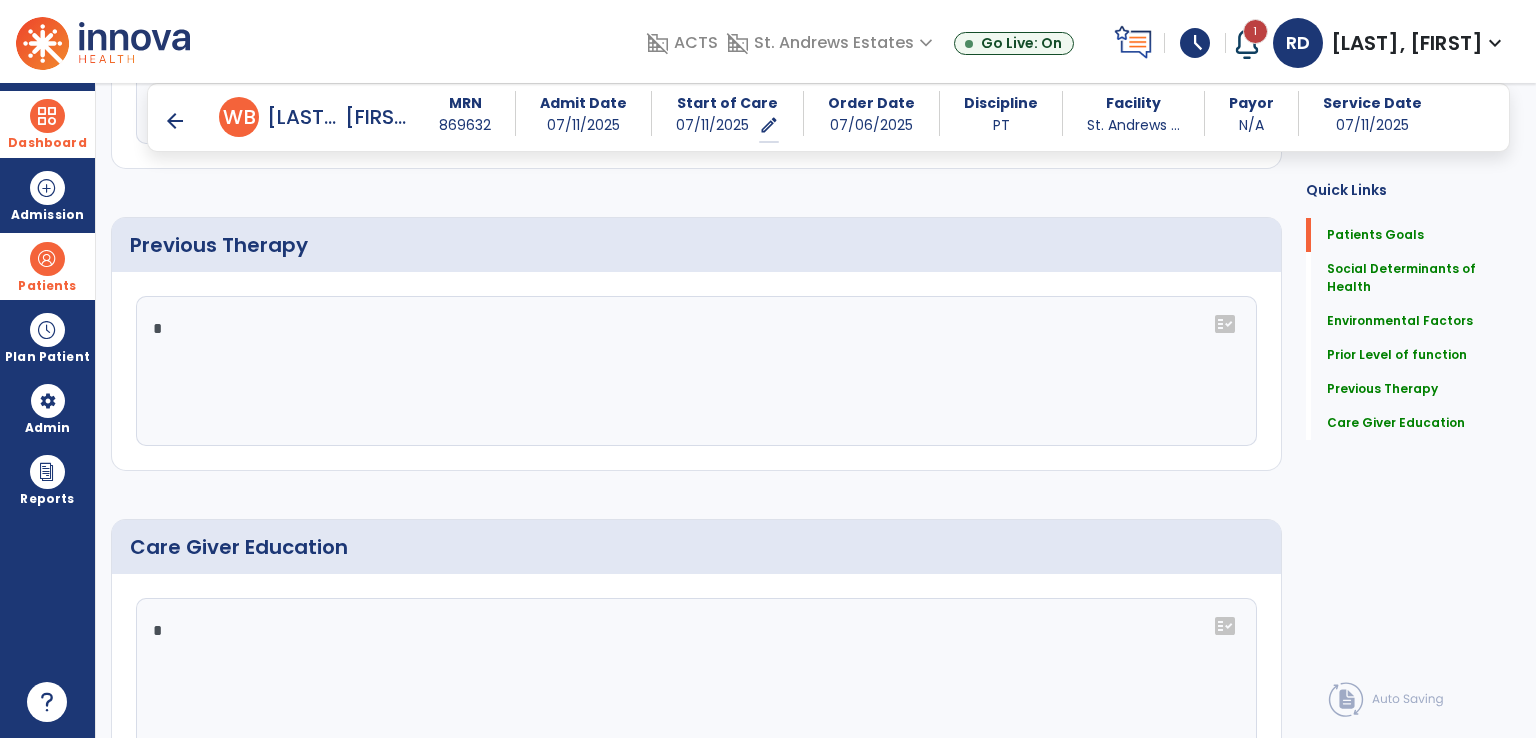 scroll, scrollTop: 1150, scrollLeft: 0, axis: vertical 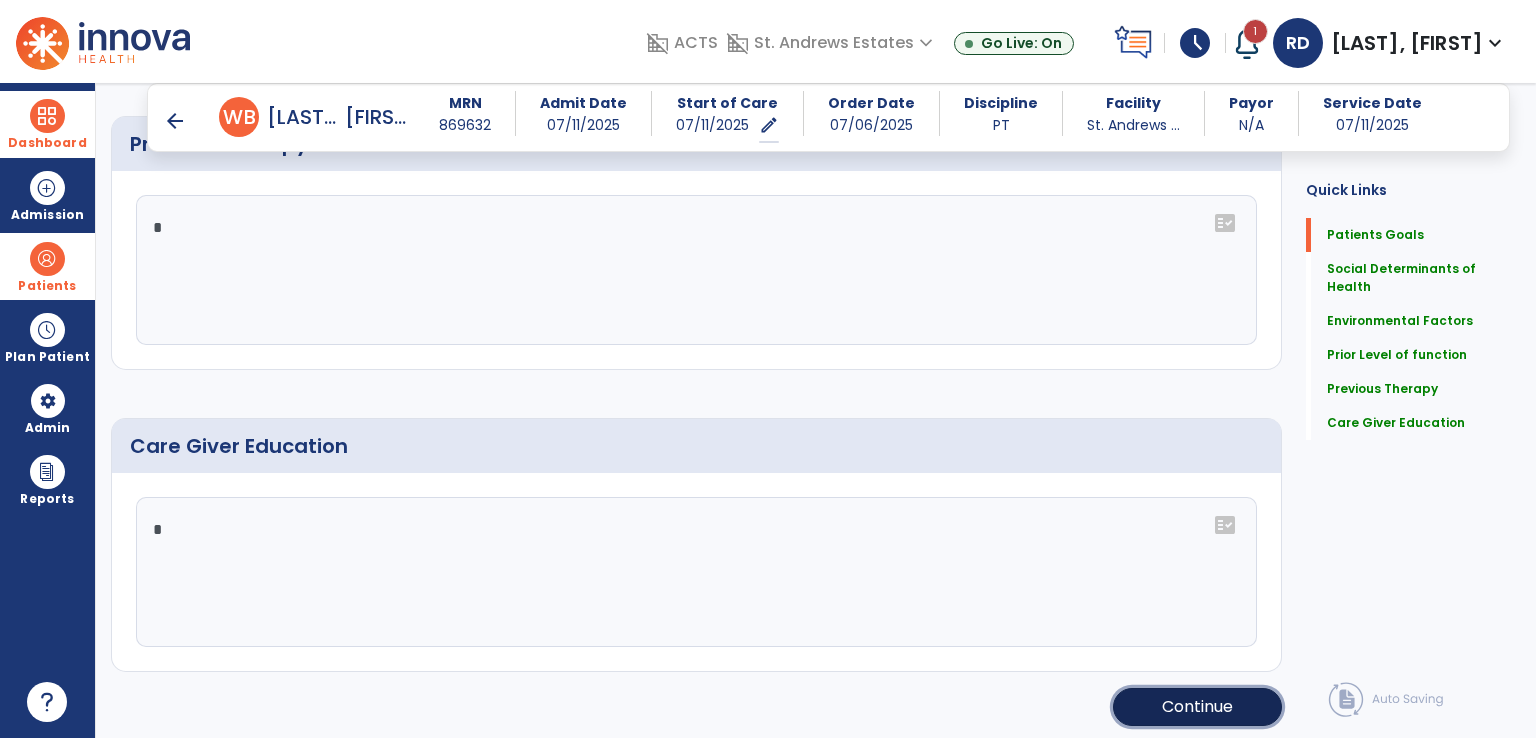 click on "Continue" 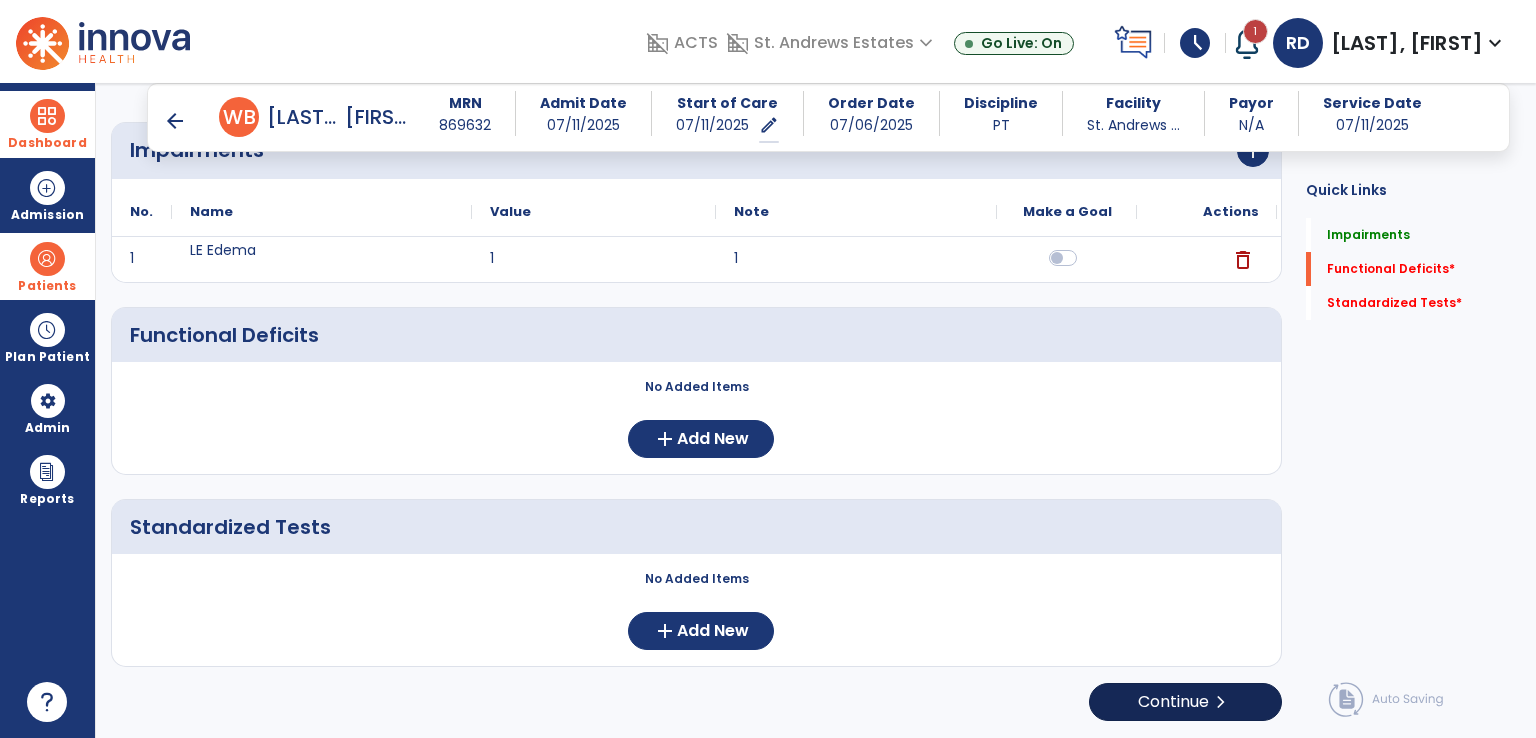 scroll, scrollTop: 198, scrollLeft: 0, axis: vertical 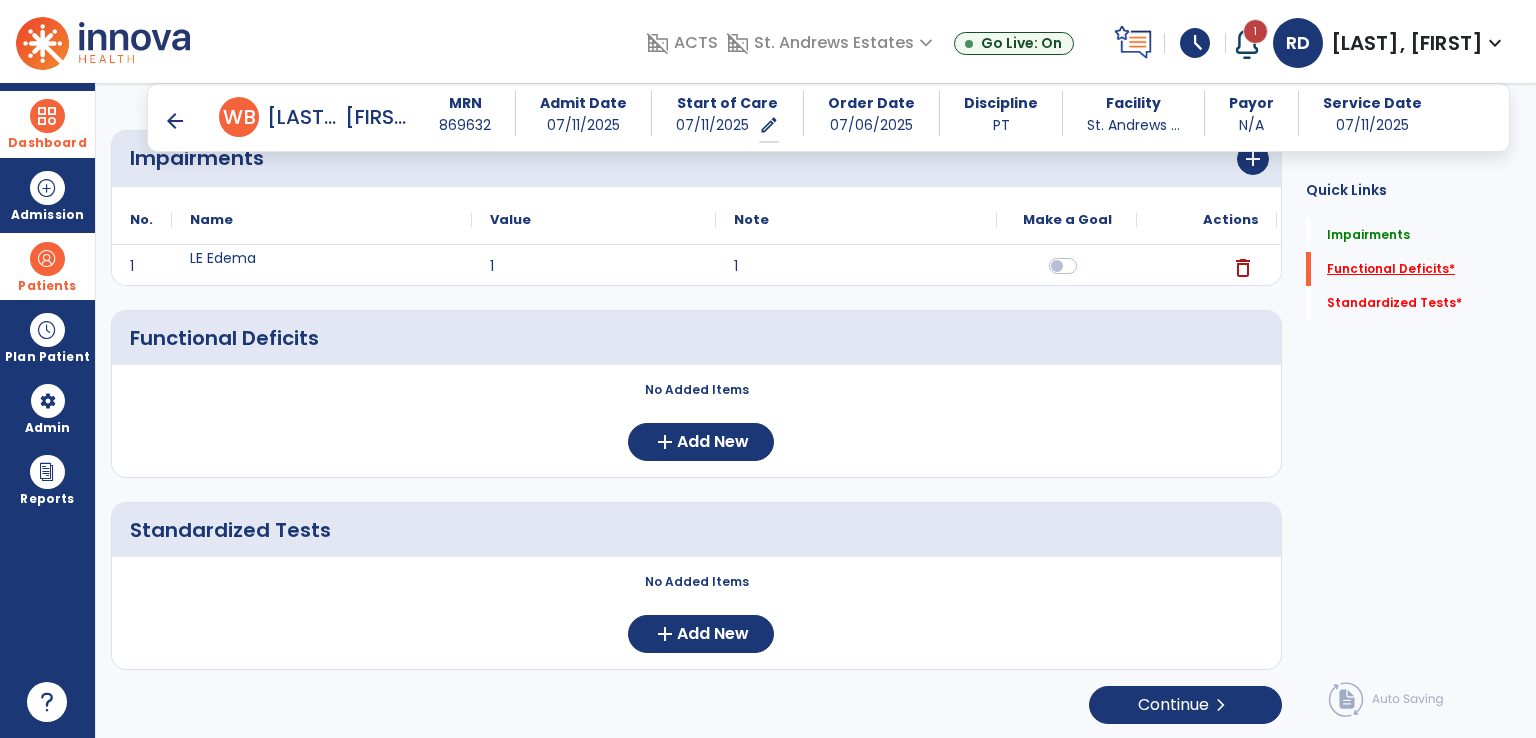 click on "Functional Deficits   *" 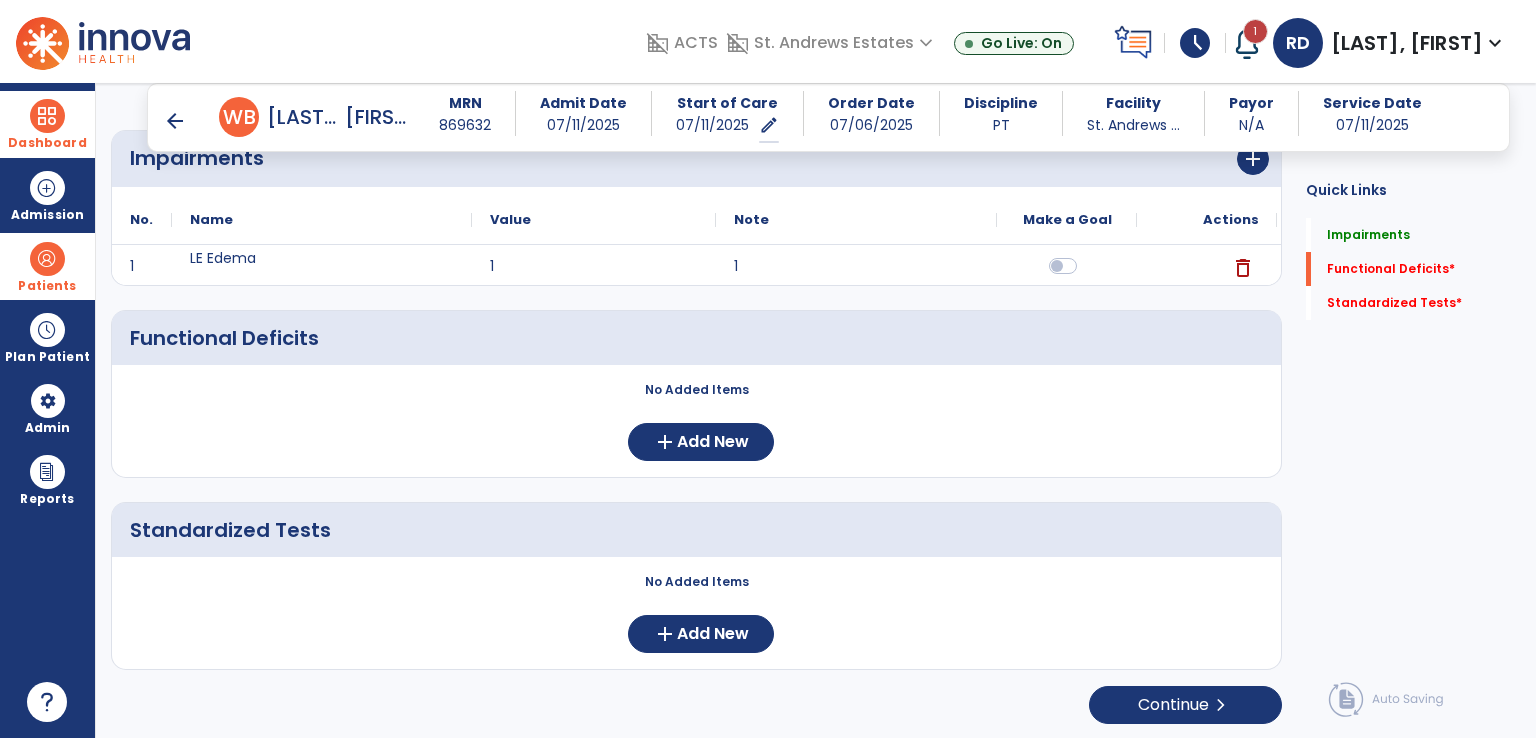 scroll, scrollTop: 181, scrollLeft: 0, axis: vertical 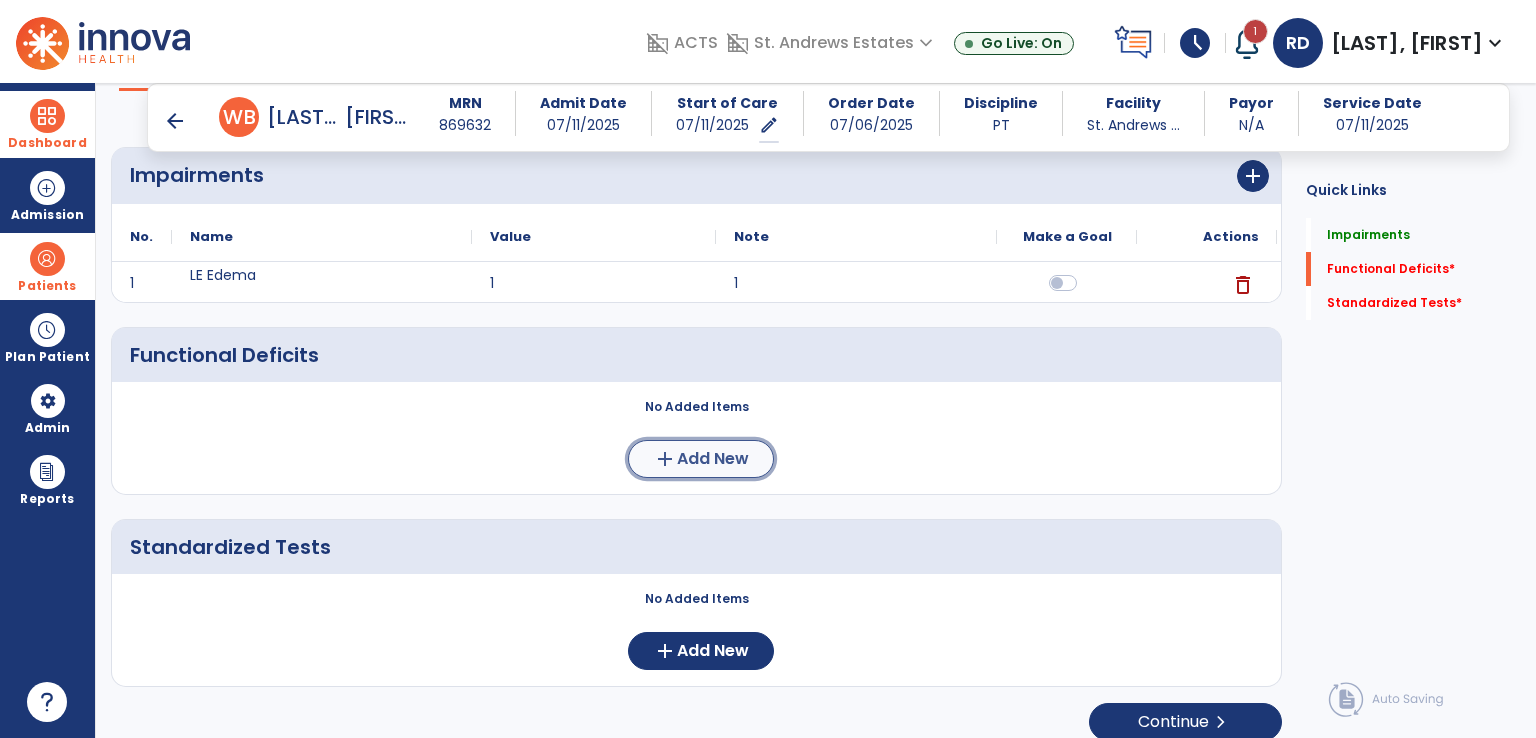 click on "add" 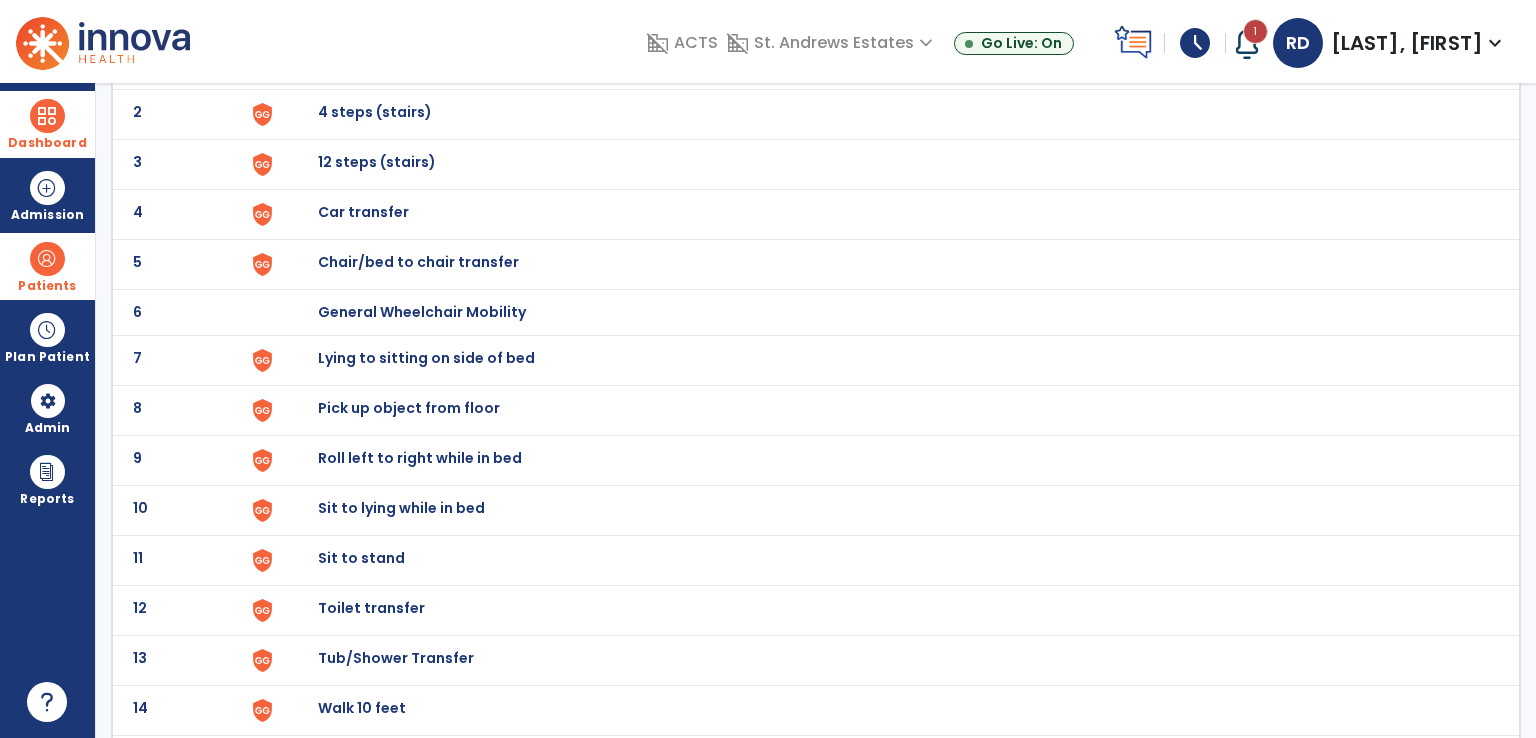 scroll, scrollTop: 100, scrollLeft: 0, axis: vertical 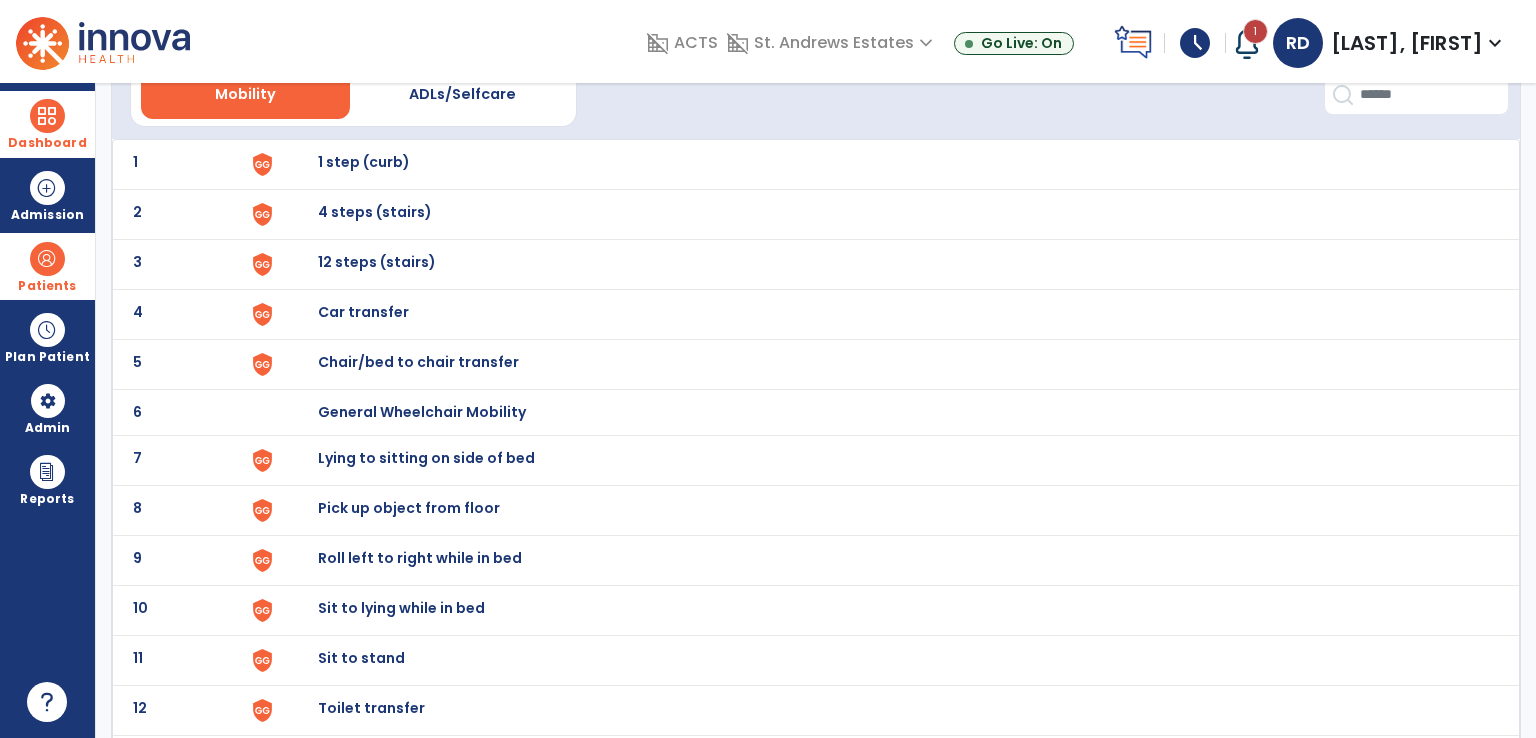 click on "4 steps (stairs)" at bounding box center [364, 162] 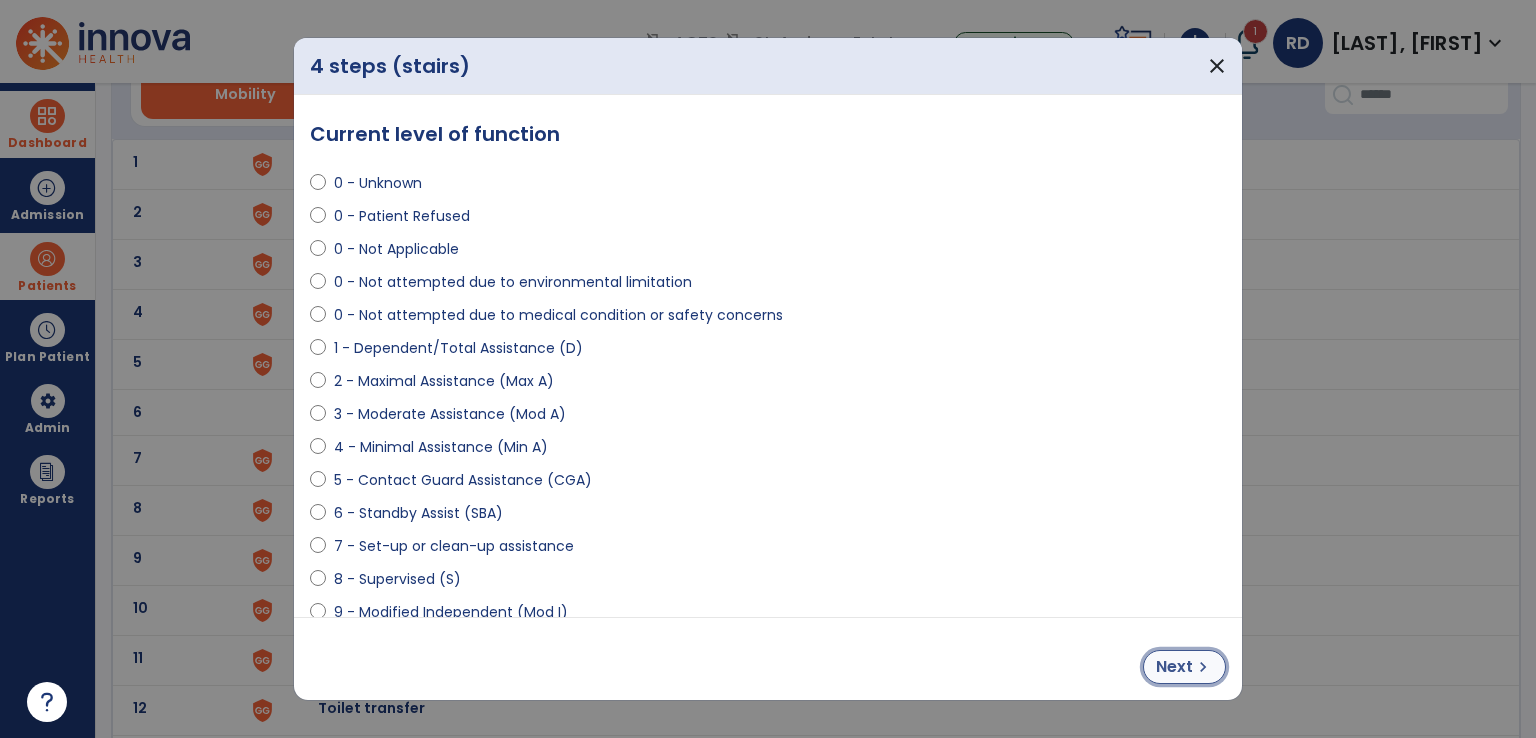 click on "Next" at bounding box center [1174, 667] 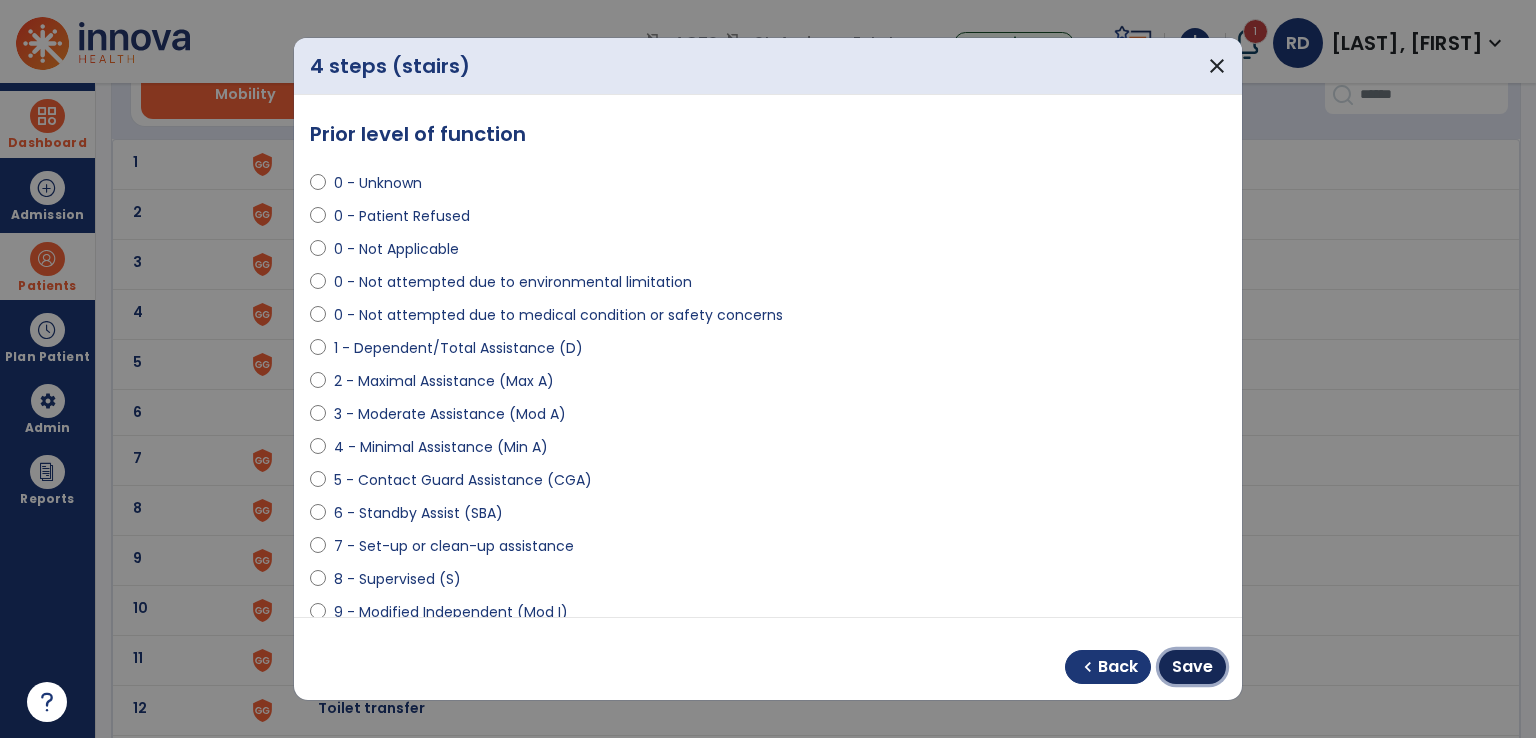 click on "Save" at bounding box center (1192, 667) 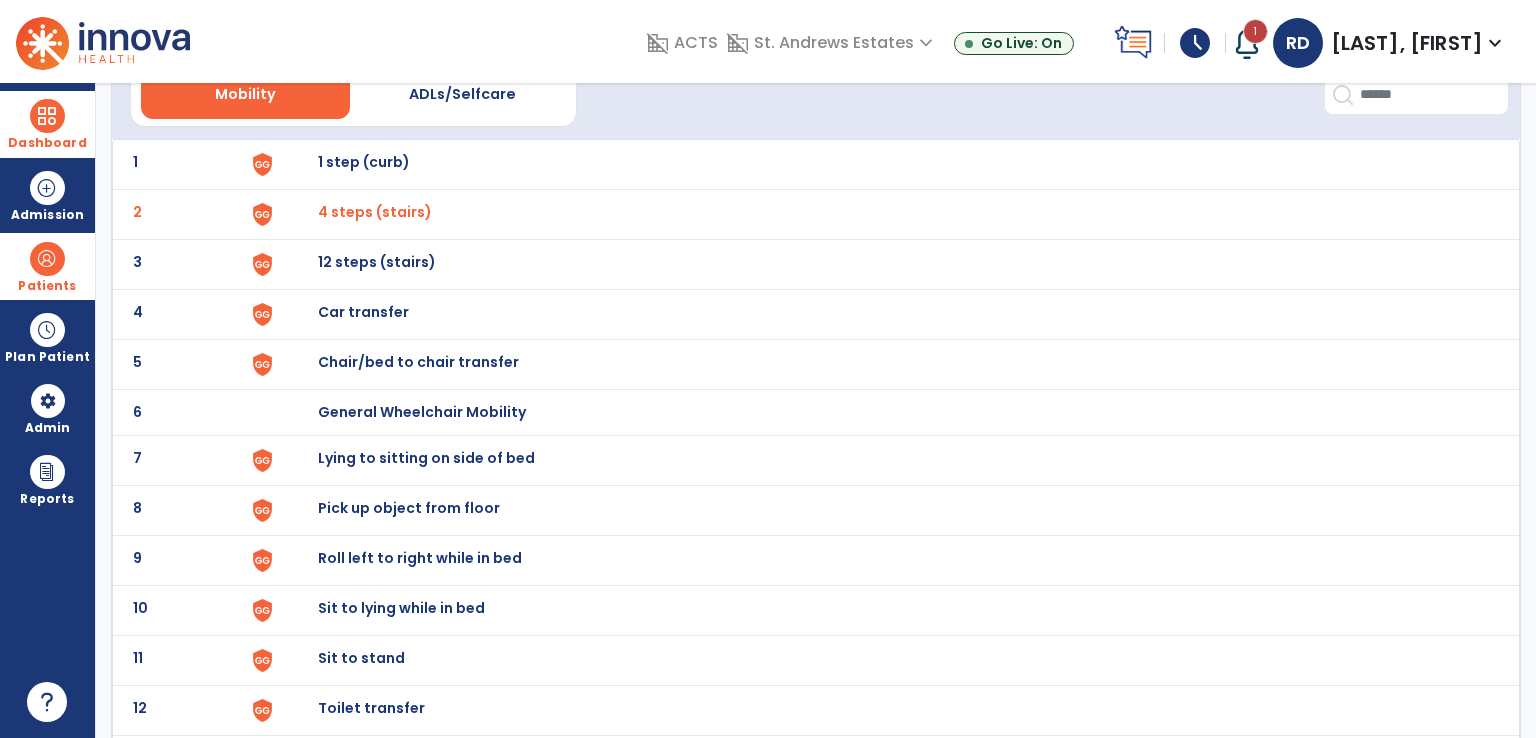 scroll, scrollTop: 0, scrollLeft: 0, axis: both 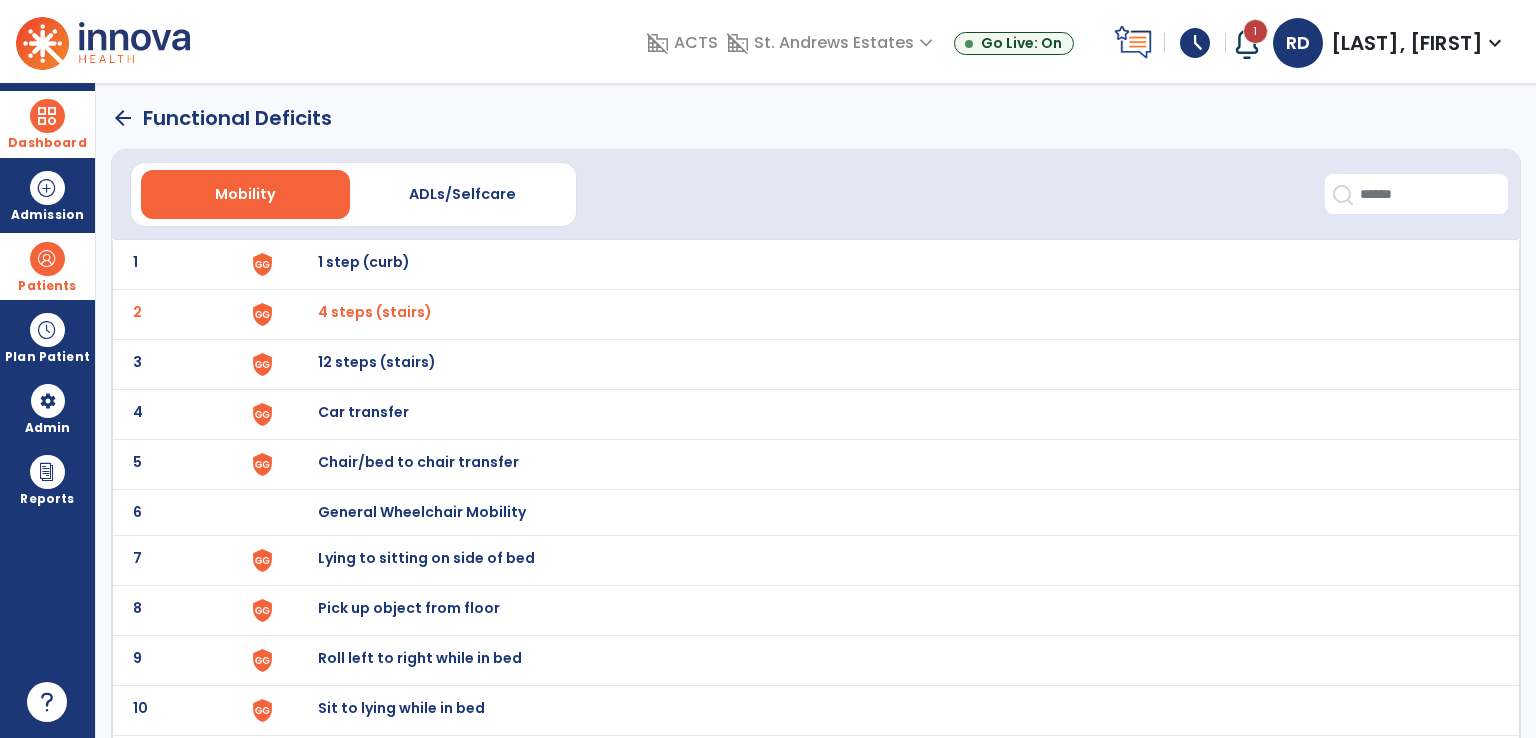 click on "arrow_back" 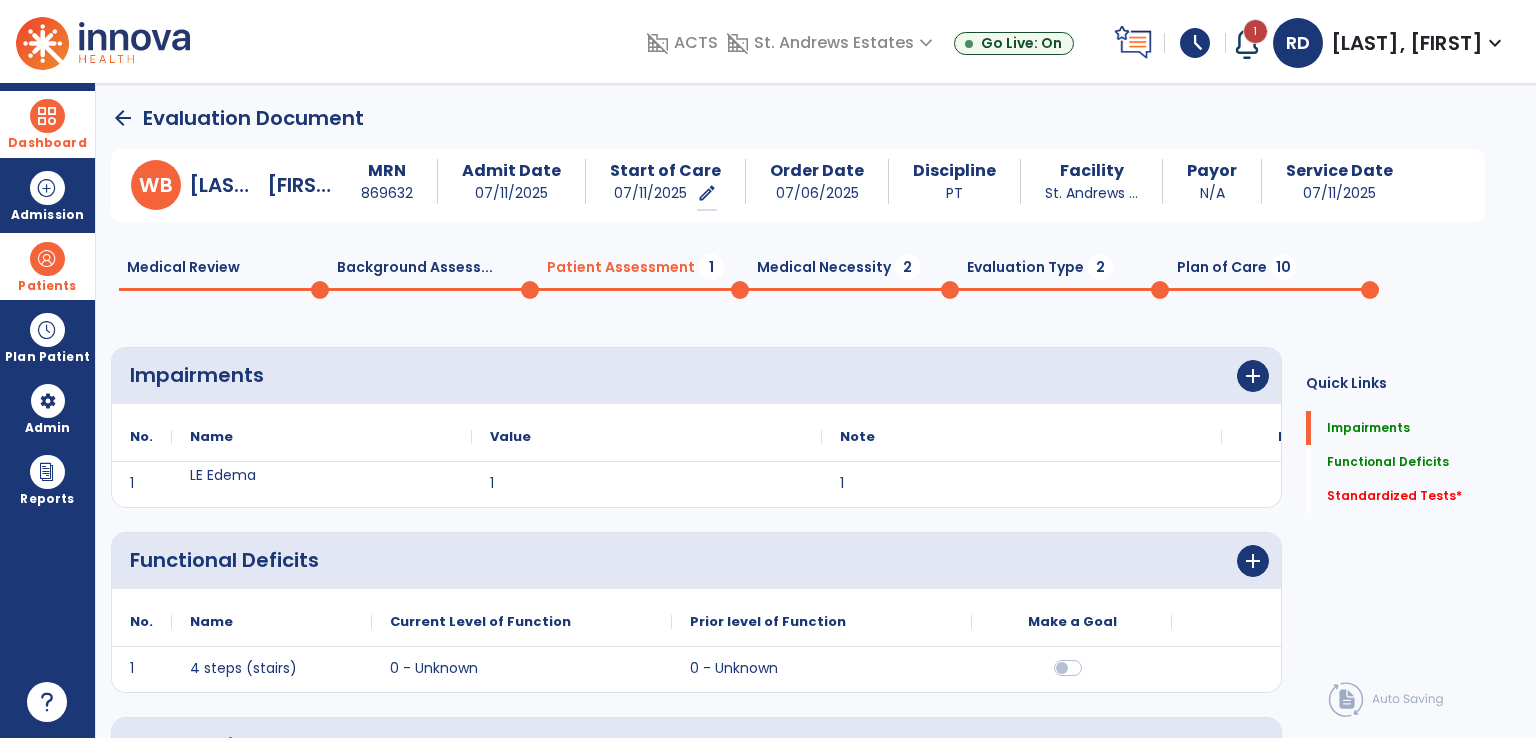 scroll, scrollTop: 1, scrollLeft: 0, axis: vertical 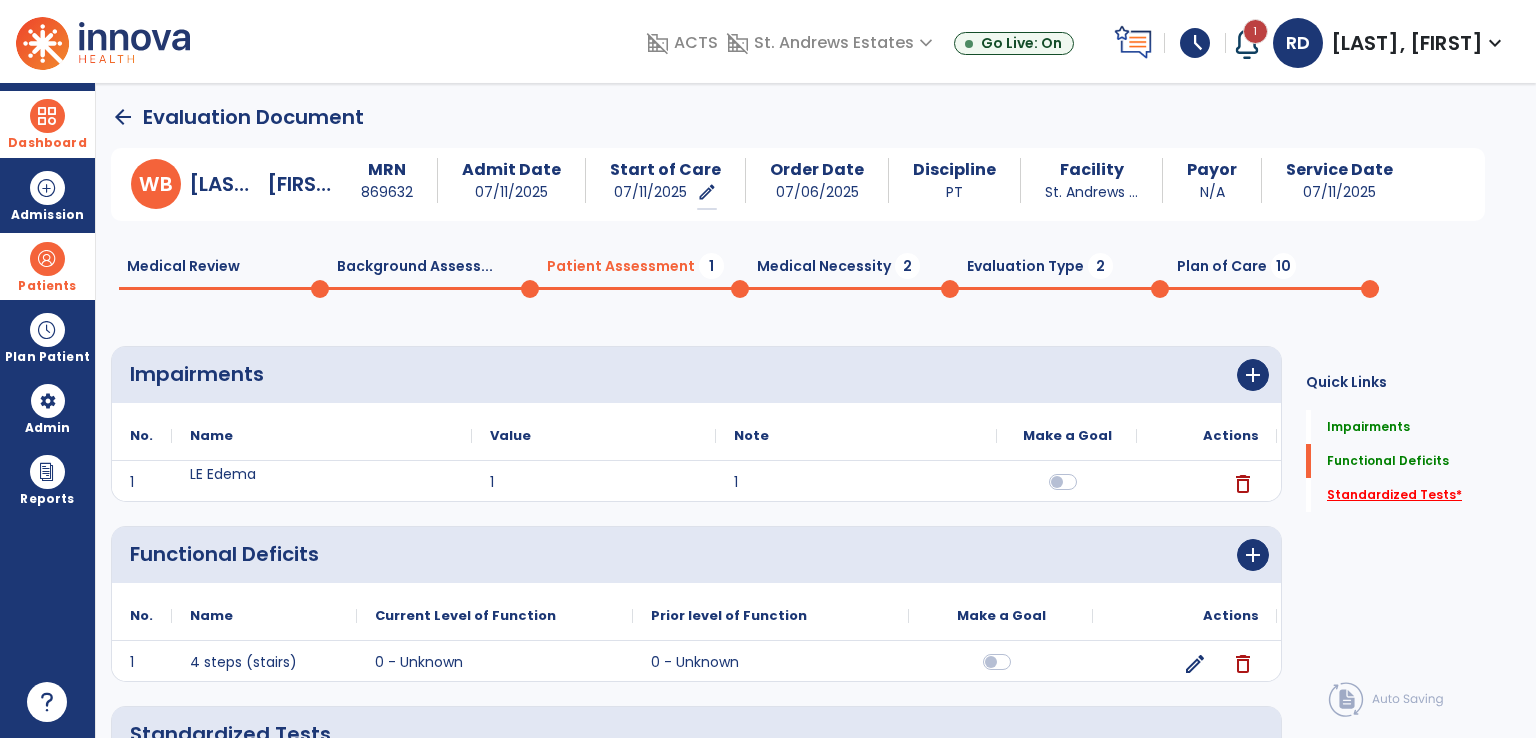 drag, startPoint x: 1395, startPoint y: 494, endPoint x: 1344, endPoint y: 493, distance: 51.009804 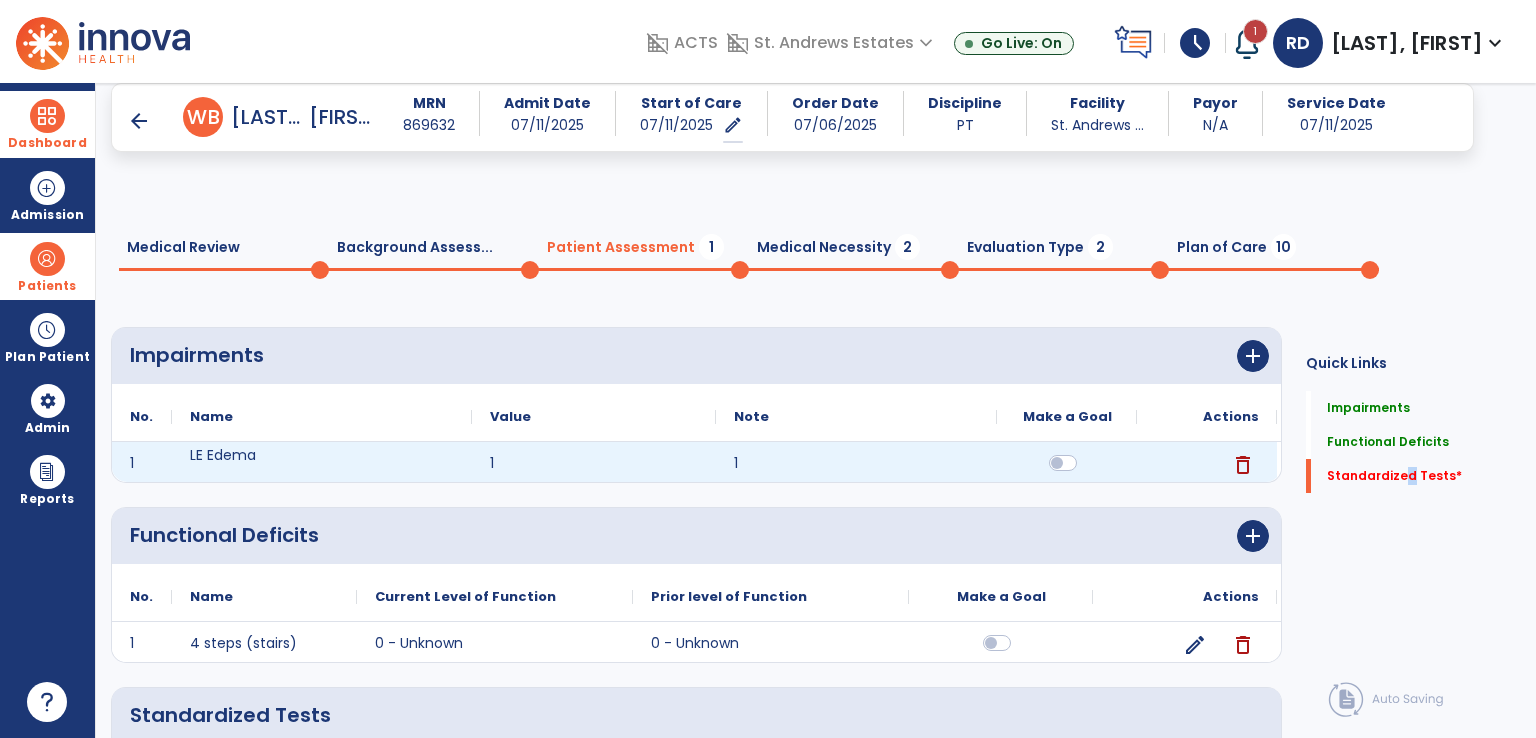 scroll, scrollTop: 186, scrollLeft: 0, axis: vertical 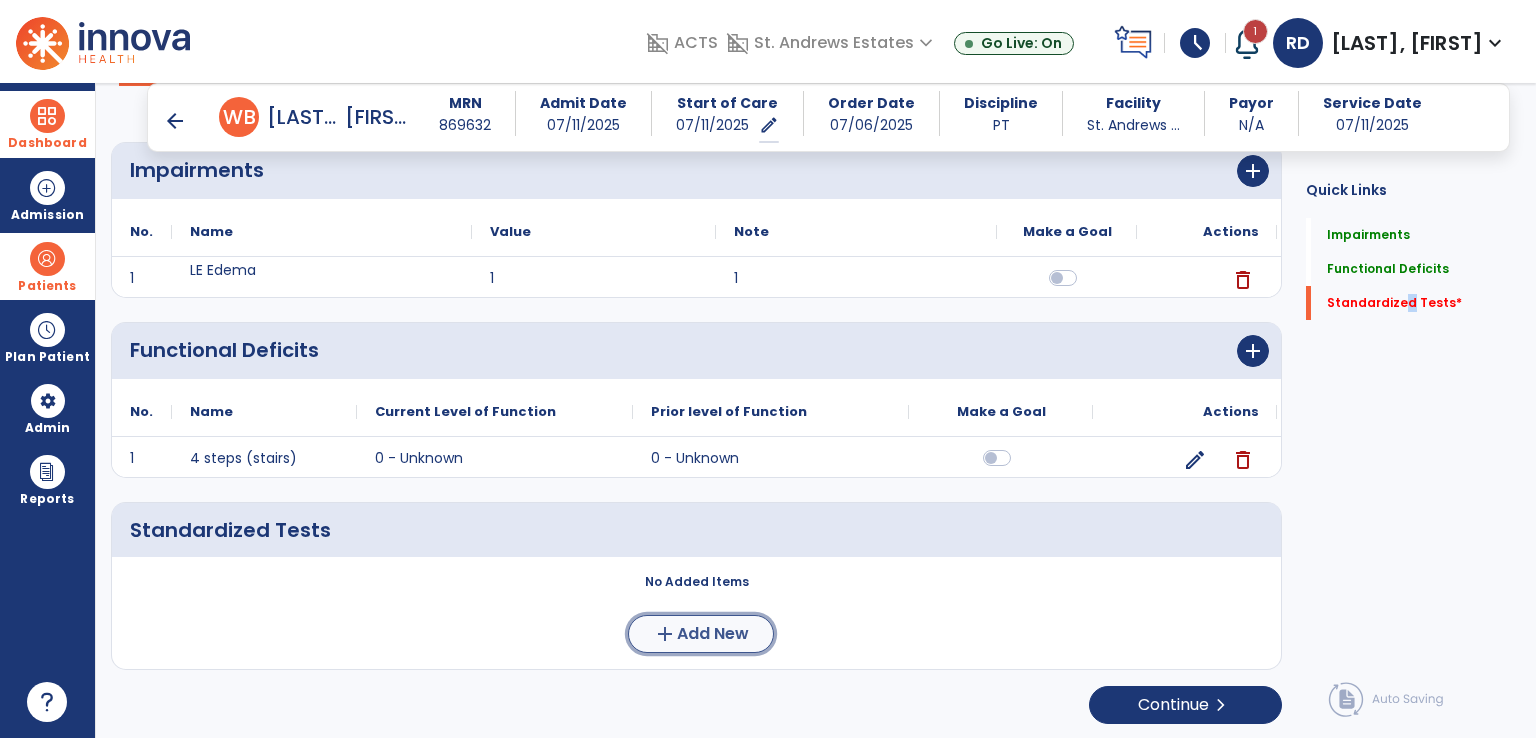 click on "Add New" 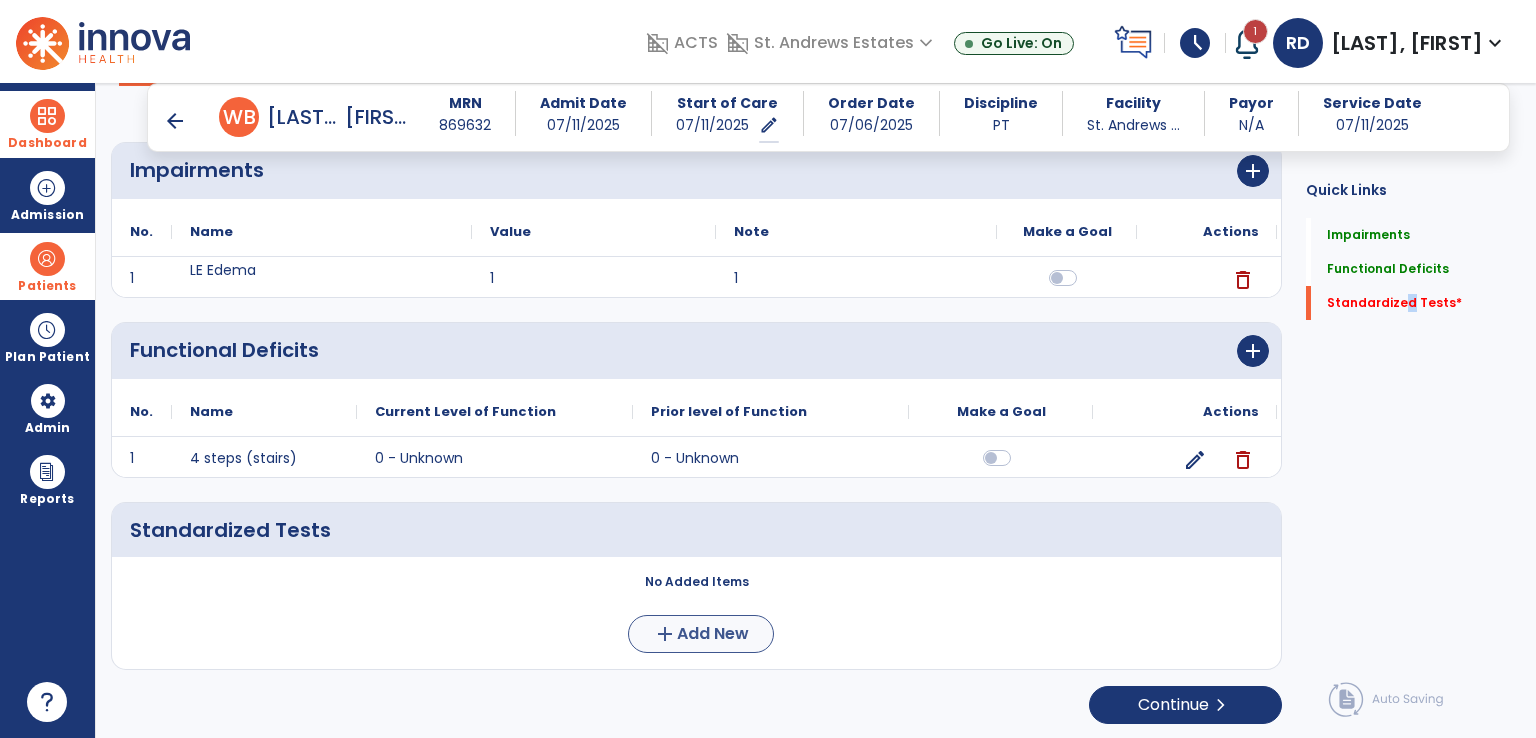 scroll, scrollTop: 0, scrollLeft: 0, axis: both 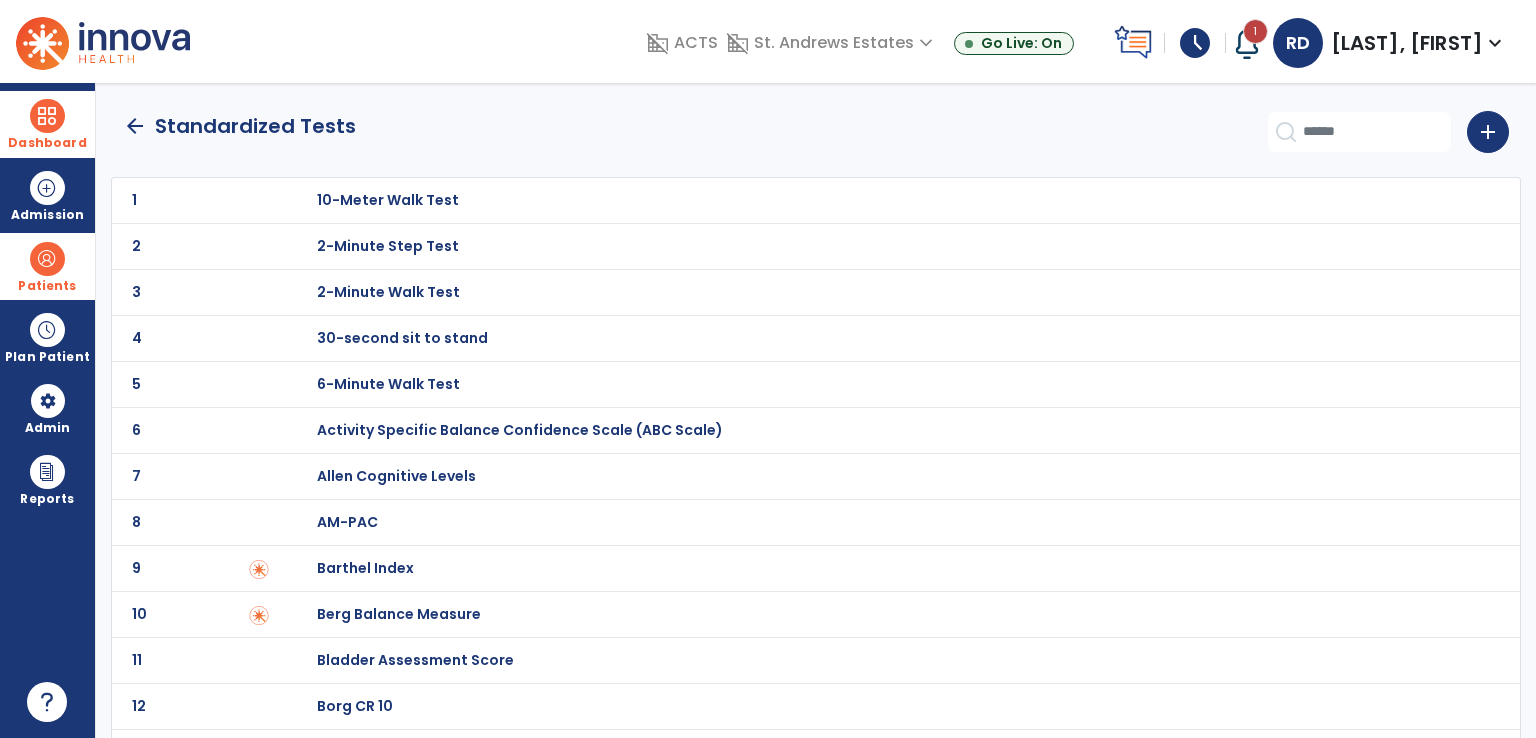 click at bounding box center [295, 200] 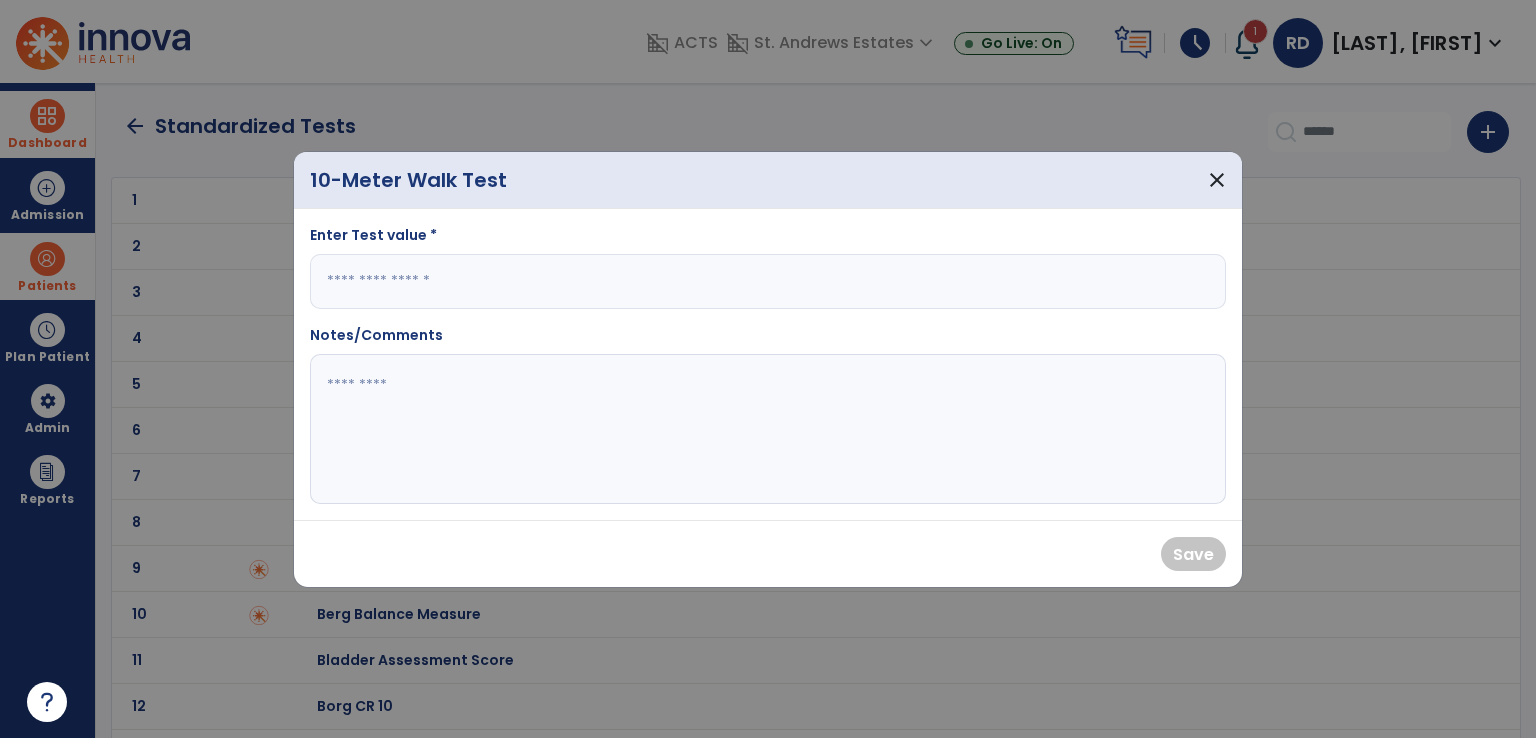 click at bounding box center [768, 281] 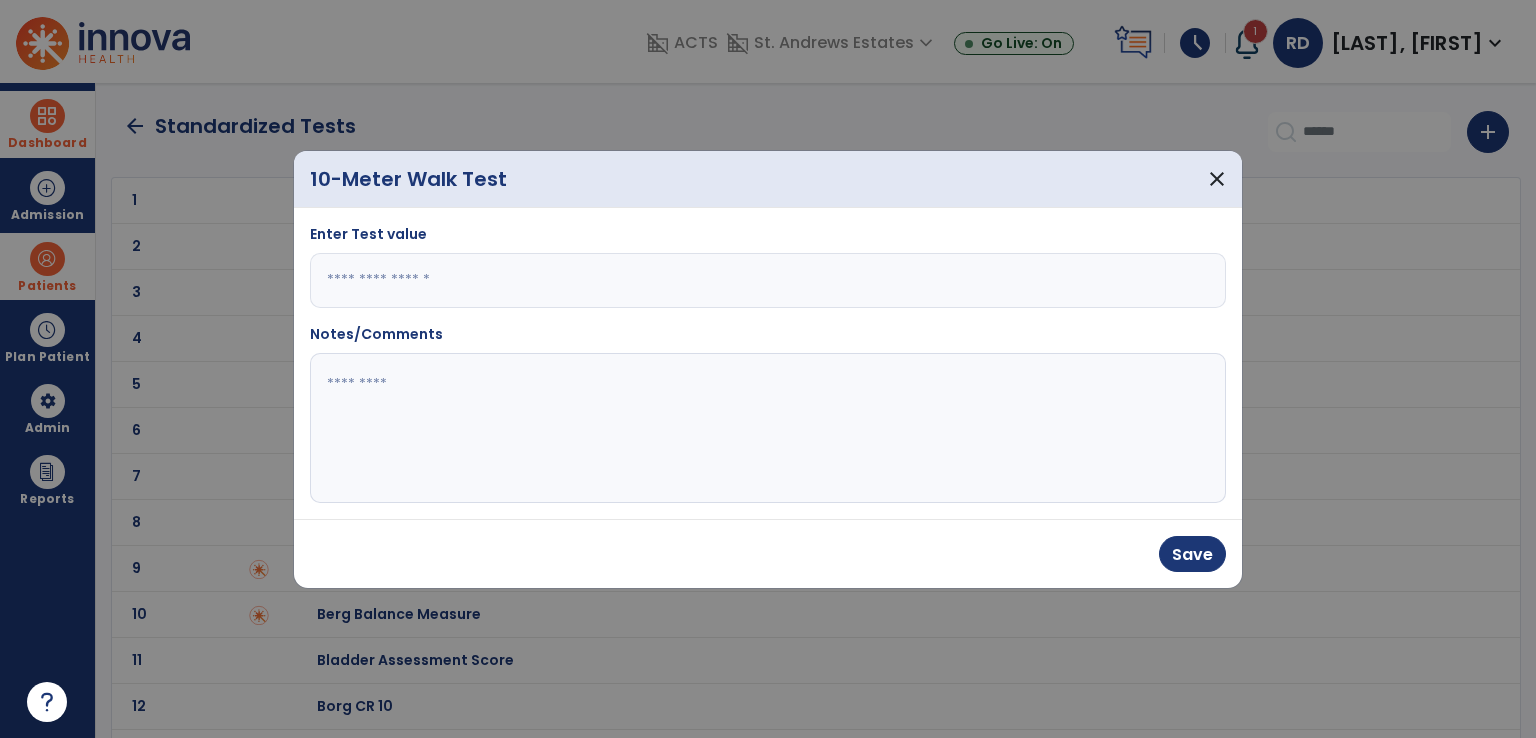 type on "*" 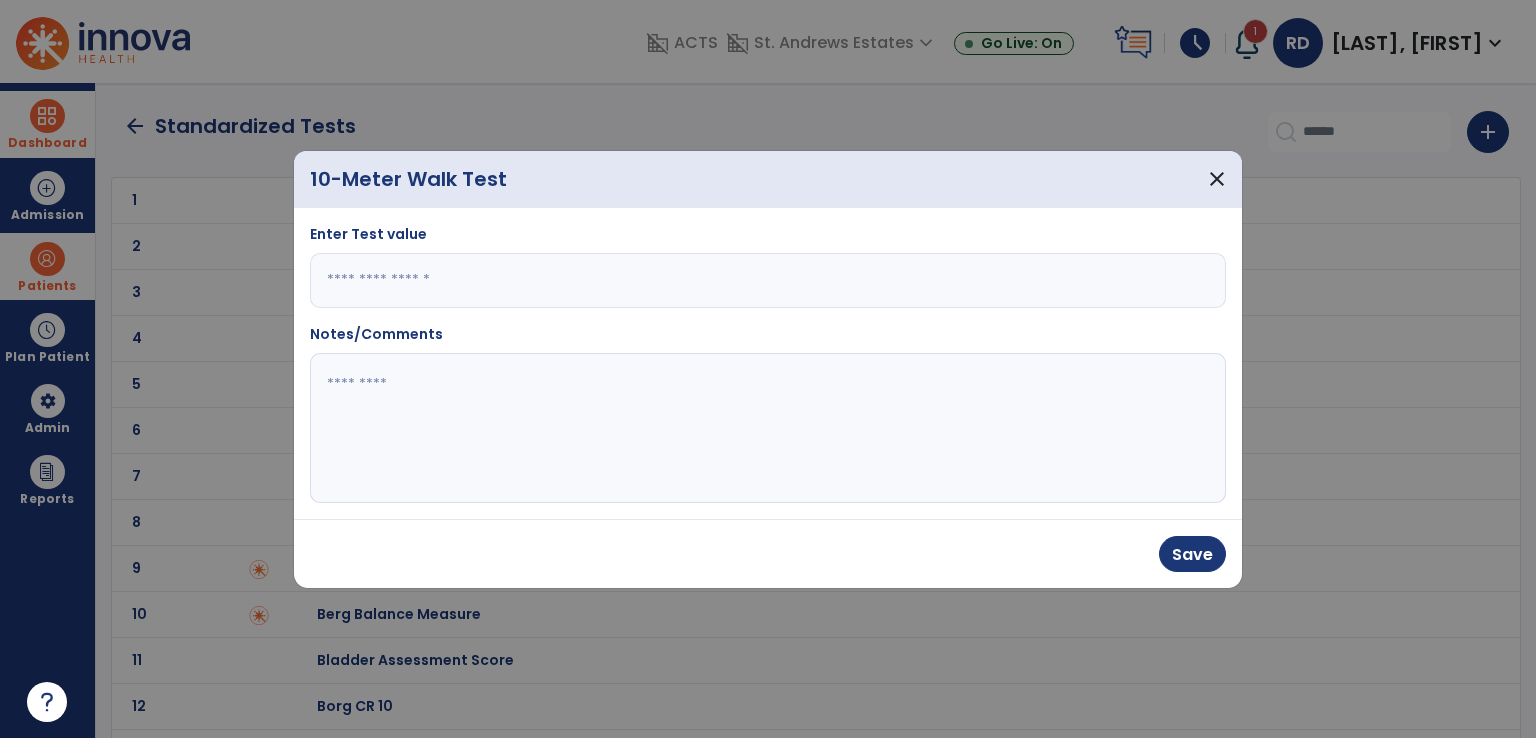 click 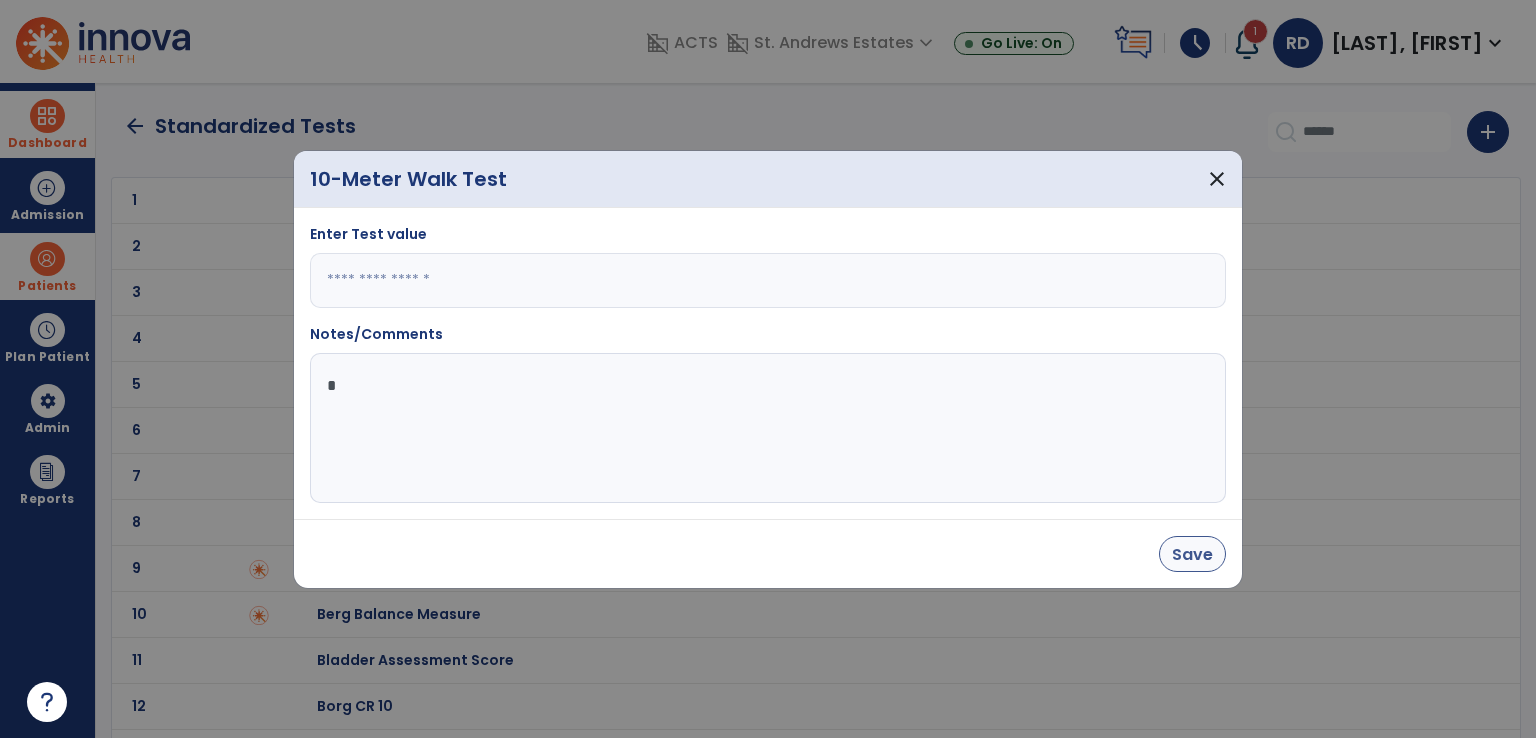 type on "*" 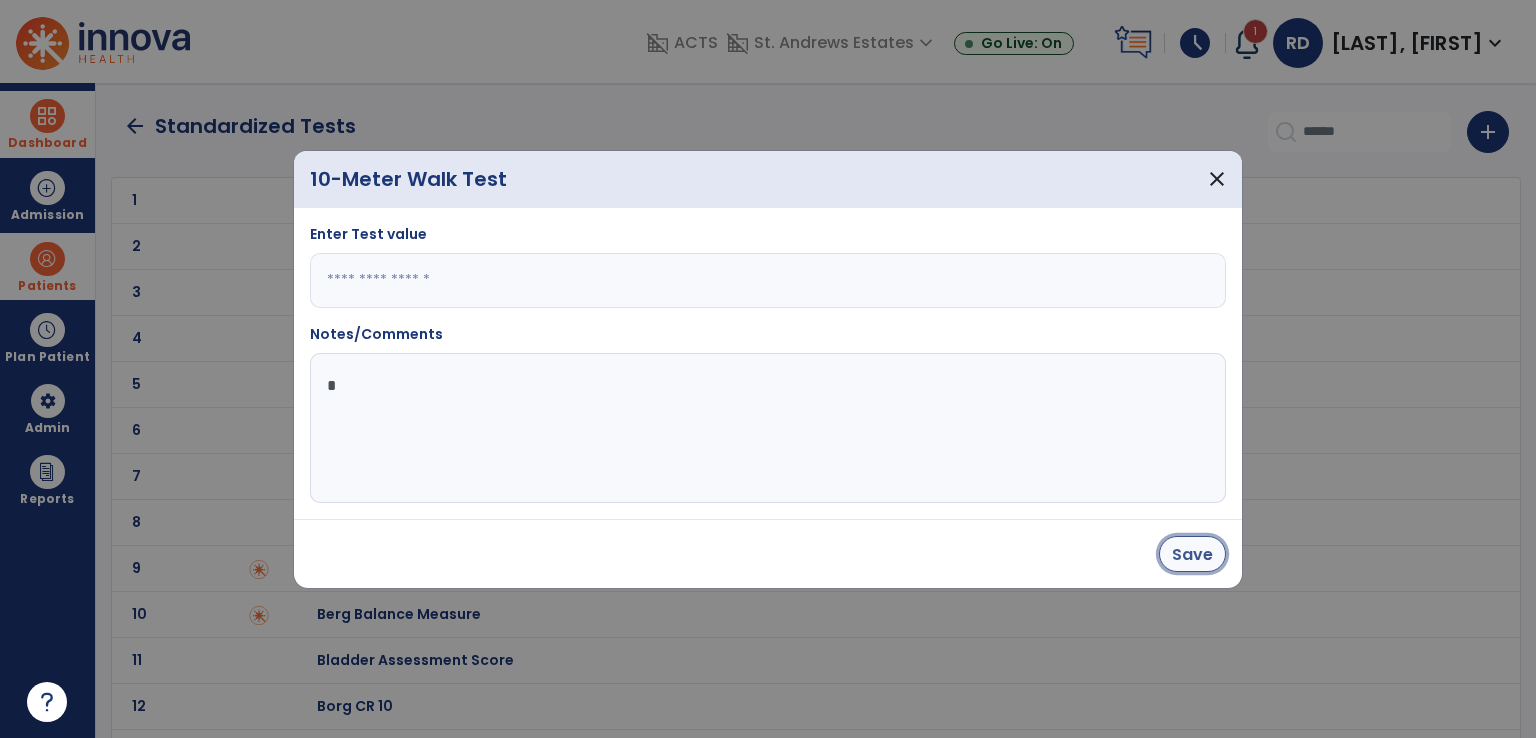 click on "Save" at bounding box center (1192, 554) 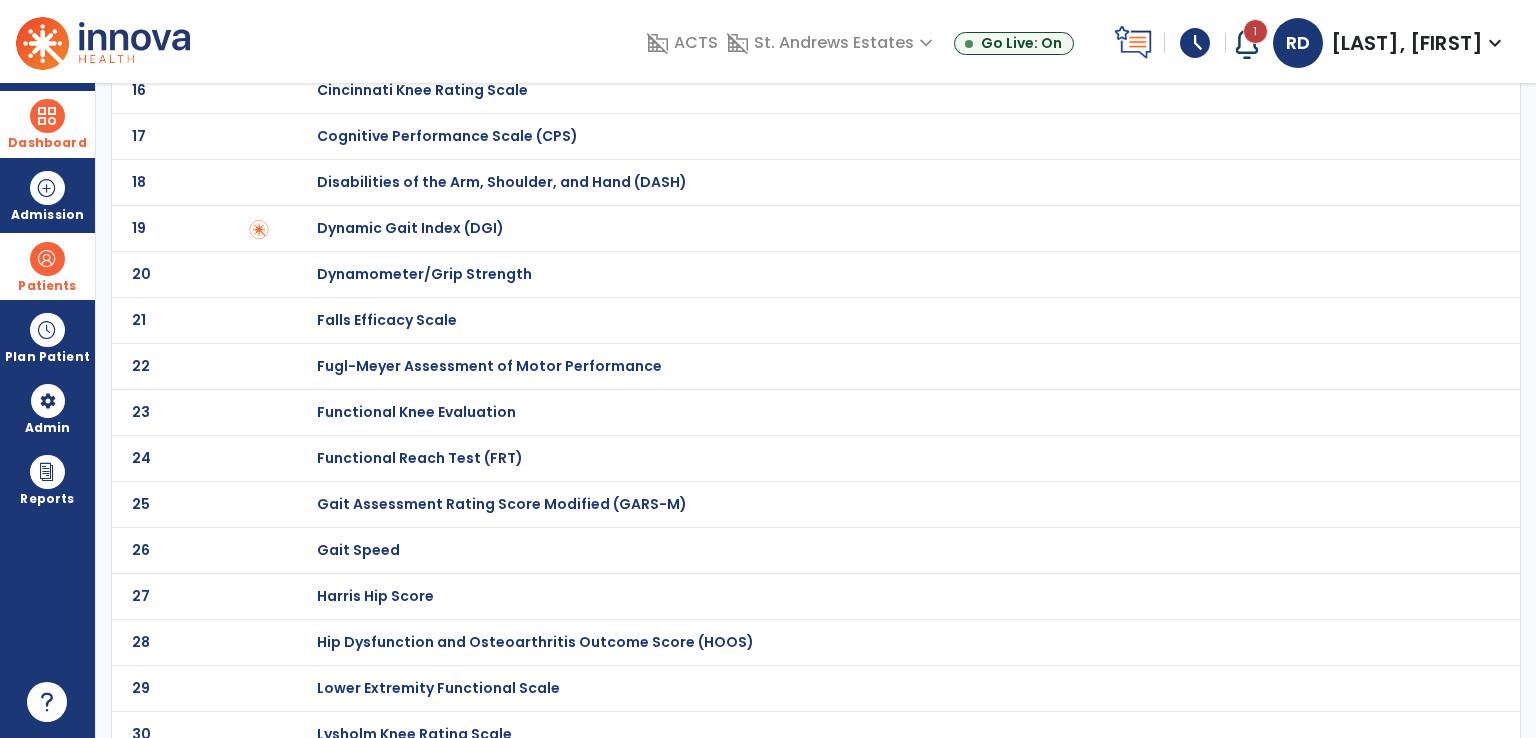 scroll, scrollTop: 1300, scrollLeft: 0, axis: vertical 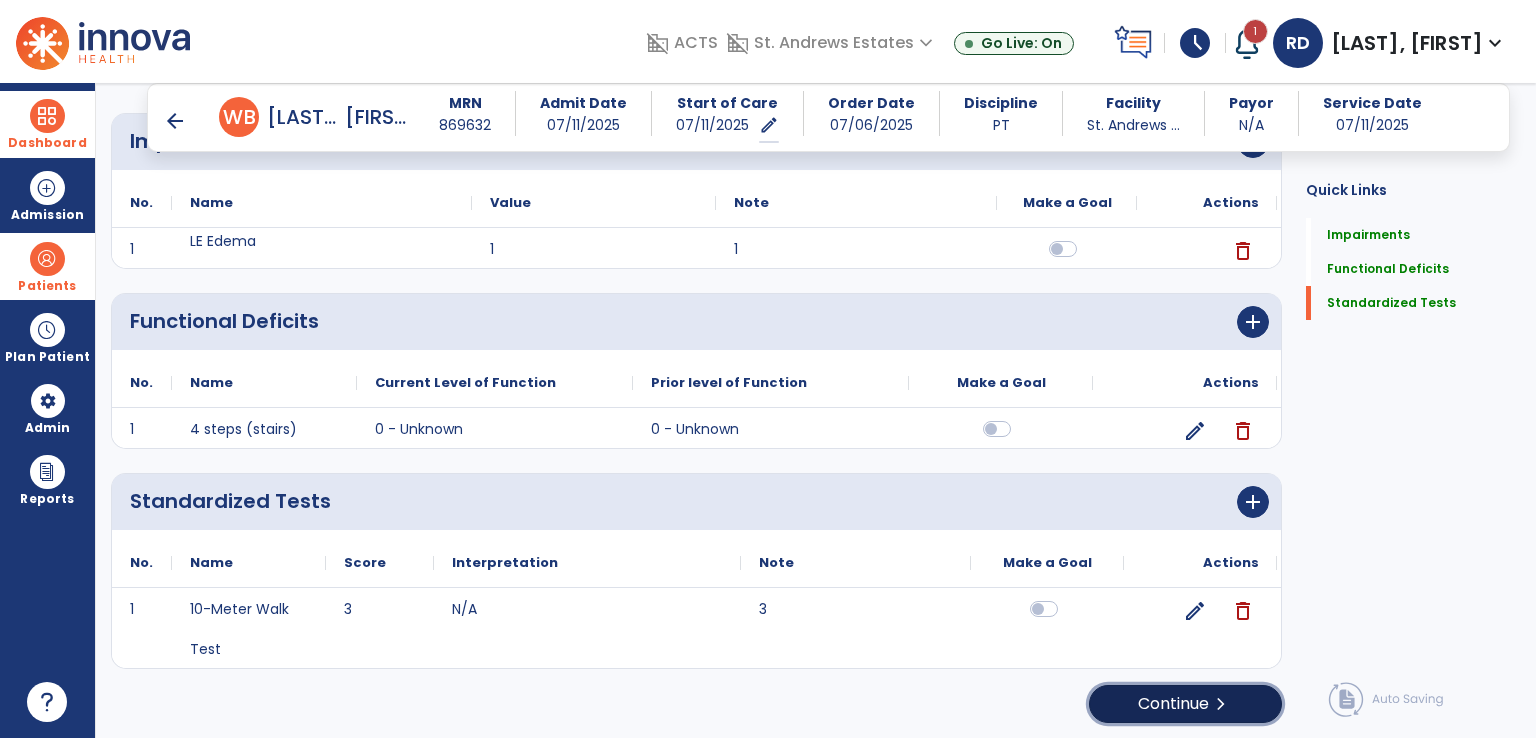 click on "Continue  chevron_right" 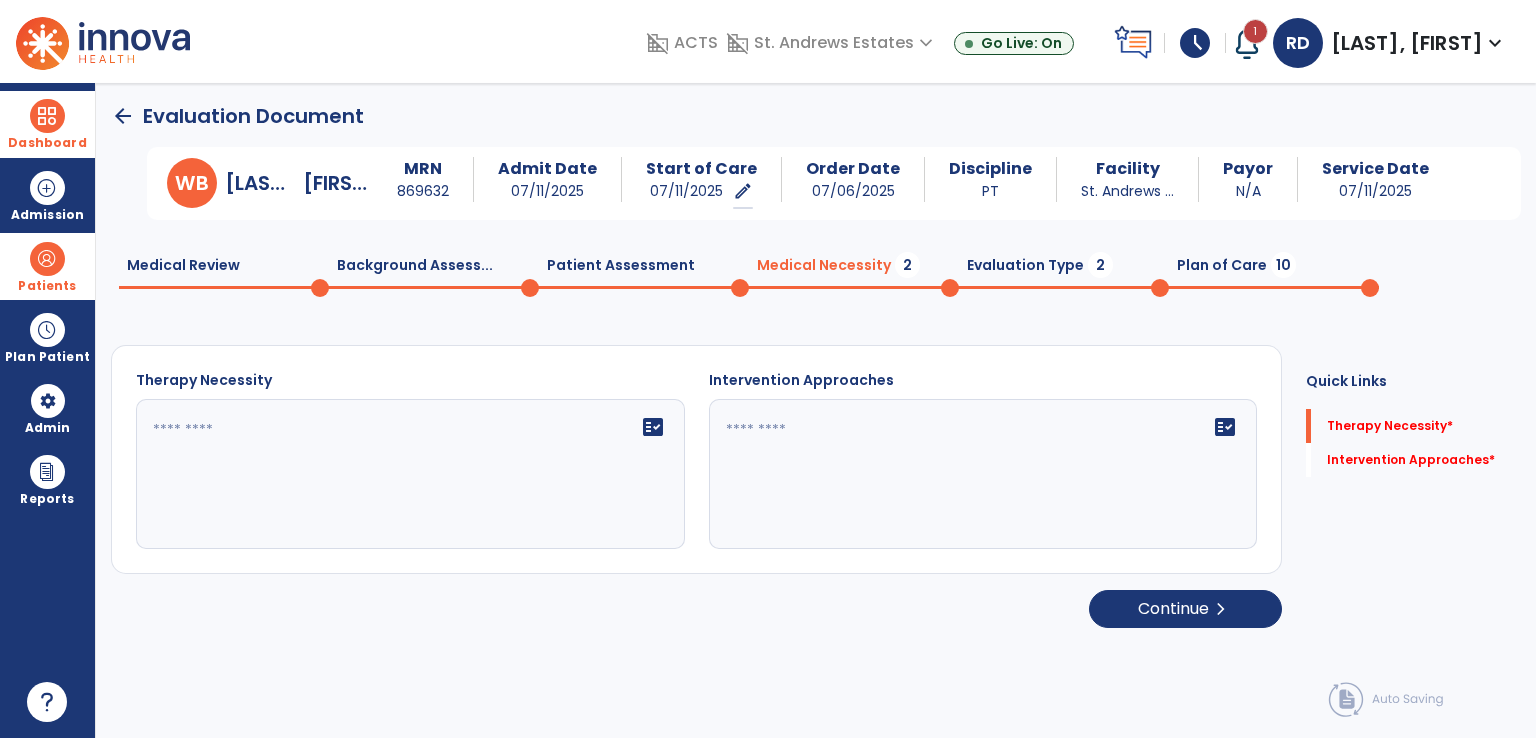 scroll, scrollTop: 0, scrollLeft: 0, axis: both 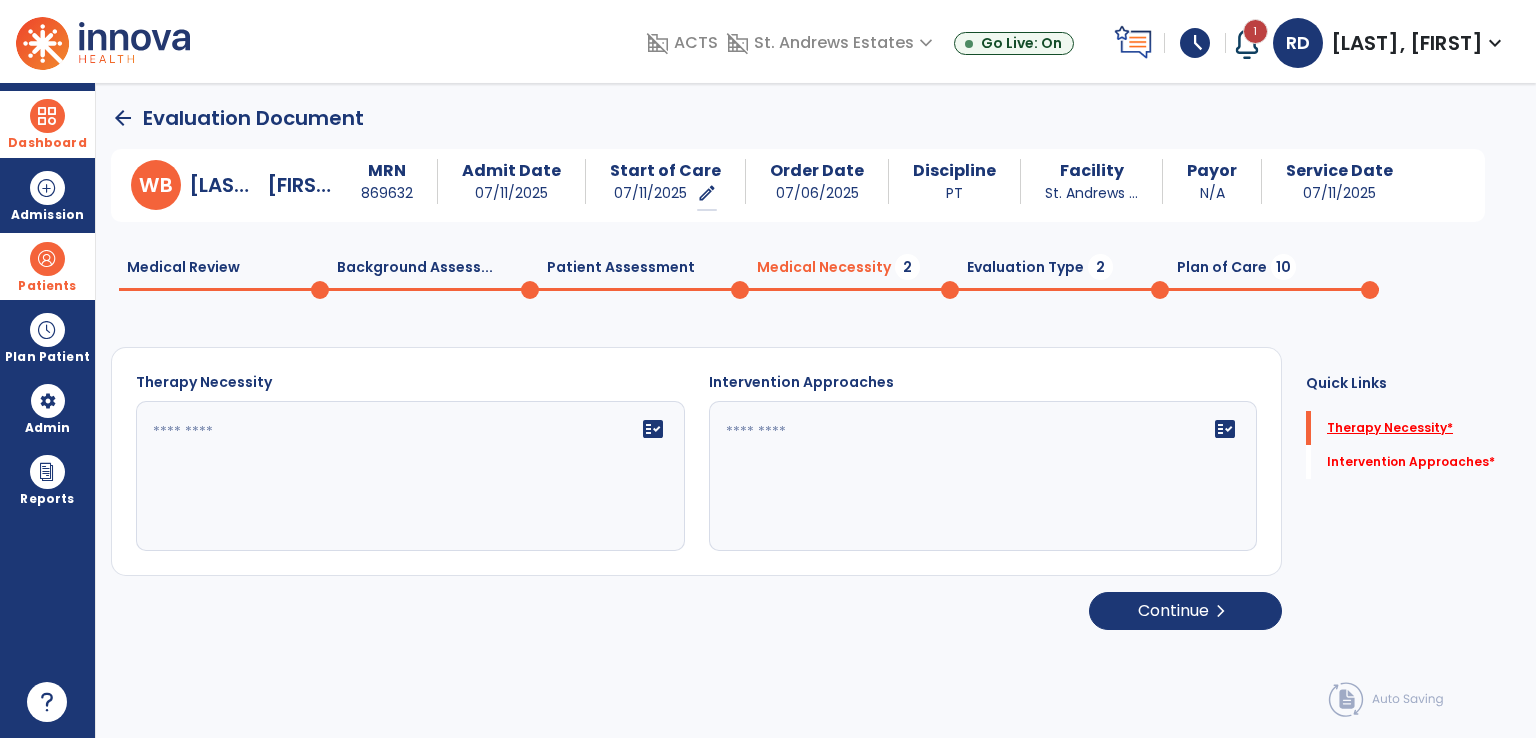 click on "Therapy Necessity   *" 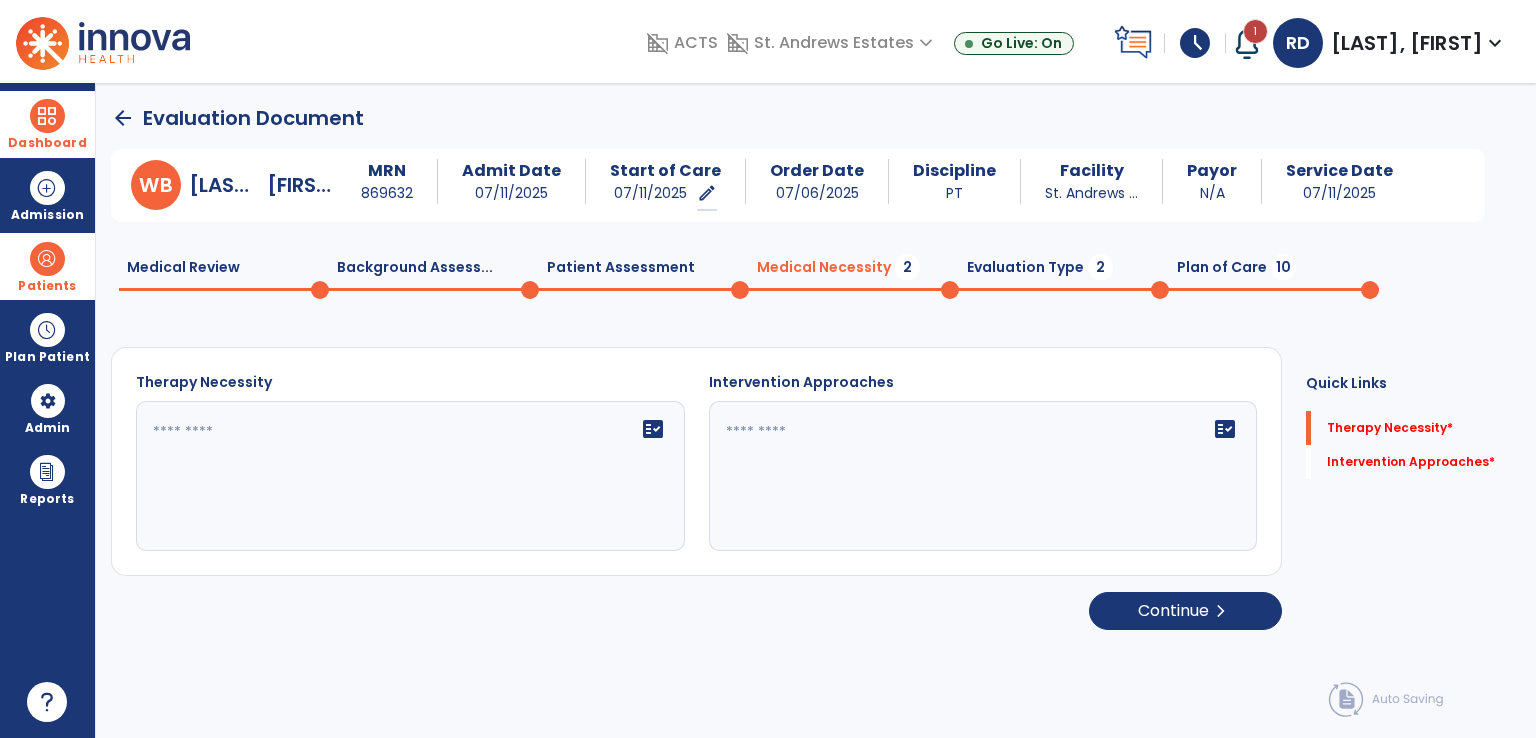 click on "fact_check" 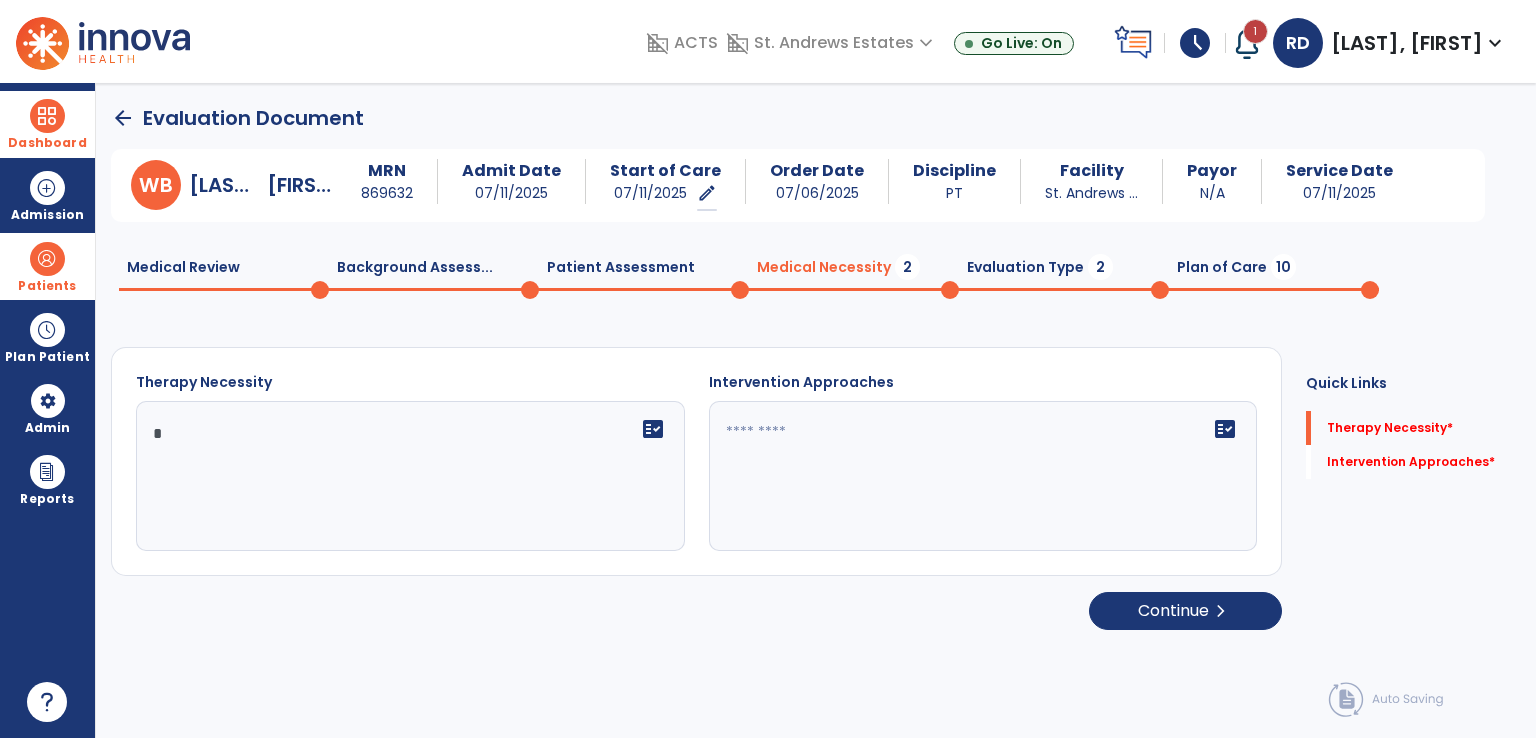 type on "*" 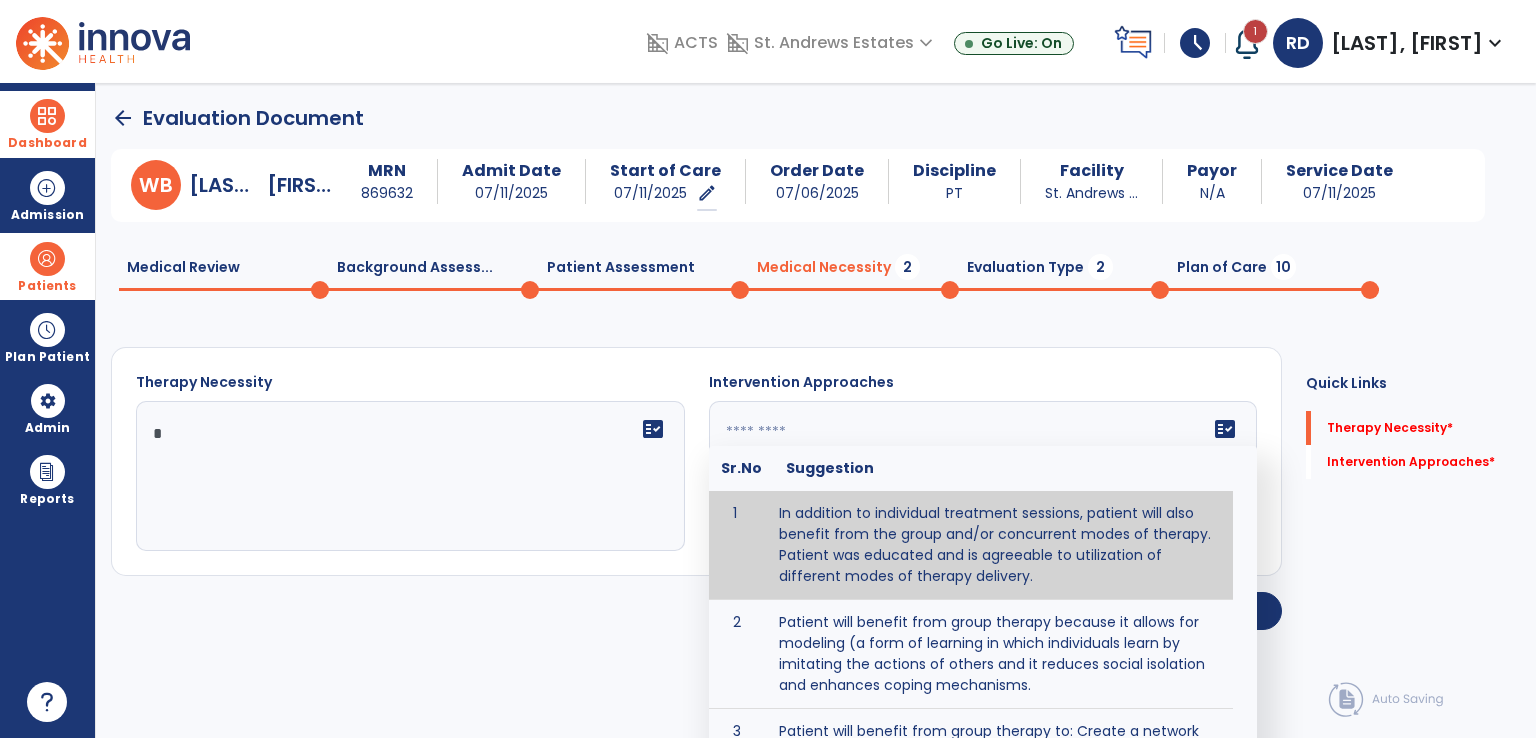 click on "fact_check  Sr.No Suggestion 1 In addition to individual treatment sessions, patient will also benefit from the group and/or concurrent modes of therapy. Patient was educated and is agreeable to utilization of different modes of therapy delivery. 2 Patient will benefit from group therapy because it allows for modeling (a form of learning in which individuals learn by imitating the actions of others and it reduces social isolation and enhances coping mechanisms. 3 Patient will benefit from group therapy to: Create a network that promotes growth and learning by enabling patients to receive and give support and to share experiences from different points of view. 4 Patient will benefit from group/concurrent therapy because it is supported by evidence to promote increased patient engagement and sustainable outcomes. 5 Patient will benefit from group/concurrent therapy to: Promote independence and minimize dependence." 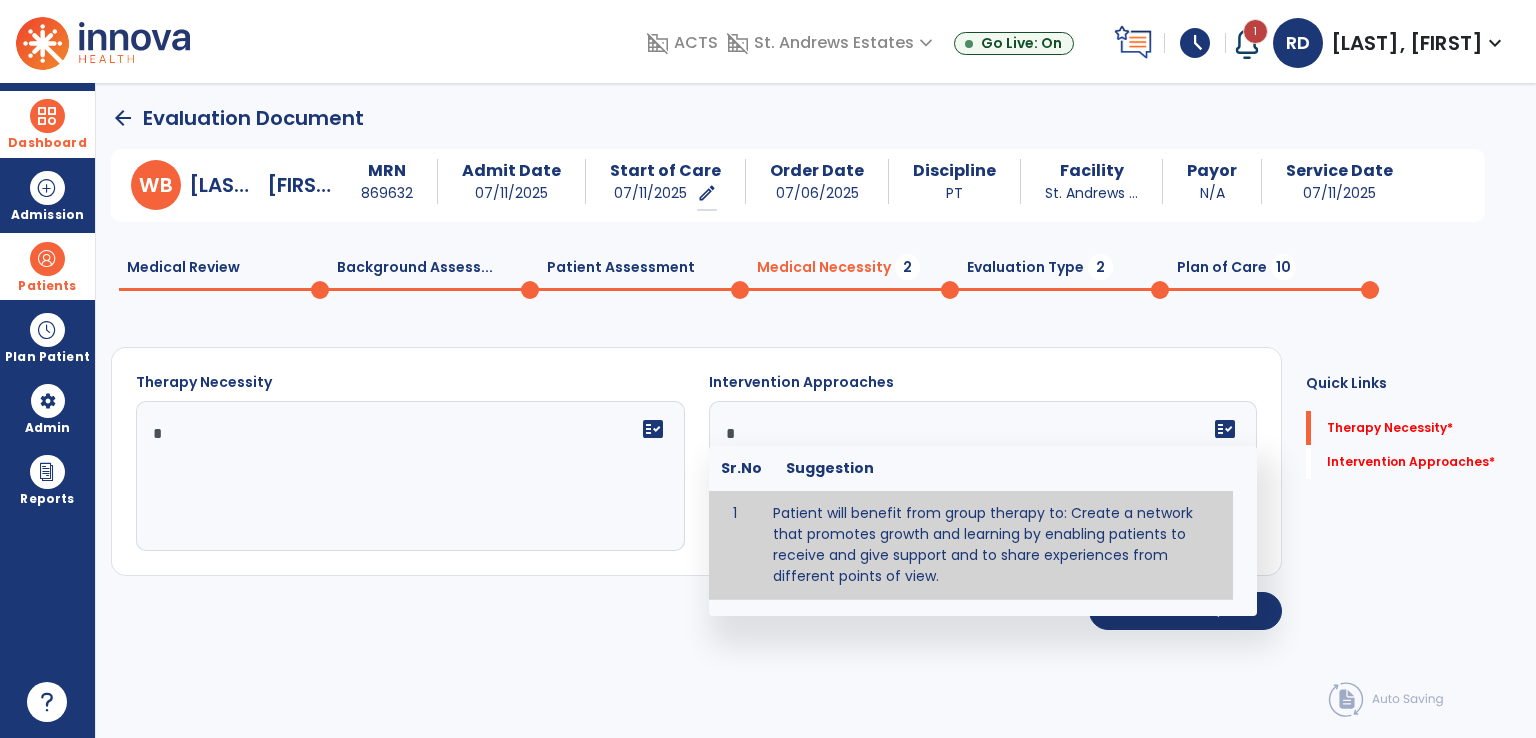 type on "*" 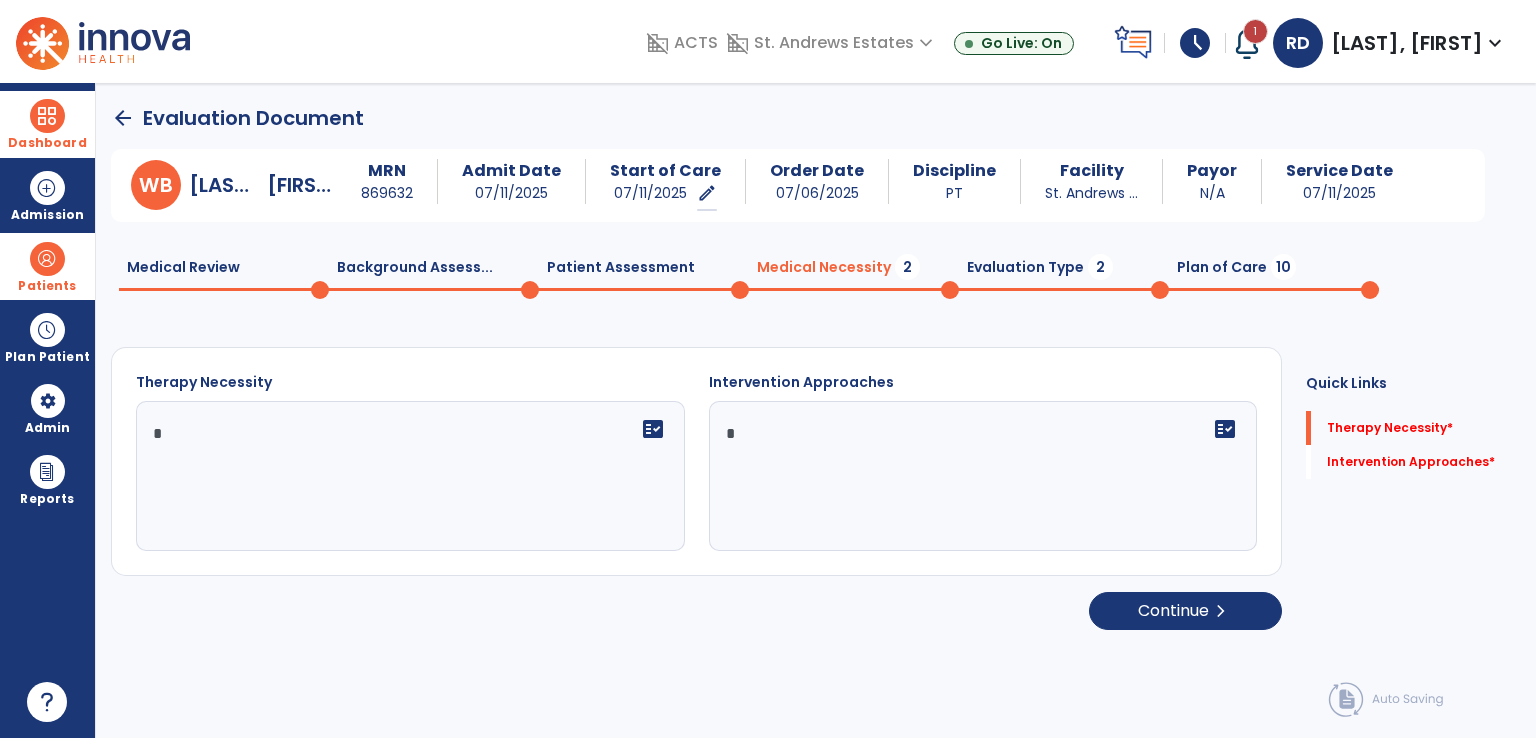 click on "Quick Links  Therapy Necessity   *  Therapy Necessity   *  Intervention Approaches   *  Intervention Approaches   *" 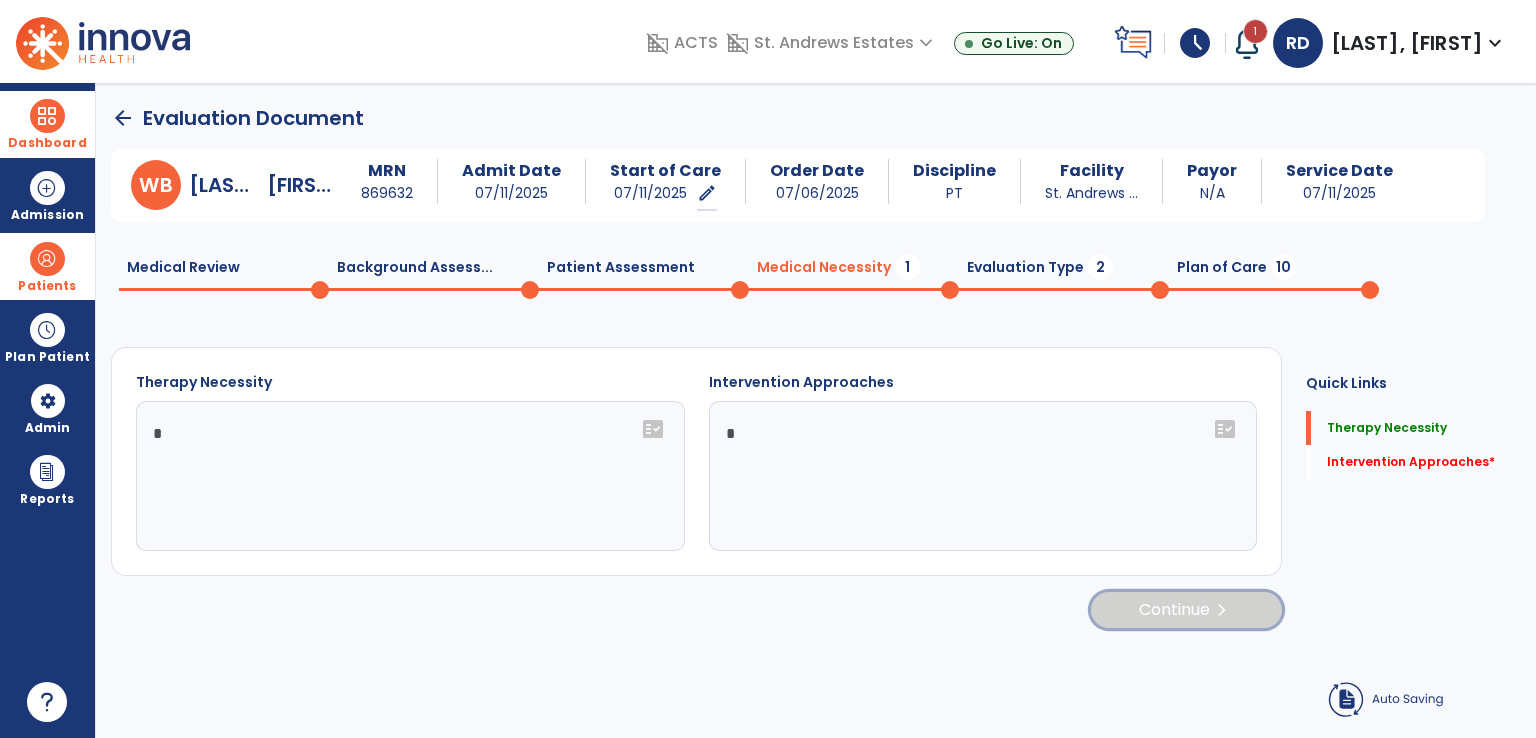 click on "Continue  chevron_right" 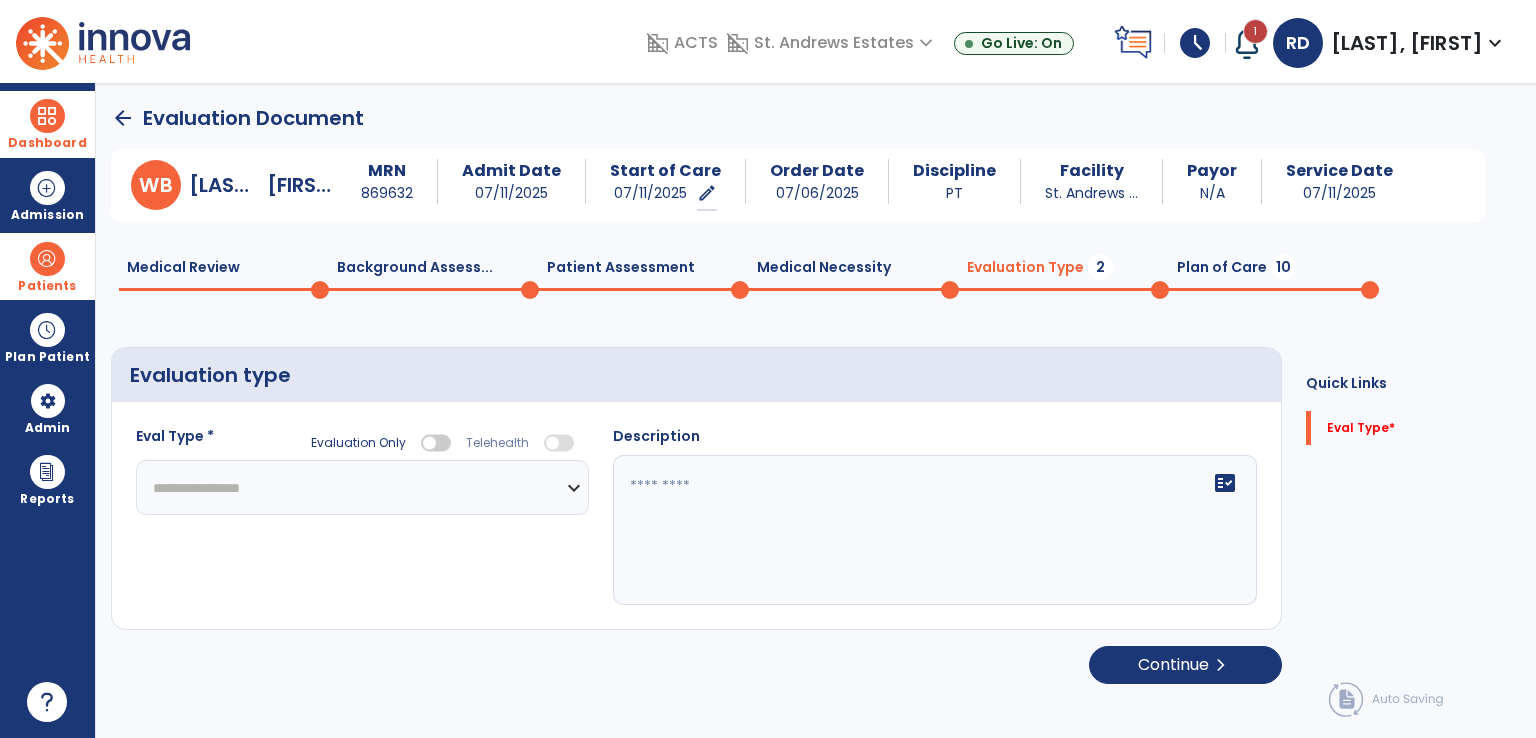 click on "**********" 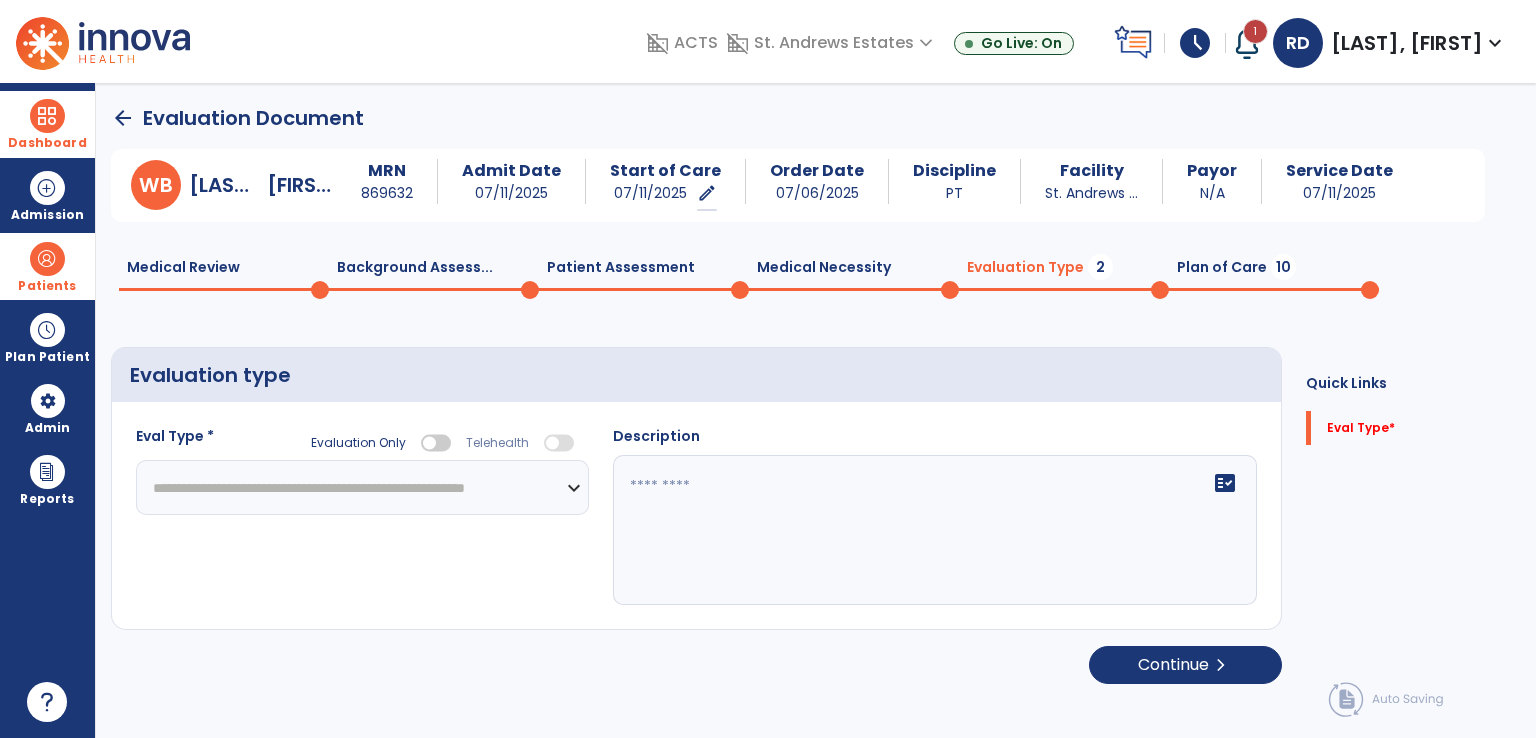 click on "**********" 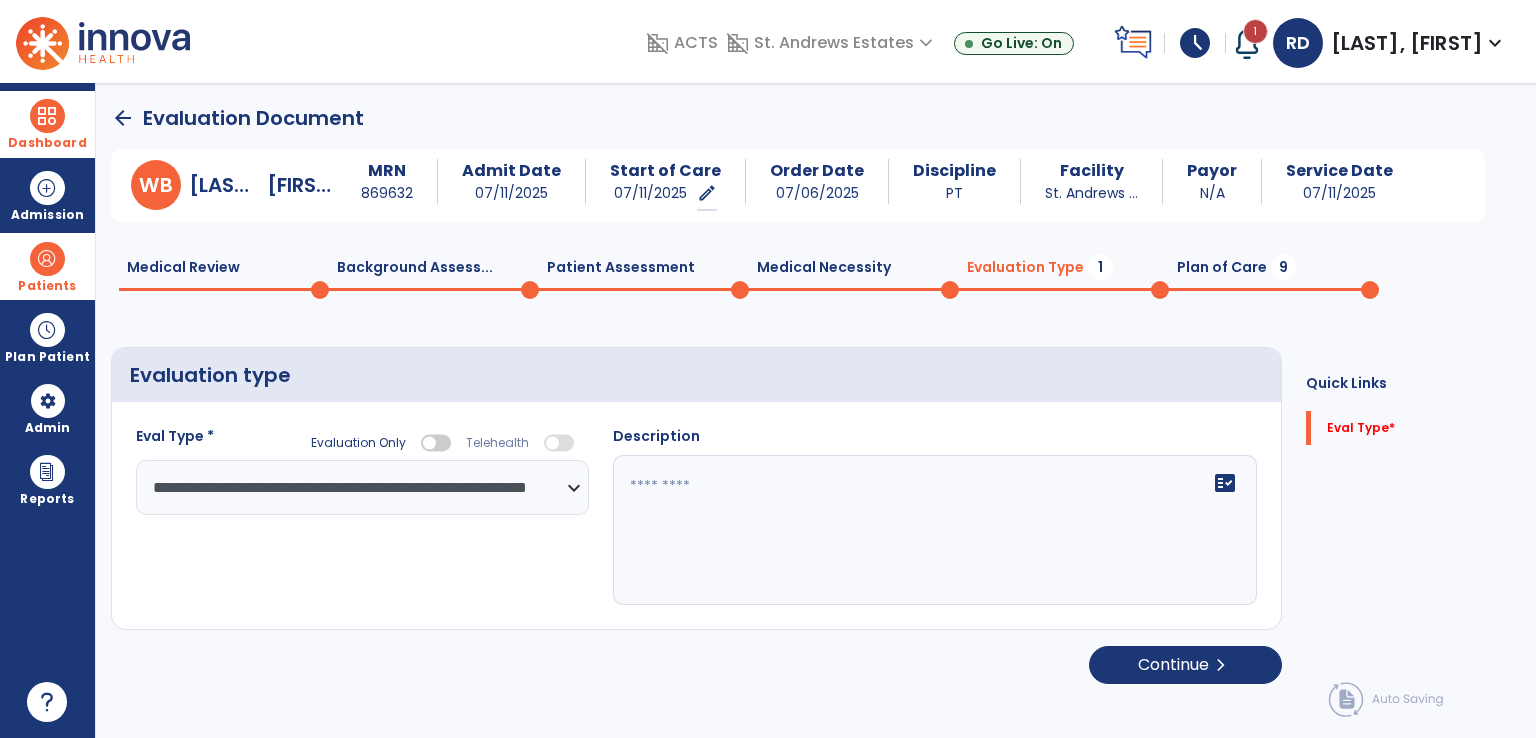 click on "fact_check" 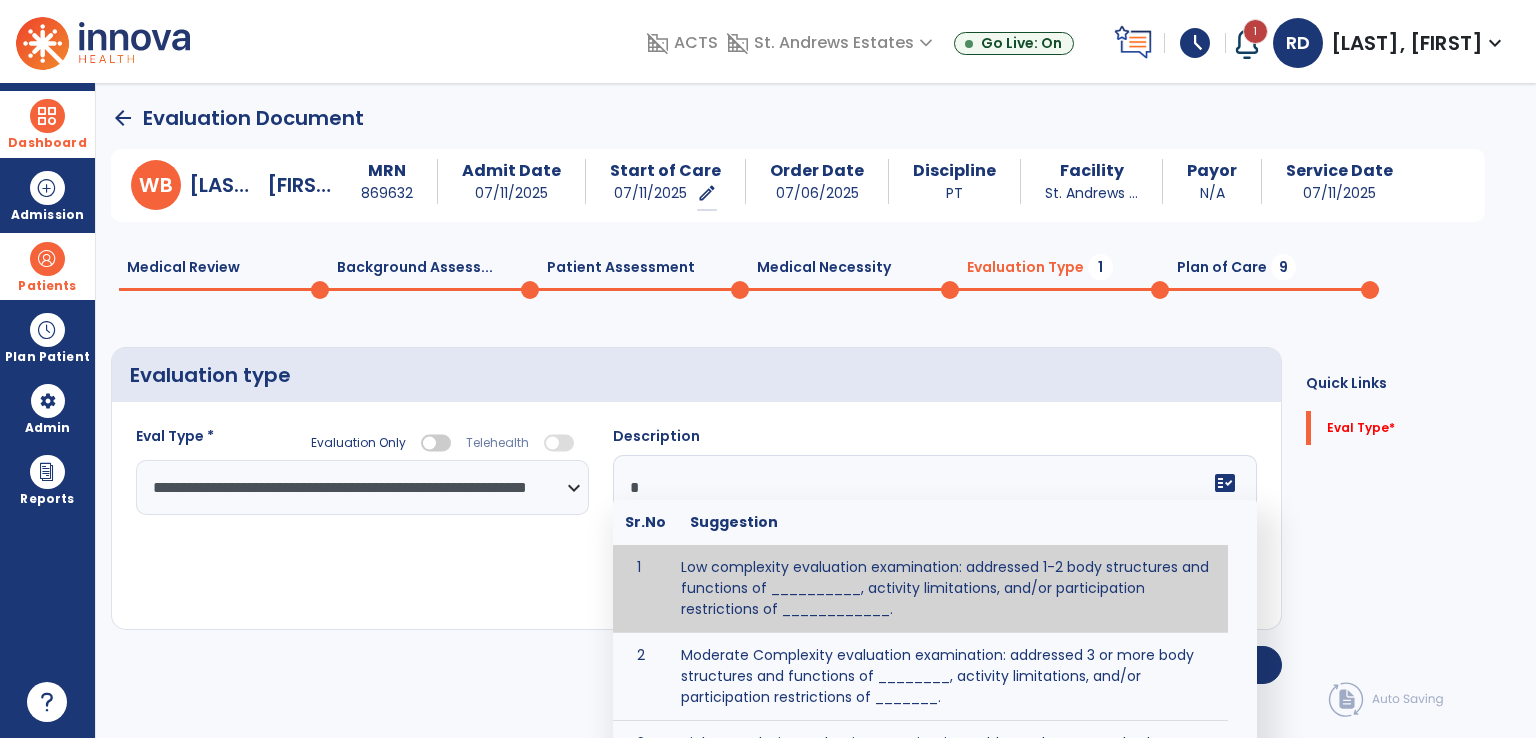 type on "*" 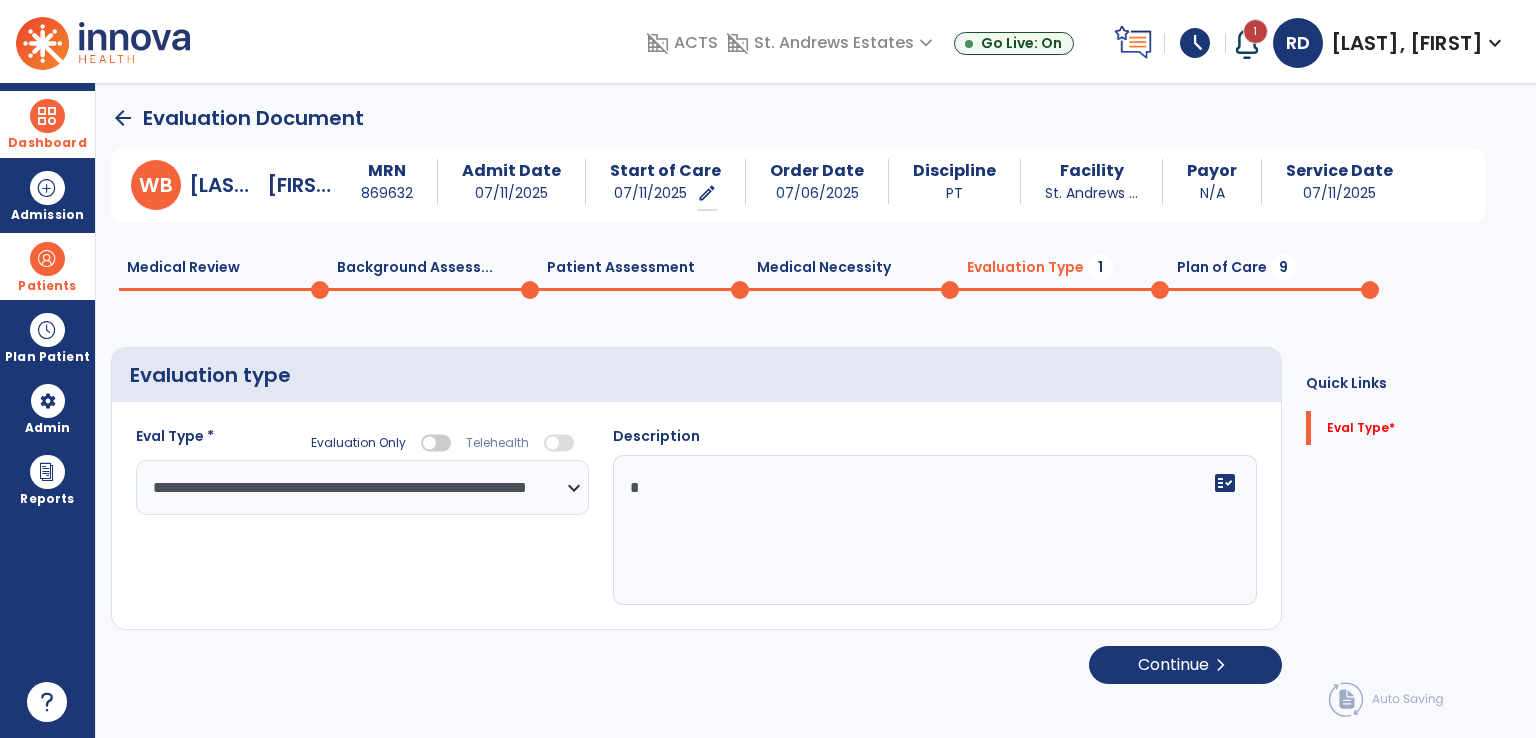 click on "Quick Links  Eval Type   *  Eval Type   *" 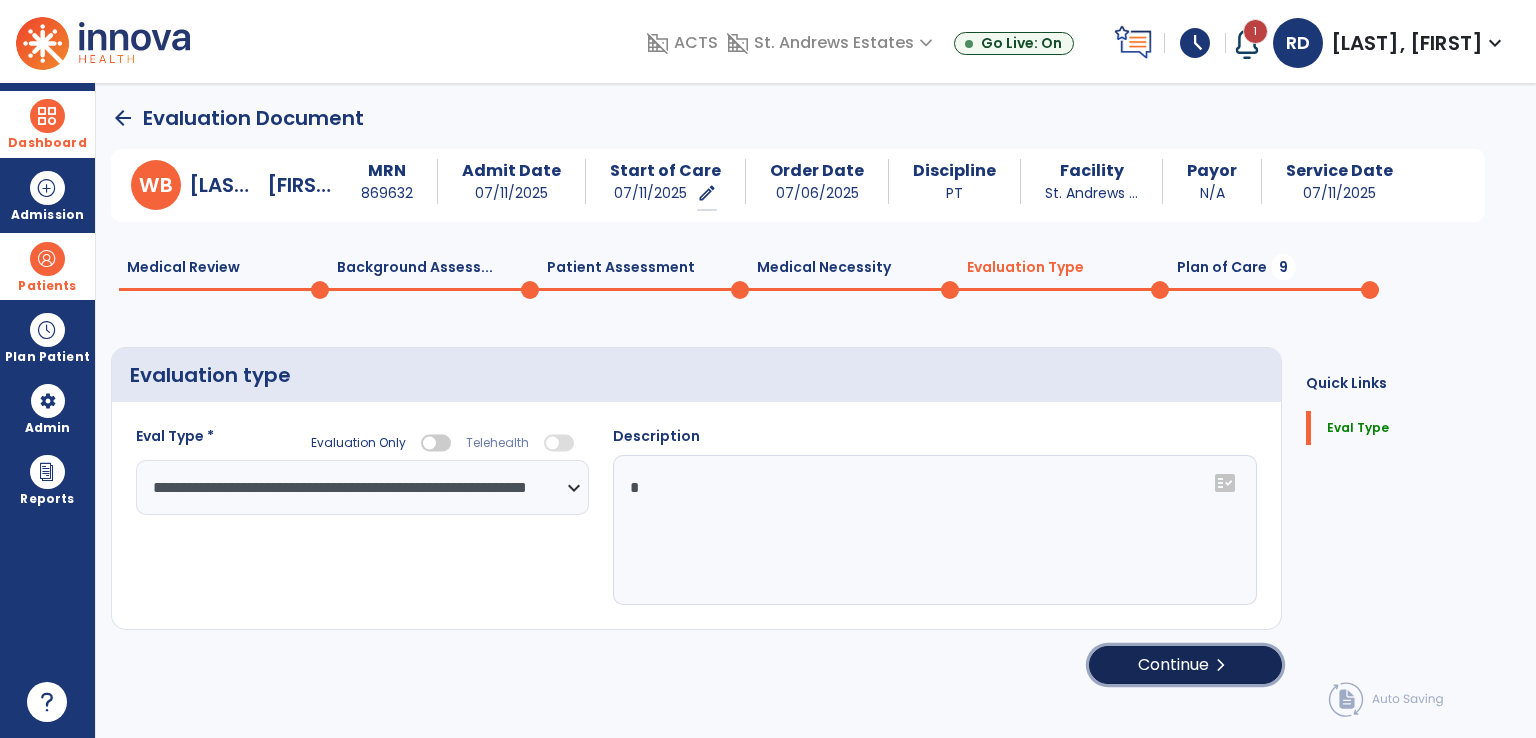 click on "chevron_right" 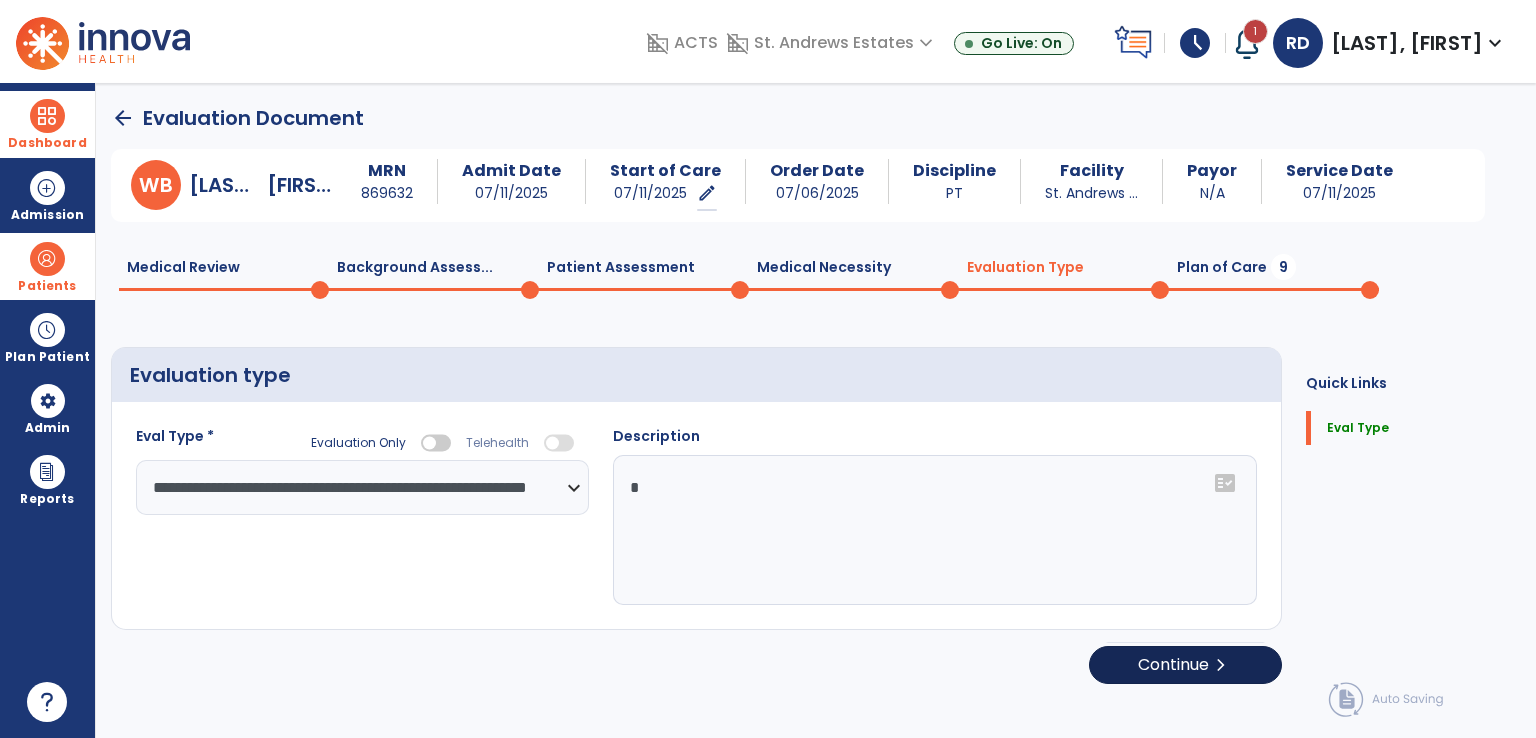 select on "*****" 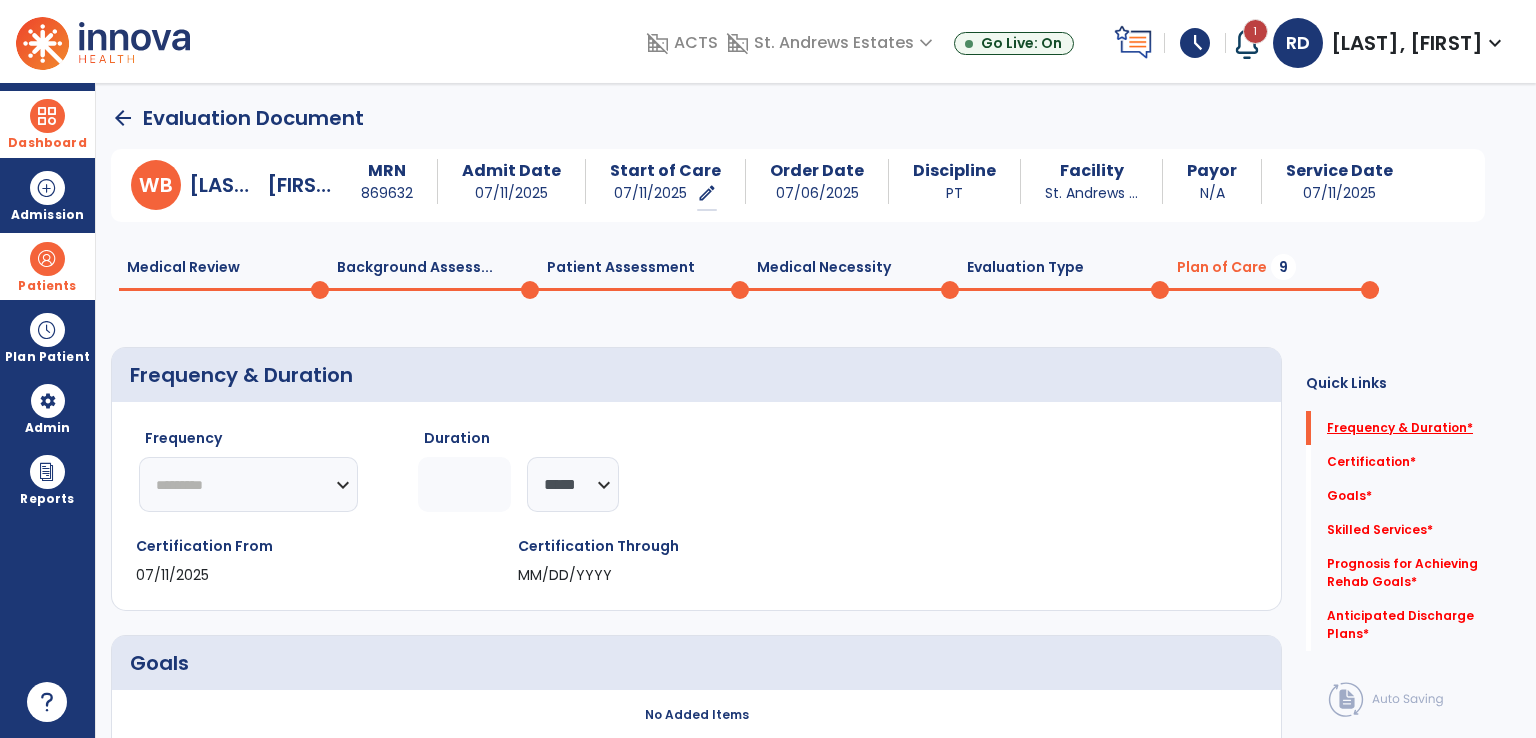 click on "Frequency & Duration   *" 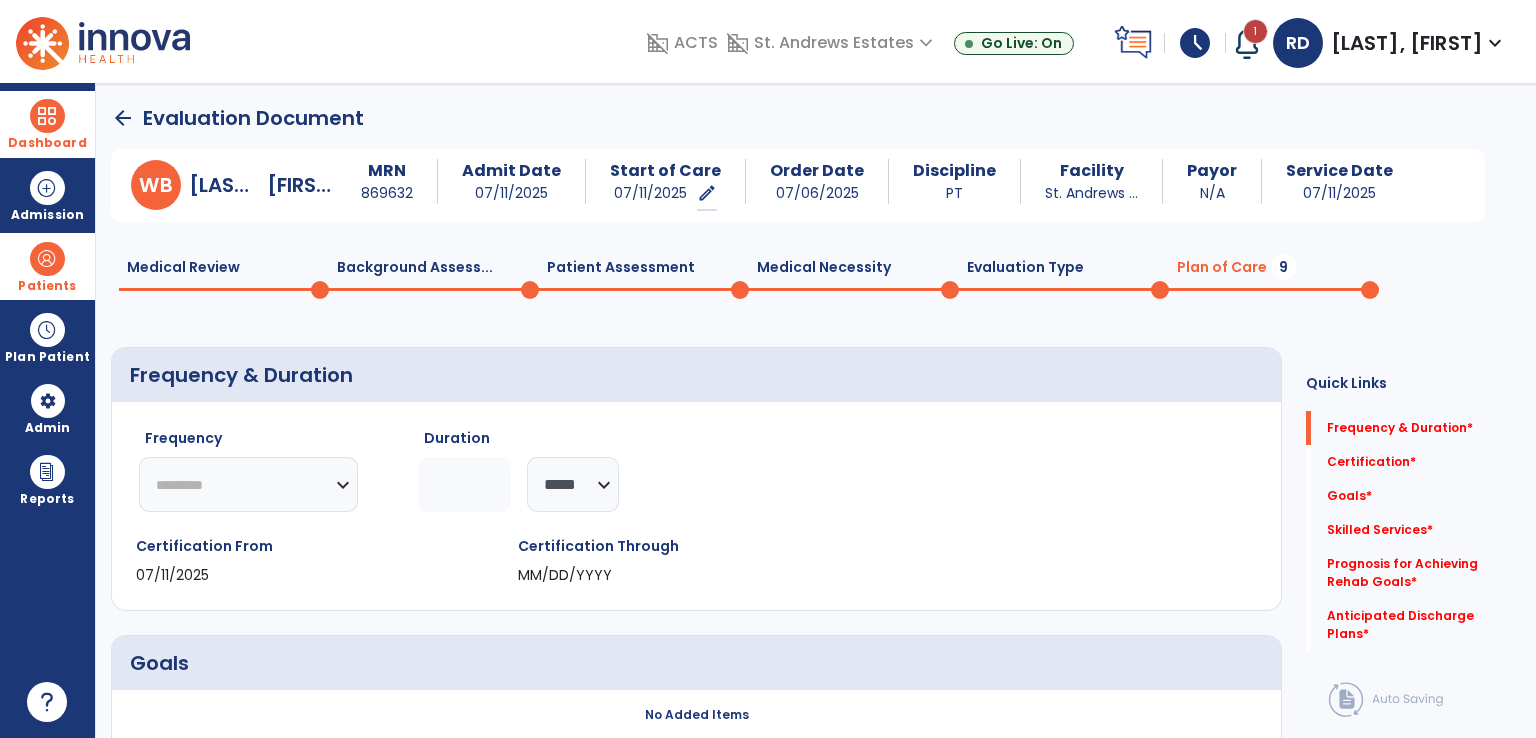 scroll, scrollTop: 6, scrollLeft: 0, axis: vertical 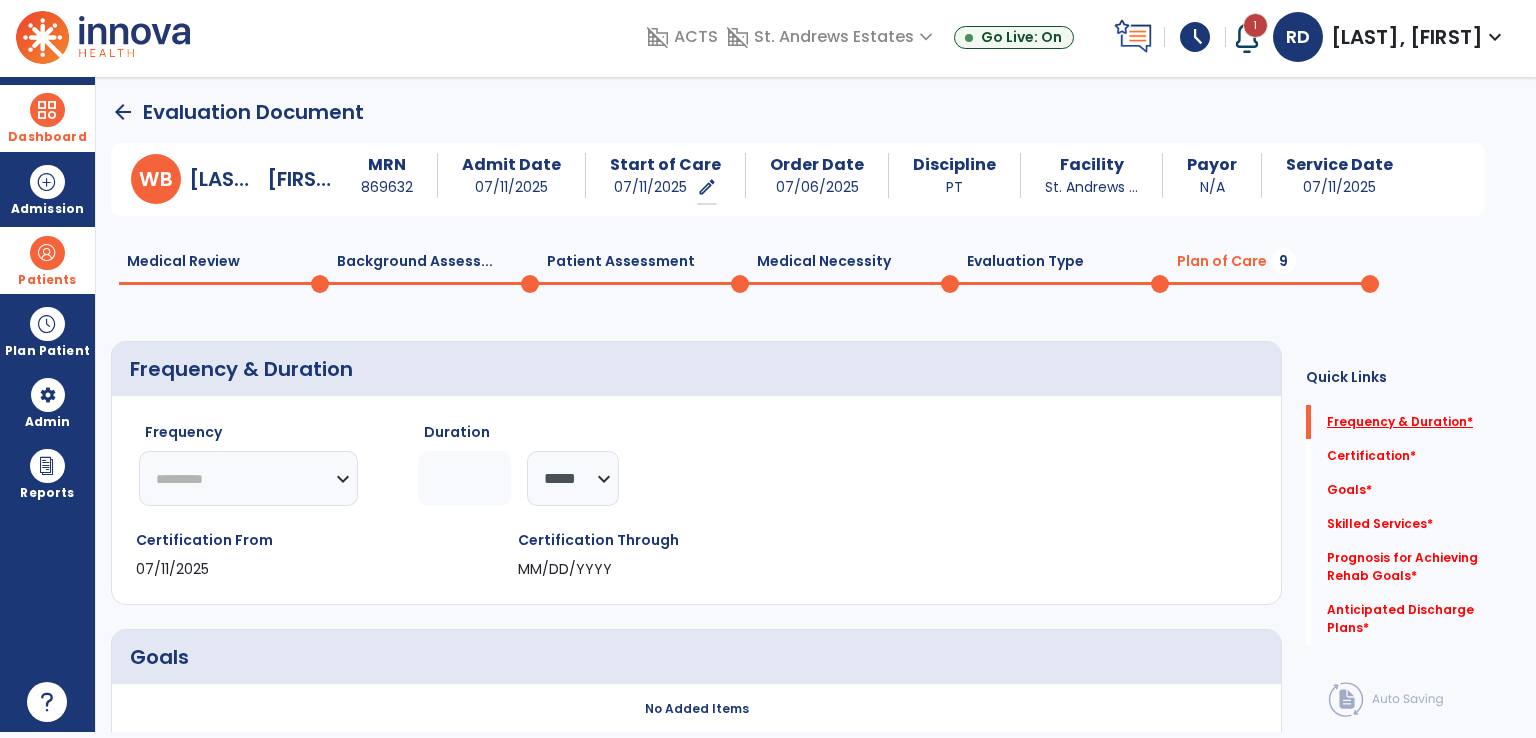 click on "Frequency & Duration   *" 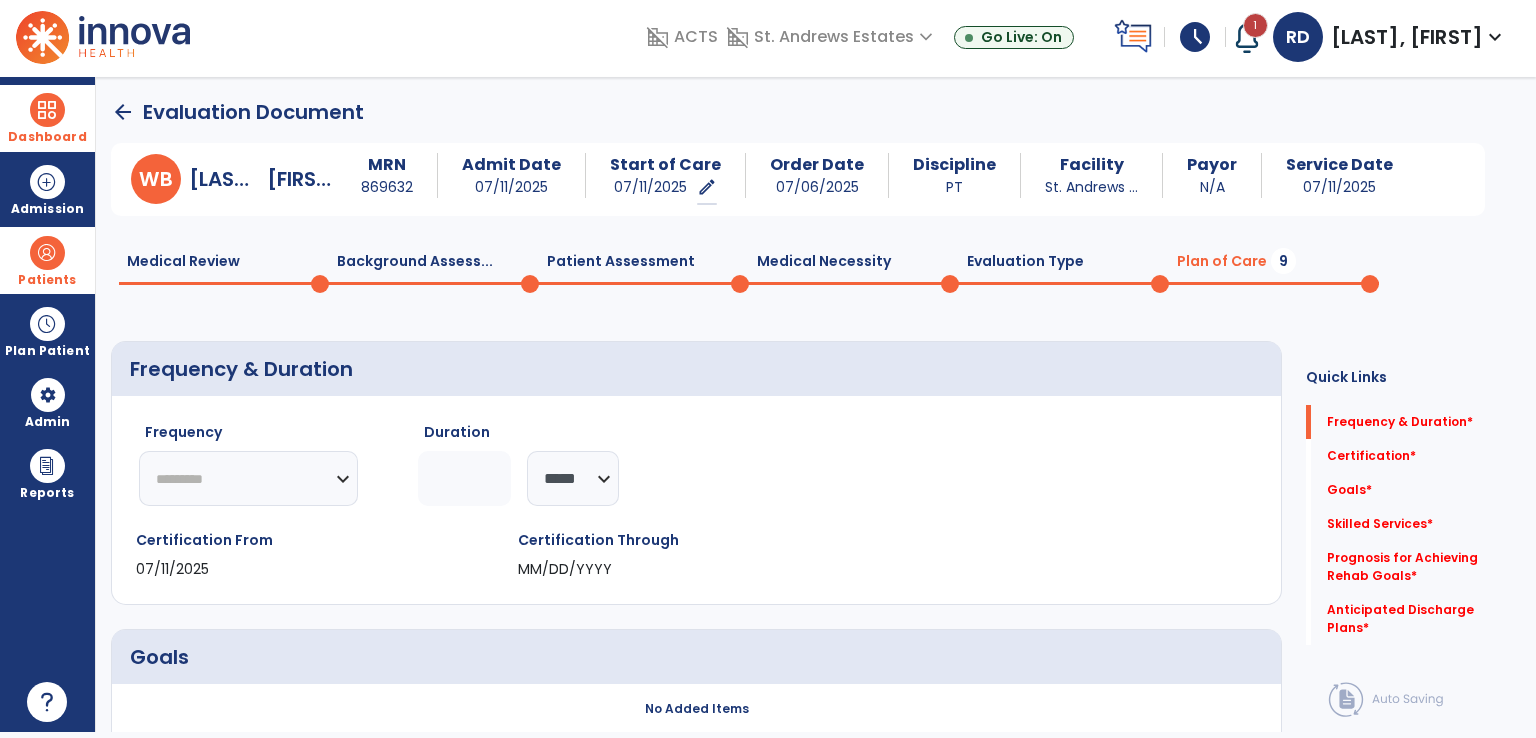 click on "********* ** ** ** ** ** ** **" 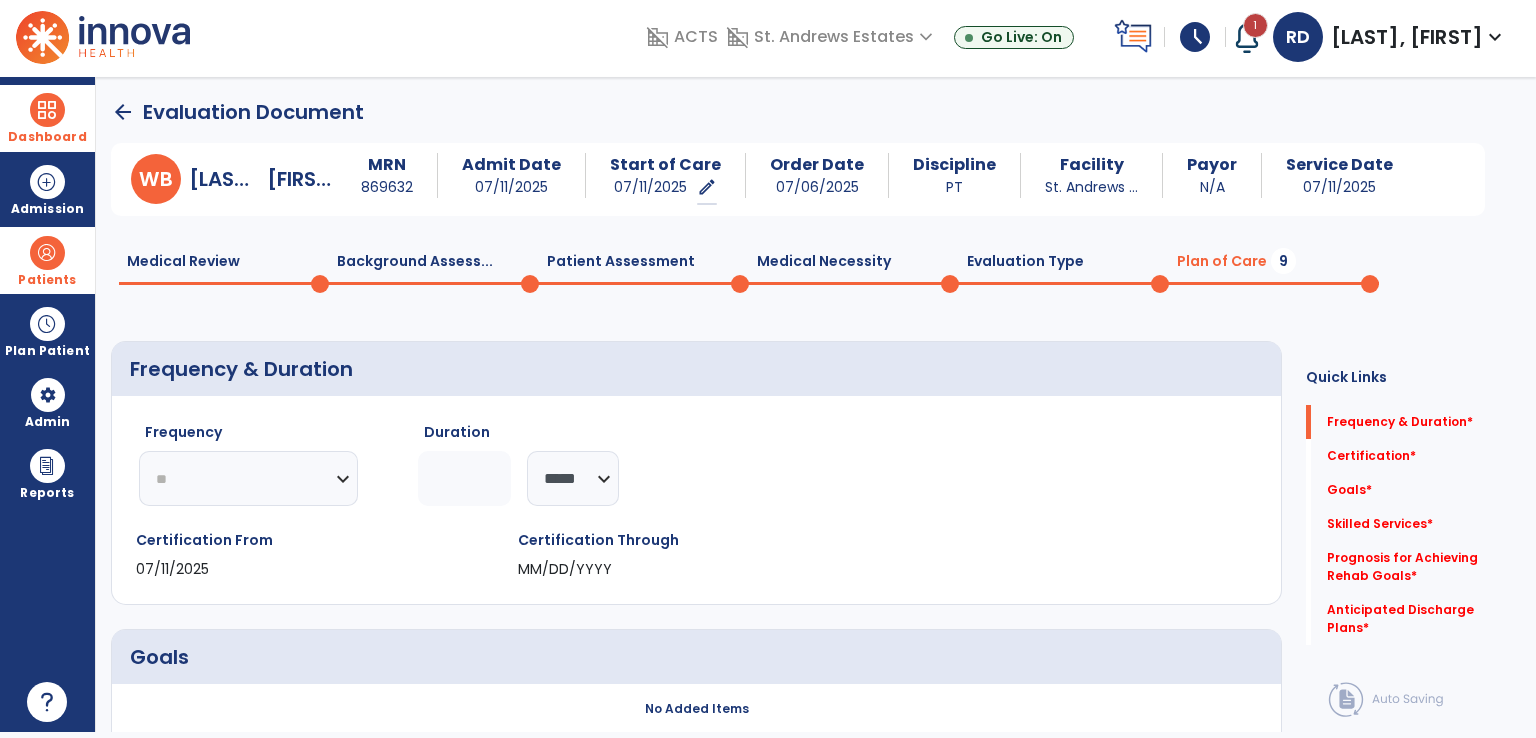 click on "********* ** ** ** ** ** ** **" 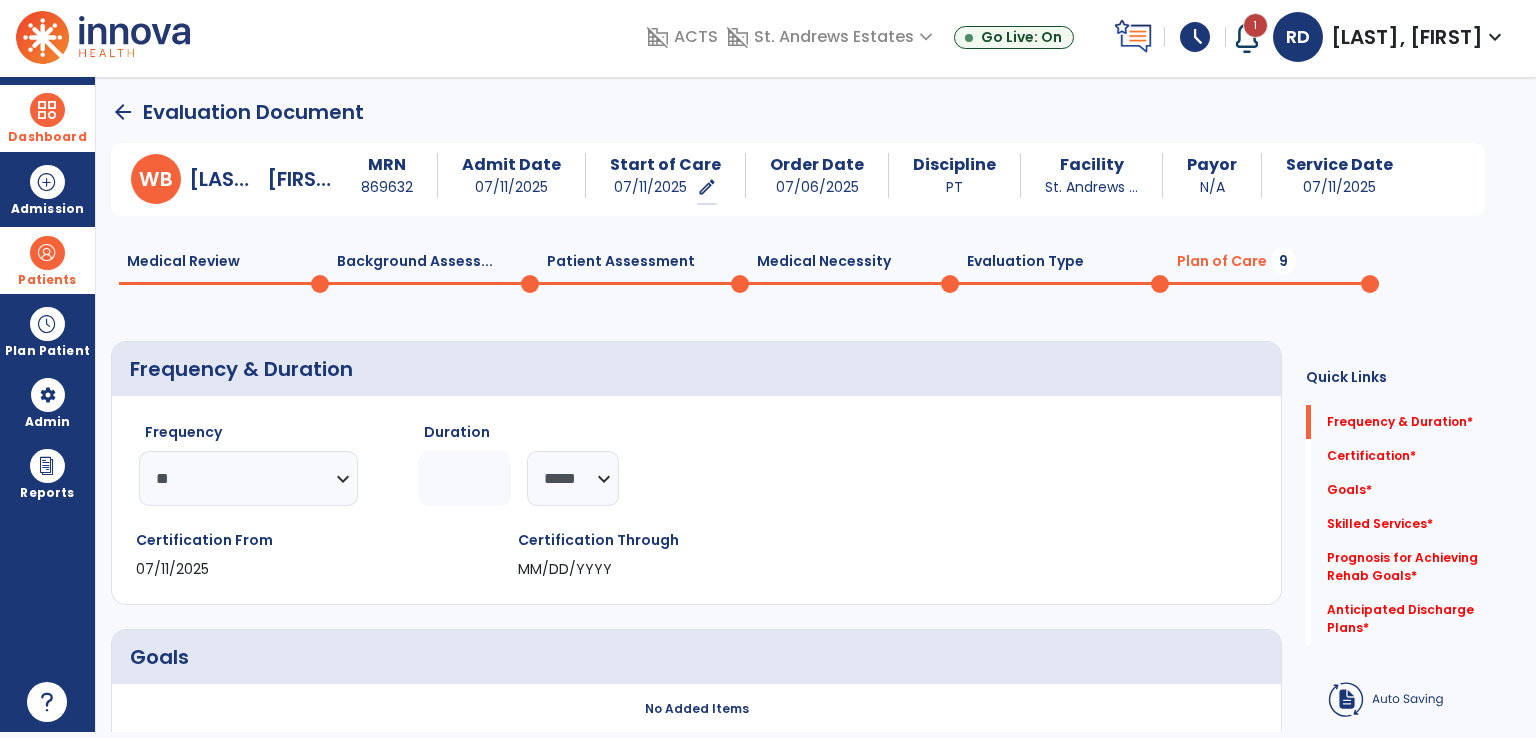 click 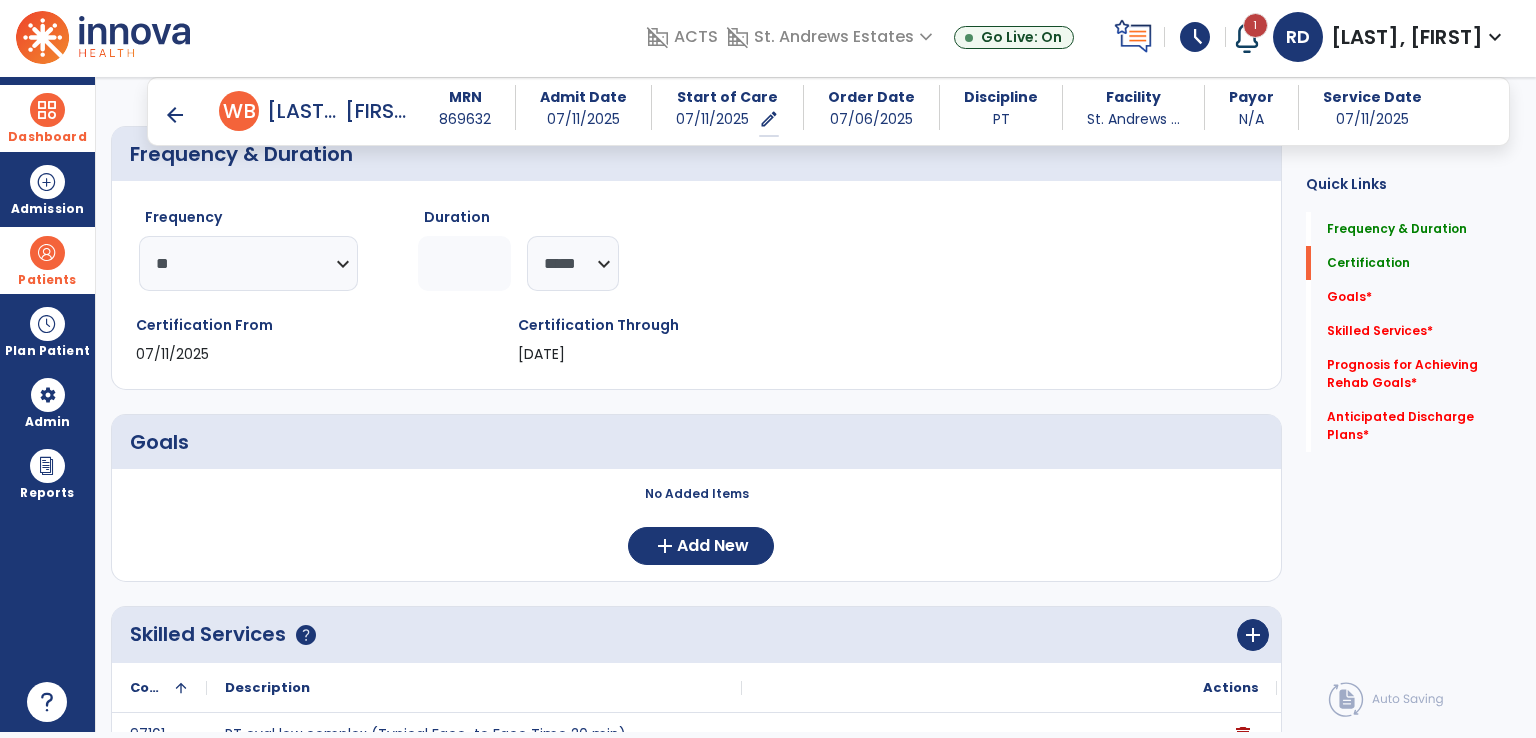 scroll, scrollTop: 200, scrollLeft: 0, axis: vertical 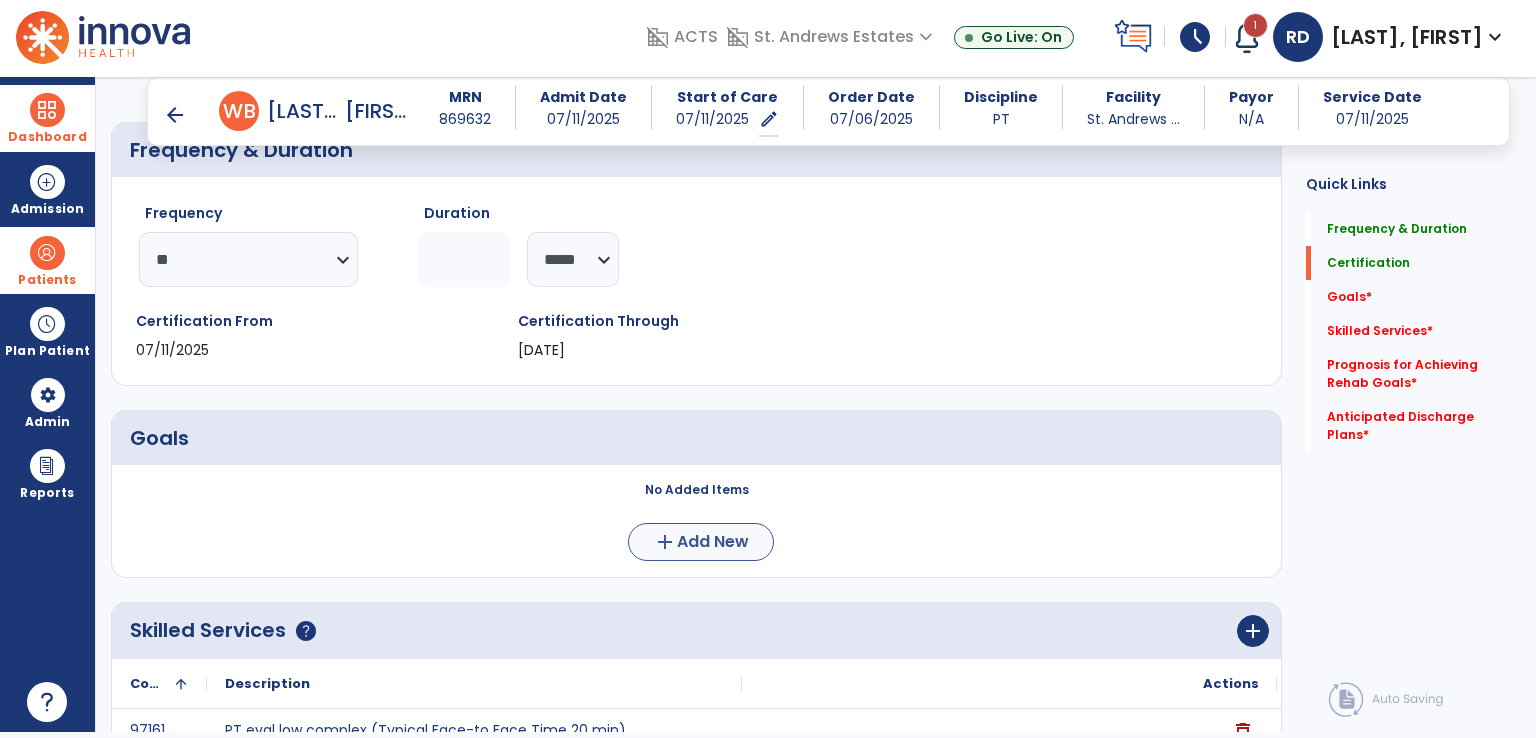 type on "**" 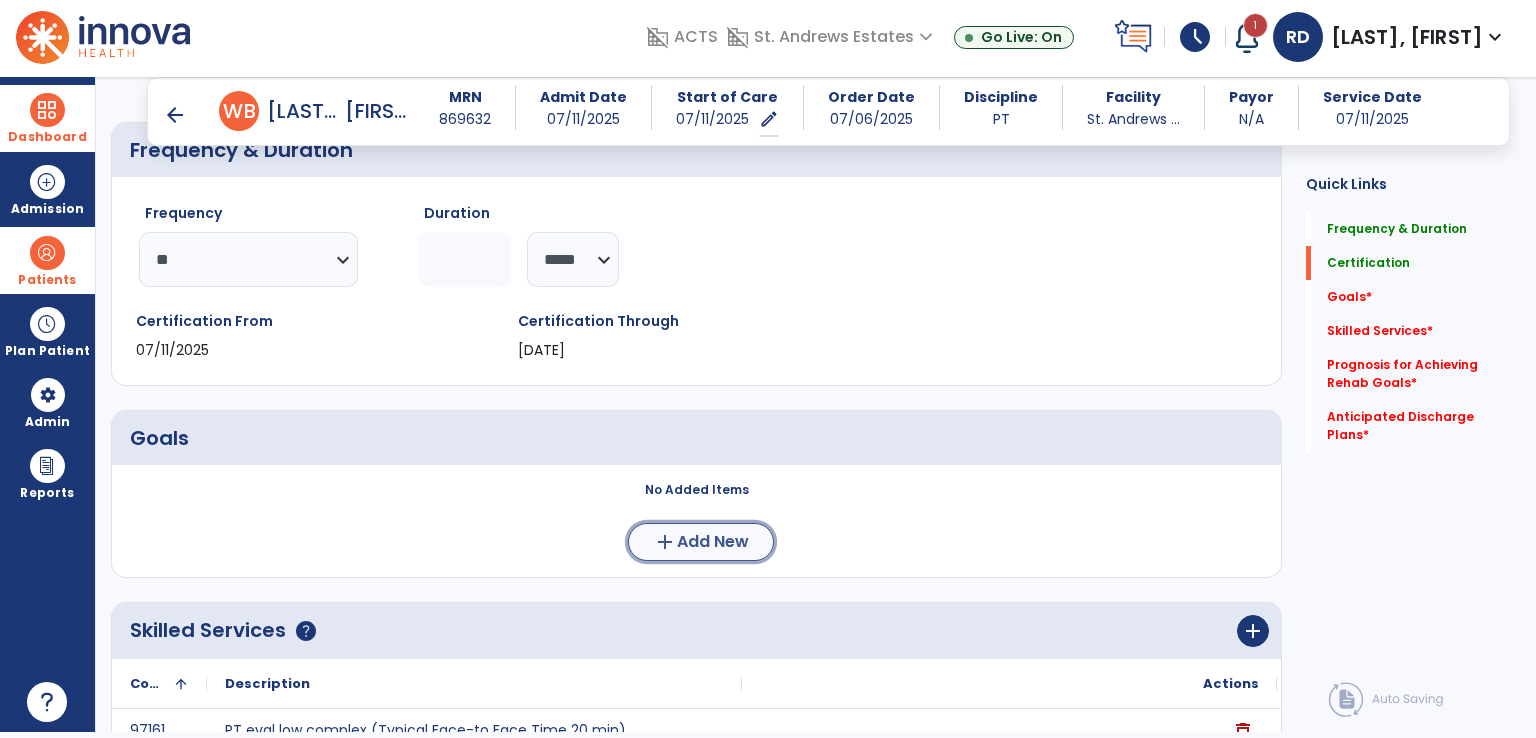 click on "Add New" at bounding box center [713, 542] 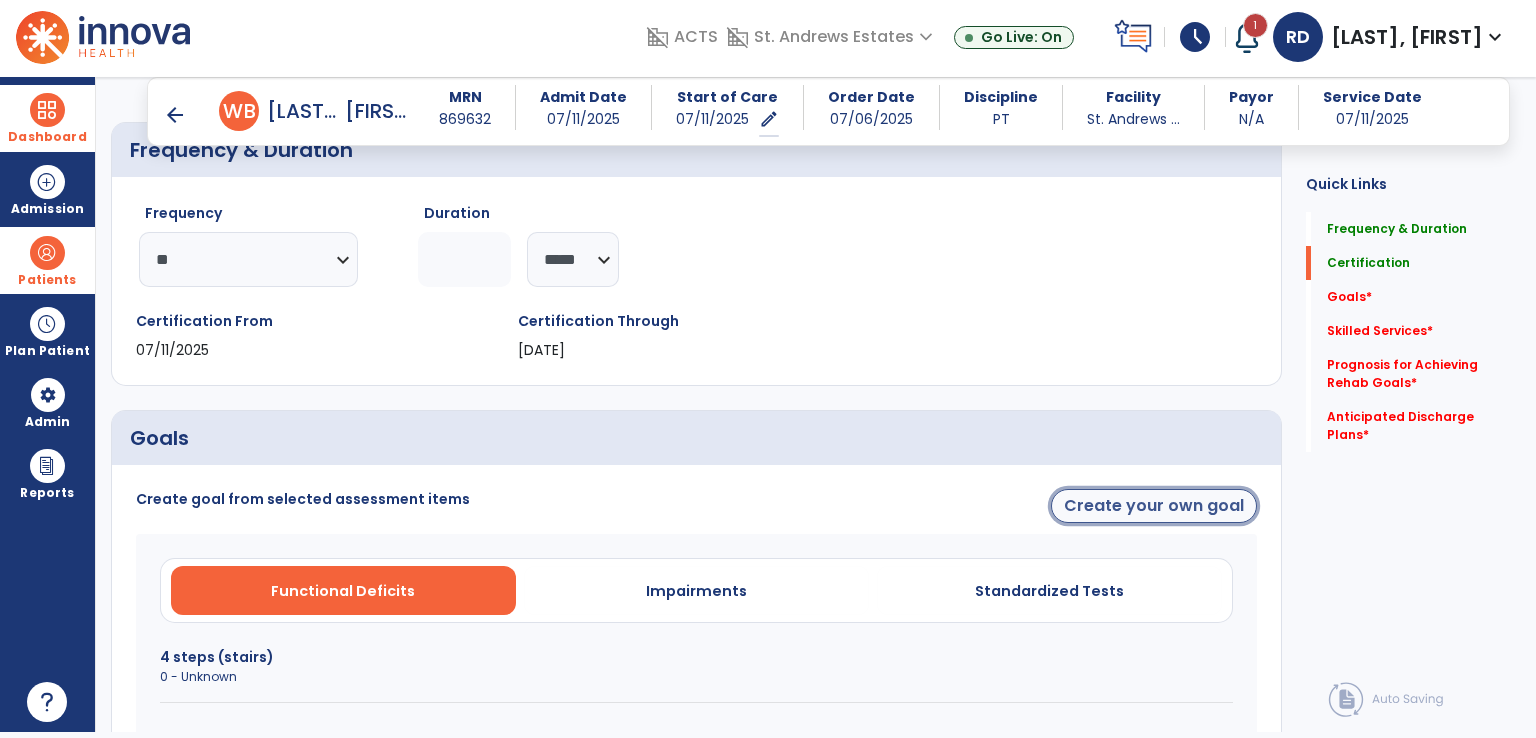 click on "Create your own goal" at bounding box center [1154, 506] 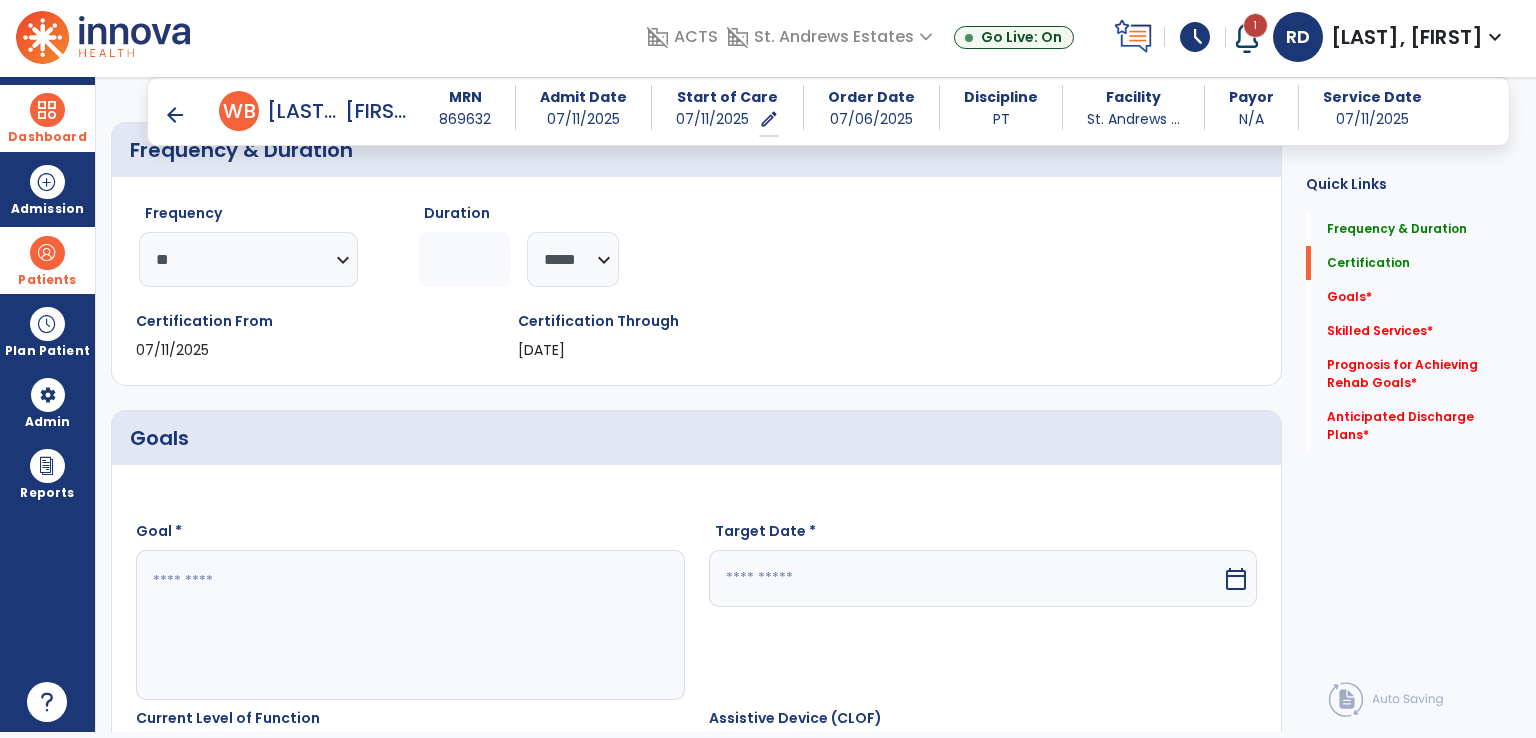 click at bounding box center (409, 625) 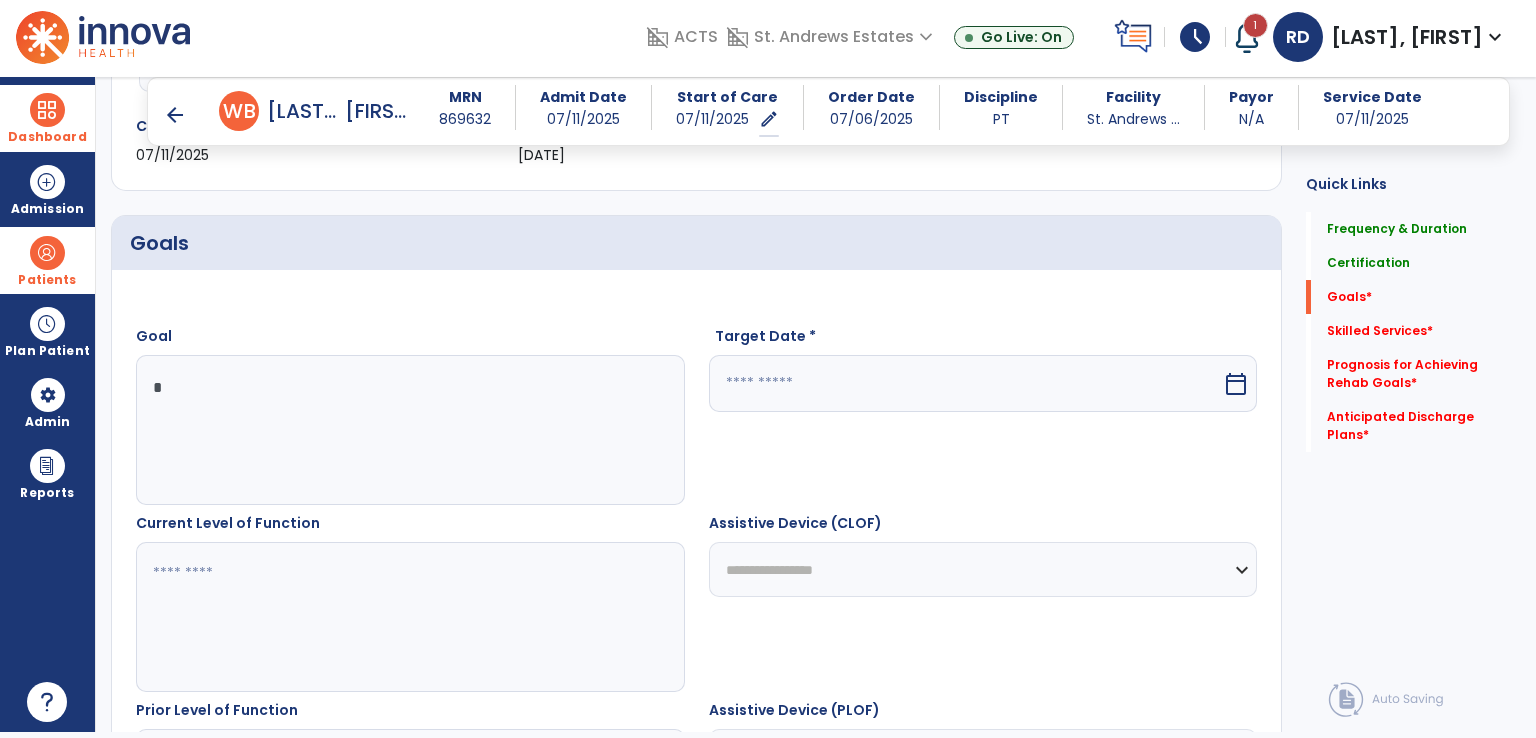 scroll, scrollTop: 500, scrollLeft: 0, axis: vertical 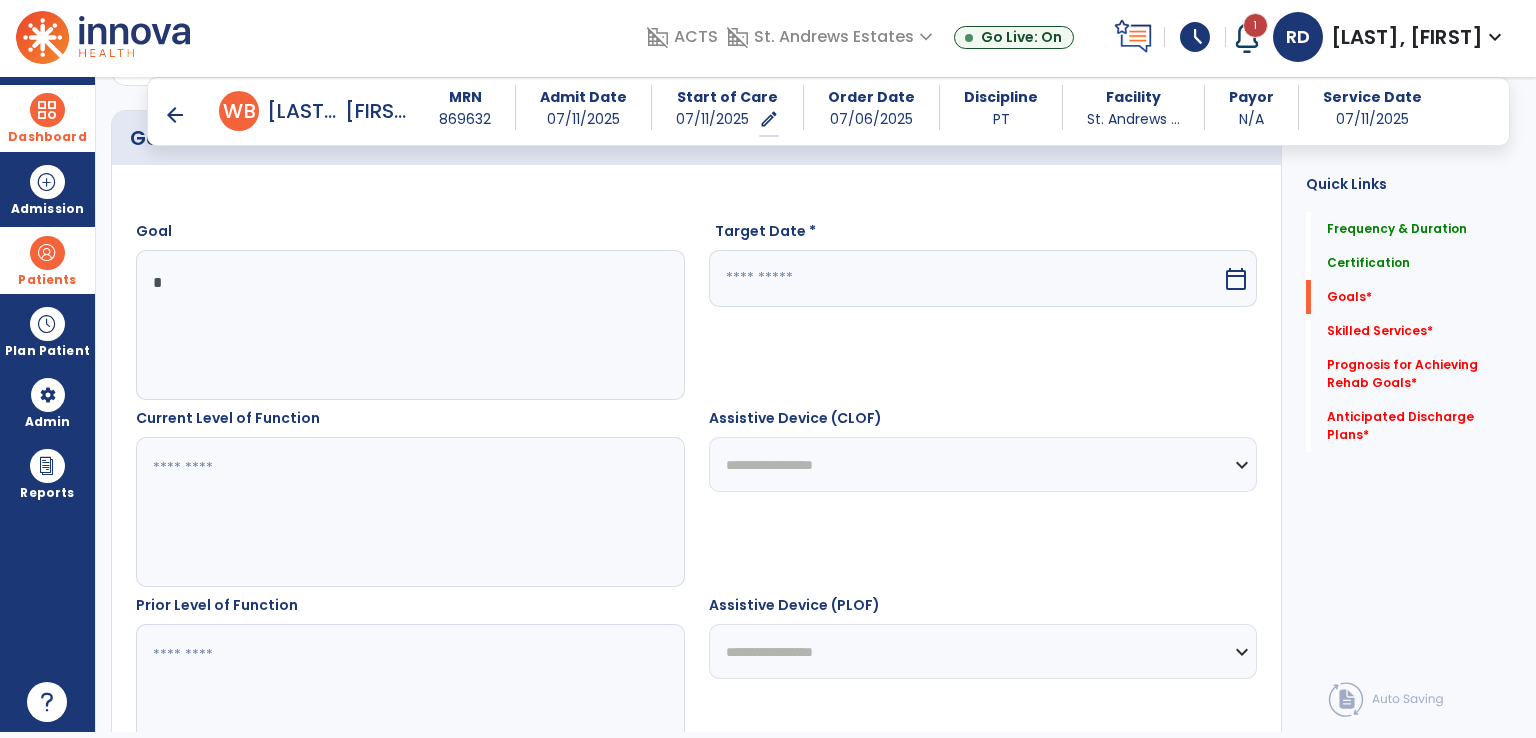 type on "*" 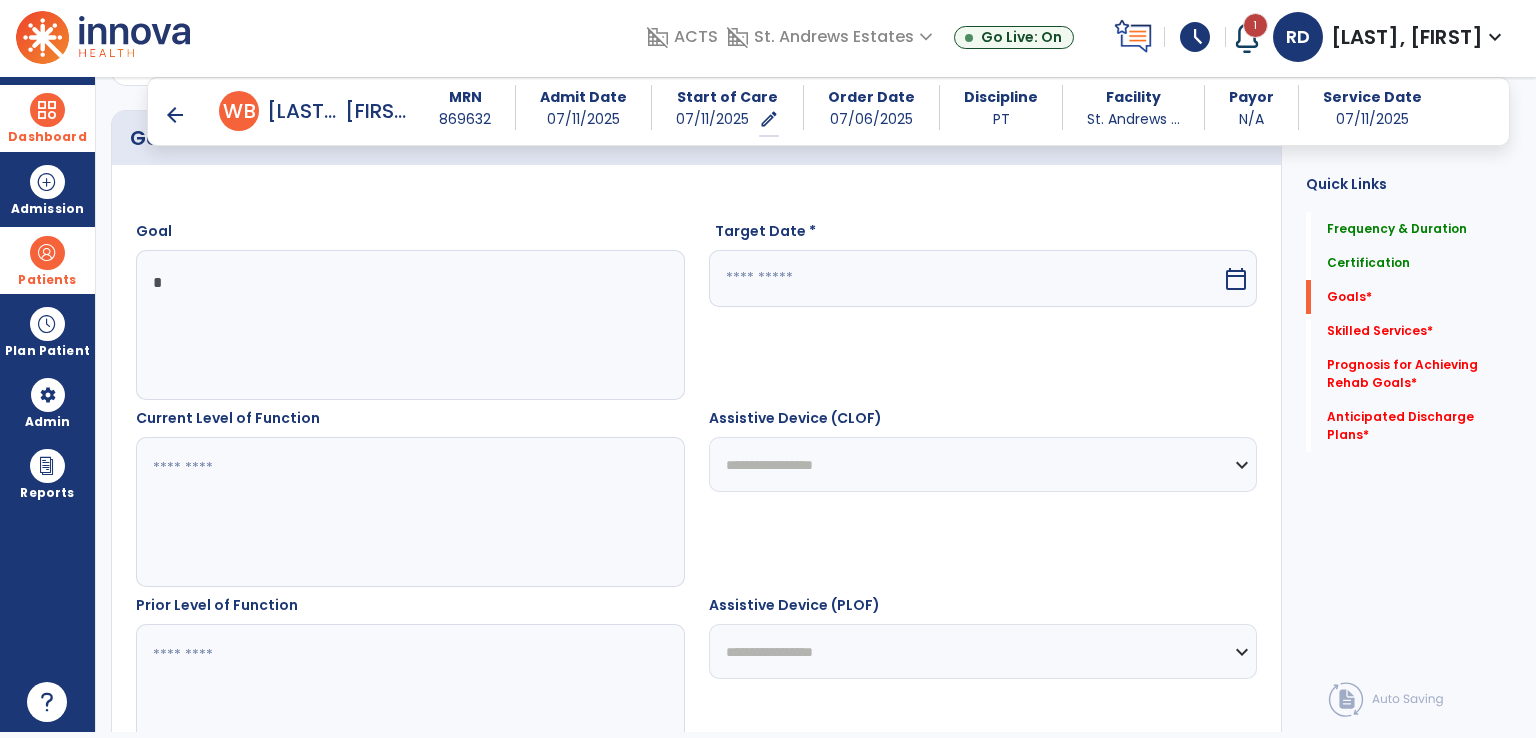 click at bounding box center (409, 512) 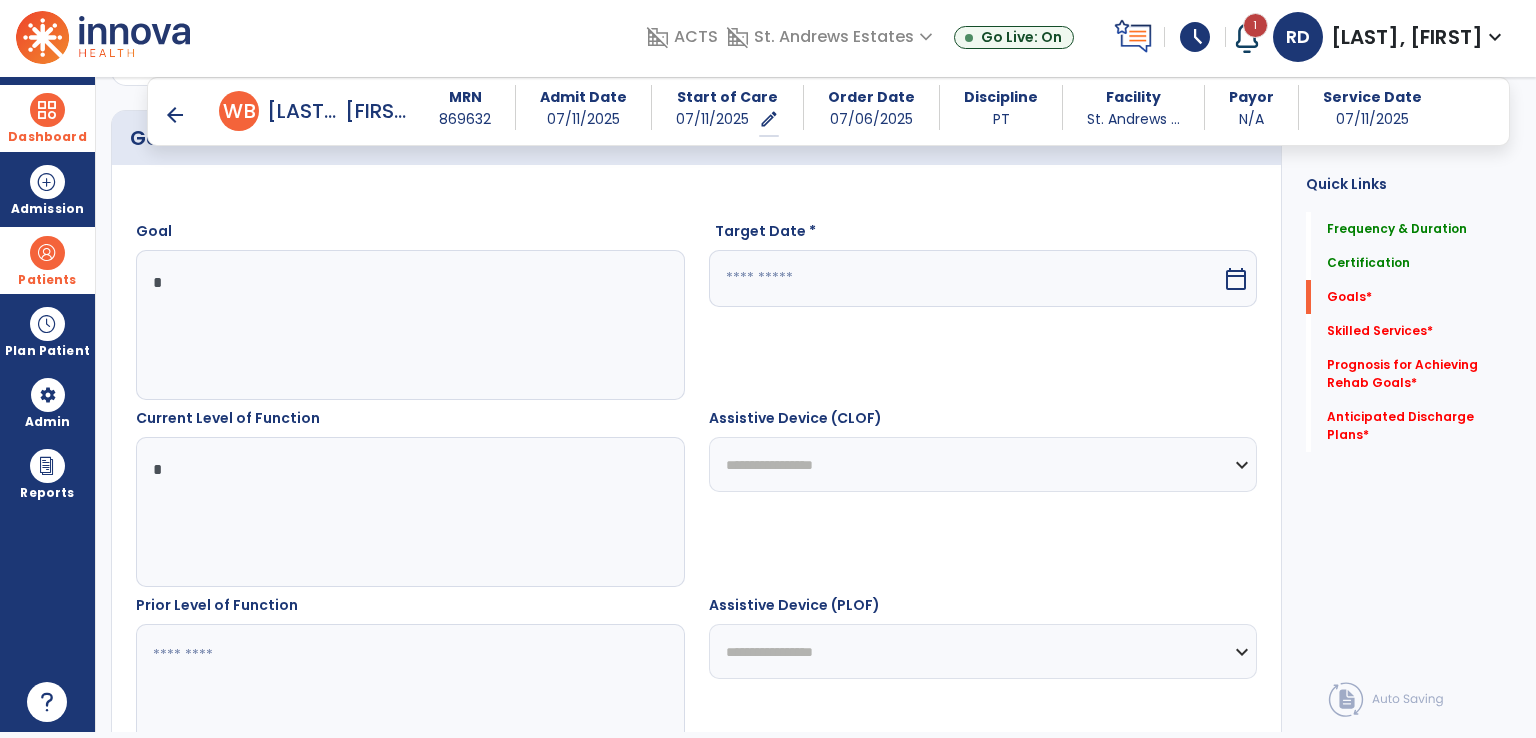 type on "*" 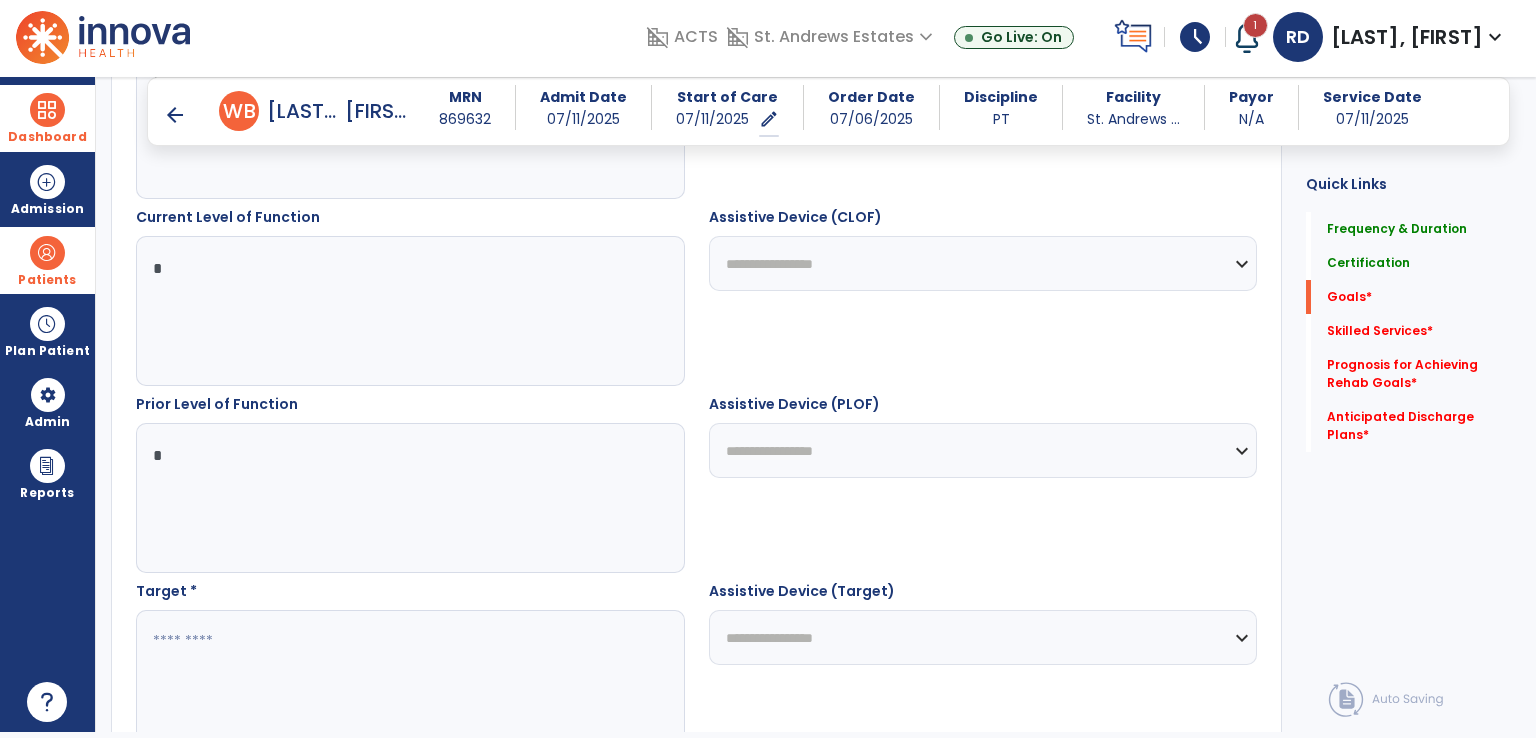 scroll, scrollTop: 800, scrollLeft: 0, axis: vertical 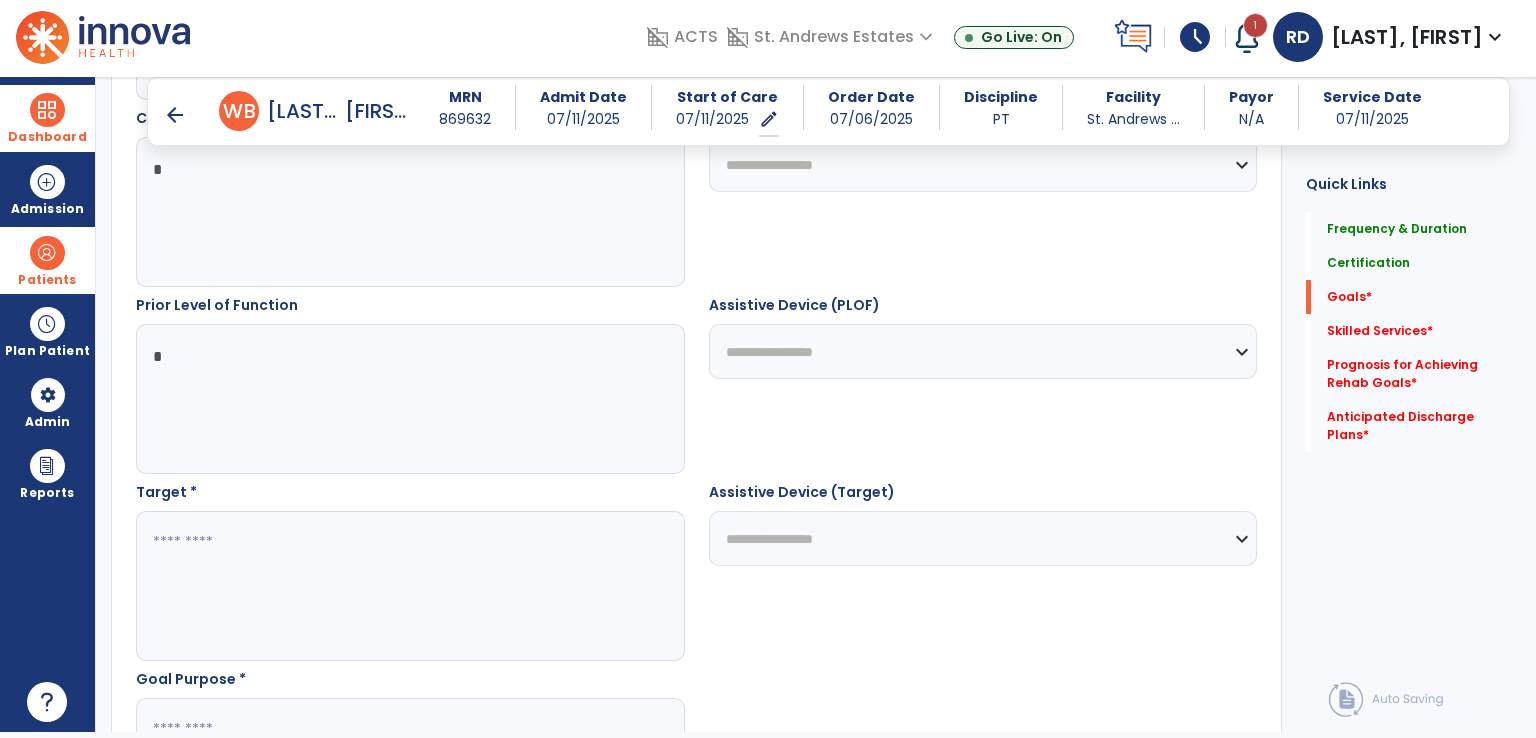 type on "*" 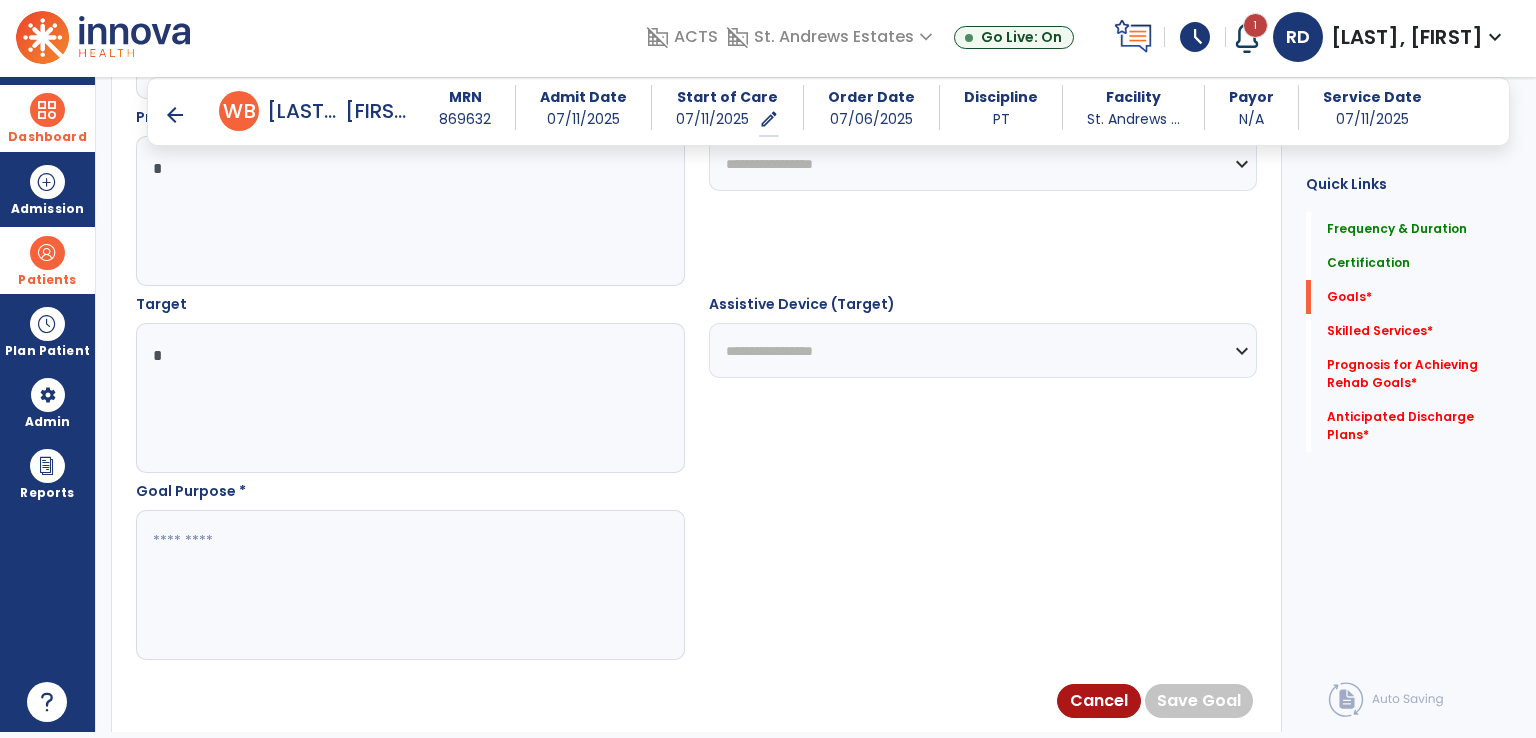 scroll, scrollTop: 1000, scrollLeft: 0, axis: vertical 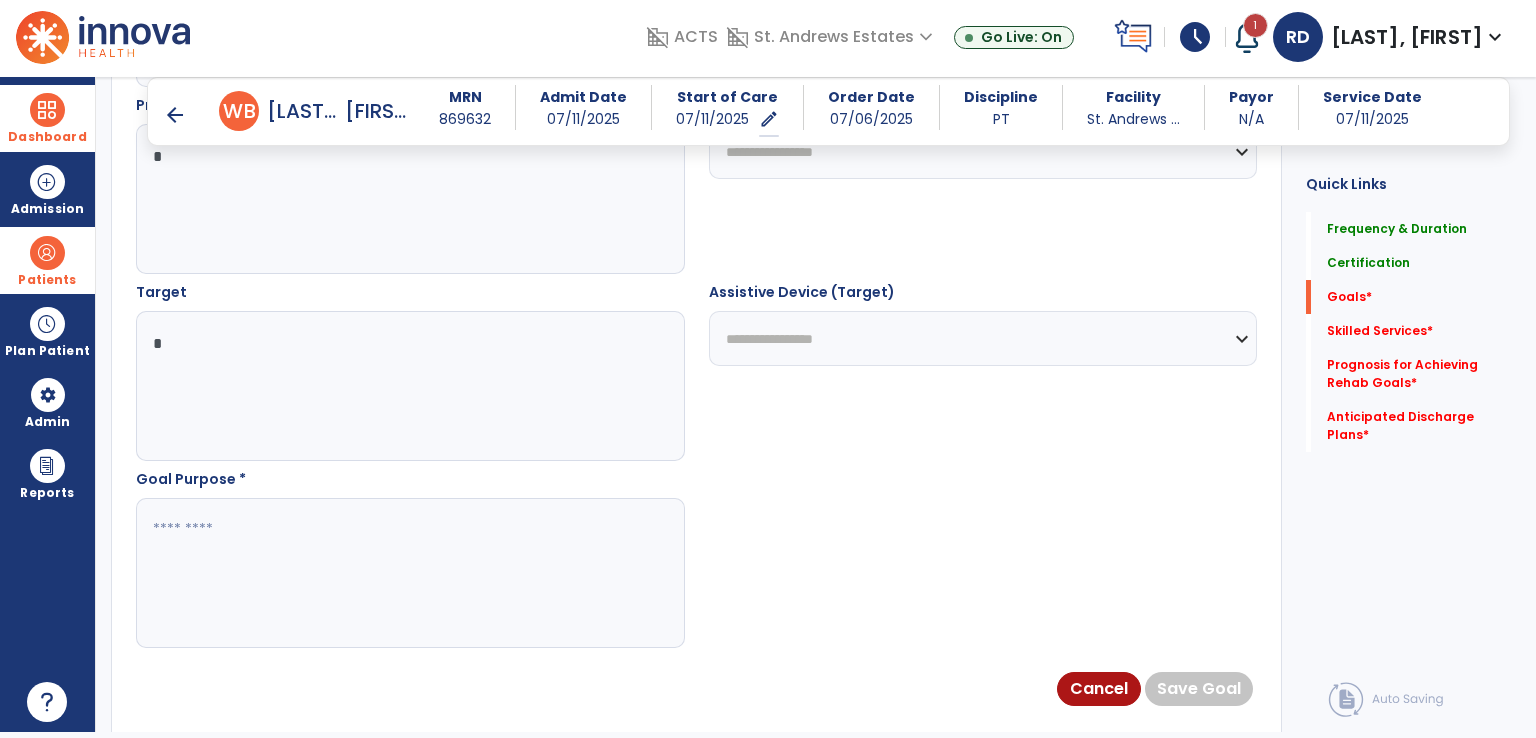 type on "*" 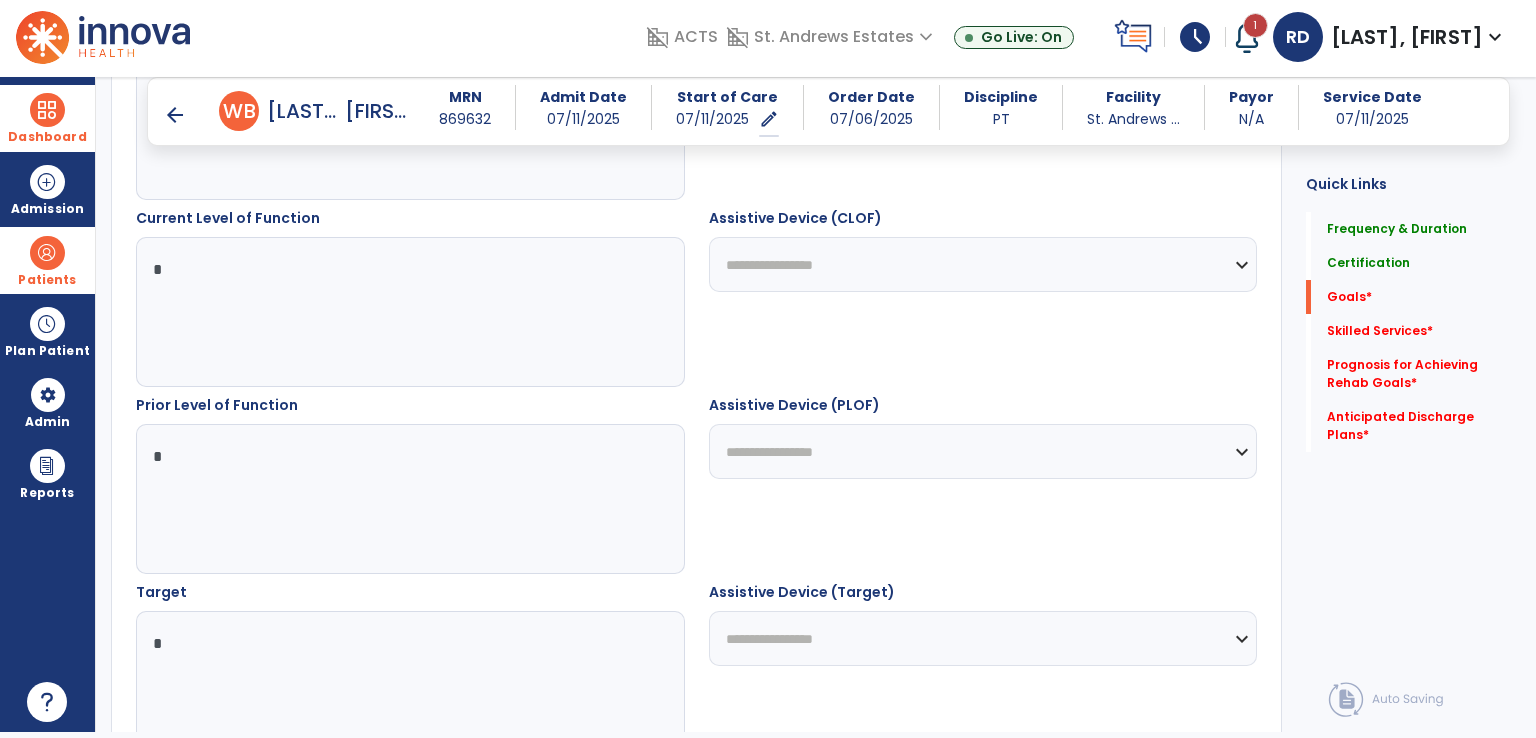 scroll, scrollTop: 300, scrollLeft: 0, axis: vertical 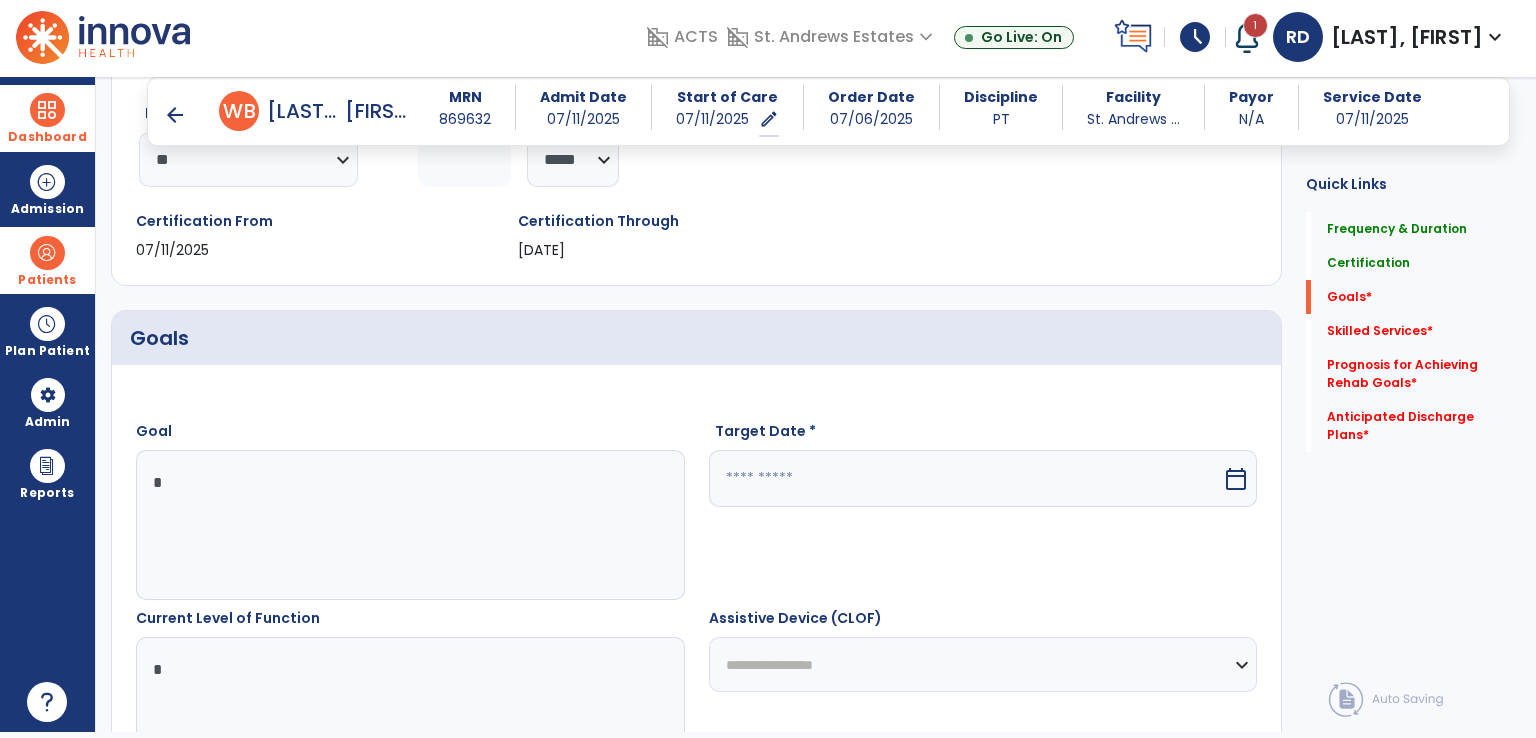 type on "*" 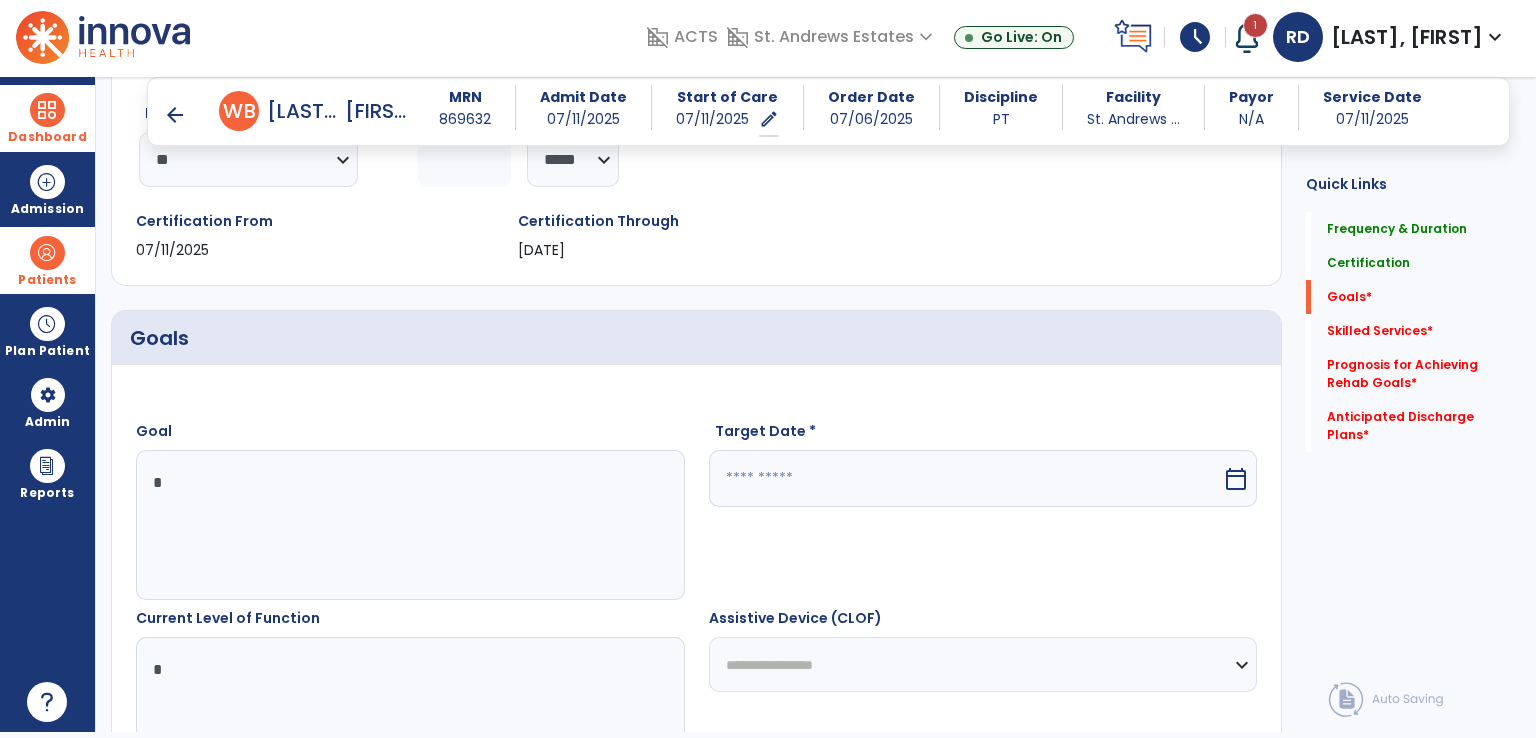 click at bounding box center [966, 478] 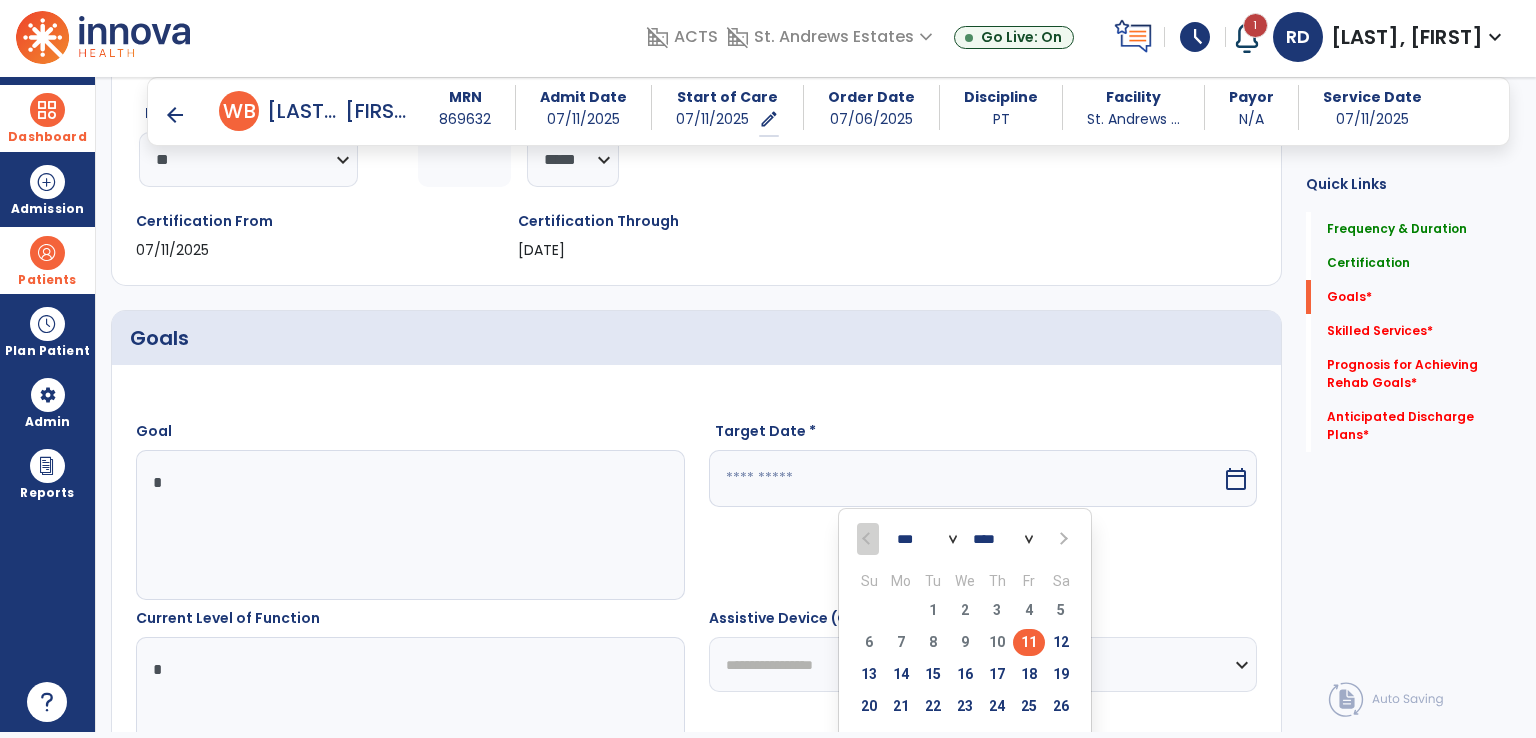 click on "11" at bounding box center [1029, 642] 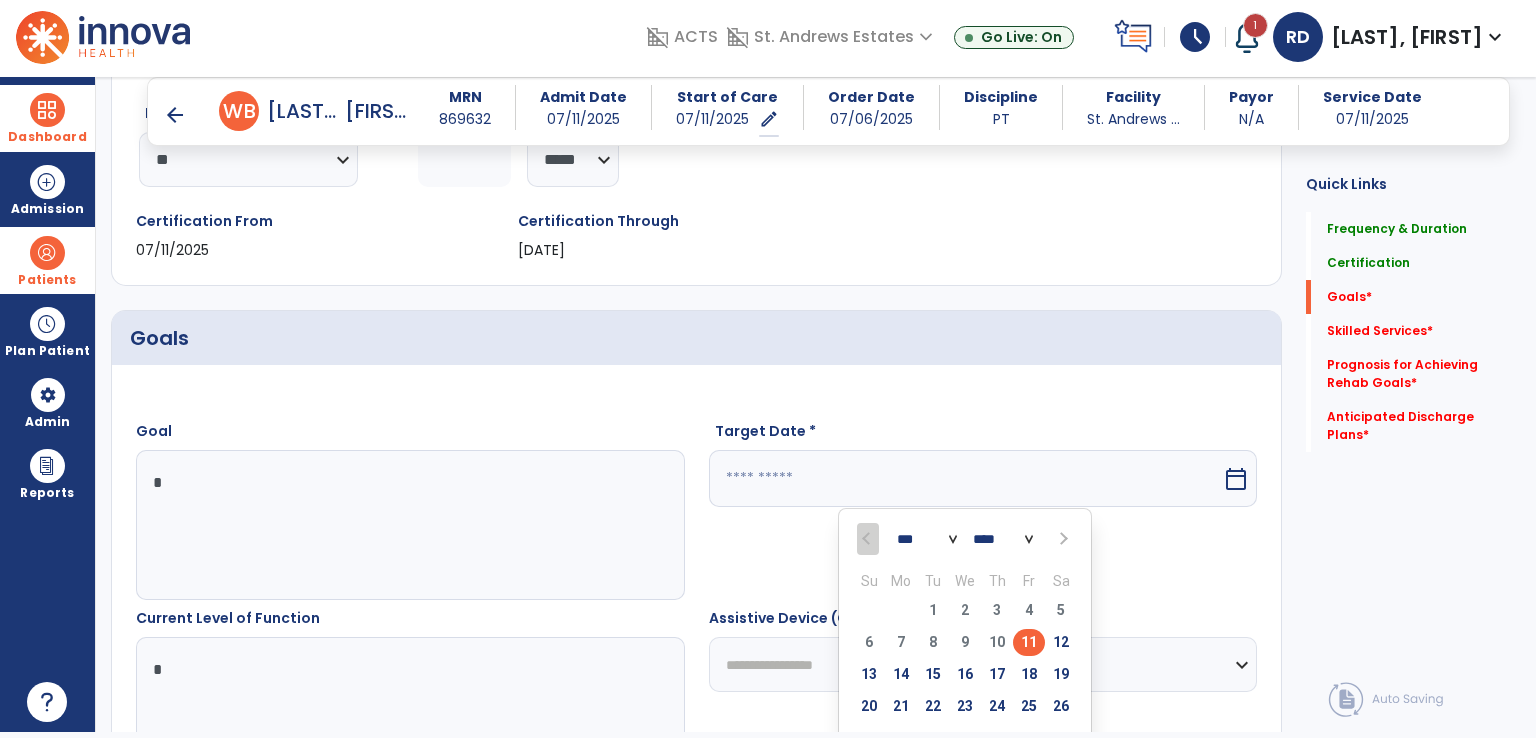 type on "*********" 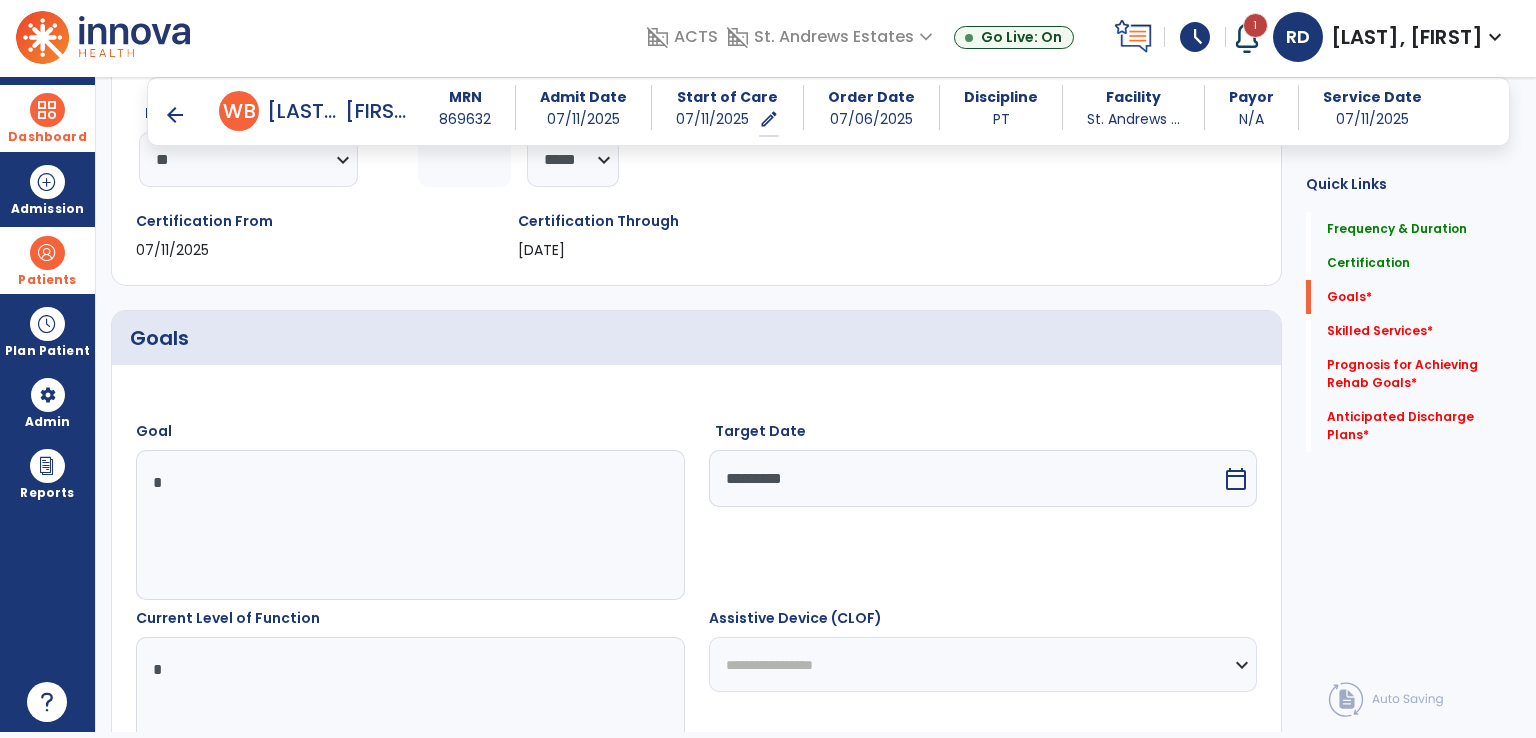 click on "calendar_today" at bounding box center [1236, 479] 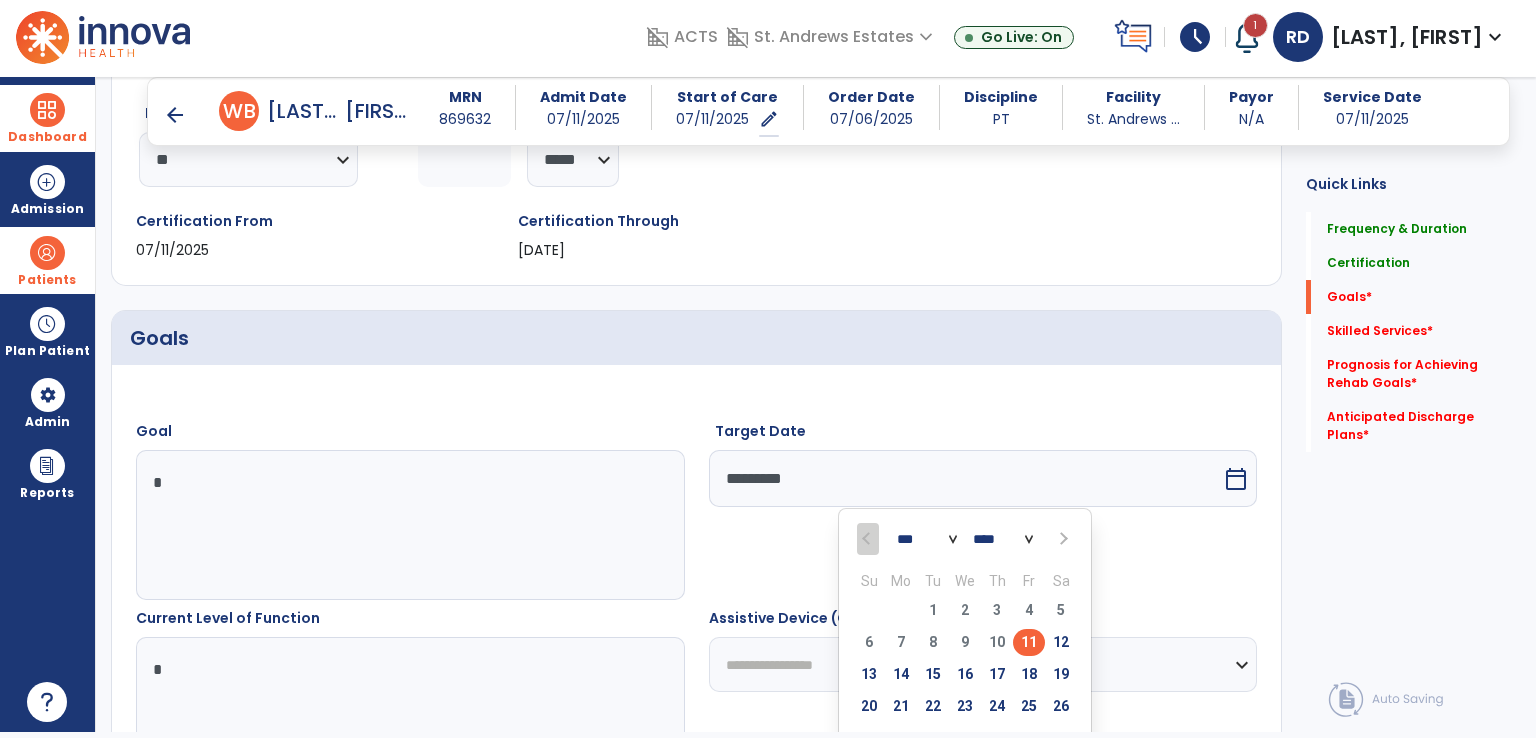 click on "*** *** *** ***" at bounding box center (927, 540) 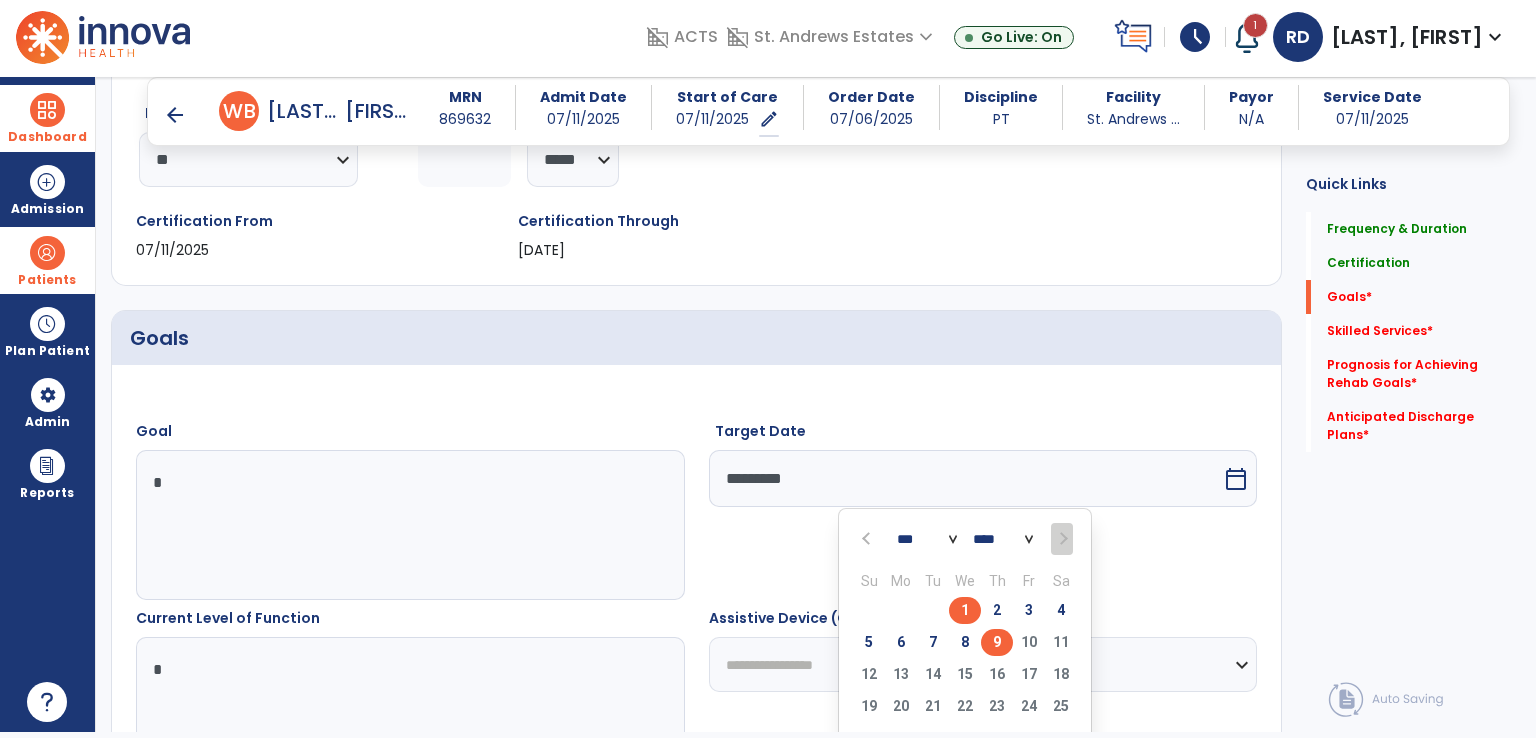 click on "9" at bounding box center [997, 642] 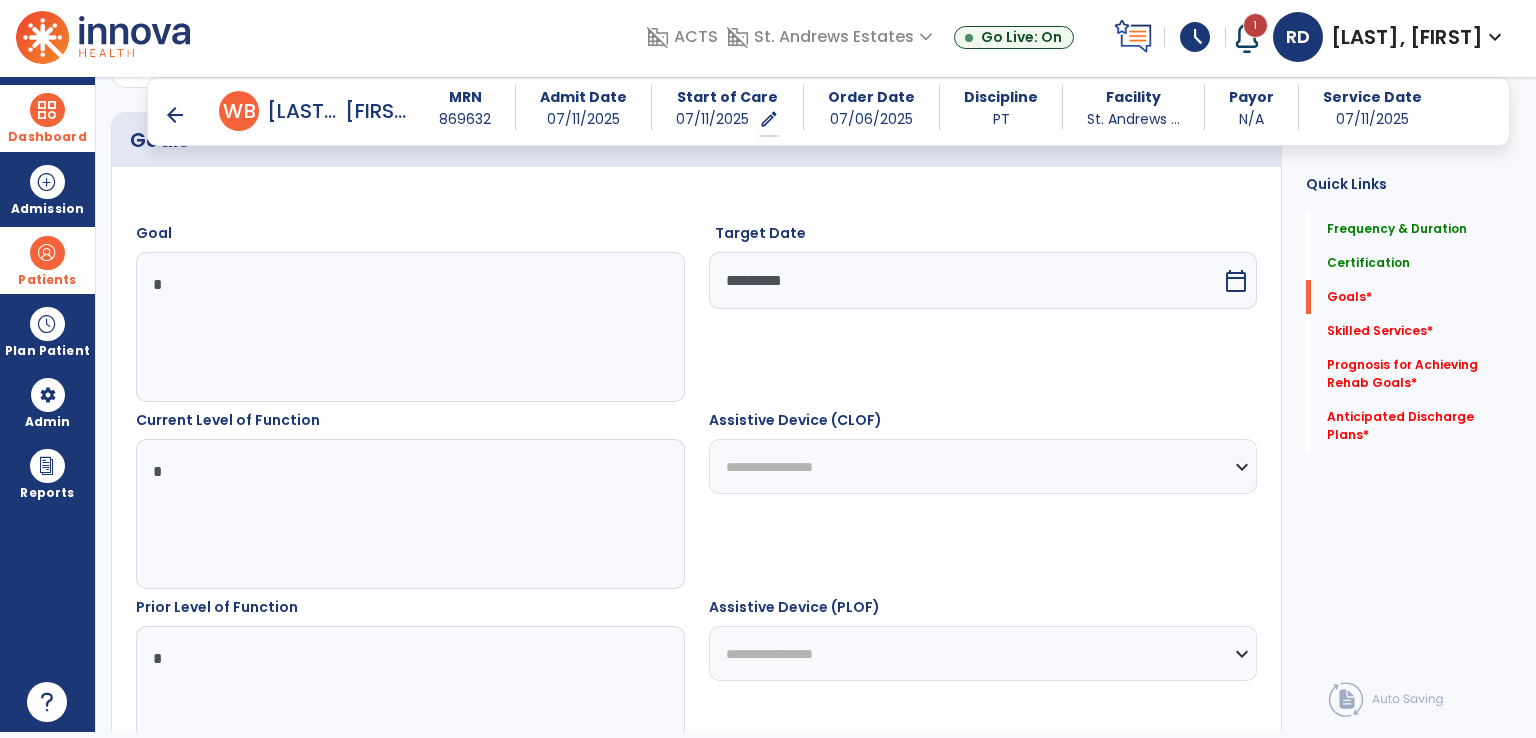 scroll, scrollTop: 500, scrollLeft: 0, axis: vertical 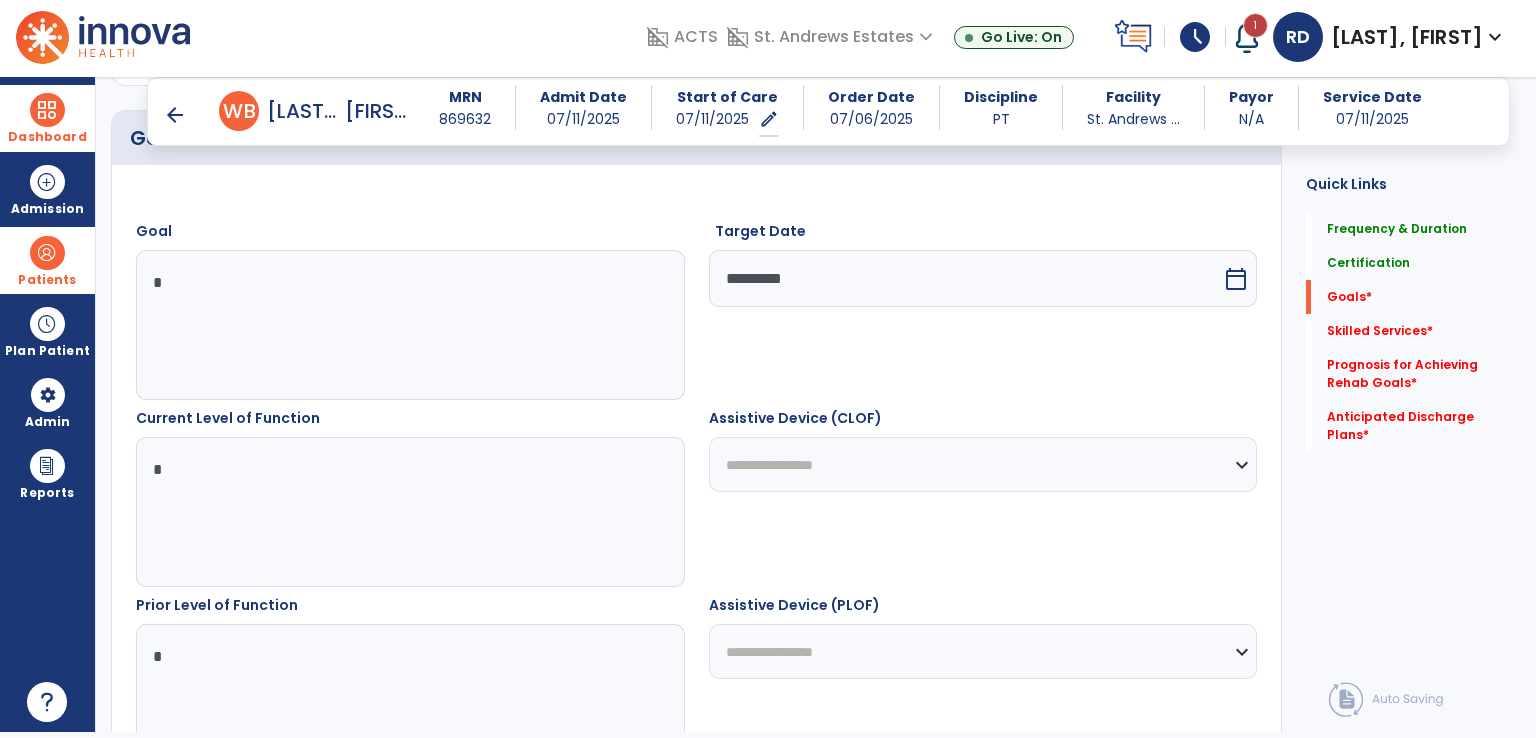 click on "**********" at bounding box center (983, 464) 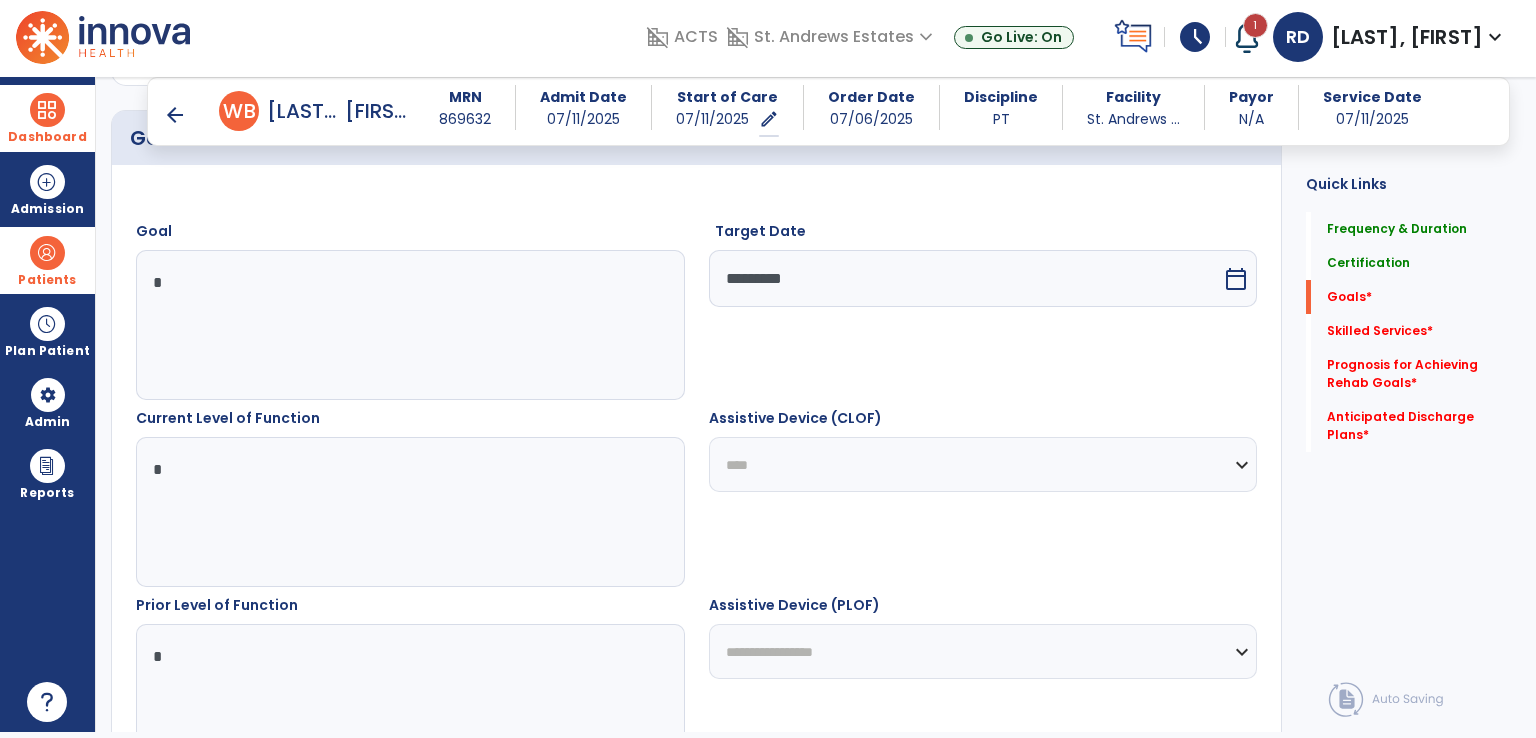click on "**********" at bounding box center (983, 464) 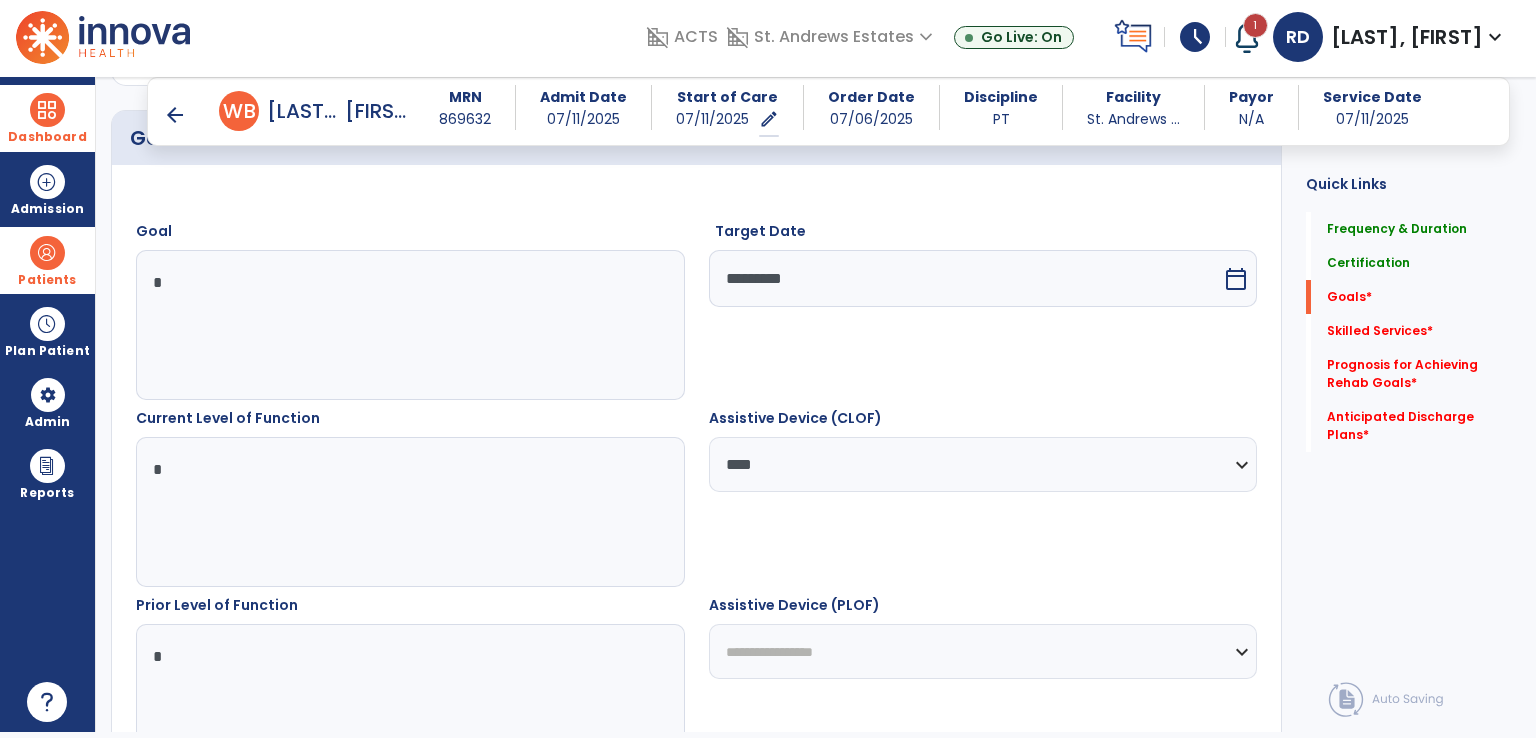 scroll, scrollTop: 600, scrollLeft: 0, axis: vertical 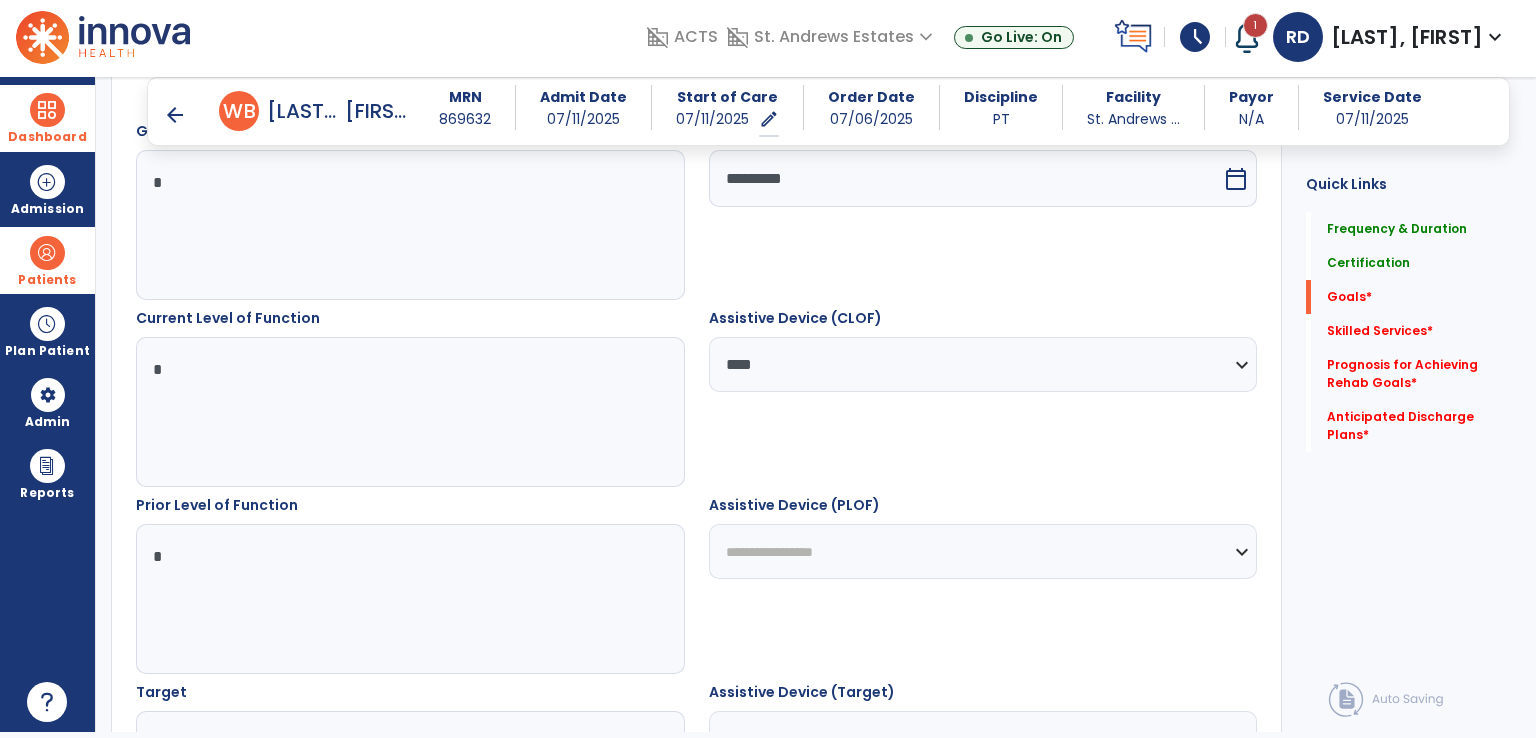 click on "**********" at bounding box center [983, 551] 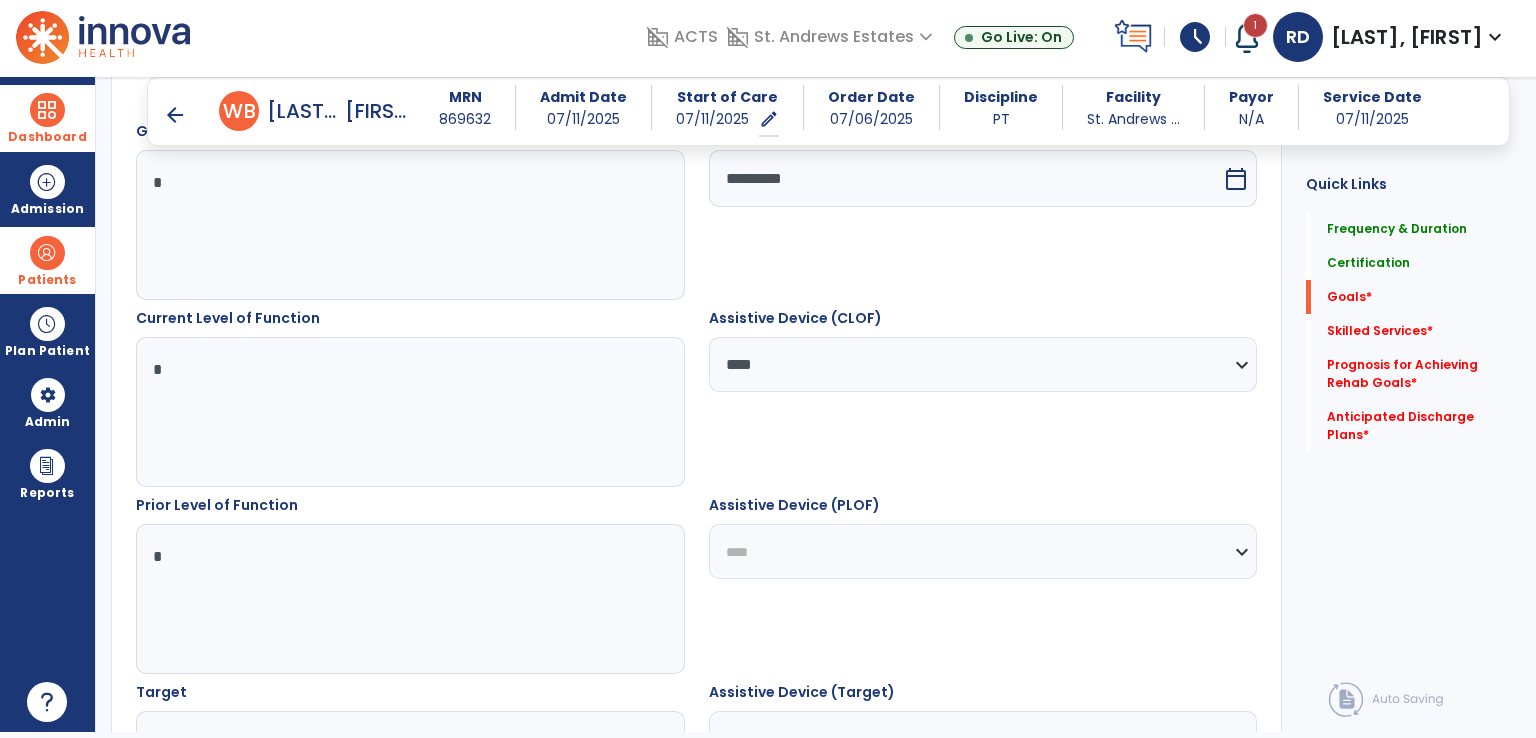click on "**********" at bounding box center [983, 551] 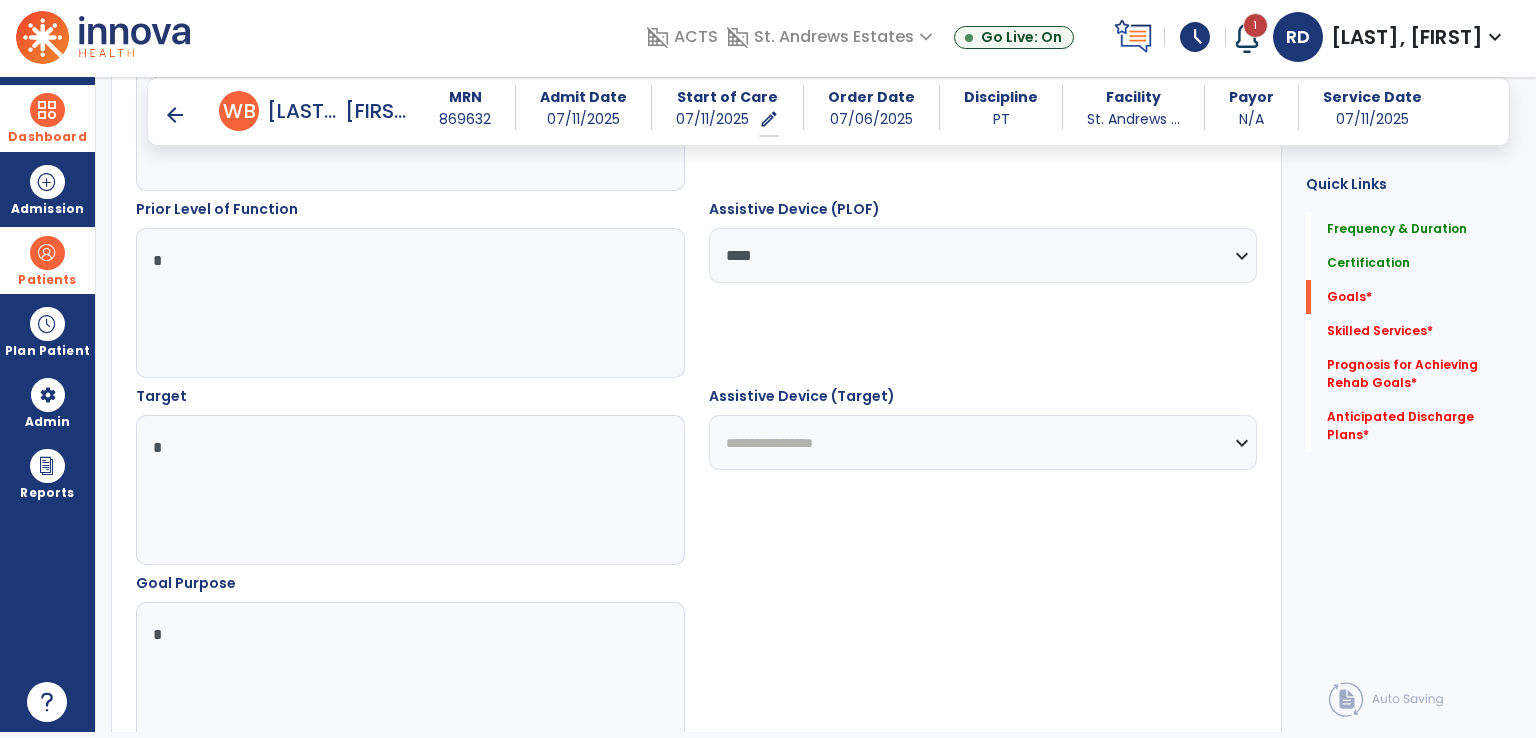 scroll, scrollTop: 900, scrollLeft: 0, axis: vertical 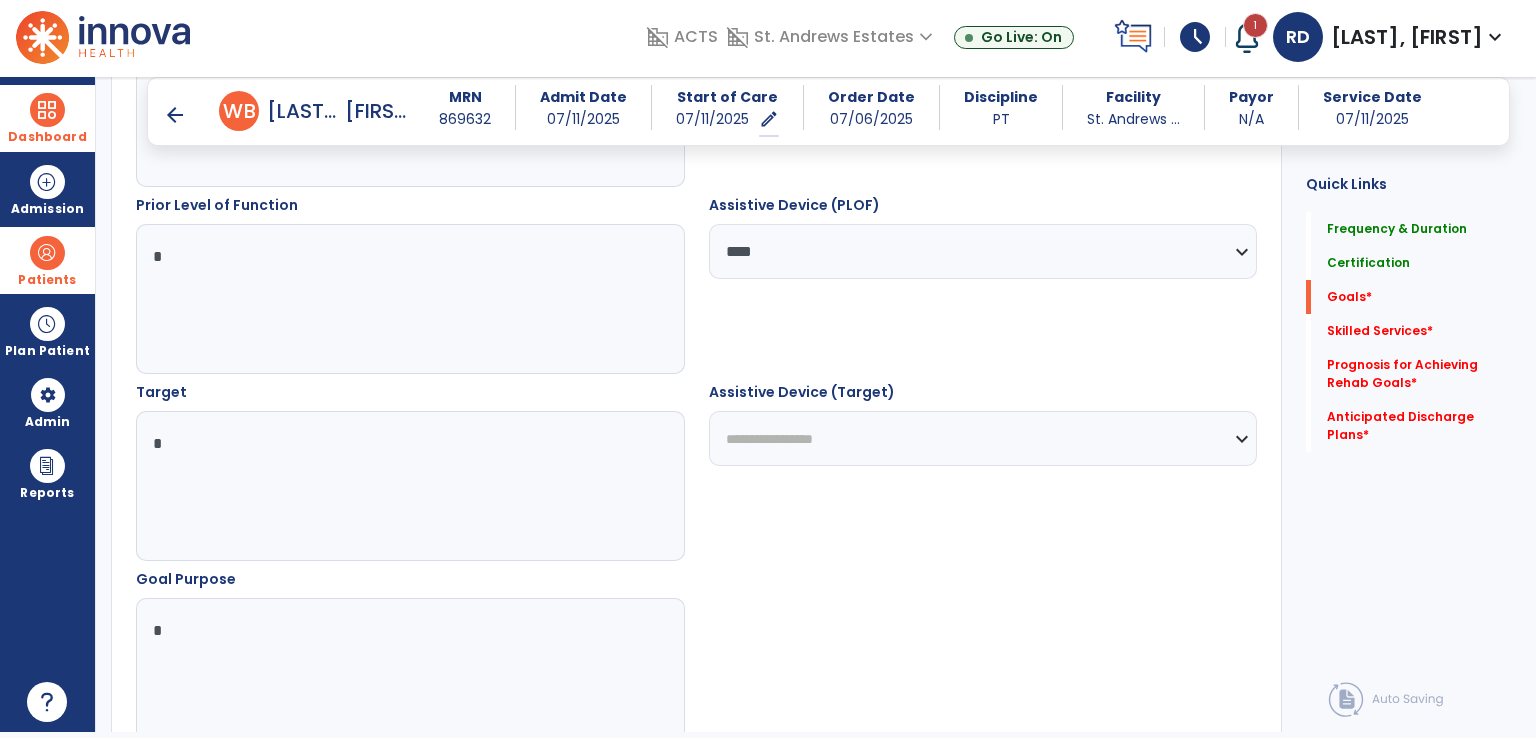 click on "**********" at bounding box center (983, 438) 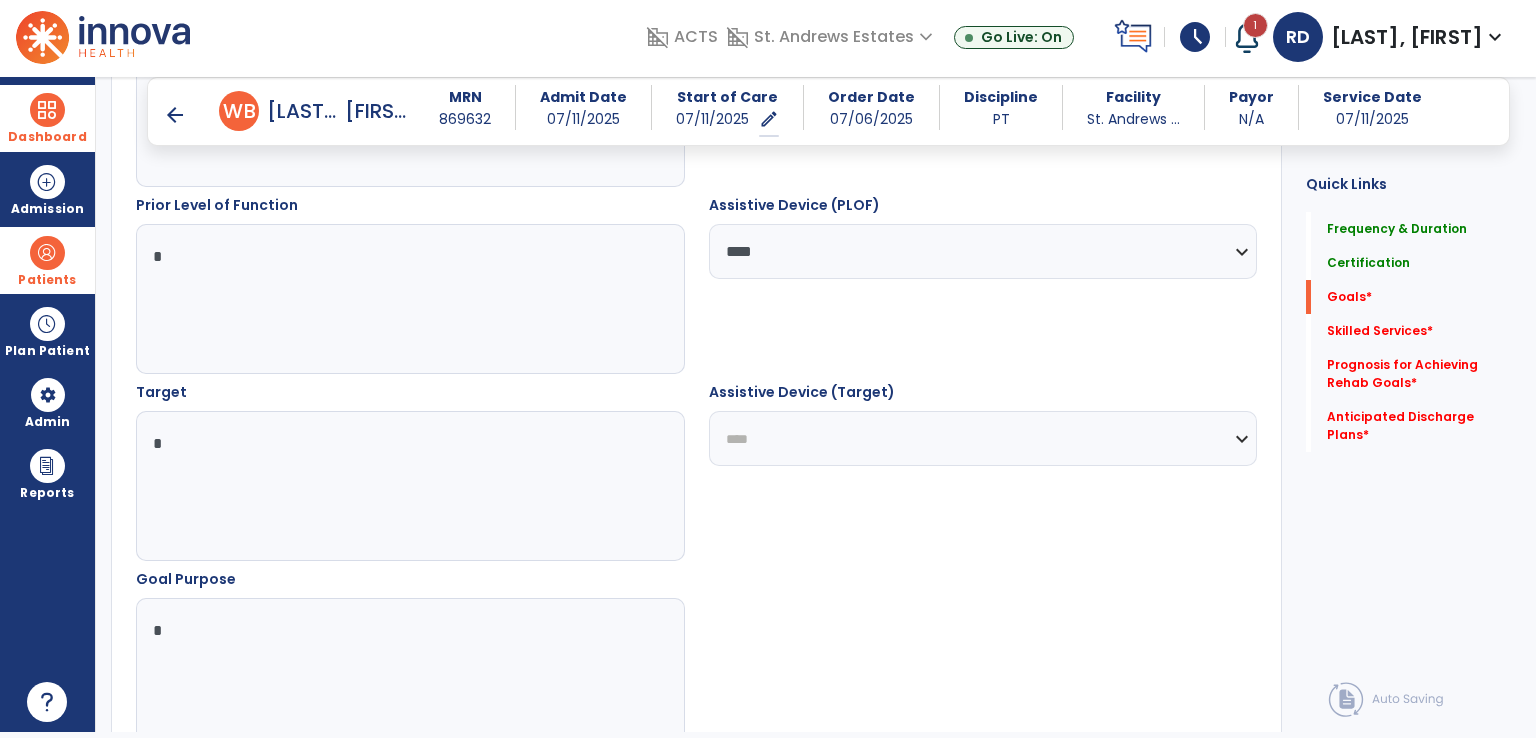 click on "**********" at bounding box center [983, 438] 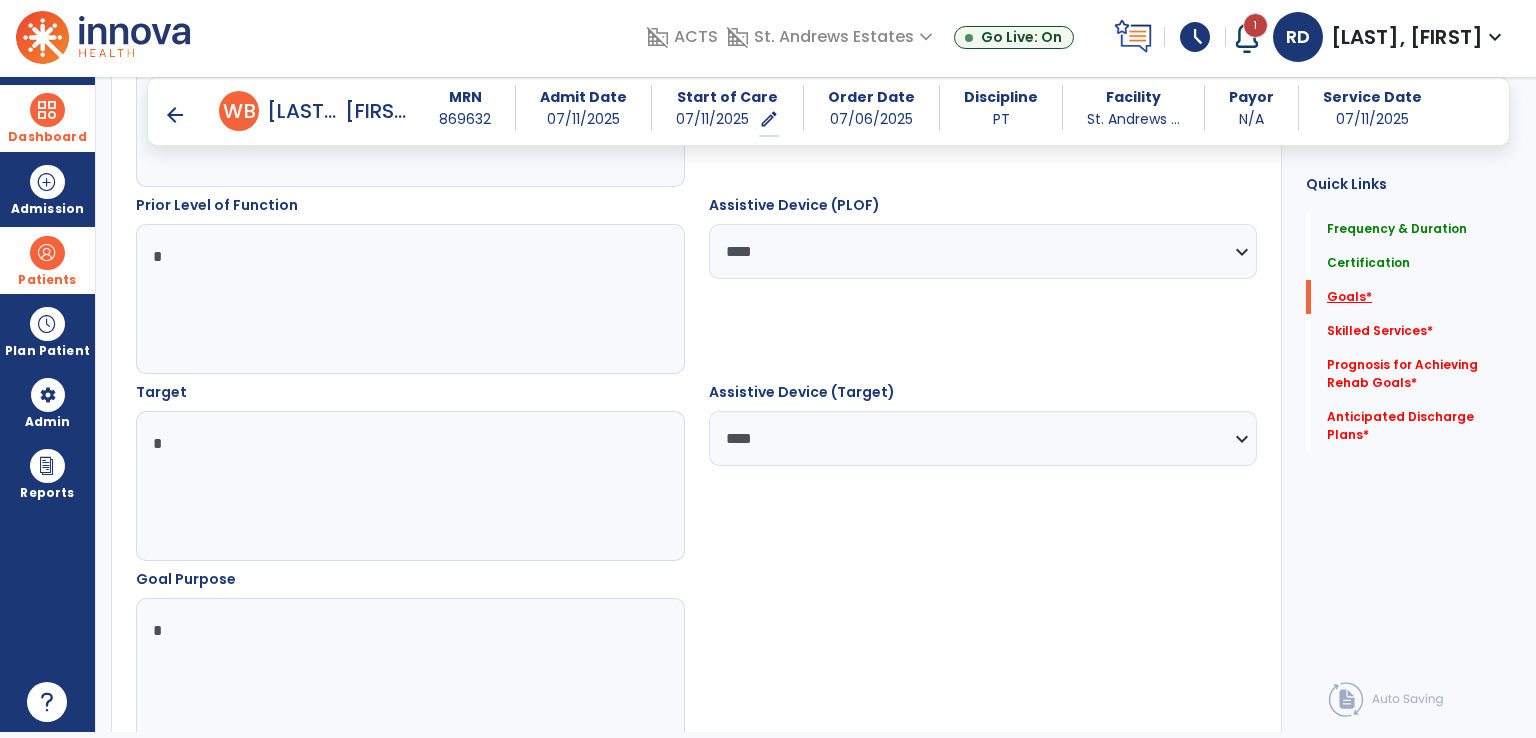 click on "Goals   *" 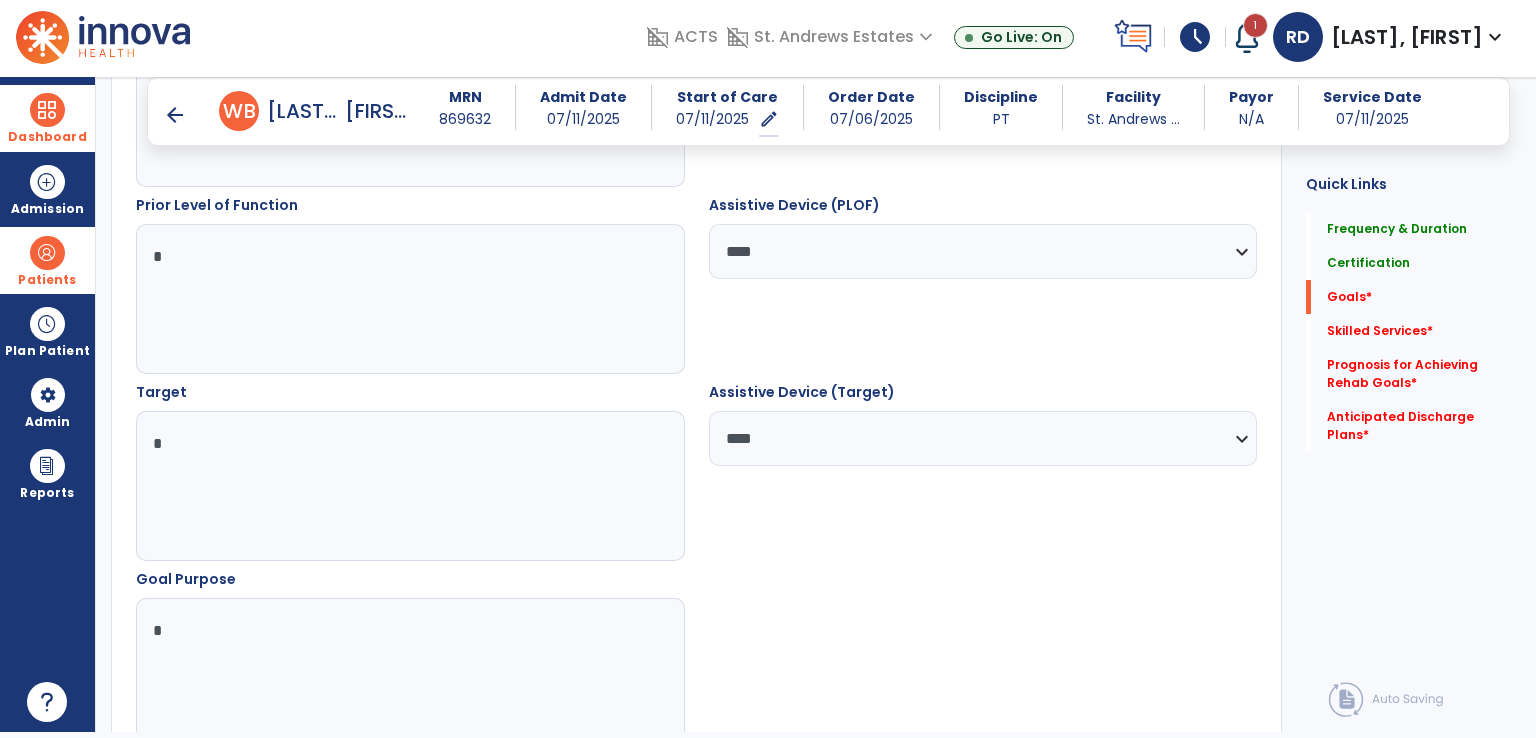 scroll, scrollTop: 41, scrollLeft: 0, axis: vertical 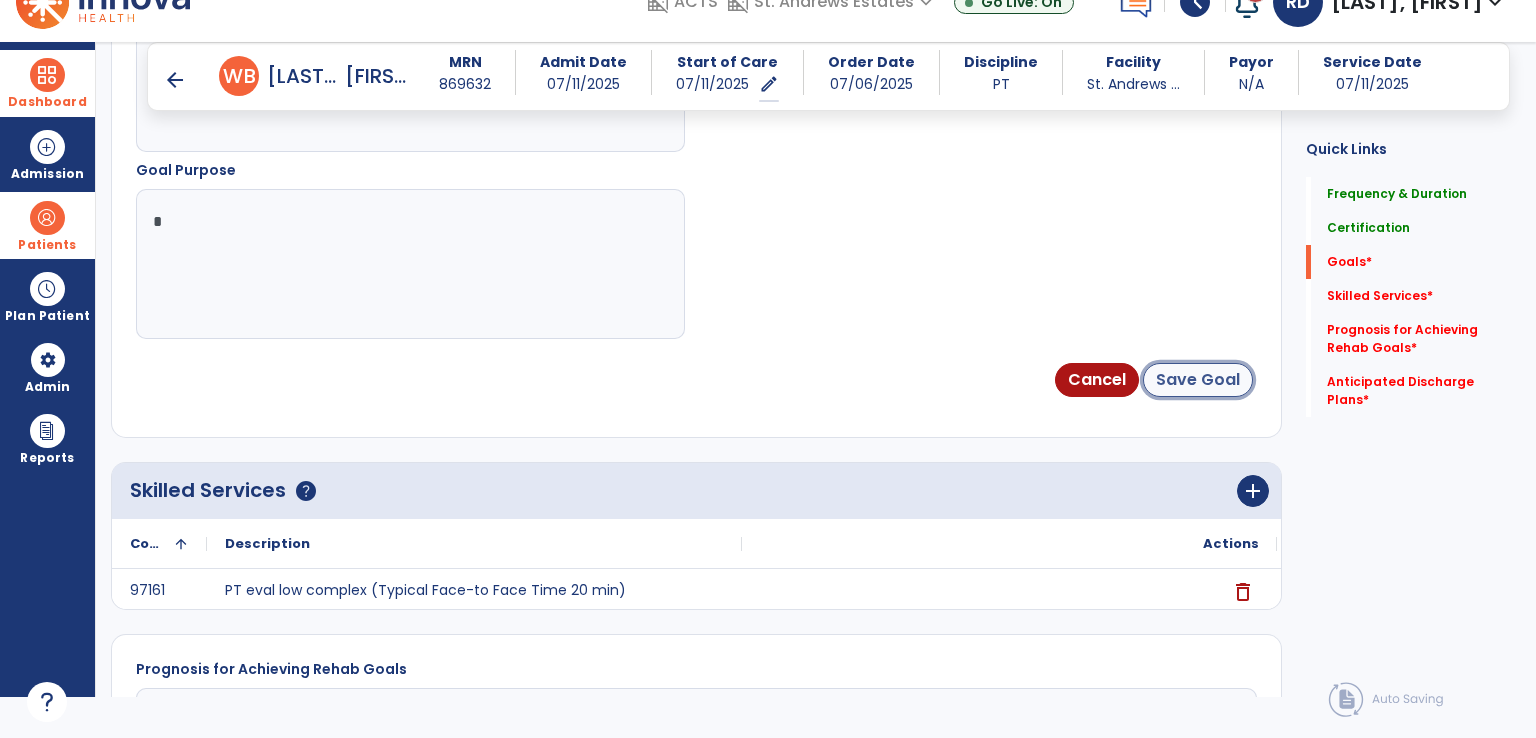 click on "Save Goal" at bounding box center [1198, 380] 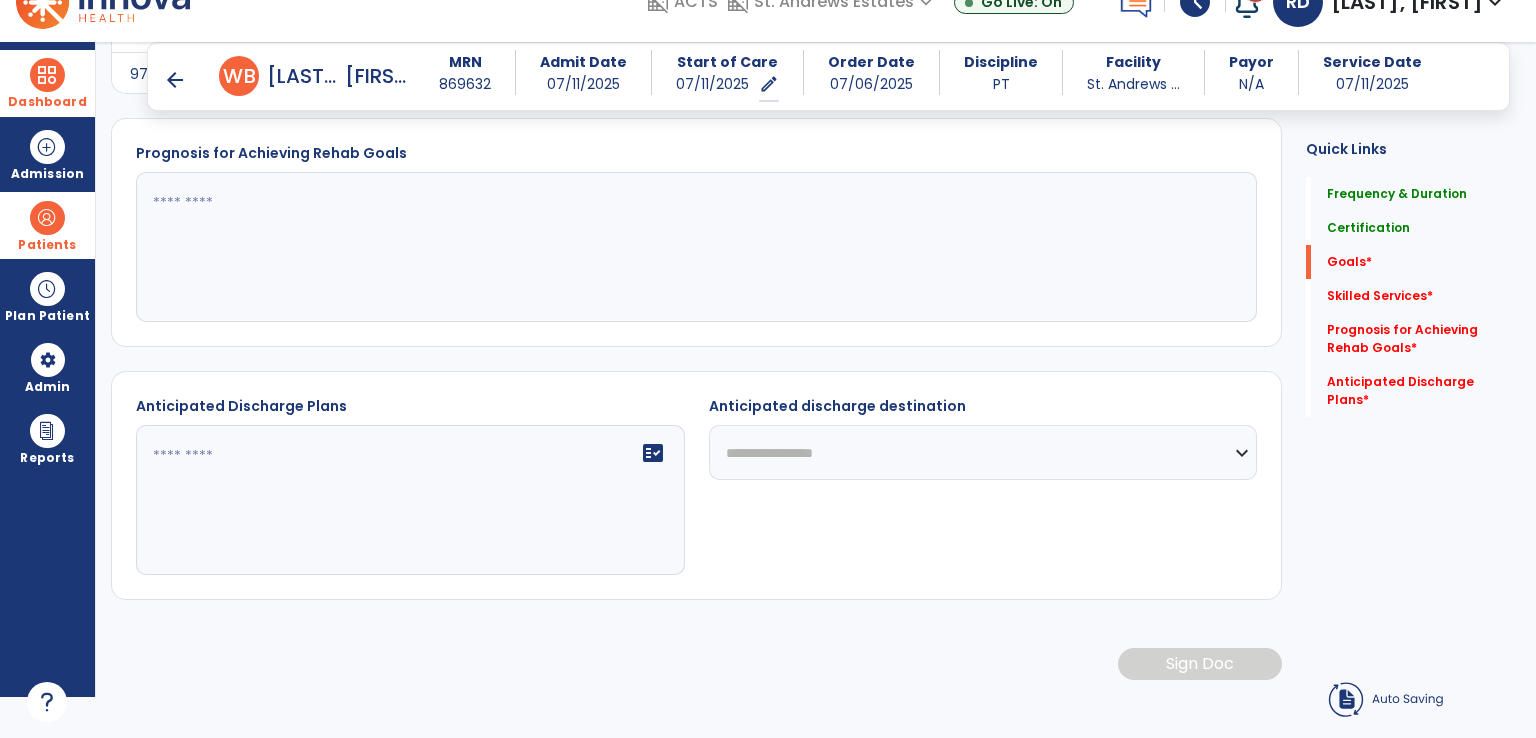 scroll, scrollTop: 197, scrollLeft: 0, axis: vertical 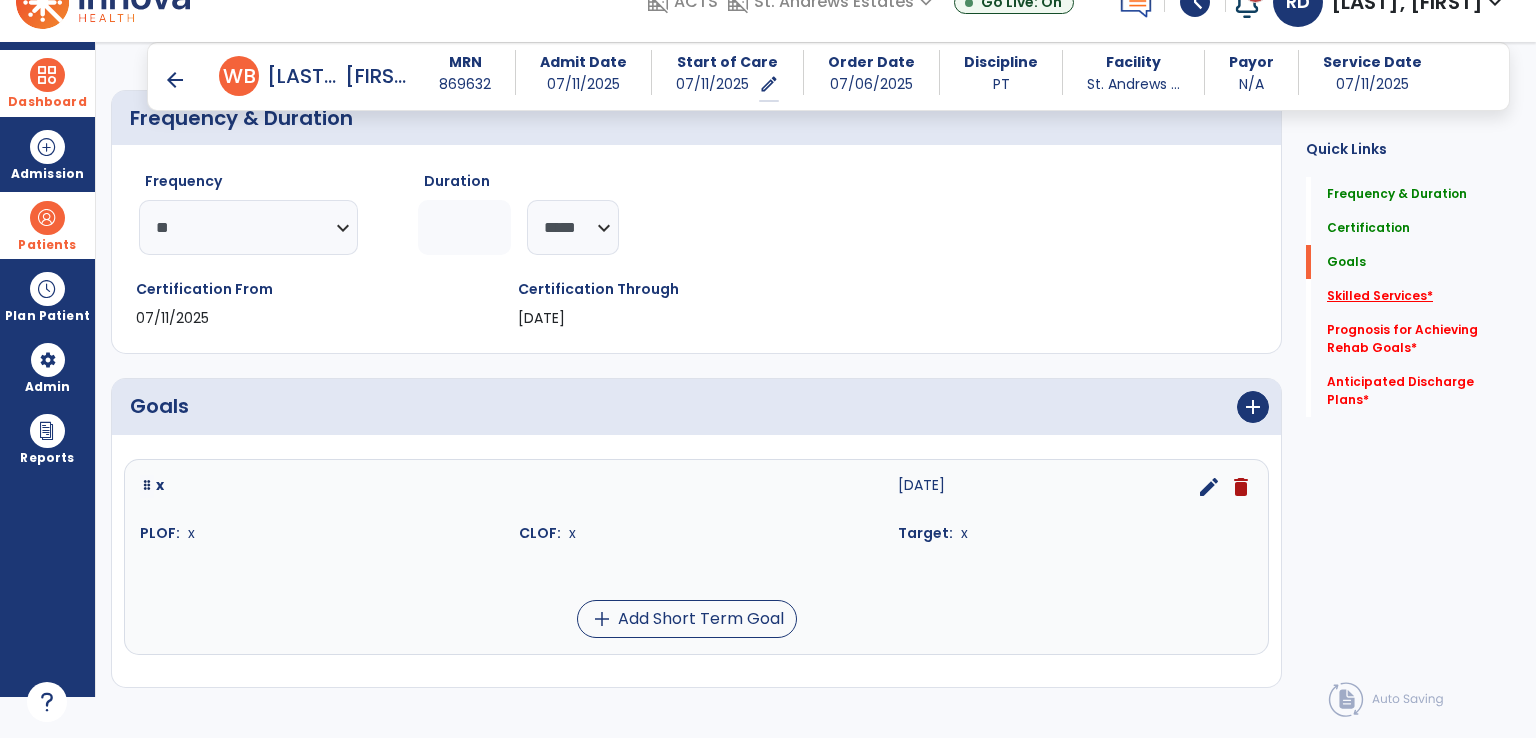 click on "Skilled Services   *" 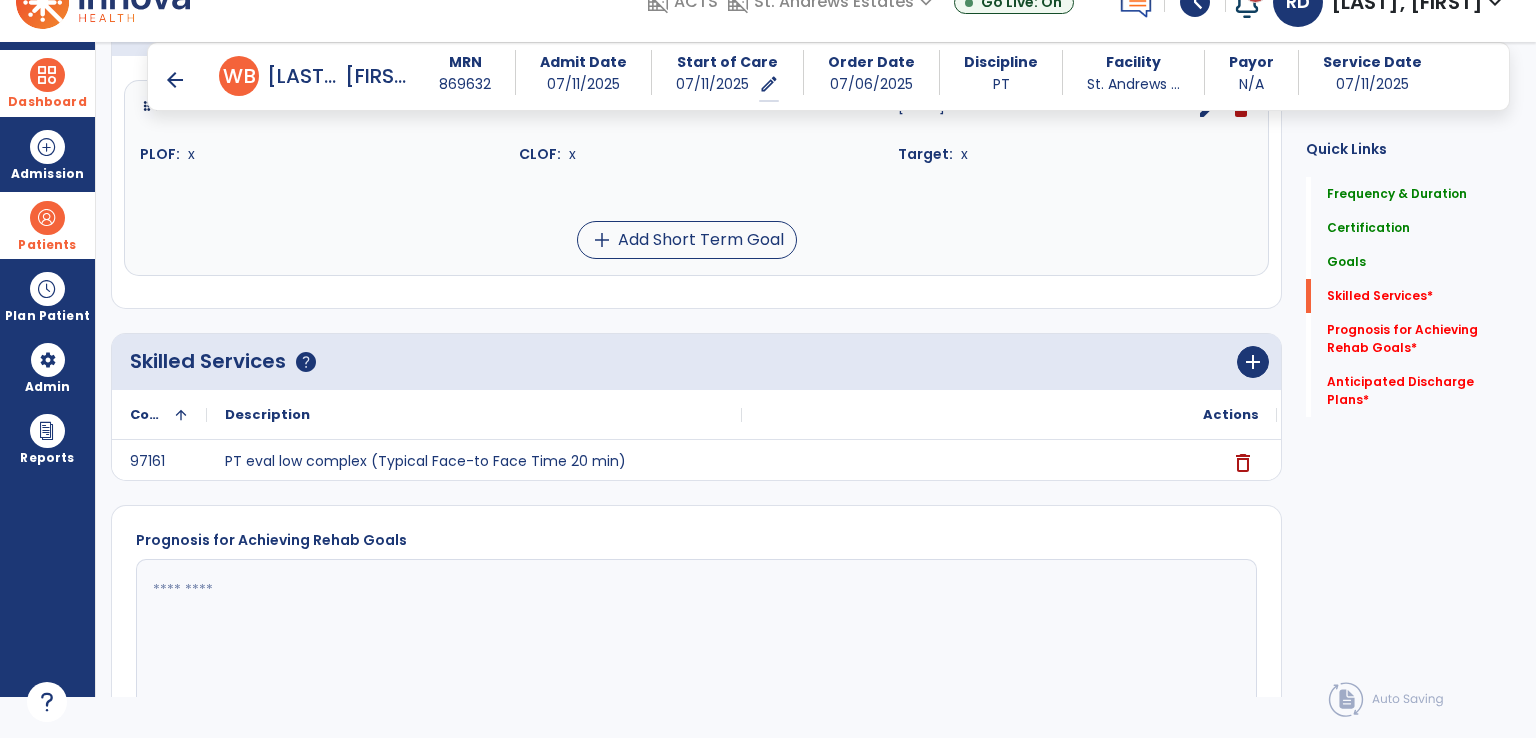 scroll, scrollTop: 613, scrollLeft: 0, axis: vertical 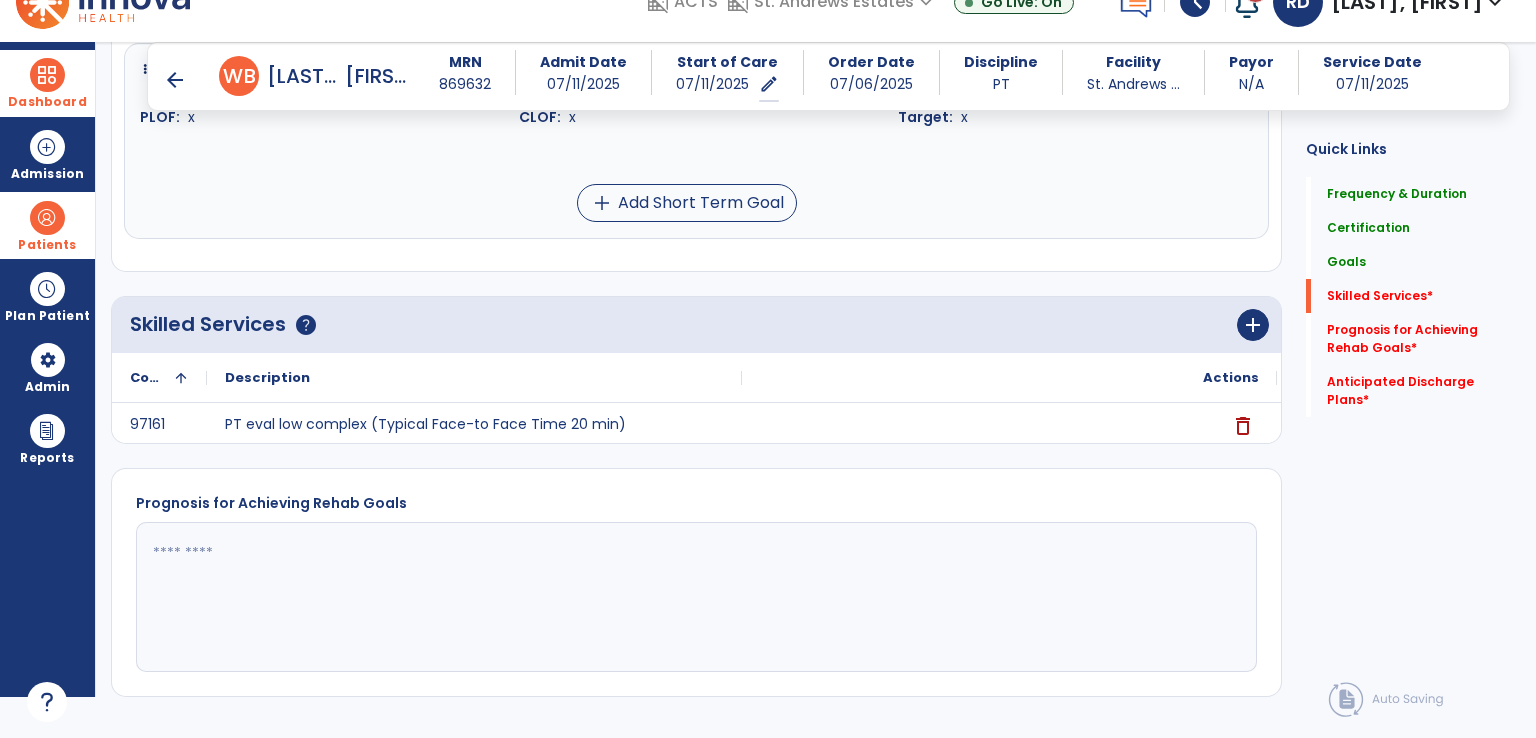 click 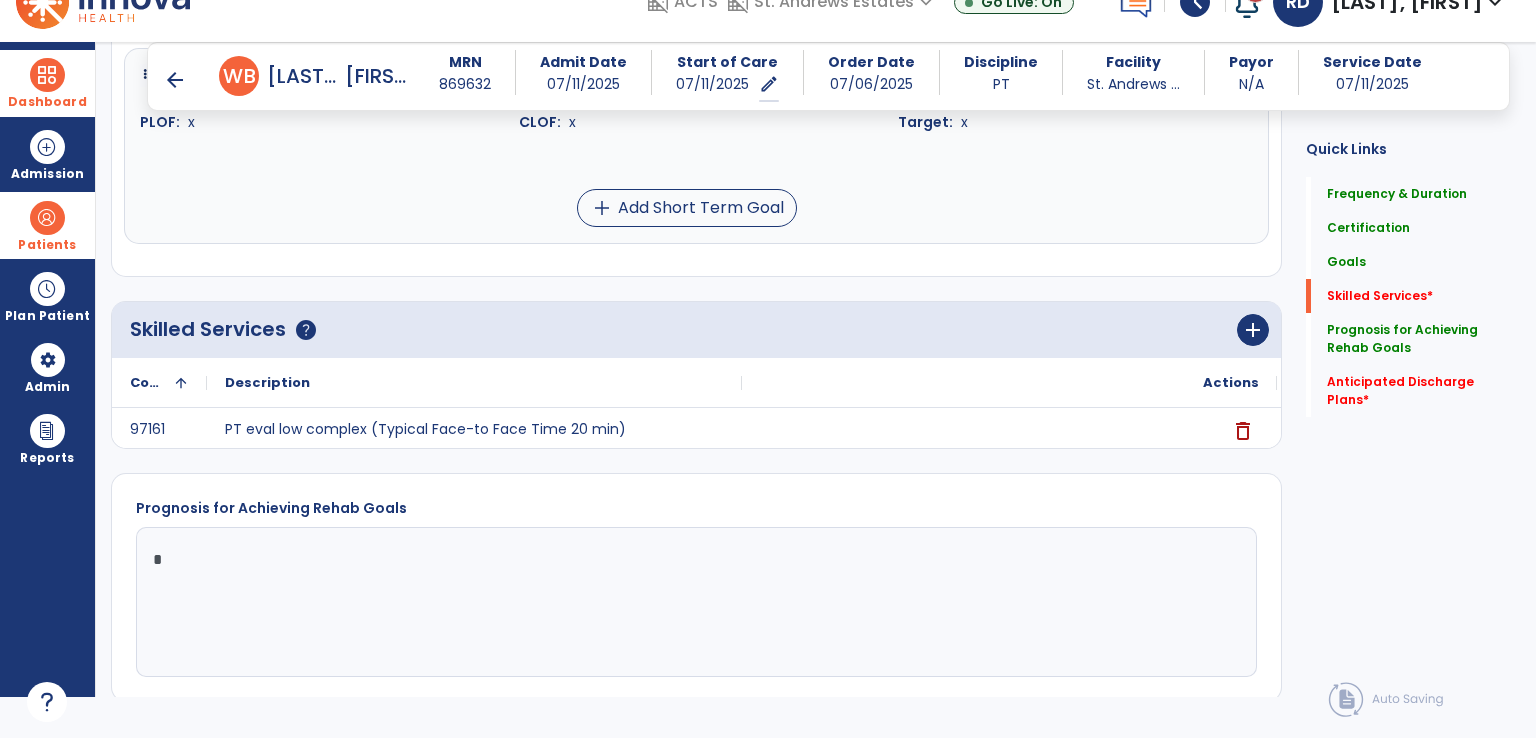 scroll, scrollTop: 610, scrollLeft: 0, axis: vertical 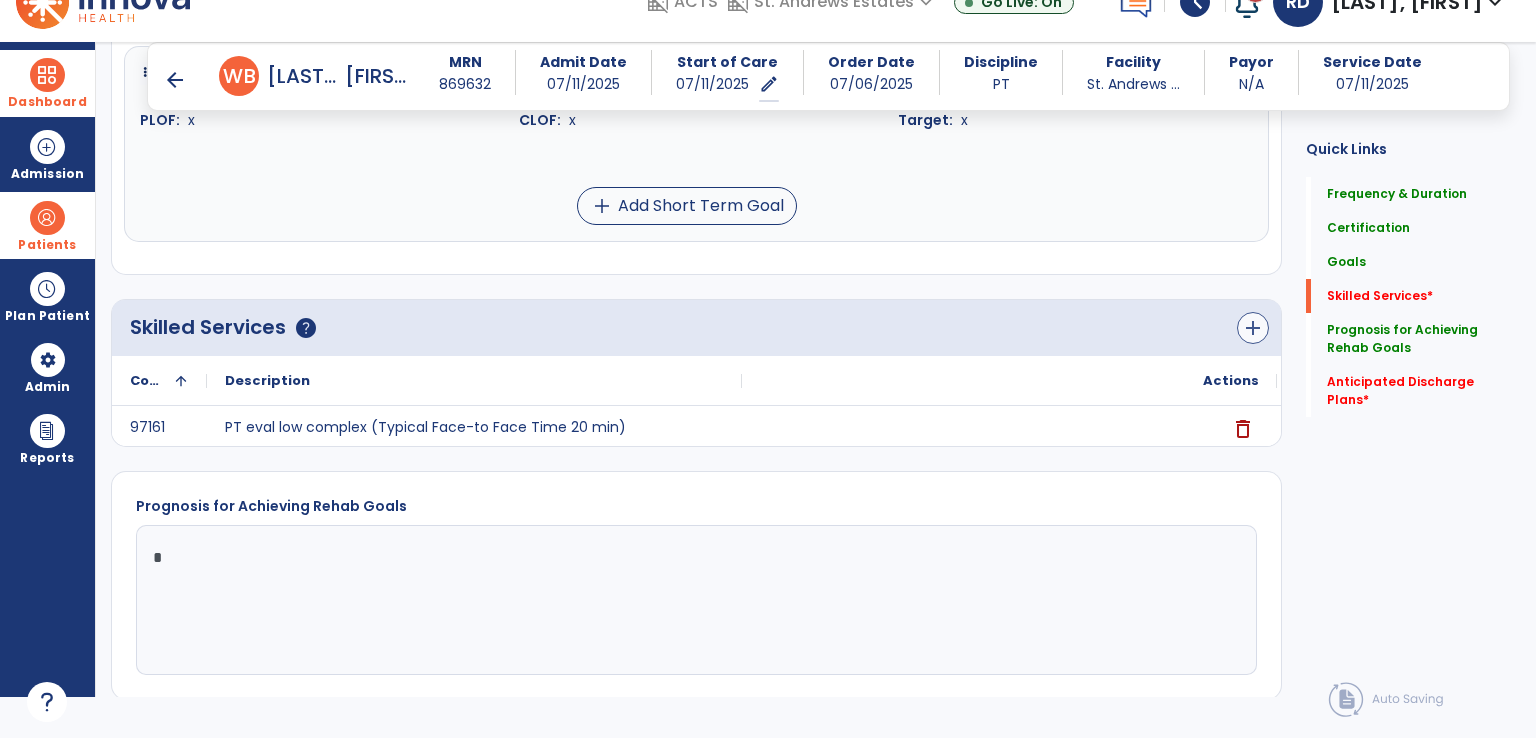 type on "*" 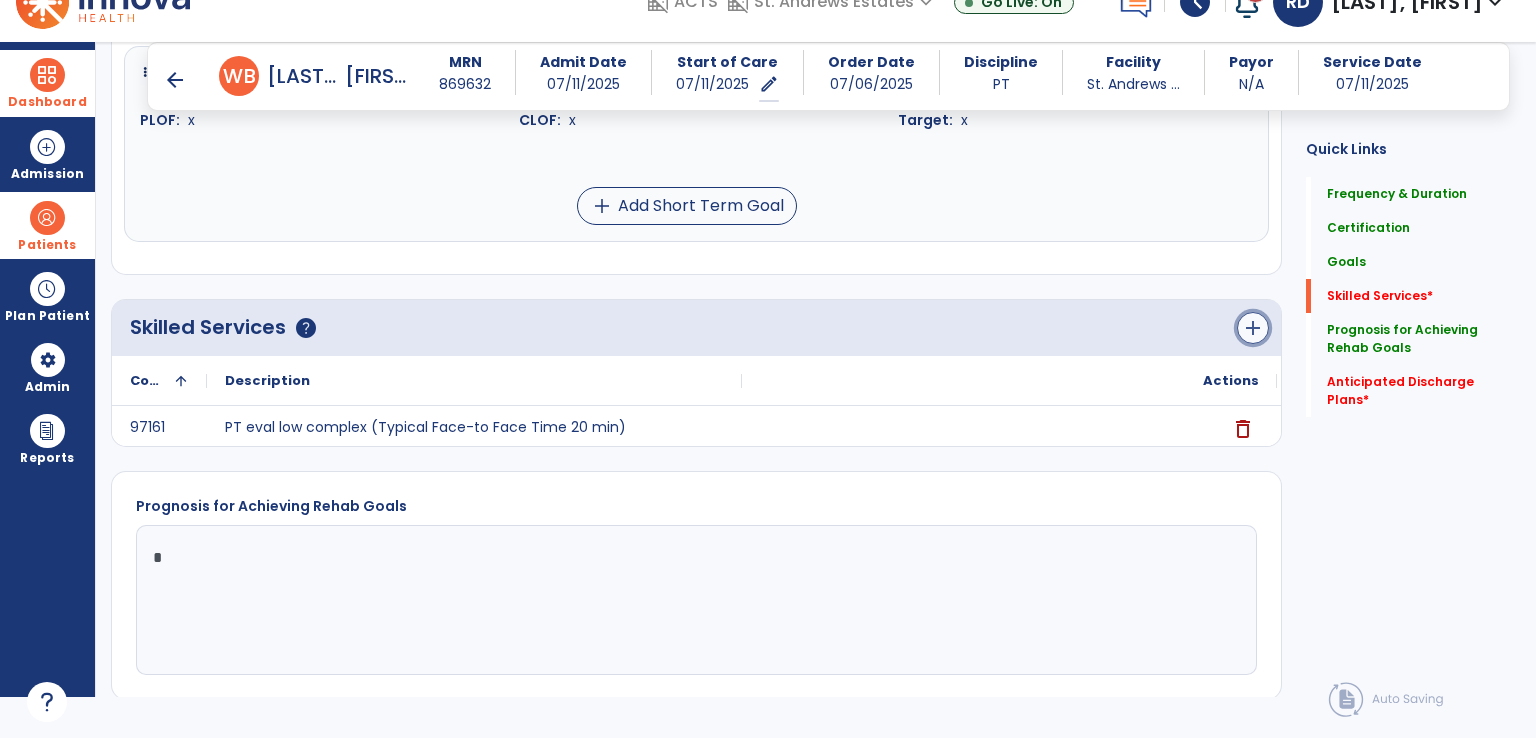 click on "add" 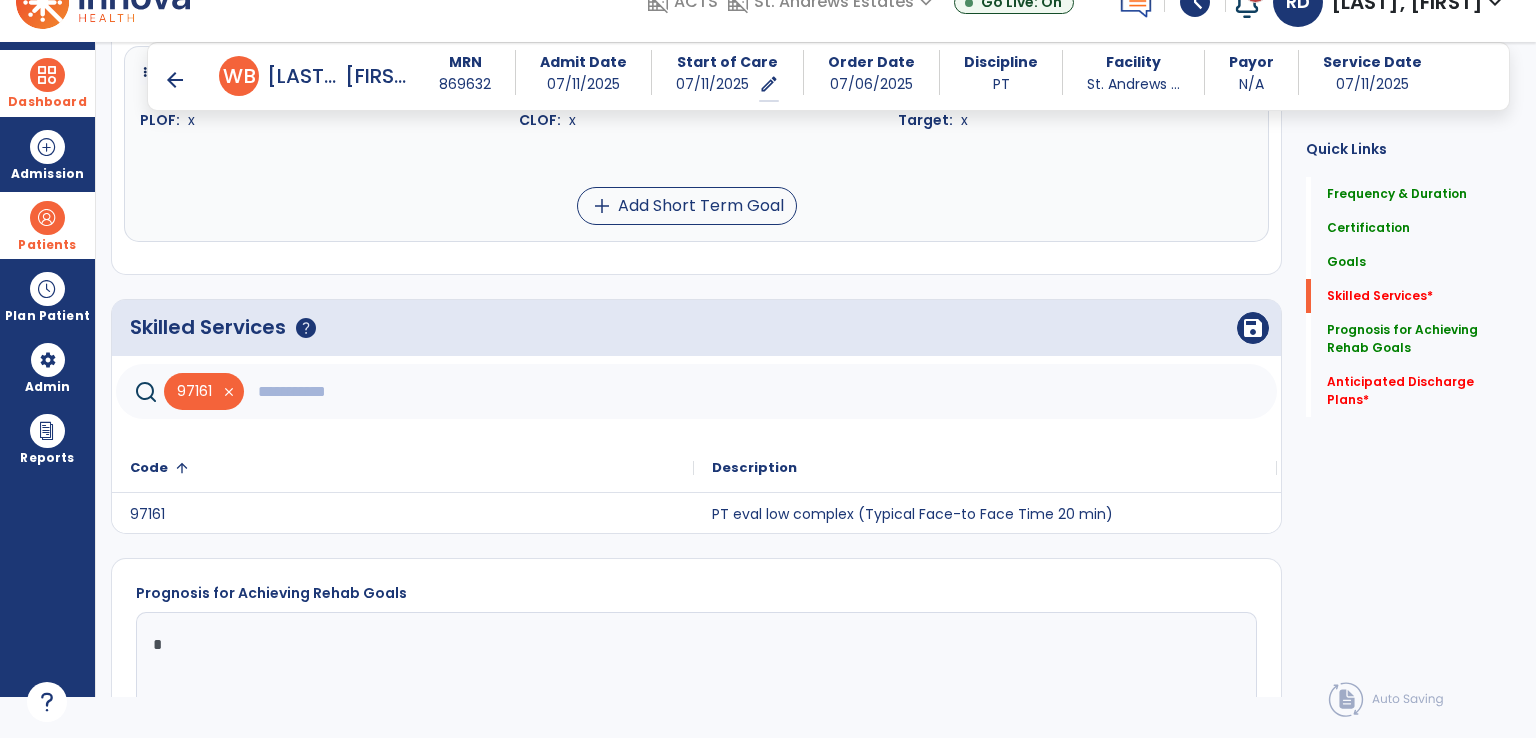 click 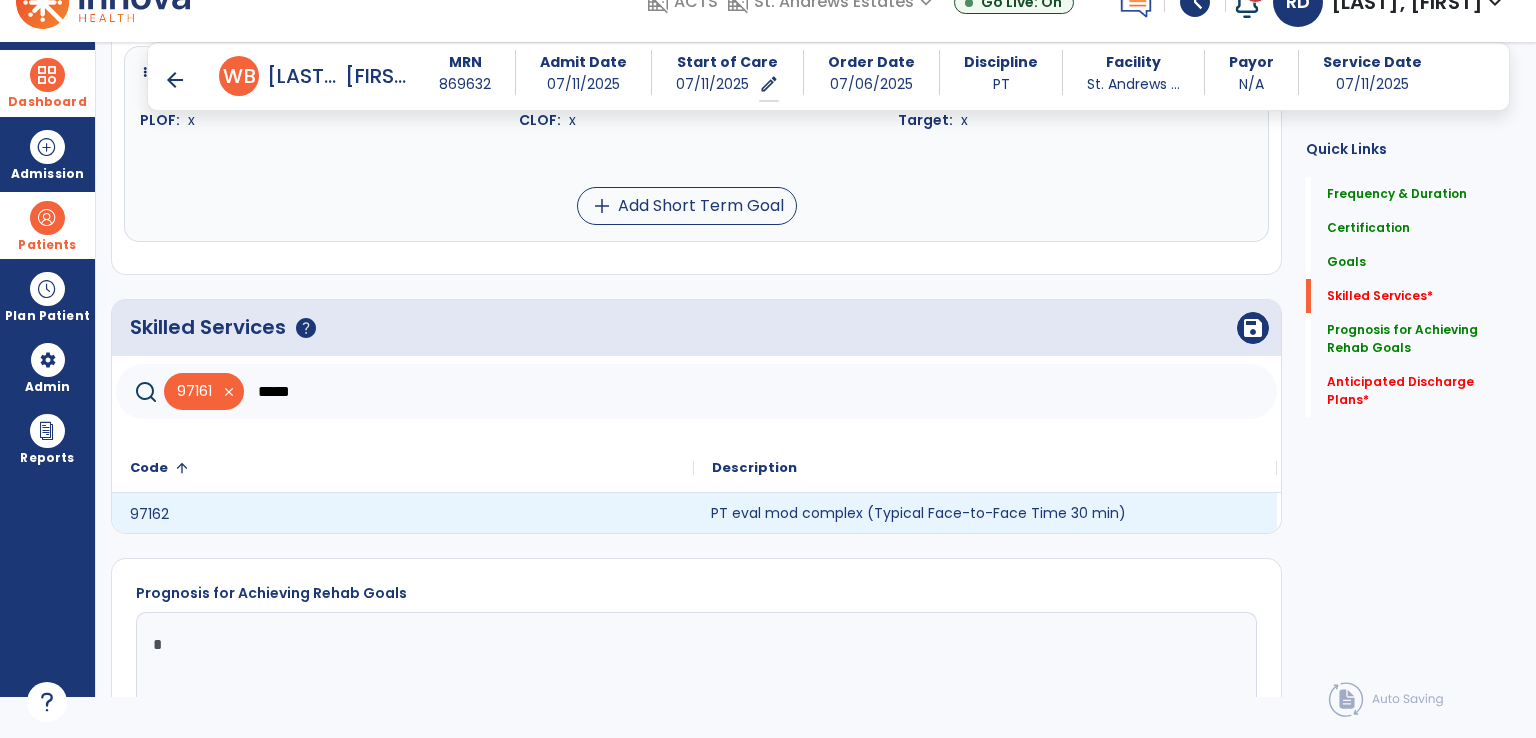 click on "PT eval mod complex (Typical Face-to-Face Time 30 min)" 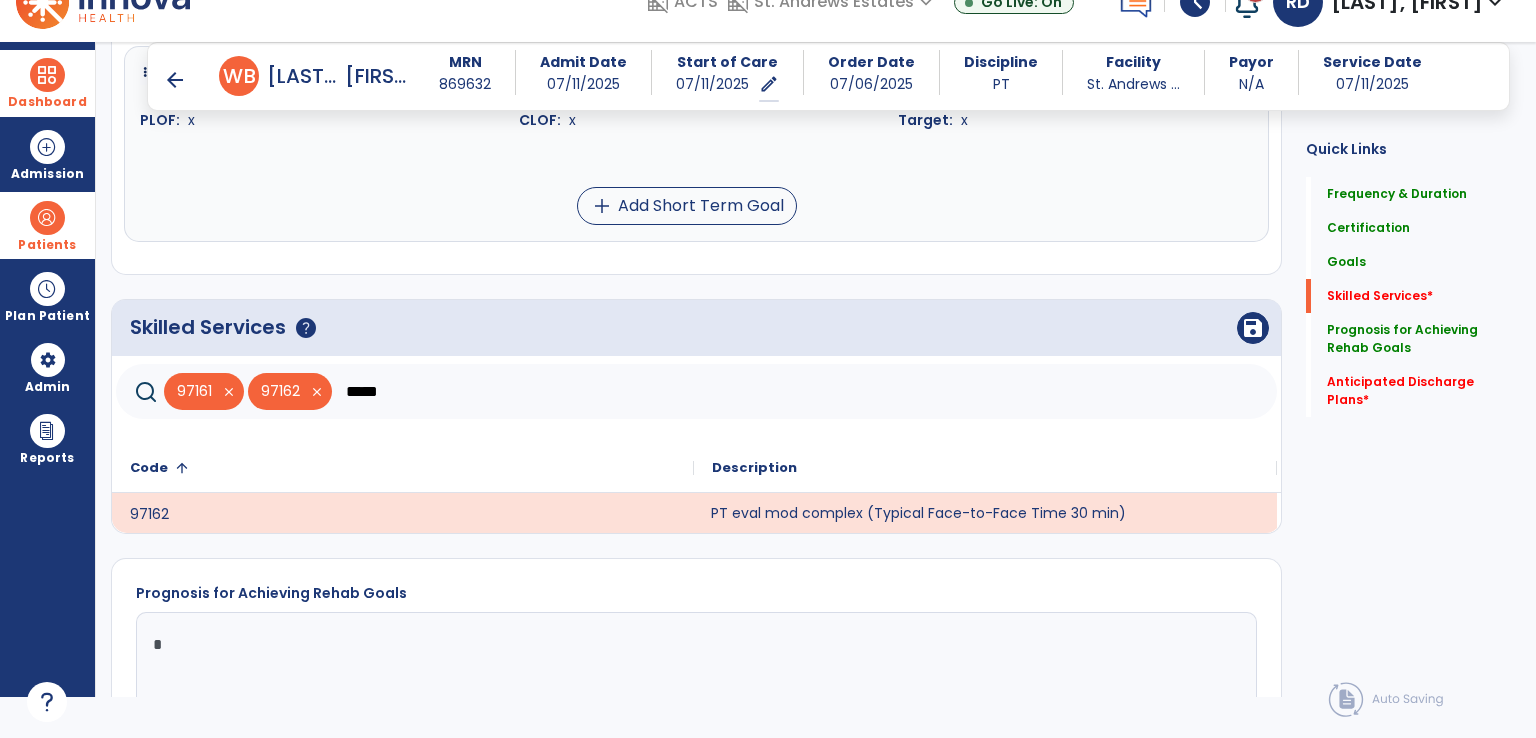 click on "*****" 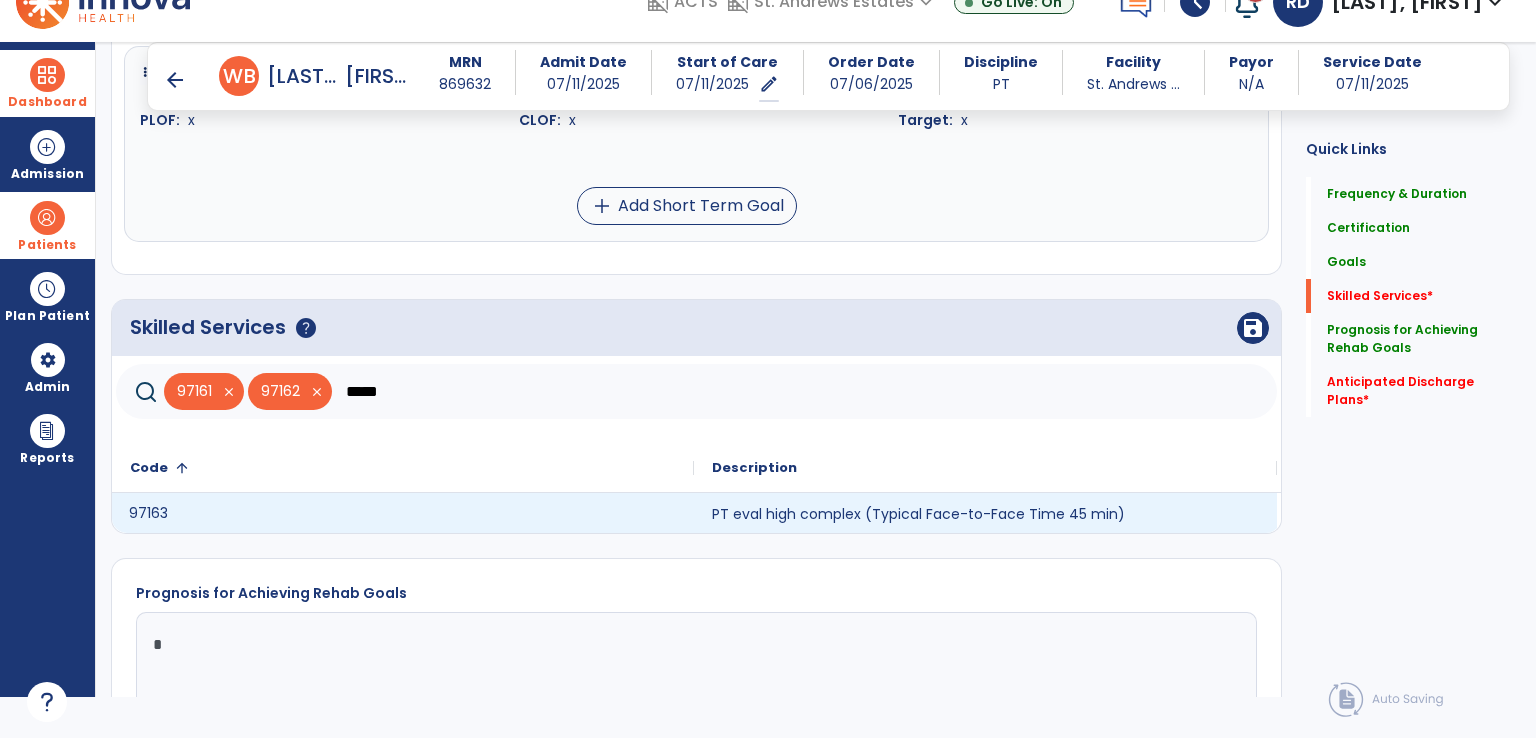 click on "97163" 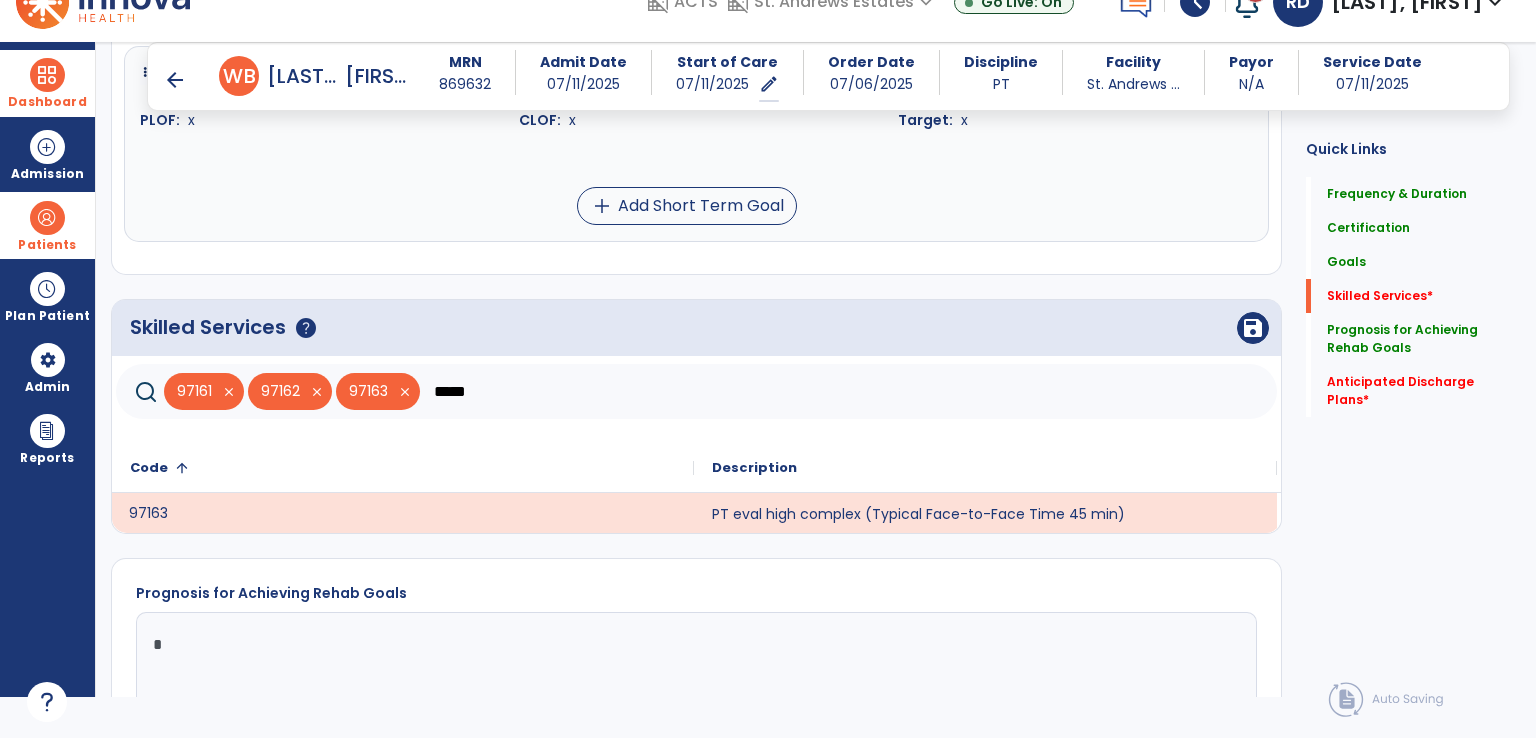 drag, startPoint x: 520, startPoint y: 398, endPoint x: 506, endPoint y: 394, distance: 14.56022 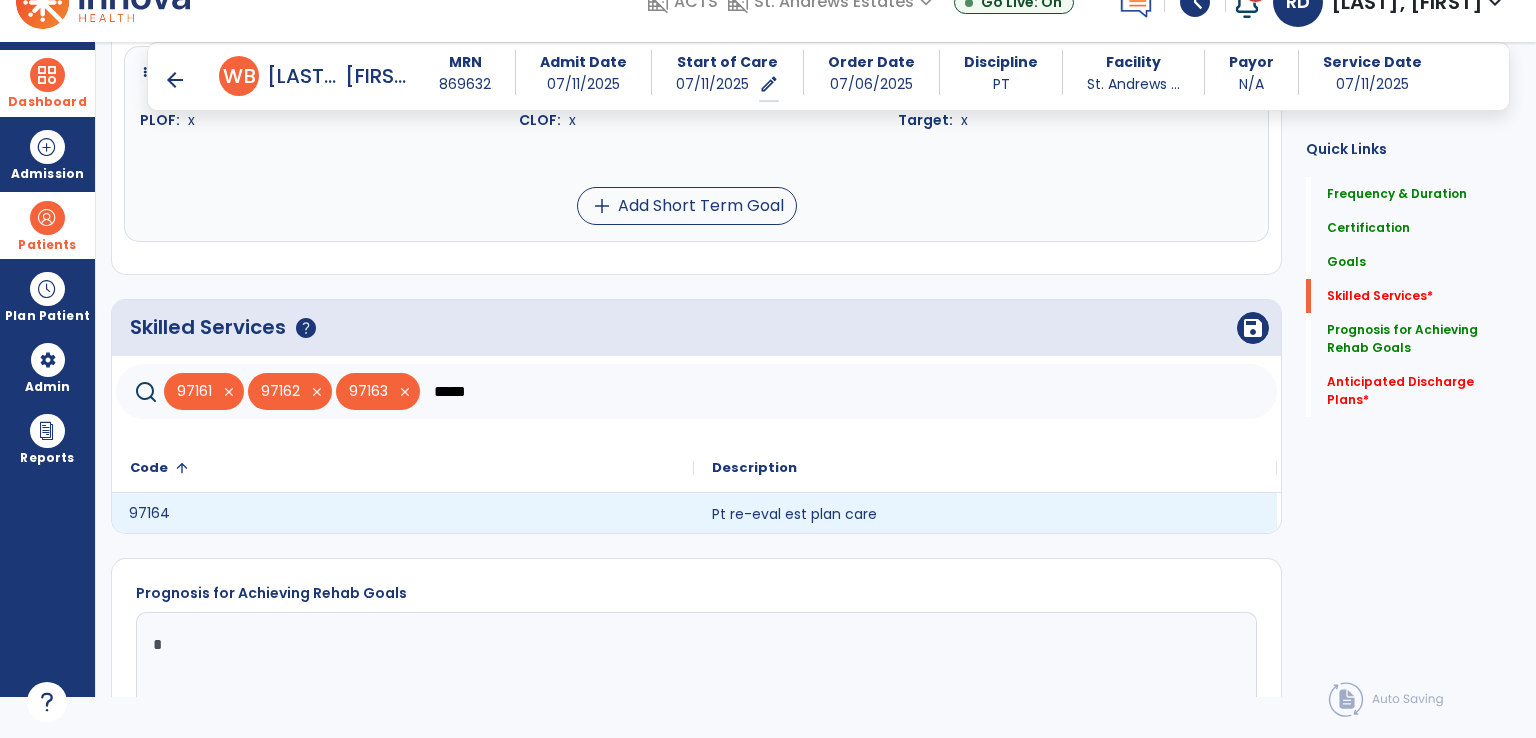 drag, startPoint x: 304, startPoint y: 530, endPoint x: 394, endPoint y: 477, distance: 104.44616 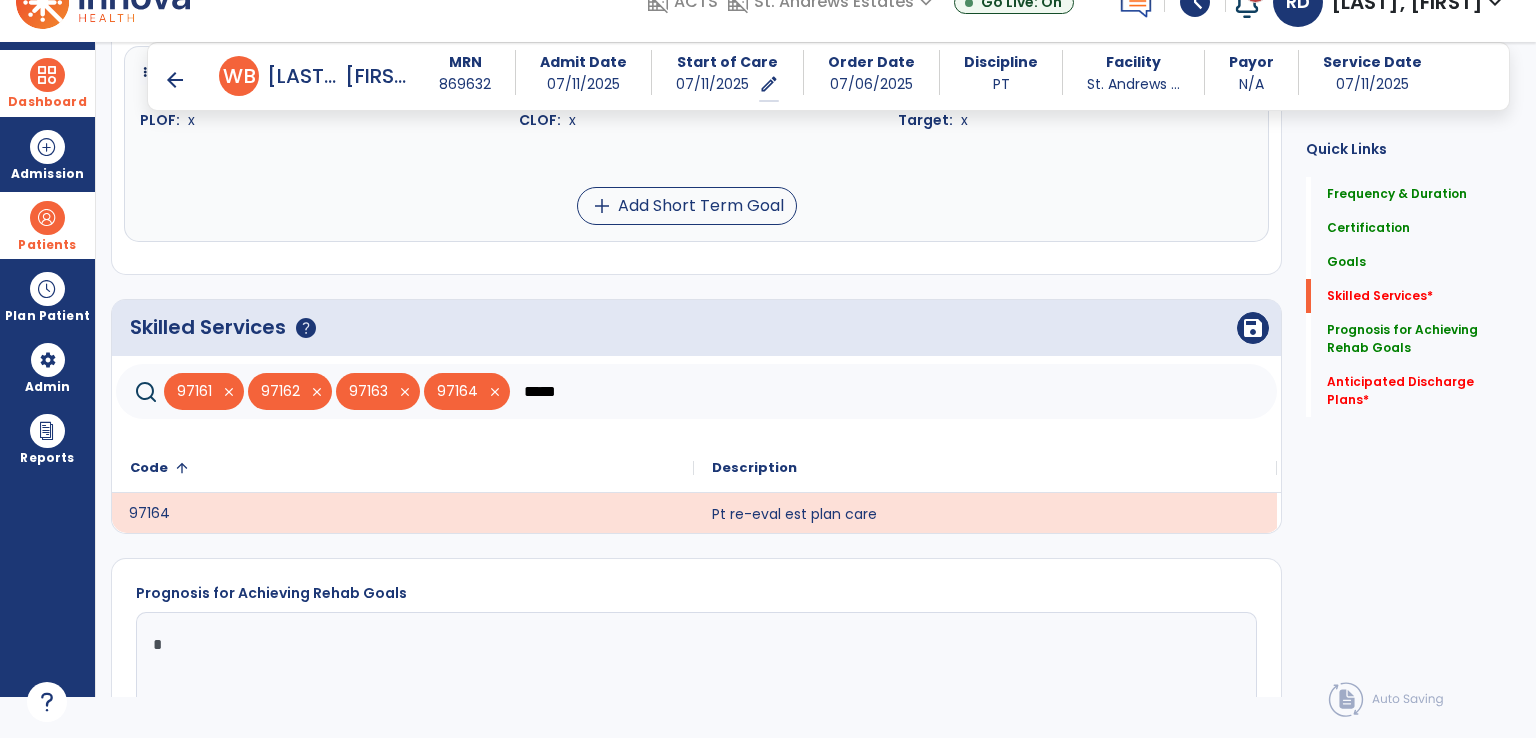 click on "*****" 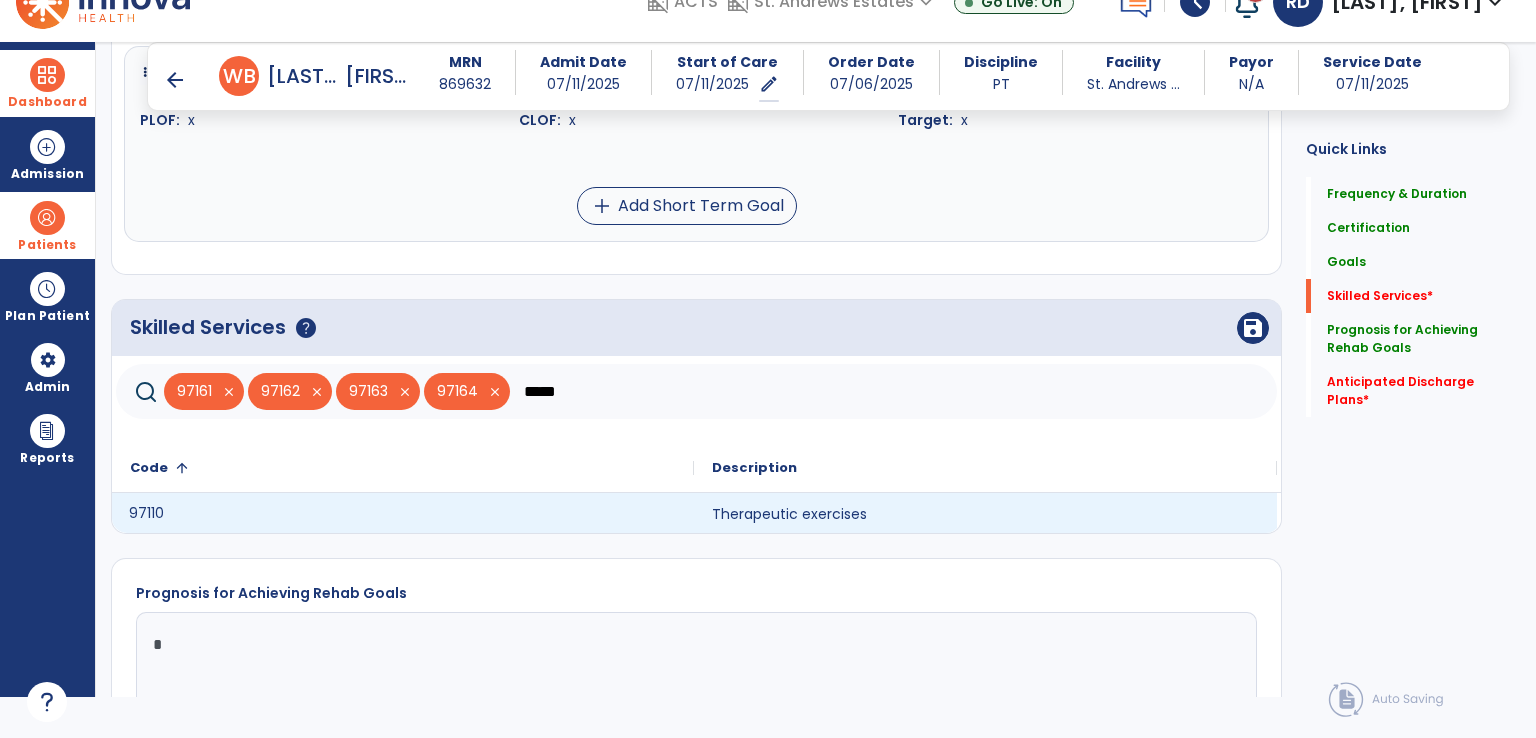 click on "97110" 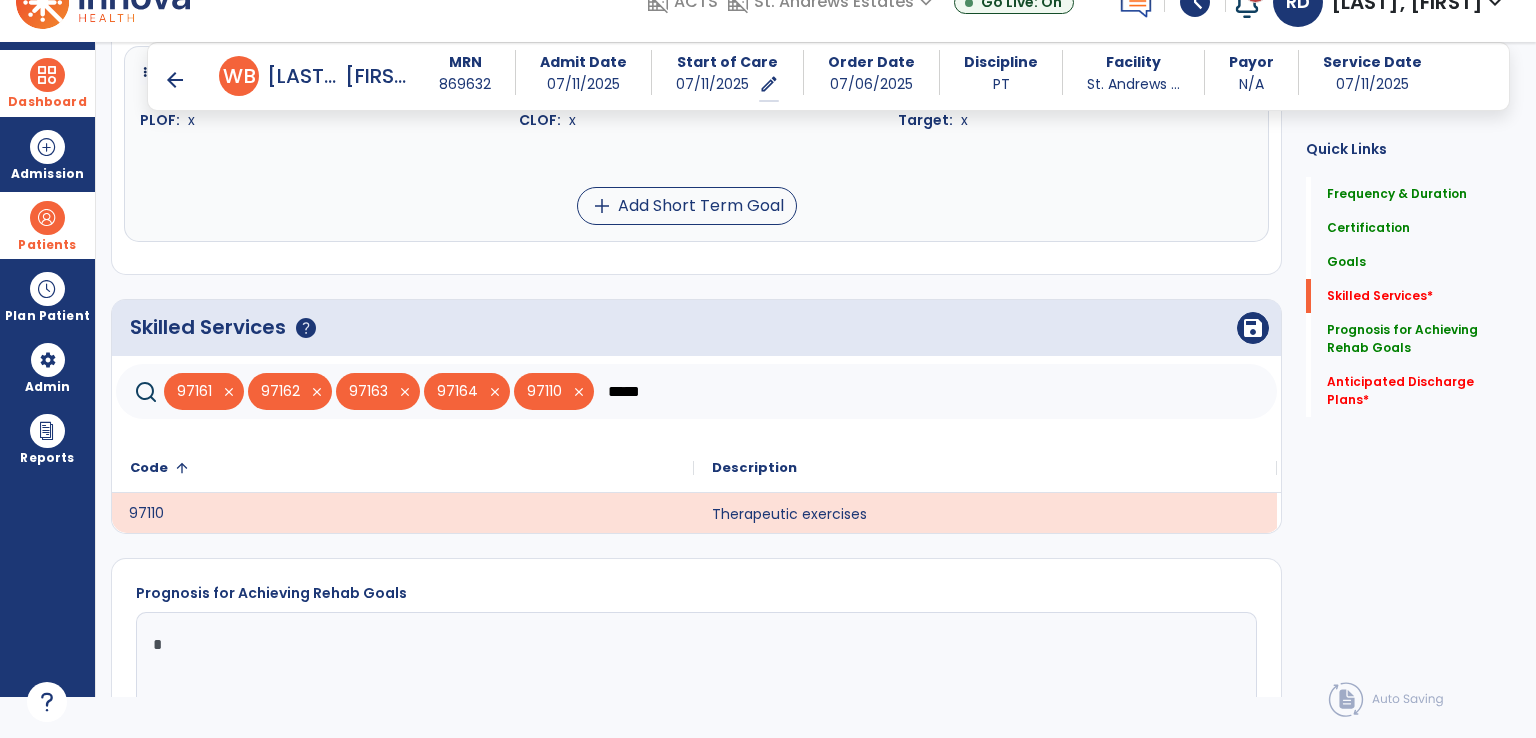 click on "*****" 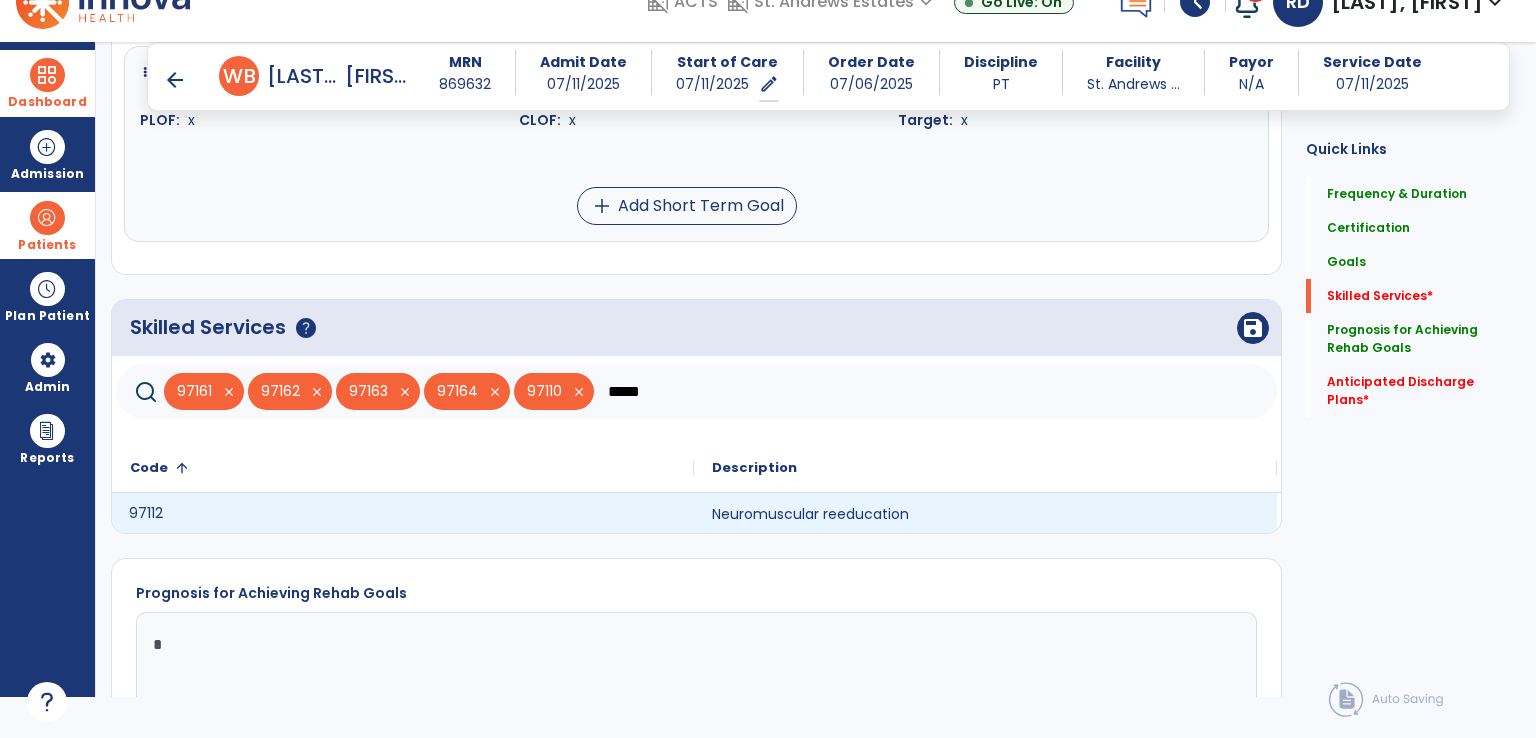 click on "97112" 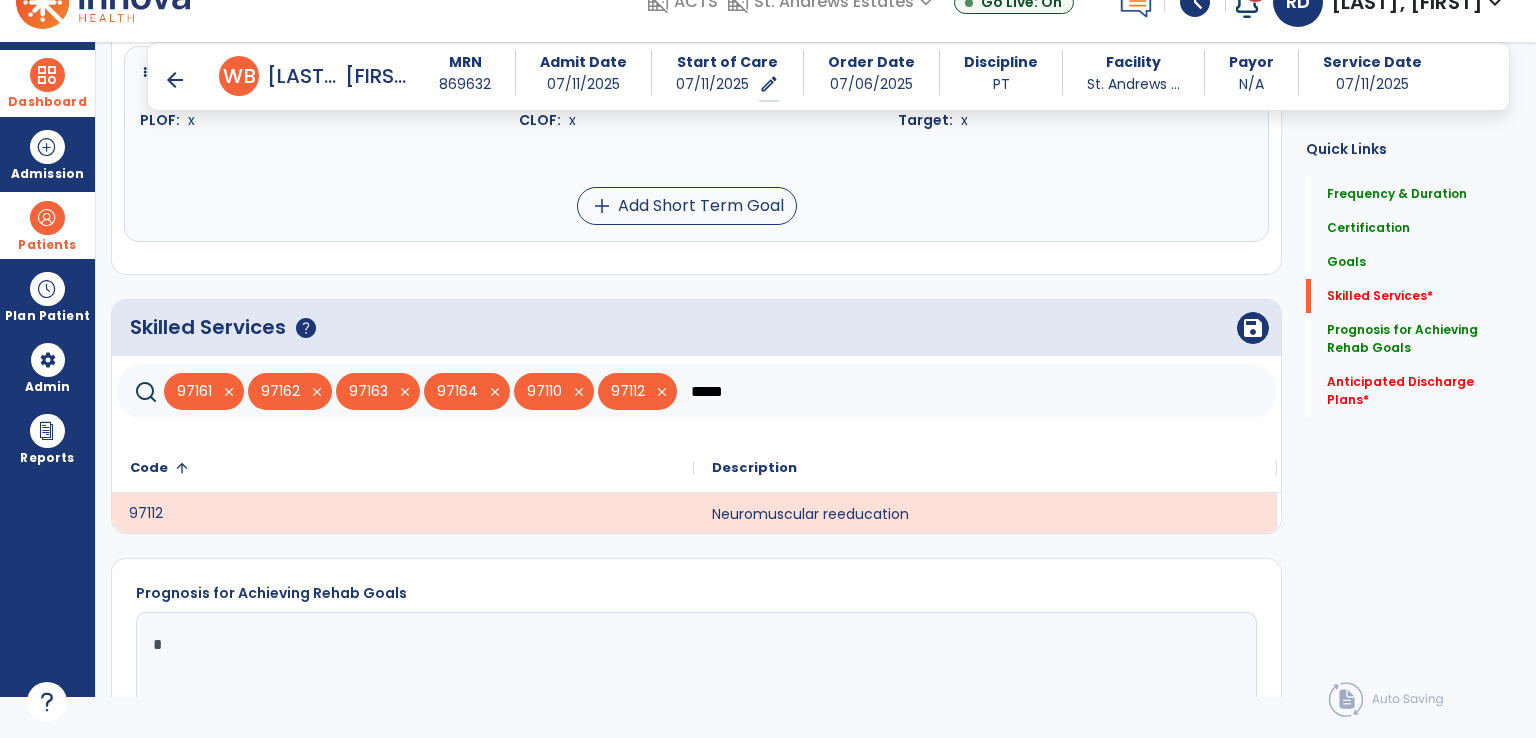 click on "*****" 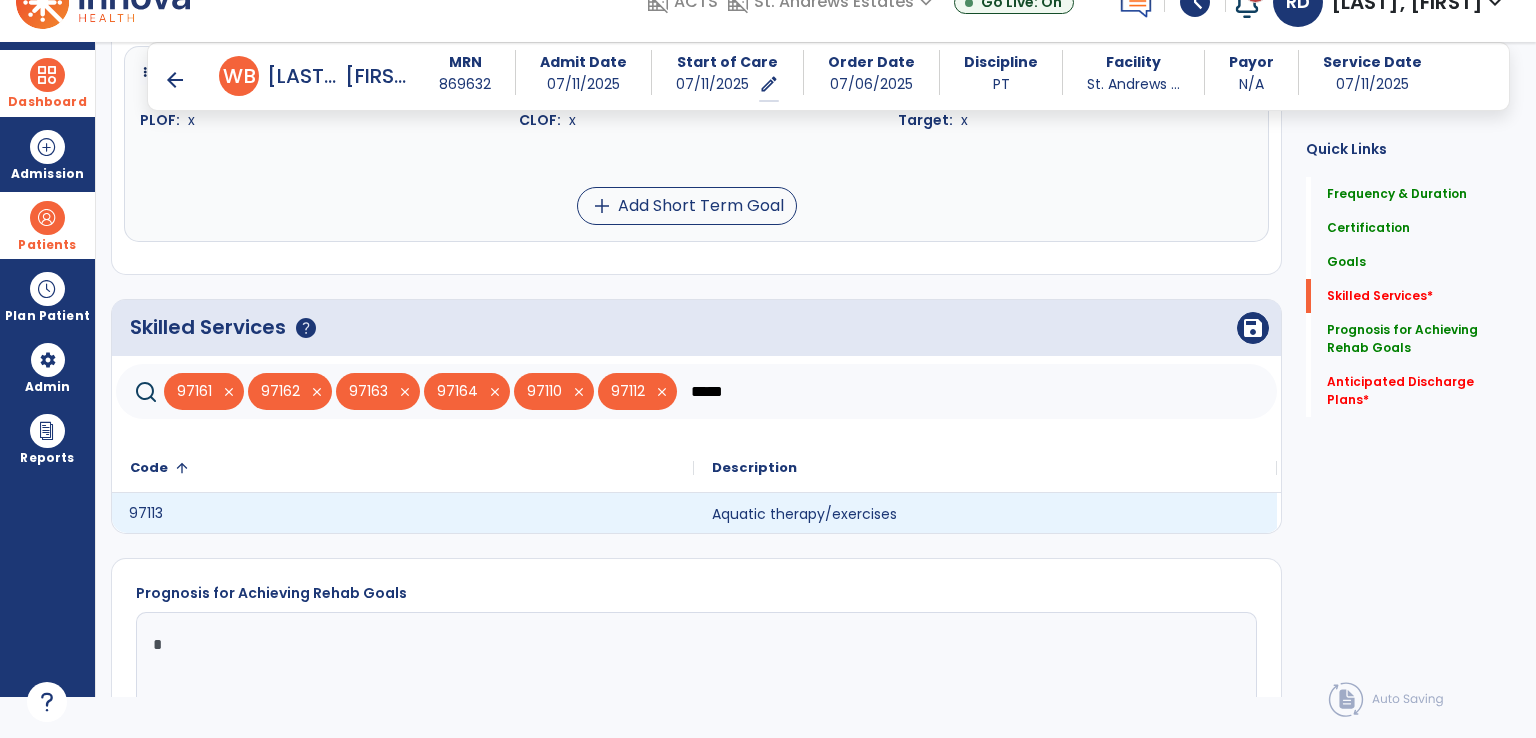 type on "*****" 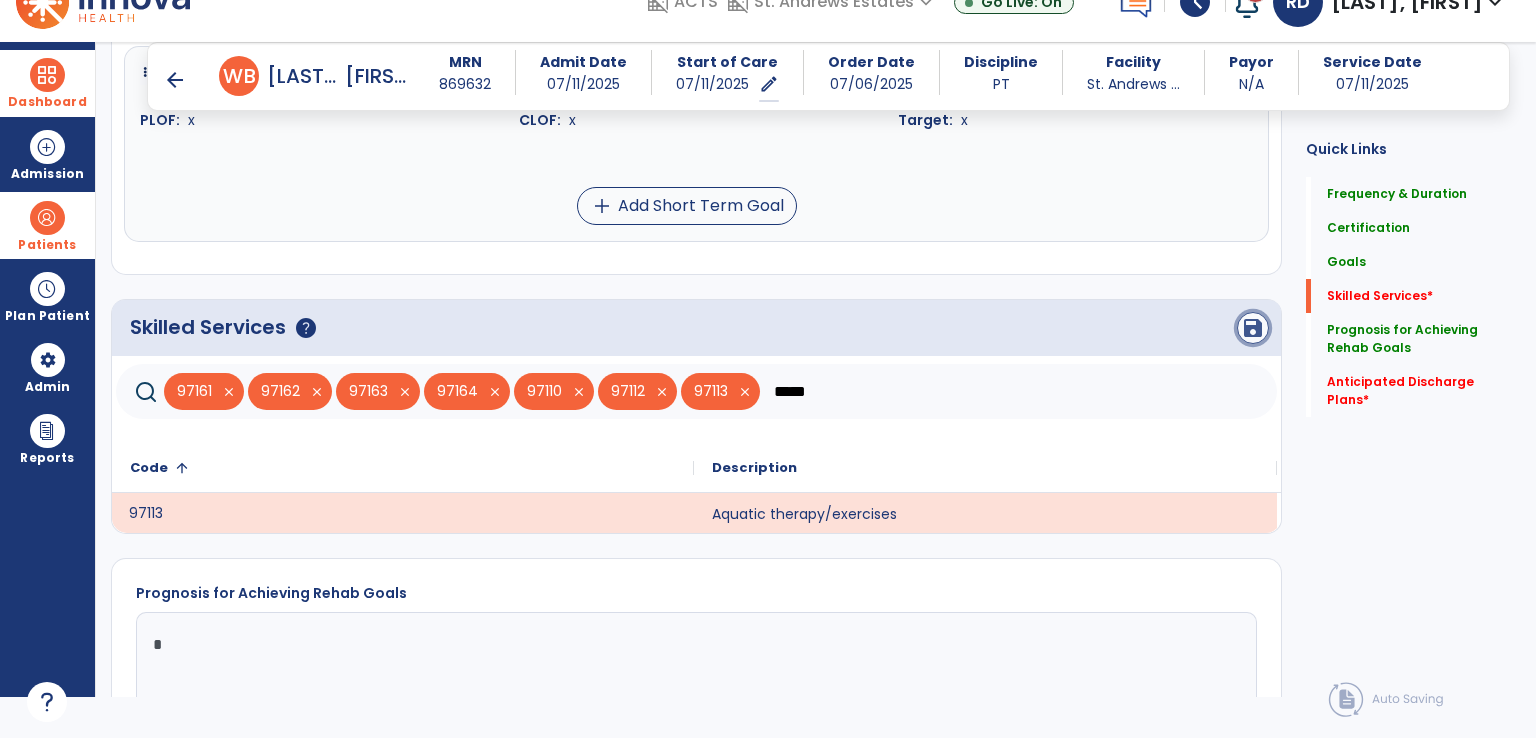 click on "save" 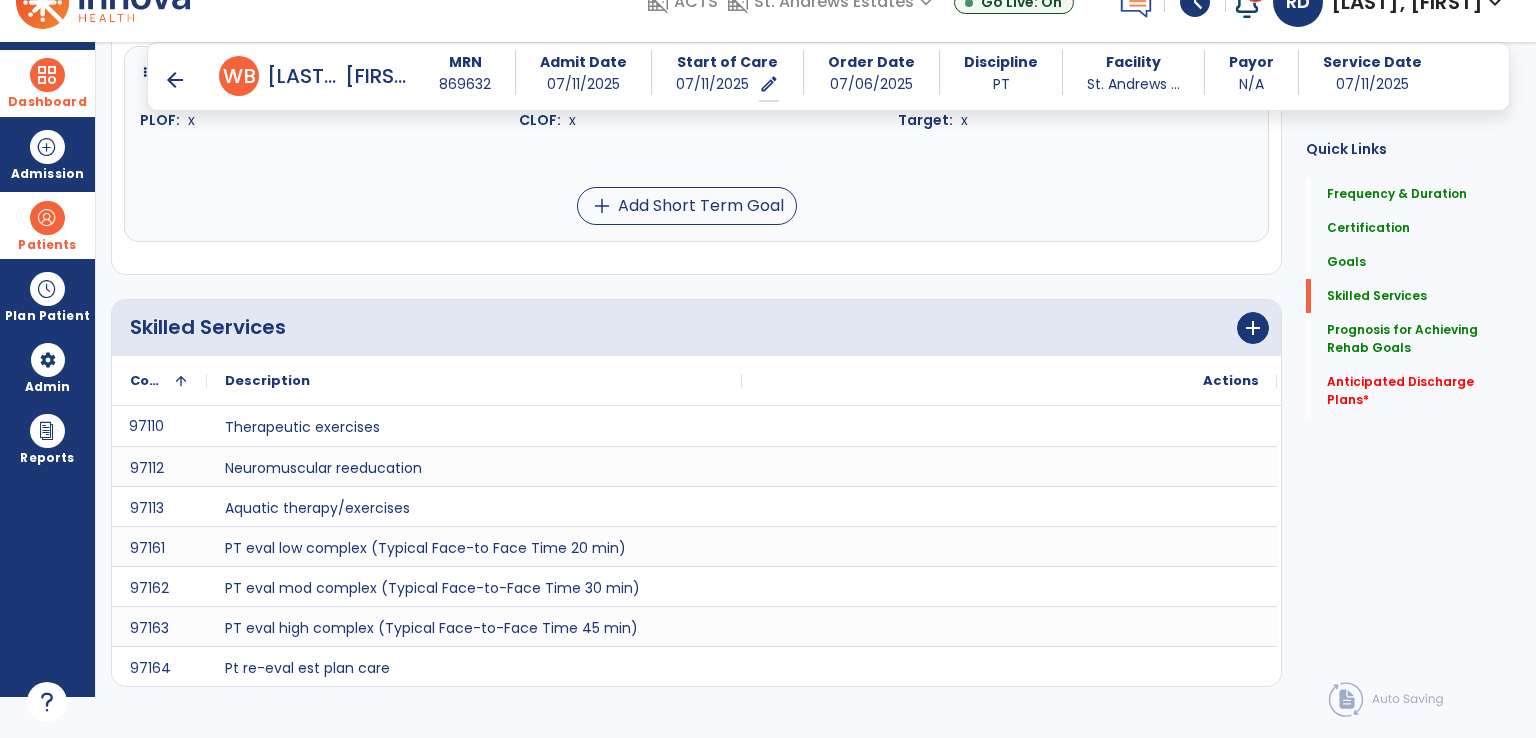 scroll, scrollTop: 407, scrollLeft: 0, axis: vertical 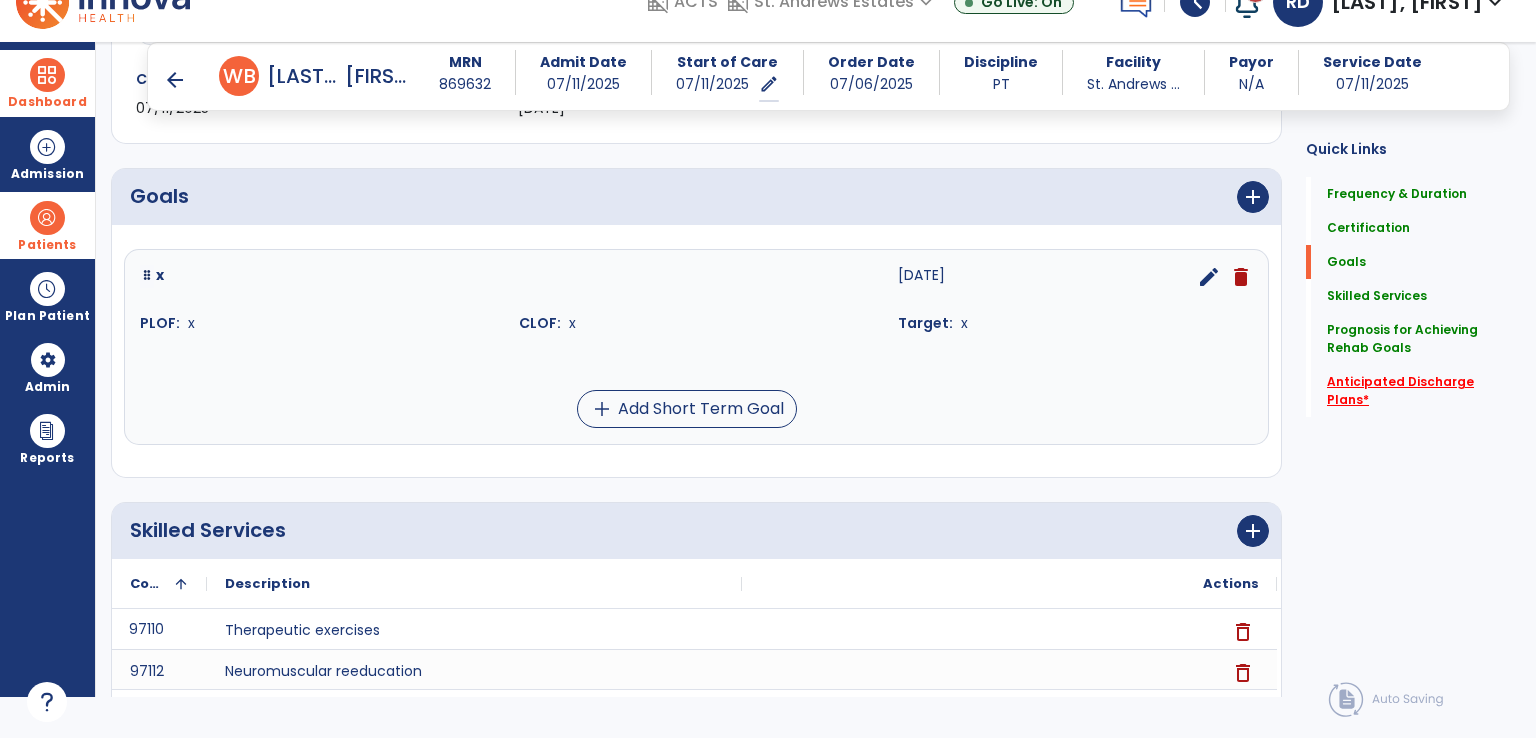 click on "Anticipated Discharge Plans   *" 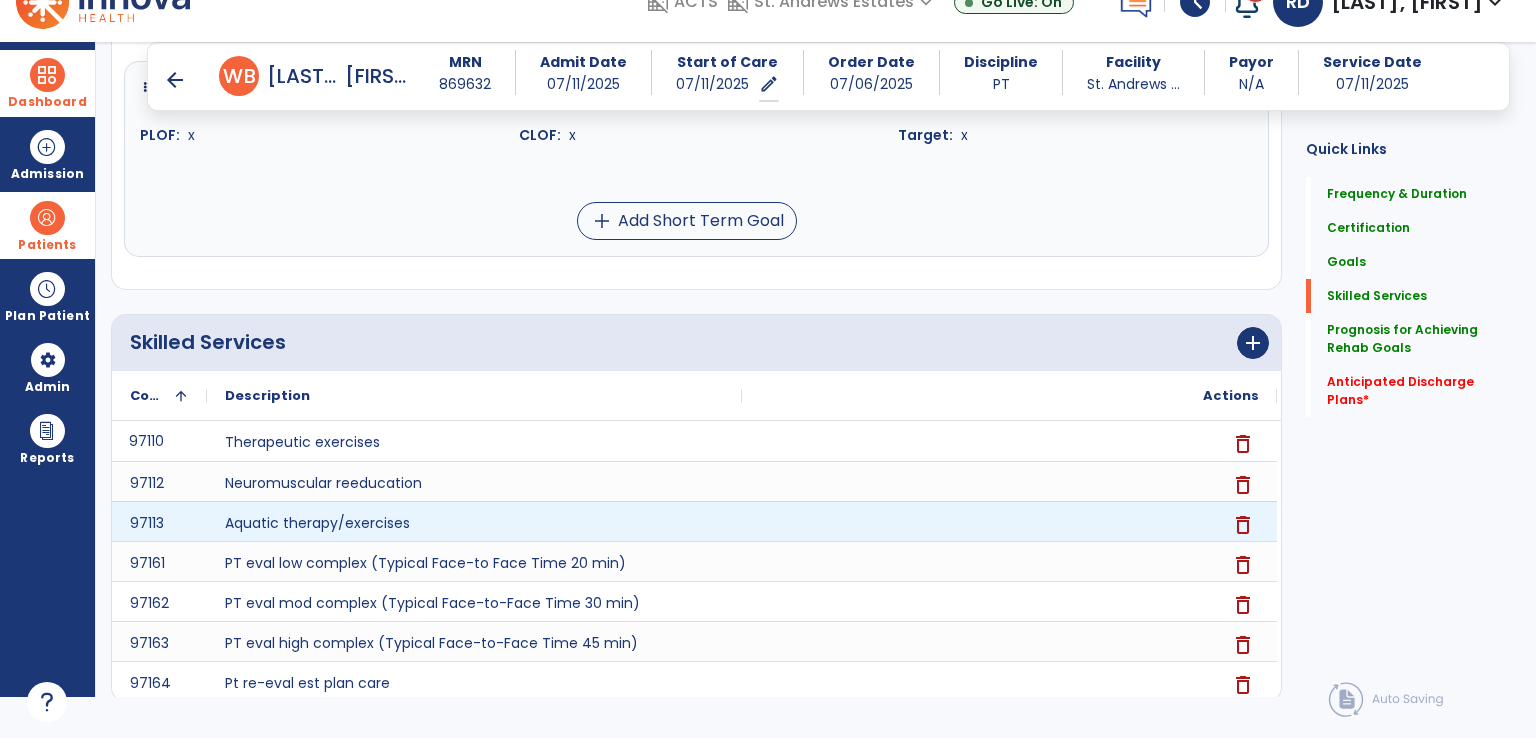 scroll, scrollTop: 607, scrollLeft: 0, axis: vertical 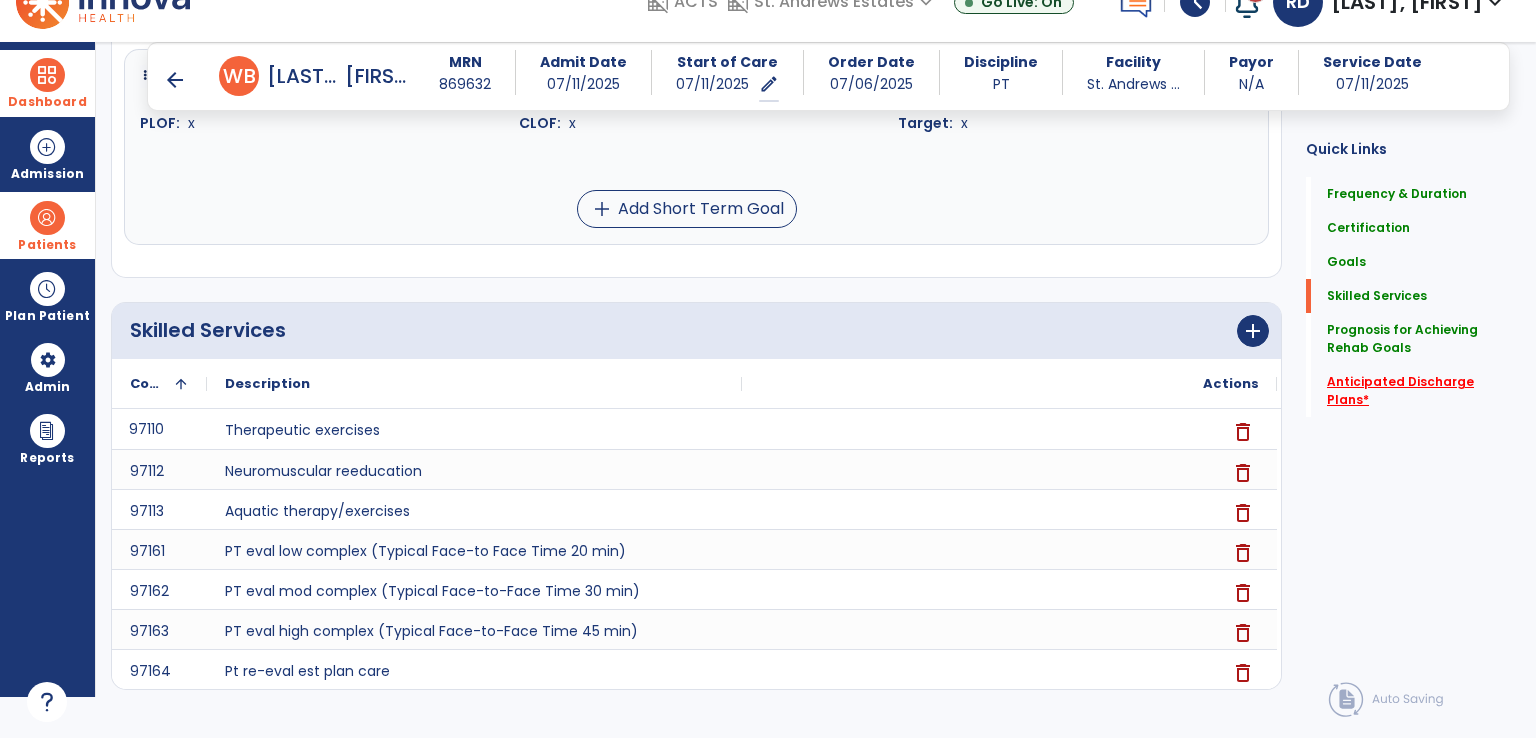 click on "Anticipated Discharge Plans   *" 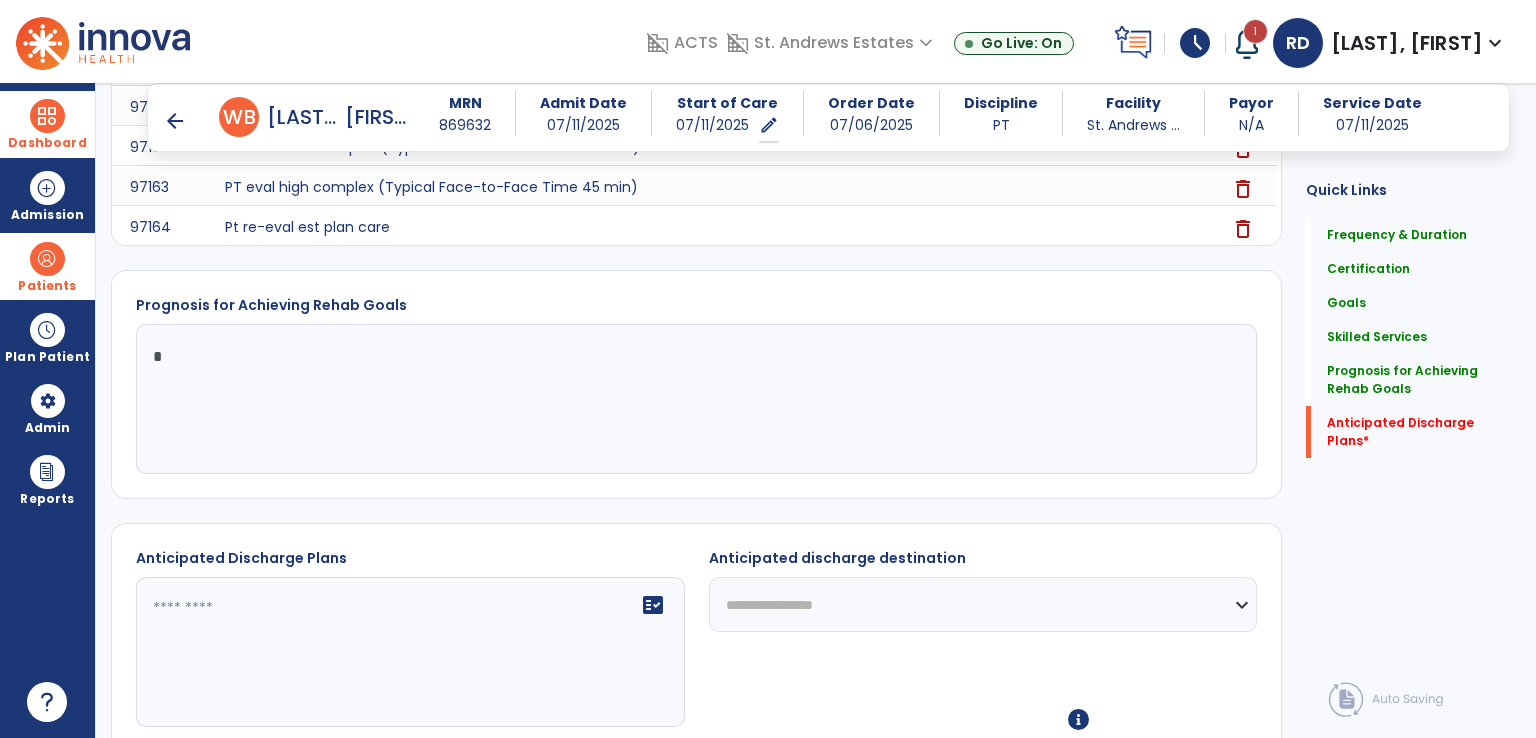 scroll, scrollTop: 1193, scrollLeft: 0, axis: vertical 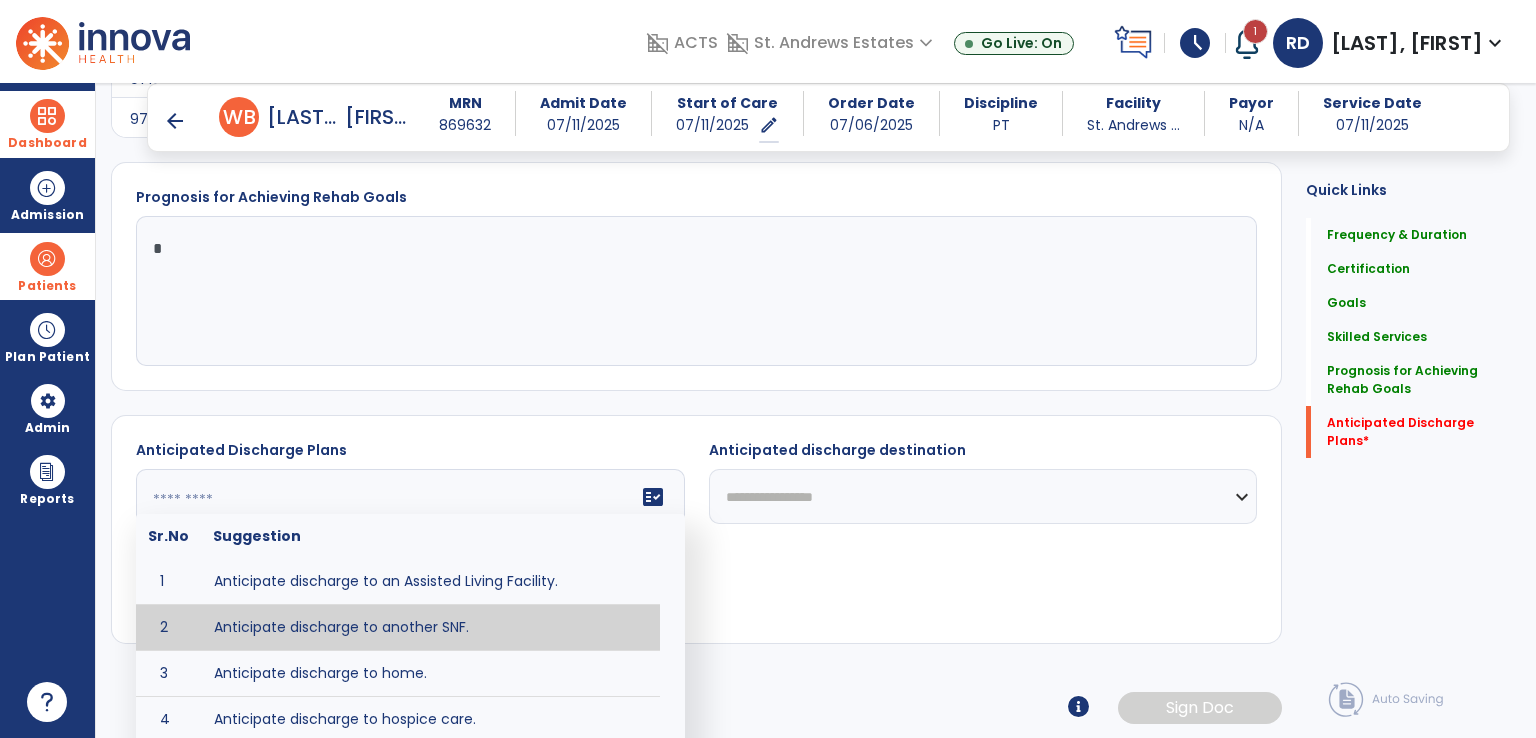 click on "fact_check  Sr.No Suggestion 1 Anticipate discharge to an Assisted Living Facility. 2 Anticipate discharge to another SNF. 3 Anticipate discharge to home. 4 Anticipate discharge to hospice care. 5 Anticipate discharge to this SNF. 6 Anticipate patient will need [FULL/PART TIME] caregiver assistance. 7 Anticipate patient will need [ASSISTANCE LEVEL] assistance from [CAREGIVER]. 8 Anticipate patient will need 24-hour caregiver assistance. 9 Anticipate patient will need no caregiver assistance. 10 Discharge home and independent with caregiver. 11 Discharge home and independent without caregiver. 12 Discharge home and return to community activities. 13 Discharge home and return to vocational activities. 14 Discharge to home with patient continuing therapy services with out patient therapy. 15 Discharge to home with patient continuing therapy with Home Health. 16 Discharge to home with patient planning to live alone. 17 DME - the following DME for this patient is recommended by Physical Therapy: 18 19 20 21 22 23" 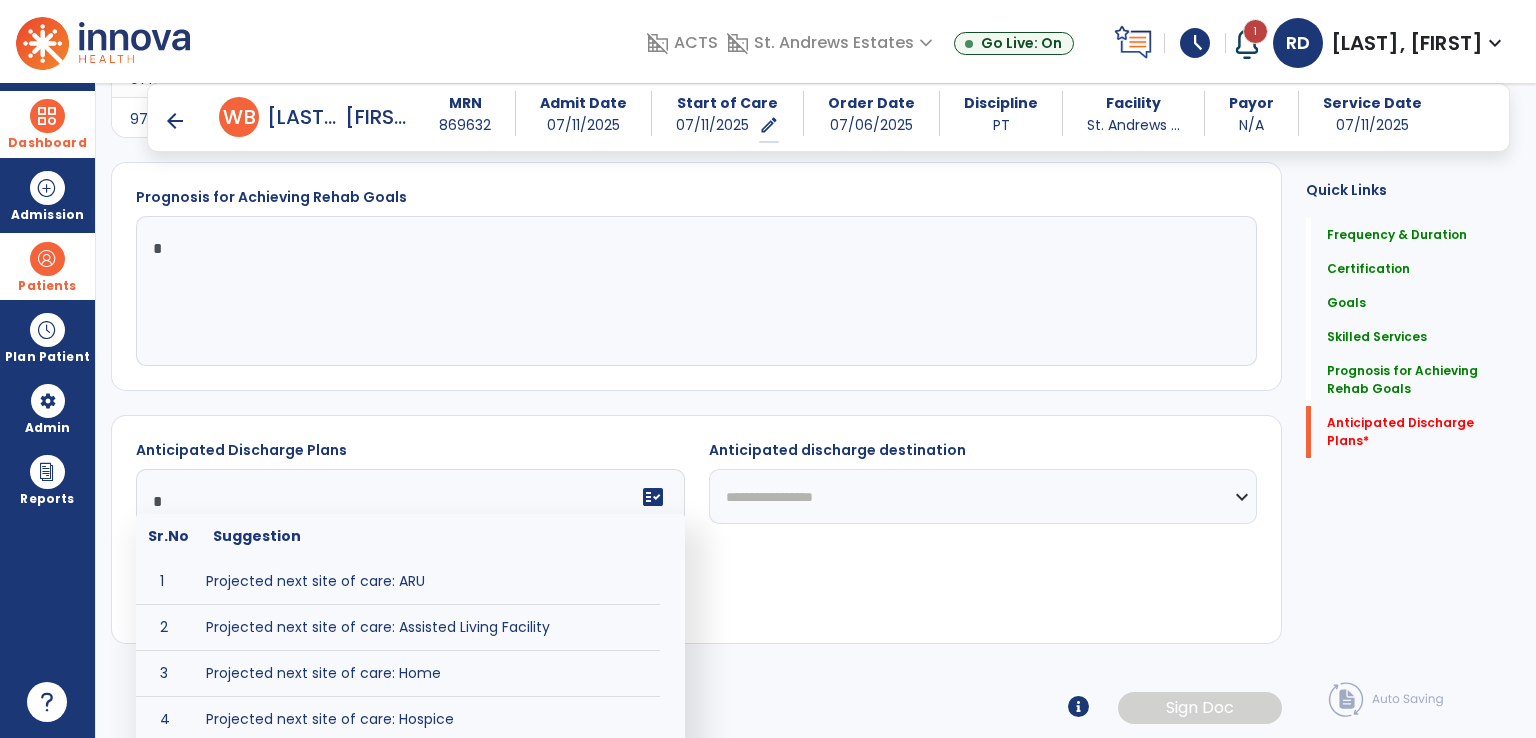 type on "*" 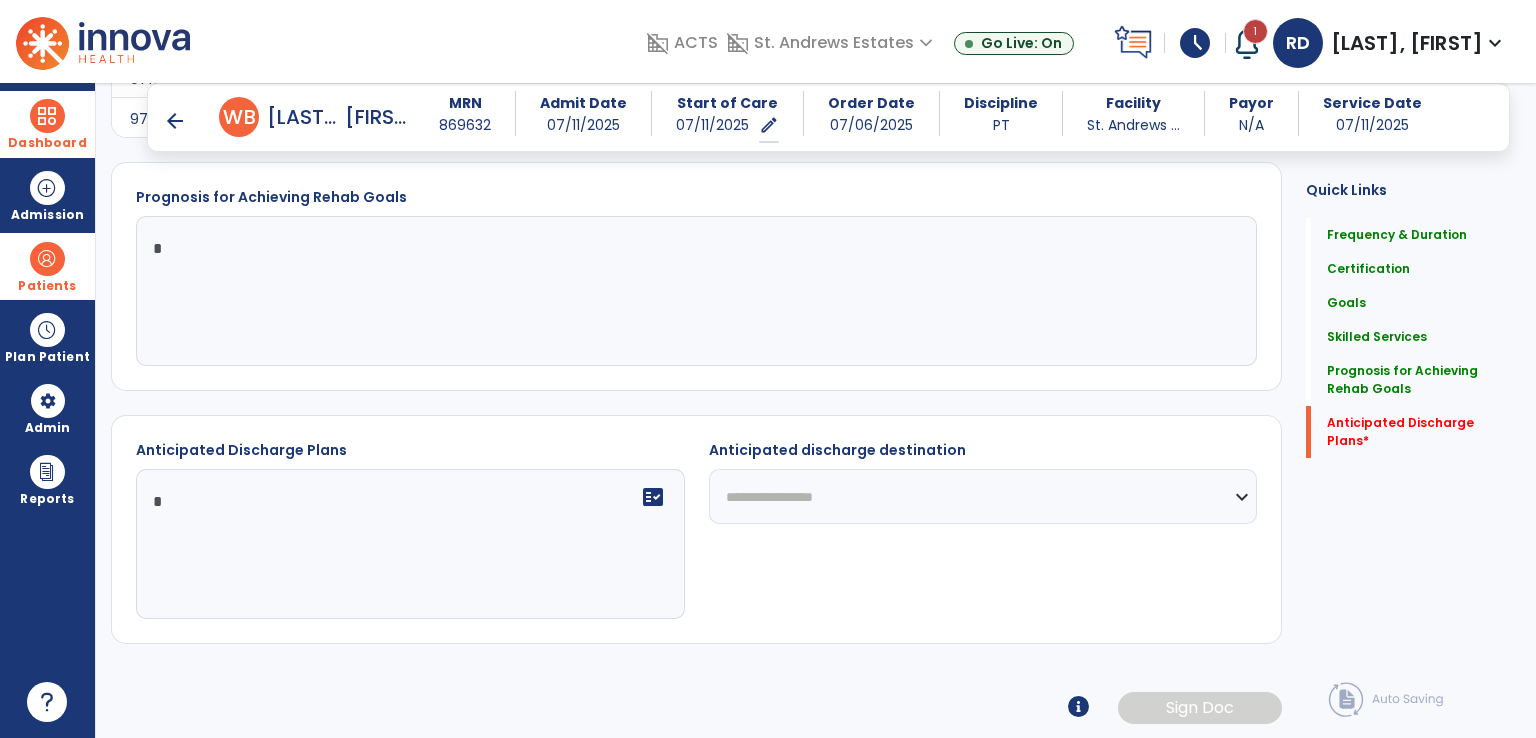 click on "**********" 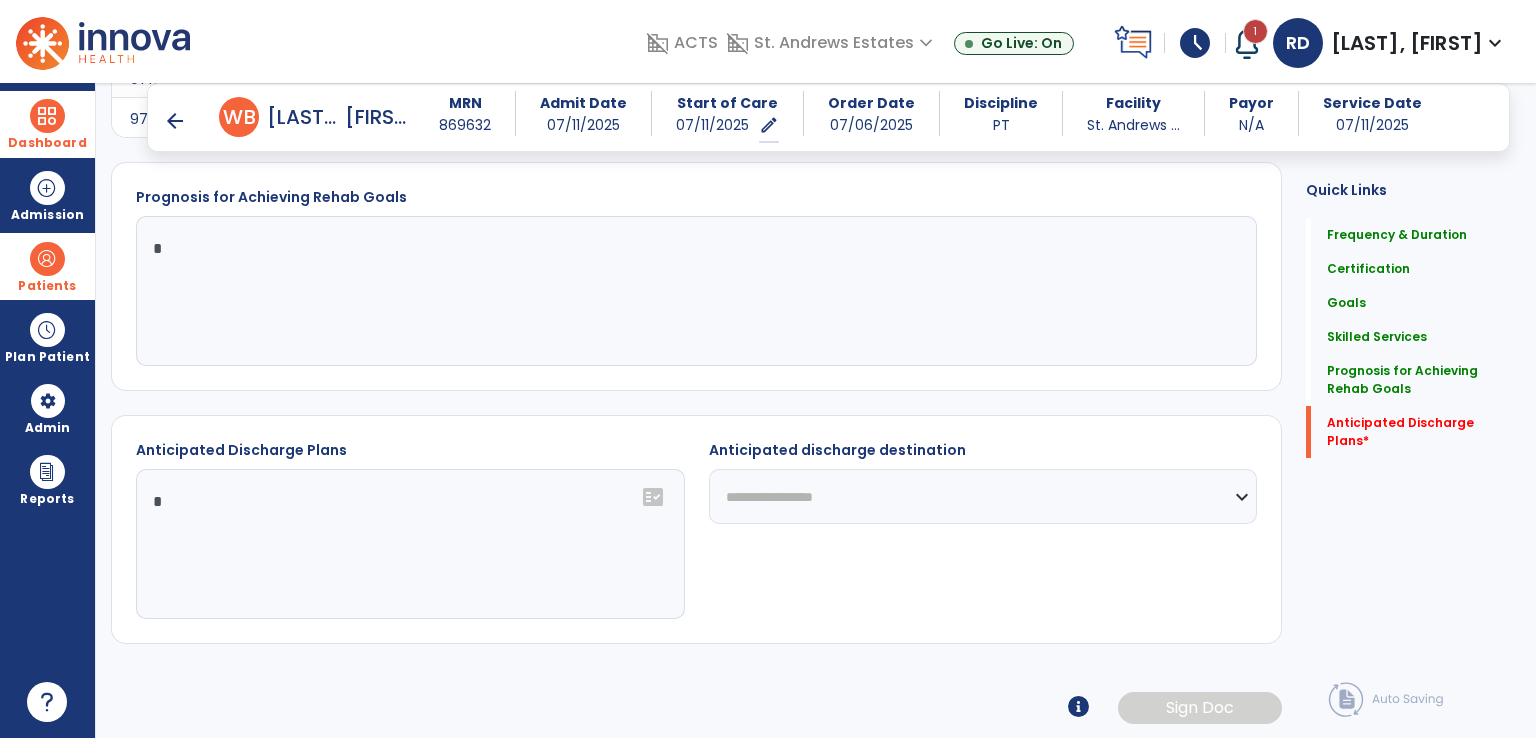 select on "**********" 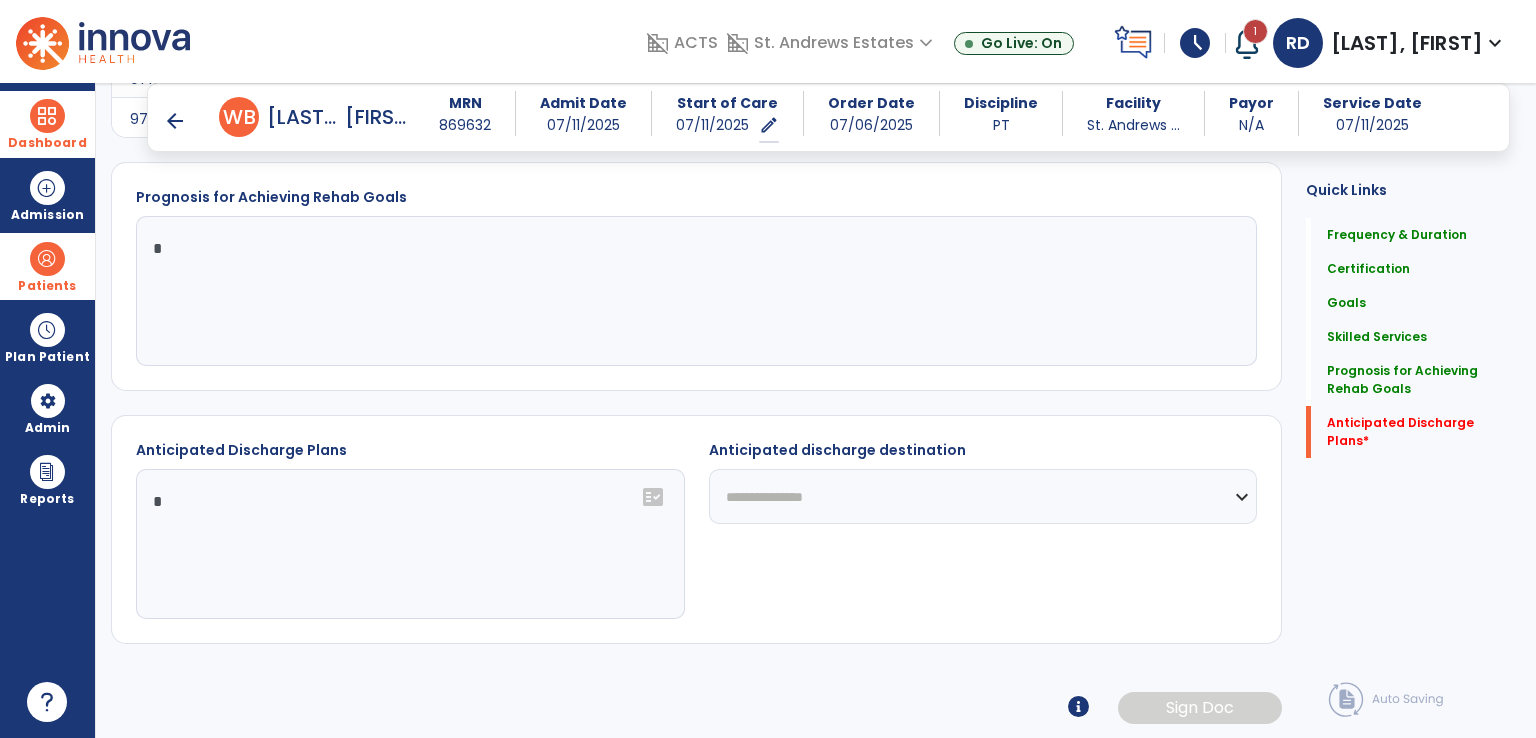 click on "**********" 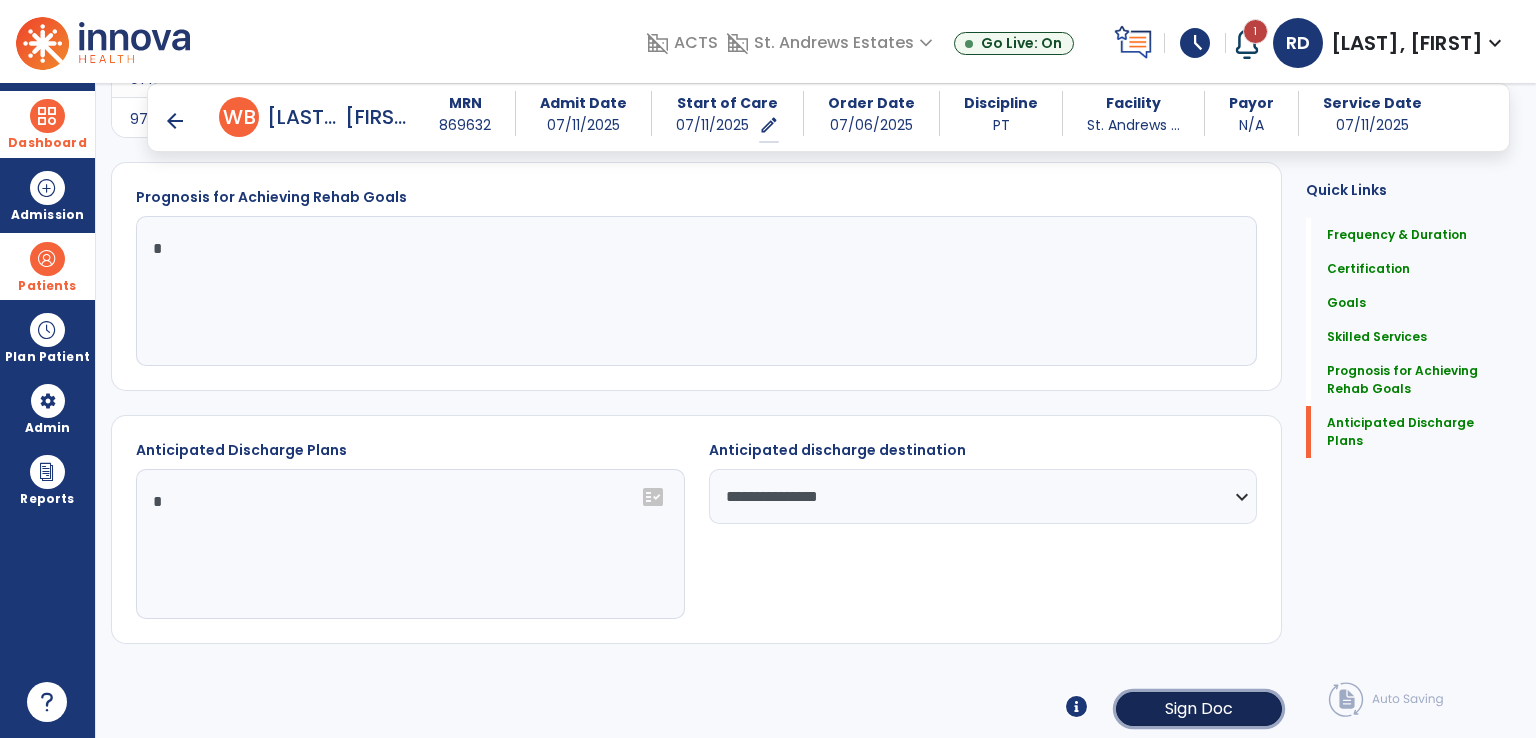 click on "Sign Doc" 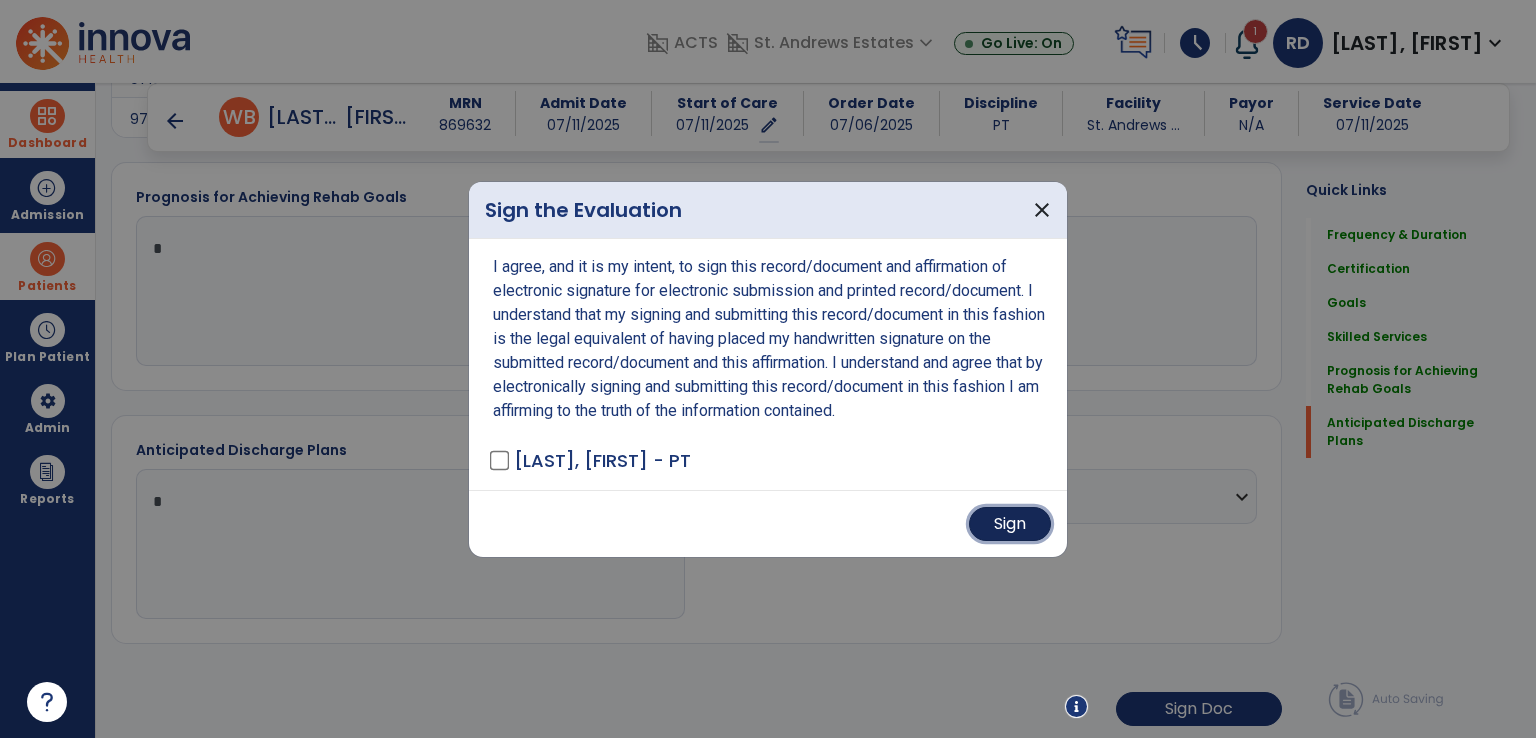 click on "Sign" at bounding box center (1010, 524) 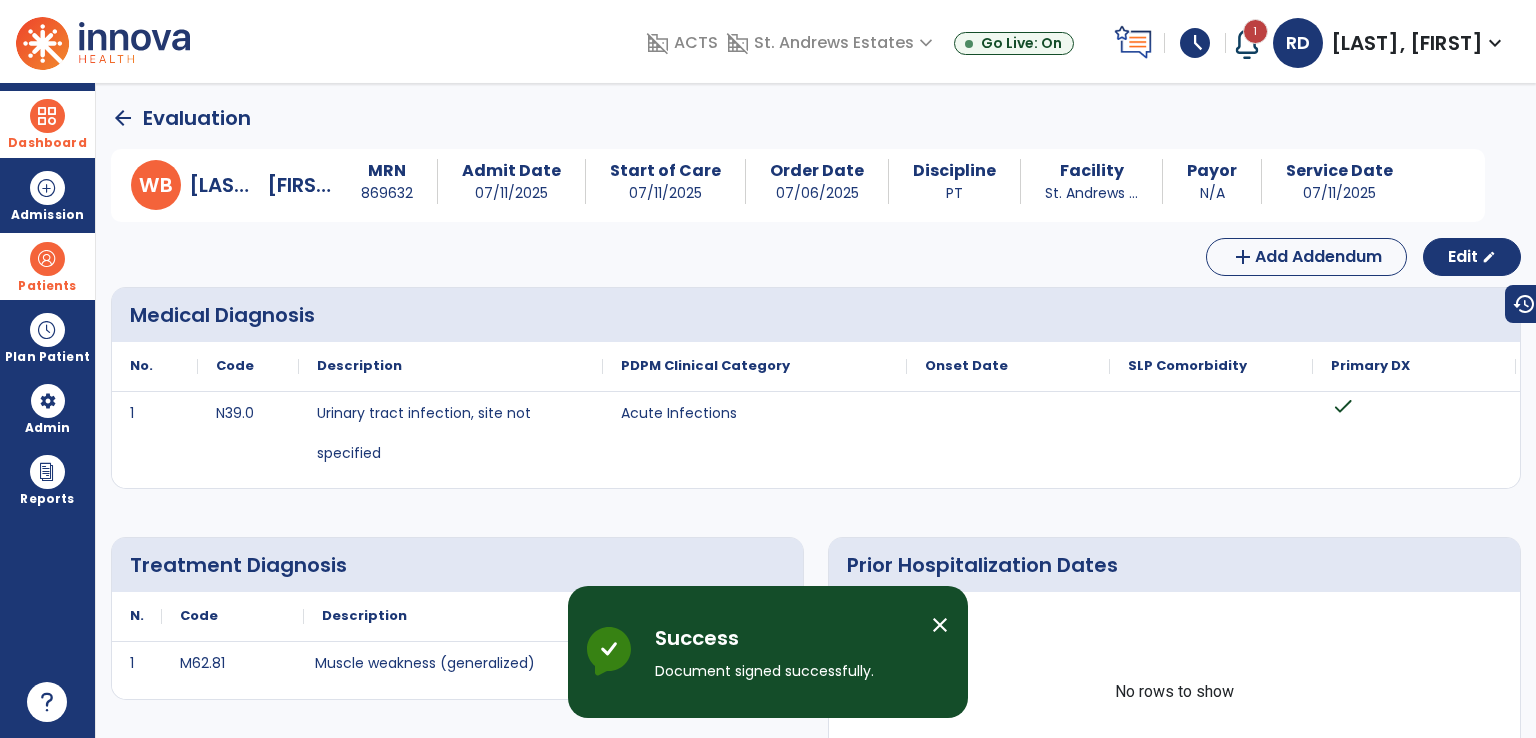 scroll, scrollTop: 100, scrollLeft: 0, axis: vertical 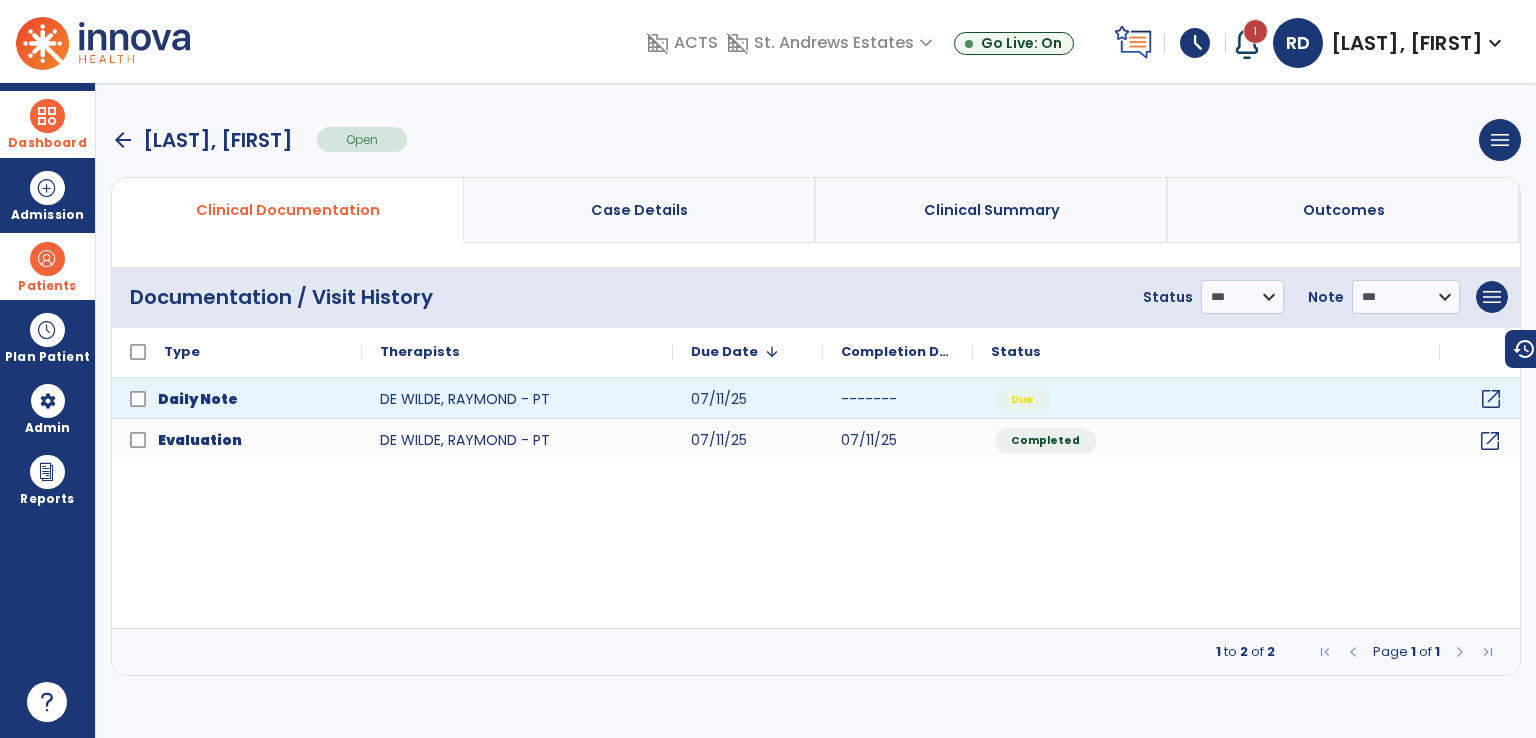 click on "open_in_new" 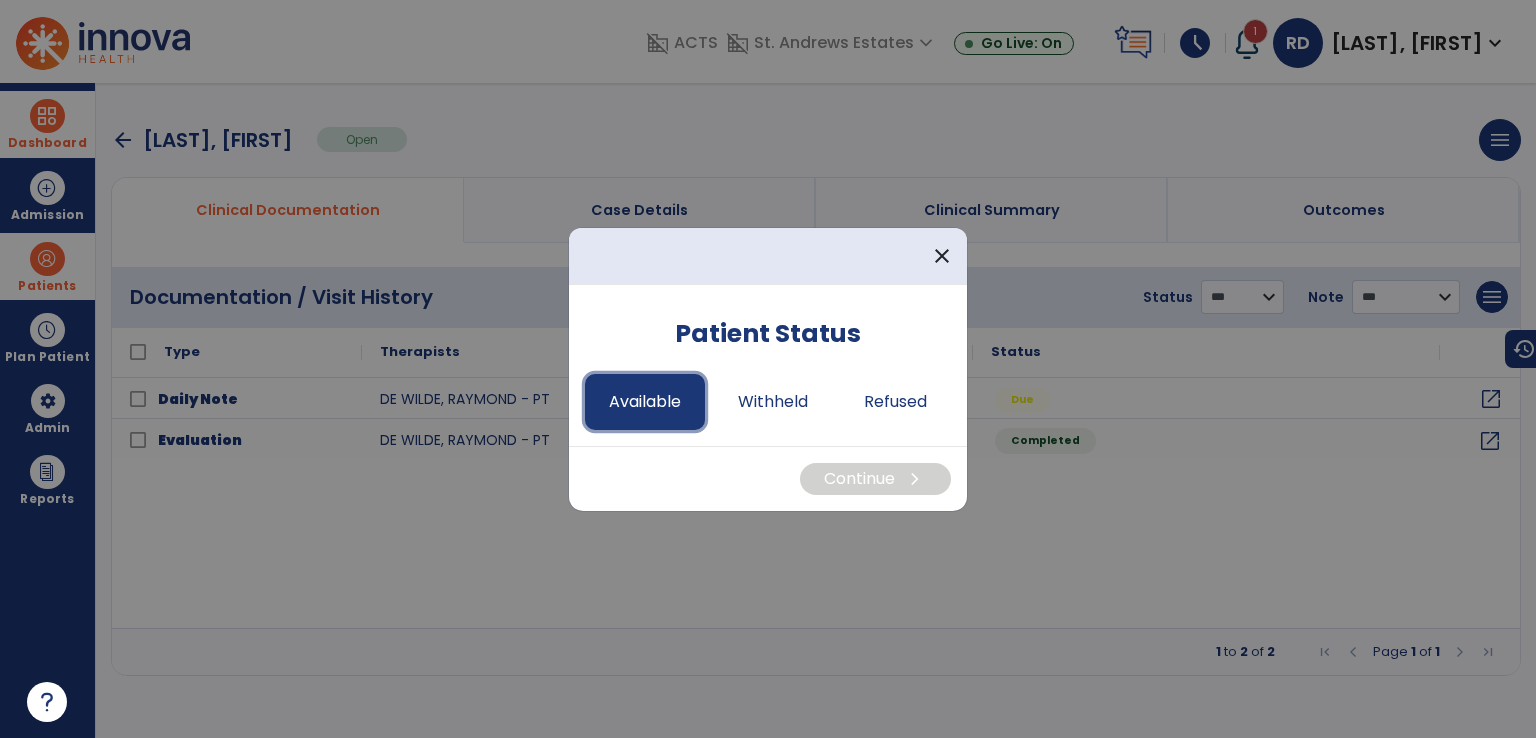 click on "Available" at bounding box center [645, 402] 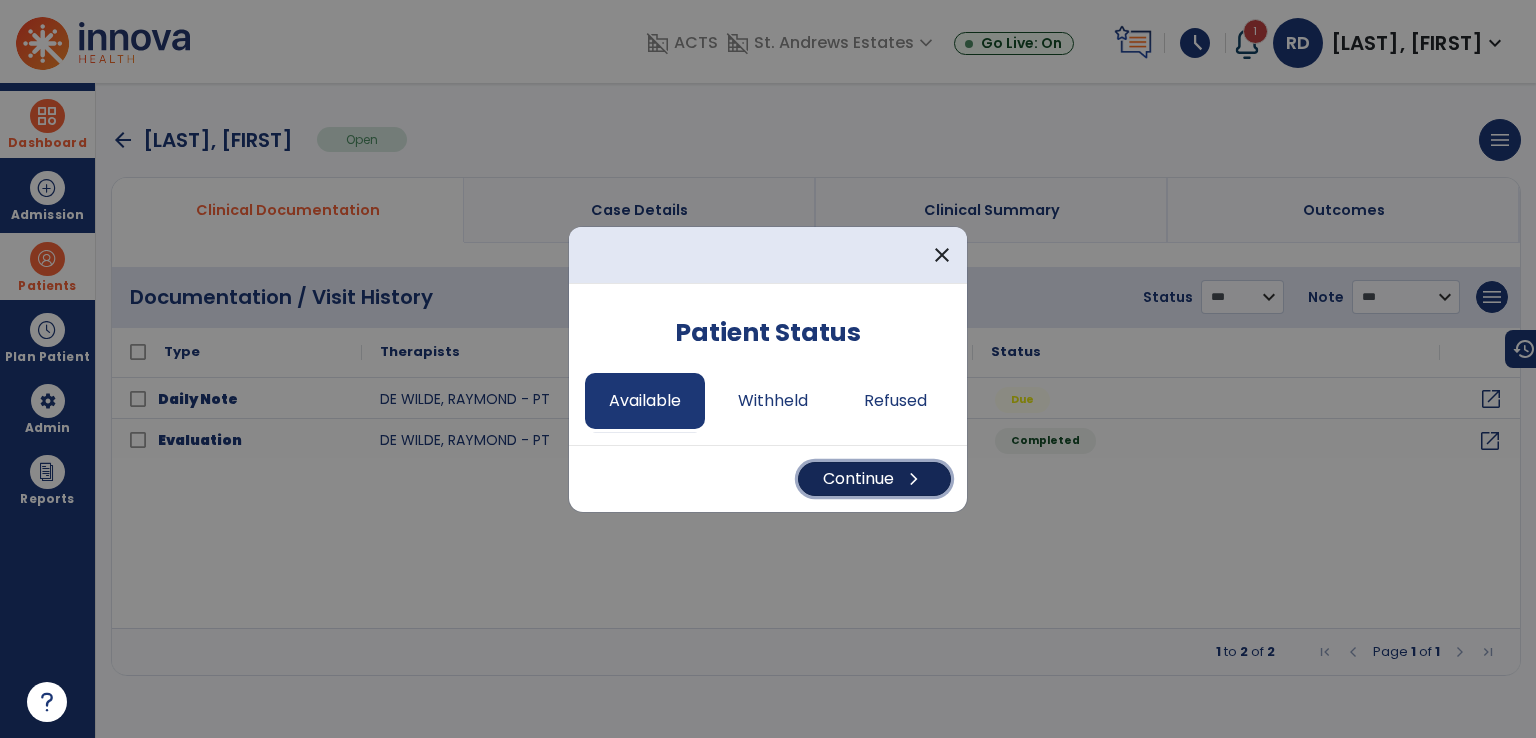 click on "Continue   chevron_right" at bounding box center (874, 479) 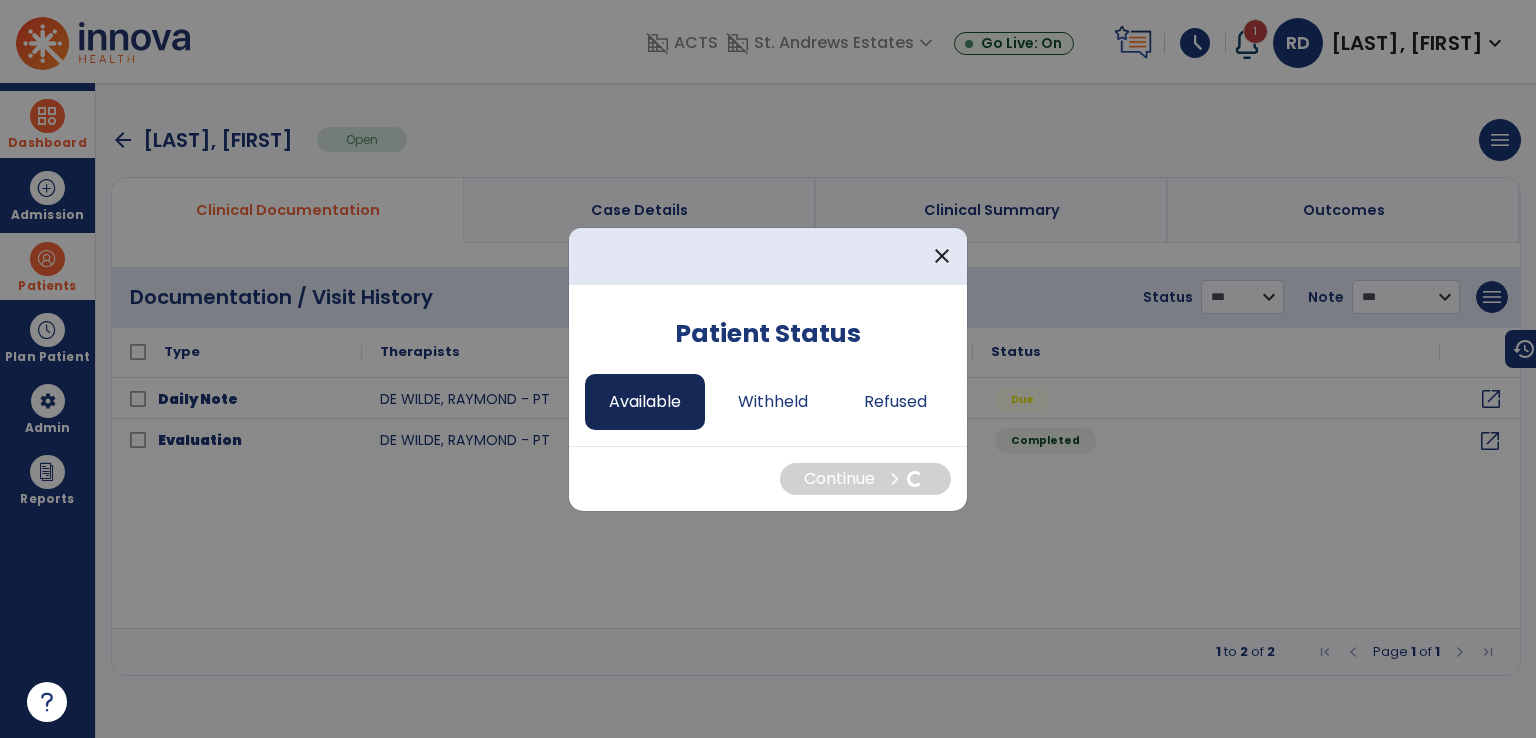 select on "*" 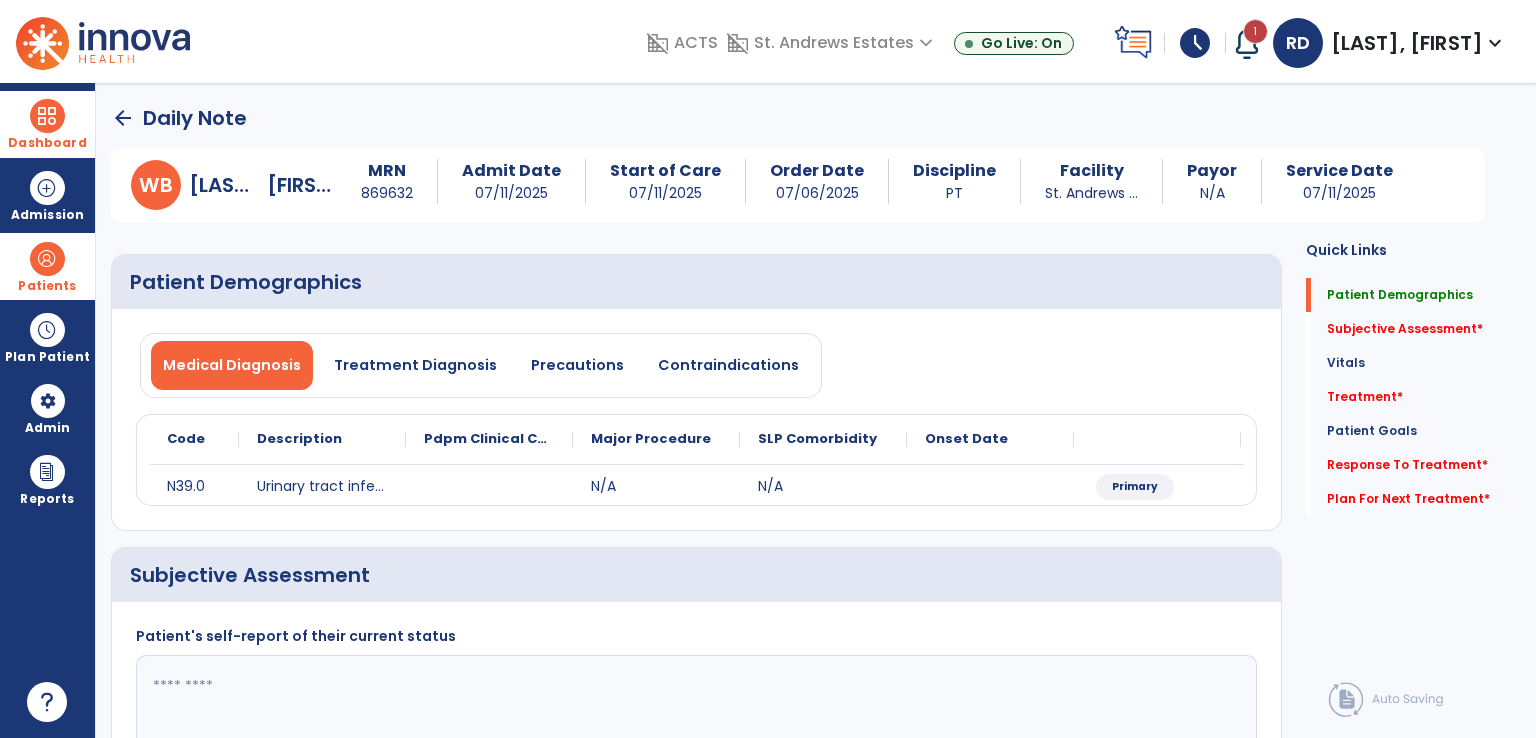 click on "arrow_back" 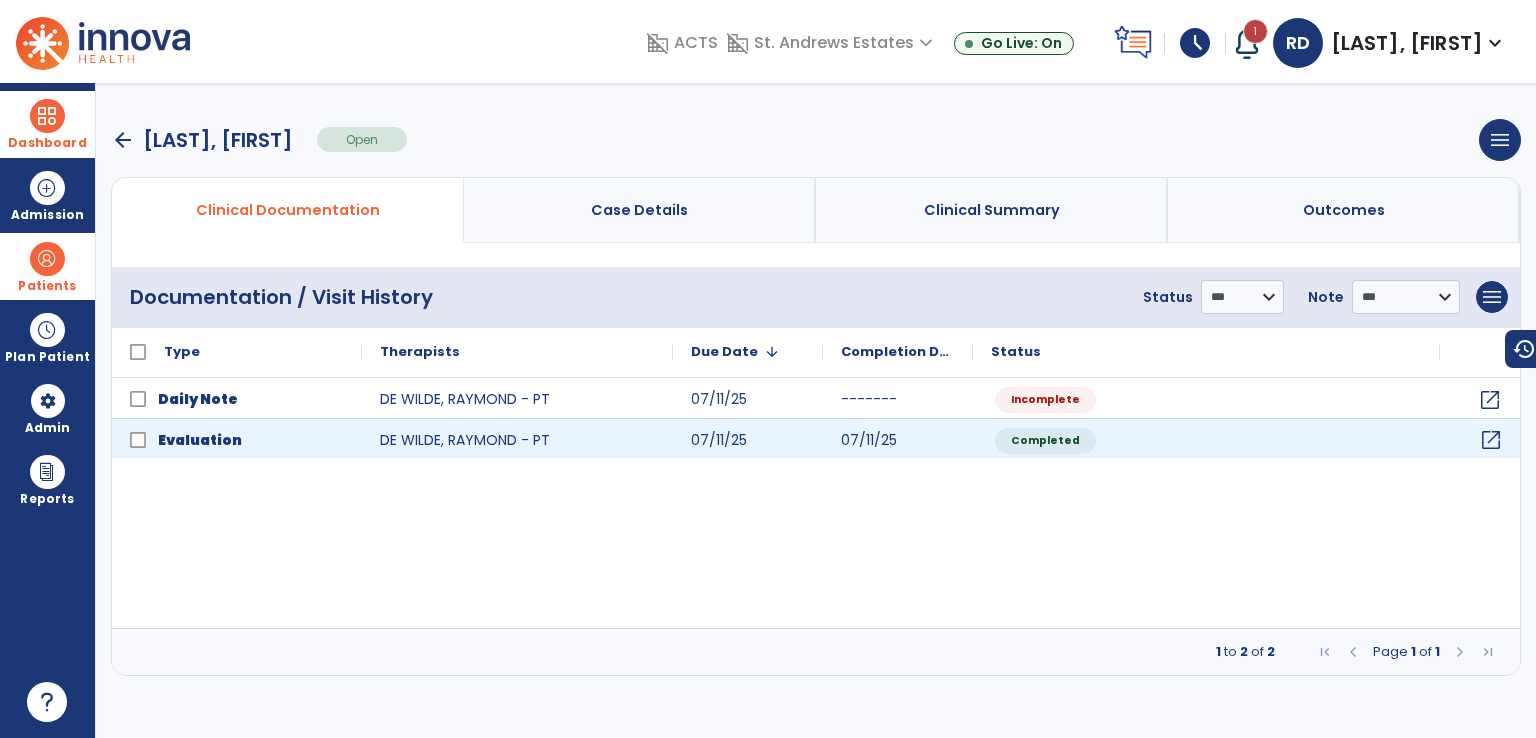 click on "open_in_new" 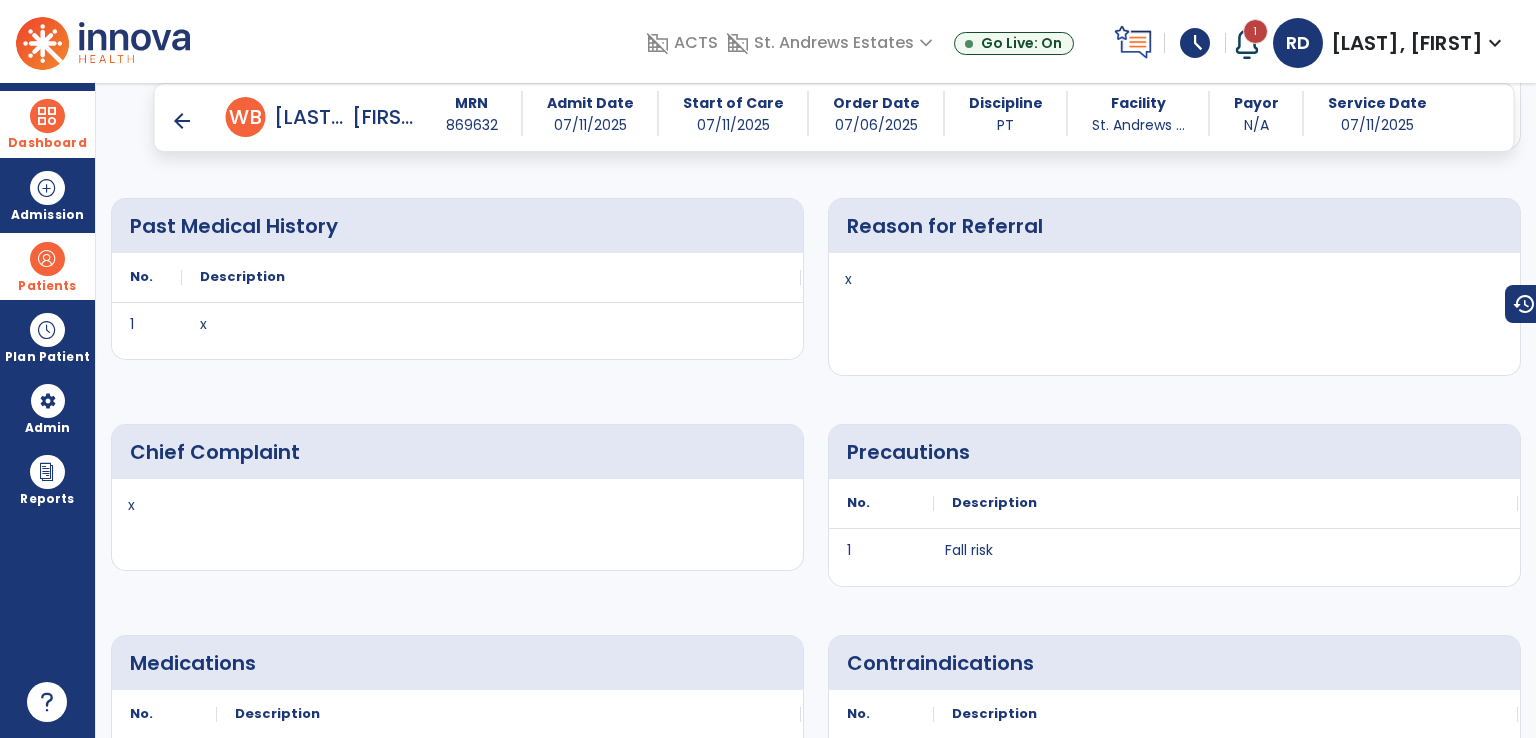 scroll, scrollTop: 500, scrollLeft: 0, axis: vertical 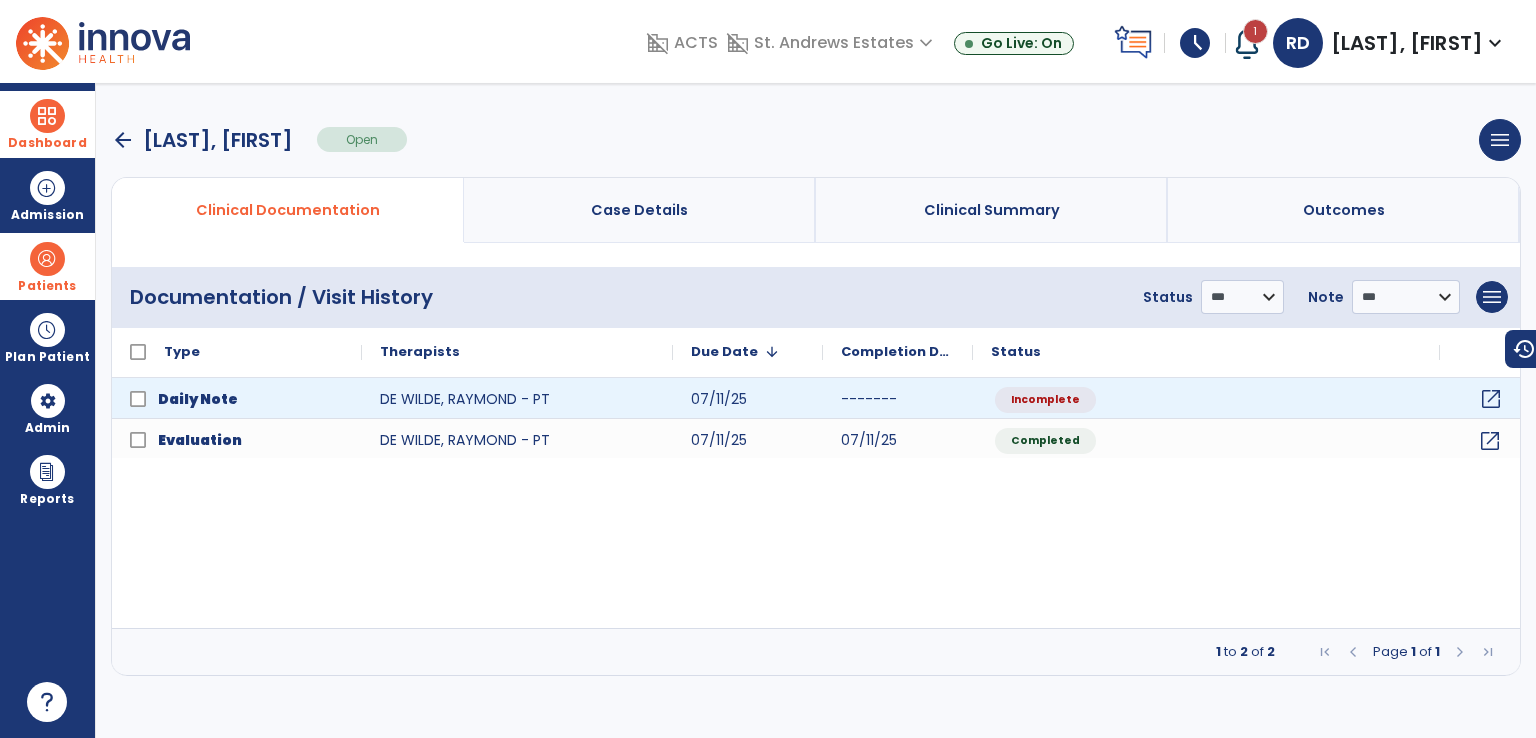 click on "open_in_new" 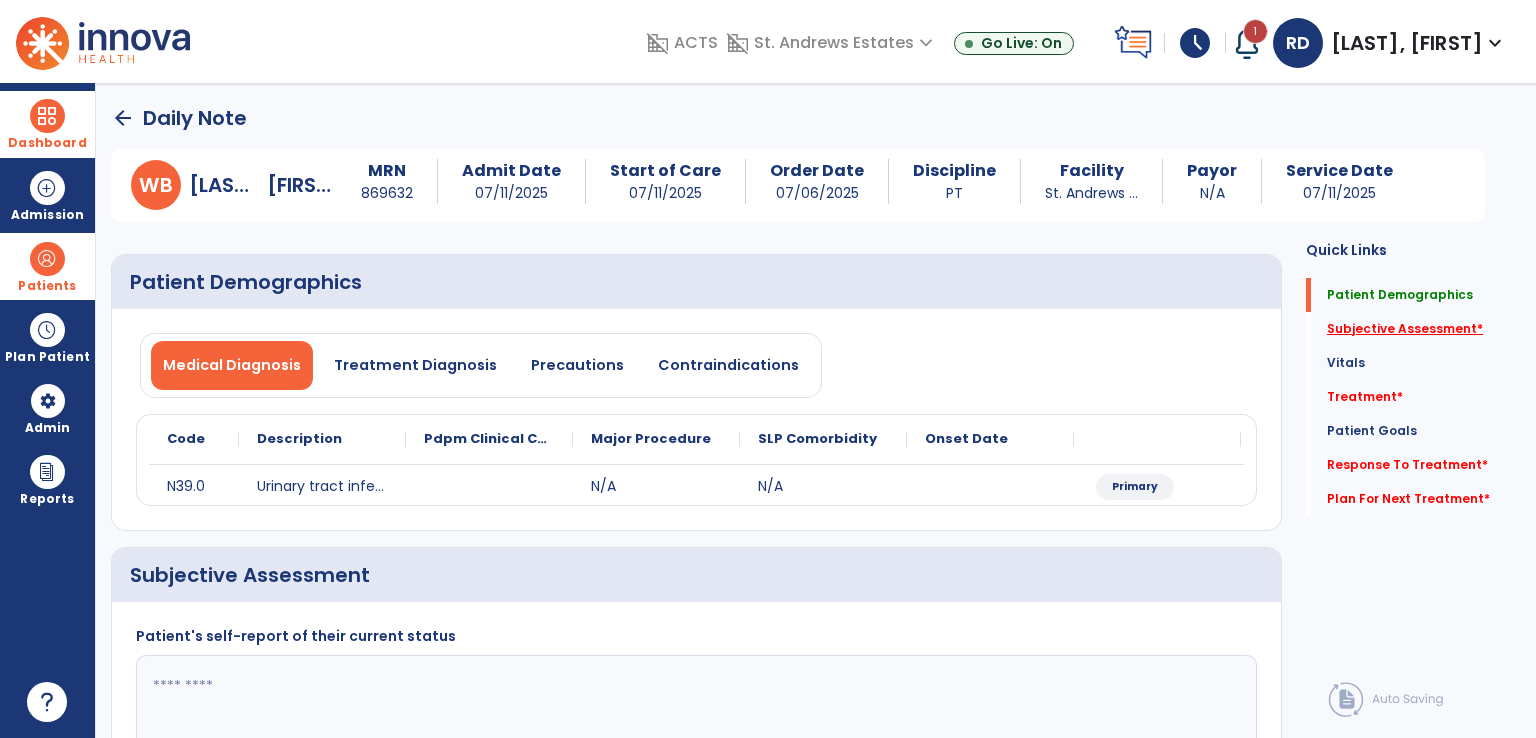 click on "Subjective Assessment   *" 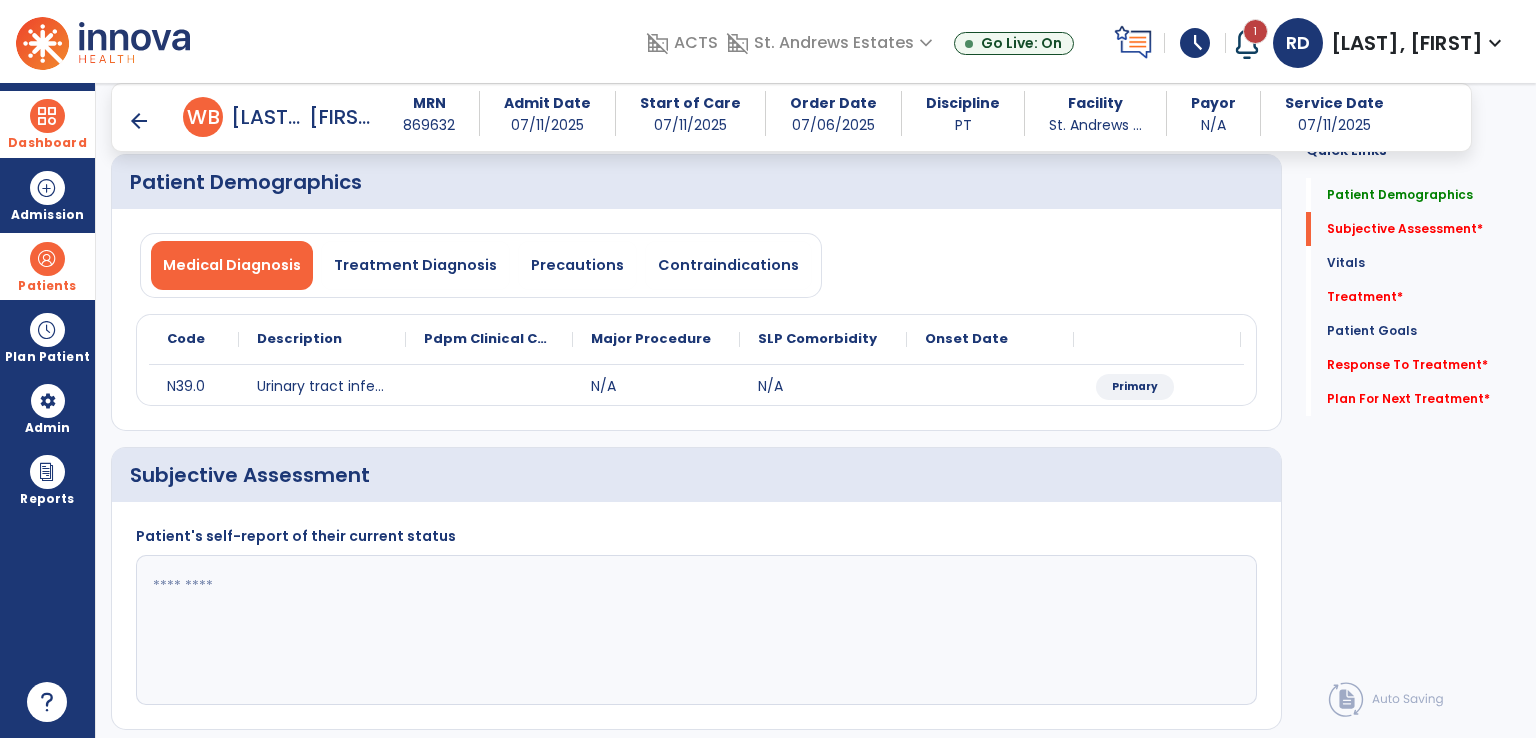 scroll, scrollTop: 276, scrollLeft: 0, axis: vertical 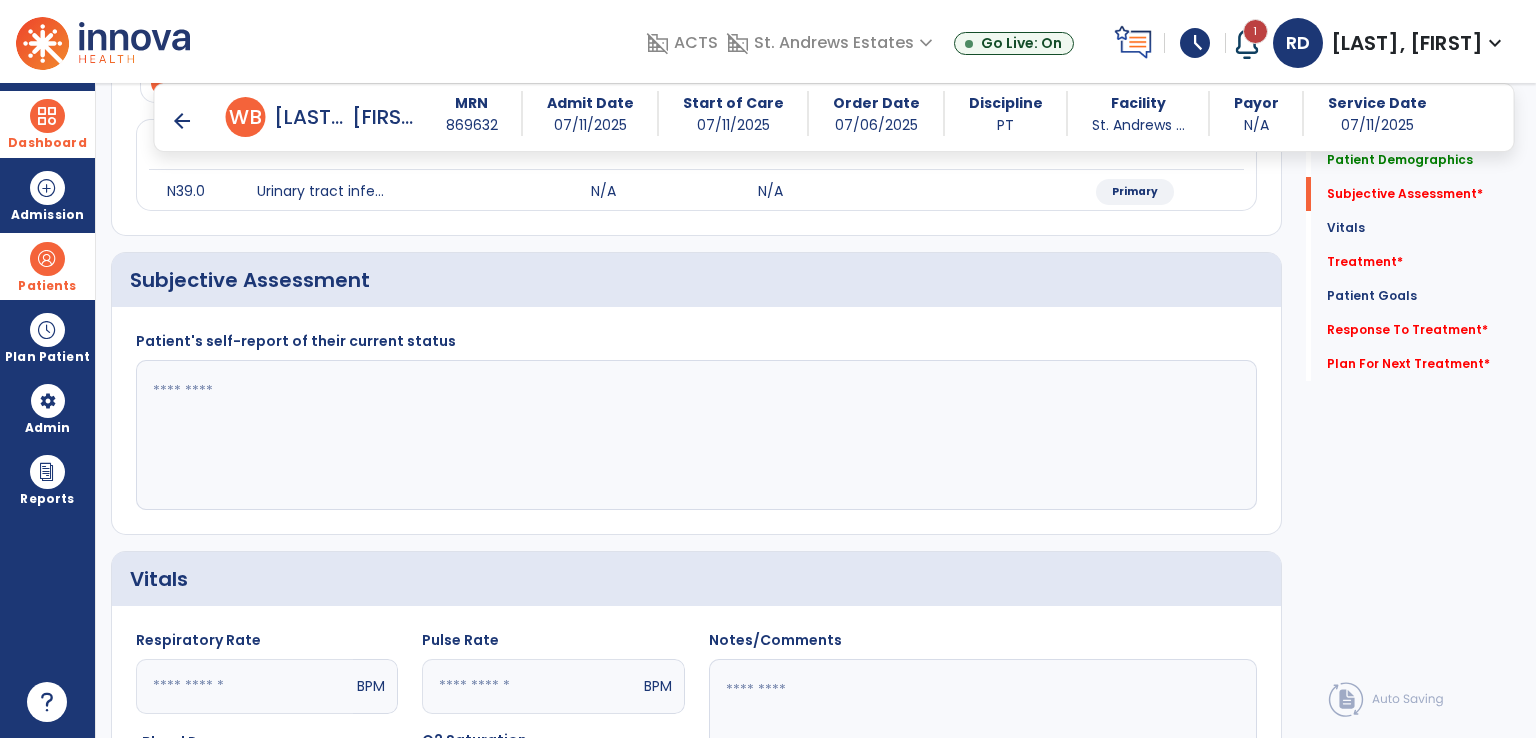click 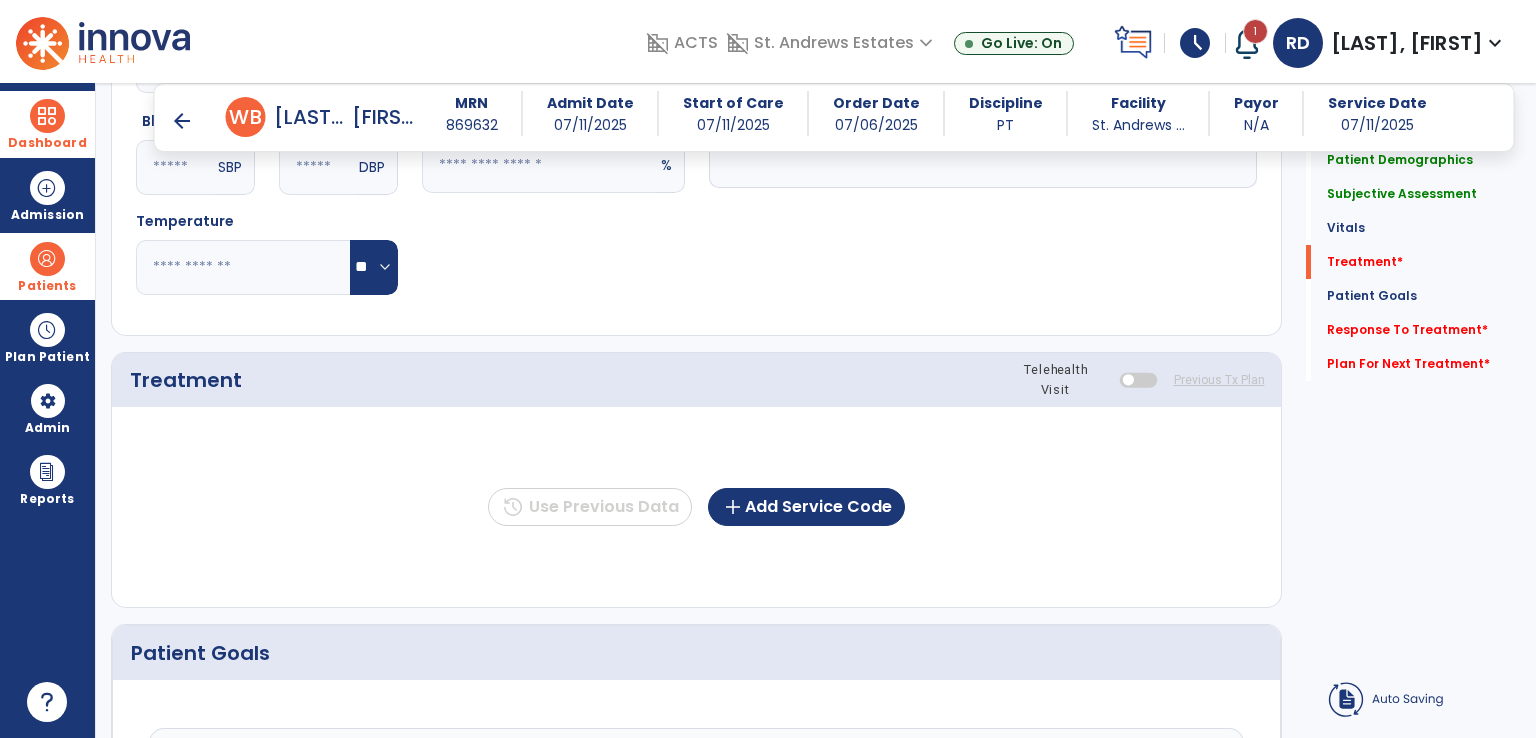 scroll, scrollTop: 976, scrollLeft: 0, axis: vertical 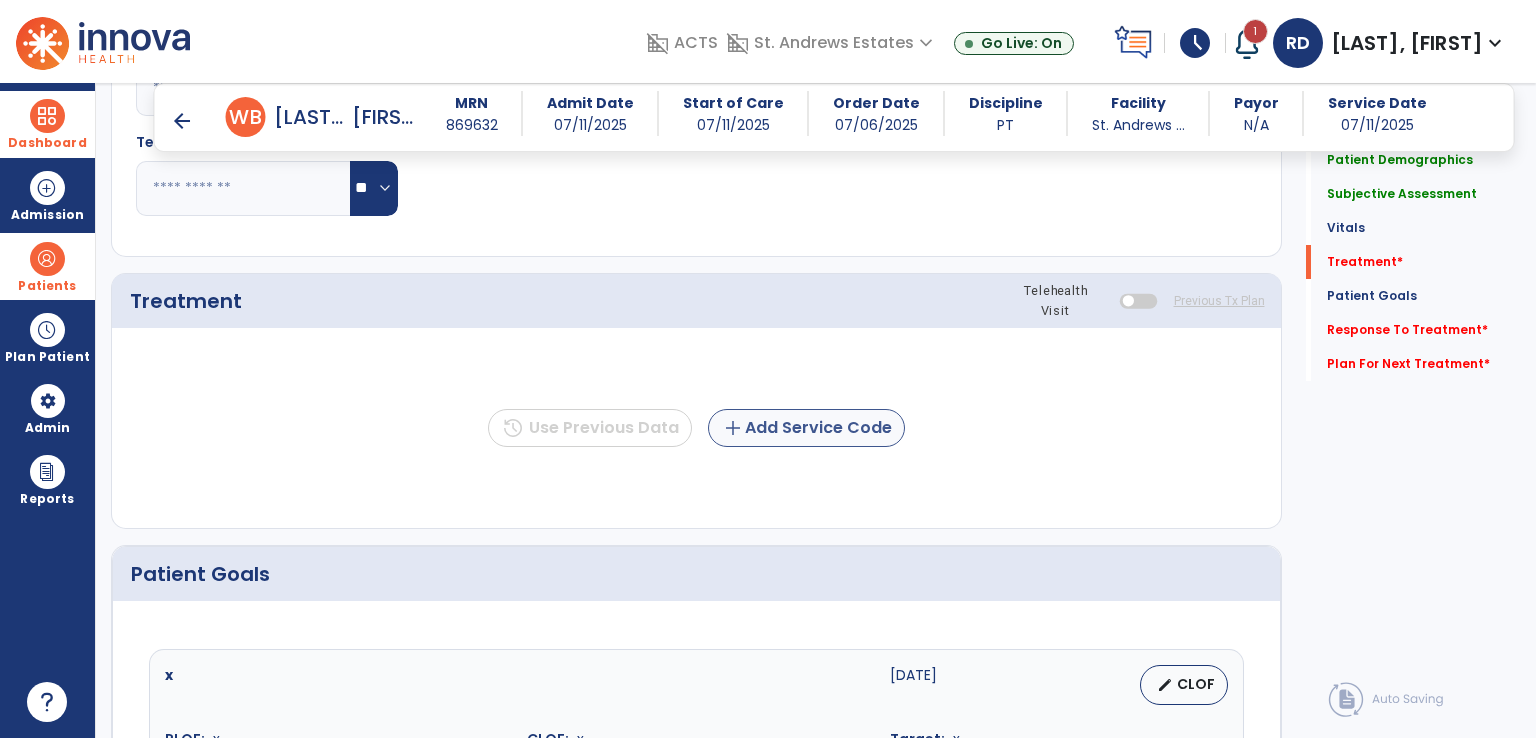 type on "*" 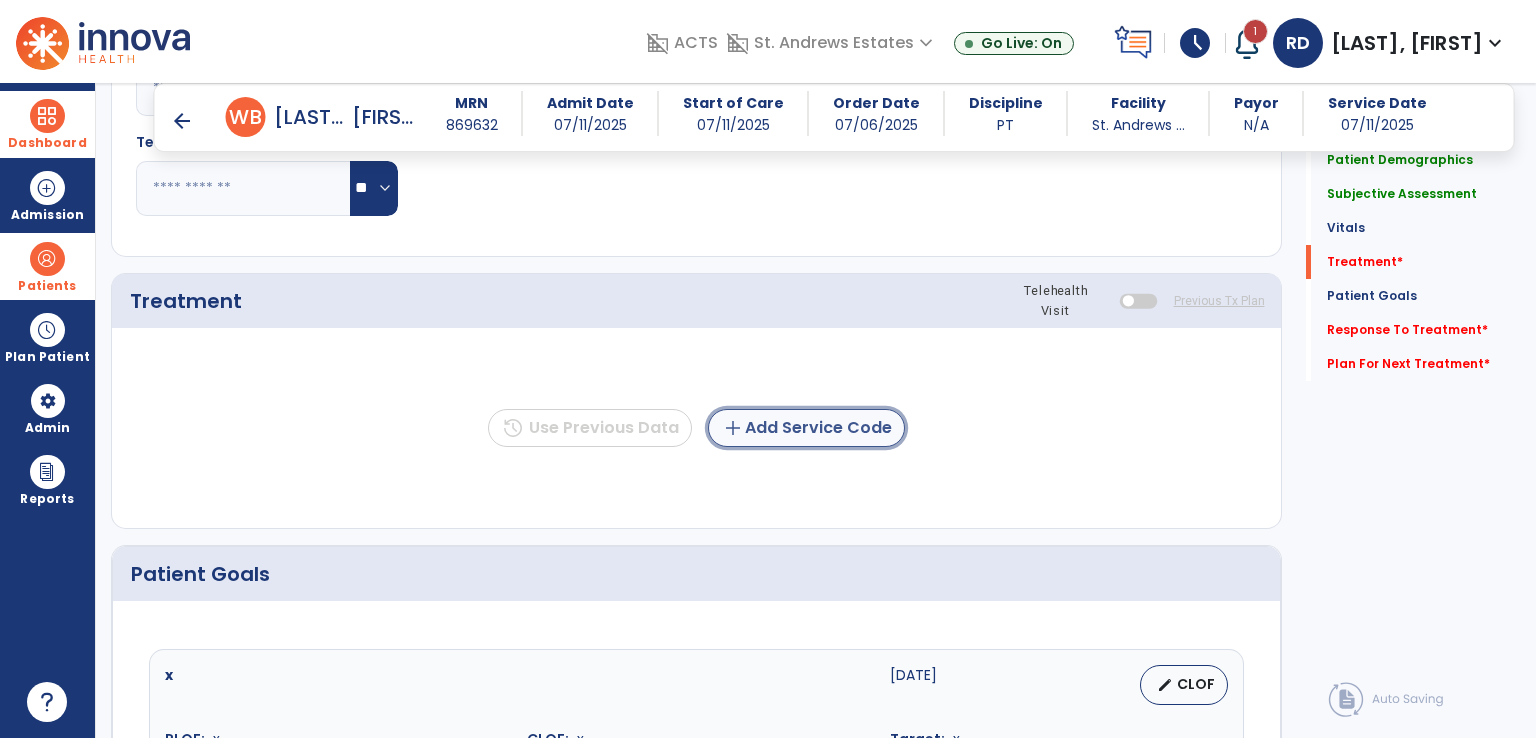 click on "add  Add Service Code" 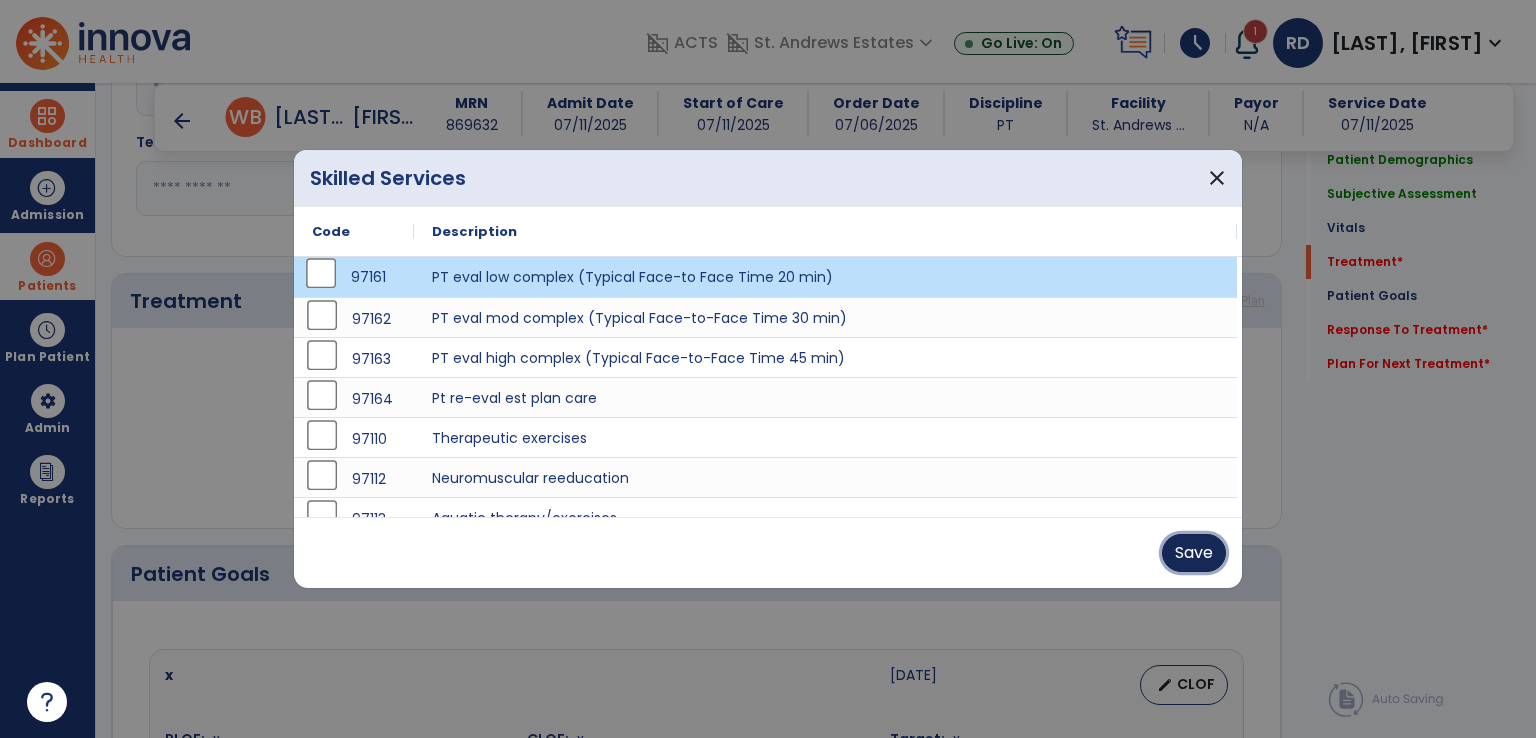 click on "Save" at bounding box center [1194, 553] 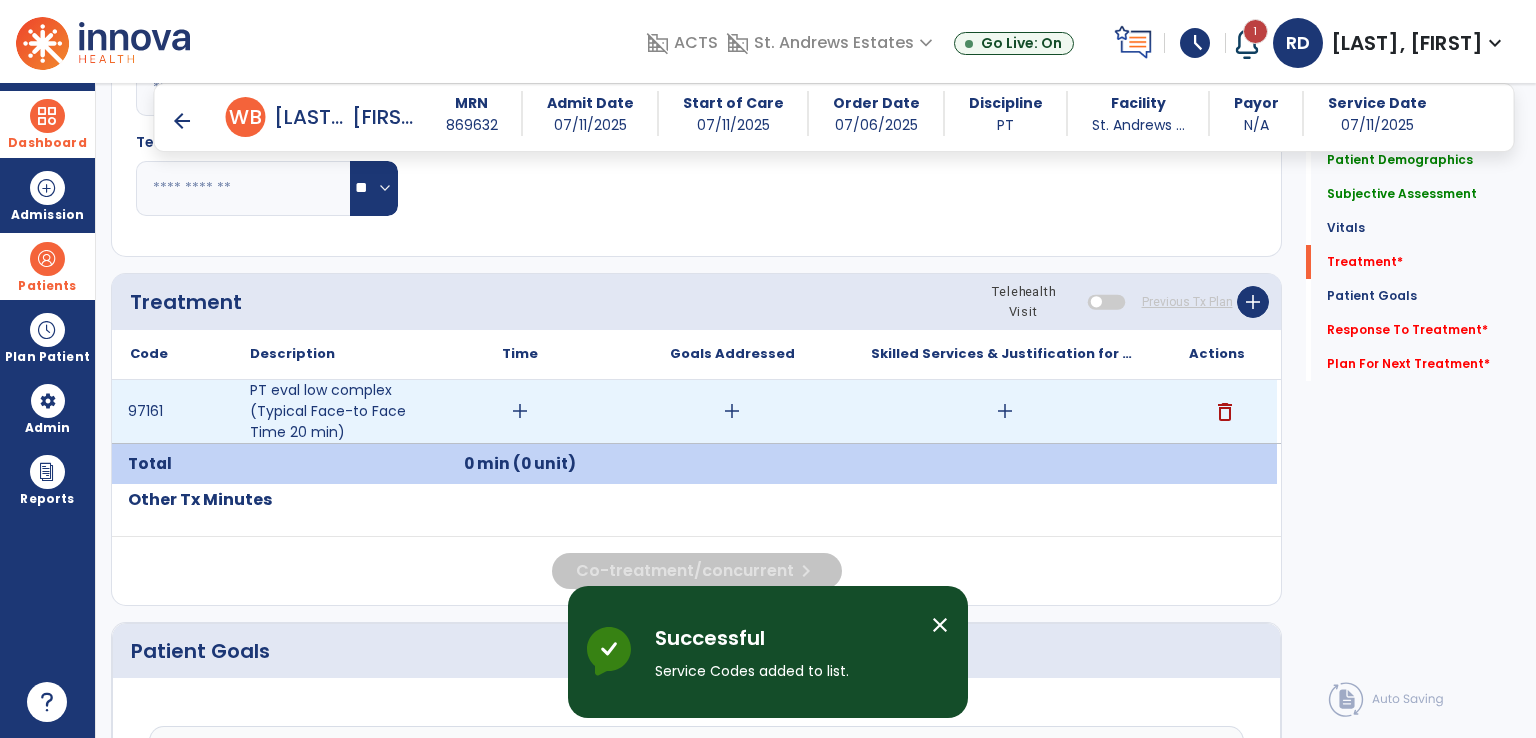 click on "add" at bounding box center [520, 411] 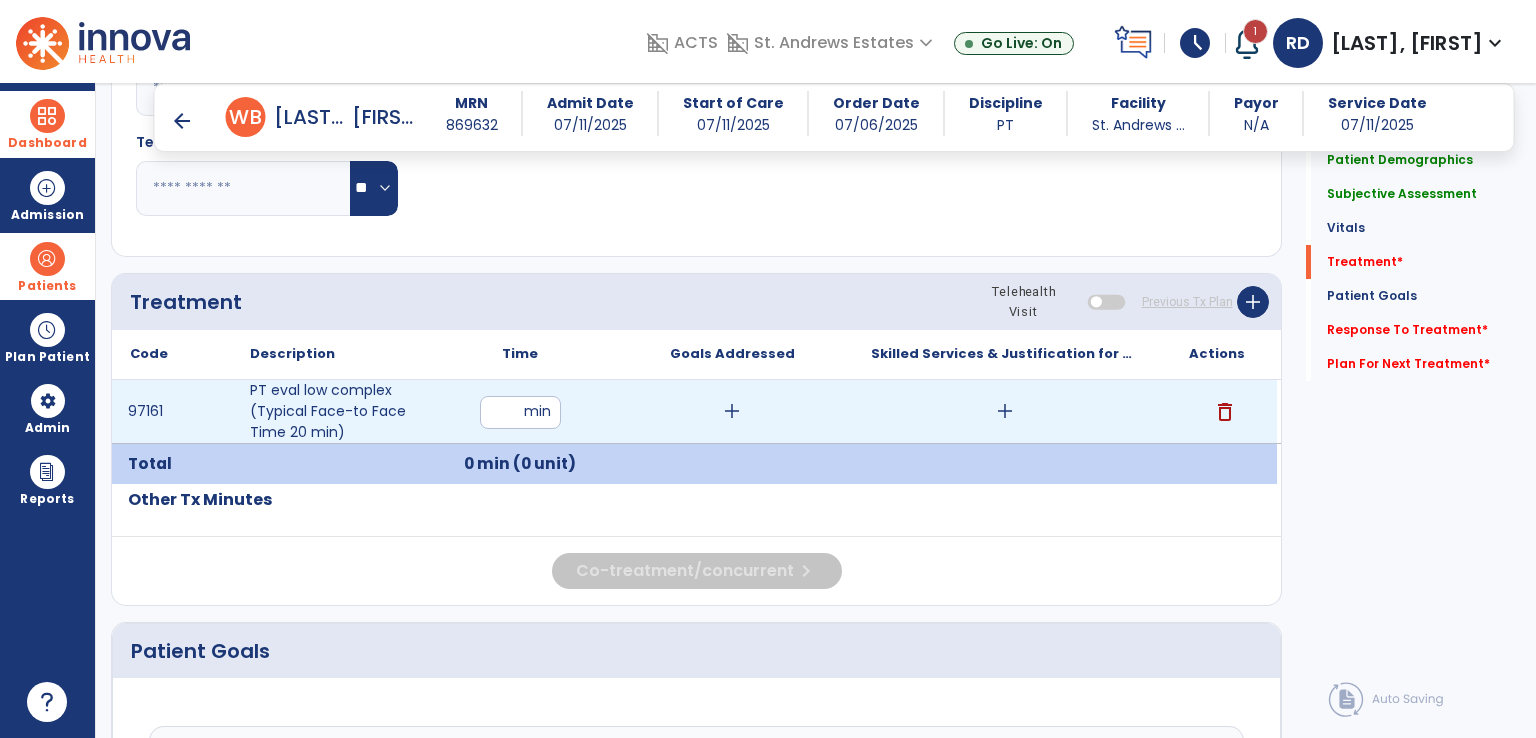 type on "**" 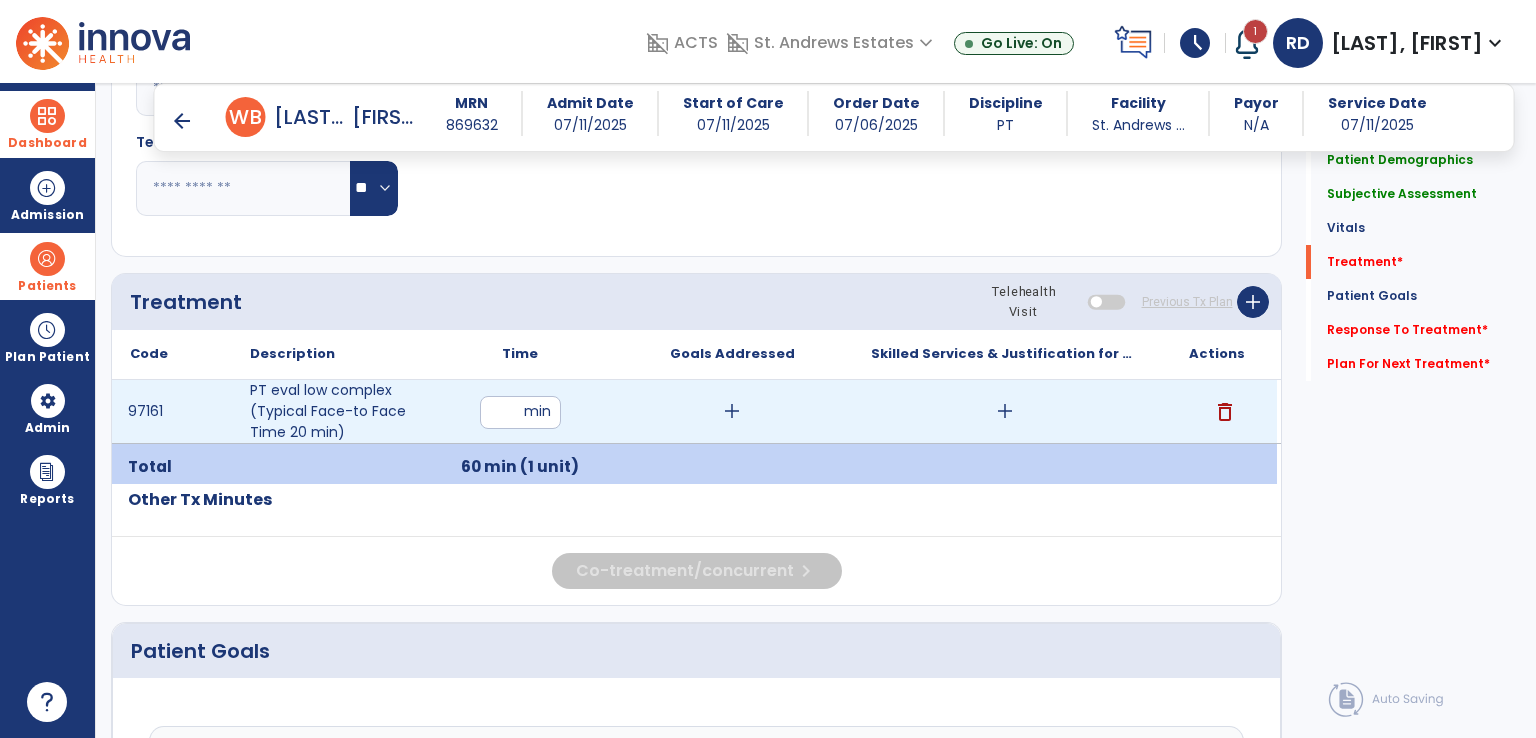 click on "add" at bounding box center (1005, 411) 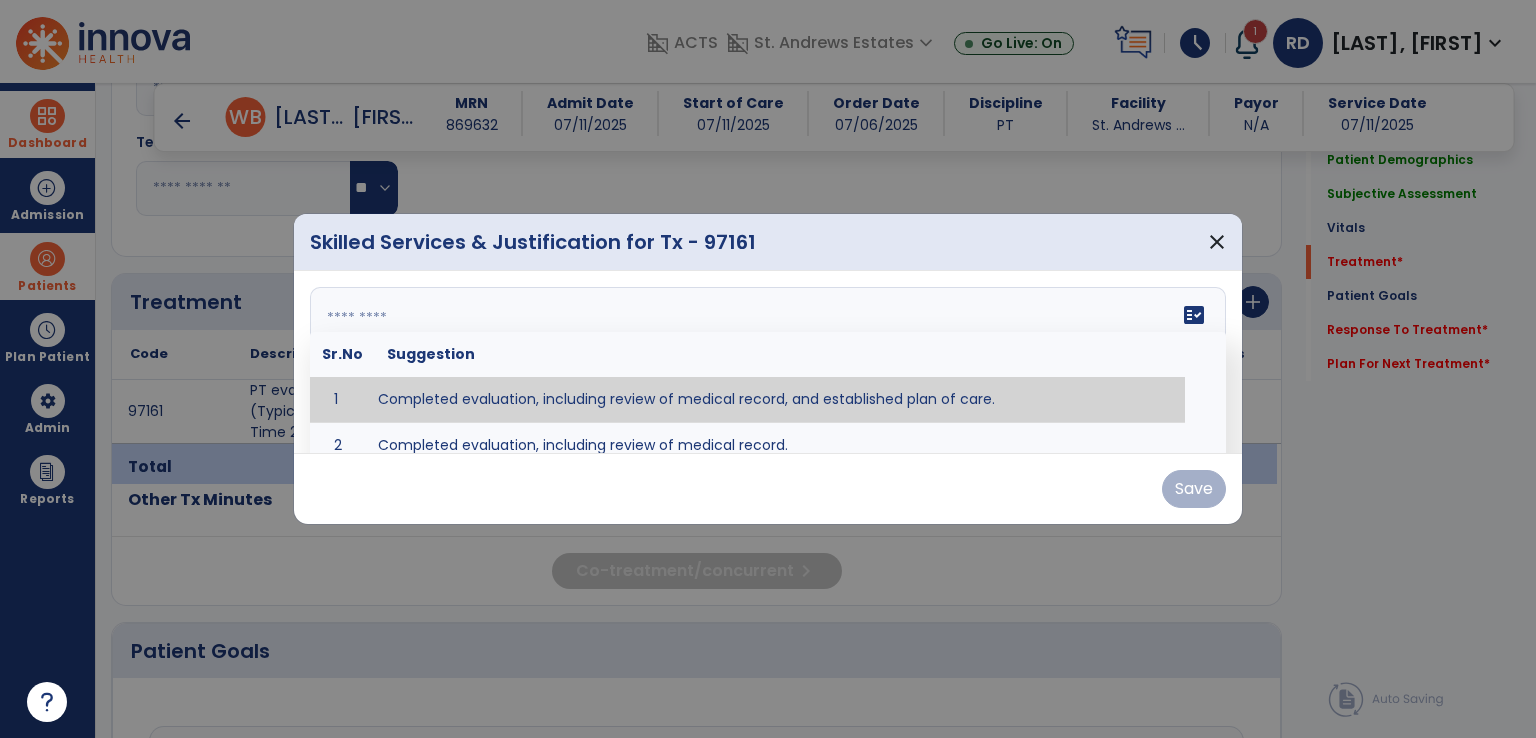 click on "fact_check  Sr.No Suggestion 1 Completed evaluation, including review of medical record, and established plan of care. 2 Completed evaluation, including review of medical record." at bounding box center [768, 362] 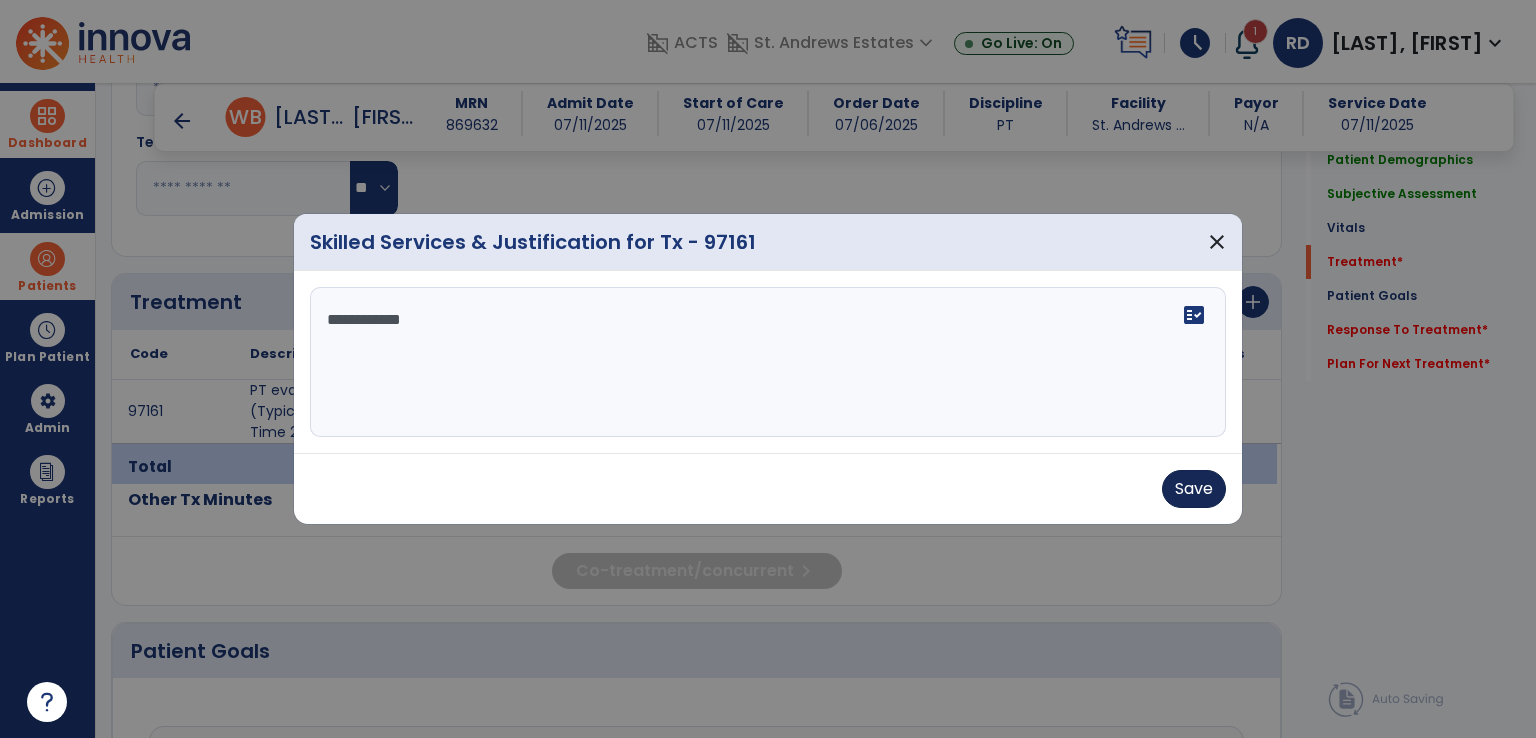type on "**********" 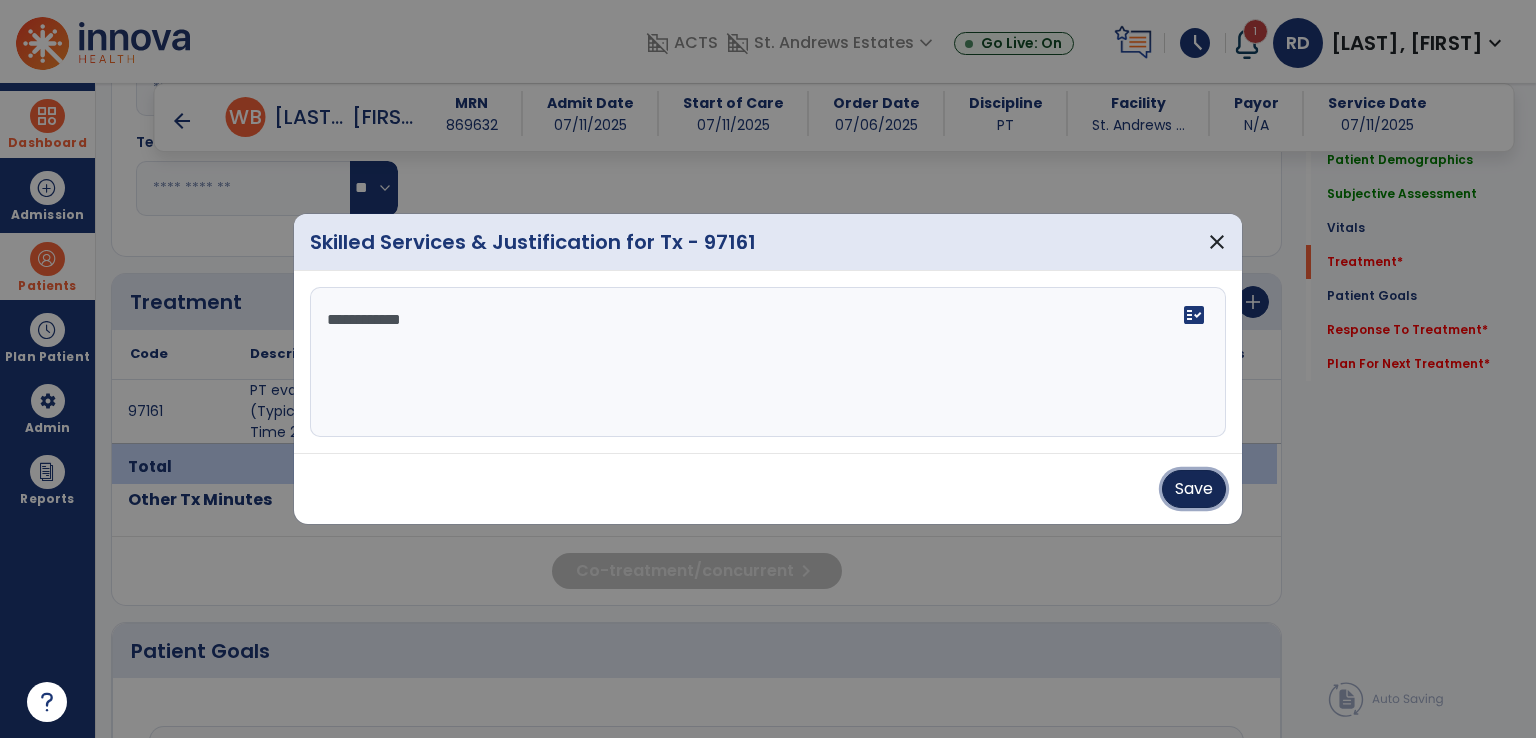 click on "Save" at bounding box center (1194, 489) 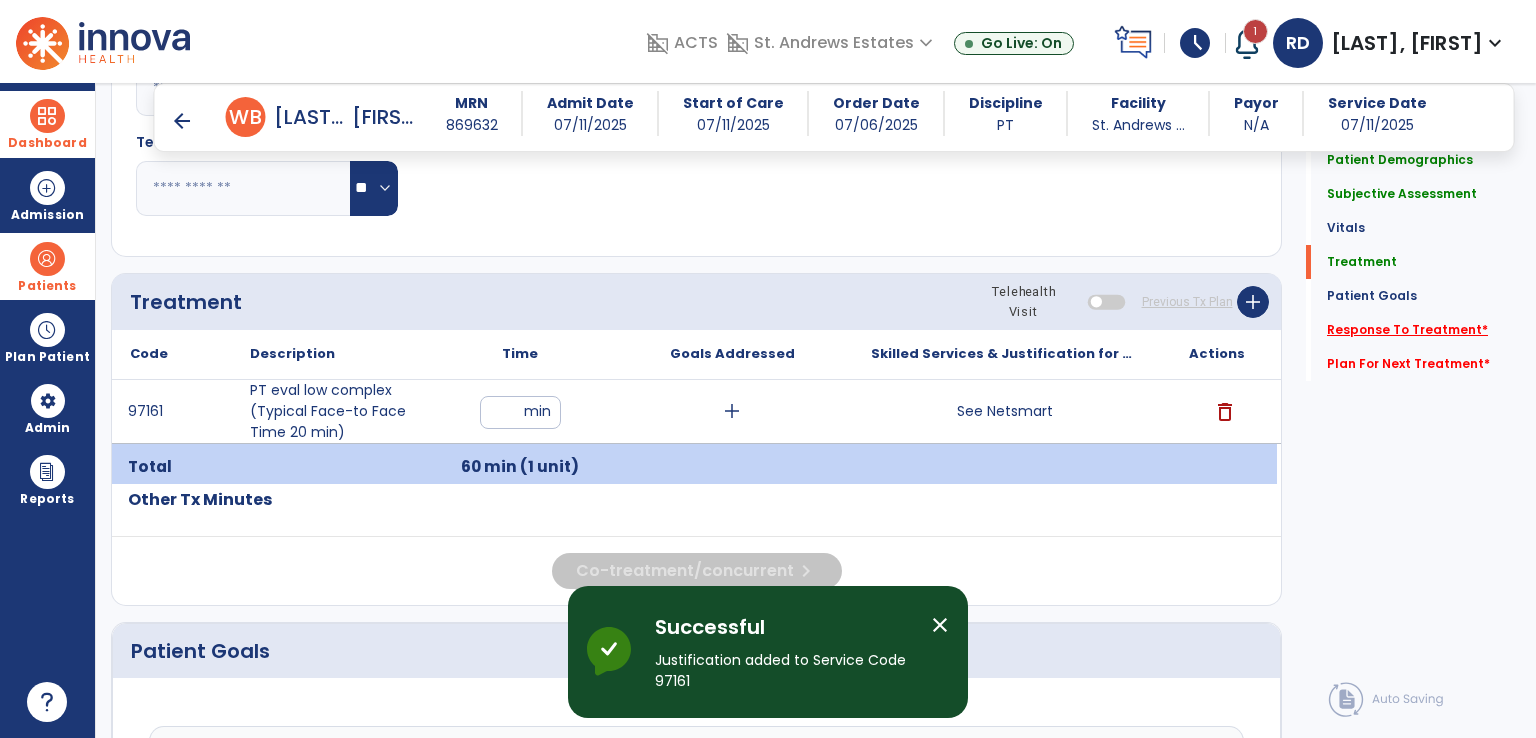 click on "Response To Treatment   *" 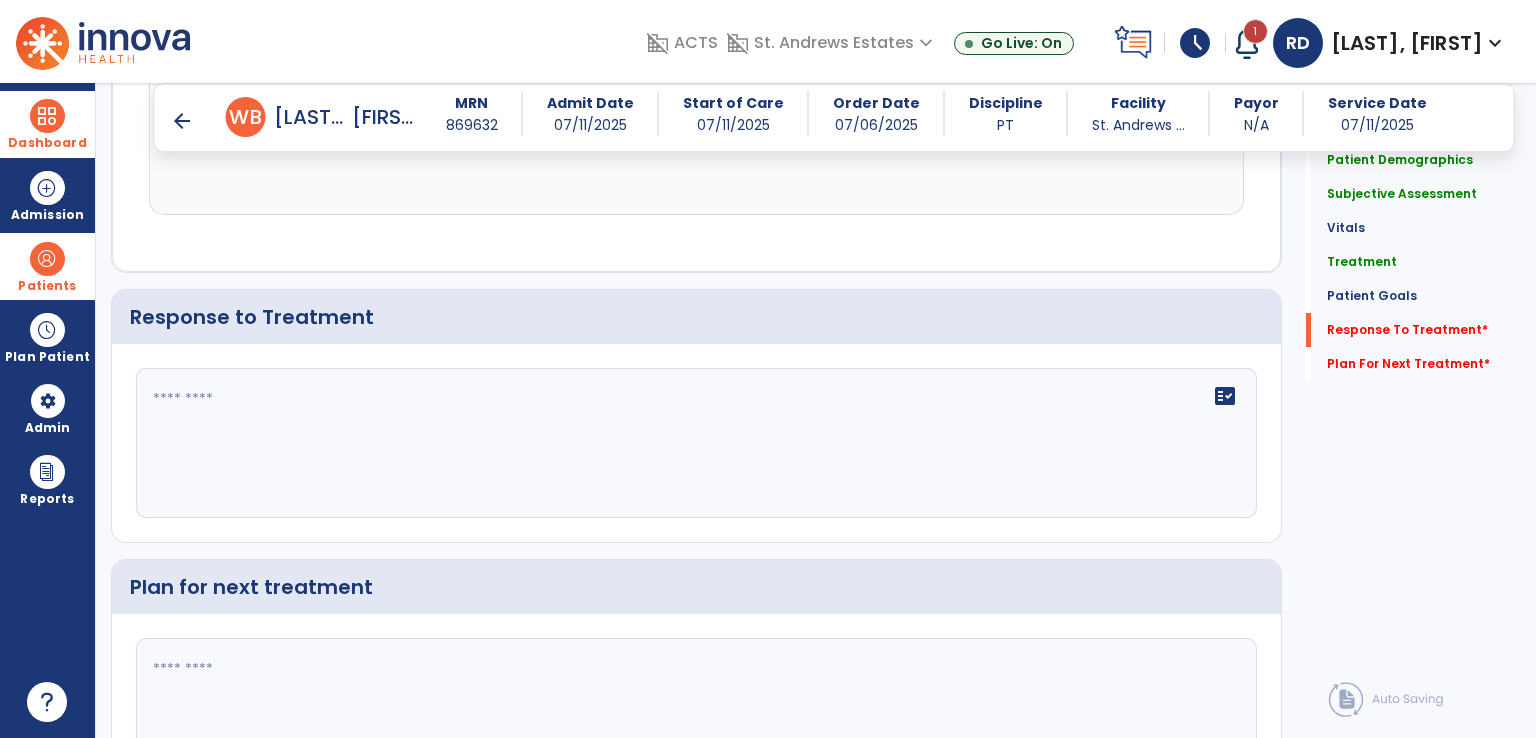 scroll, scrollTop: 1664, scrollLeft: 0, axis: vertical 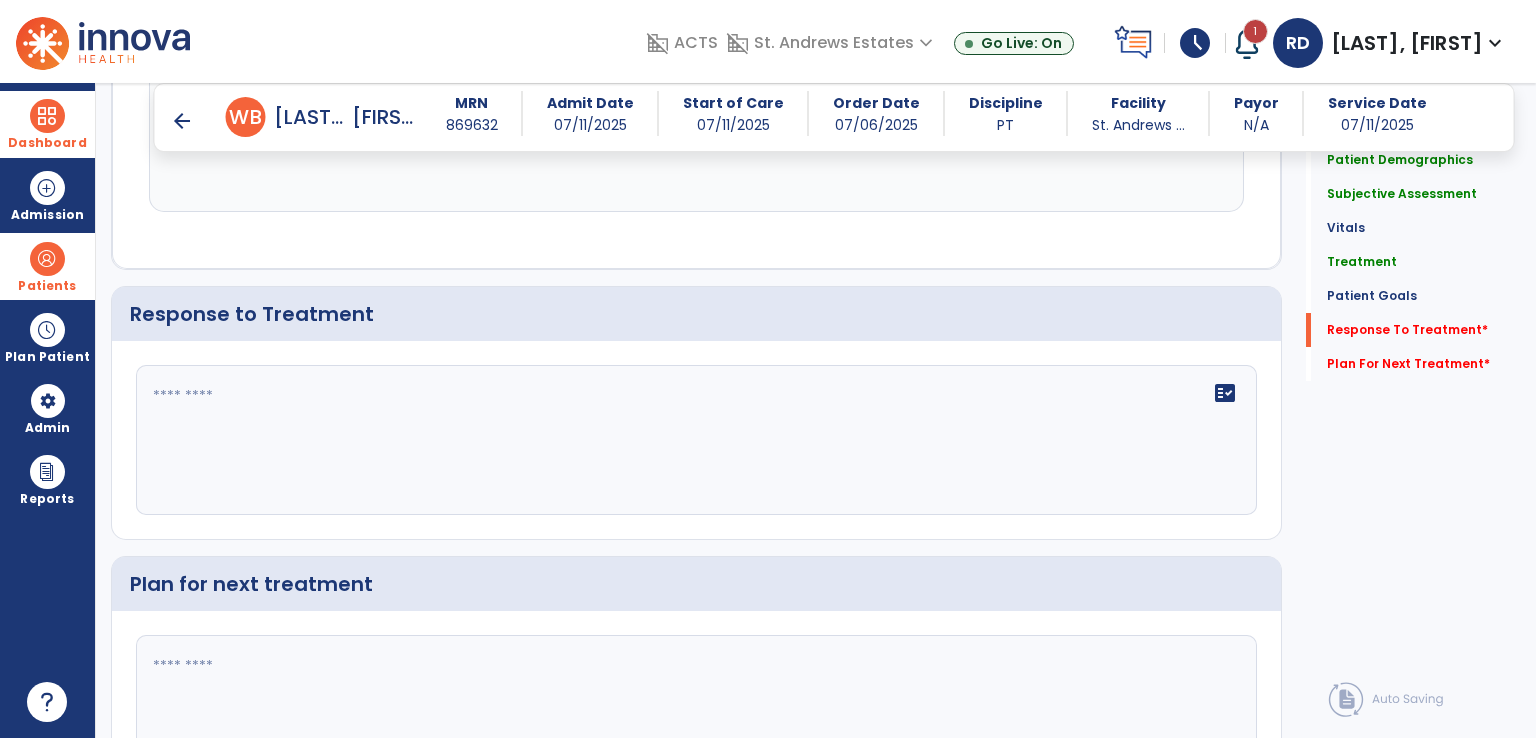 click on "fact_check" 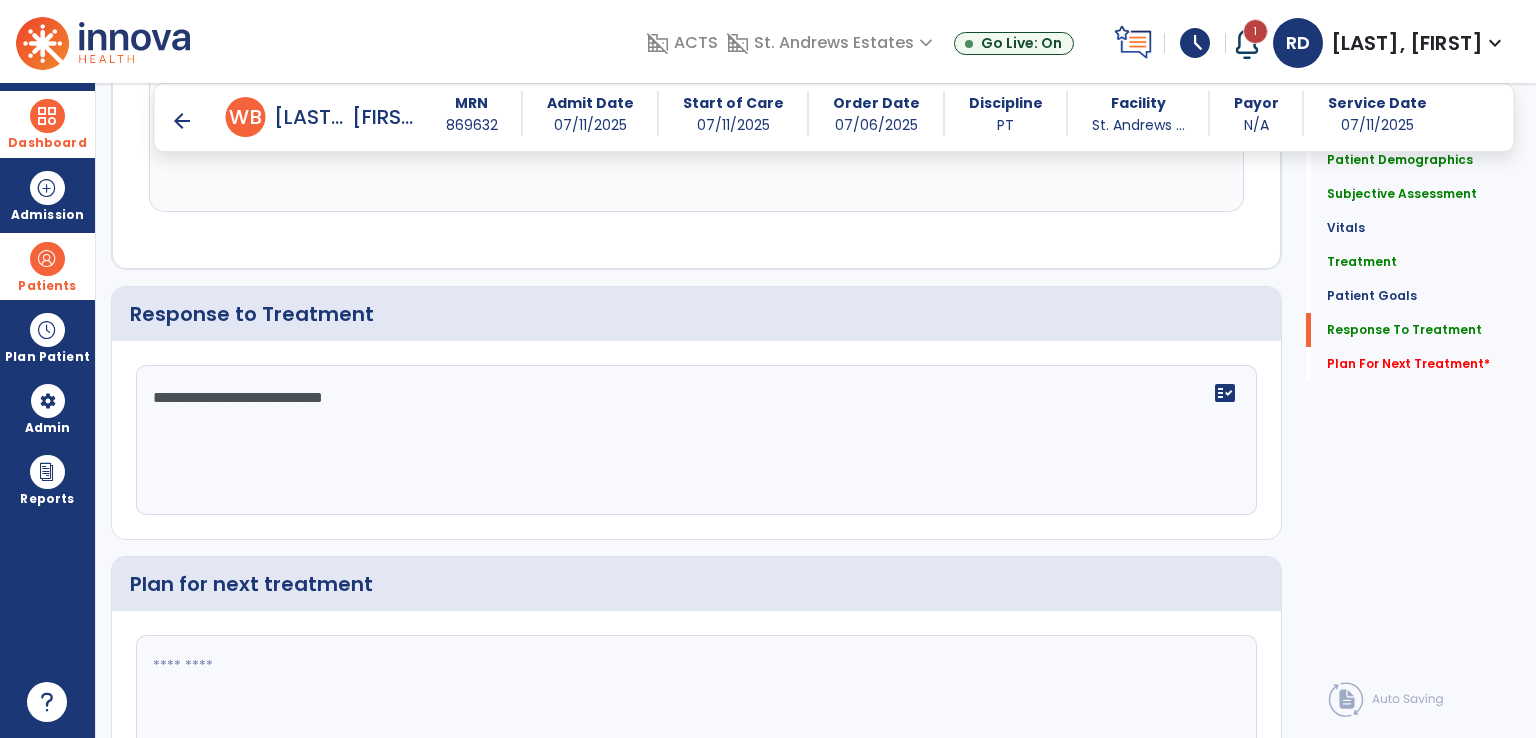 scroll, scrollTop: 1664, scrollLeft: 0, axis: vertical 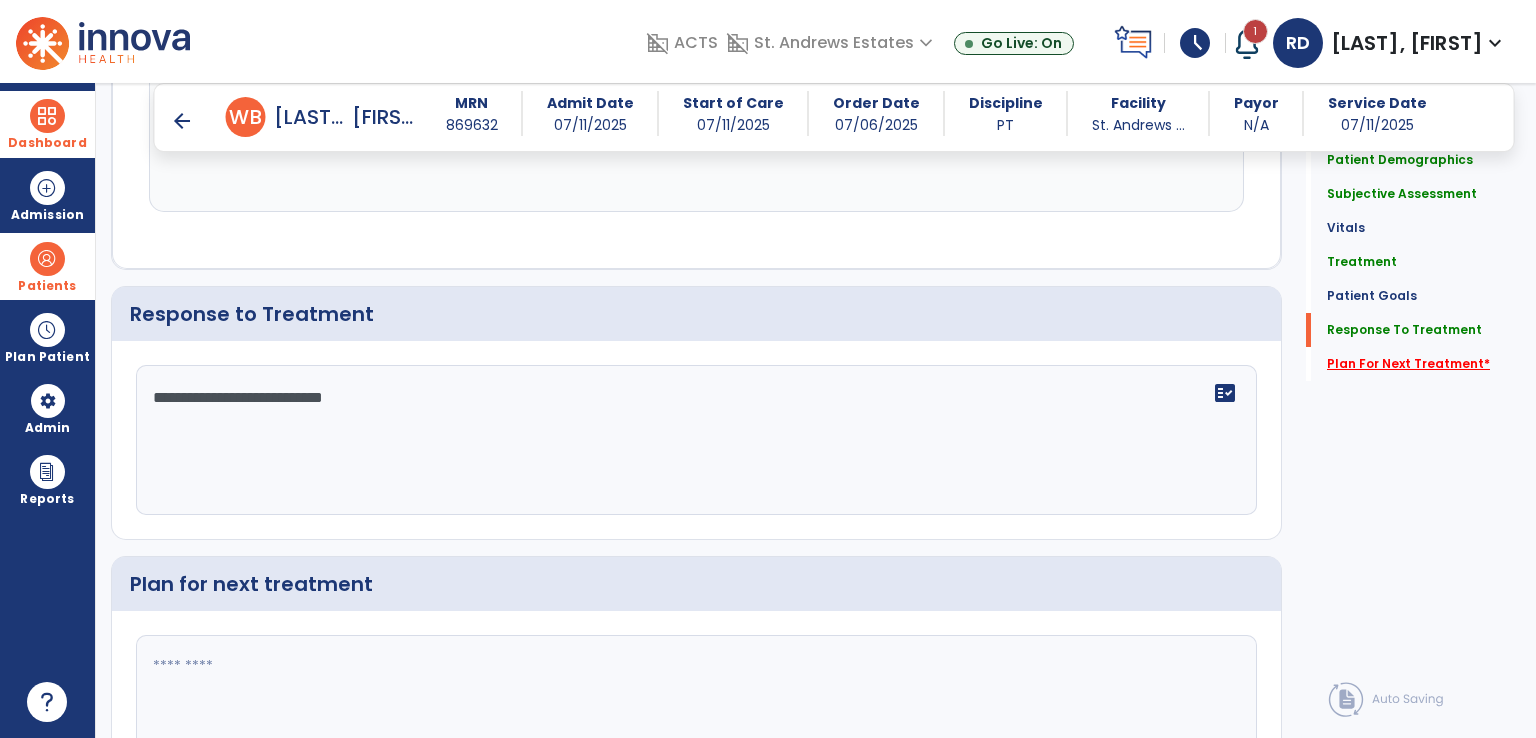 type on "**********" 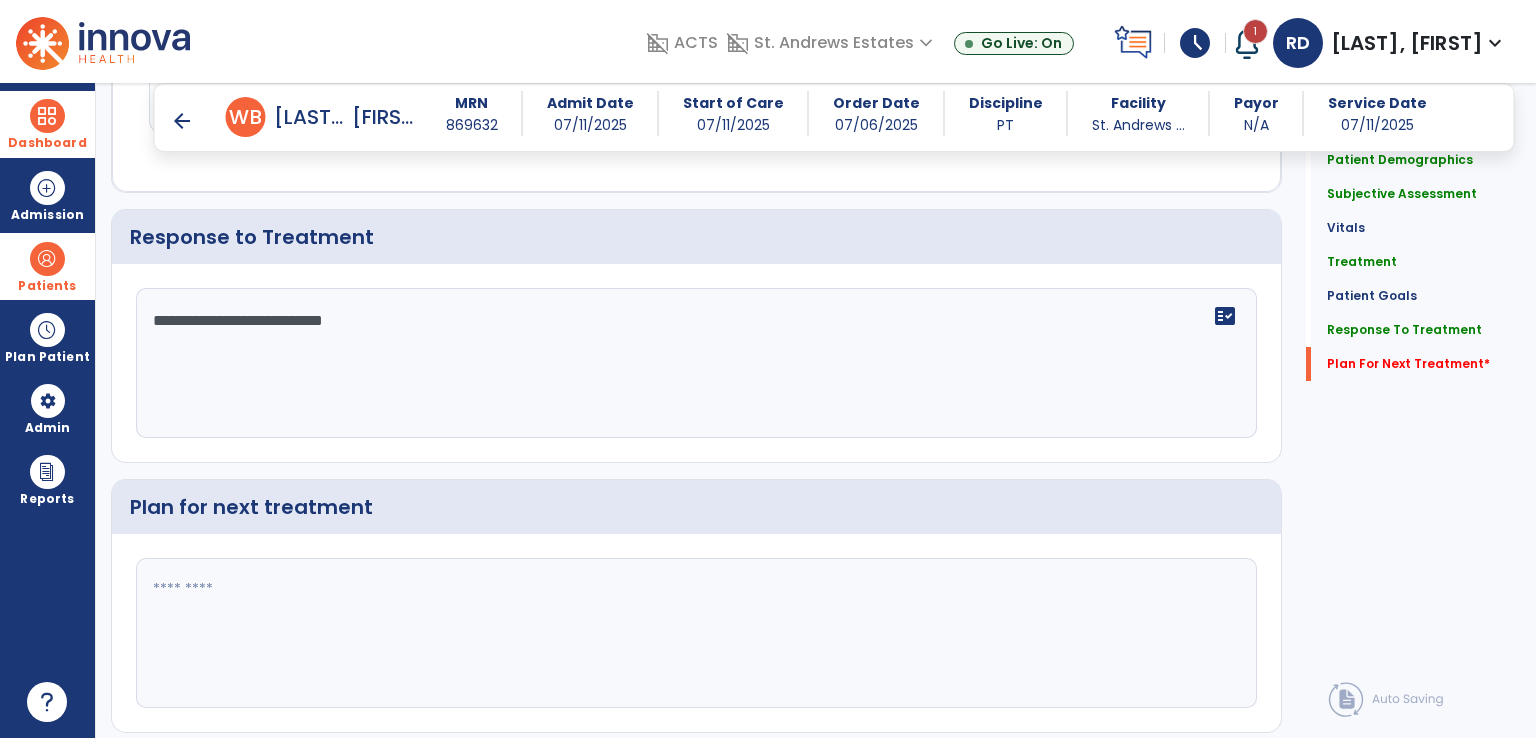 scroll, scrollTop: 1797, scrollLeft: 0, axis: vertical 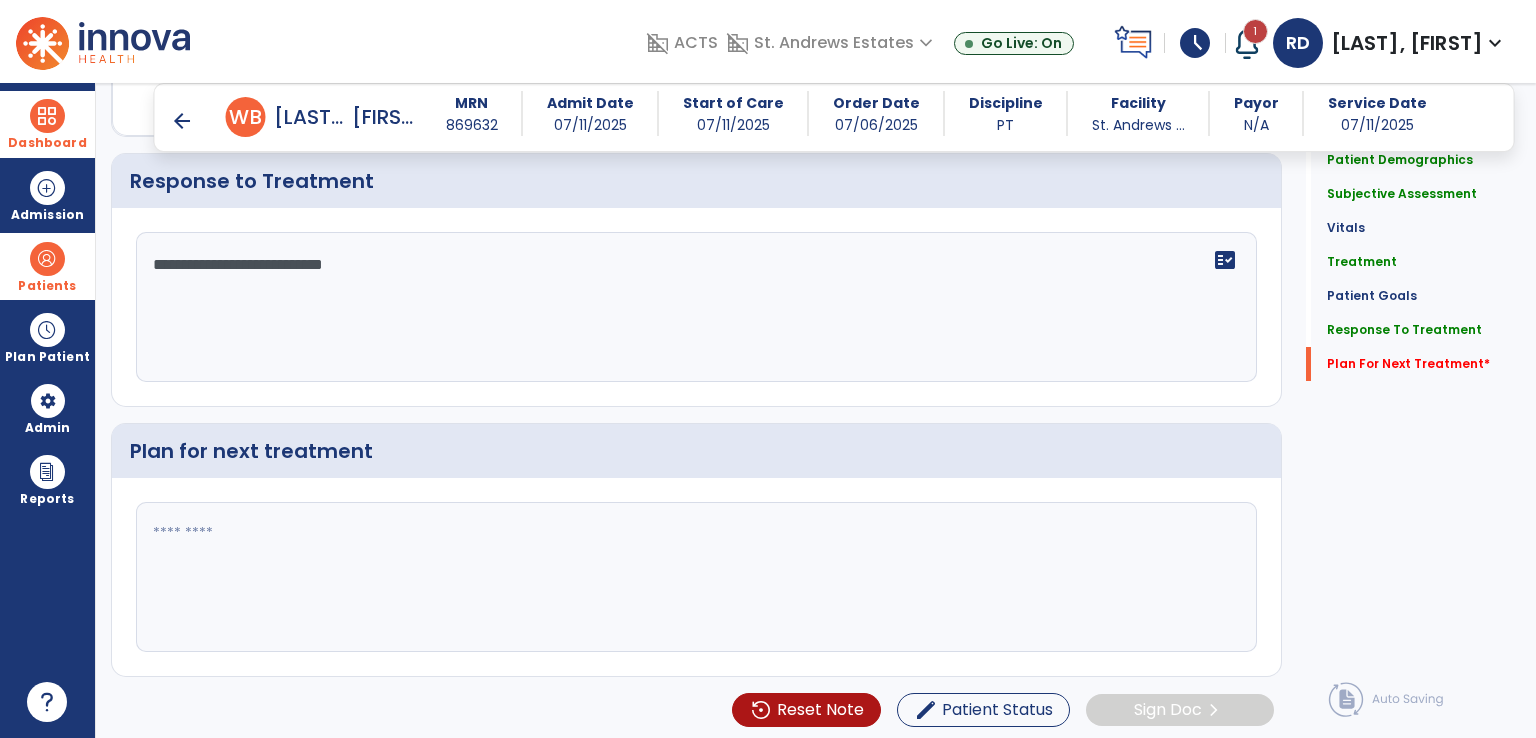 click 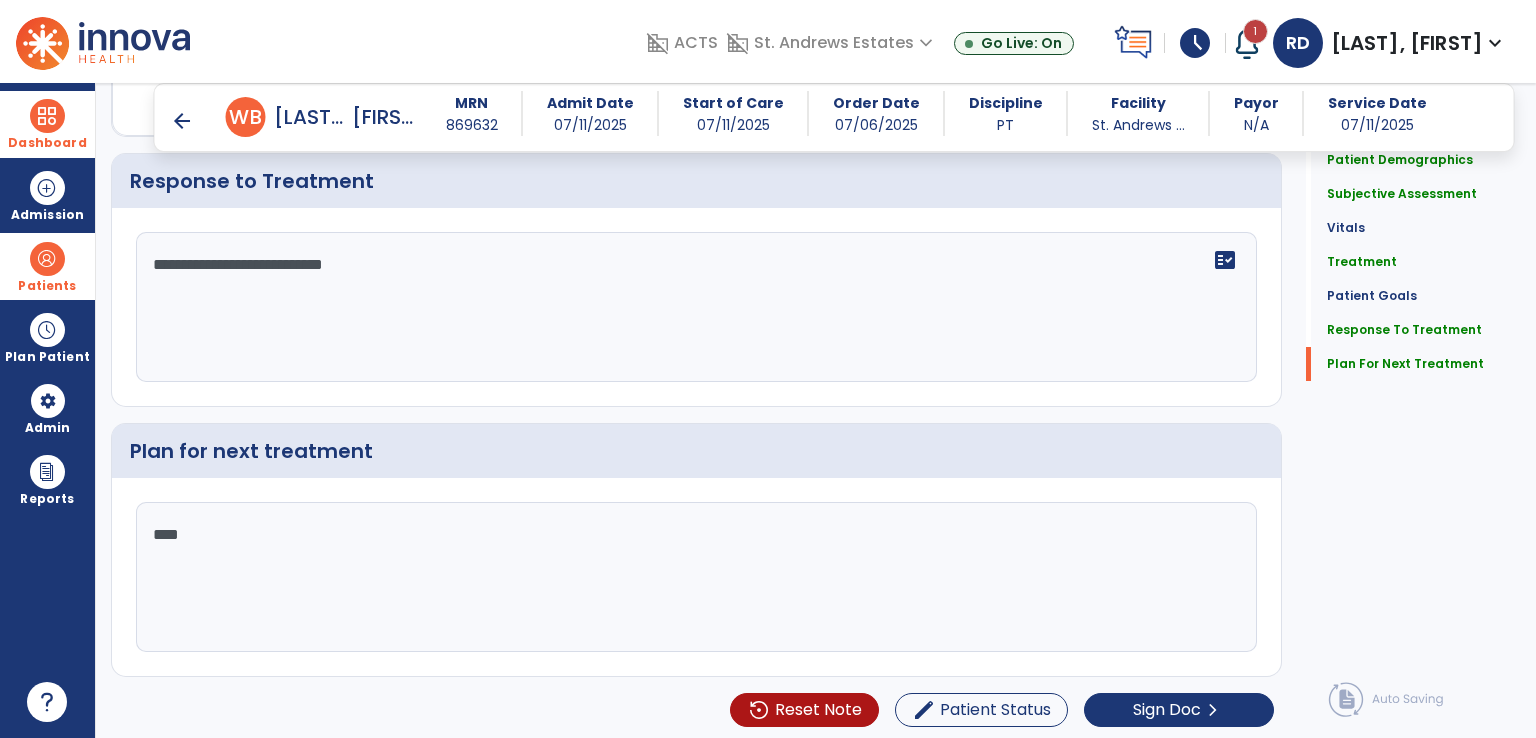 scroll, scrollTop: 1797, scrollLeft: 0, axis: vertical 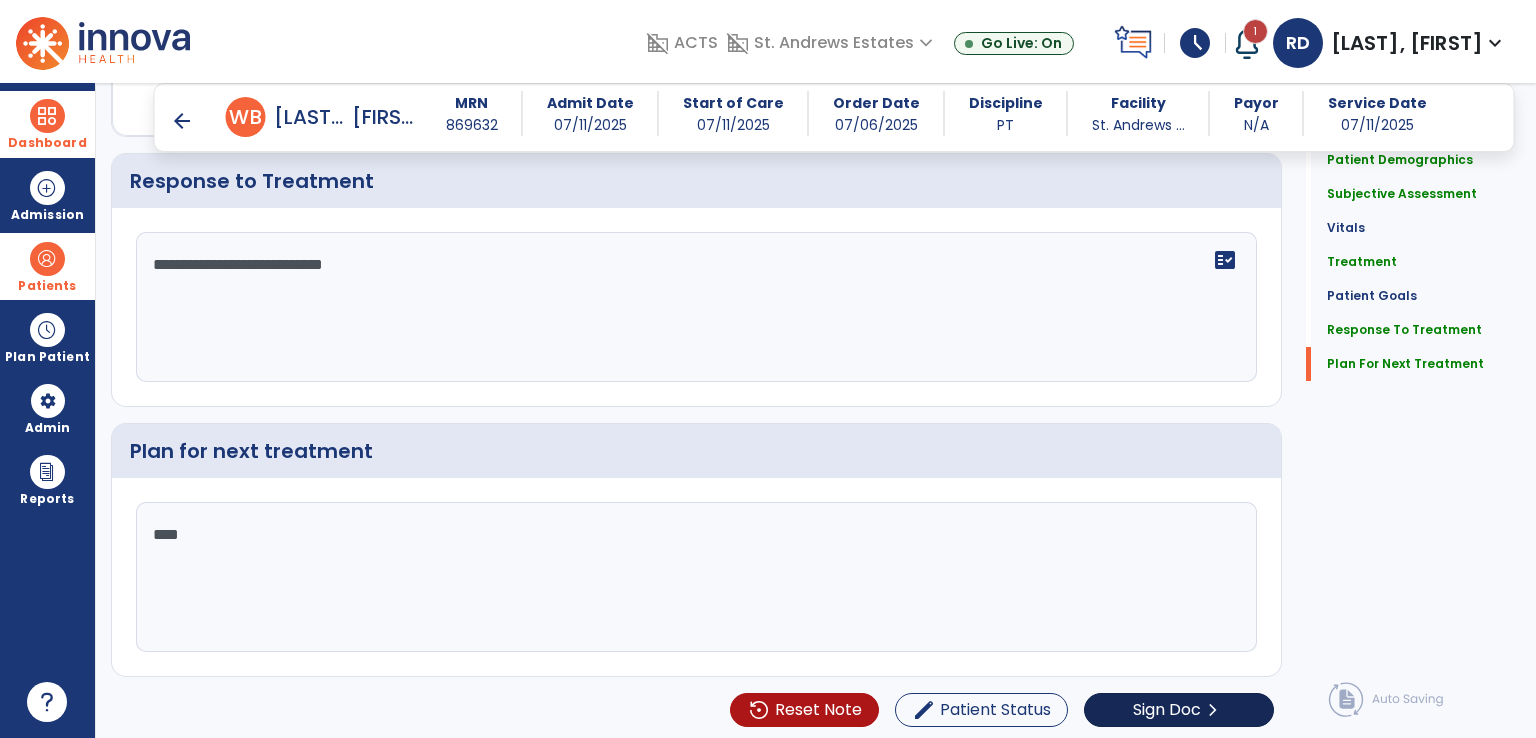 type on "****" 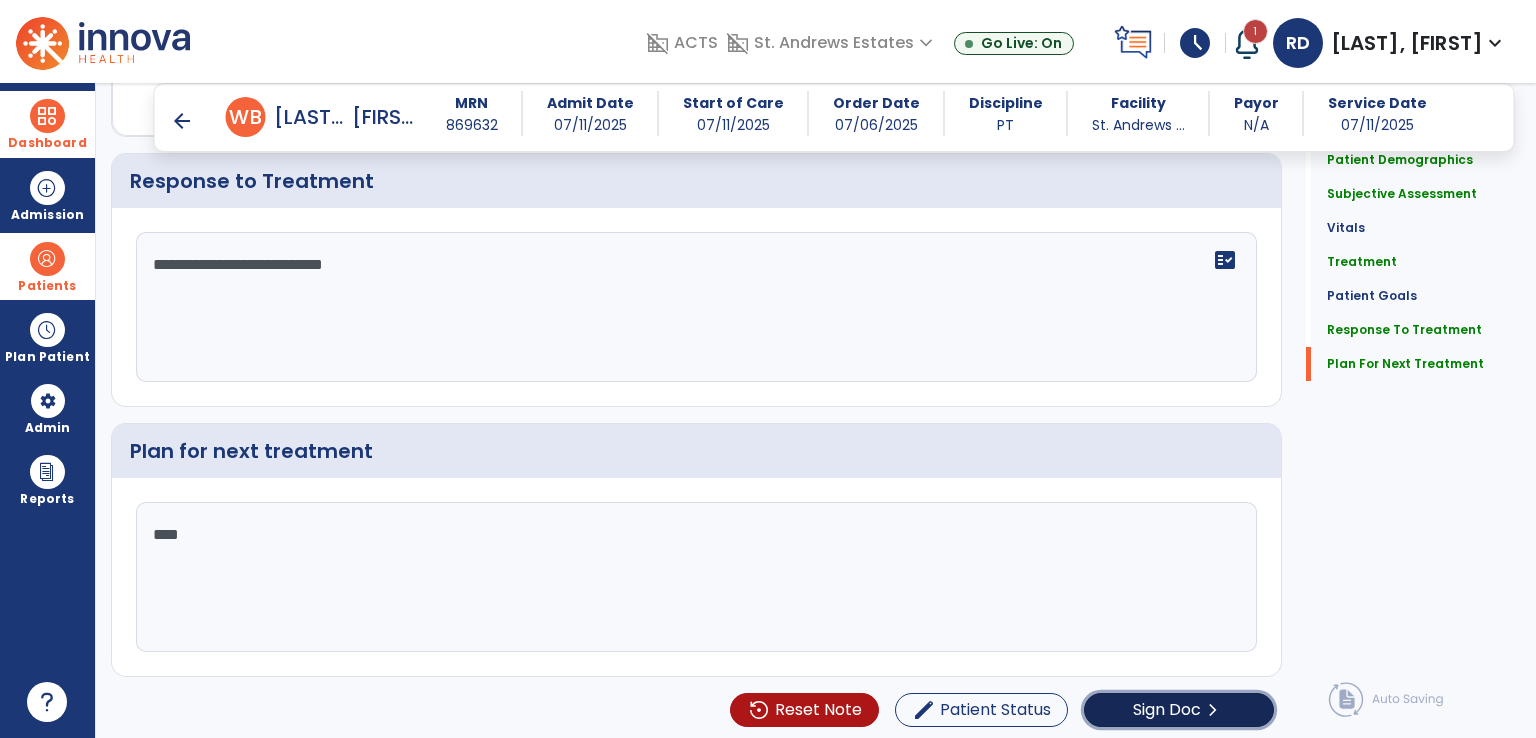 click on "Sign Doc" 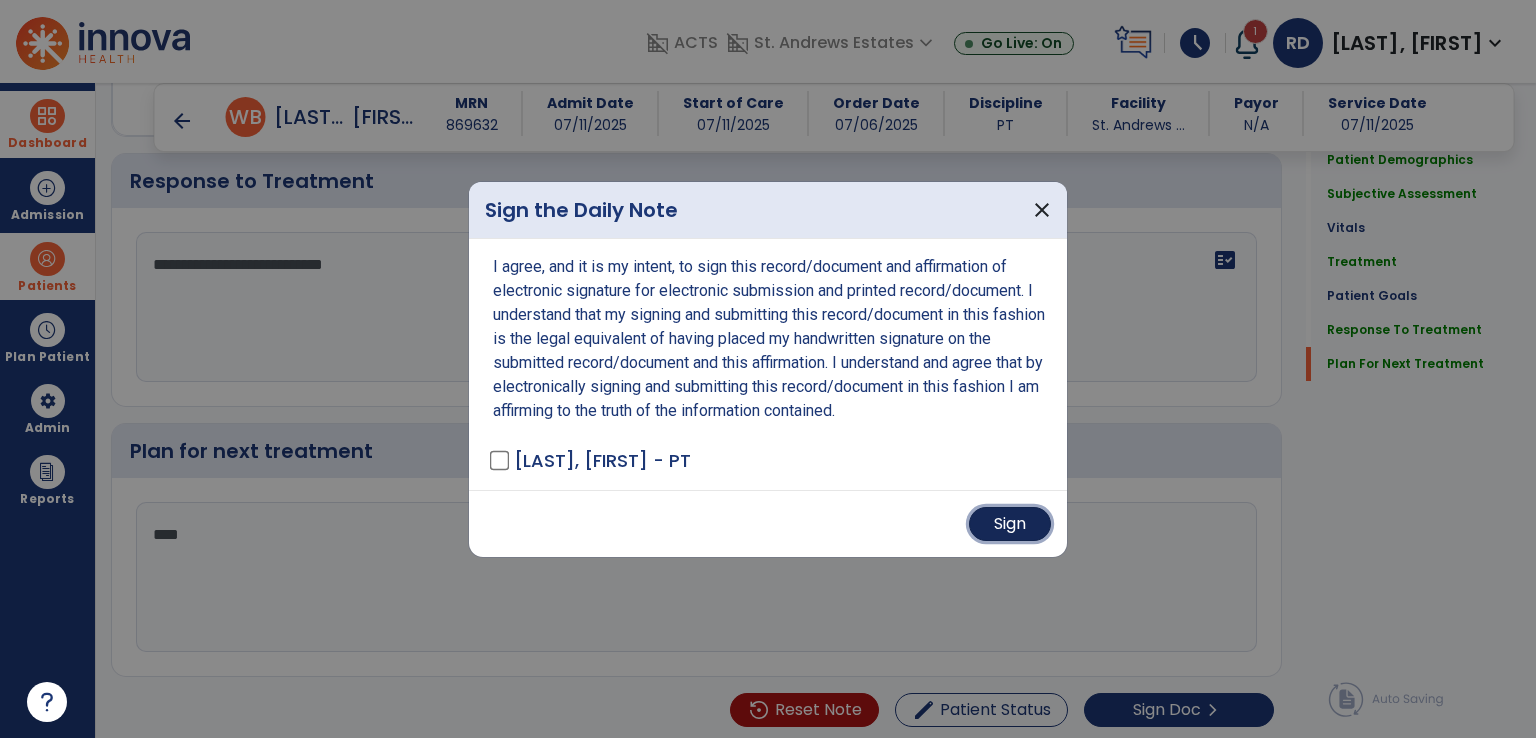click on "Sign" at bounding box center [1010, 524] 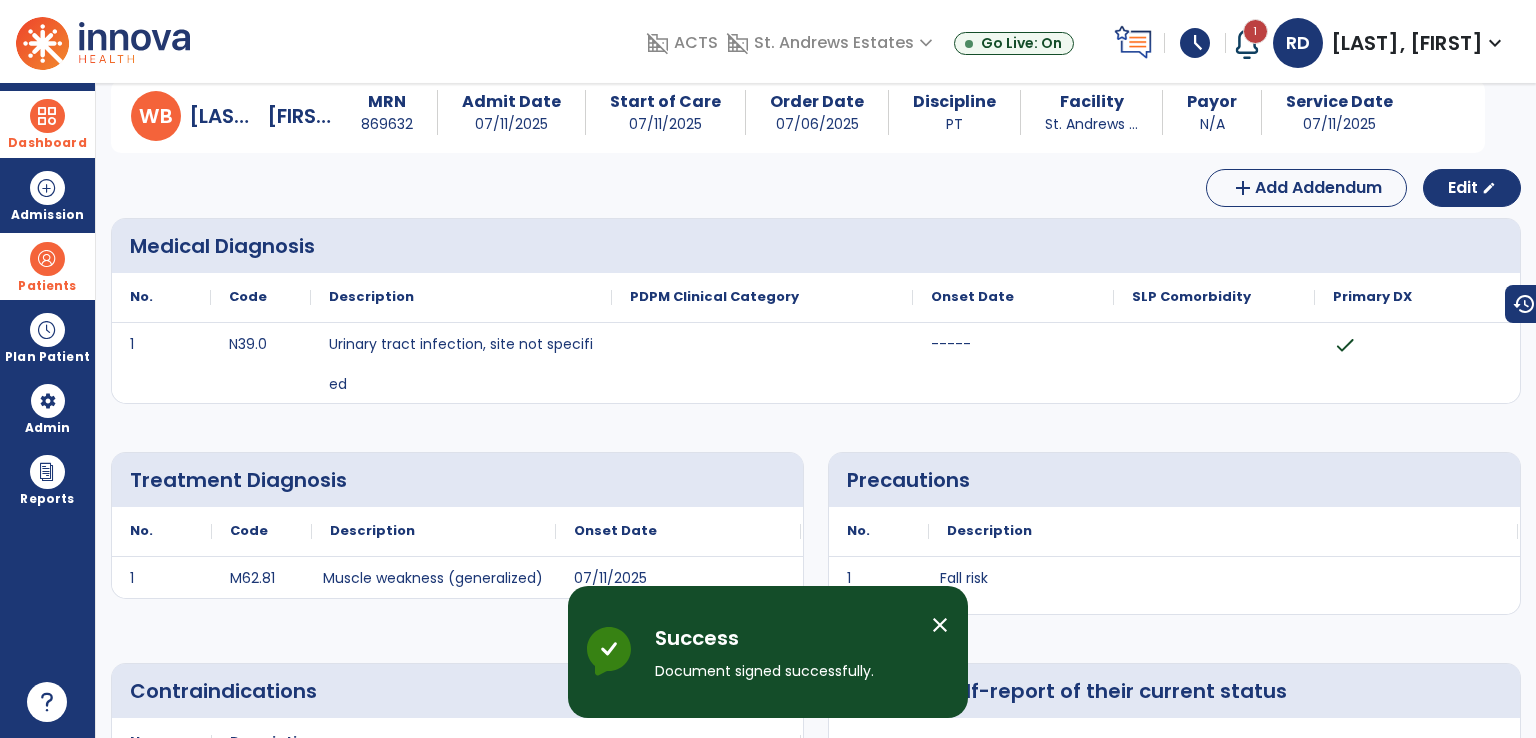 scroll, scrollTop: 0, scrollLeft: 0, axis: both 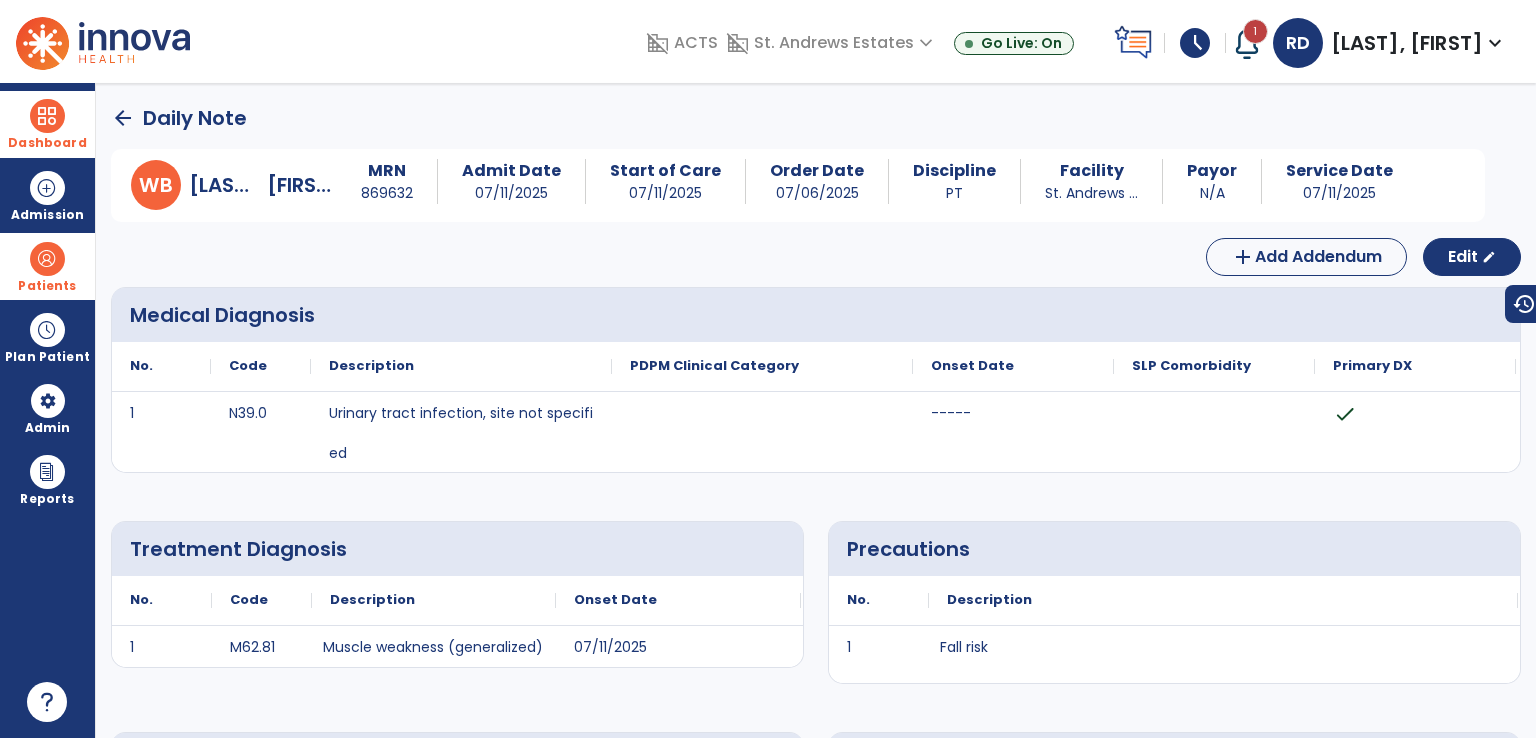 click at bounding box center [47, 116] 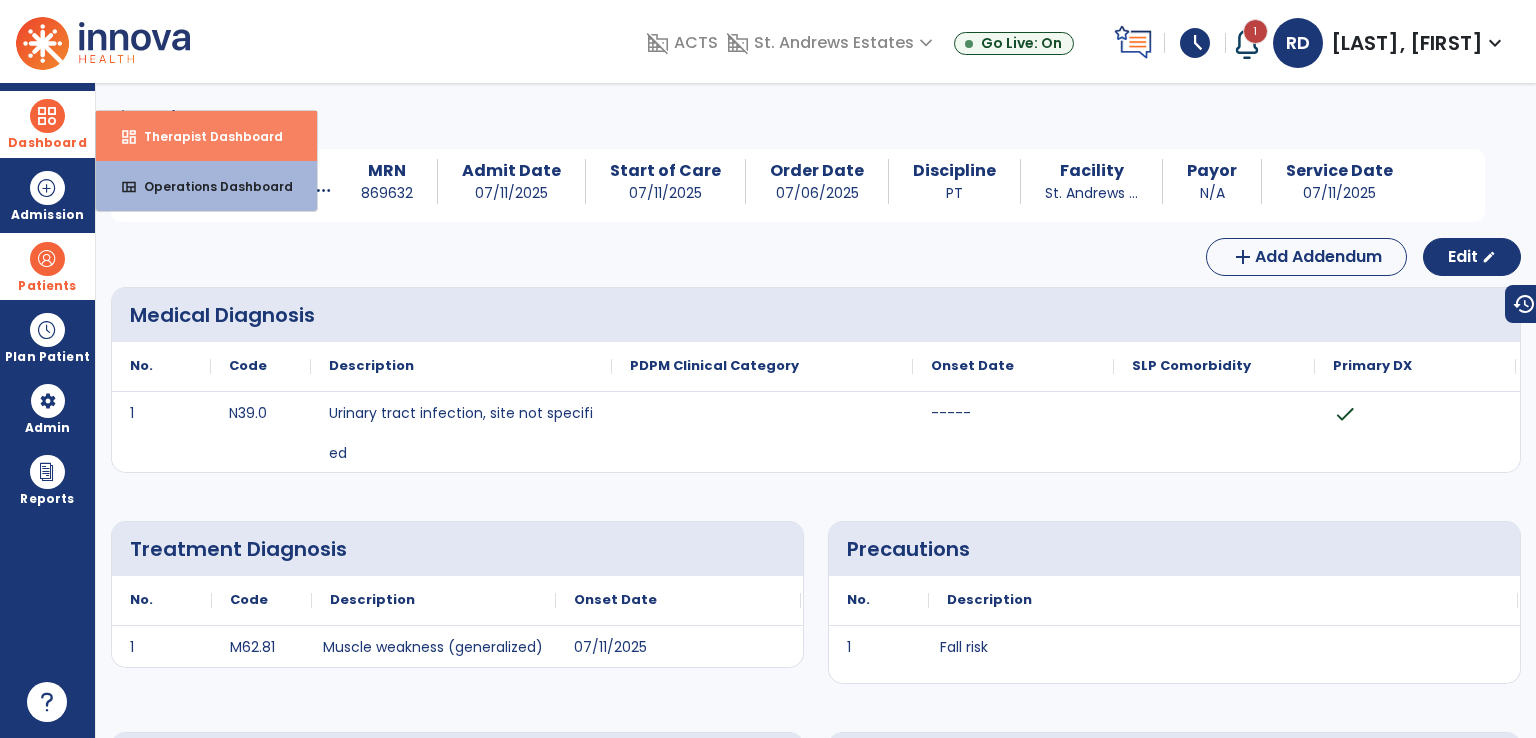 click on "Therapist Dashboard" at bounding box center (205, 136) 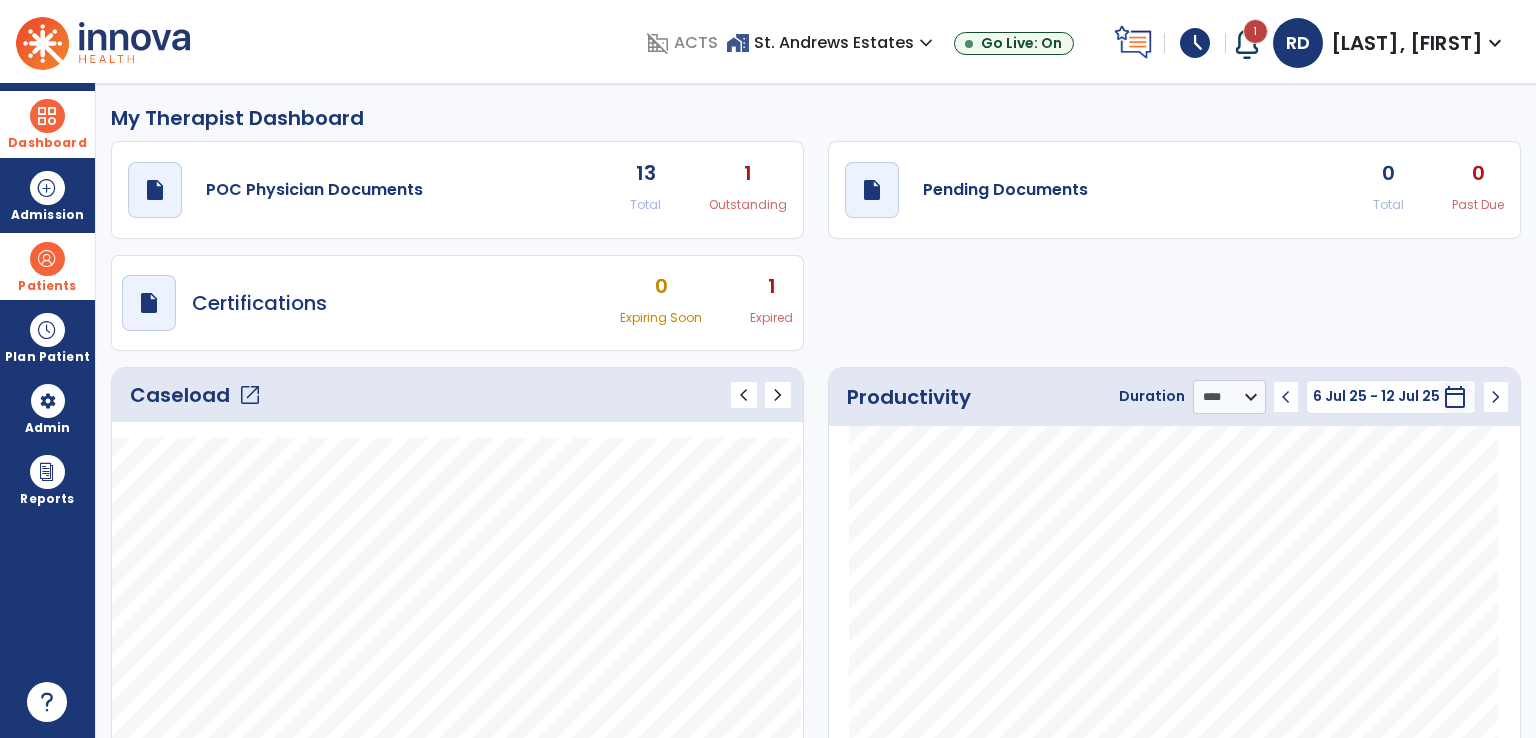 click on "schedule" at bounding box center (1195, 43) 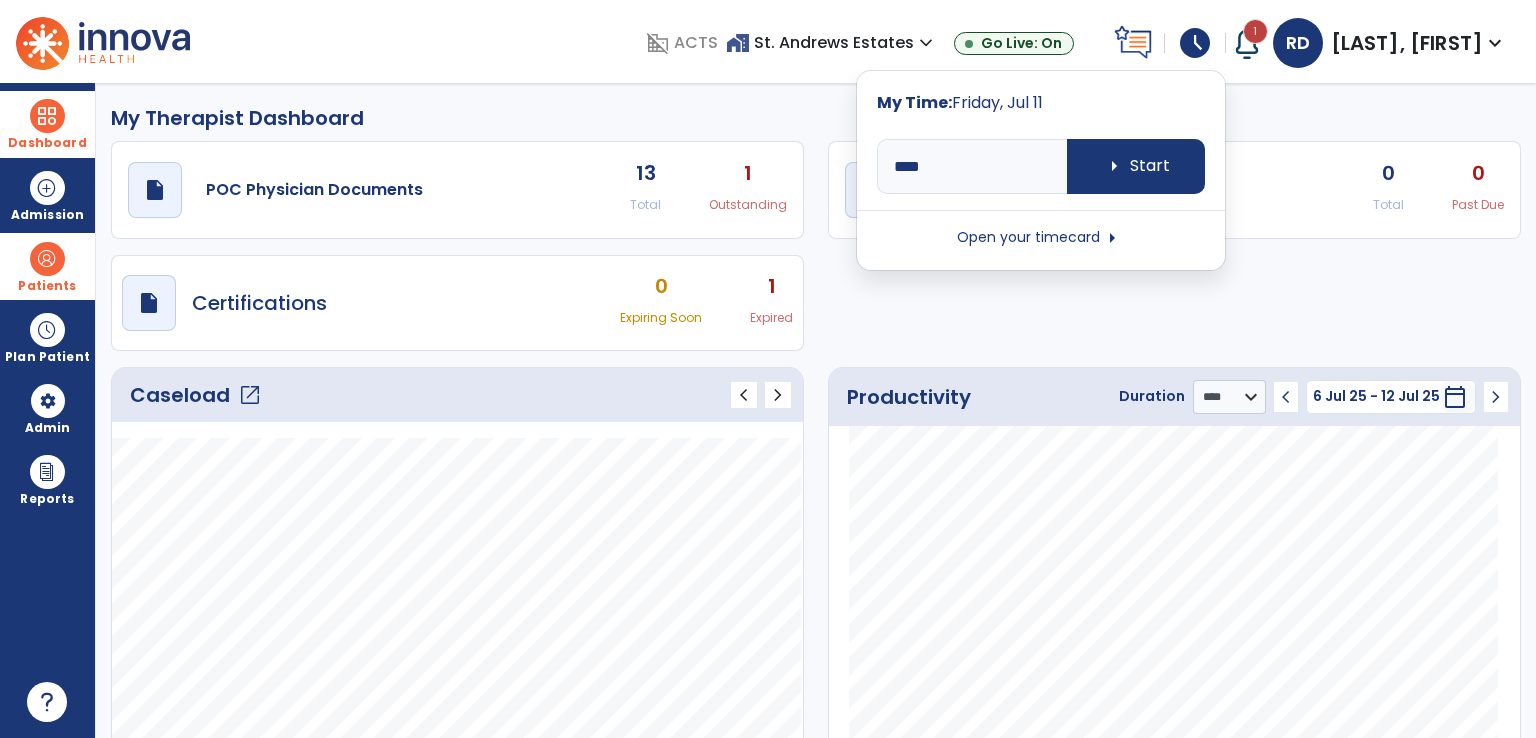 click on "arrow_right" at bounding box center [1112, 238] 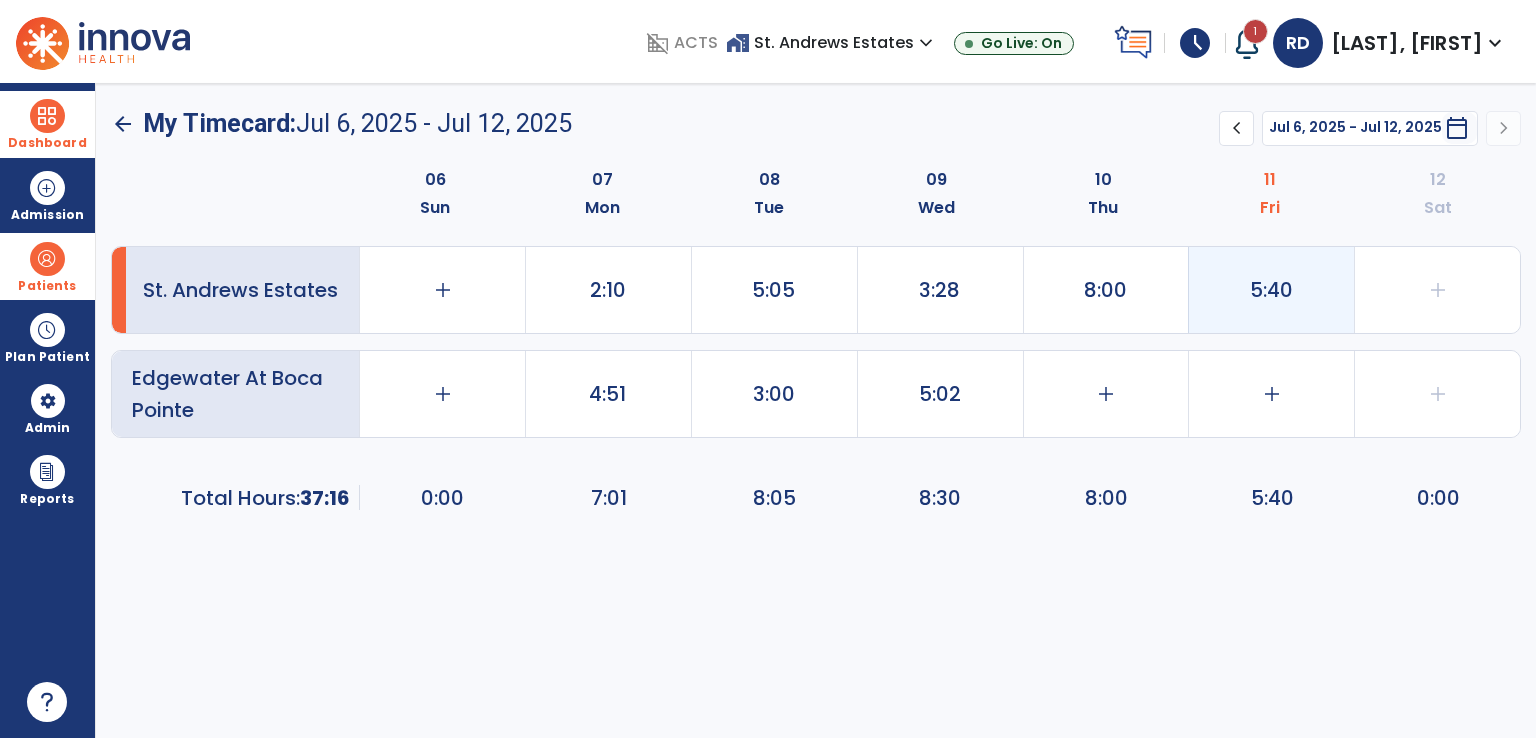click on "5:40" 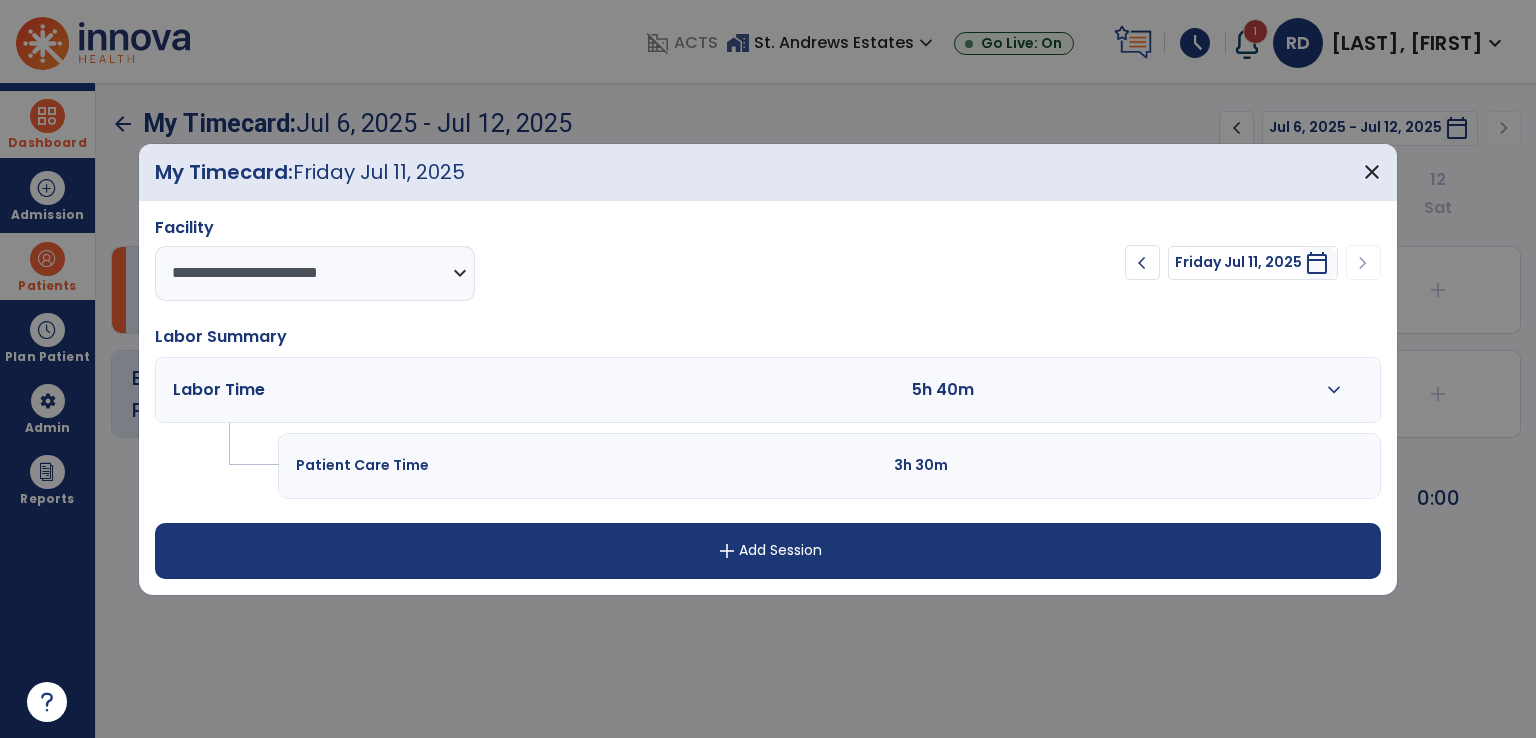click on "expand_more" at bounding box center [1334, 390] 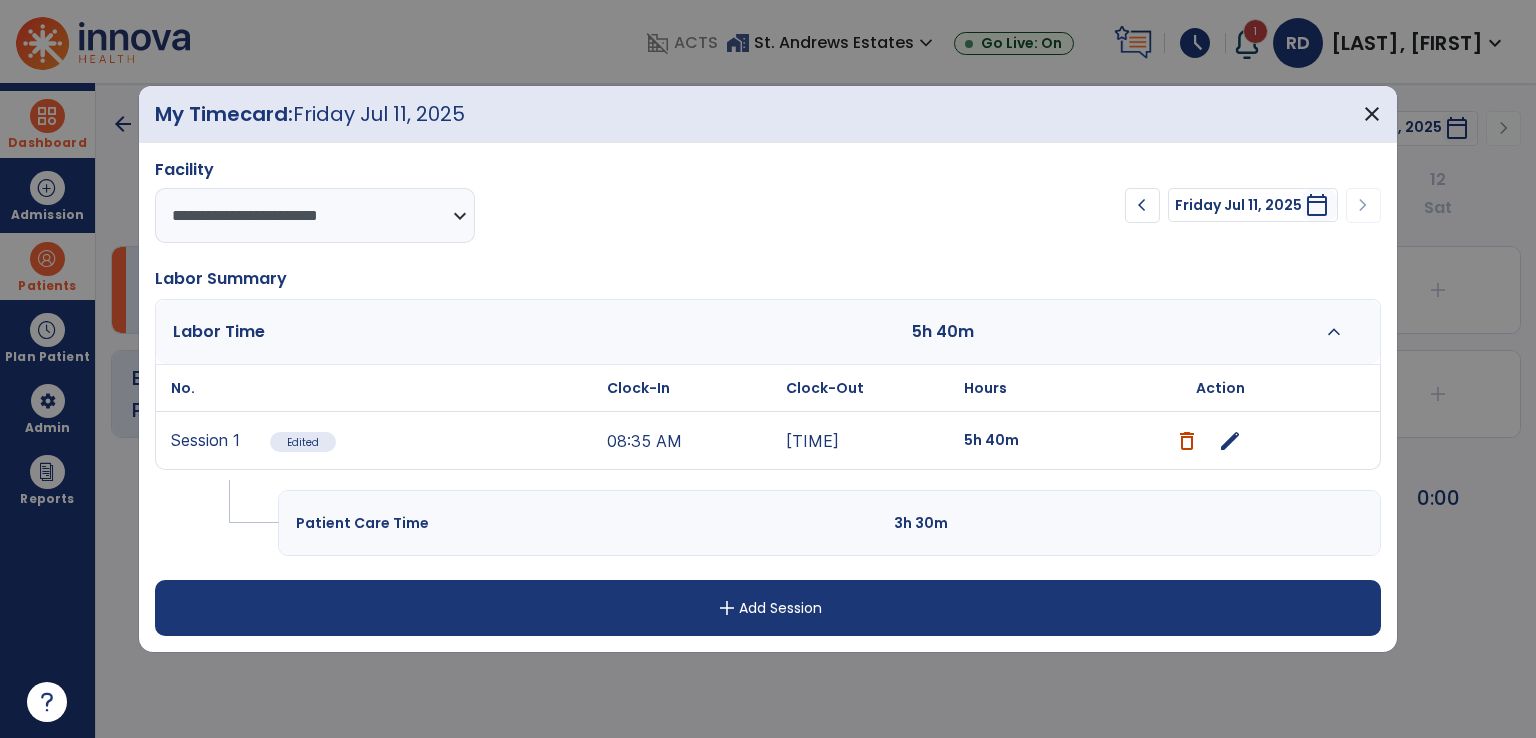 click on "expand_less" at bounding box center (1334, 332) 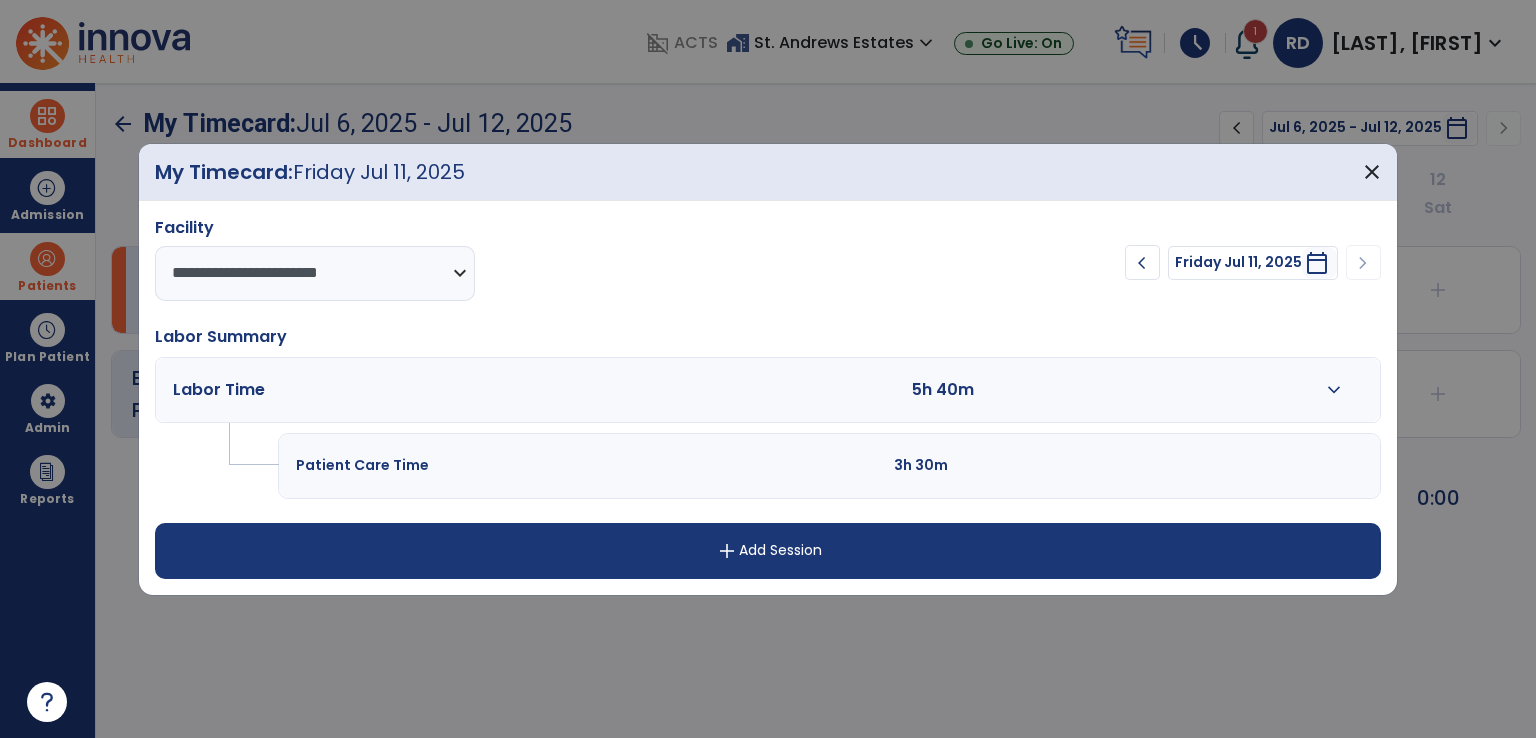 click on "add  Add Session" at bounding box center (768, 551) 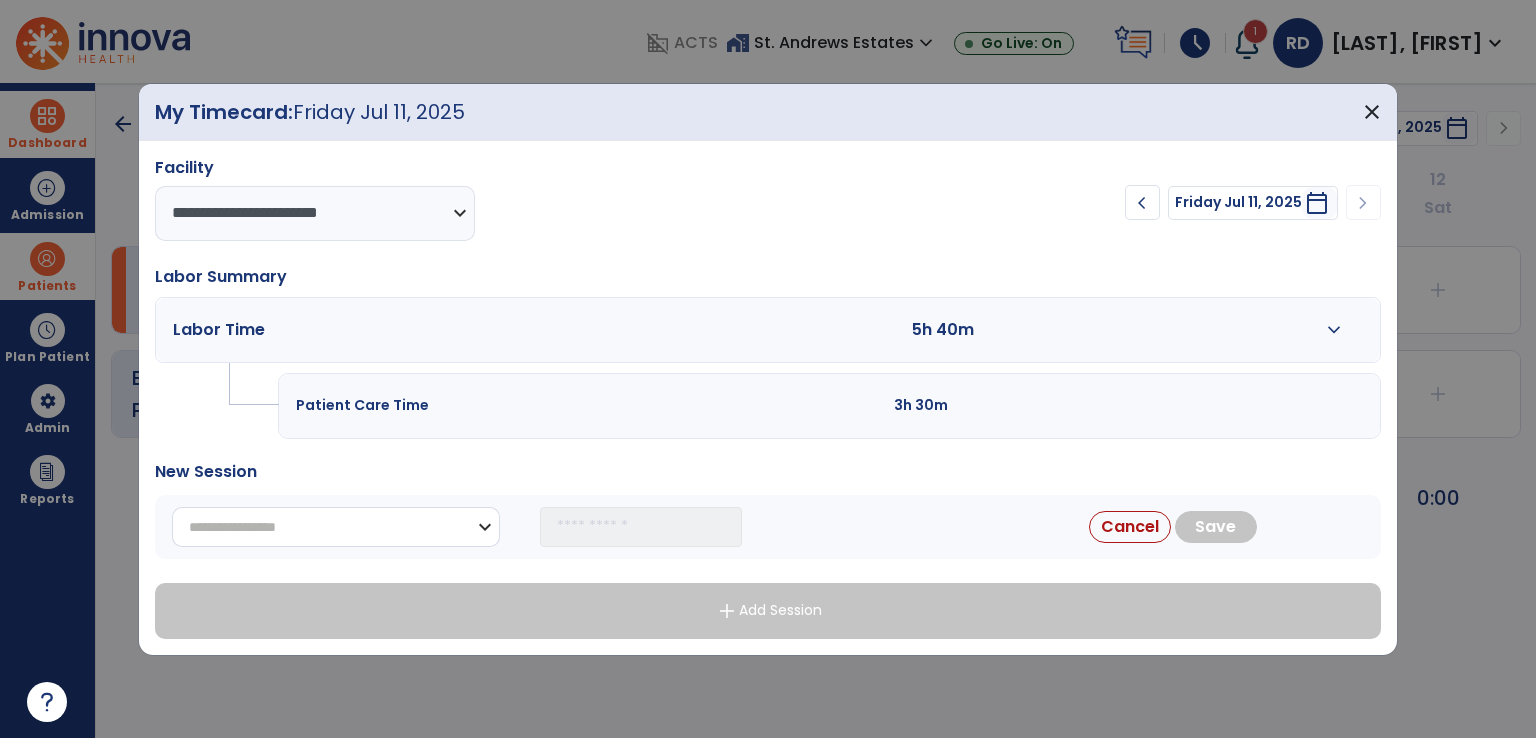 click on "**********" at bounding box center [336, 527] 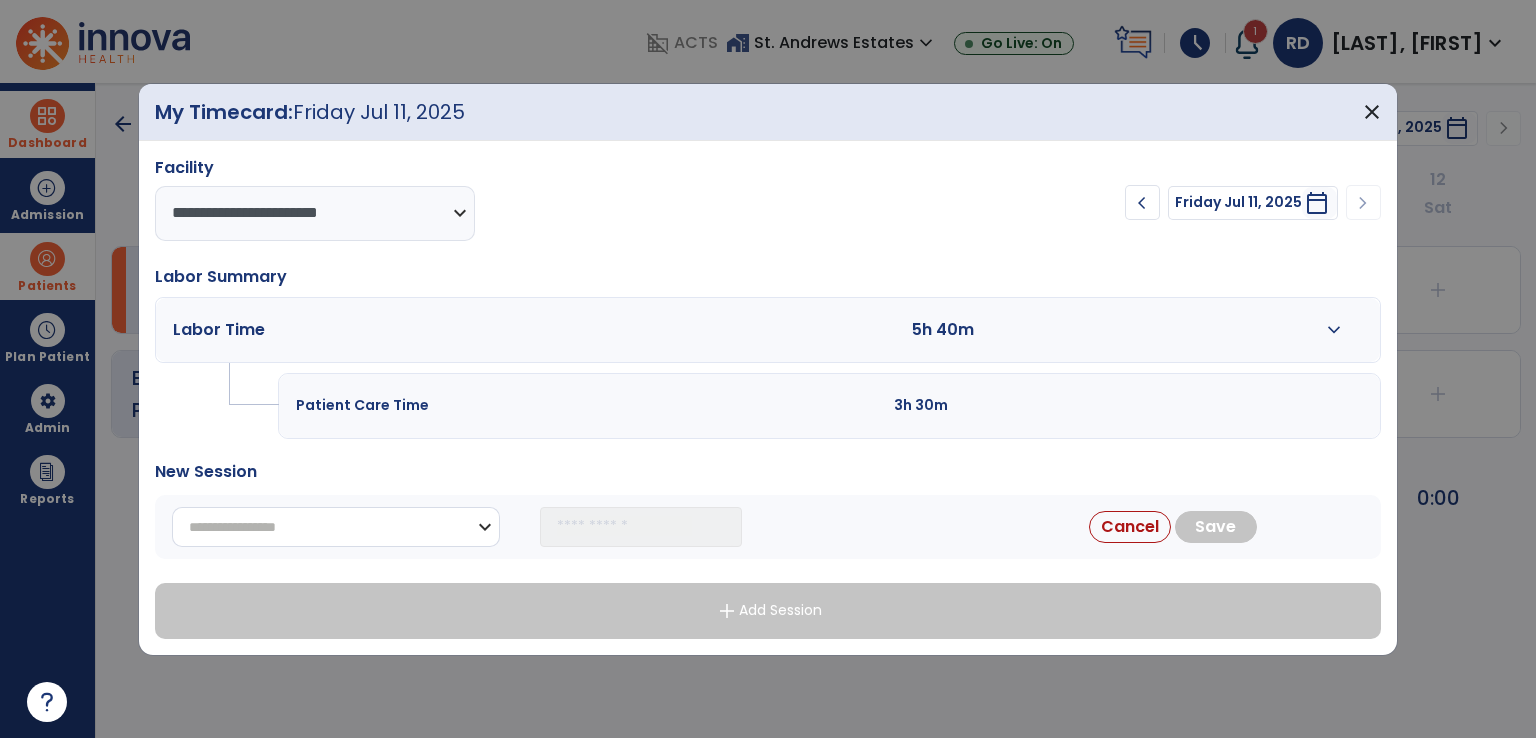 select on "**********" 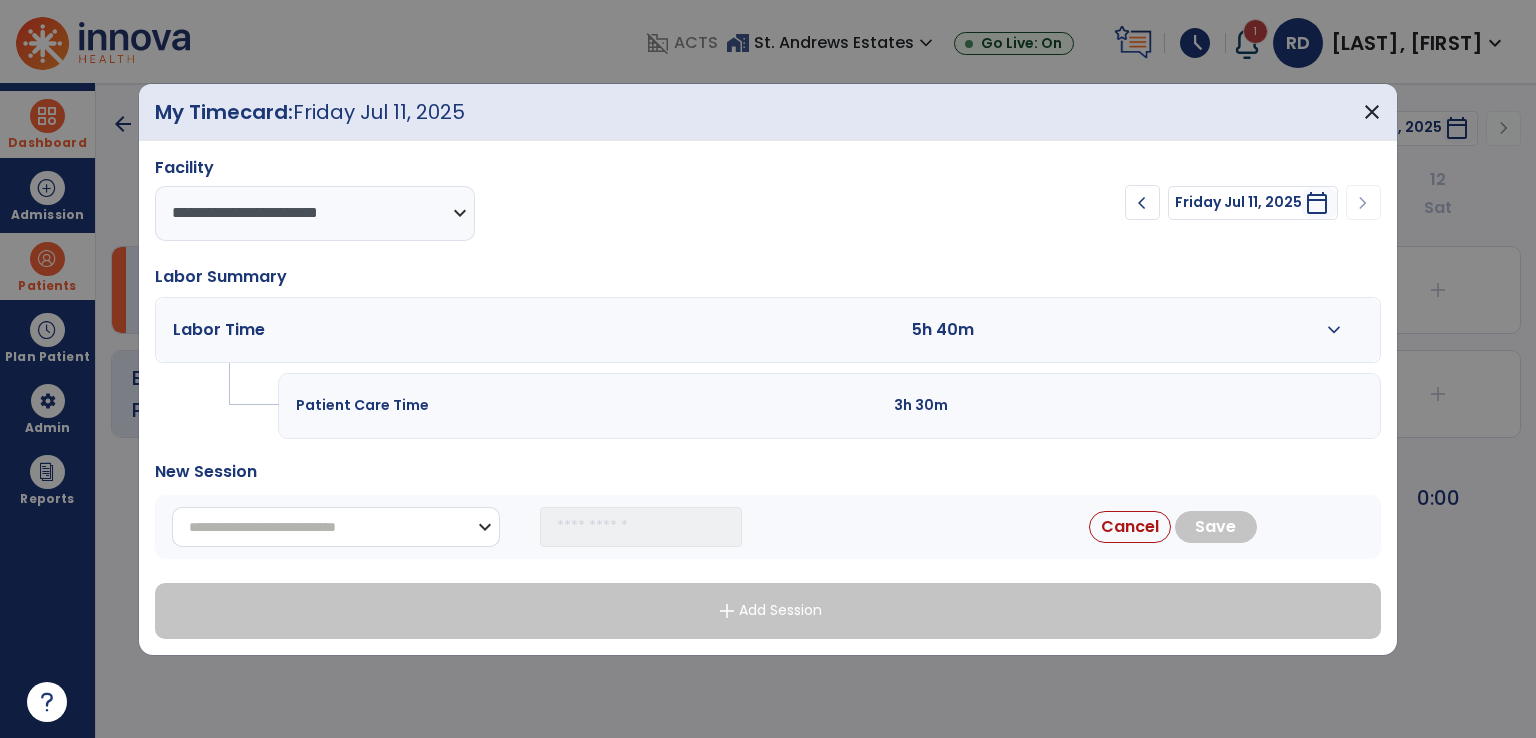 click on "**********" at bounding box center [336, 527] 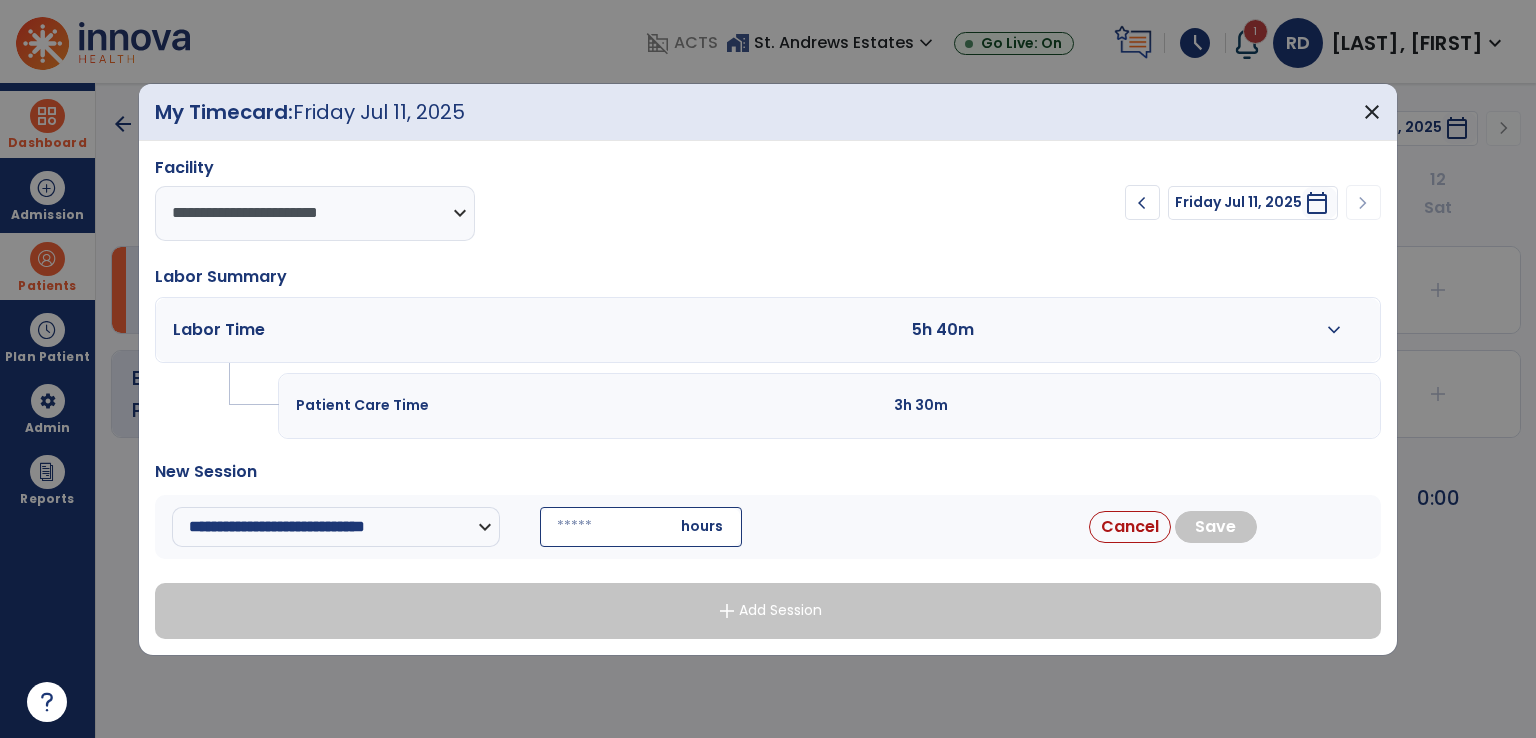 click at bounding box center (641, 527) 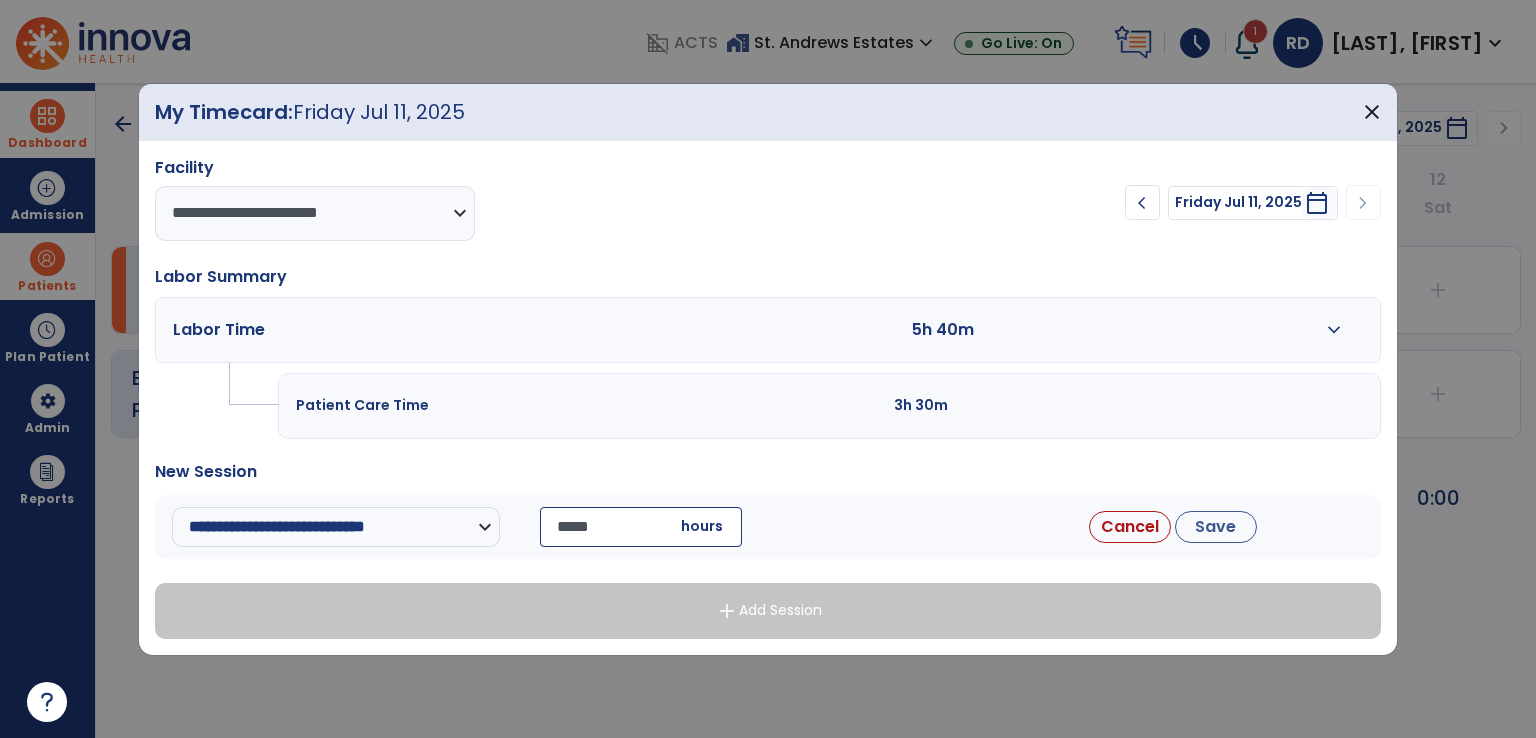 type on "*****" 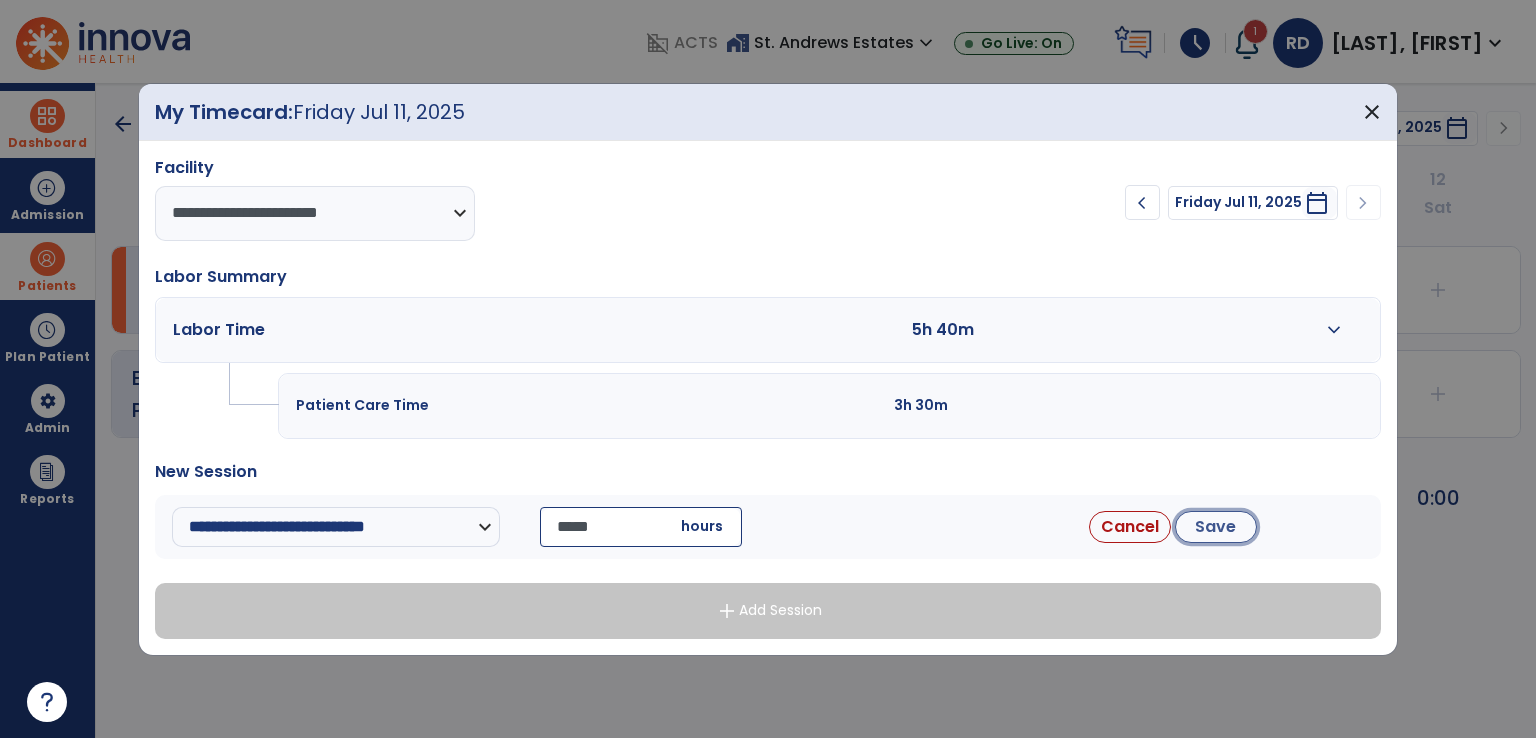click on "Save" at bounding box center (1216, 527) 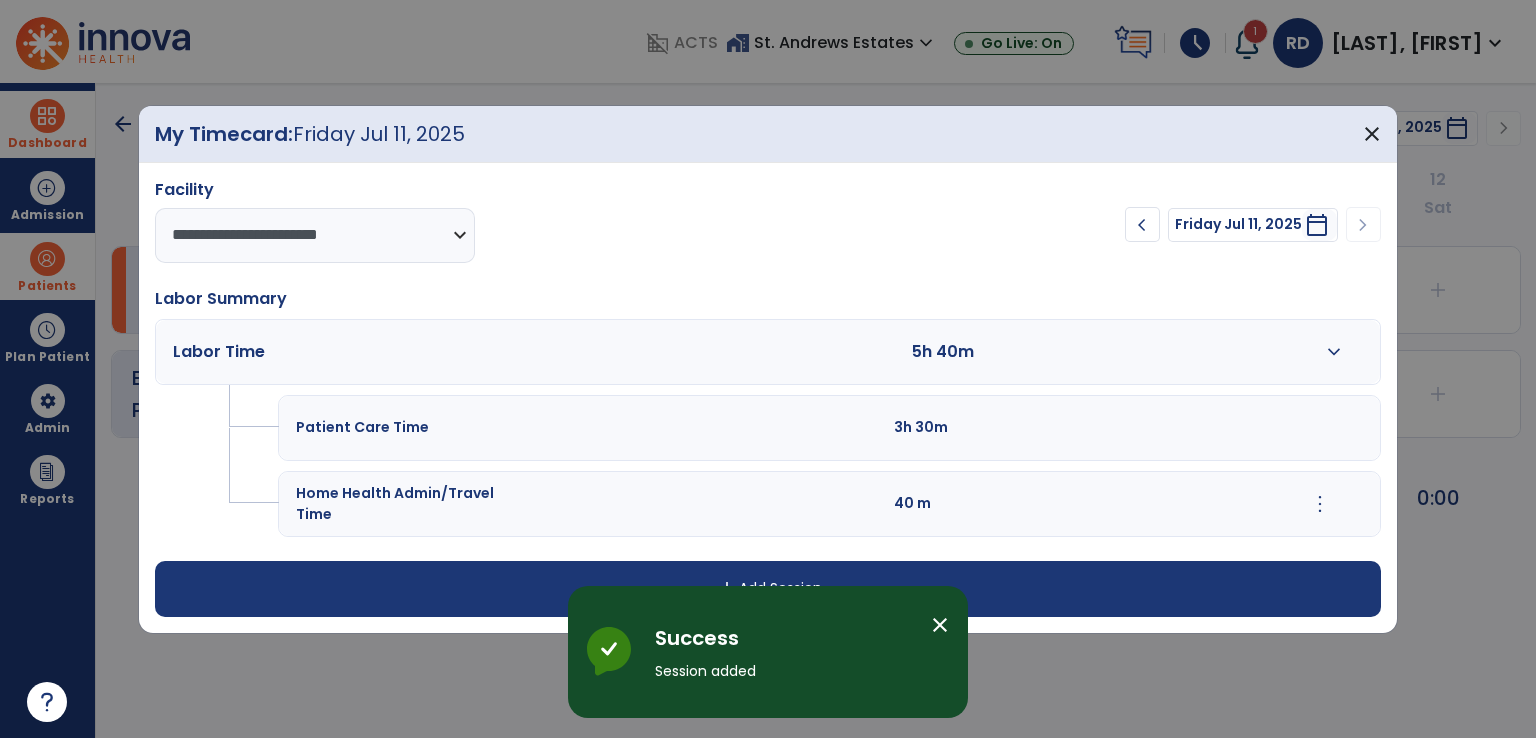 click on "add  Add Session" at bounding box center (768, 589) 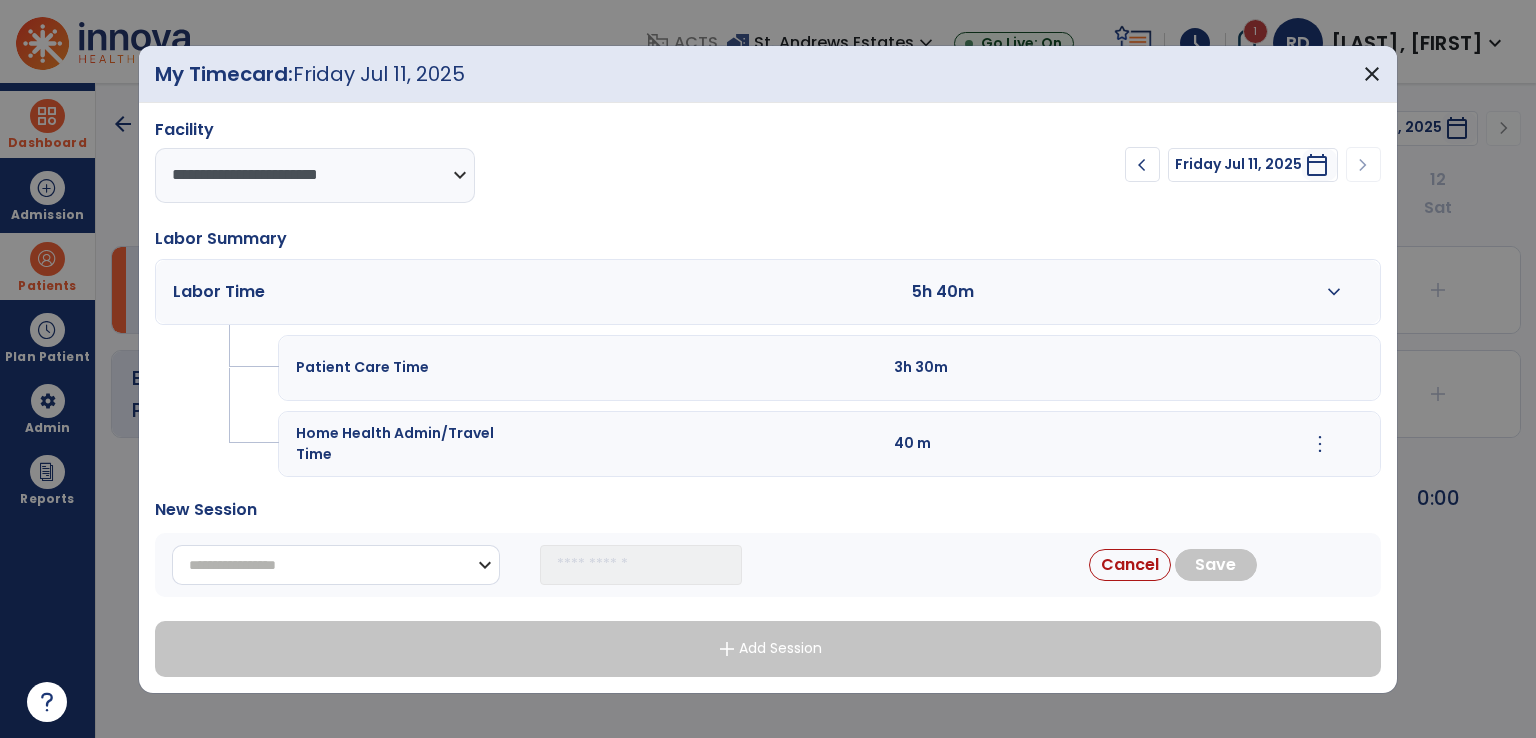 click on "**********" at bounding box center [336, 565] 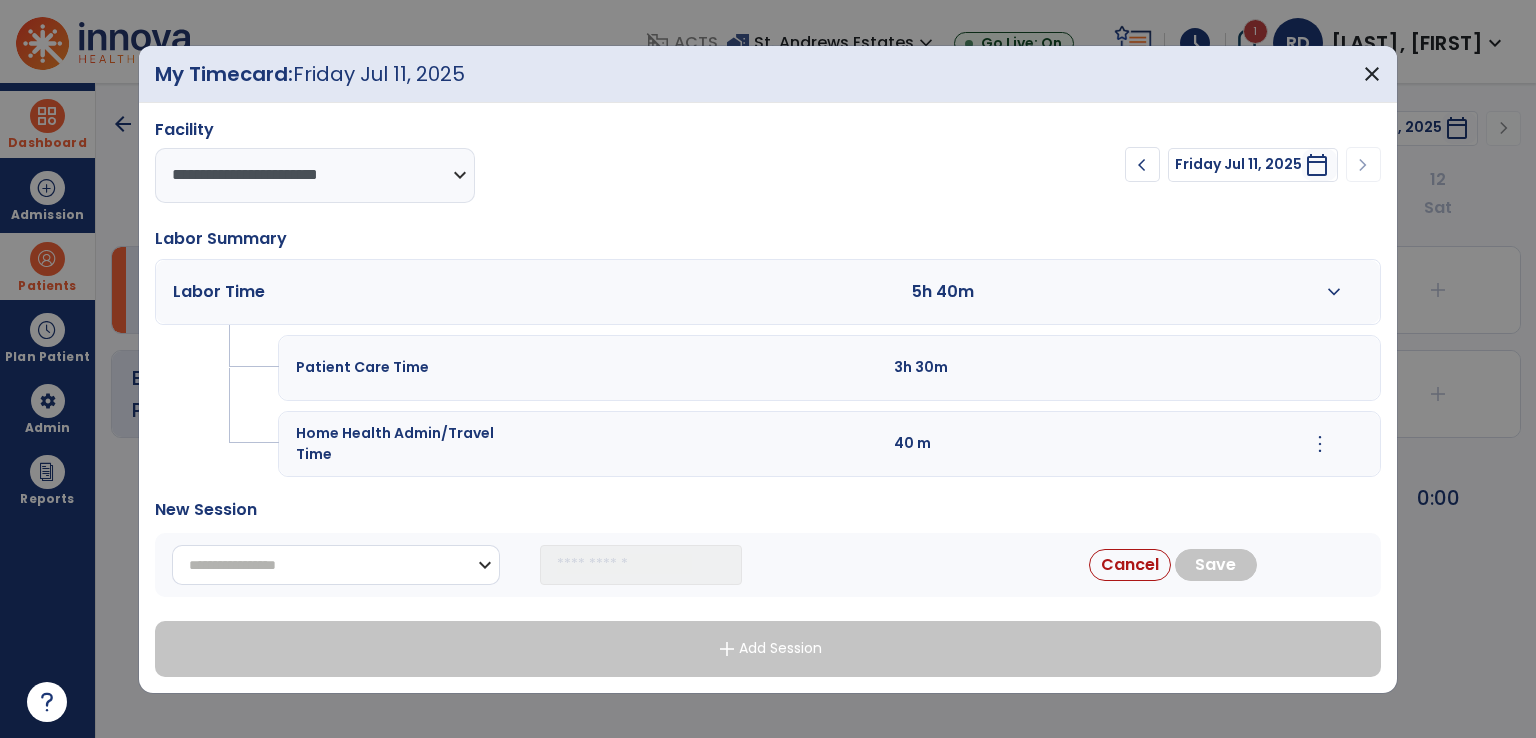 select on "**********" 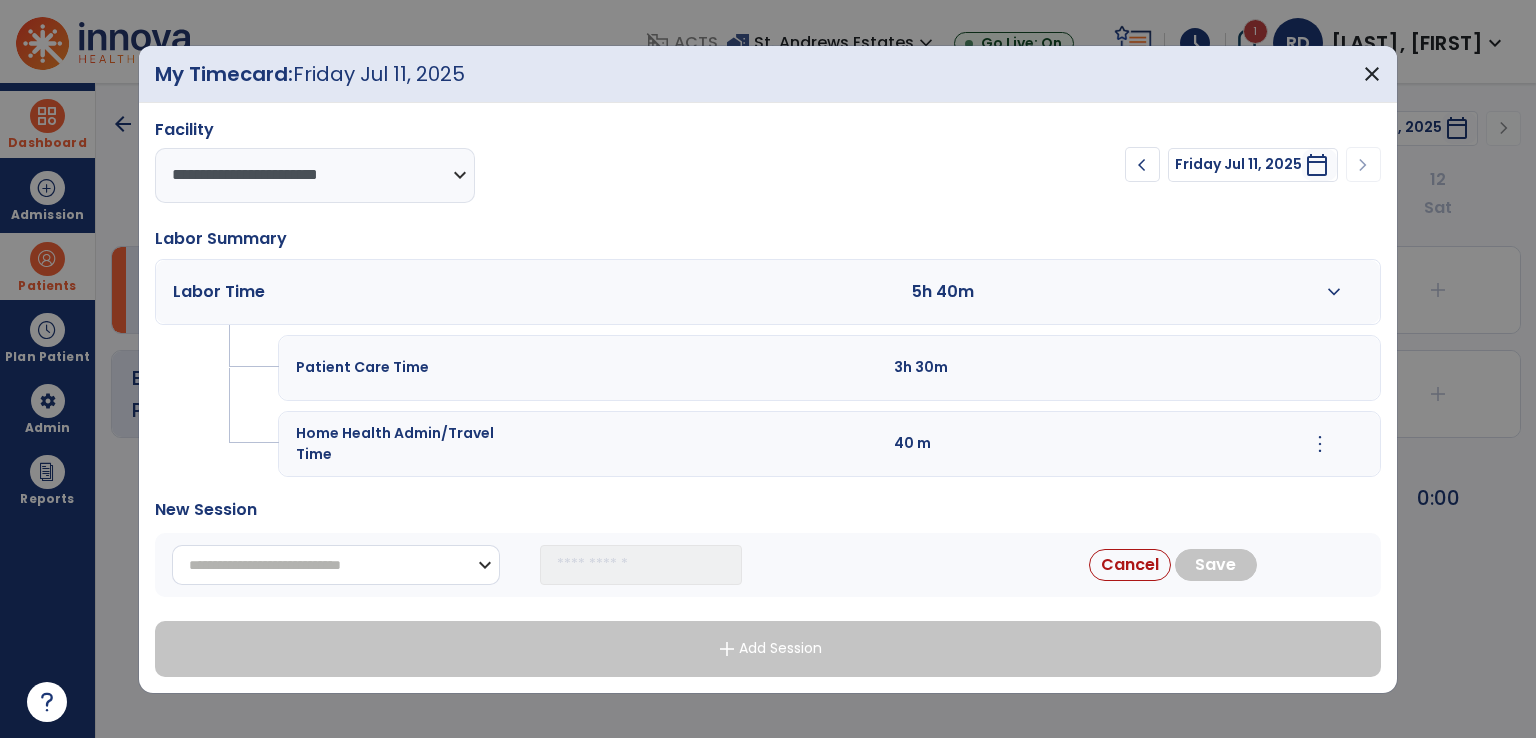 click on "**********" at bounding box center (336, 565) 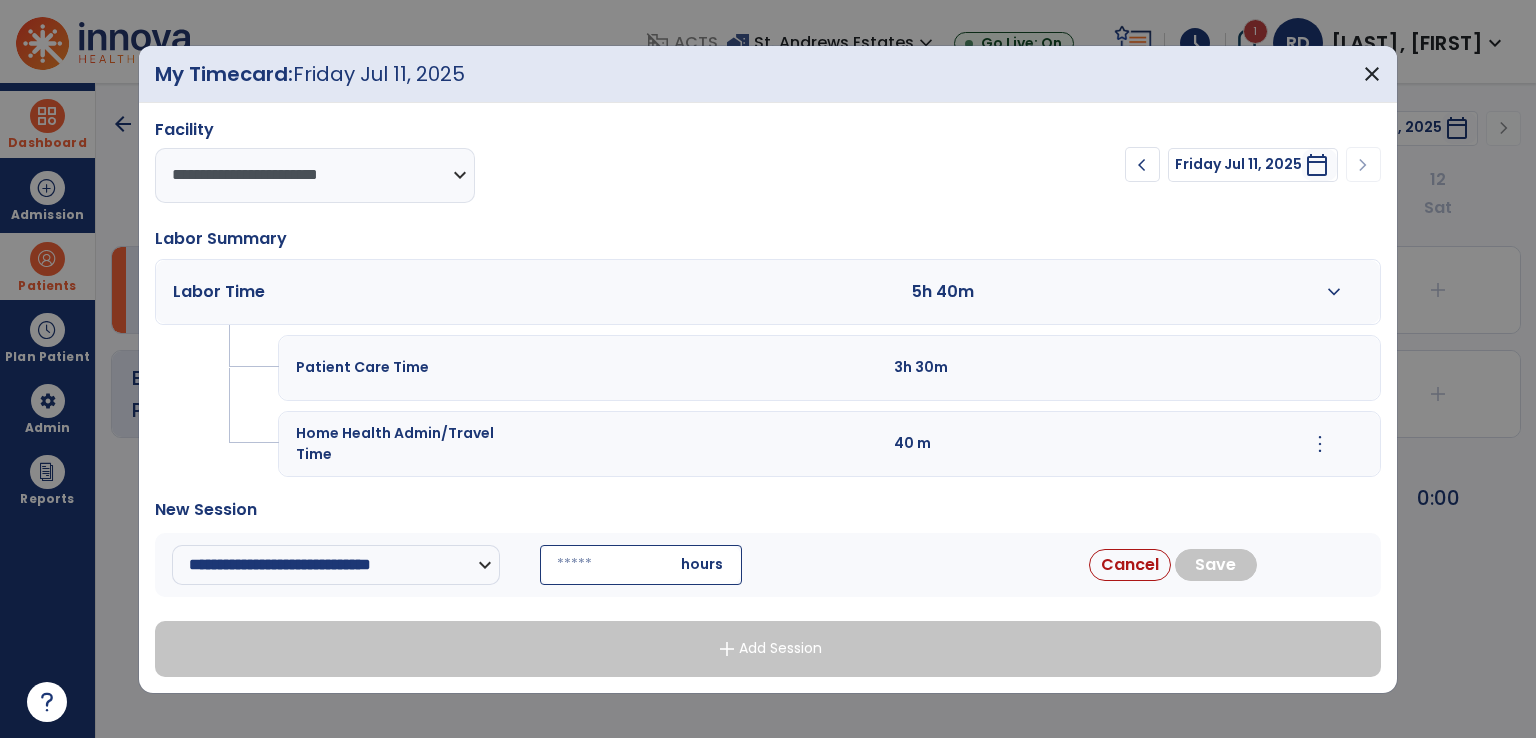 click at bounding box center [641, 565] 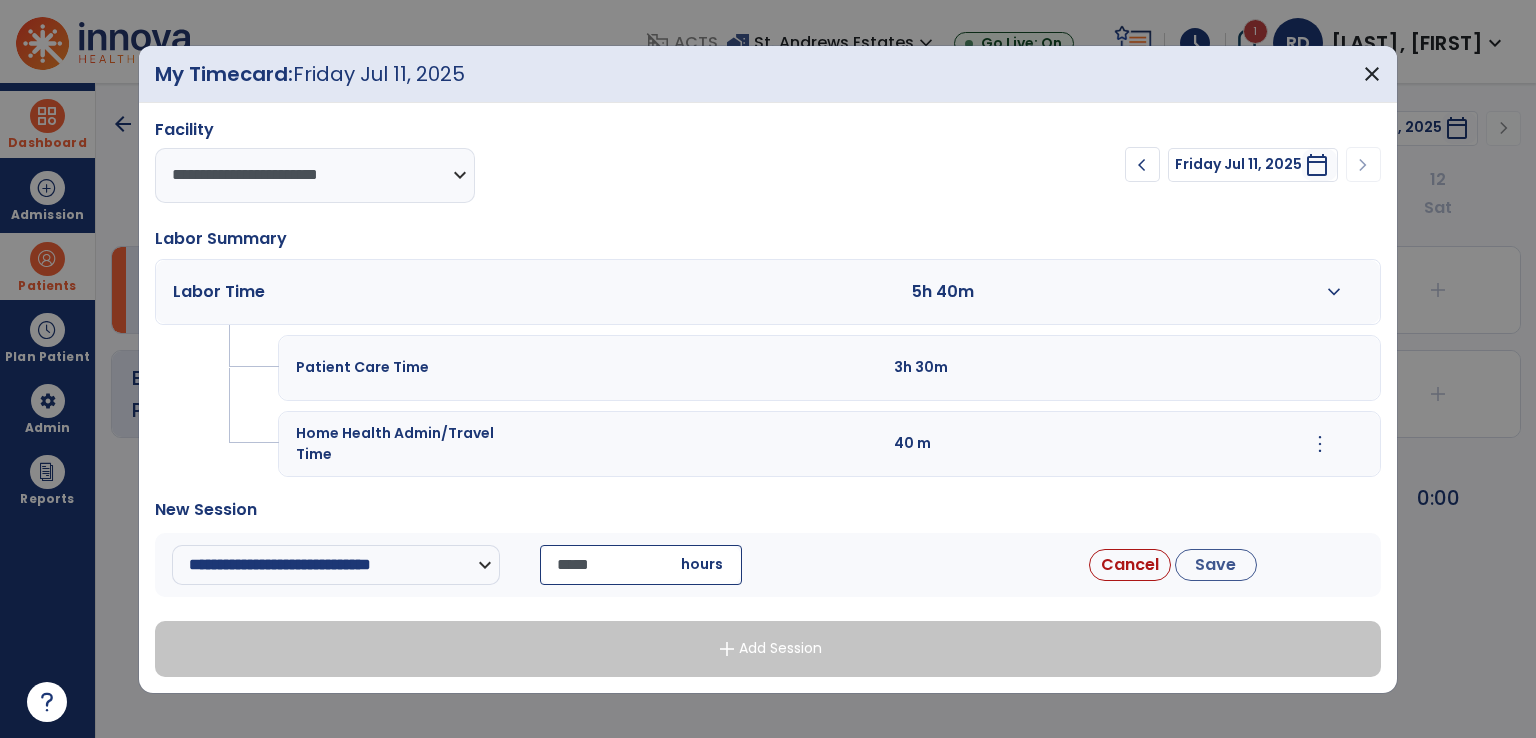 type on "*****" 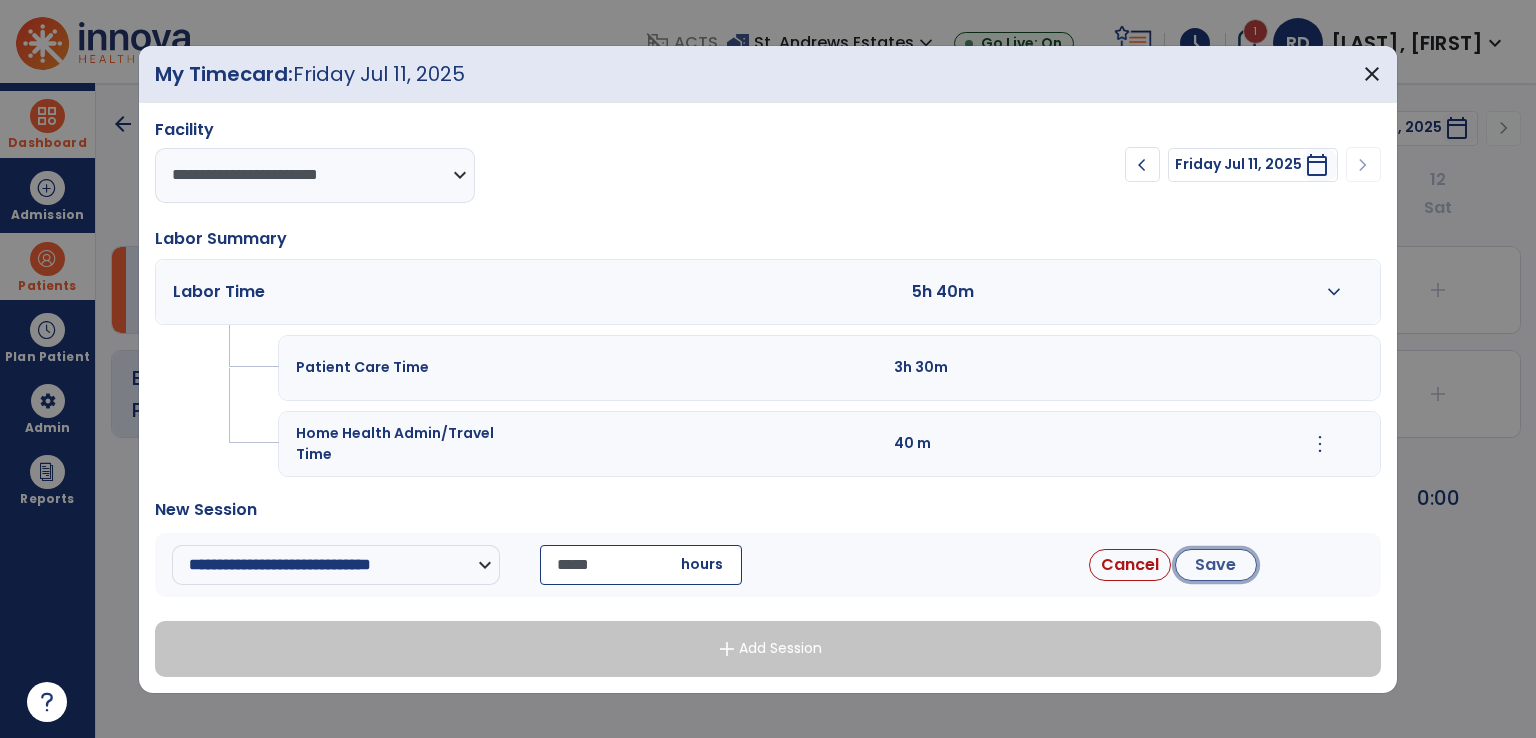 click on "Save" at bounding box center (1216, 565) 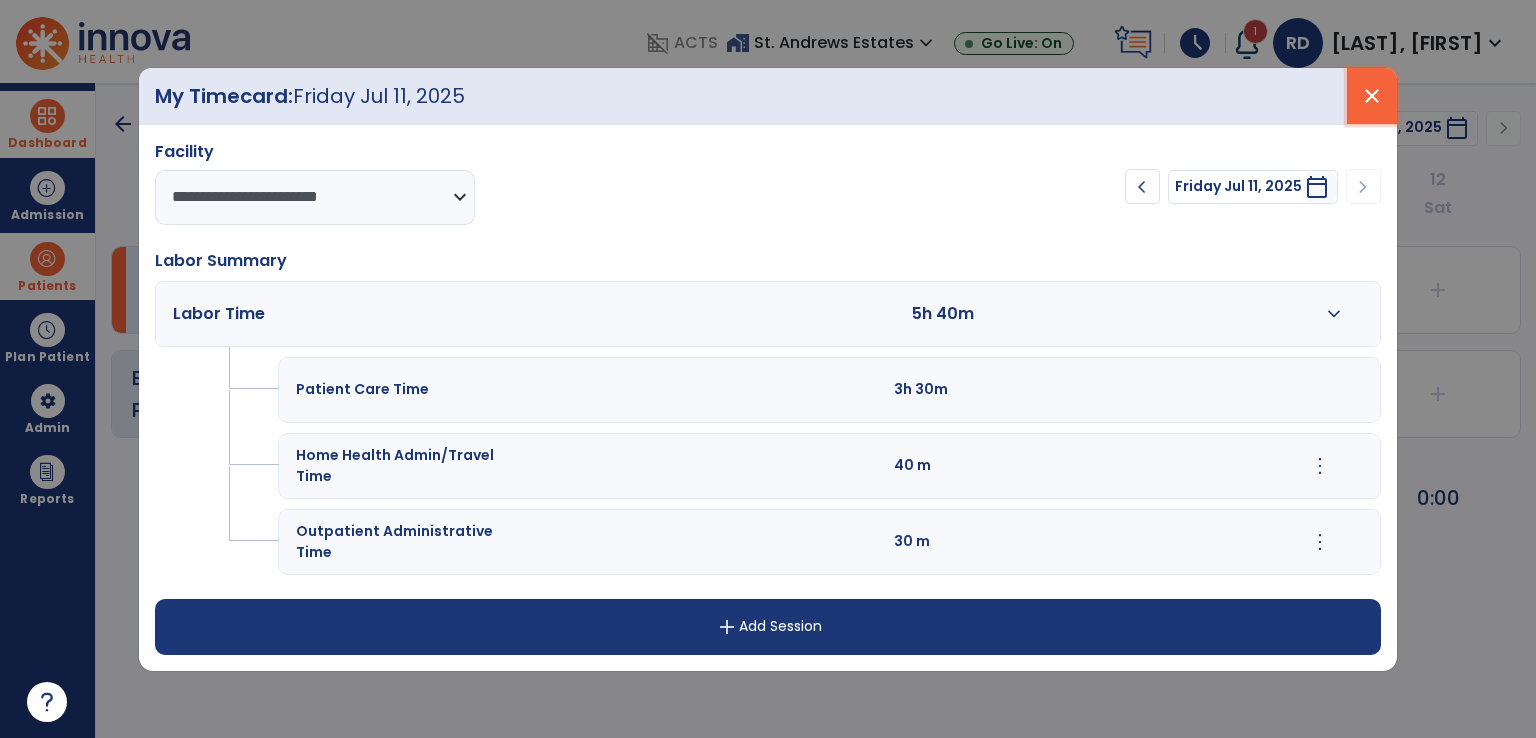 click on "close" at bounding box center [1372, 96] 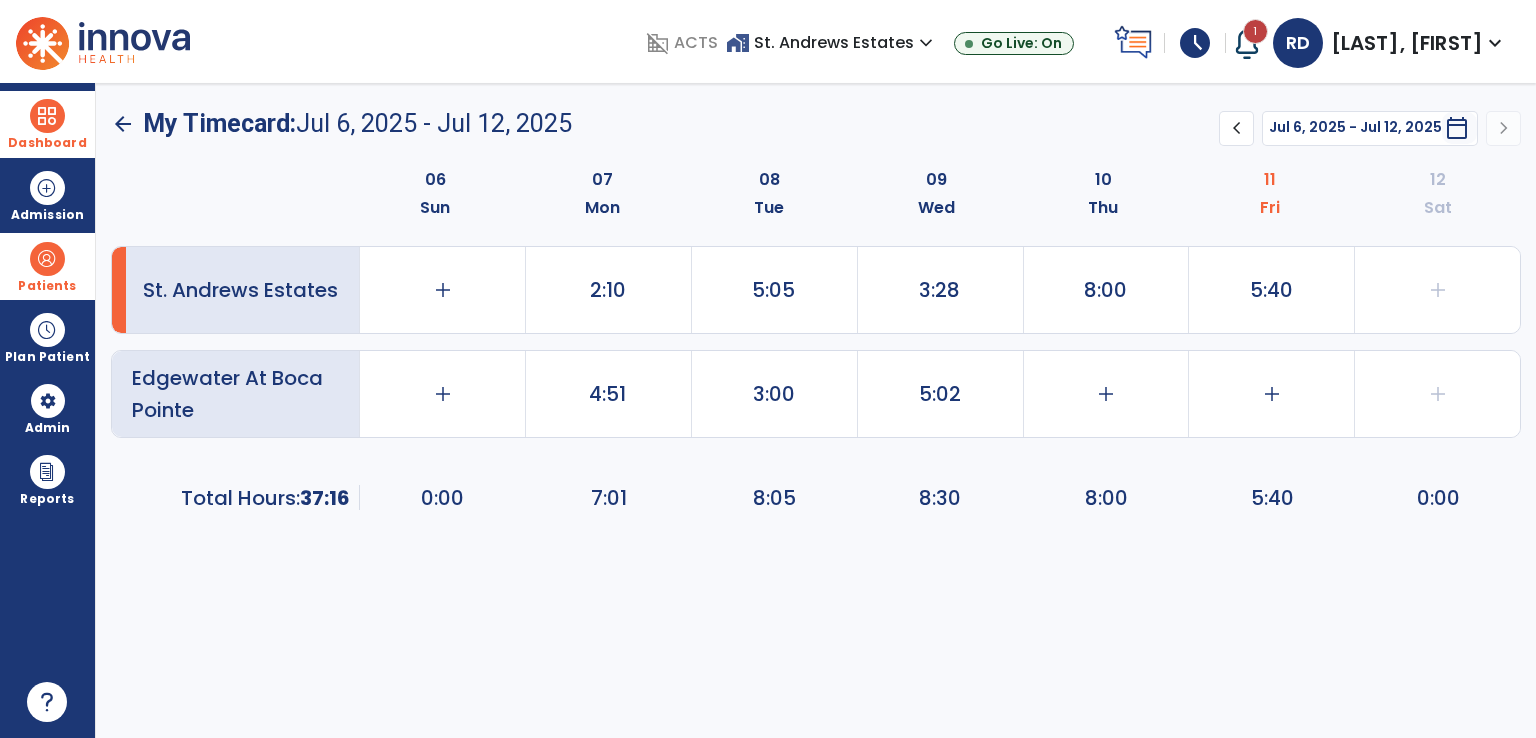 click at bounding box center (47, 116) 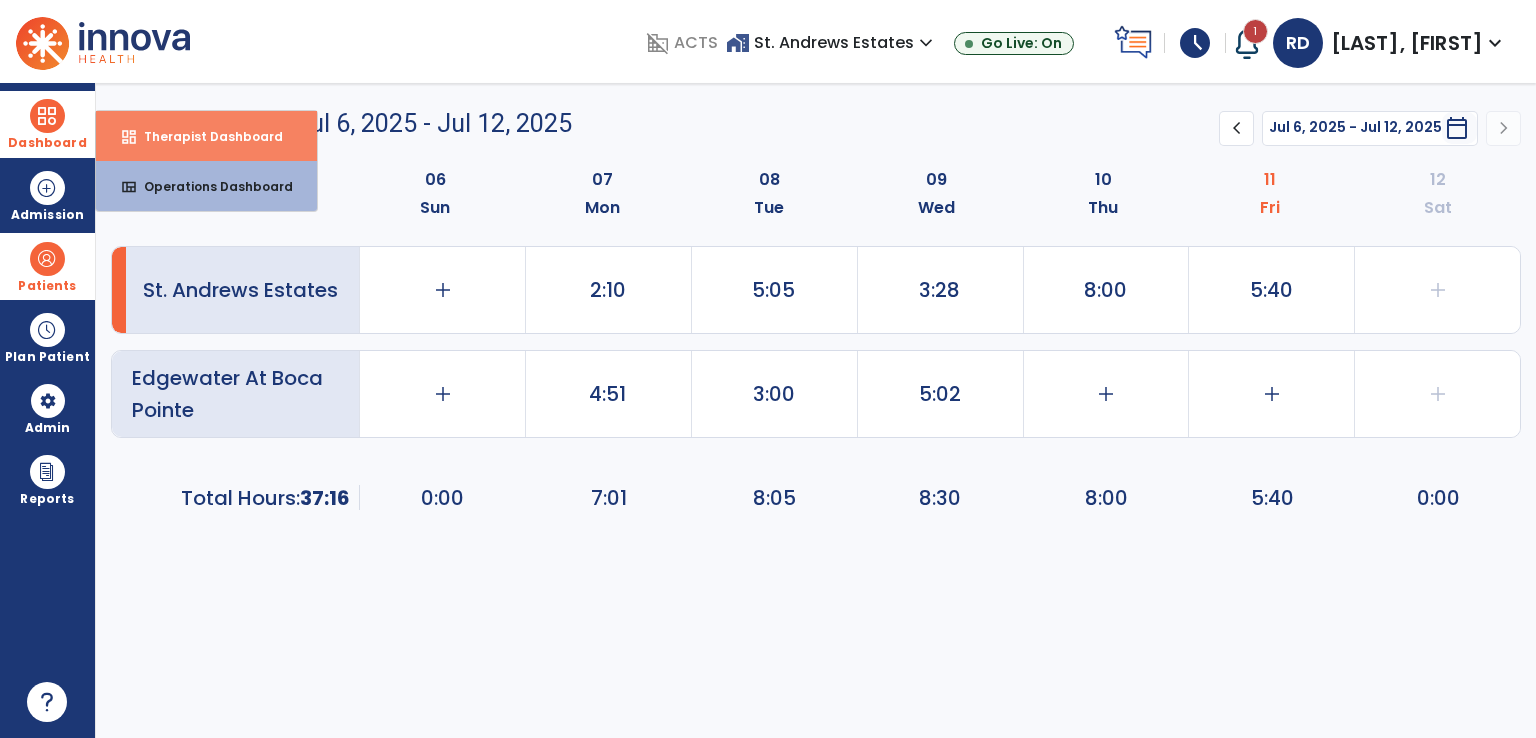 click on "dashboard  Therapist Dashboard" at bounding box center (206, 136) 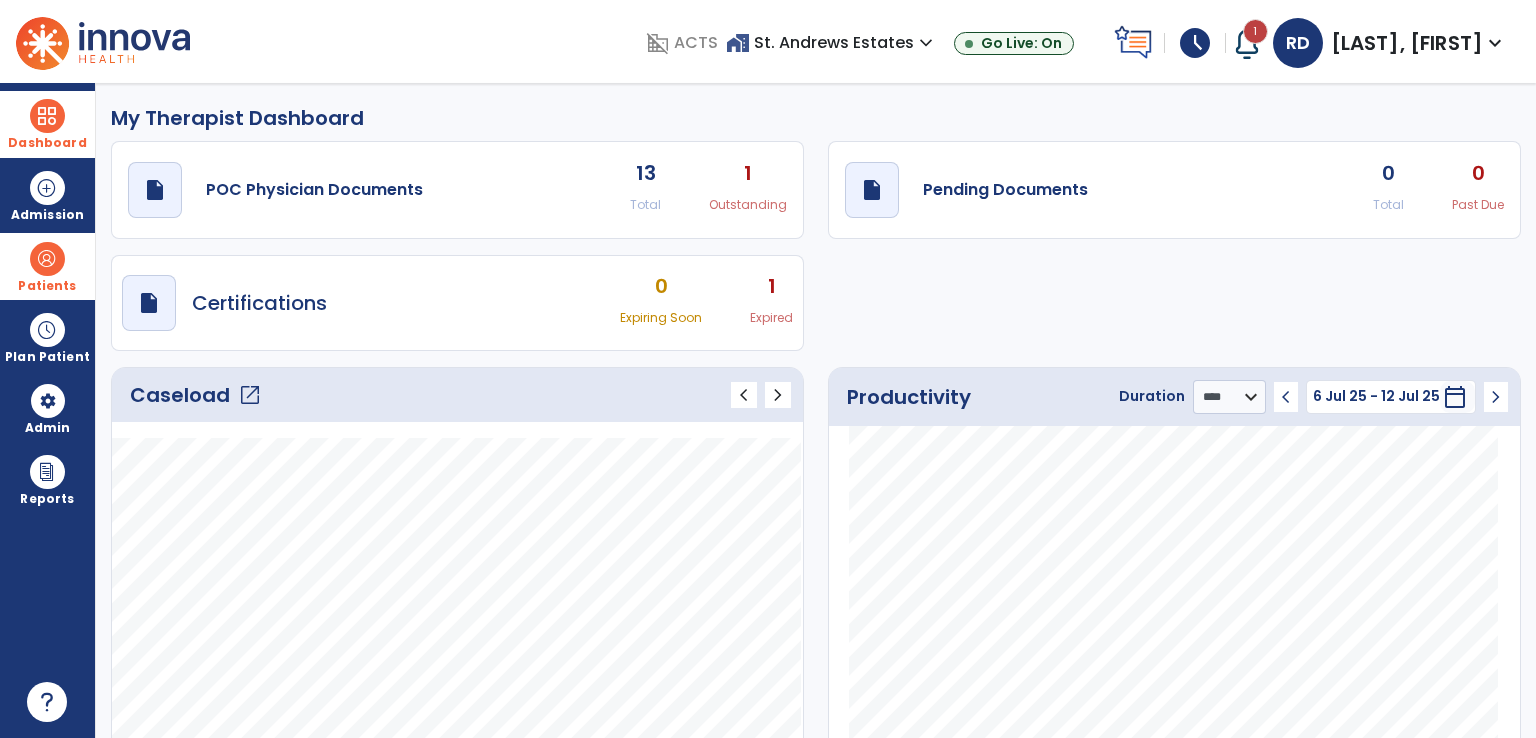 click on "expand_more" at bounding box center (926, 43) 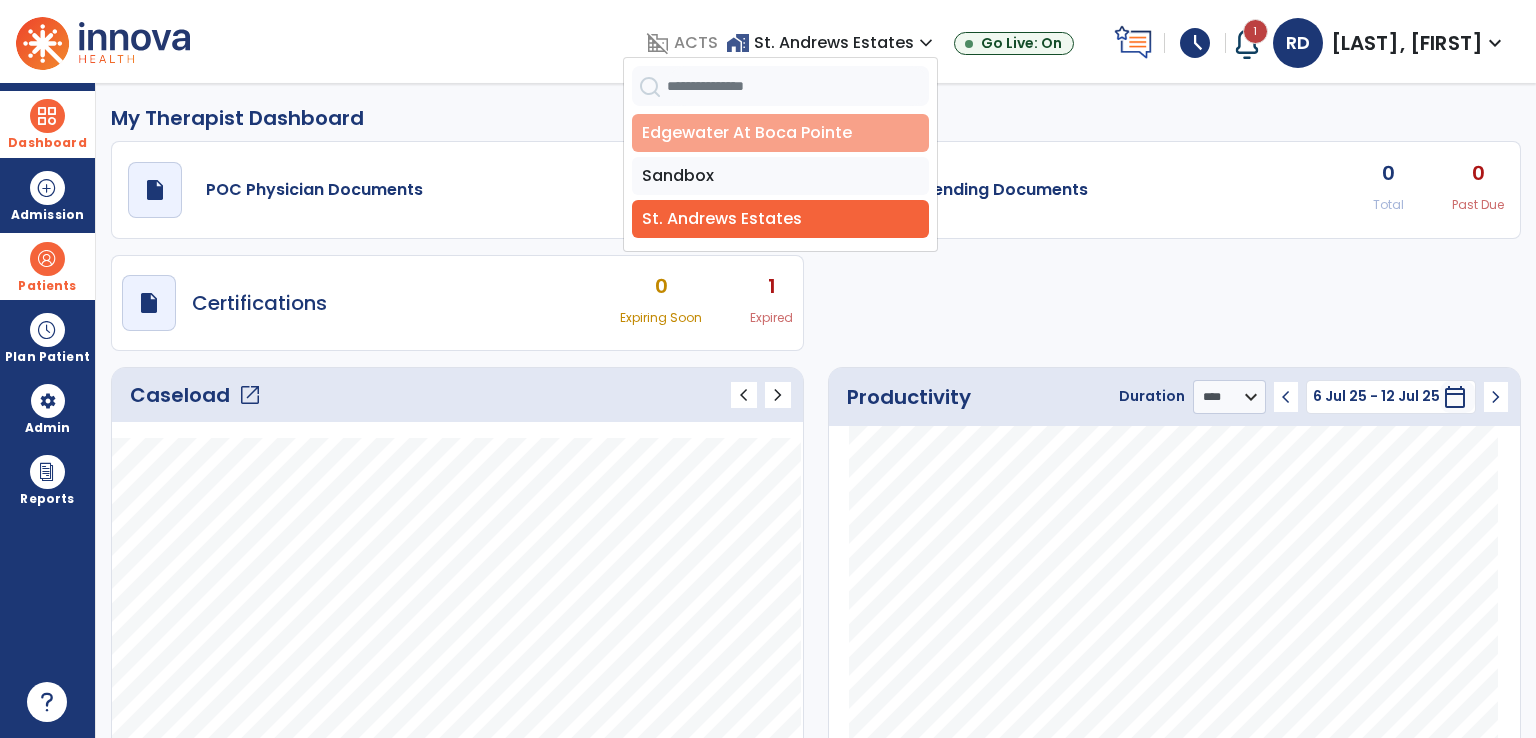 click on "Edgewater At Boca Pointe" at bounding box center (780, 133) 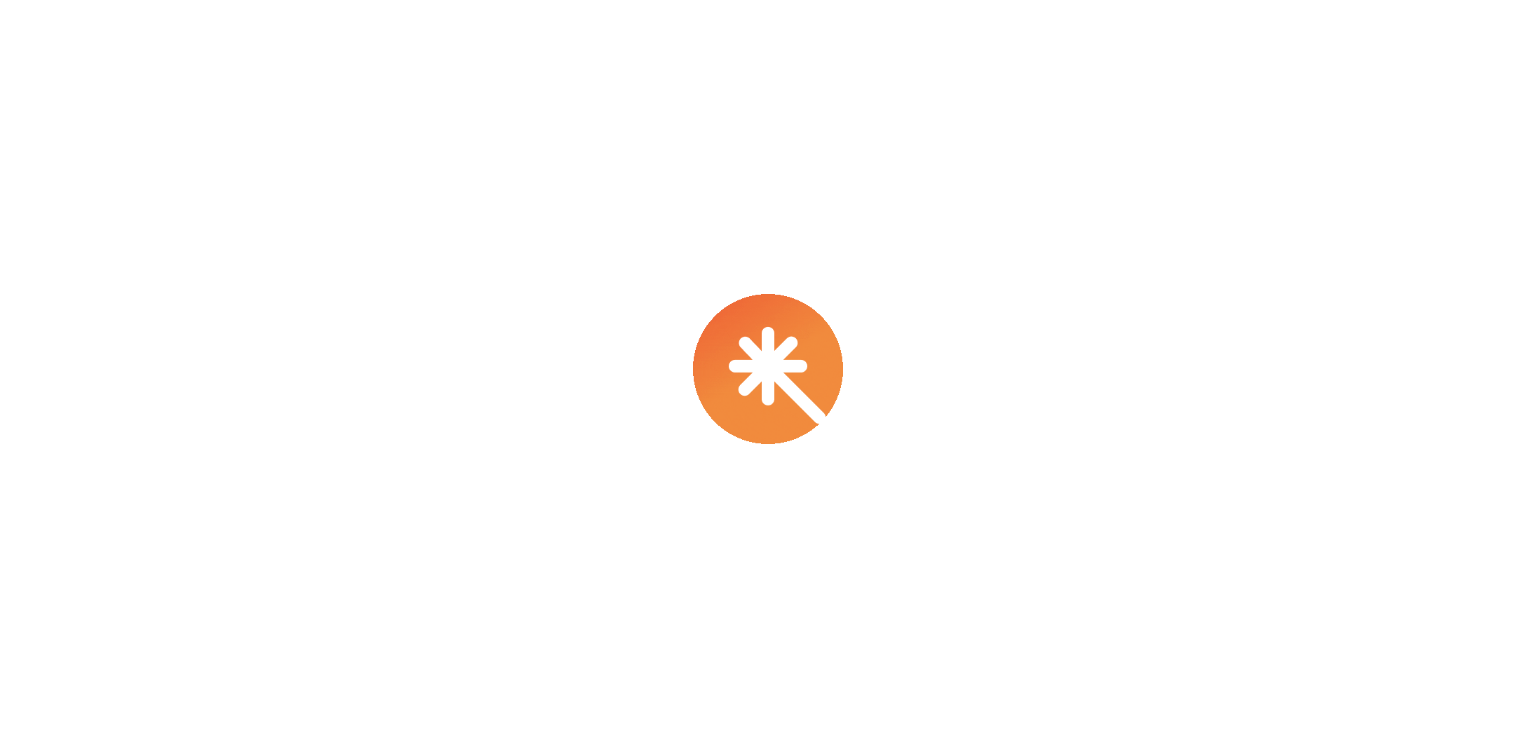scroll, scrollTop: 0, scrollLeft: 0, axis: both 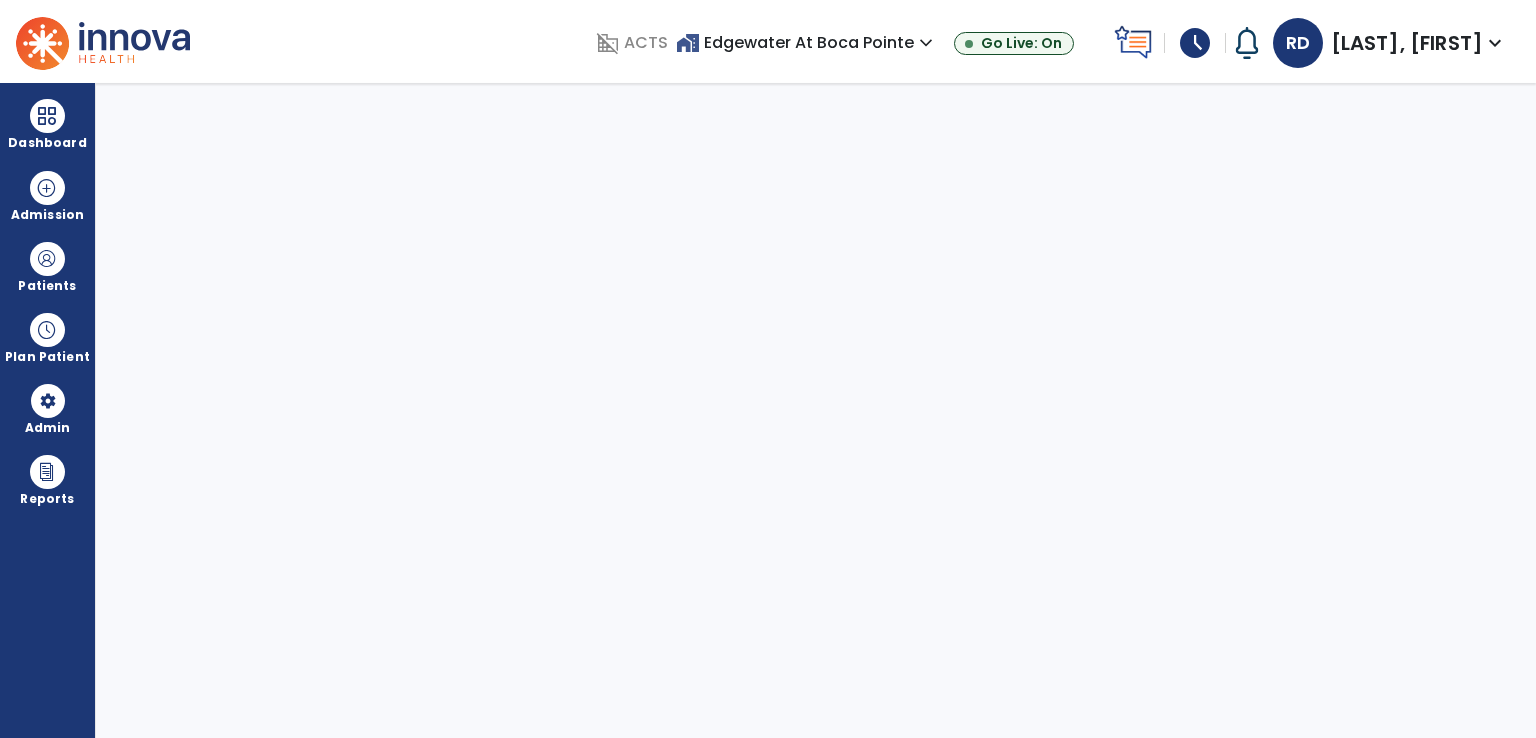 select on "****" 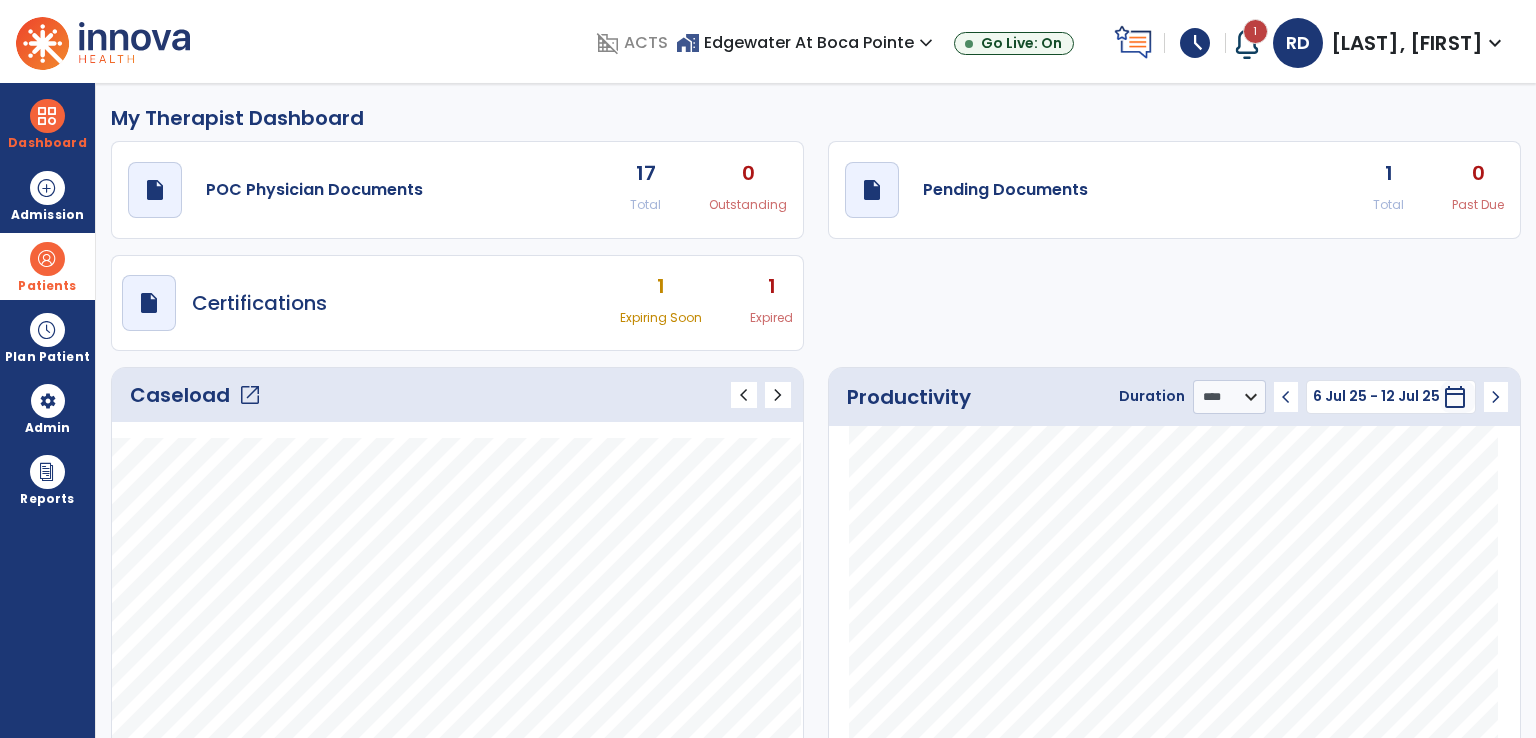 click at bounding box center [47, 259] 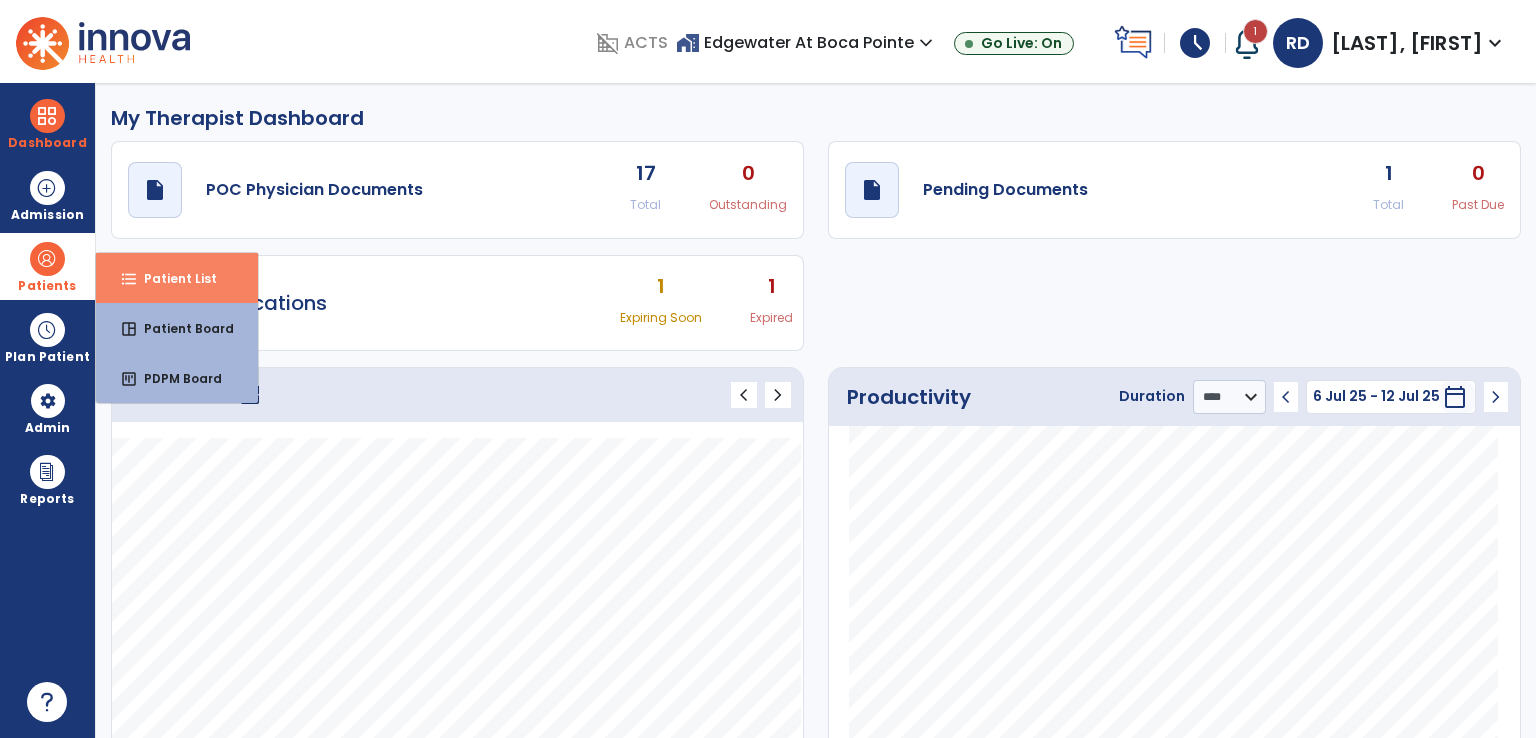 click on "Patient List" at bounding box center (172, 278) 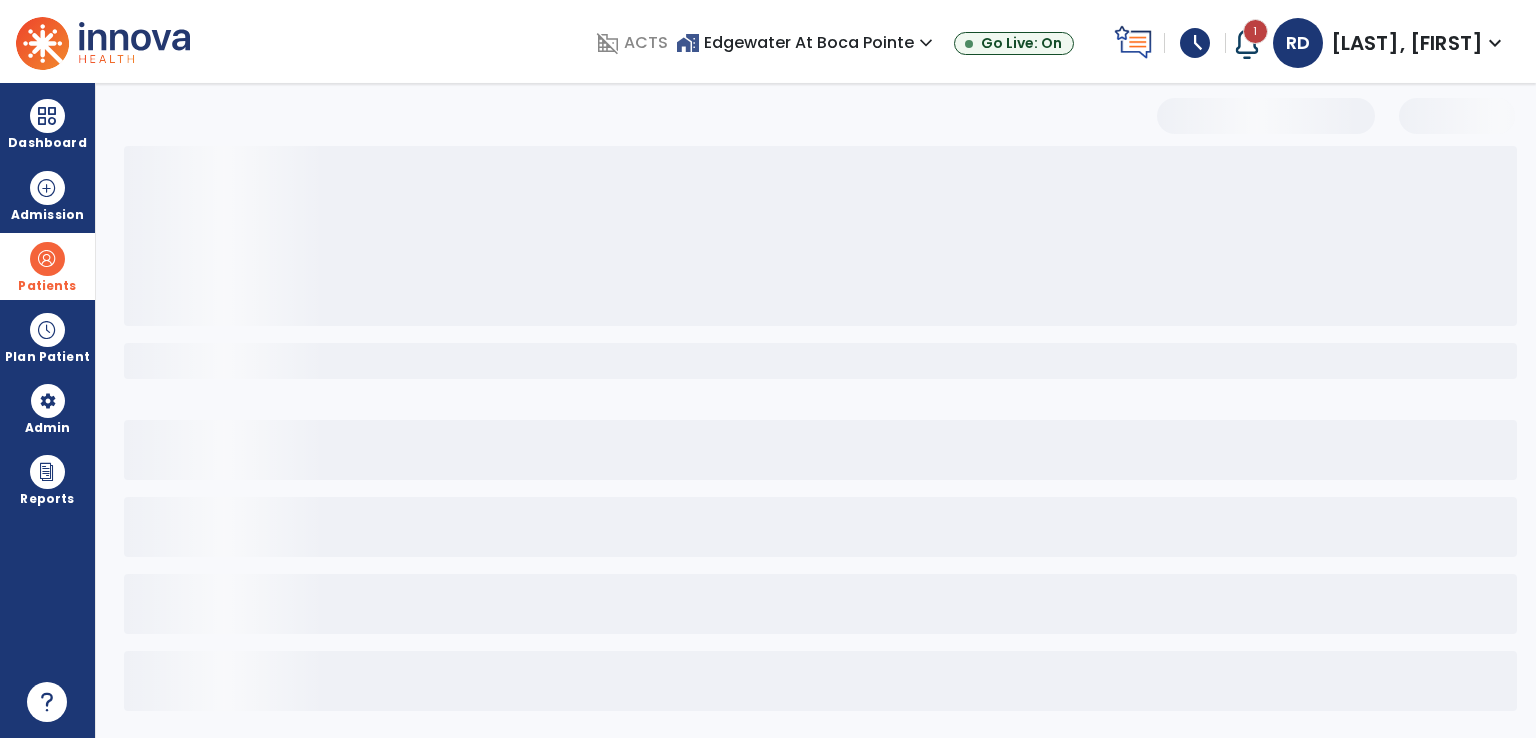 select on "***" 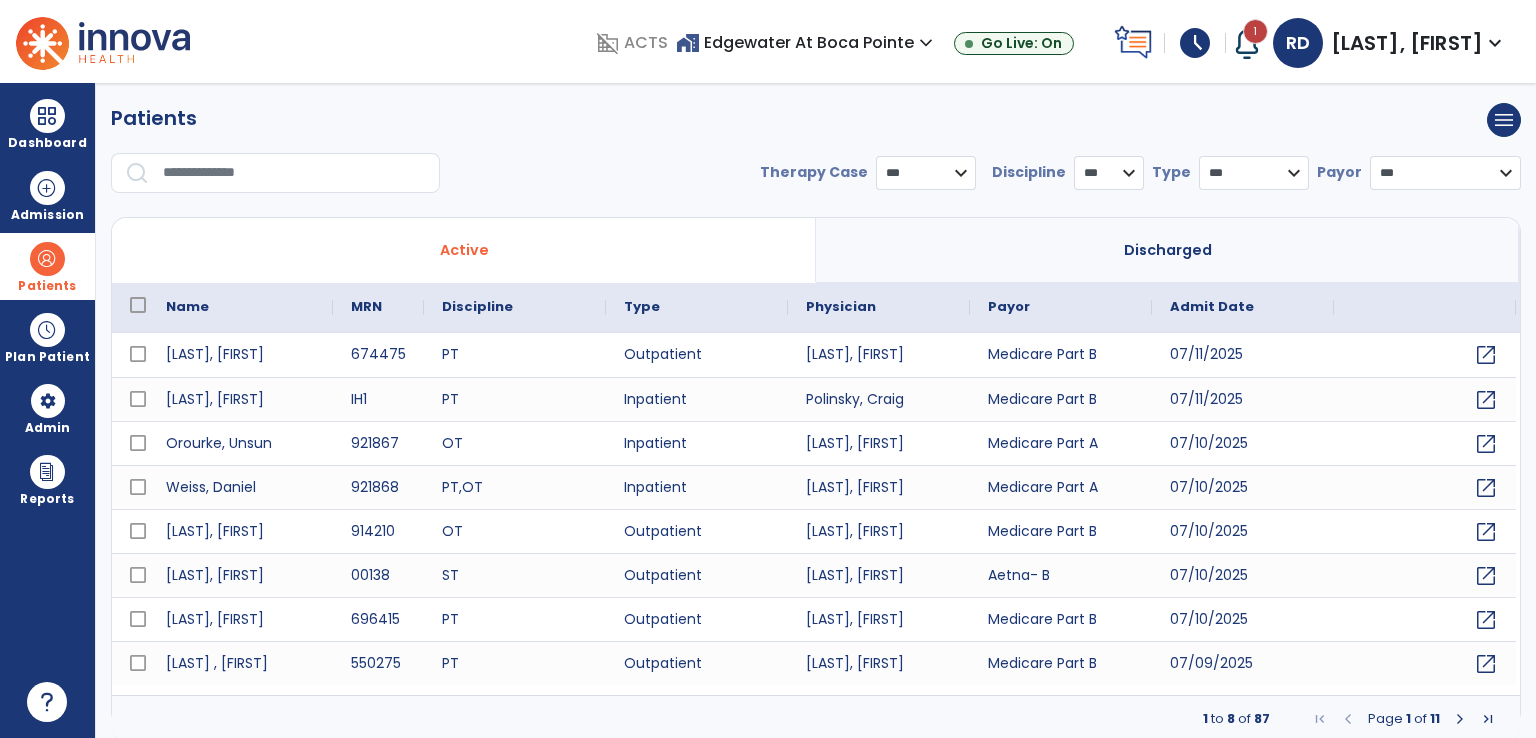 click at bounding box center (281, 181) 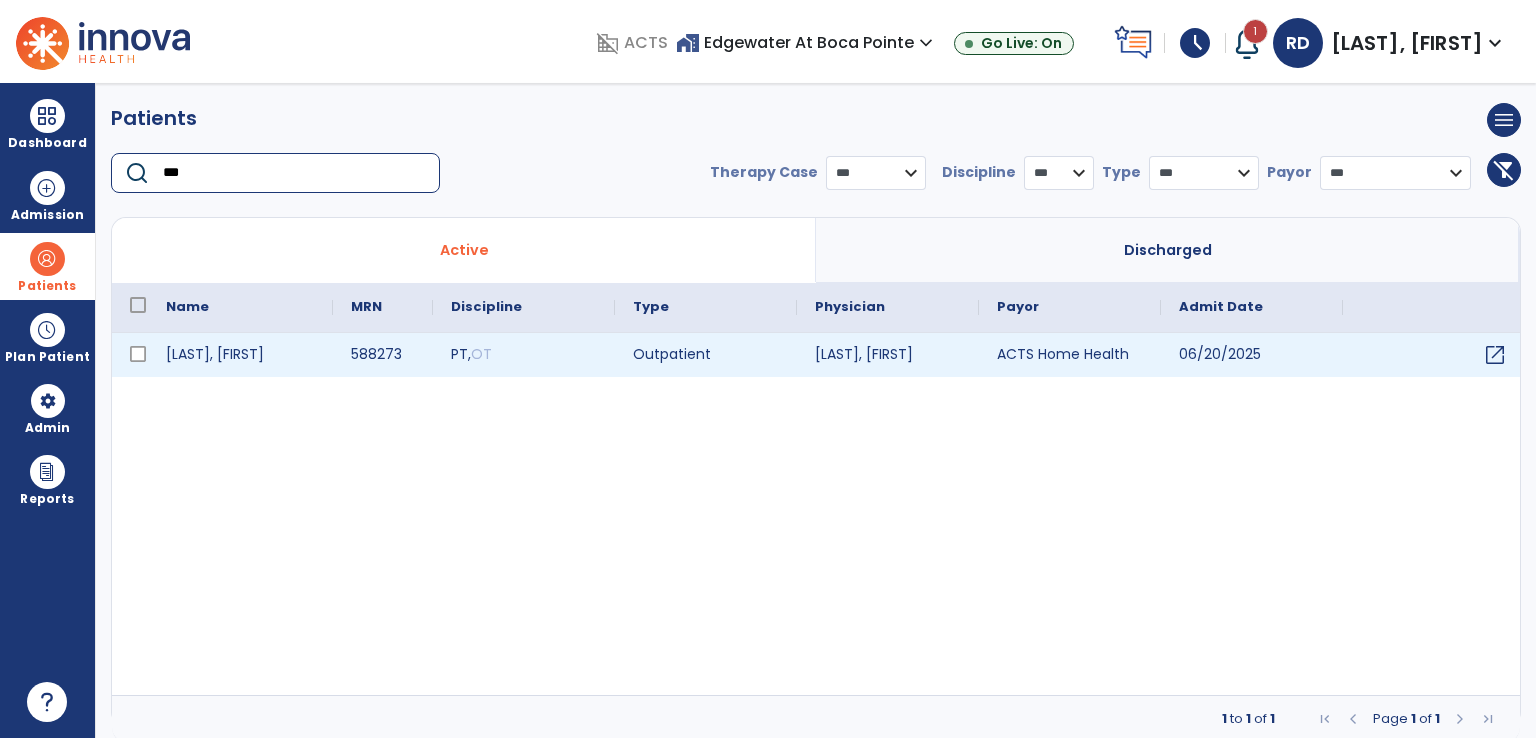 type on "***" 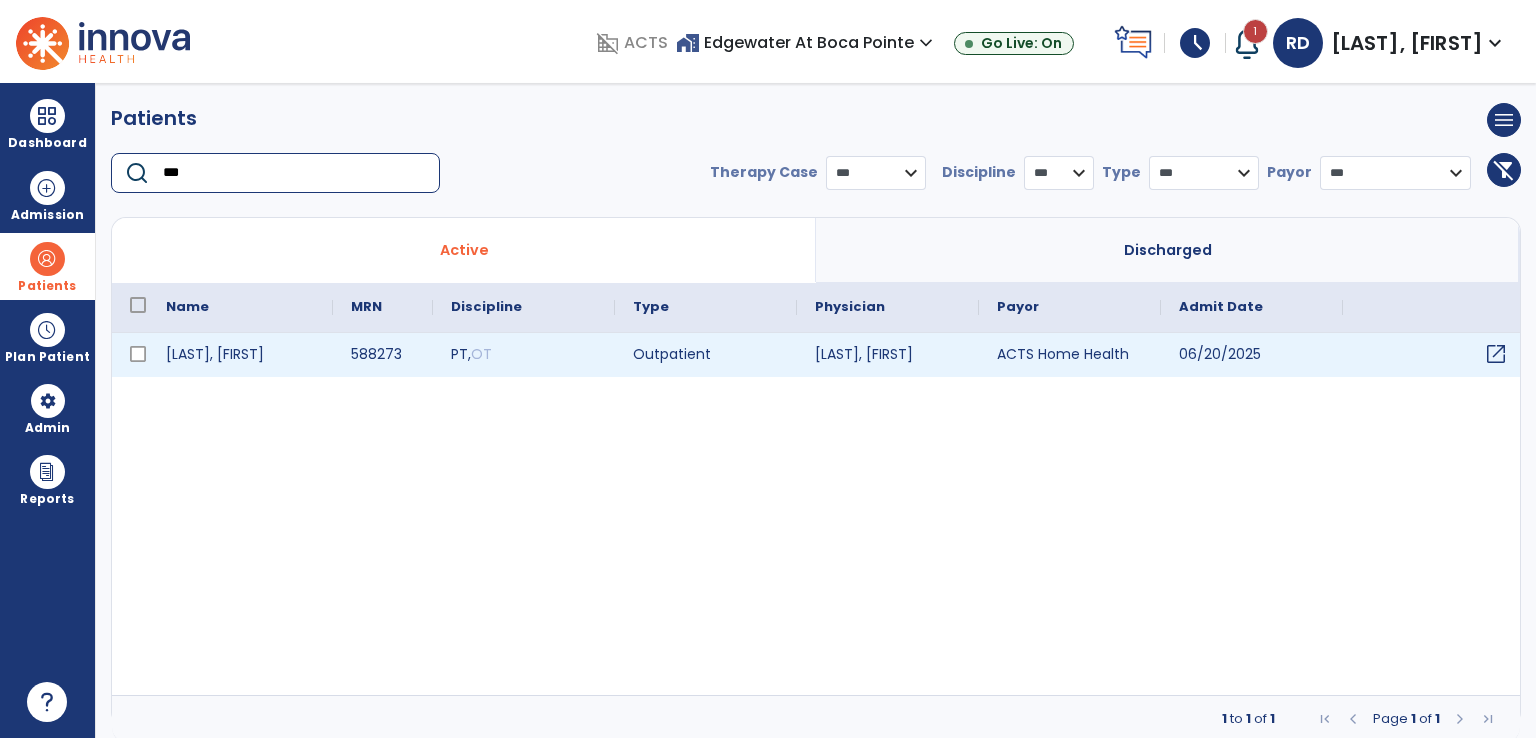 click on "open_in_new" at bounding box center (1496, 354) 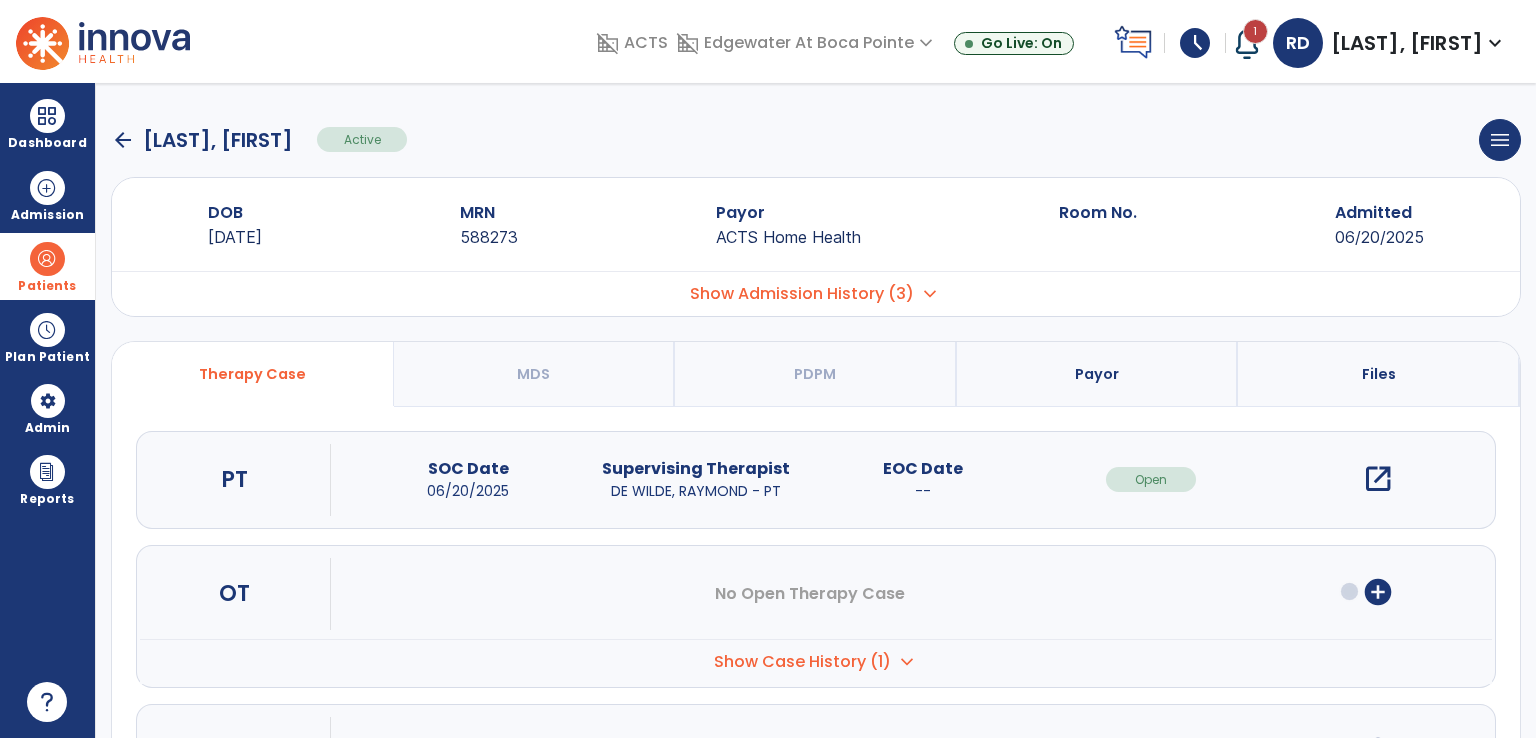 click on "open_in_new" at bounding box center (1378, 479) 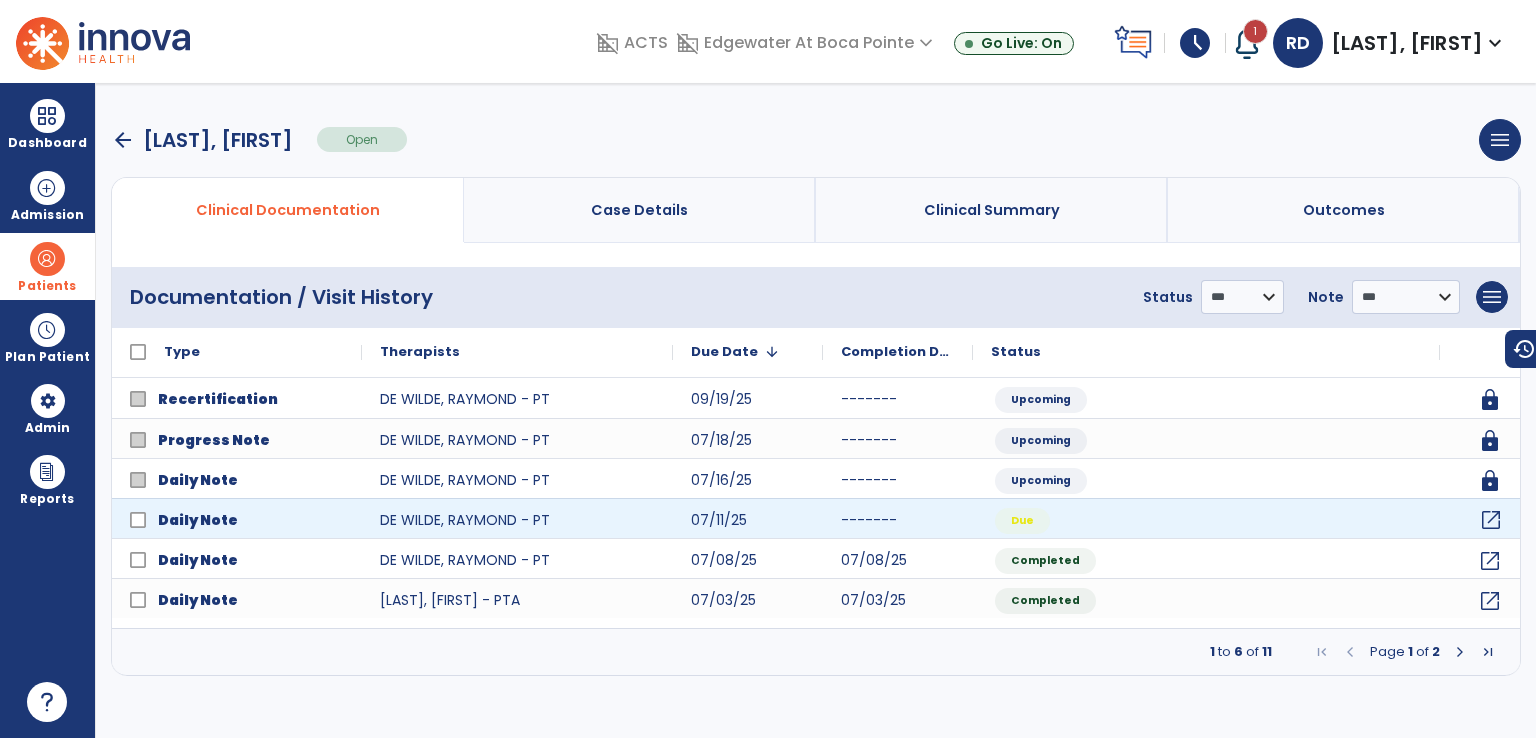 click on "open_in_new" 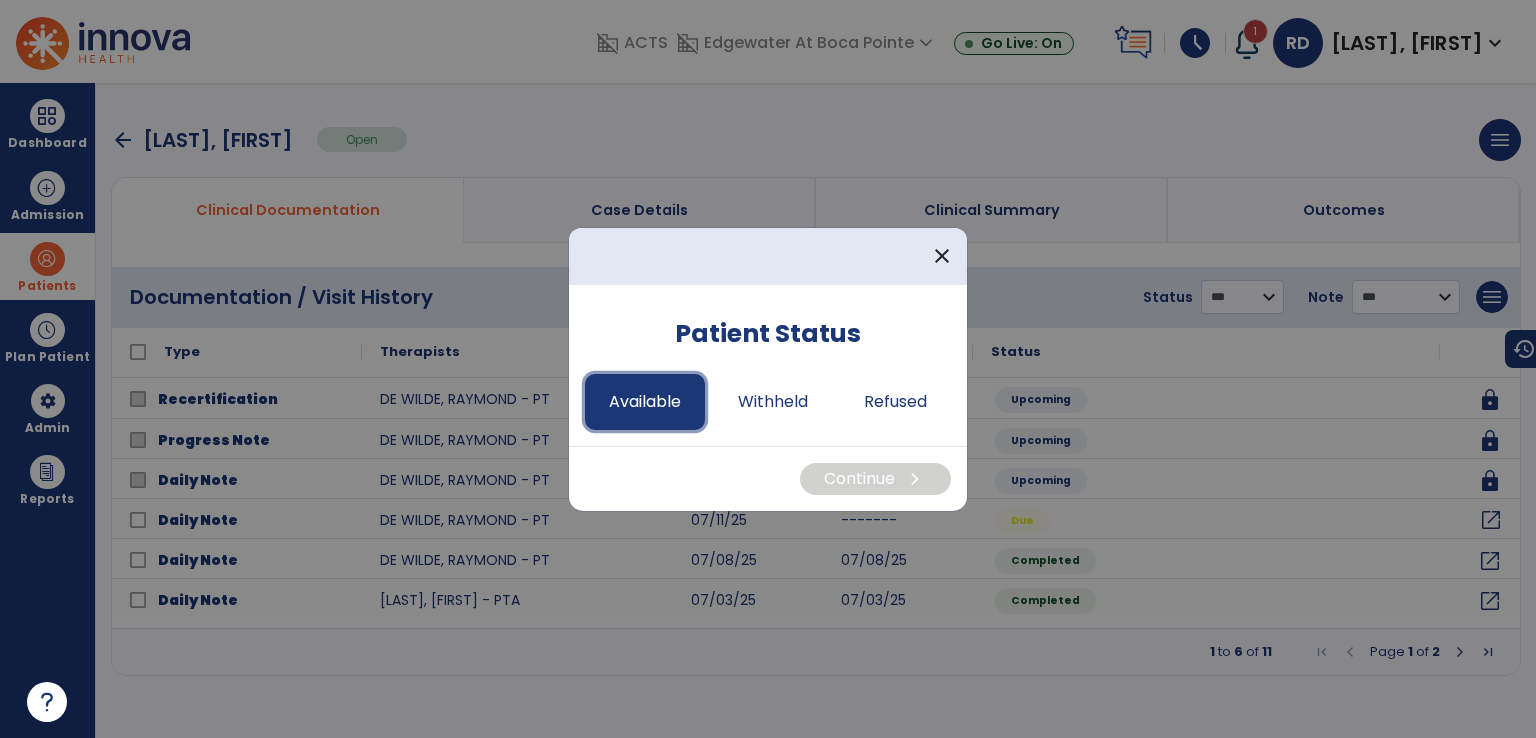 click on "Available" at bounding box center (645, 402) 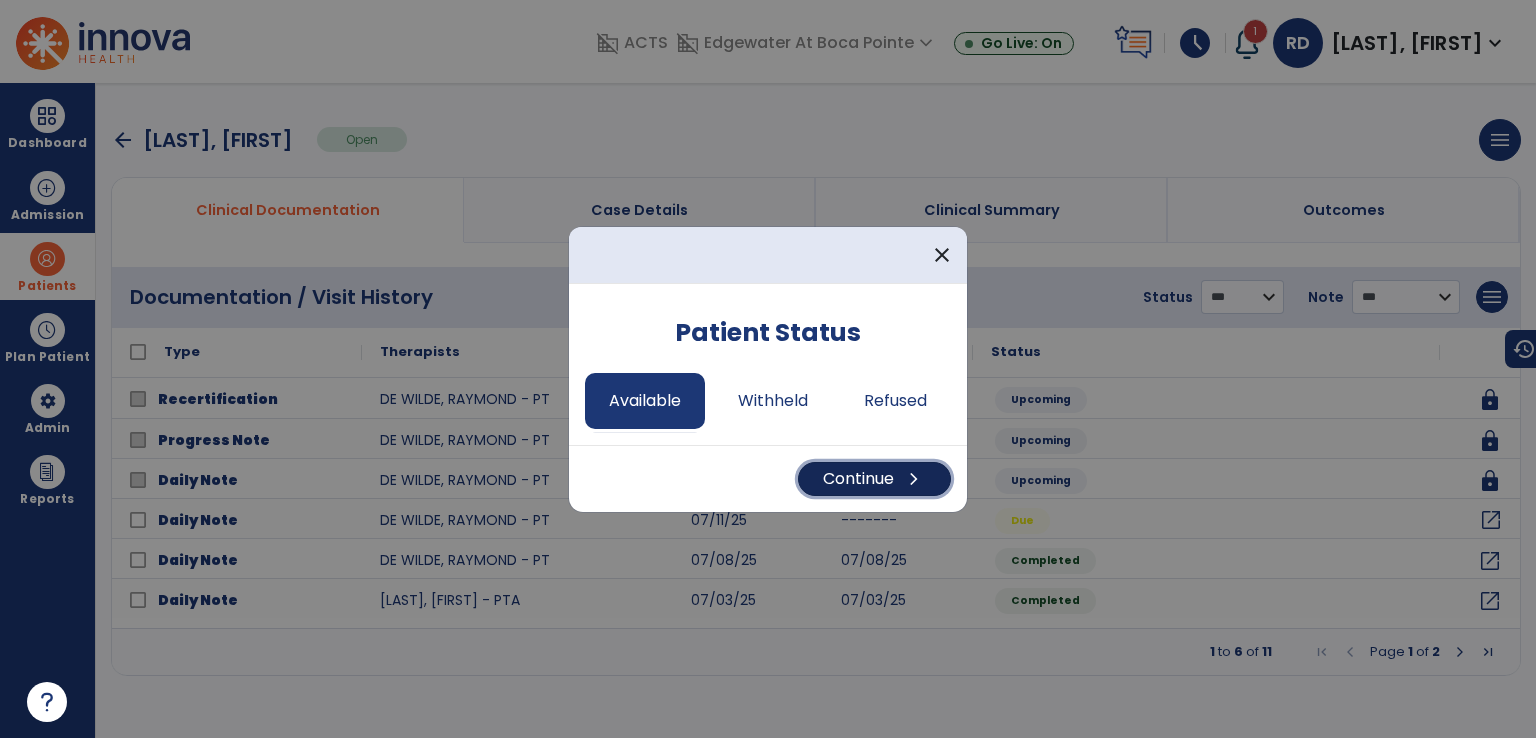 click on "Continue   chevron_right" at bounding box center (874, 479) 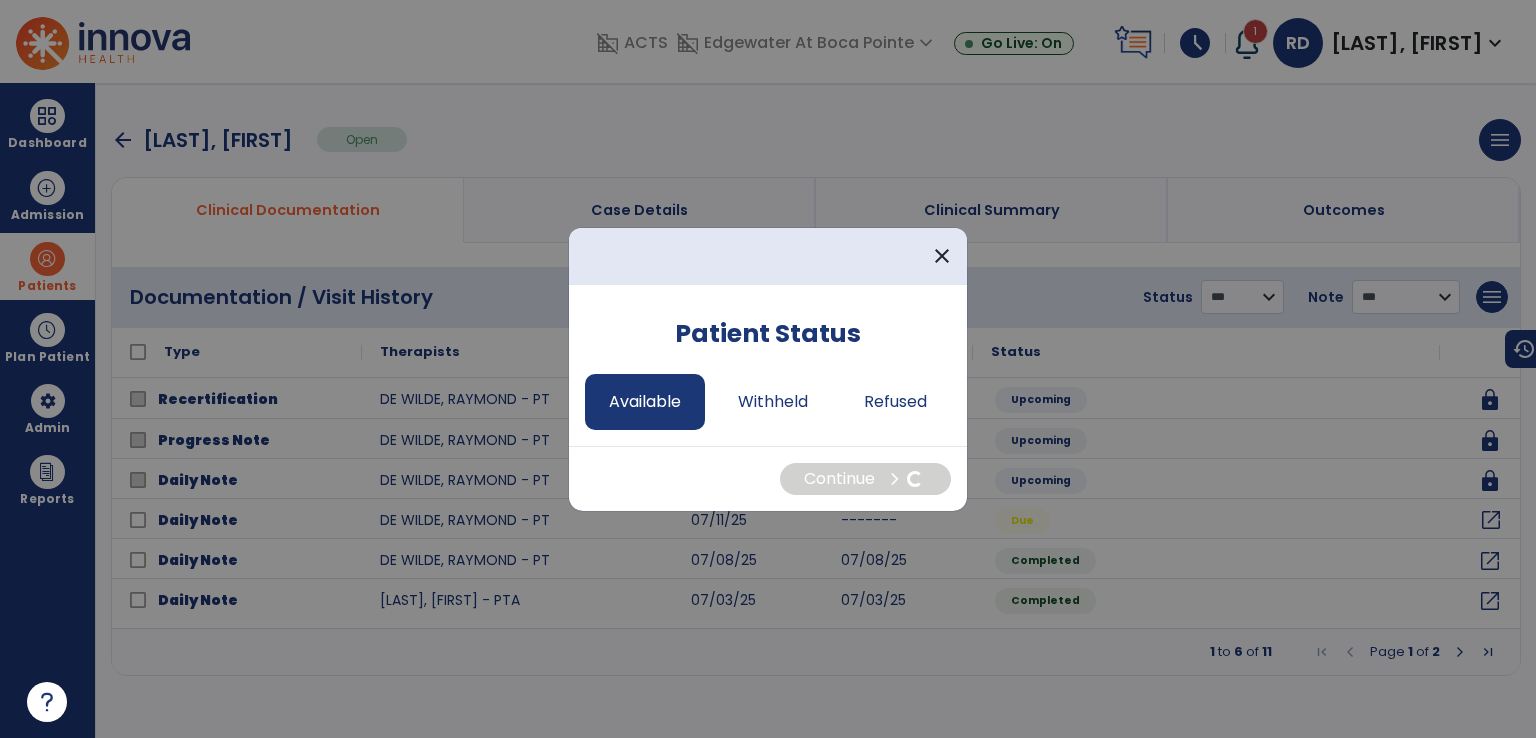 select on "*" 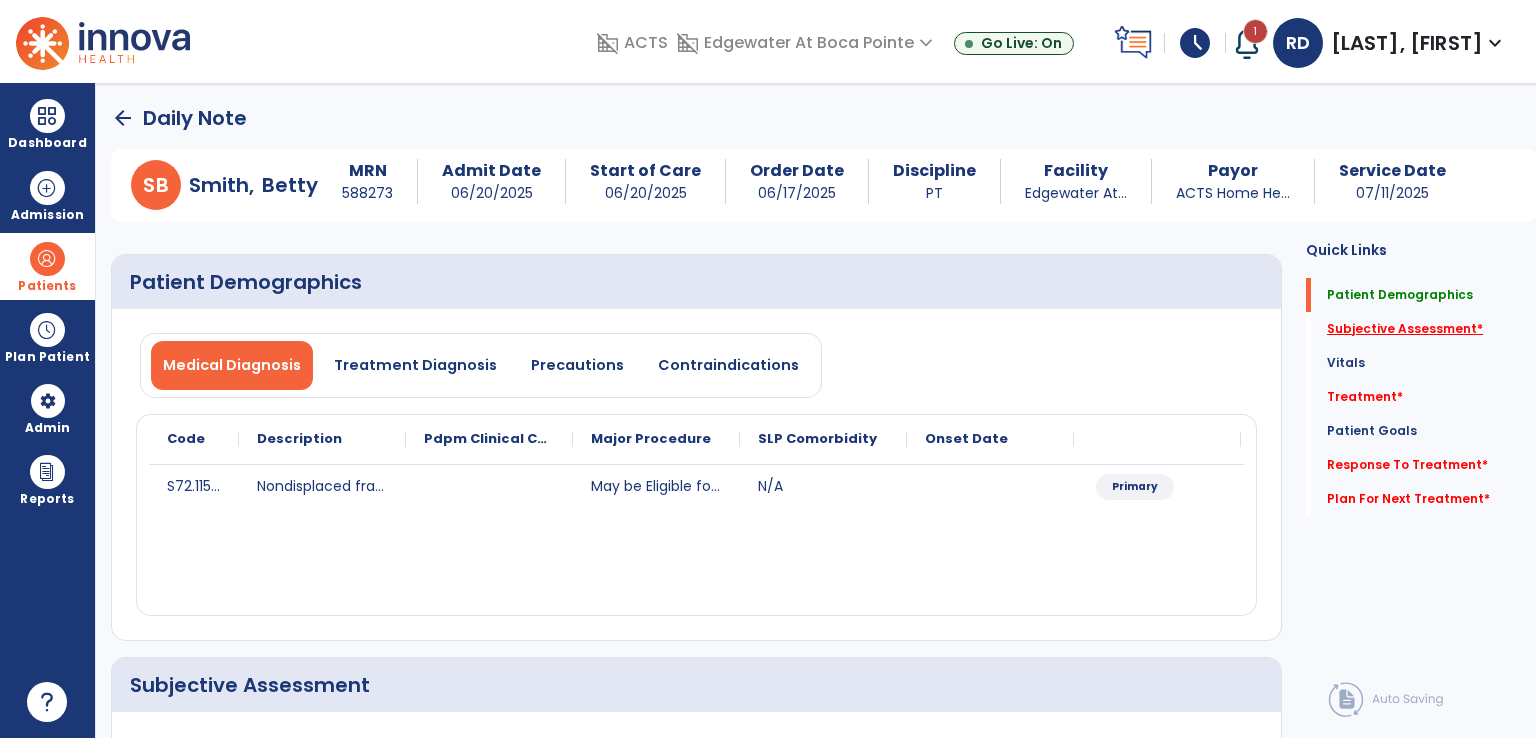 click on "Subjective Assessment   *" 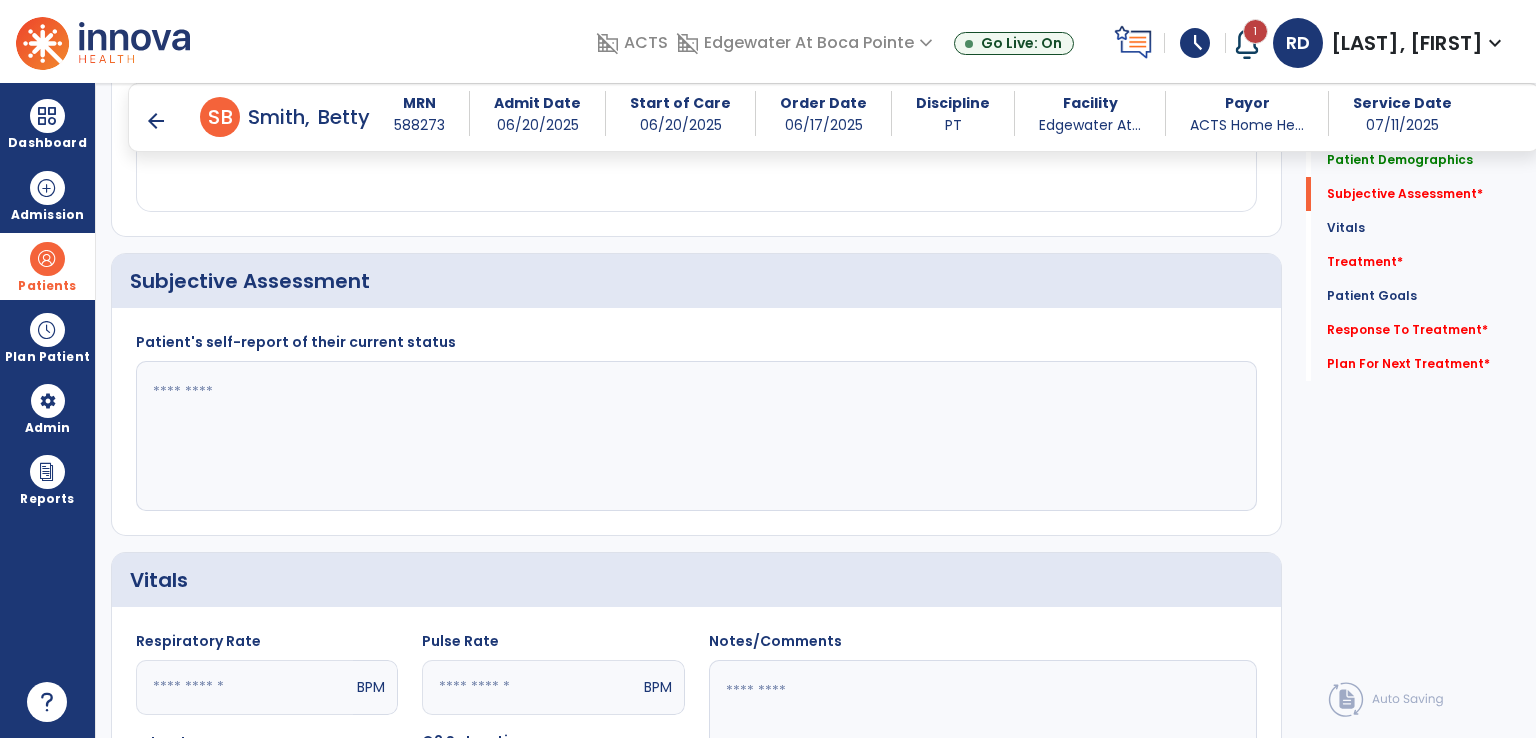 scroll, scrollTop: 387, scrollLeft: 0, axis: vertical 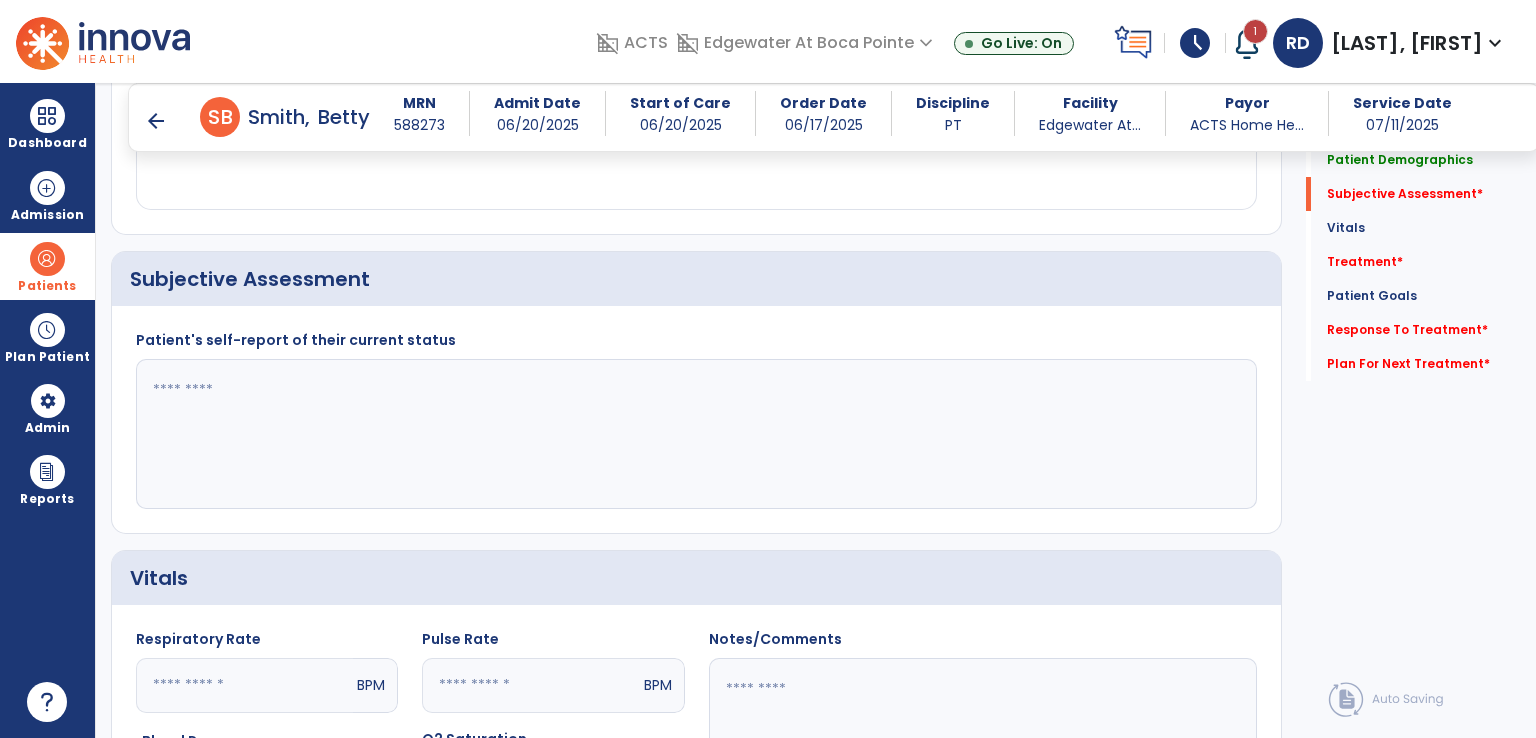 click 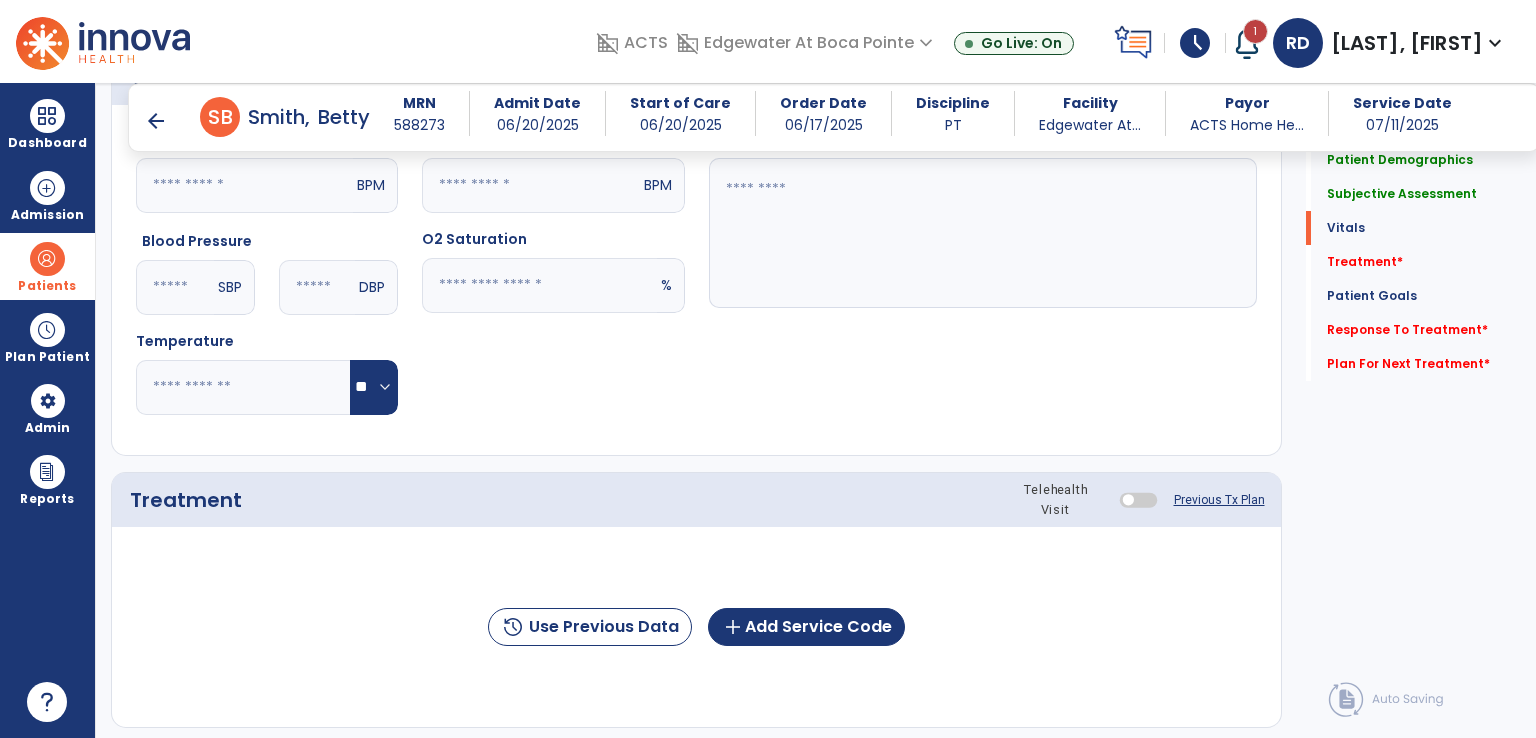 scroll, scrollTop: 987, scrollLeft: 0, axis: vertical 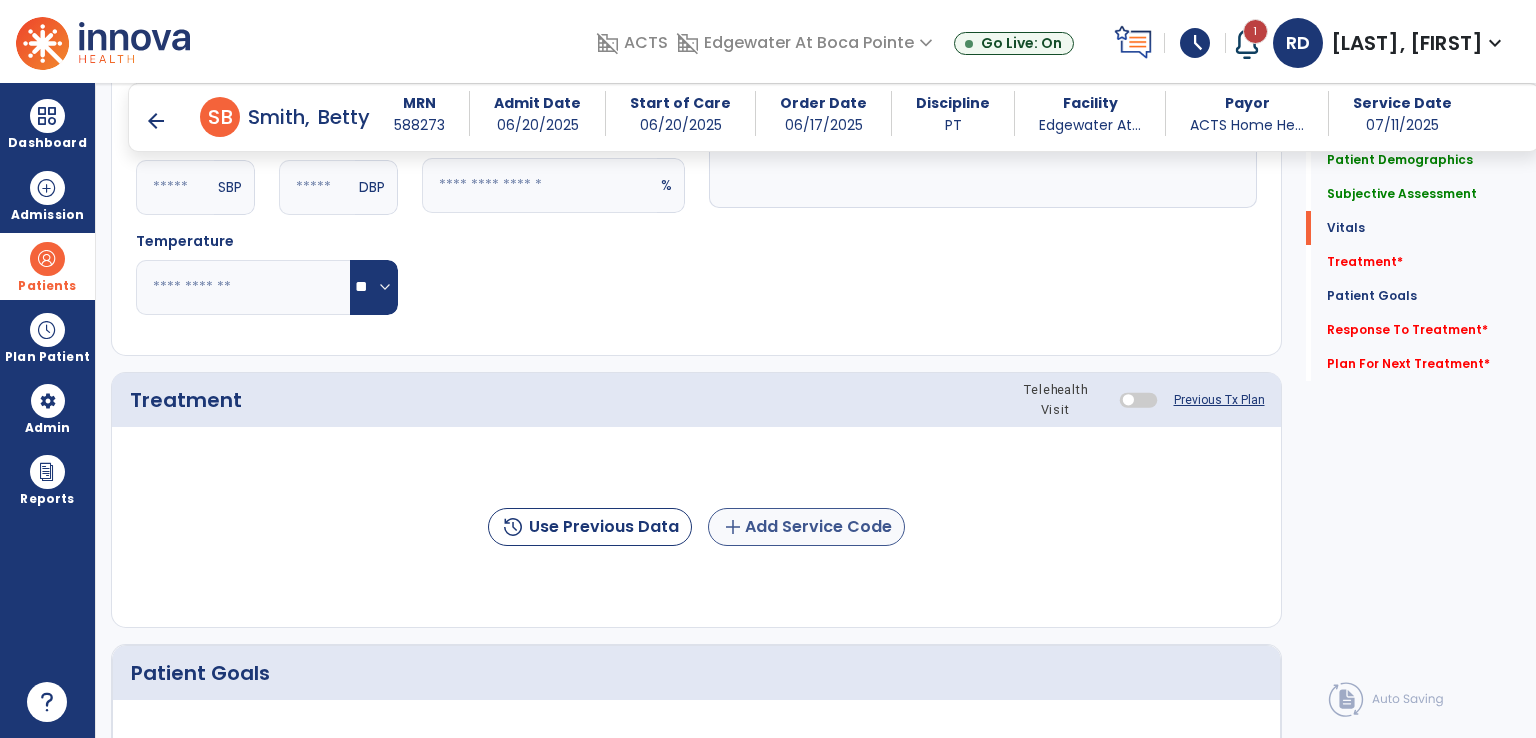 type on "*" 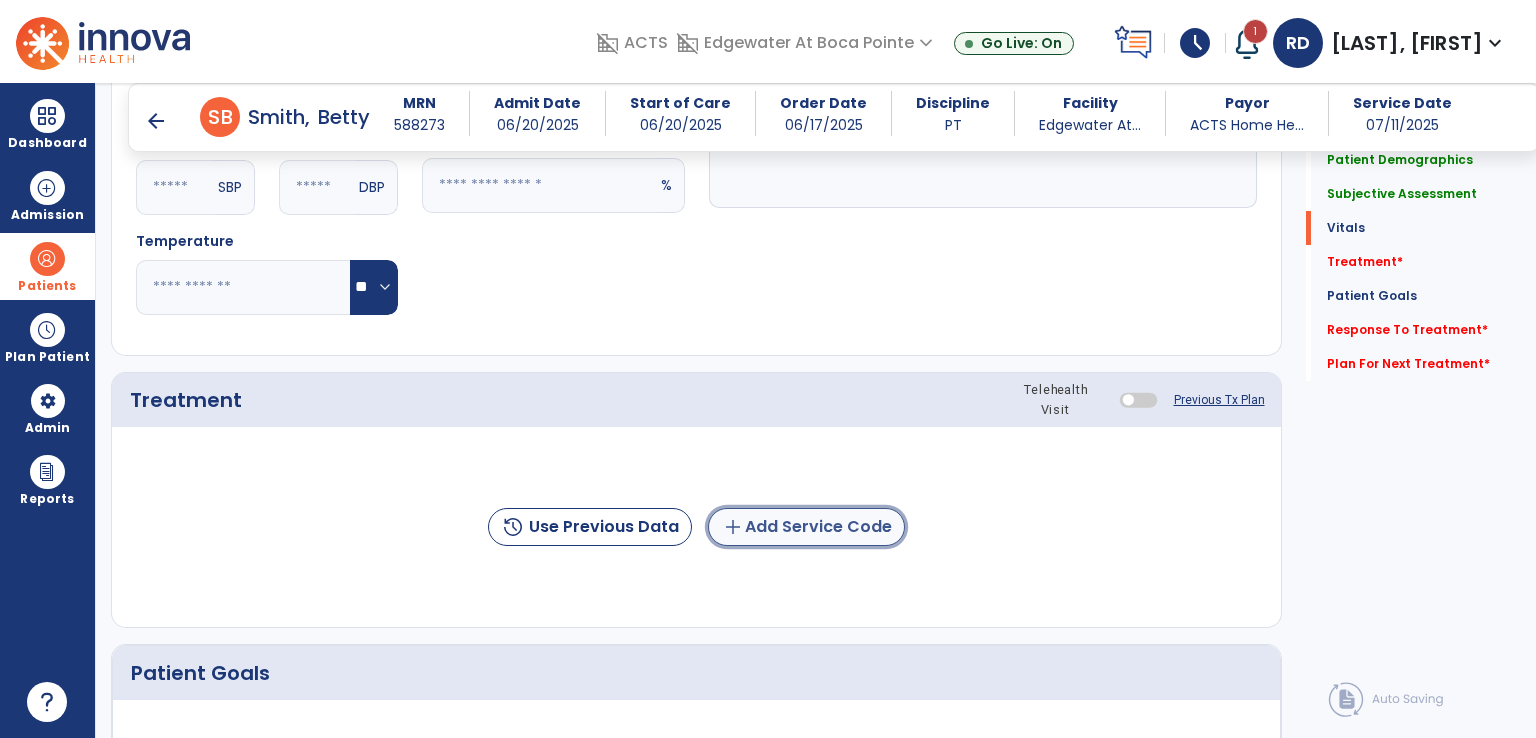 click on "add  Add Service Code" 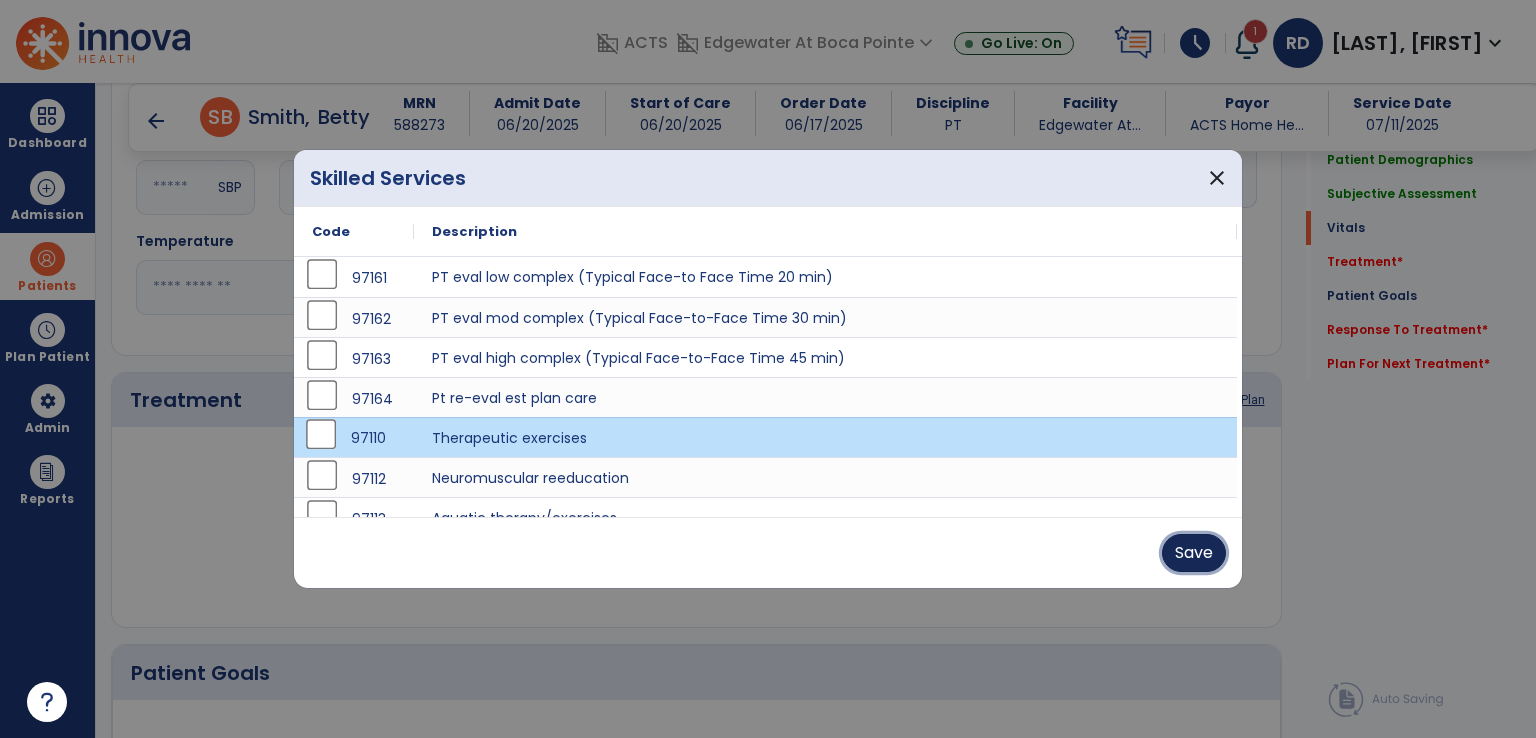 click on "Save" at bounding box center [1194, 553] 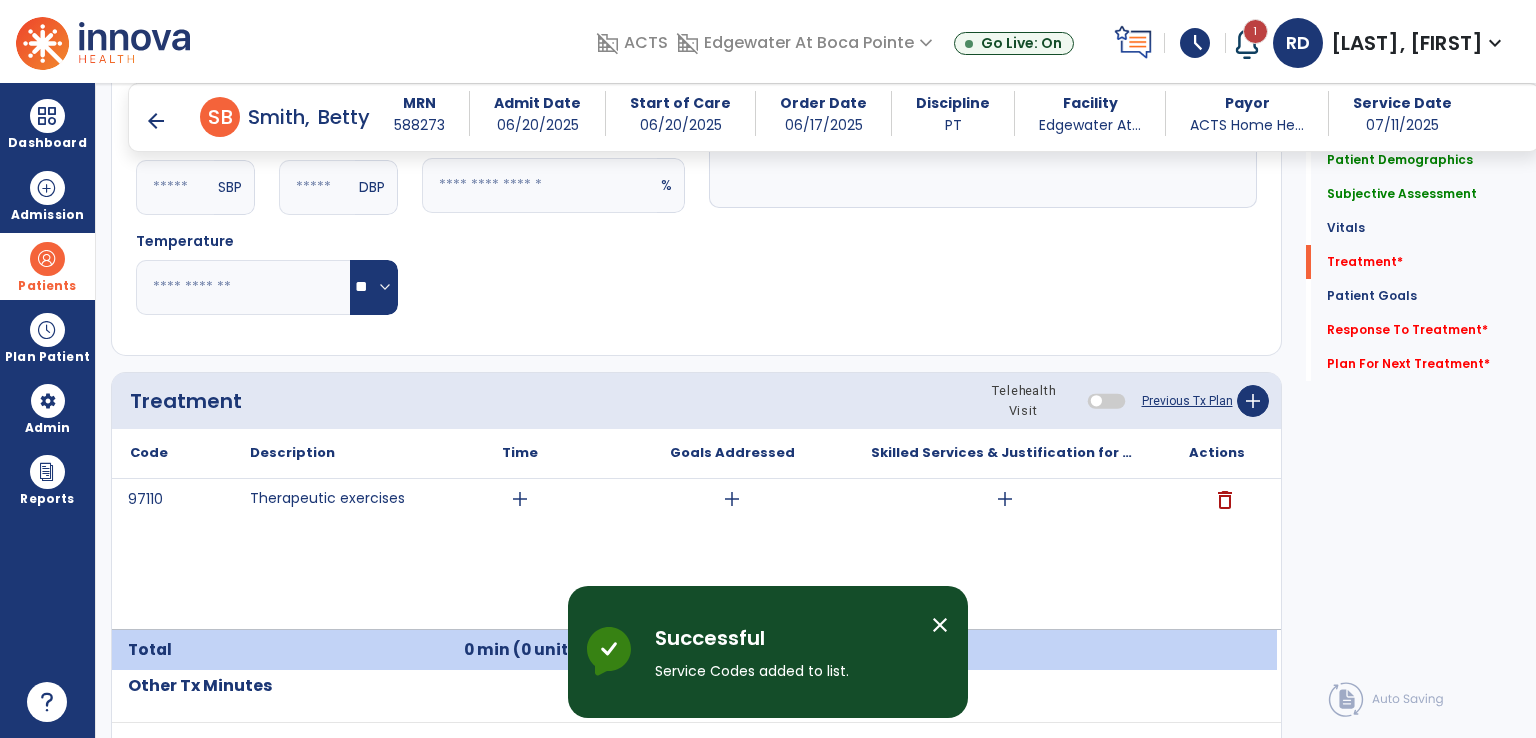scroll, scrollTop: 1087, scrollLeft: 0, axis: vertical 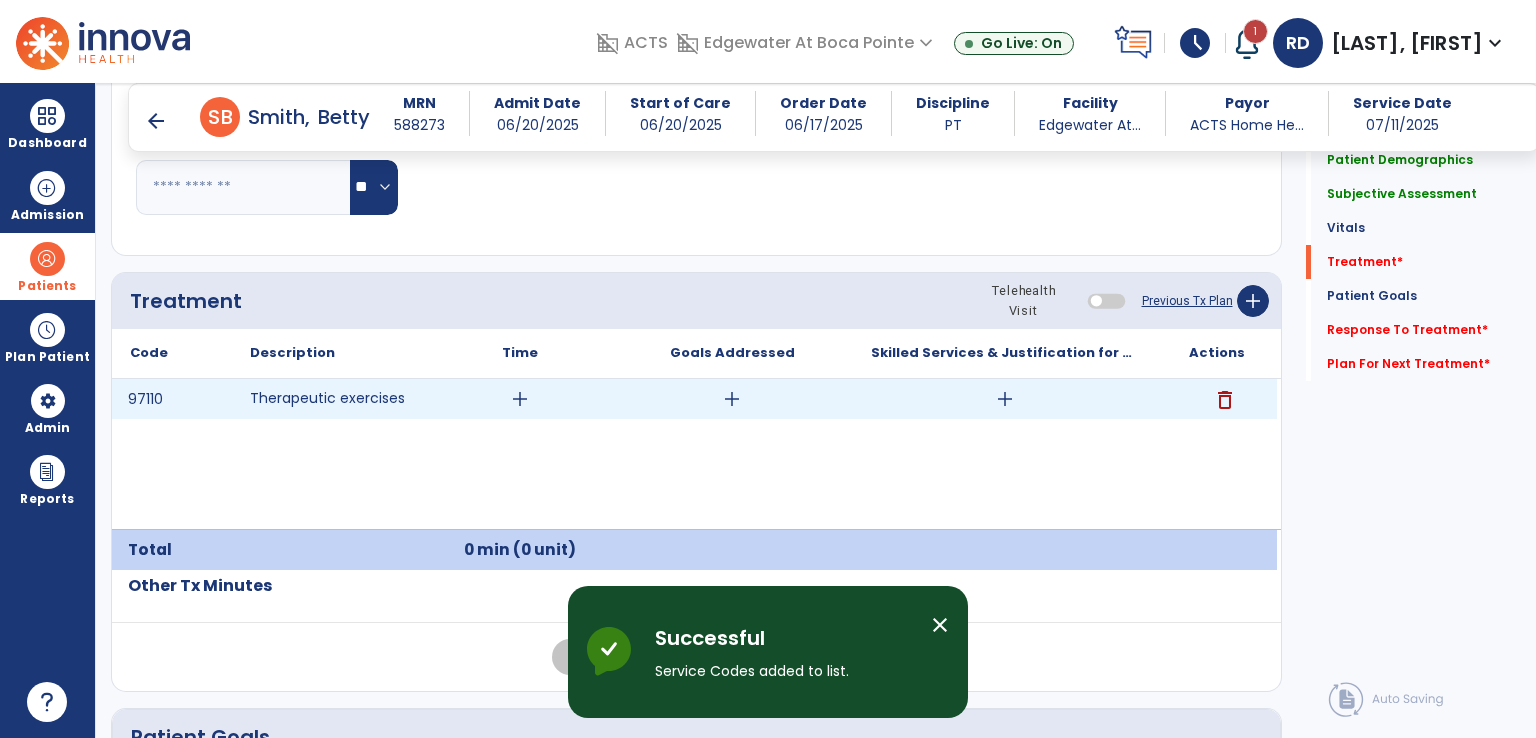click on "add" at bounding box center (520, 399) 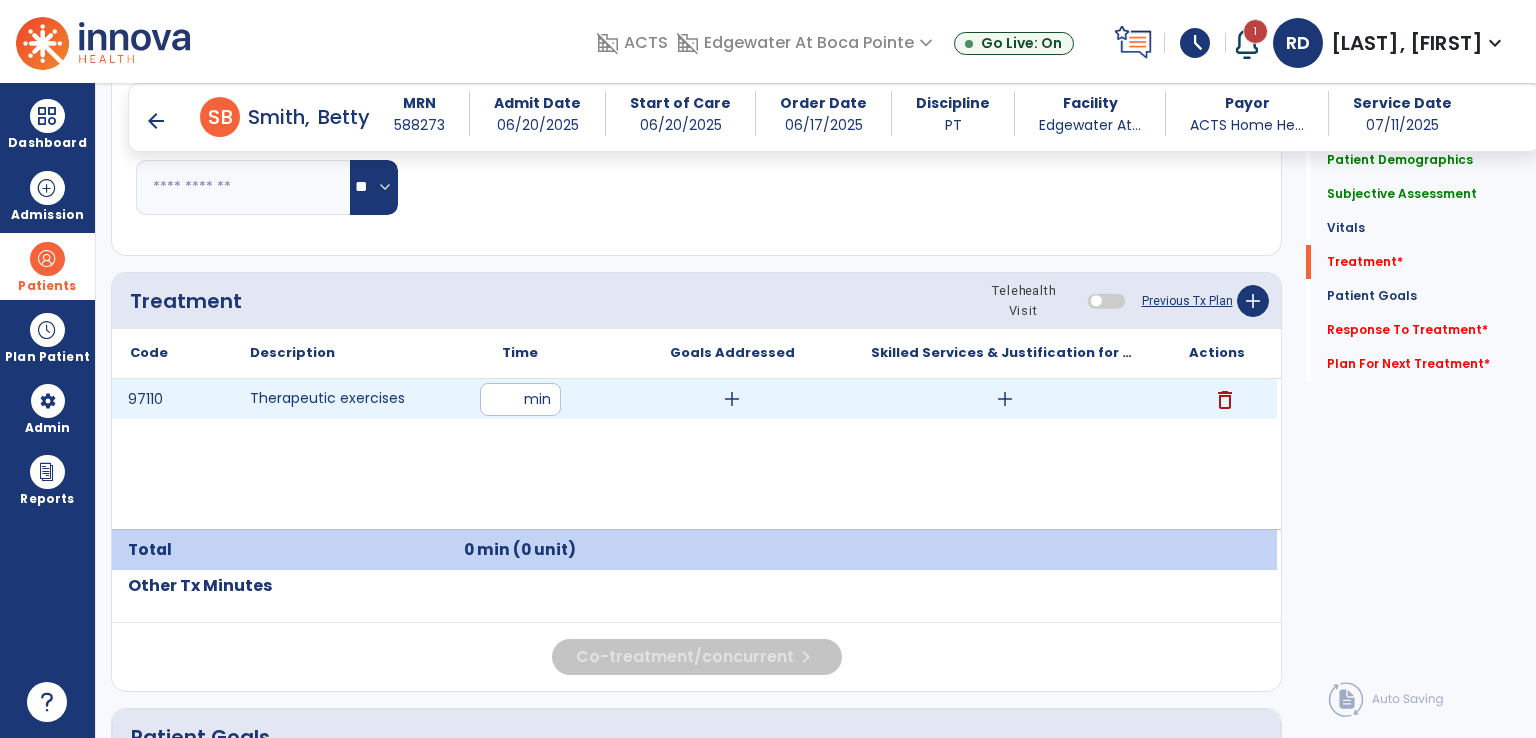 type on "**" 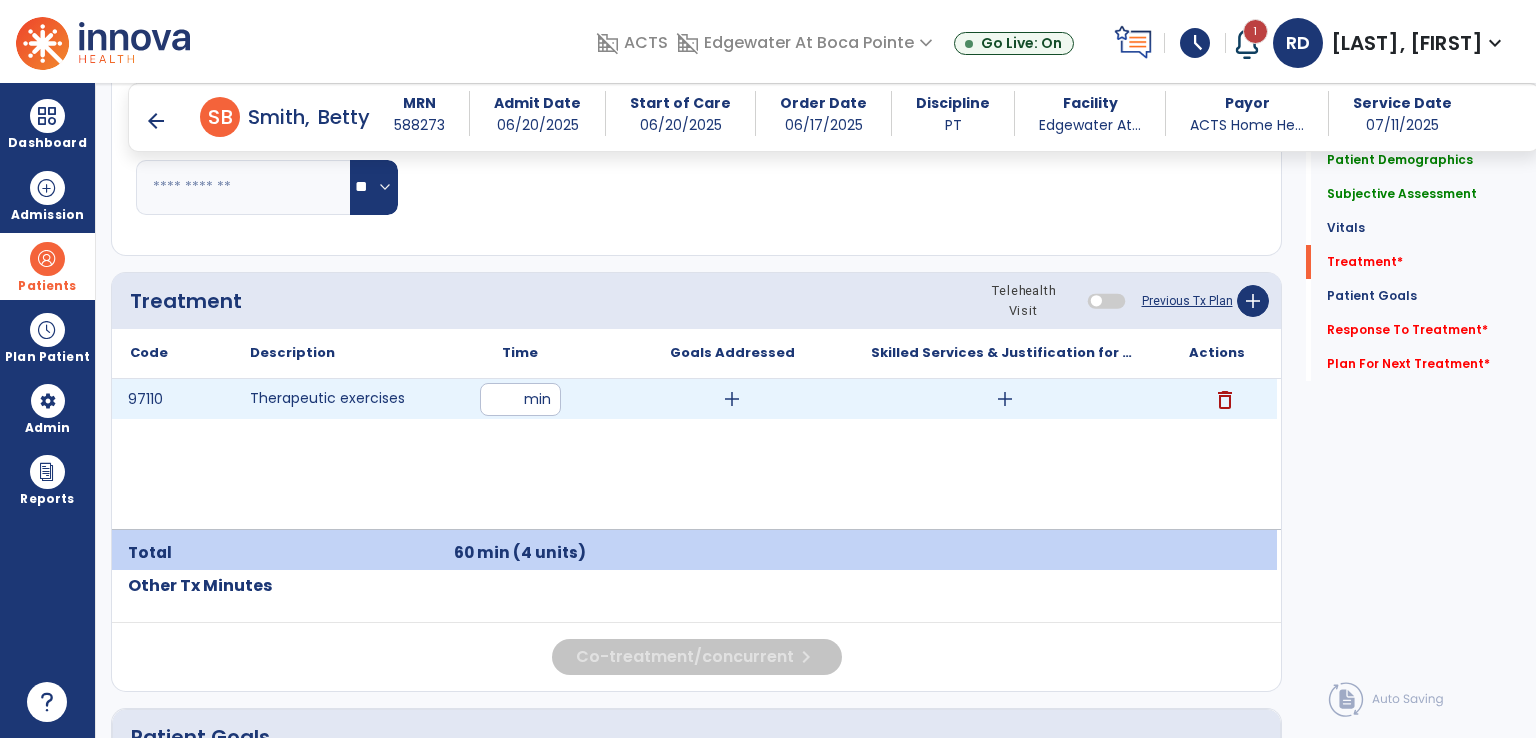 click on "add" at bounding box center [1005, 399] 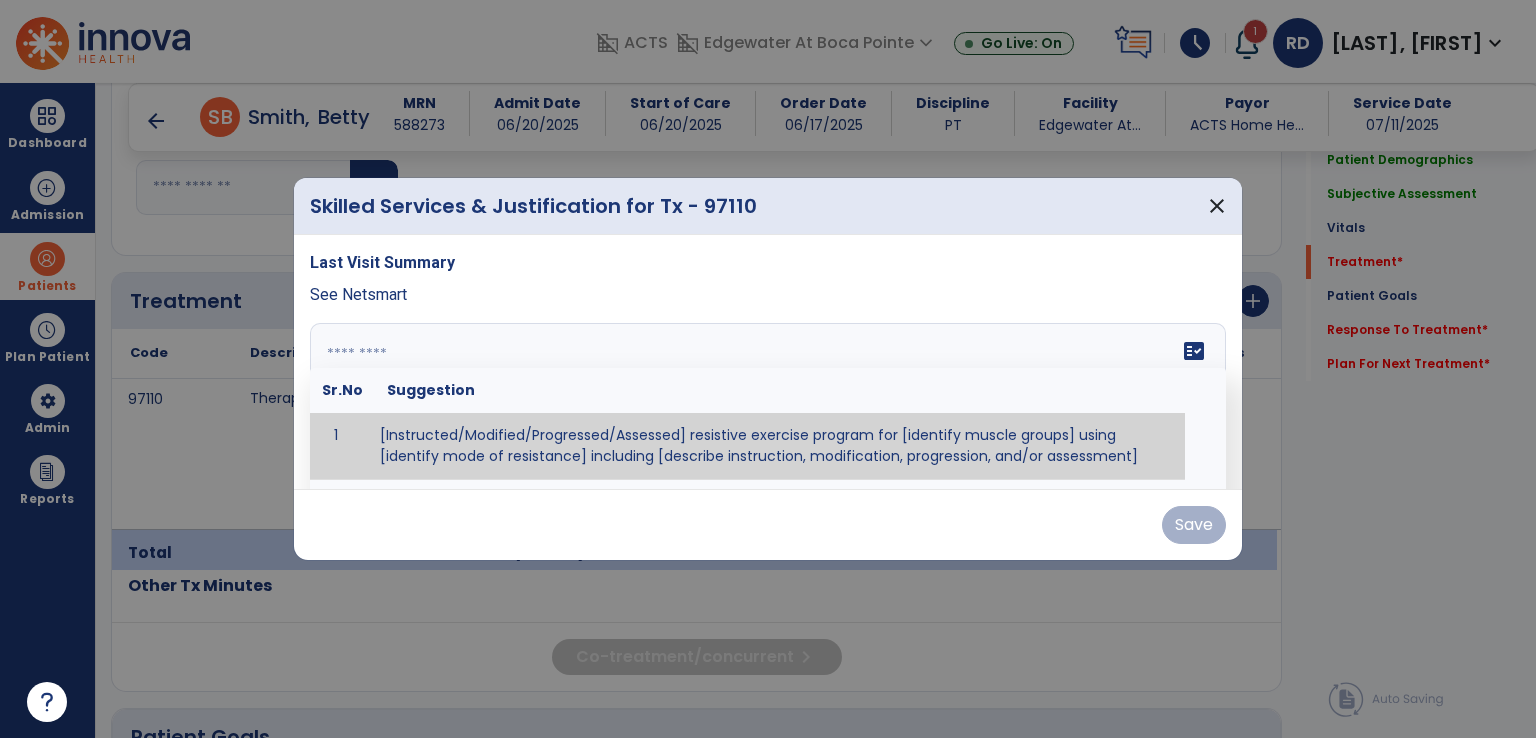 click on "fact_check  Sr.No Suggestion 1 [Instructed/Modified/Progressed/Assessed] resistive exercise program for [identify muscle groups] using [identify mode of resistance] including [describe instruction, modification, progression, and/or assessment] 2 [Instructed/Modified/Progressed/Assessed] aerobic exercise program using [identify equipment/mode] including [describe instruction, modification,progression, and/or assessment] 3 [Instructed/Modified/Progressed/Assessed] [PROM/A/AROM/AROM] program for [identify joint movements] using [contract-relax, over-pressure, inhibitory techniques, other] 4 [Assessed/Tested] aerobic capacity with administration of [aerobic capacity test]" at bounding box center [768, 398] 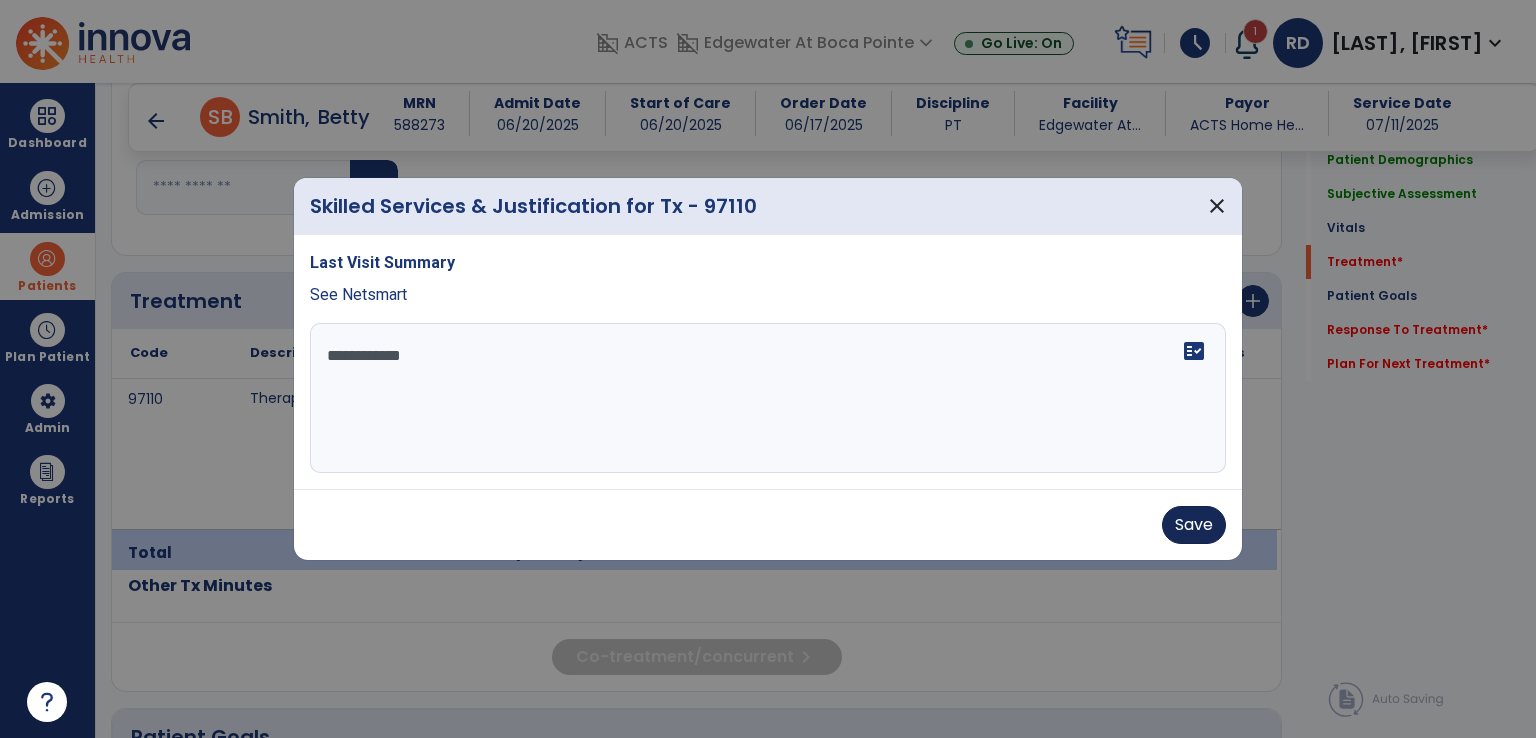 type on "**********" 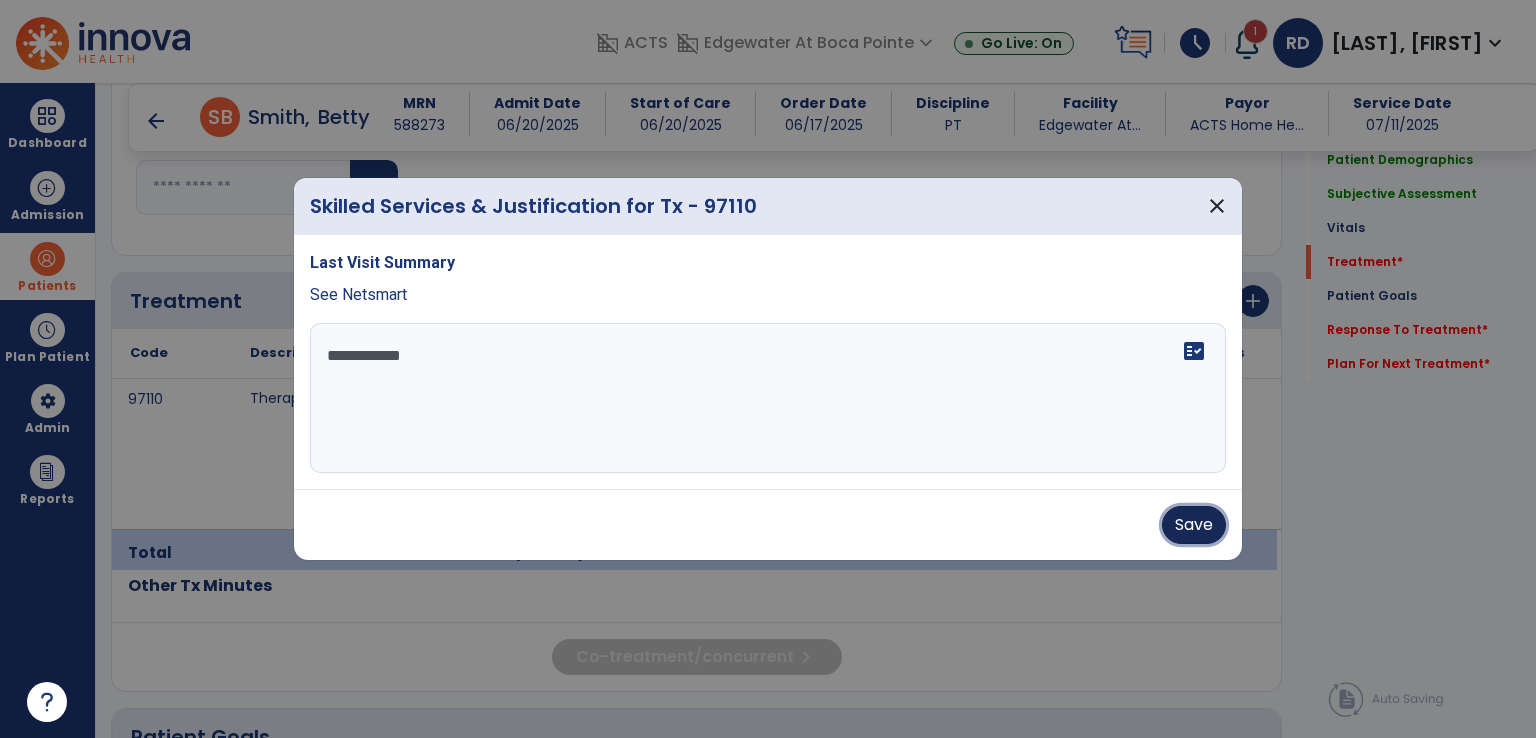 click on "Save" at bounding box center [1194, 525] 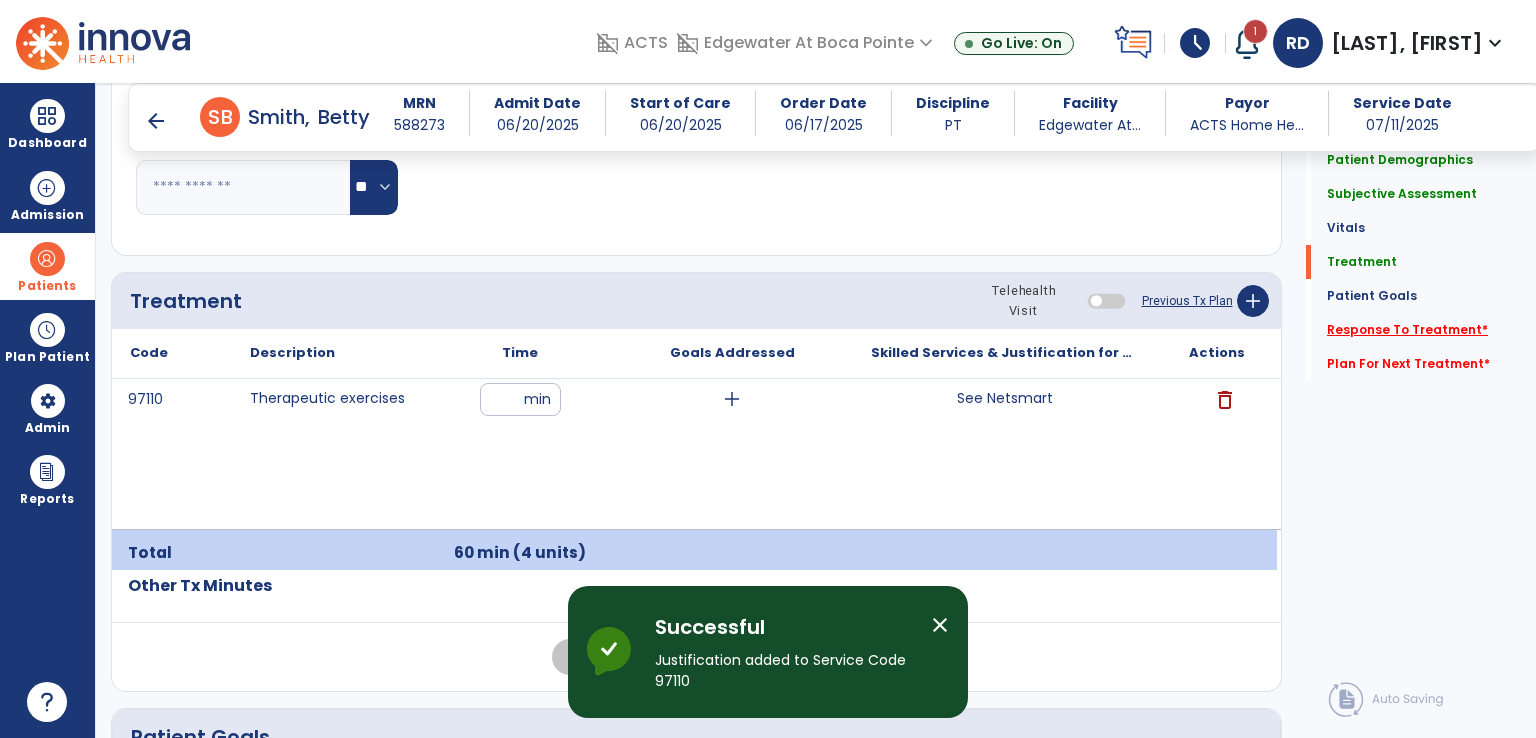 click on "Response To Treatment   *" 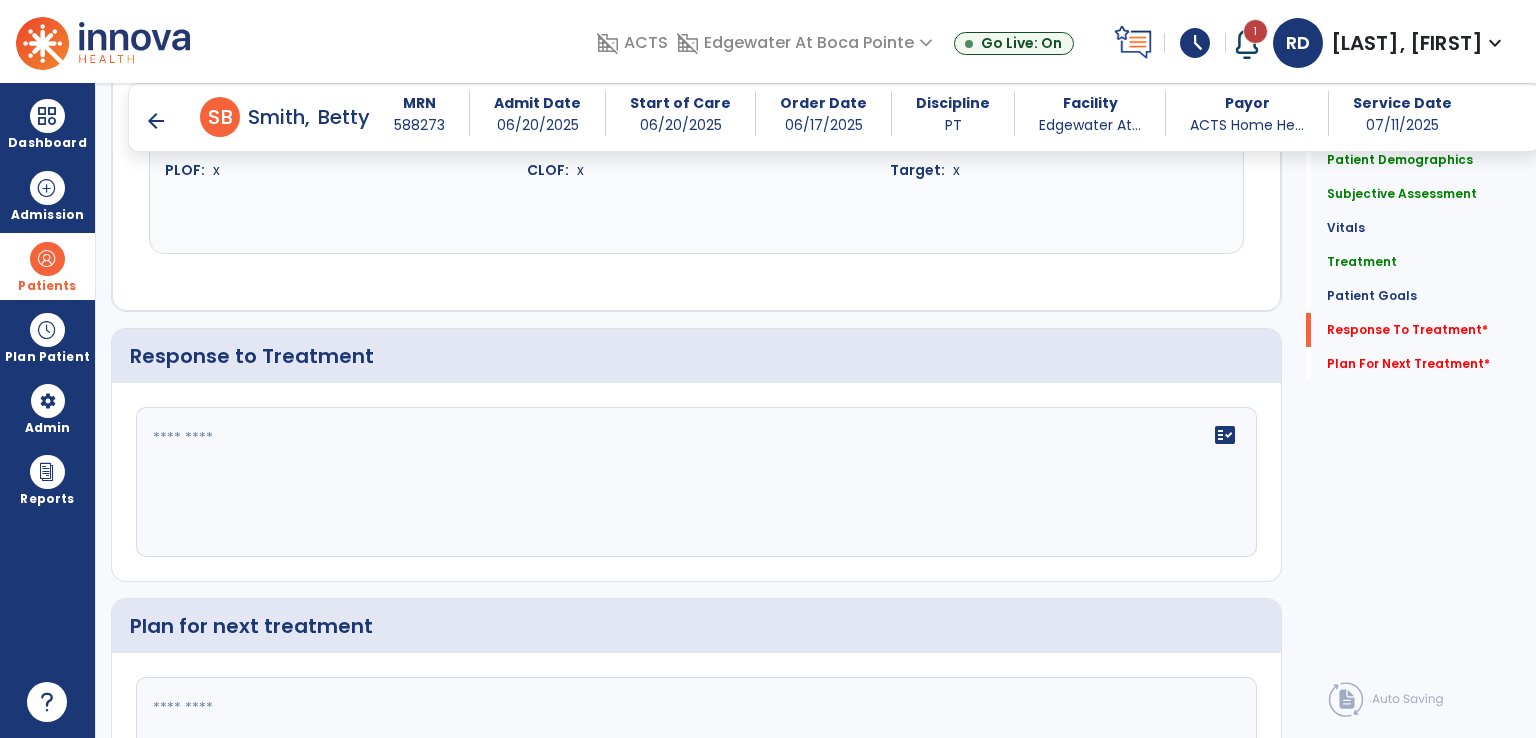 scroll, scrollTop: 1860, scrollLeft: 0, axis: vertical 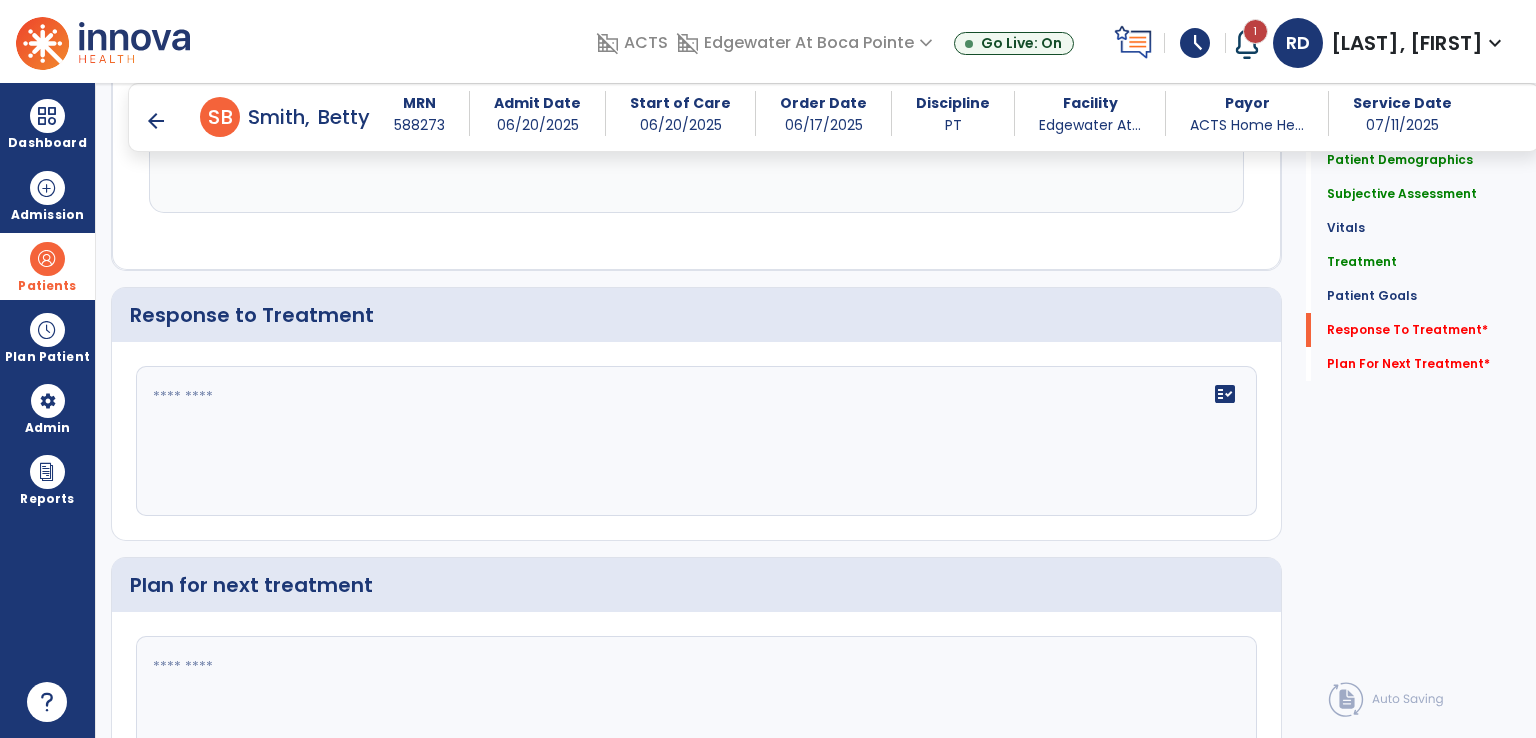 click 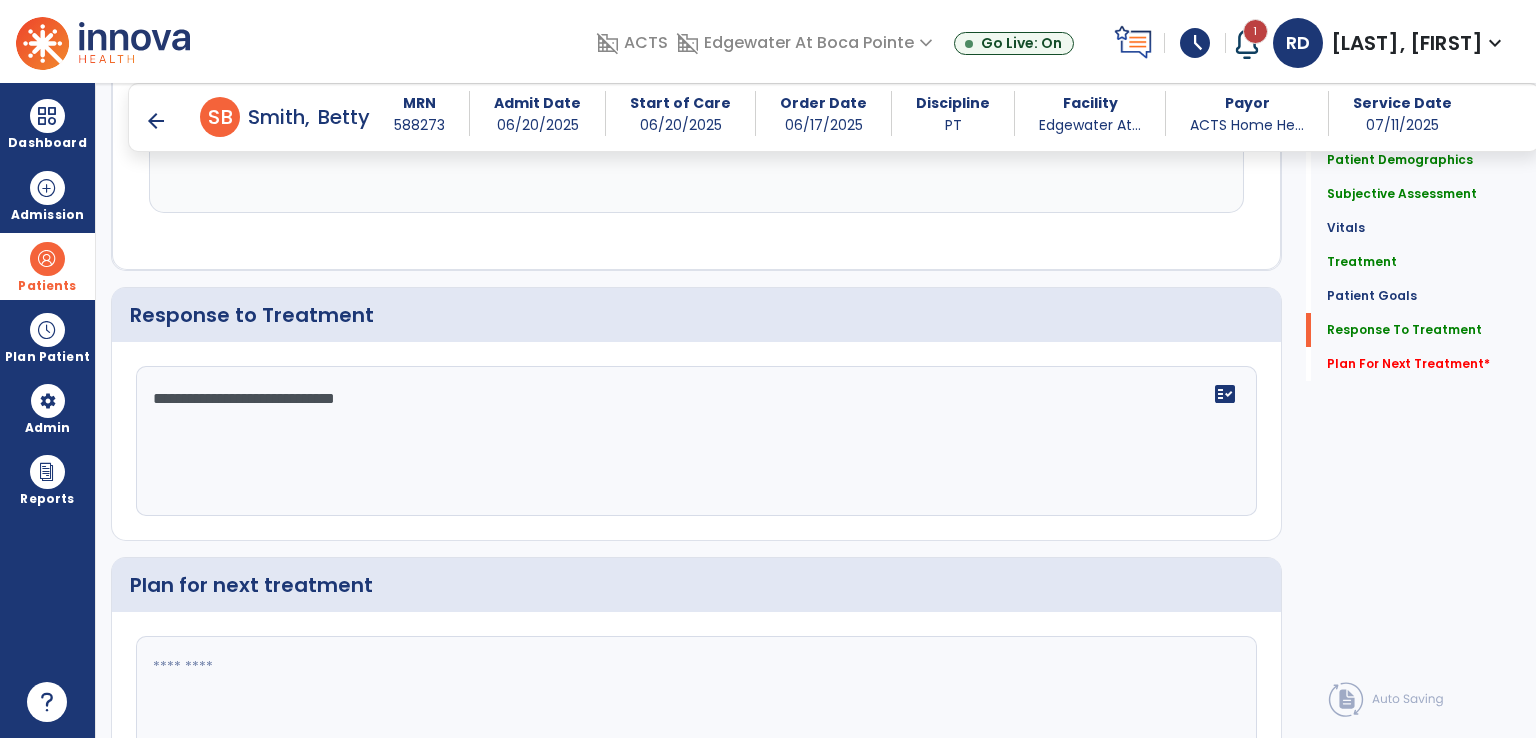 type on "**********" 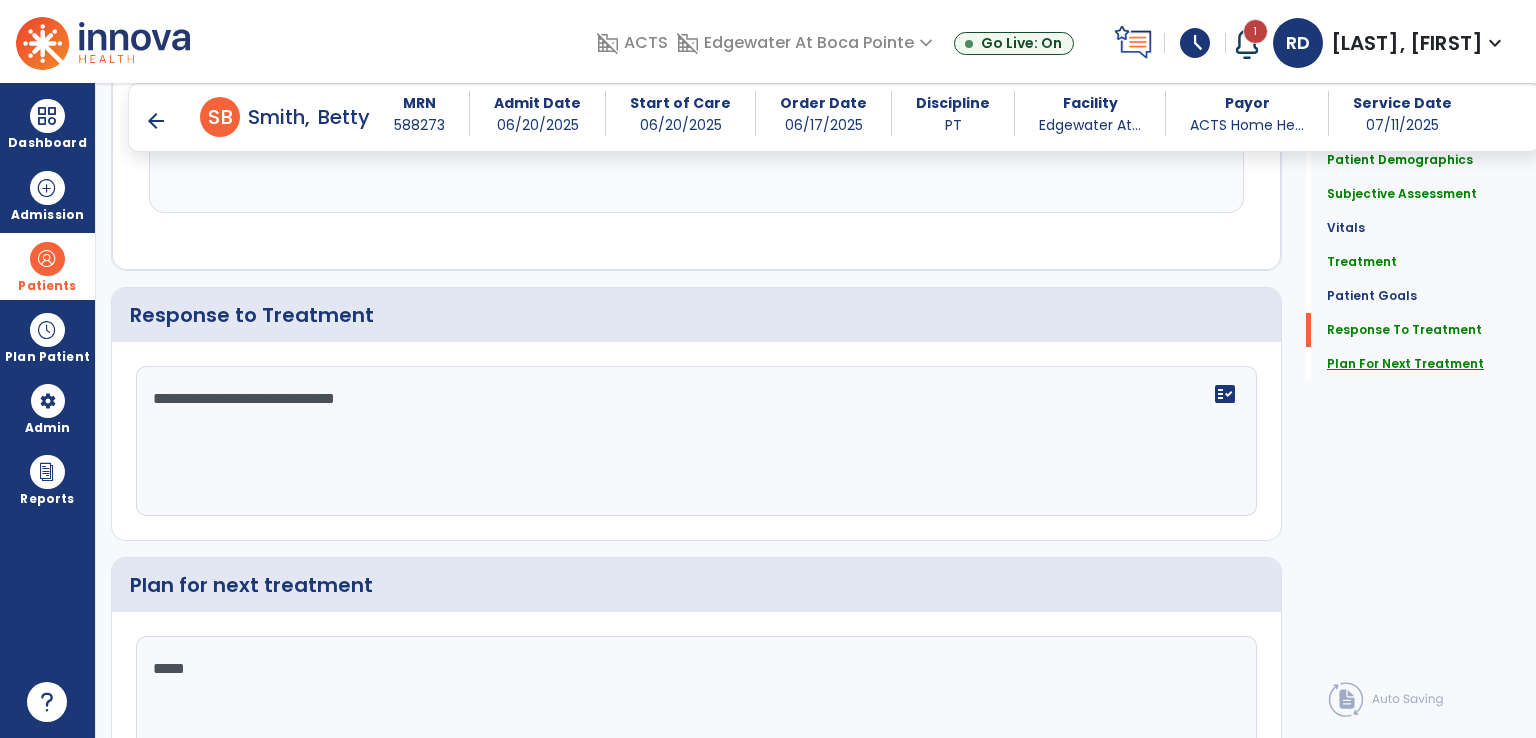 type on "*****" 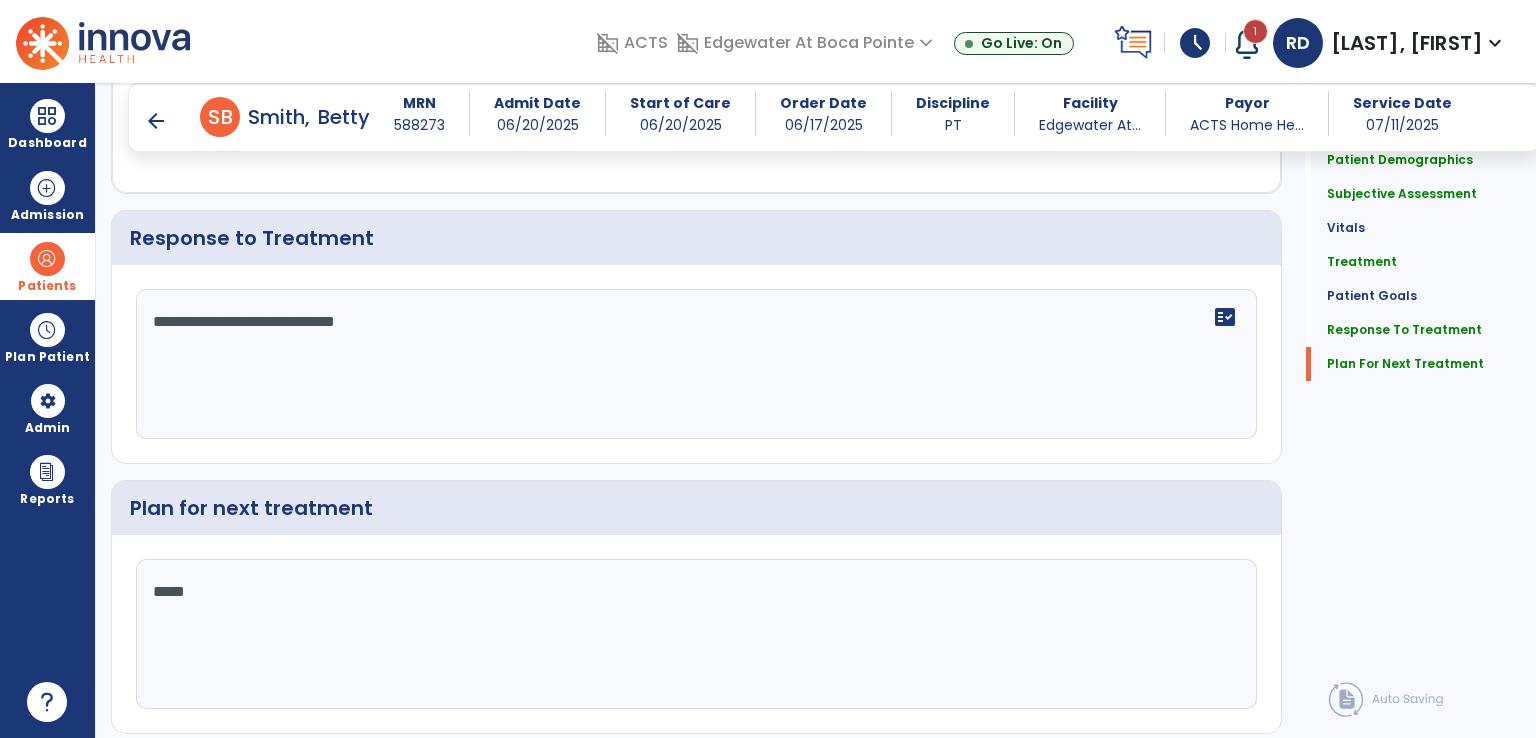 scroll, scrollTop: 1994, scrollLeft: 0, axis: vertical 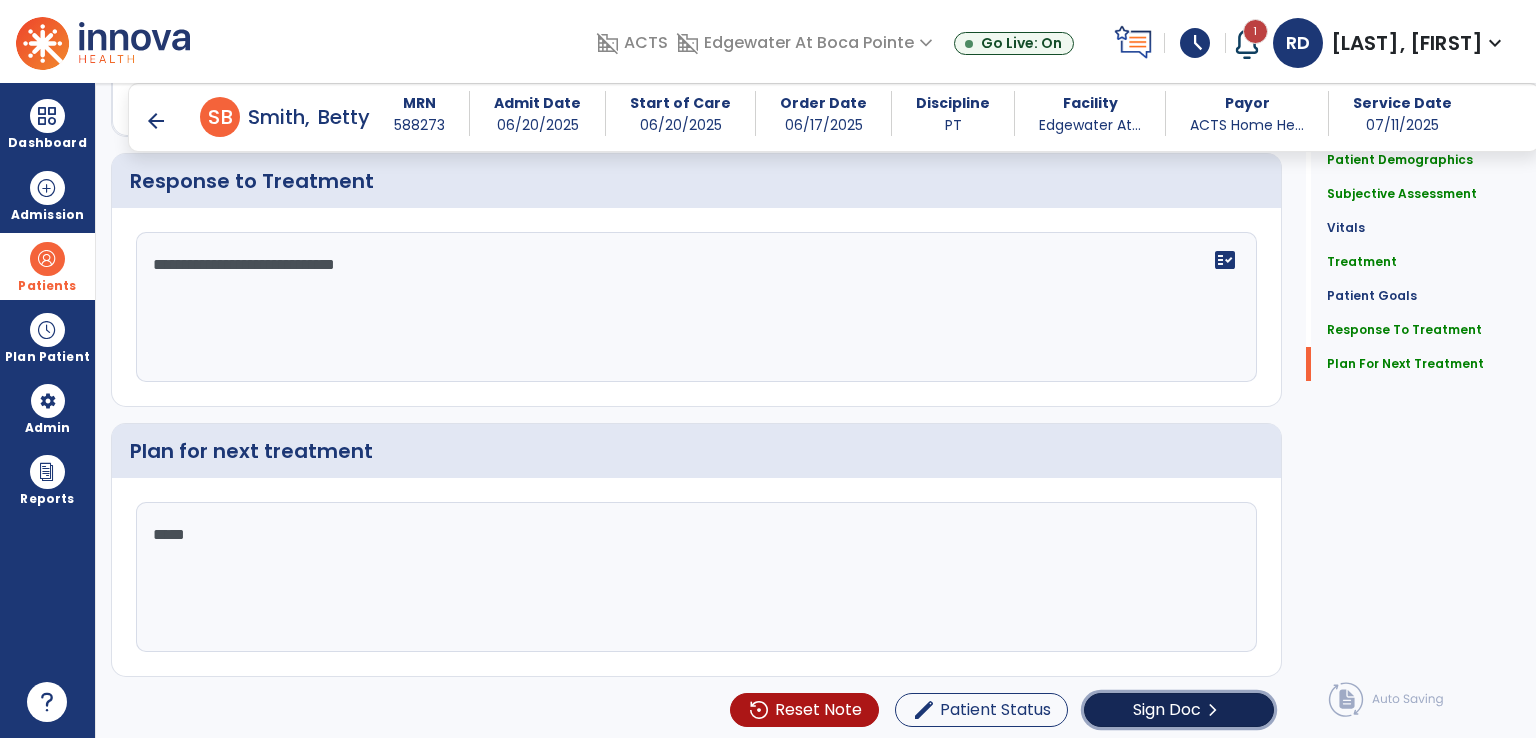 click on "Sign Doc" 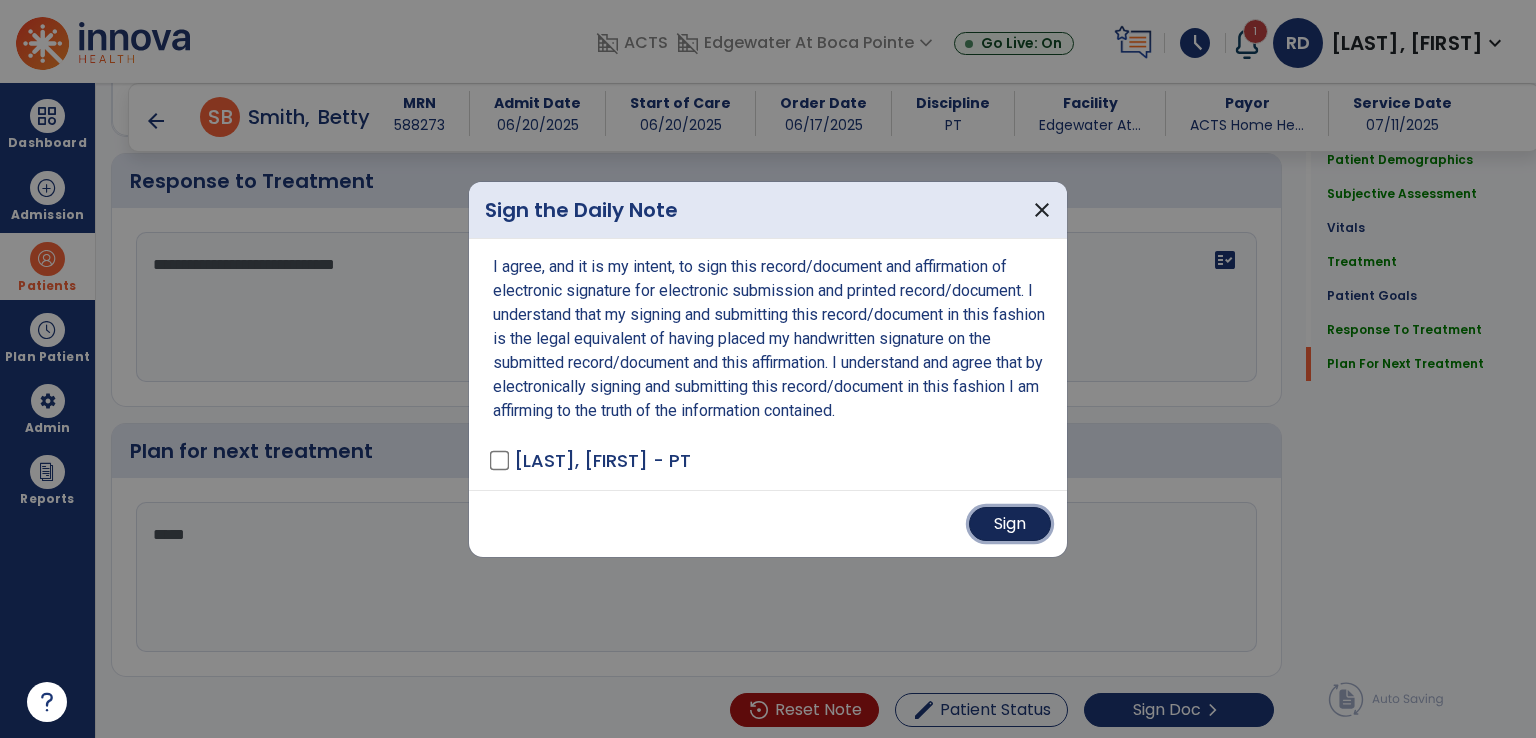 click on "Sign" at bounding box center [1010, 524] 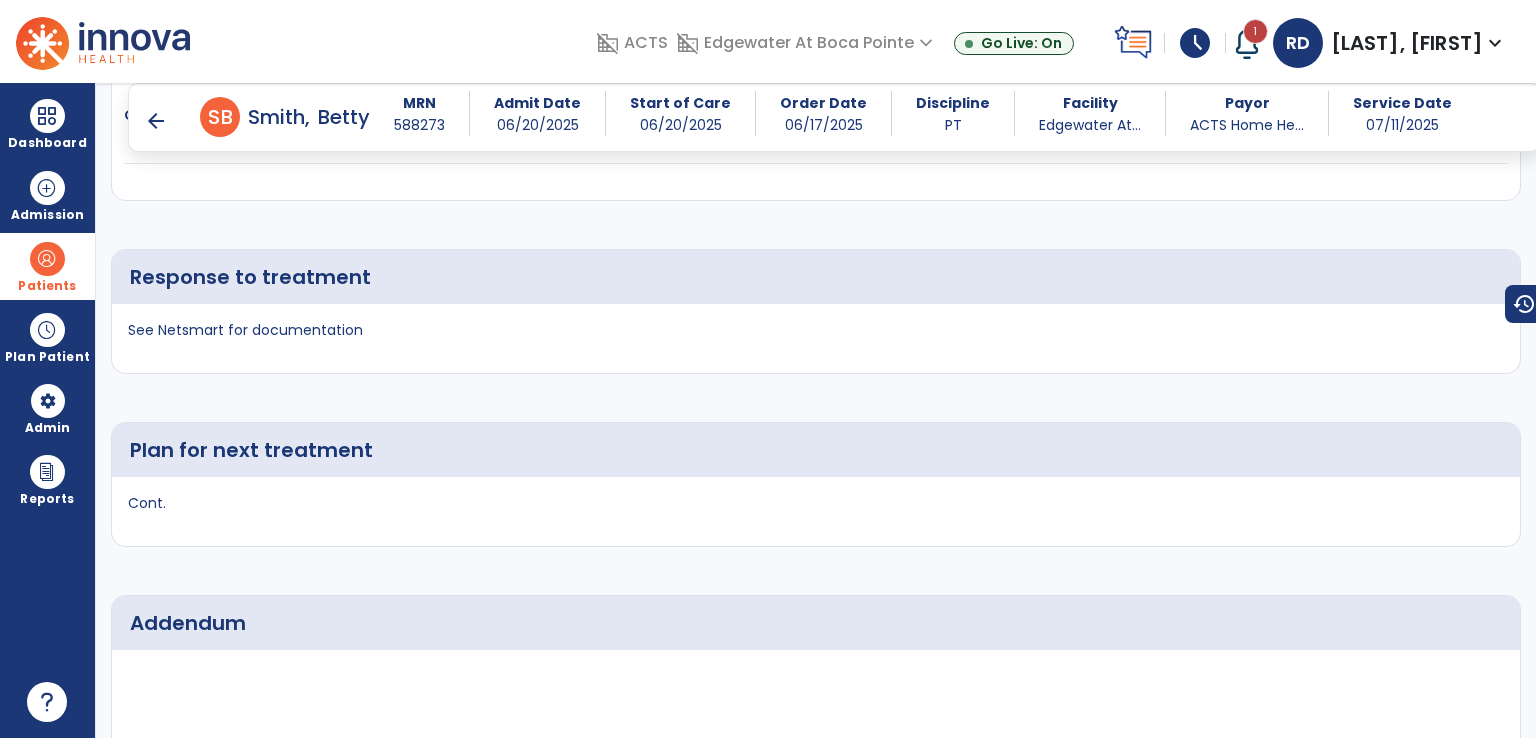 scroll, scrollTop: 1986, scrollLeft: 0, axis: vertical 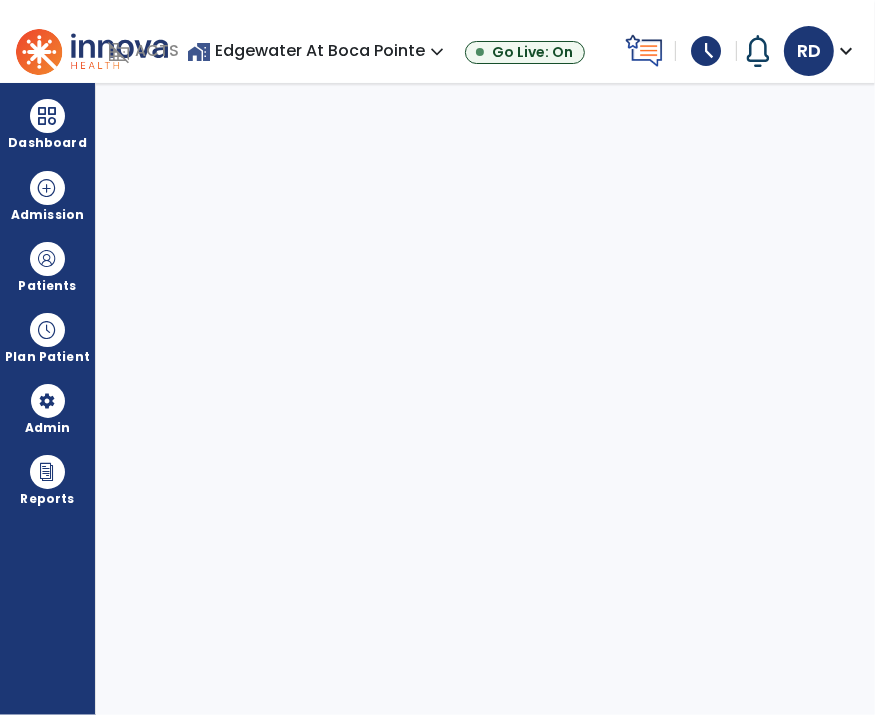 select on "****" 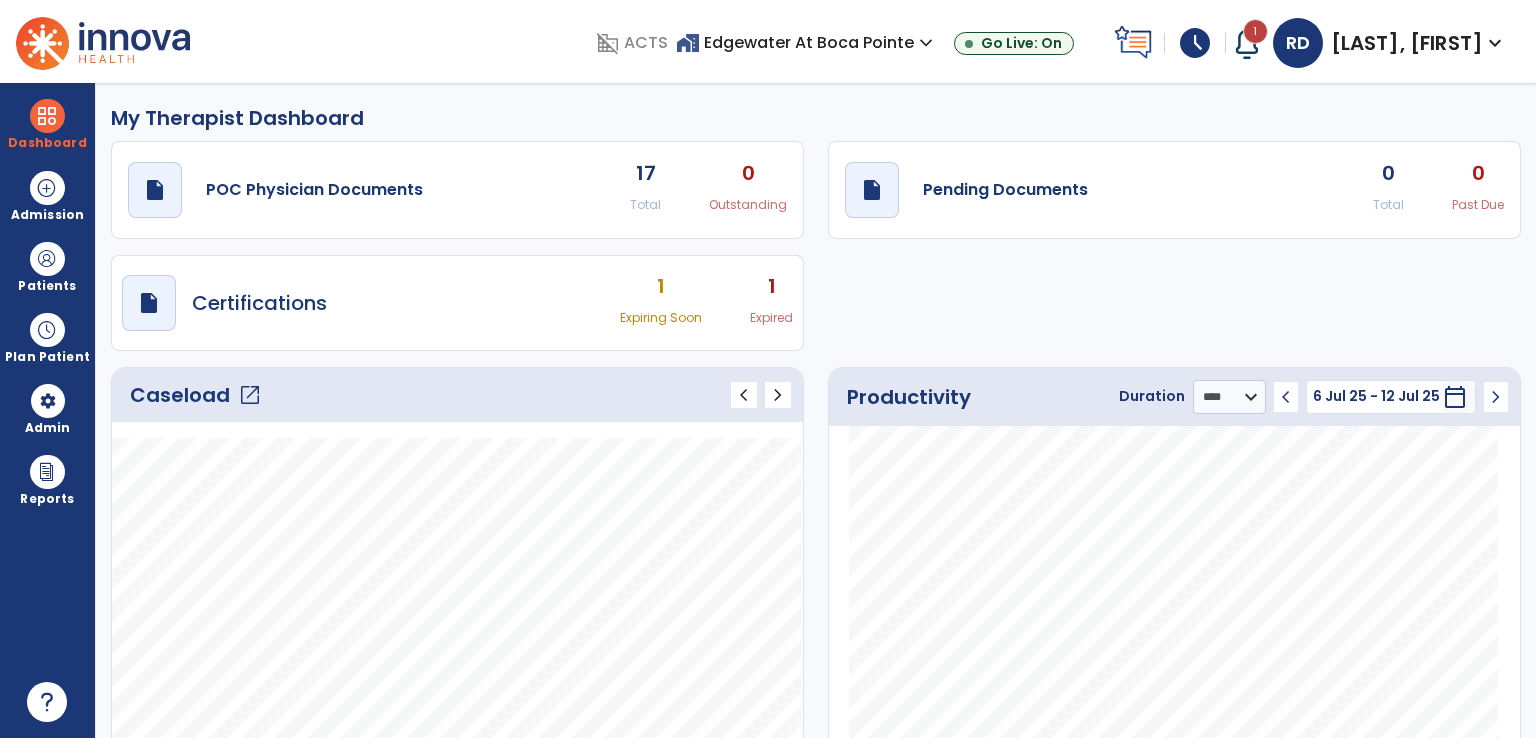 click on "schedule" at bounding box center [1195, 43] 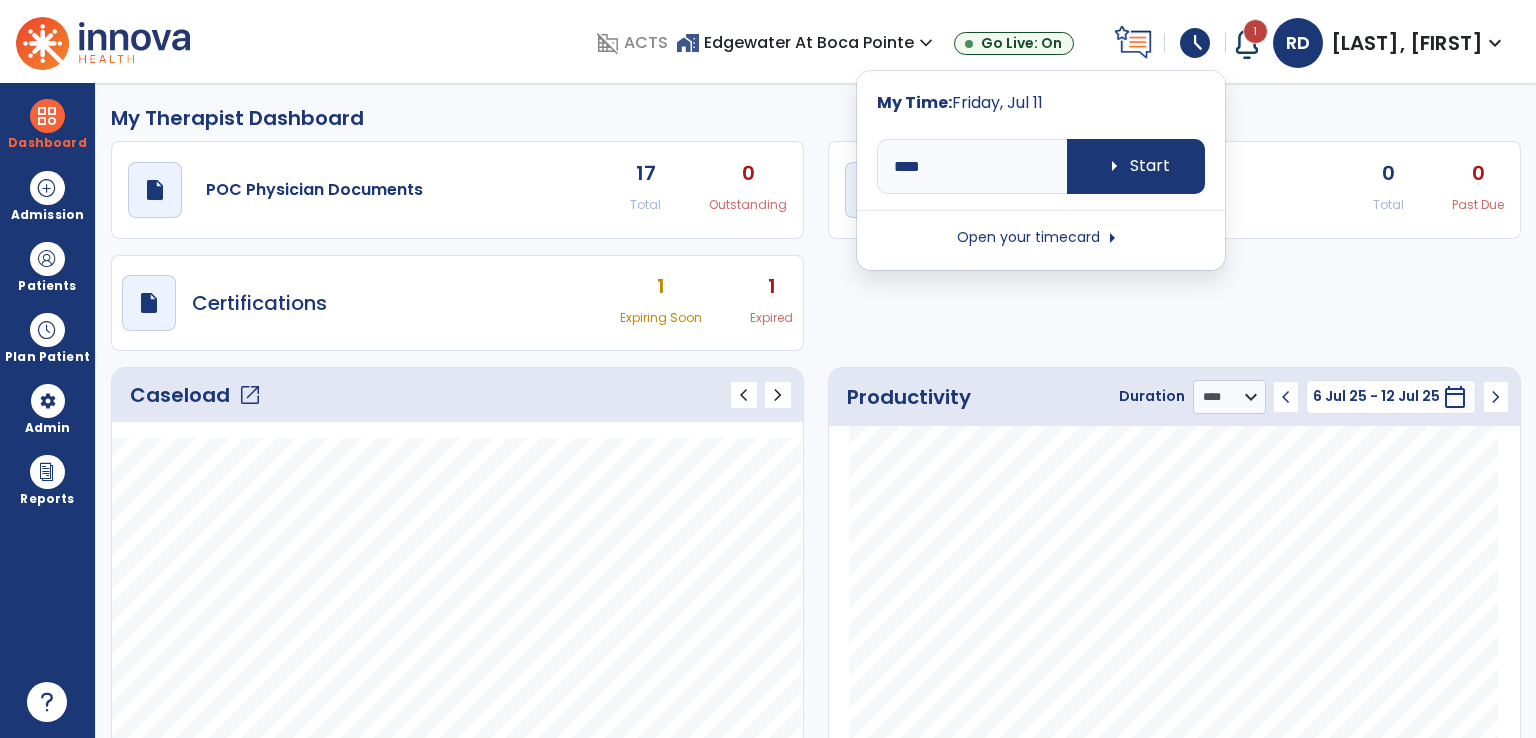click on "Open your timecard  arrow_right" at bounding box center [1041, 238] 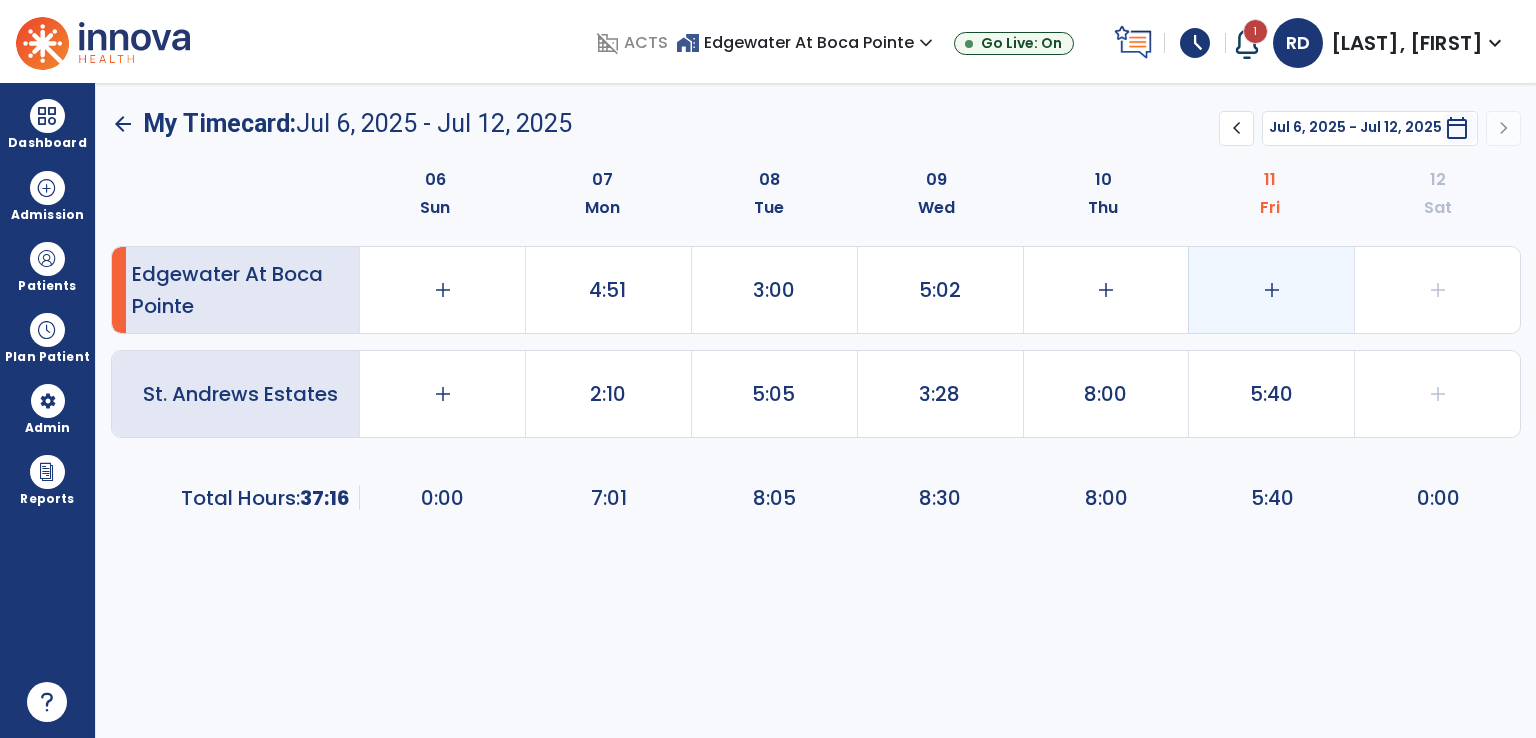 click on "add" 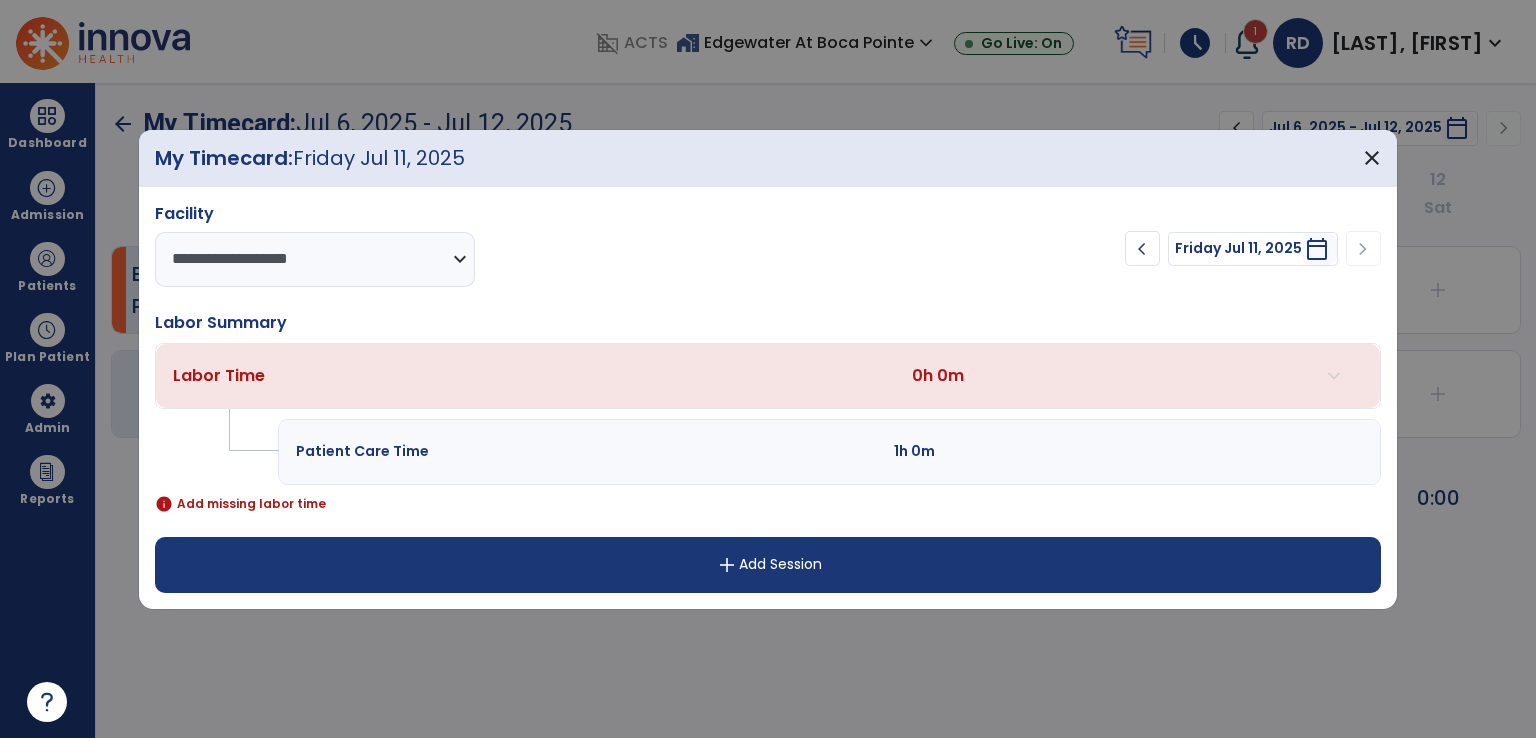 click on "add  Add Session" at bounding box center [768, 565] 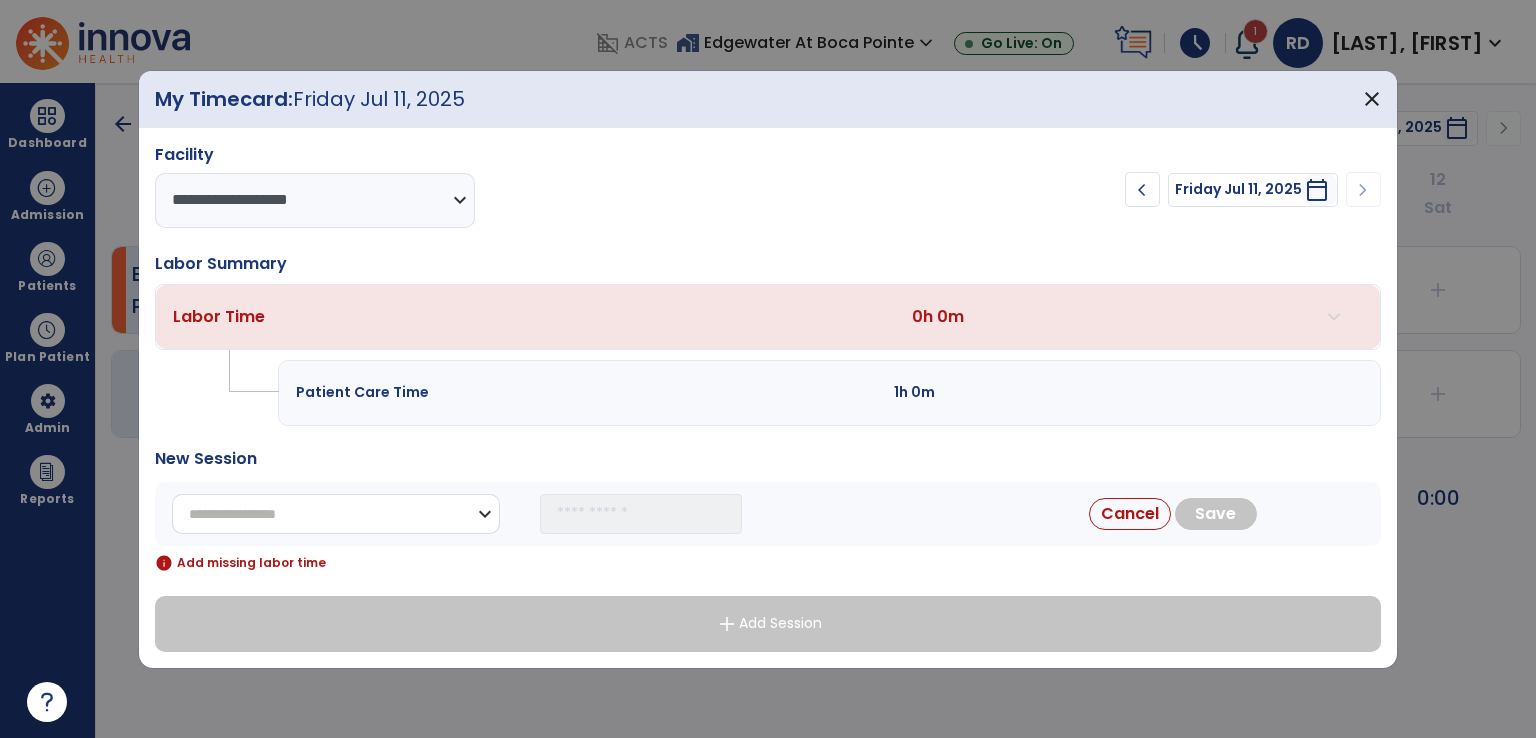 click on "**********" at bounding box center [336, 514] 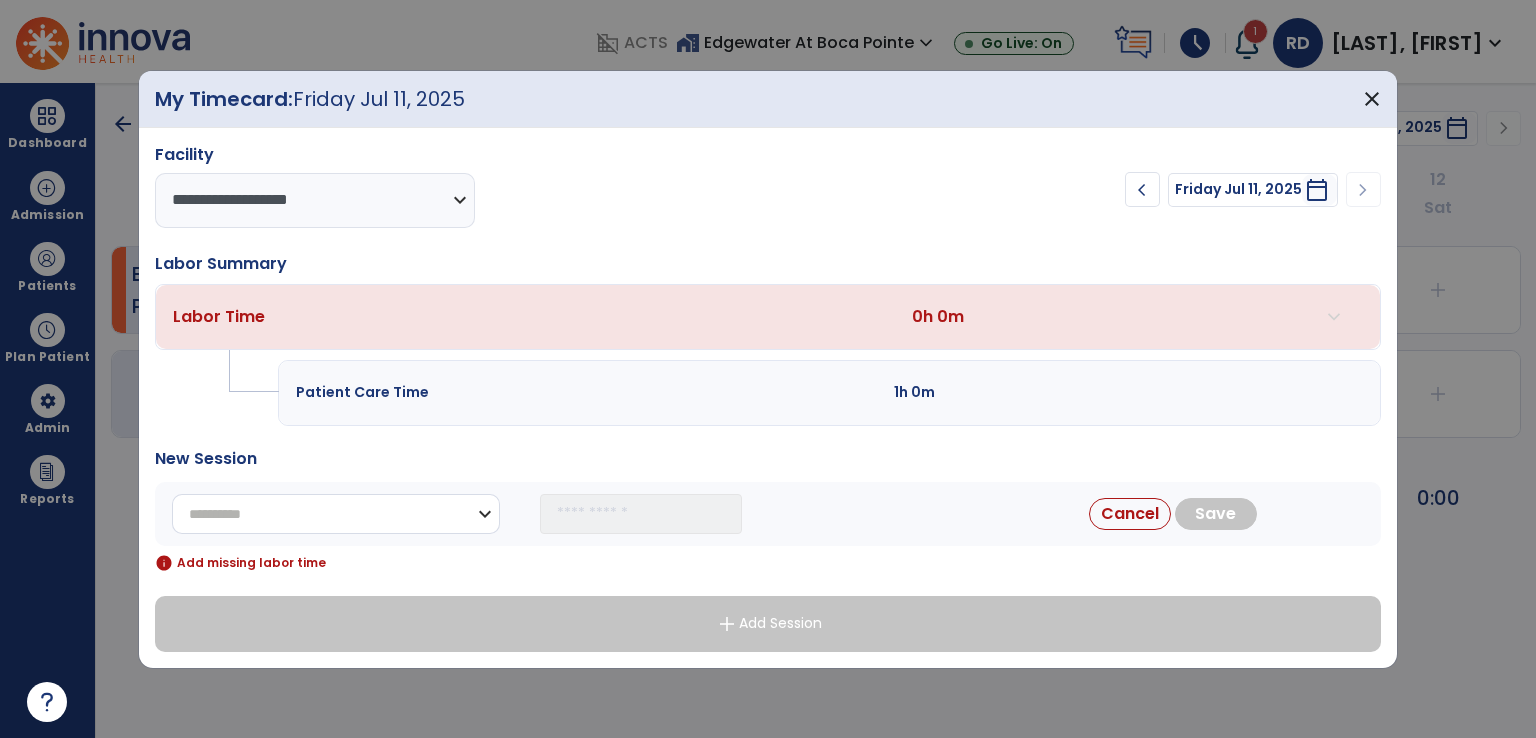 click on "**********" at bounding box center (336, 514) 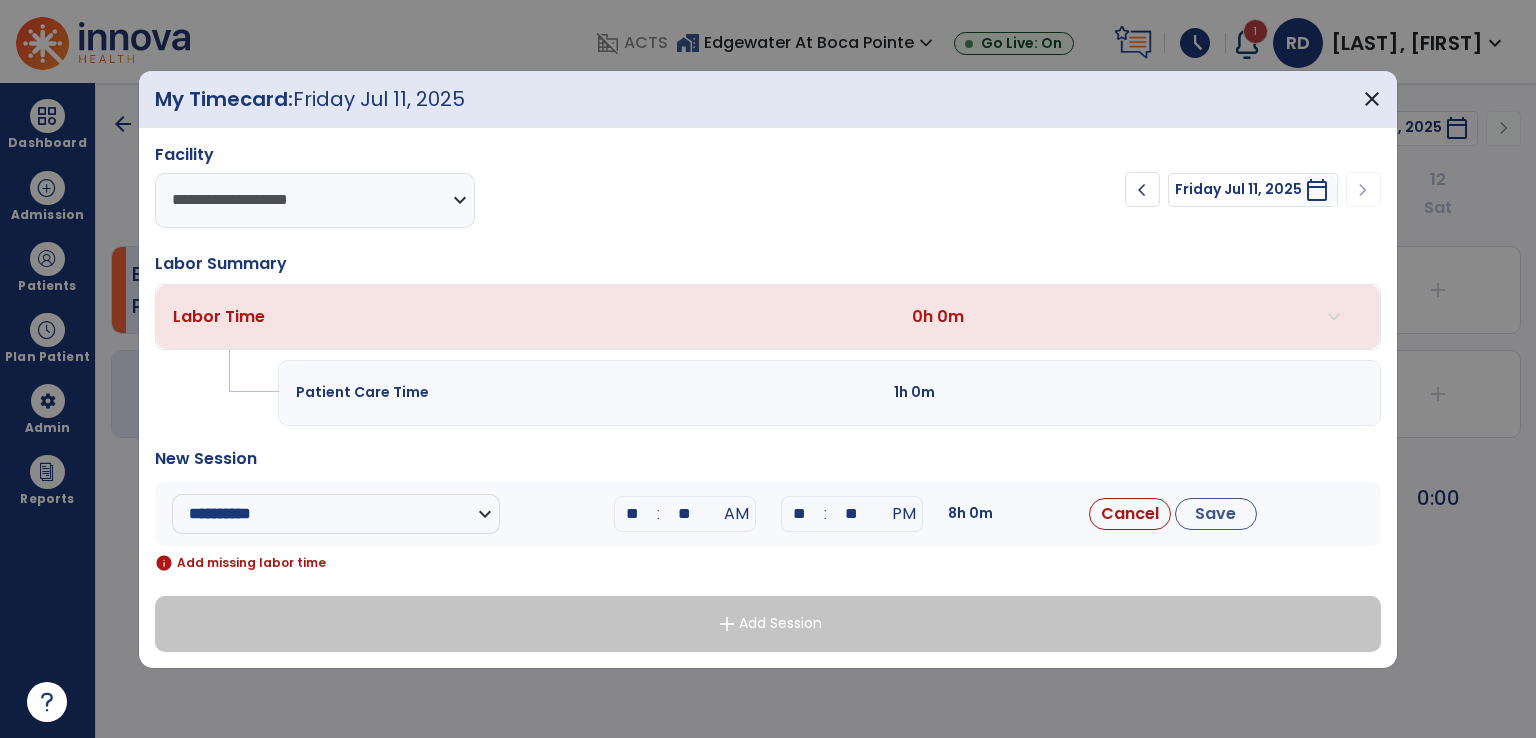 click on "**" at bounding box center (633, 514) 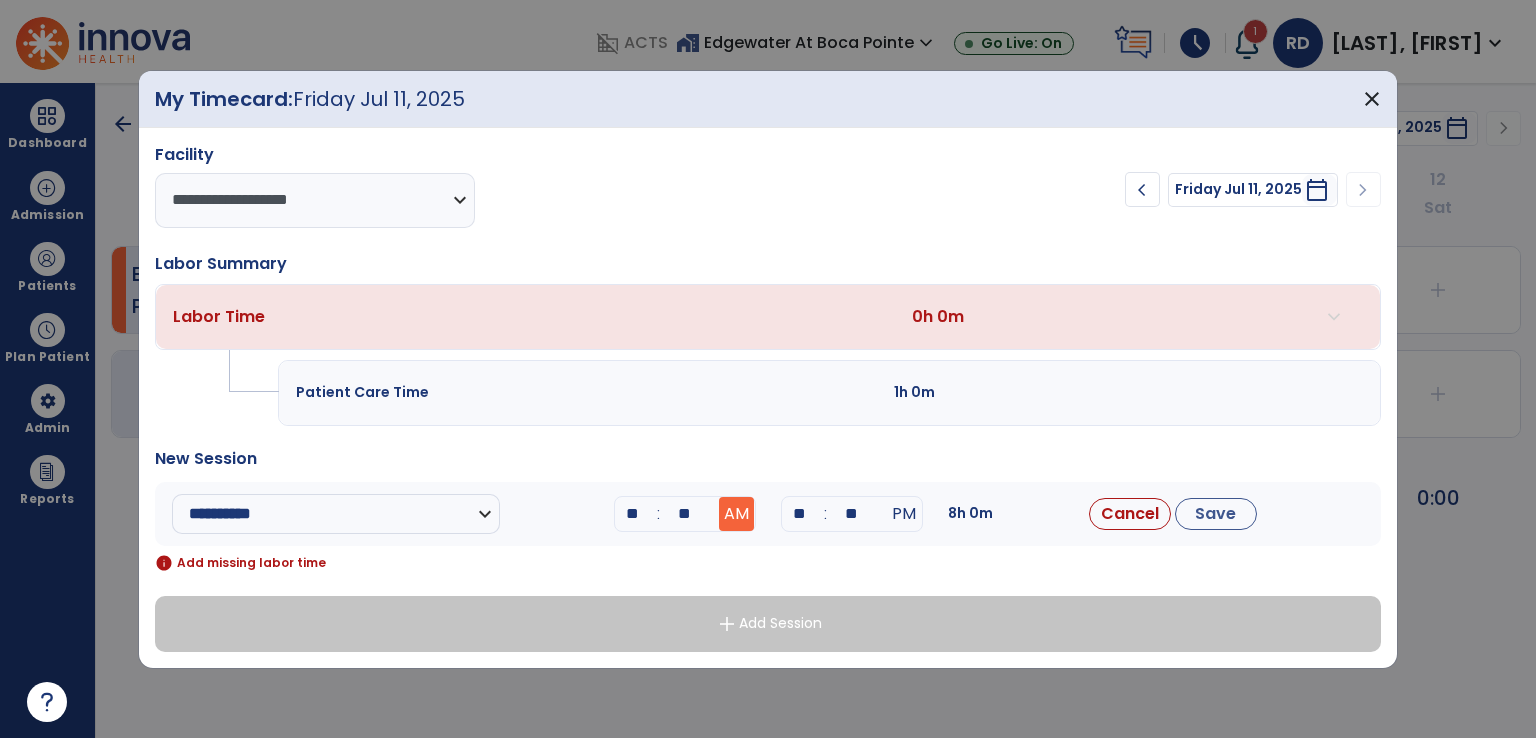 type on "**" 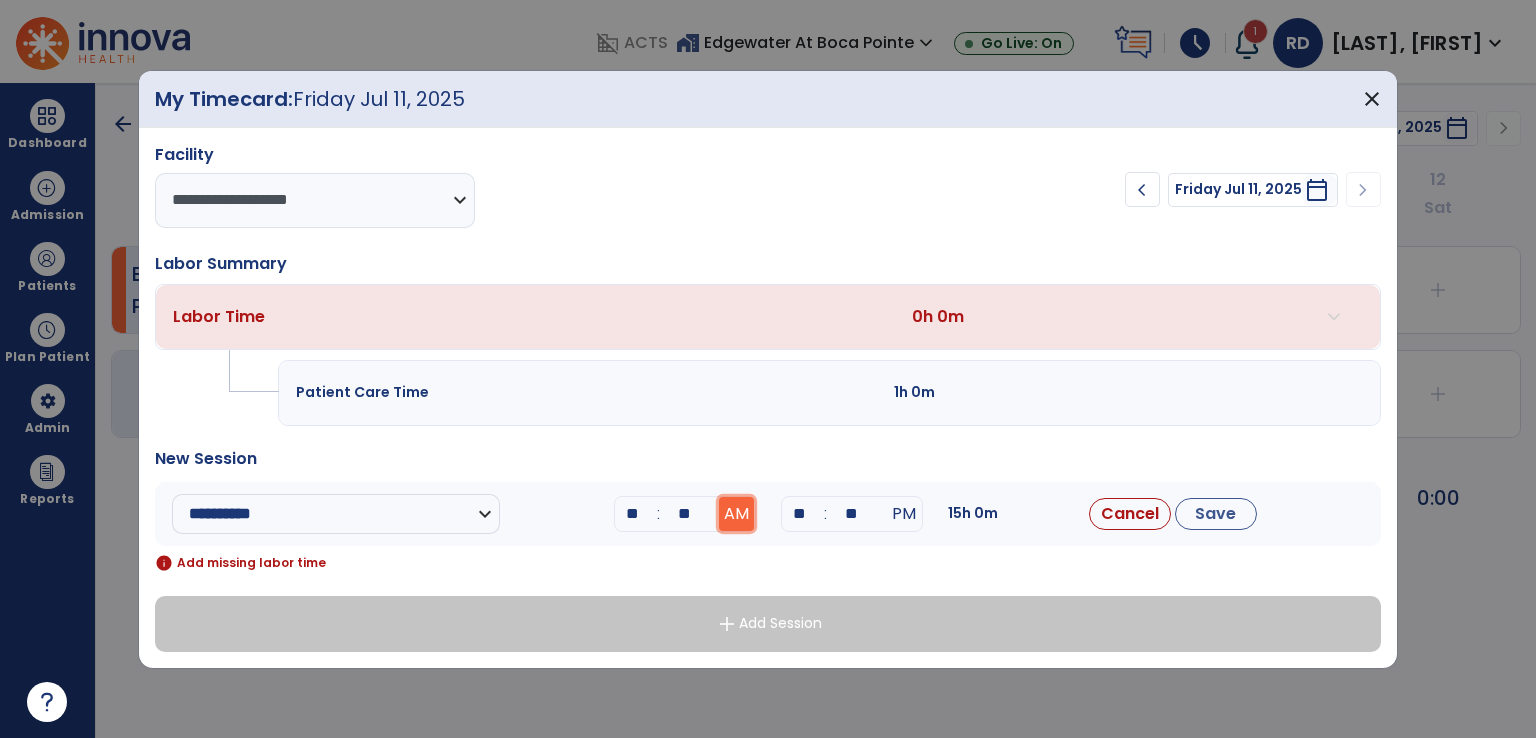 click on "AM" at bounding box center (736, 514) 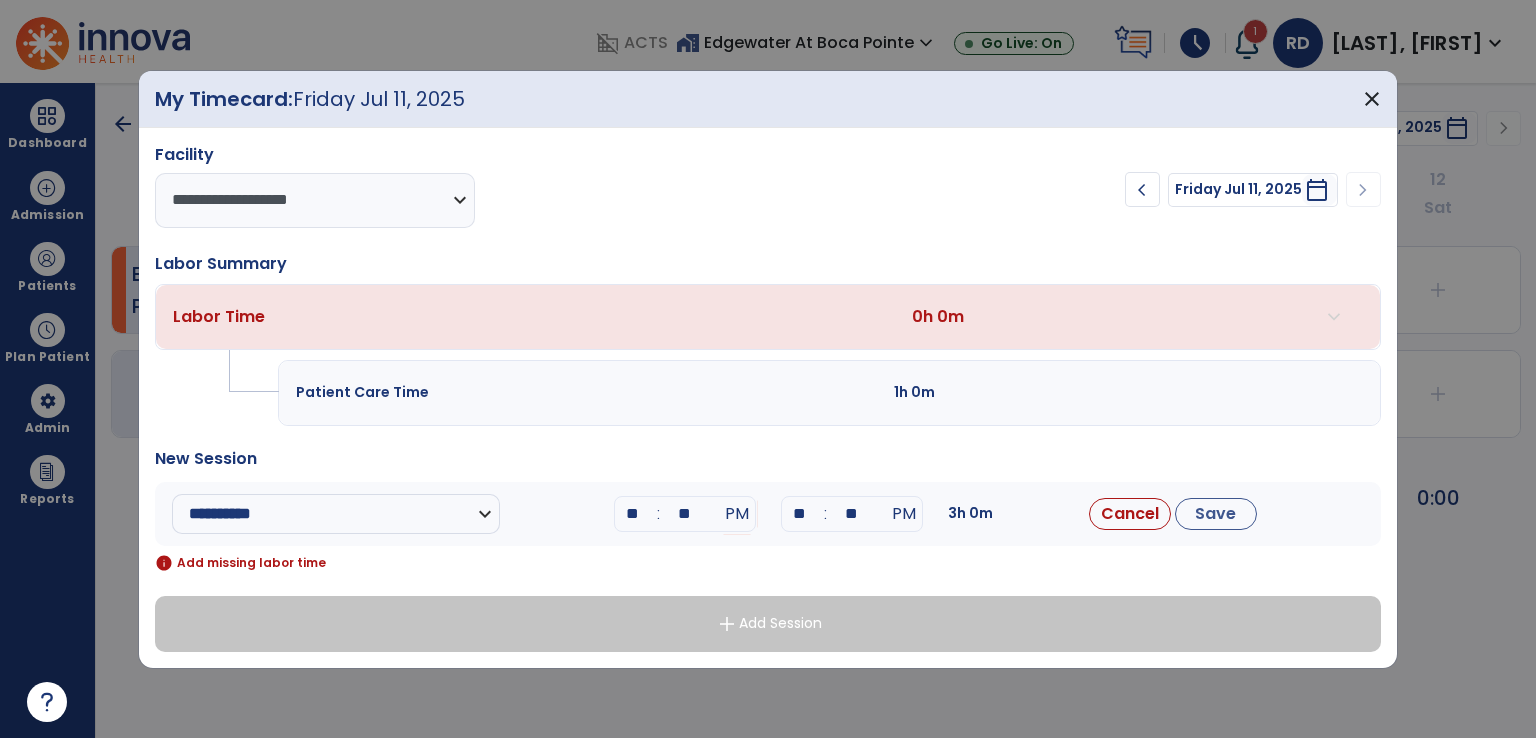 click on "**" at bounding box center [800, 514] 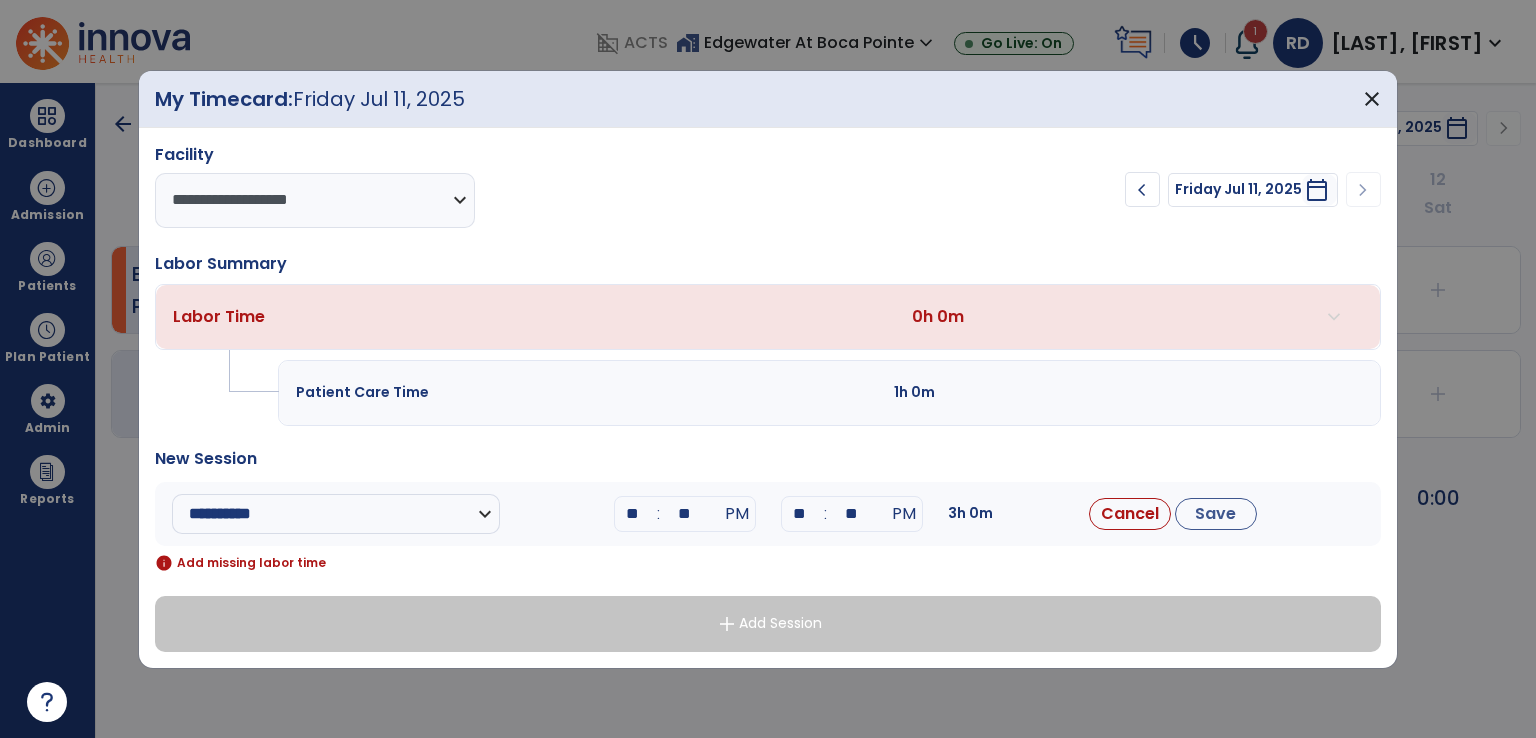 type on "**" 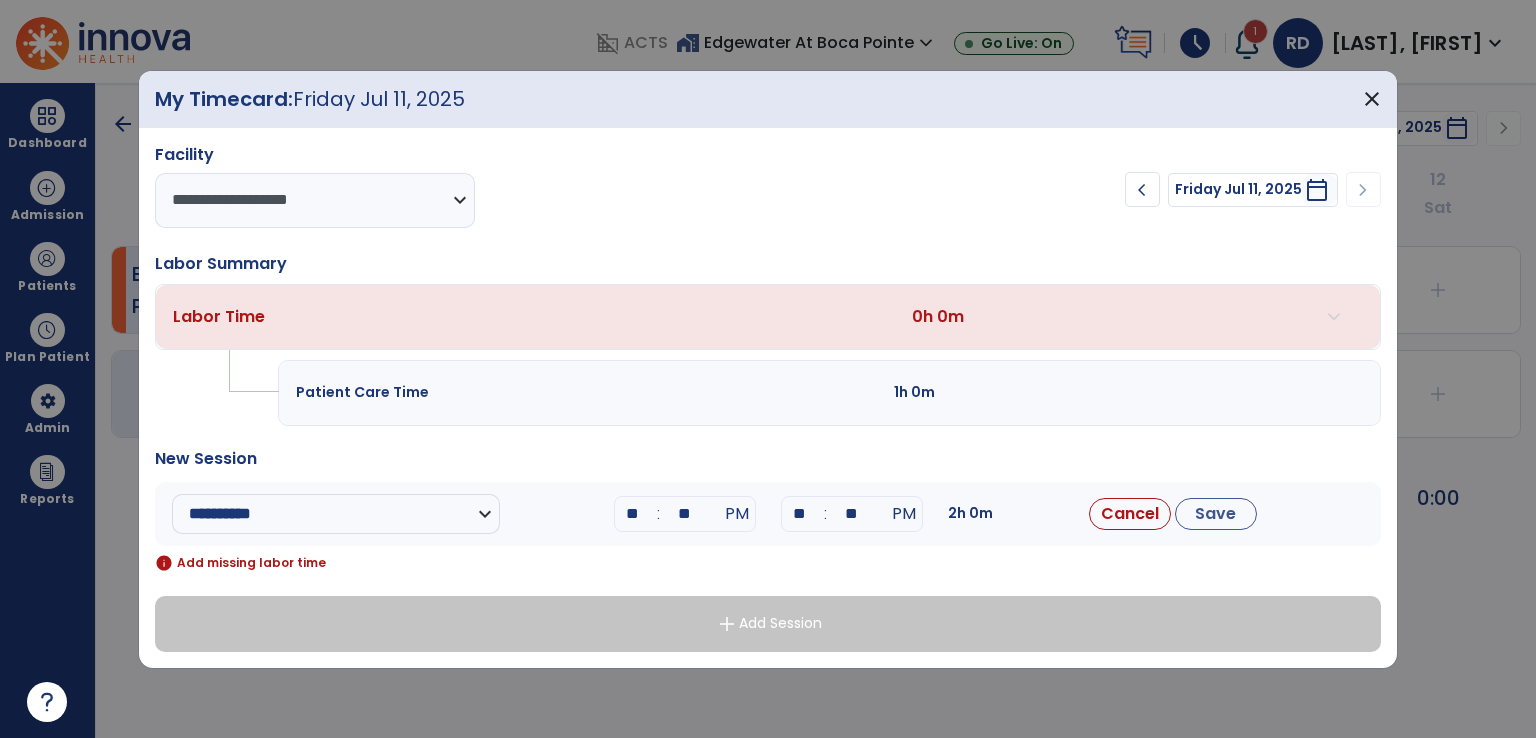 click on "**" at bounding box center [852, 514] 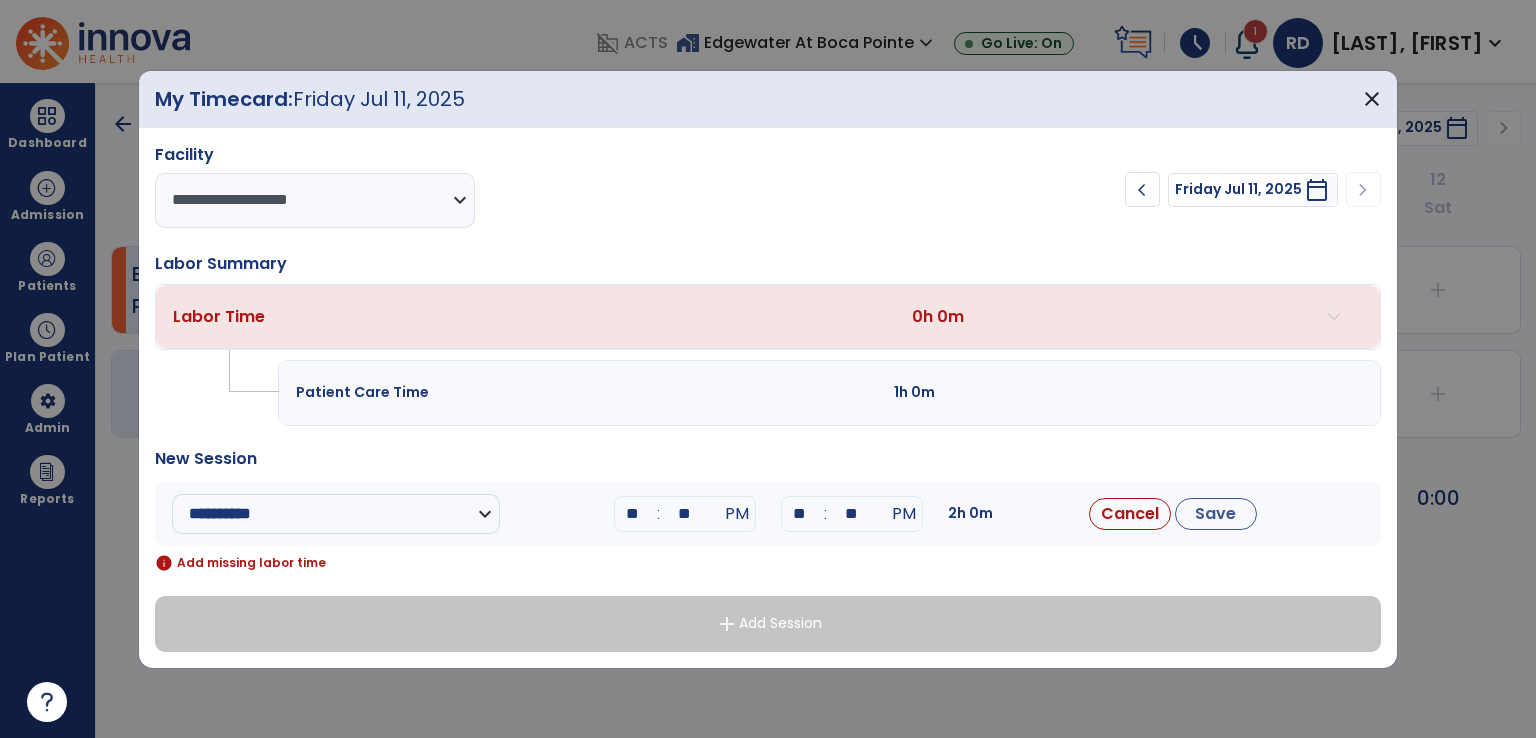type on "**" 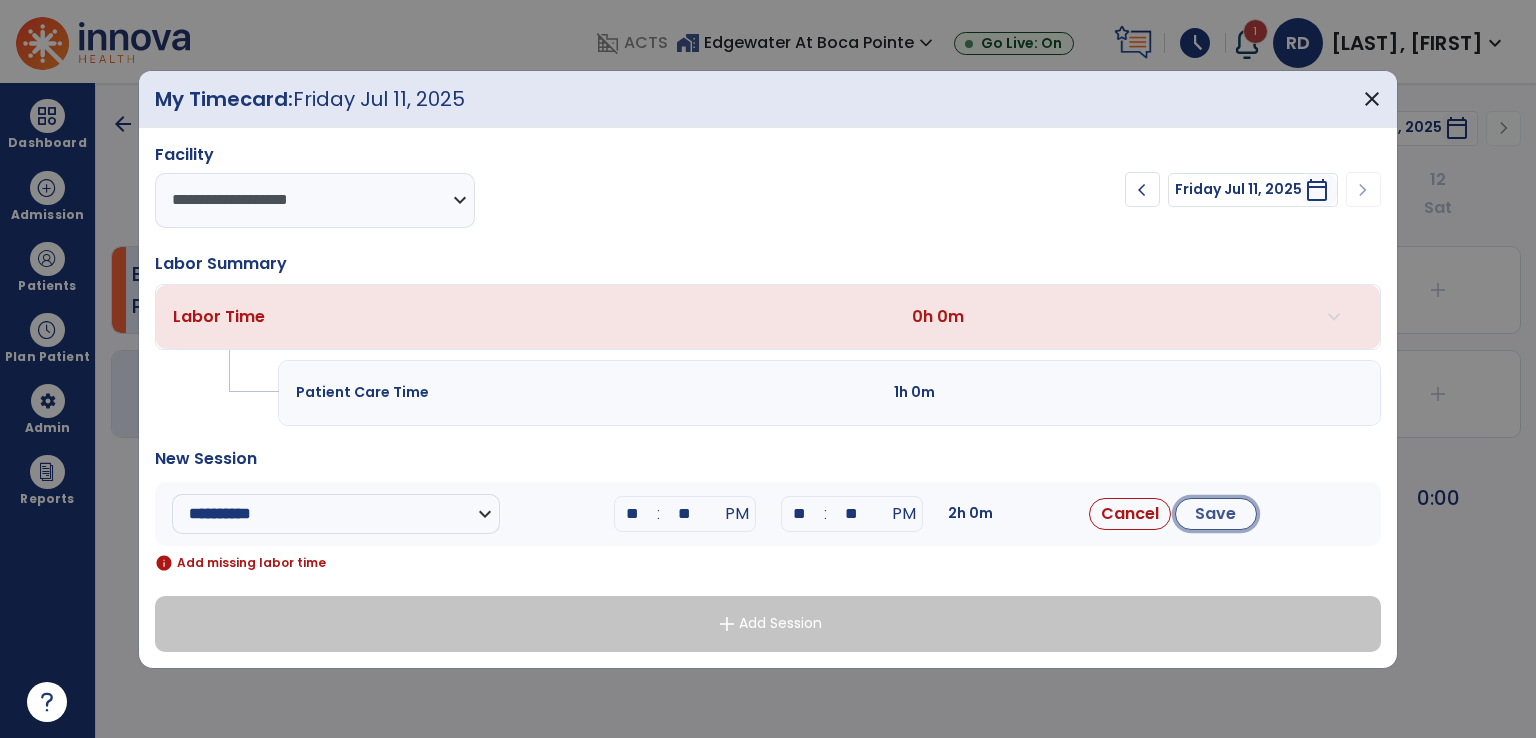 click on "Save" at bounding box center [1216, 514] 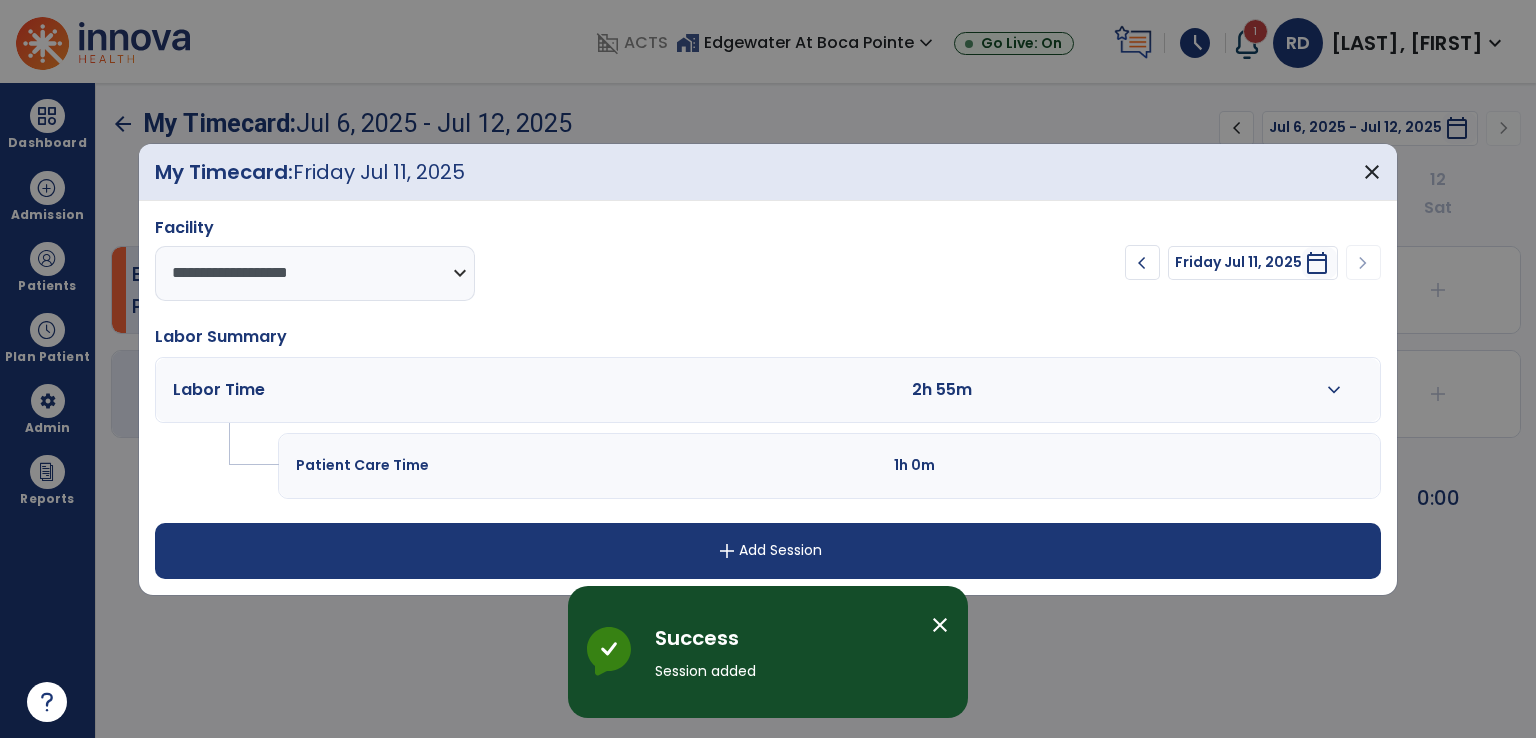 drag, startPoint x: 746, startPoint y: 544, endPoint x: 555, endPoint y: 572, distance: 193.04144 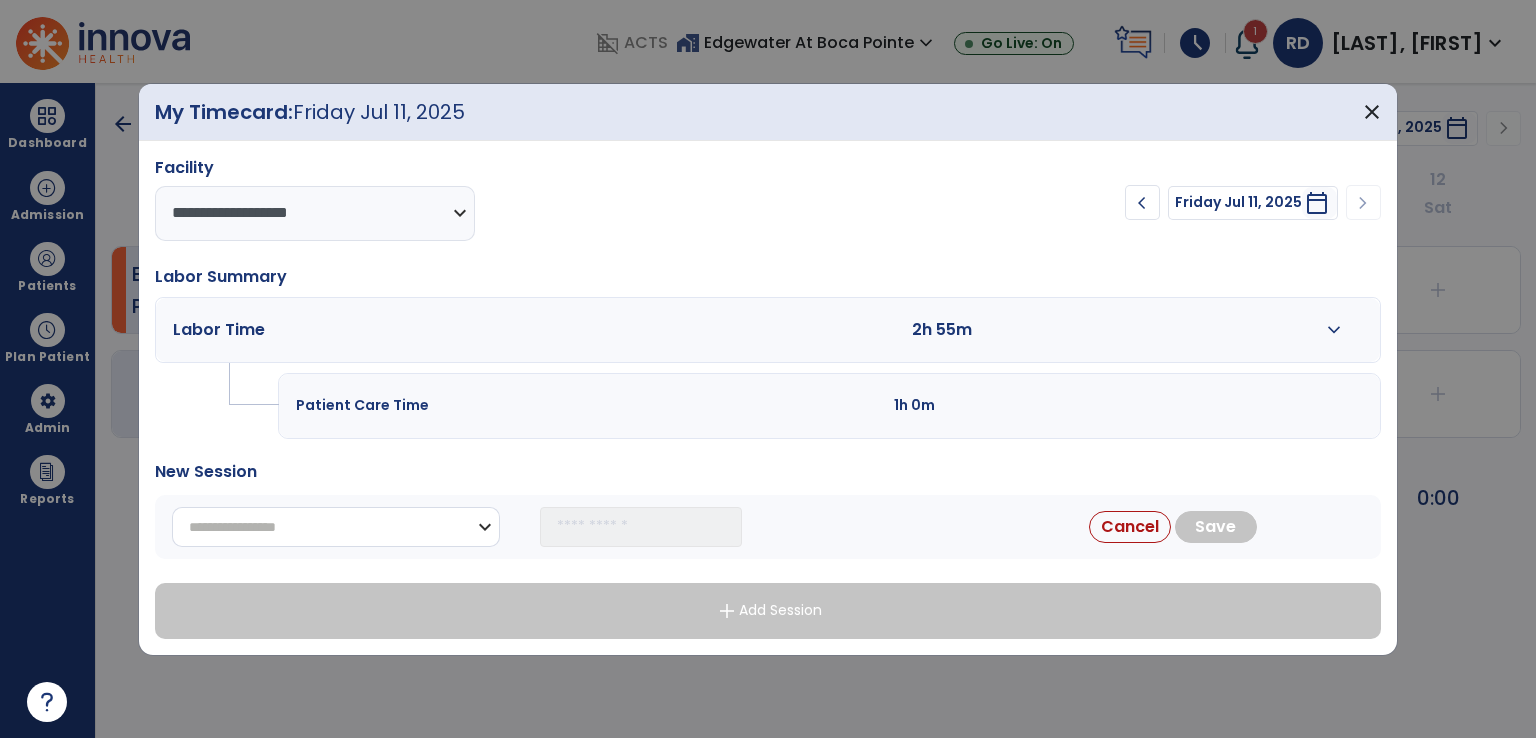 click on "**********" at bounding box center [336, 527] 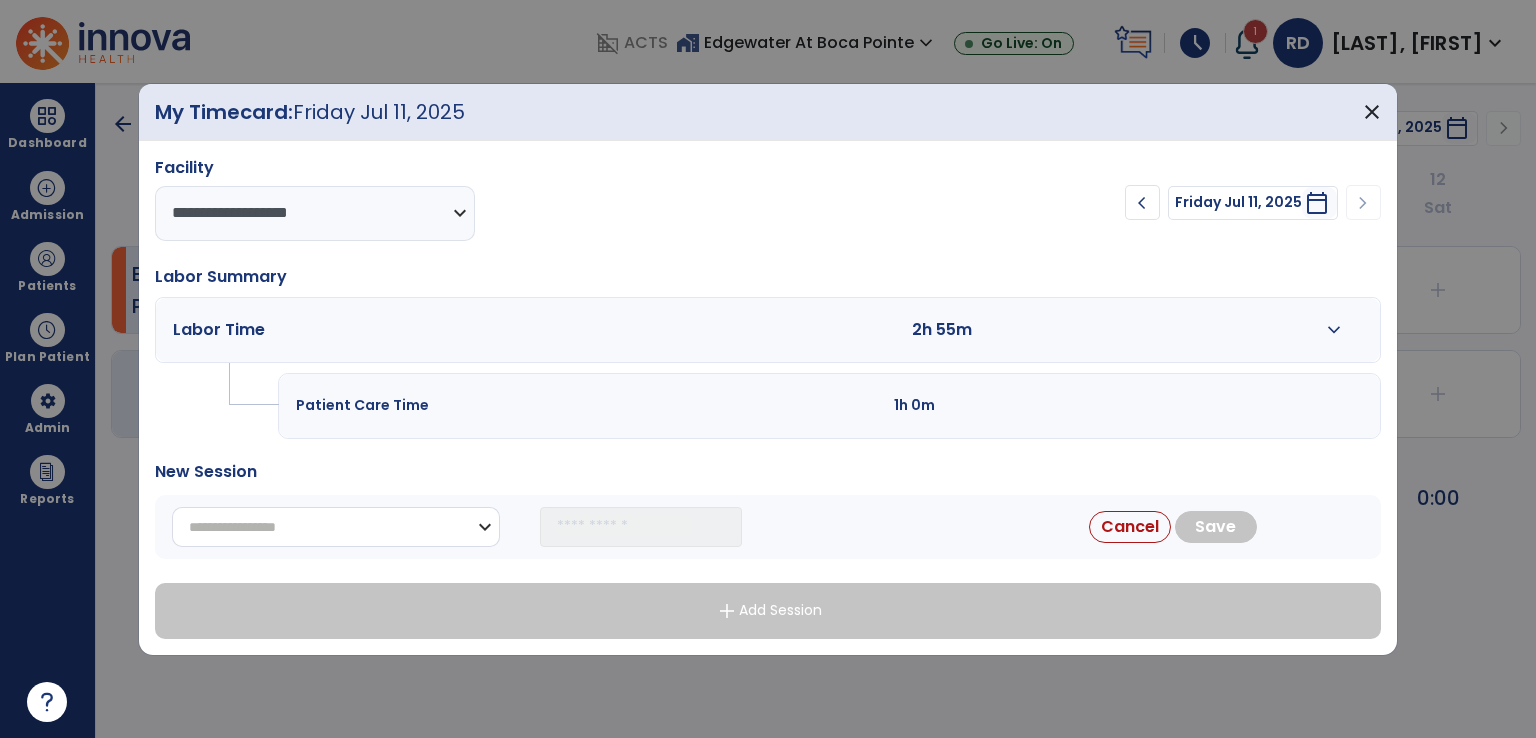 select on "**********" 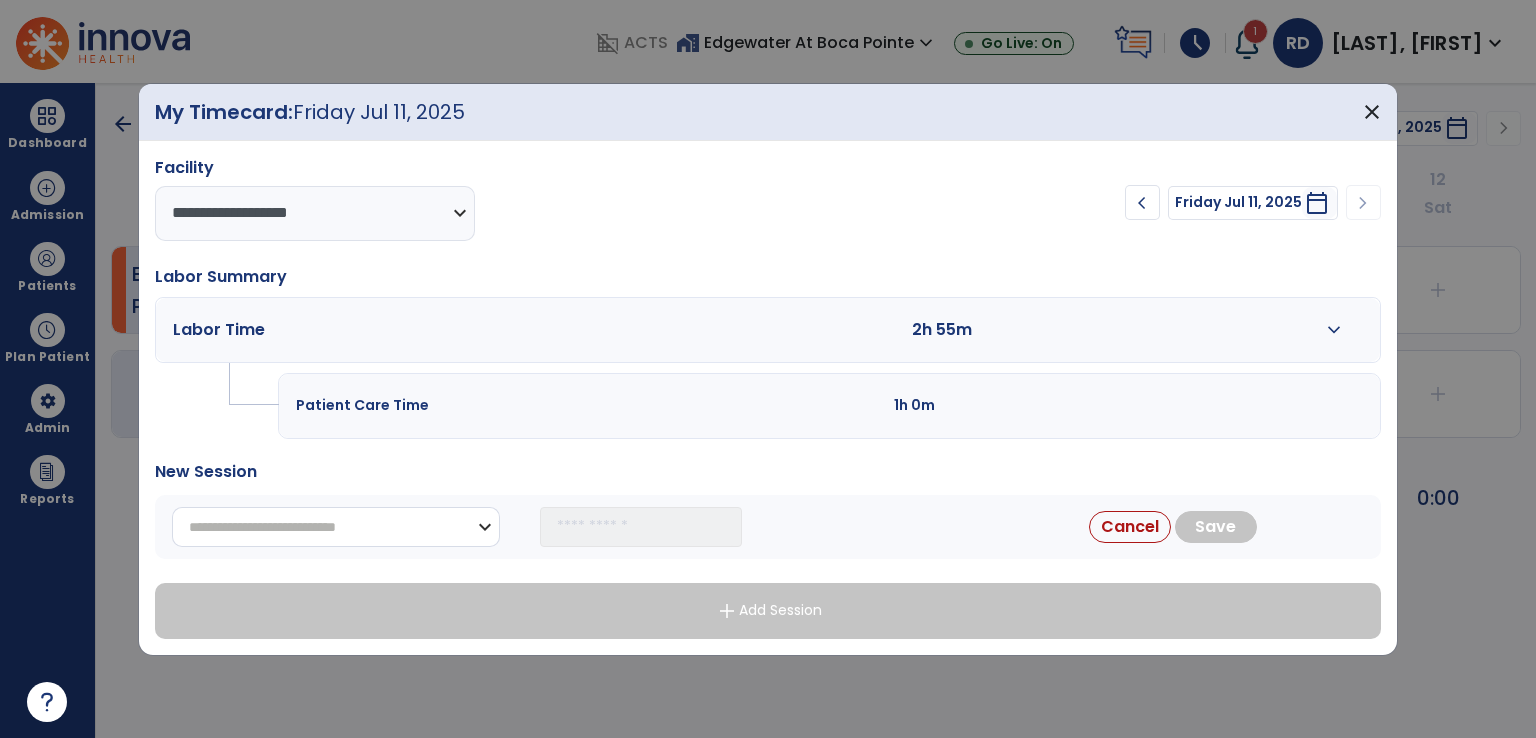 click on "**********" at bounding box center (336, 527) 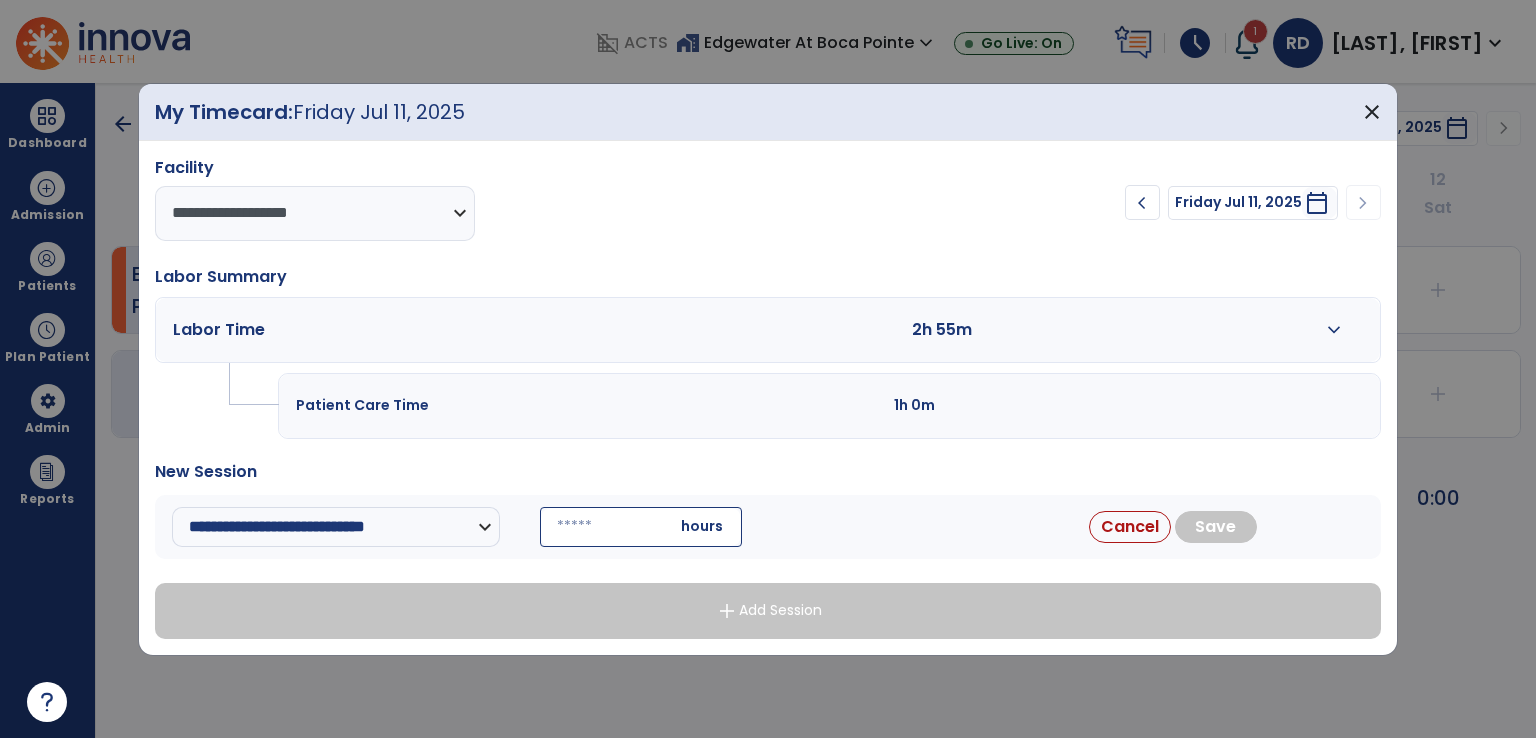 click at bounding box center (641, 527) 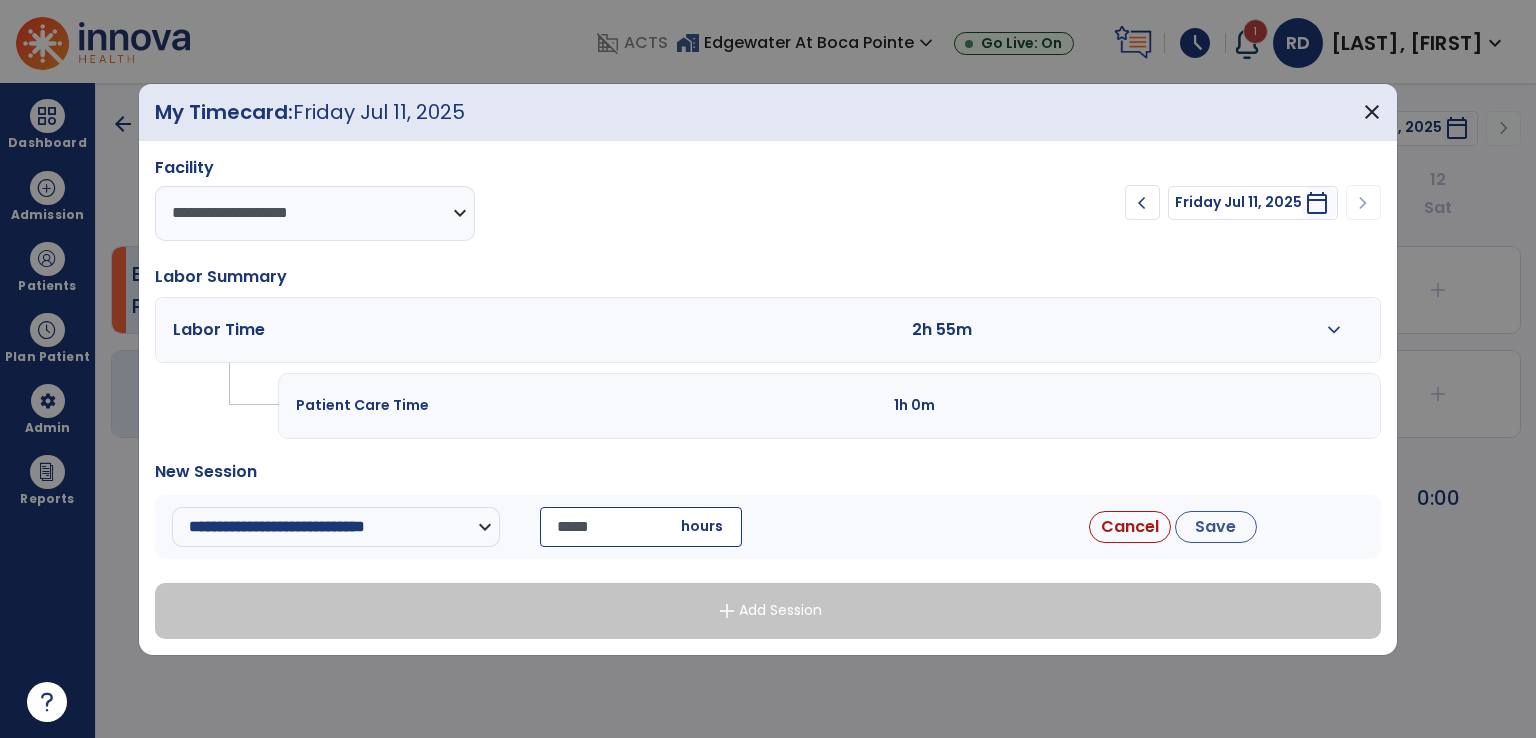 type on "*****" 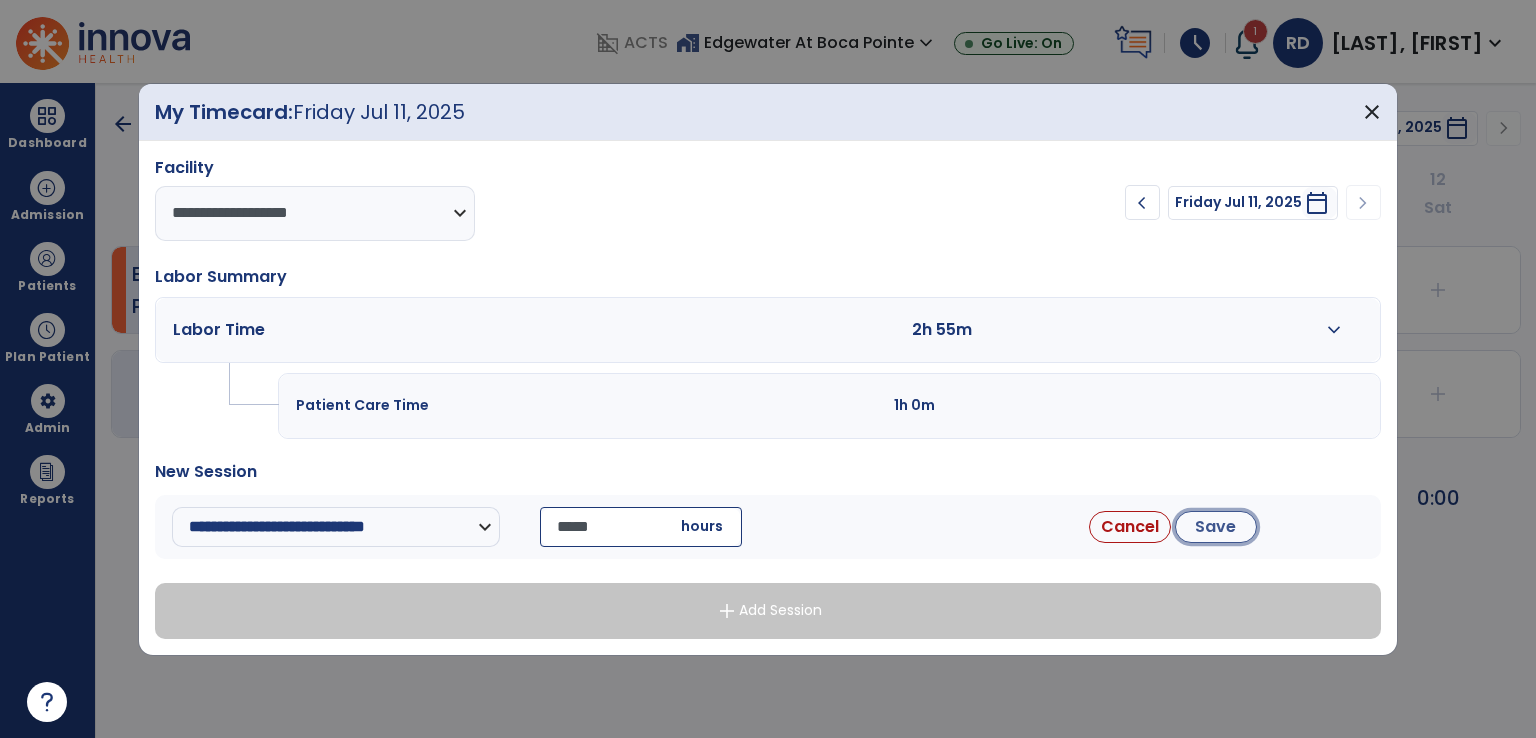 click on "Save" at bounding box center [1216, 527] 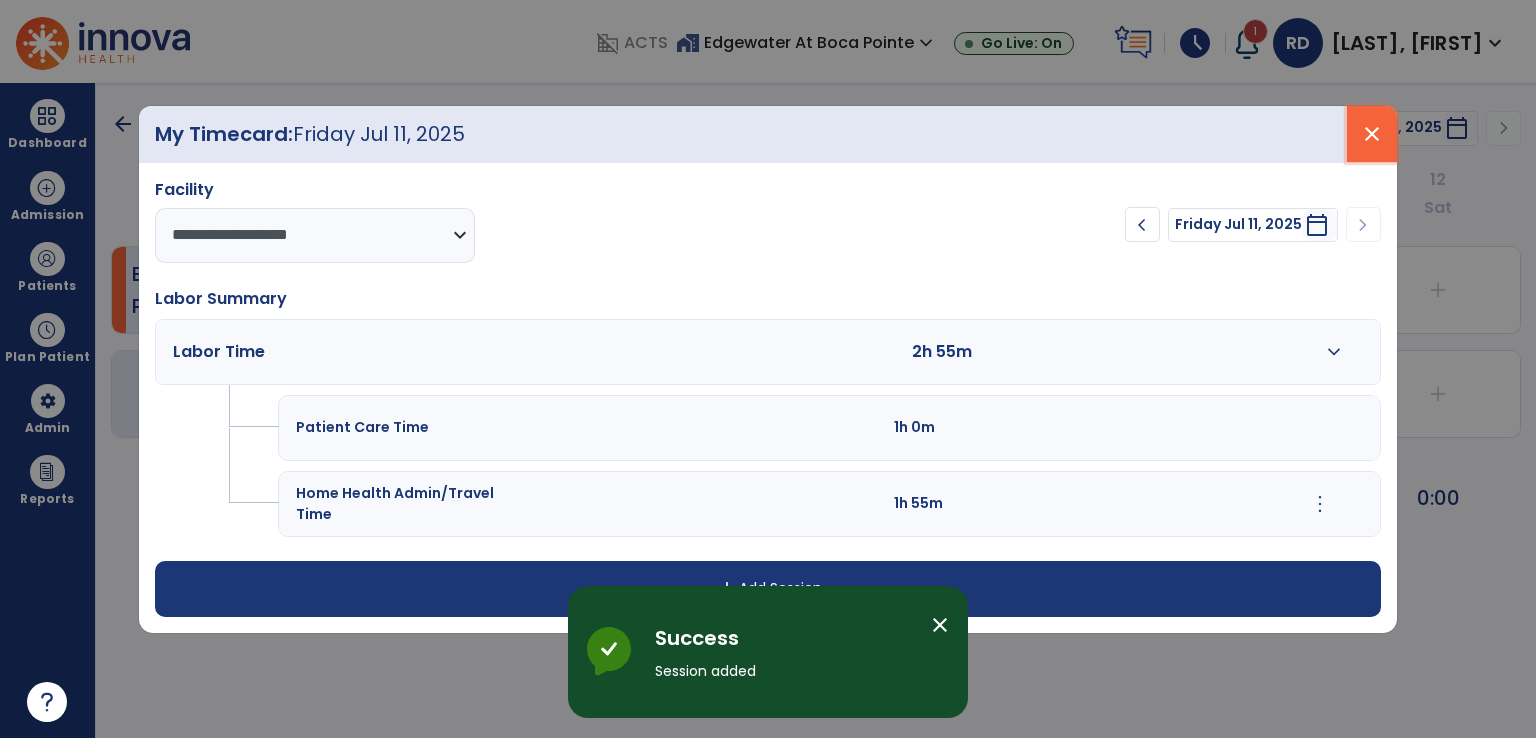click on "close" at bounding box center (1372, 134) 